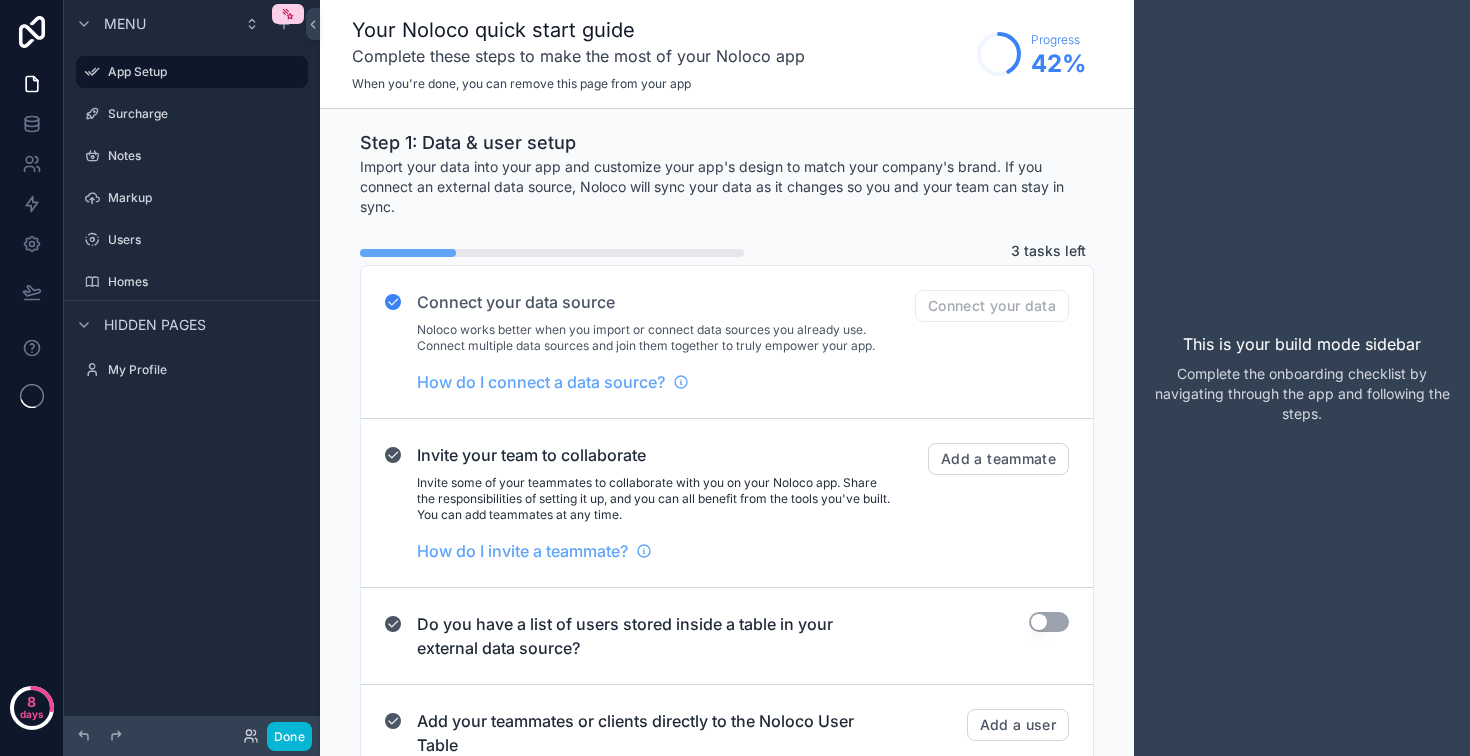 scroll, scrollTop: 0, scrollLeft: 0, axis: both 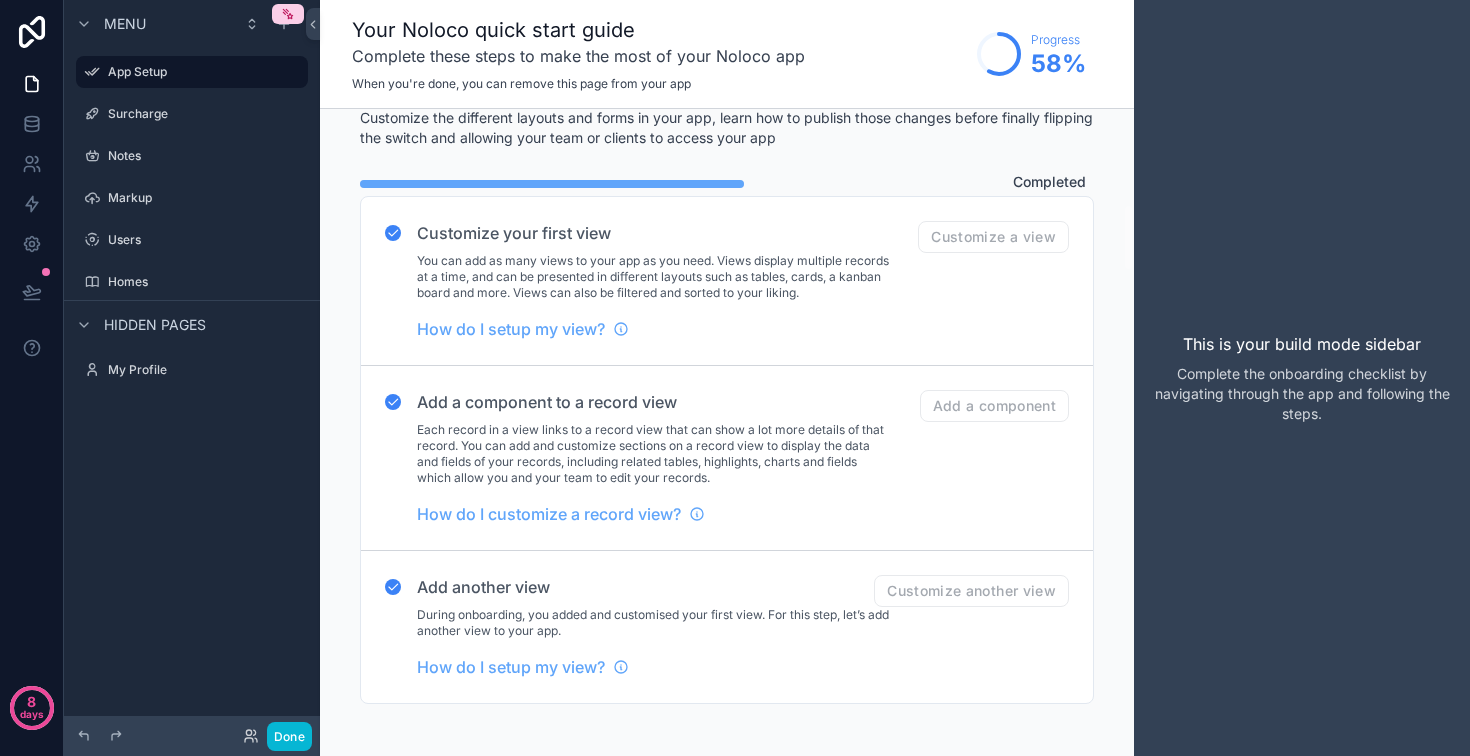 click on "Use setting" at bounding box center (1049, -184) 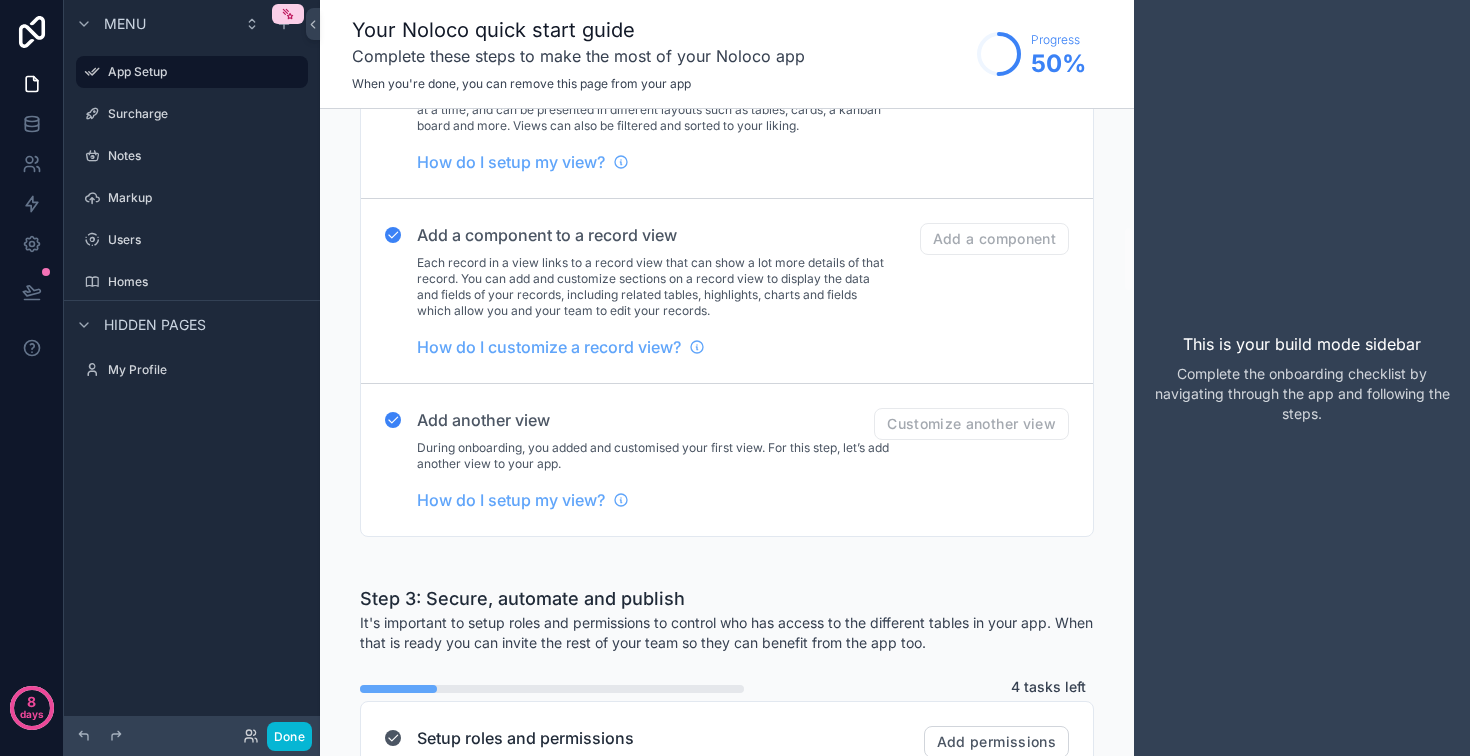 scroll, scrollTop: 1004, scrollLeft: 0, axis: vertical 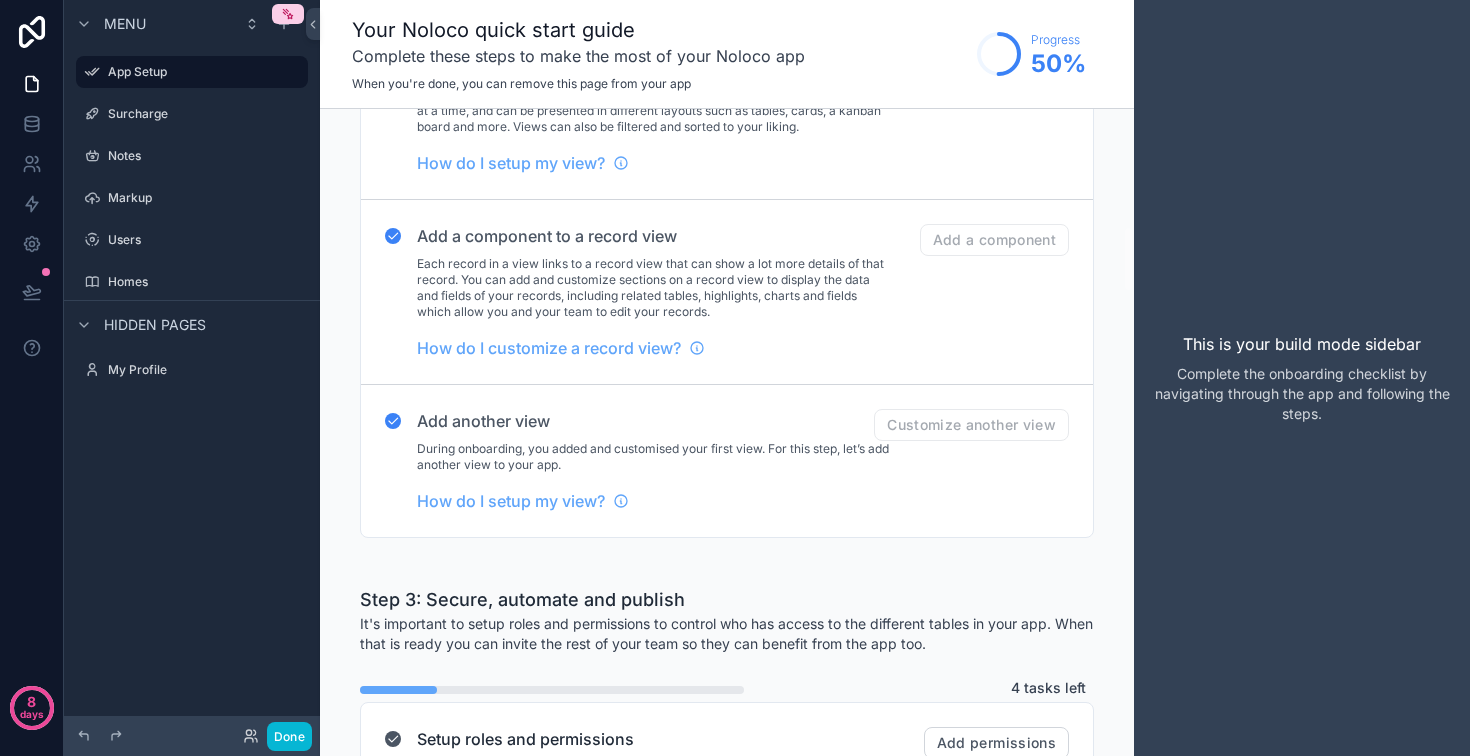 click on "Add a user list" at bounding box center [1004, -279] 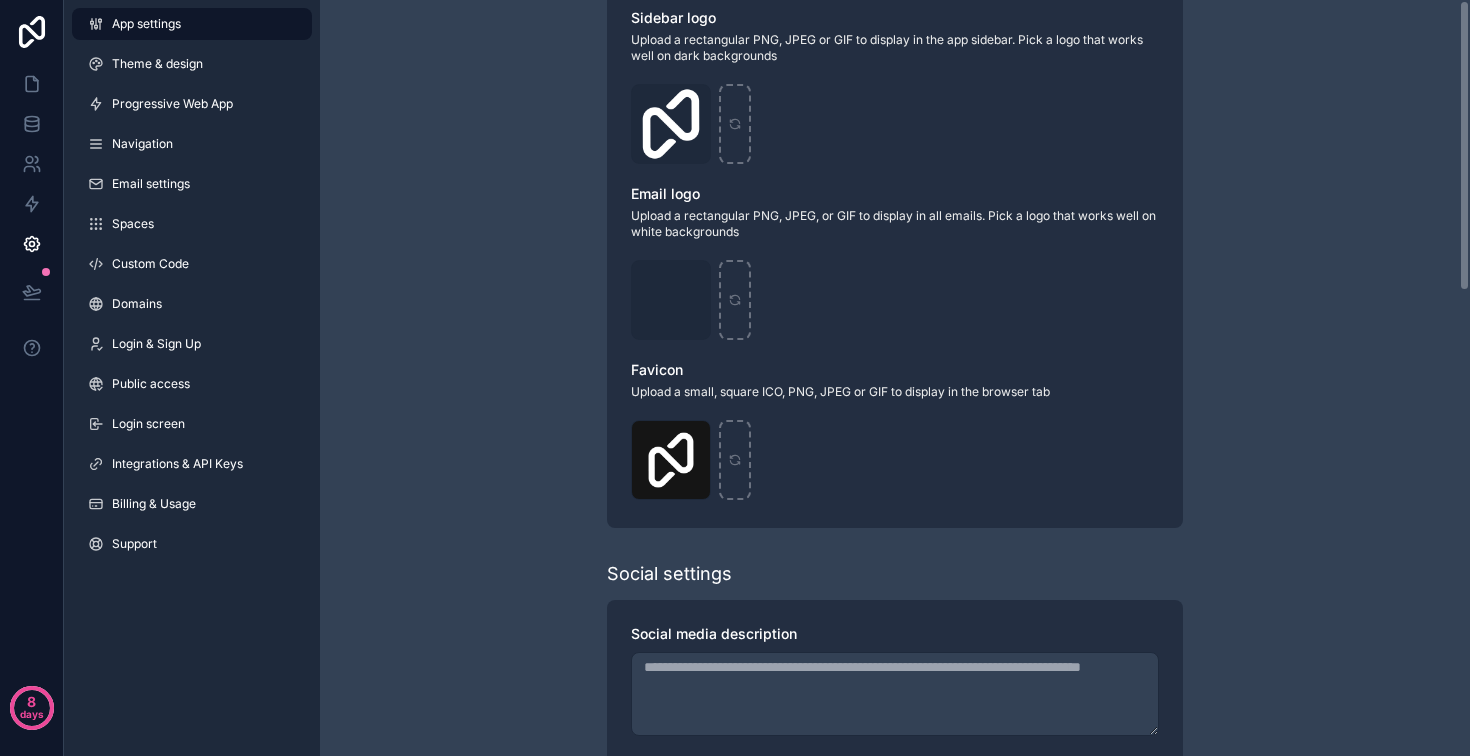 scroll, scrollTop: 0, scrollLeft: 0, axis: both 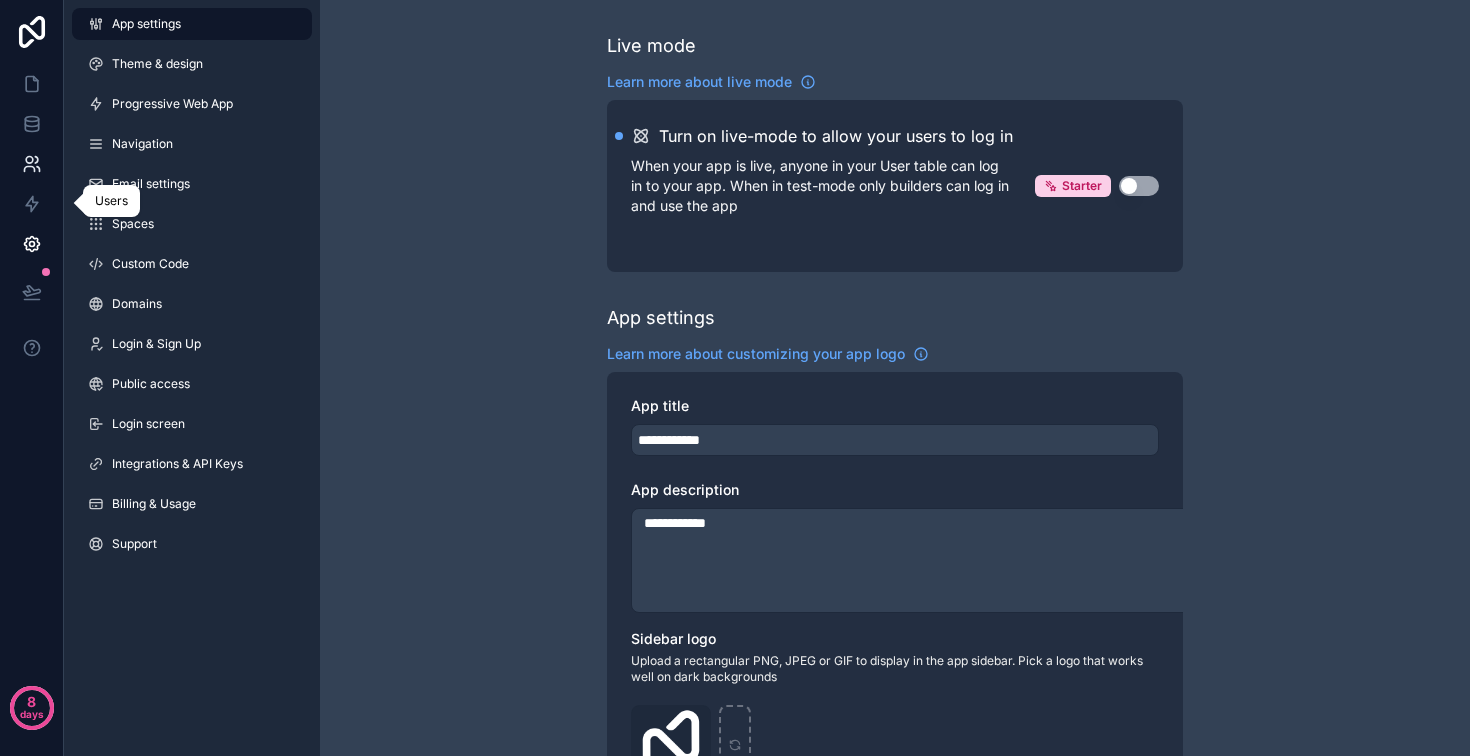 click at bounding box center [31, 164] 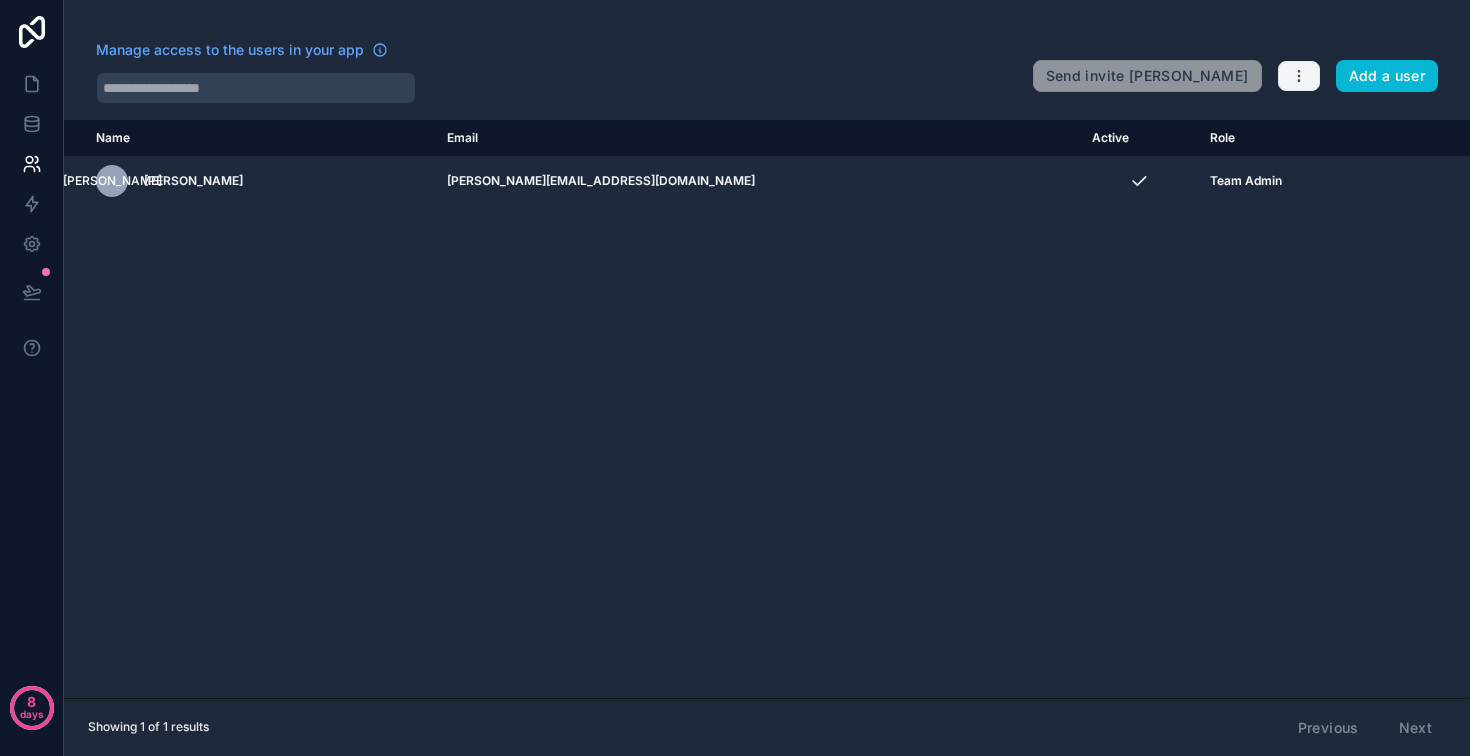 click 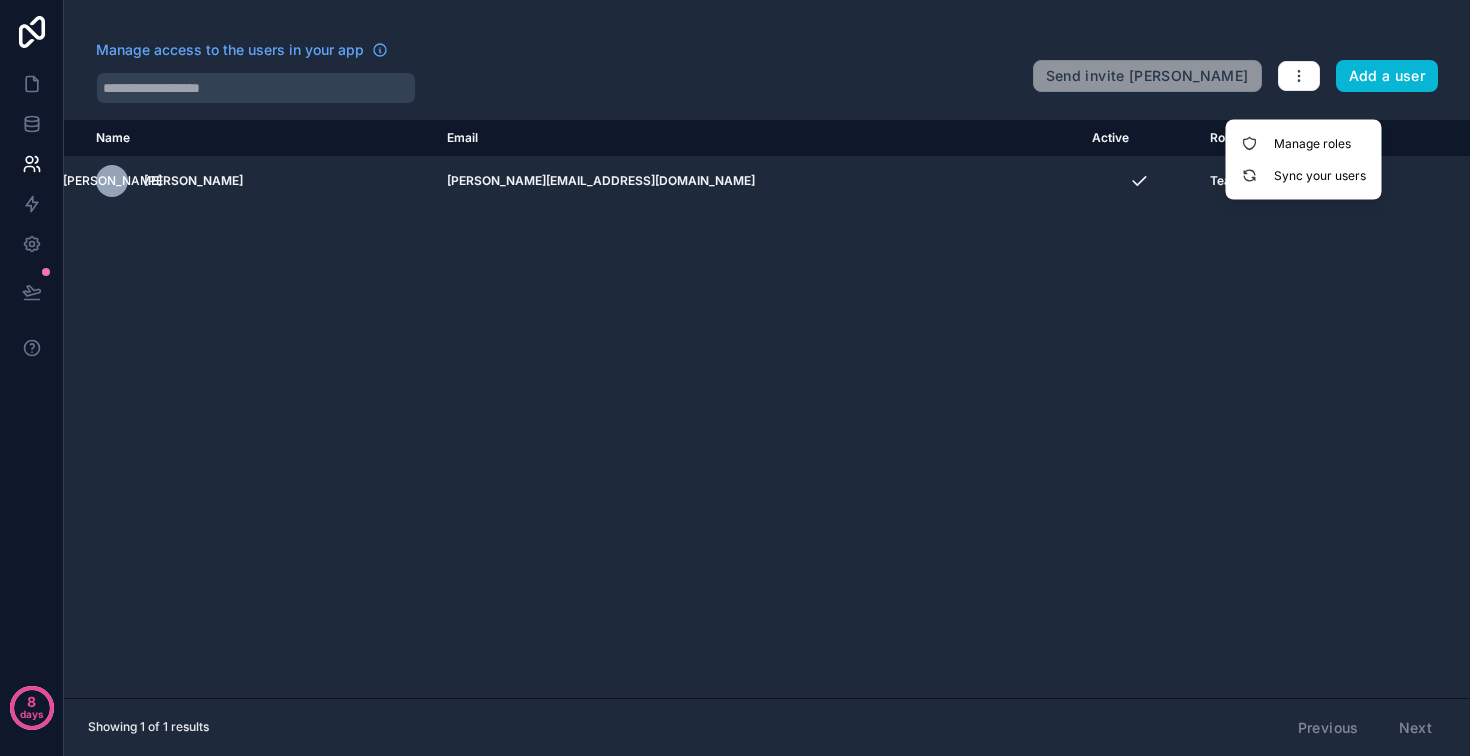 click on "Name Email Active Role userTable.email JO Jason Oakes jason@mandkhomesales.com Team Admin" at bounding box center (767, 409) 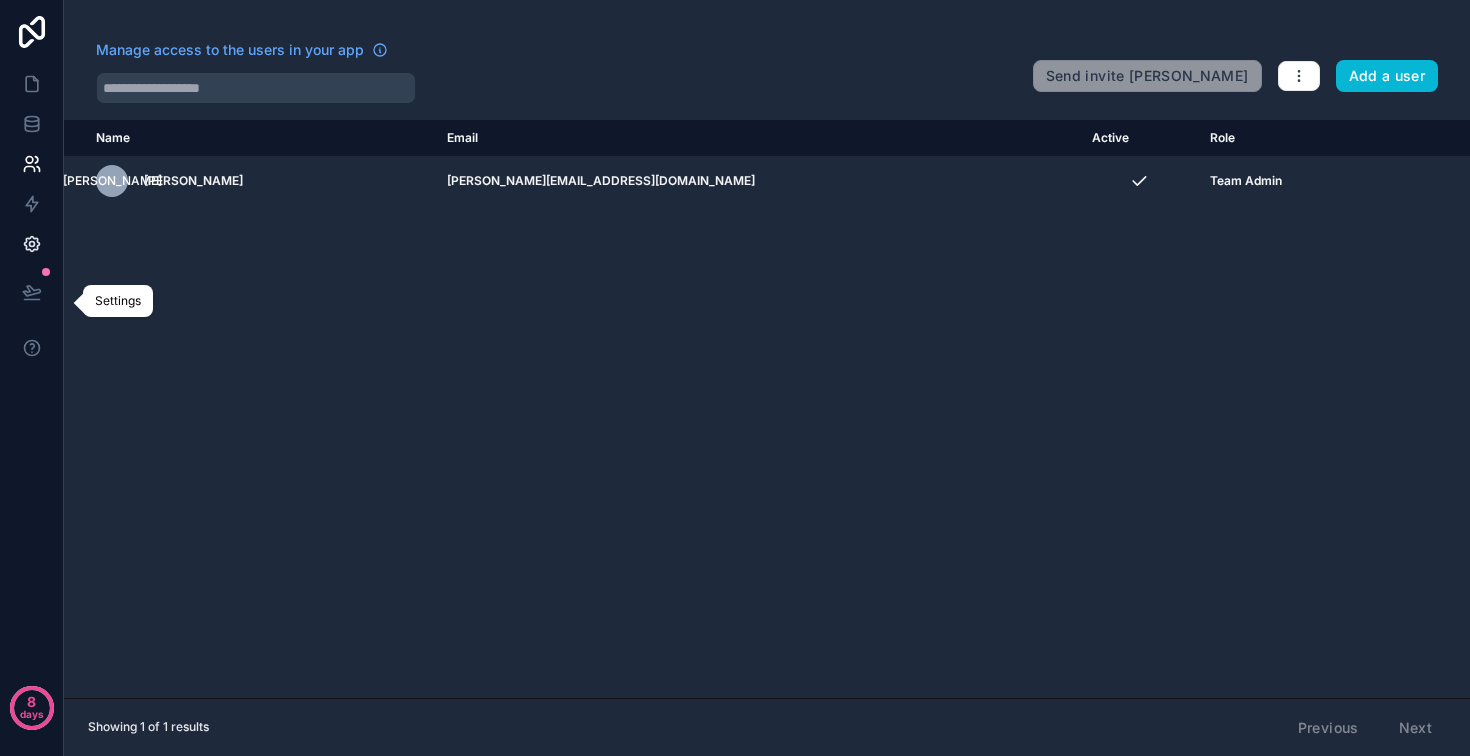 click at bounding box center [31, 244] 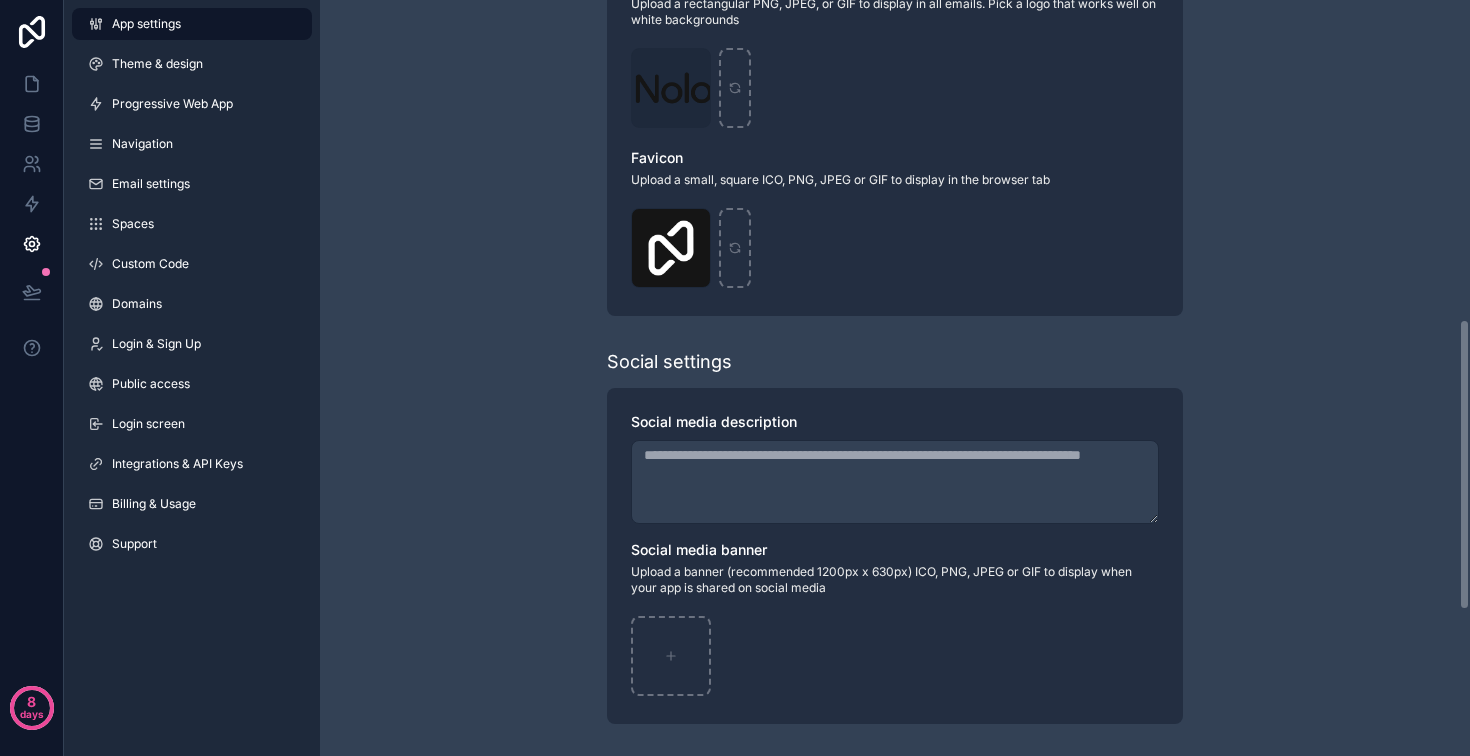 scroll, scrollTop: 0, scrollLeft: 0, axis: both 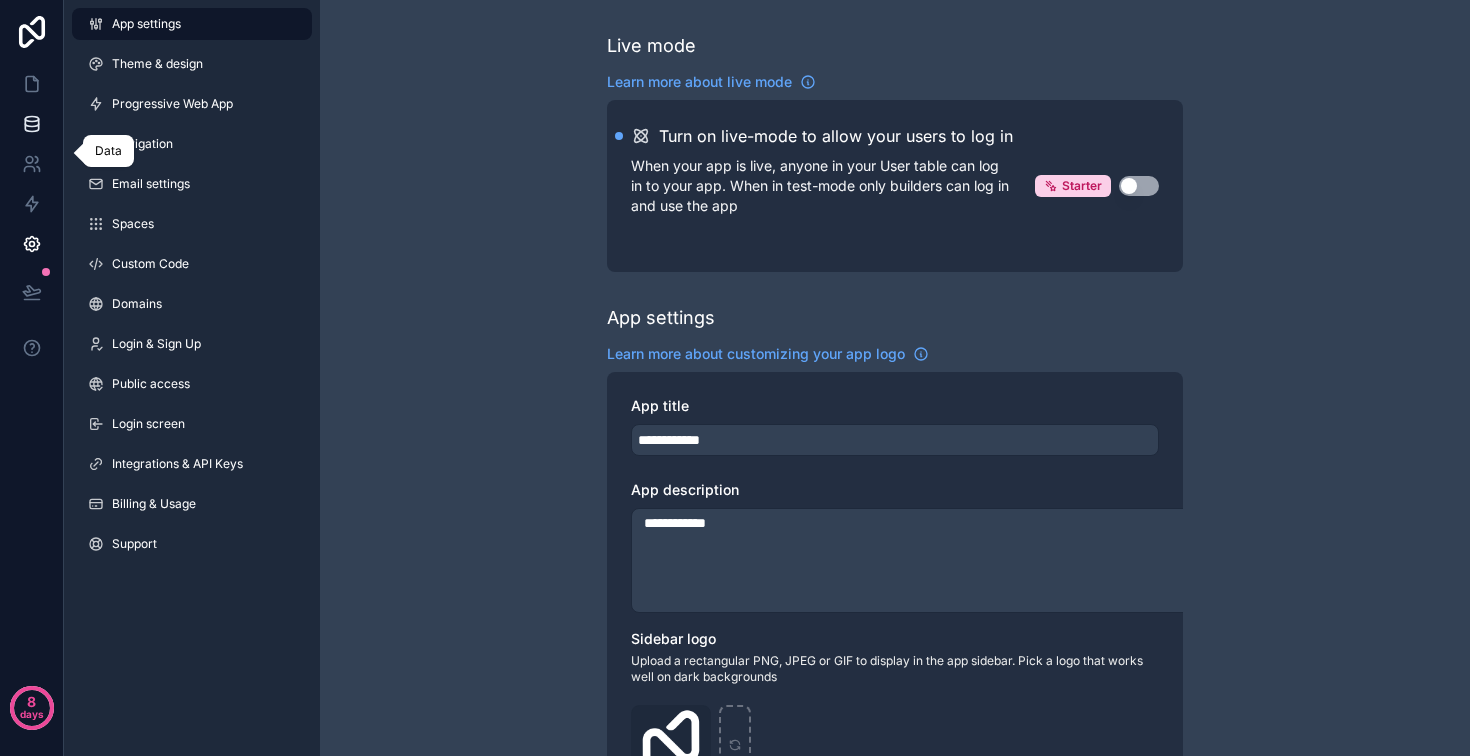 click at bounding box center (31, 124) 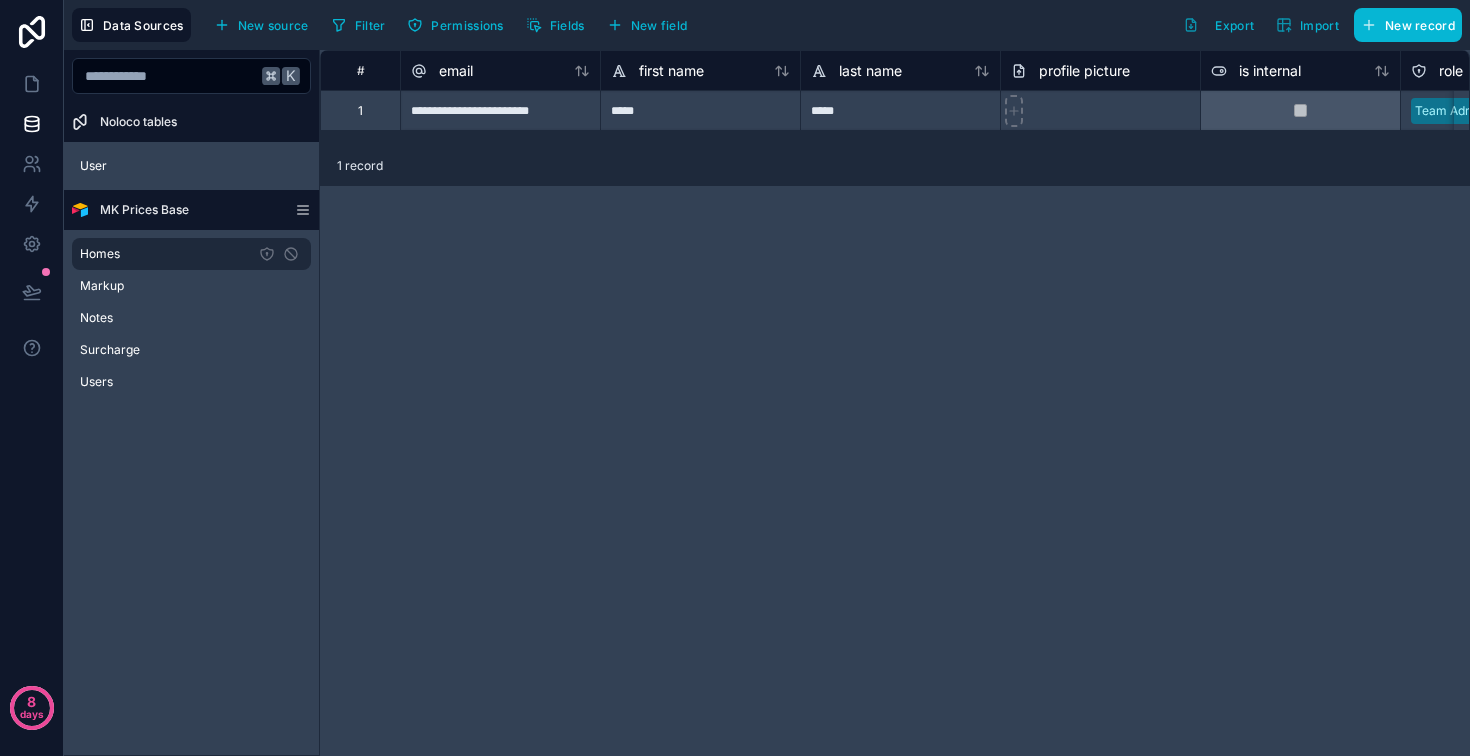 click on "Homes" at bounding box center (191, 254) 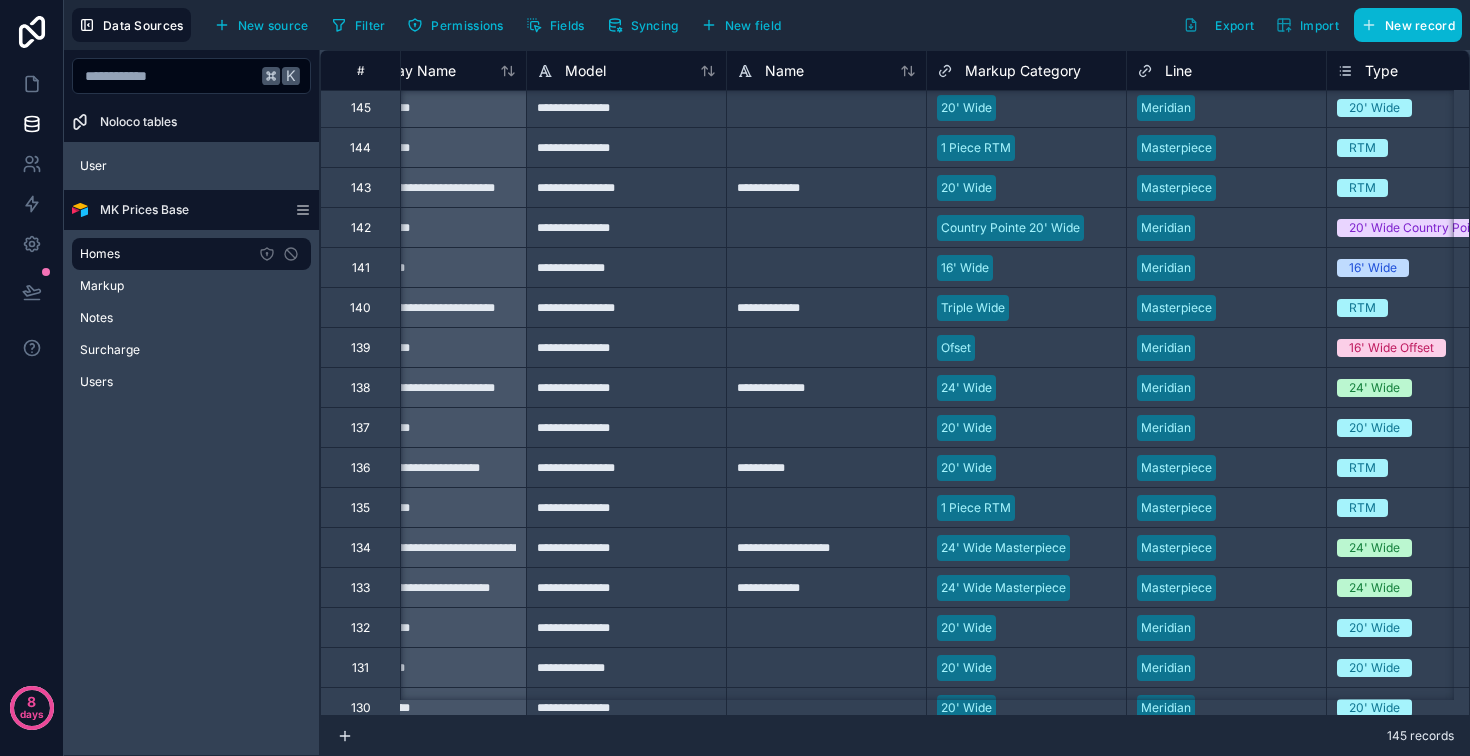 scroll, scrollTop: 3, scrollLeft: 0, axis: vertical 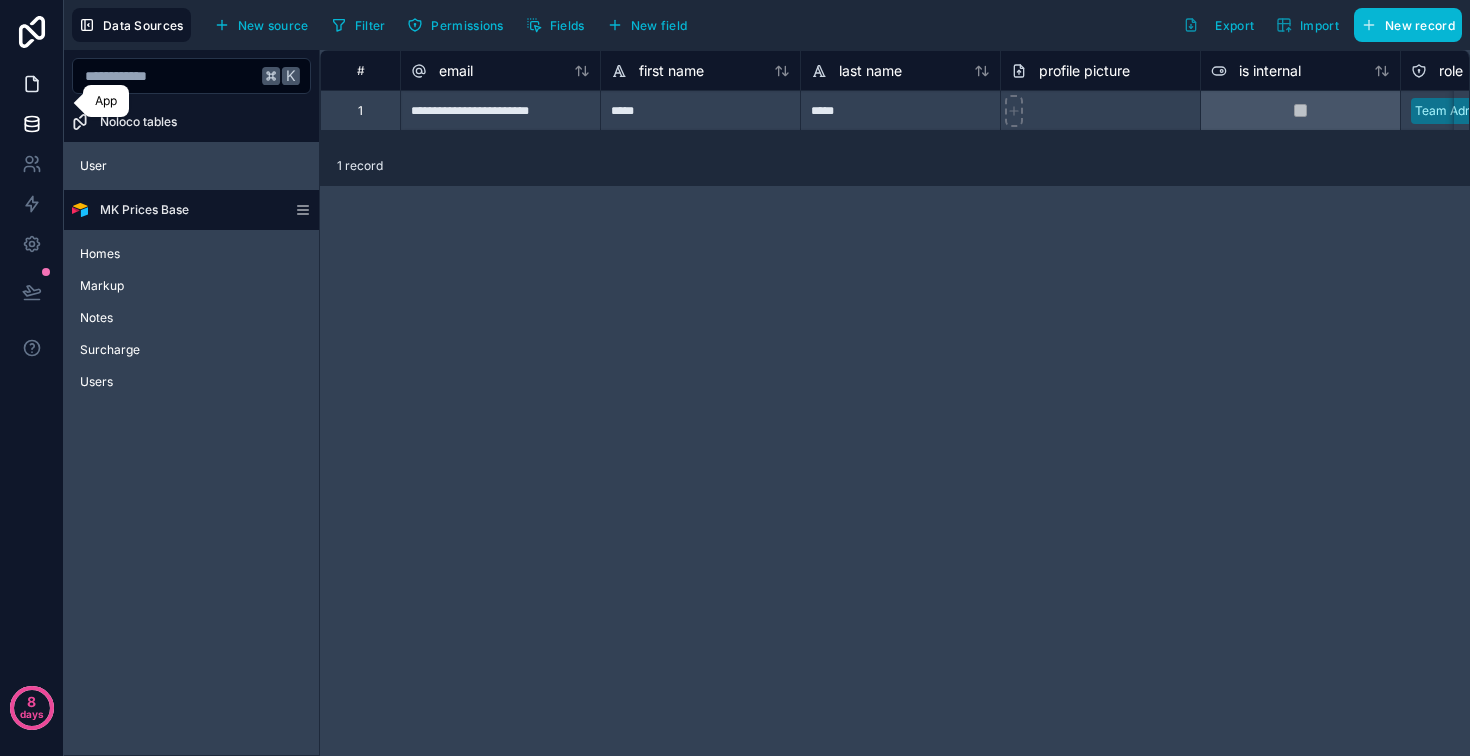 click 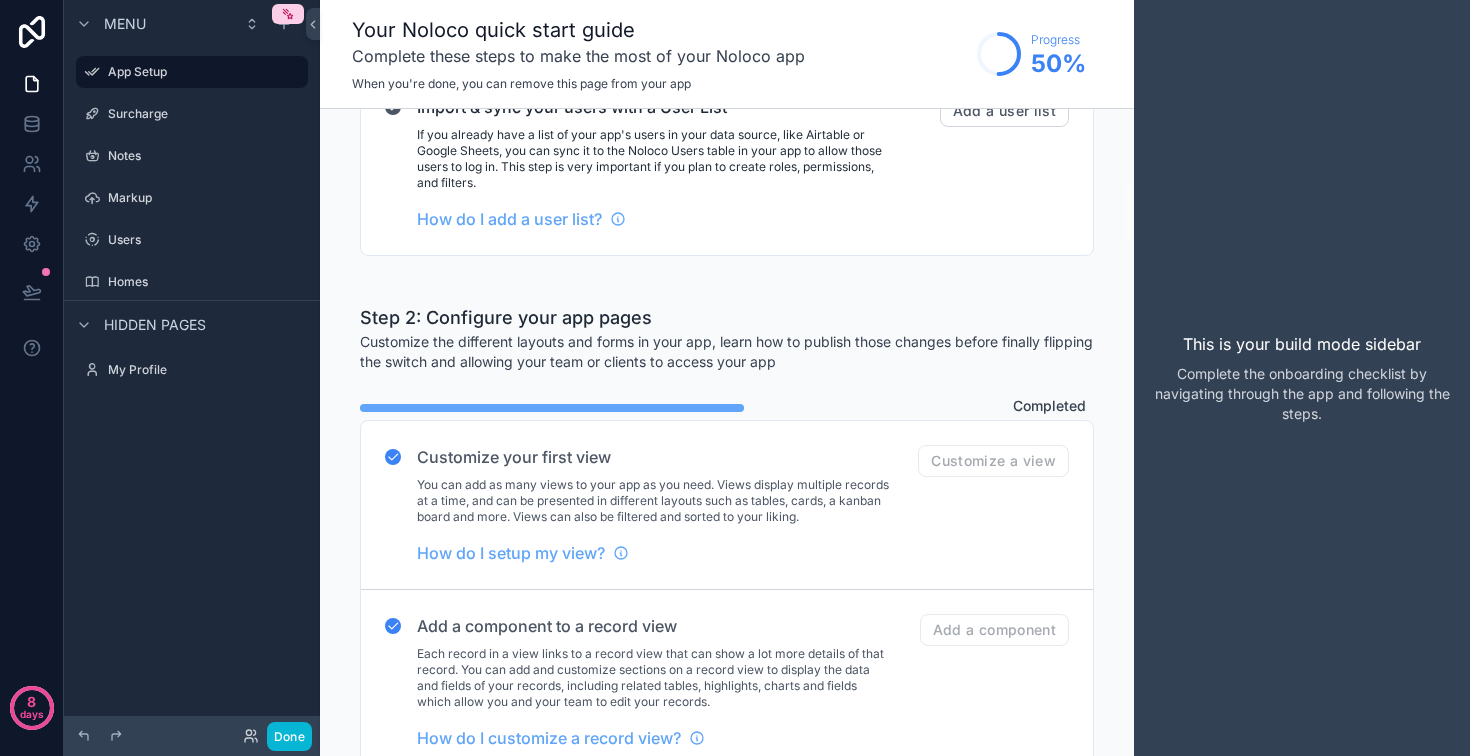 scroll, scrollTop: 647, scrollLeft: 0, axis: vertical 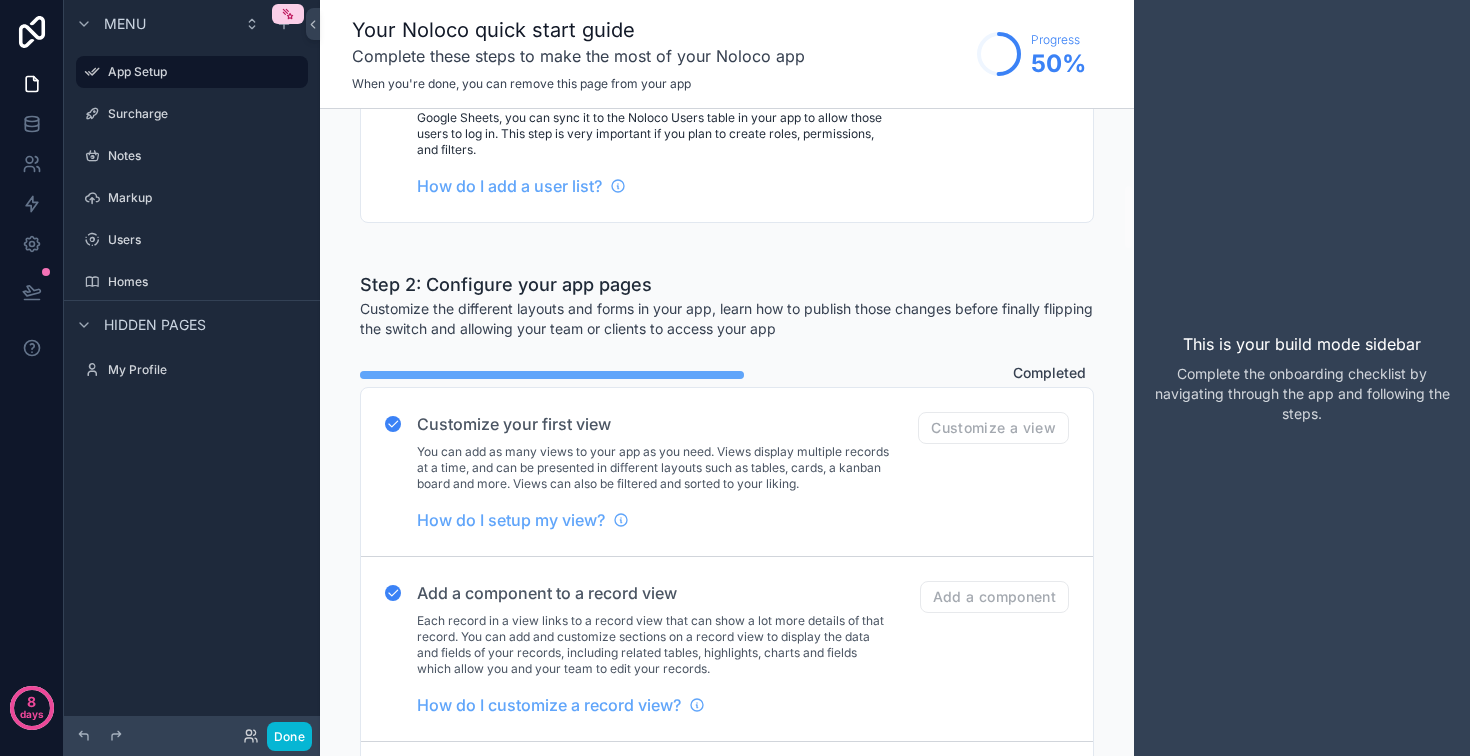 click on "Do you have a list of users stored inside a table in your external data source?" at bounding box center [655, -11] 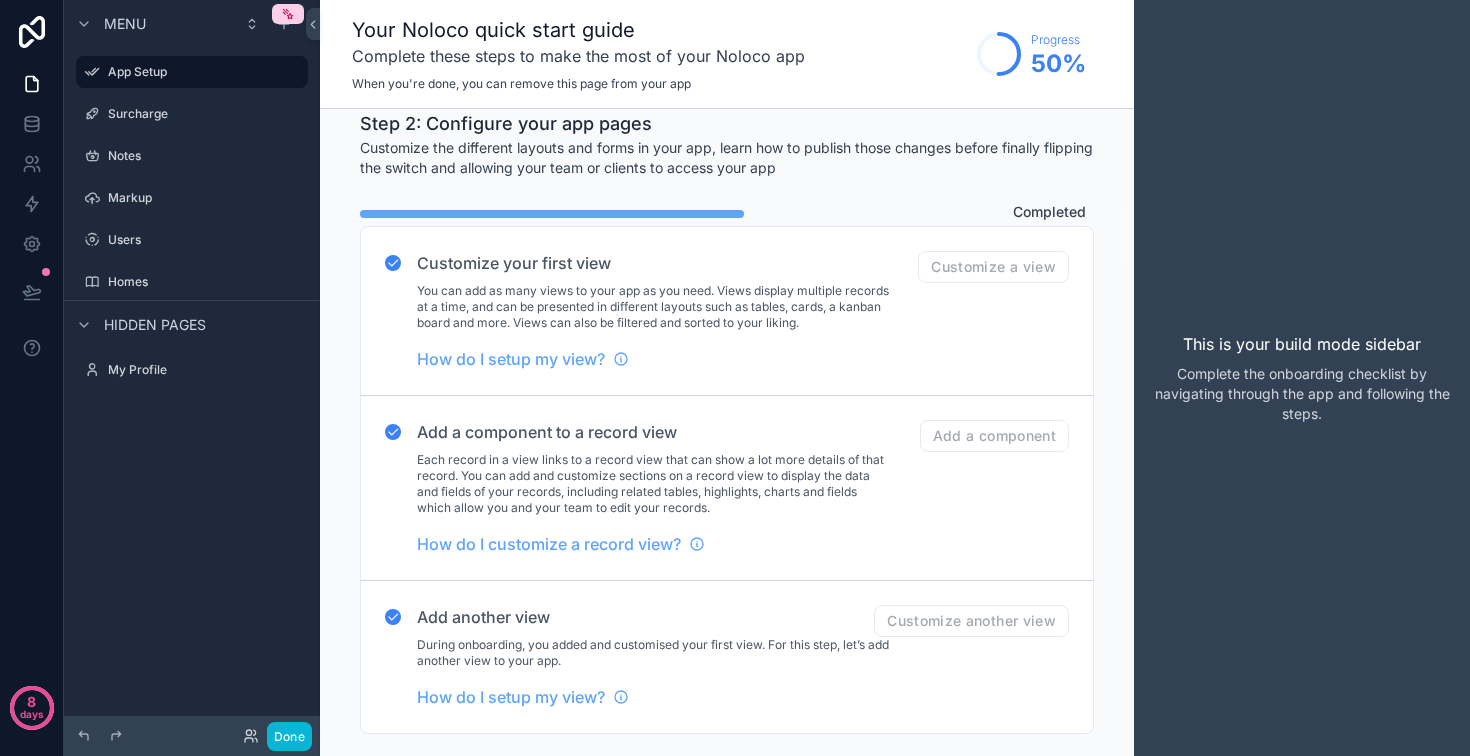 scroll, scrollTop: 844, scrollLeft: 0, axis: vertical 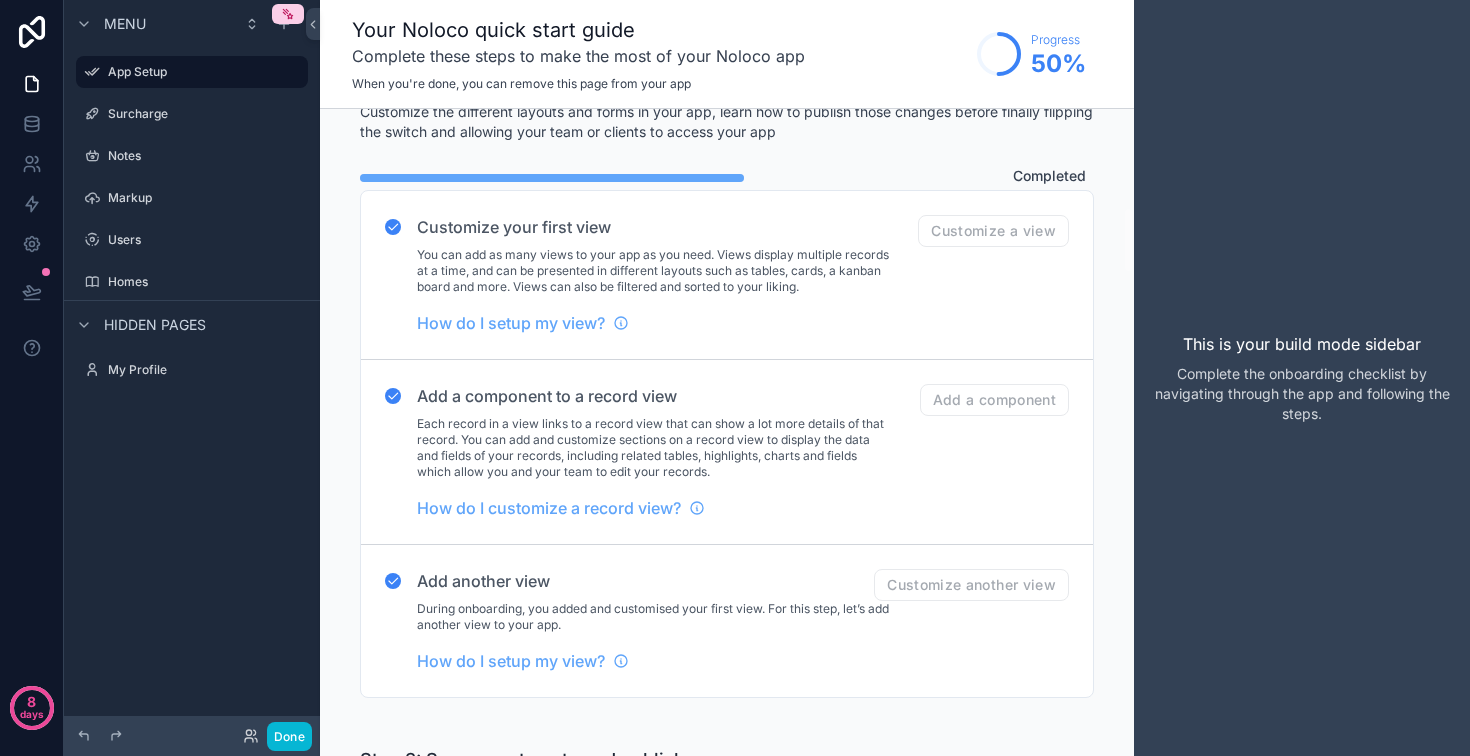 click on "Add a user list" at bounding box center (1004, -119) 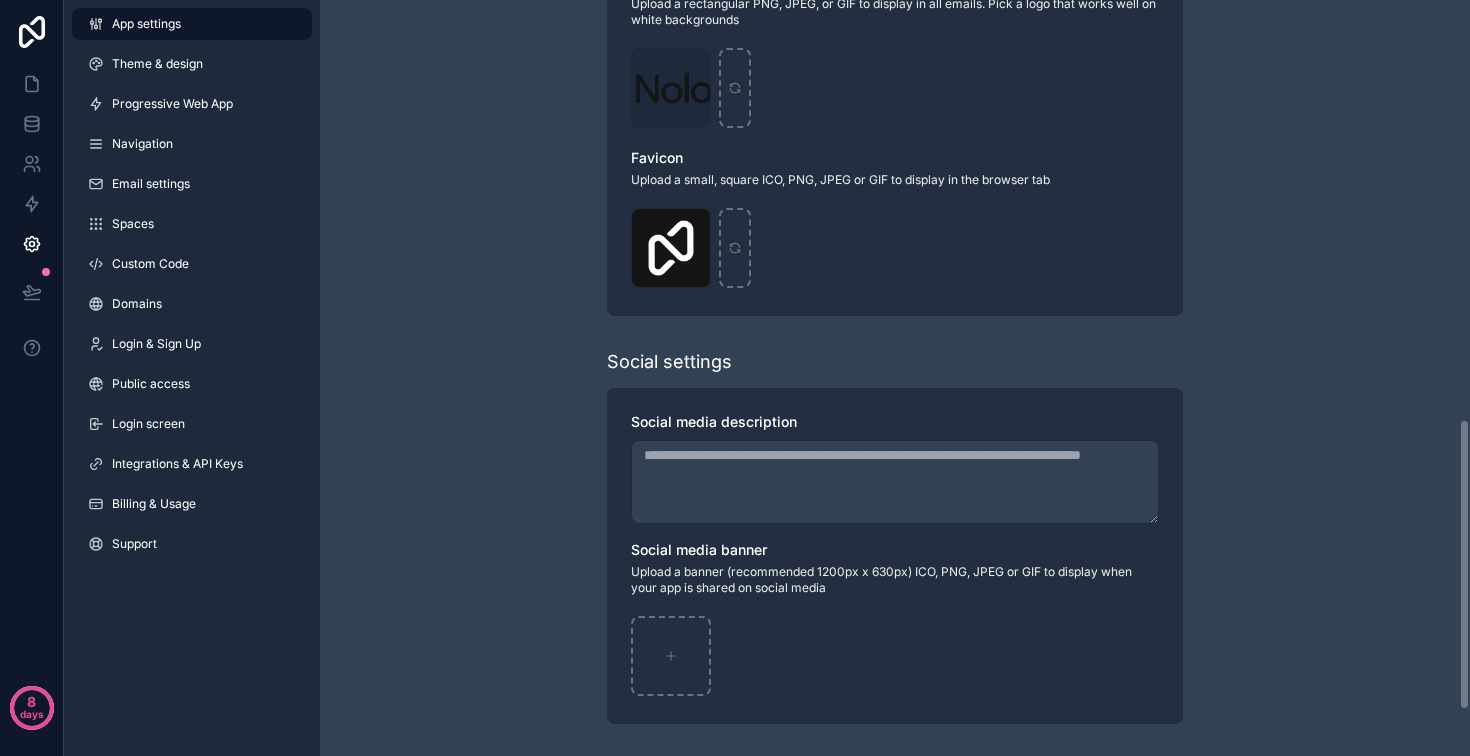 scroll, scrollTop: 1203, scrollLeft: 0, axis: vertical 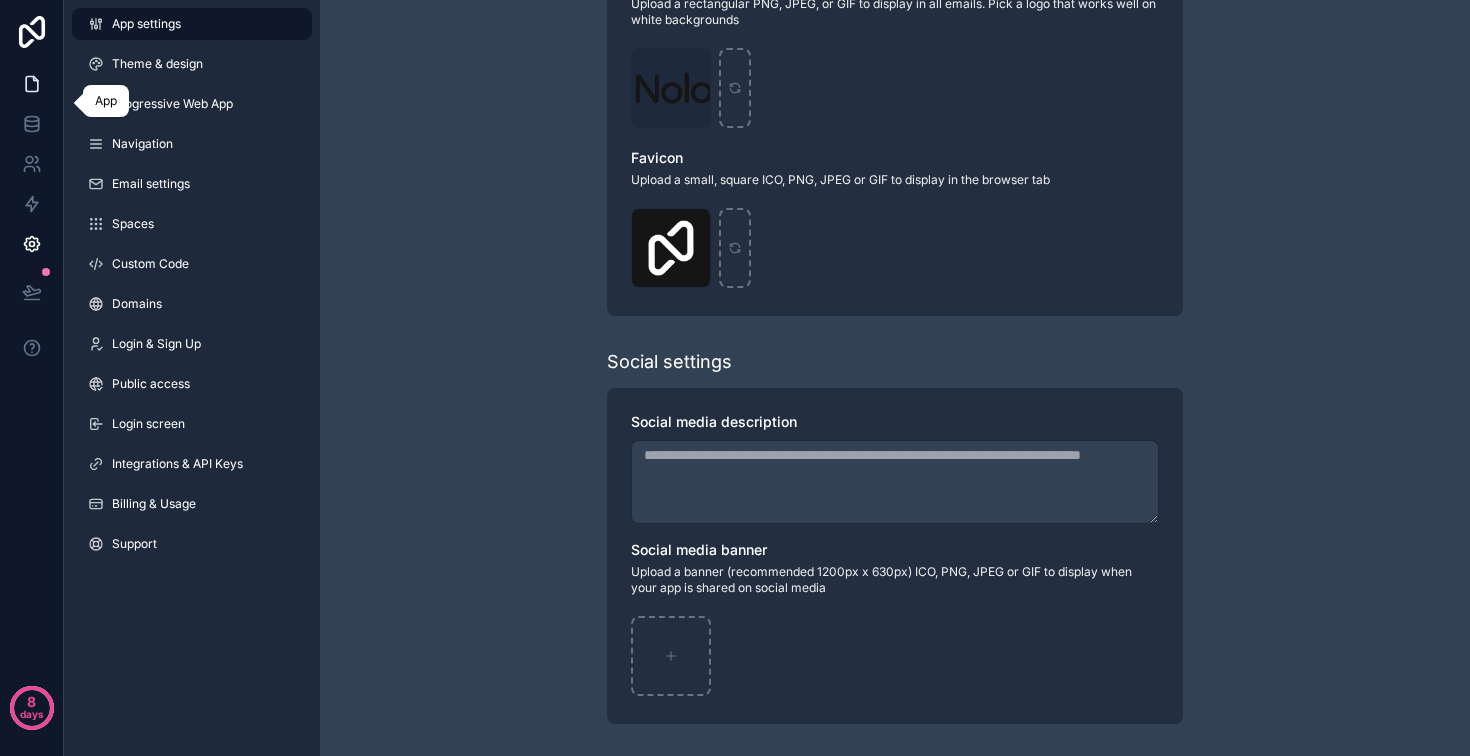 click 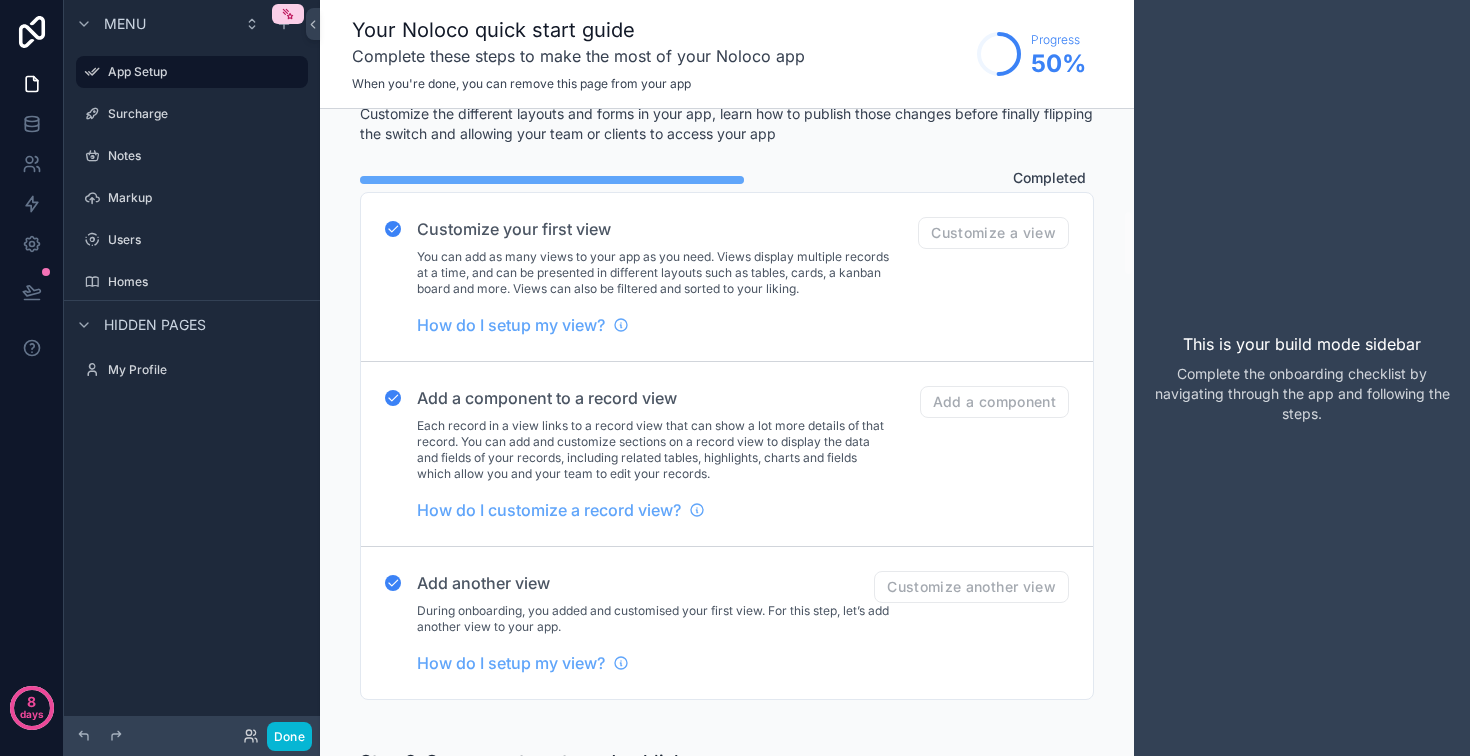 scroll, scrollTop: 835, scrollLeft: 0, axis: vertical 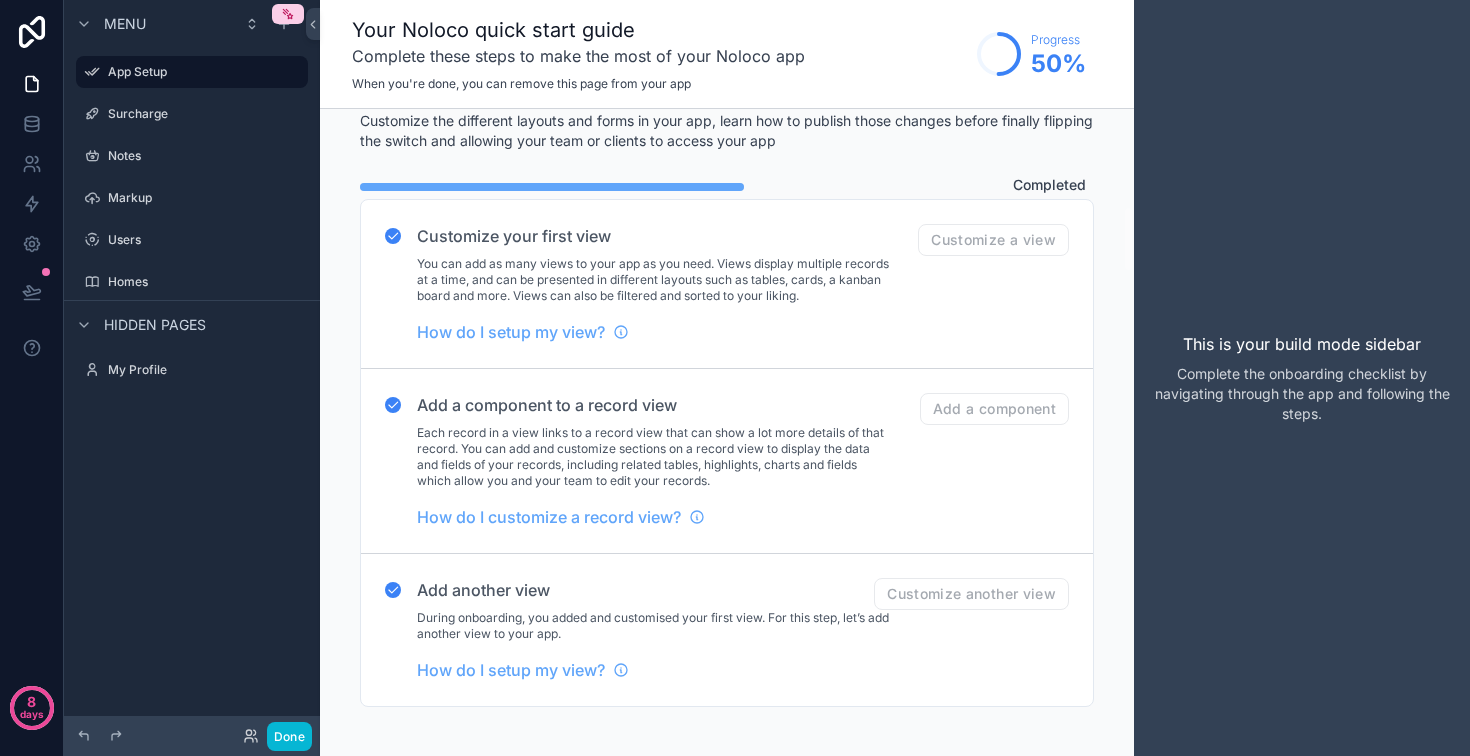 click on "Use setting" at bounding box center [1049, -213] 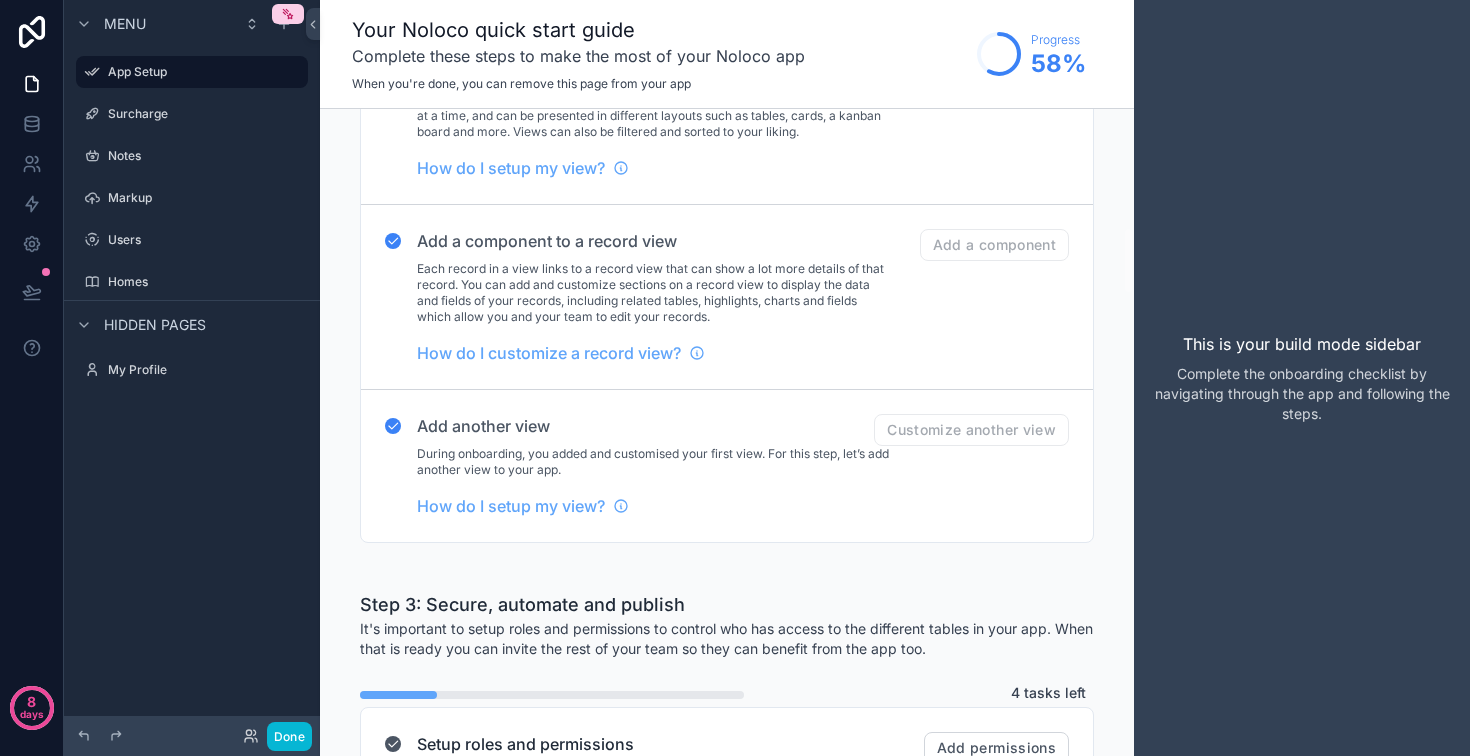 scroll, scrollTop: 963, scrollLeft: 0, axis: vertical 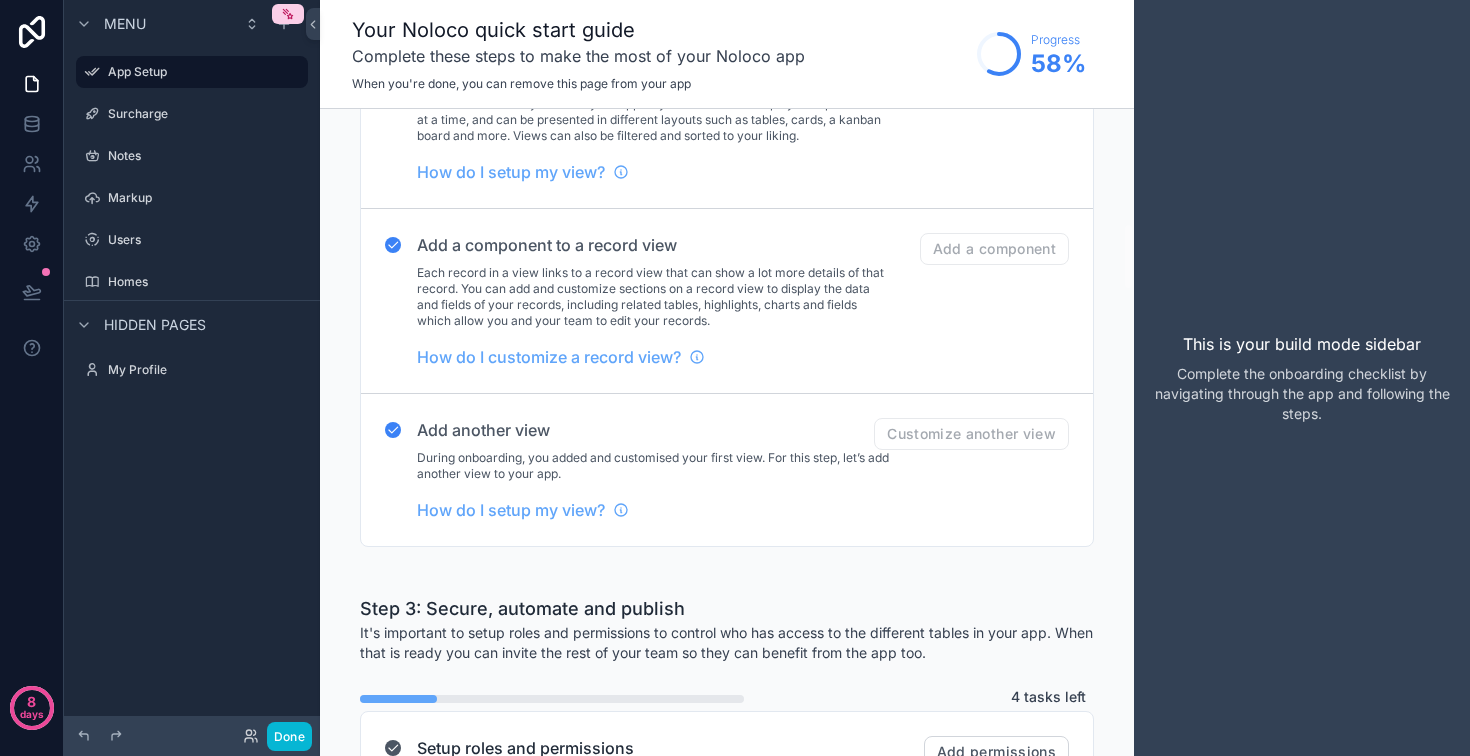 click 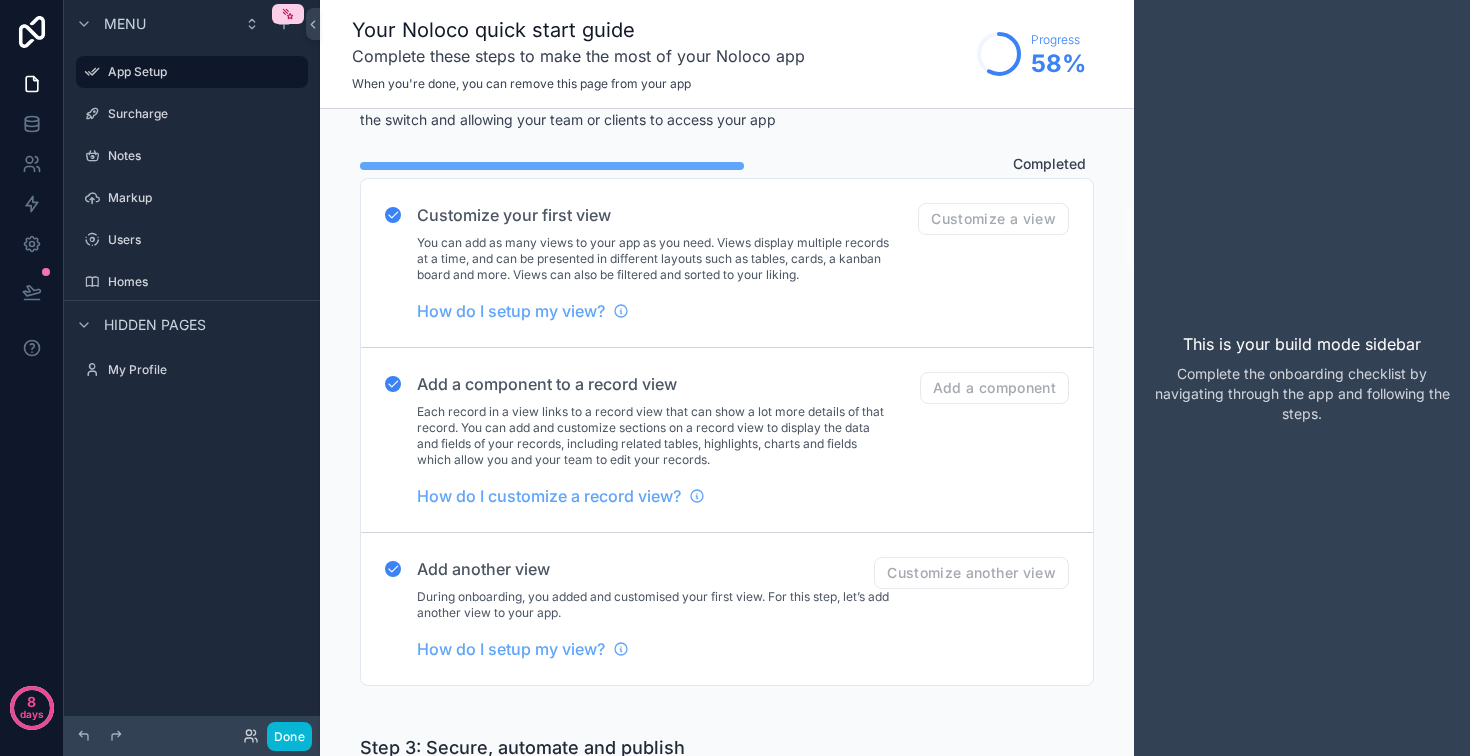 scroll, scrollTop: 794, scrollLeft: 0, axis: vertical 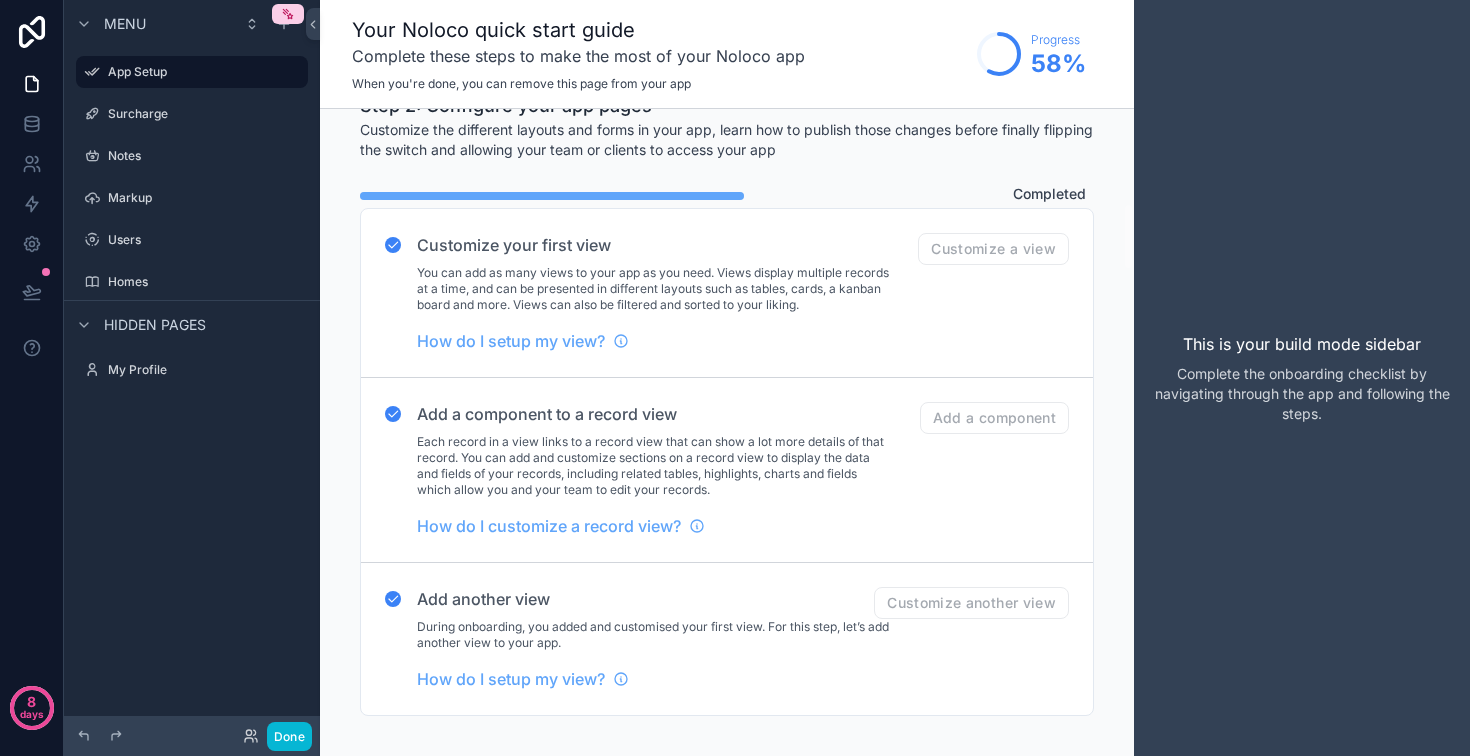 click on "Use setting" at bounding box center [1049, -172] 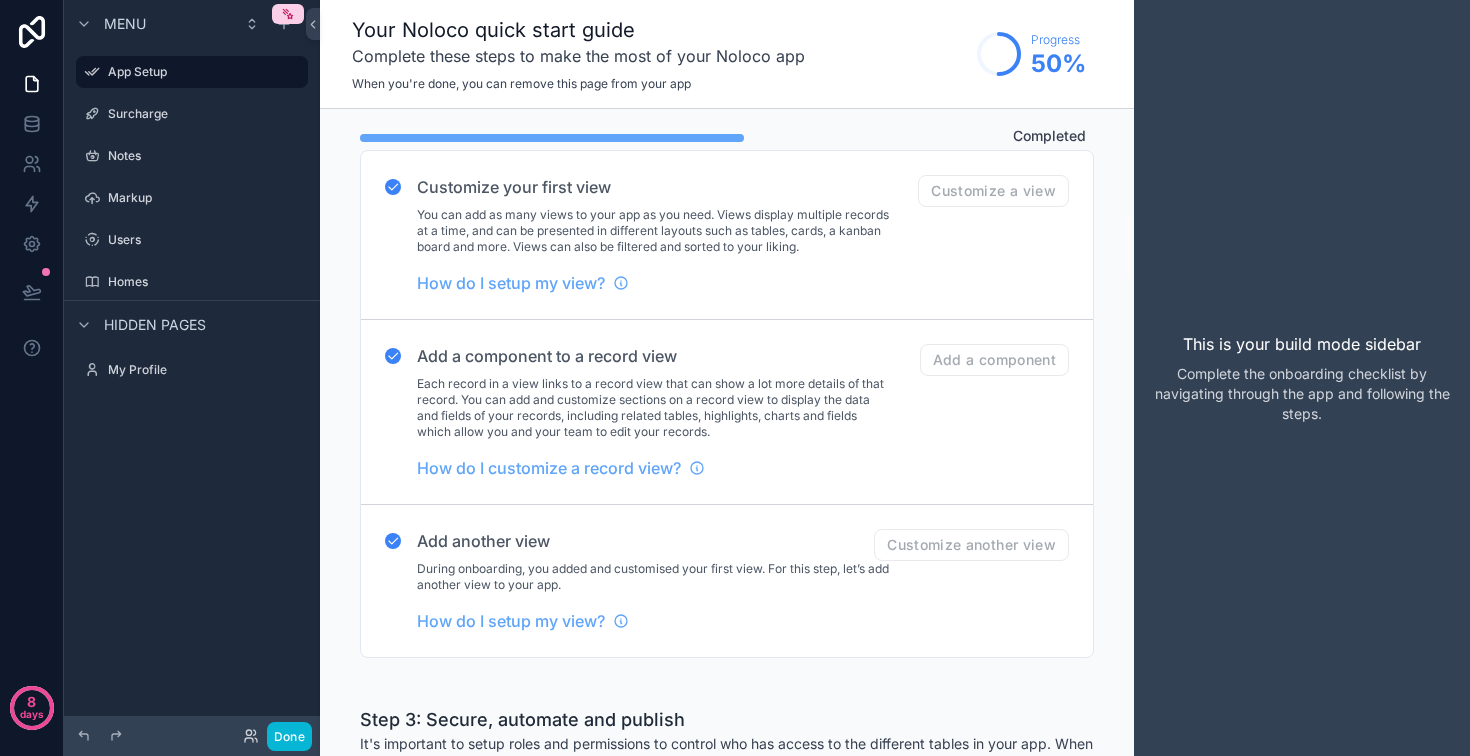 scroll, scrollTop: 903, scrollLeft: 0, axis: vertical 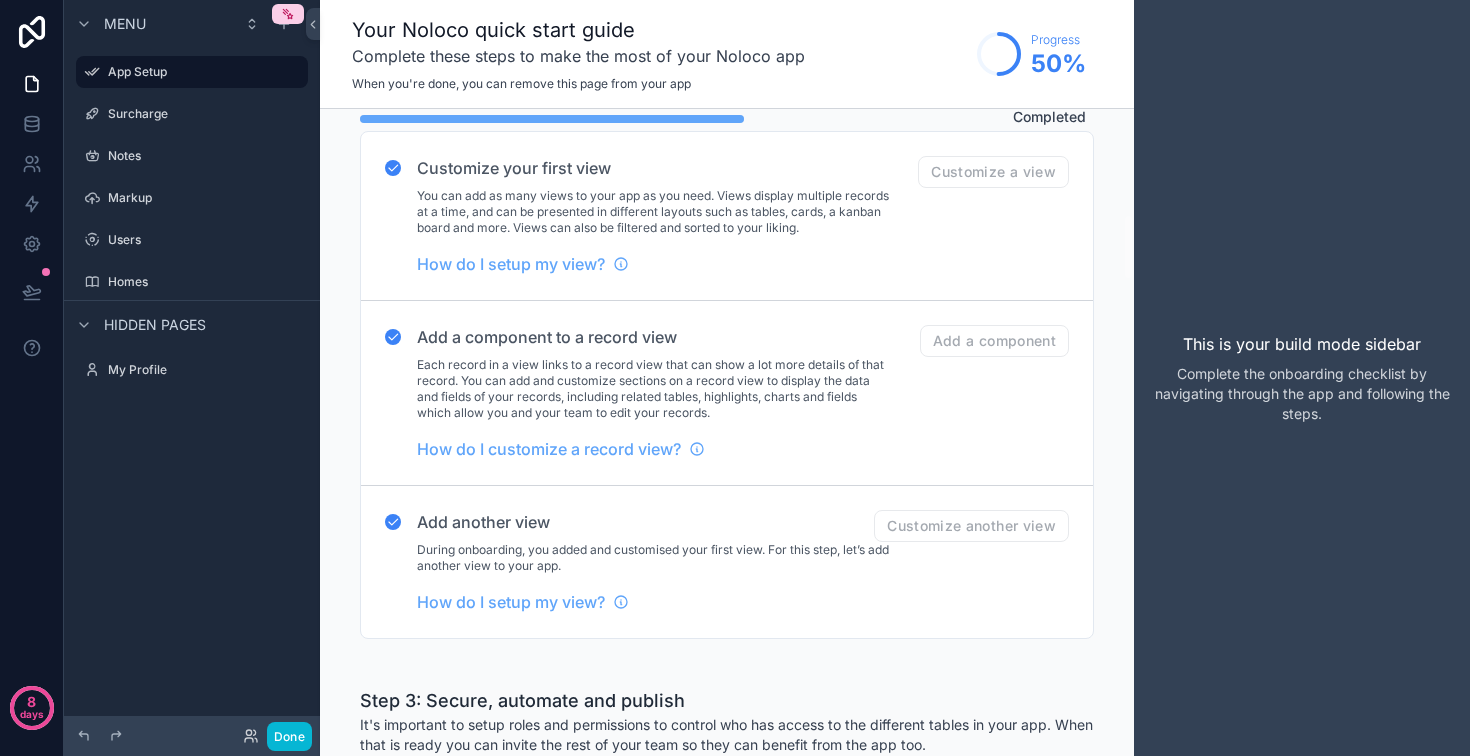 click on "Add a user list" at bounding box center [1004, -178] 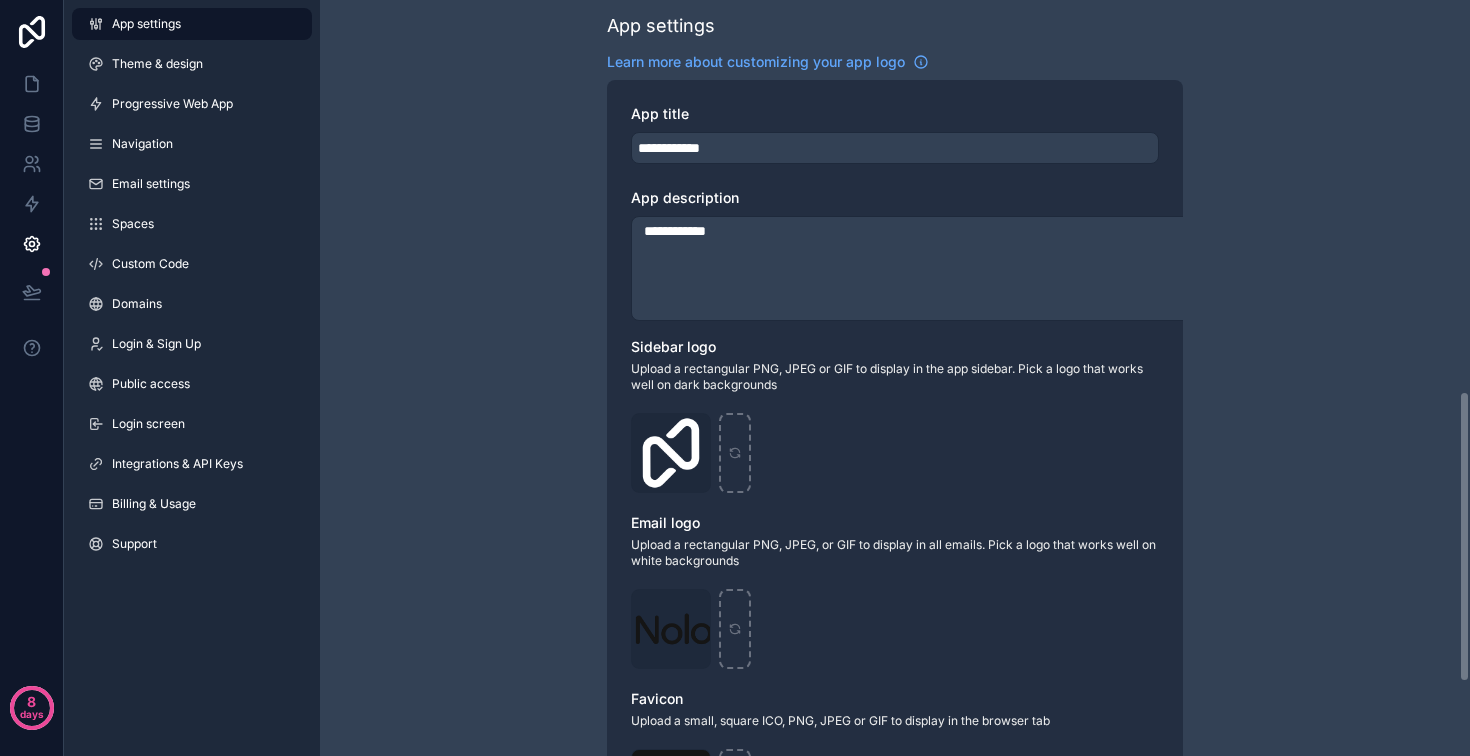 scroll, scrollTop: 0, scrollLeft: 0, axis: both 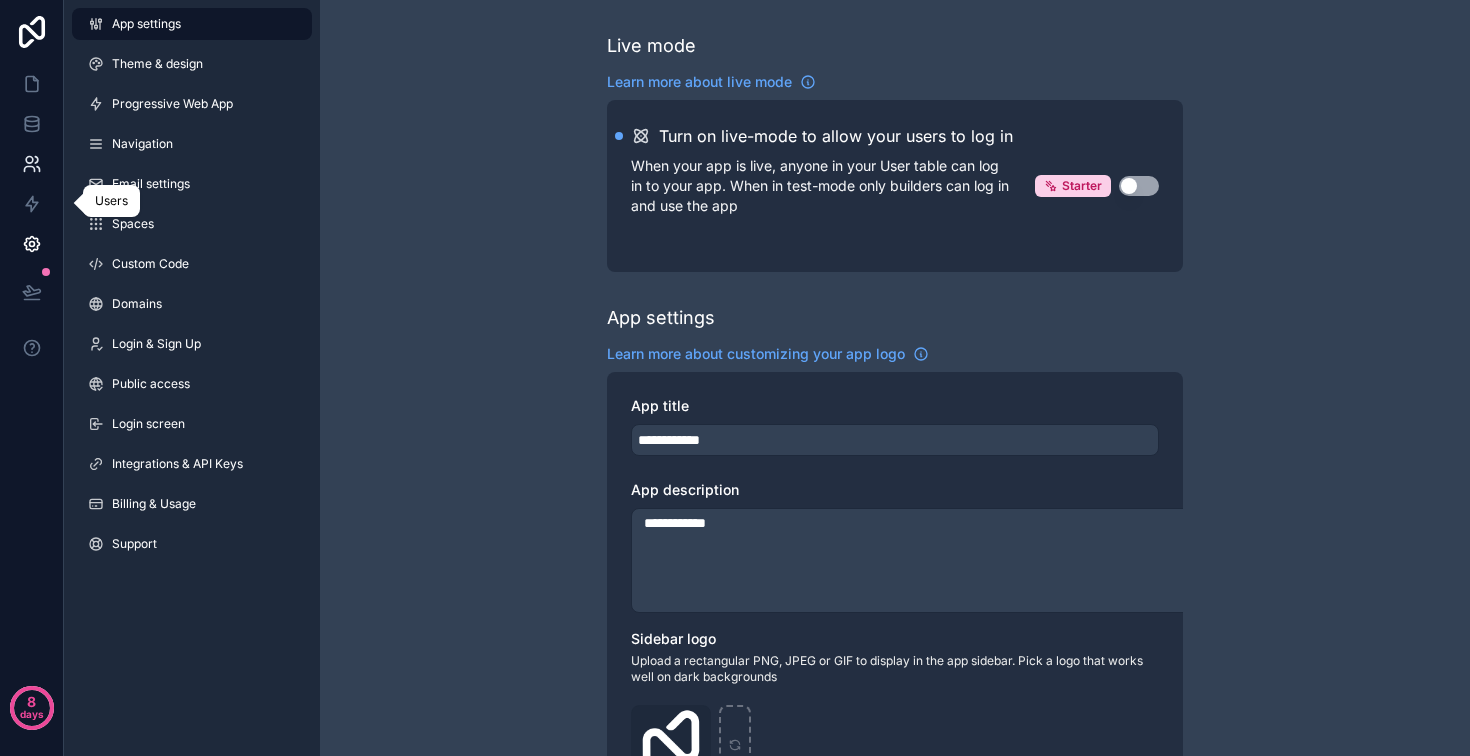 click 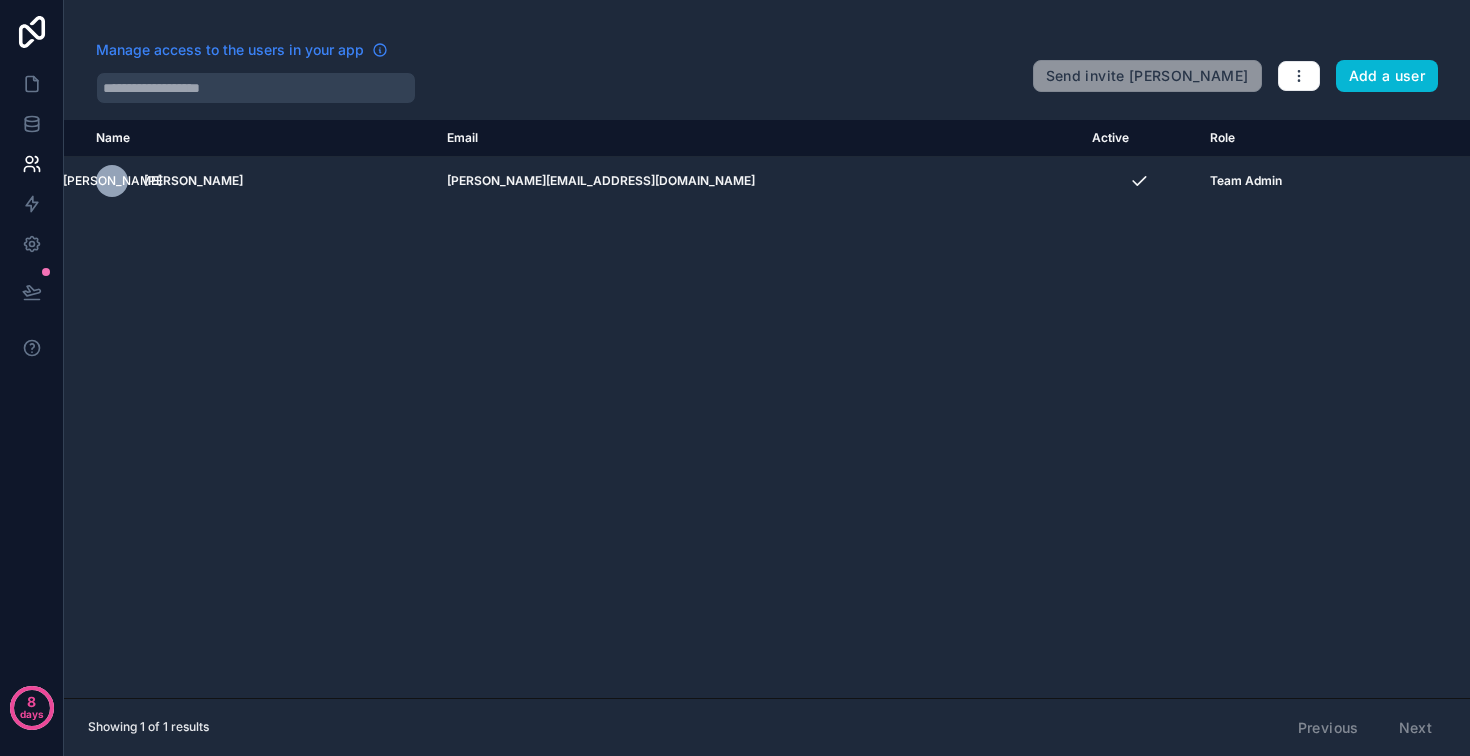 click on "Manage access to the users in your app" at bounding box center (230, 50) 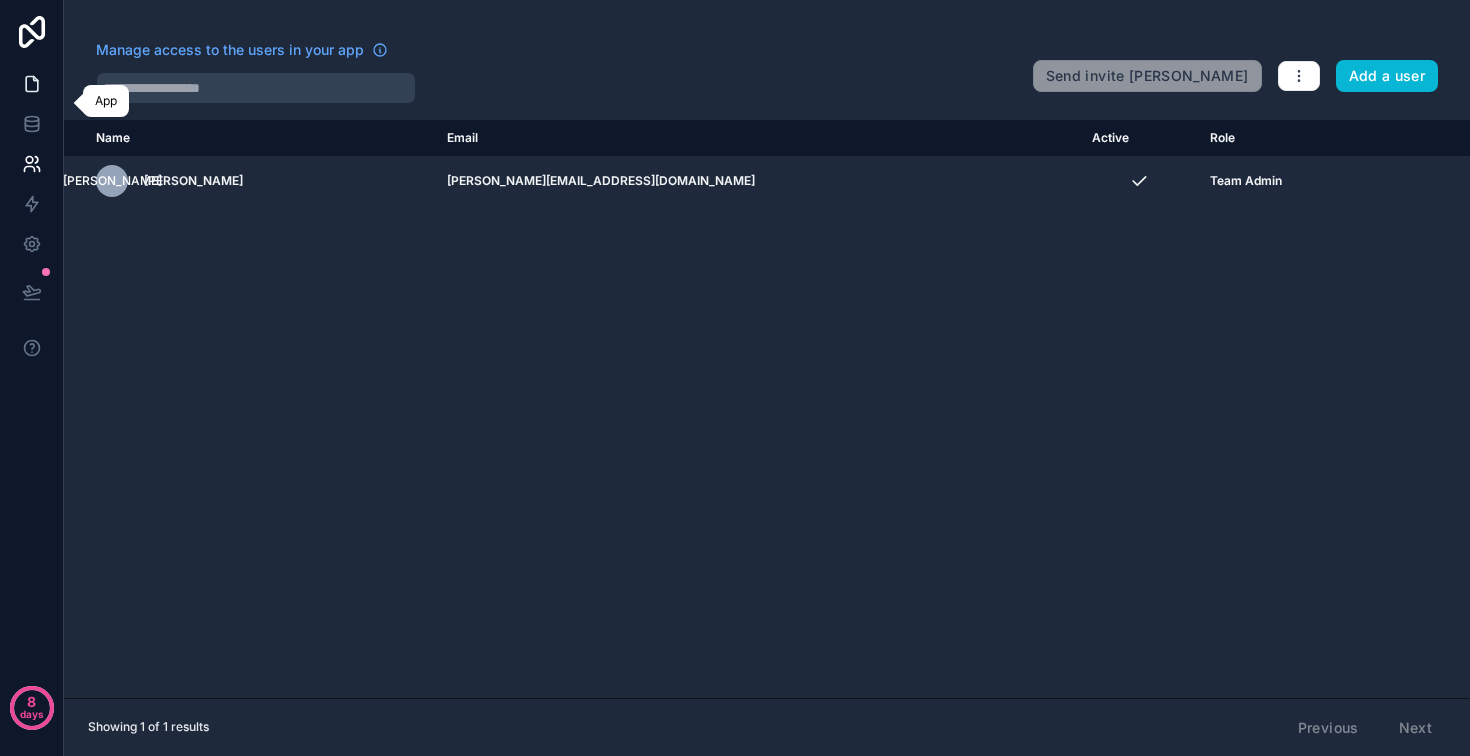 click 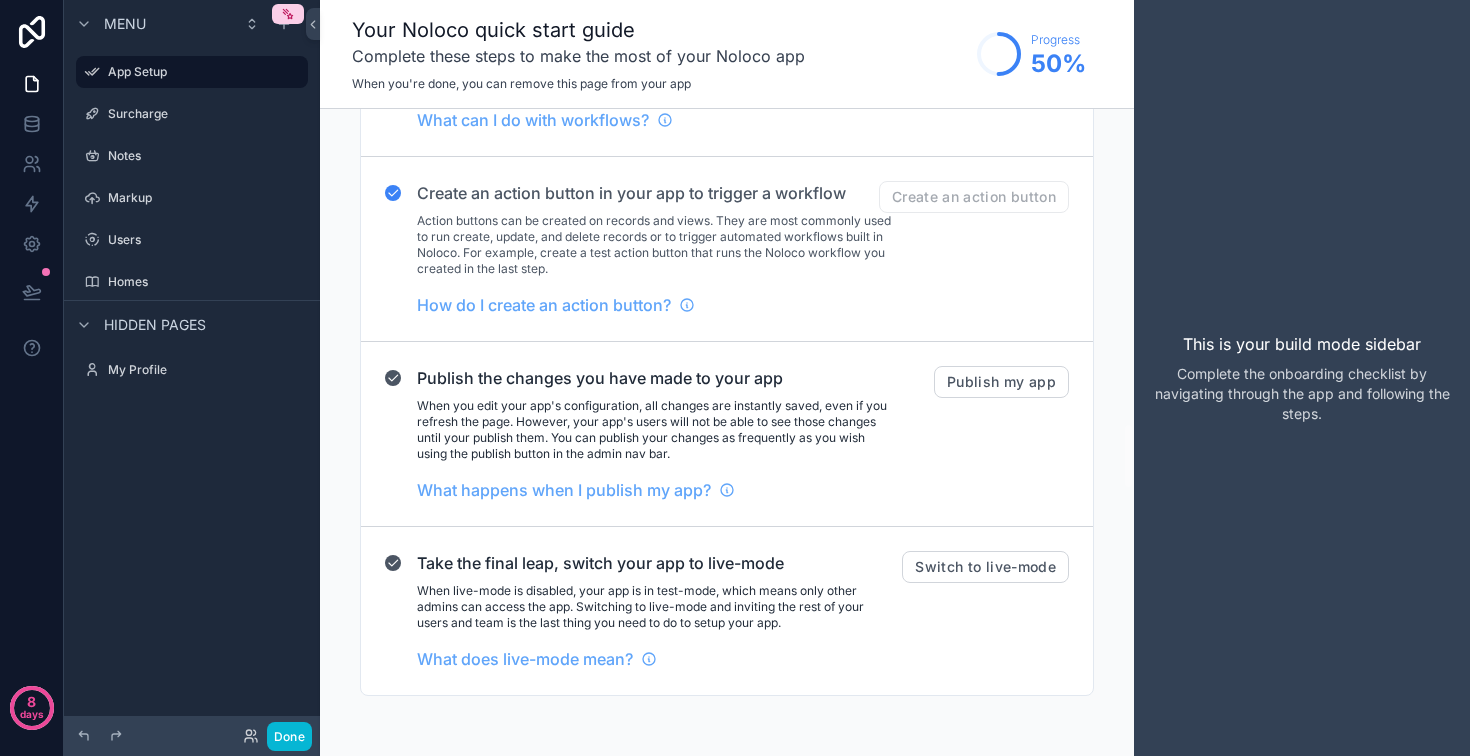 scroll, scrollTop: 2722, scrollLeft: 0, axis: vertical 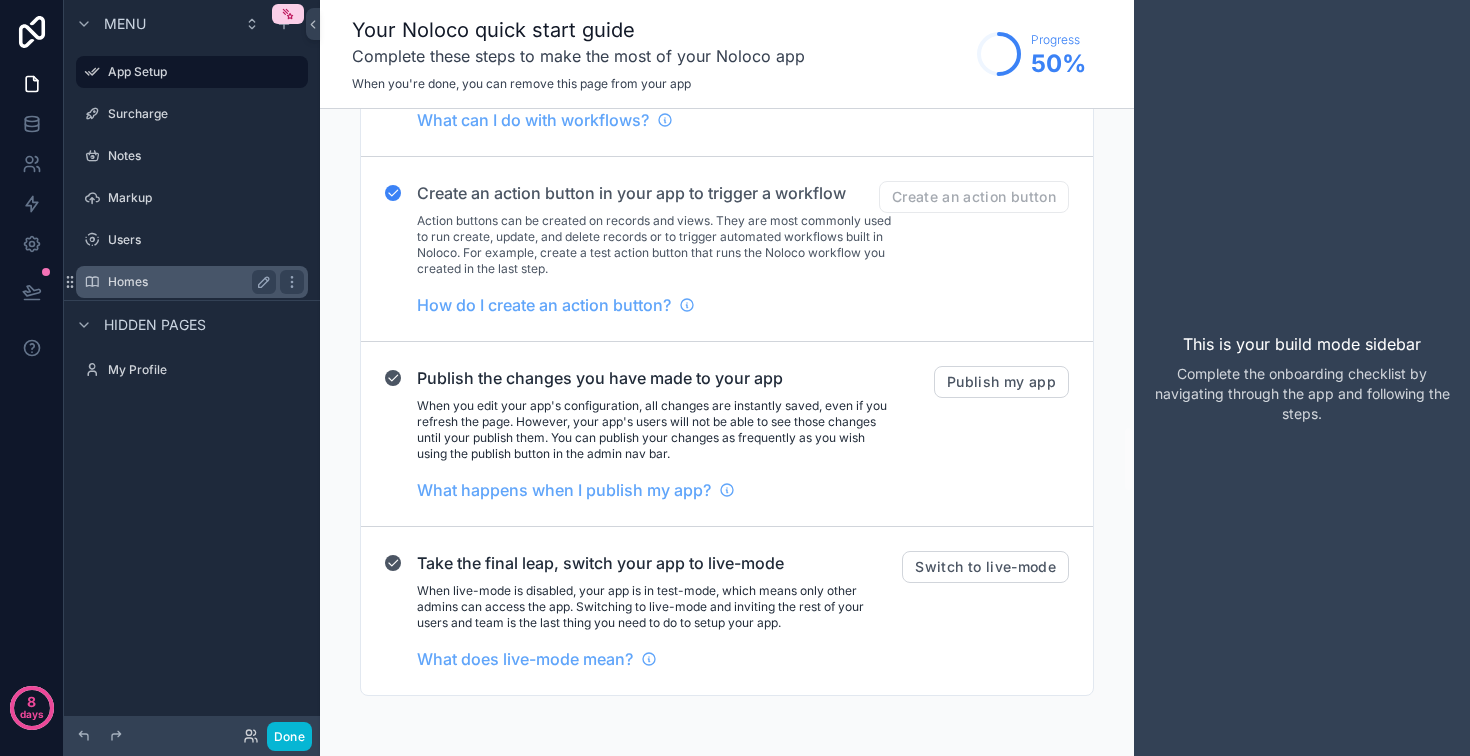 click on "Homes" at bounding box center [188, 282] 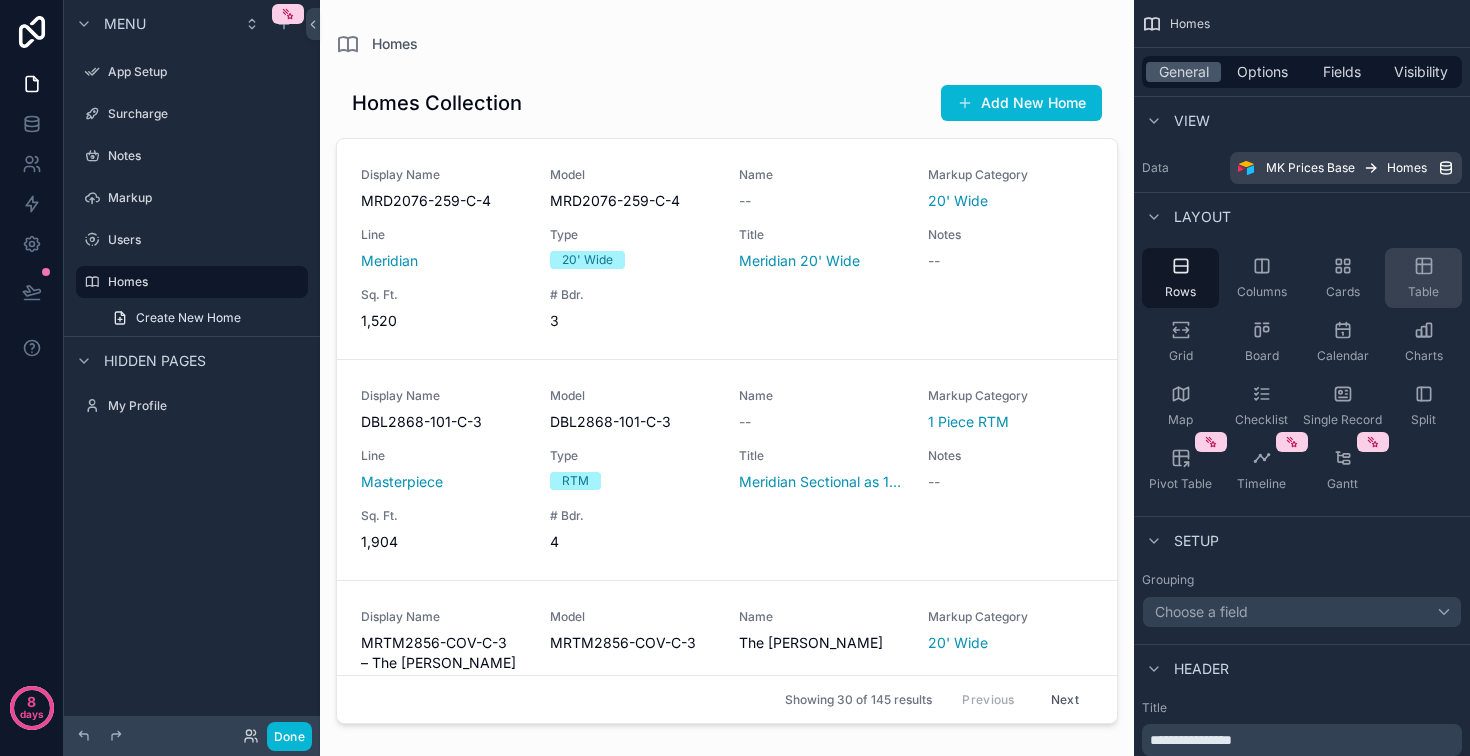 click on "Table" at bounding box center (1423, 278) 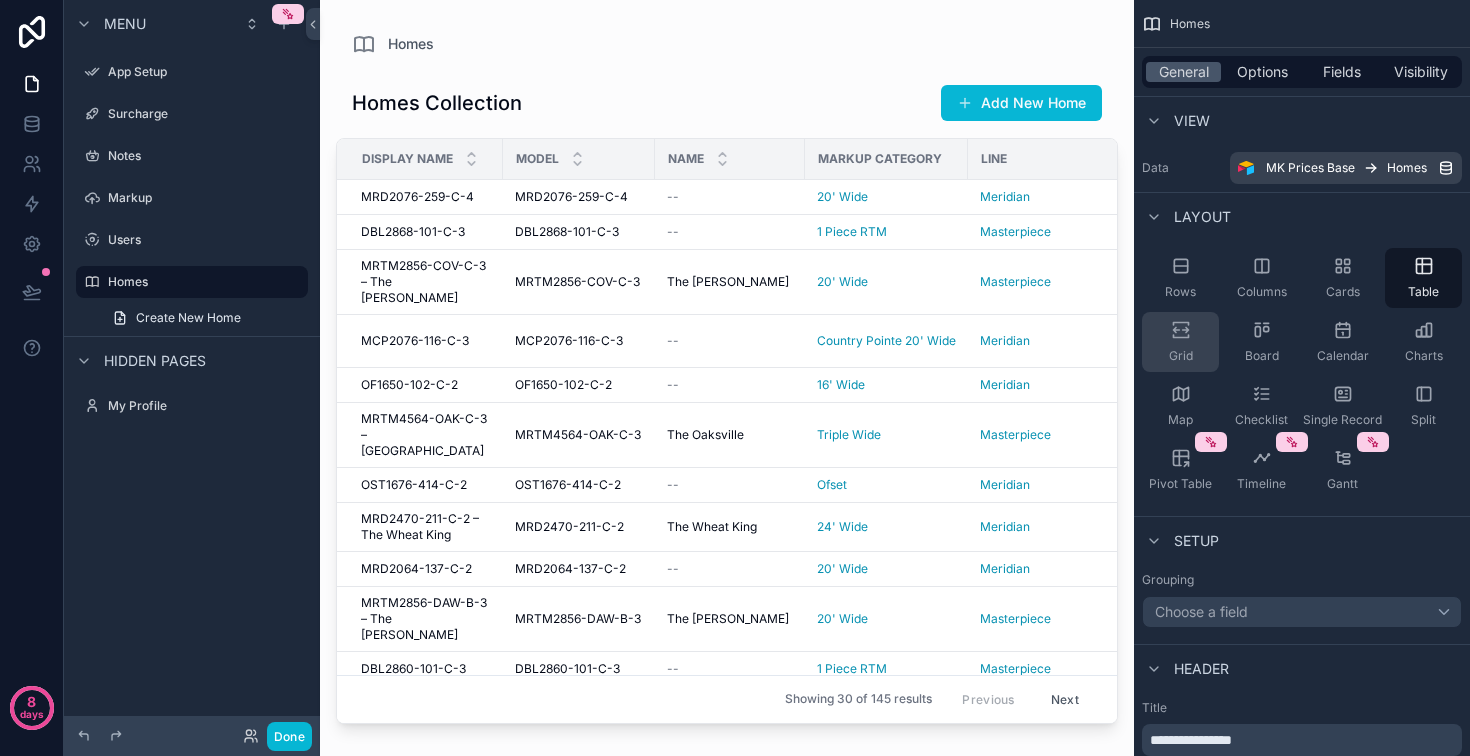 click on "Grid" at bounding box center [1180, 342] 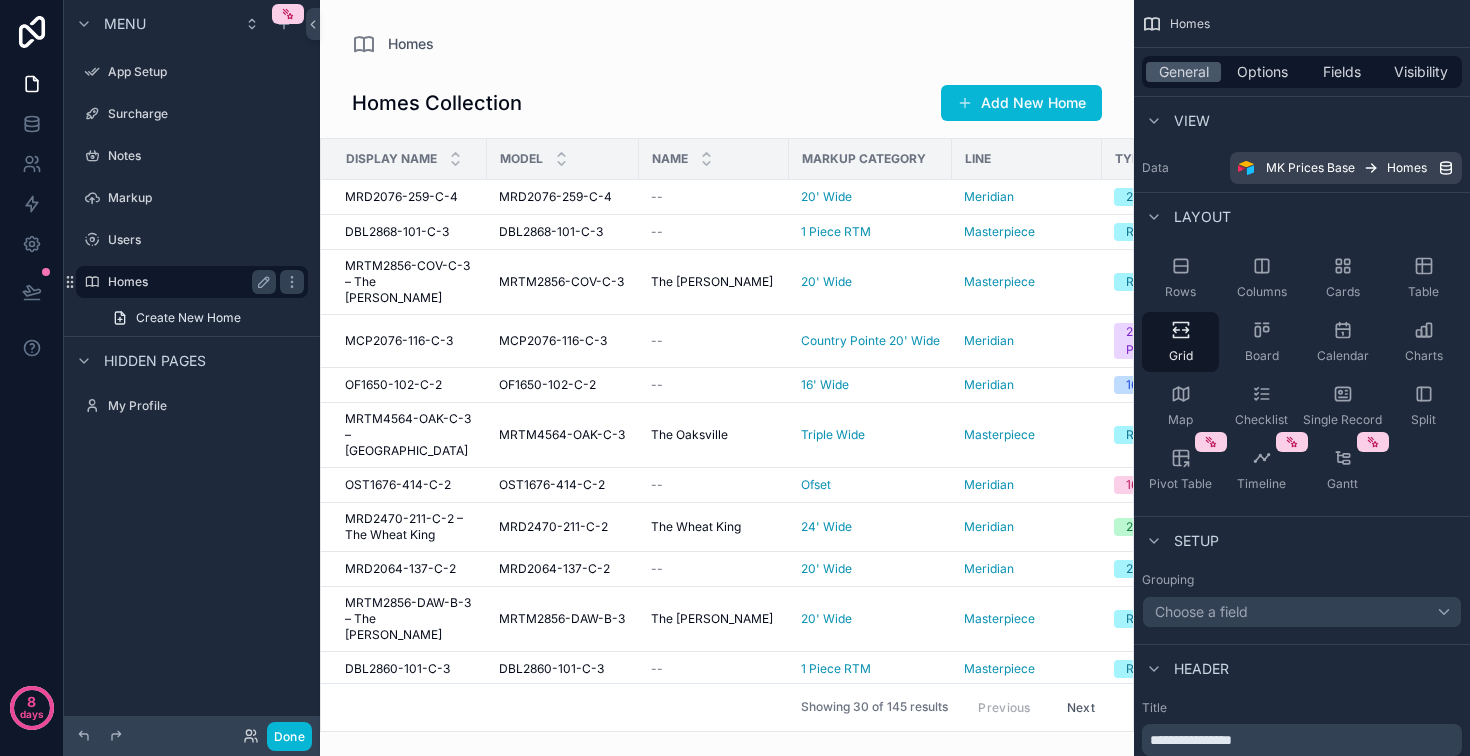 click on "Homes" at bounding box center (188, 282) 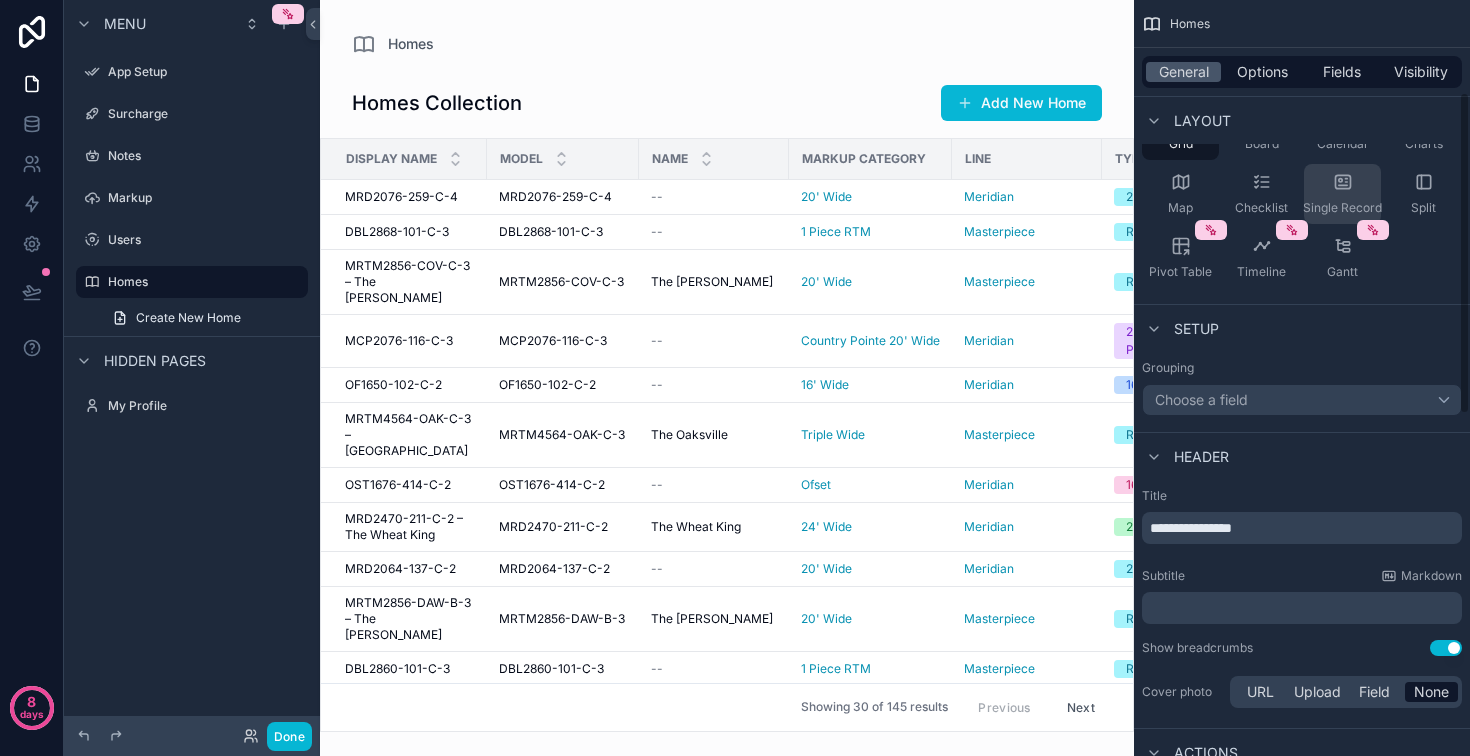 scroll, scrollTop: 210, scrollLeft: 0, axis: vertical 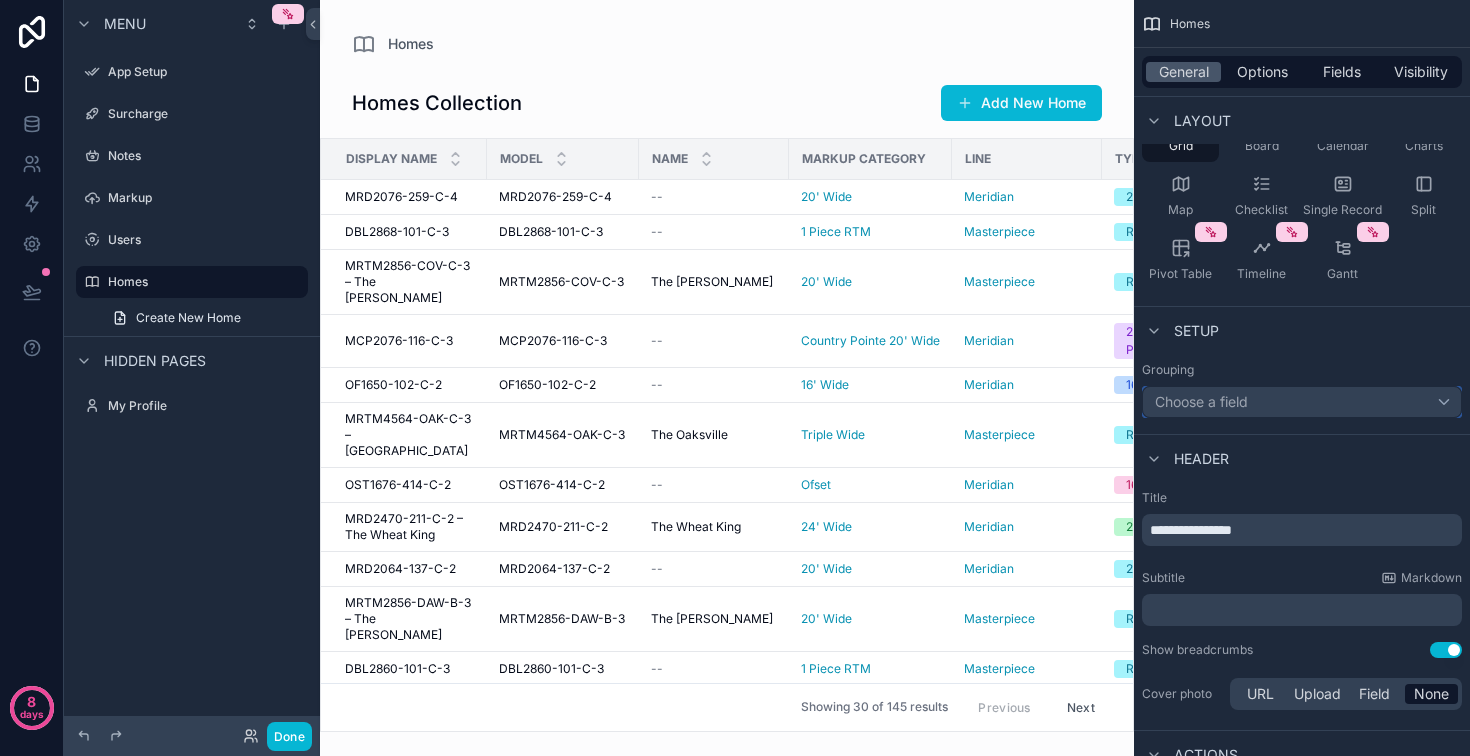 click on "Choose a field" at bounding box center [1302, 402] 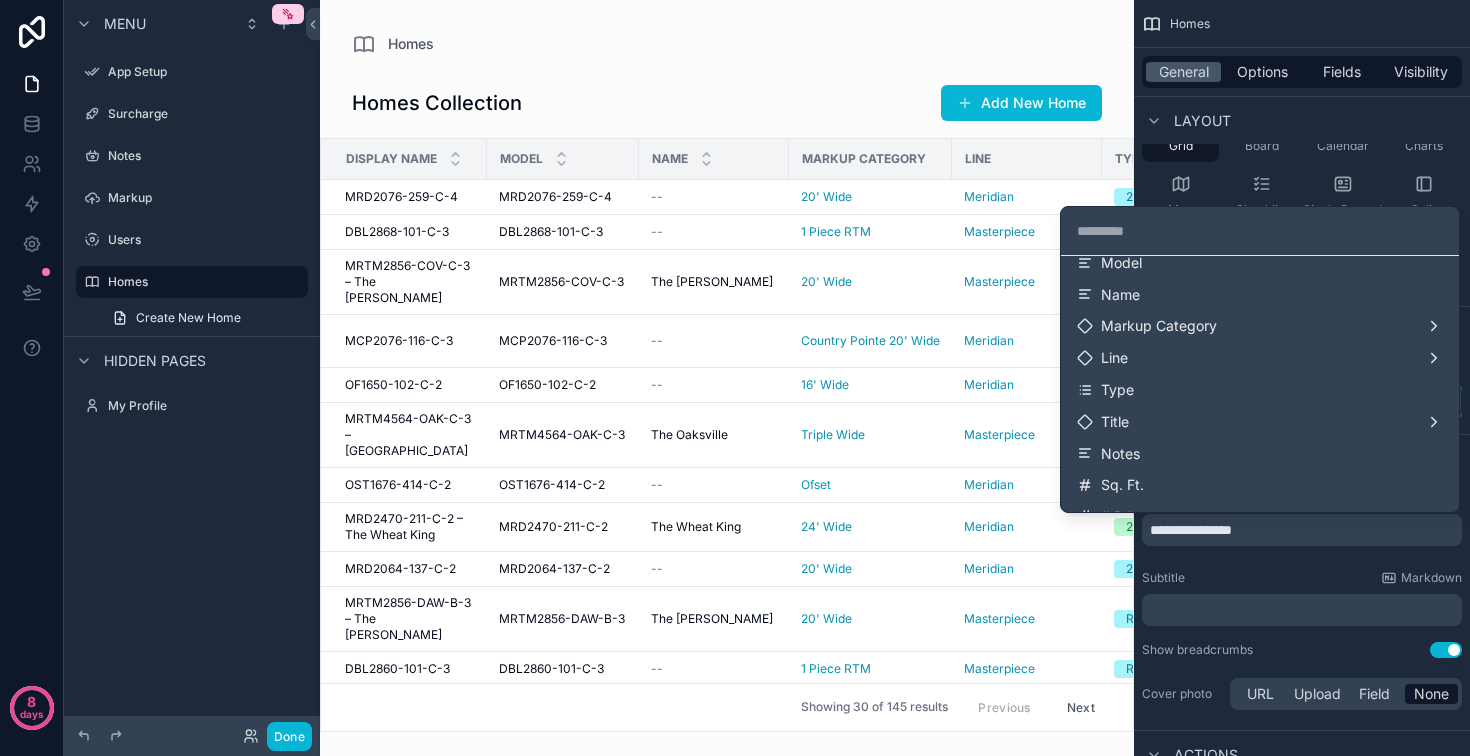 scroll, scrollTop: 158, scrollLeft: 0, axis: vertical 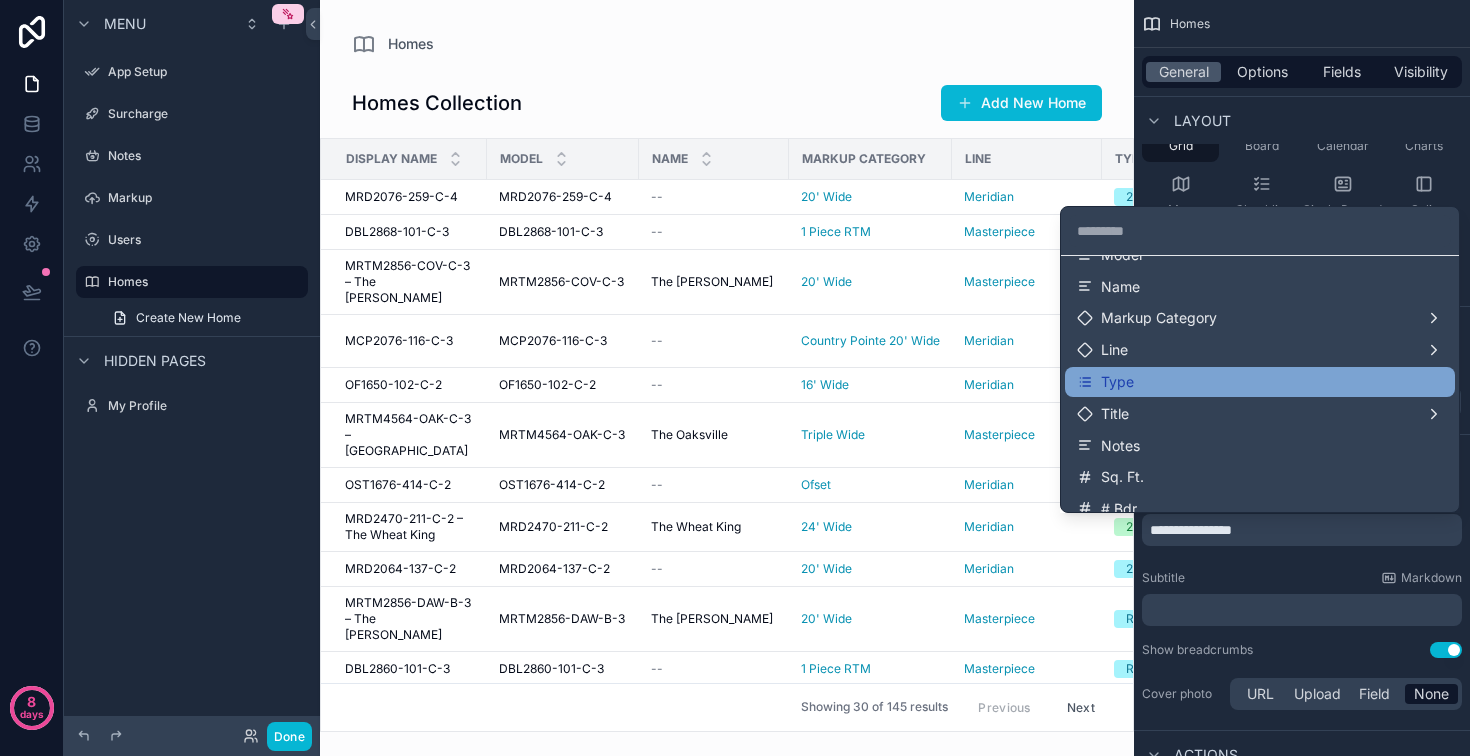 click on "Type" at bounding box center [1260, 382] 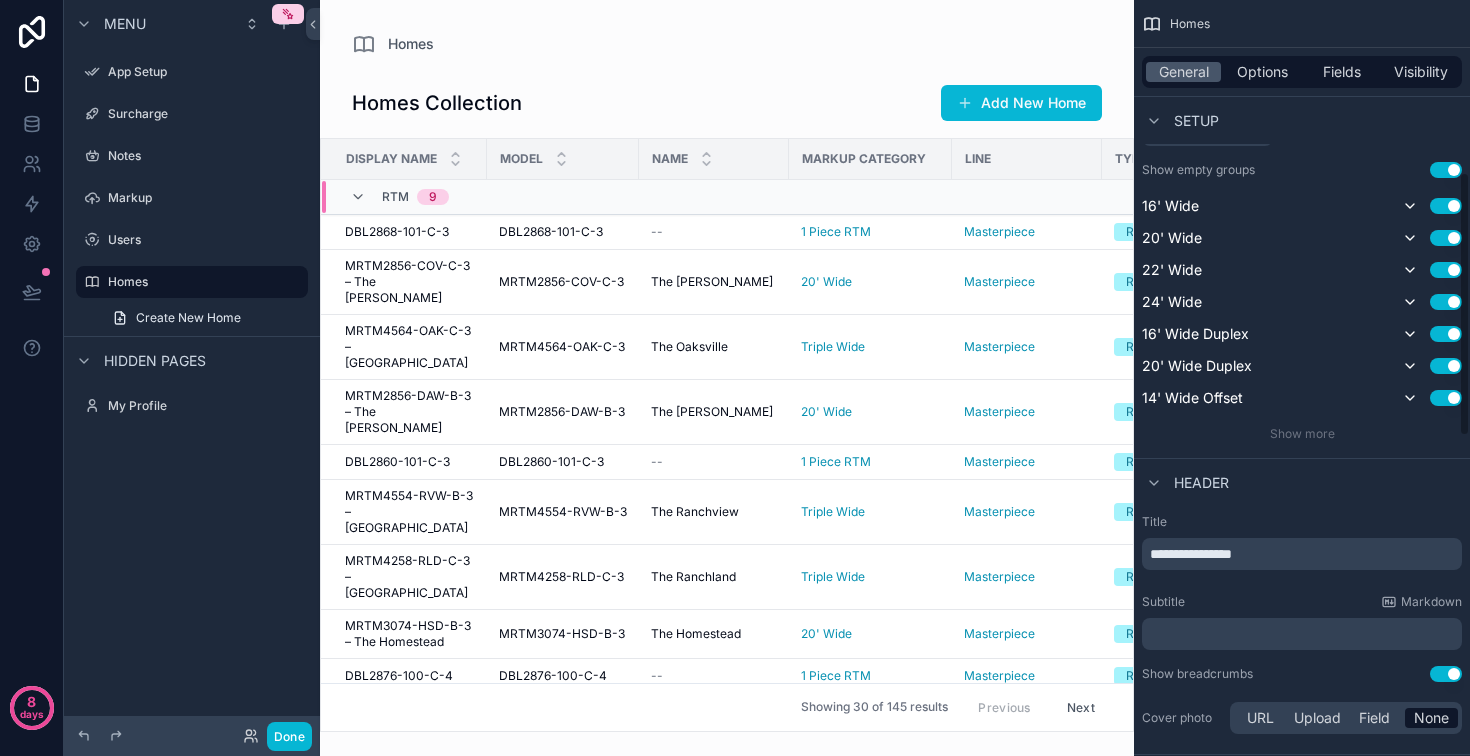 scroll, scrollTop: 577, scrollLeft: 0, axis: vertical 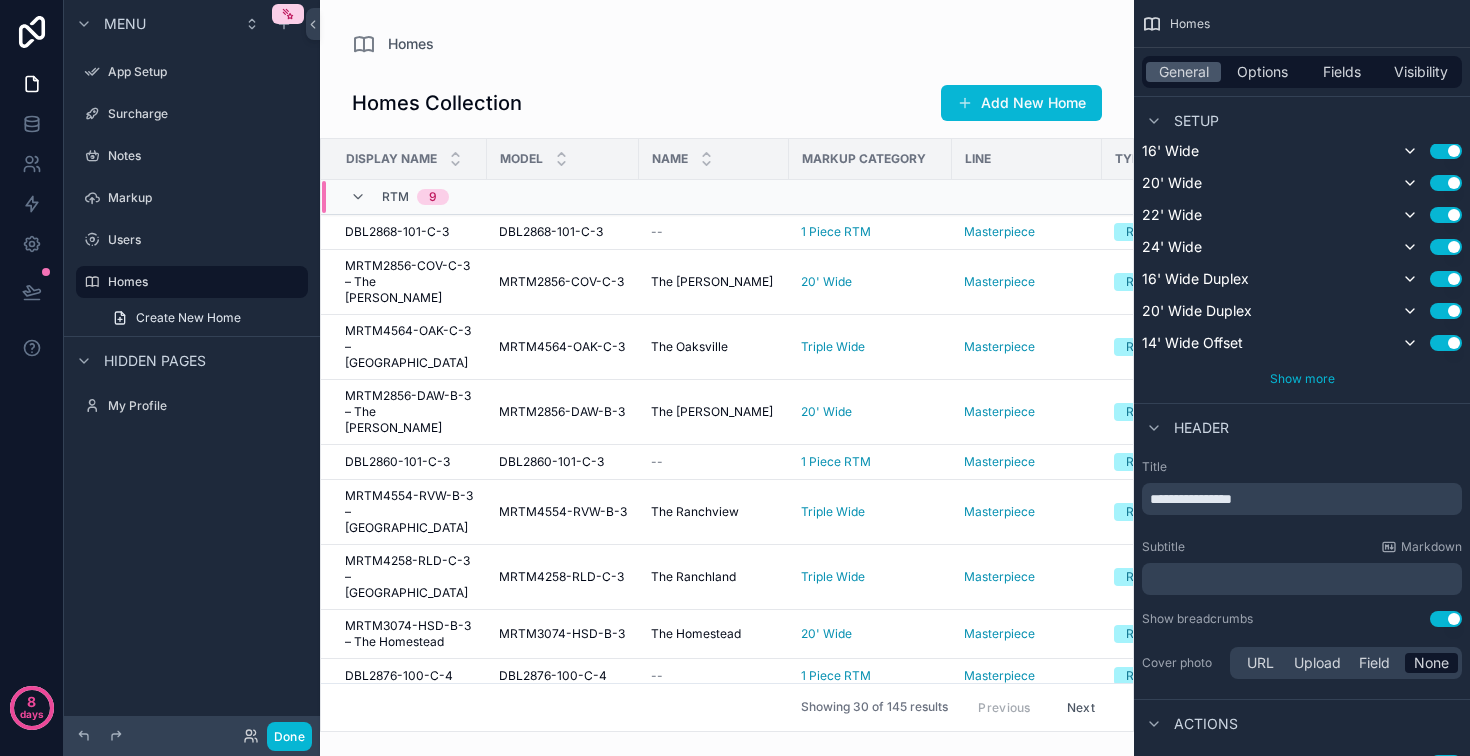 click on "Show more" at bounding box center [1302, 378] 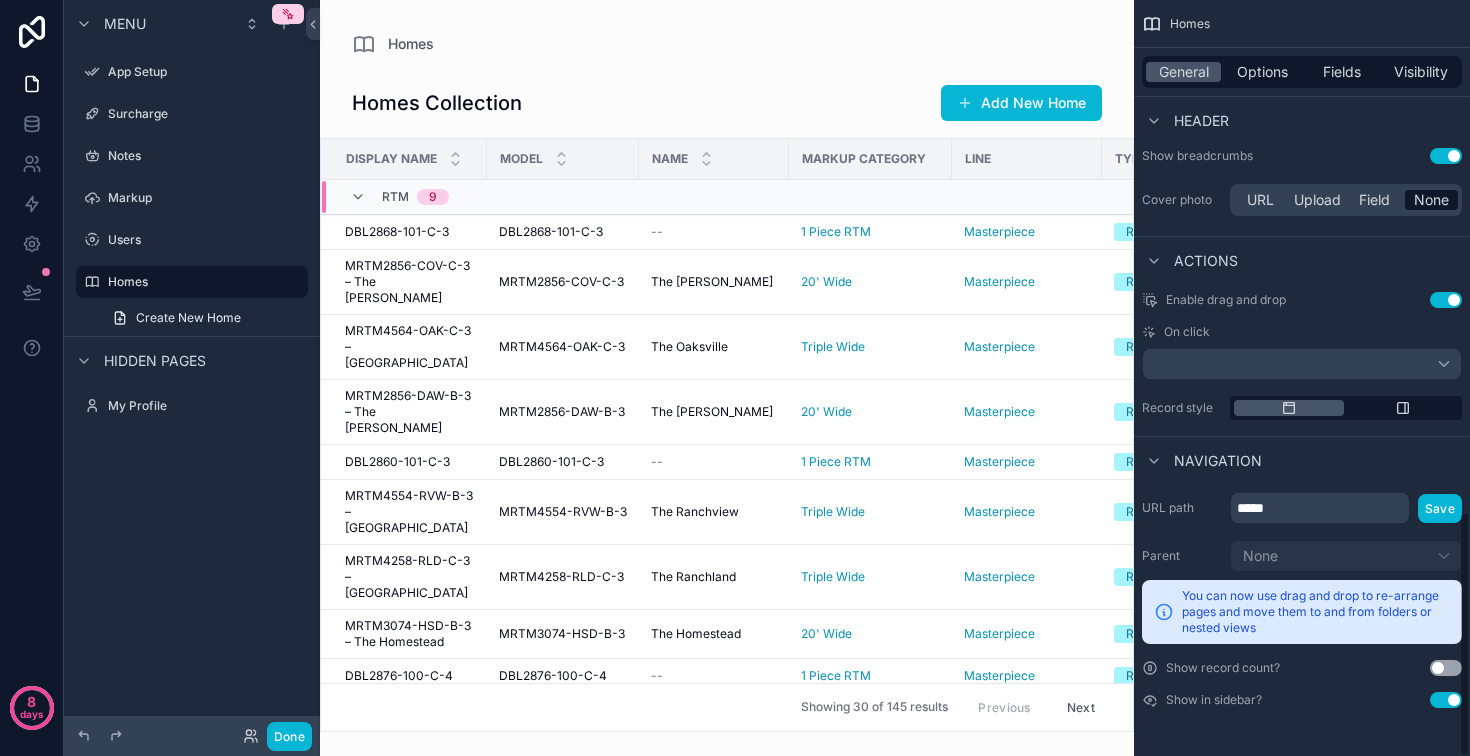 scroll, scrollTop: 1583, scrollLeft: 0, axis: vertical 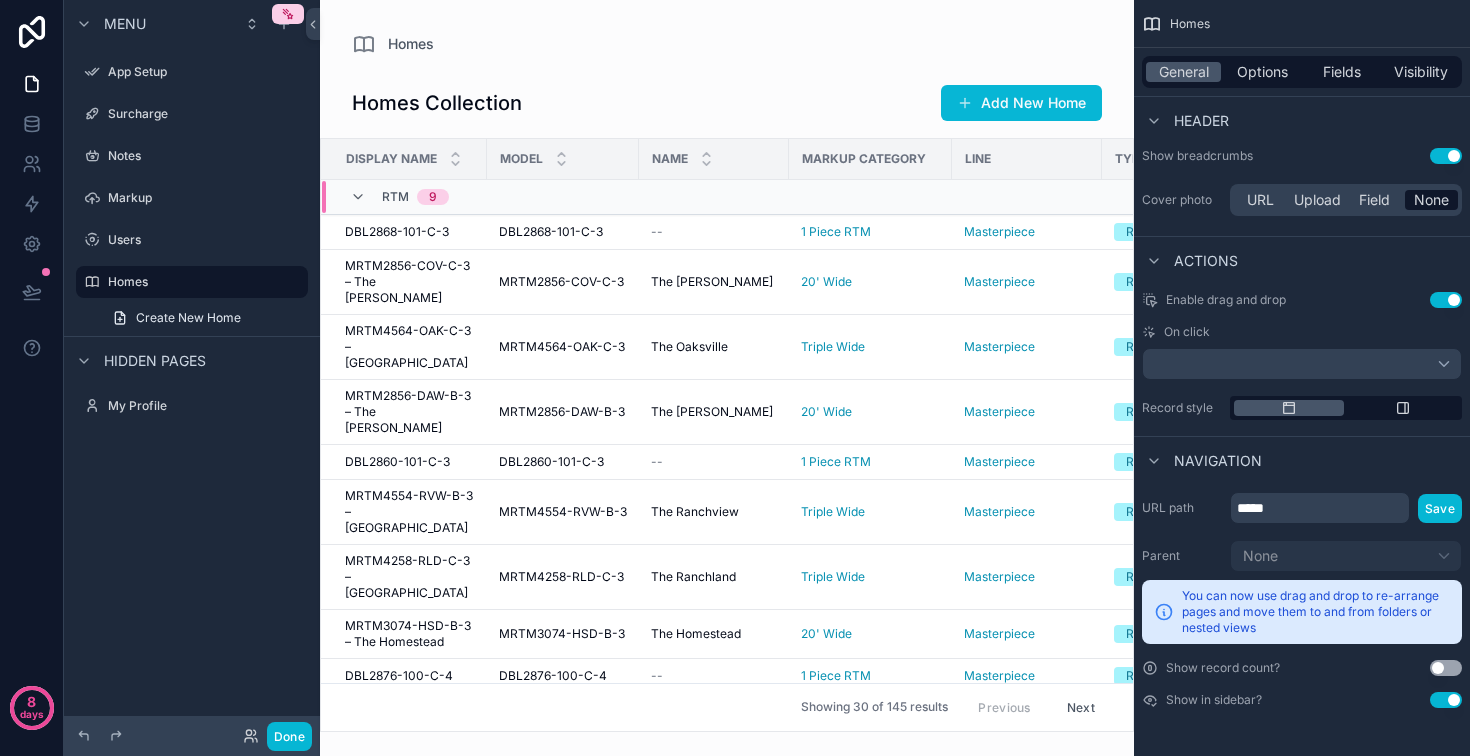click on "Use setting" at bounding box center (1446, 668) 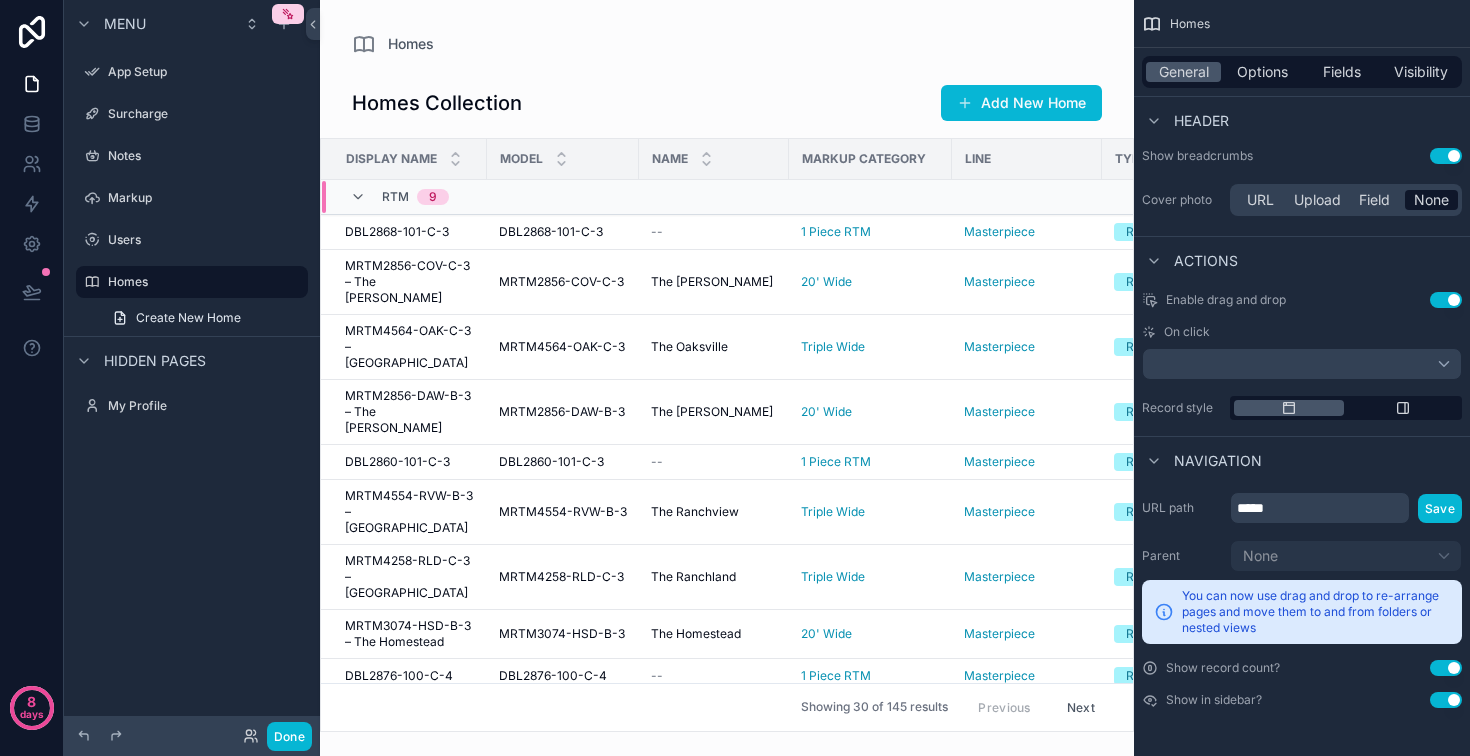 click on "Use setting" at bounding box center (1446, 668) 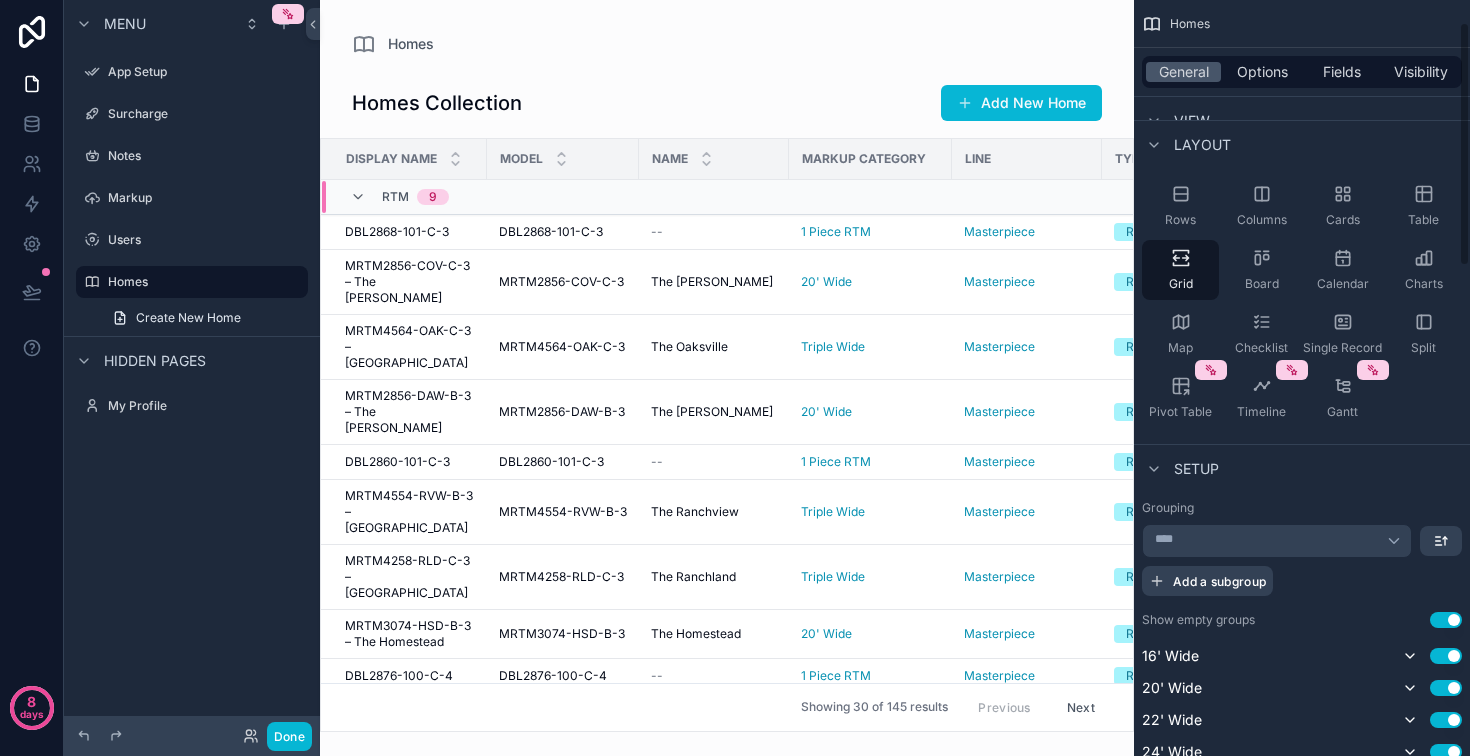 scroll, scrollTop: 0, scrollLeft: 0, axis: both 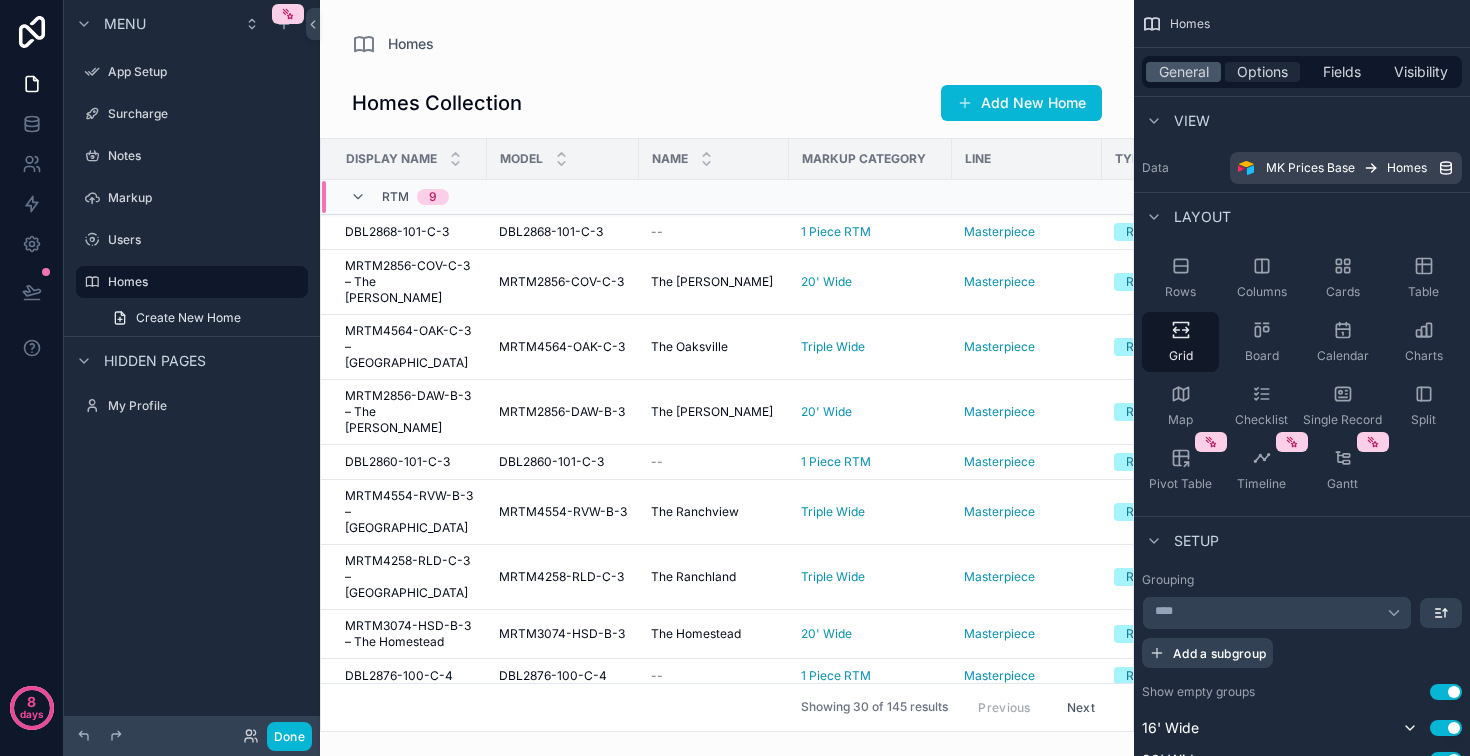 click on "Options" at bounding box center (1262, 72) 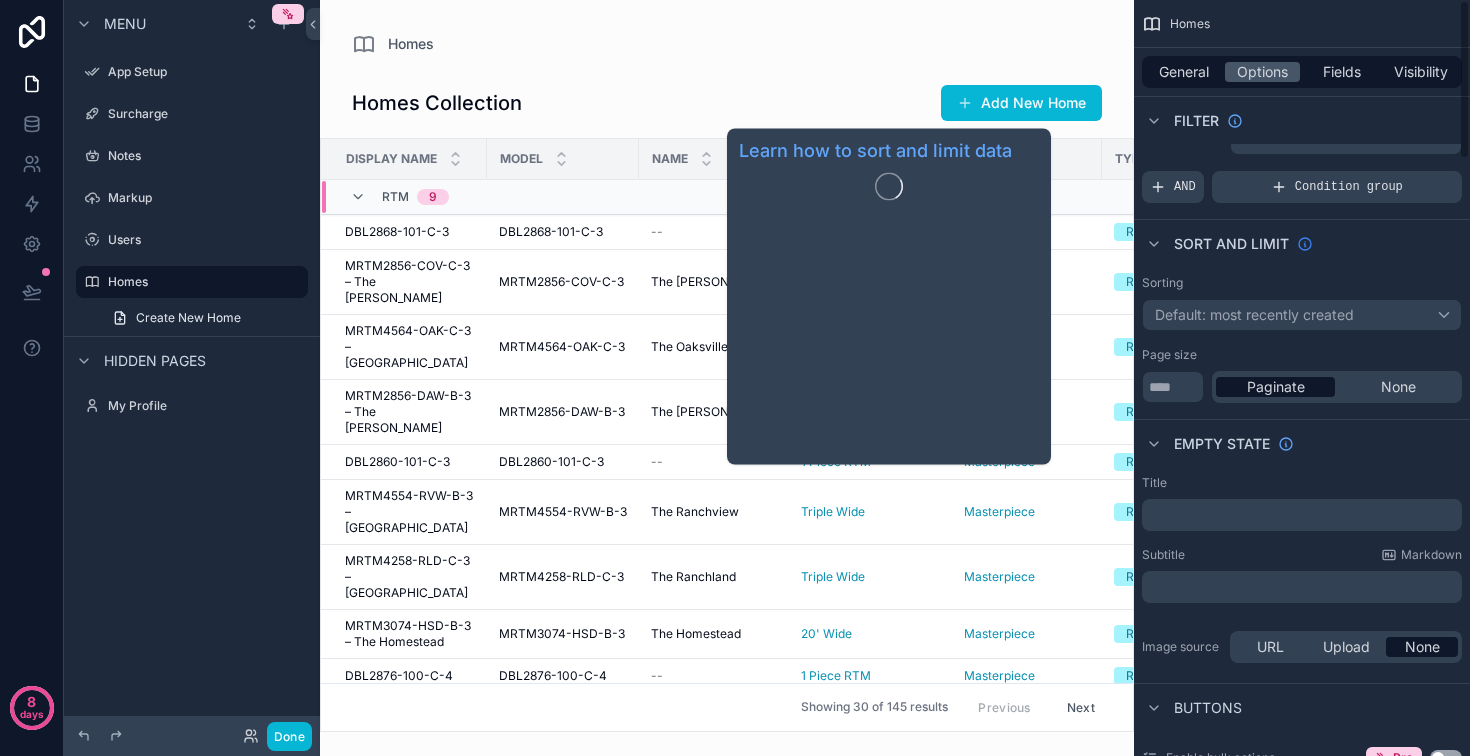 scroll, scrollTop: 38, scrollLeft: 0, axis: vertical 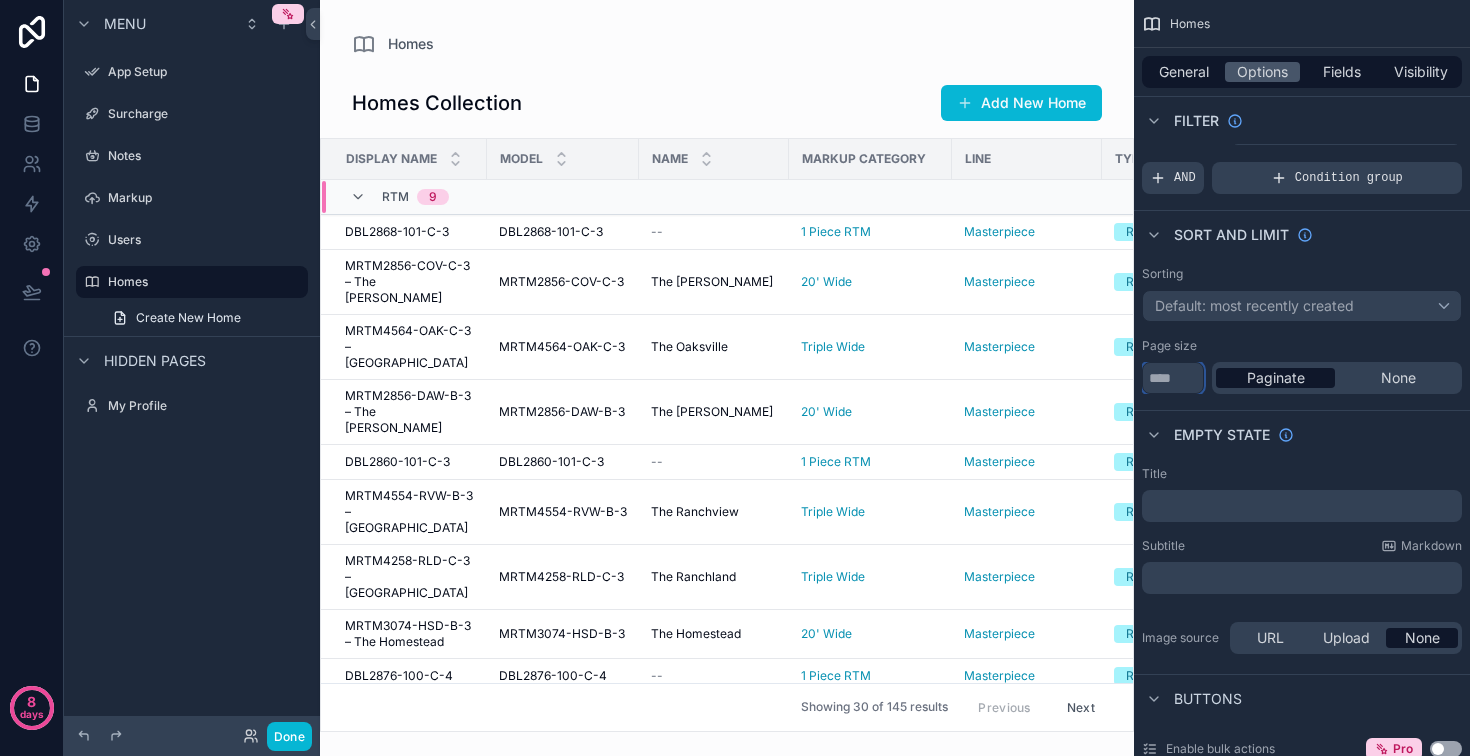drag, startPoint x: 1120, startPoint y: 484, endPoint x: 993, endPoint y: 486, distance: 127.01575 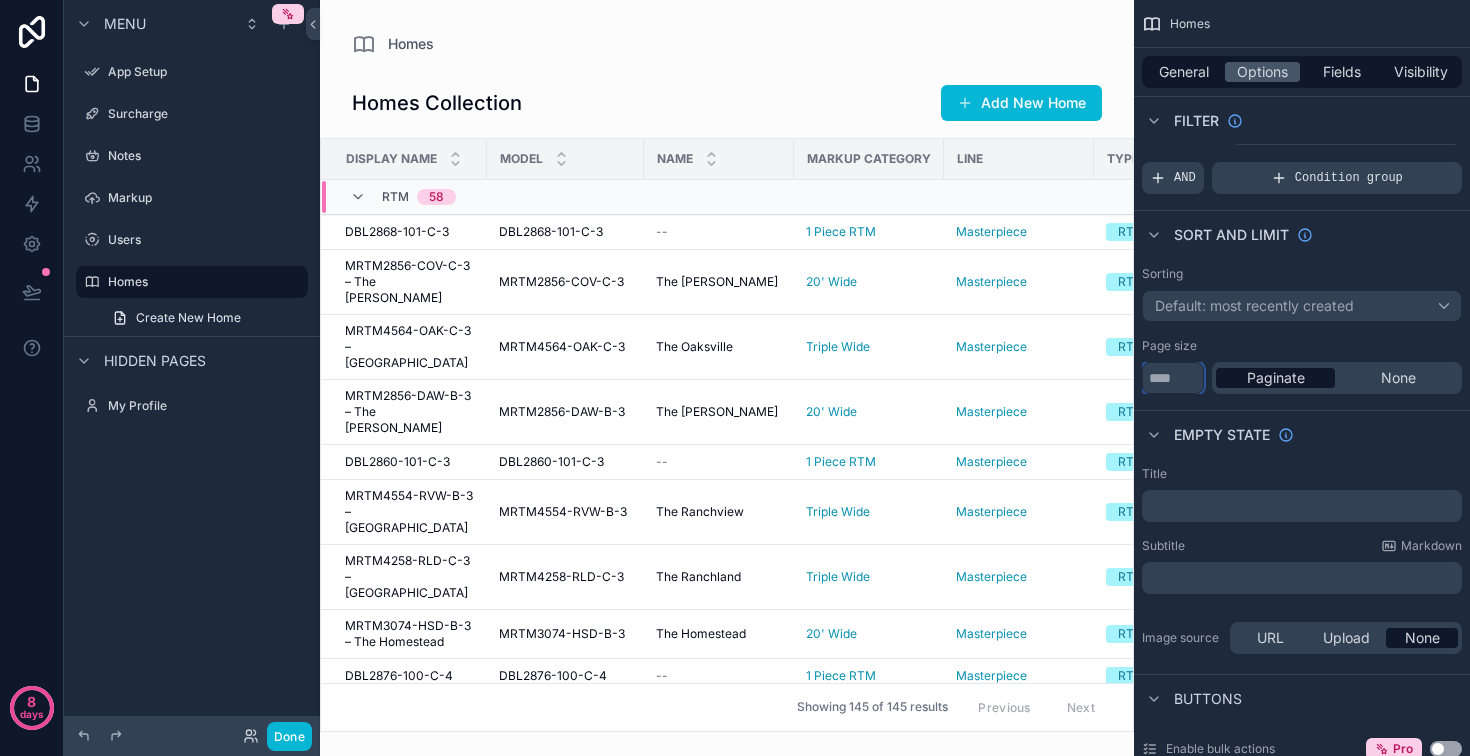 type on "***" 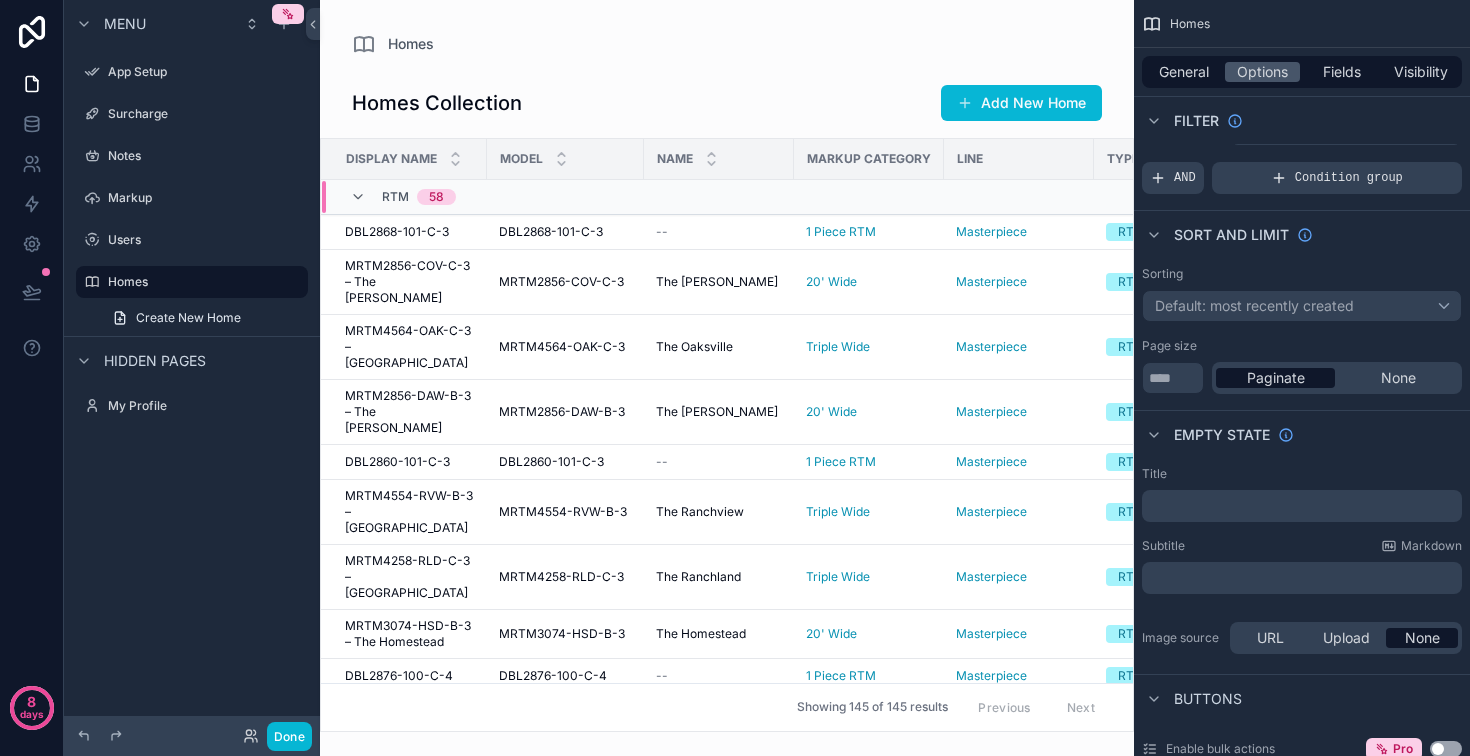 drag, startPoint x: 1039, startPoint y: 204, endPoint x: 1038, endPoint y: 239, distance: 35.014282 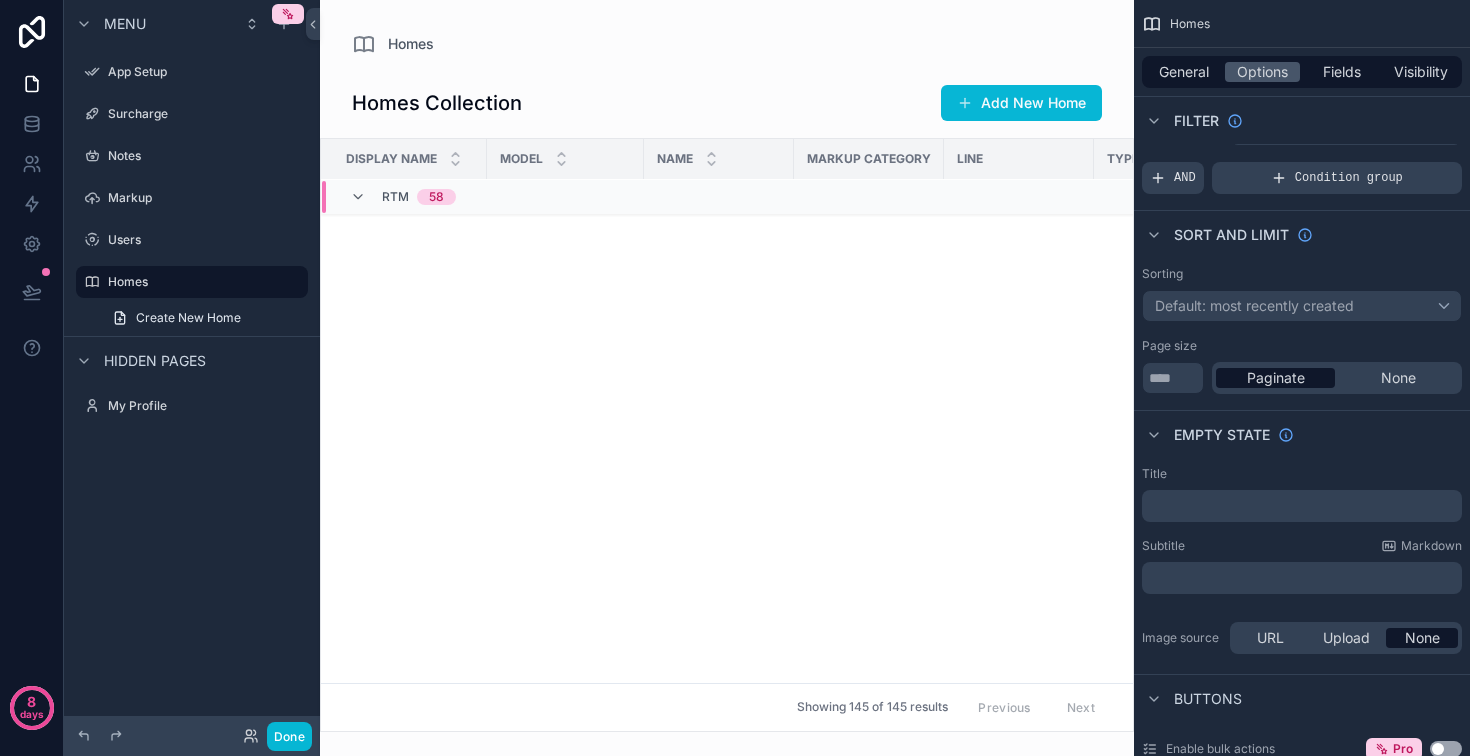 scroll, scrollTop: 0, scrollLeft: 0, axis: both 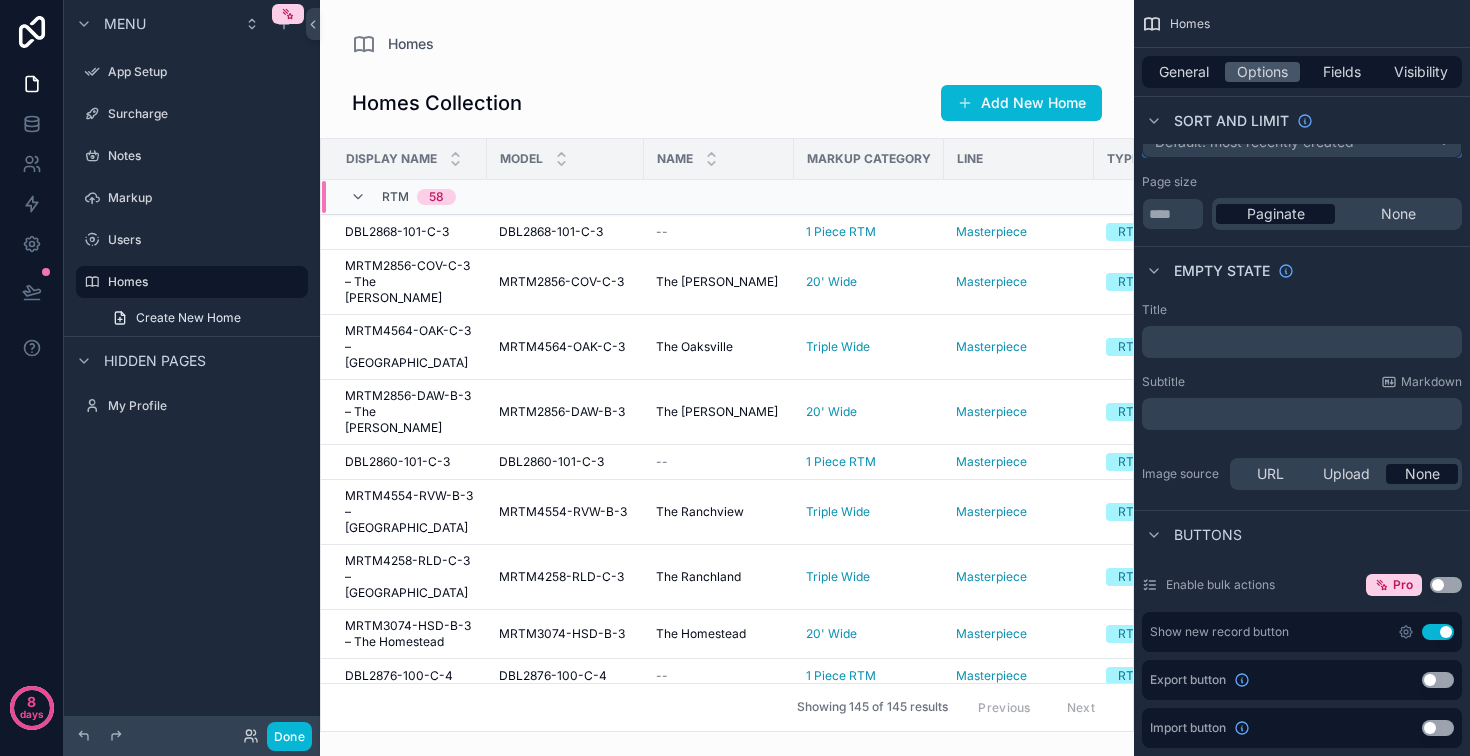 click on "Default: most recently created" at bounding box center [1254, 141] 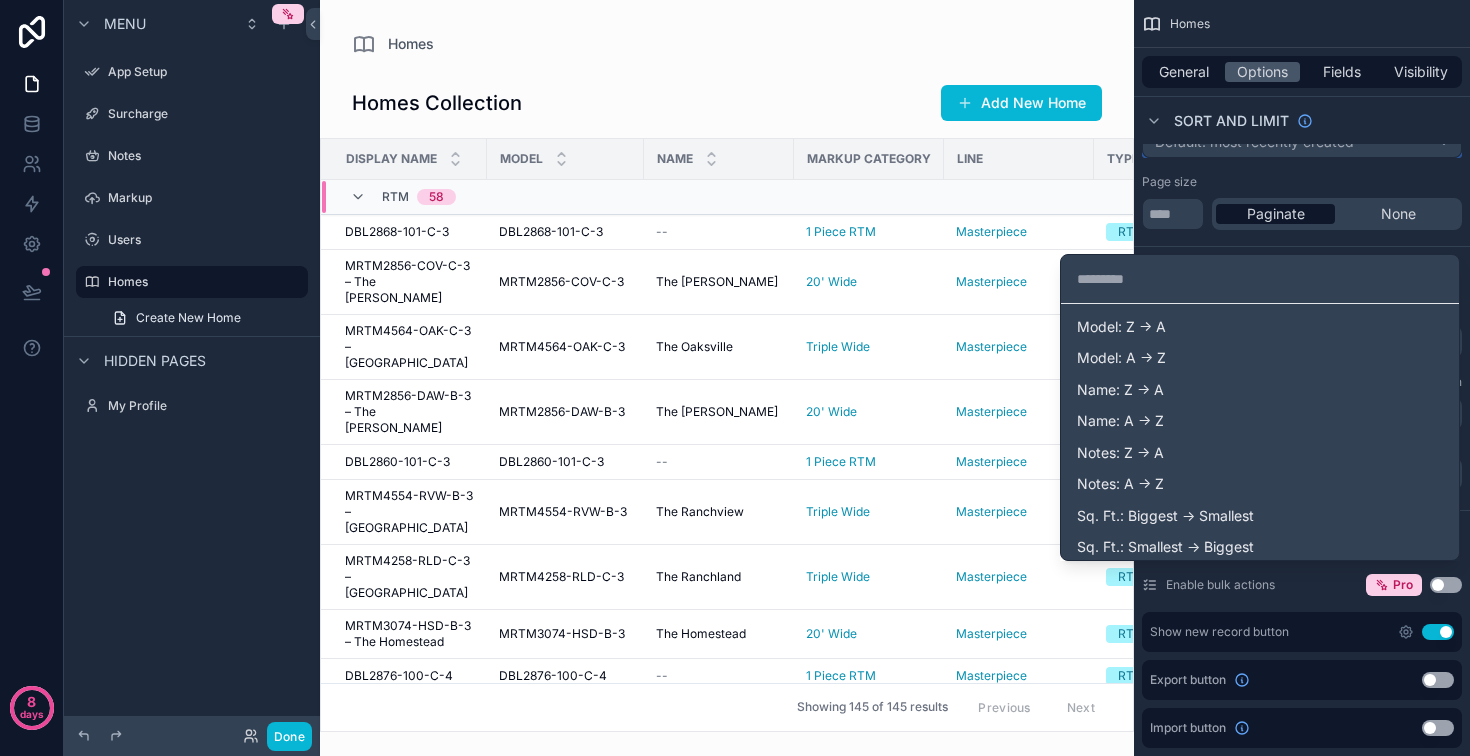 scroll, scrollTop: 224, scrollLeft: 0, axis: vertical 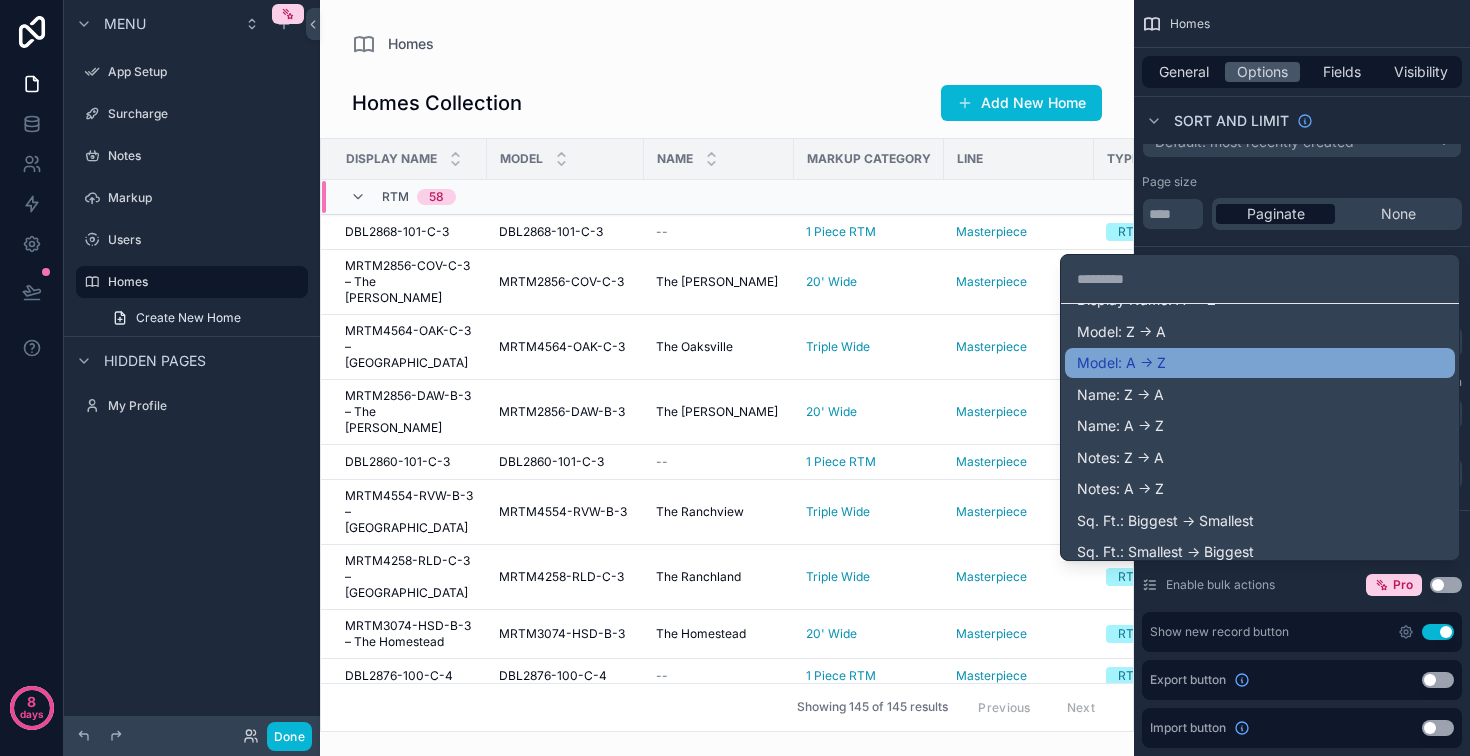 click on "Model: A -> Z" at bounding box center (1260, 363) 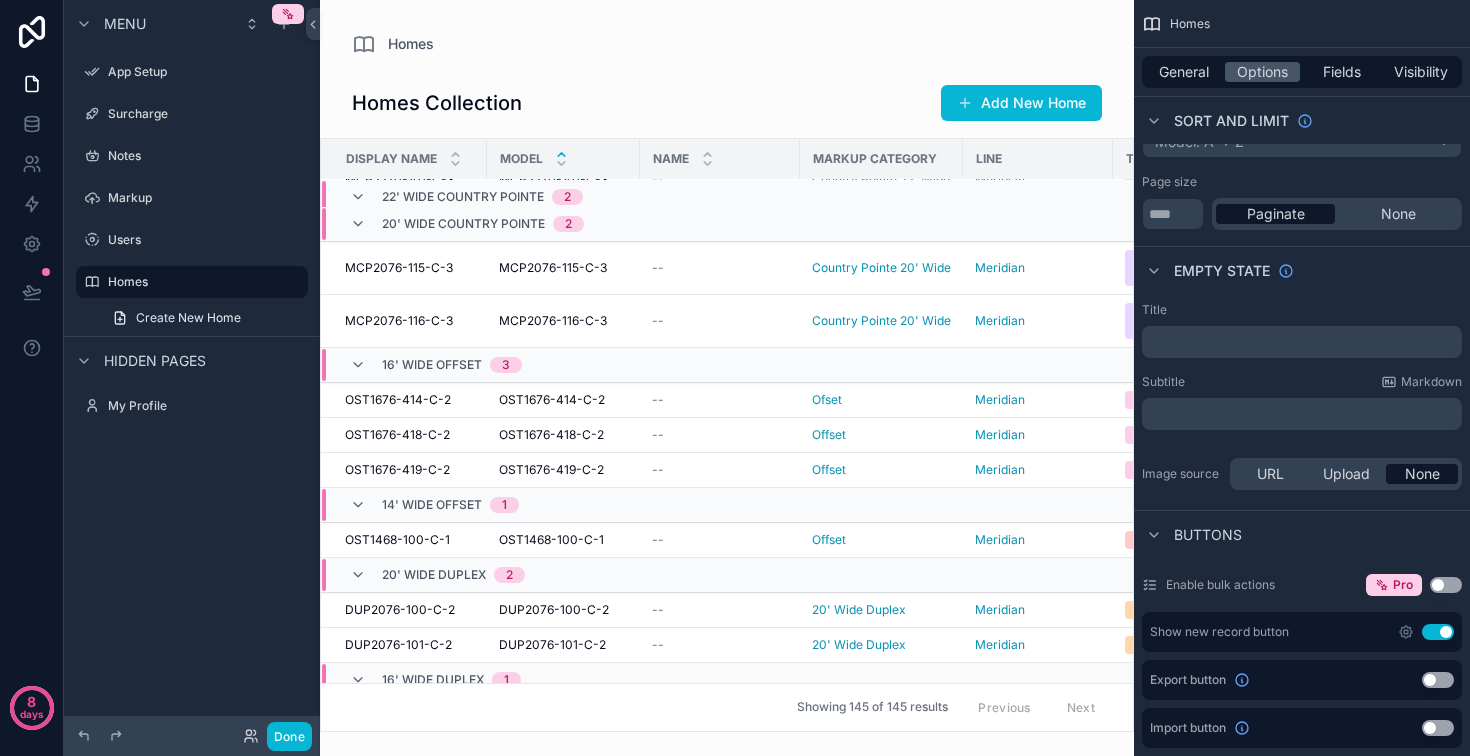 scroll, scrollTop: 4311, scrollLeft: 0, axis: vertical 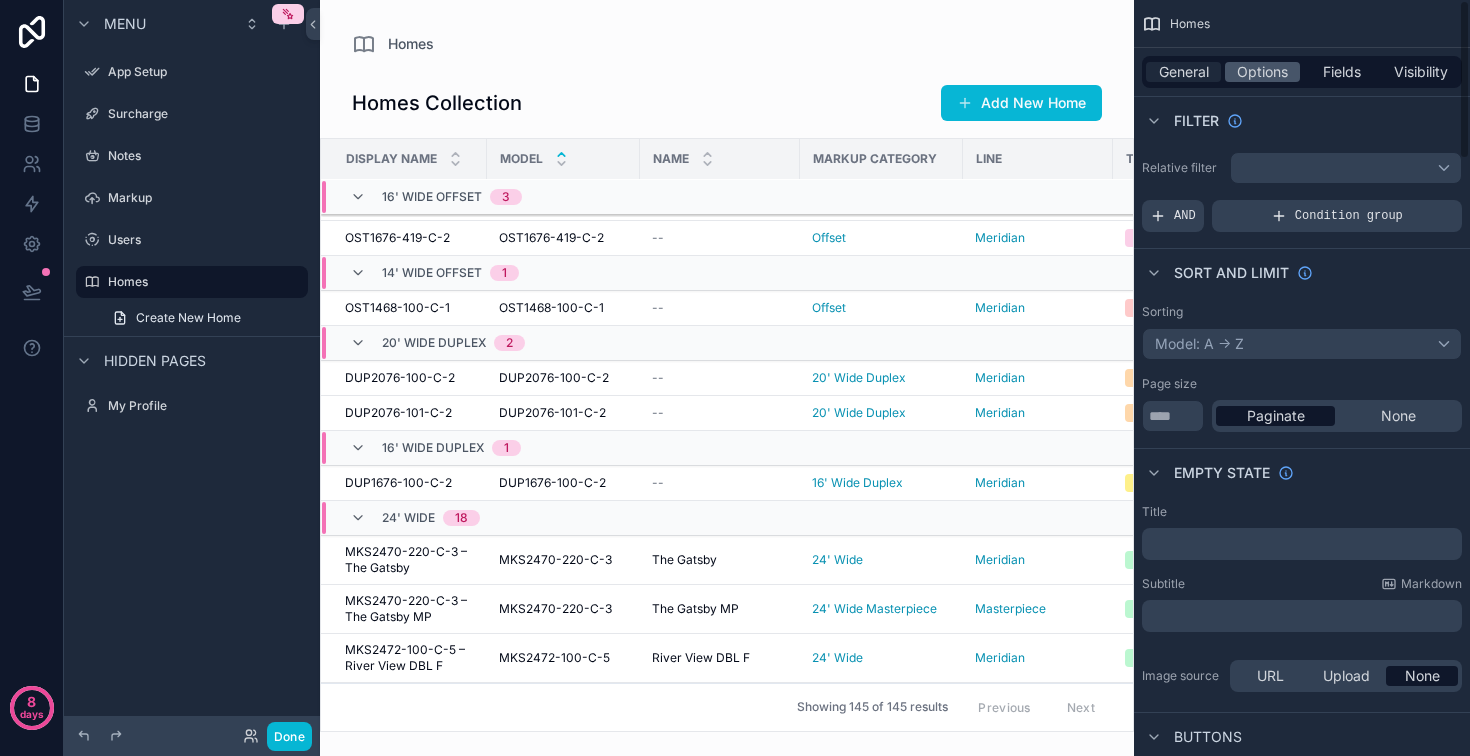 click on "General" at bounding box center (1184, 72) 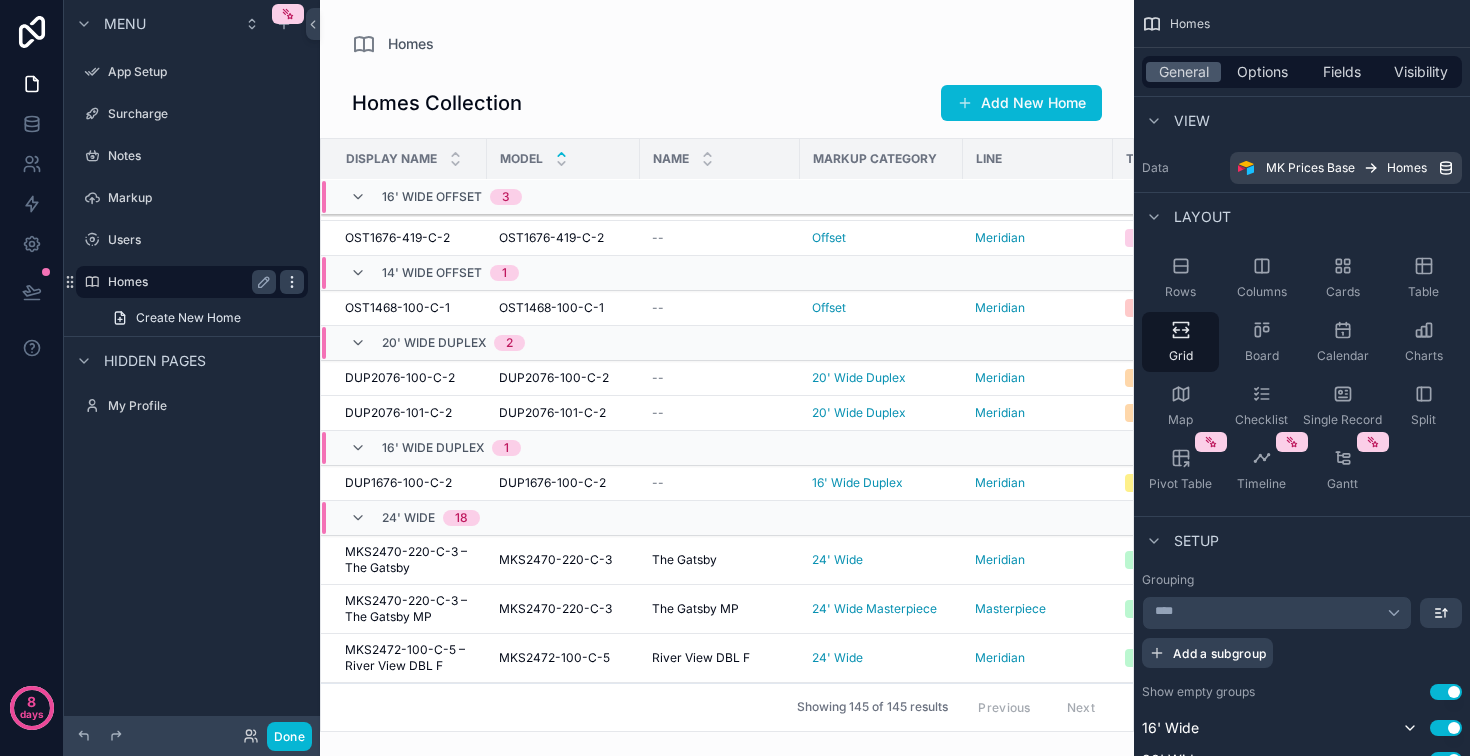 click 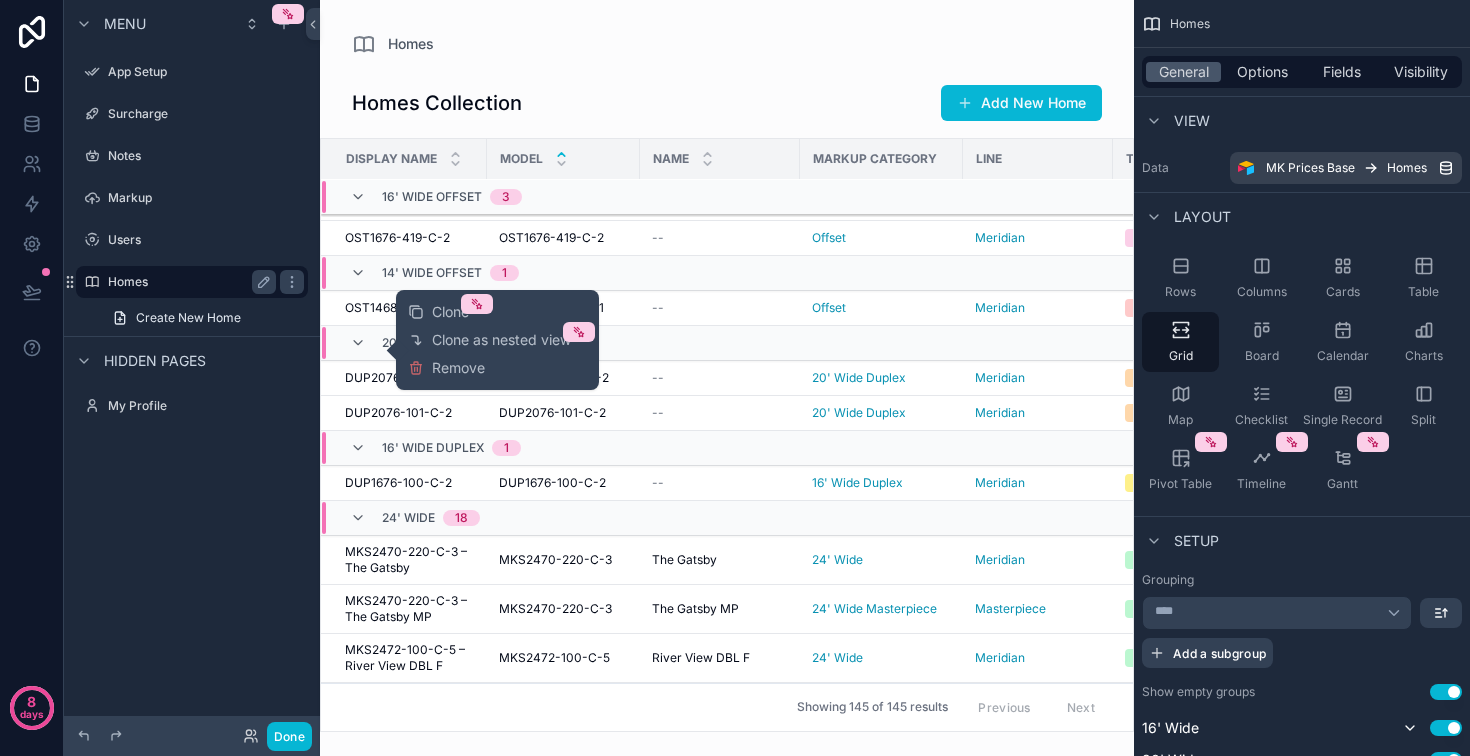 click on "Homes" at bounding box center (188, 282) 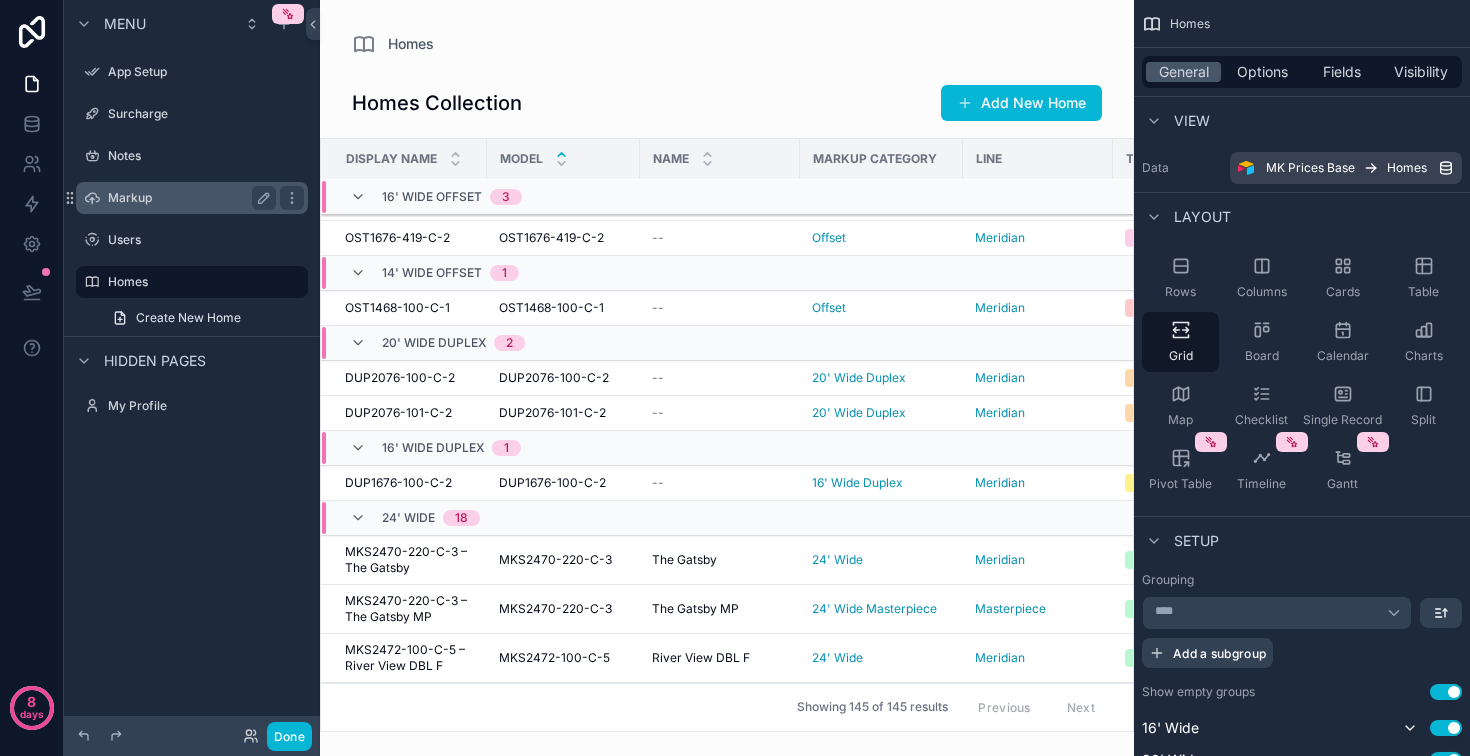 click on "Markup" at bounding box center (188, 198) 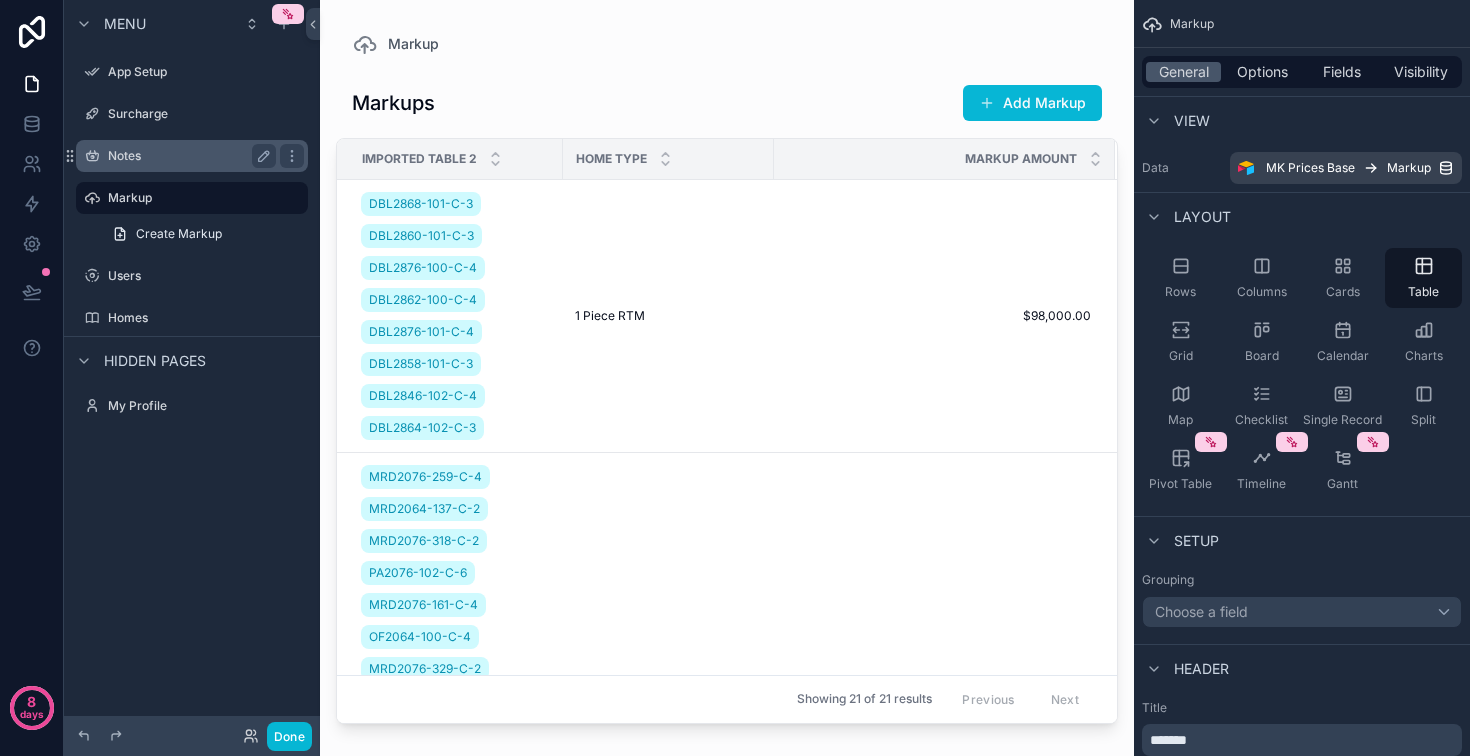 click on "Notes" at bounding box center (188, 156) 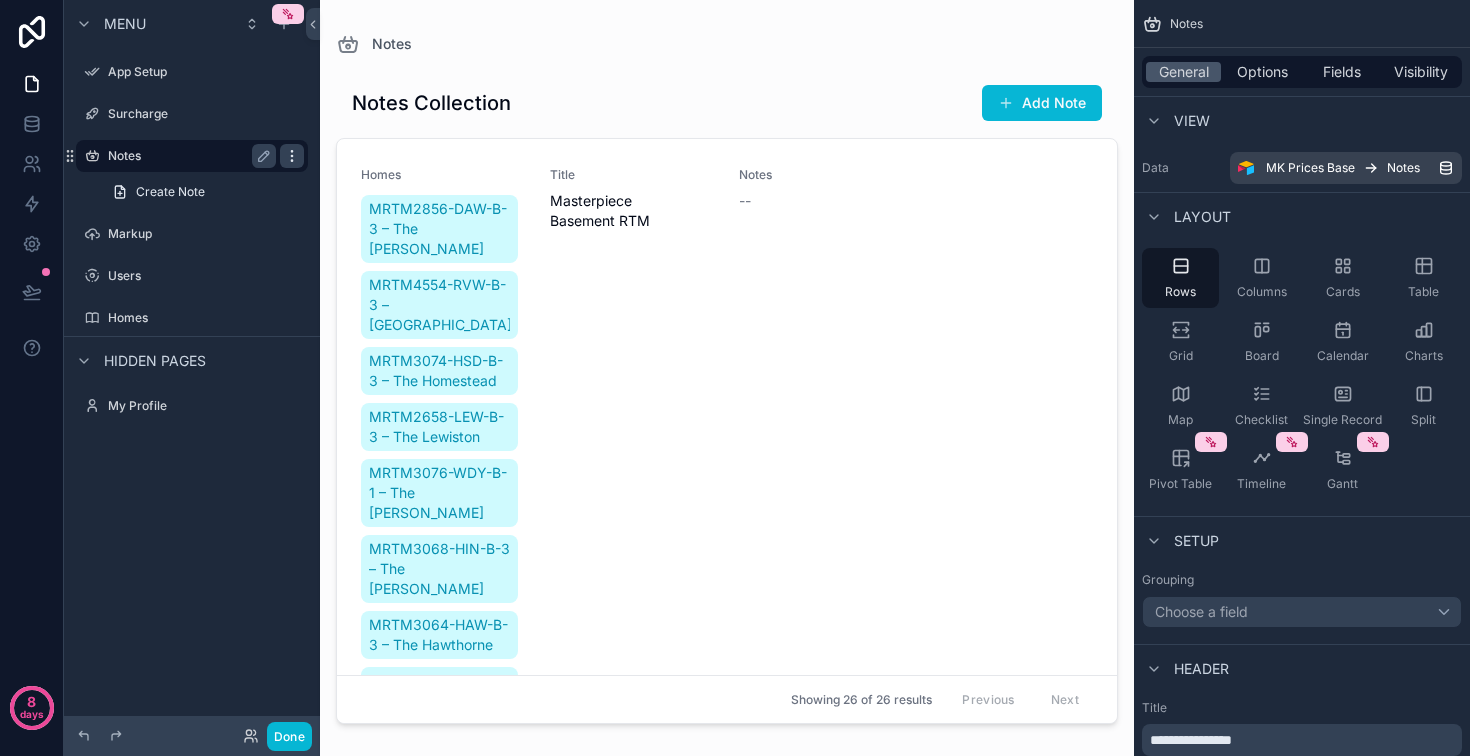 click 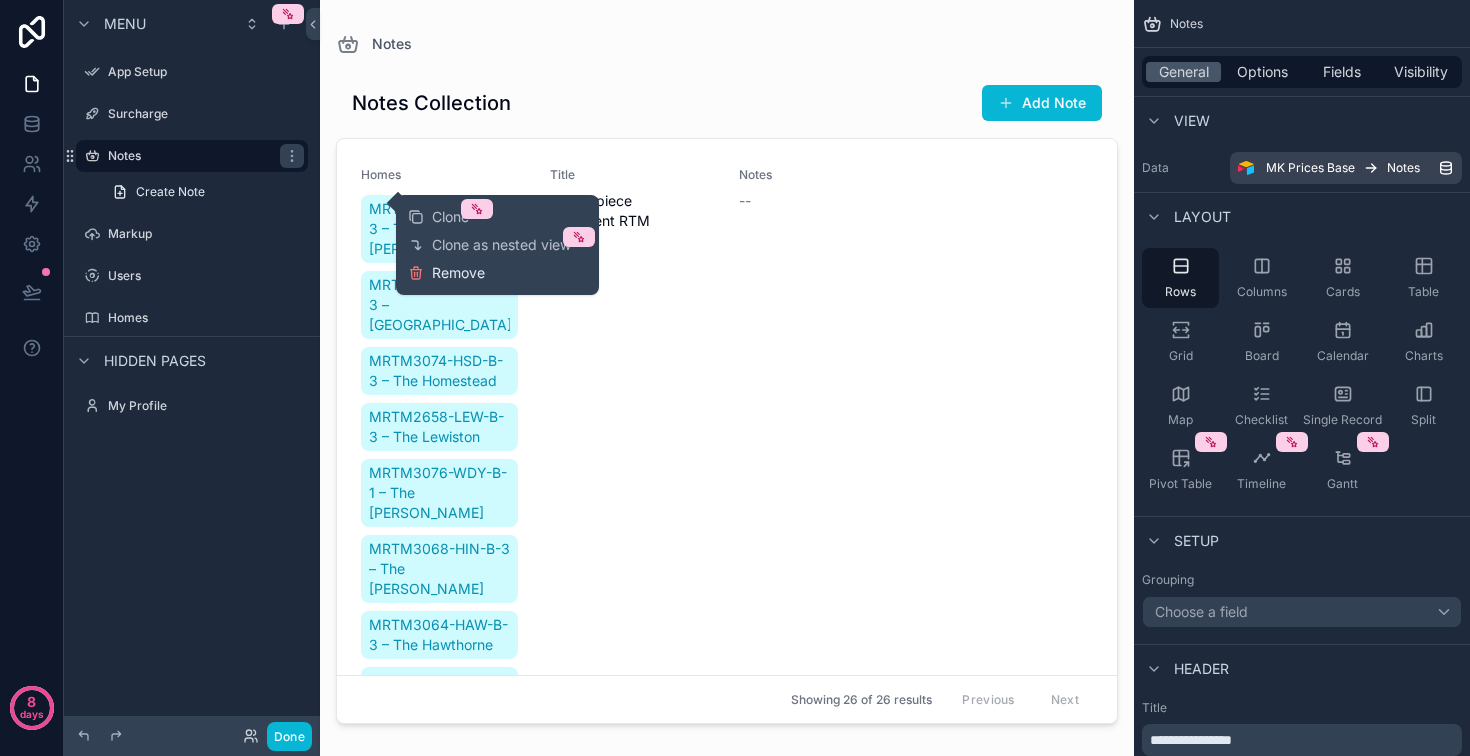 click on "Remove" at bounding box center [446, 273] 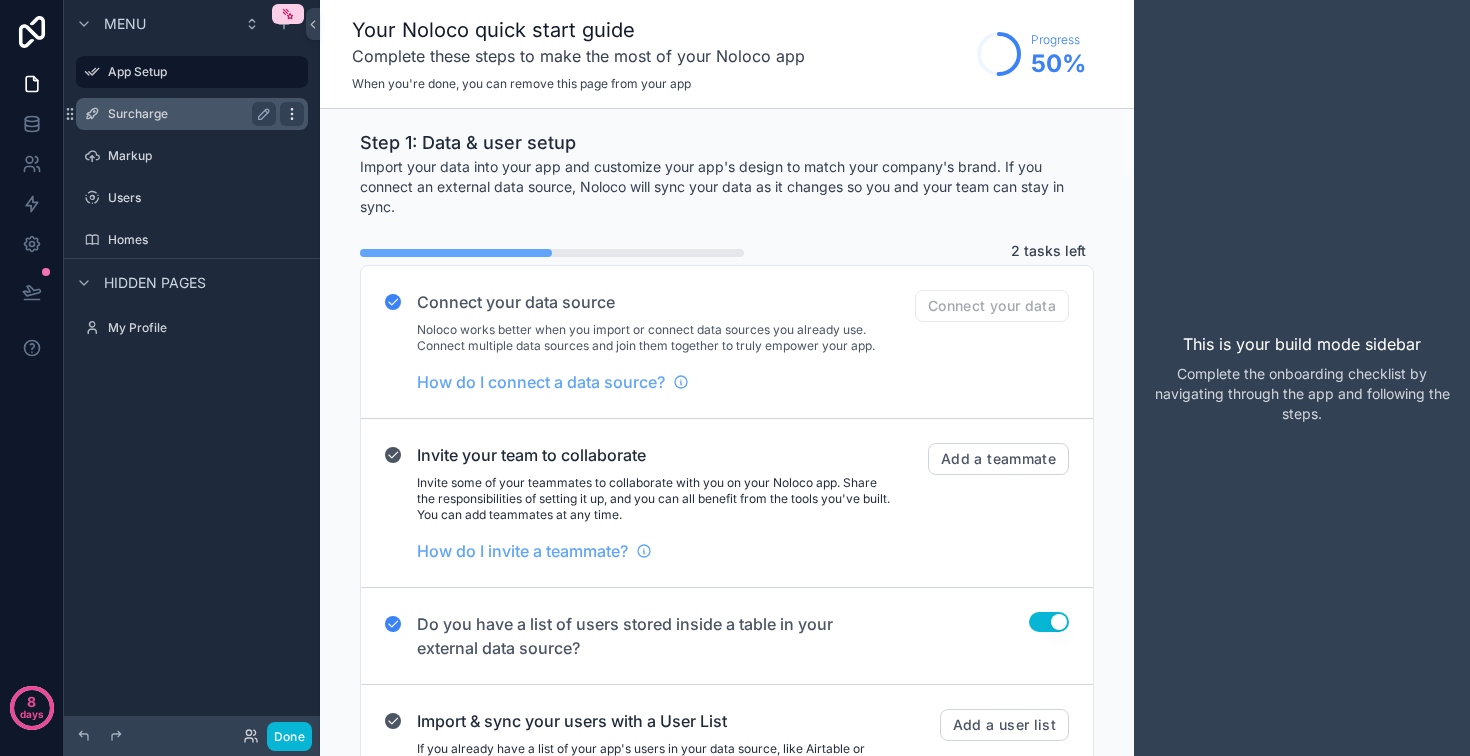 click 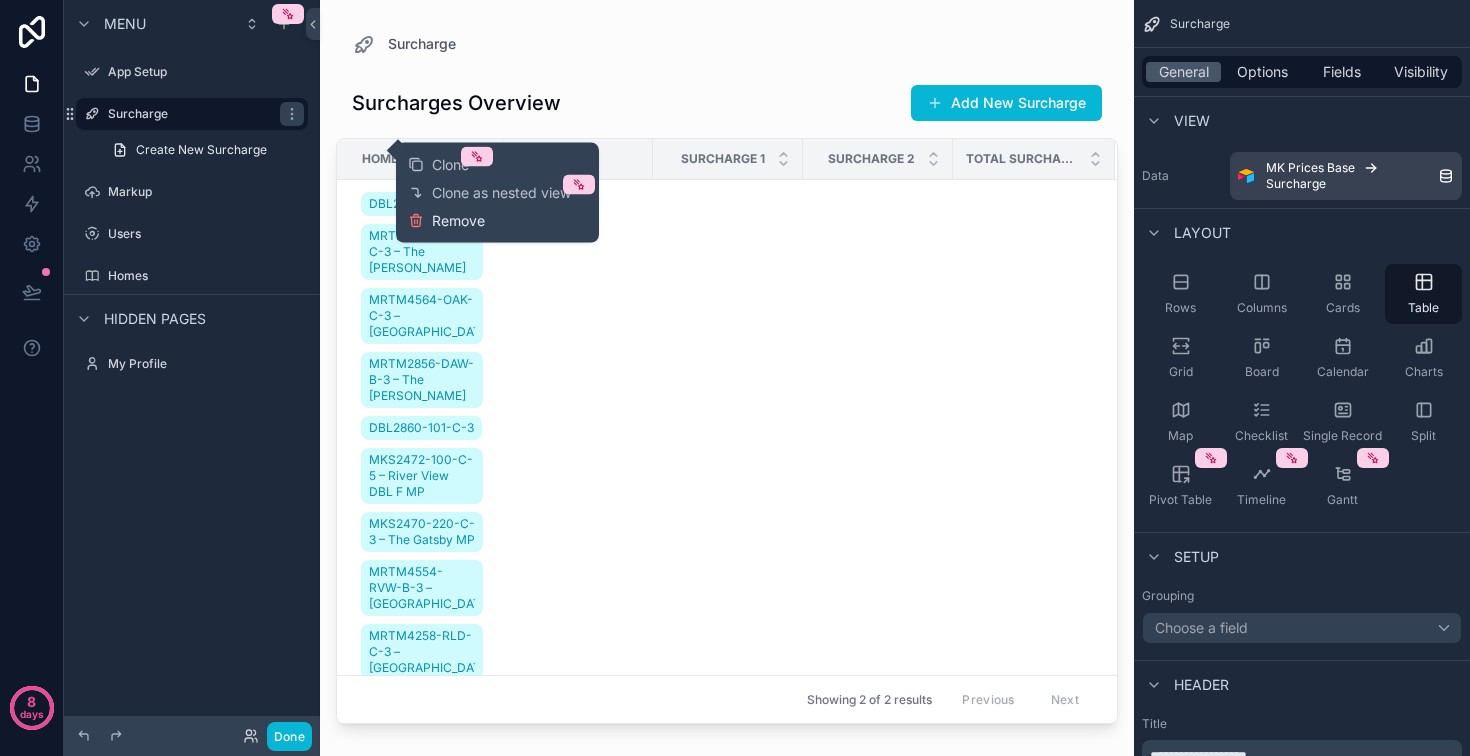 click on "Remove" at bounding box center (458, 221) 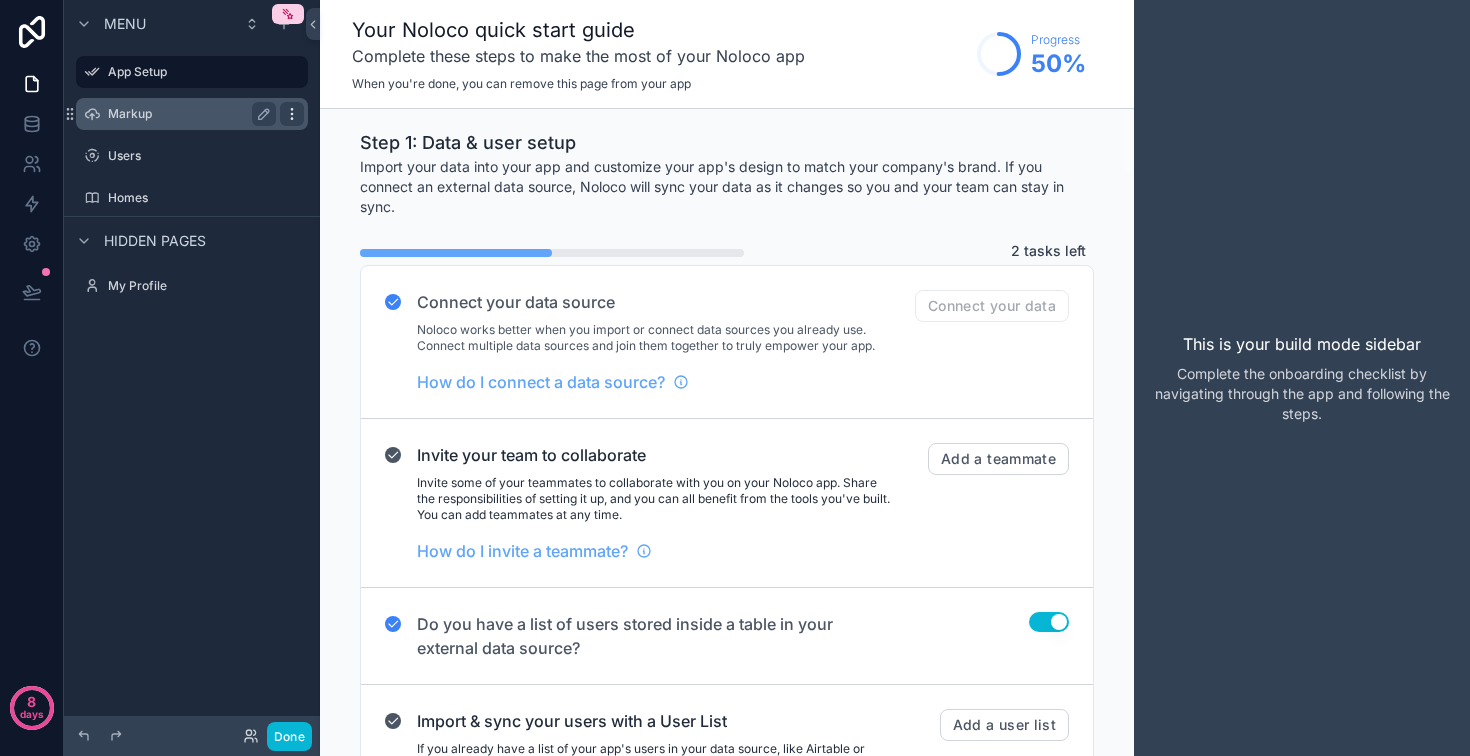 click 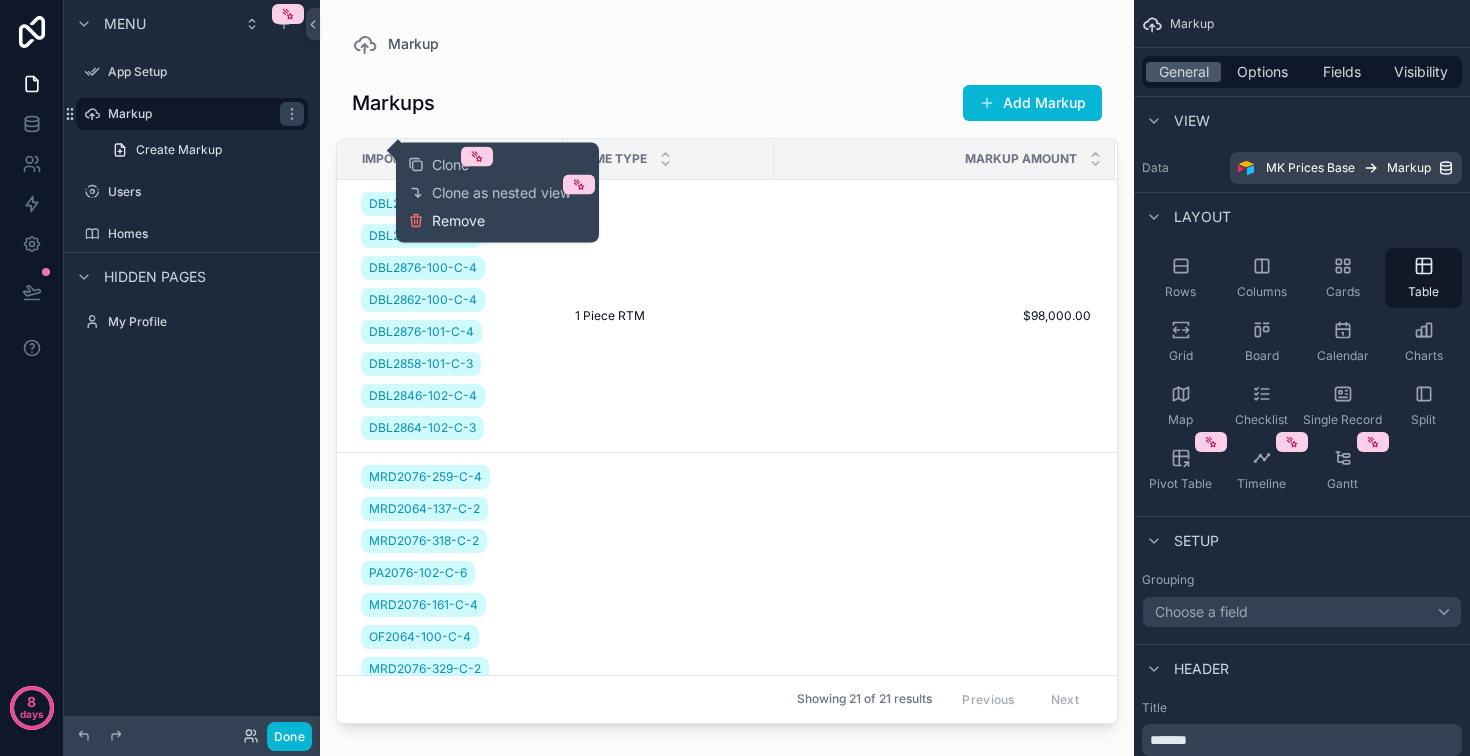 click 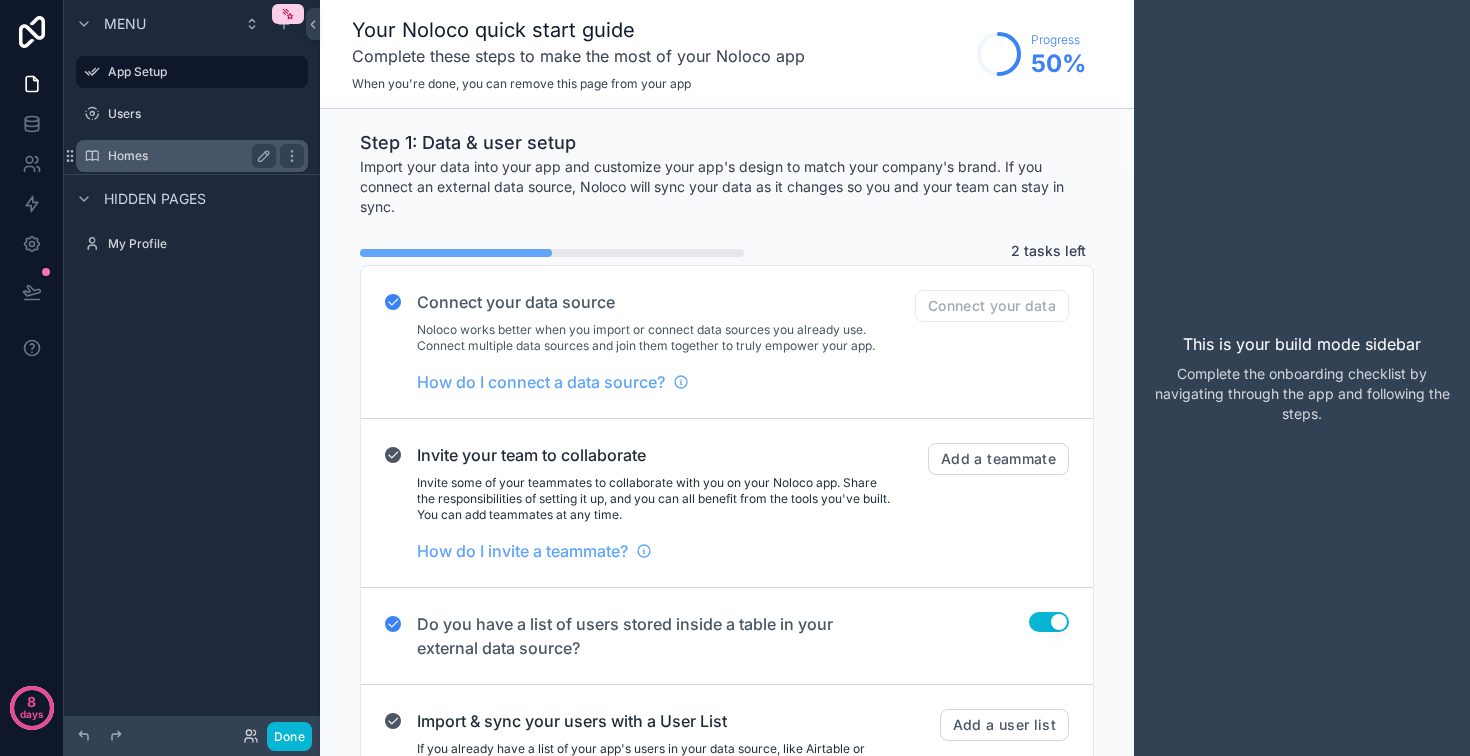 click on "Homes" at bounding box center (188, 156) 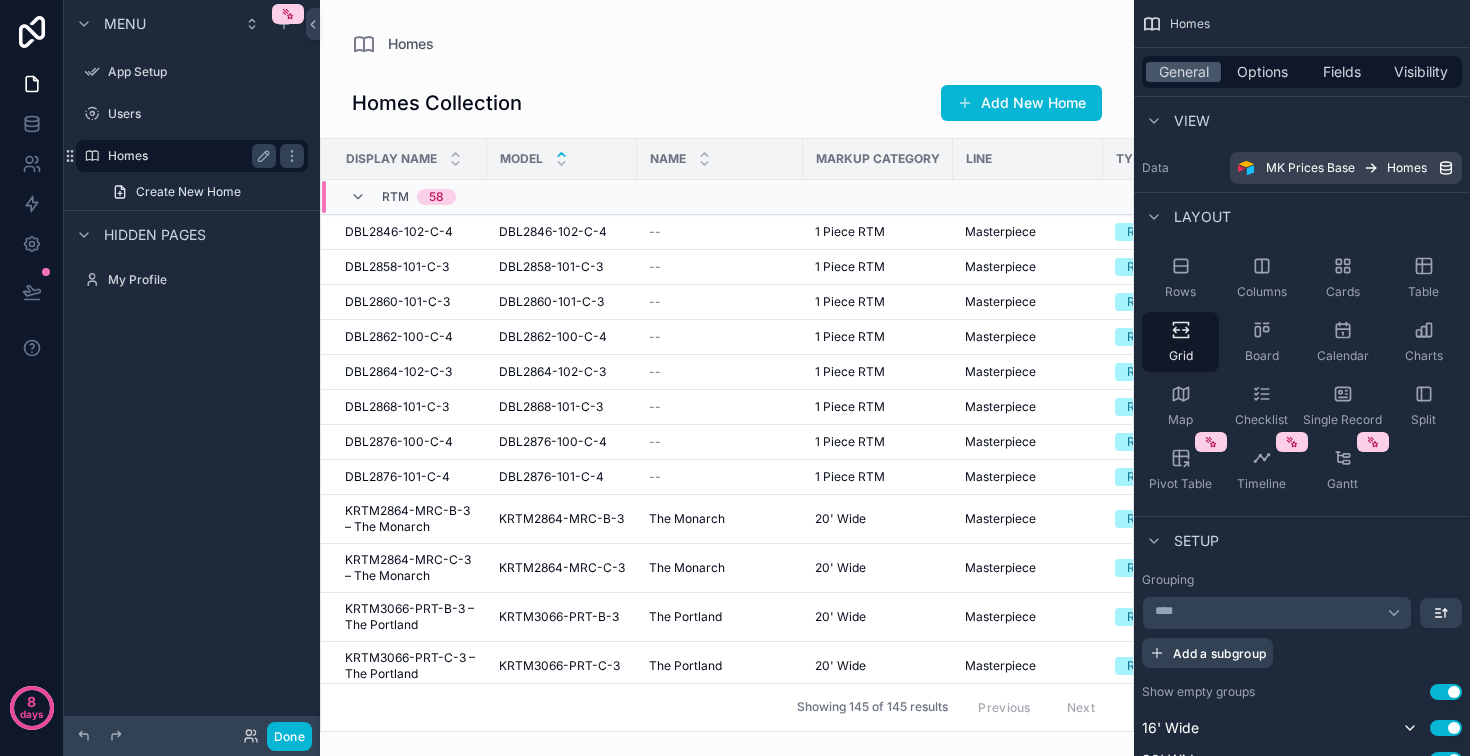click on "Homes" at bounding box center [188, 156] 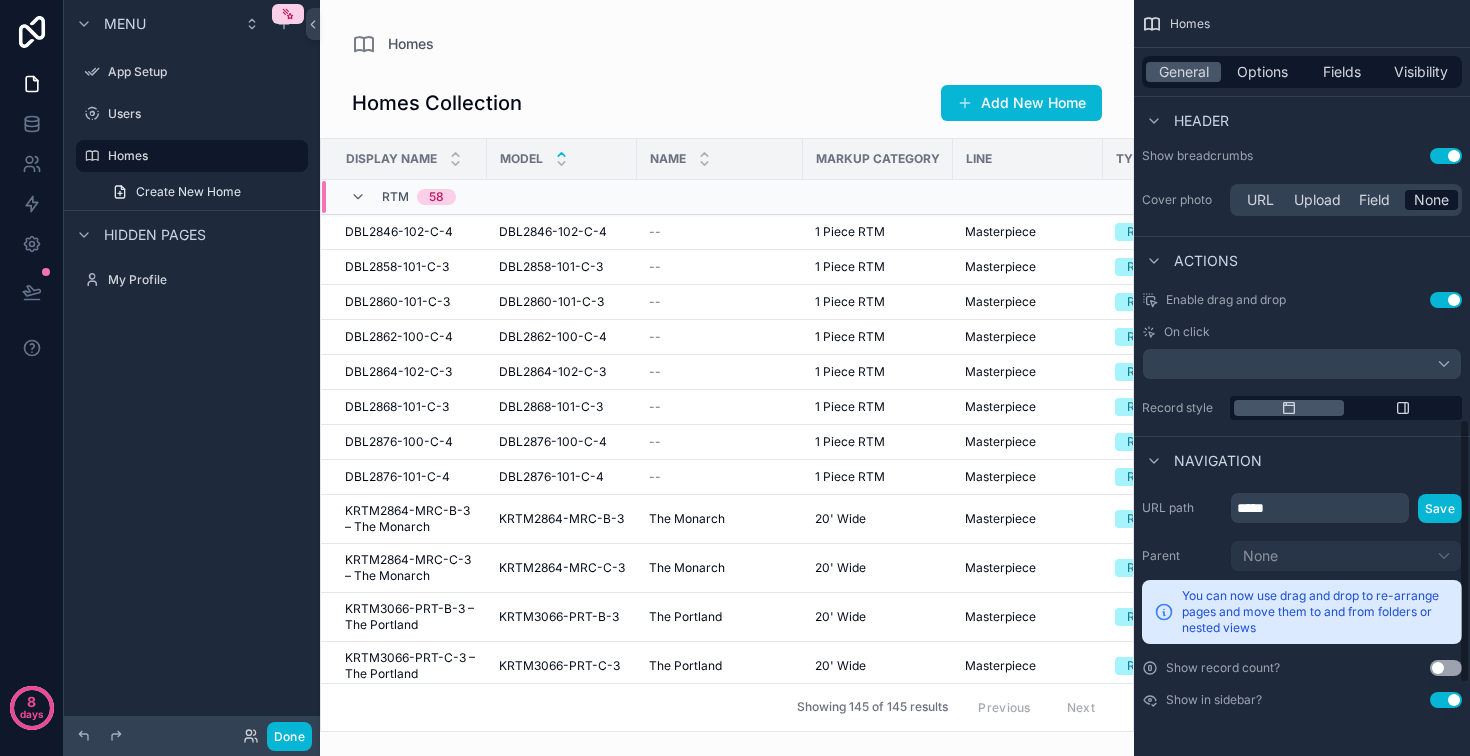 scroll, scrollTop: 1191, scrollLeft: 0, axis: vertical 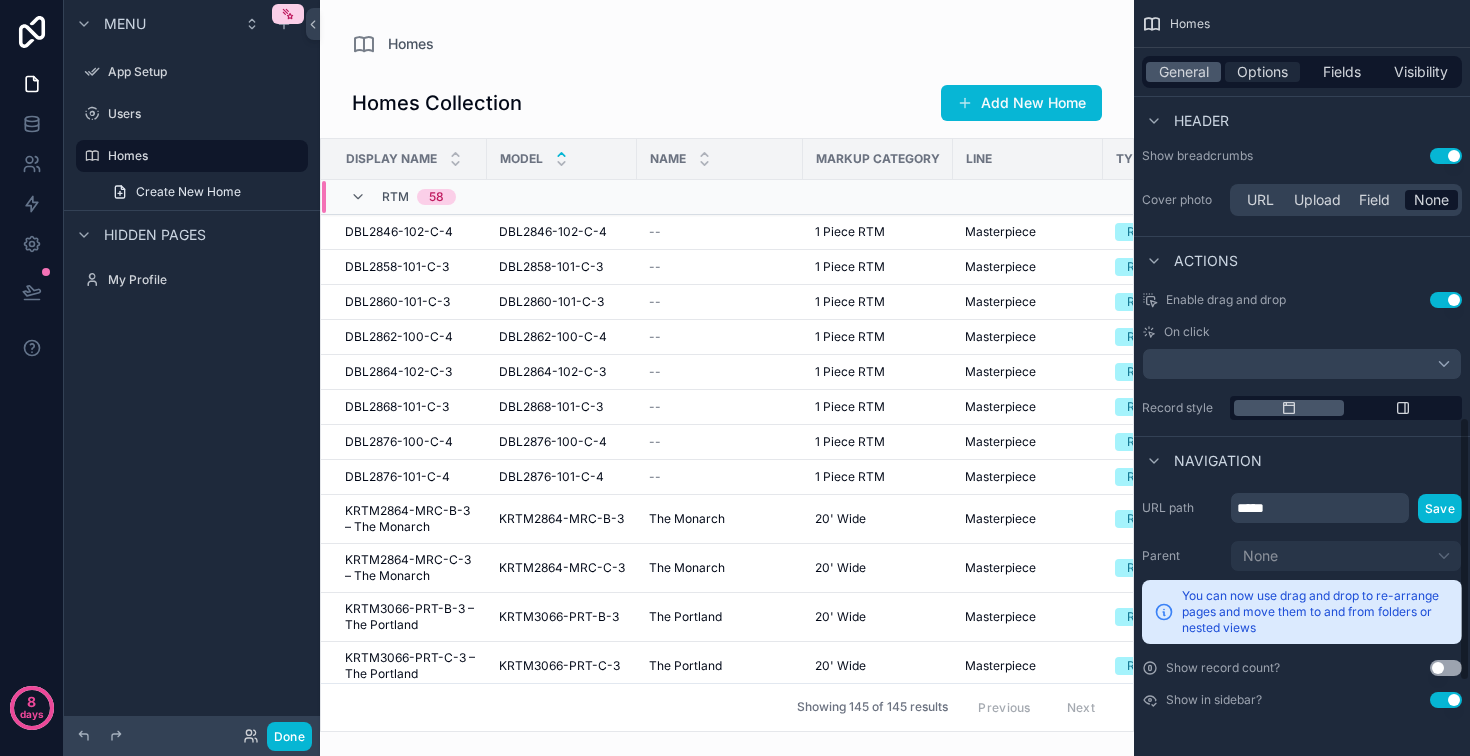 click on "Options" at bounding box center [1262, 72] 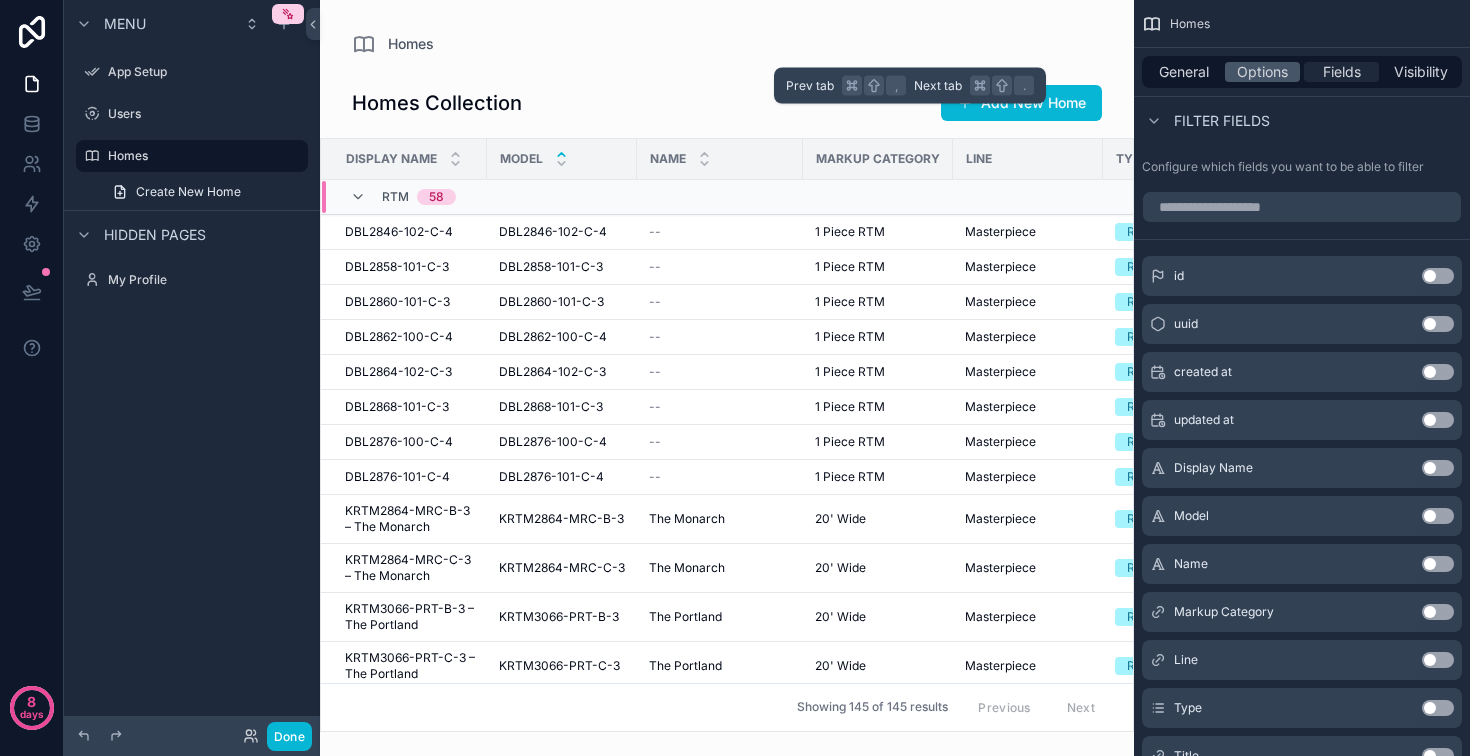click on "Fields" at bounding box center [1342, 72] 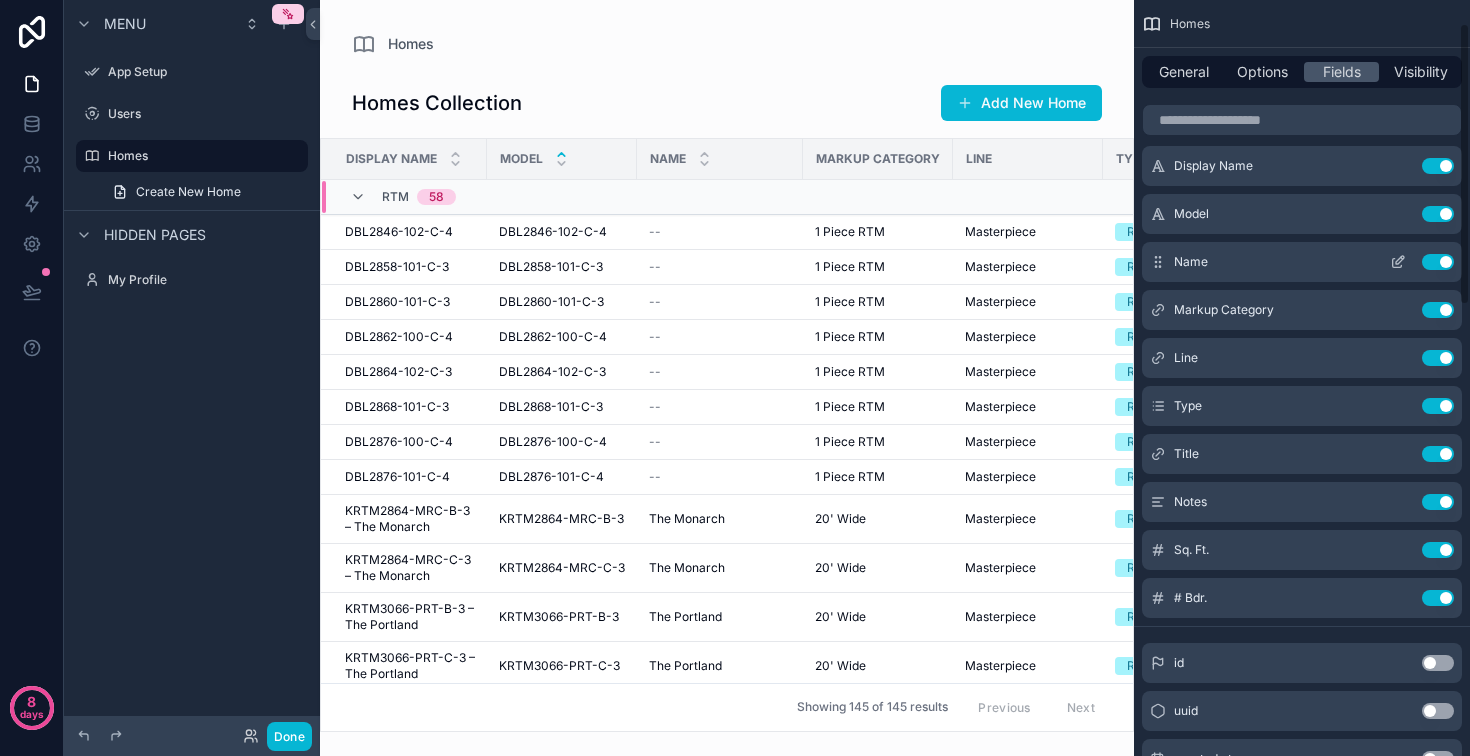 scroll, scrollTop: 0, scrollLeft: 0, axis: both 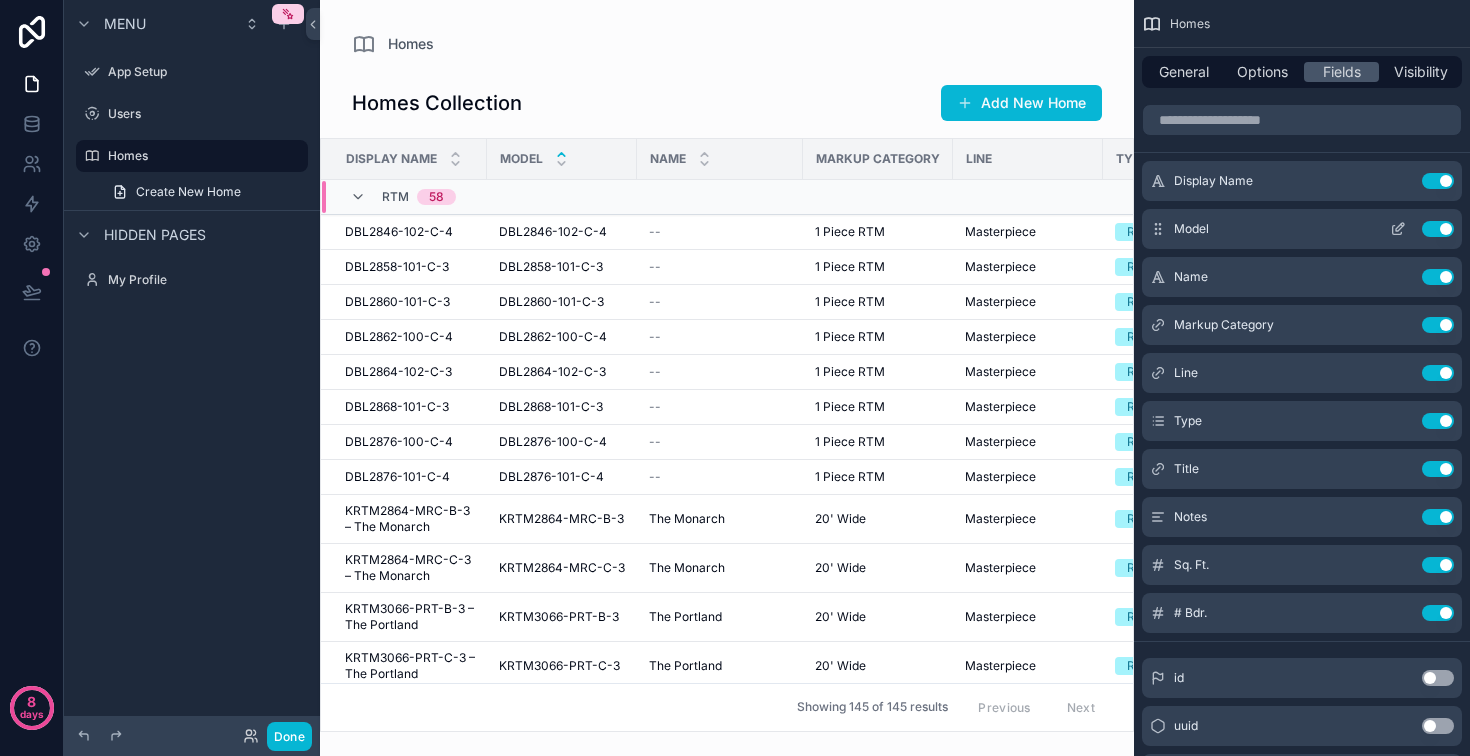 click on "Use setting" at bounding box center [1438, 229] 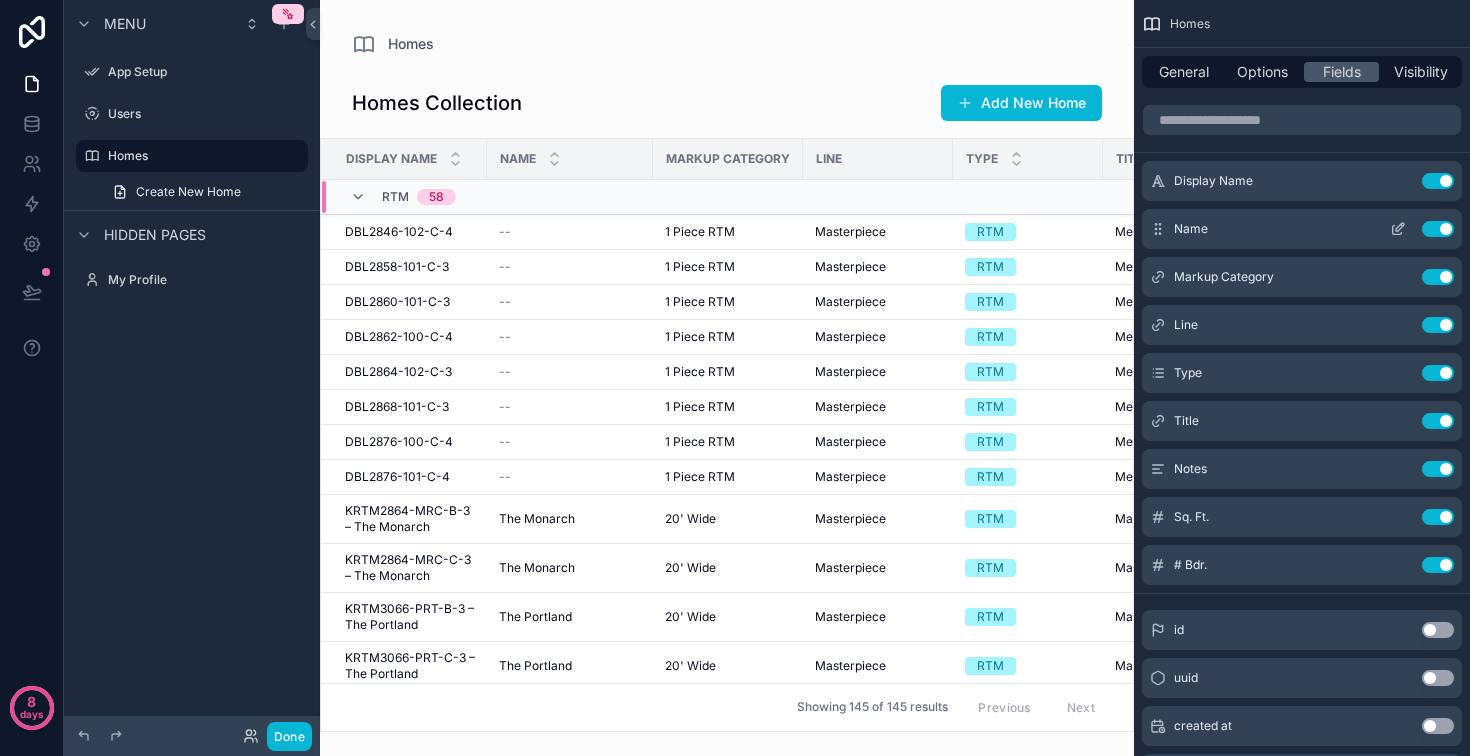 click on "Use setting" at bounding box center (1438, 229) 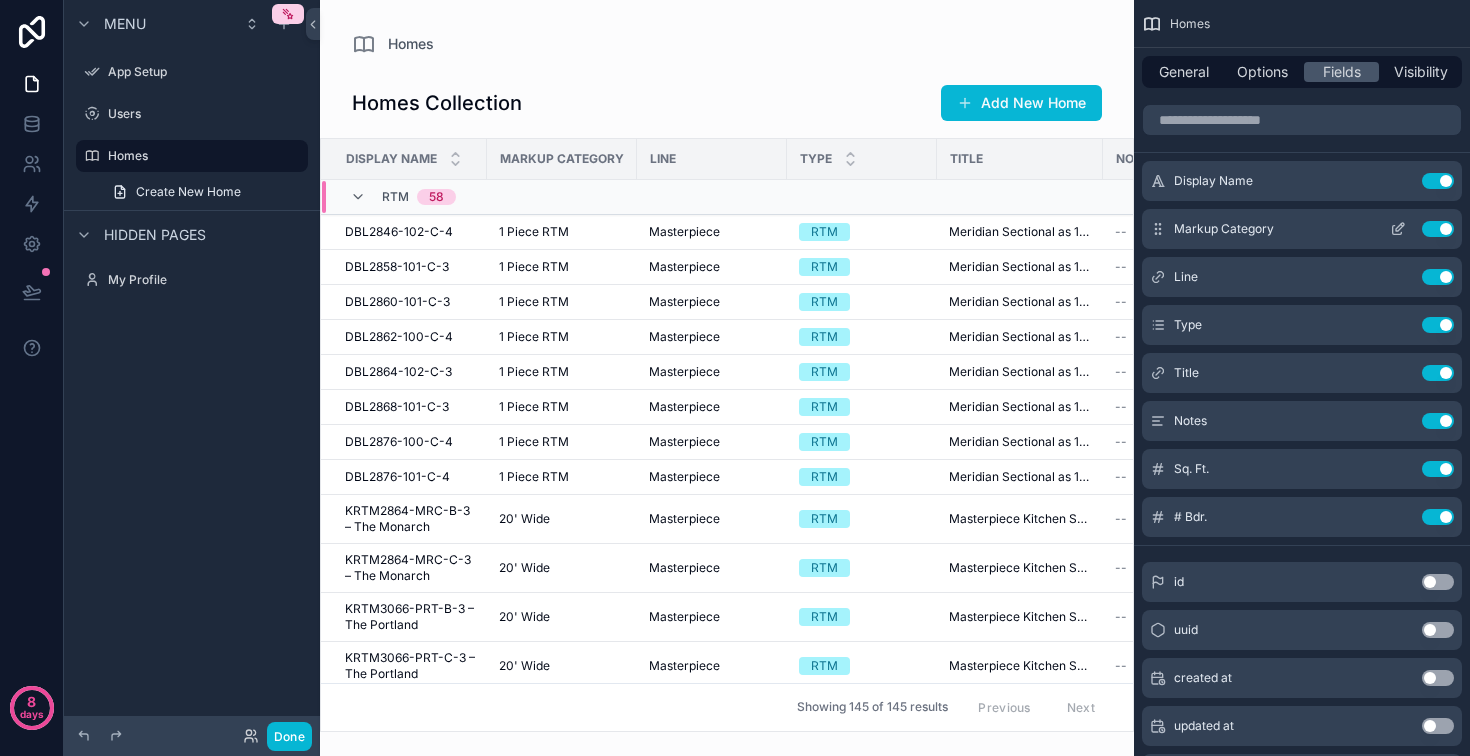 click on "Use setting" at bounding box center [1438, 229] 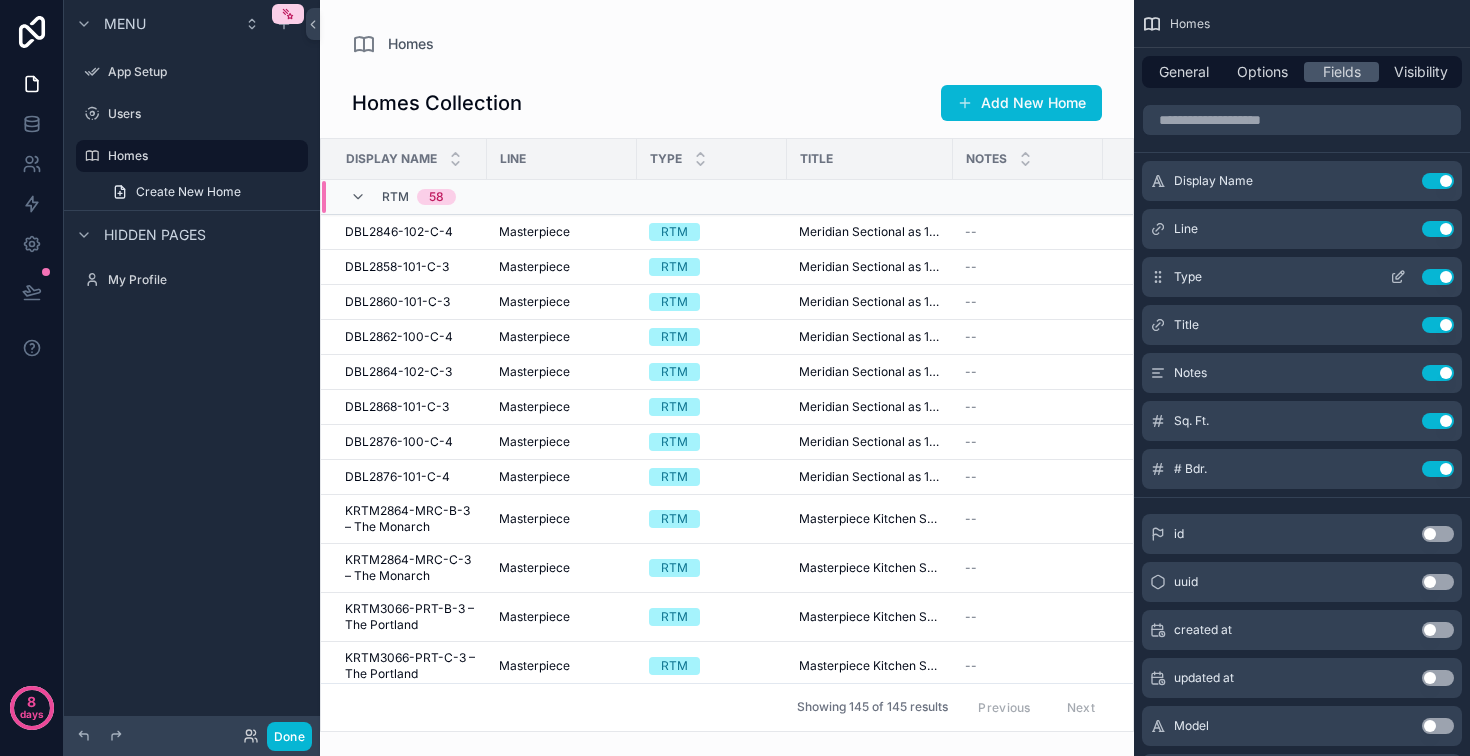 click on "Use setting" at bounding box center [1438, 277] 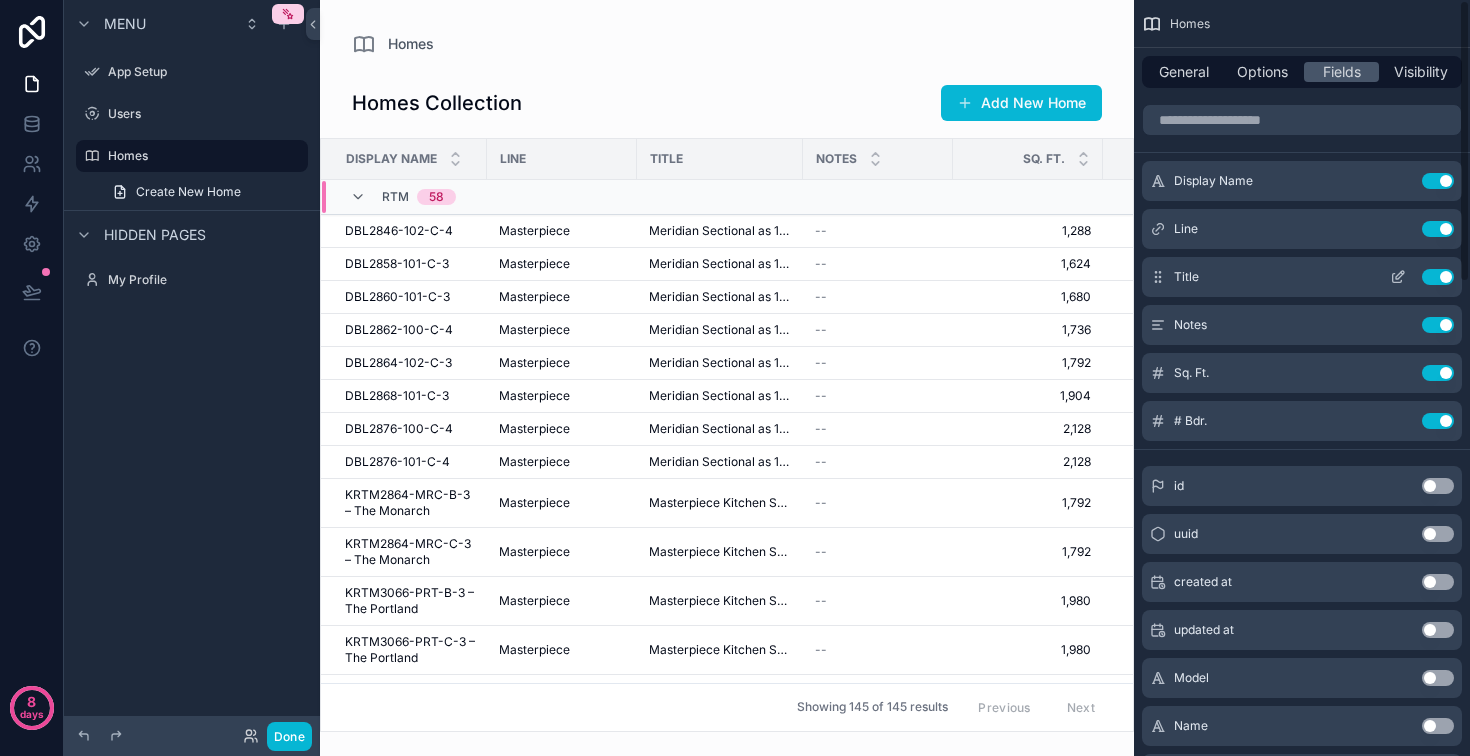 click on "Use setting" at bounding box center (1438, 277) 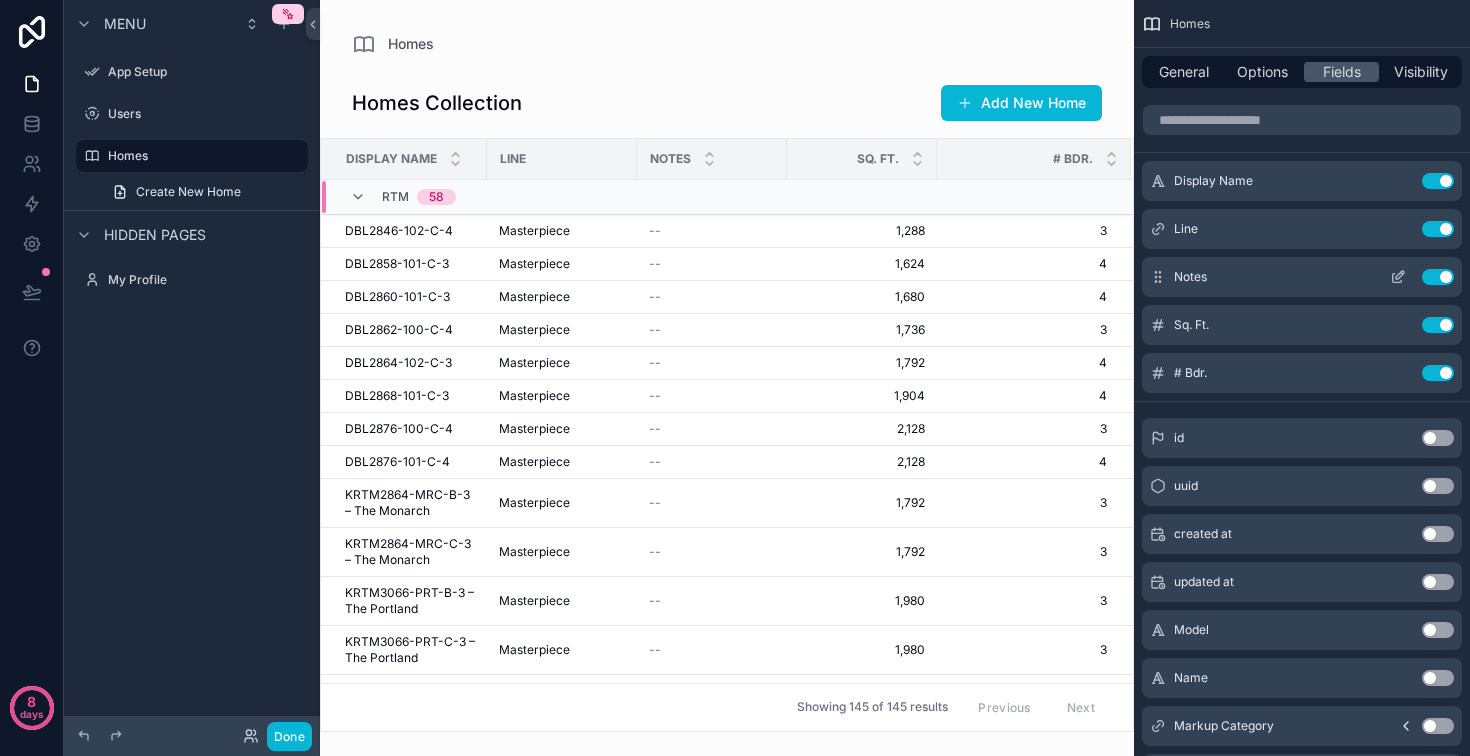 click on "Use setting" at bounding box center [1438, 277] 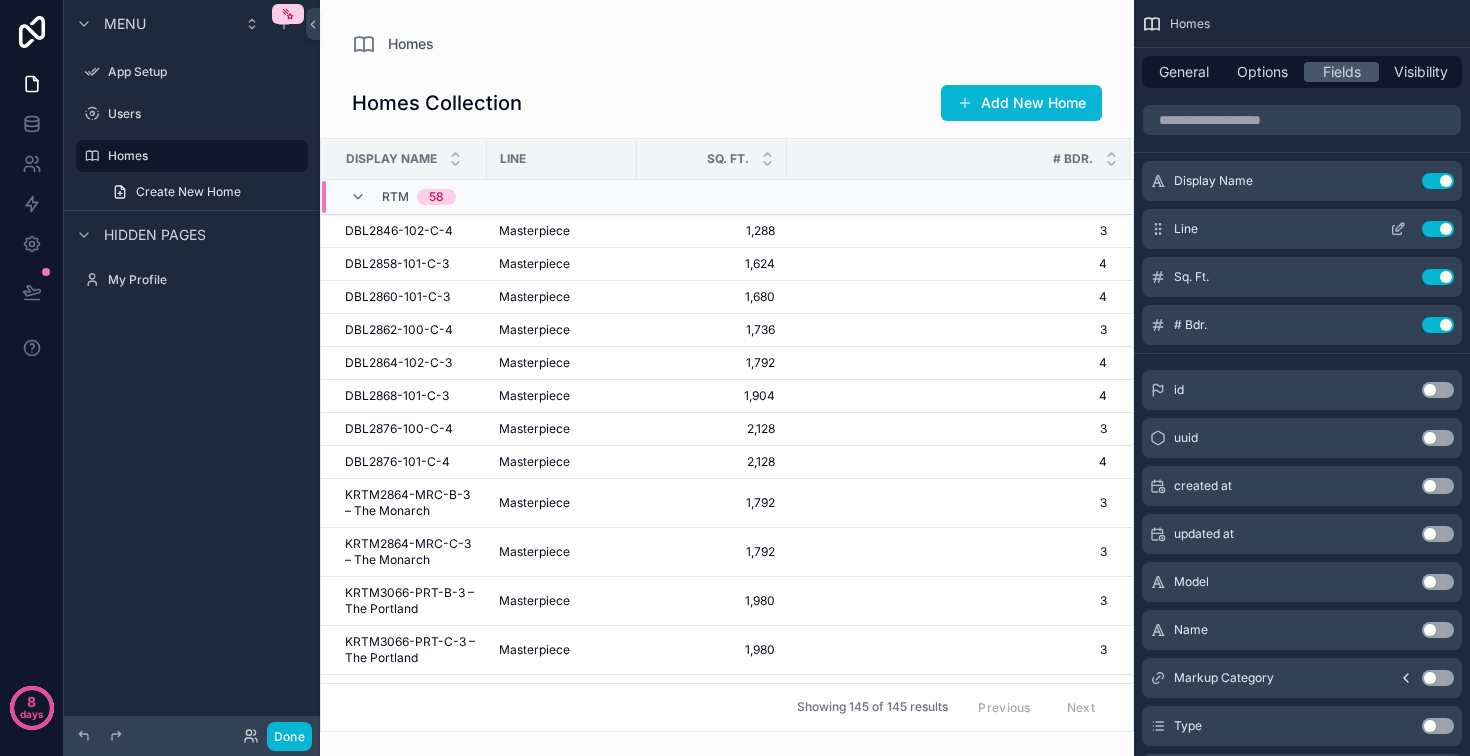 click on "Use setting" at bounding box center [1438, 229] 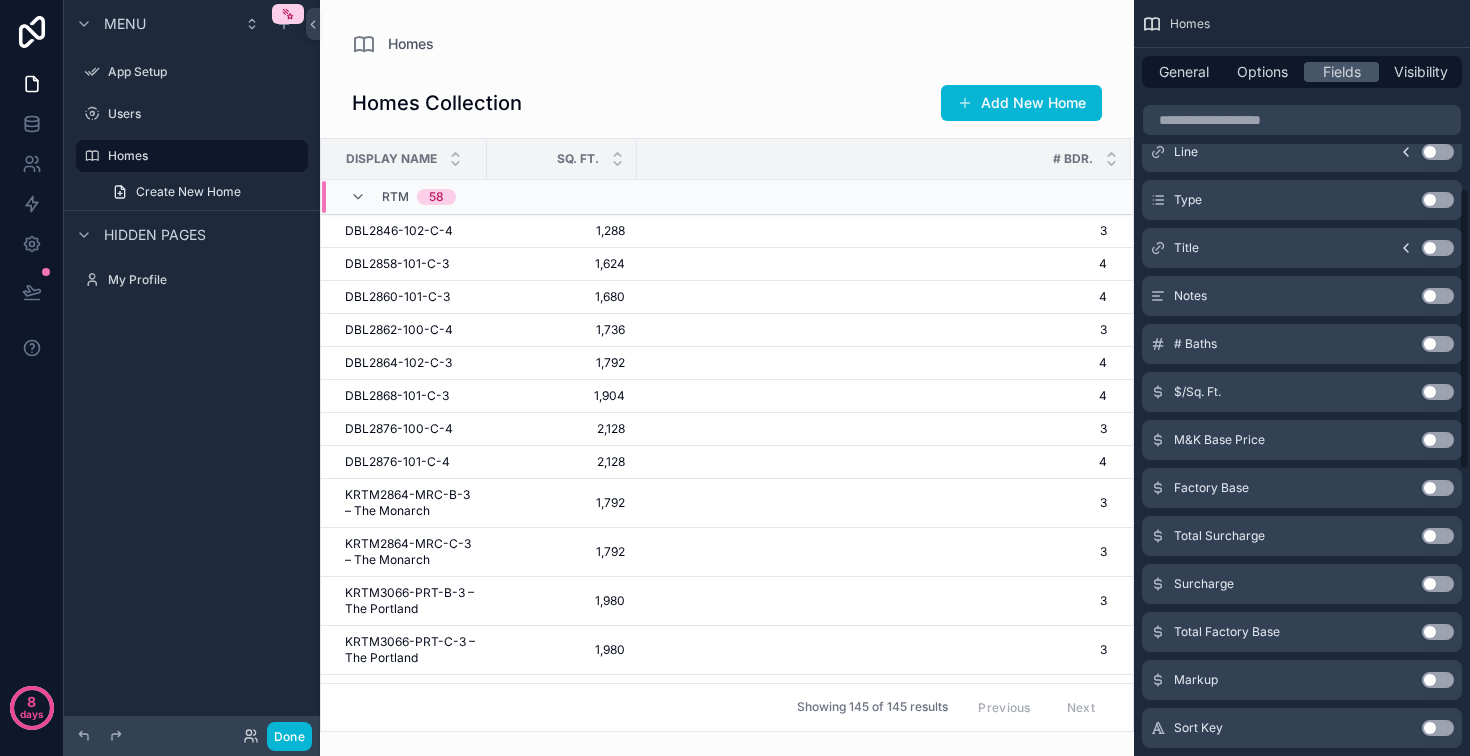 scroll, scrollTop: 527, scrollLeft: 0, axis: vertical 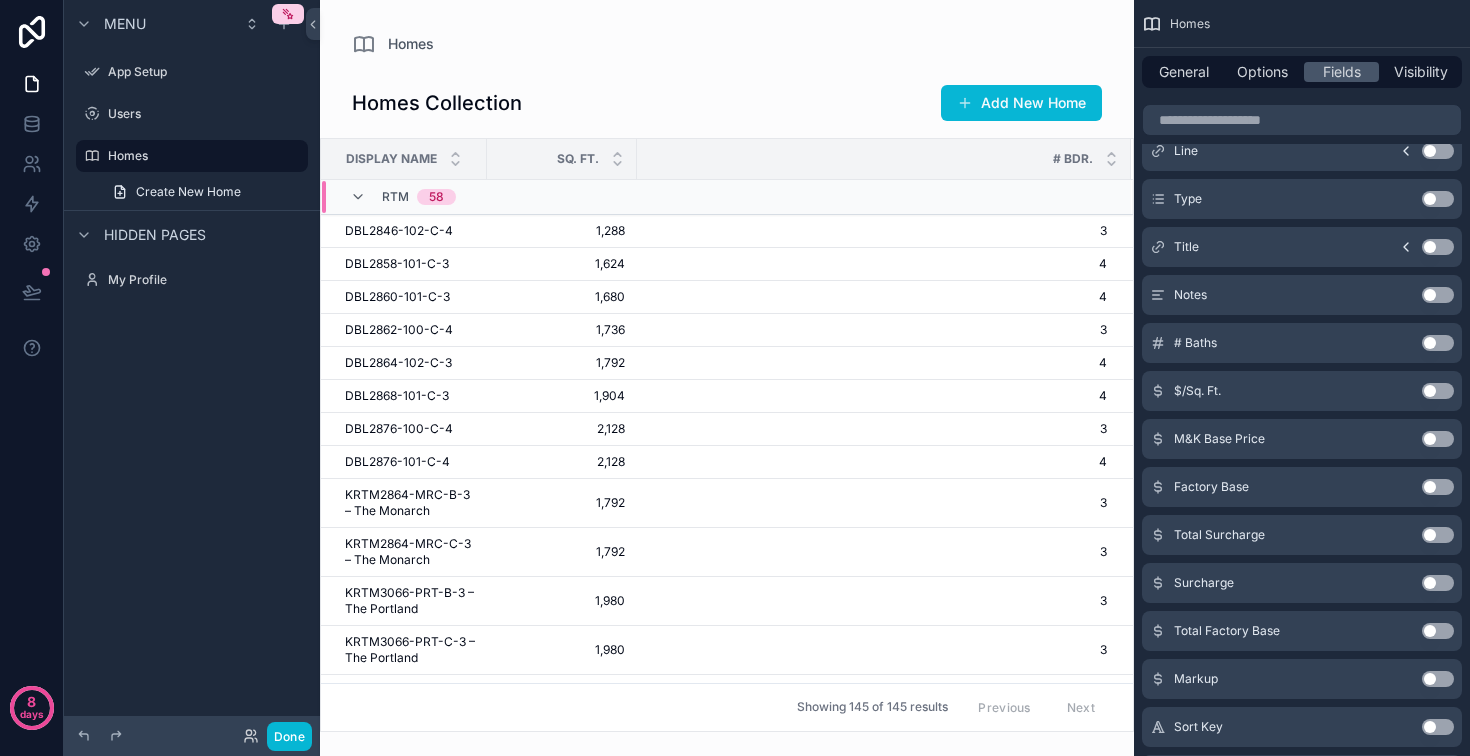 click on "Use setting" at bounding box center [1438, 343] 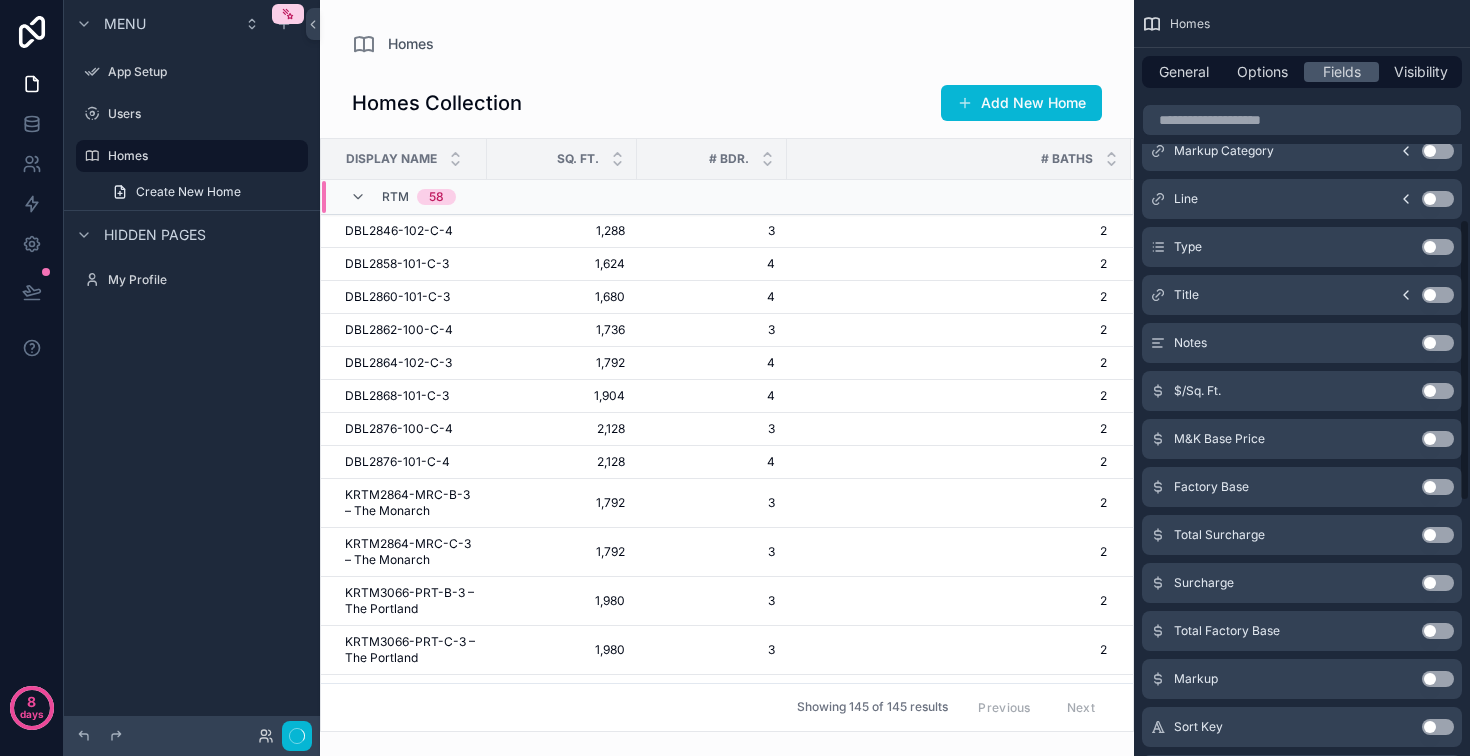 scroll, scrollTop: 587, scrollLeft: 0, axis: vertical 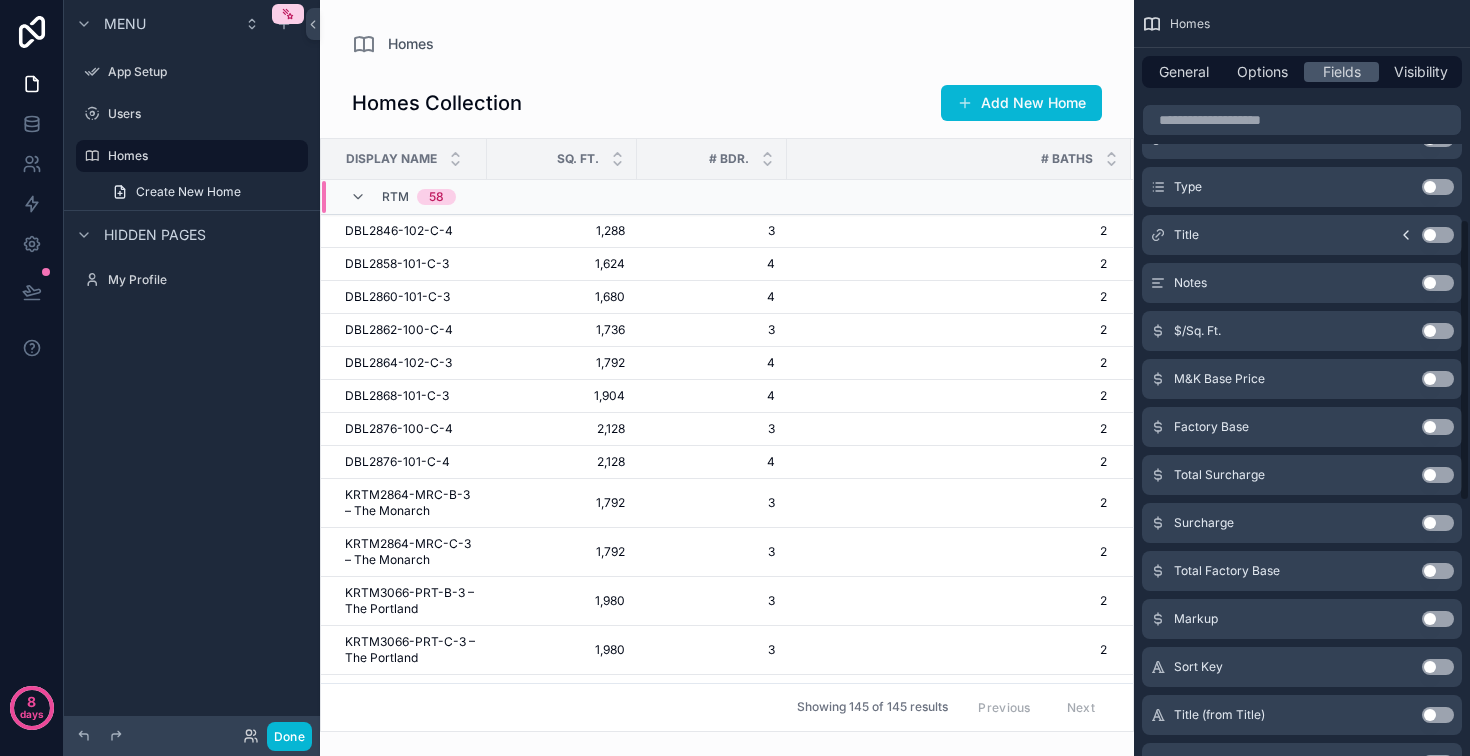 click on "Use setting" at bounding box center [1438, 379] 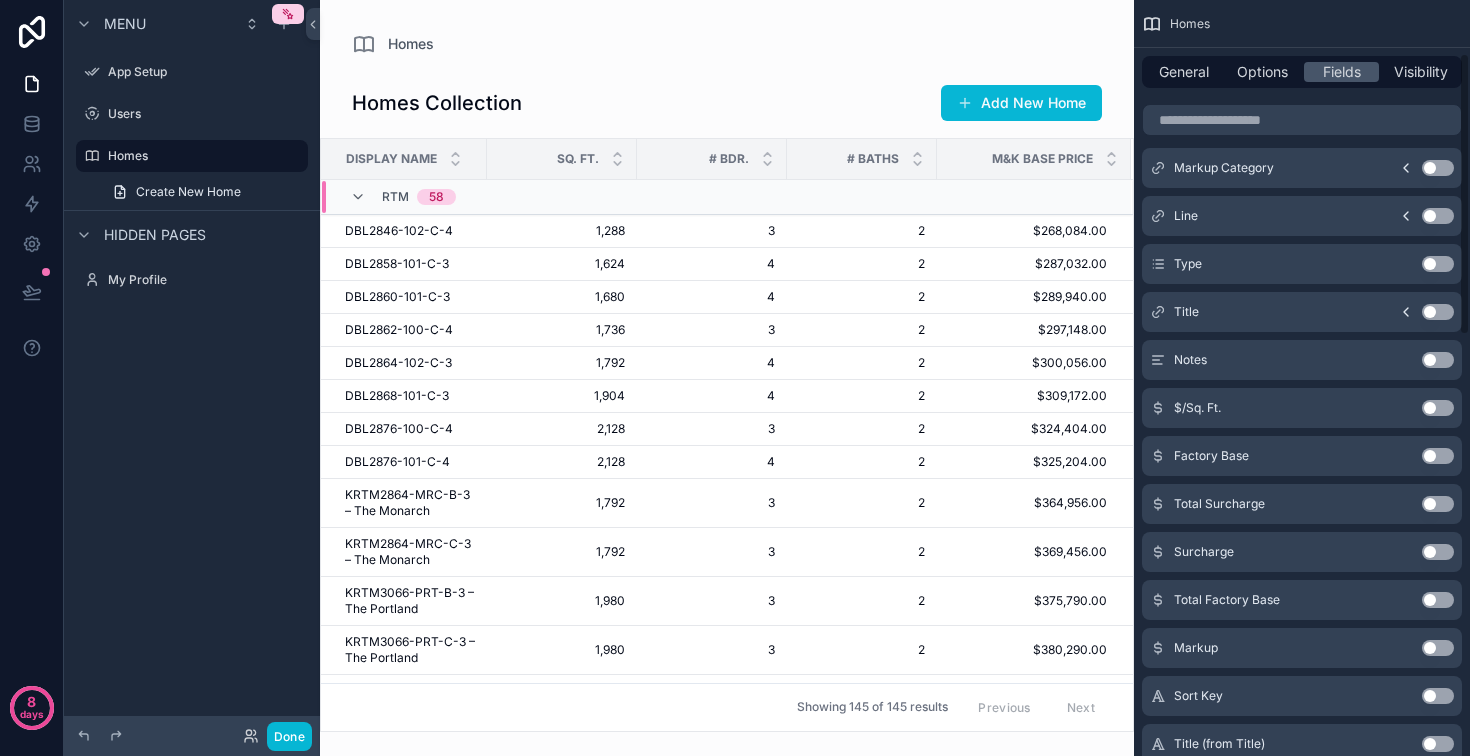 scroll, scrollTop: 0, scrollLeft: 0, axis: both 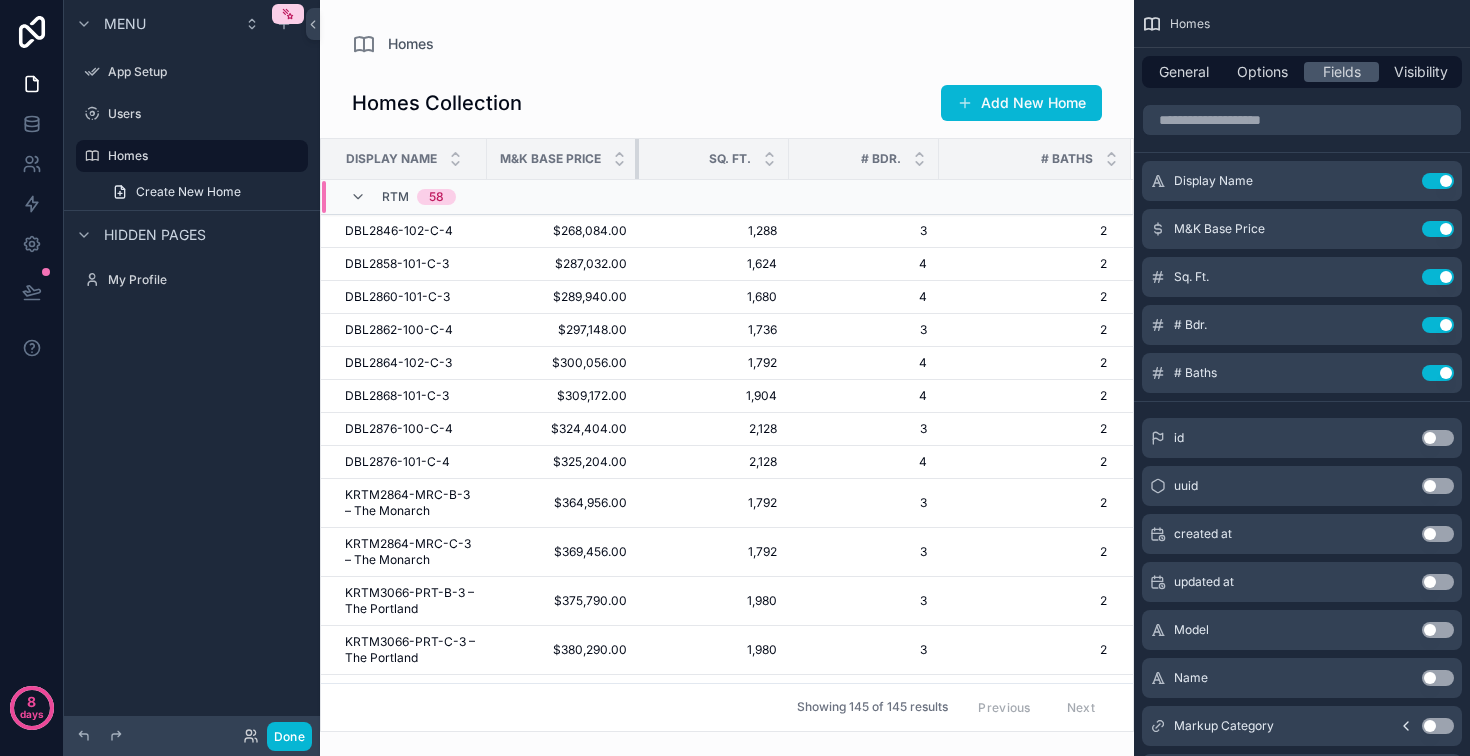 drag, startPoint x: 773, startPoint y: 198, endPoint x: 713, endPoint y: 199, distance: 60.00833 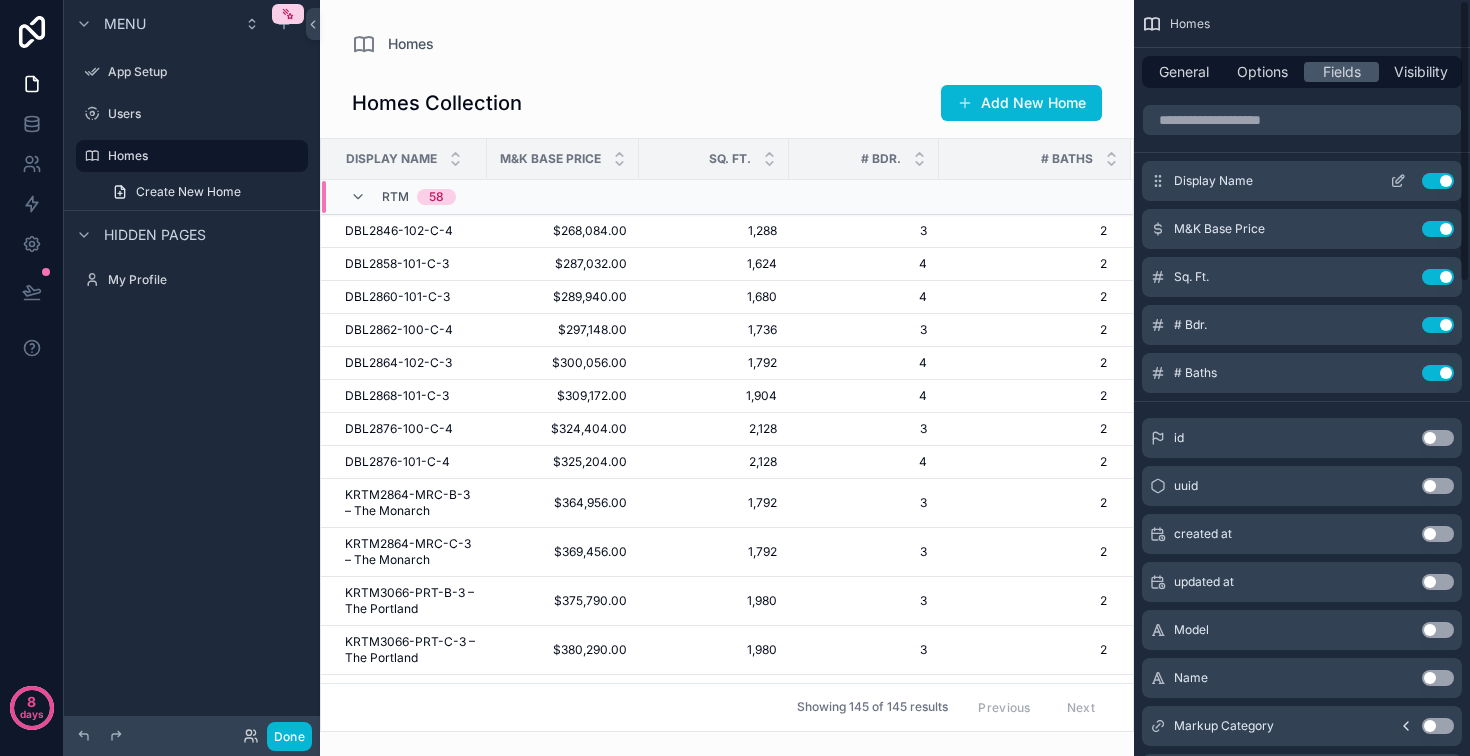 click on "Display Name" at bounding box center [1213, 181] 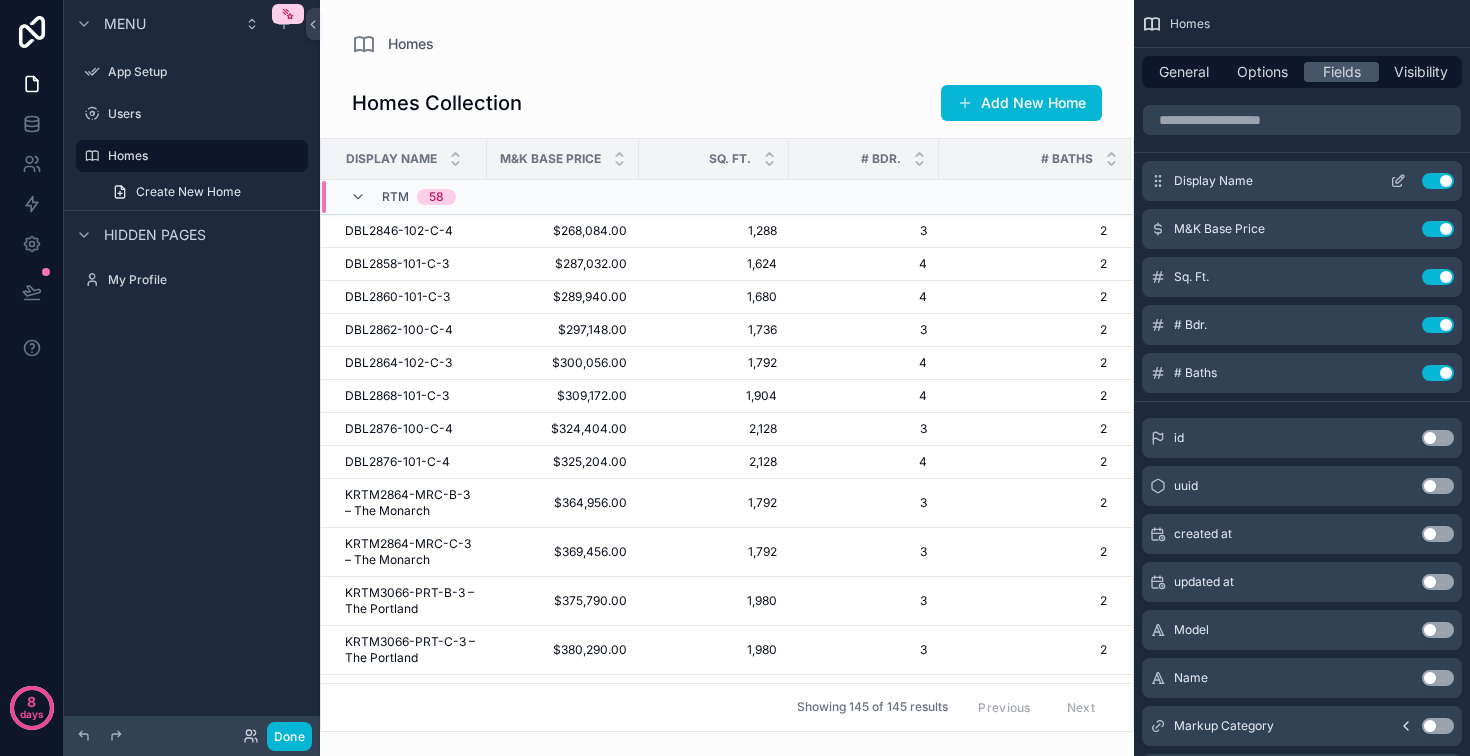 click 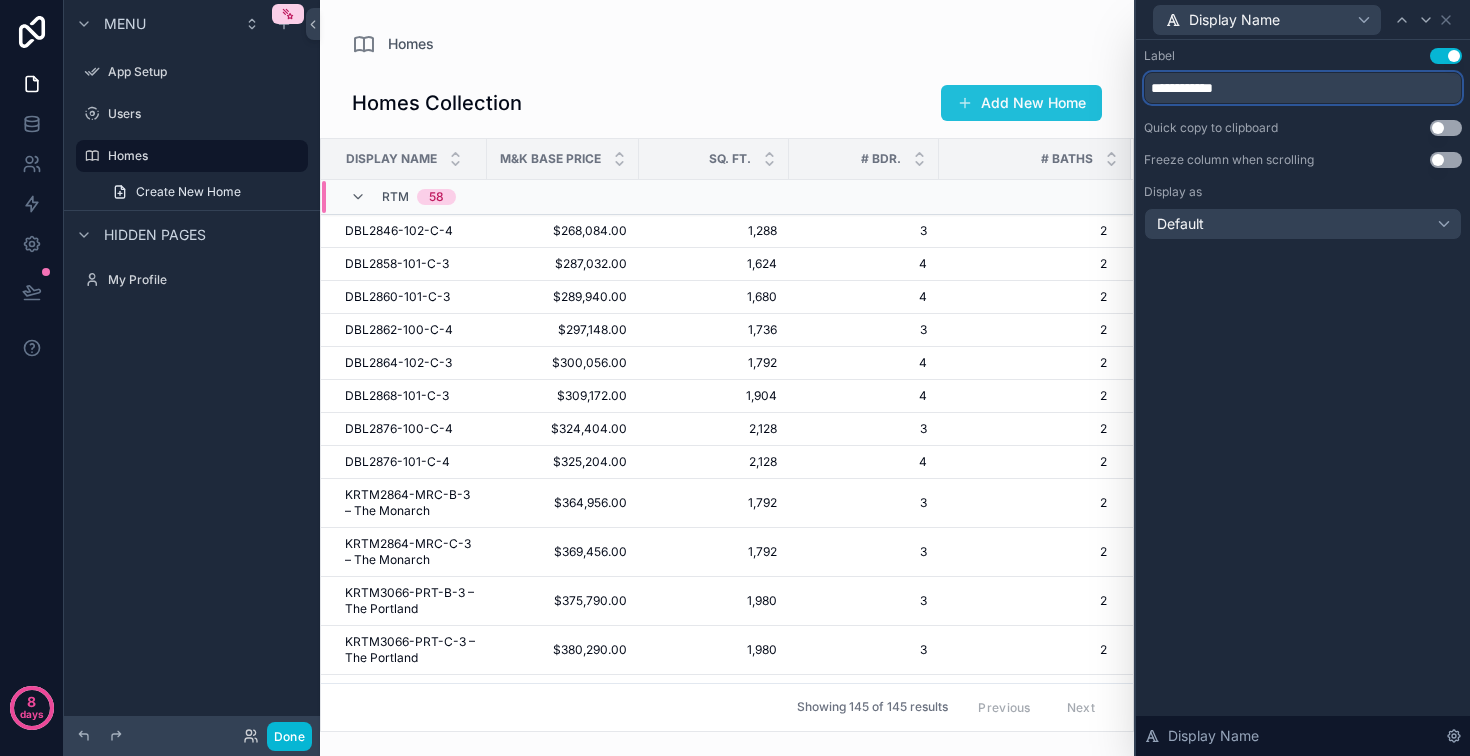 drag, startPoint x: 1204, startPoint y: 114, endPoint x: 995, endPoint y: 108, distance: 209.0861 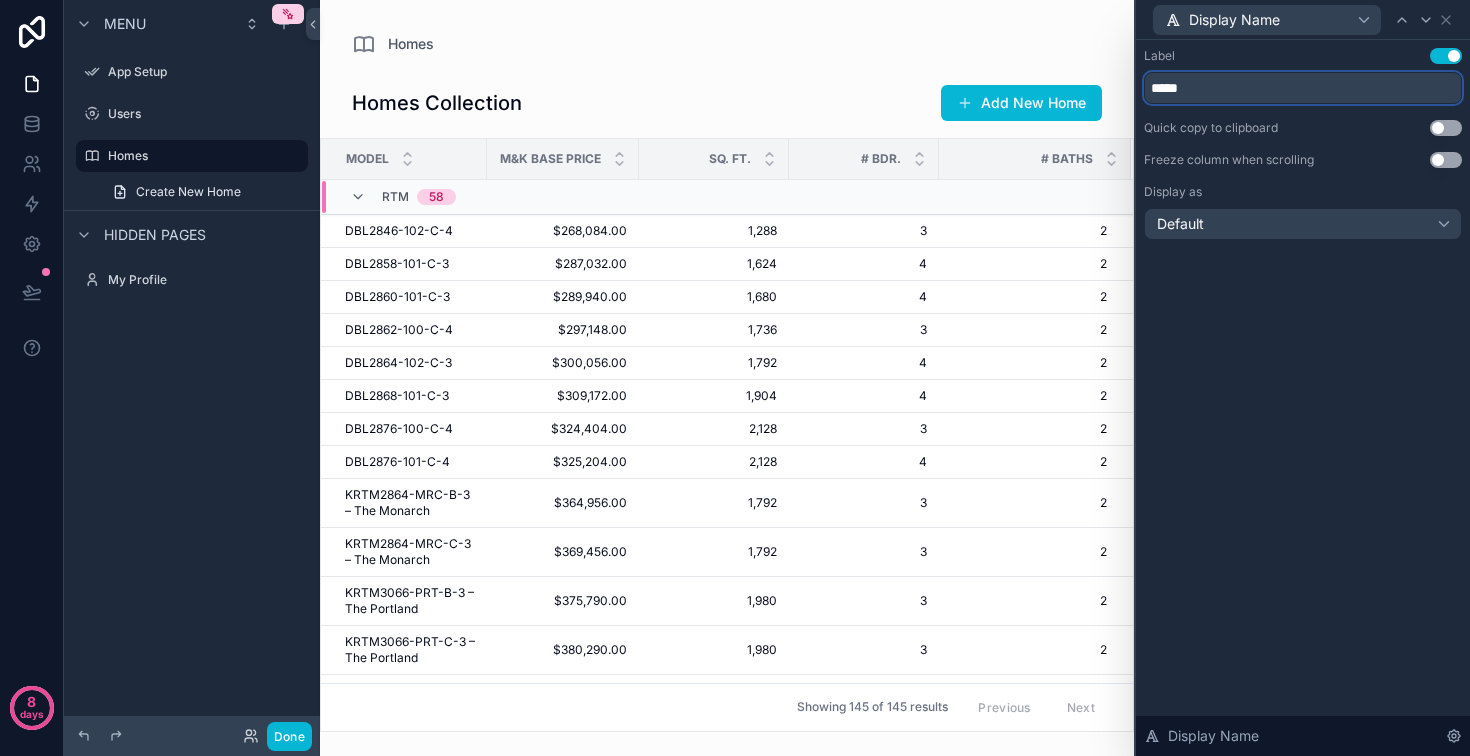 type on "*****" 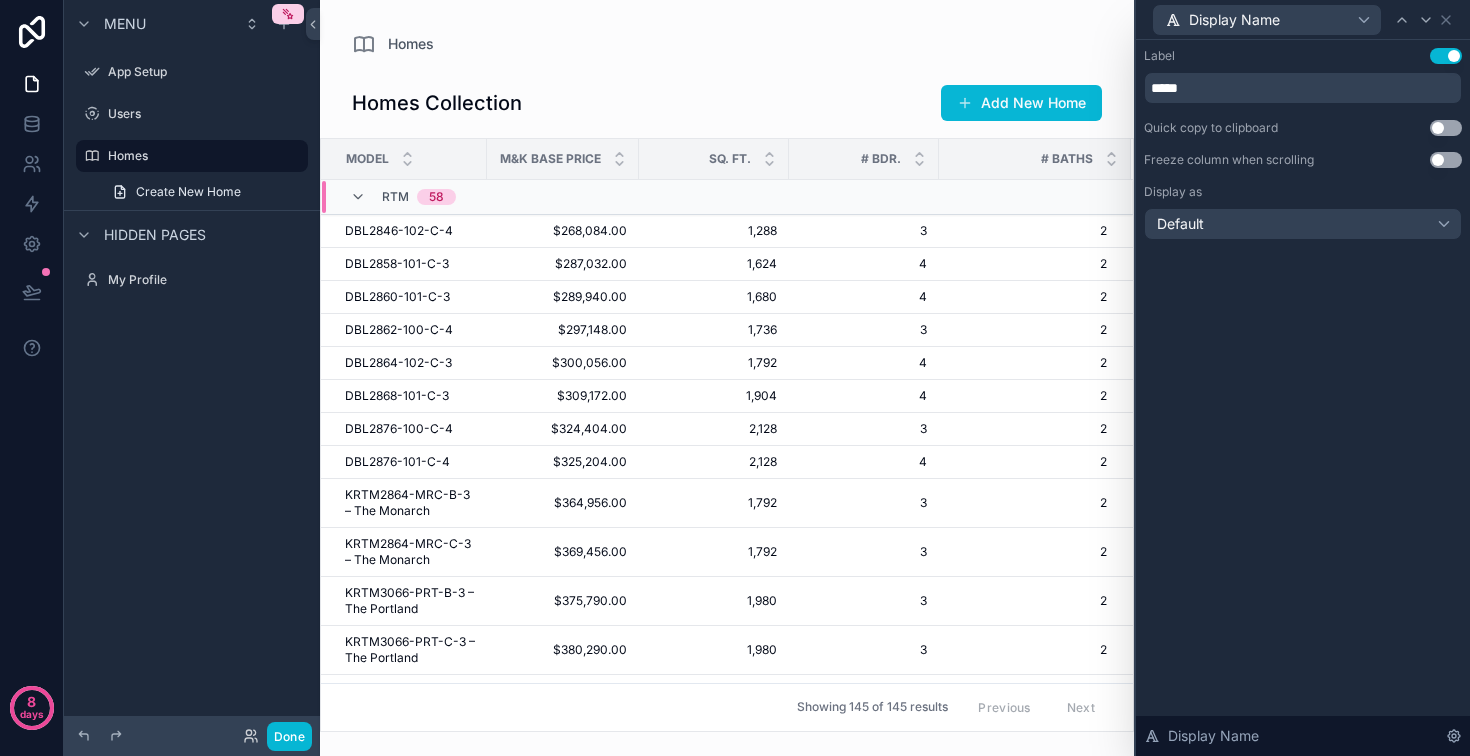 click on "Label Use setting ***** Quick copy to clipboard Use setting Freeze column when scrolling Use setting Display as Default Display Name" at bounding box center [1303, 398] 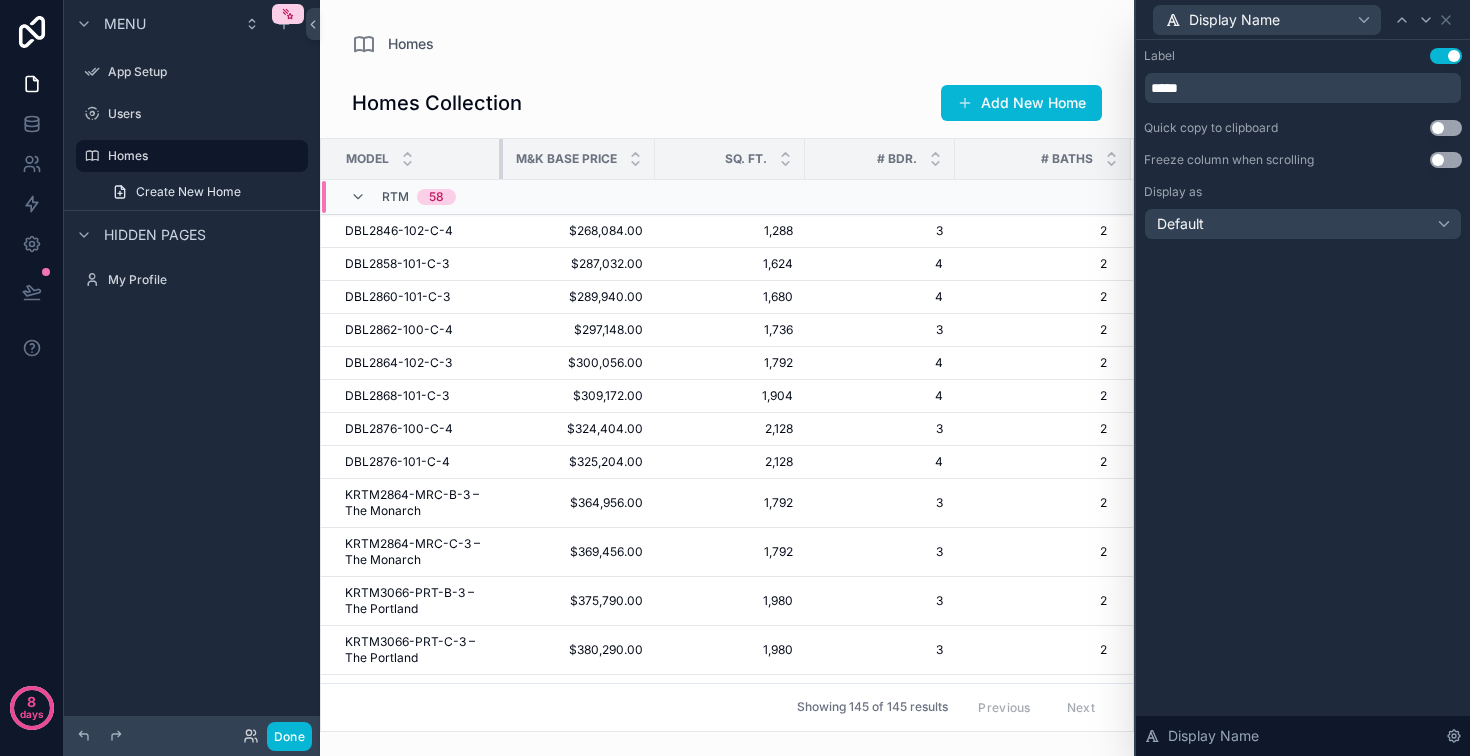 drag, startPoint x: 565, startPoint y: 184, endPoint x: 581, endPoint y: 183, distance: 16.03122 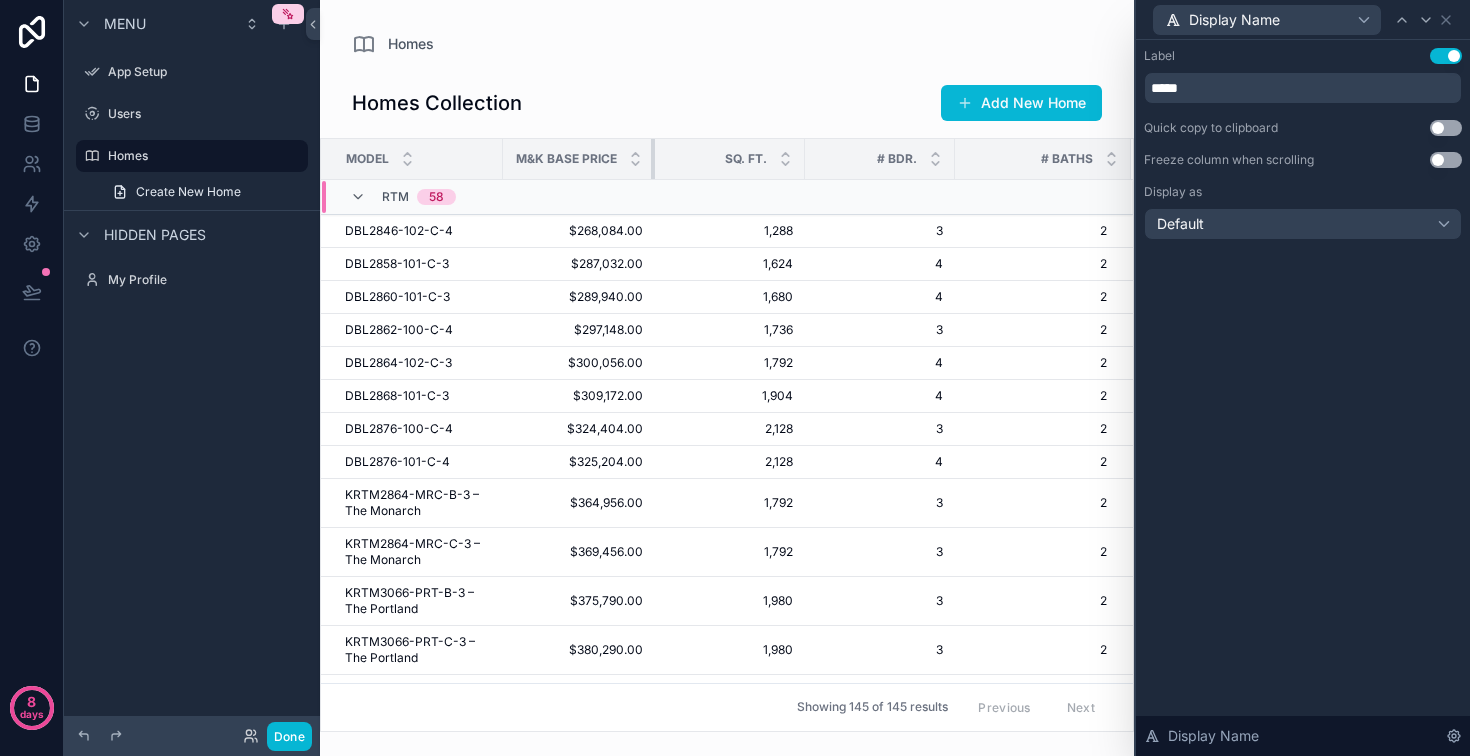drag, startPoint x: 767, startPoint y: 189, endPoint x: 723, endPoint y: 190, distance: 44.011364 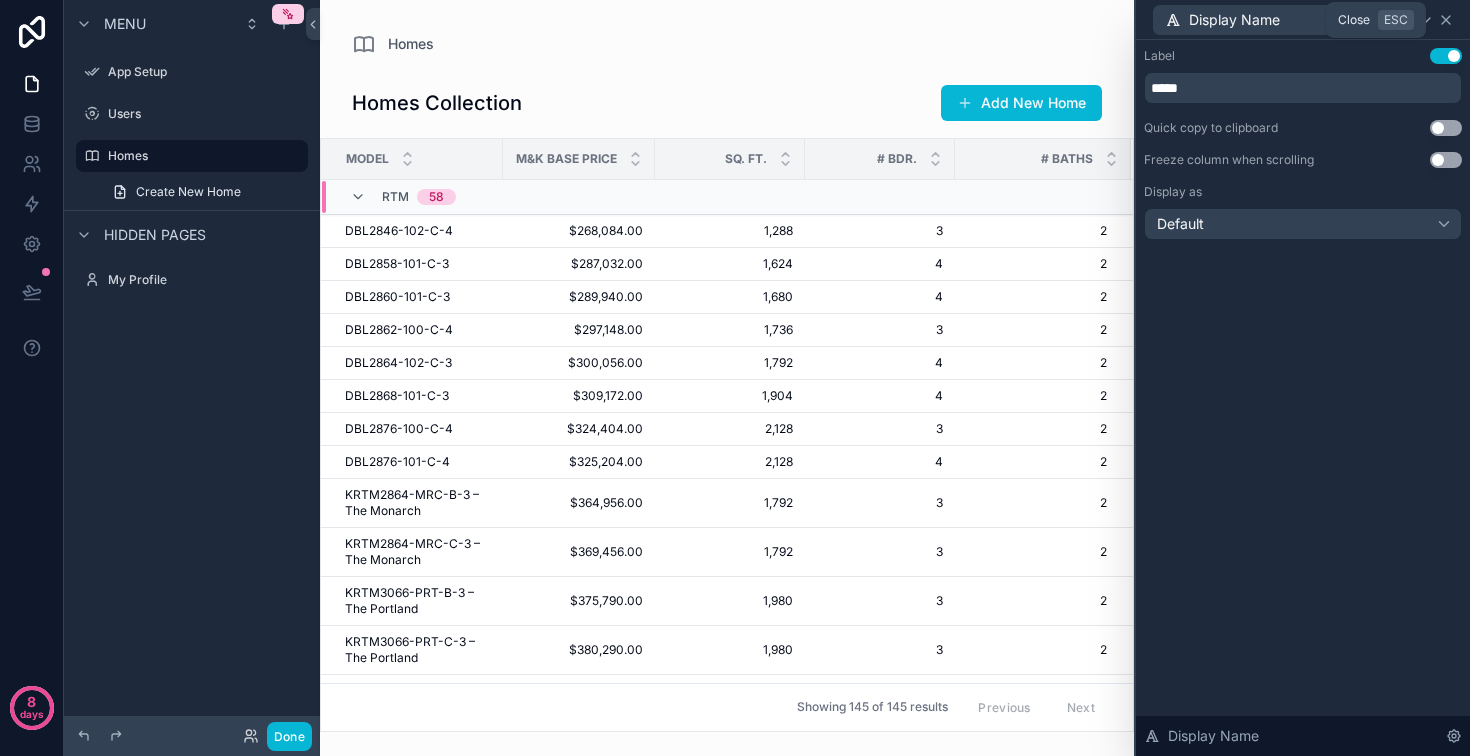 click 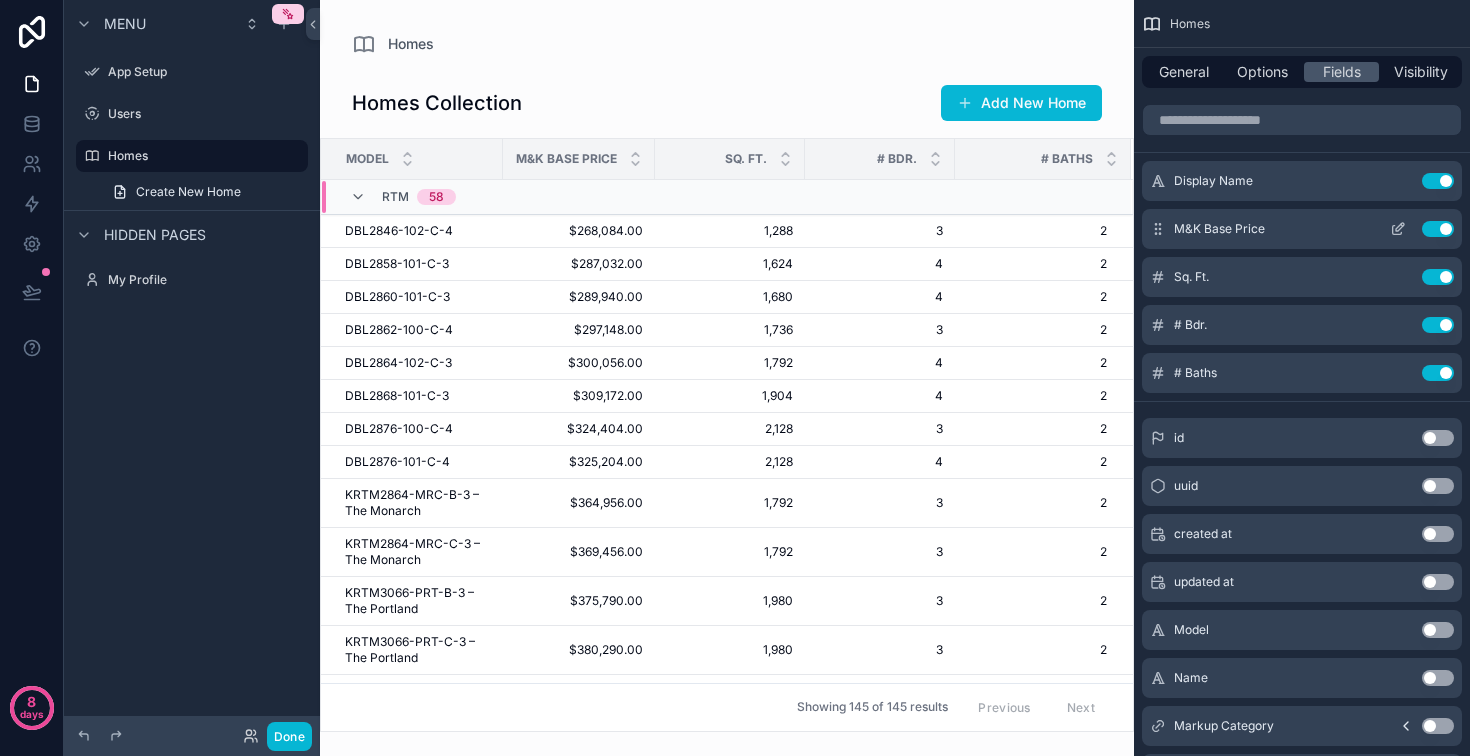 click 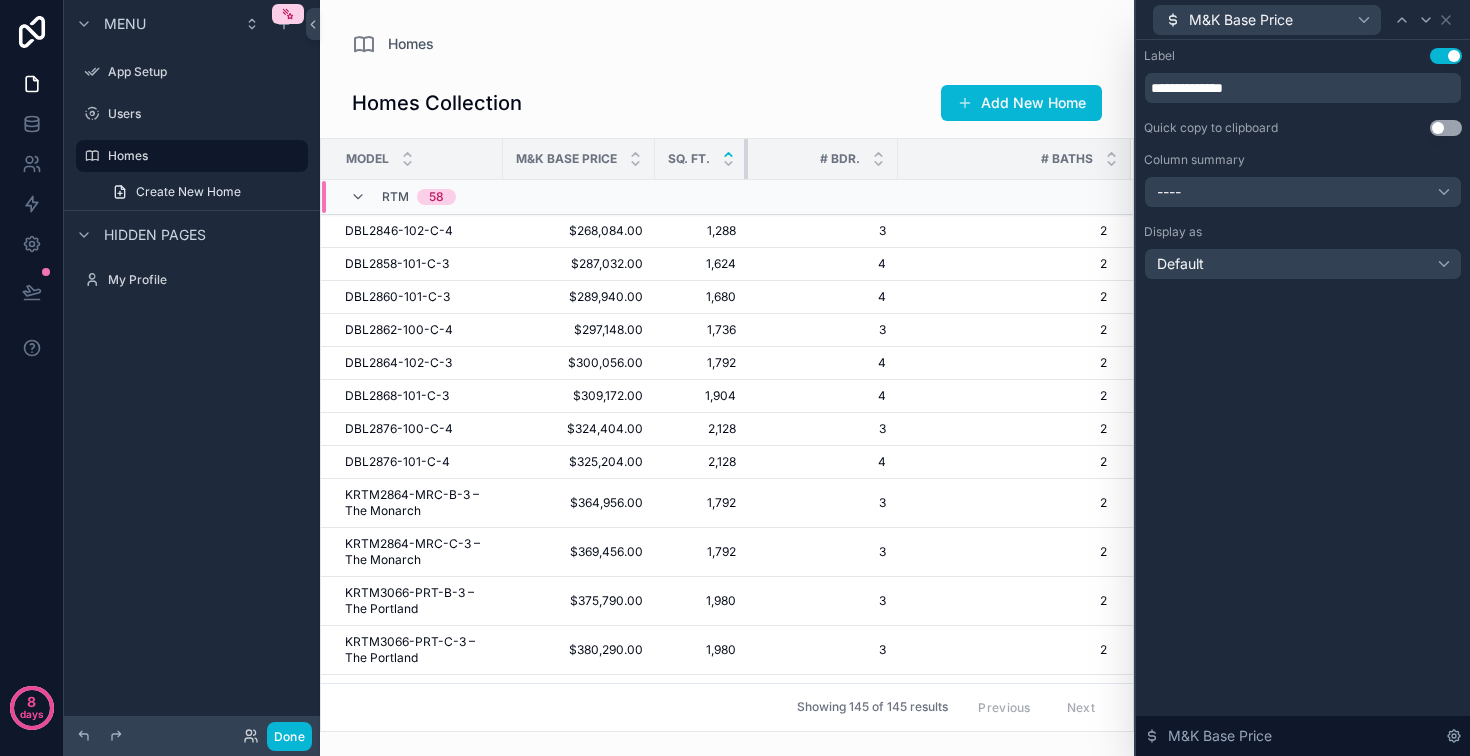drag, startPoint x: 918, startPoint y: 194, endPoint x: 853, endPoint y: 179, distance: 66.70832 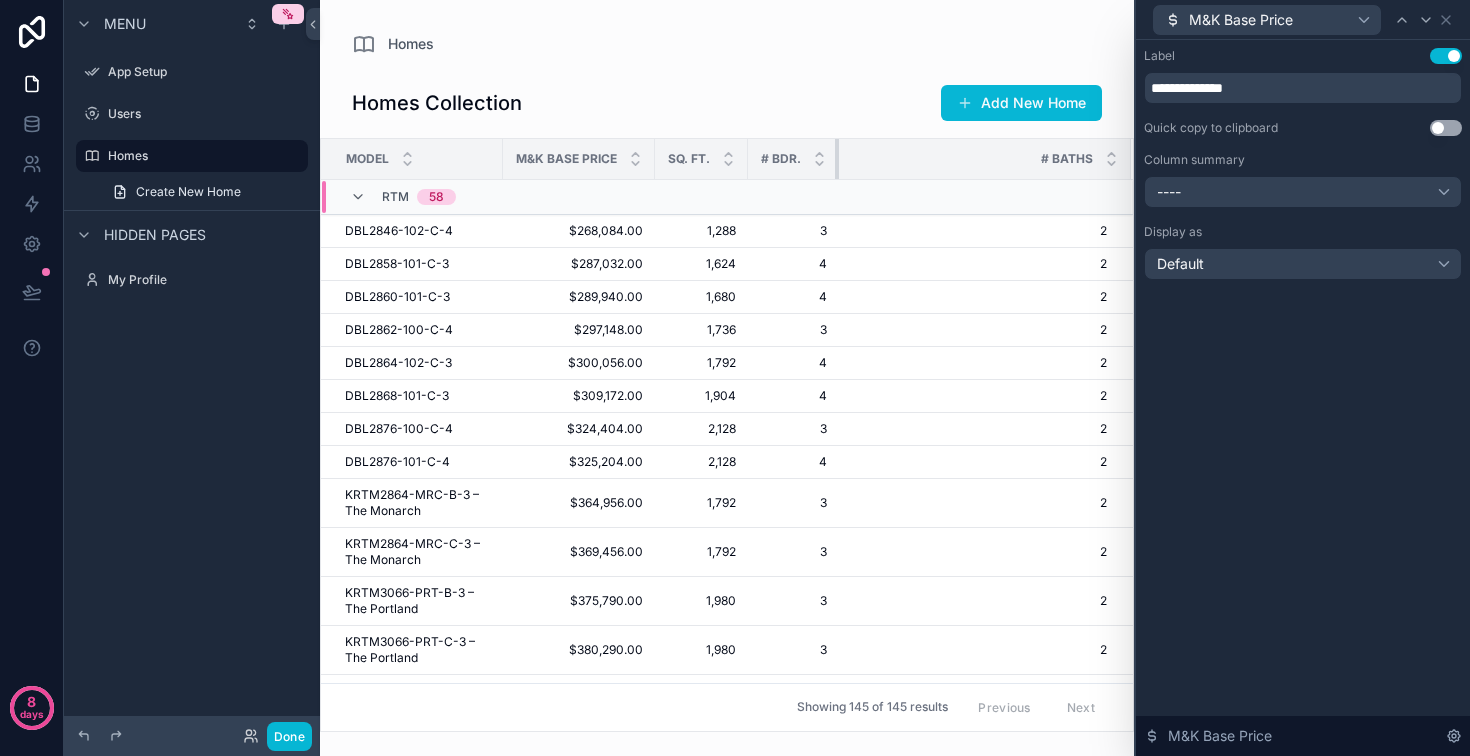 drag, startPoint x: 1028, startPoint y: 198, endPoint x: 942, endPoint y: 191, distance: 86.28442 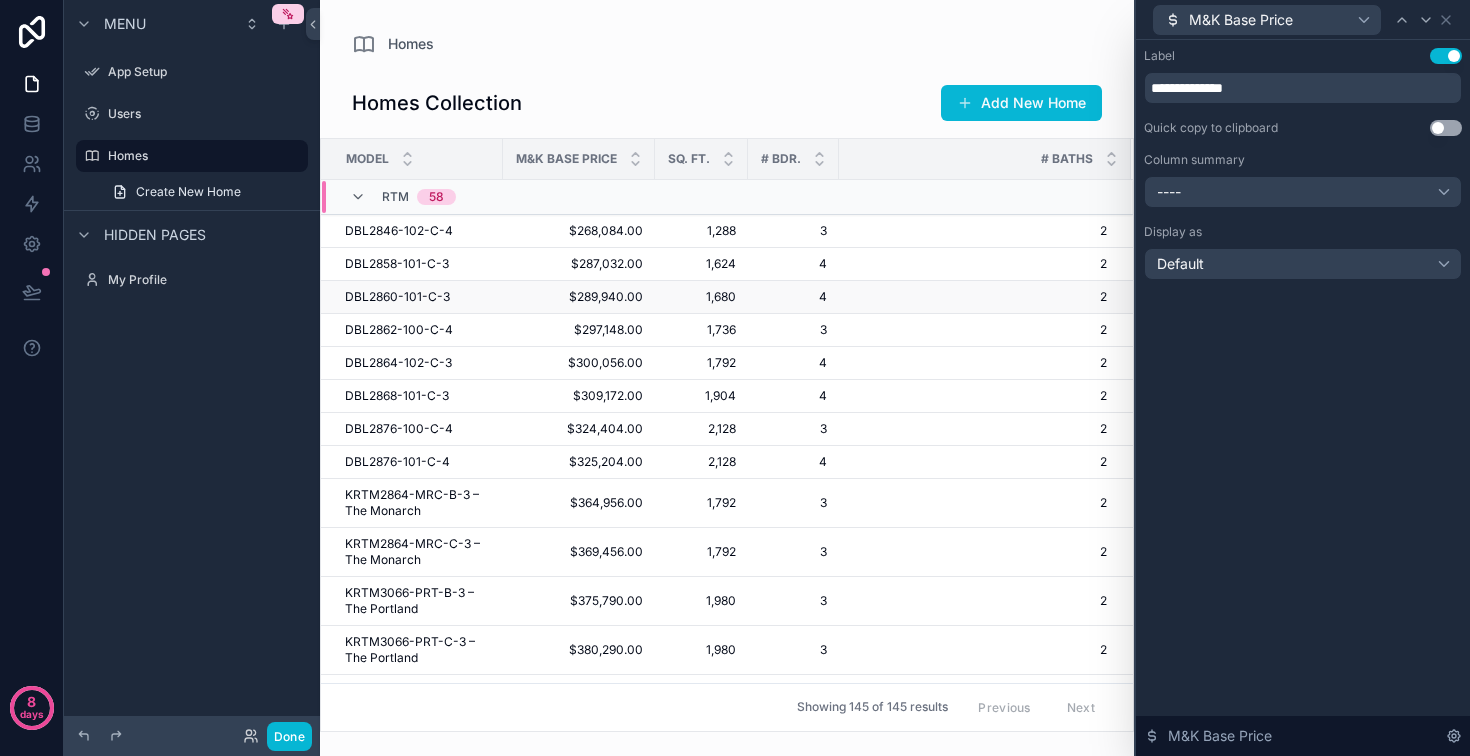 scroll, scrollTop: 3, scrollLeft: 108, axis: both 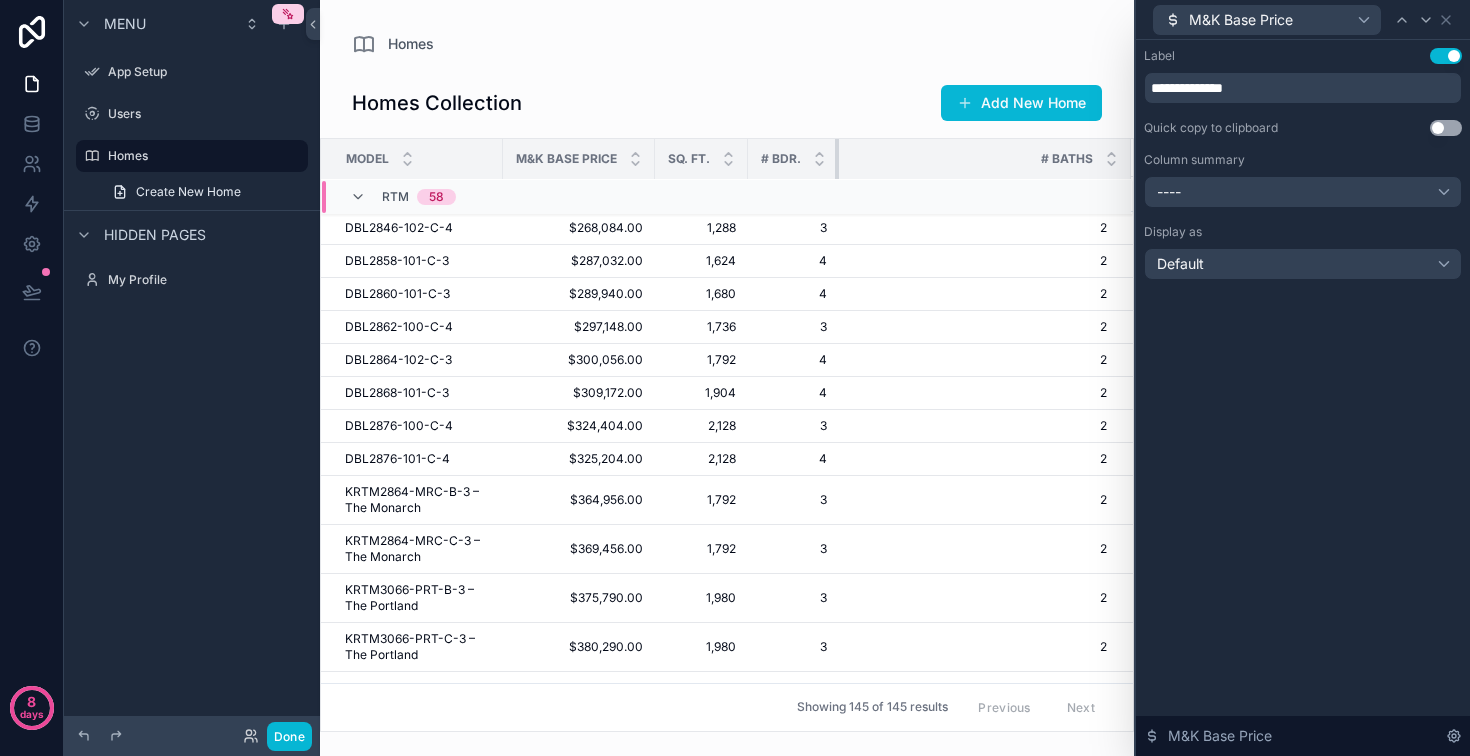 drag, startPoint x: 877, startPoint y: 189, endPoint x: 818, endPoint y: 177, distance: 60.207973 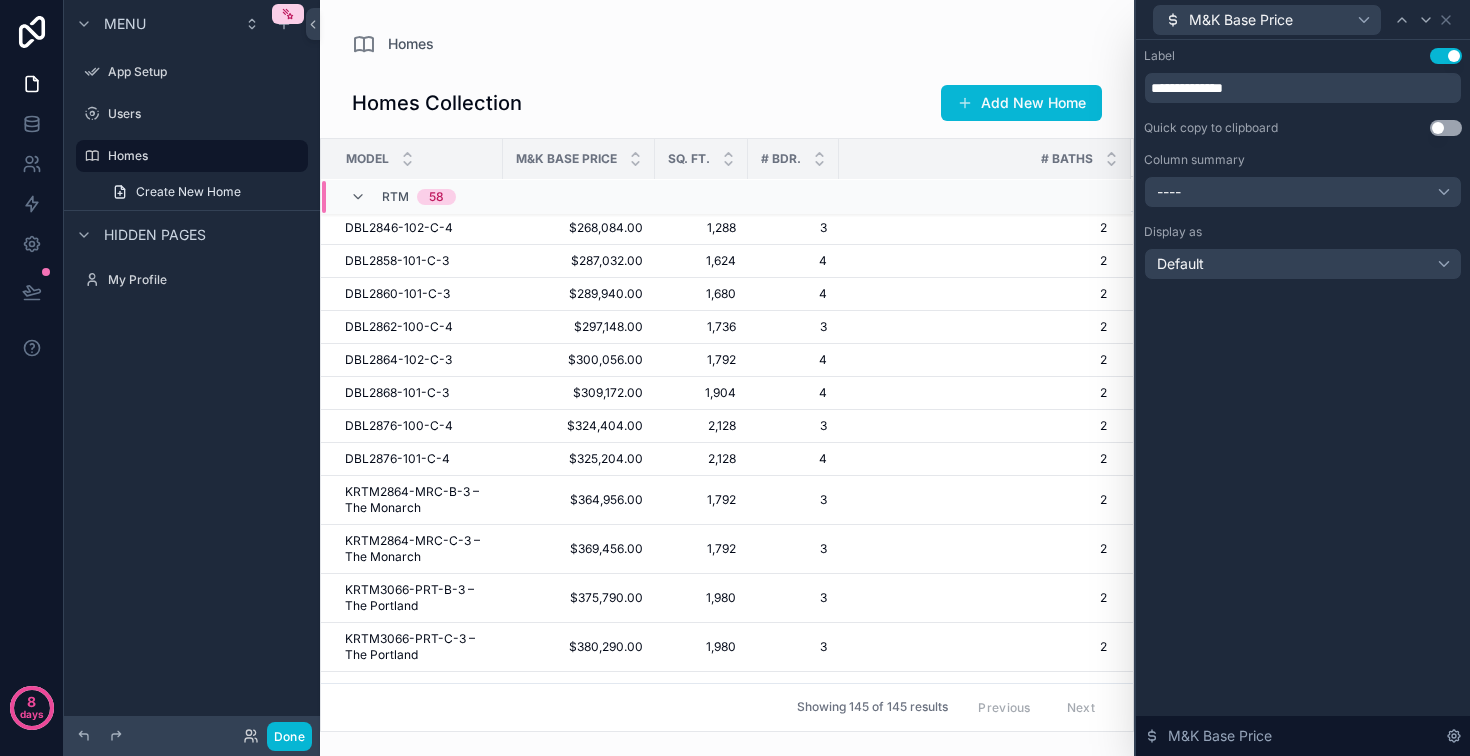 drag, startPoint x: 1028, startPoint y: 177, endPoint x: 1005, endPoint y: 176, distance: 23.021729 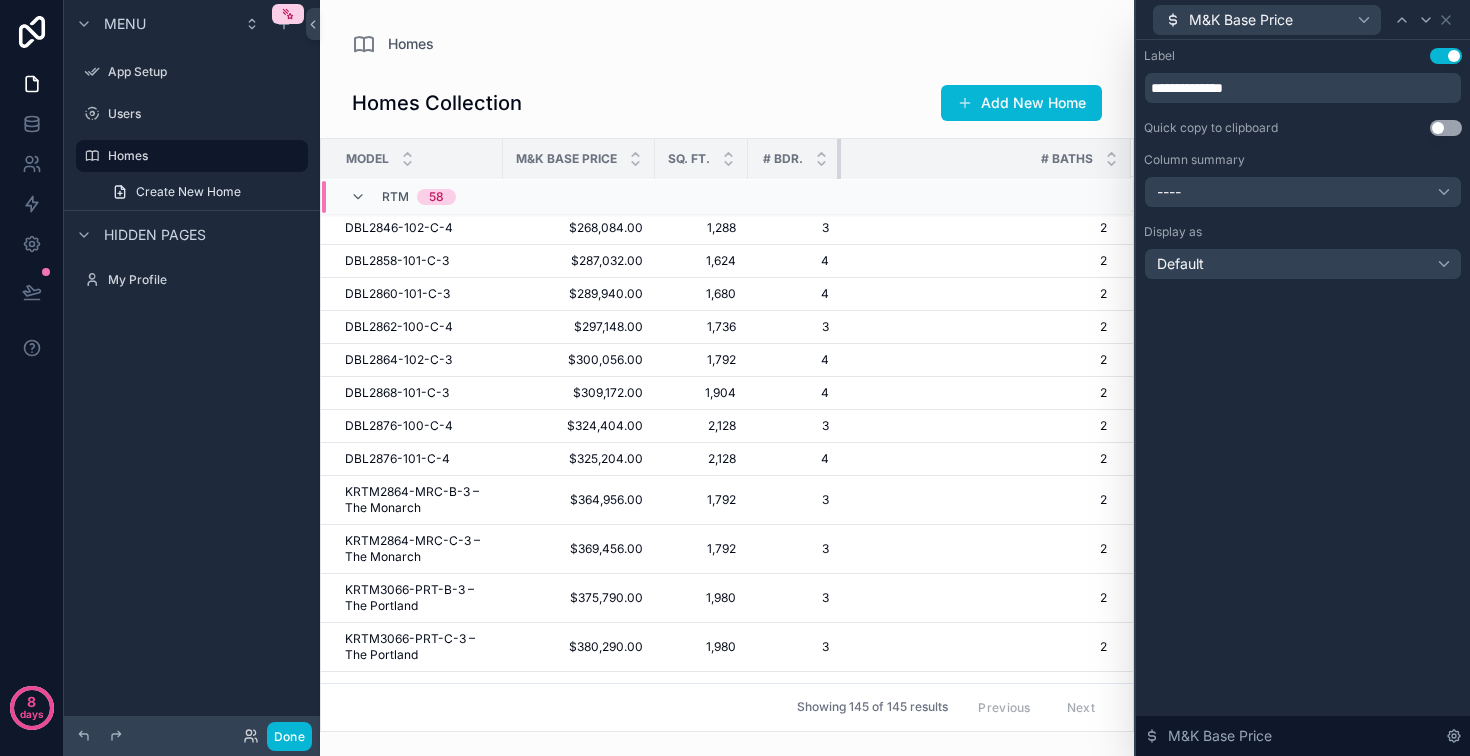 drag, startPoint x: 878, startPoint y: 180, endPoint x: 921, endPoint y: 180, distance: 43 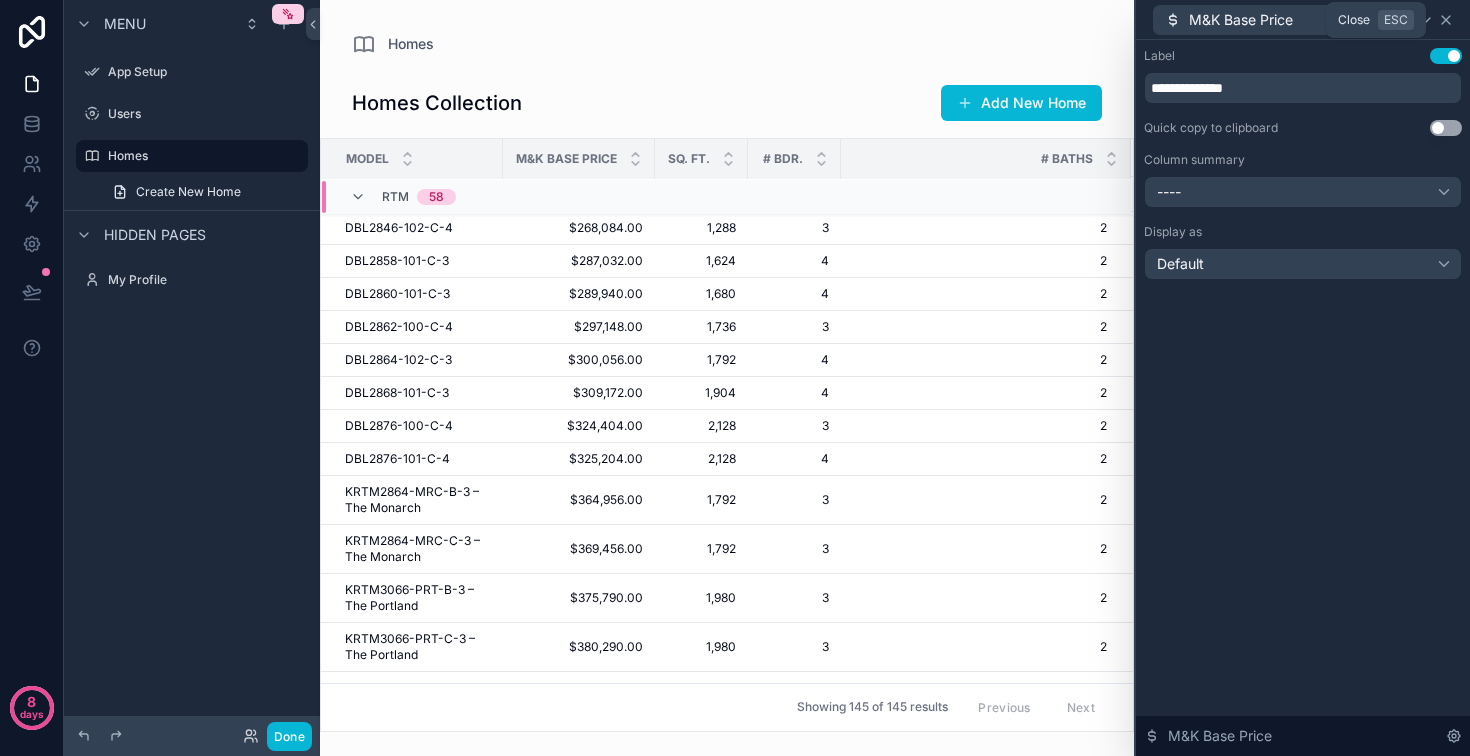 click 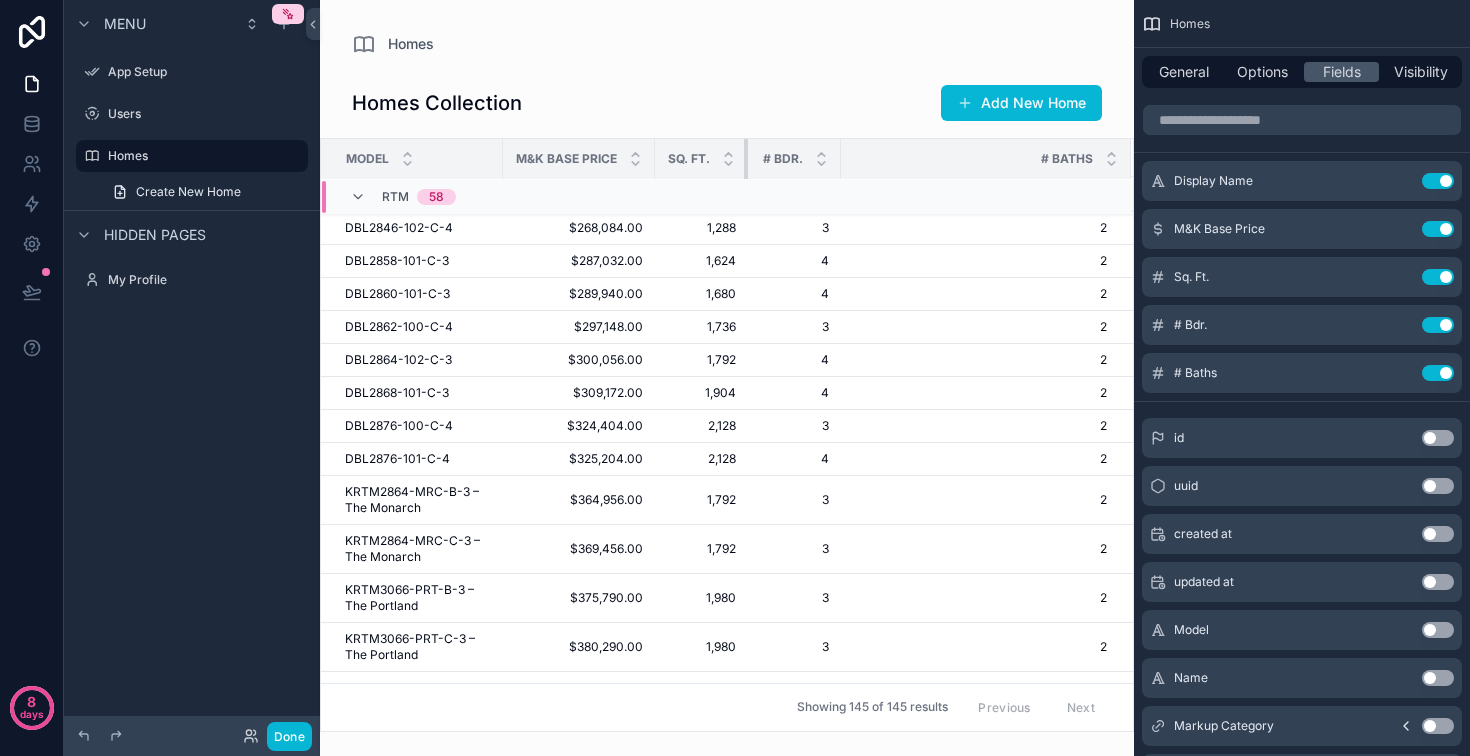 drag, startPoint x: 768, startPoint y: 183, endPoint x: 740, endPoint y: 184, distance: 28.01785 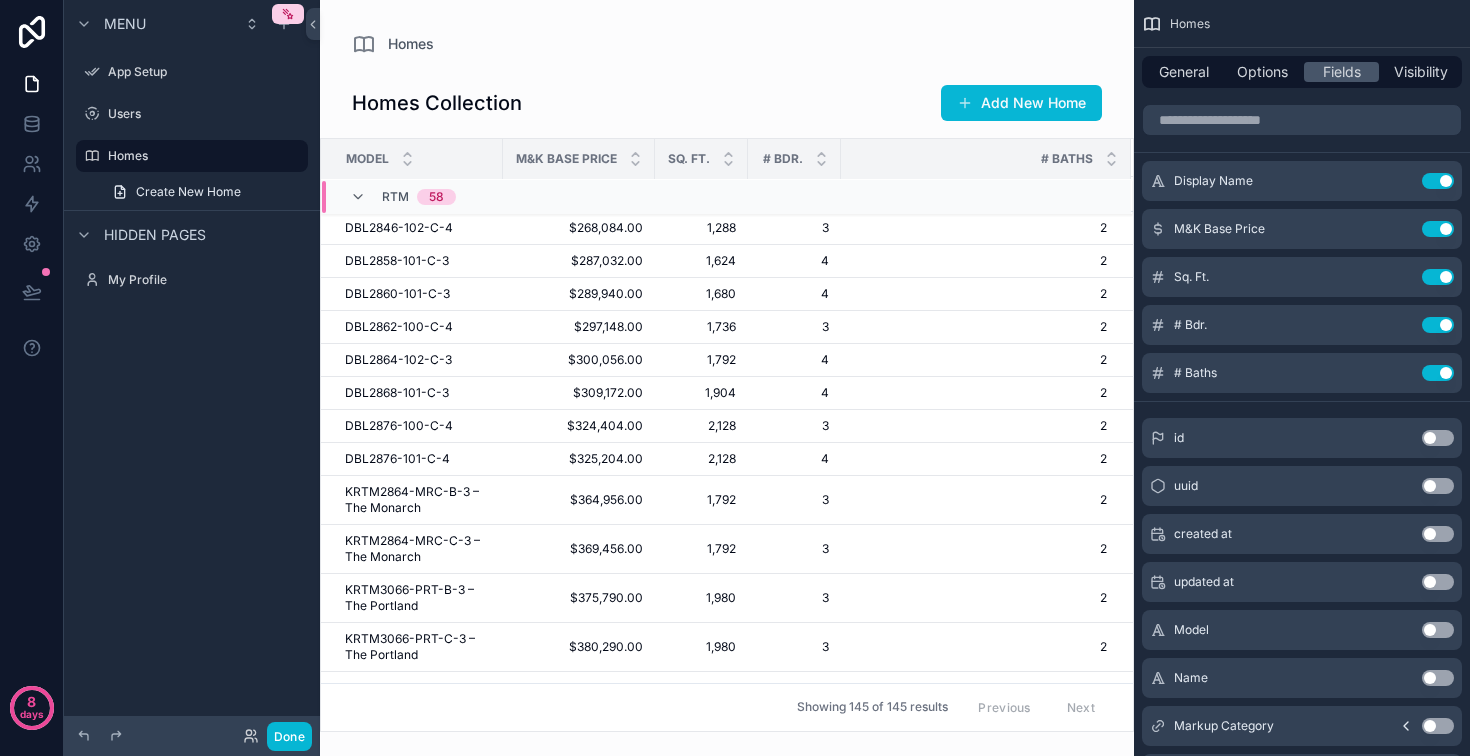 click on "Sq. Ft." at bounding box center (701, 159) 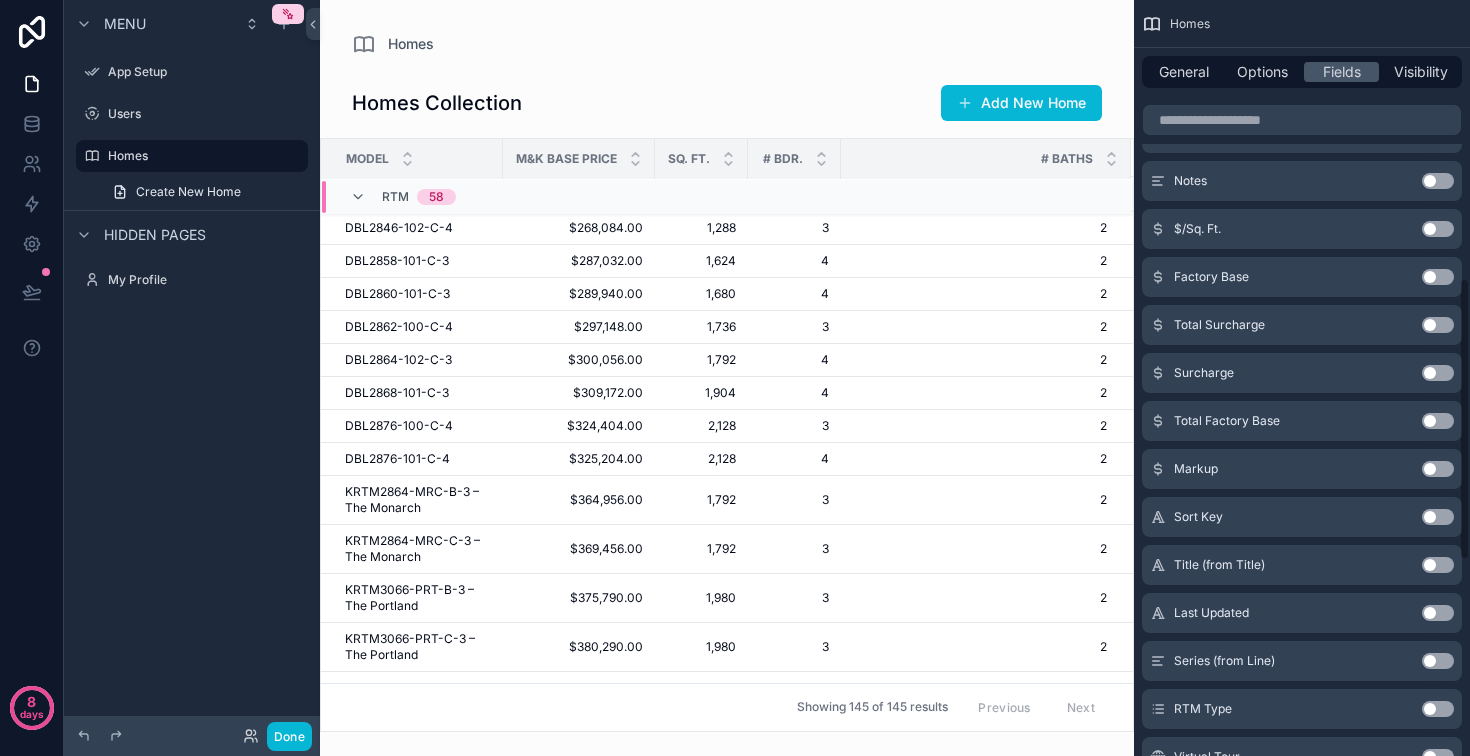 scroll, scrollTop: 763, scrollLeft: 0, axis: vertical 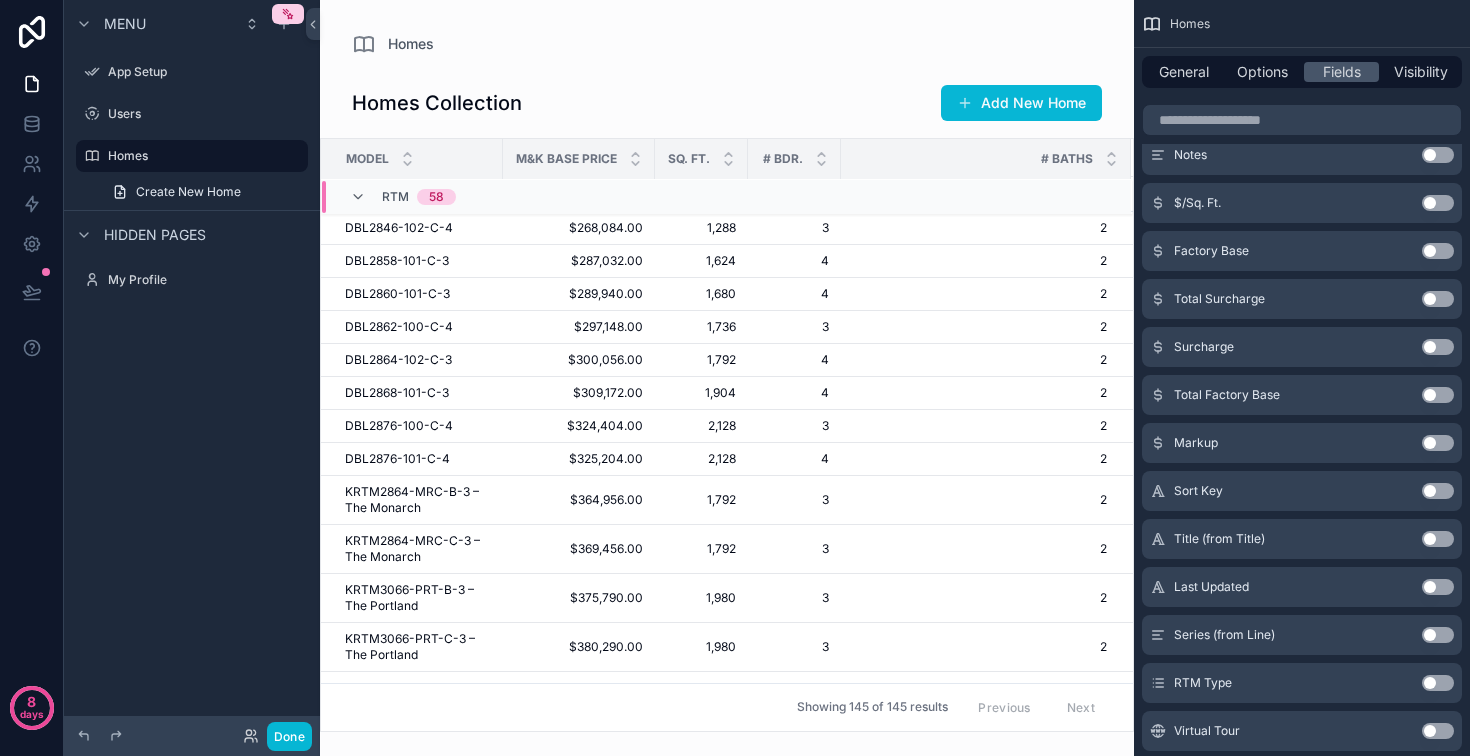 click on "Use setting" at bounding box center [1438, 203] 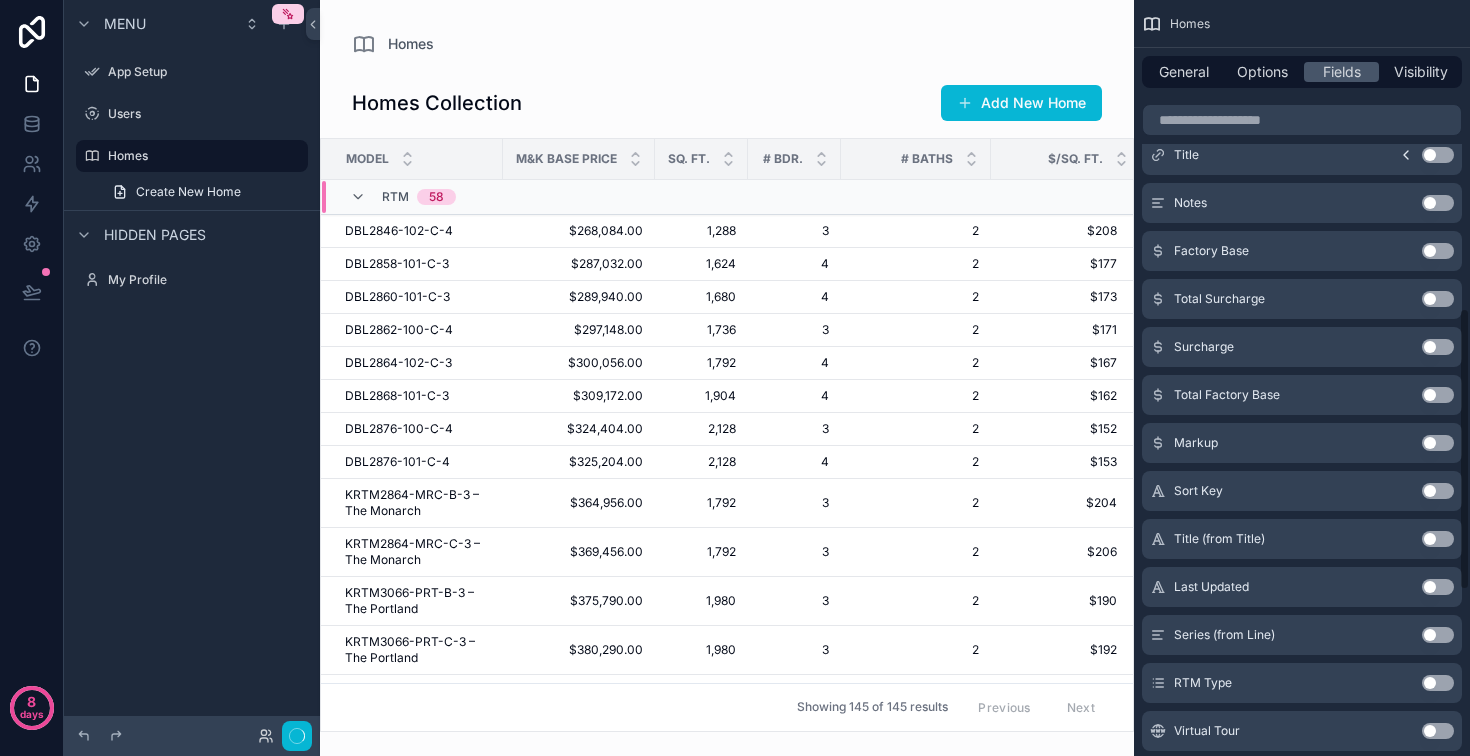 scroll, scrollTop: 823, scrollLeft: 0, axis: vertical 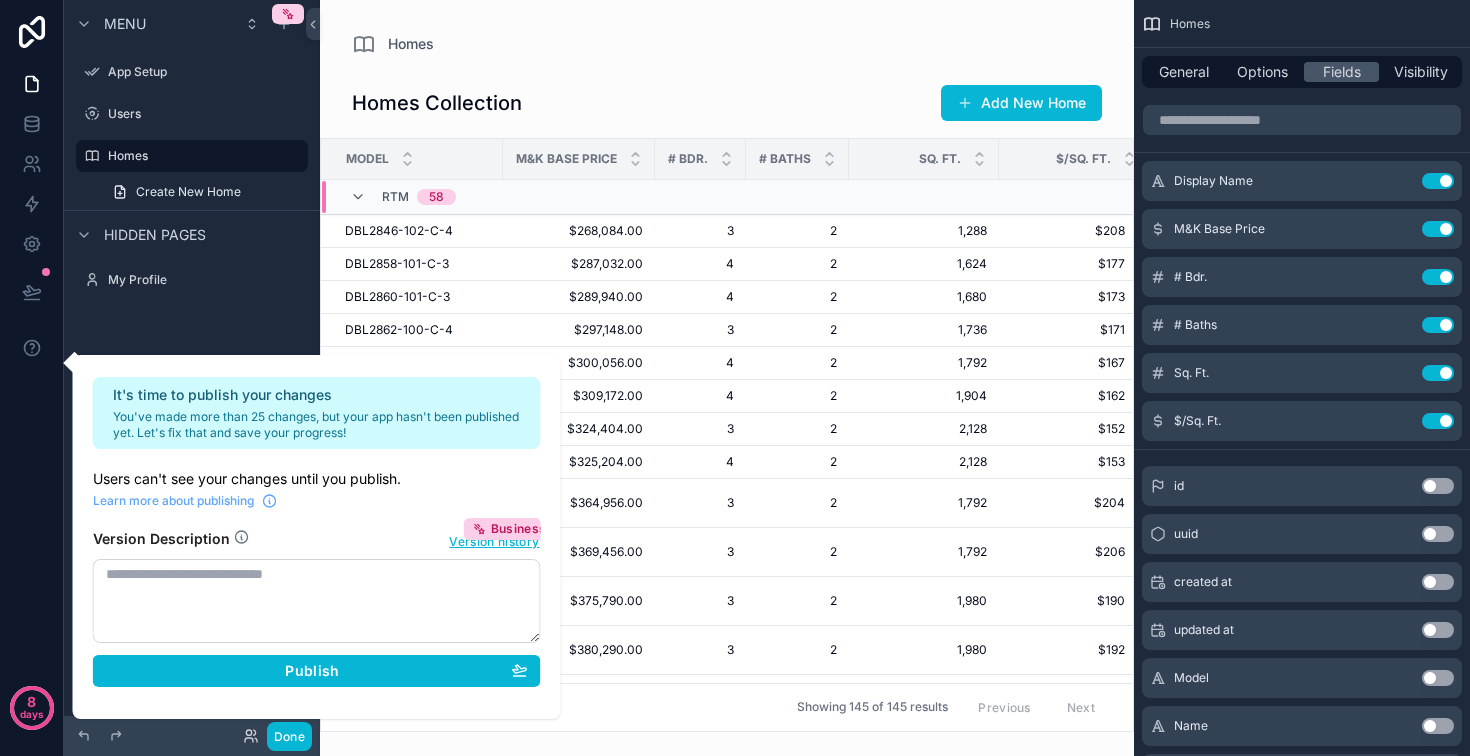 click on "Homes" at bounding box center [727, 44] 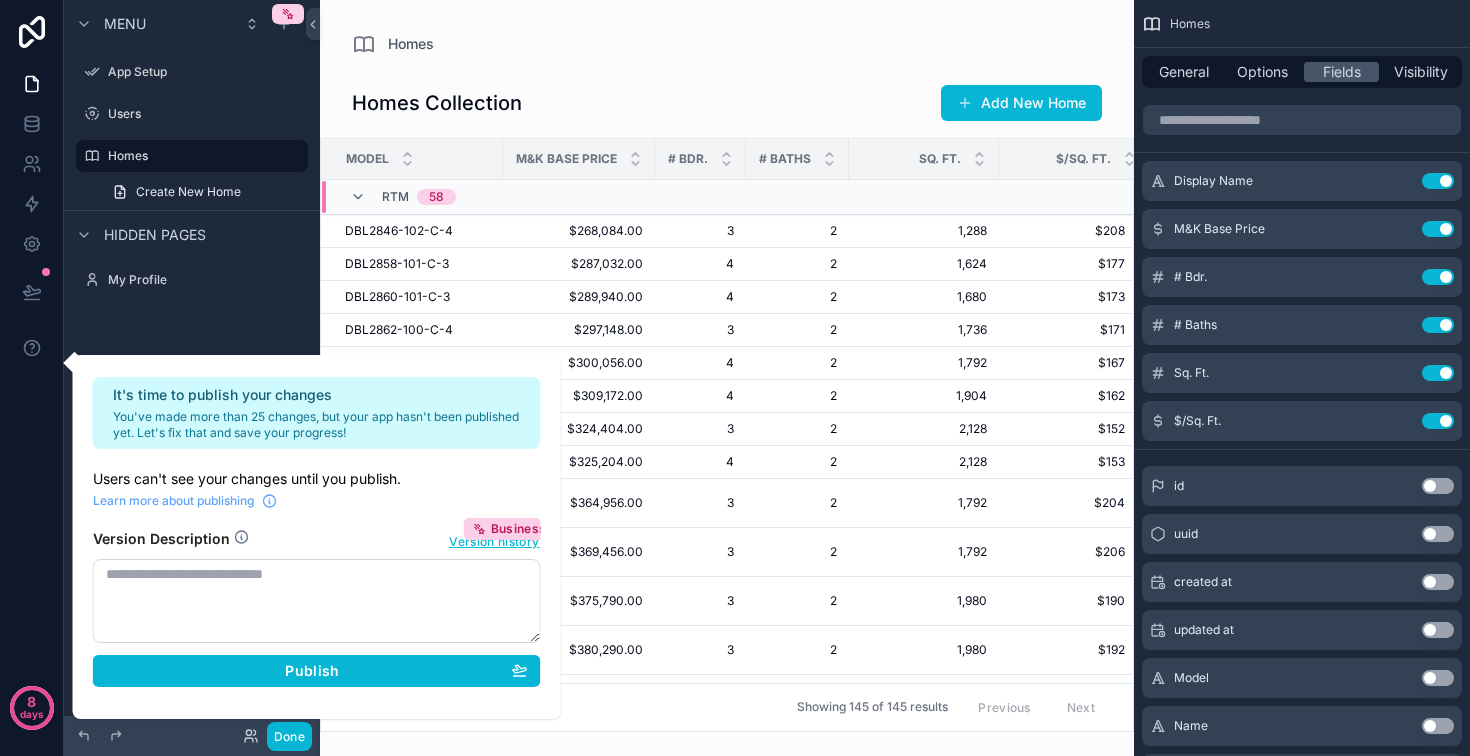 click on "Homes Homes Collection Add New Home Model M&K Base Price # Bdr. # Baths Sq. Ft. $/Sq. Ft. RTM 58 DBL2846-102-C-4 DBL2846-102-C-4 $268,084.00 $268,084.00 3 3 2 2 1,288 1,288 $208 $208 DBL2858-101-C-3 DBL2858-101-C-3 $287,032.00 $287,032.00 4 4 2 2 1,624 1,624 $177 $177 DBL2860-101-C-3 DBL2860-101-C-3 $289,940.00 $289,940.00 4 4 2 2 1,680 1,680 $173 $173 DBL2862-100-C-4 DBL2862-100-C-4 $297,148.00 $297,148.00 3 3 2 2 1,736 1,736 $171 $171 DBL2864-102-C-3 DBL2864-102-C-3 $300,056.00 $300,056.00 4 4 2 2 1,792 1,792 $167 $167 DBL2868-101-C-3 DBL2868-101-C-3 $309,172.00 $309,172.00 4 4 2 2 1,904 1,904 $162 $162 DBL2876-100-C-4 DBL2876-100-C-4 $324,404.00 $324,404.00 3 3 2 2 2,128 2,128 $152 $152 DBL2876-101-C-4 DBL2876-101-C-4 $325,204.00 $325,204.00 4 4 2 2 2,128 2,128 $153 $153 KRTM2864-MRC-B-3 – The Monarch KRTM2864-MRC-B-3 – The Monarch $364,956.00 $364,956.00 3 3 2 2 1,792 1,792 $204 $204 KRTM2864-MRC-C-3 – The Monarch KRTM2864-MRC-C-3 – The Monarch $369,456.00 $369,456.00 3 3 2 2 1,792 1,792 $206 $206" at bounding box center (727, 366) 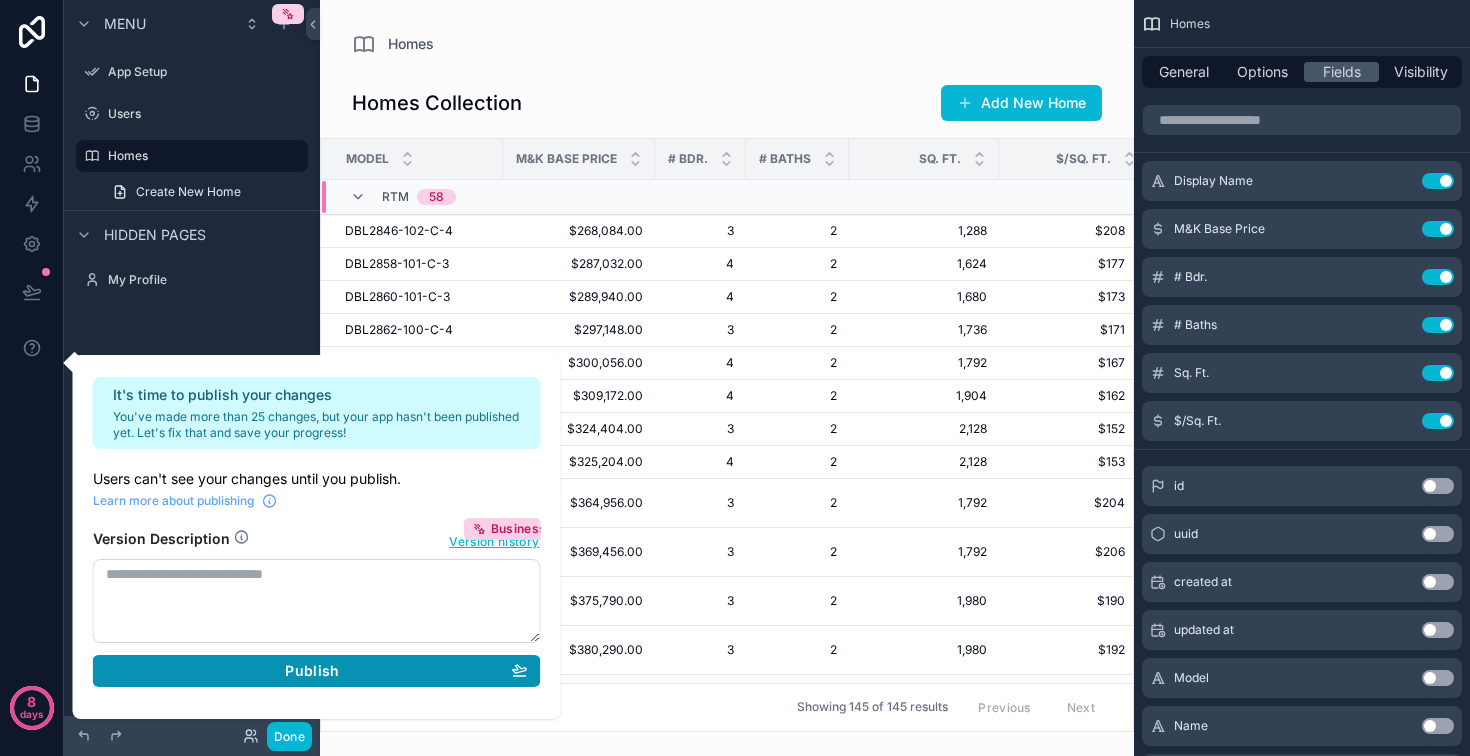 click on "Publish" at bounding box center [312, 671] 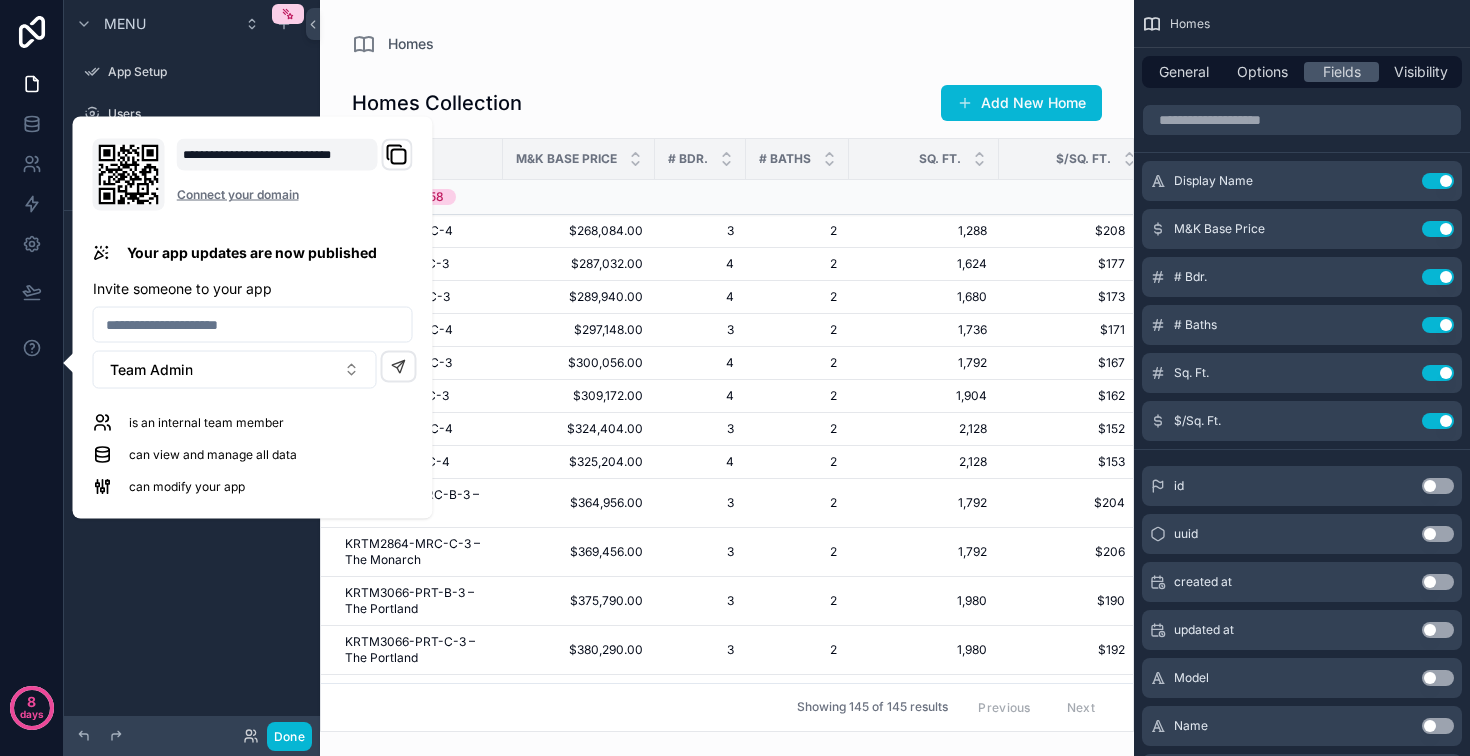 click on "Homes Collection Add New Home Model M&K Base Price # Bdr. # Baths Sq. Ft. $/Sq. Ft. RTM 58 DBL2846-102-C-4 DBL2846-102-C-4 $268,084.00 $268,084.00 3 3 2 2 1,288 1,288 $208 $208 DBL2858-101-C-3 DBL2858-101-C-3 $287,032.00 $287,032.00 4 4 2 2 1,624 1,624 $177 $177 DBL2860-101-C-3 DBL2860-101-C-3 $289,940.00 $289,940.00 4 4 2 2 1,680 1,680 $173 $173 DBL2862-100-C-4 DBL2862-100-C-4 $297,148.00 $297,148.00 3 3 2 2 1,736 1,736 $171 $171 DBL2864-102-C-3 DBL2864-102-C-3 $300,056.00 $300,056.00 4 4 2 2 1,792 1,792 $167 $167 DBL2868-101-C-3 DBL2868-101-C-3 $309,172.00 $309,172.00 4 4 2 2 1,904 1,904 $162 $162 DBL2876-100-C-4 DBL2876-100-C-4 $324,404.00 $324,404.00 3 3 2 2 2,128 2,128 $152 $152 DBL2876-101-C-4 DBL2876-101-C-4 $325,204.00 $325,204.00 4 4 2 2 2,128 2,128 $153 $153 KRTM2864-MRC-B-3 – The Monarch KRTM2864-MRC-B-3 – The Monarch $364,956.00 $364,956.00 3 3 2 2 1,792 1,792 $204 $204 KRTM2864-MRC-C-3 – The Monarch KRTM2864-MRC-C-3 – The Monarch $369,456.00 $369,456.00 3 3 2 2 1,792 1,792 $206 $206 3 3 2" at bounding box center (727, 400) 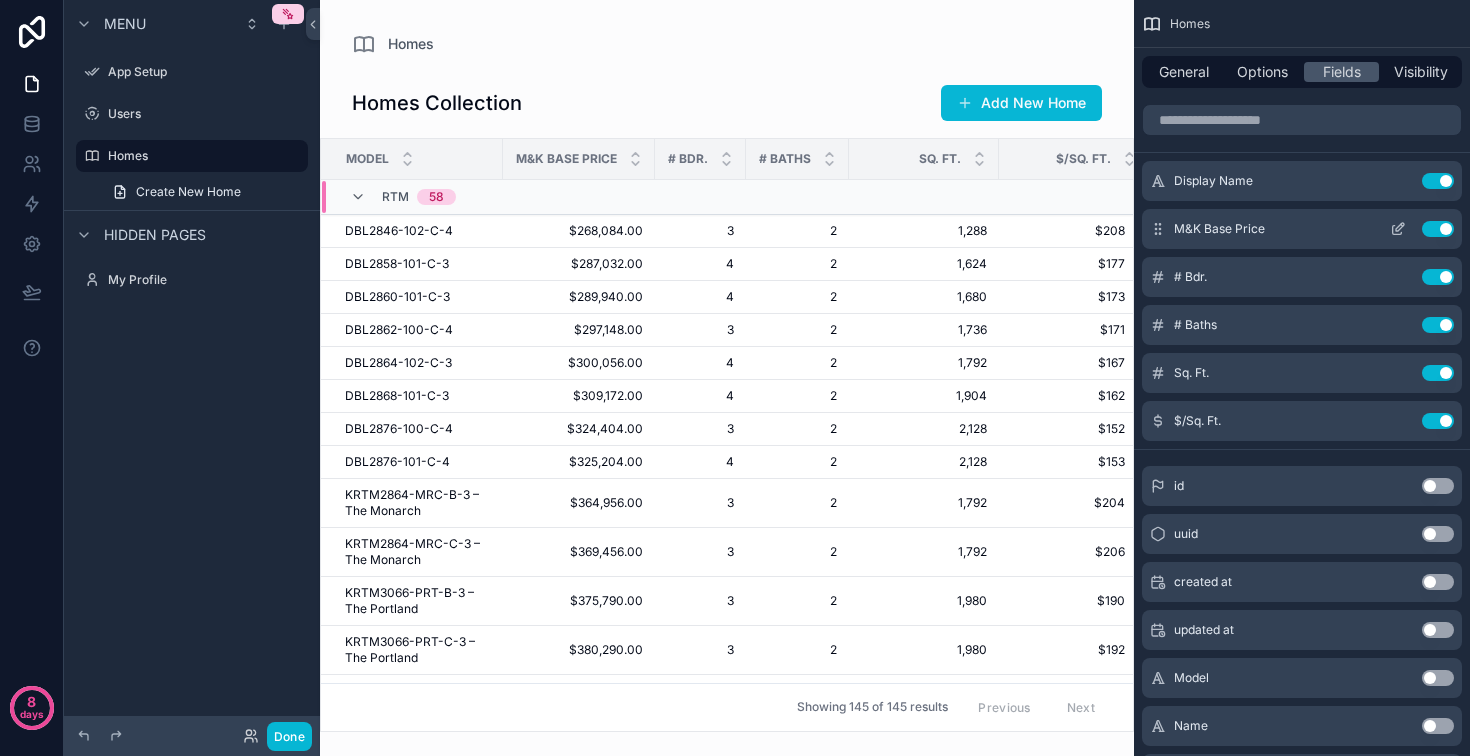click 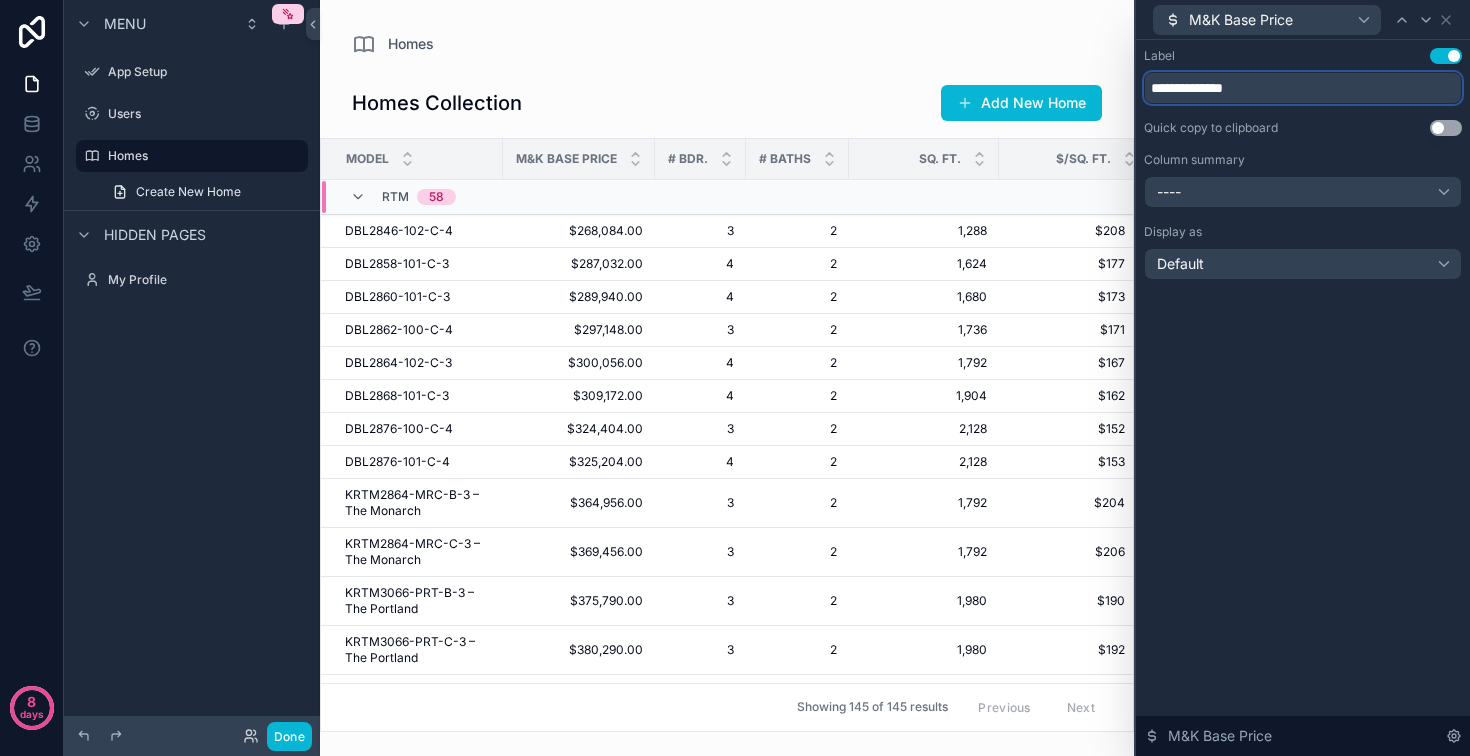 drag, startPoint x: 1116, startPoint y: 110, endPoint x: 978, endPoint y: 84, distance: 140.42792 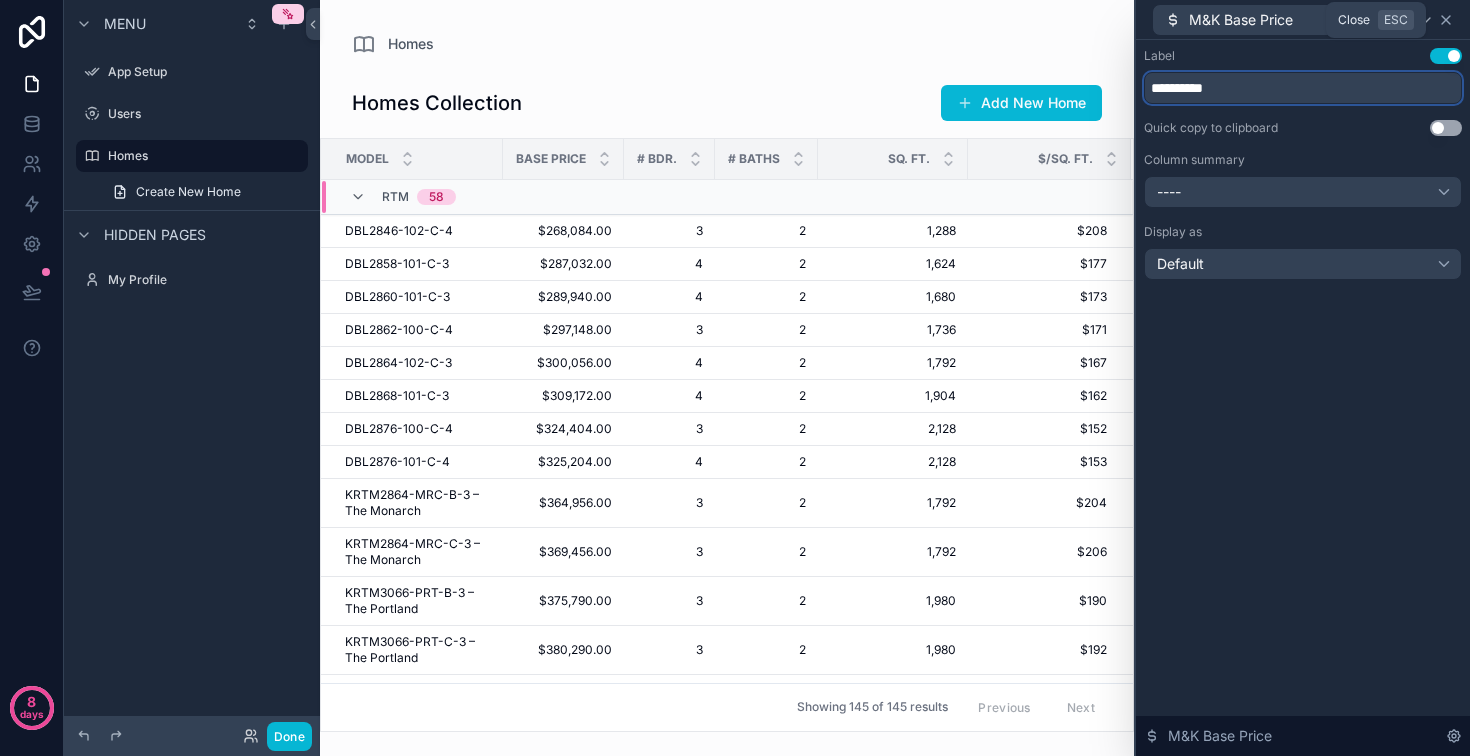 type on "**********" 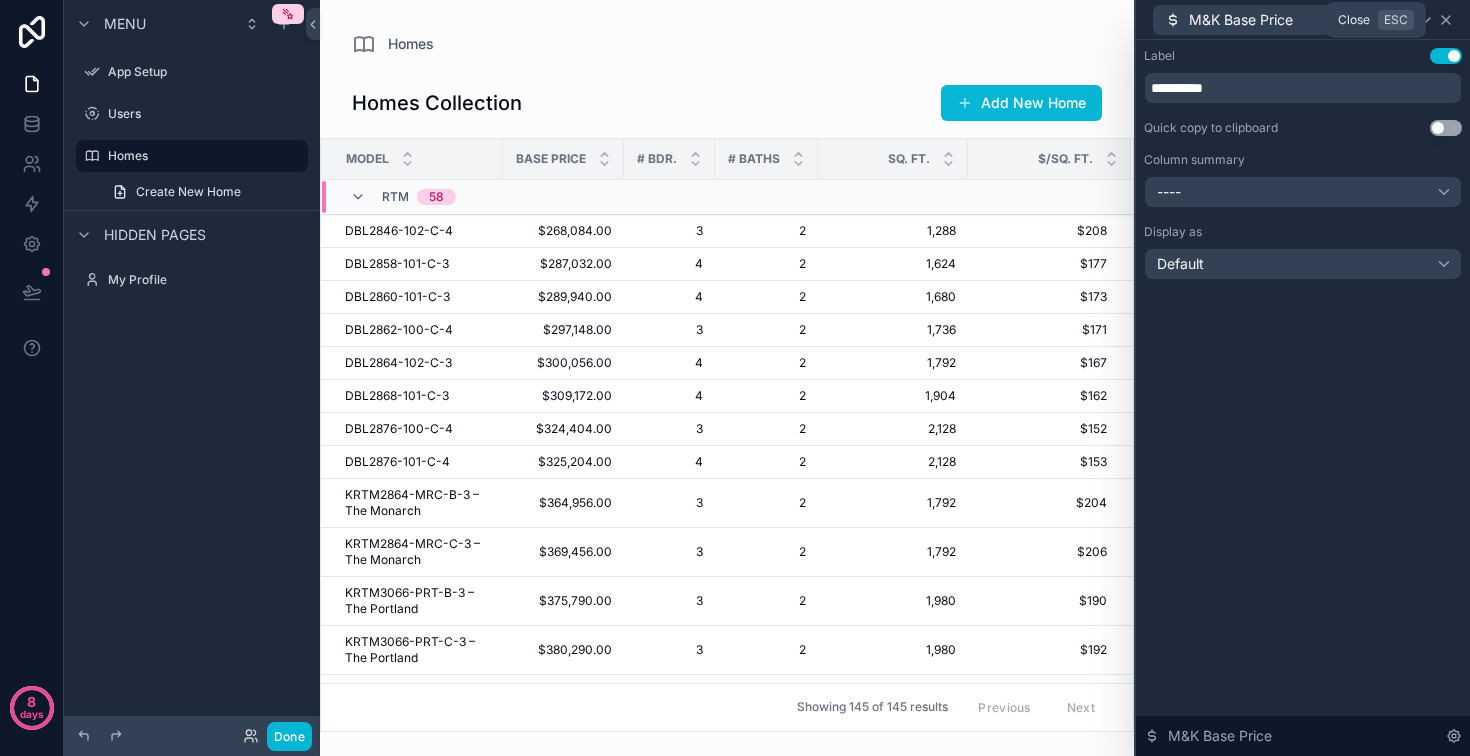 click 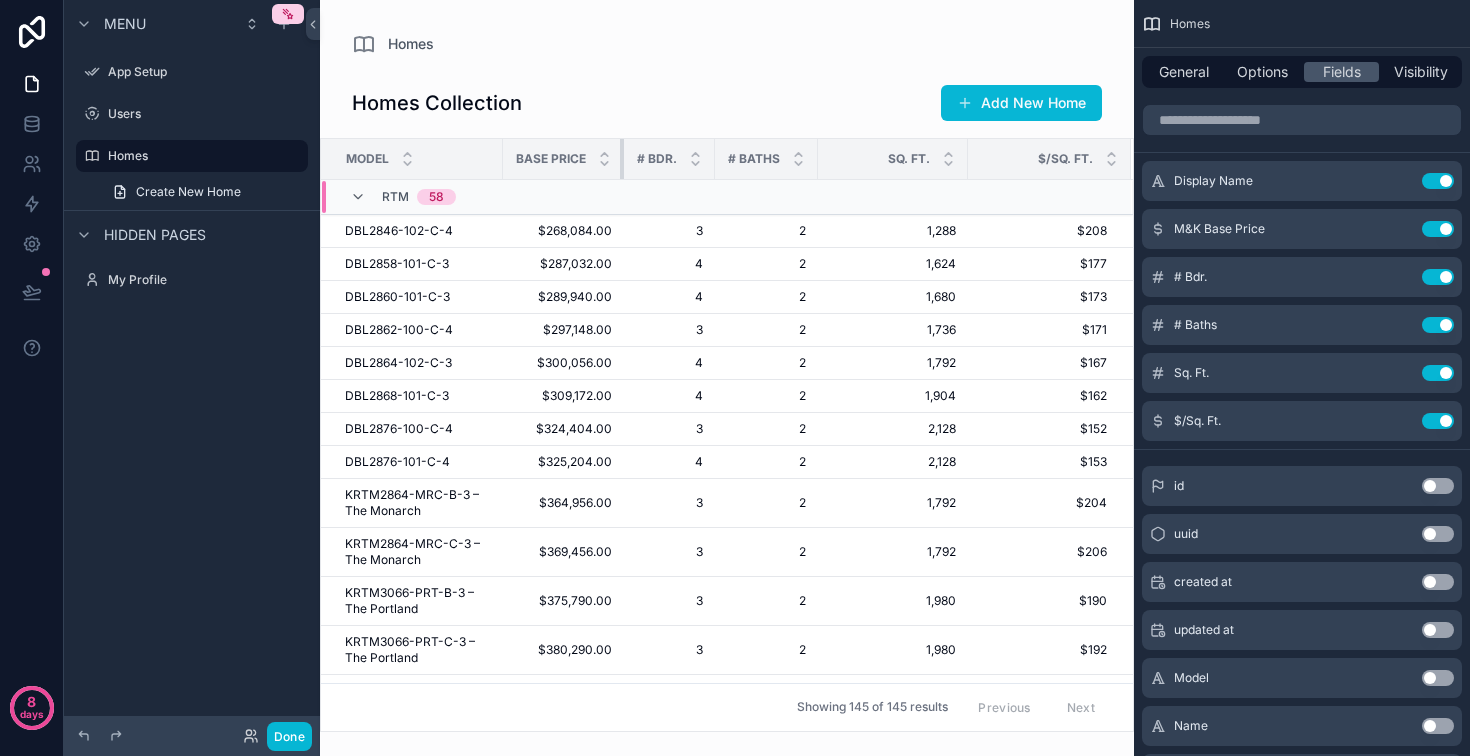drag, startPoint x: 726, startPoint y: 183, endPoint x: 671, endPoint y: 183, distance: 55 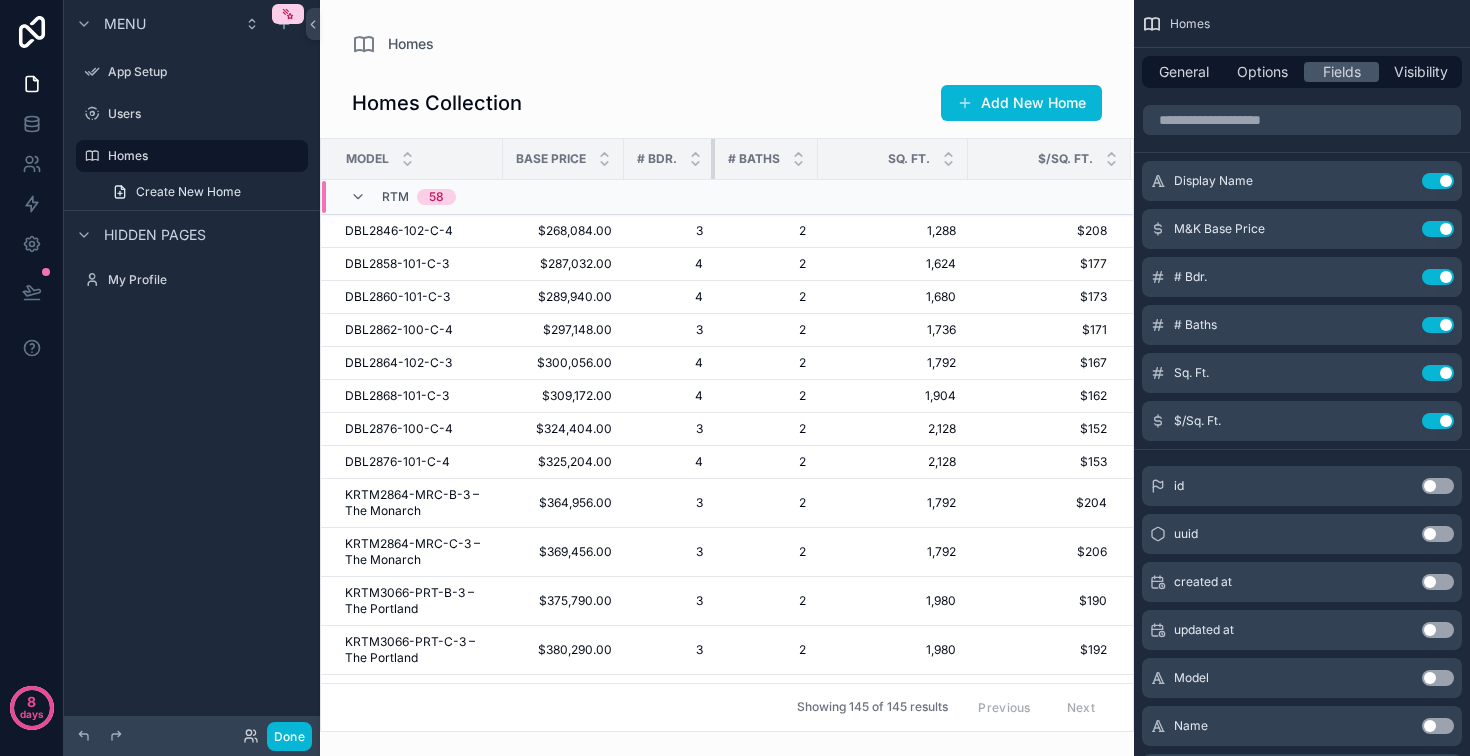 drag, startPoint x: 837, startPoint y: 180, endPoint x: 769, endPoint y: 179, distance: 68.007355 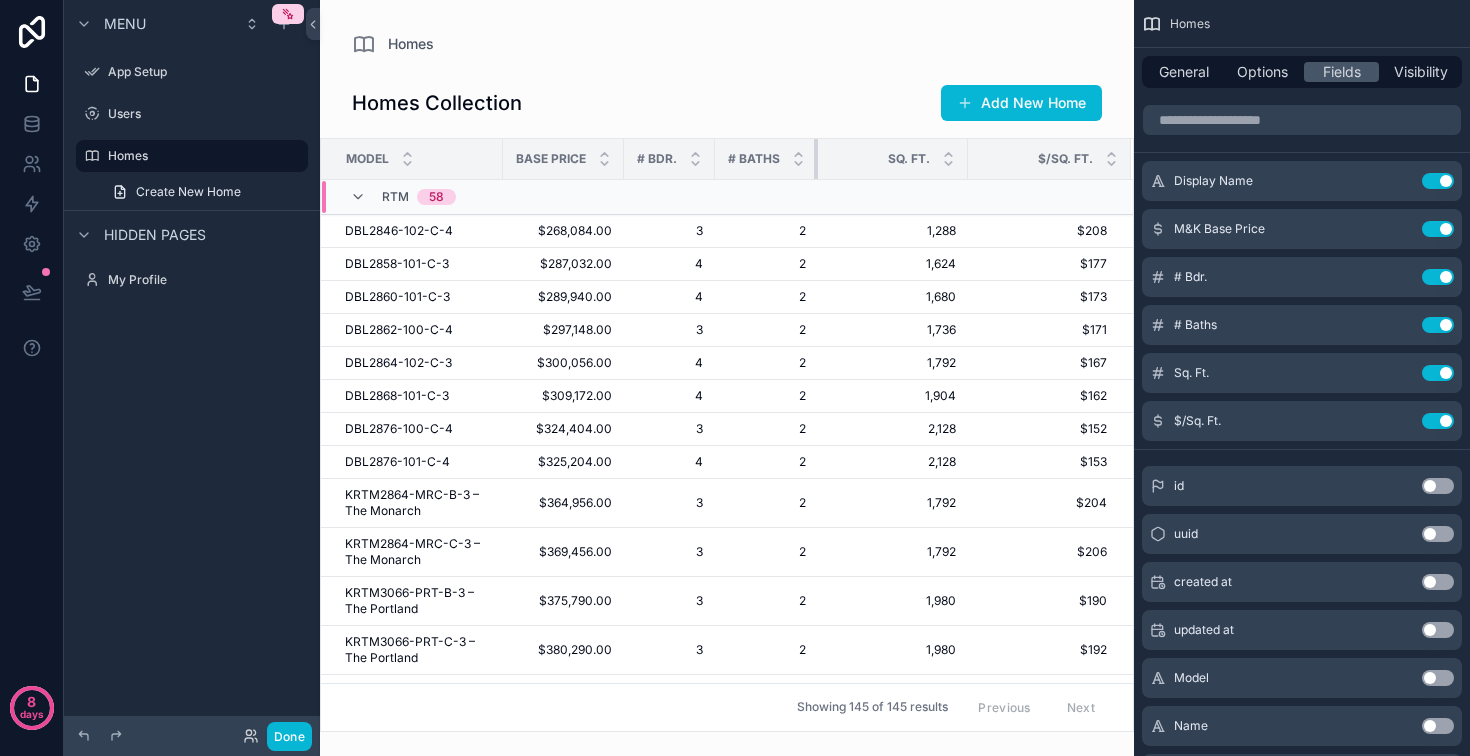 drag, startPoint x: 958, startPoint y: 181, endPoint x: 859, endPoint y: 177, distance: 99.08077 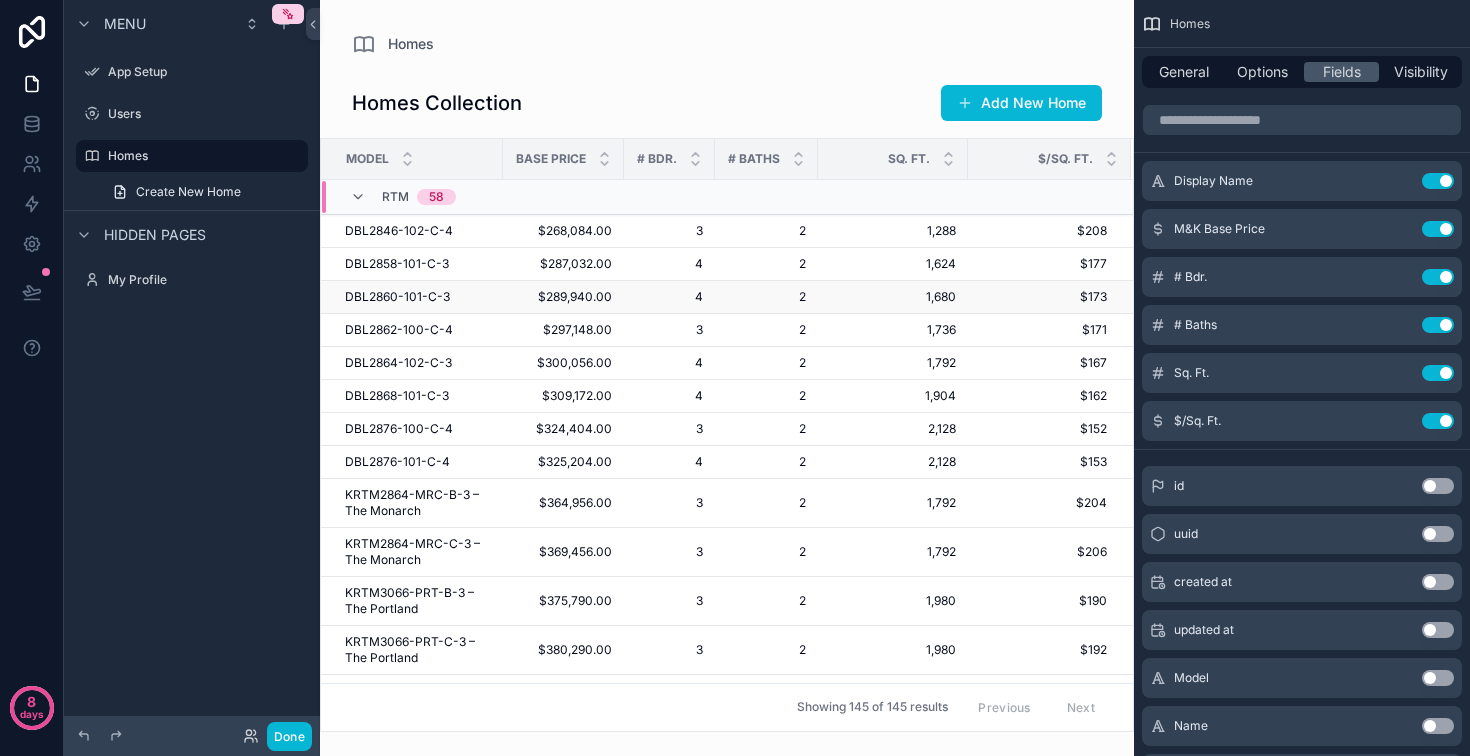 scroll, scrollTop: 0, scrollLeft: 231, axis: horizontal 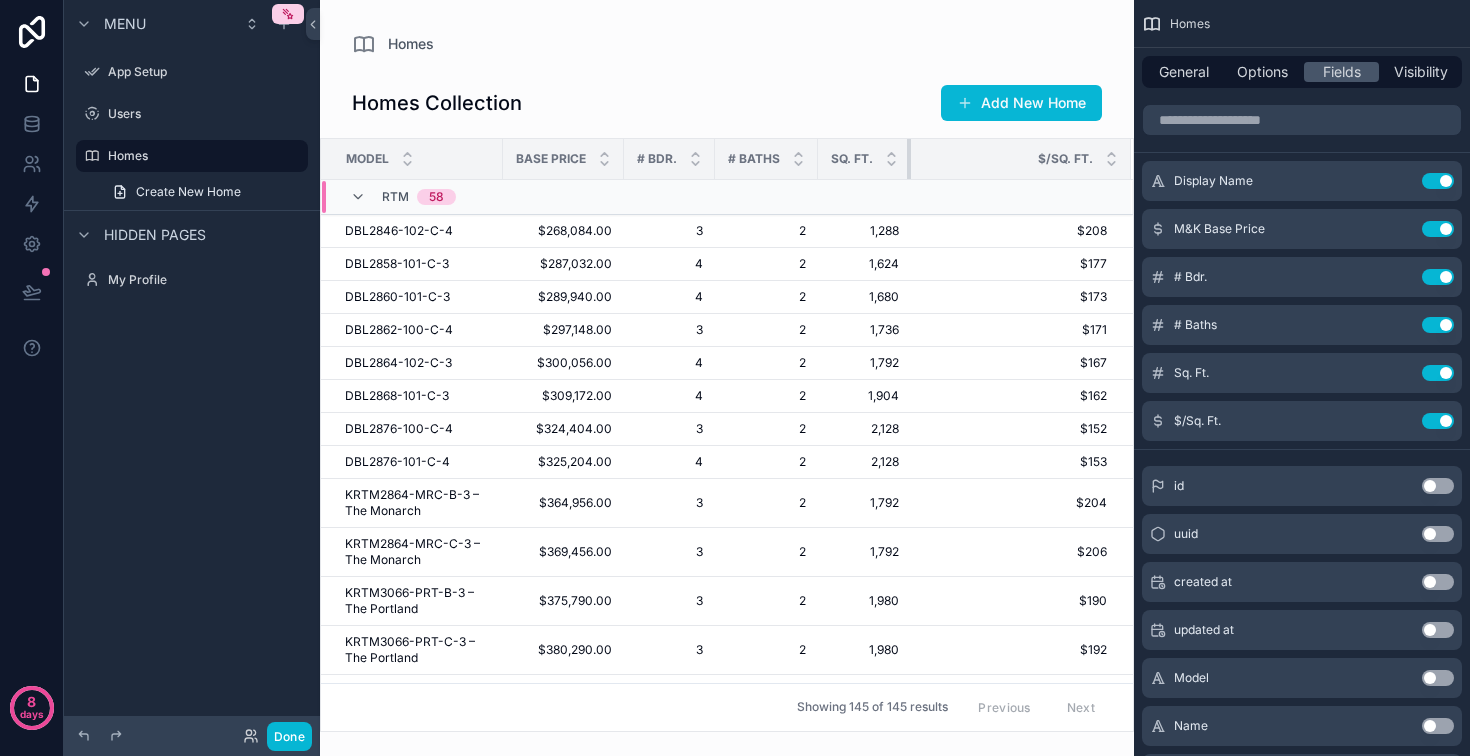 drag, startPoint x: 879, startPoint y: 180, endPoint x: 810, endPoint y: 186, distance: 69.260376 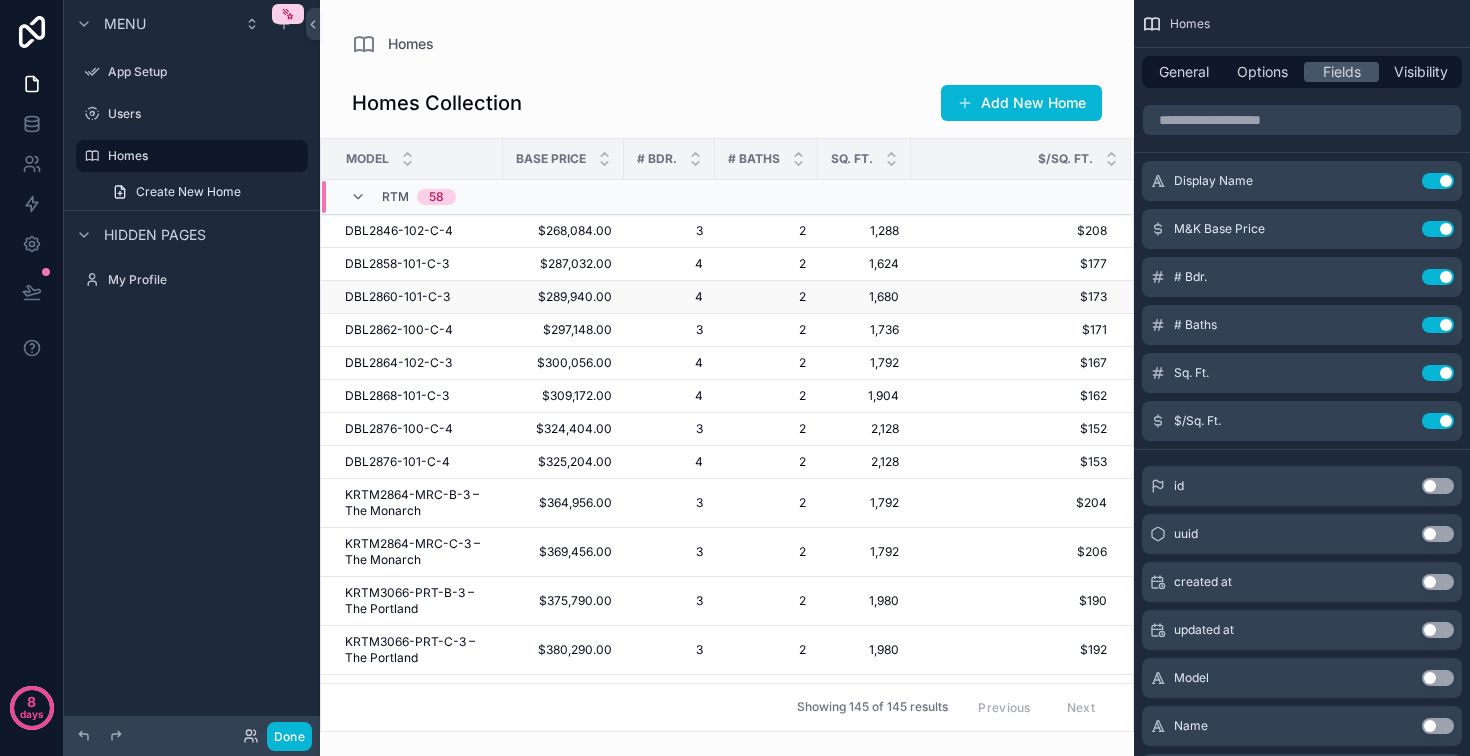 scroll, scrollTop: 0, scrollLeft: 0, axis: both 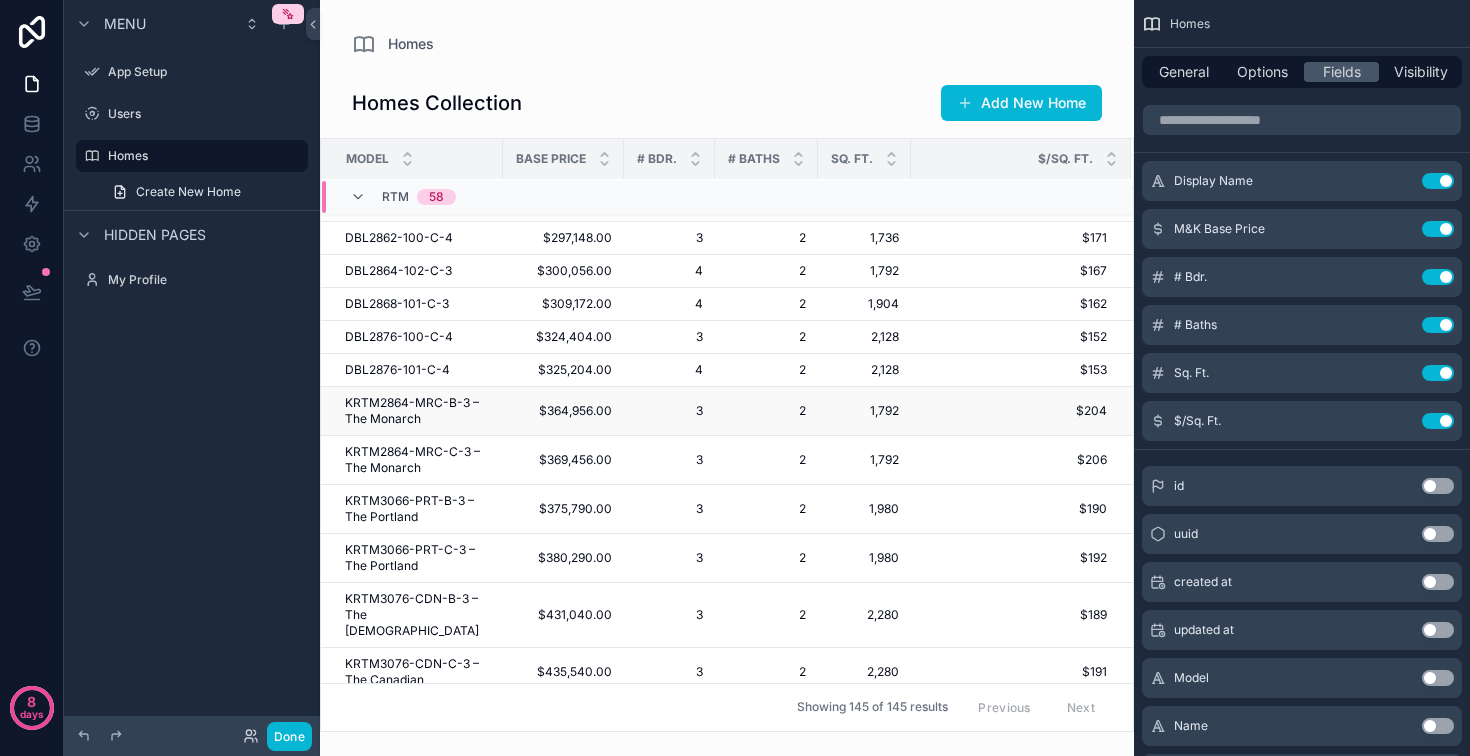 click on "KRTM2864-MRC-B-3 – The Monarch" at bounding box center [418, 411] 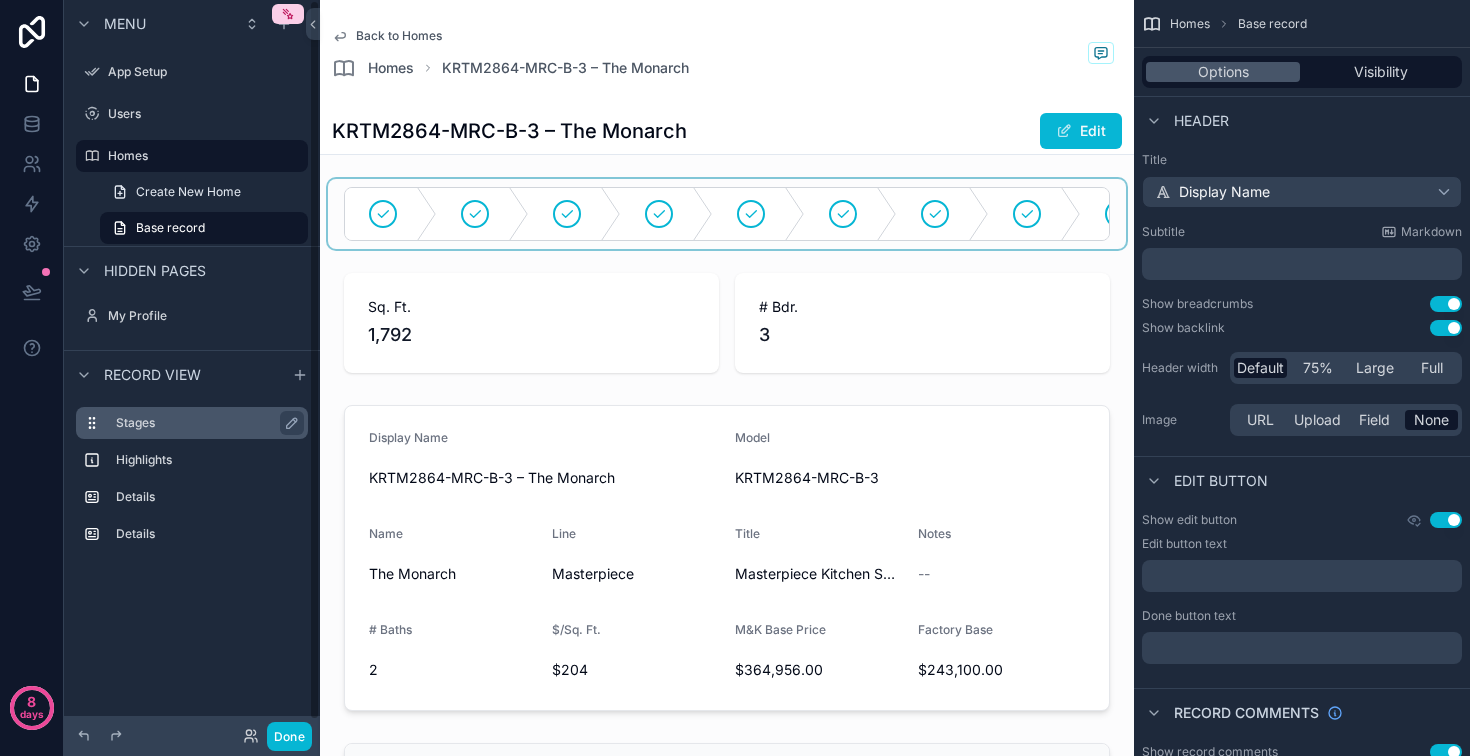 click on "Stages" at bounding box center [204, 423] 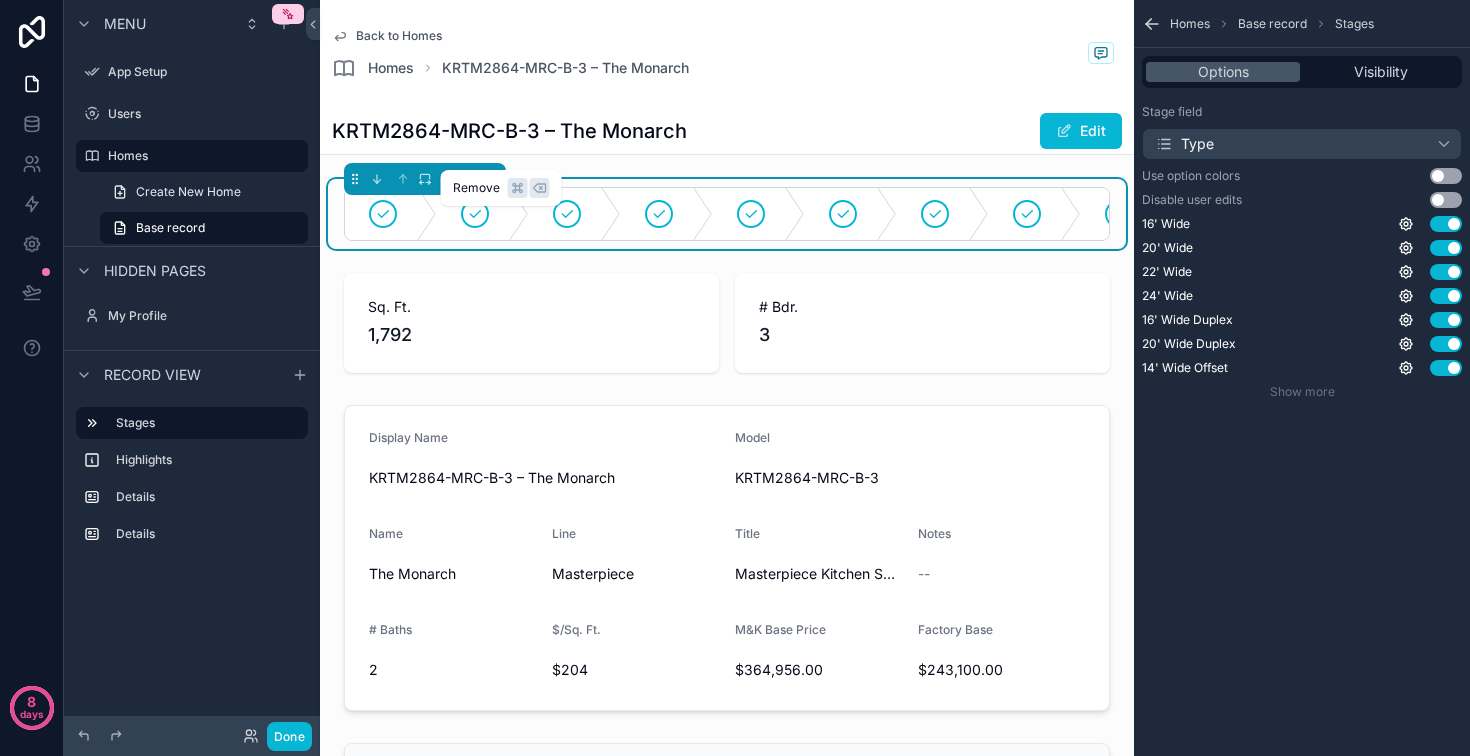 click 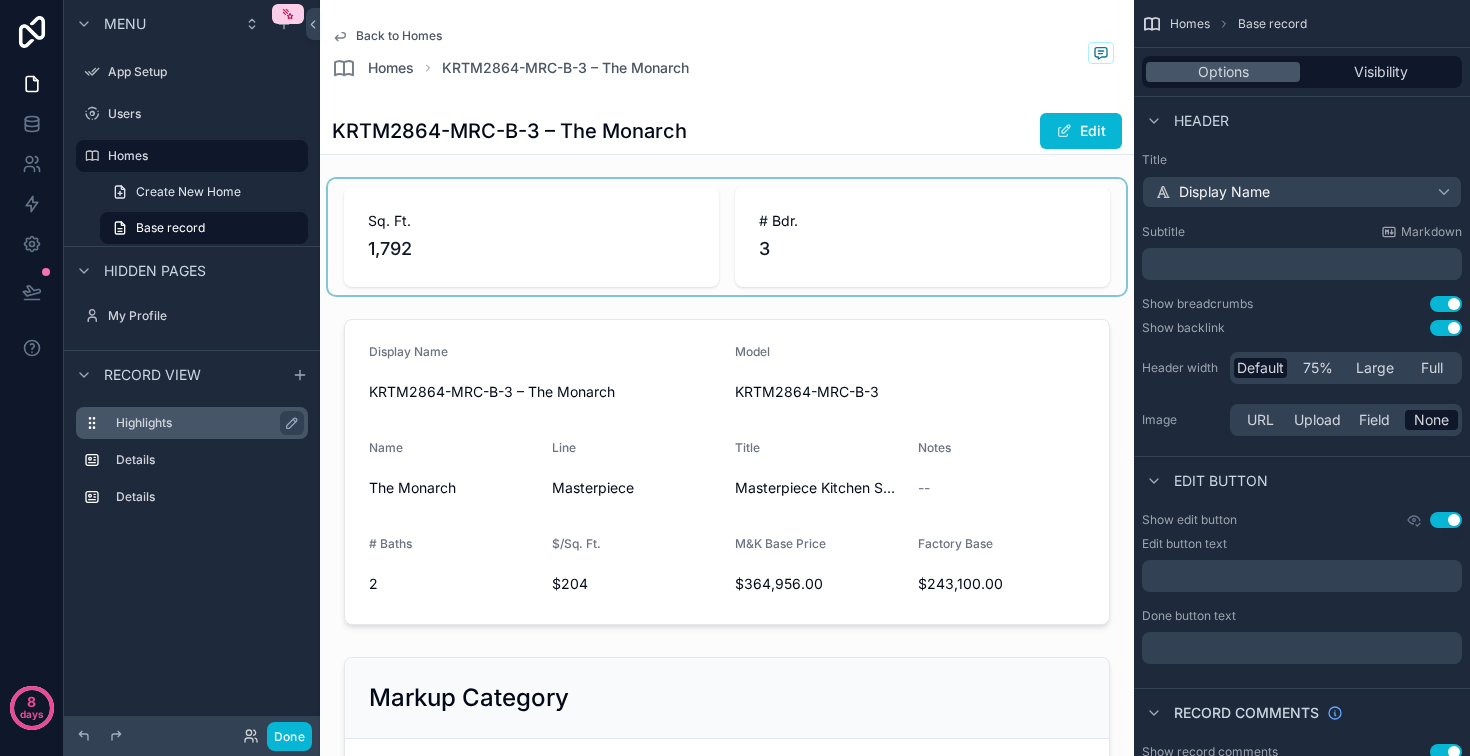 click on "Highlights" at bounding box center [204, 423] 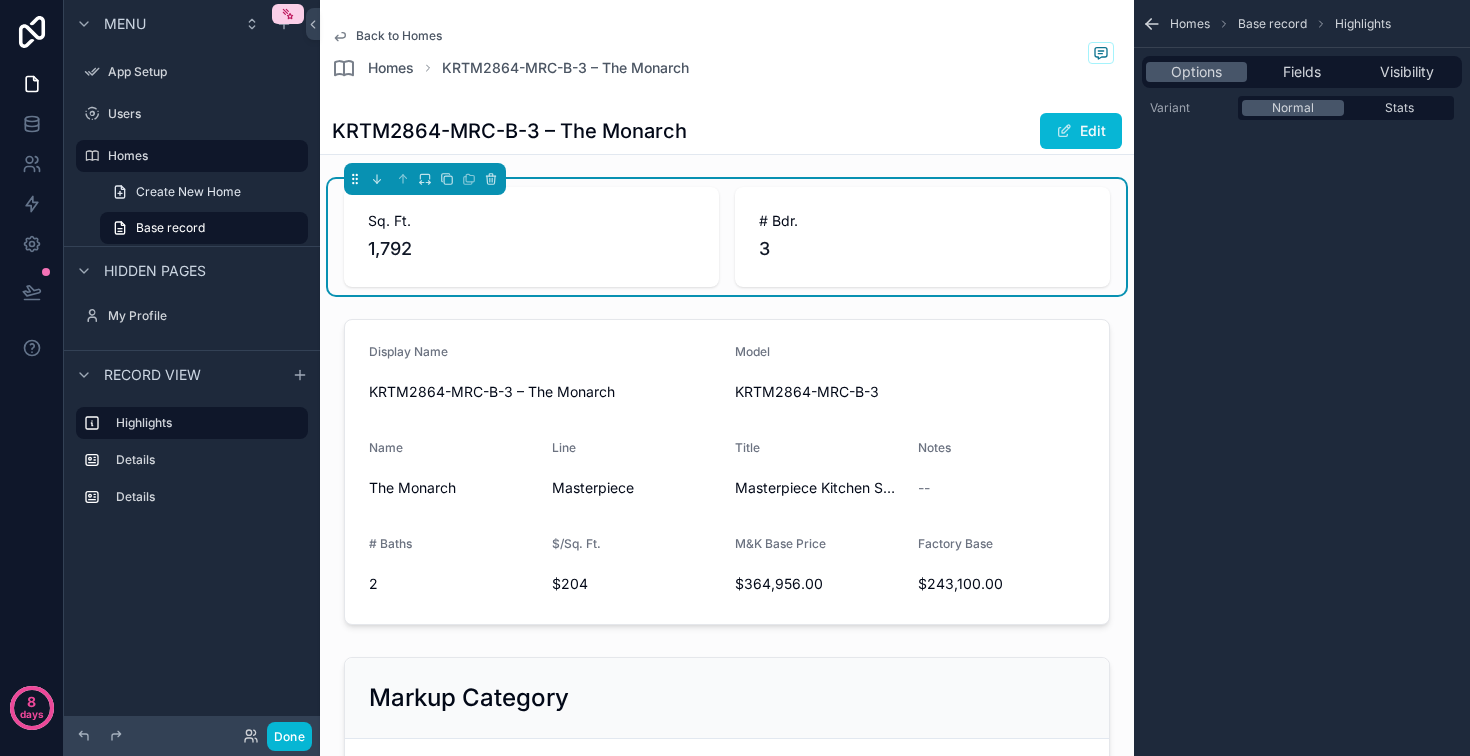 click on "Options Fields Visibility" at bounding box center [1302, 72] 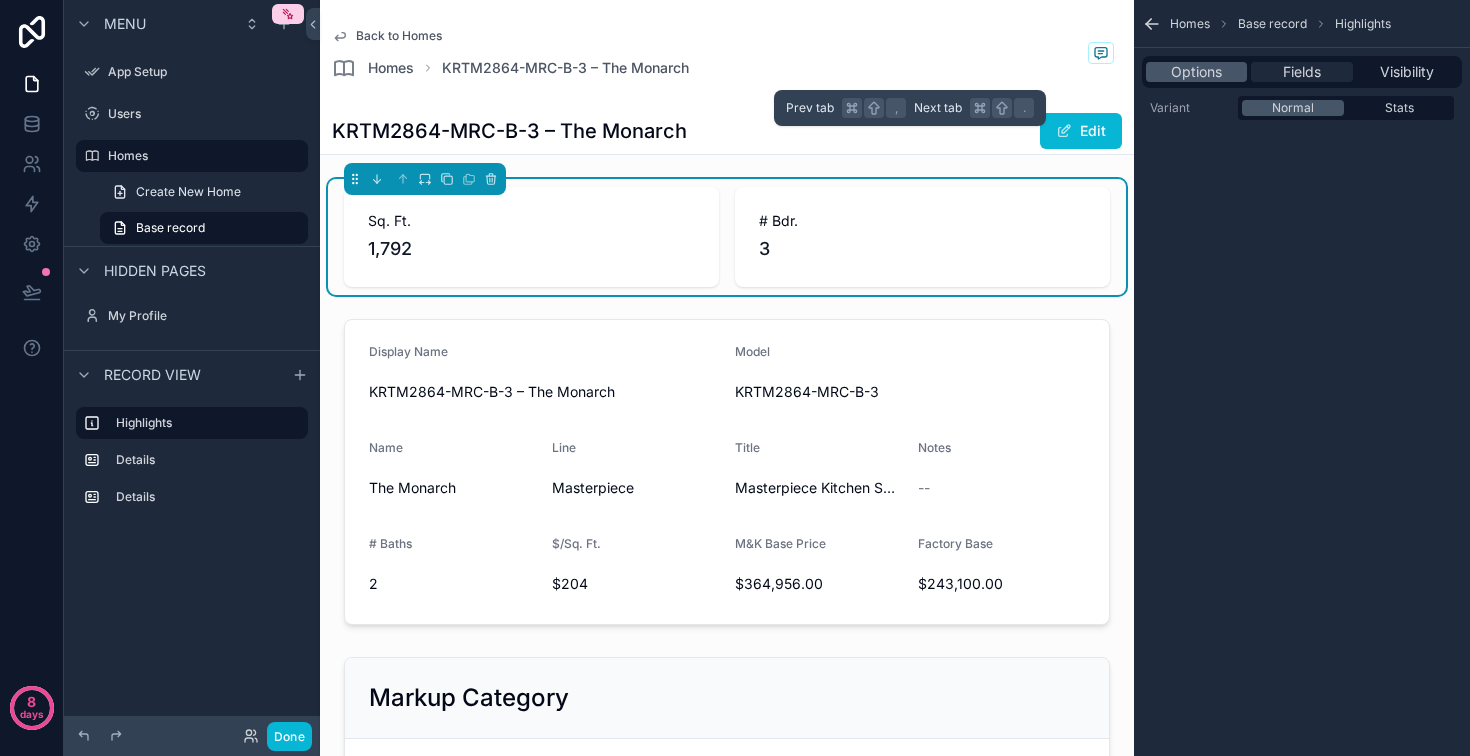 click on "Fields" at bounding box center (1302, 72) 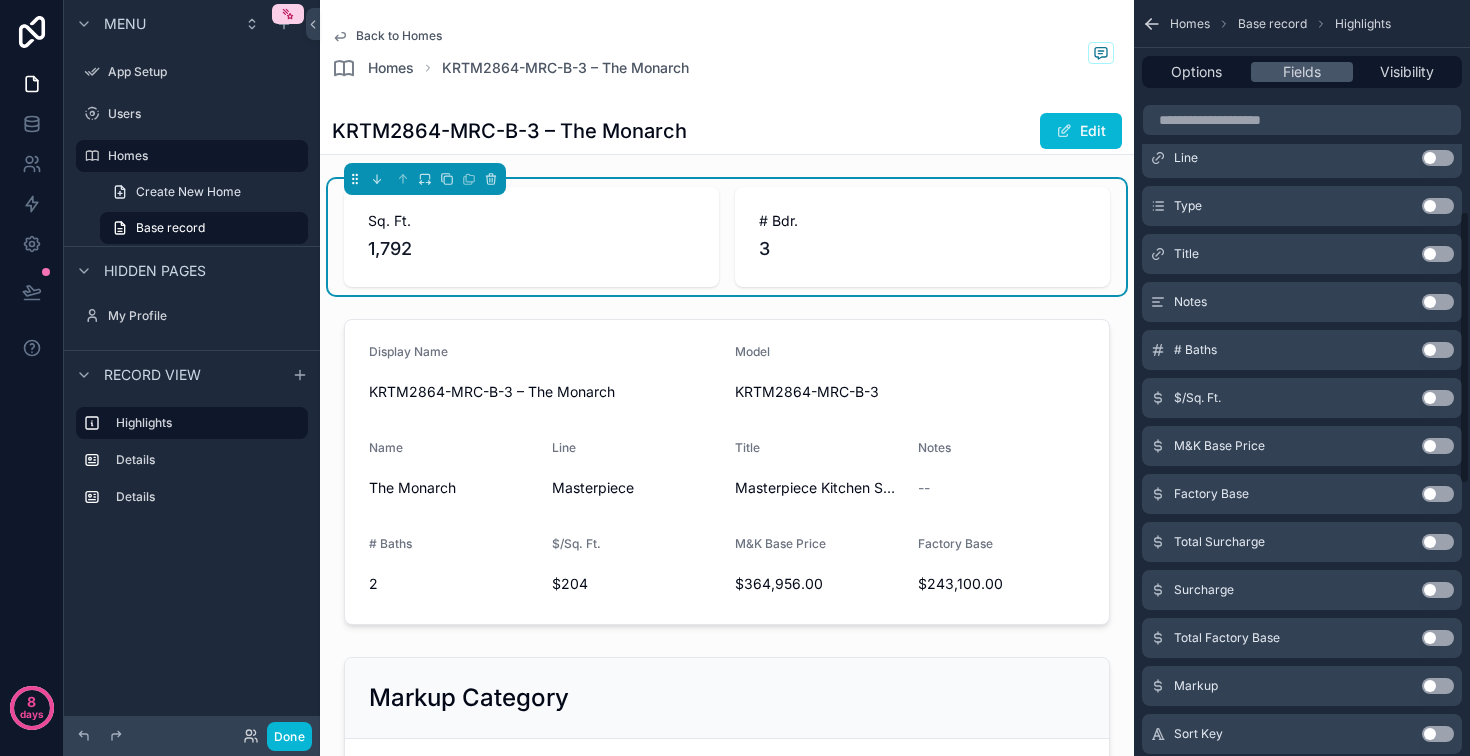 scroll, scrollTop: 596, scrollLeft: 0, axis: vertical 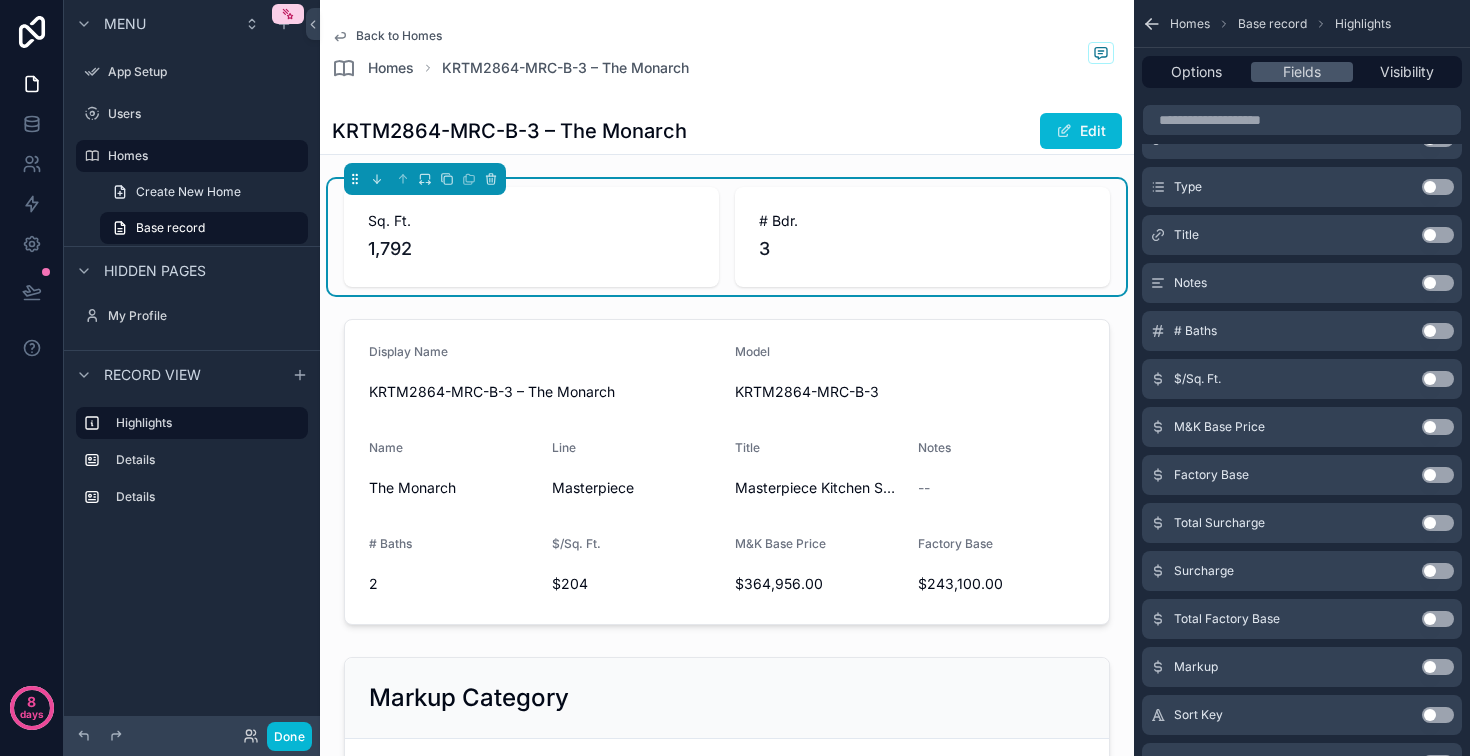 click on "Use setting" at bounding box center (1438, 331) 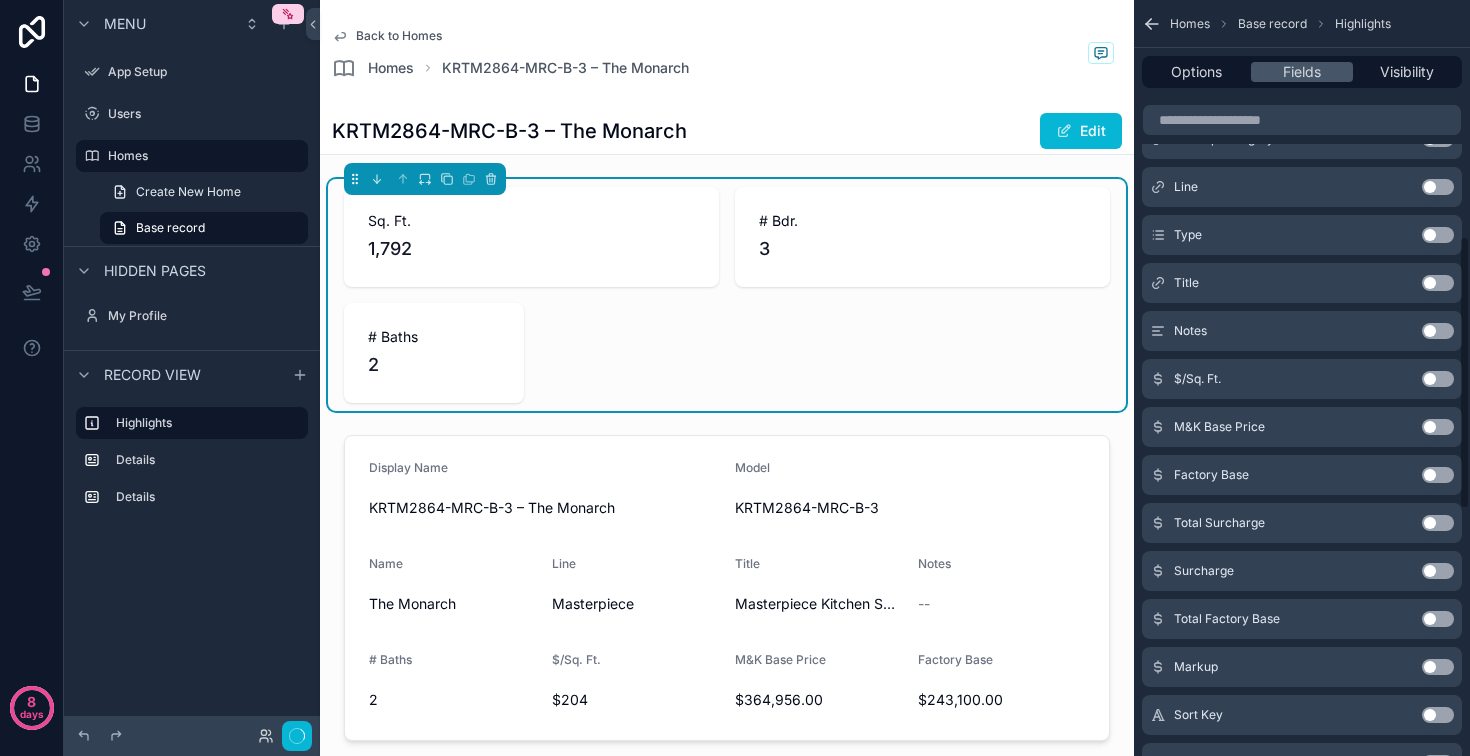 scroll, scrollTop: 656, scrollLeft: 0, axis: vertical 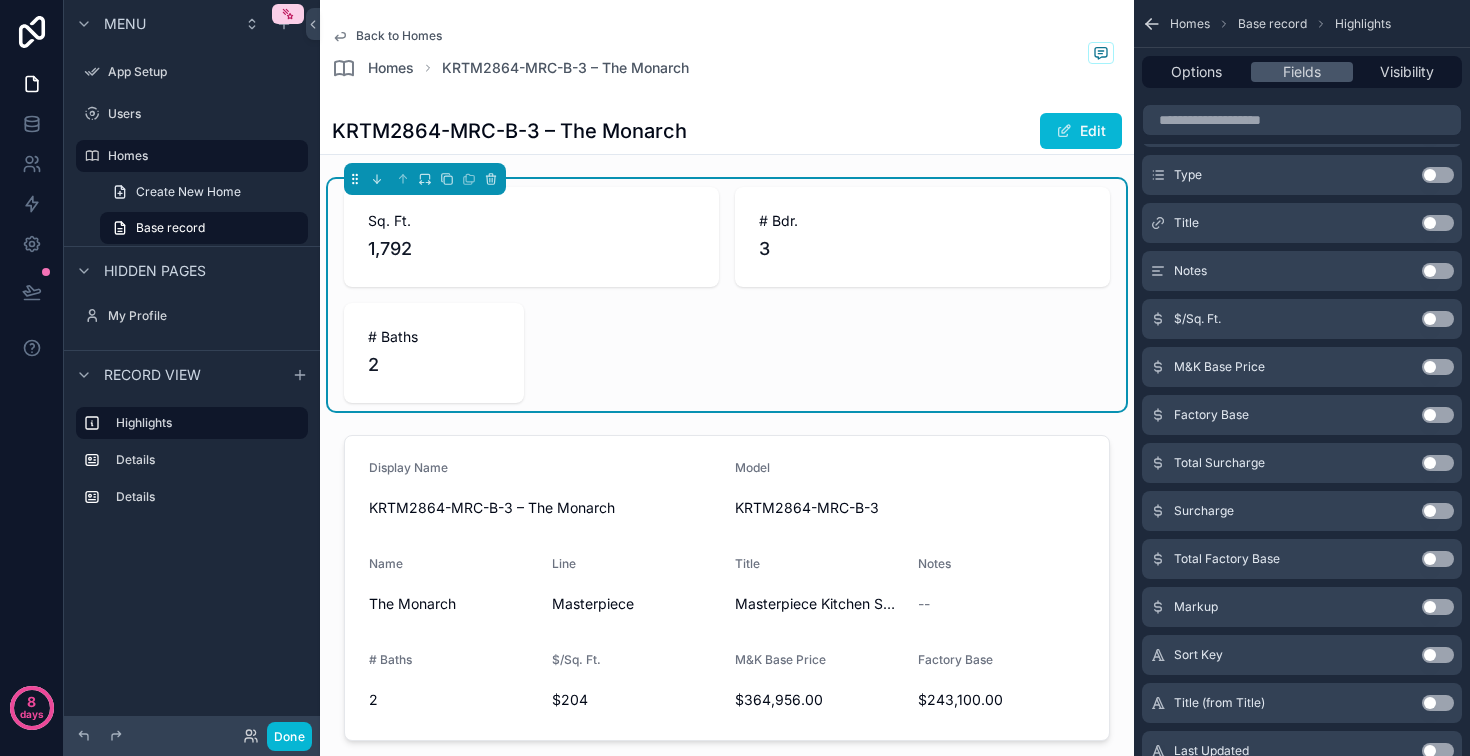 click on "Use setting" at bounding box center (1438, 367) 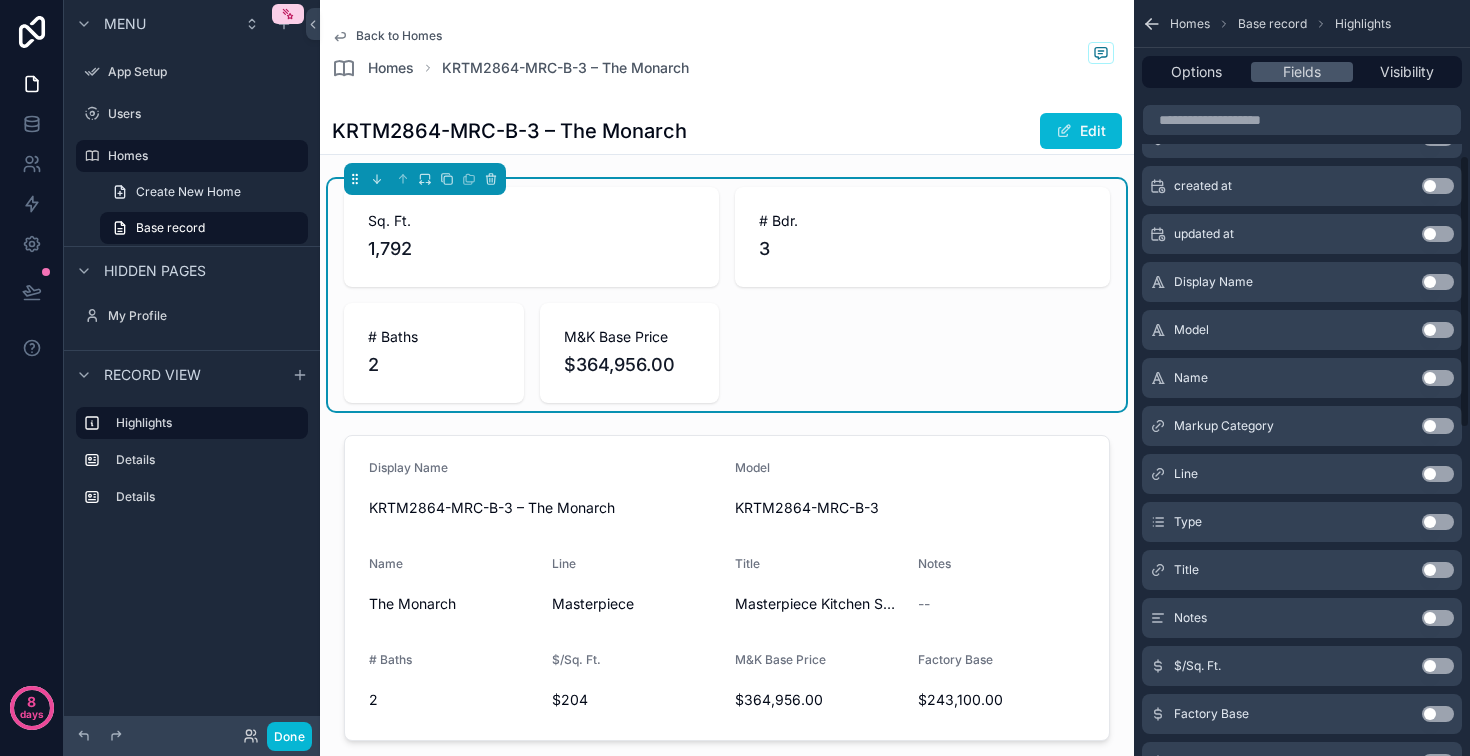 scroll, scrollTop: 0, scrollLeft: 0, axis: both 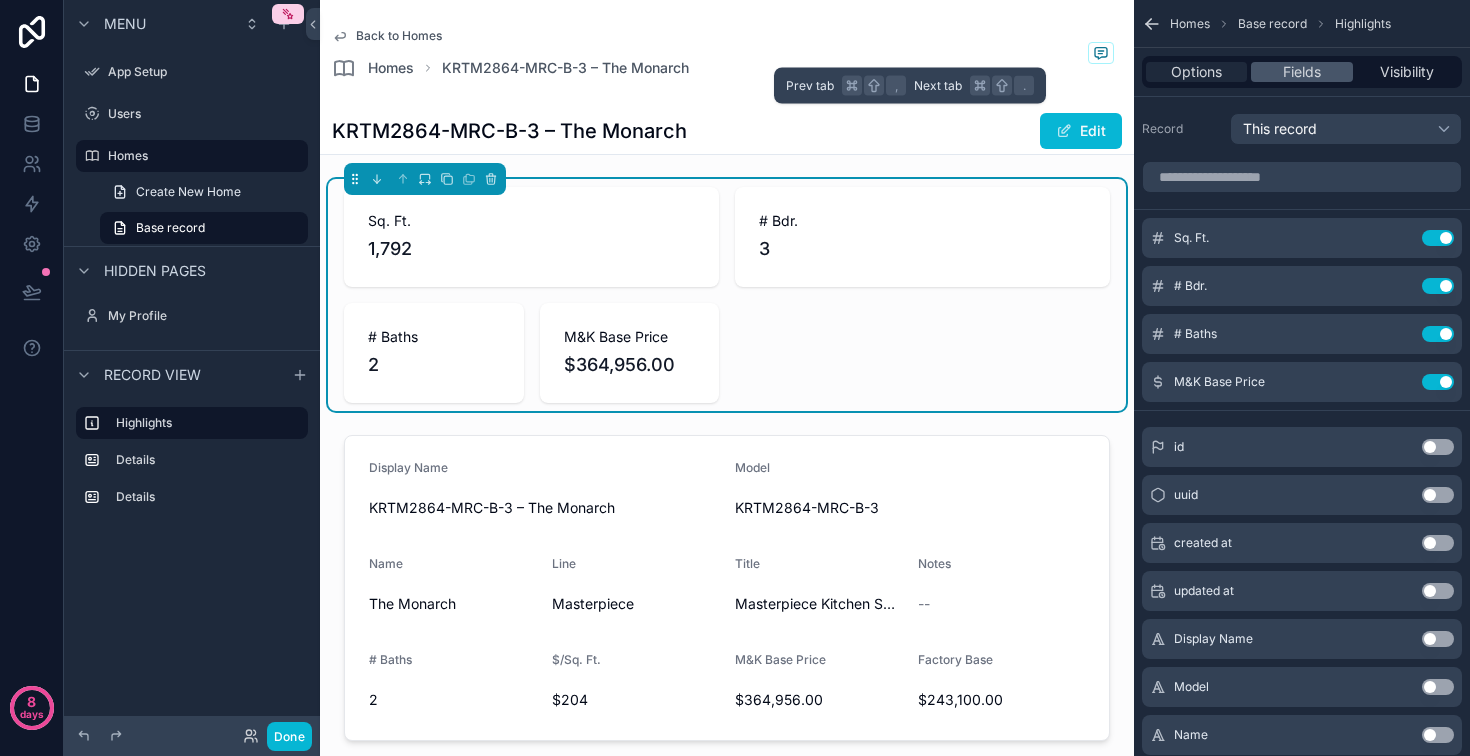 click on "Options" at bounding box center [1196, 72] 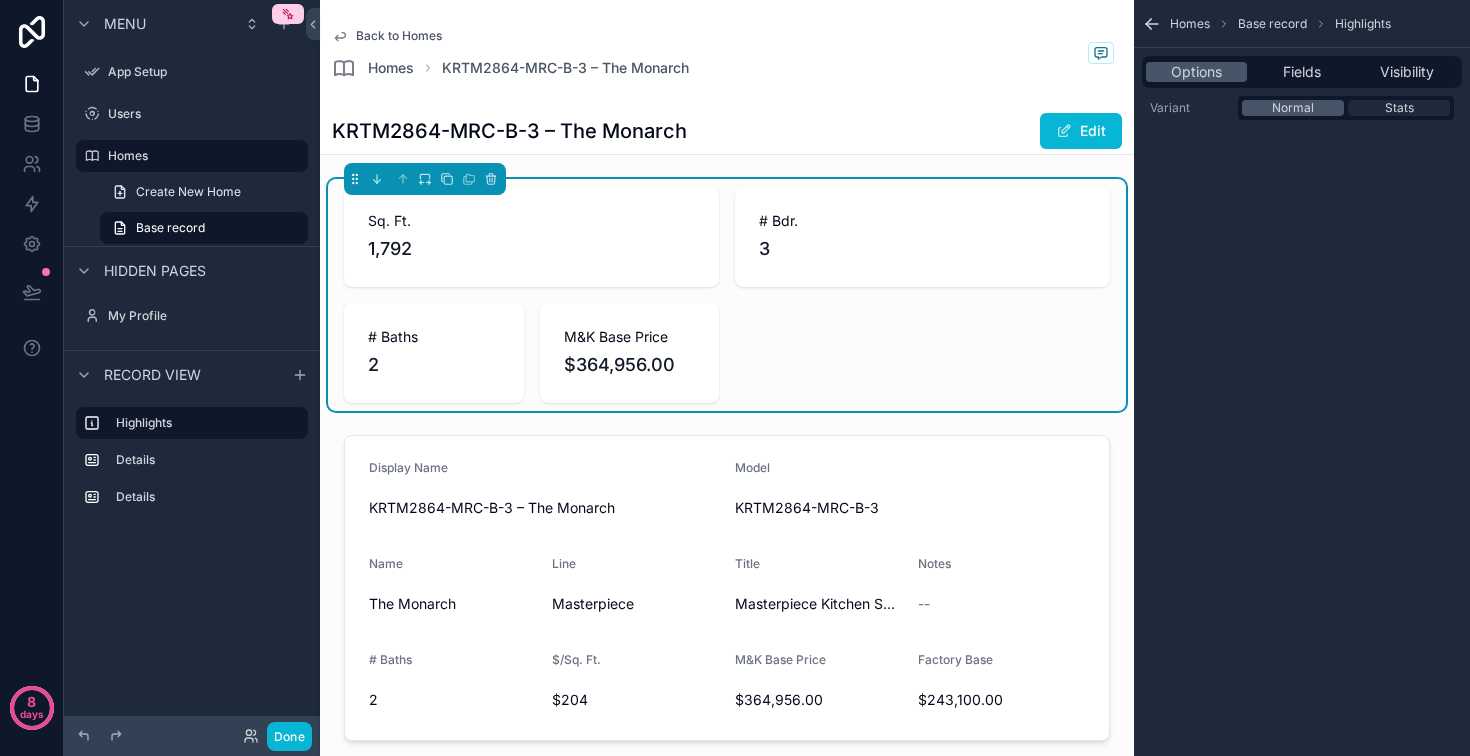 click on "Stats" at bounding box center [1399, 108] 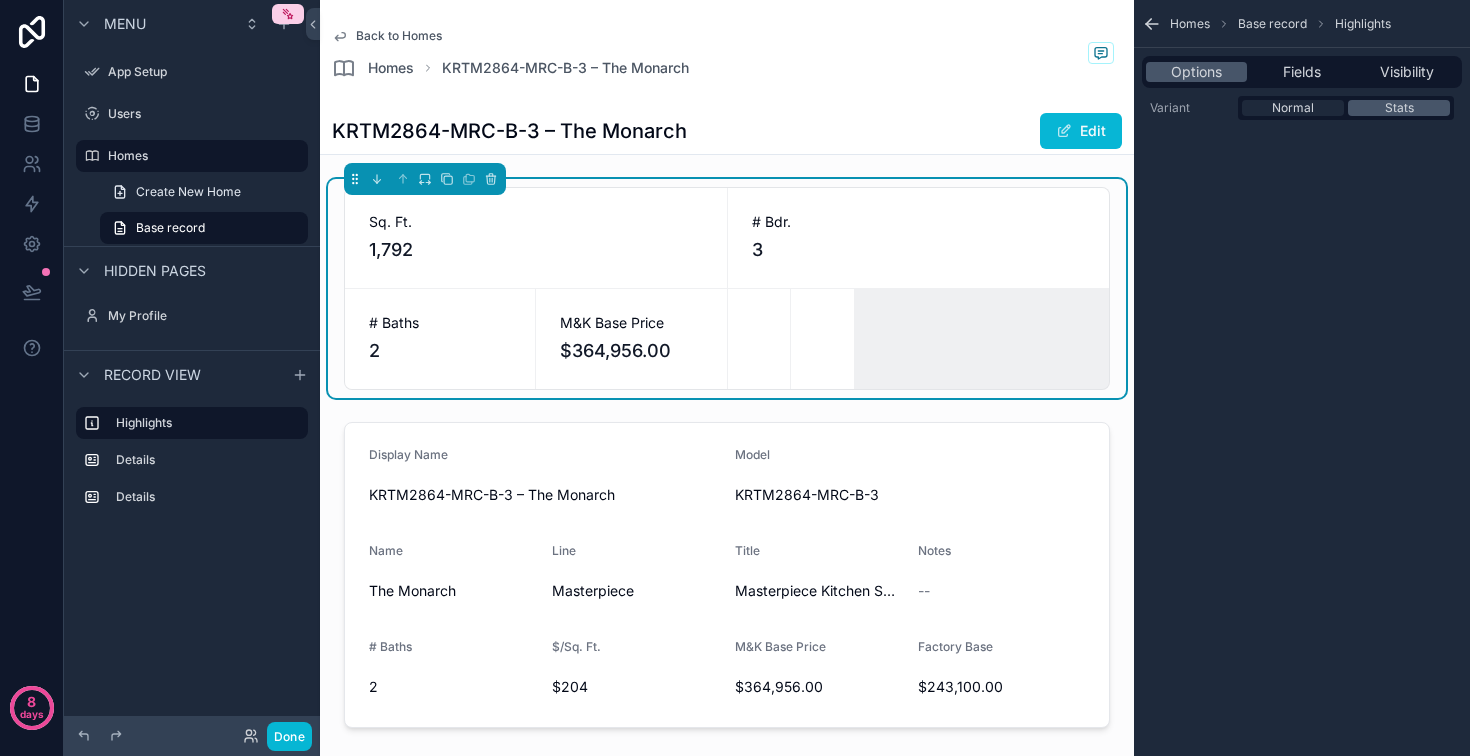 click on "Normal" at bounding box center [1293, 108] 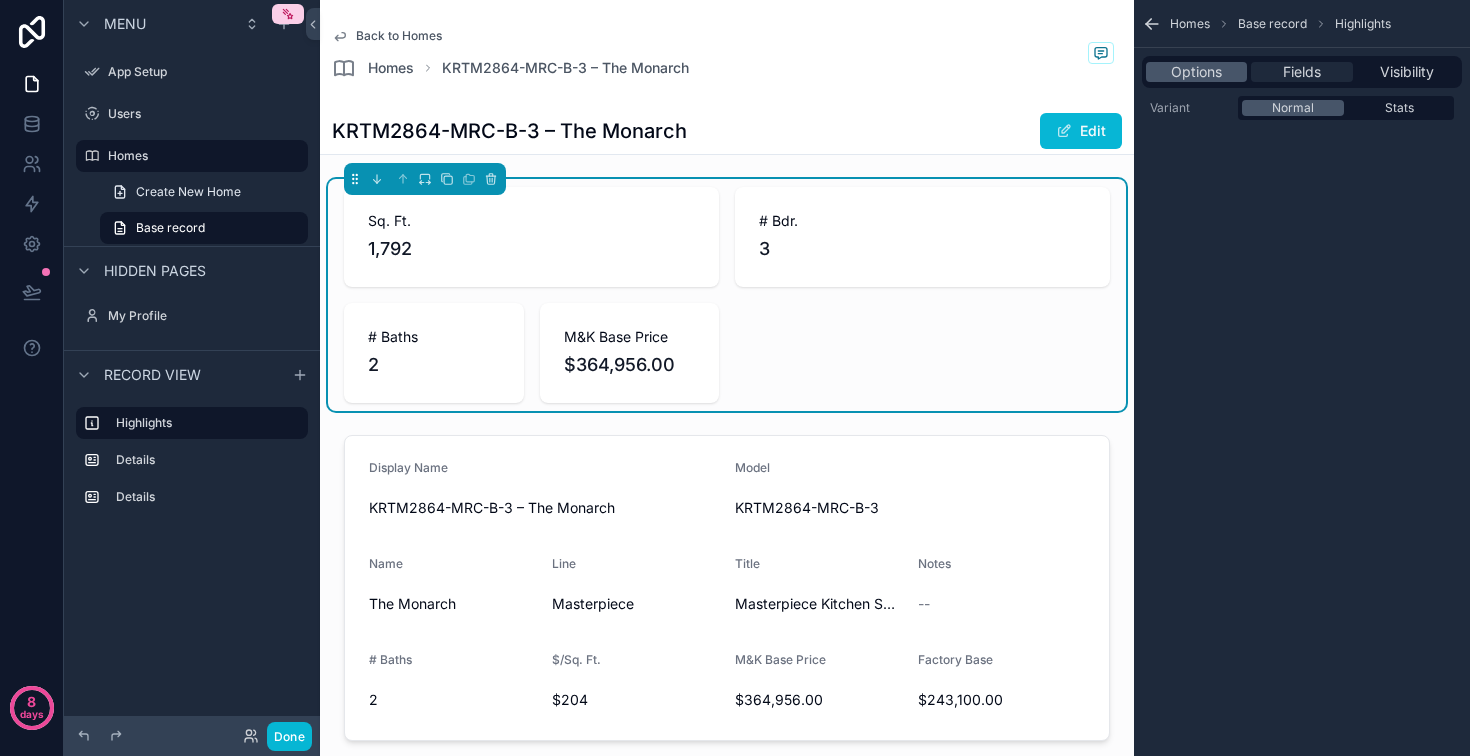 click on "Fields" at bounding box center [1302, 72] 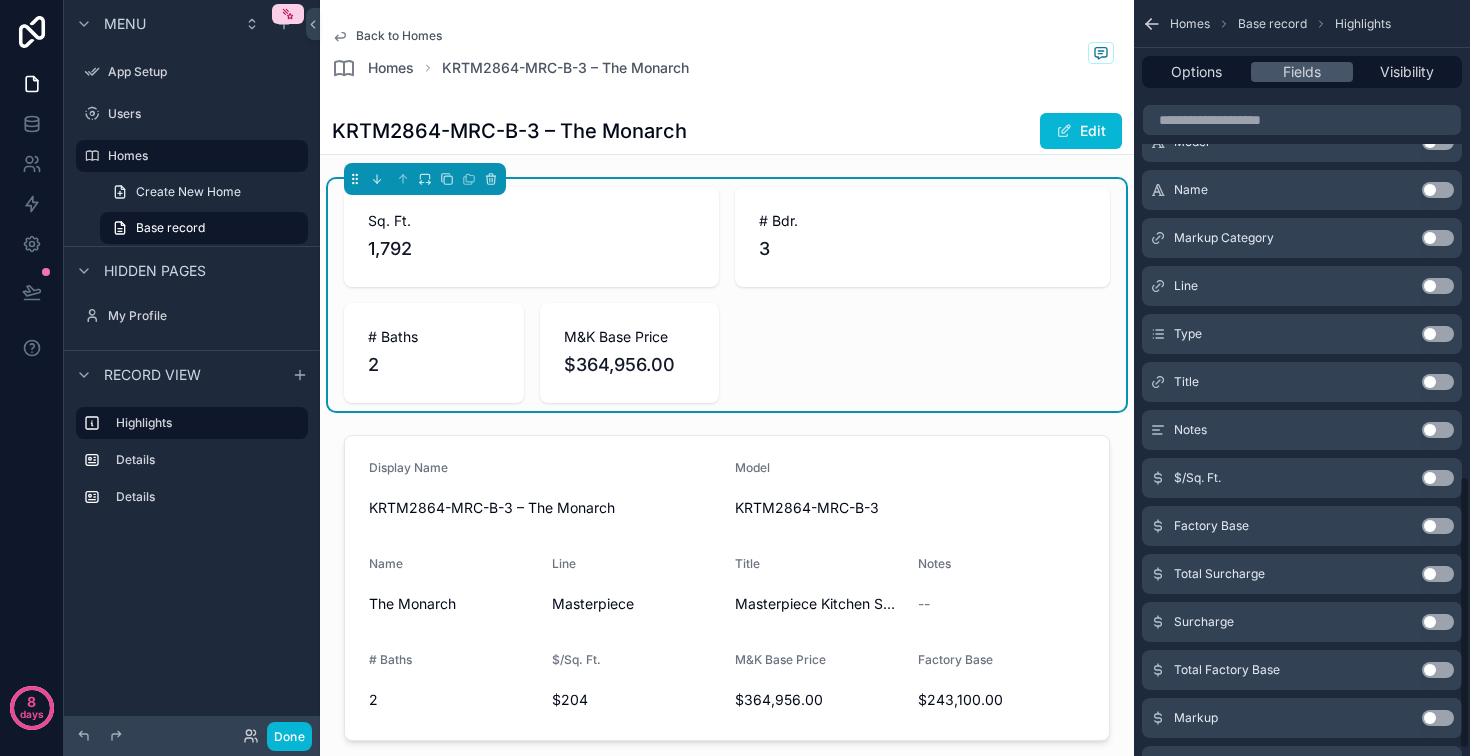 scroll, scrollTop: 0, scrollLeft: 0, axis: both 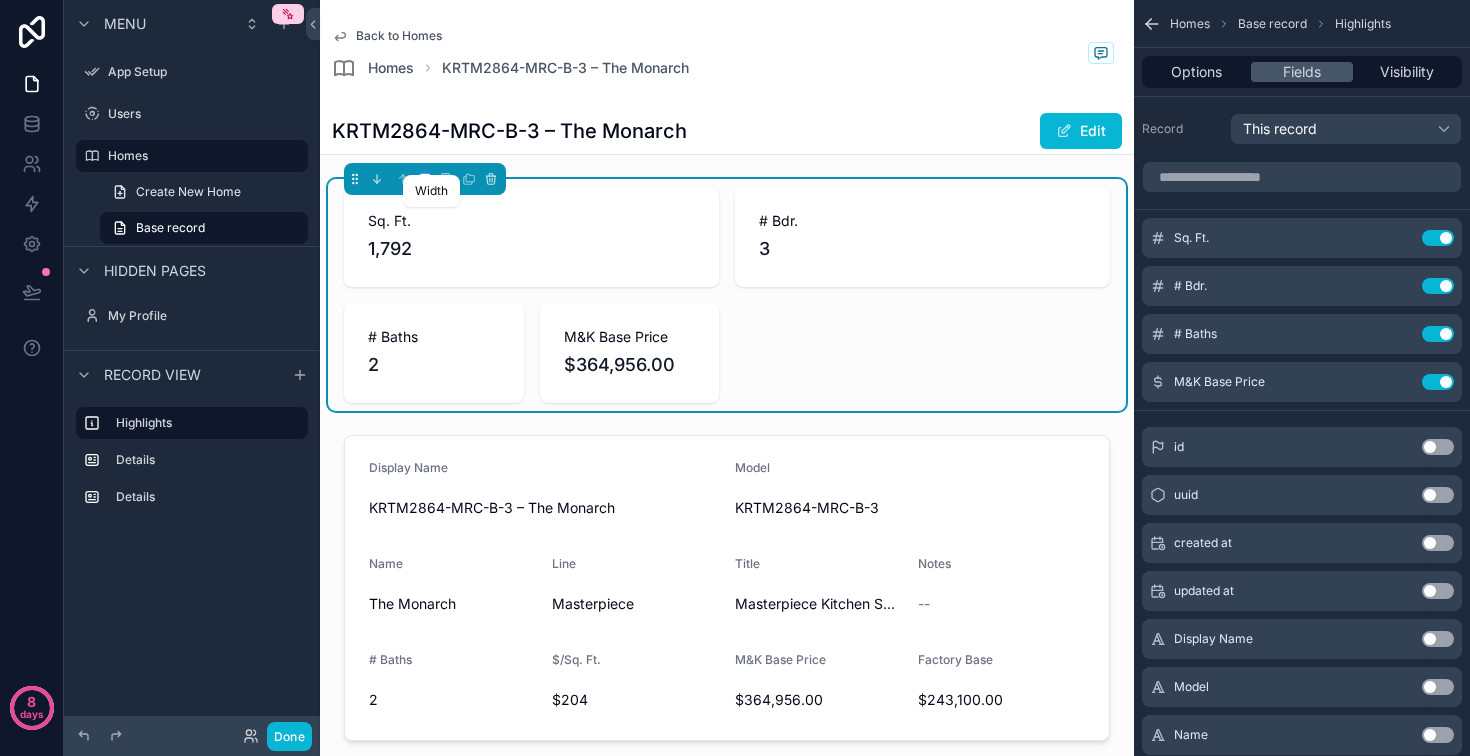 click 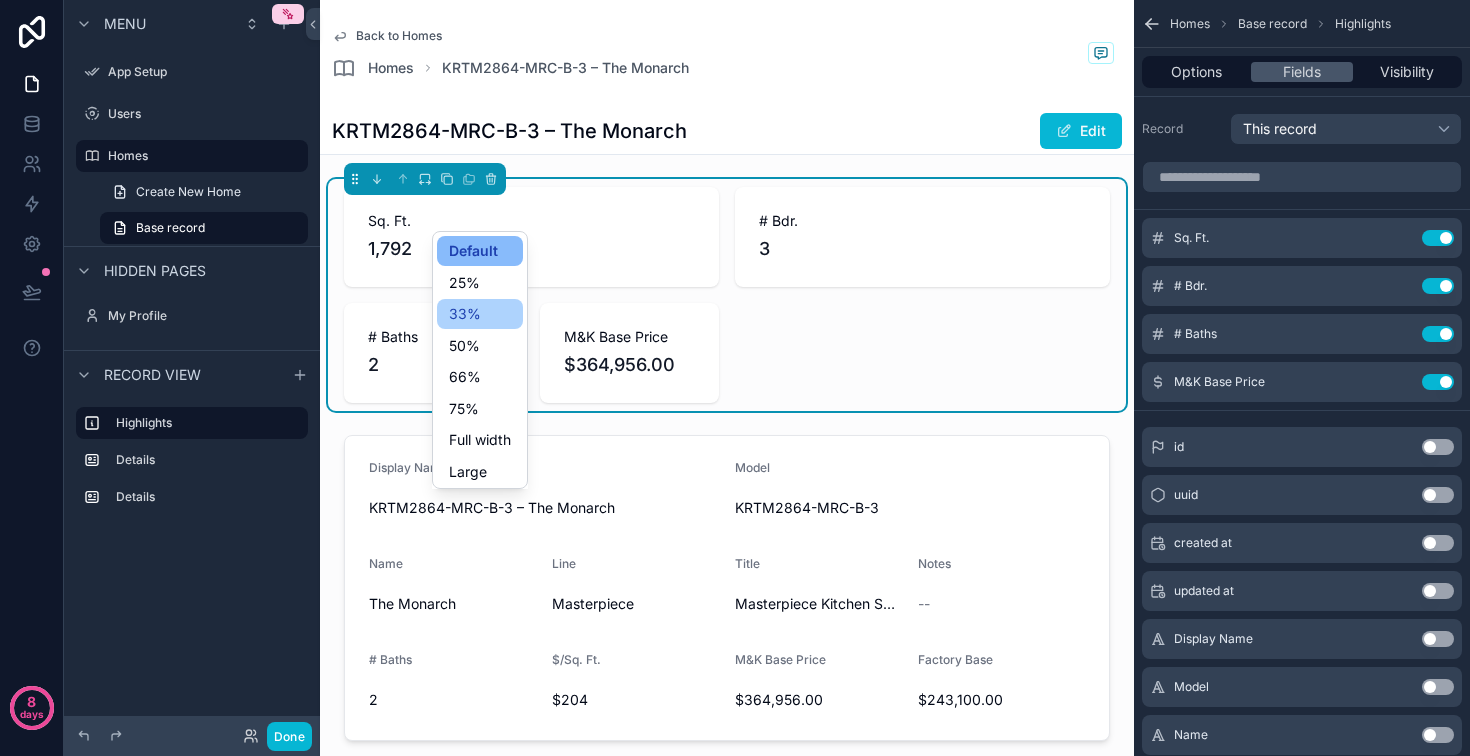 click on "33%" at bounding box center [465, 314] 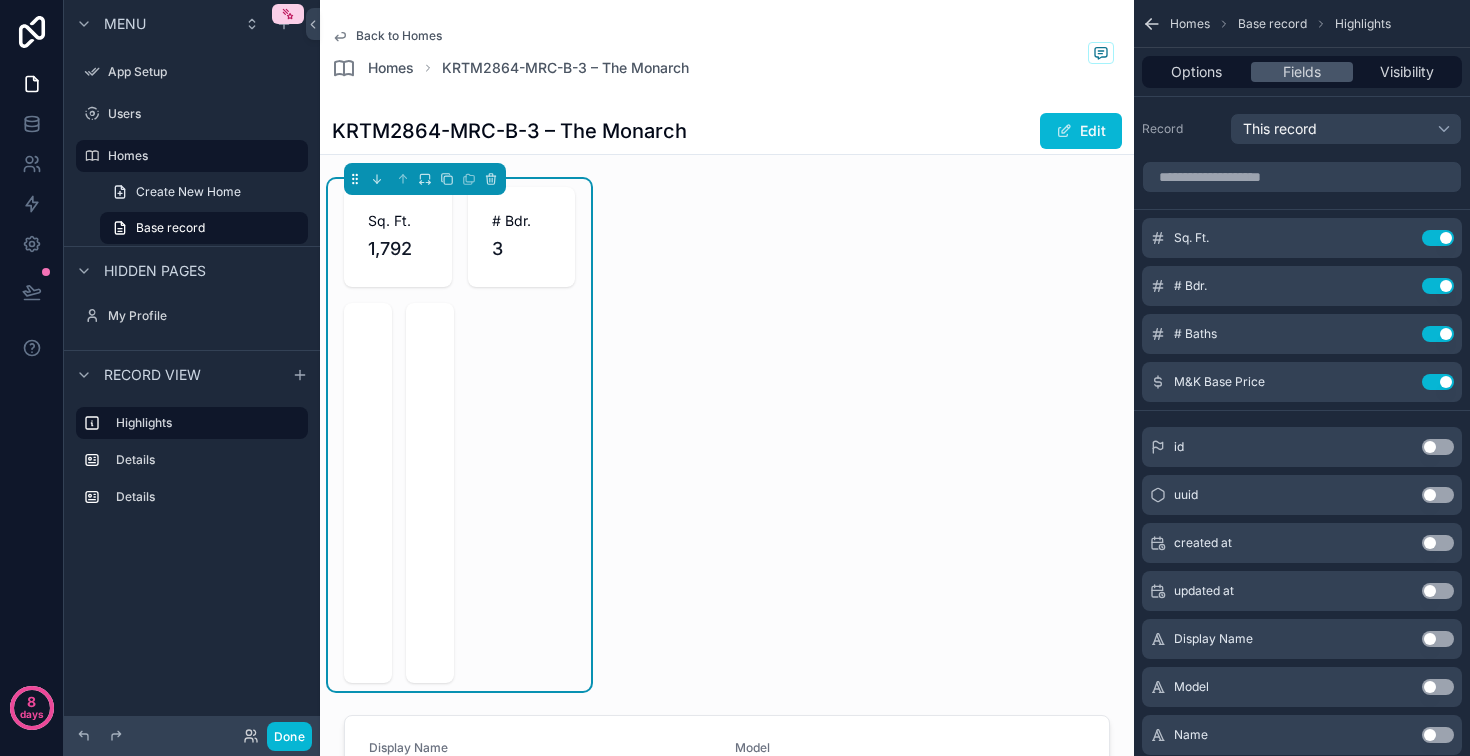 click on "1,792" at bounding box center (398, 249) 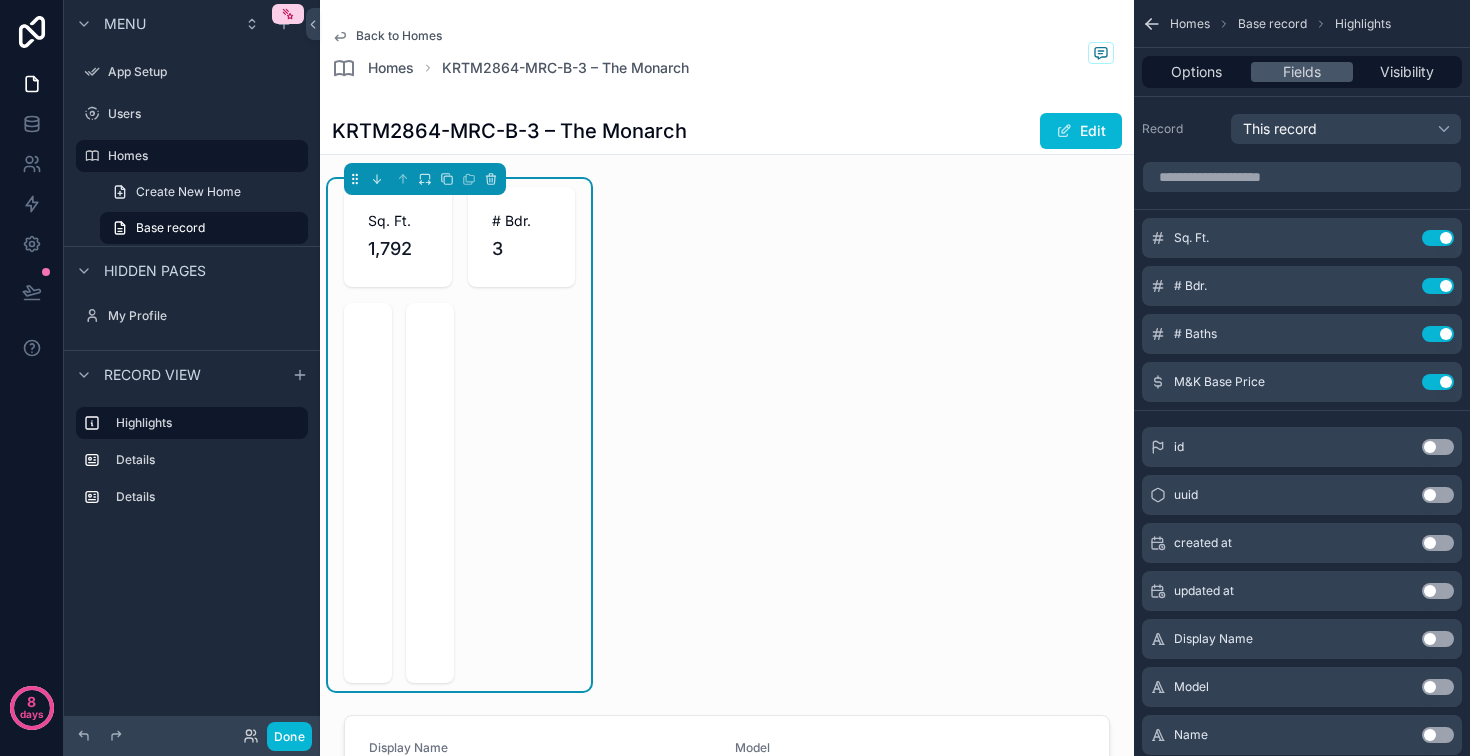 click at bounding box center [425, 179] 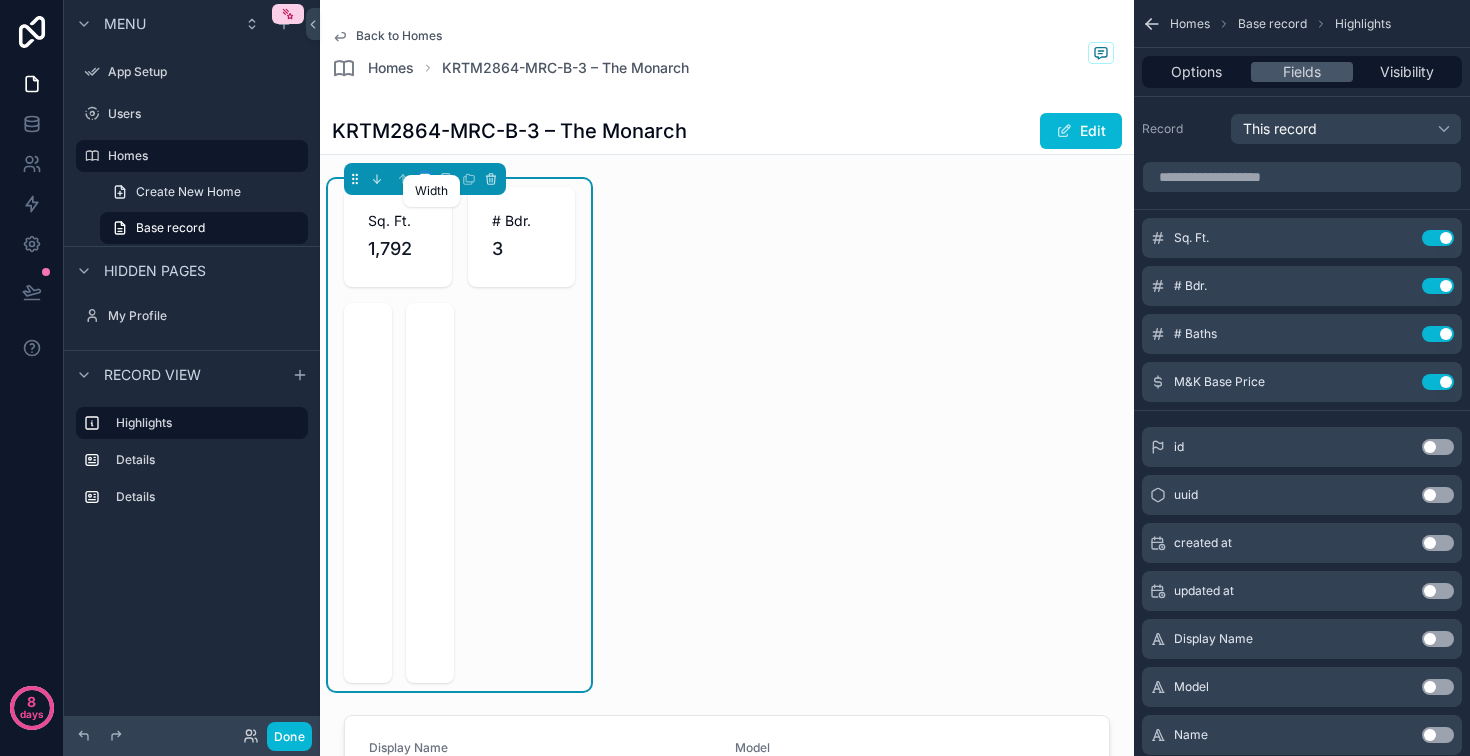 click 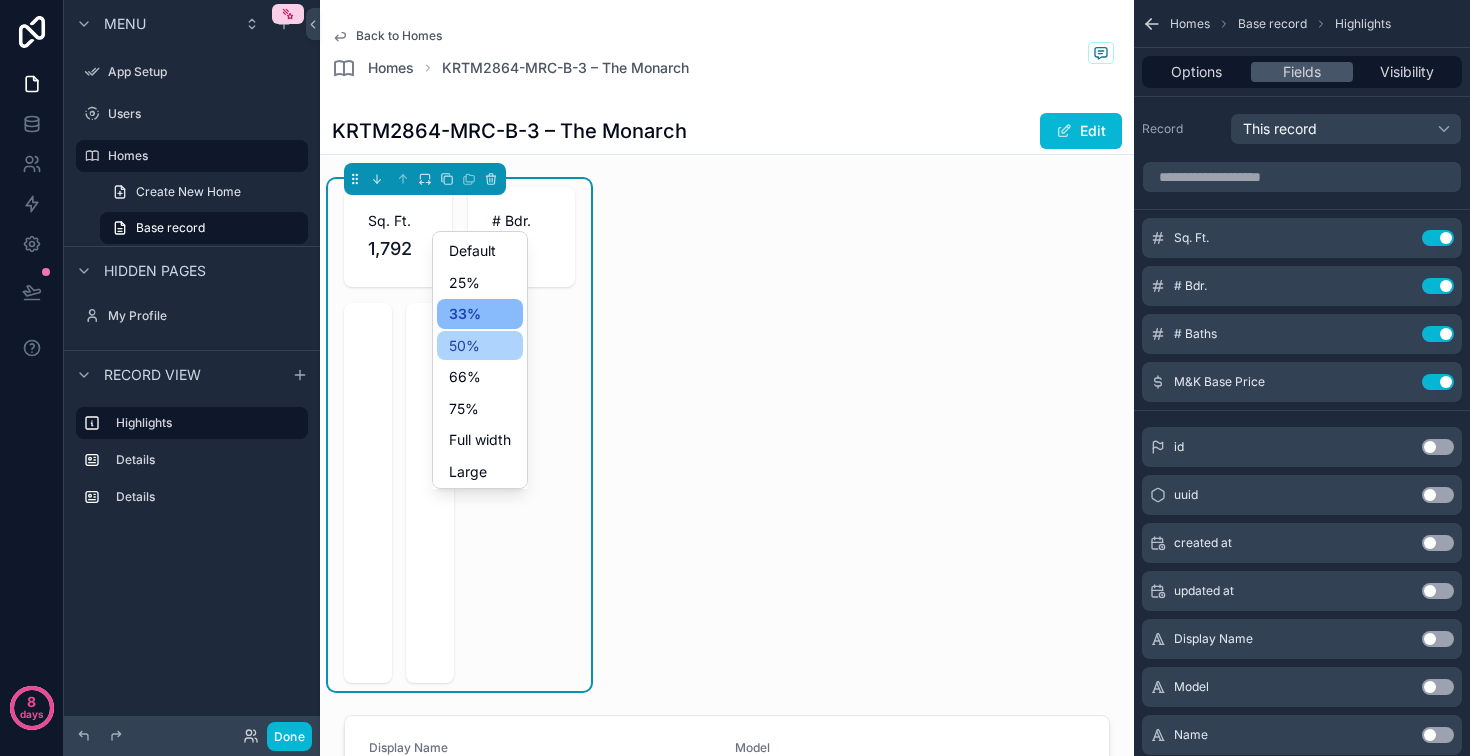 click on "50%" at bounding box center (464, 346) 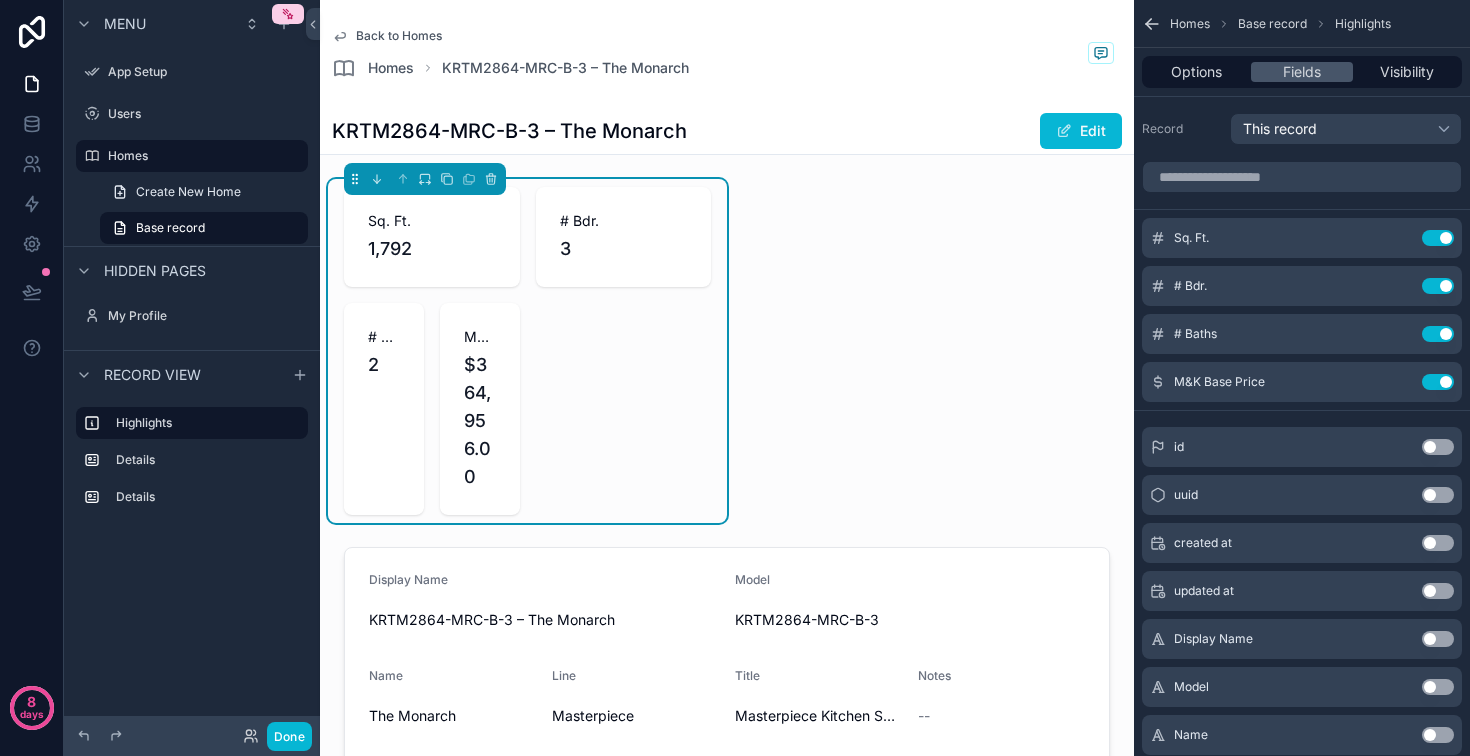 click on "# Bdr. 3" at bounding box center (624, 237) 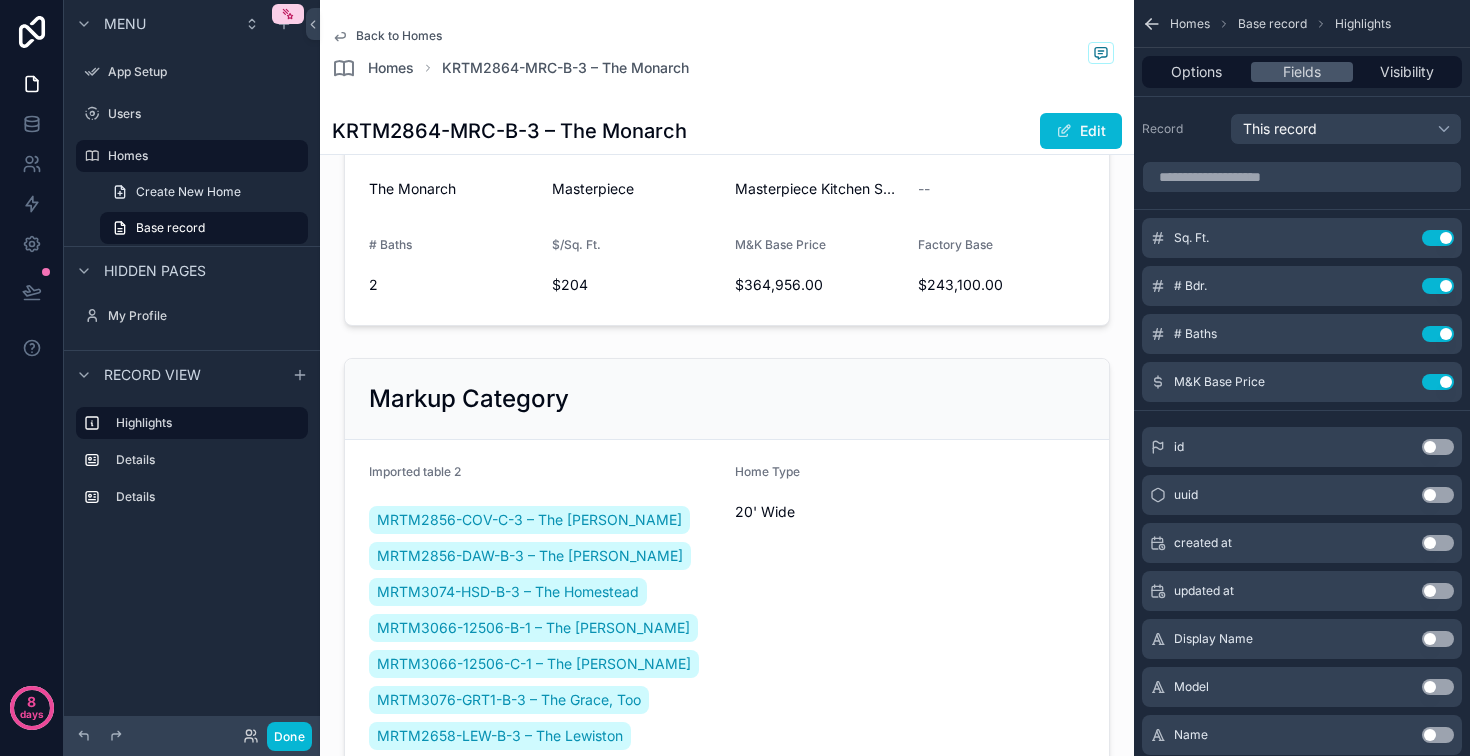 scroll, scrollTop: 539, scrollLeft: 0, axis: vertical 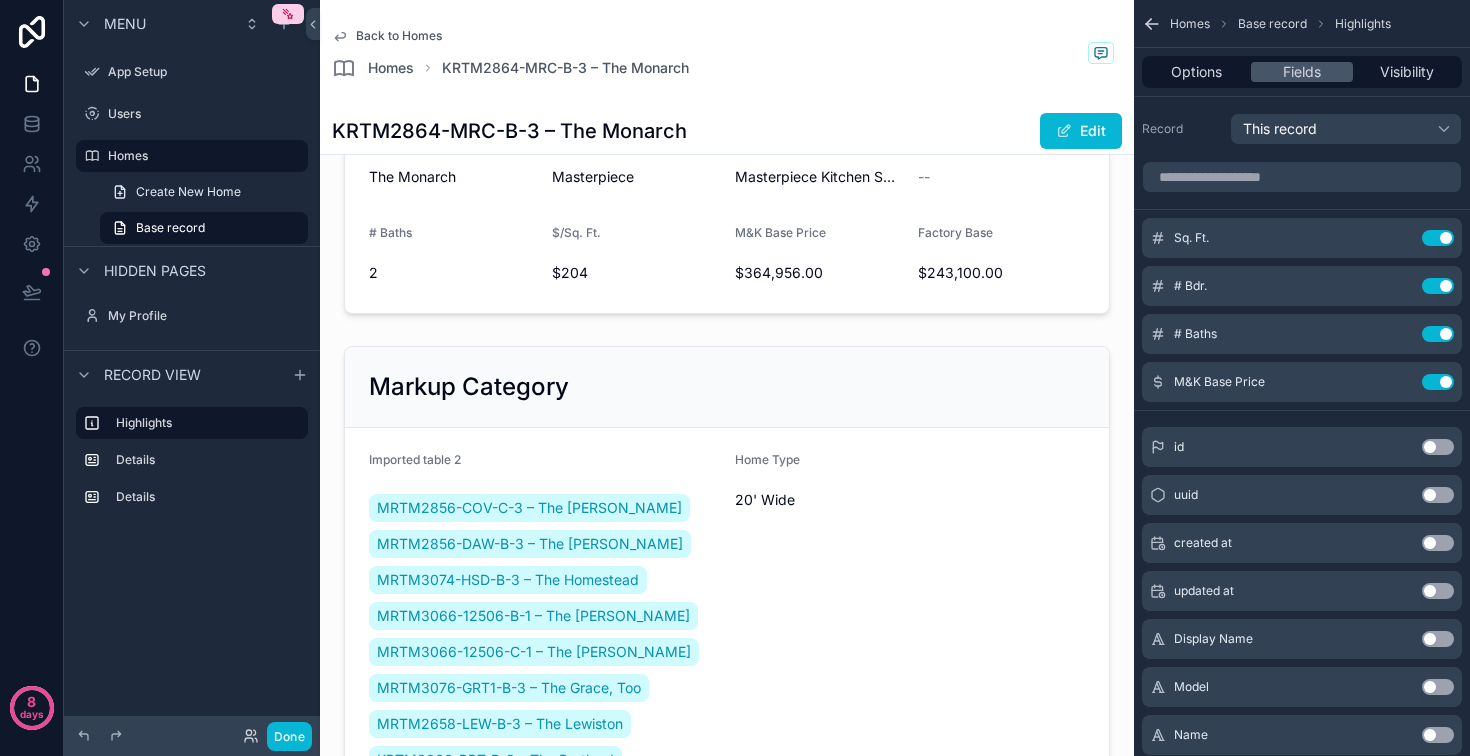 click on "# Baths 2" at bounding box center [384, -130] 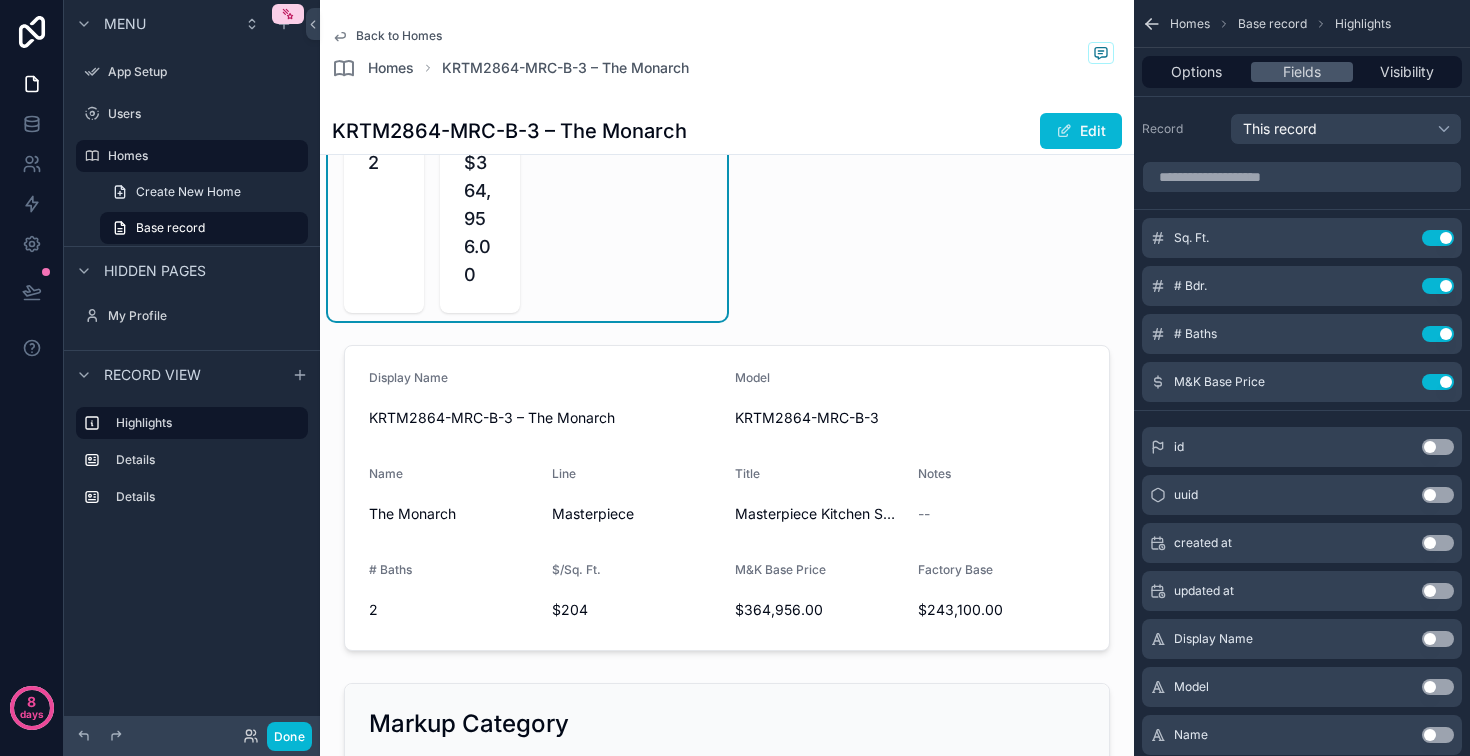 scroll, scrollTop: 0, scrollLeft: 0, axis: both 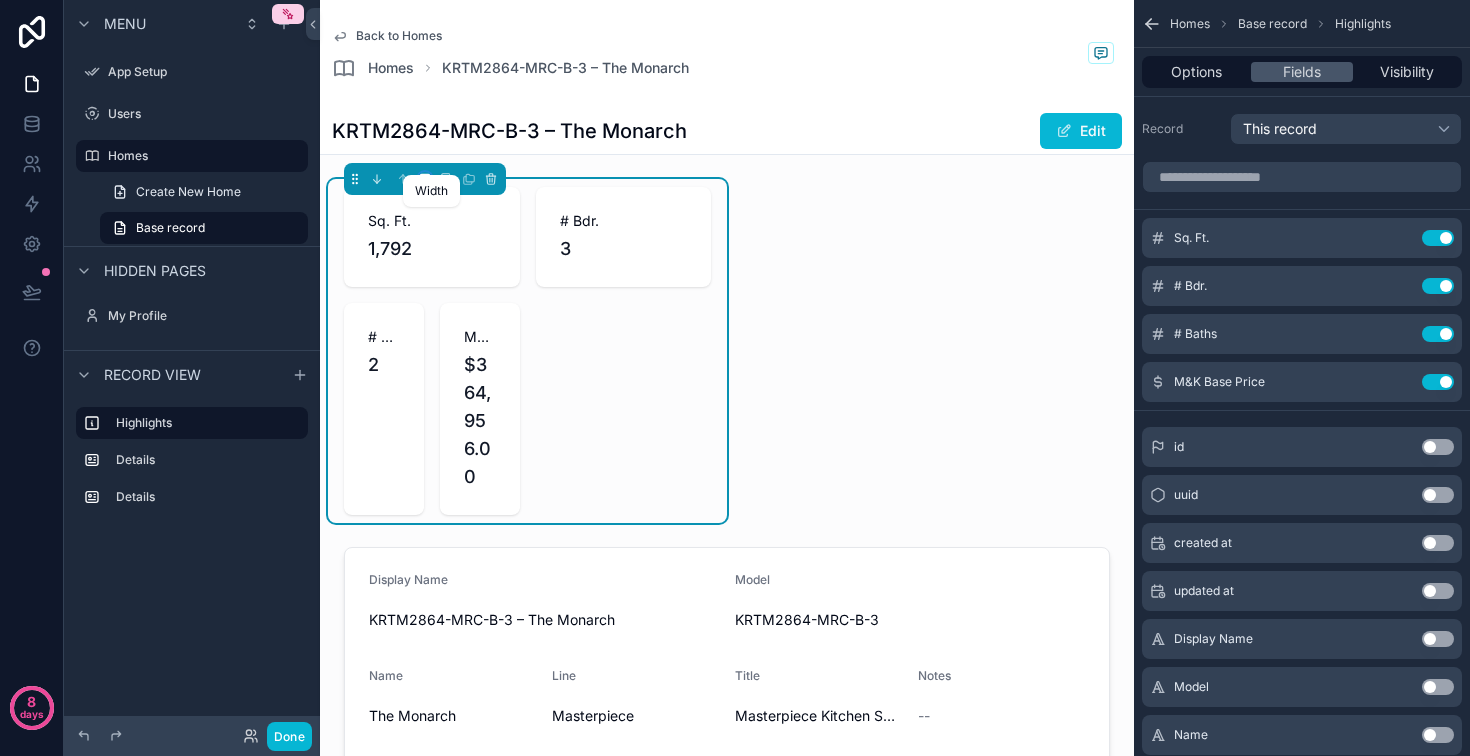 click 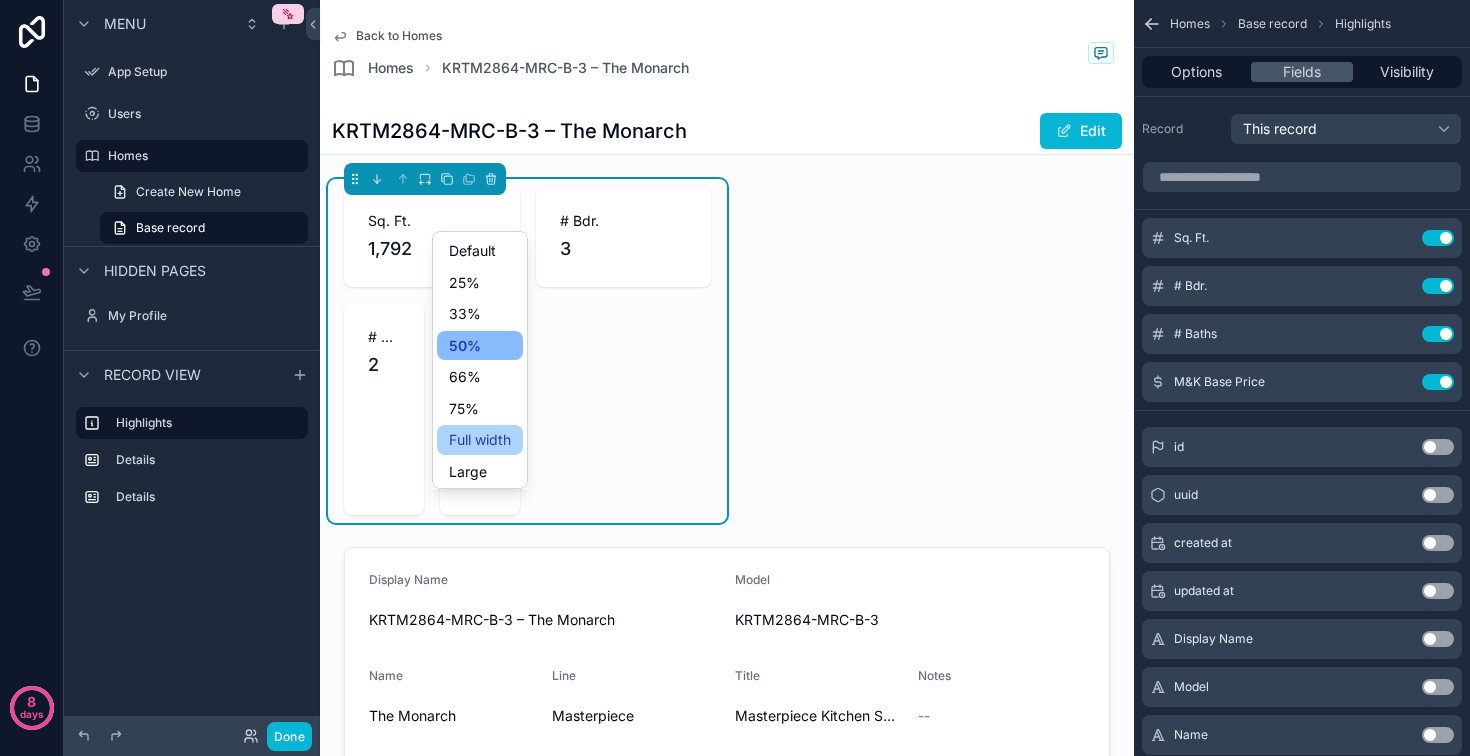 click on "Full width" at bounding box center [480, 440] 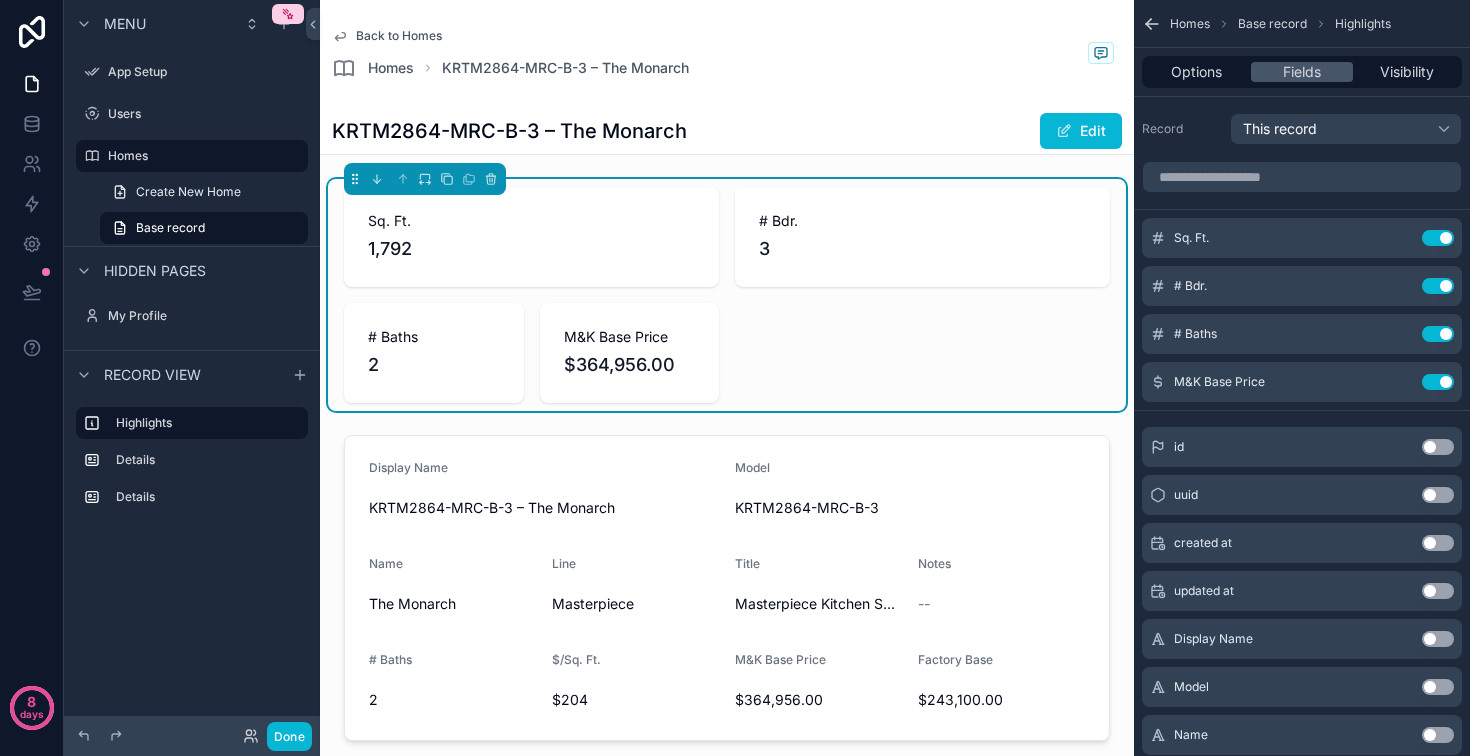 click on "$364,956.00" at bounding box center [630, 365] 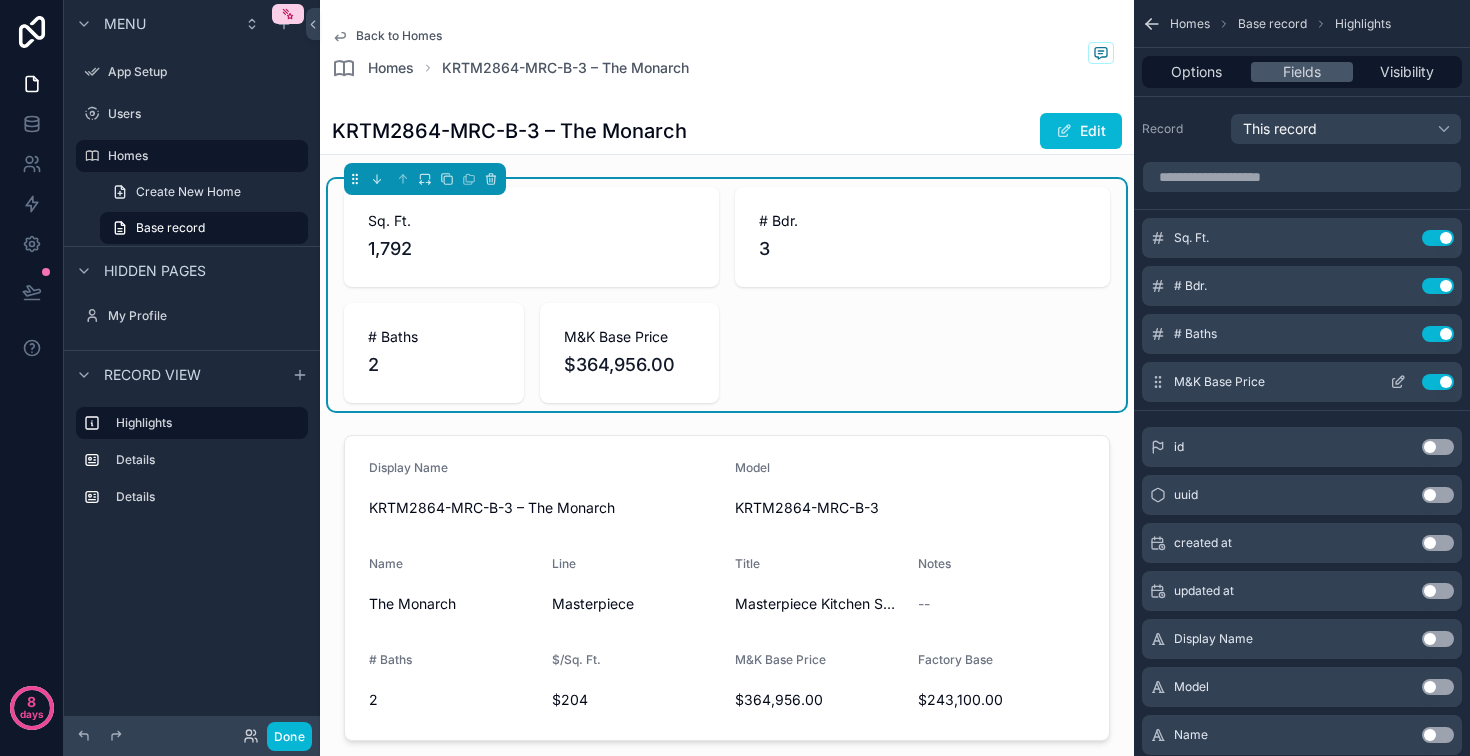 click on "Use setting" at bounding box center (1438, 382) 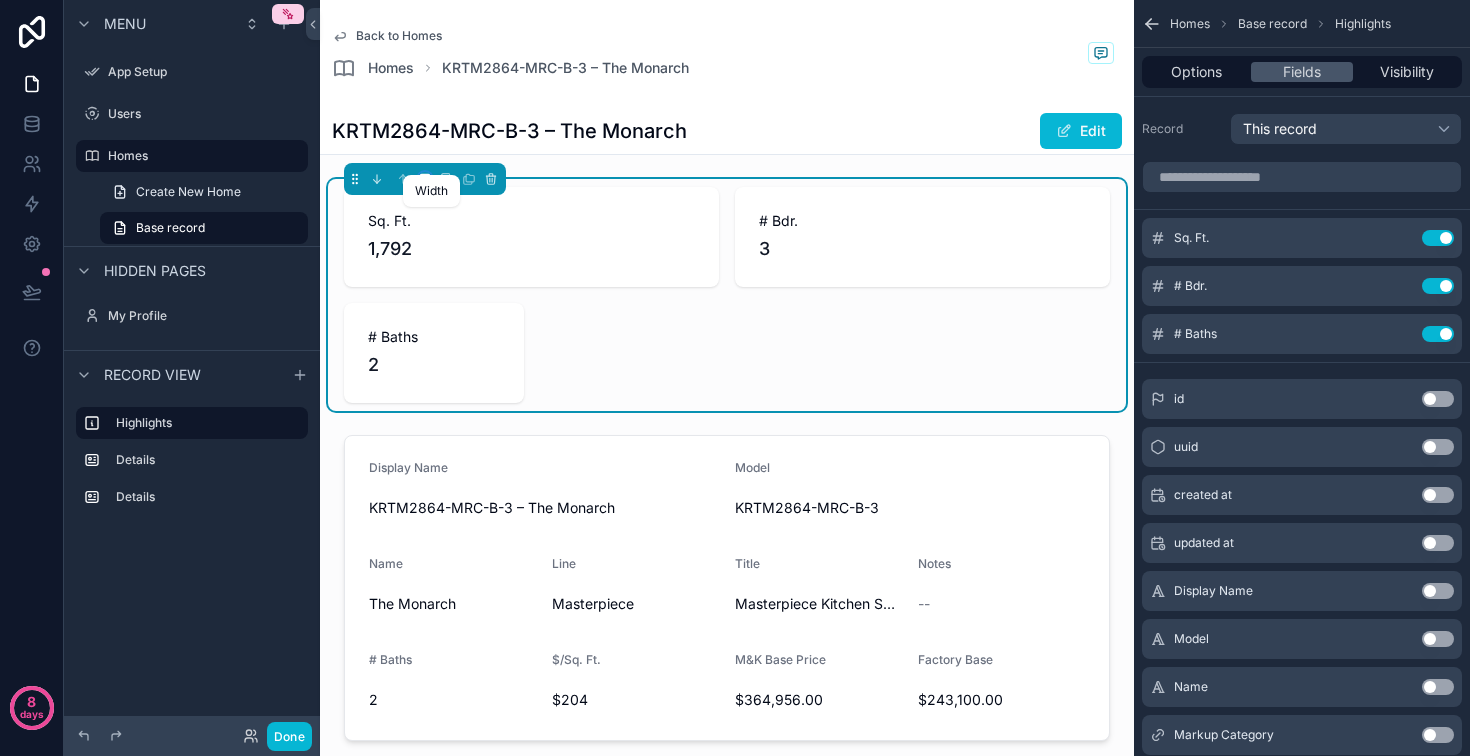 click 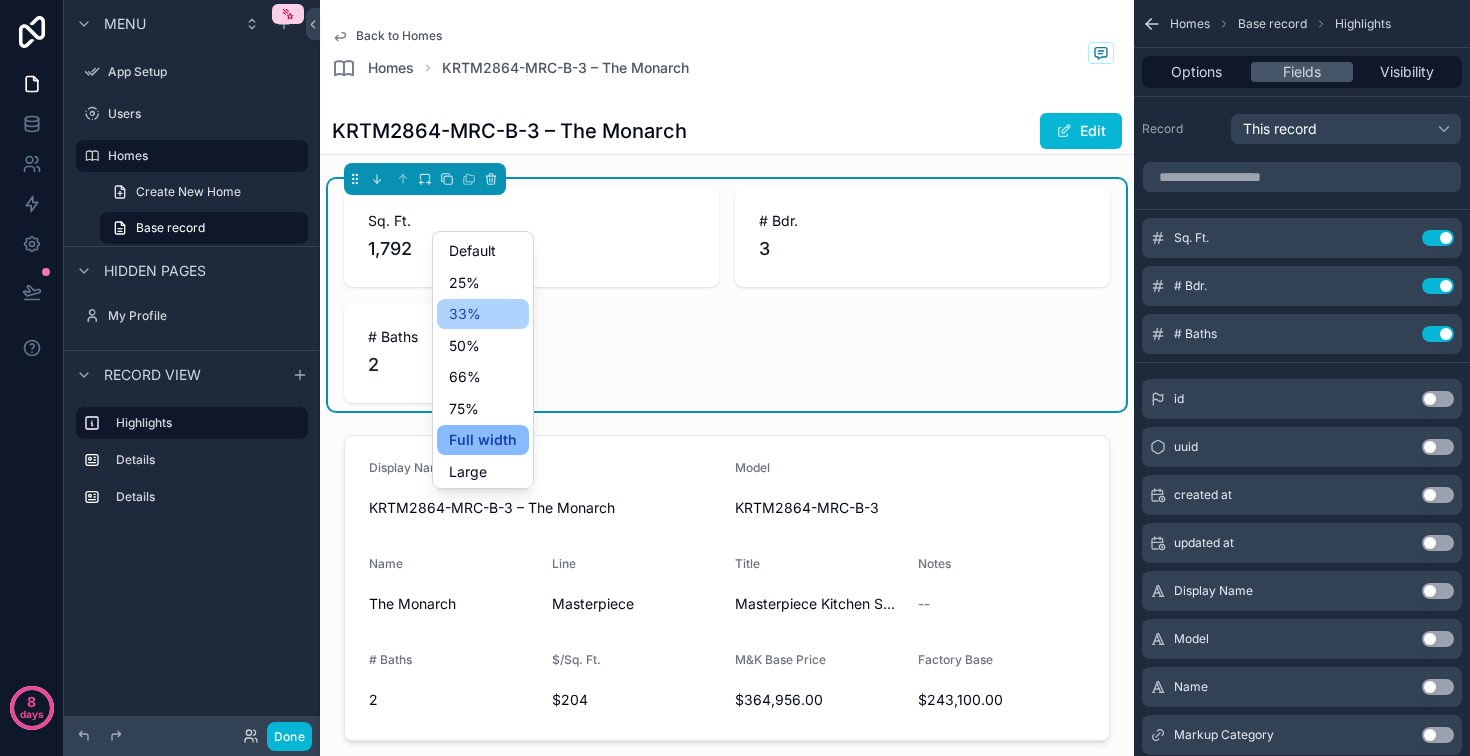click on "33%" at bounding box center [465, 314] 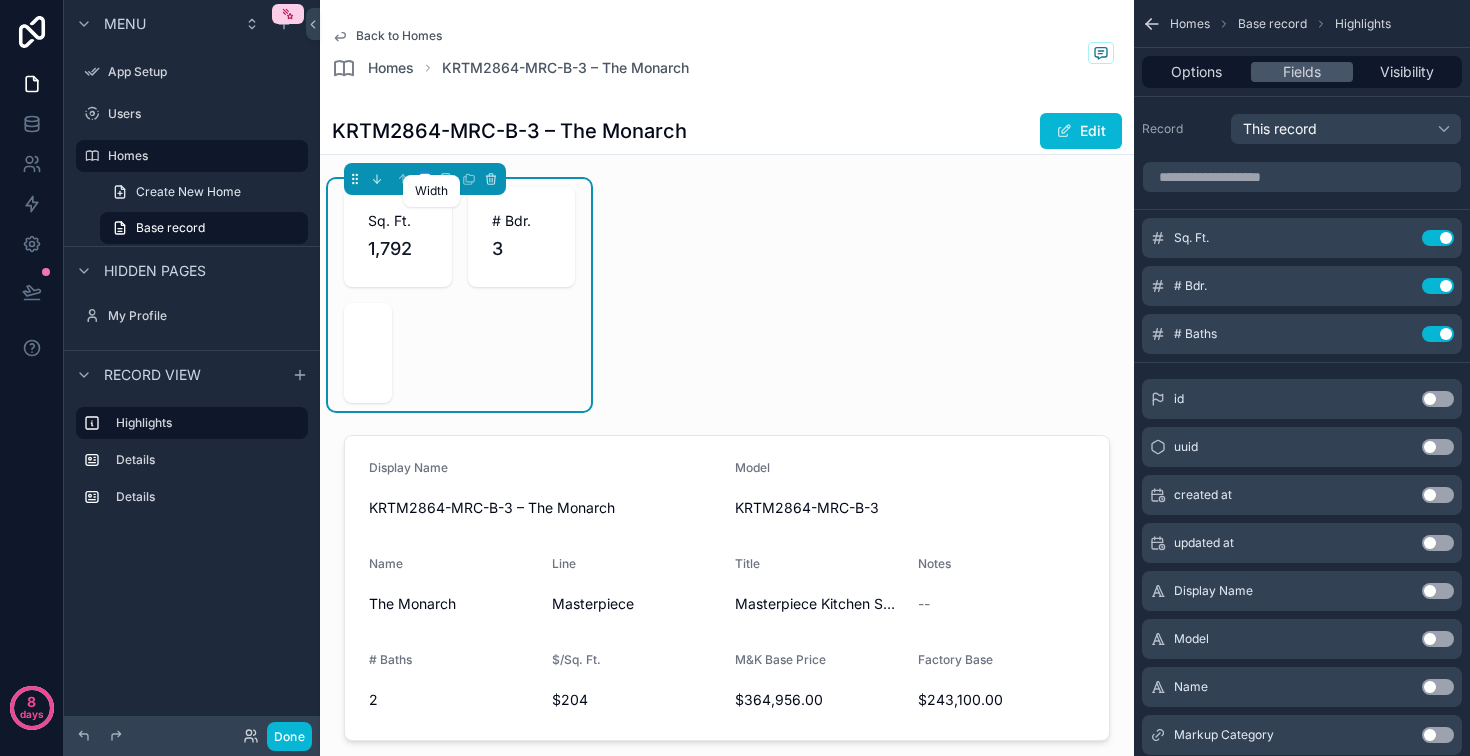 click 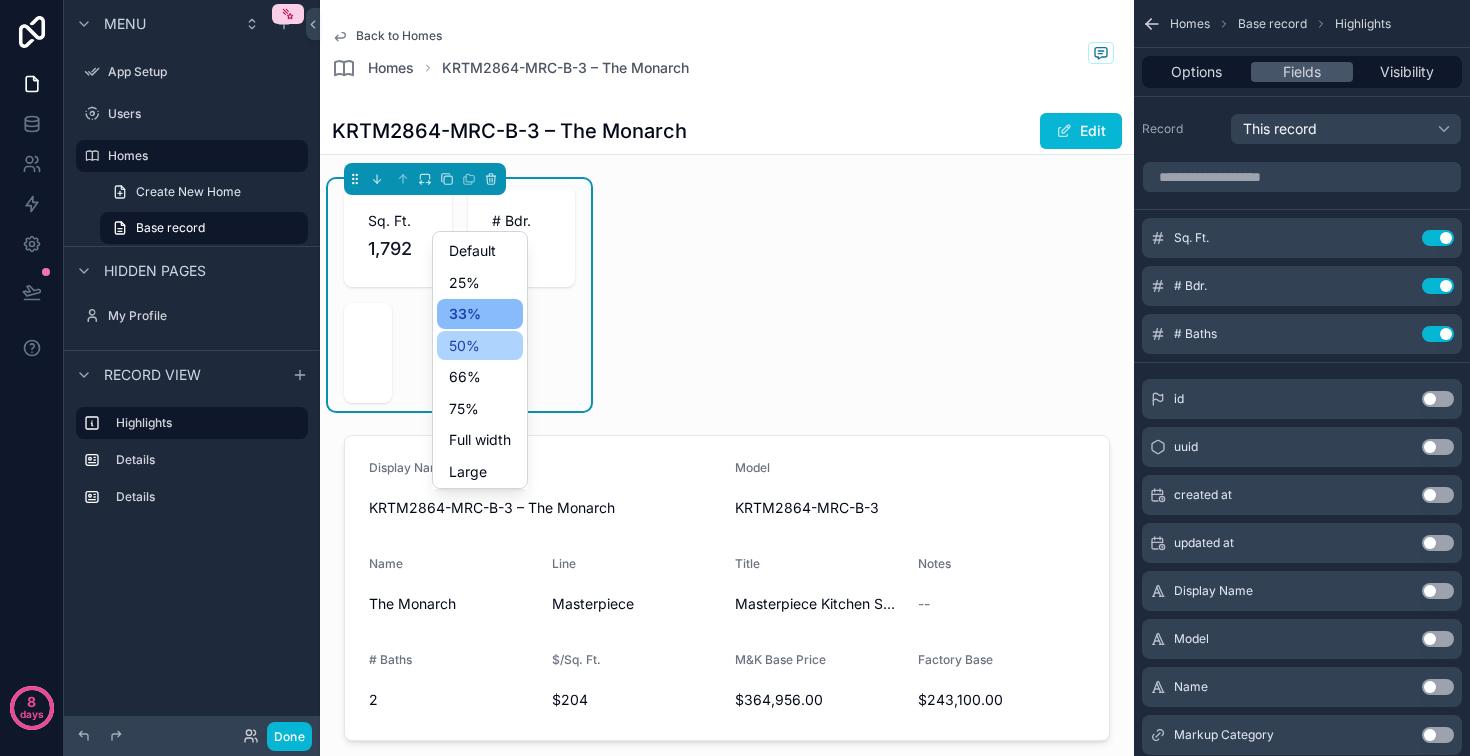 click on "50%" at bounding box center (464, 346) 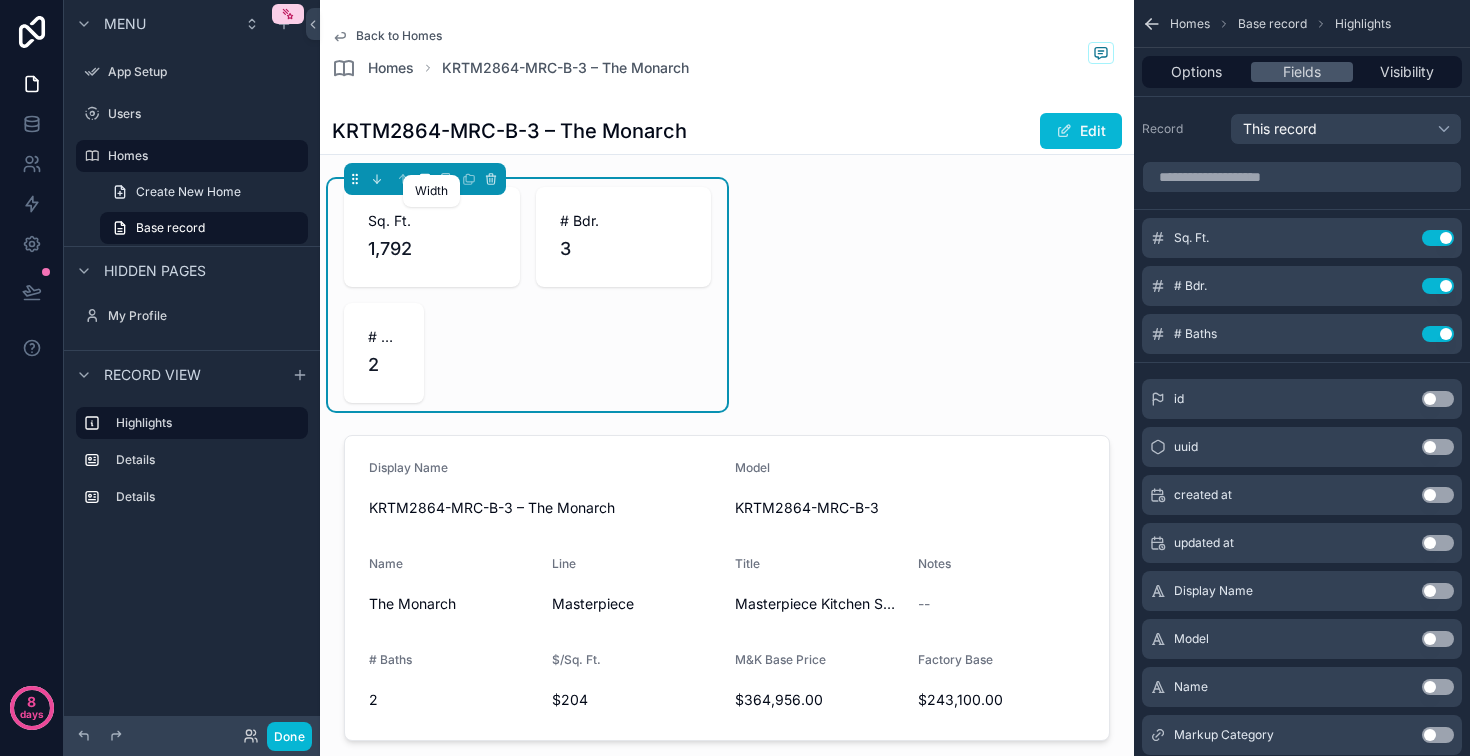 click 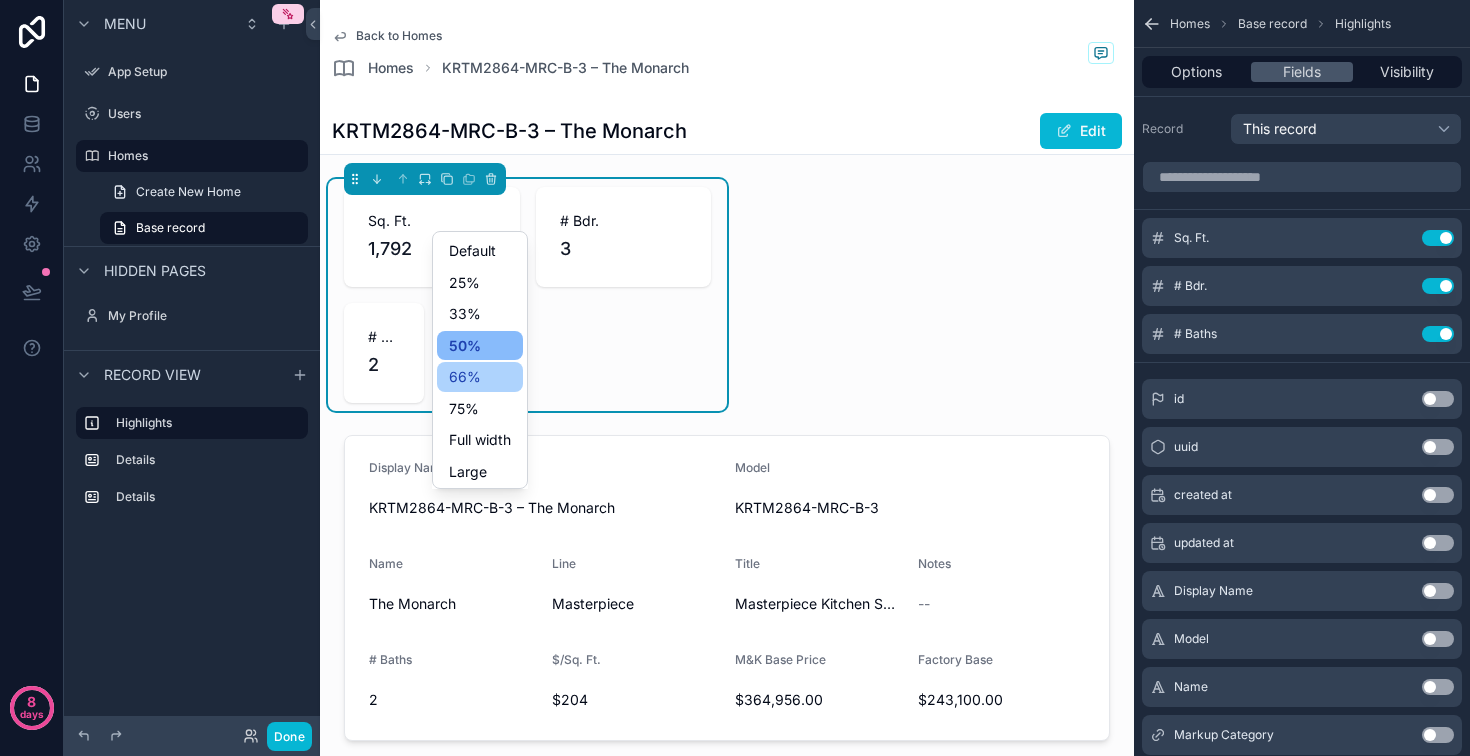 click on "66%" at bounding box center [465, 377] 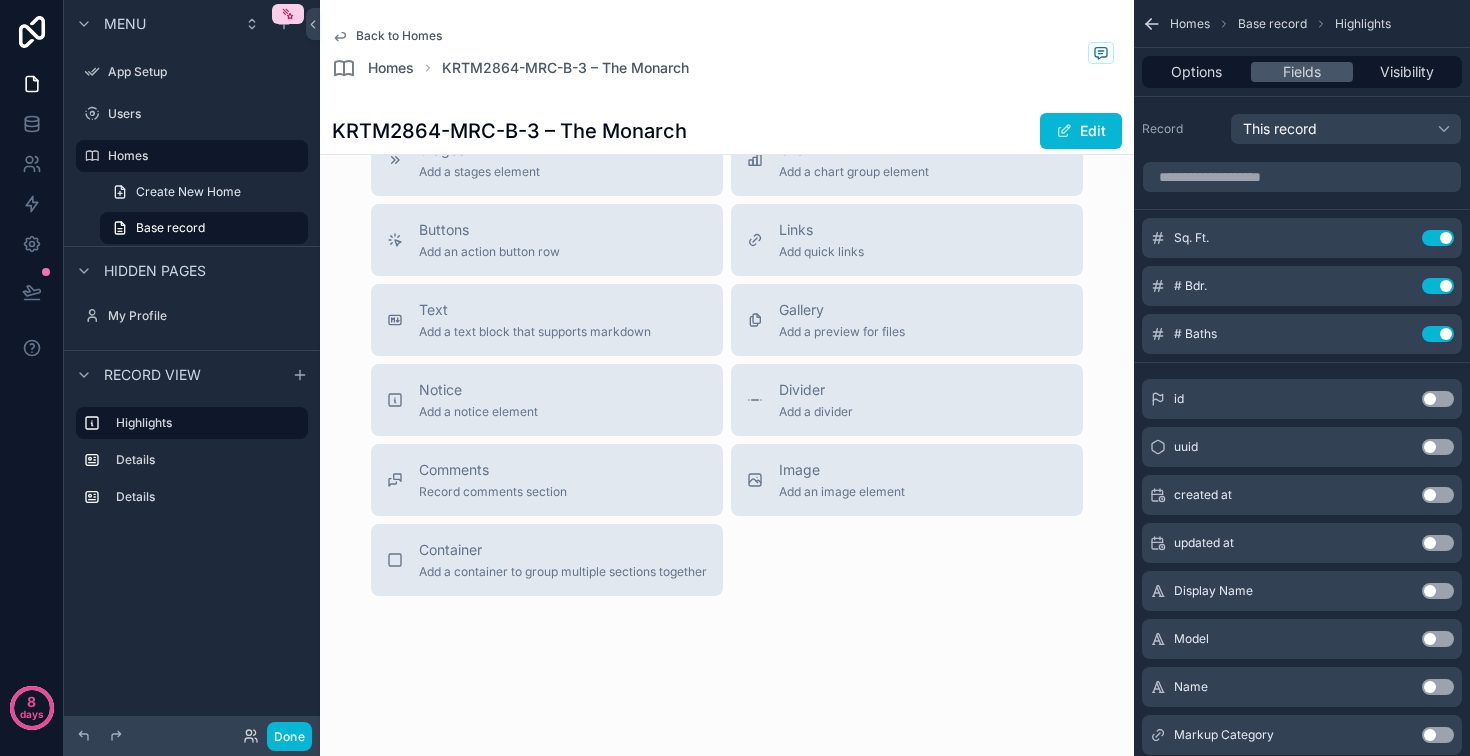 scroll, scrollTop: 4149, scrollLeft: 0, axis: vertical 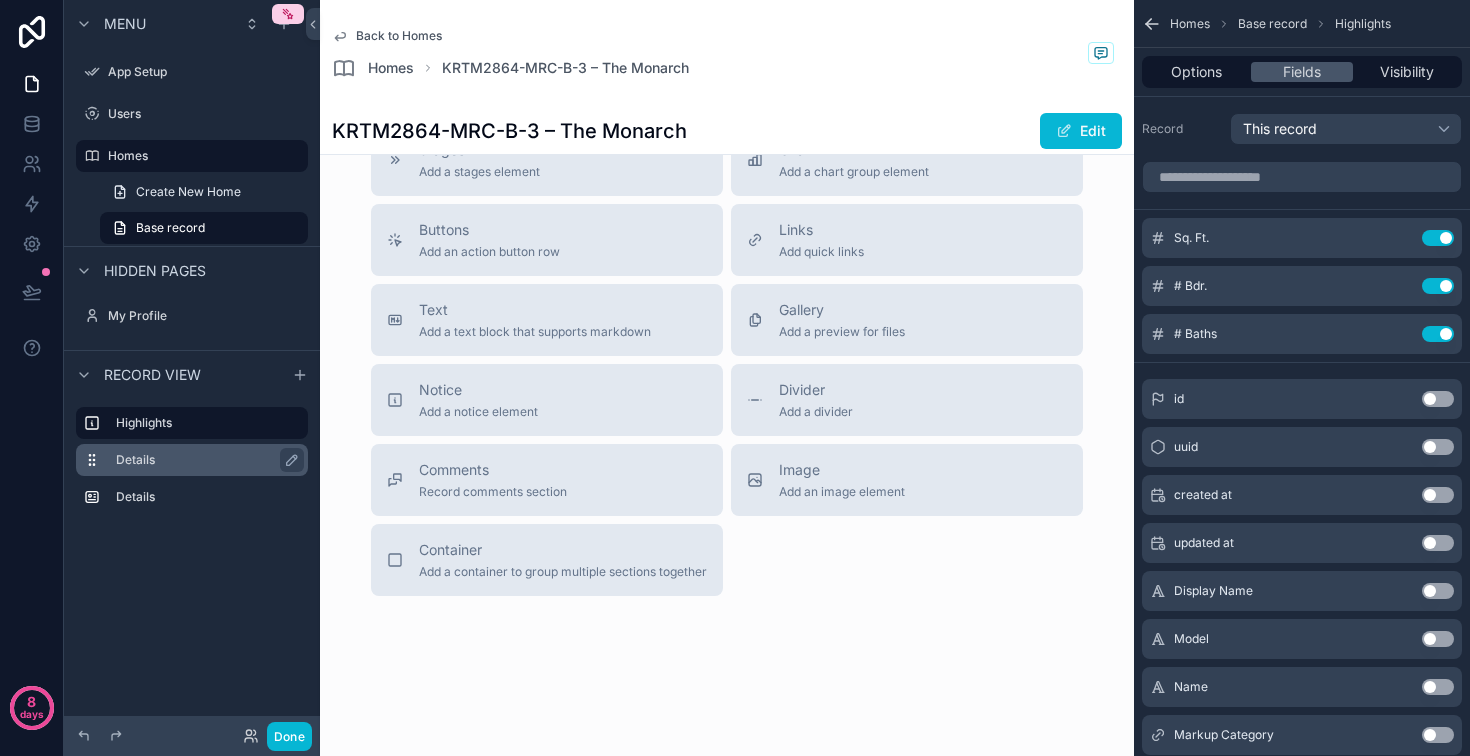 click on "Details" at bounding box center [204, 460] 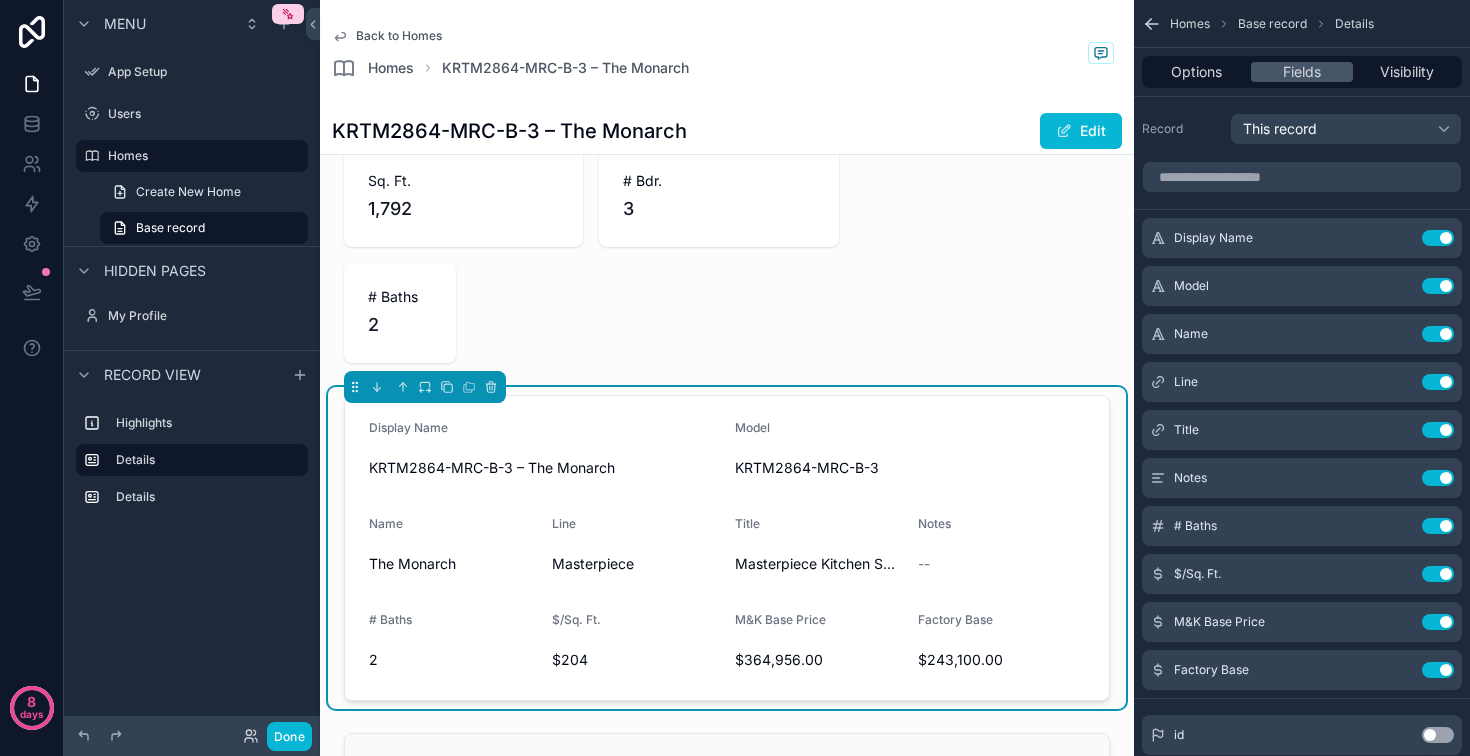scroll, scrollTop: 42, scrollLeft: 0, axis: vertical 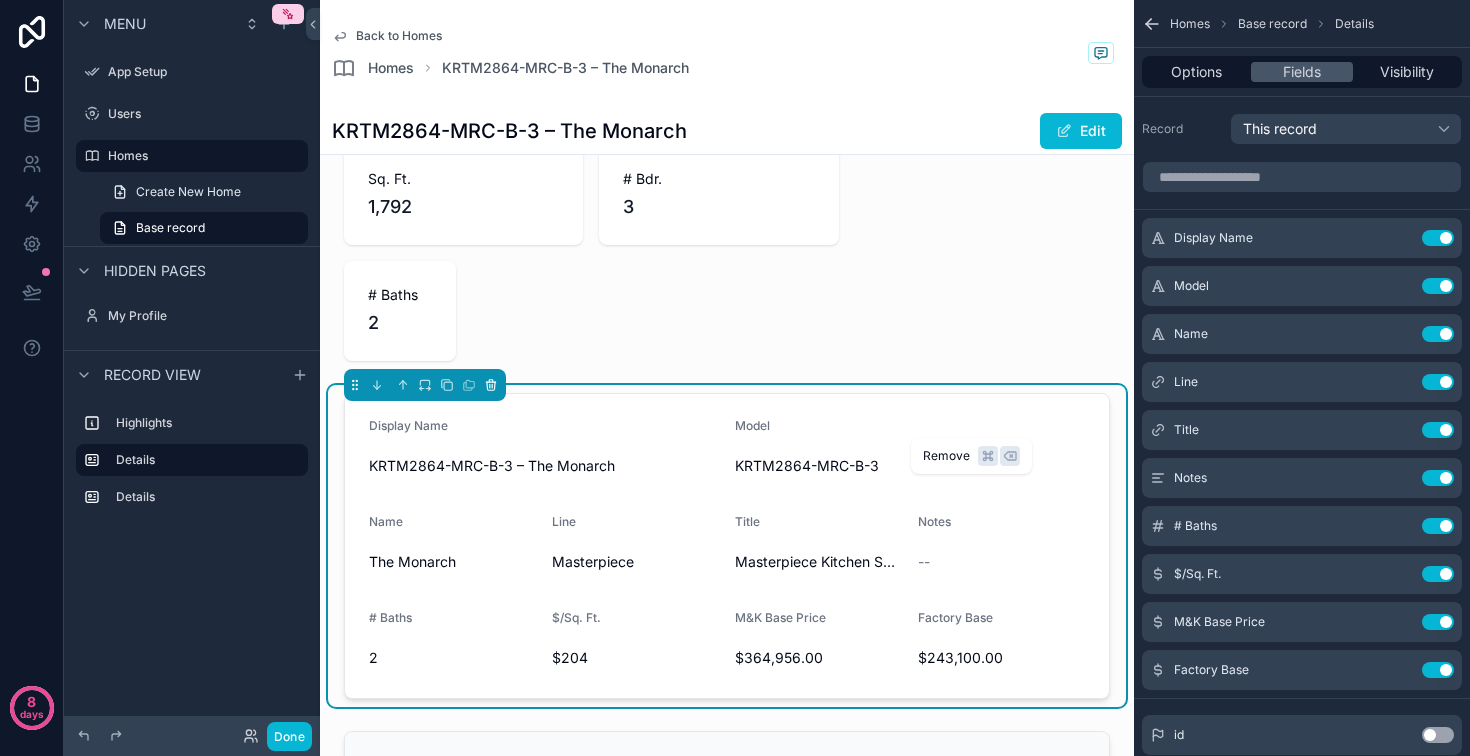 click 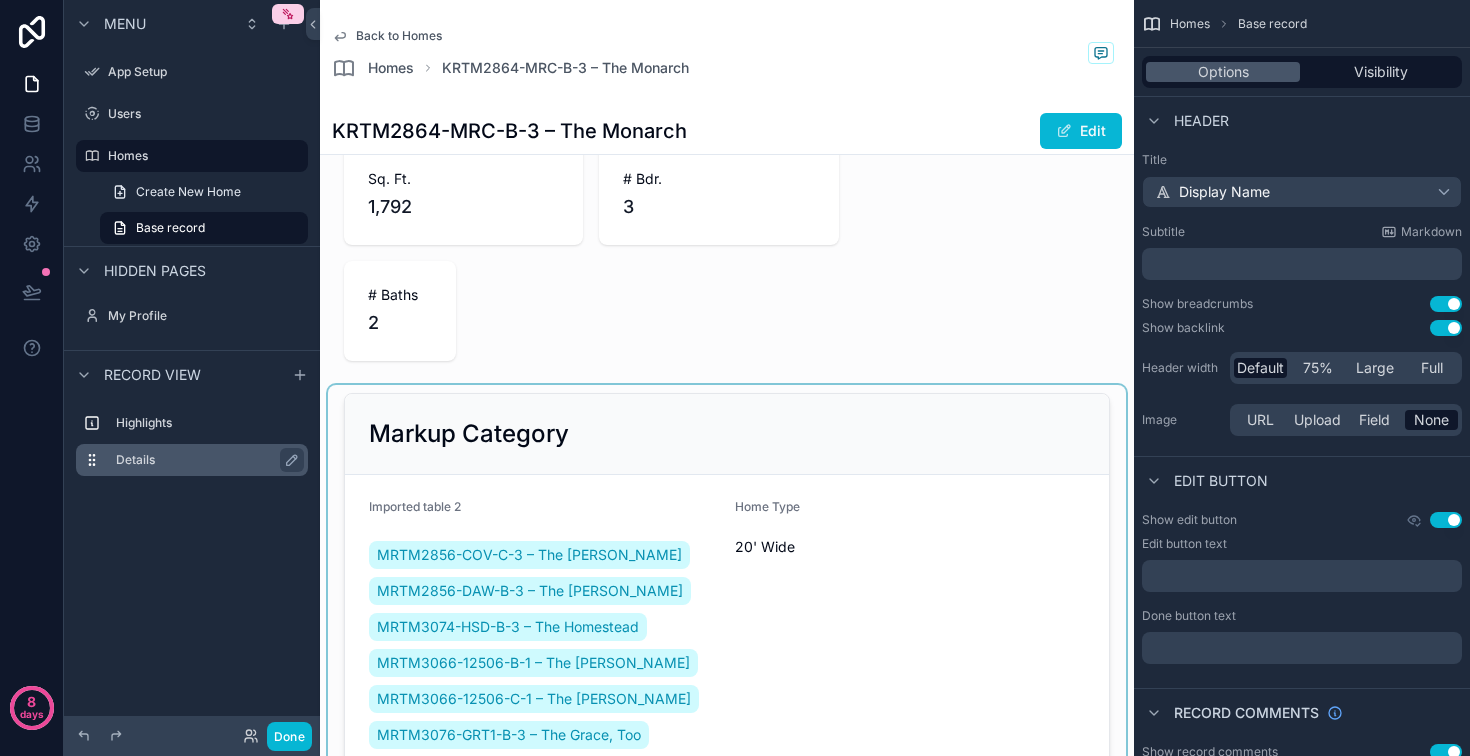 click on "Details" at bounding box center [204, 460] 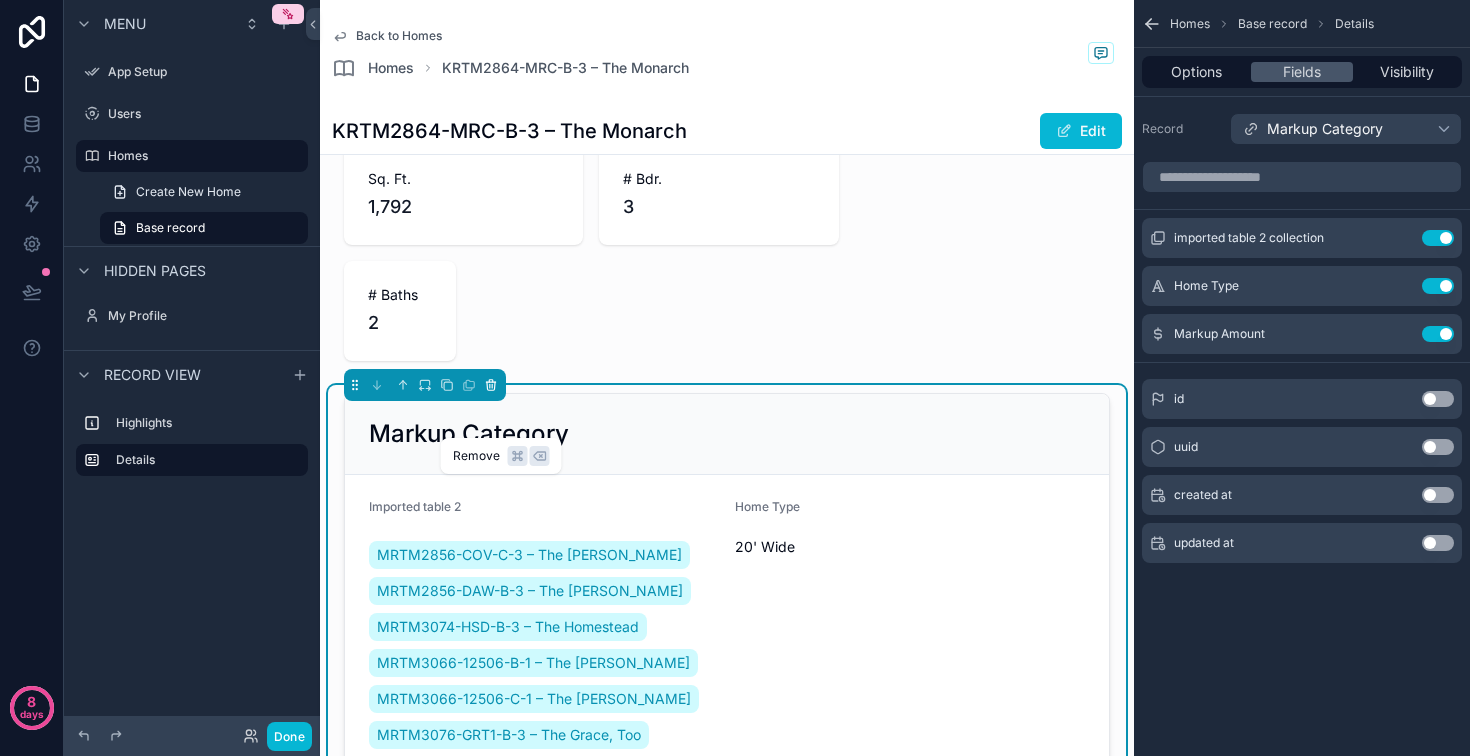 click at bounding box center [491, 385] 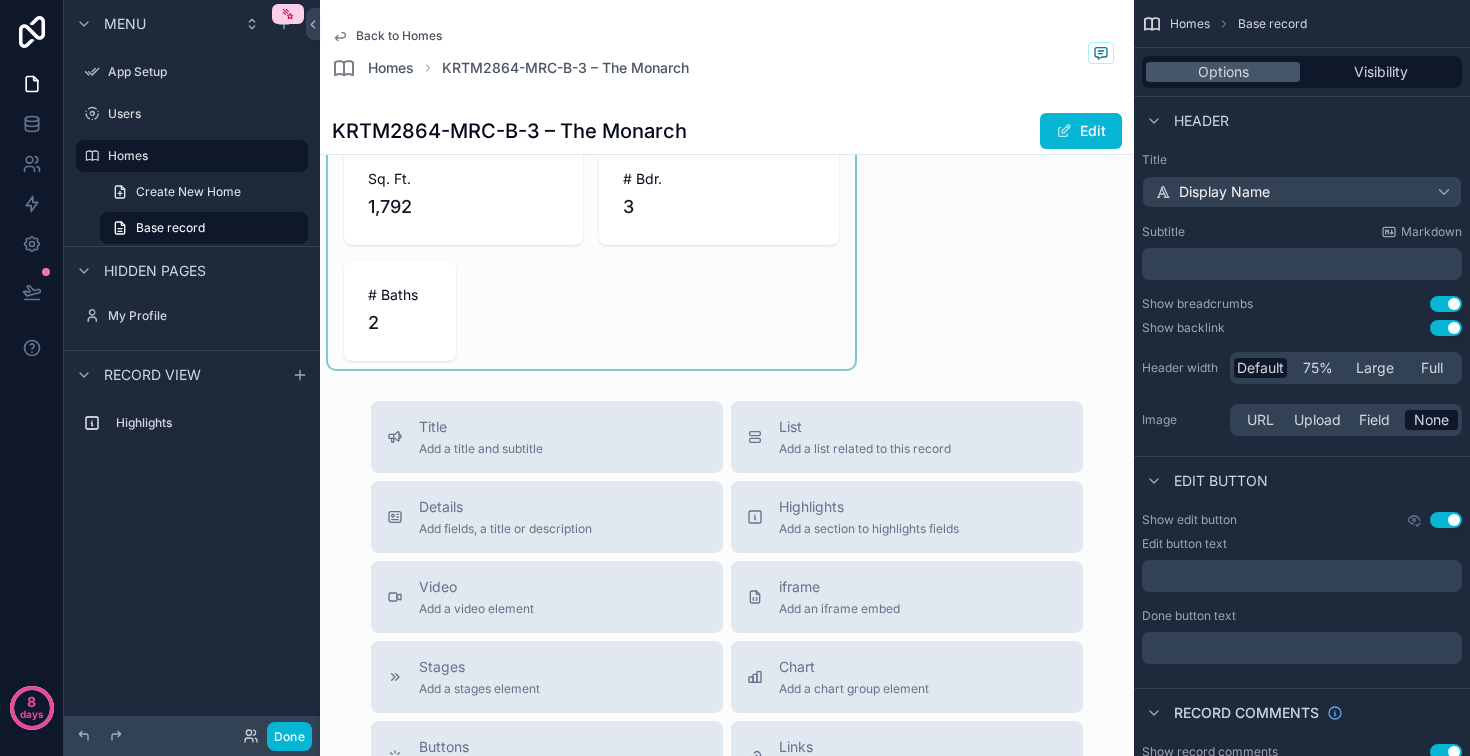 scroll, scrollTop: 0, scrollLeft: 0, axis: both 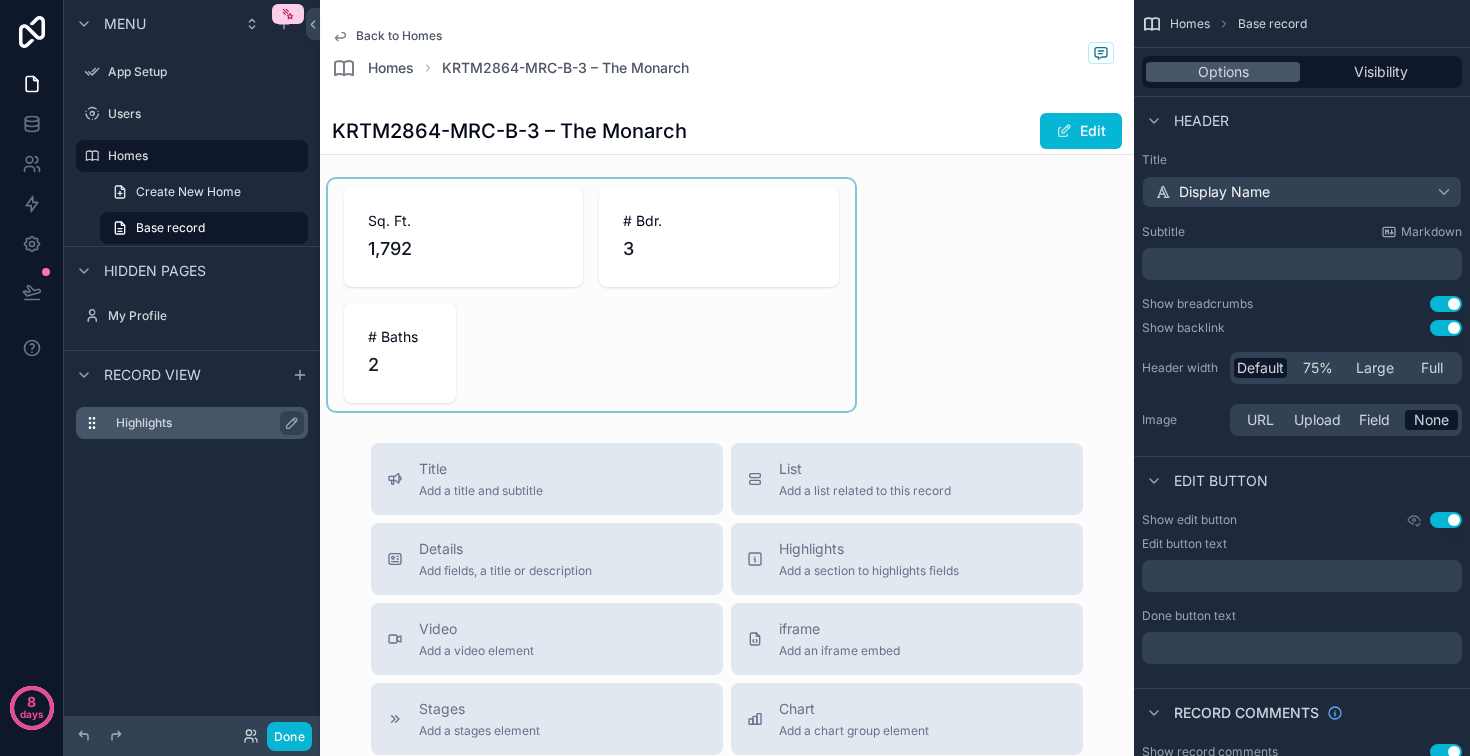 click on "Highlights" at bounding box center (204, 423) 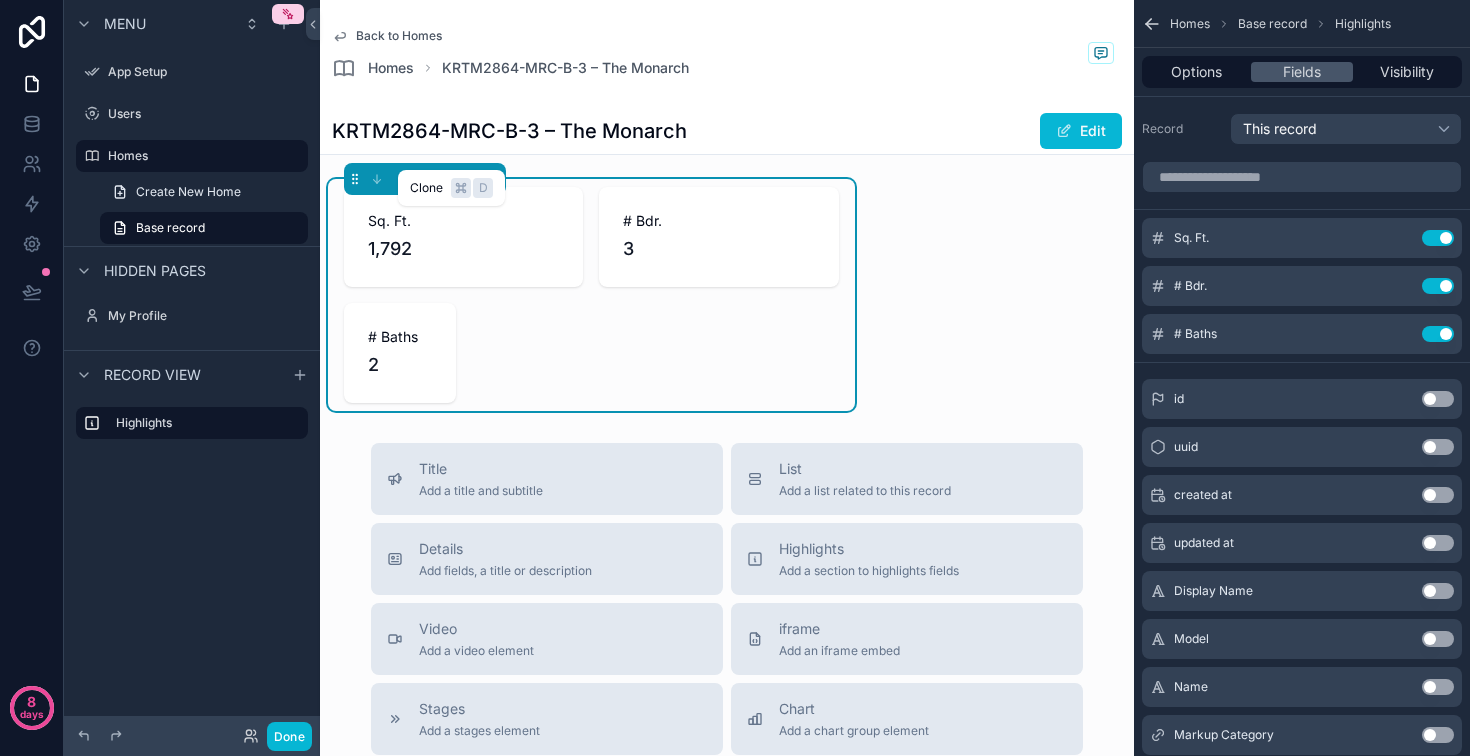 click 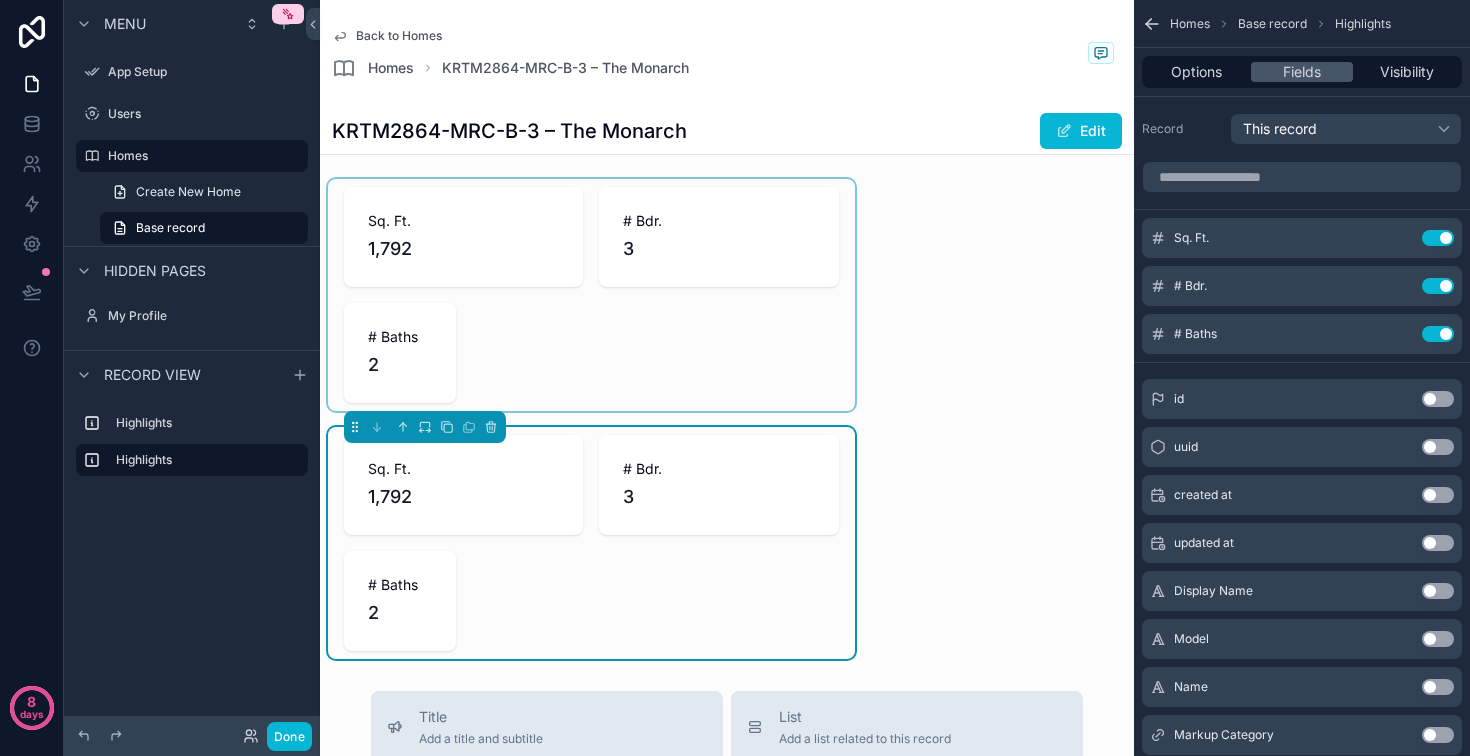 click at bounding box center (591, 295) 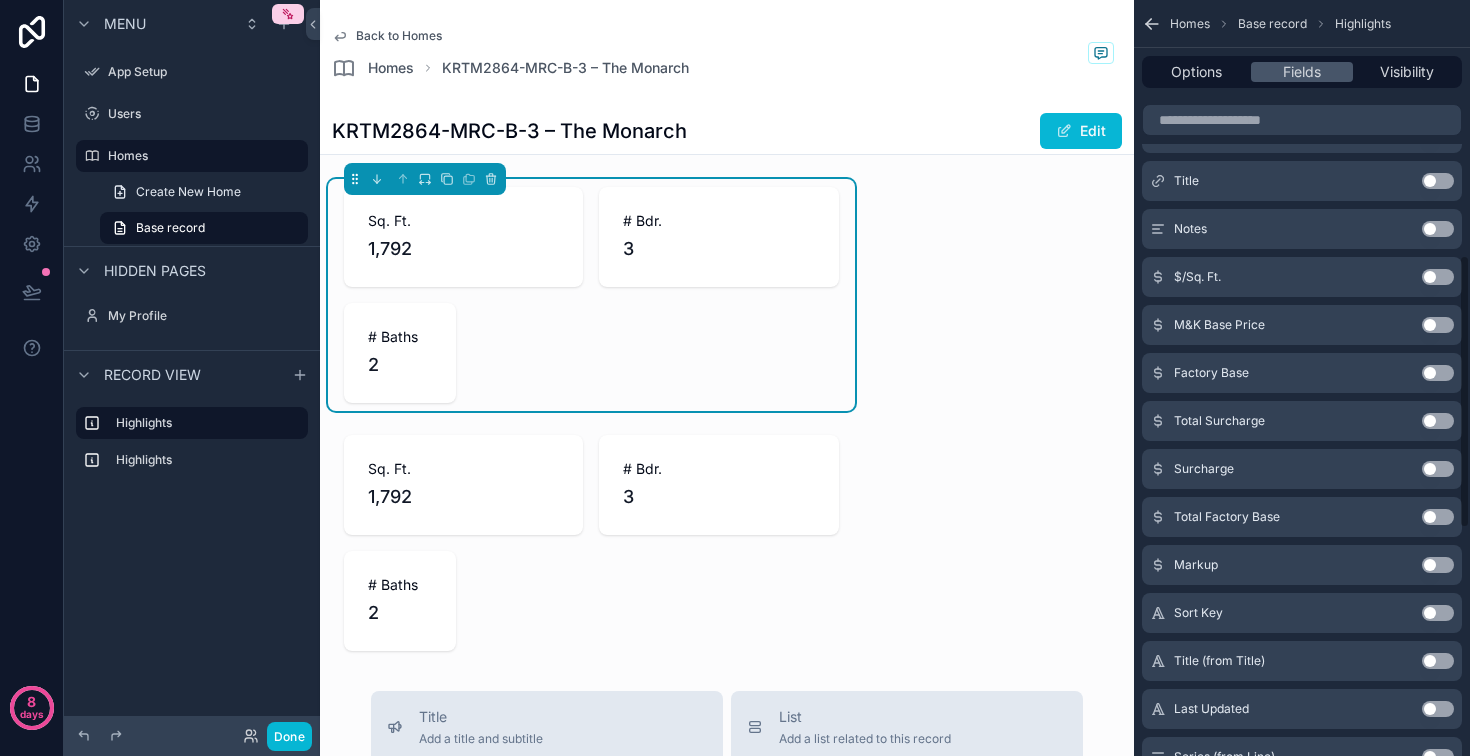 scroll, scrollTop: 716, scrollLeft: 0, axis: vertical 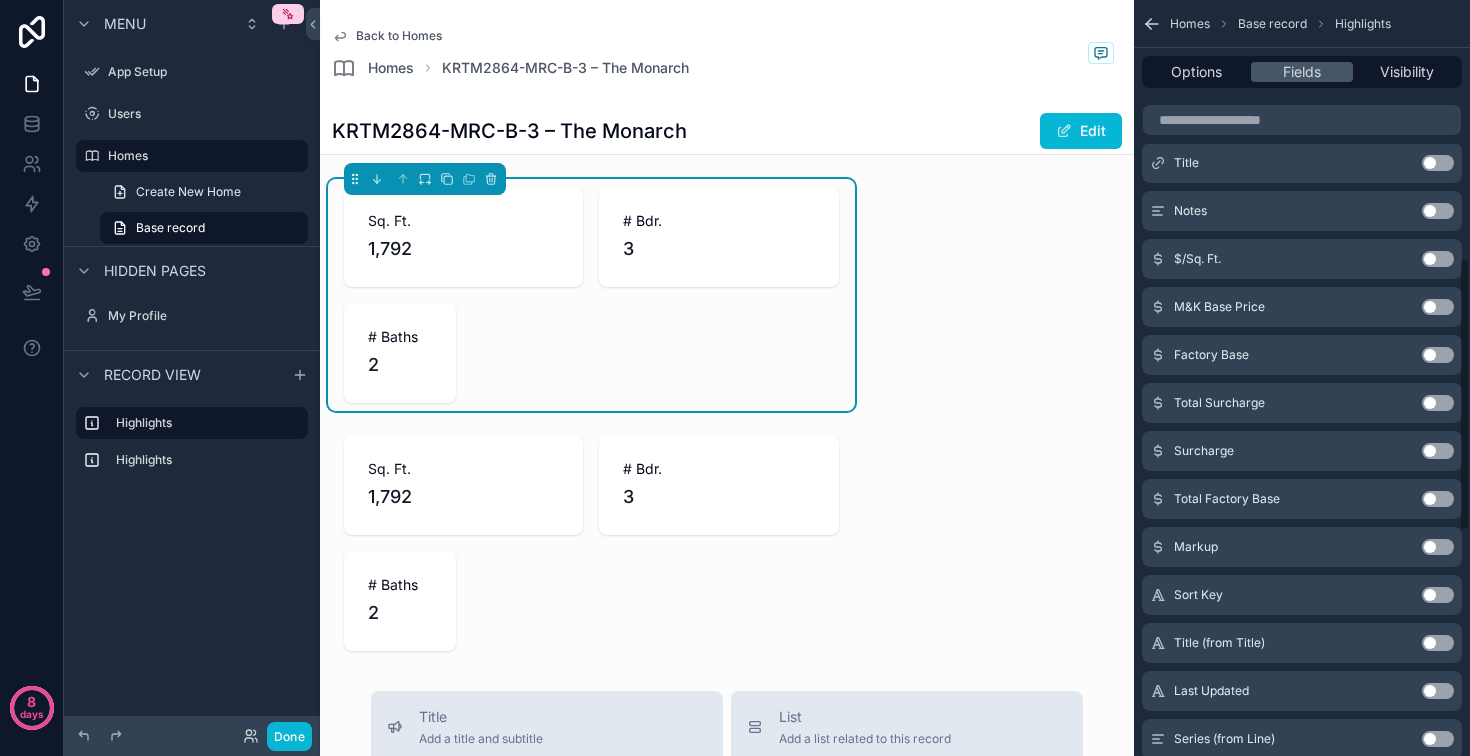 click on "Use setting" at bounding box center [1438, 307] 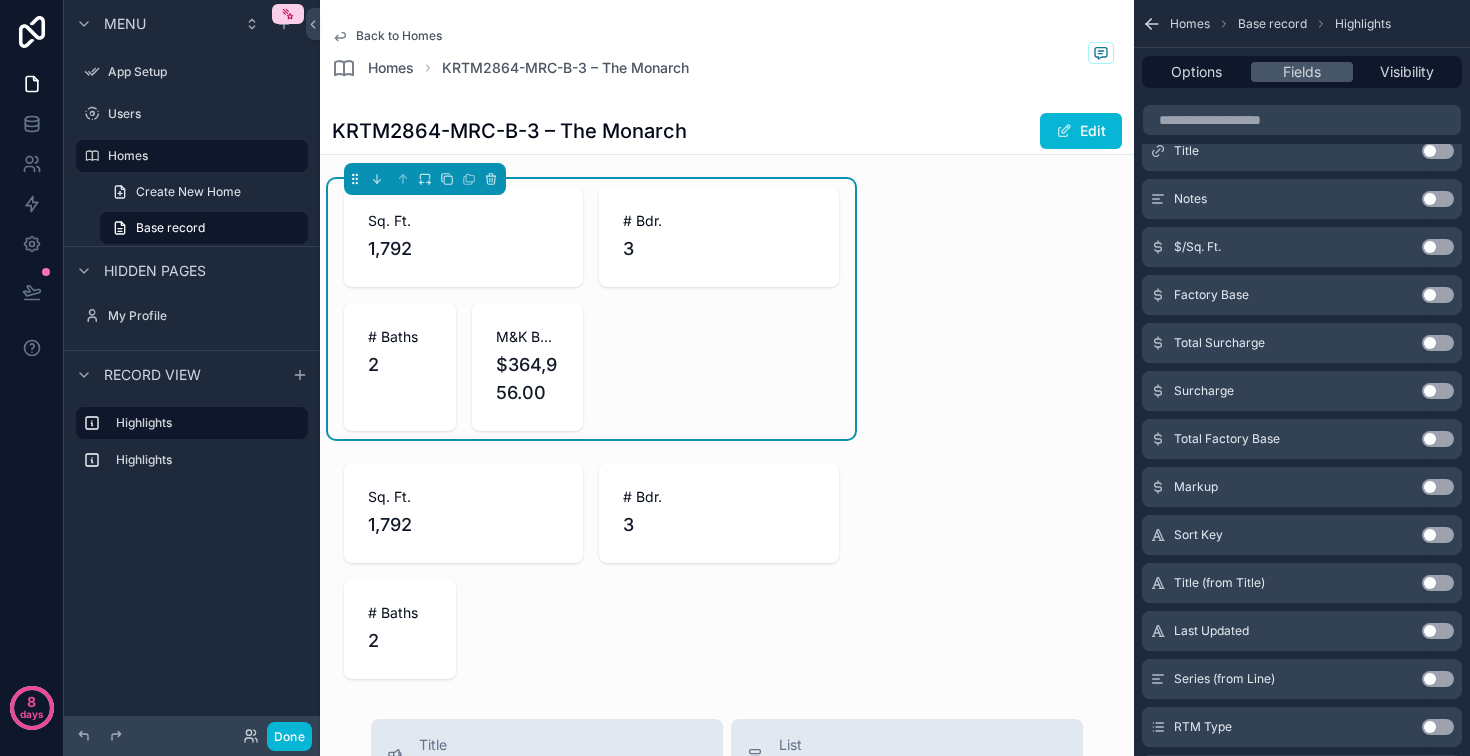 scroll, scrollTop: 0, scrollLeft: 0, axis: both 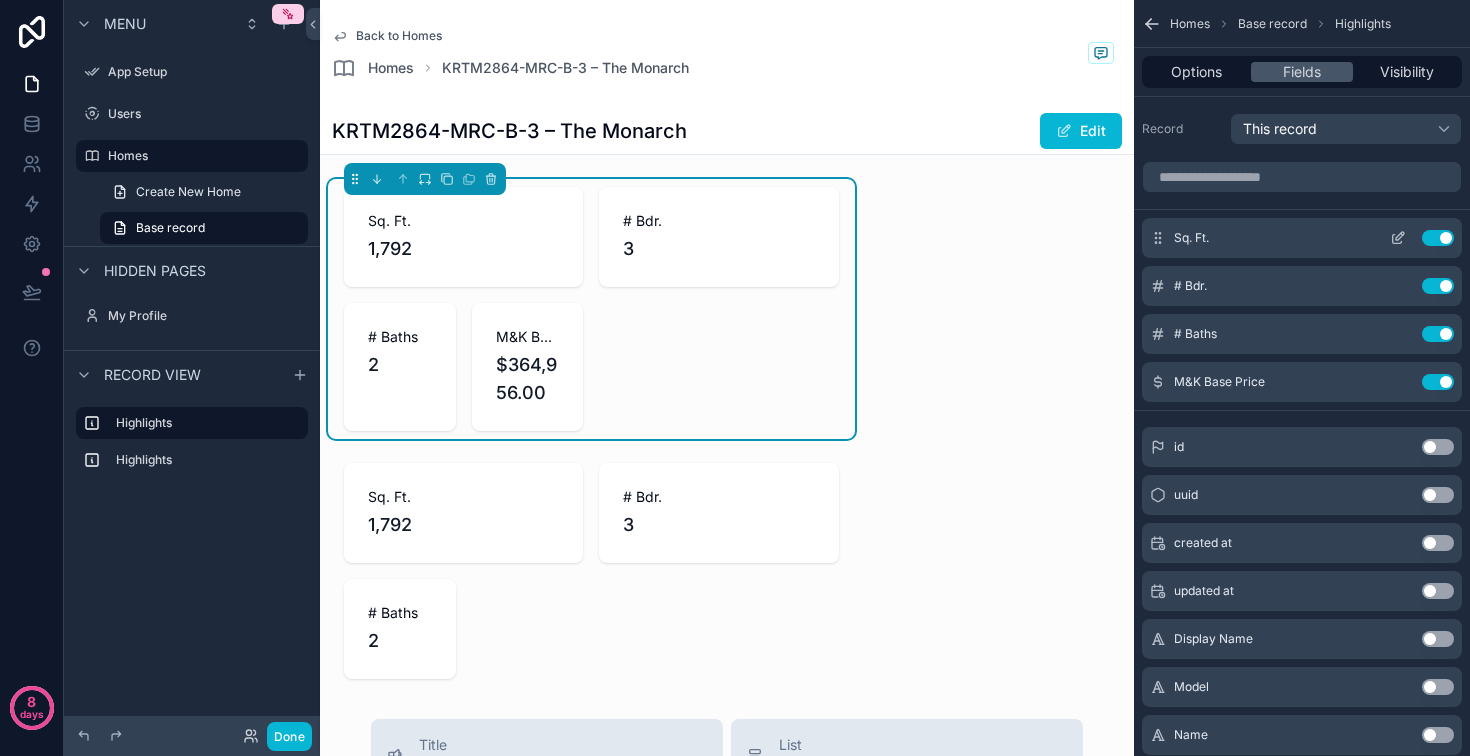 click on "Use setting" at bounding box center [1438, 238] 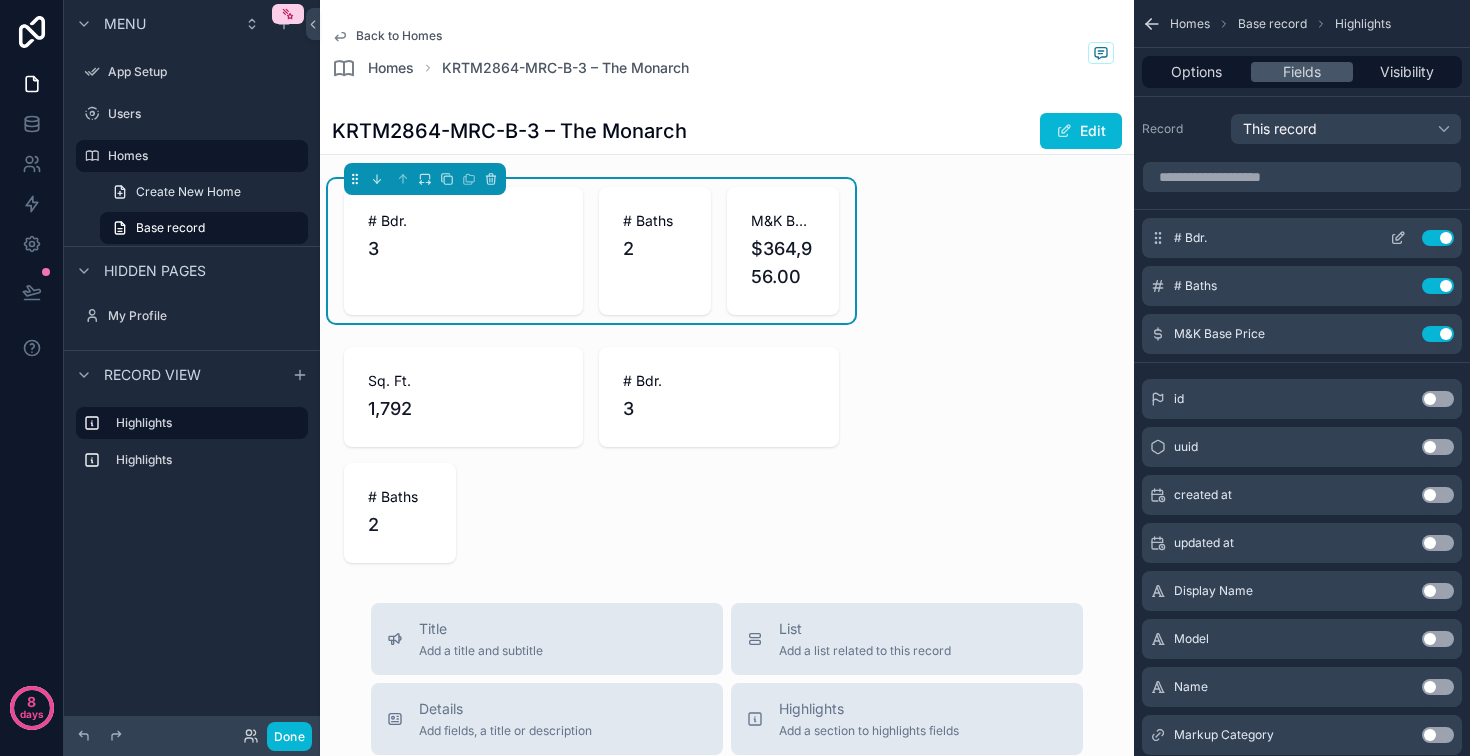 click on "Use setting" at bounding box center [1438, 238] 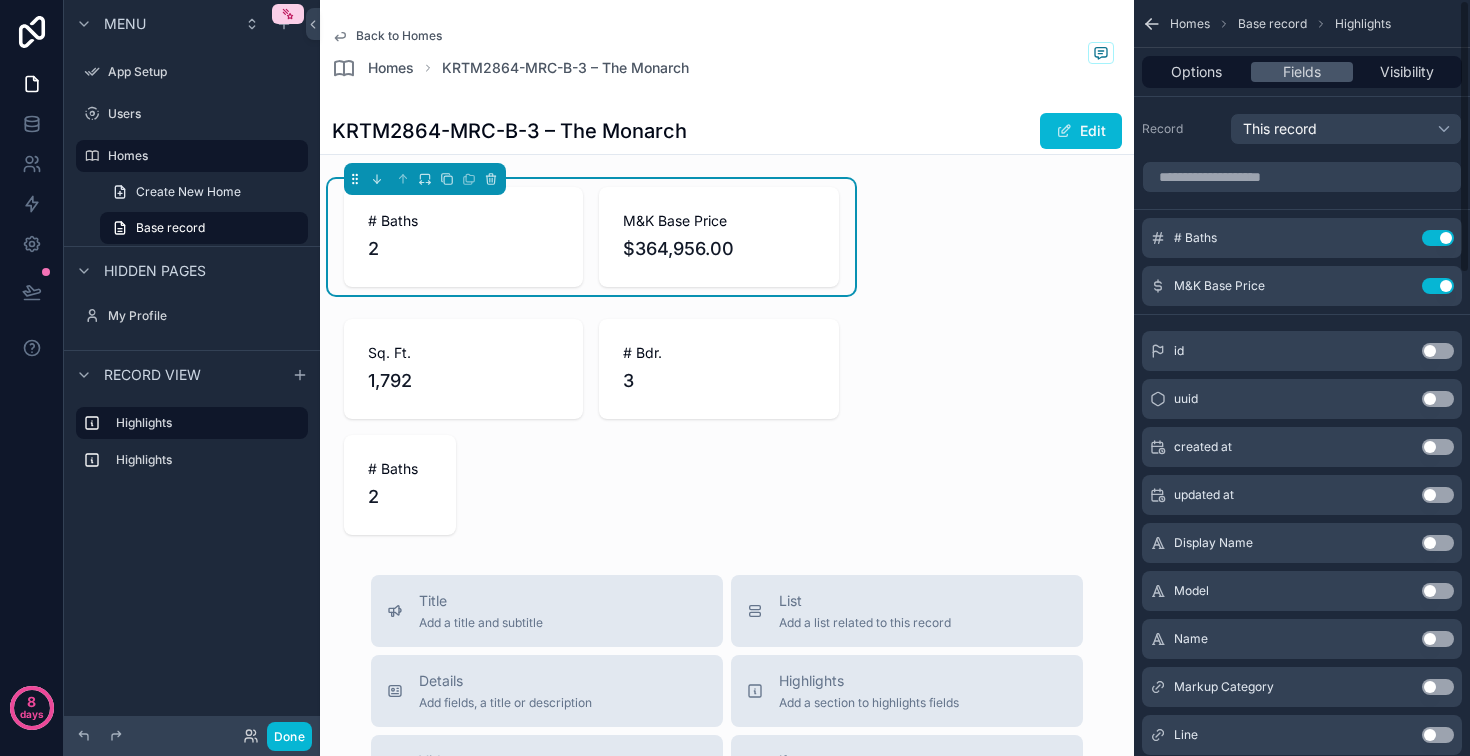 click on "Use setting" at bounding box center (1438, 238) 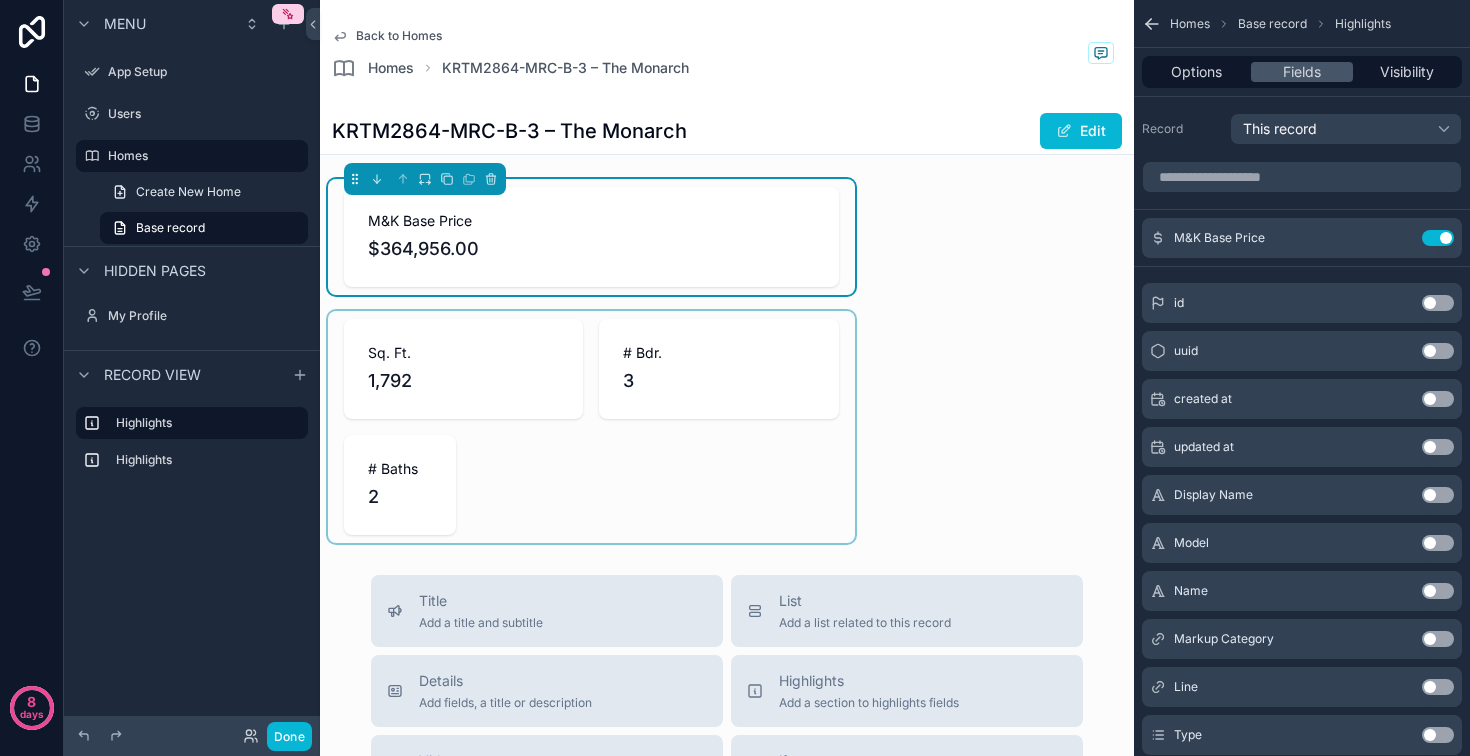 click at bounding box center [591, 427] 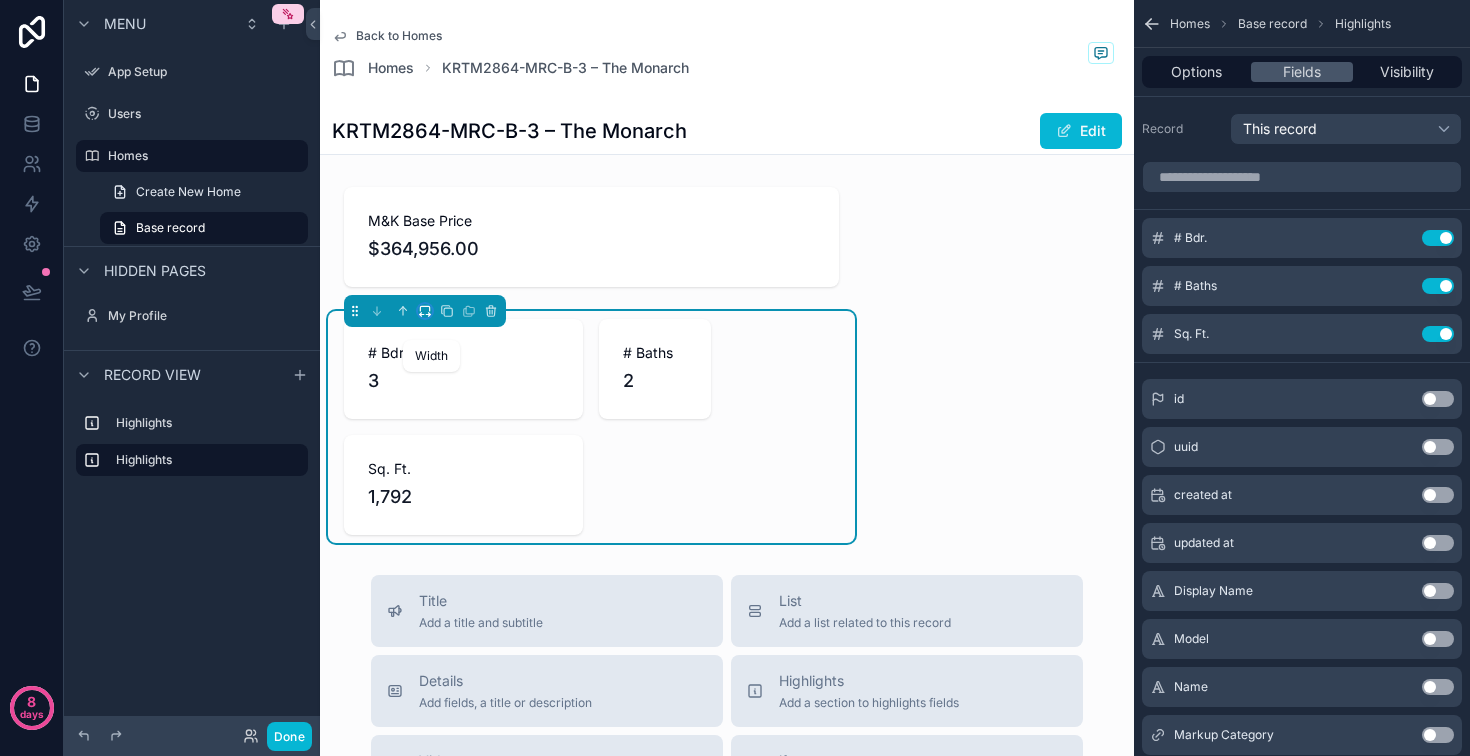 click 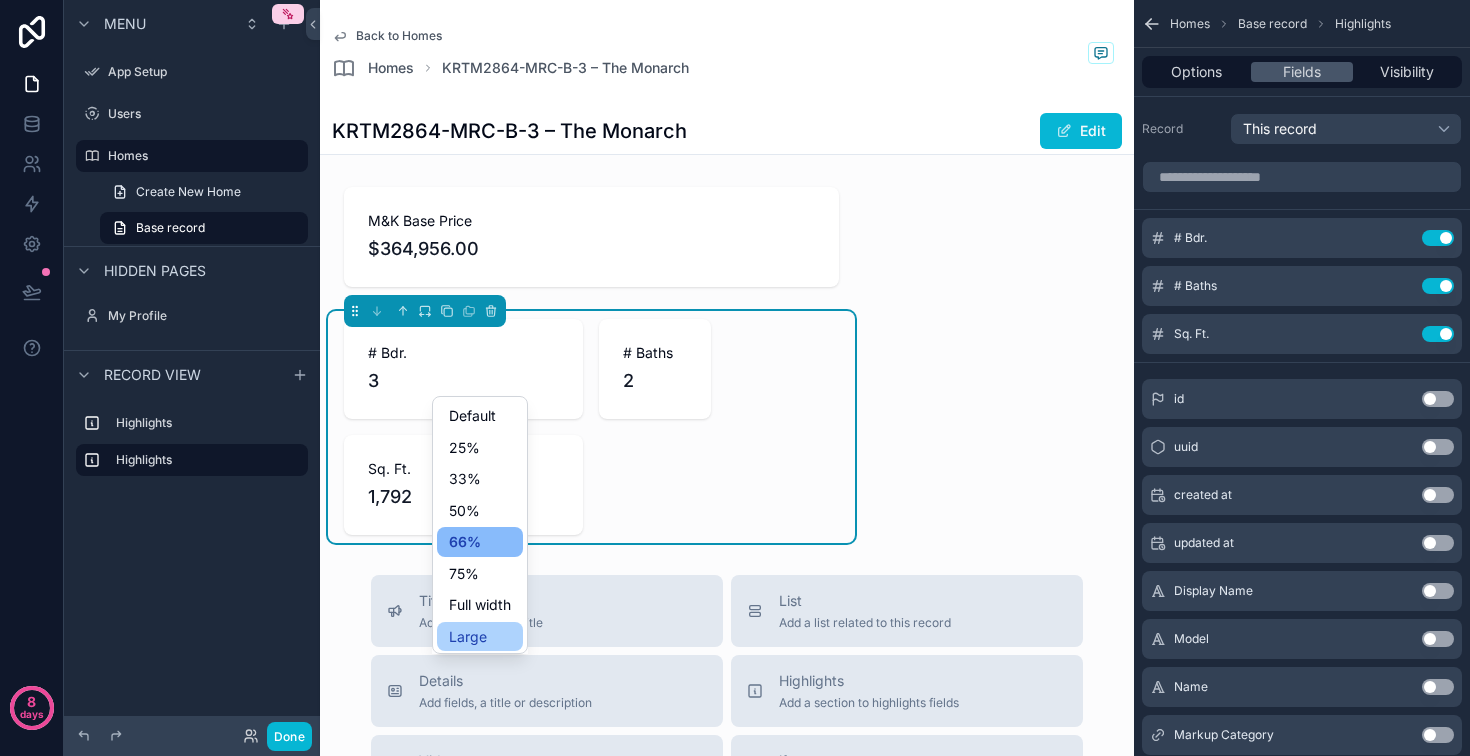 click on "Large" at bounding box center [468, 637] 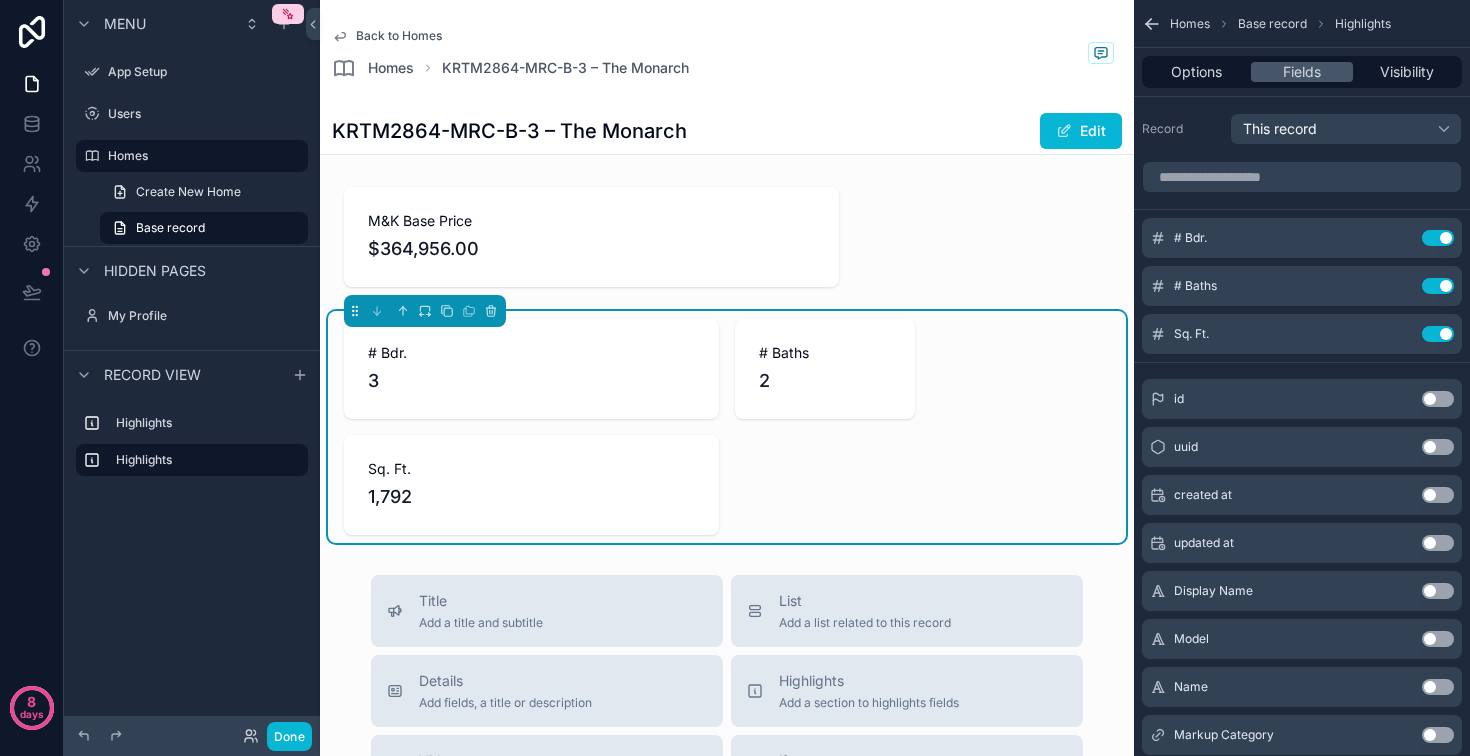 click on "3" at bounding box center (531, 381) 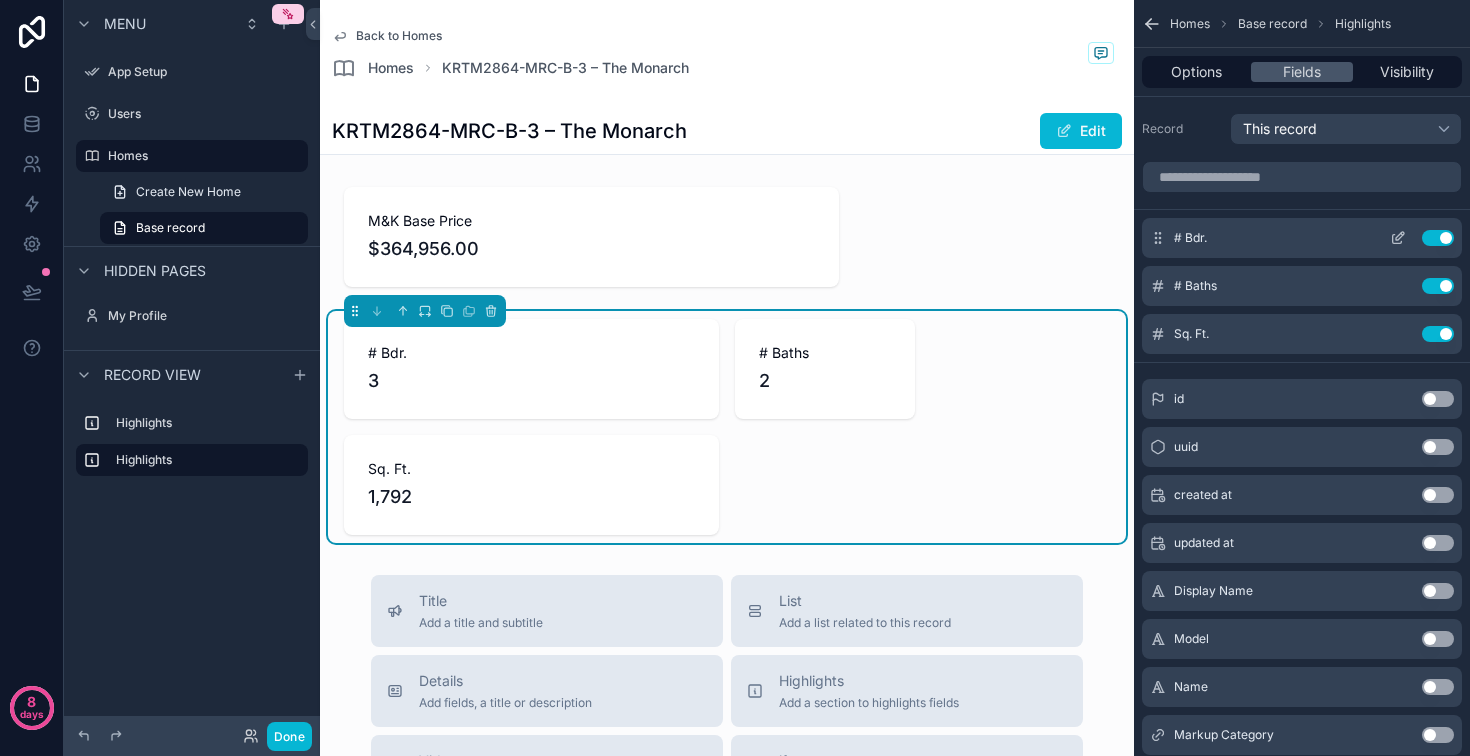 click on "# Bdr. Use setting" at bounding box center (1302, 238) 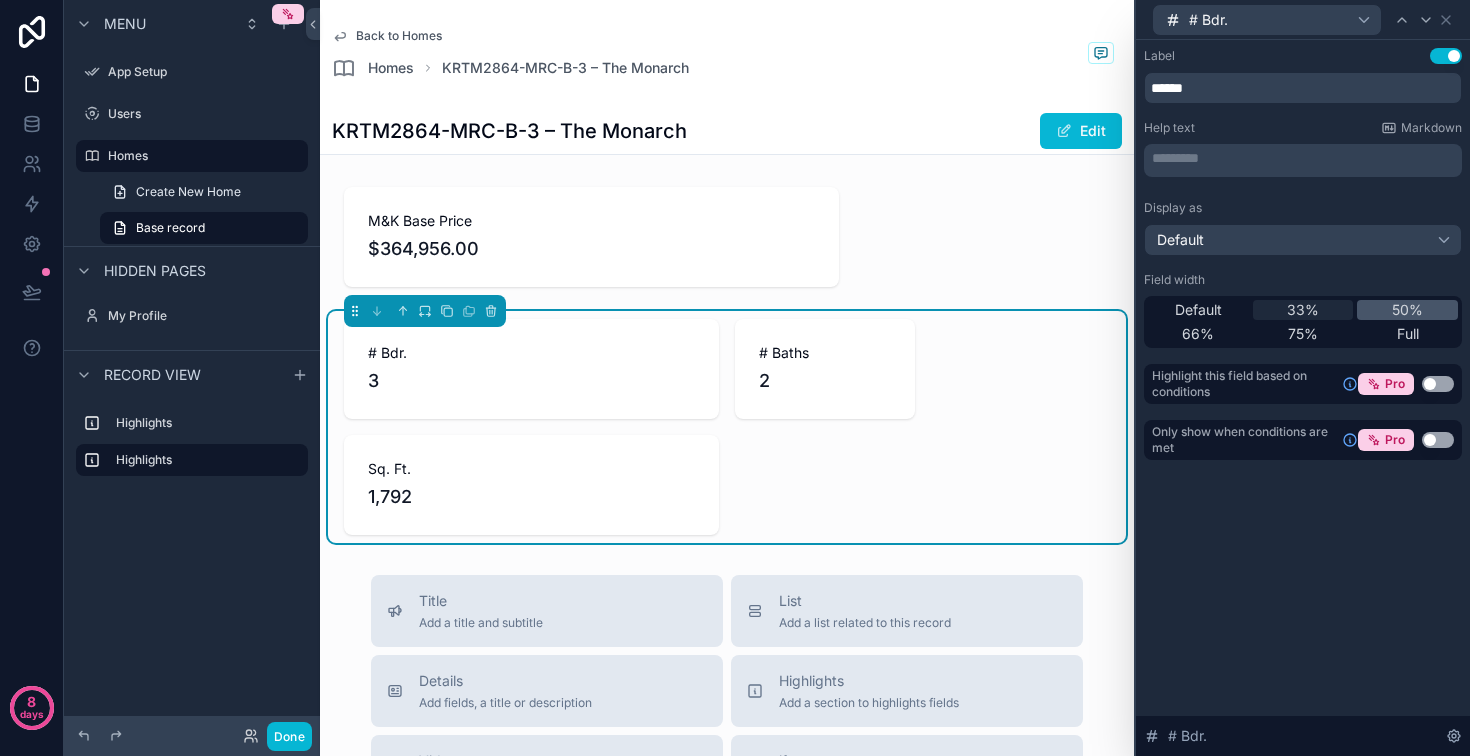 click on "33%" at bounding box center [1303, 310] 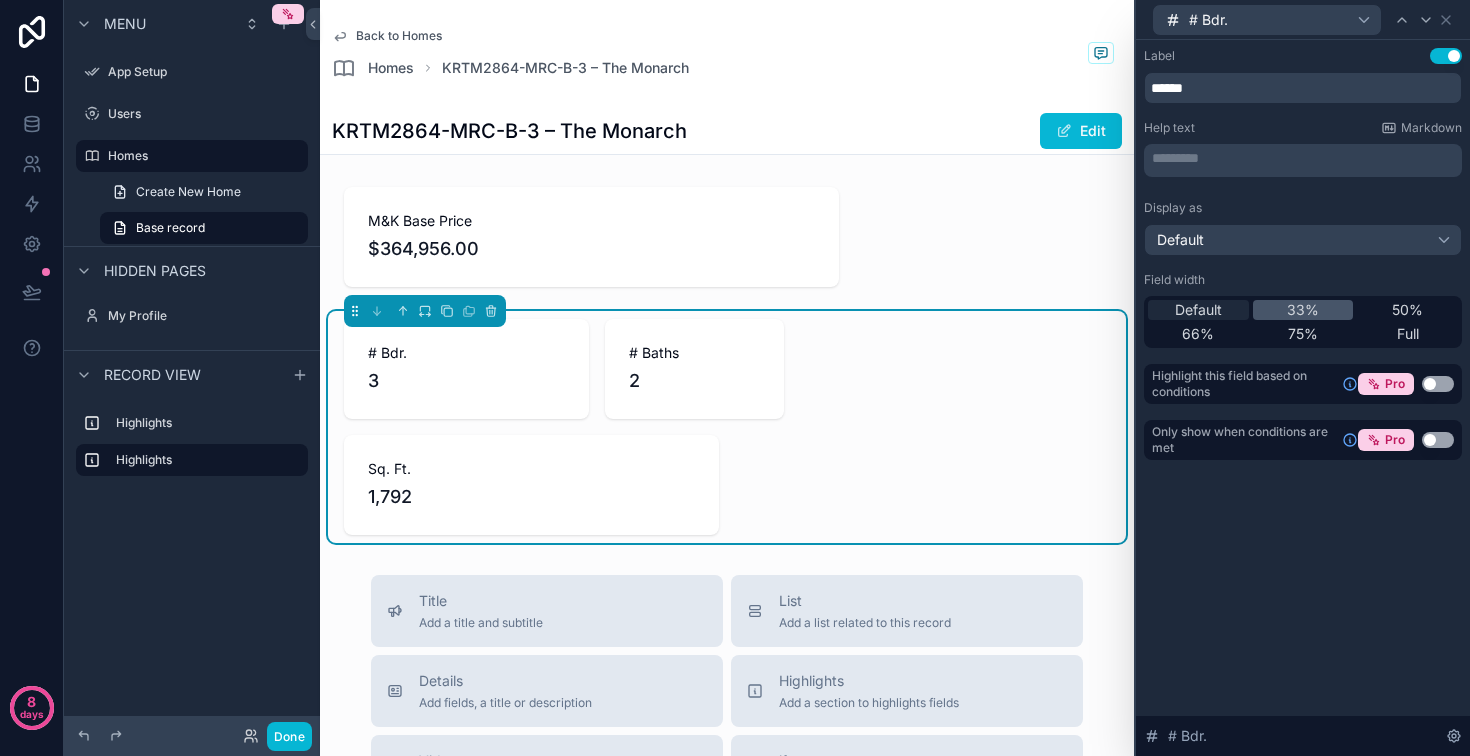 click on "Default" at bounding box center [1198, 310] 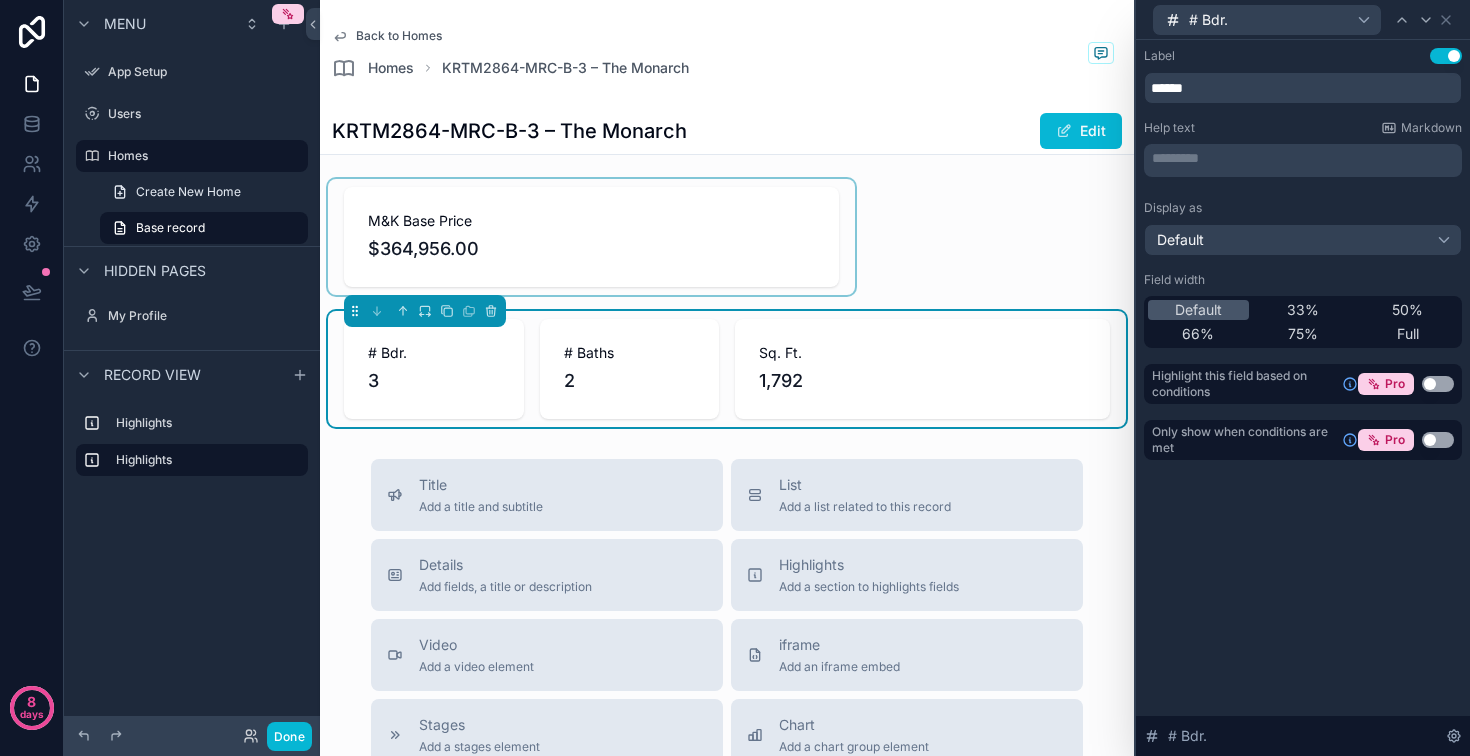 click at bounding box center (591, 237) 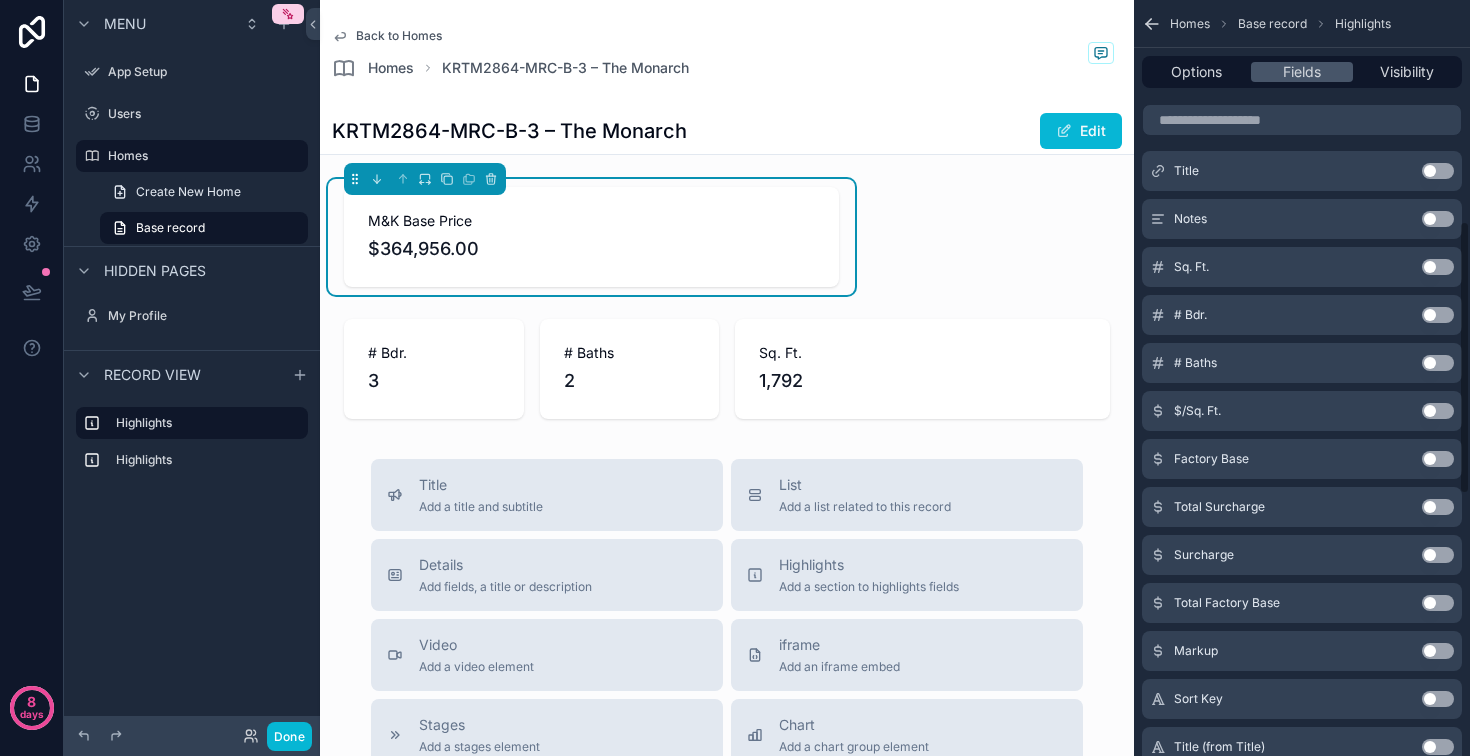 scroll, scrollTop: 614, scrollLeft: 0, axis: vertical 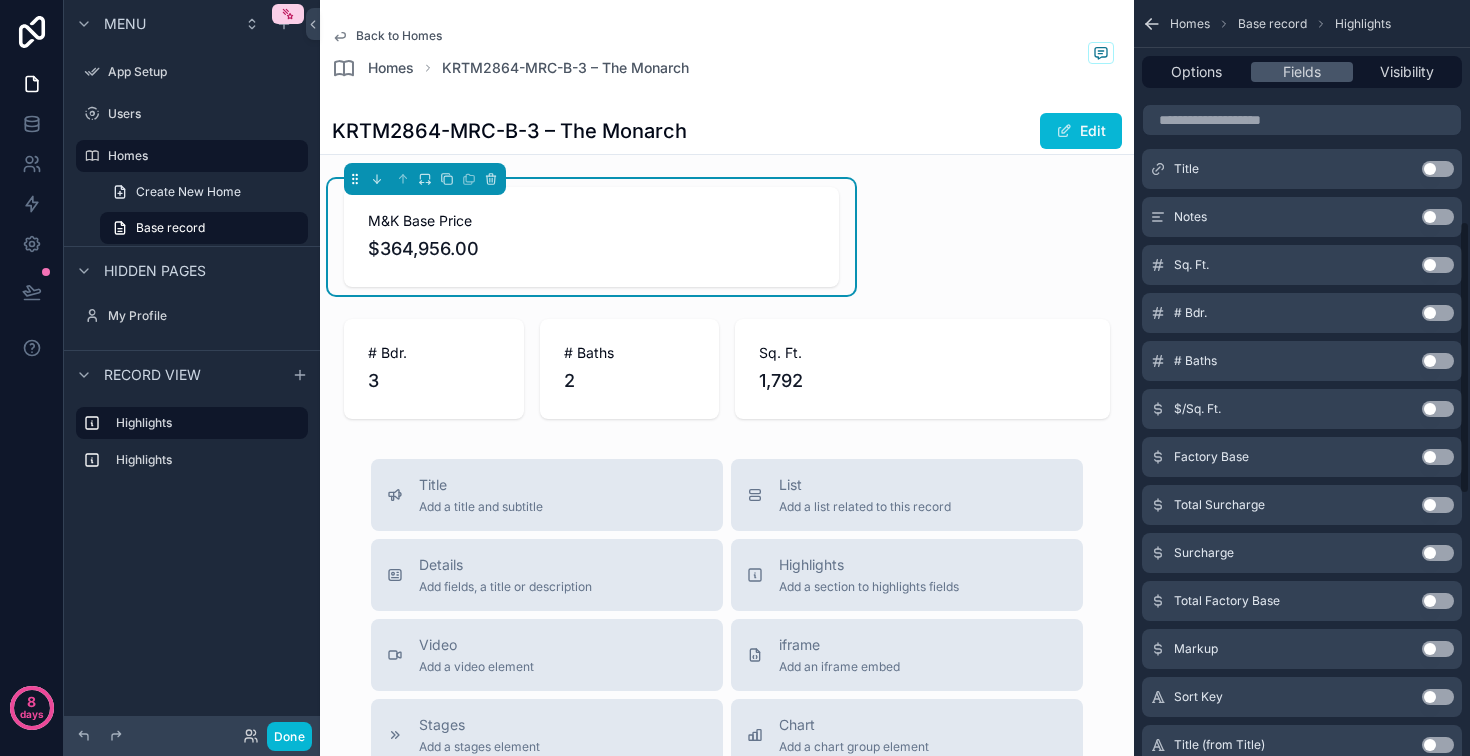 click on "Use setting" at bounding box center (1438, 313) 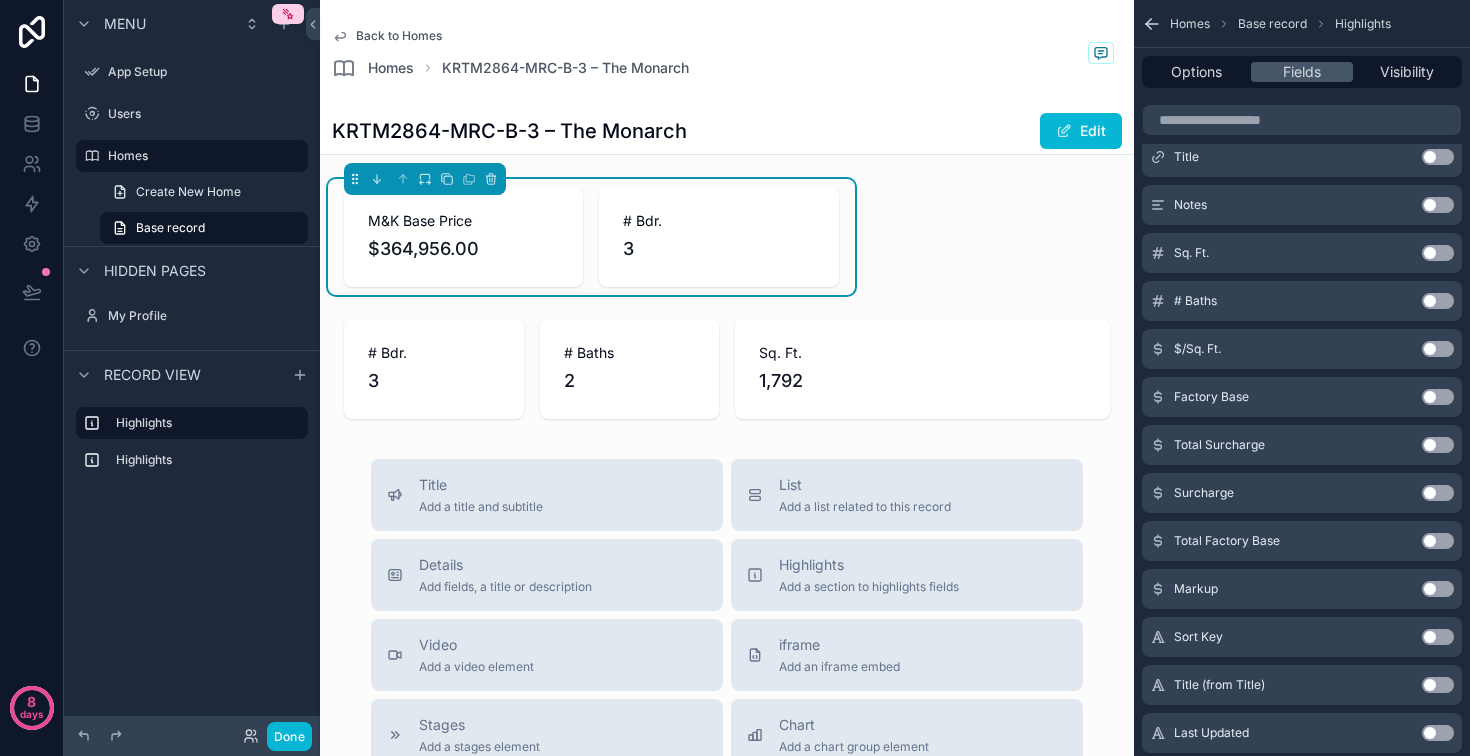 click on "Use setting" at bounding box center [1438, 301] 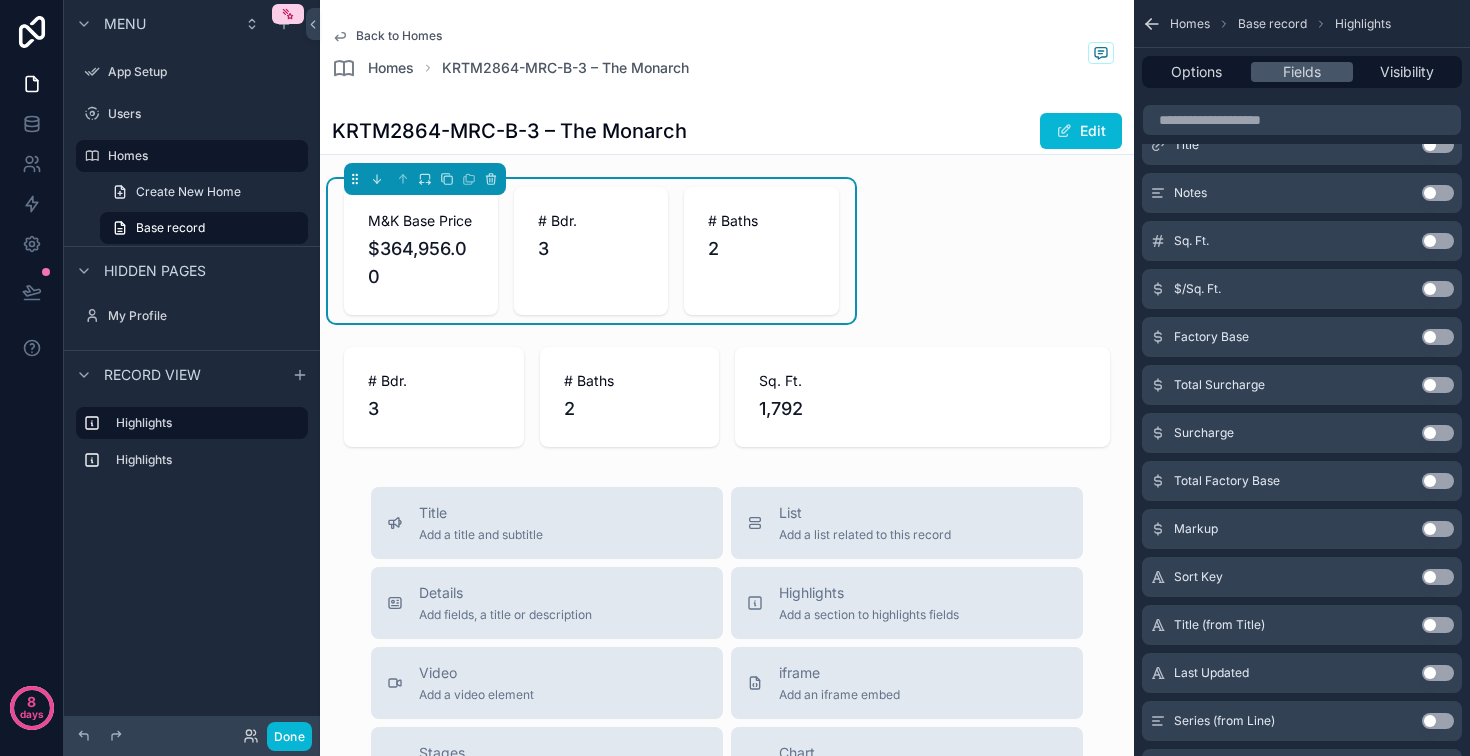 click on "Use setting" at bounding box center [1438, 241] 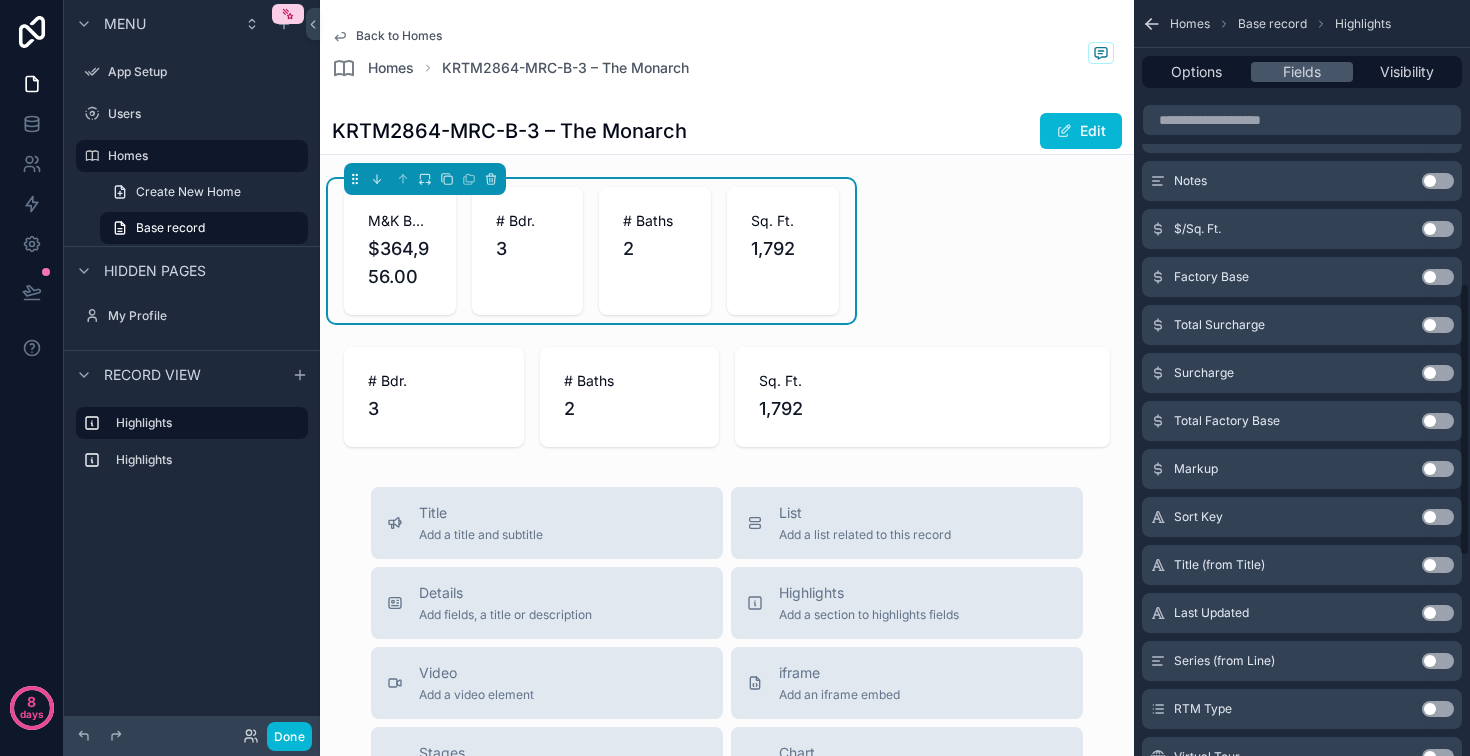 scroll, scrollTop: 0, scrollLeft: 0, axis: both 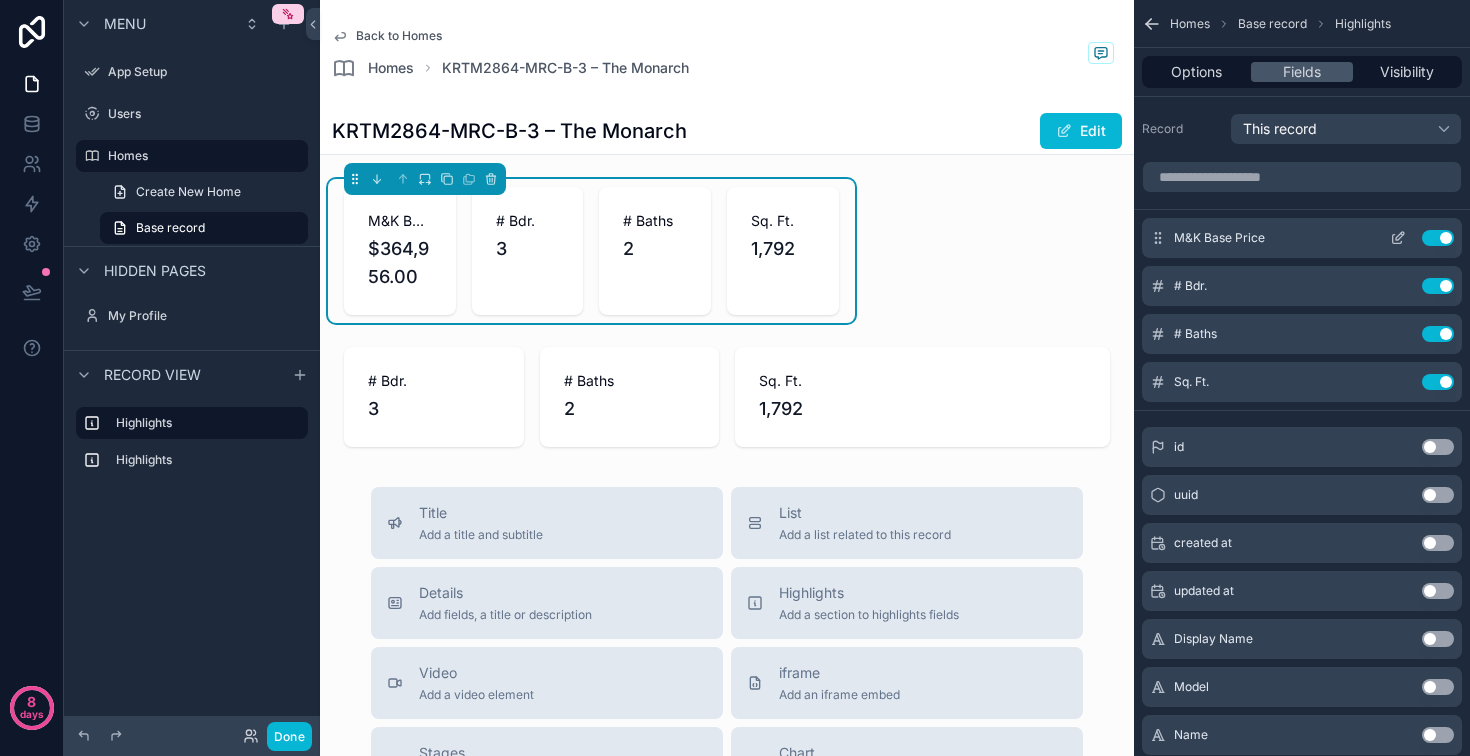 click 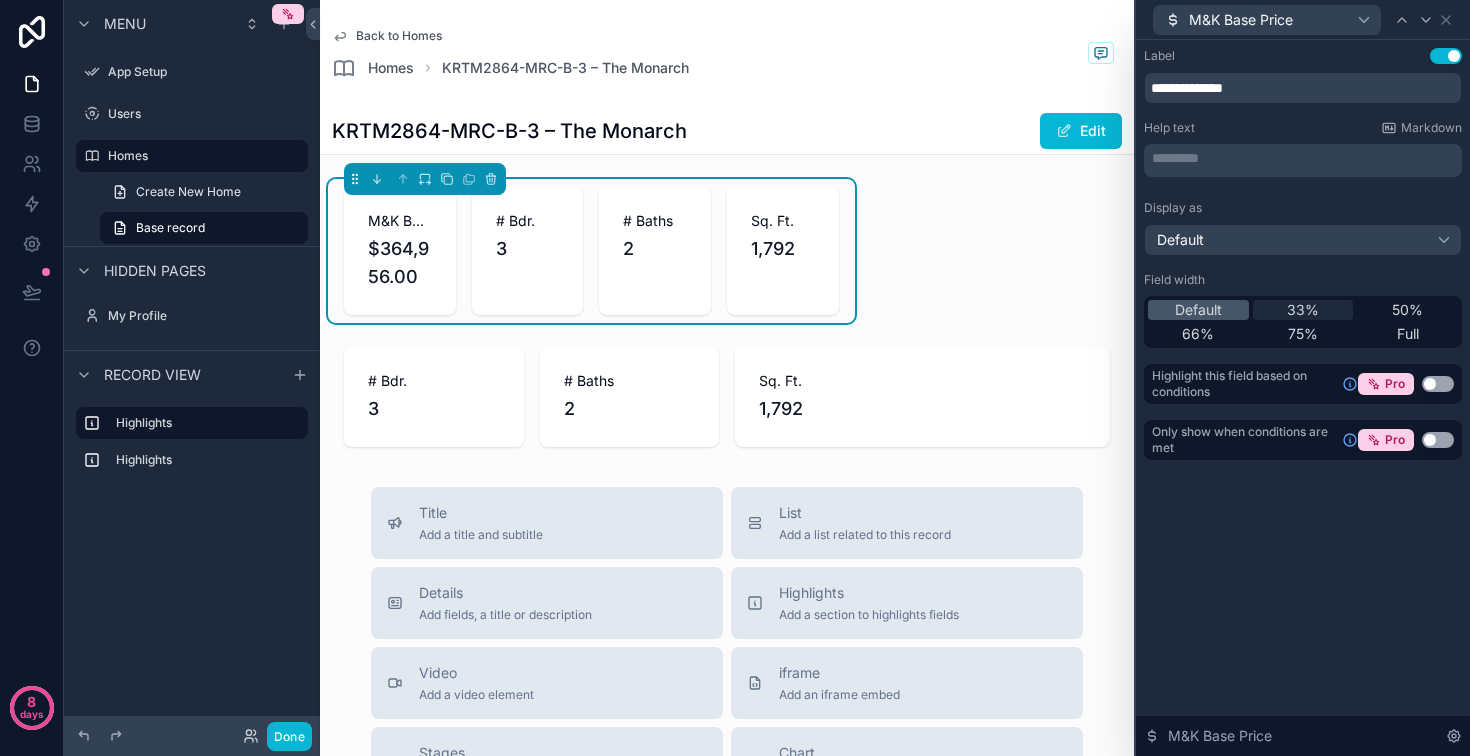 click on "33%" at bounding box center [1303, 310] 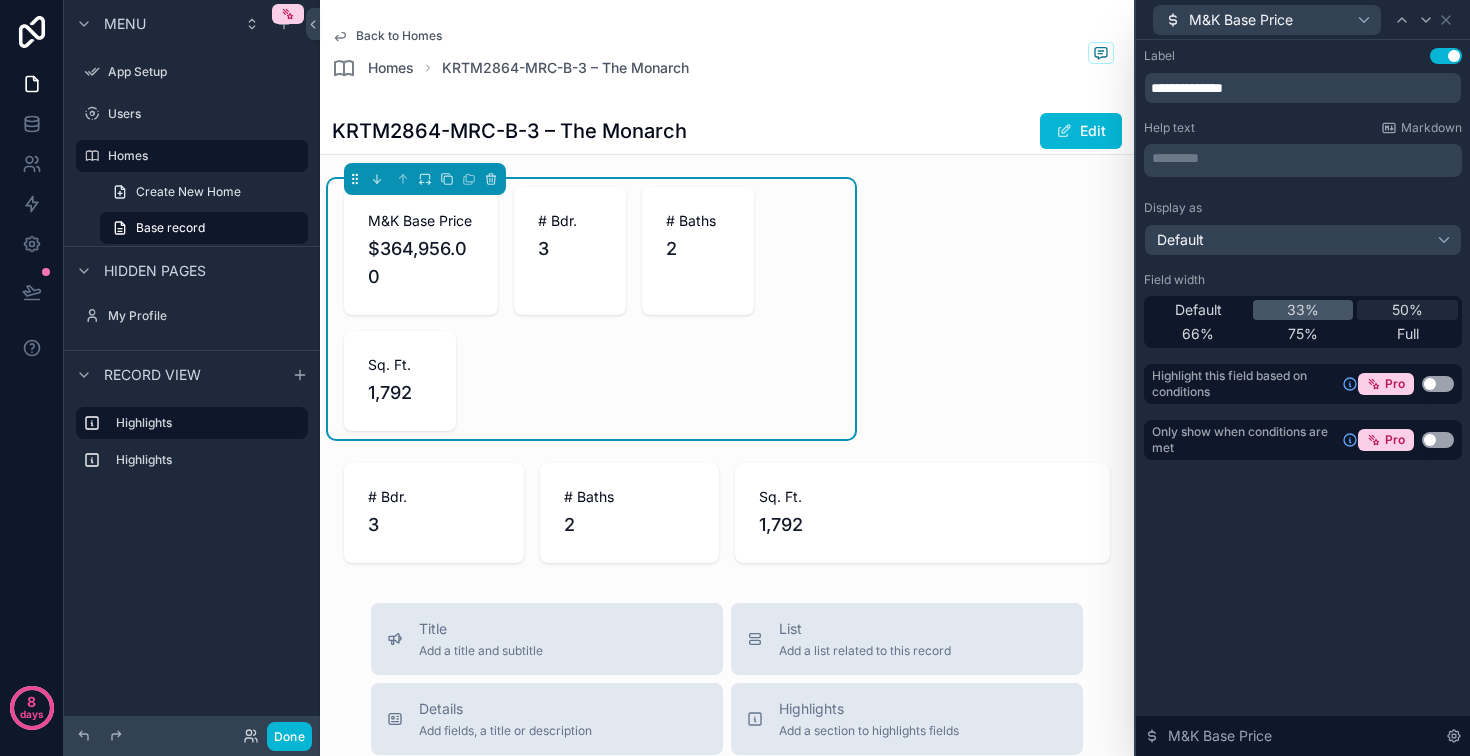 click on "50%" at bounding box center (1407, 310) 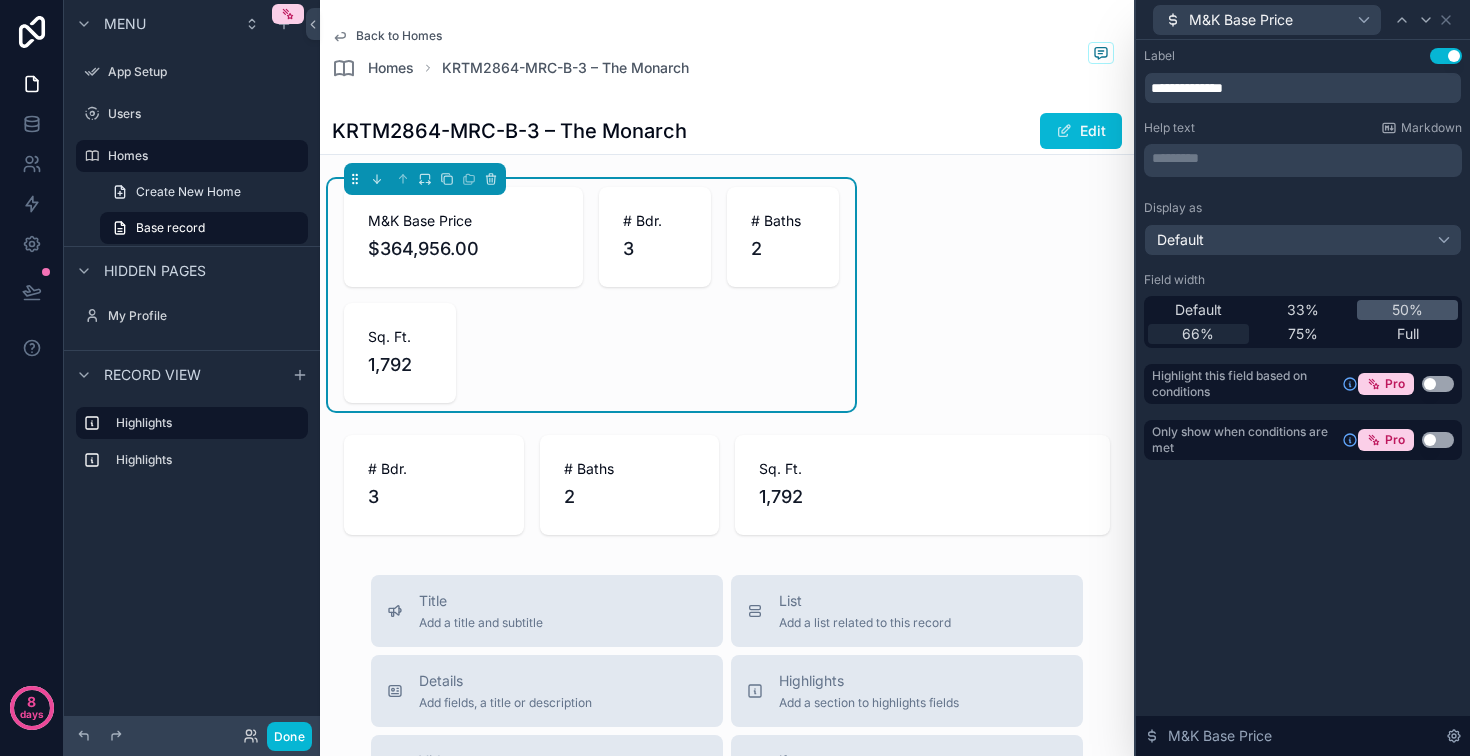 click on "66%" at bounding box center [1198, 334] 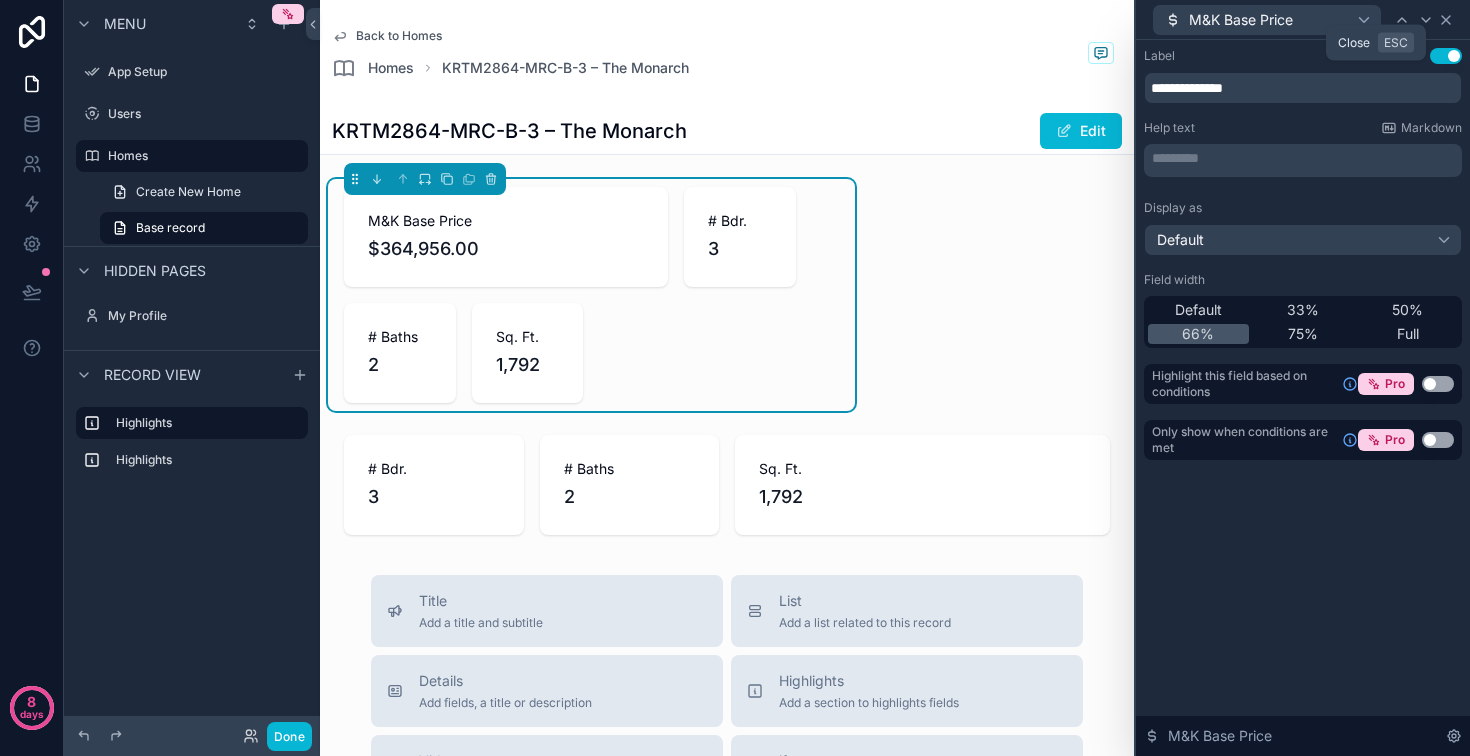 click 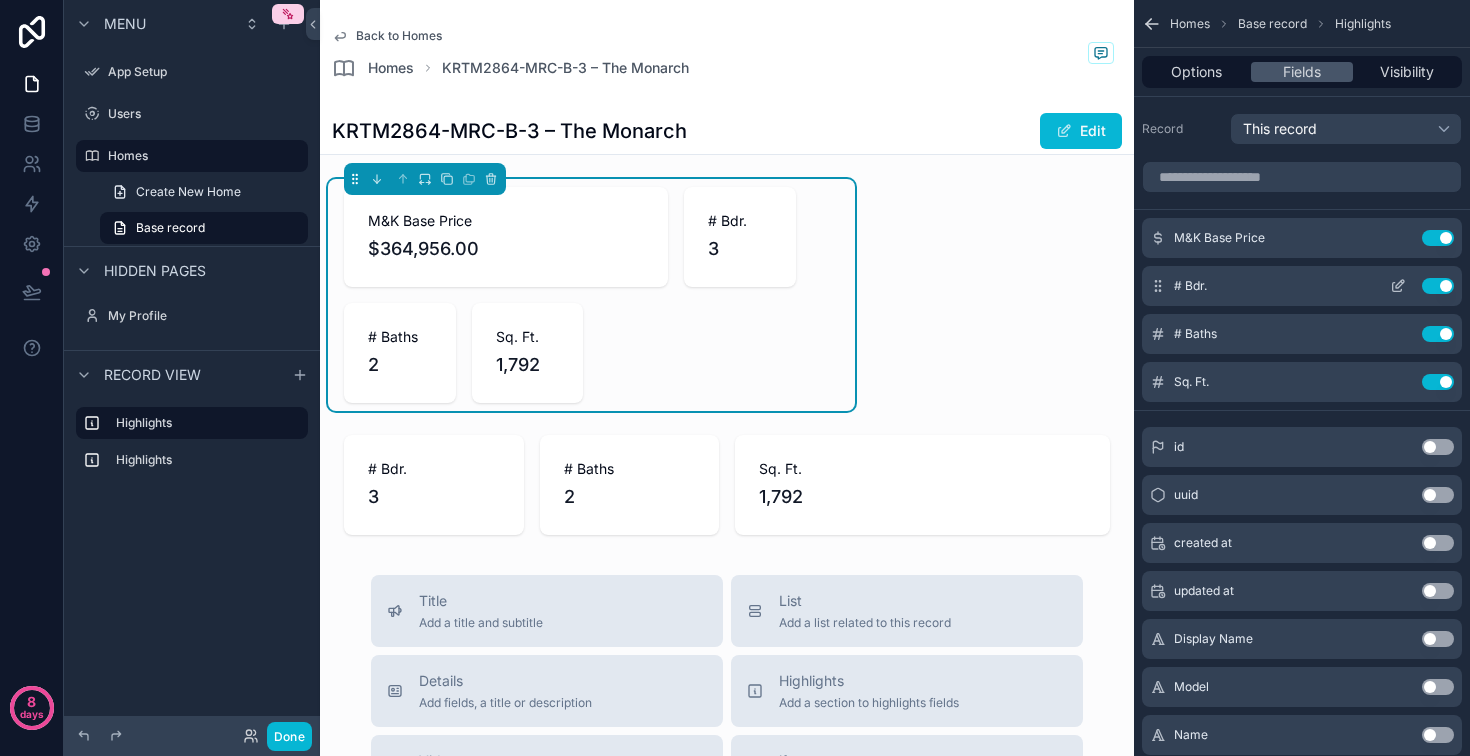 click at bounding box center [1398, 286] 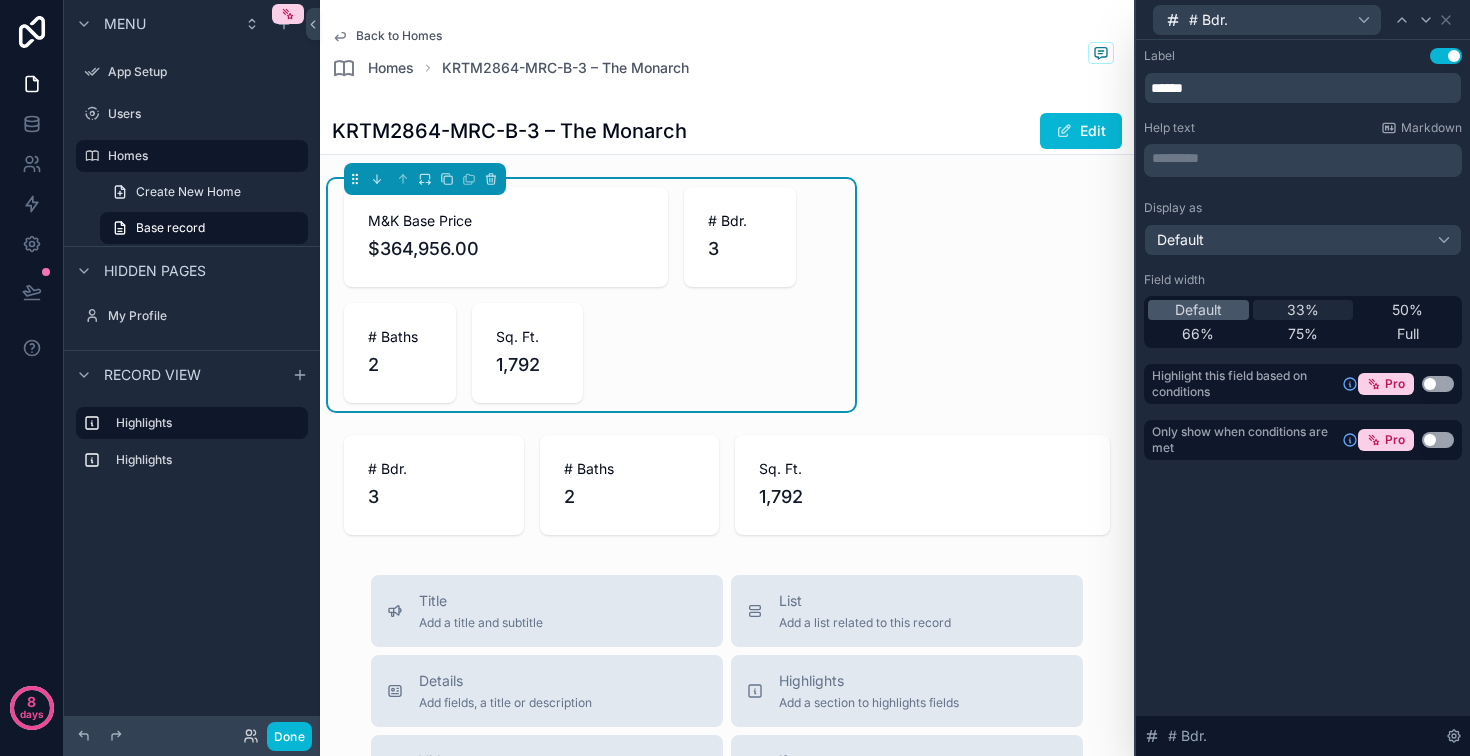 click on "33%" at bounding box center [1303, 310] 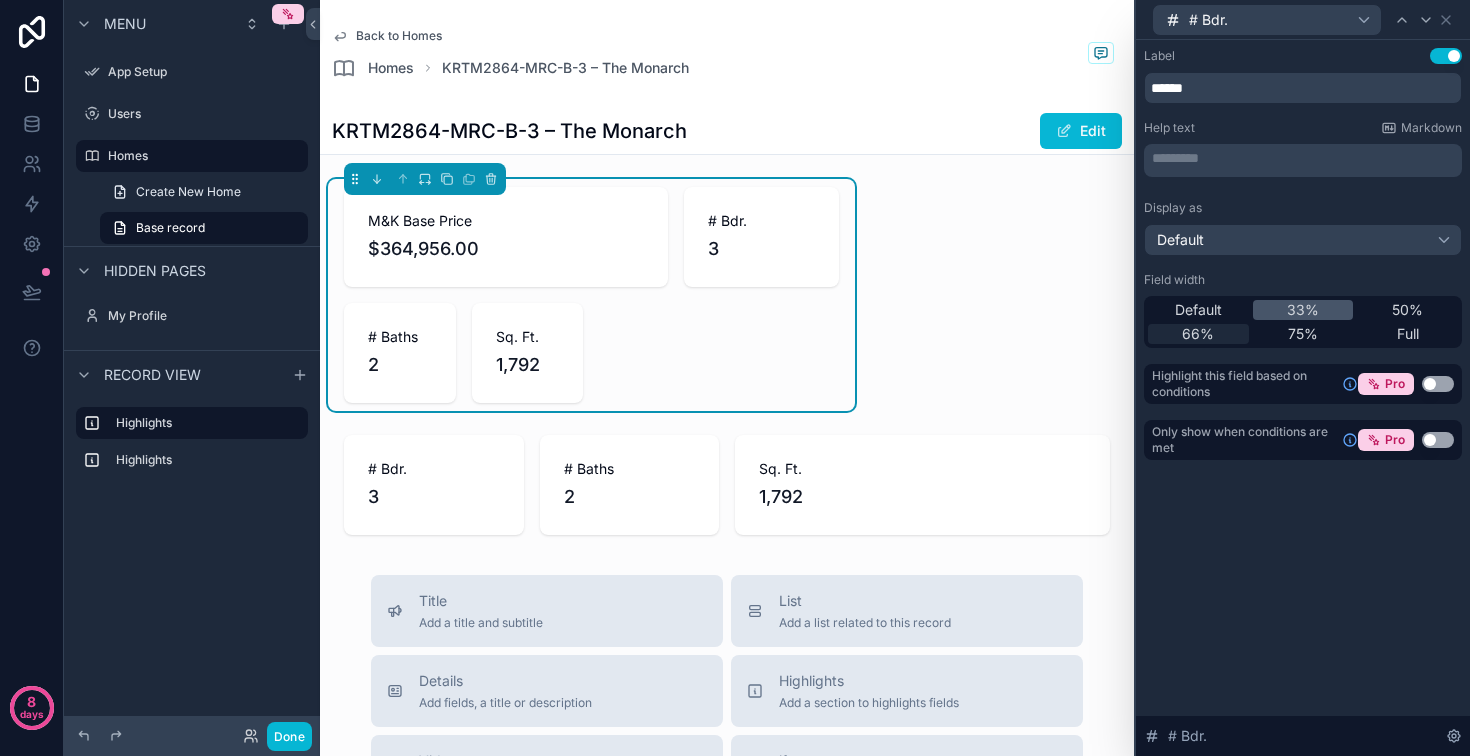 click on "66%" at bounding box center (1198, 334) 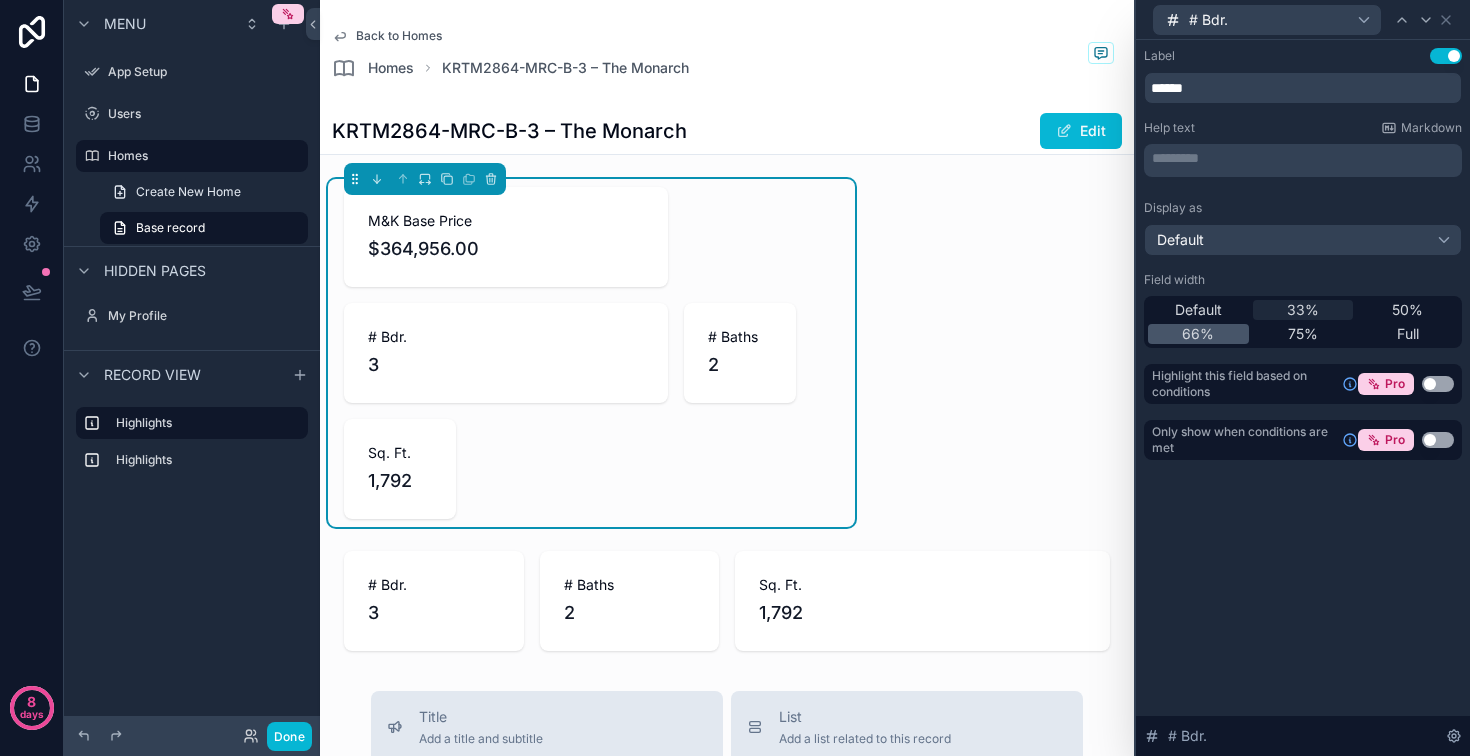 click on "33%" at bounding box center (1303, 310) 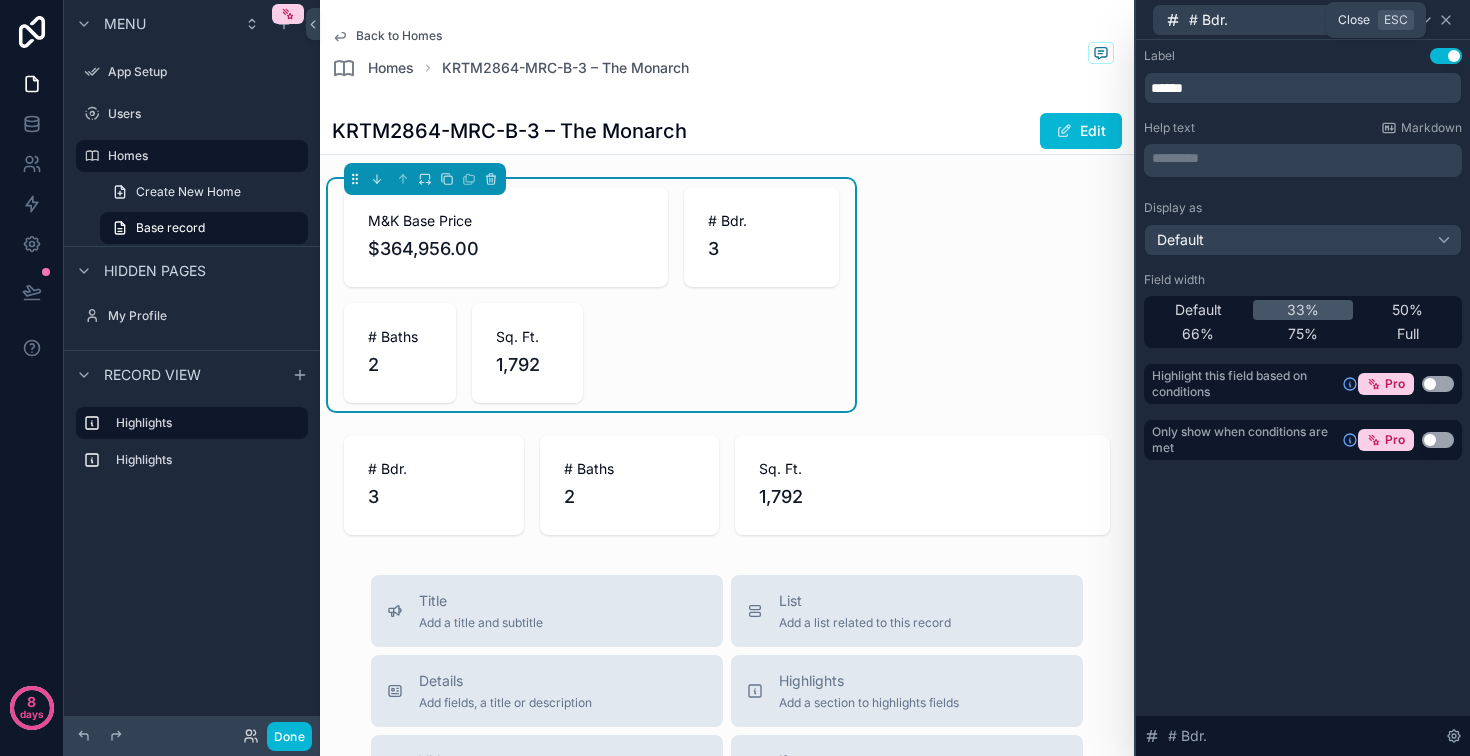 click 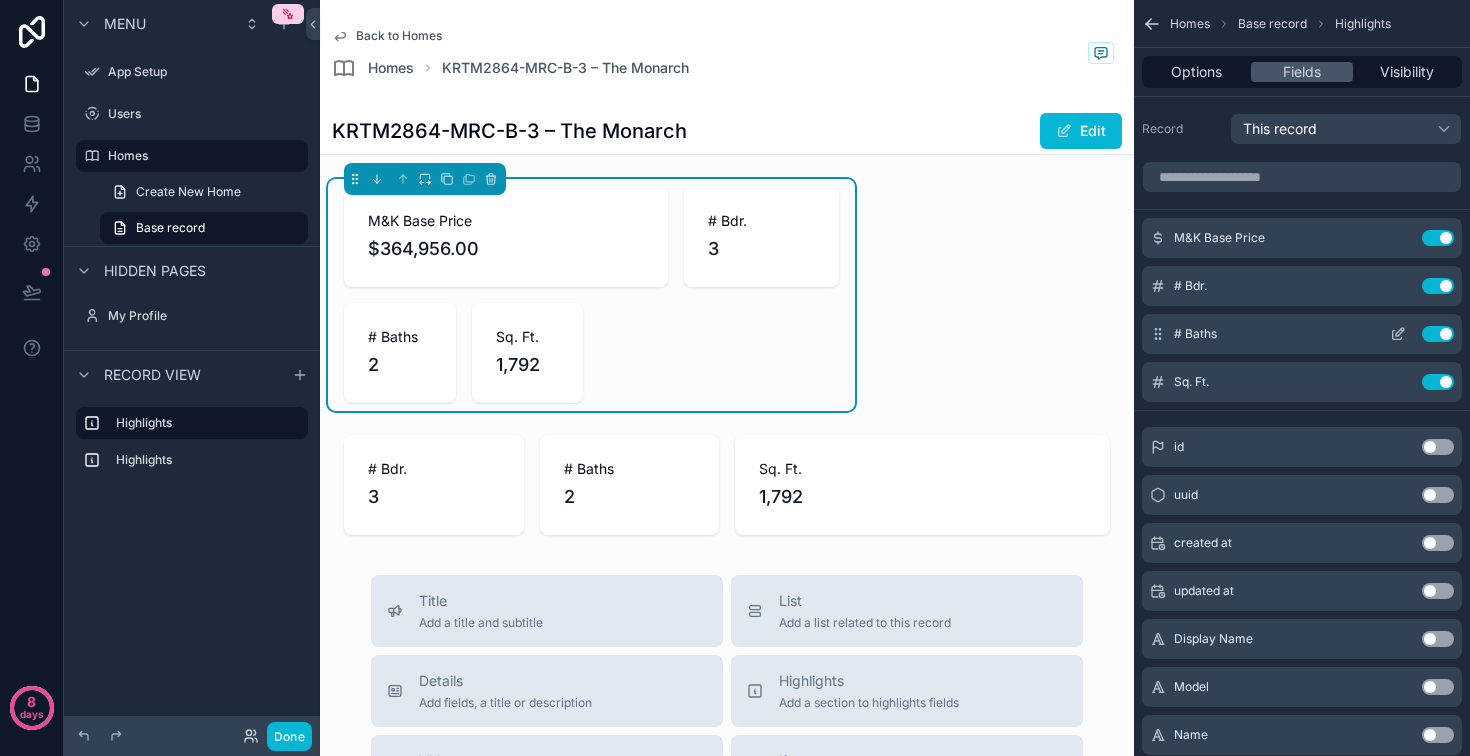 click 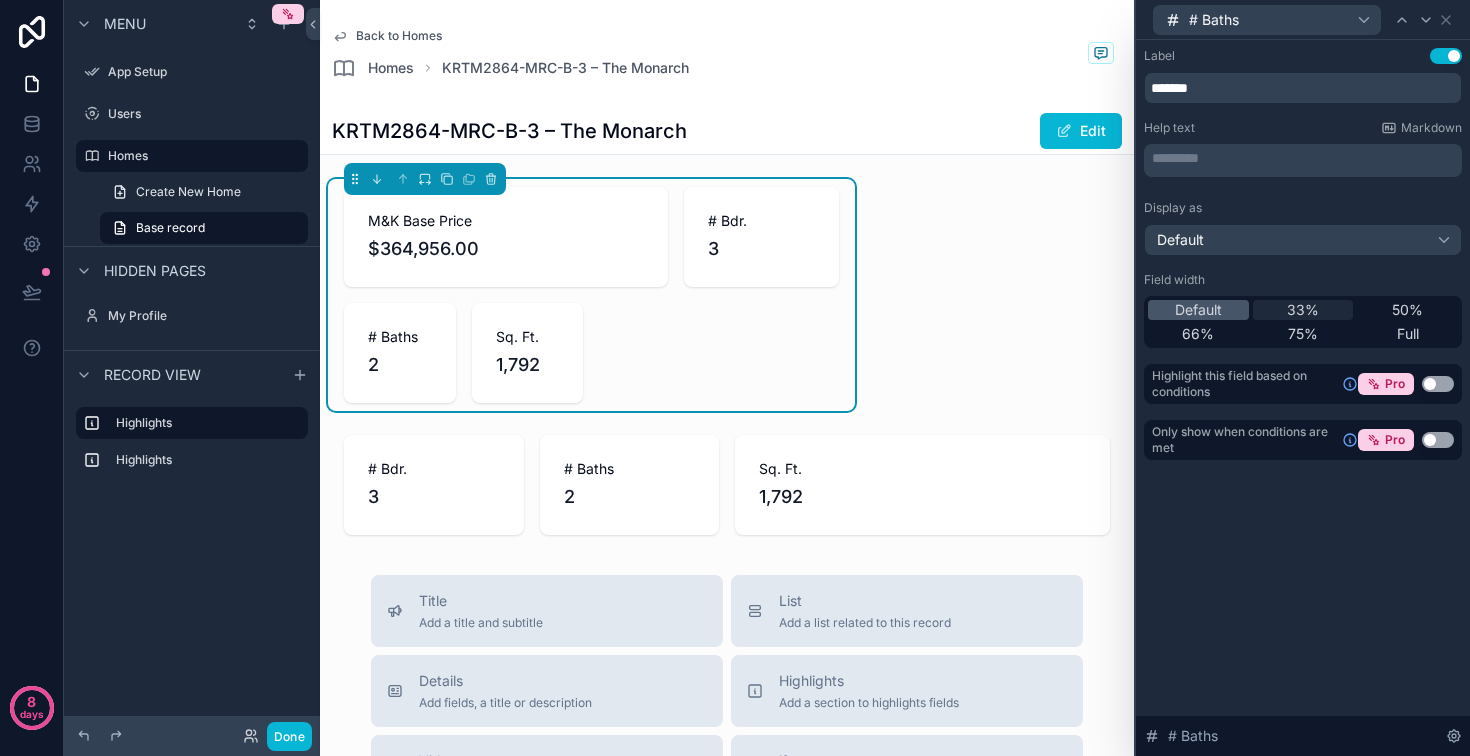 click on "33%" at bounding box center [1303, 310] 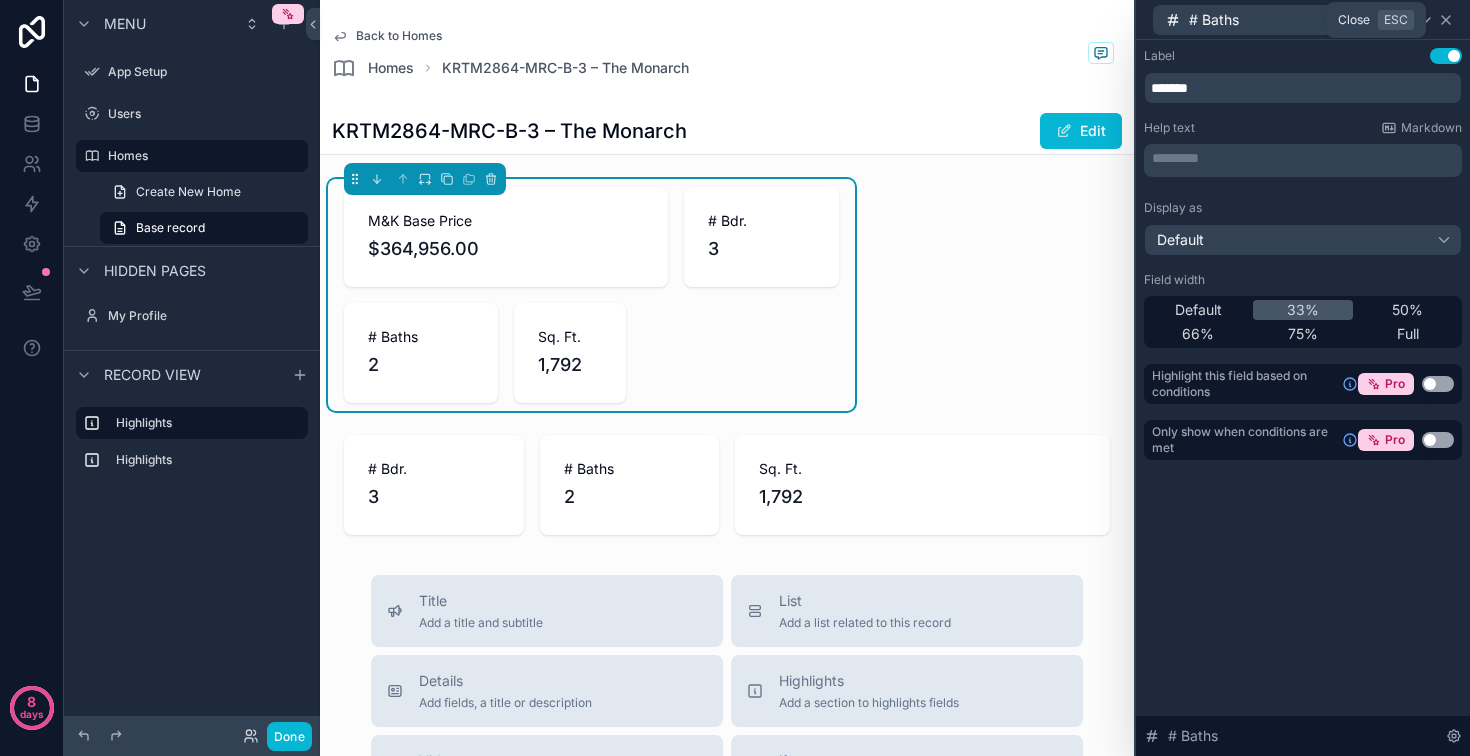 click 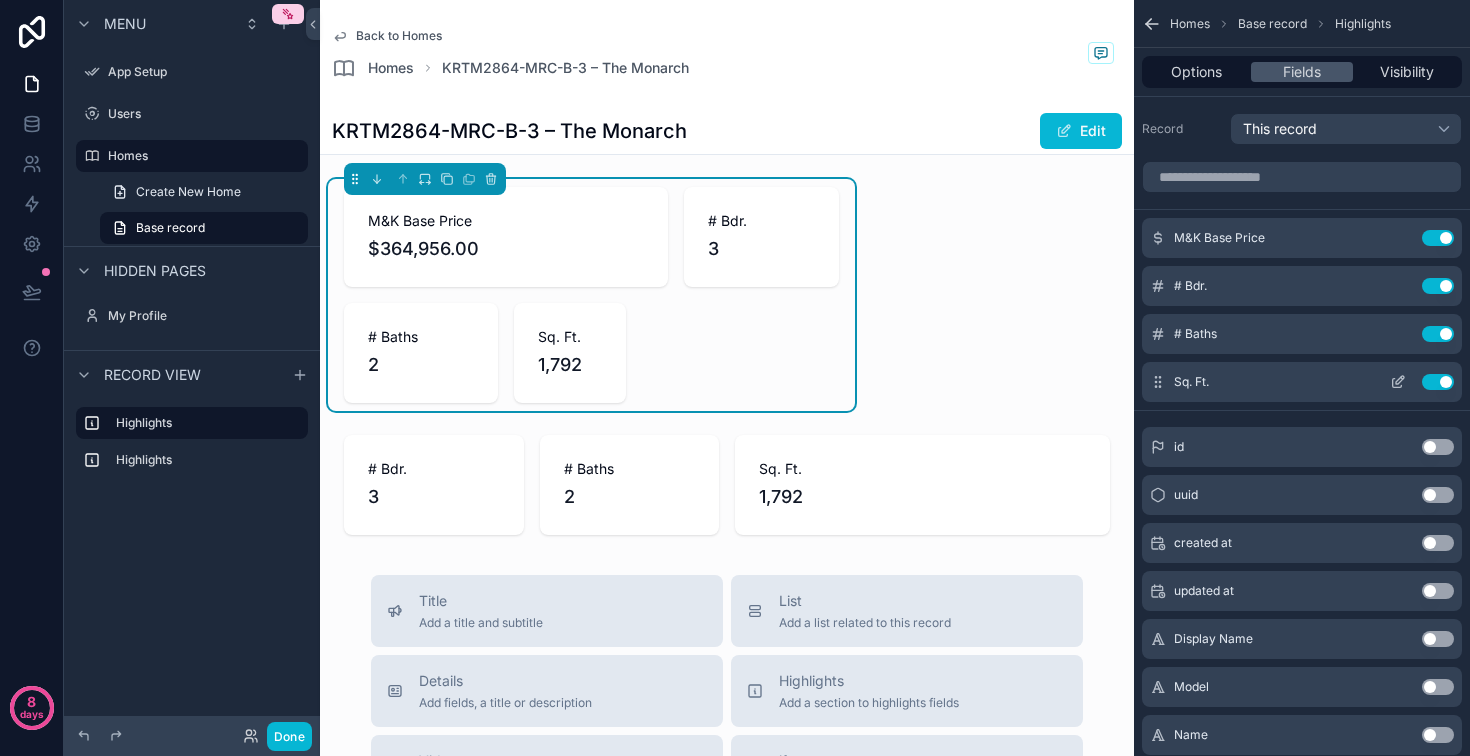 click 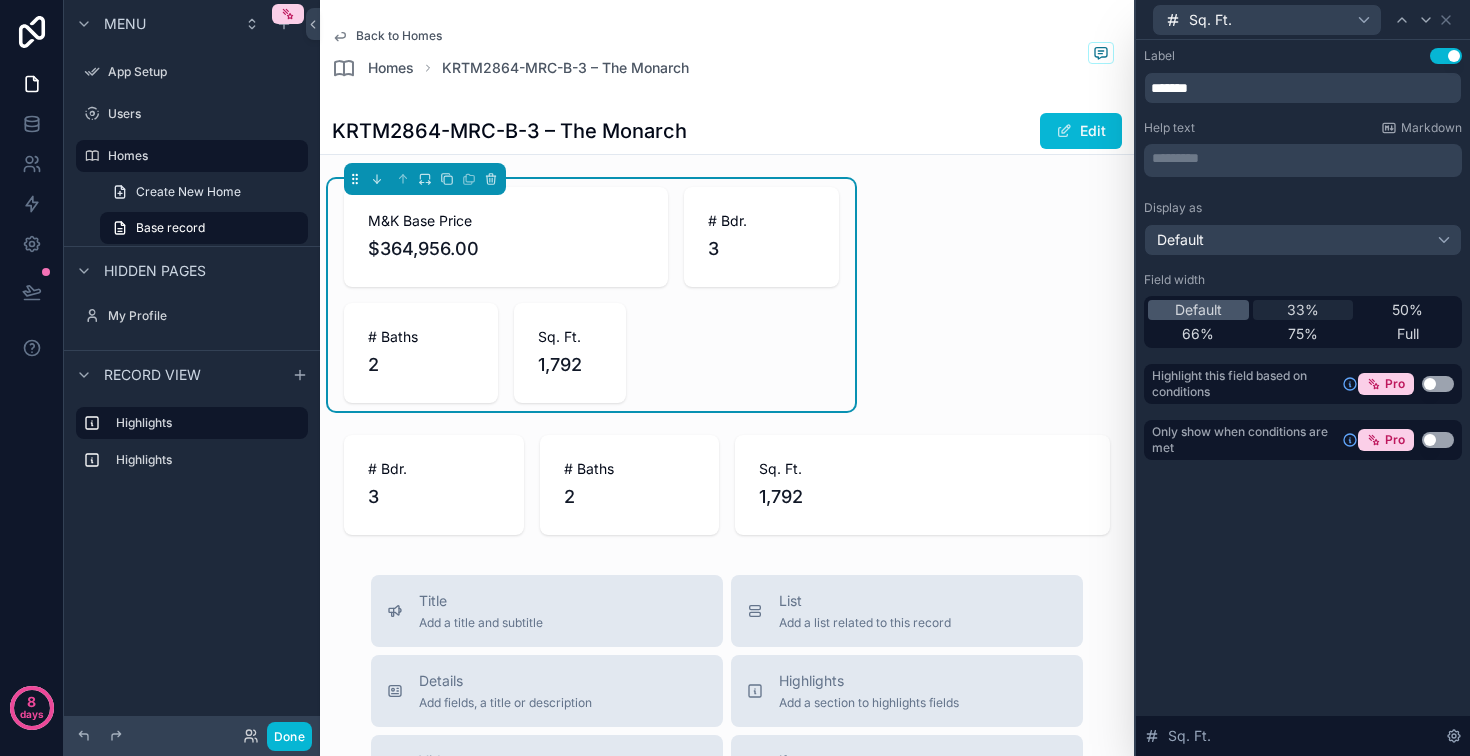 click on "33%" at bounding box center [1303, 310] 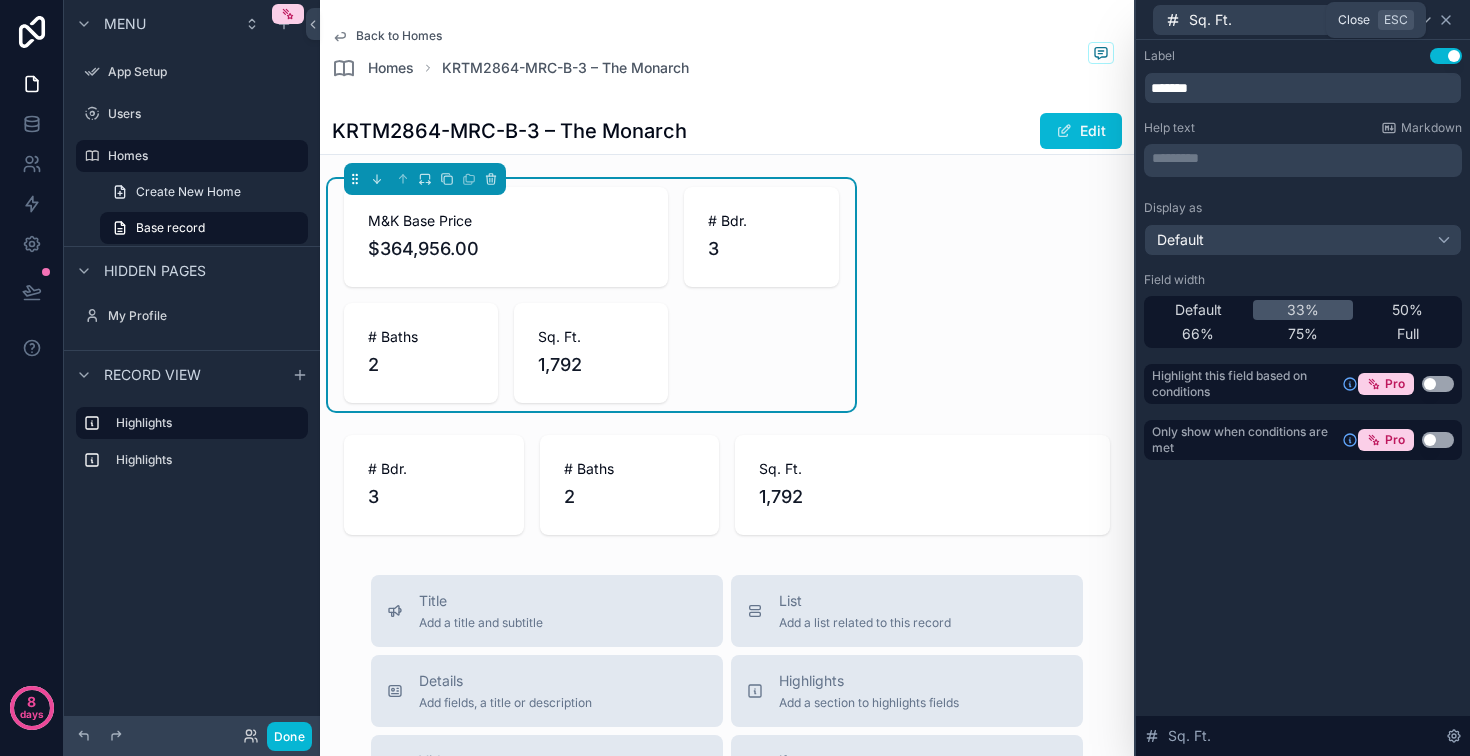 click 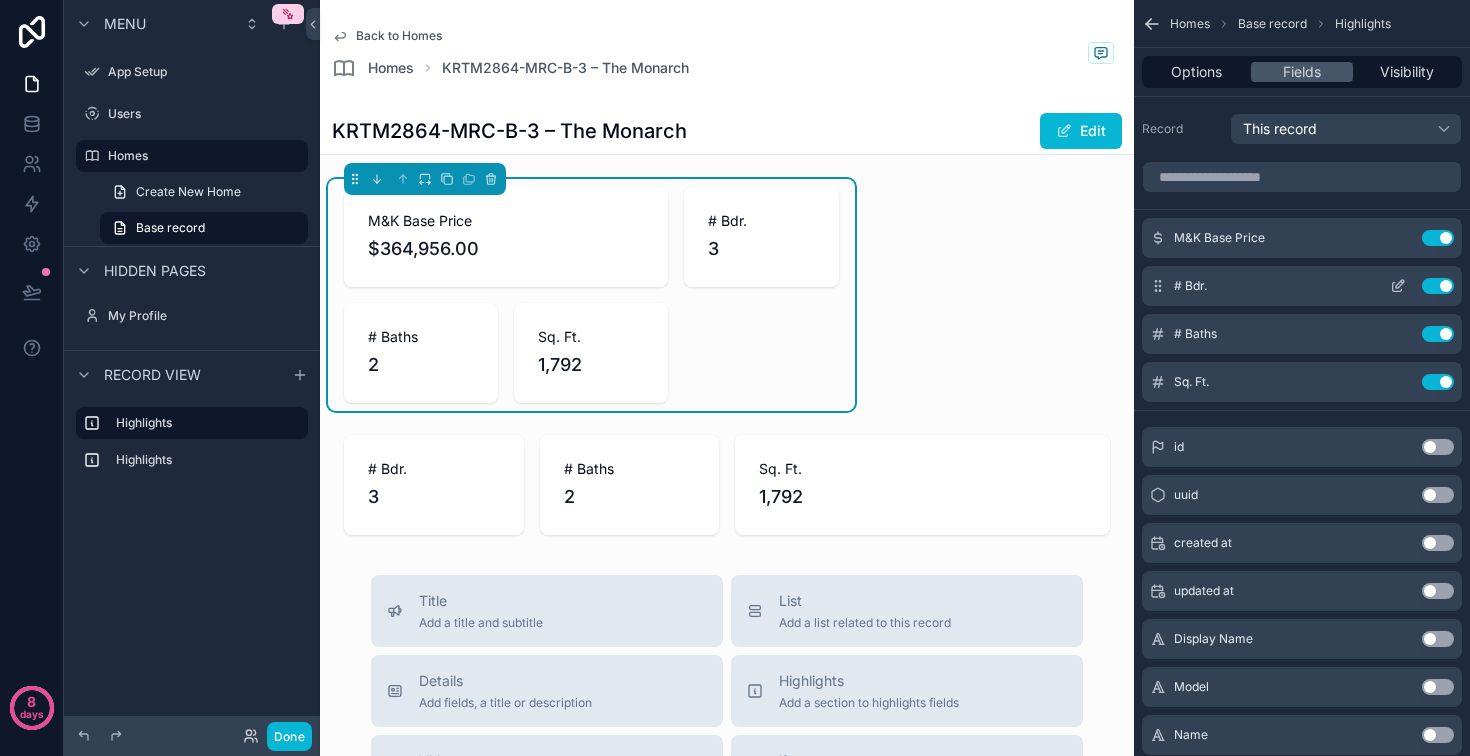 click on "Use setting" at bounding box center (1438, 286) 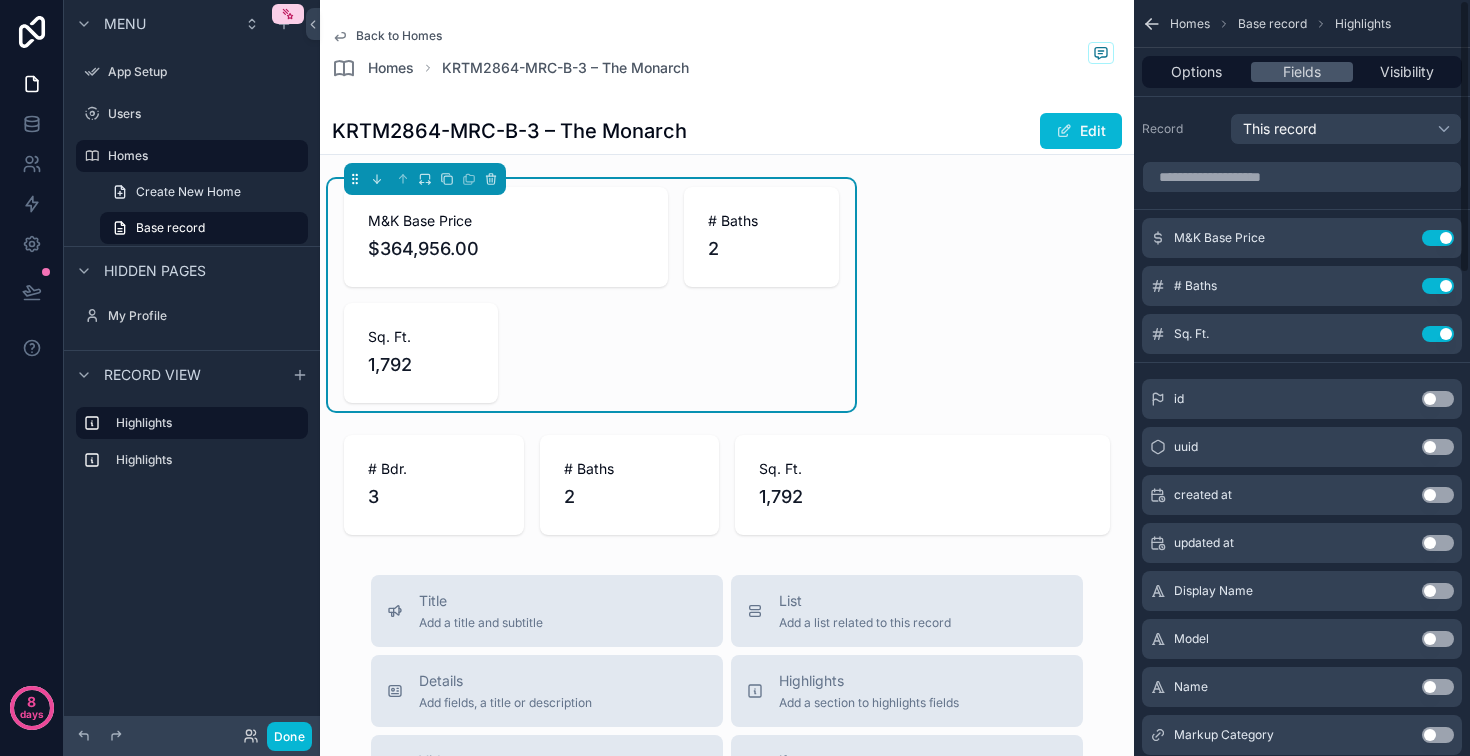 click on "Use setting" at bounding box center (1438, 286) 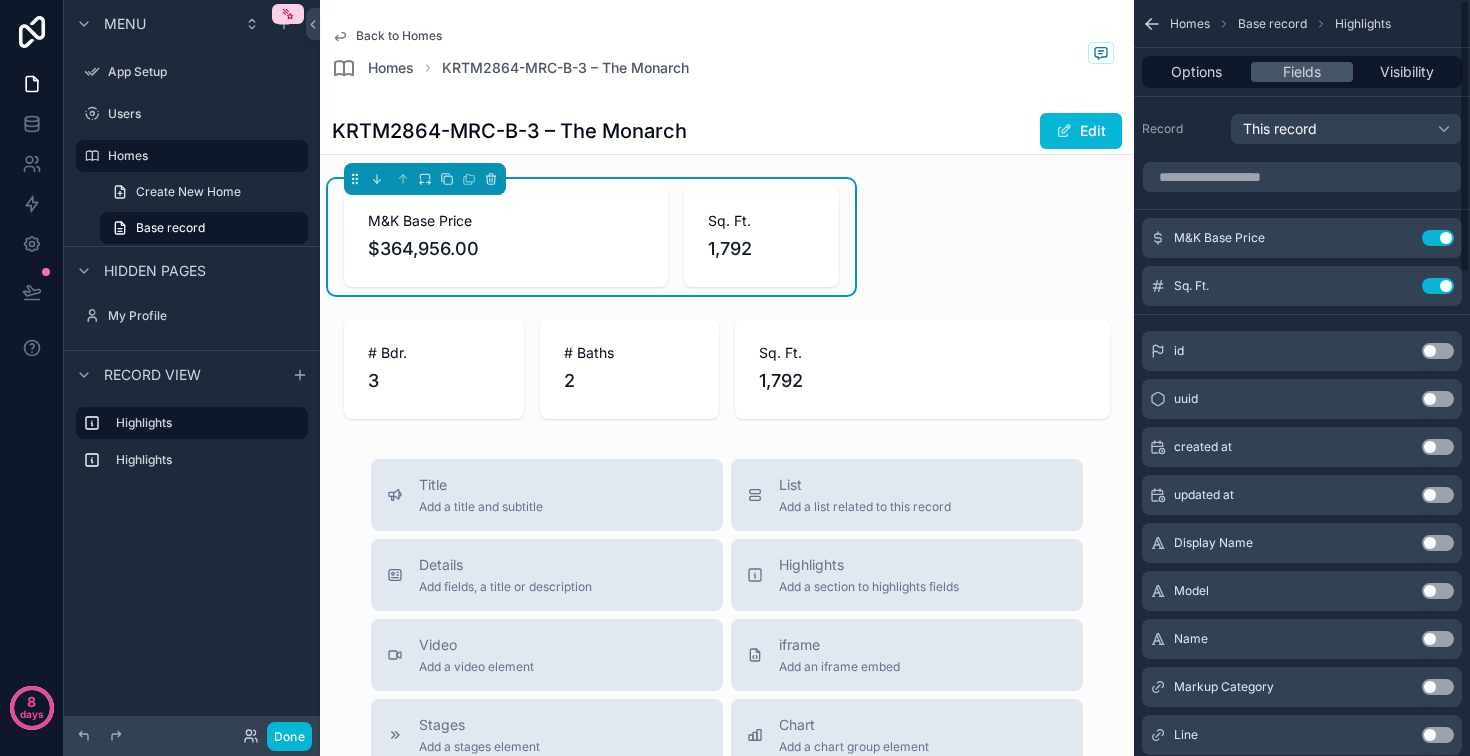 click on "Use setting" at bounding box center (1438, 286) 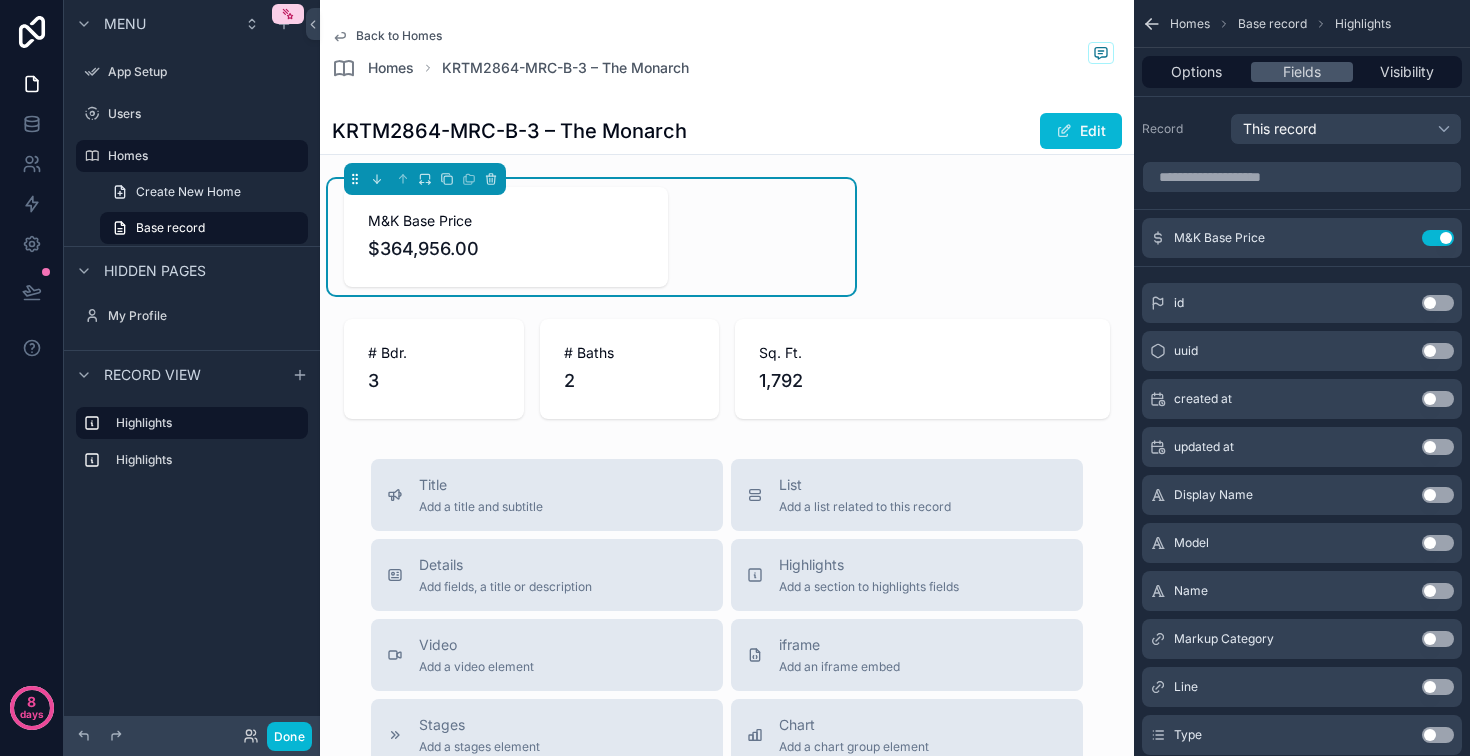 click on "M&K Base Price $364,956.00 # Bdr. 3 # Baths 2 Sq. Ft. 1,792" at bounding box center [727, 303] 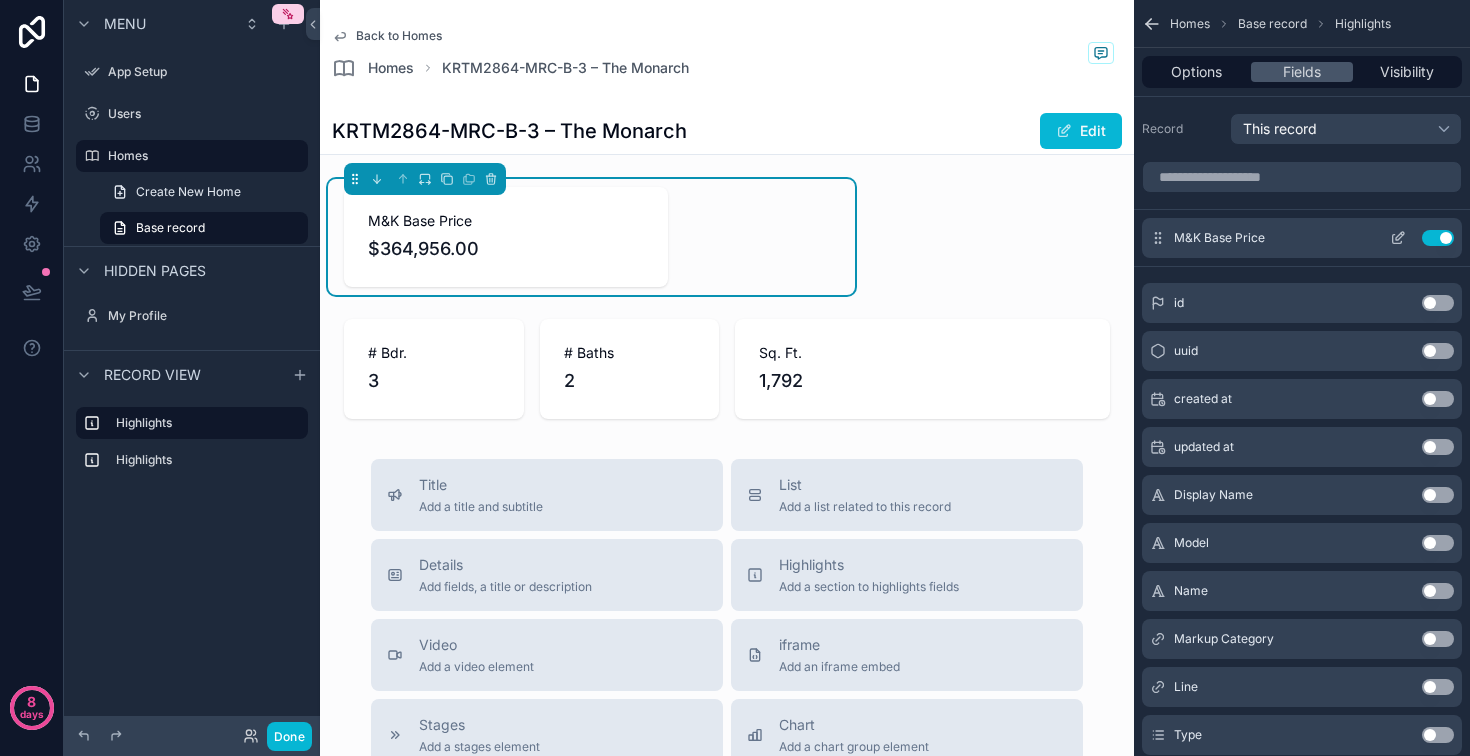 click 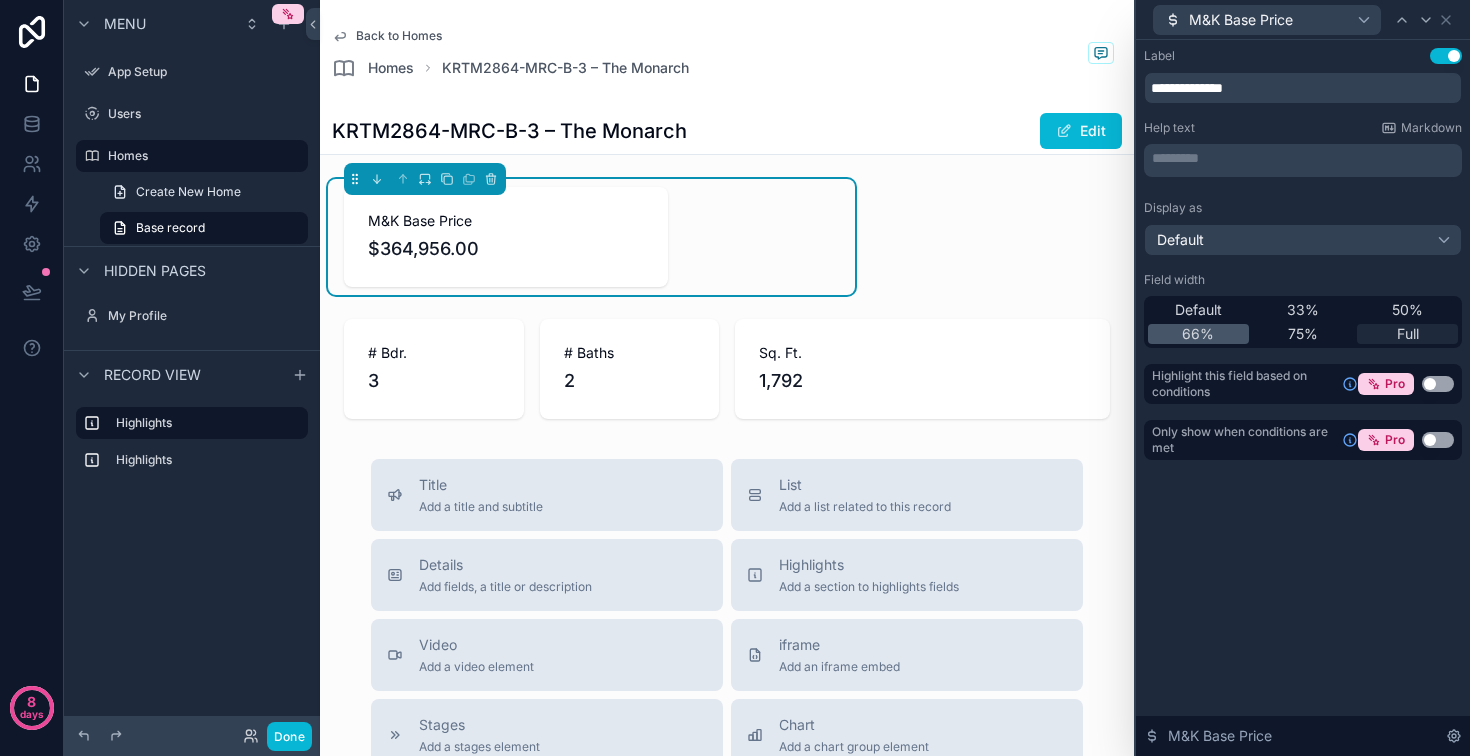 click on "Full" at bounding box center (1408, 334) 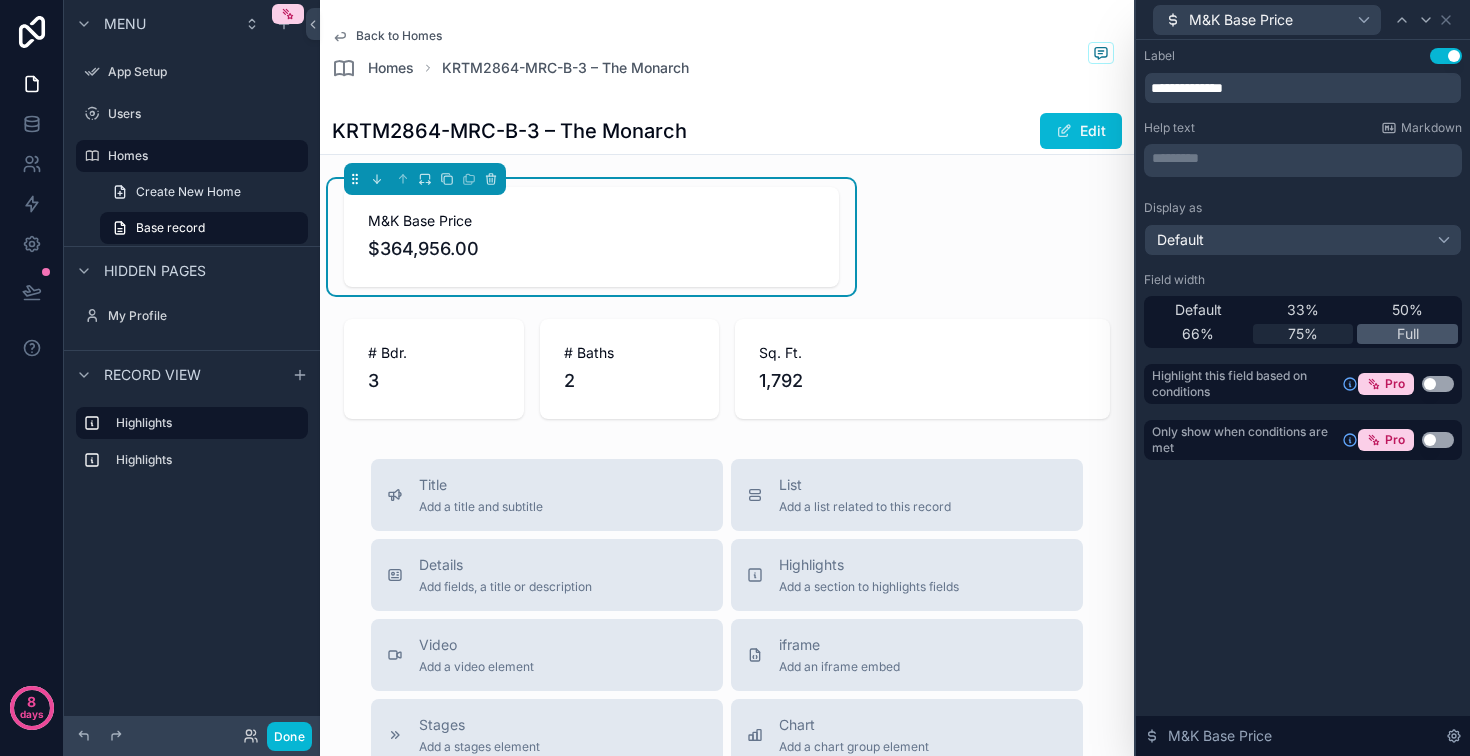click on "75%" at bounding box center (1303, 334) 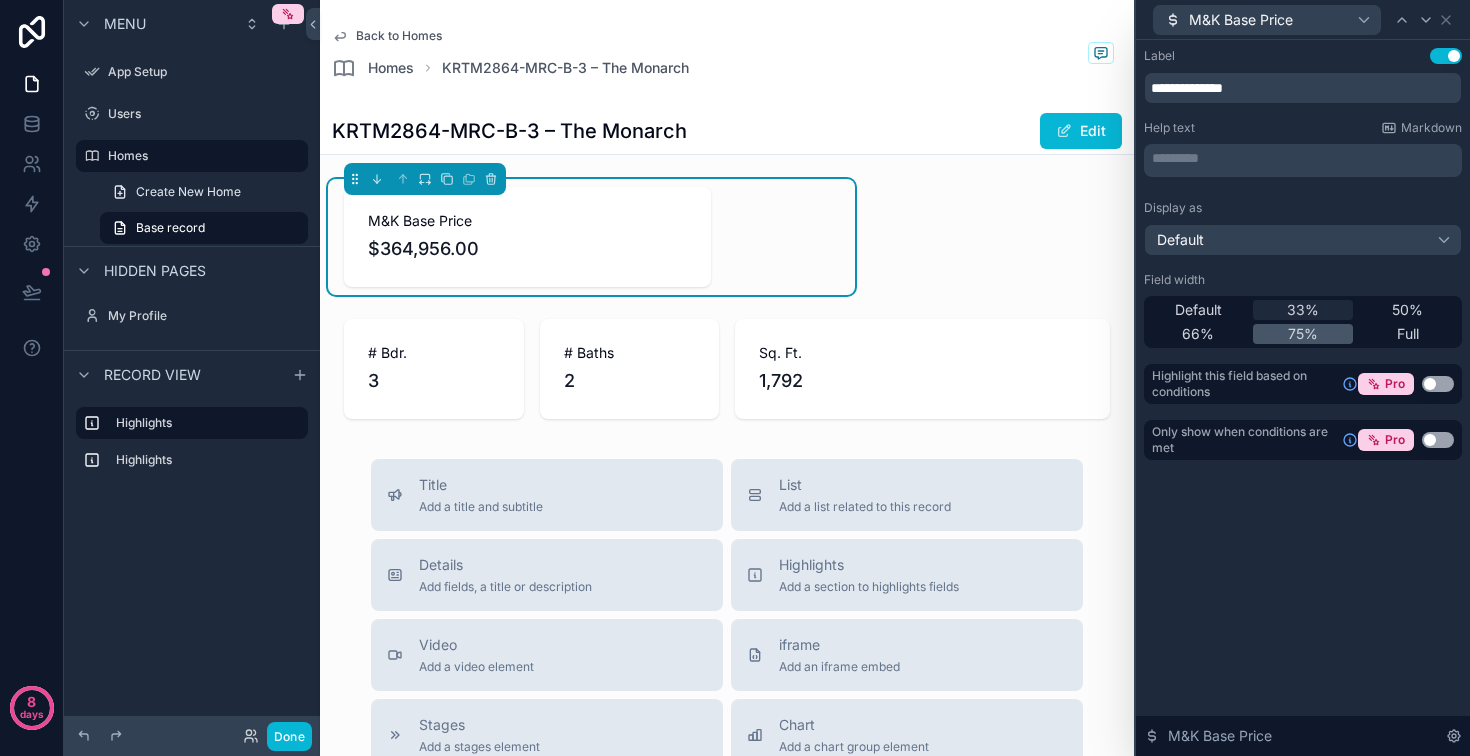 click on "33%" at bounding box center [1303, 310] 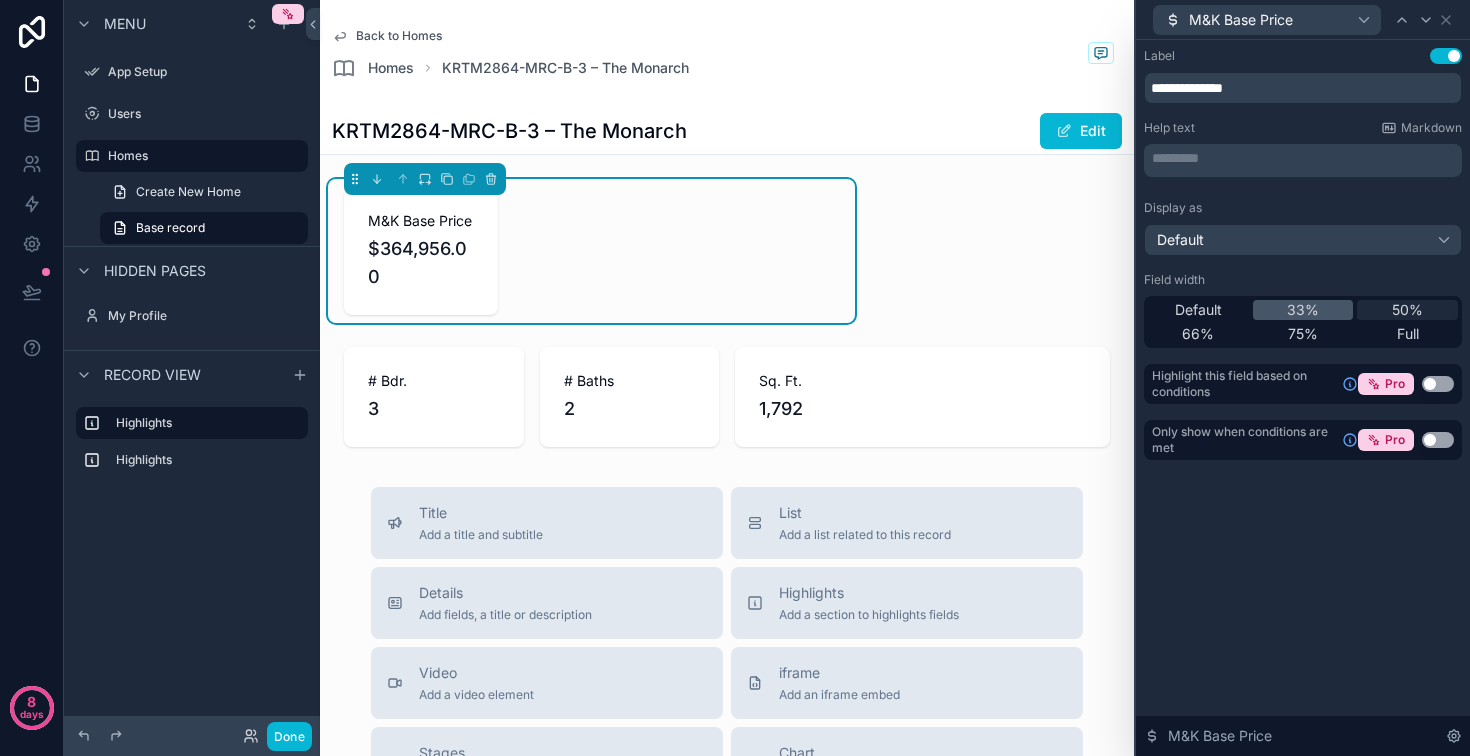 click on "50%" at bounding box center [1407, 310] 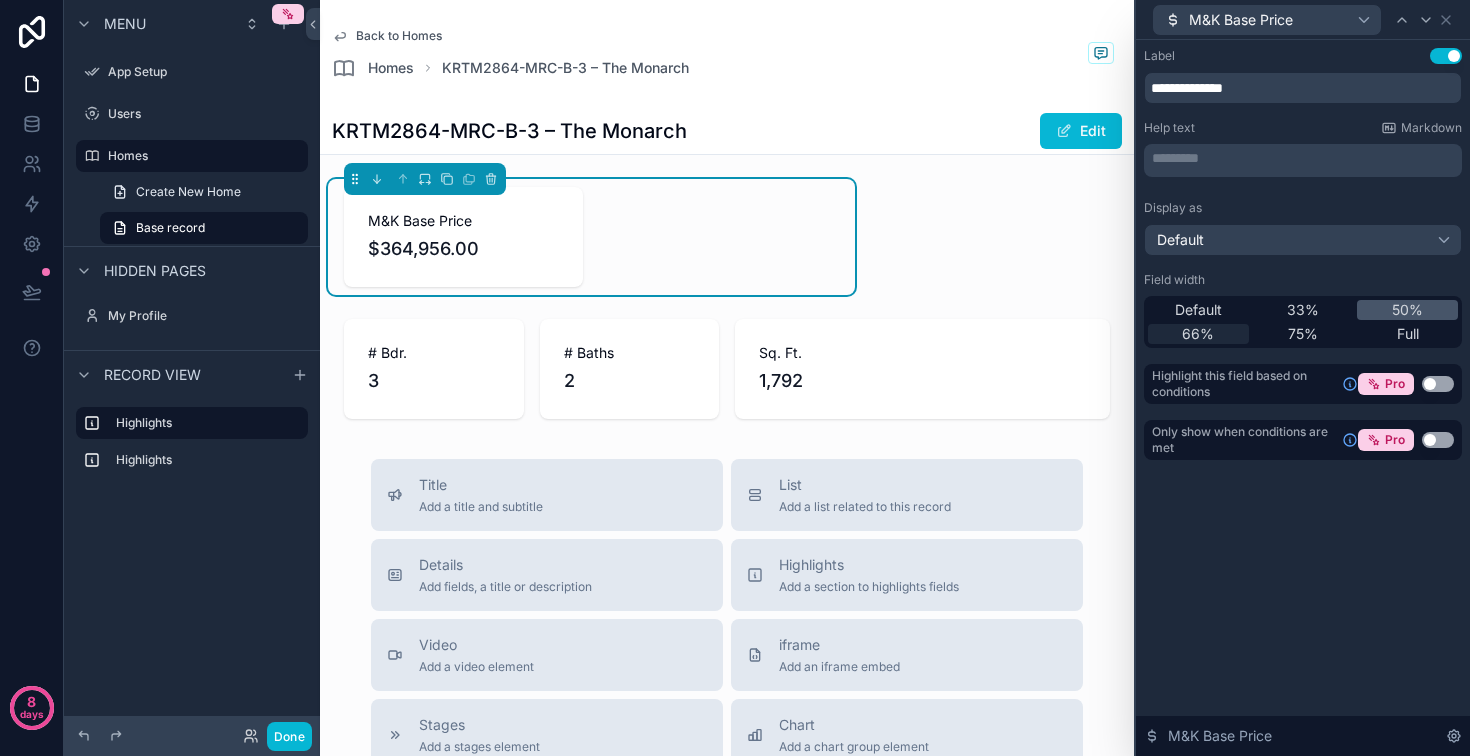 click on "66%" at bounding box center (1198, 334) 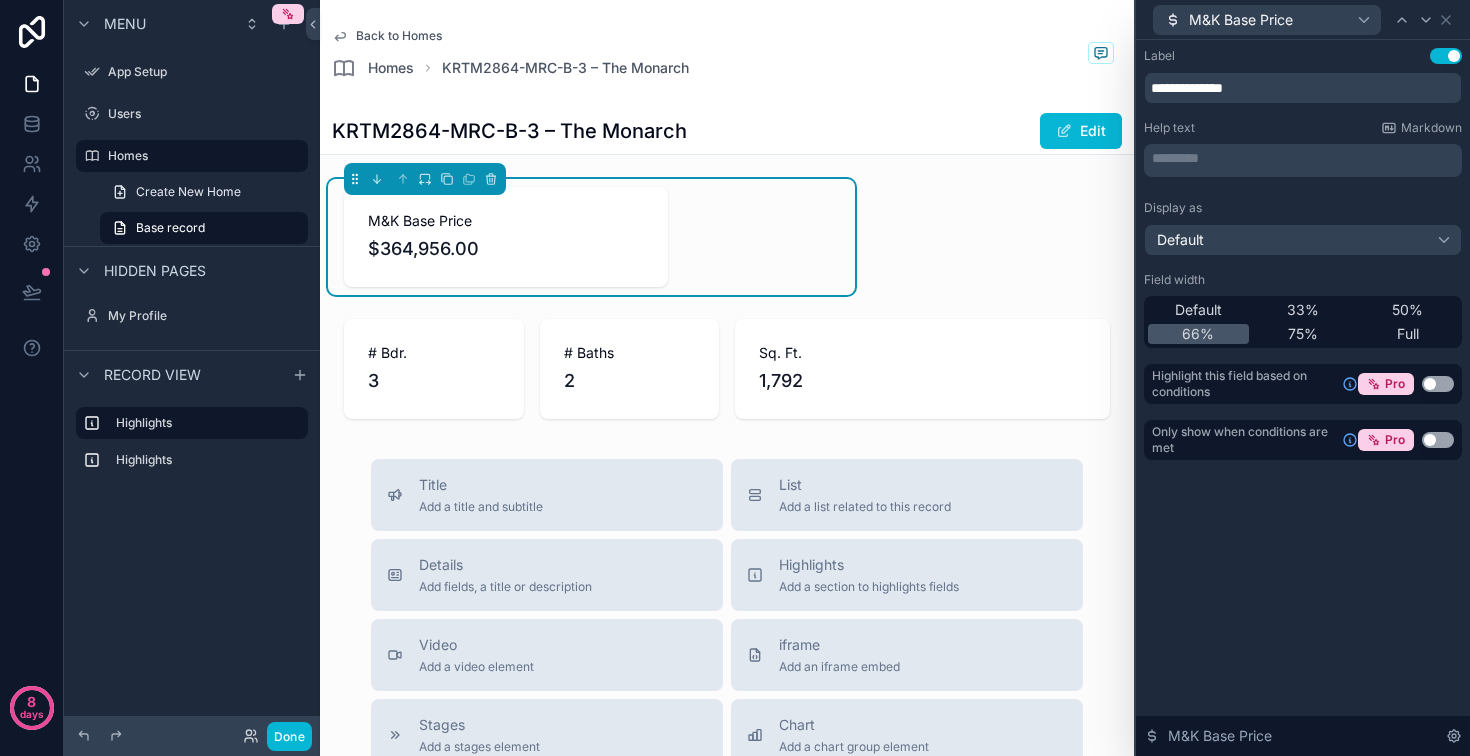click on "M&K Base Price $364,956.00 # Bdr. 3 # Baths 2 Sq. Ft. 1,792" at bounding box center (727, 303) 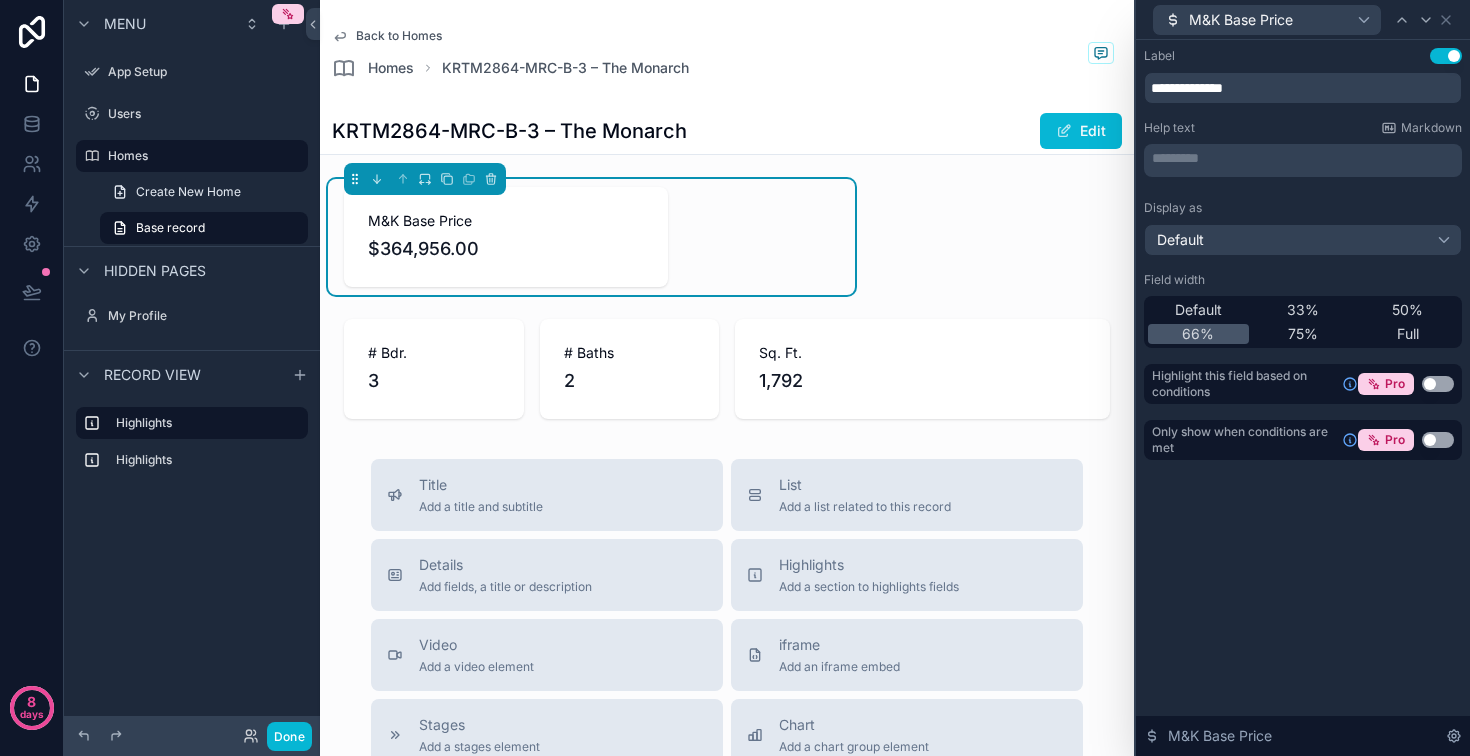 click on "M&K Base Price $364,956.00 # Bdr. 3 # Baths 2 Sq. Ft. 1,792" at bounding box center [727, 303] 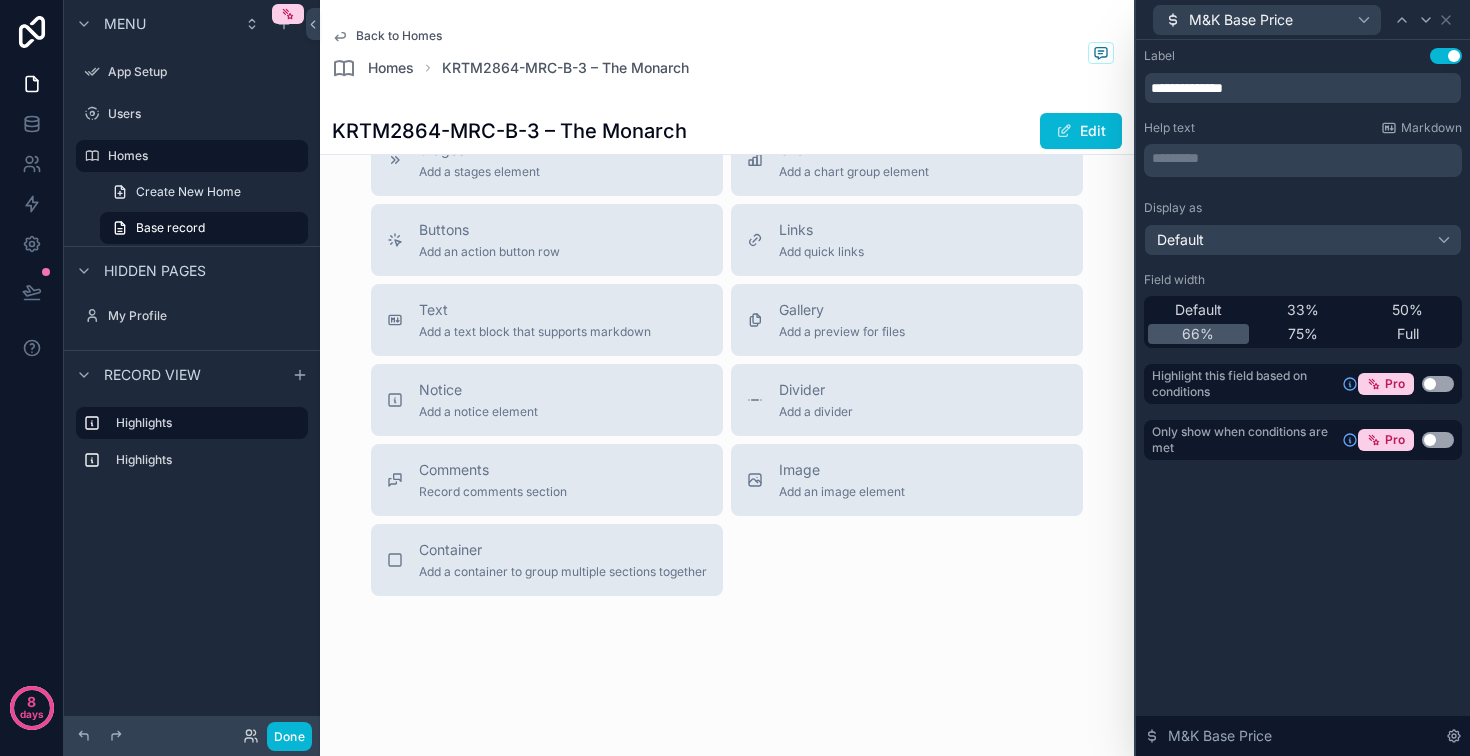 scroll, scrollTop: 636, scrollLeft: 0, axis: vertical 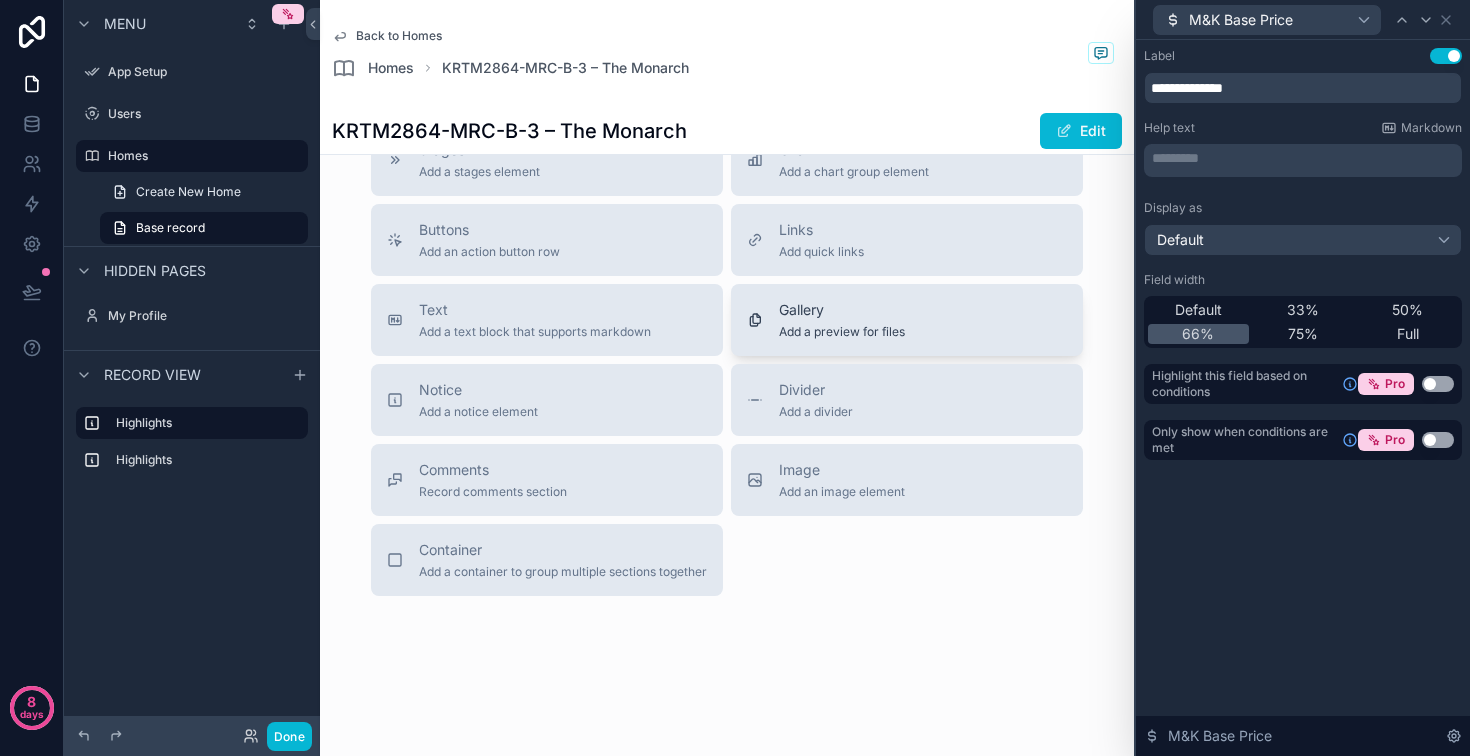 click on "Gallery Add a preview for files" at bounding box center [907, 320] 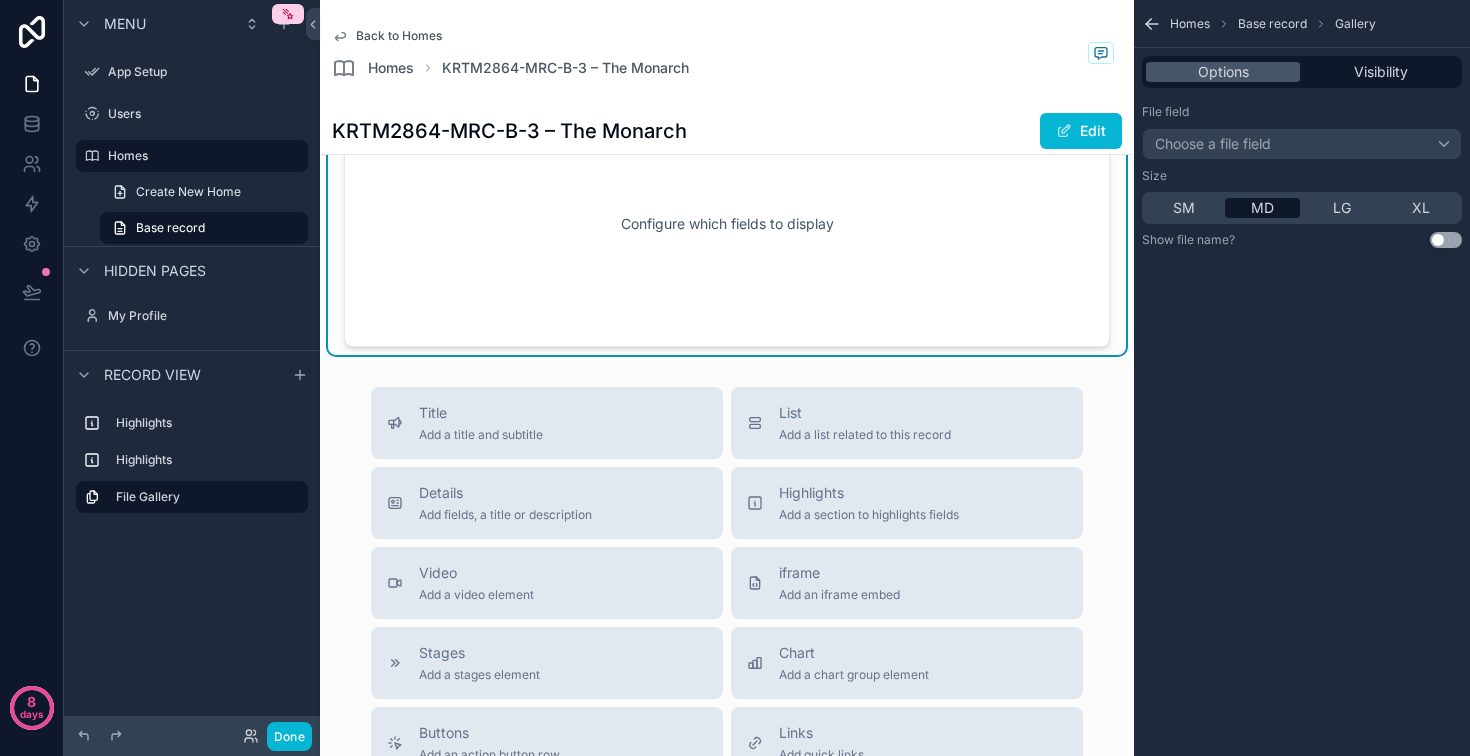scroll, scrollTop: 333, scrollLeft: 0, axis: vertical 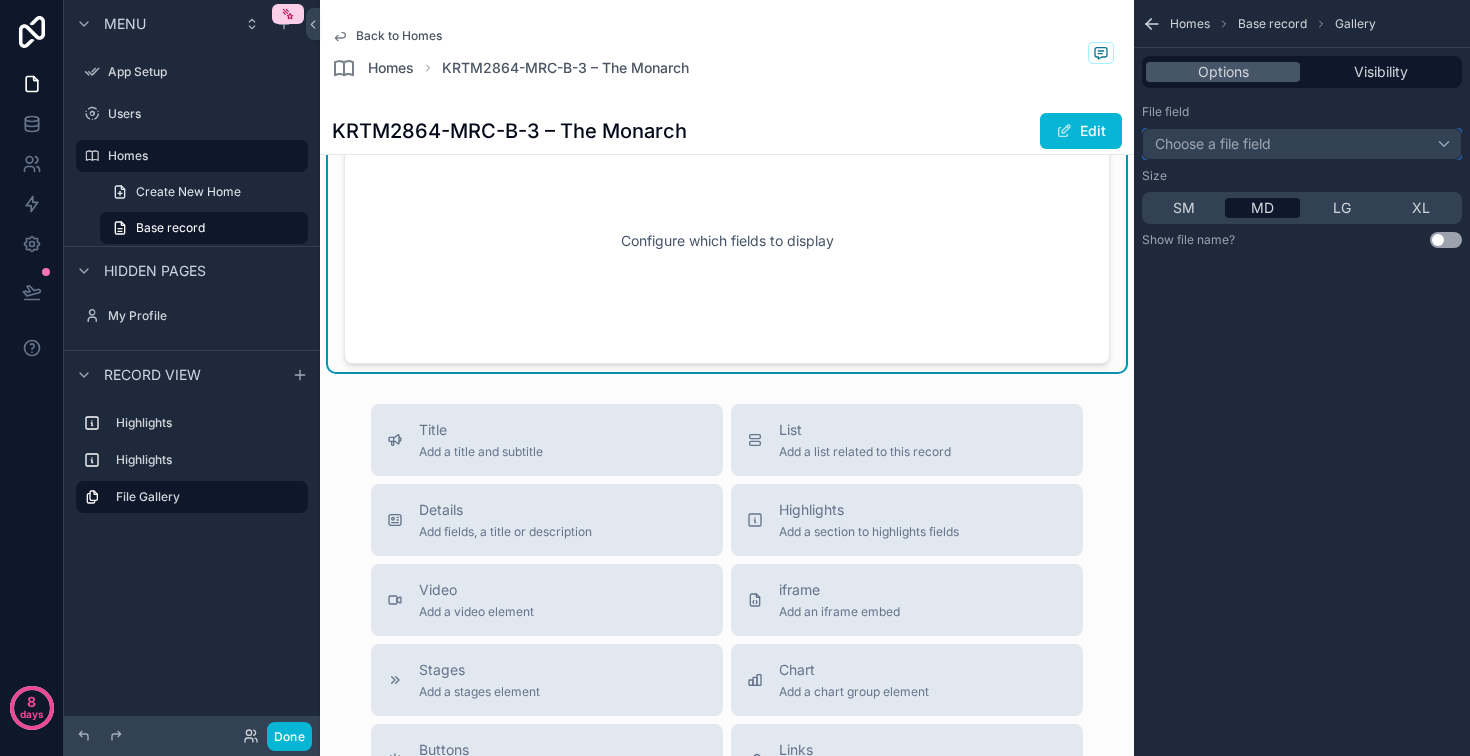 click on "Choose a file field" at bounding box center [1302, 144] 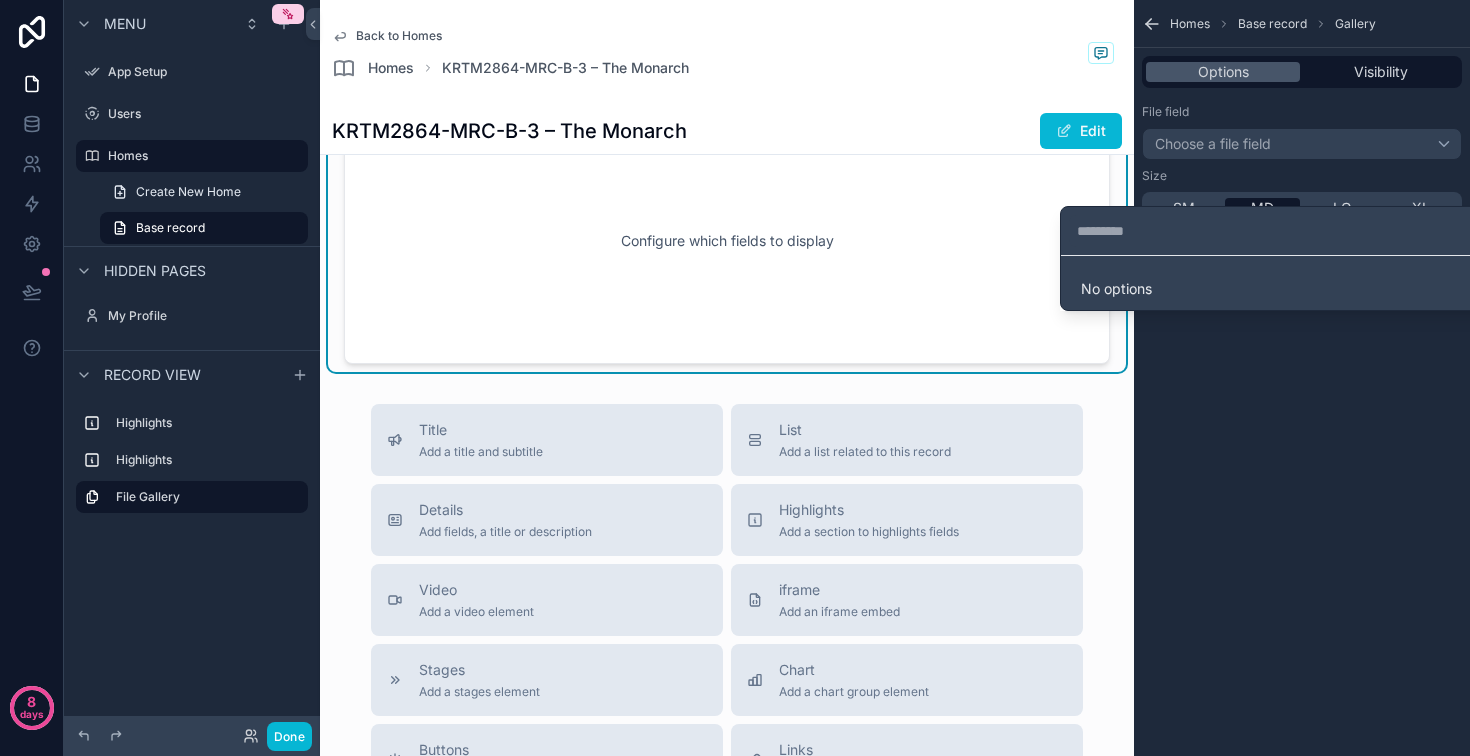 click on "No options" at bounding box center [1116, 288] 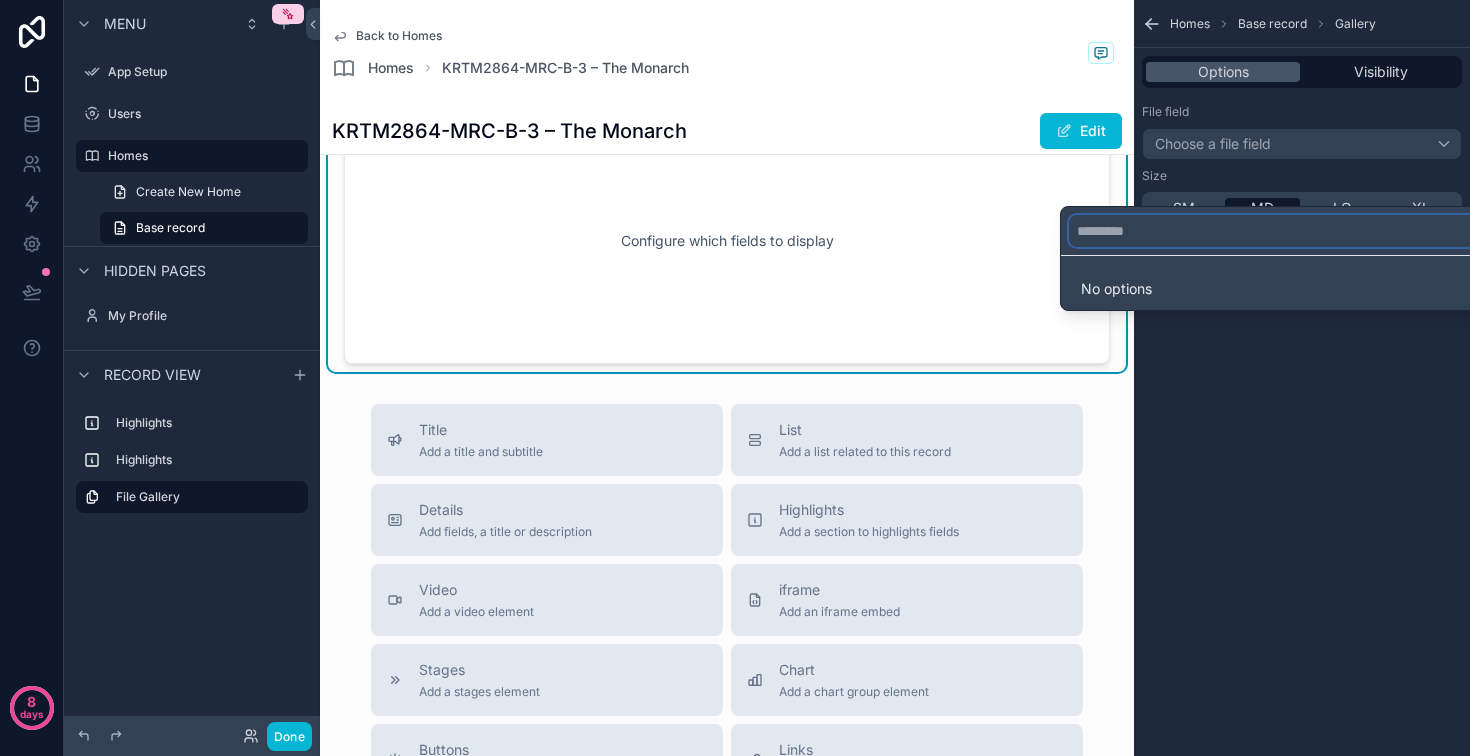 click at bounding box center (1284, 231) 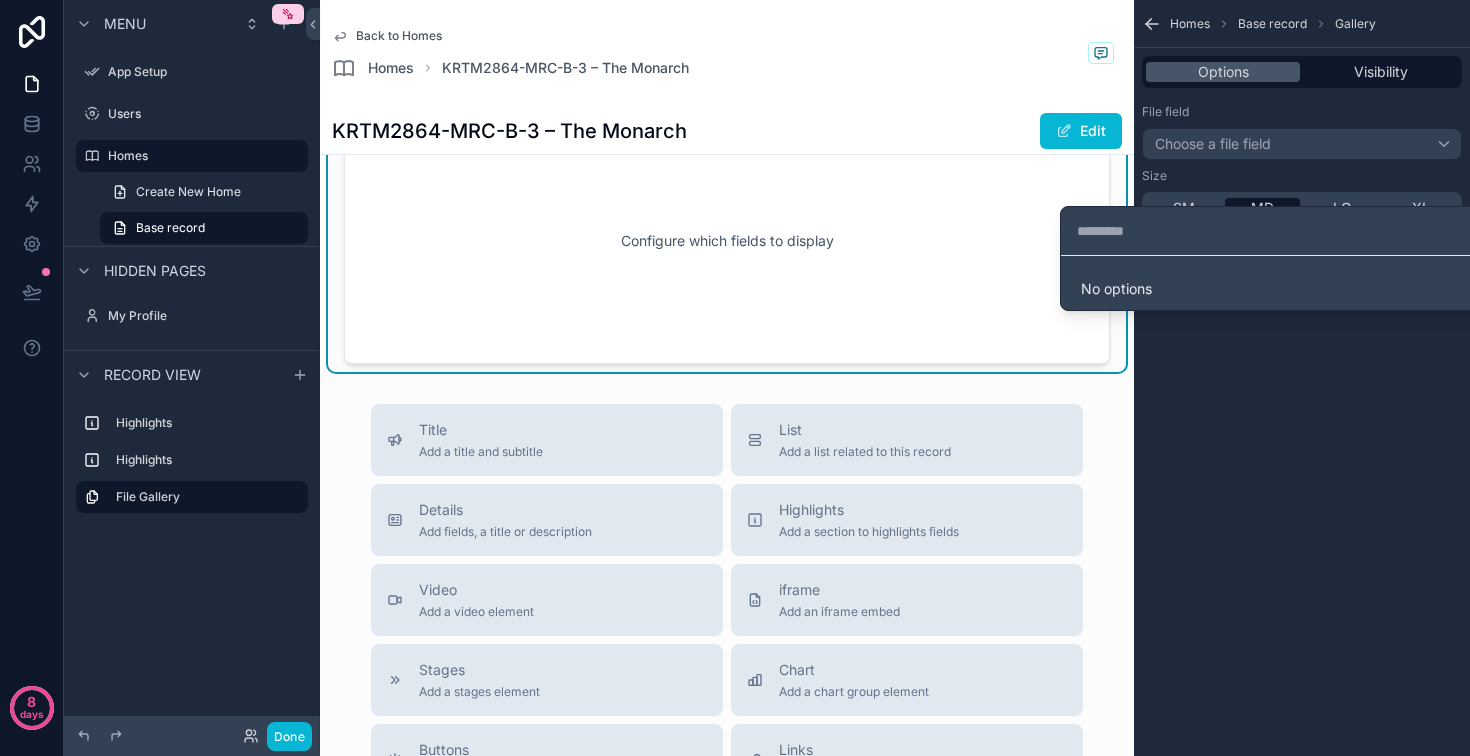 click at bounding box center (735, 378) 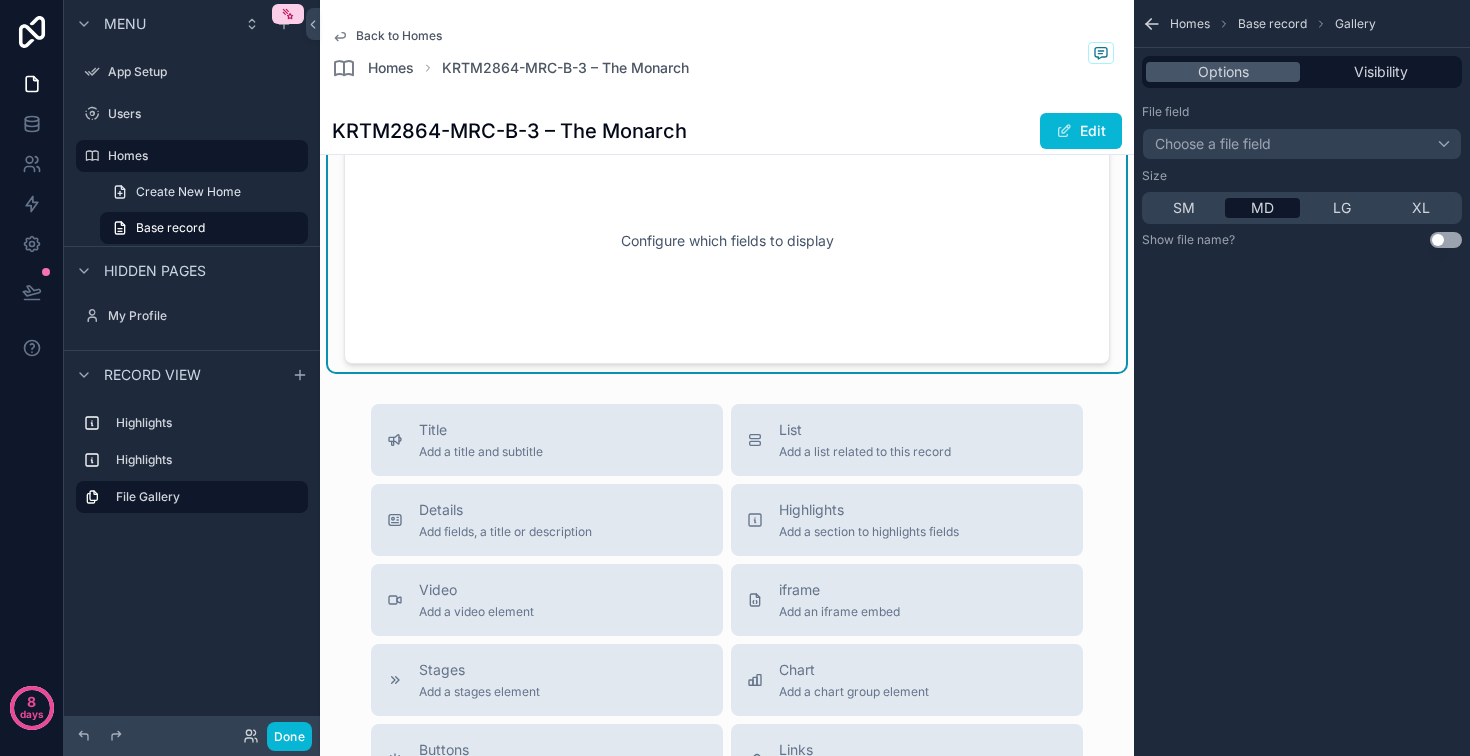 click on "Homes Base record Gallery Options Visibility File field Choose a file field Size SM MD LG XL Show file name? Use setting" at bounding box center [1302, 378] 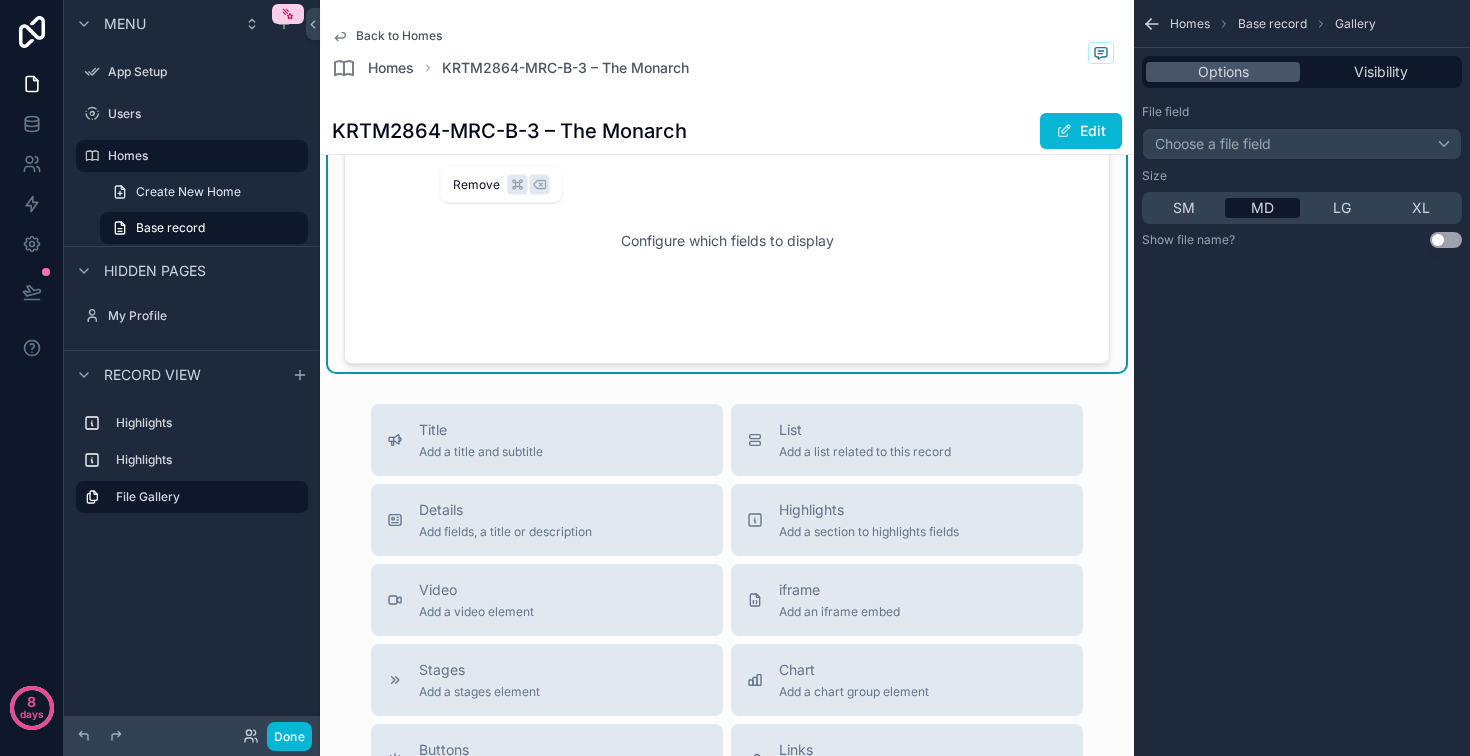 click 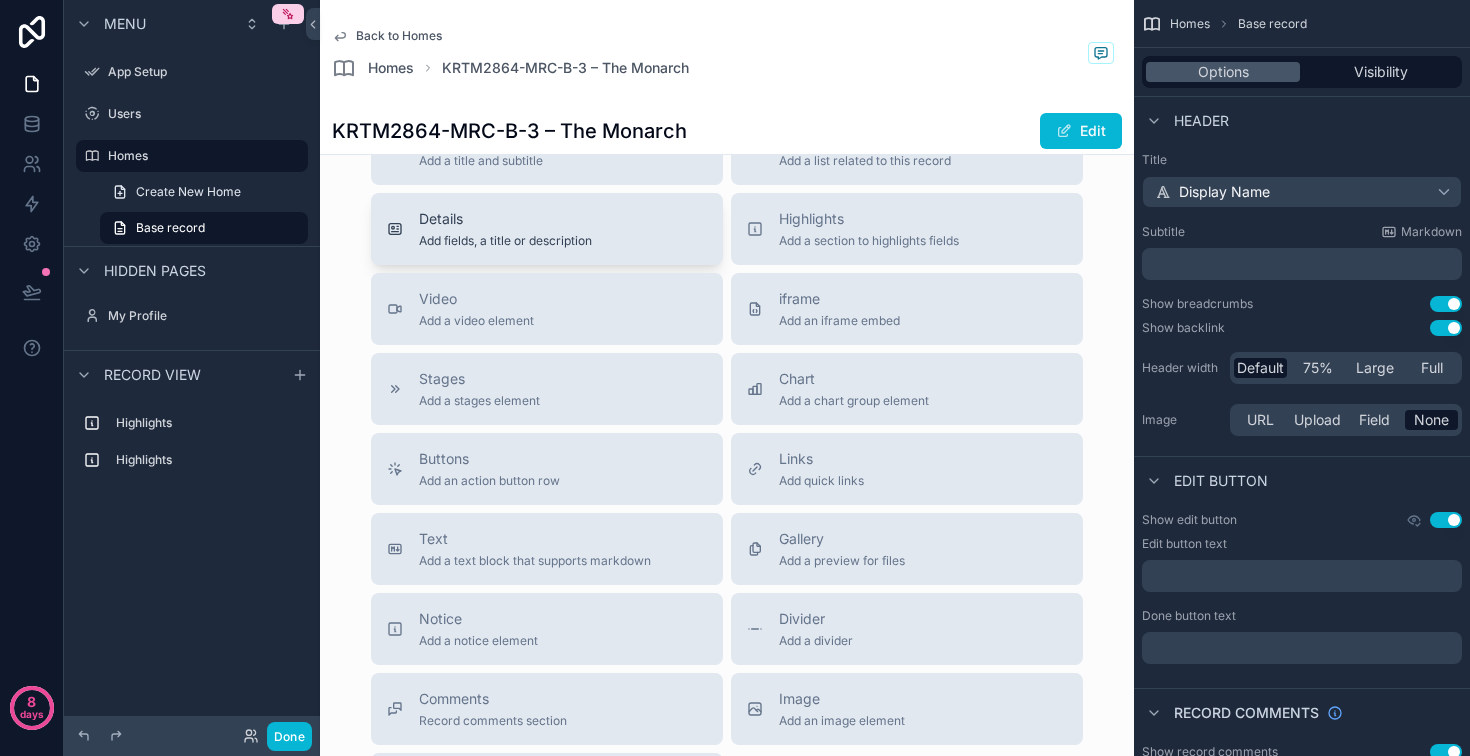 scroll, scrollTop: 353, scrollLeft: 0, axis: vertical 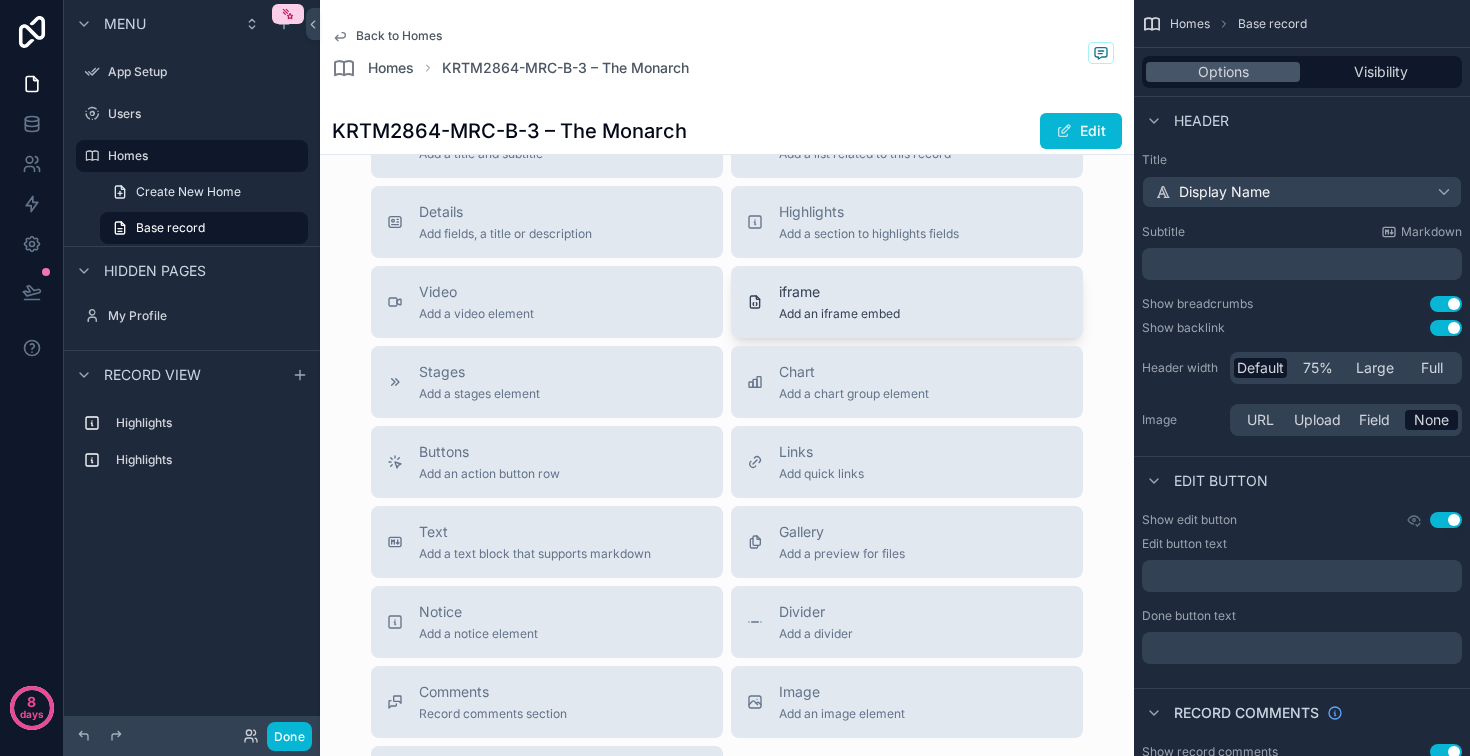 click on "Add an iframe embed" at bounding box center [839, 314] 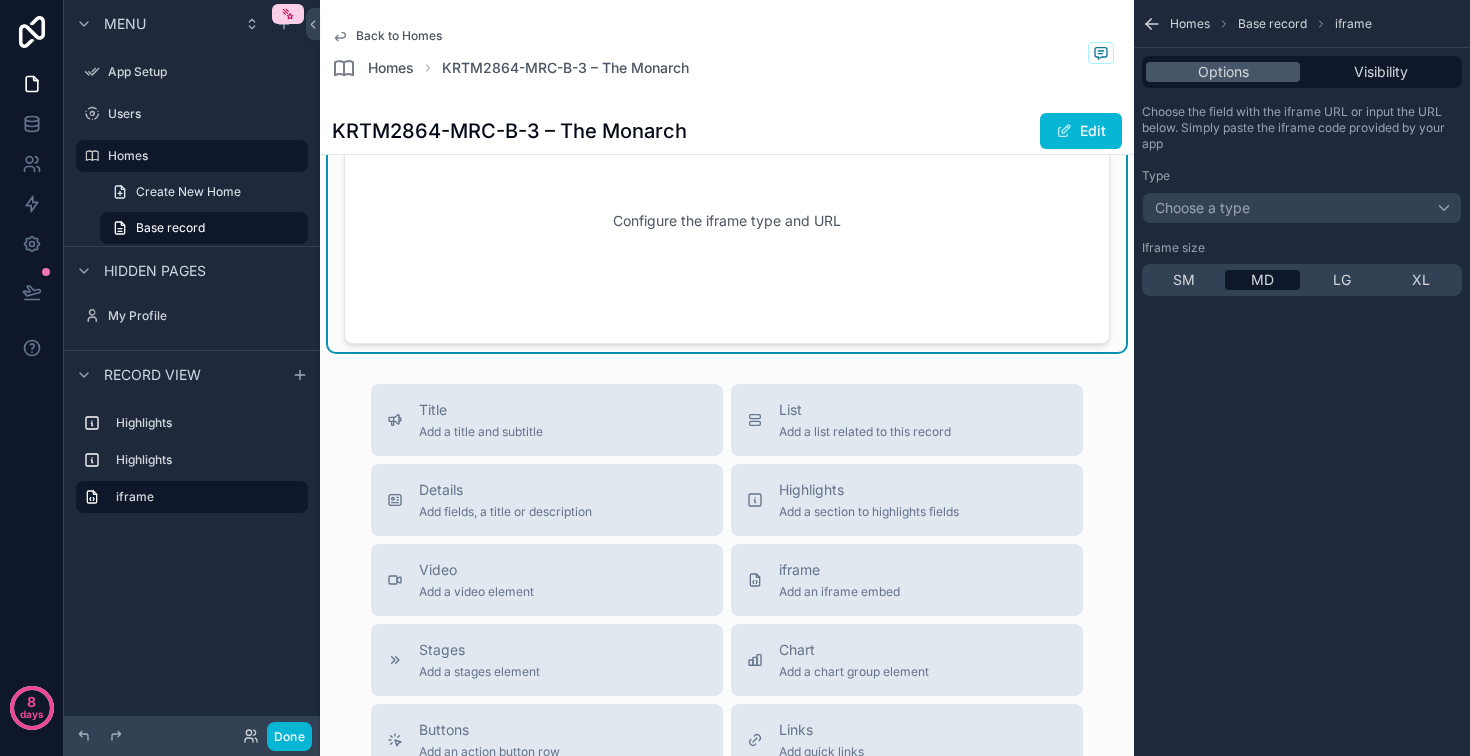 scroll, scrollTop: 333, scrollLeft: 0, axis: vertical 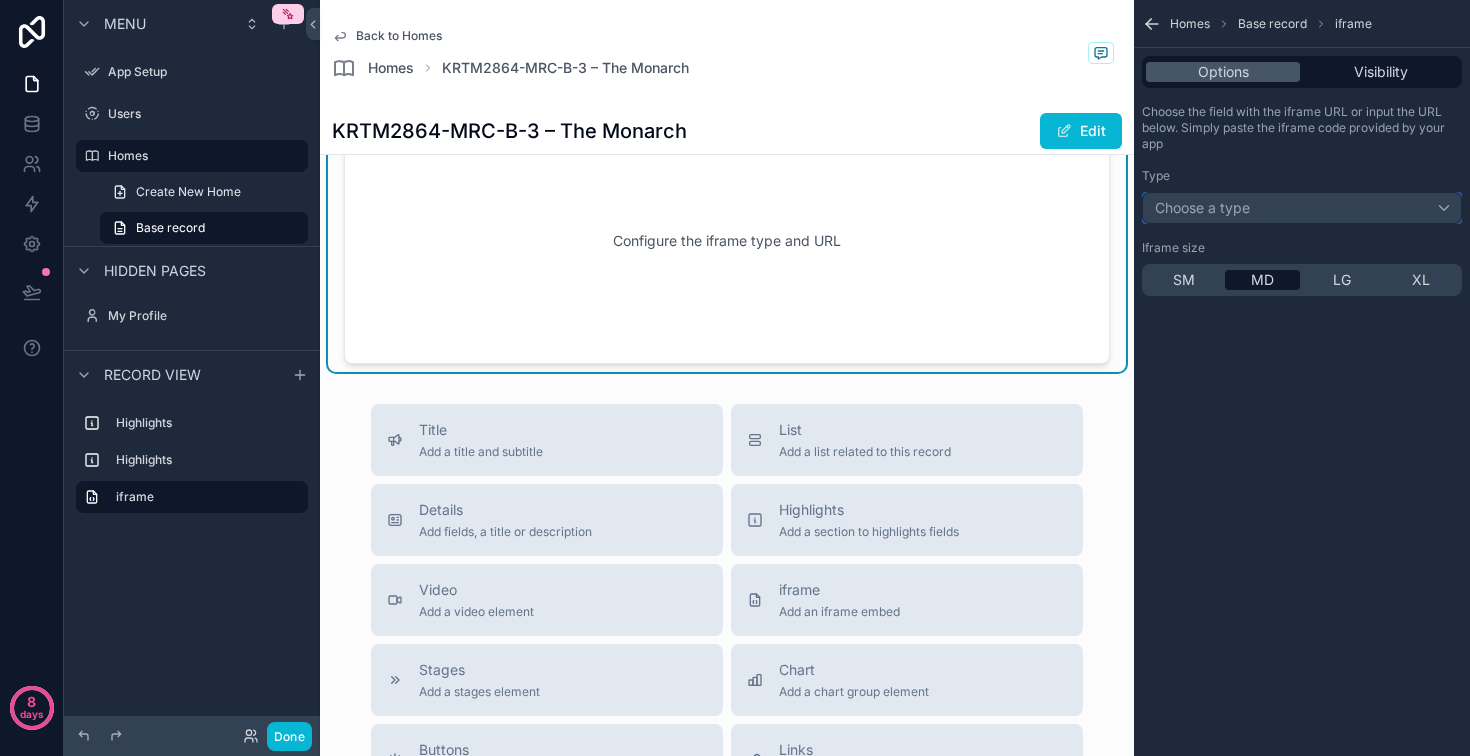 click on "Choose a type" at bounding box center [1302, 208] 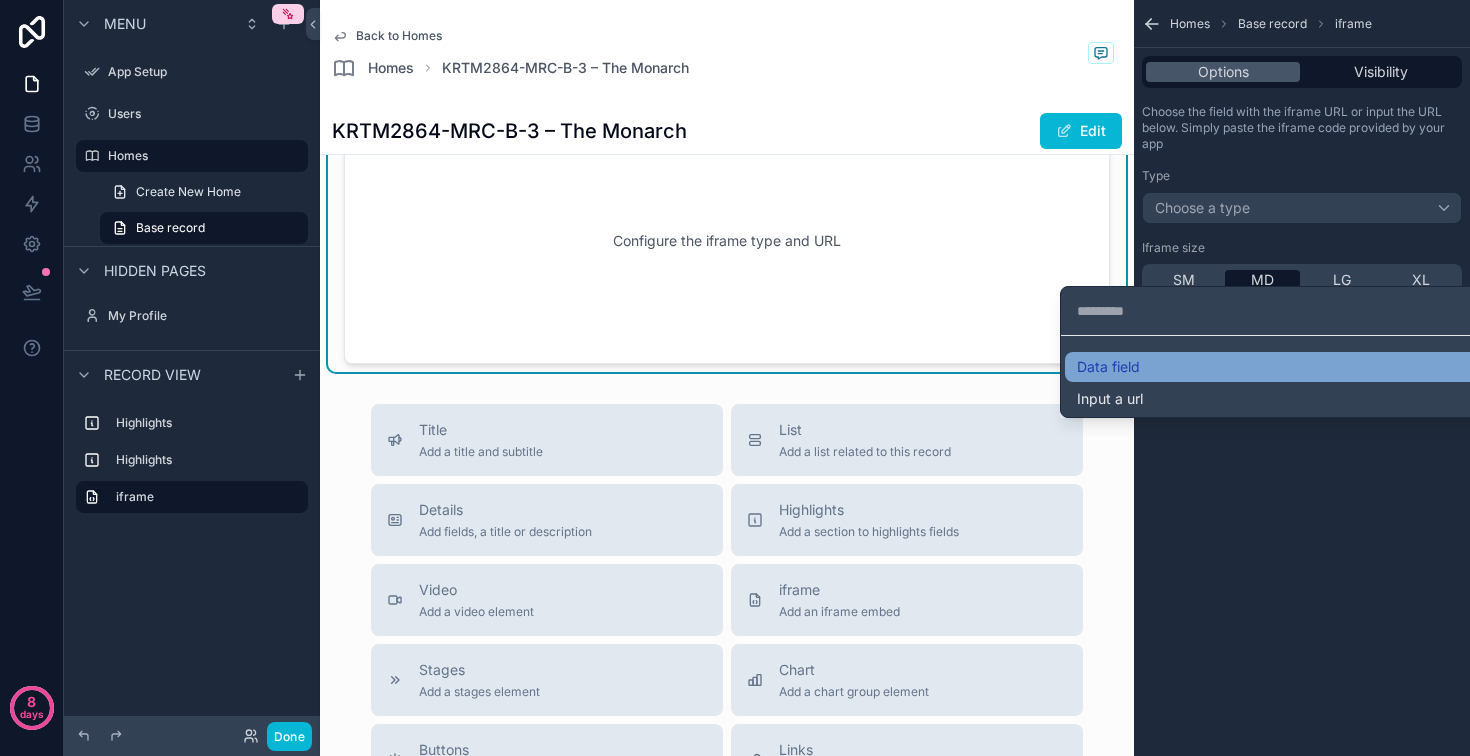click on "Data field" at bounding box center (1284, 367) 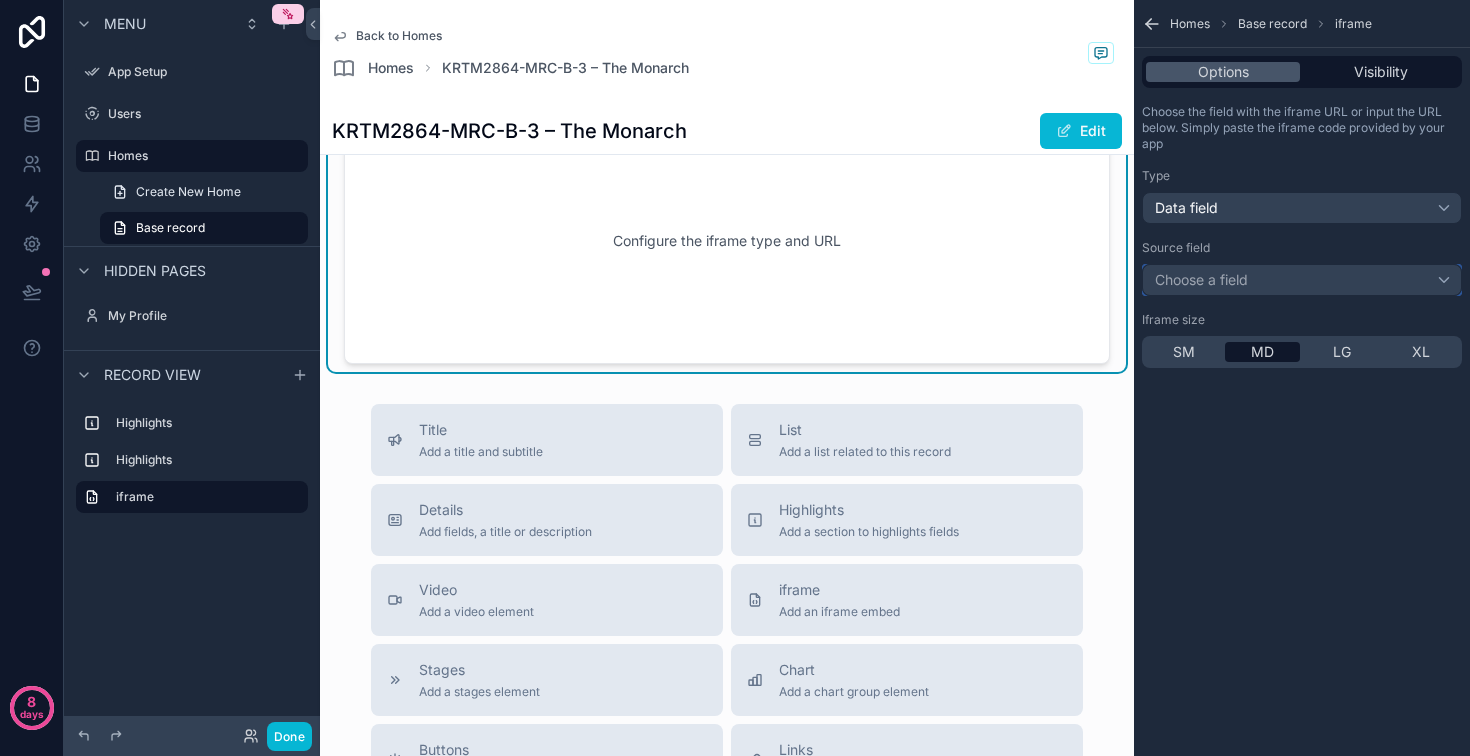 click on "Choose a field" at bounding box center [1302, 280] 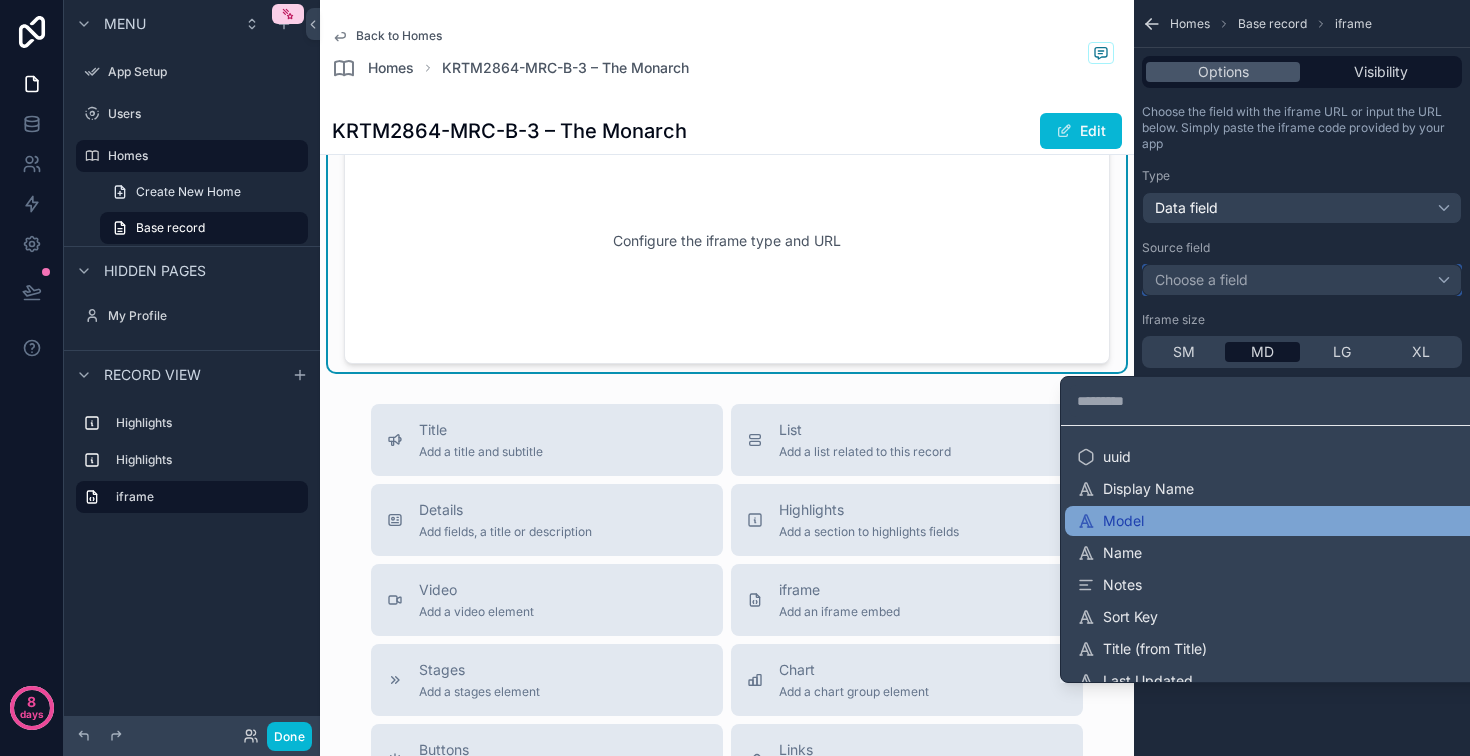 scroll, scrollTop: 135, scrollLeft: 0, axis: vertical 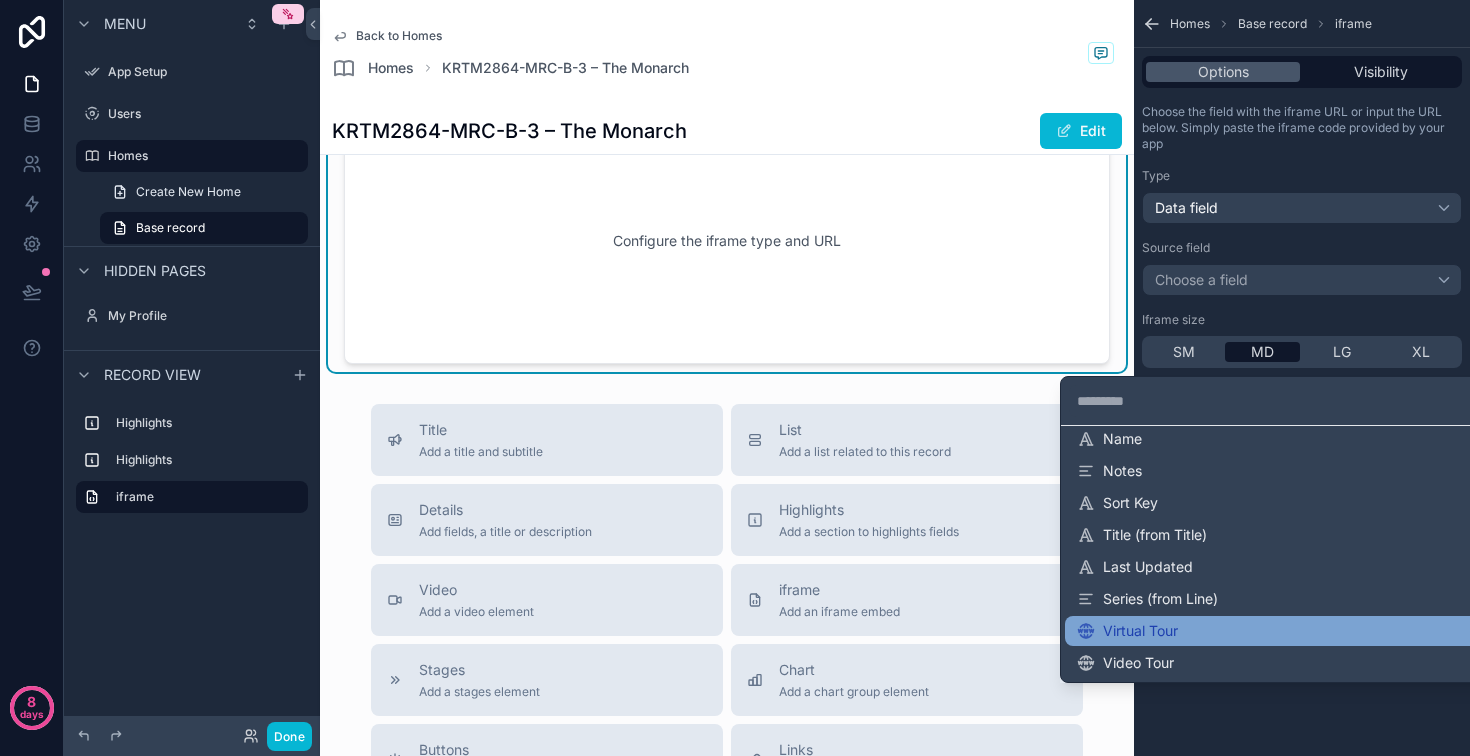 click on "Virtual Tour" at bounding box center (1284, 631) 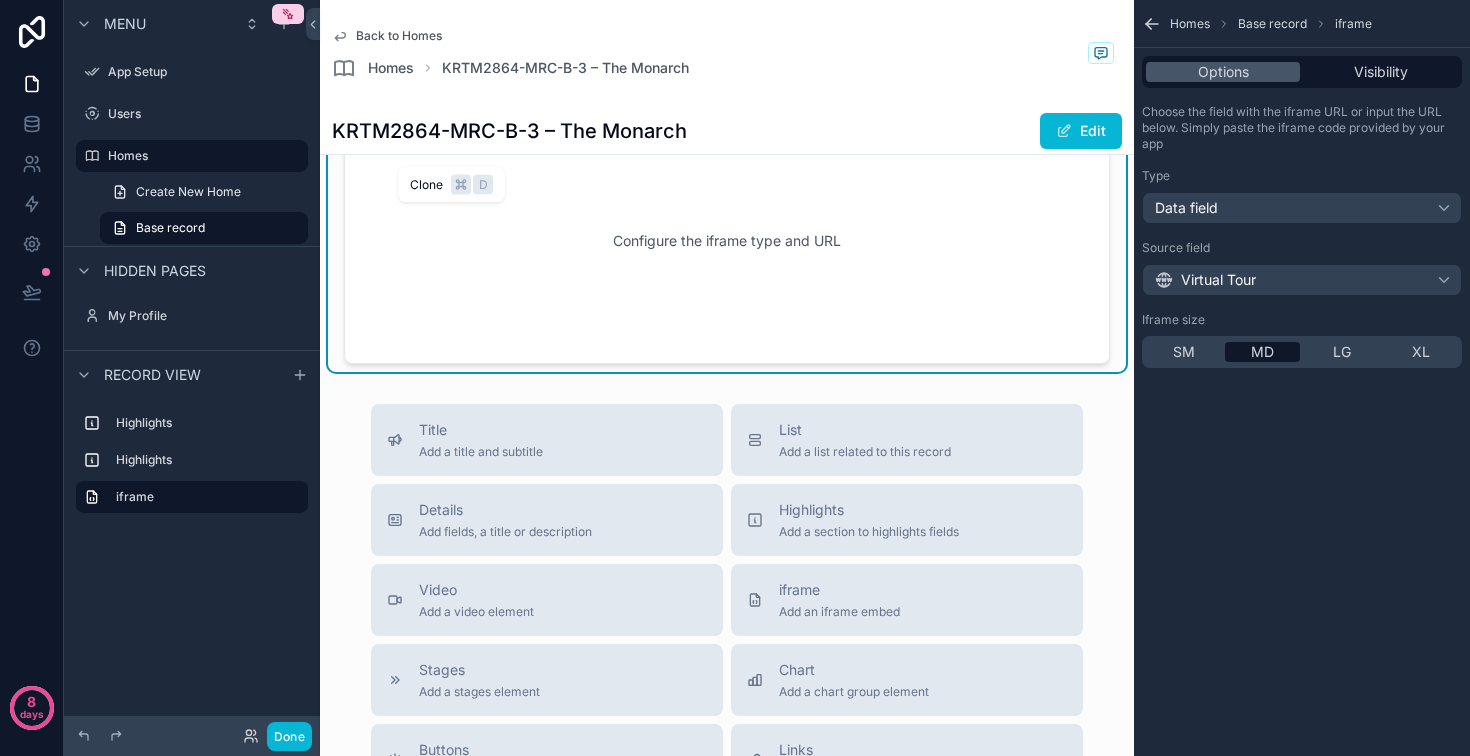 click 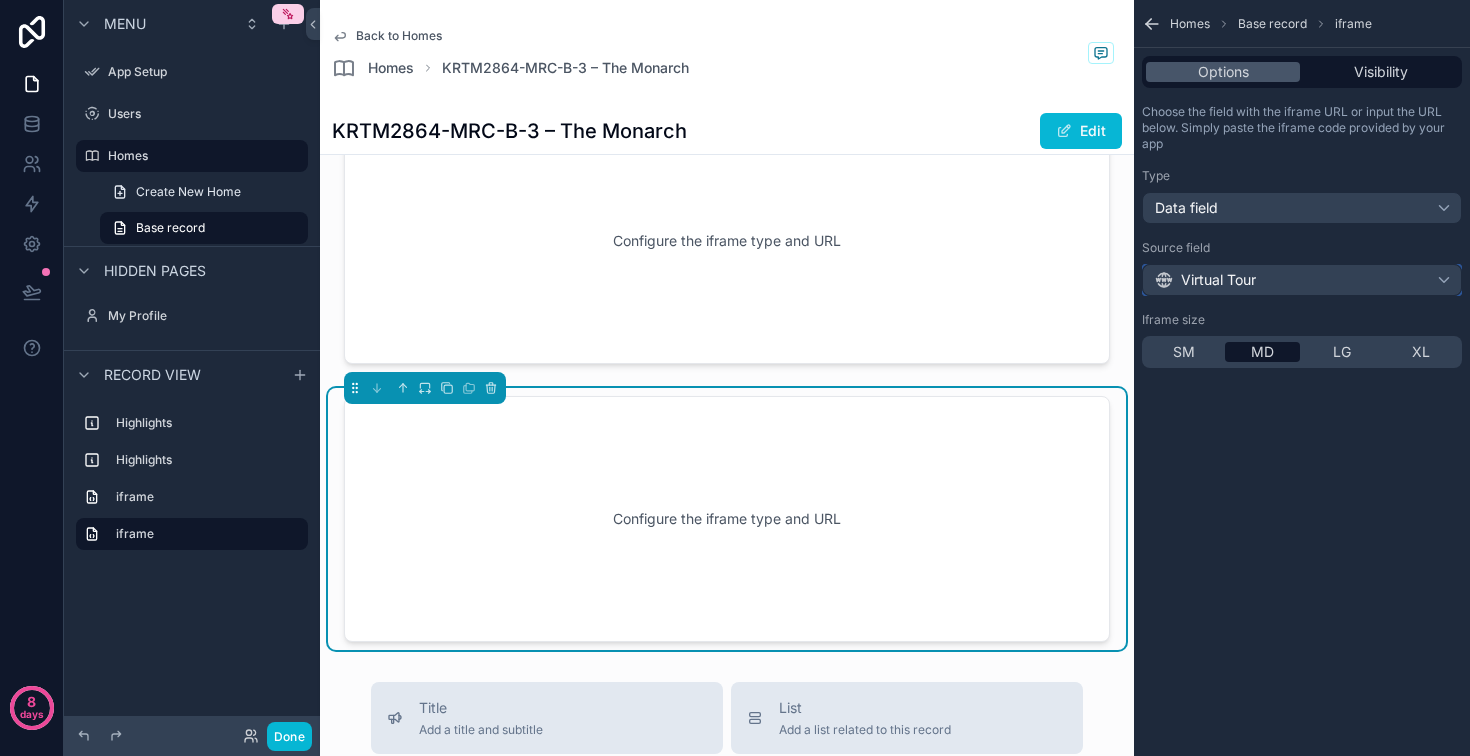 click on "Virtual Tour" at bounding box center [1205, 280] 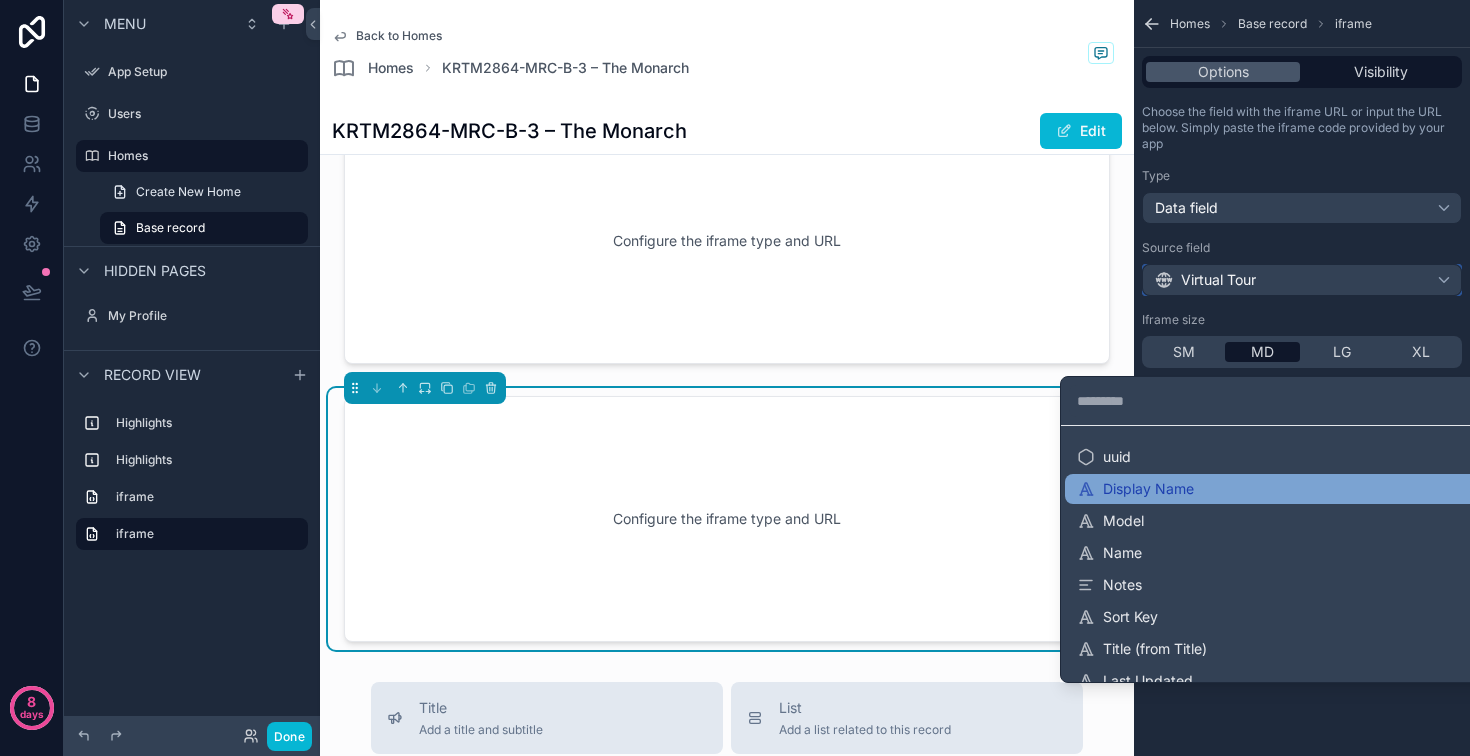 scroll, scrollTop: 135, scrollLeft: 0, axis: vertical 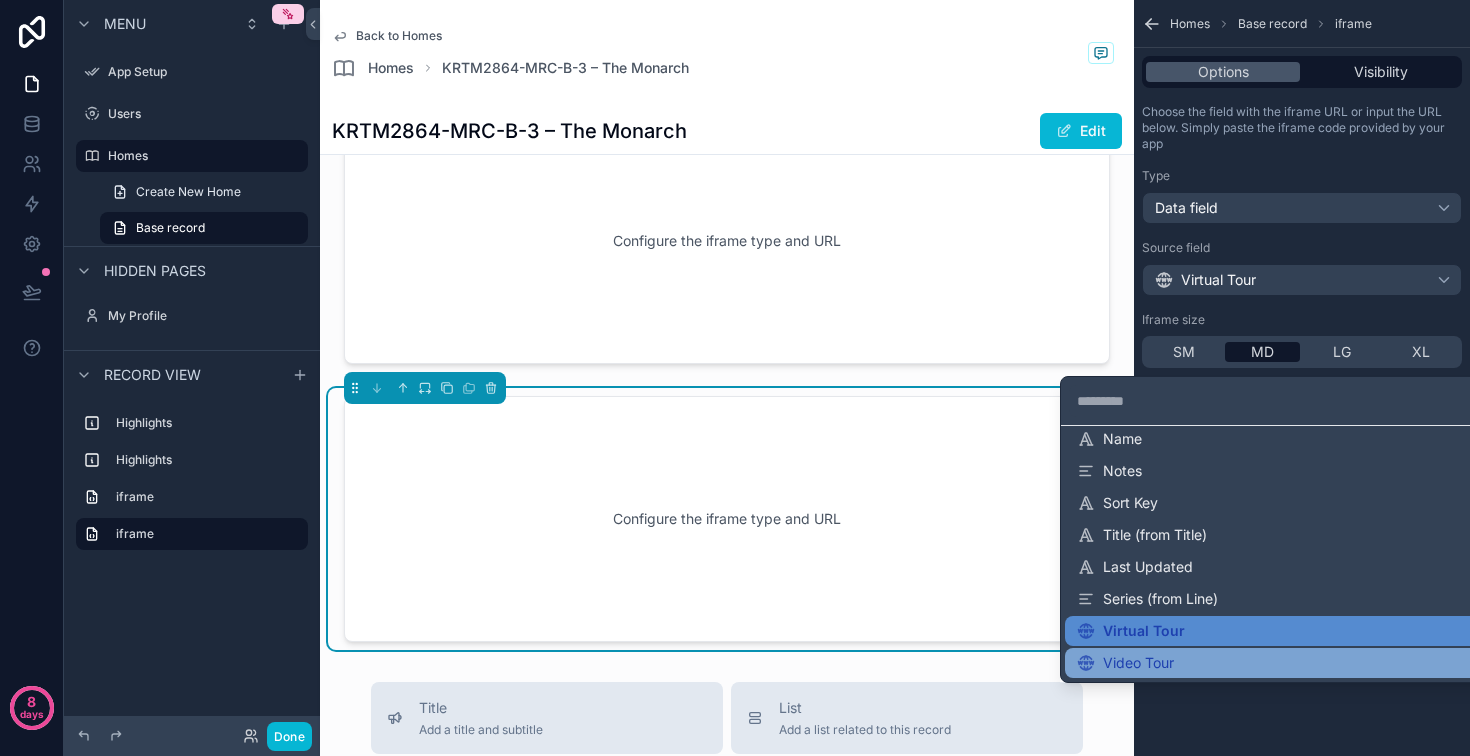 click on "Video Tour" at bounding box center (1284, 663) 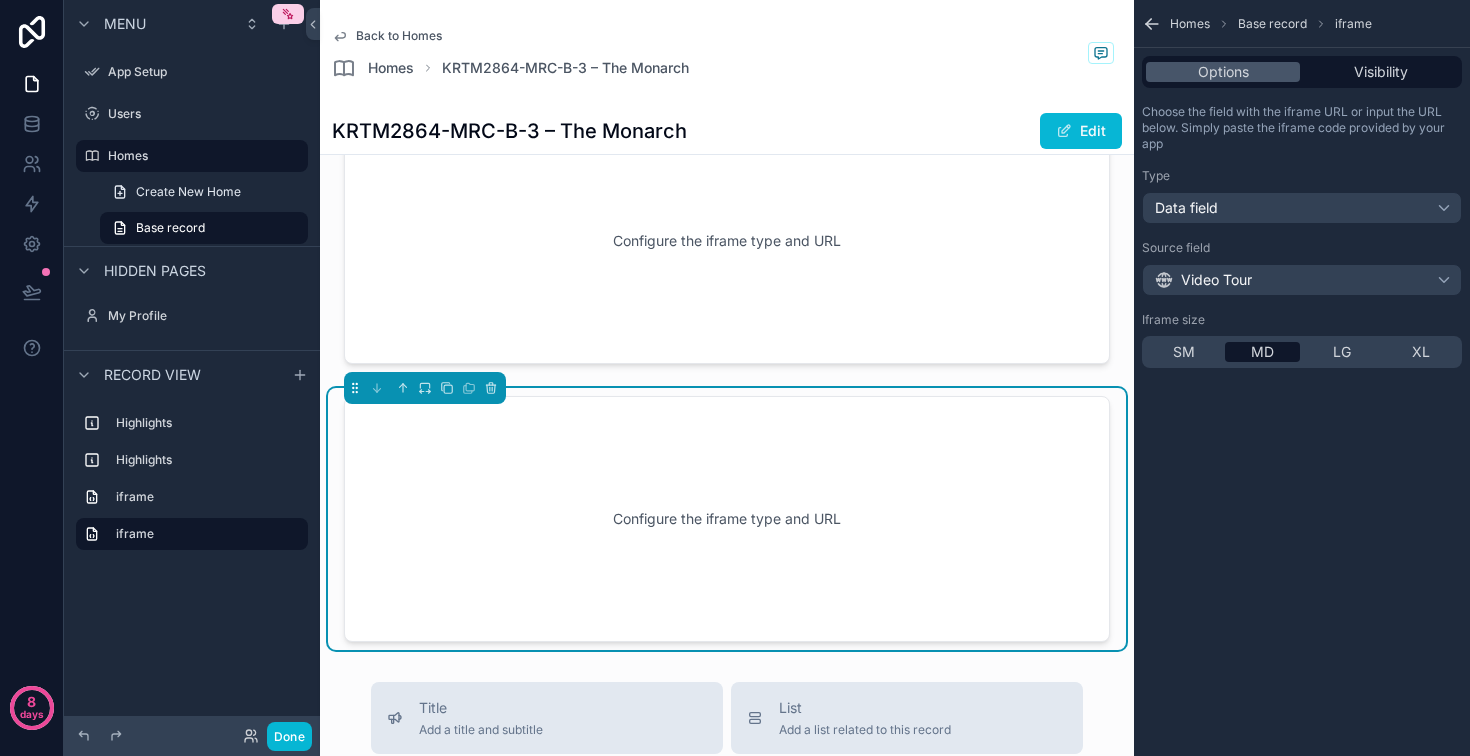 click on "Homes Base record iframe Options Visibility Choose the field with the iframe URL or input the URL below. Simply paste the iframe code provided by your app Type Data field Source field Video Tour Iframe size SM MD LG XL" at bounding box center (1302, 378) 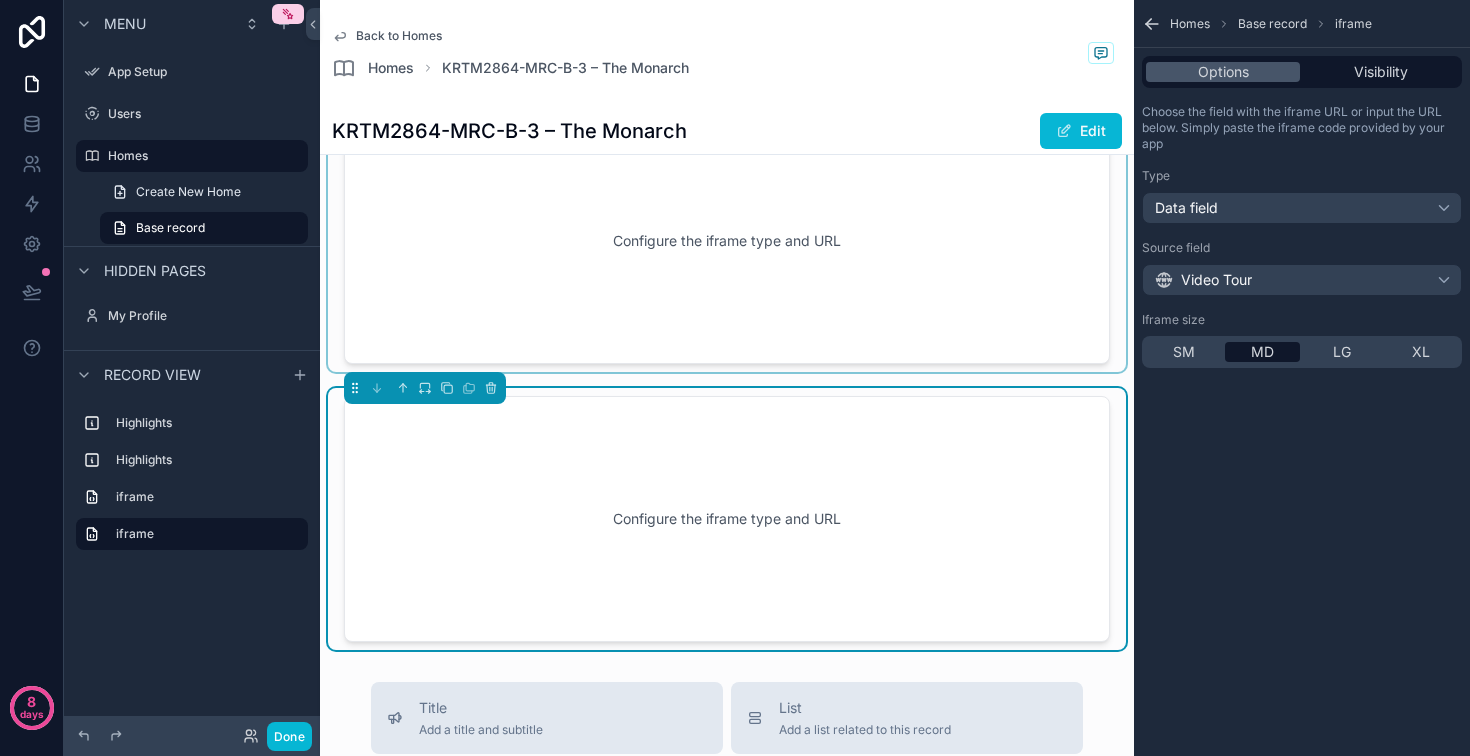 scroll, scrollTop: 0, scrollLeft: 0, axis: both 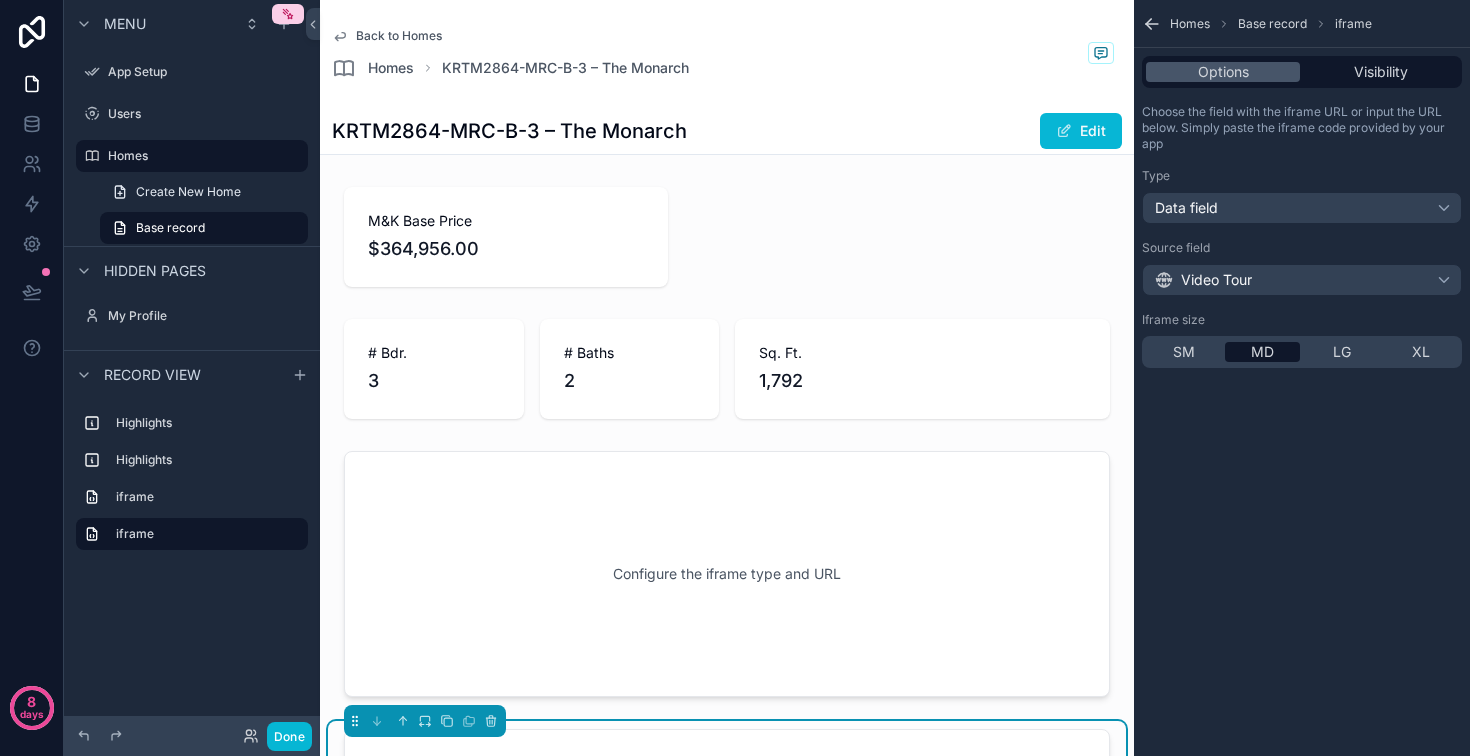 click on "M&K Base Price $364,956.00 # Bdr. 3 # Baths 2 Sq. Ft. 1,792 Configure the iframe type and URL Configure the iframe type and URL" at bounding box center [727, 581] 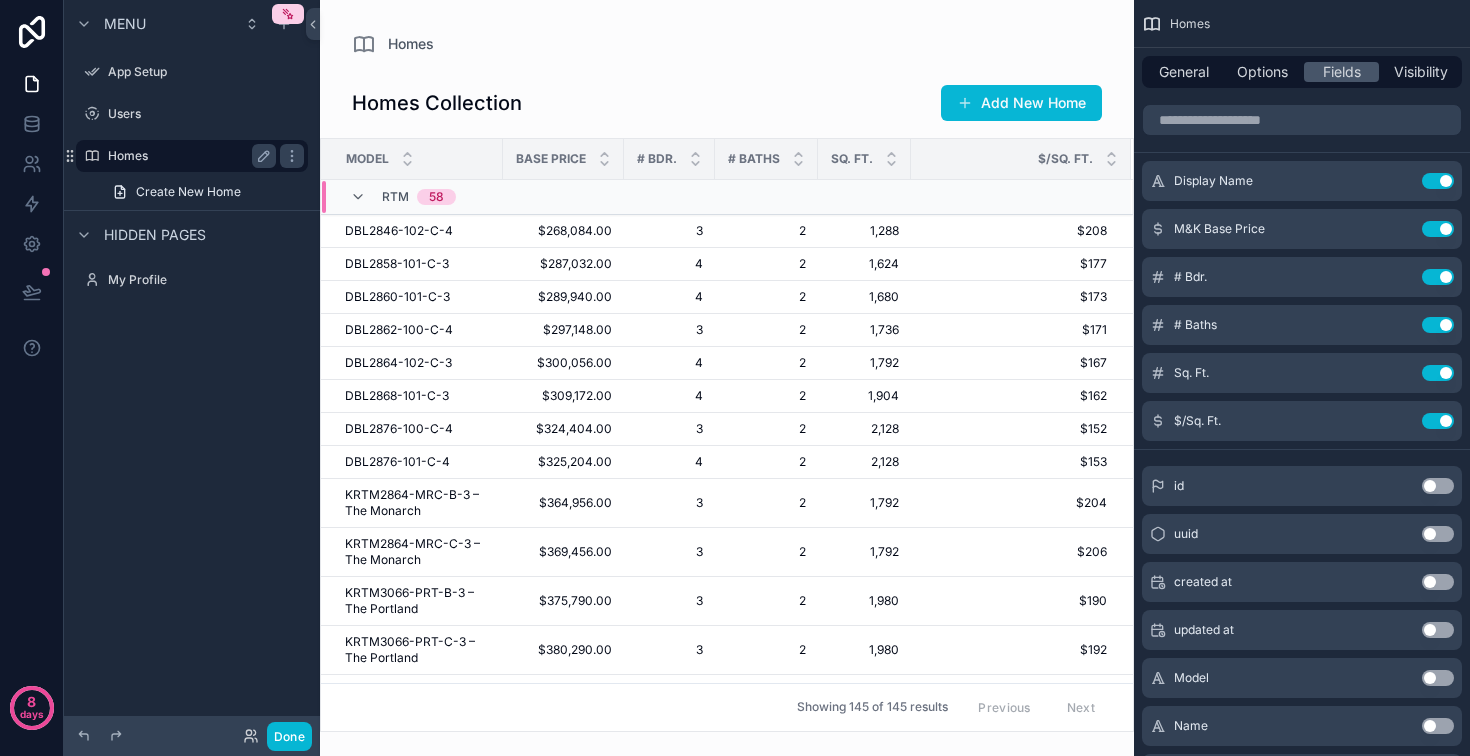 click on "Homes" at bounding box center (188, 156) 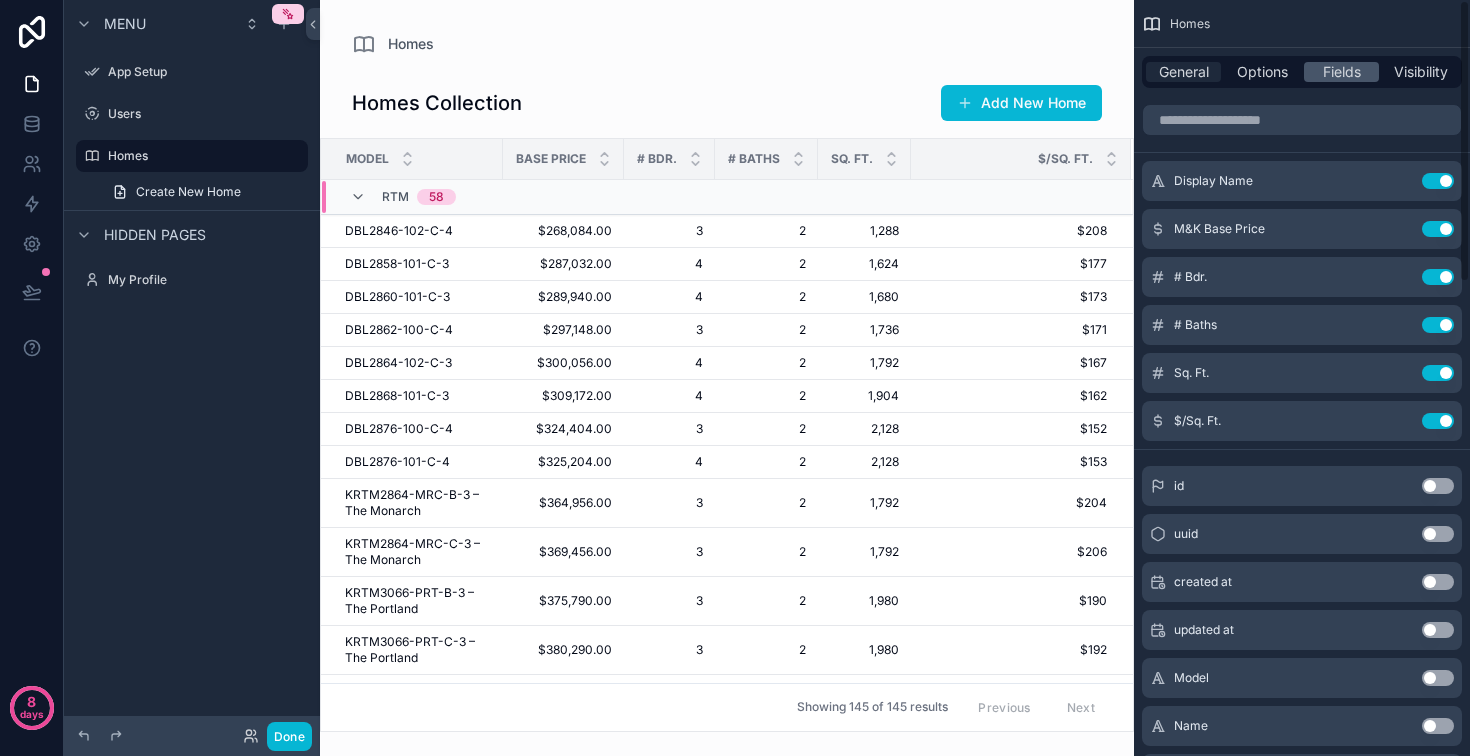 click on "General" at bounding box center (1184, 72) 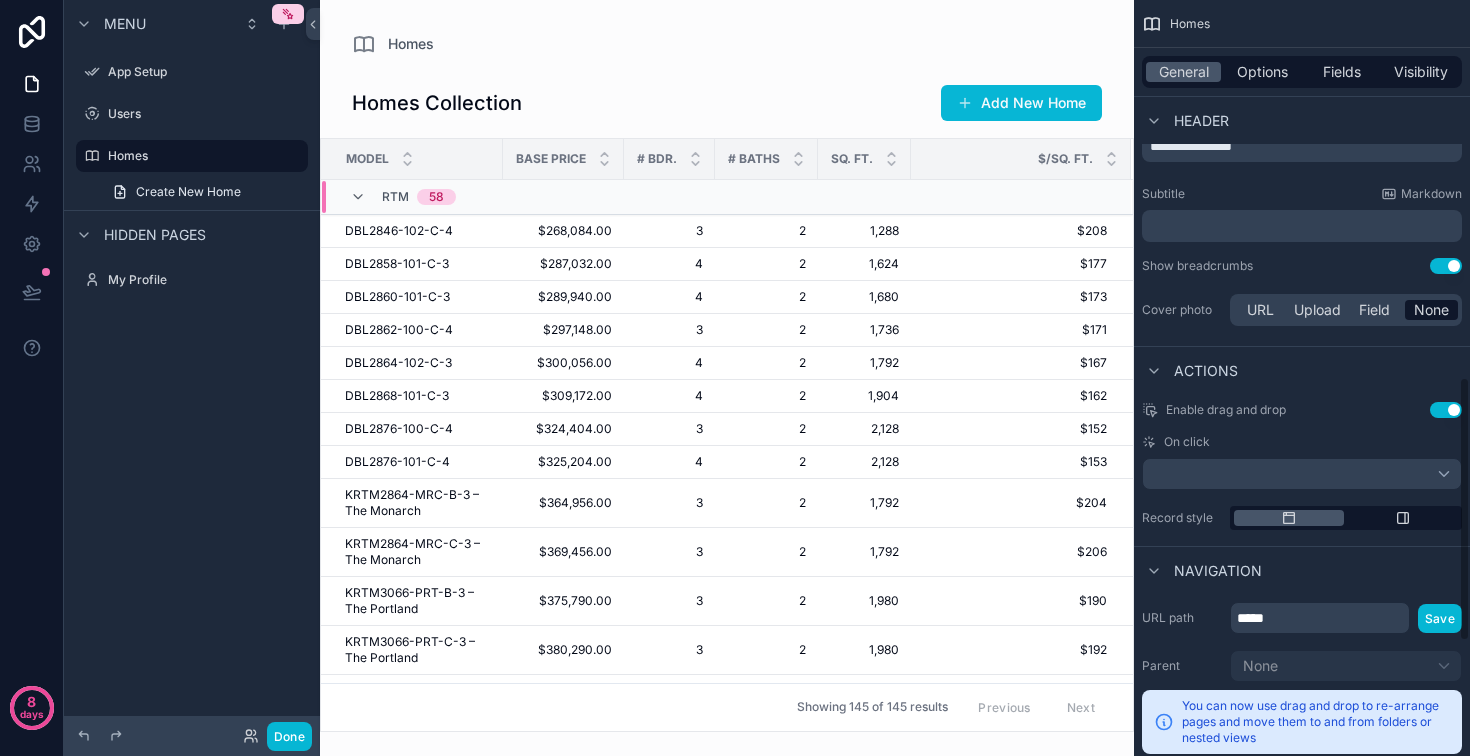 scroll, scrollTop: 905, scrollLeft: 0, axis: vertical 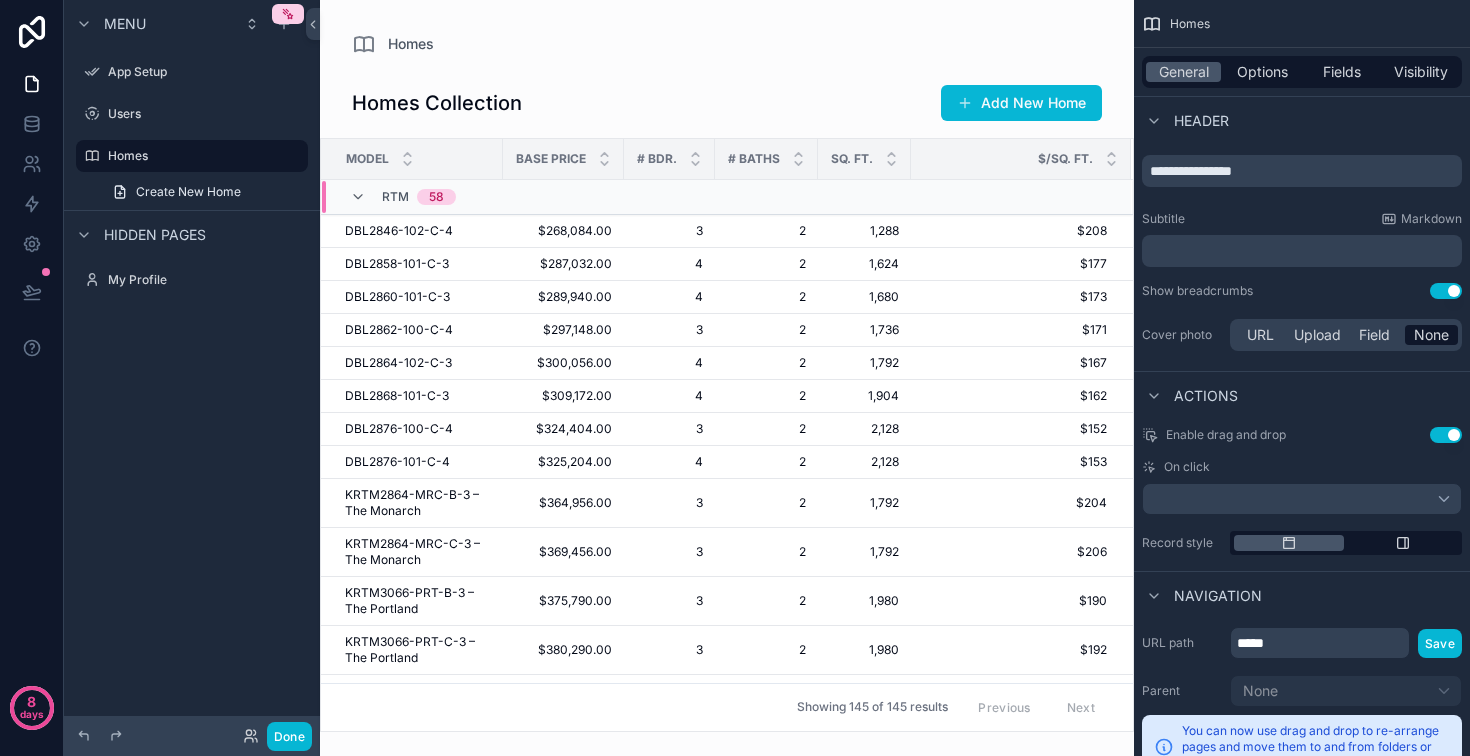 click on "Use setting" at bounding box center [1446, 435] 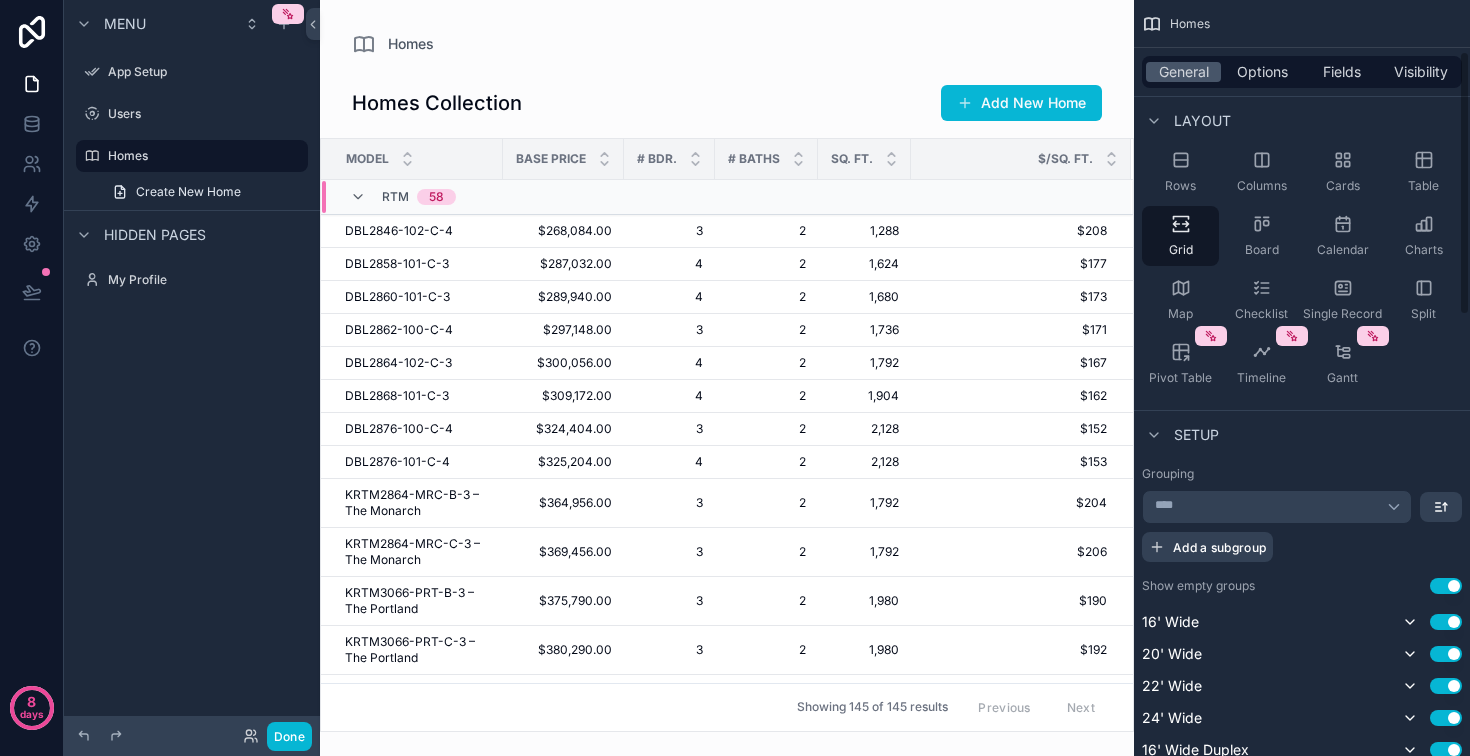 scroll, scrollTop: 0, scrollLeft: 0, axis: both 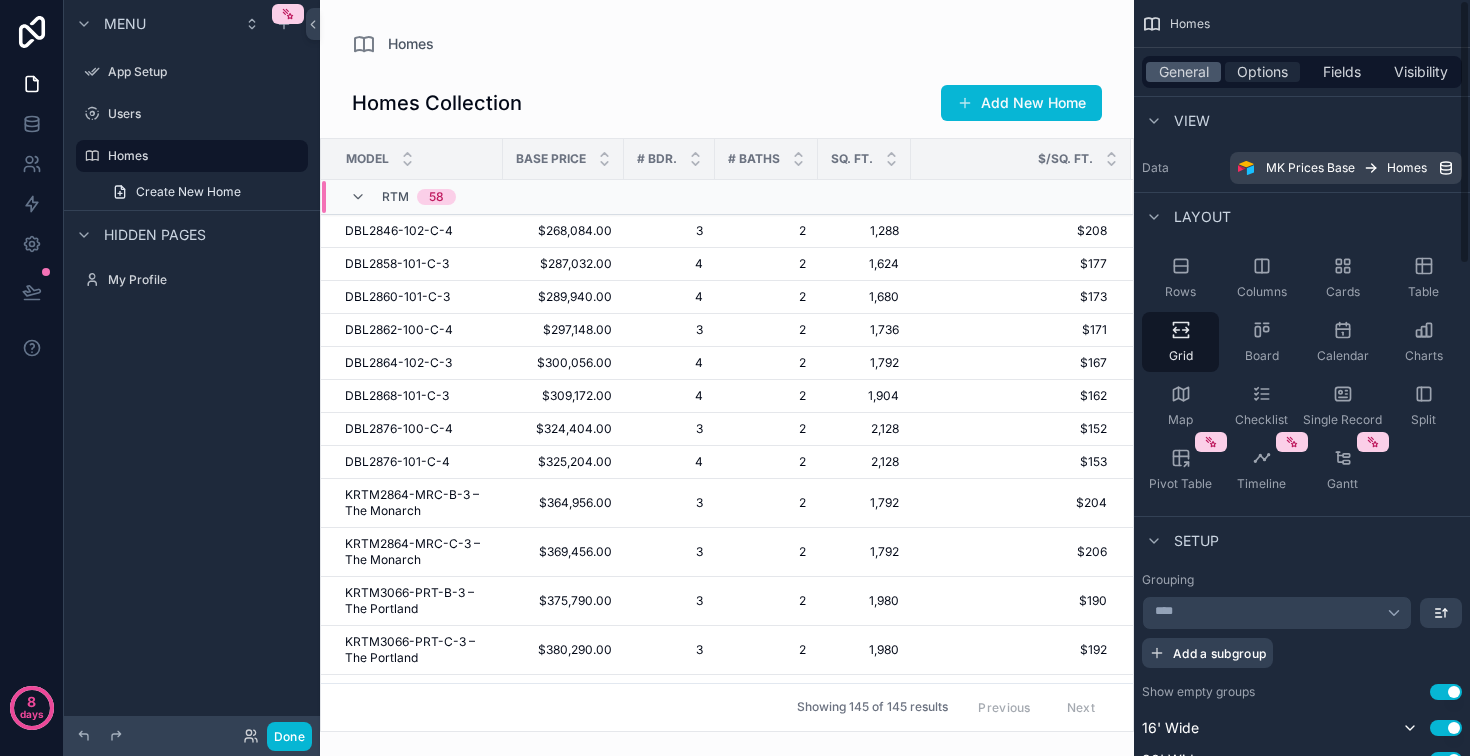 click on "Options" at bounding box center (1262, 72) 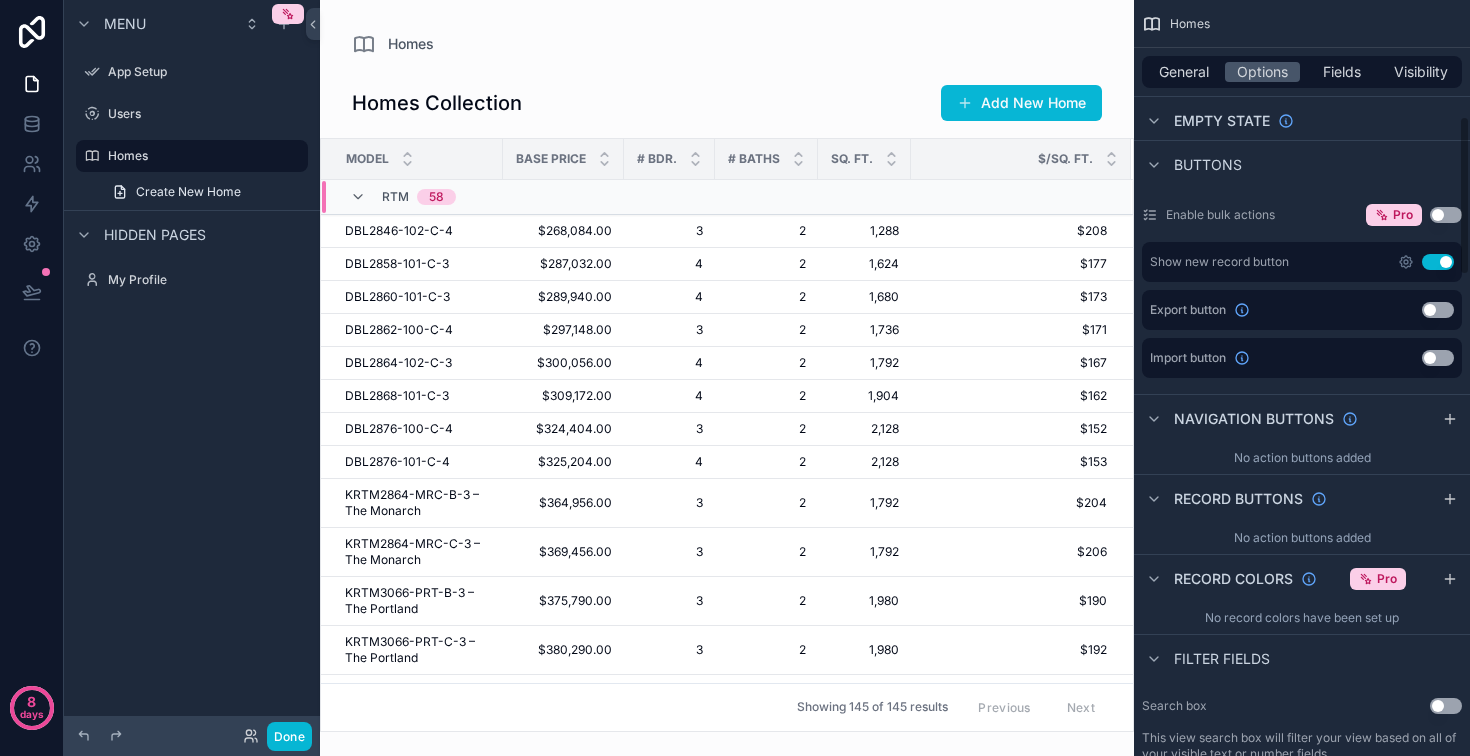 scroll, scrollTop: 574, scrollLeft: 0, axis: vertical 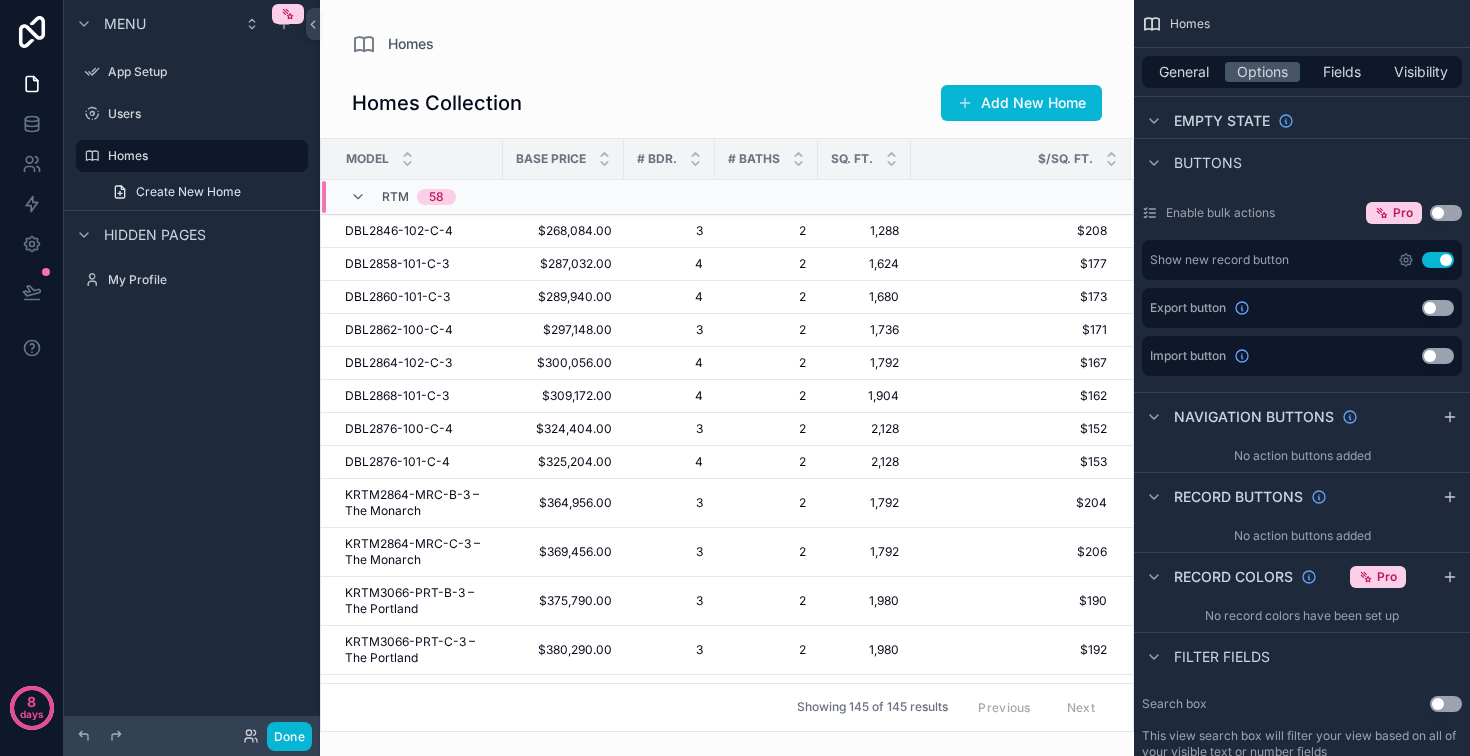 click on "Use setting" at bounding box center (1438, 260) 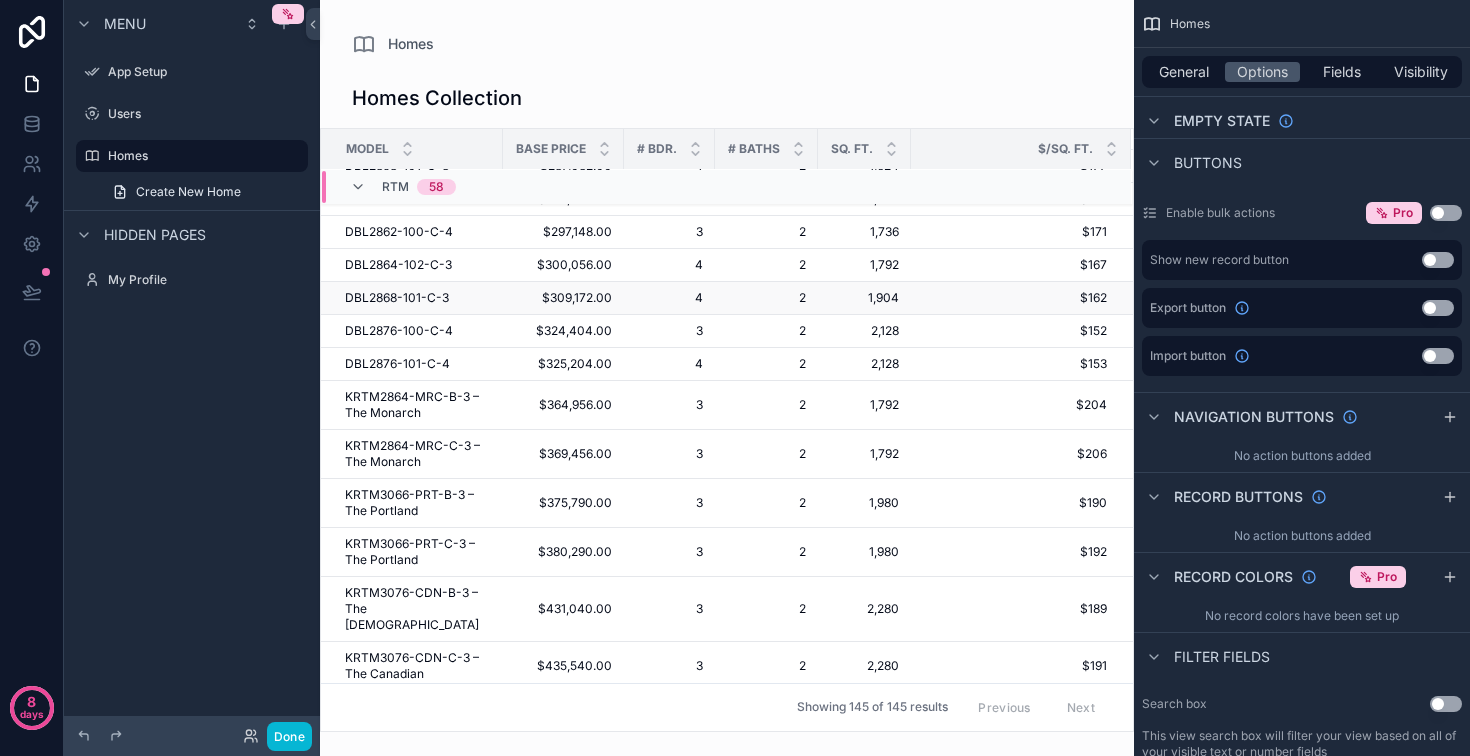 scroll, scrollTop: 0, scrollLeft: 0, axis: both 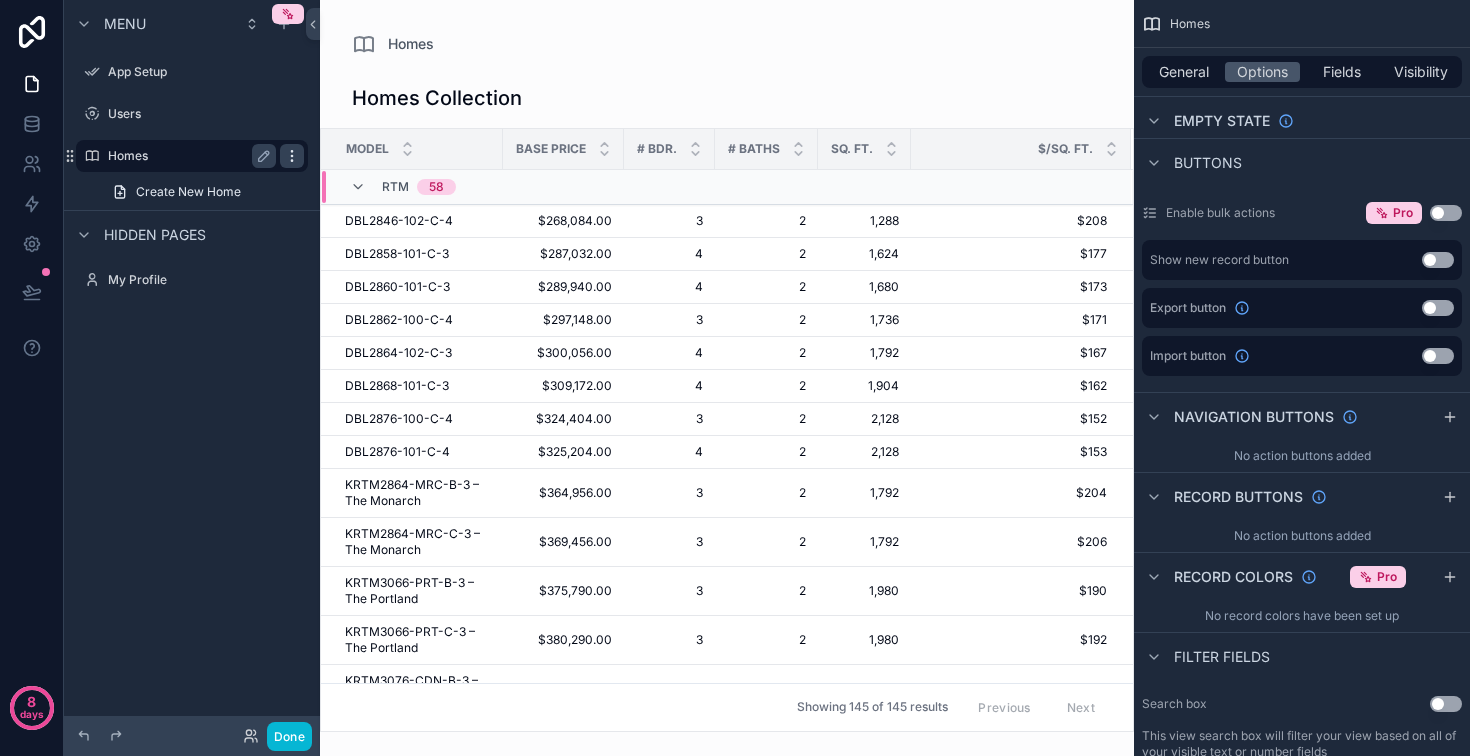 click 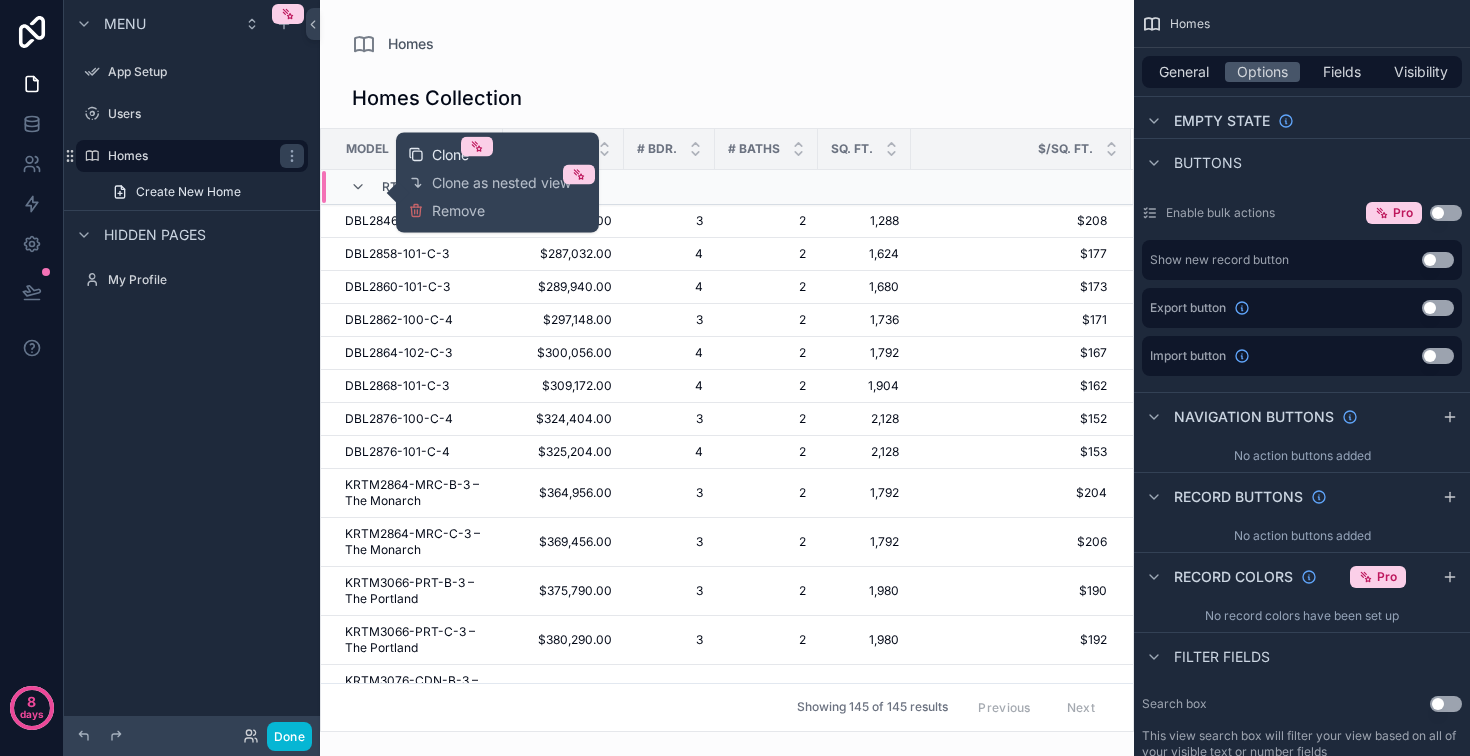click on "Clone" at bounding box center [450, 155] 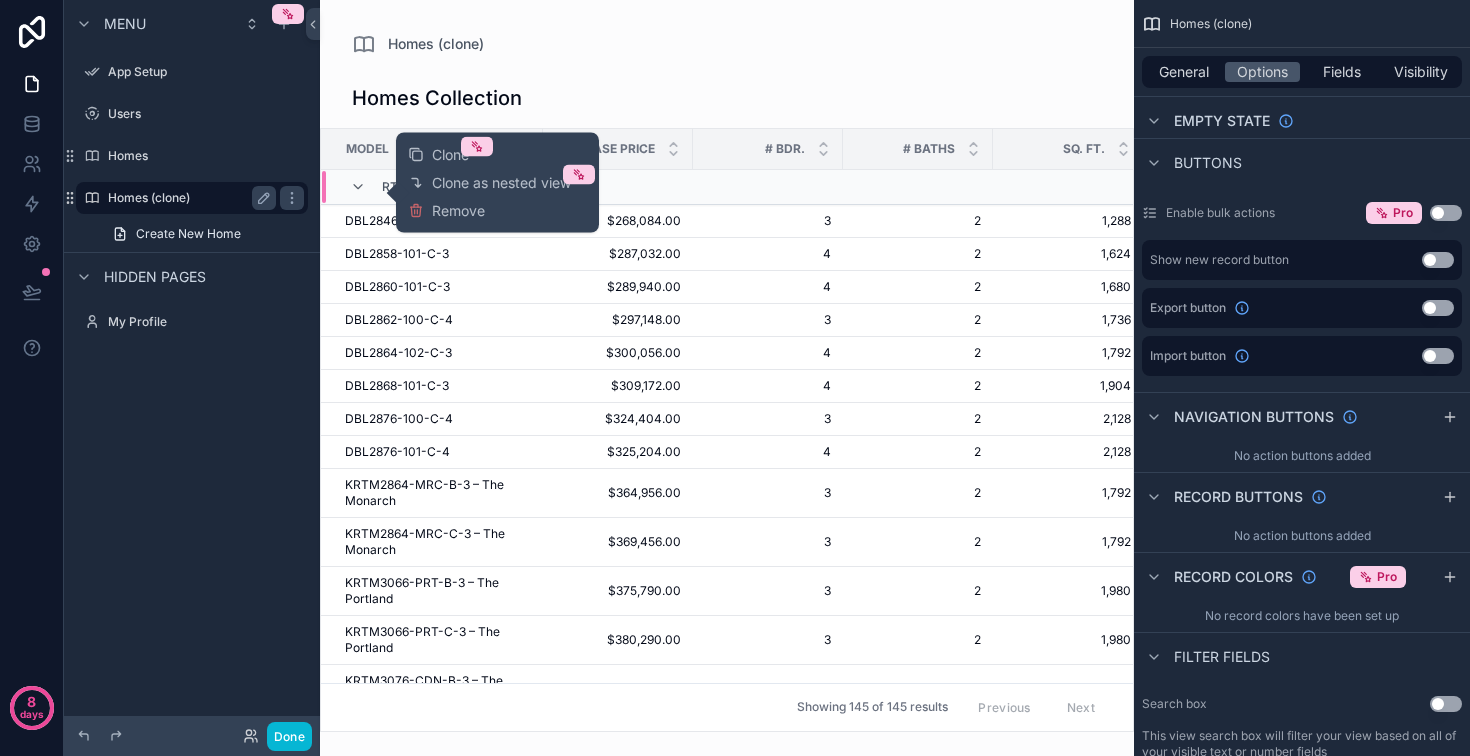 click on "Homes (clone)" at bounding box center (192, 198) 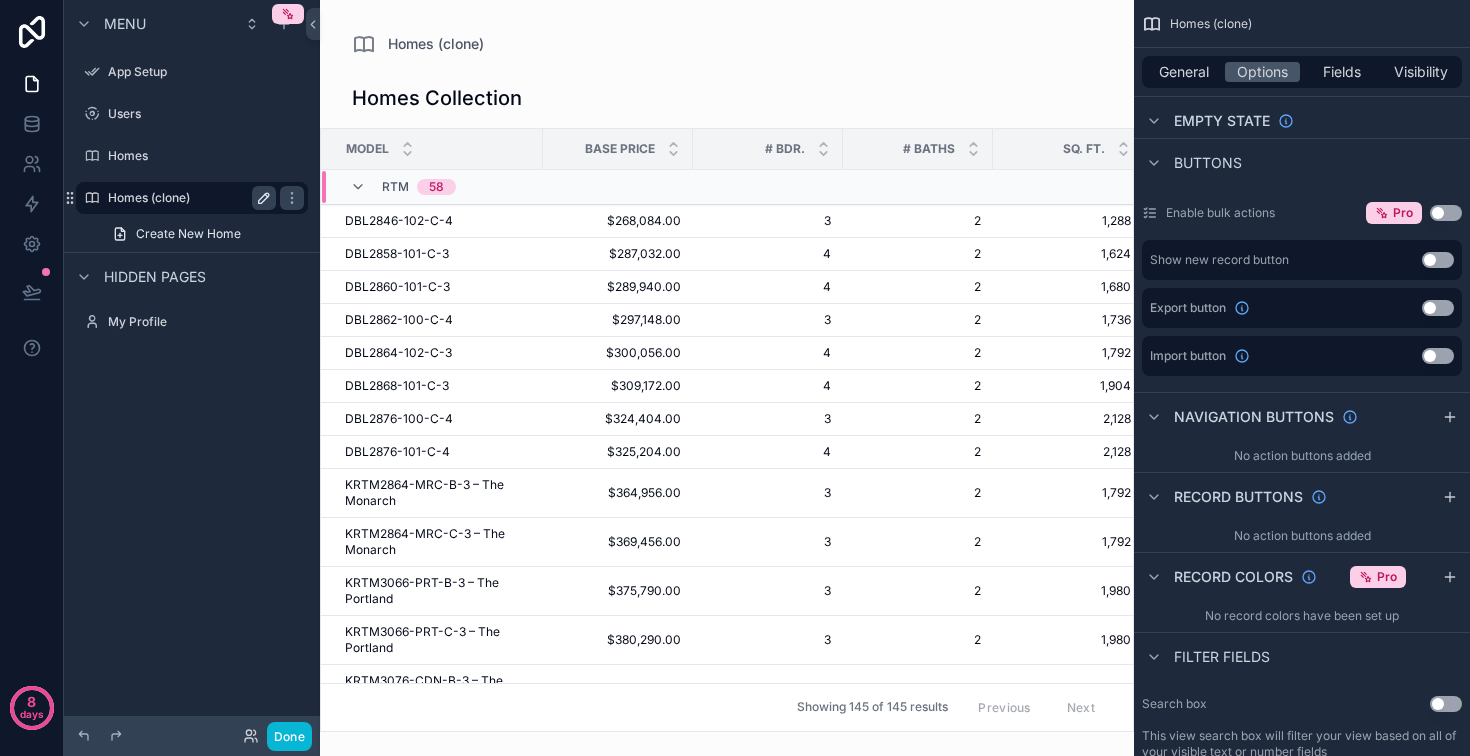 click 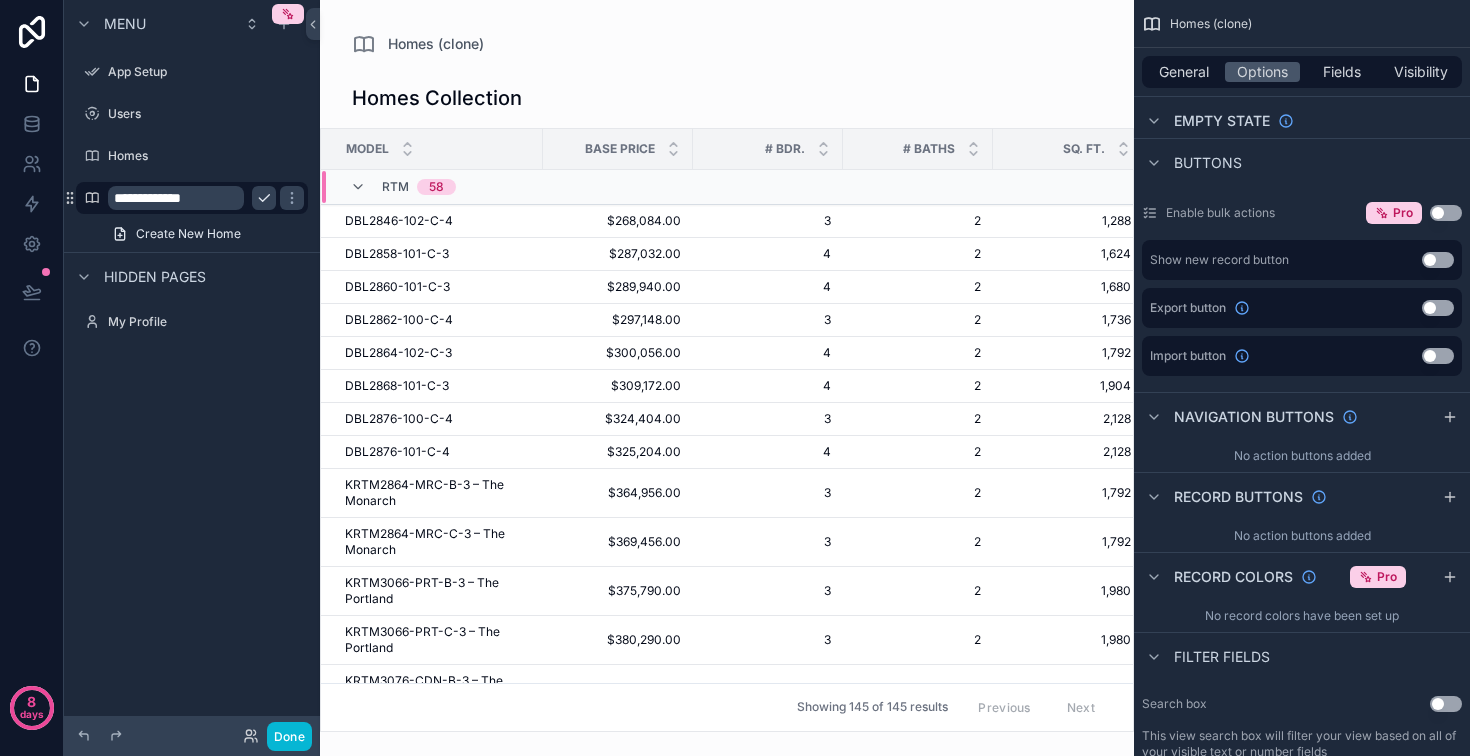 click on "**********" at bounding box center (176, 198) 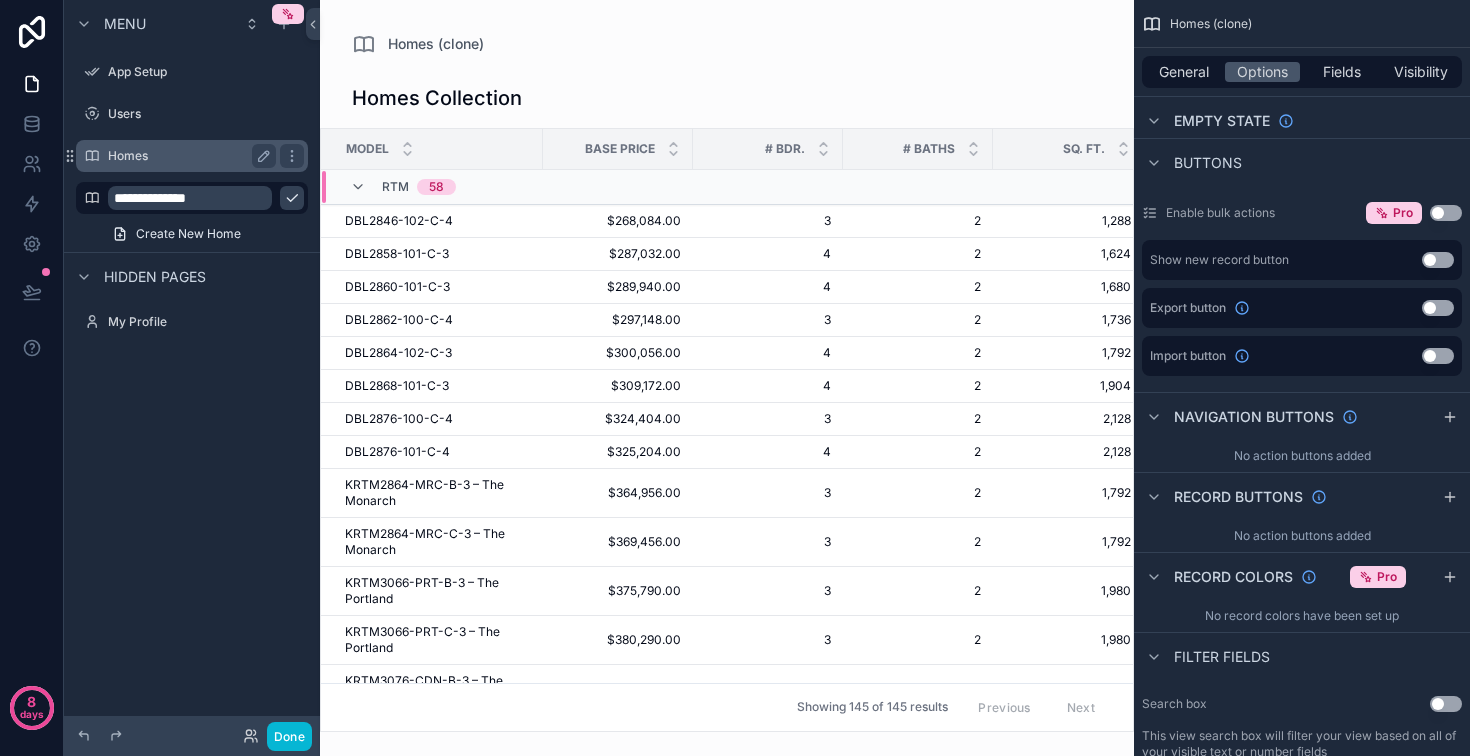 type on "**********" 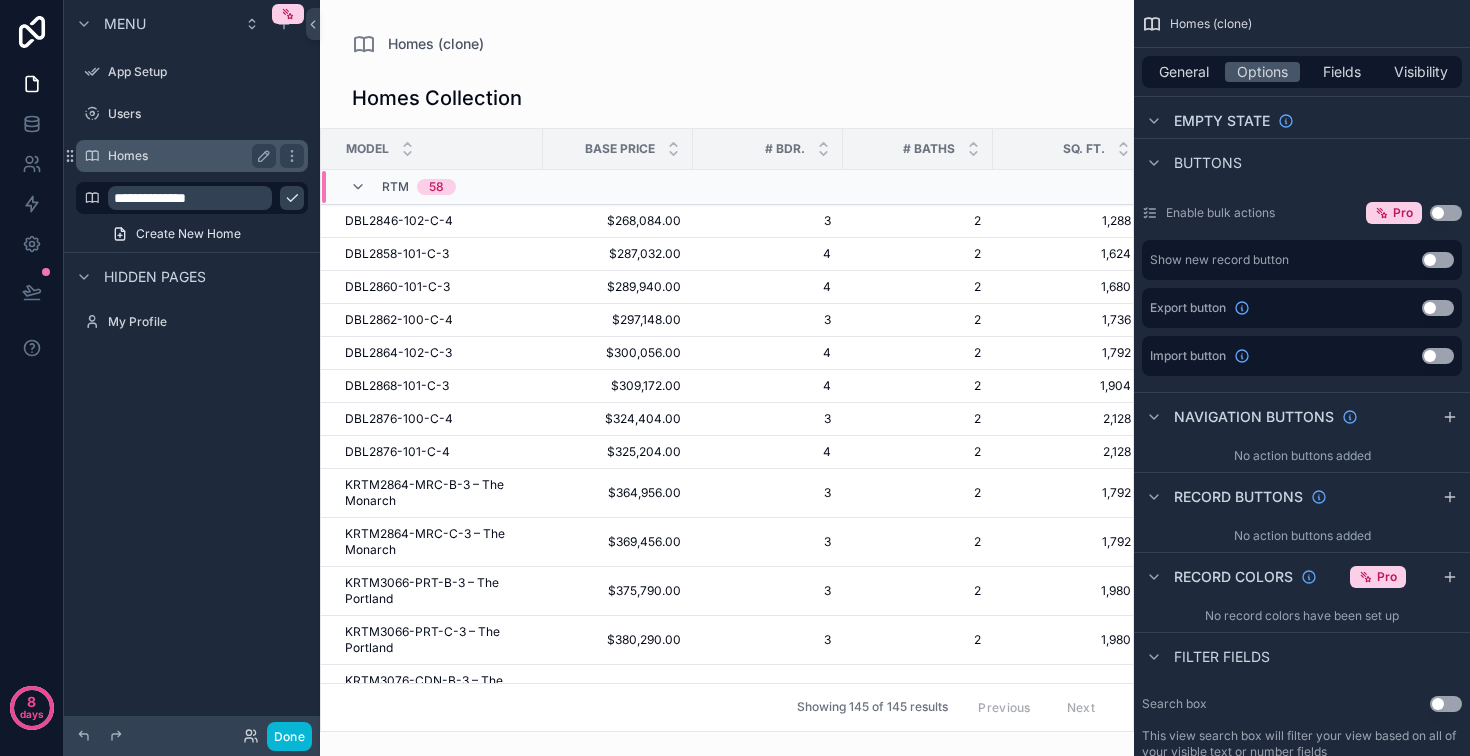 click on "Homes" at bounding box center [188, 156] 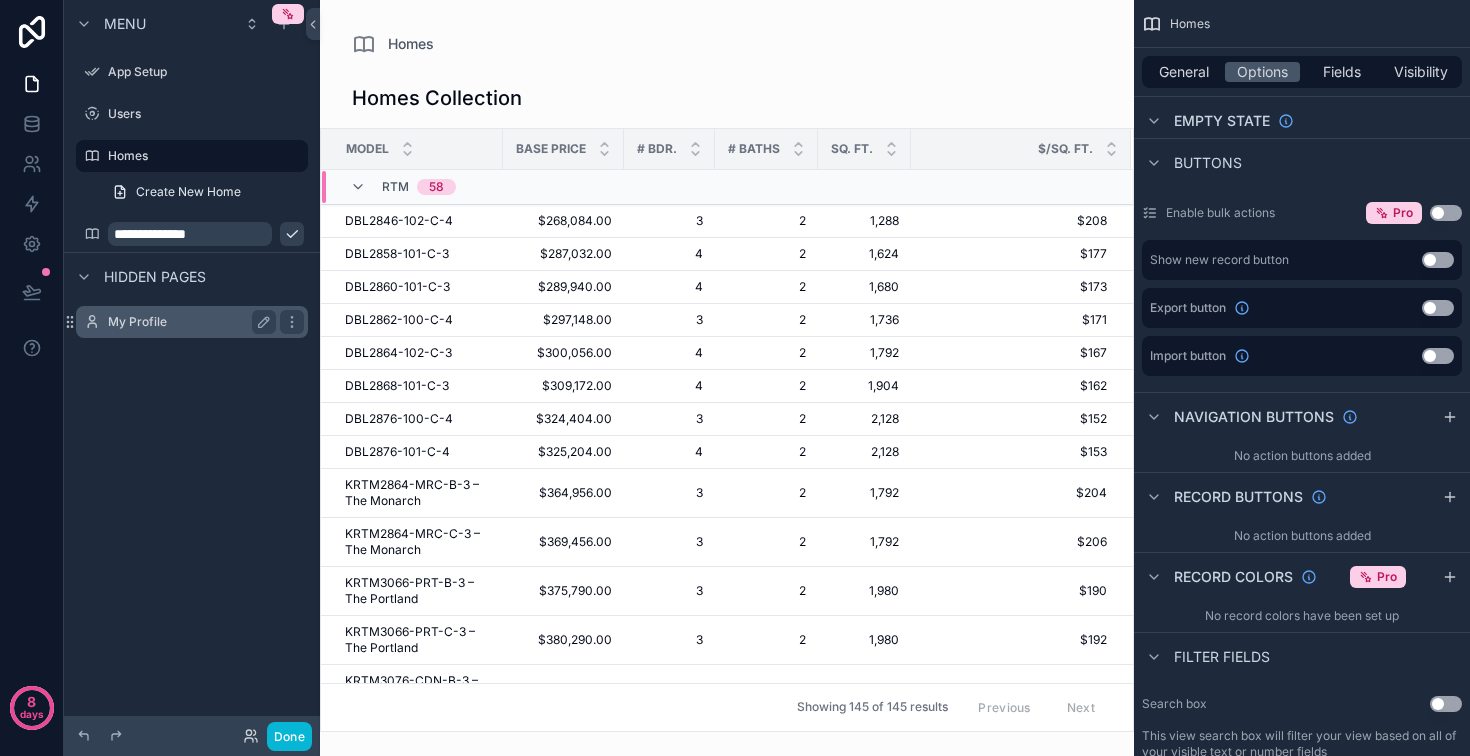 click on "My Profile" at bounding box center (192, 322) 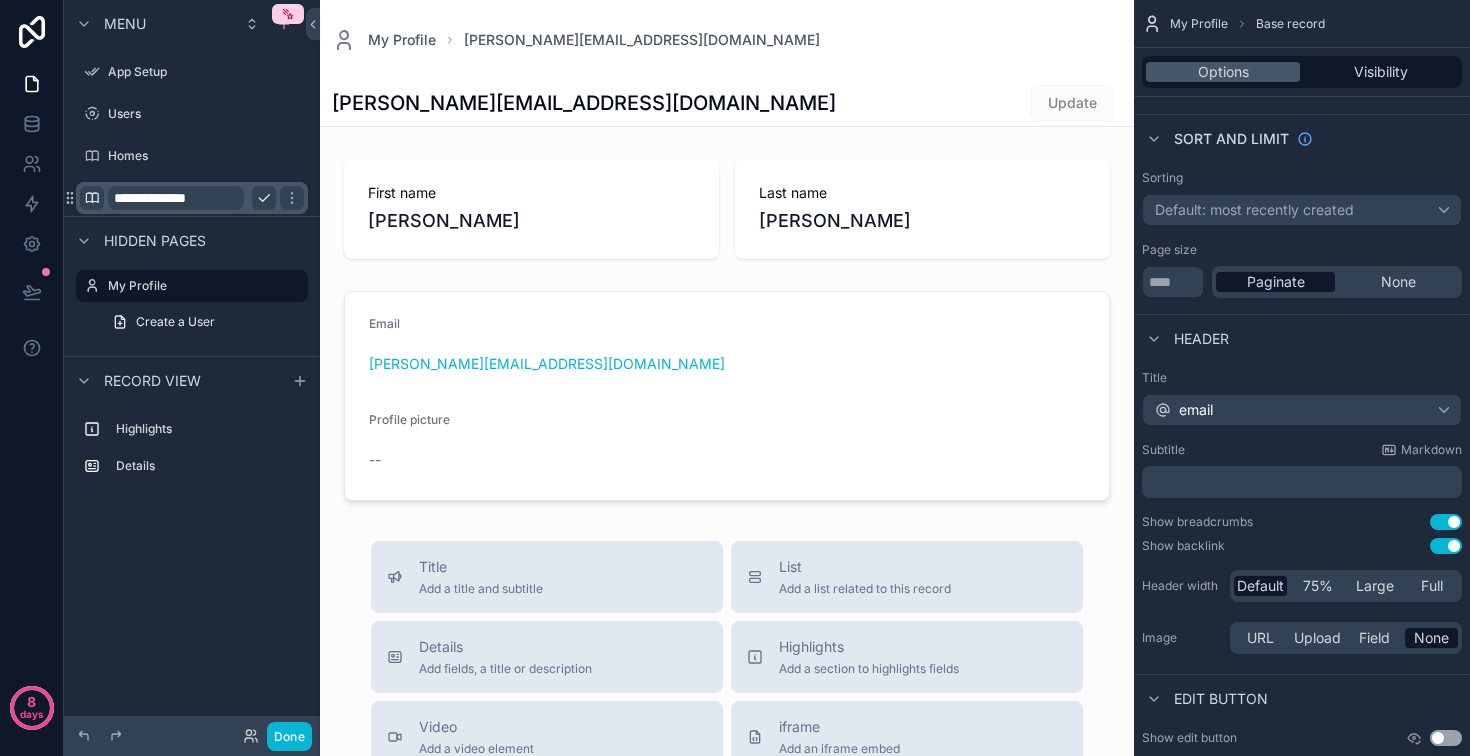 click at bounding box center [92, 198] 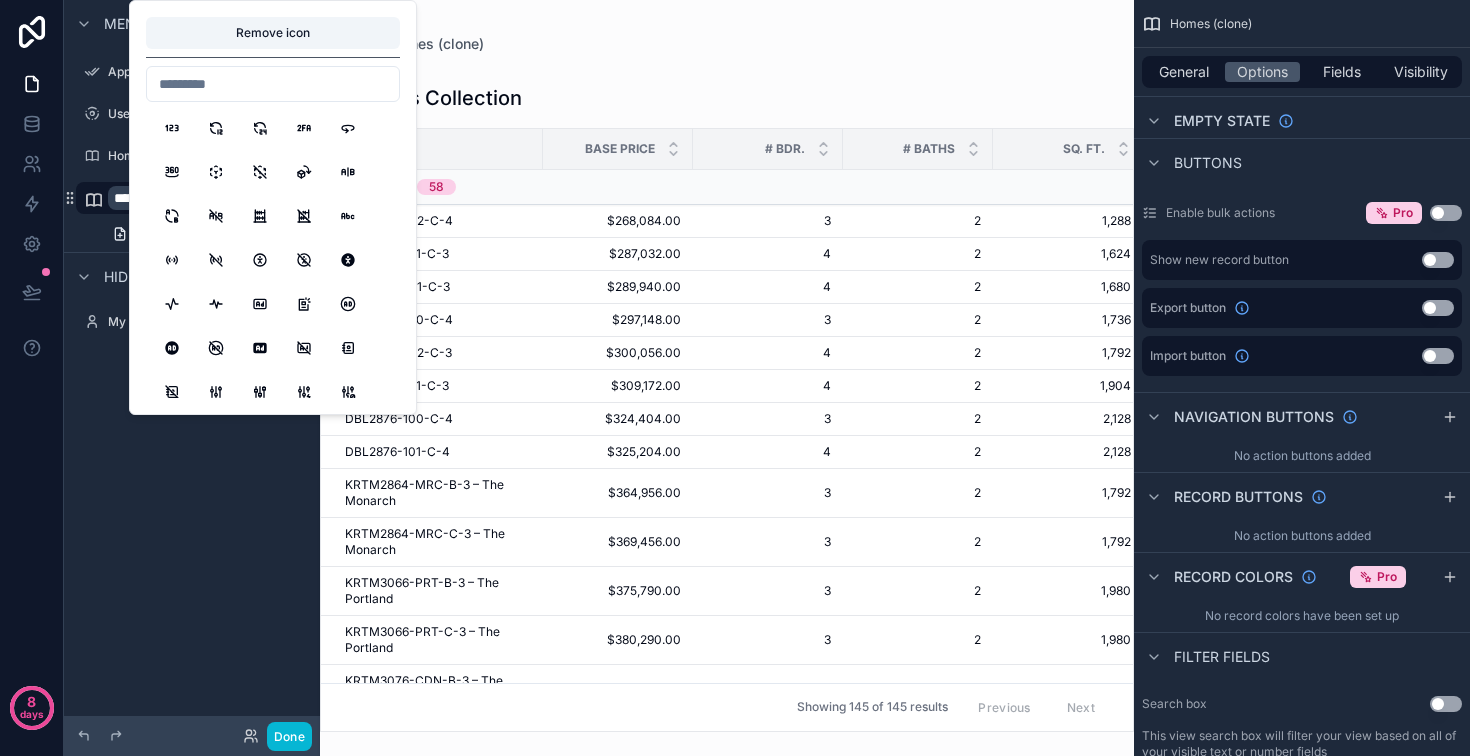 click at bounding box center (727, 378) 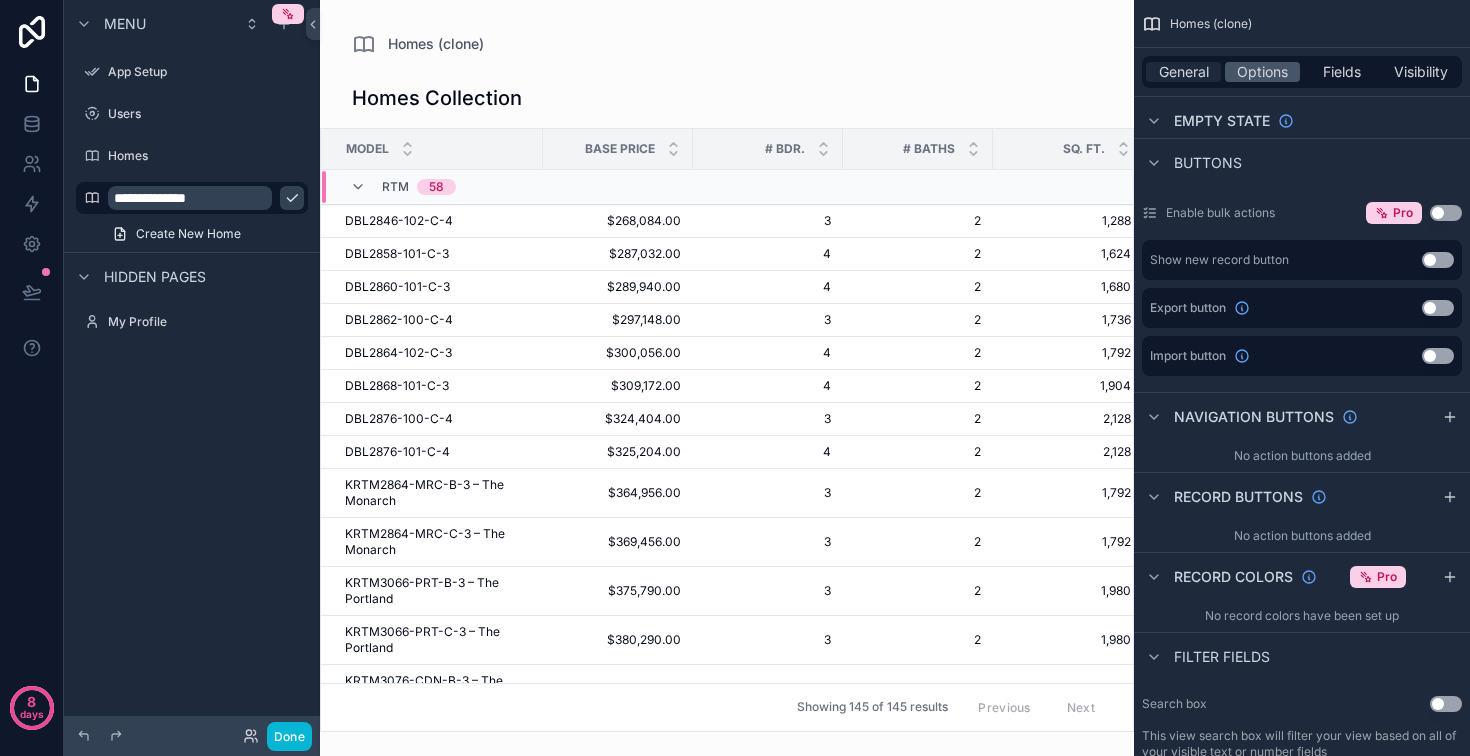 click on "General" at bounding box center [1184, 72] 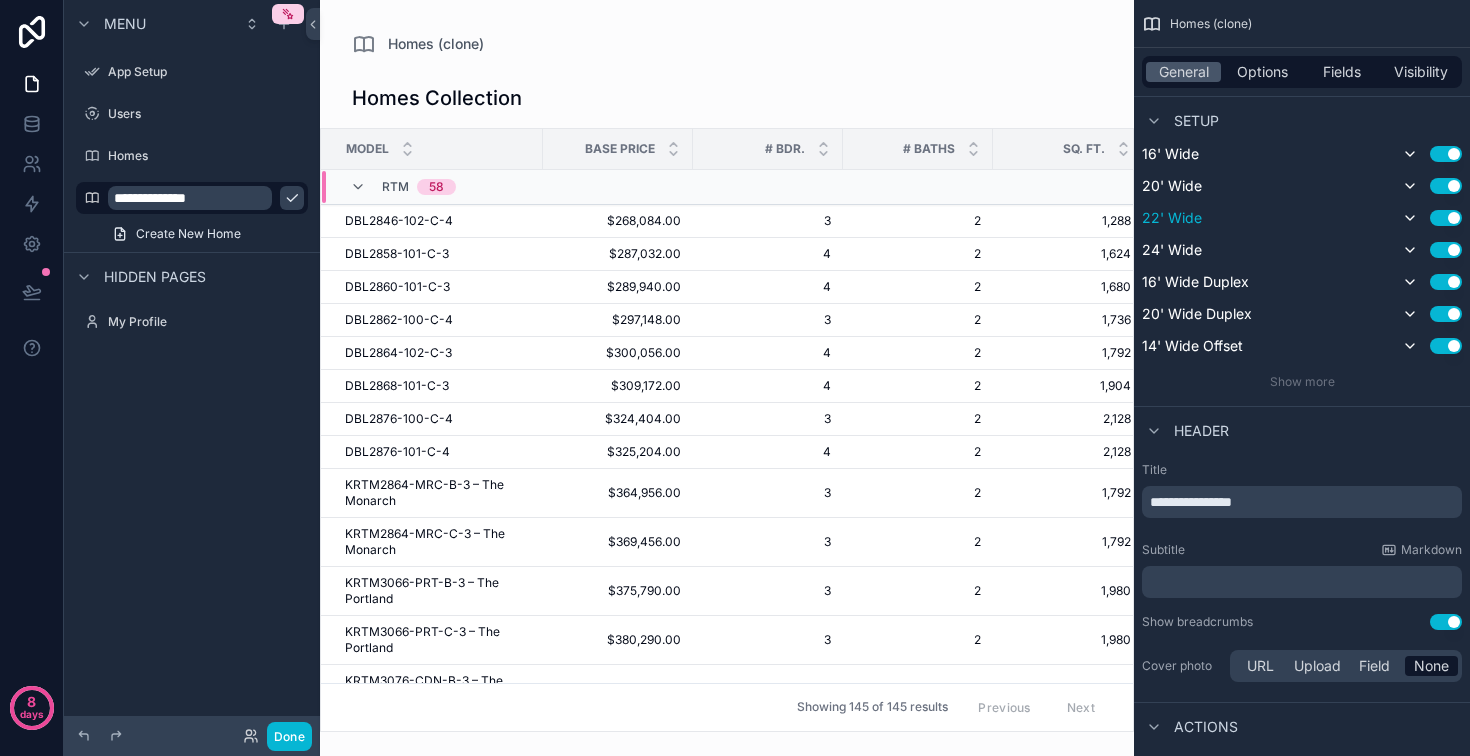 click on "Use setting" at bounding box center [1446, 218] 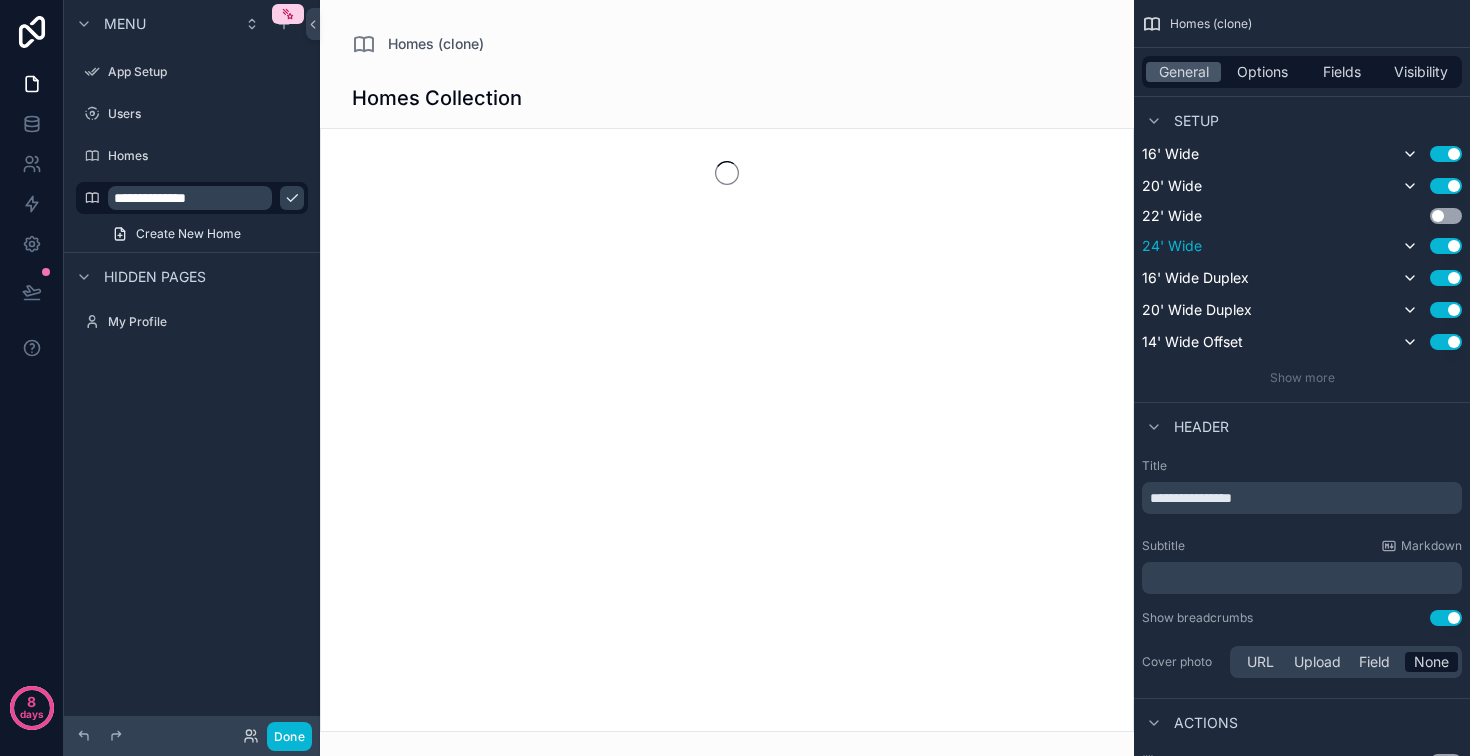 click on "Use setting" at bounding box center [1446, 246] 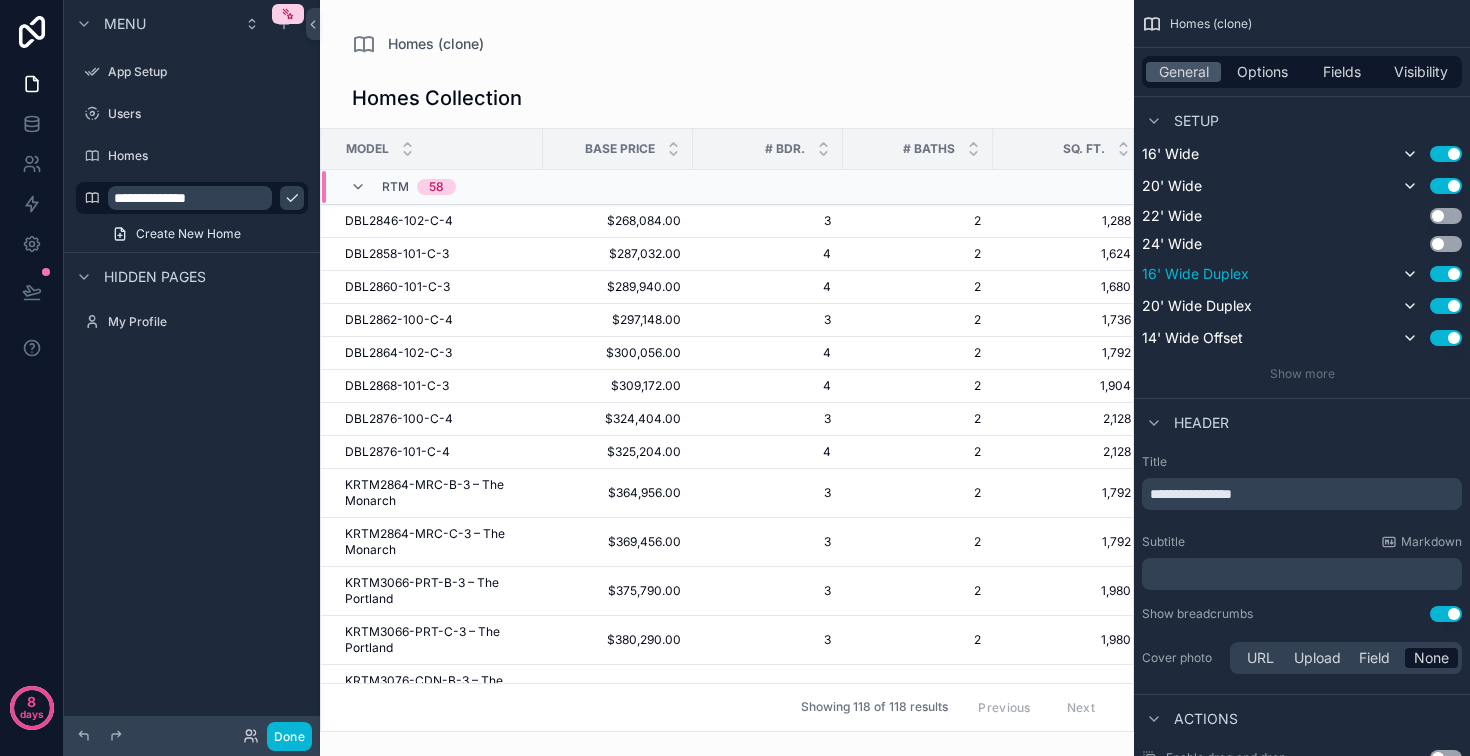 click on "Use setting" at bounding box center (1446, 274) 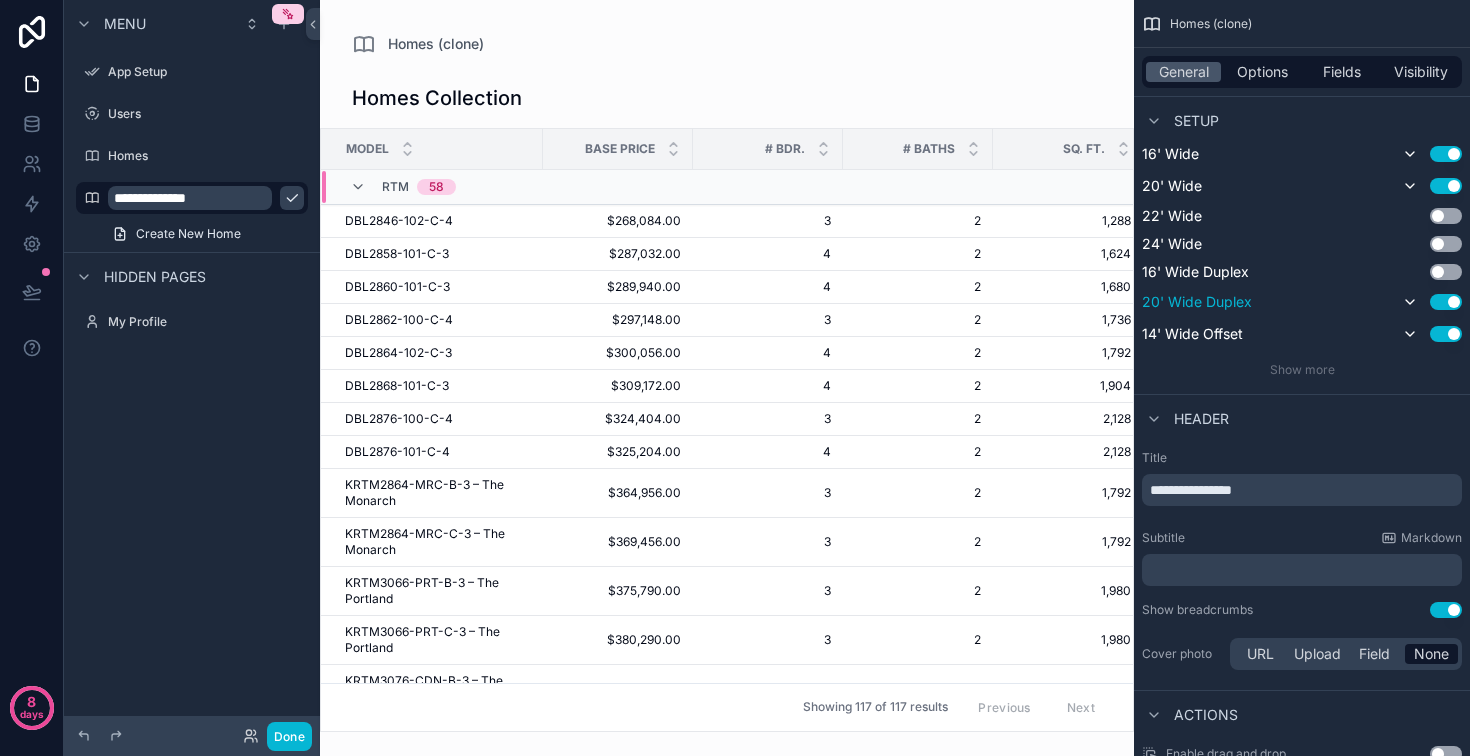 click on "Use setting" at bounding box center [1446, 302] 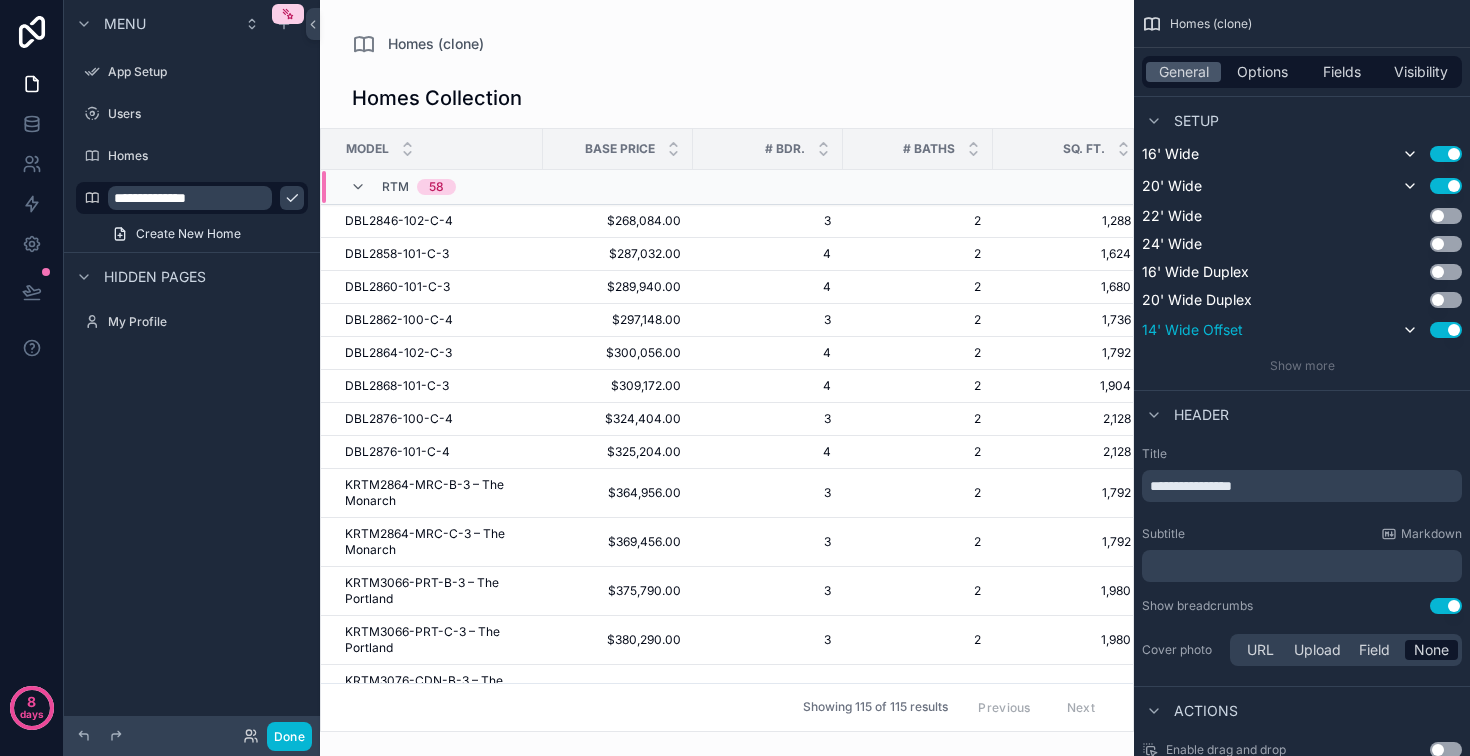 click on "Use setting" at bounding box center [1446, 330] 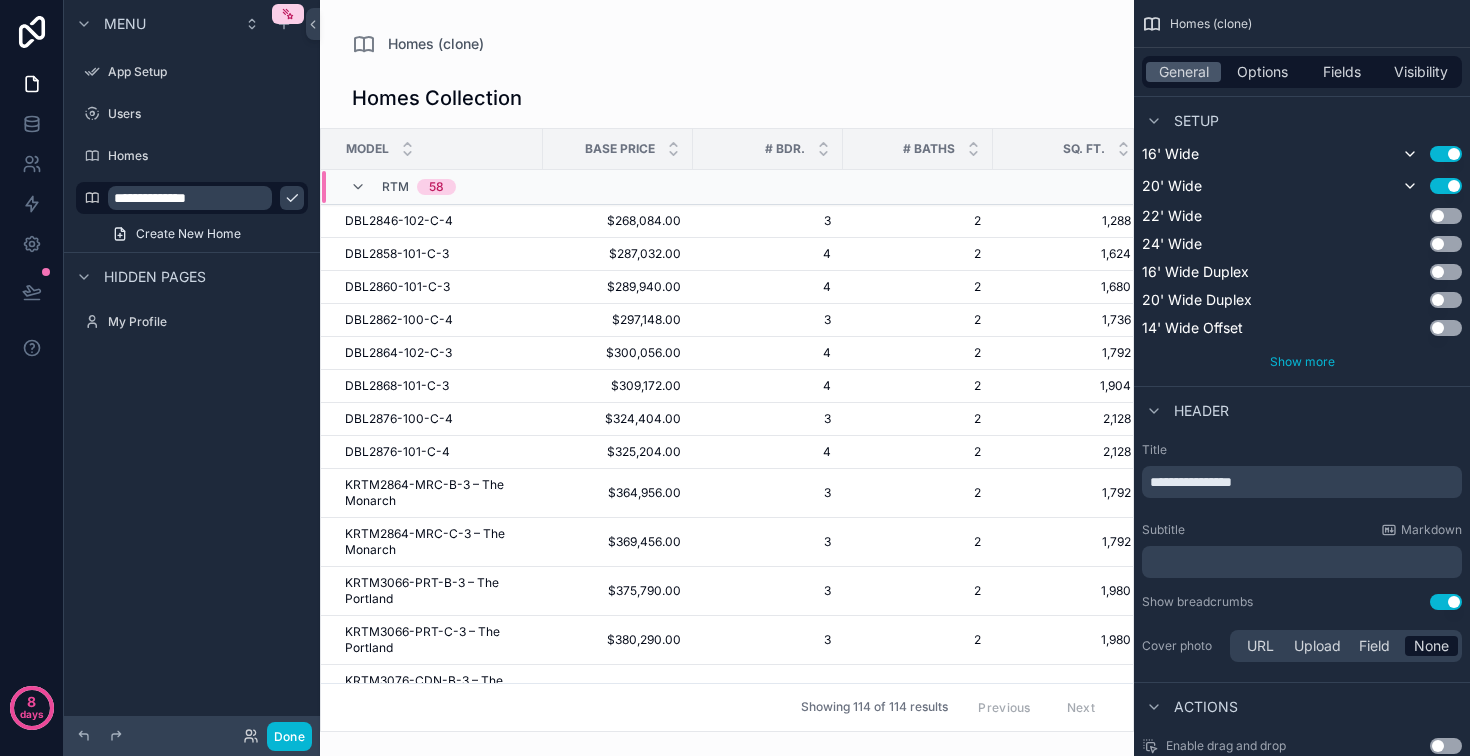 click on "Show more" at bounding box center [1302, 361] 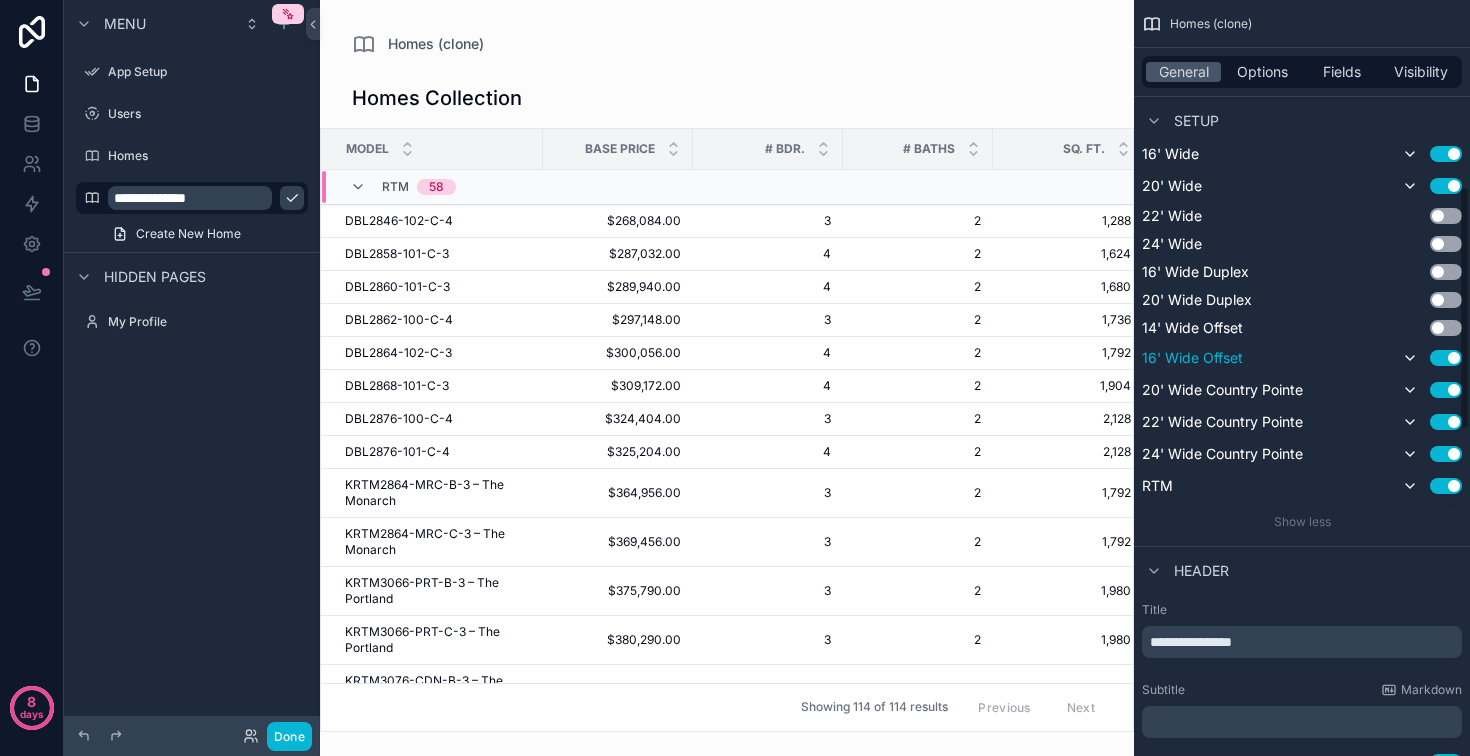 click on "Use setting" at bounding box center (1430, 358) 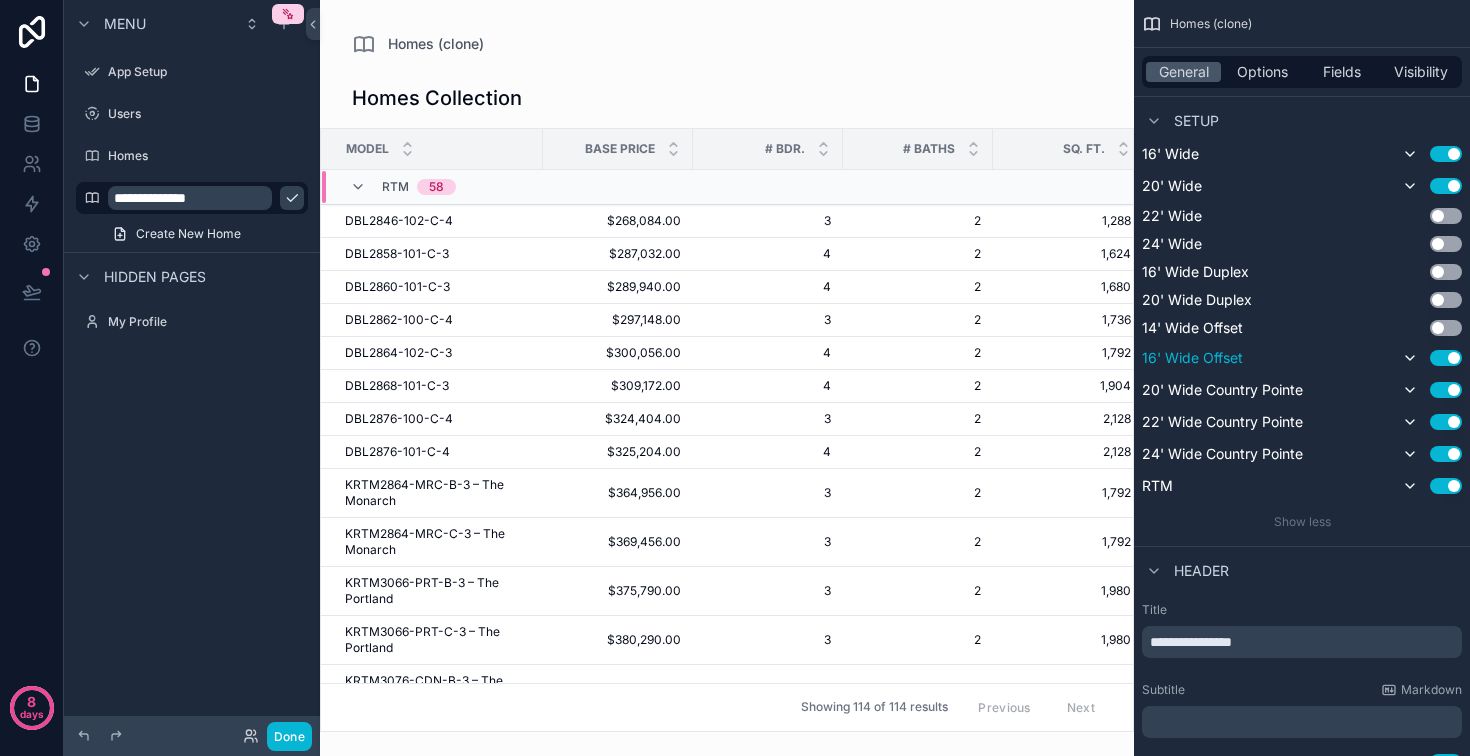 click on "Use setting" at bounding box center (1446, 358) 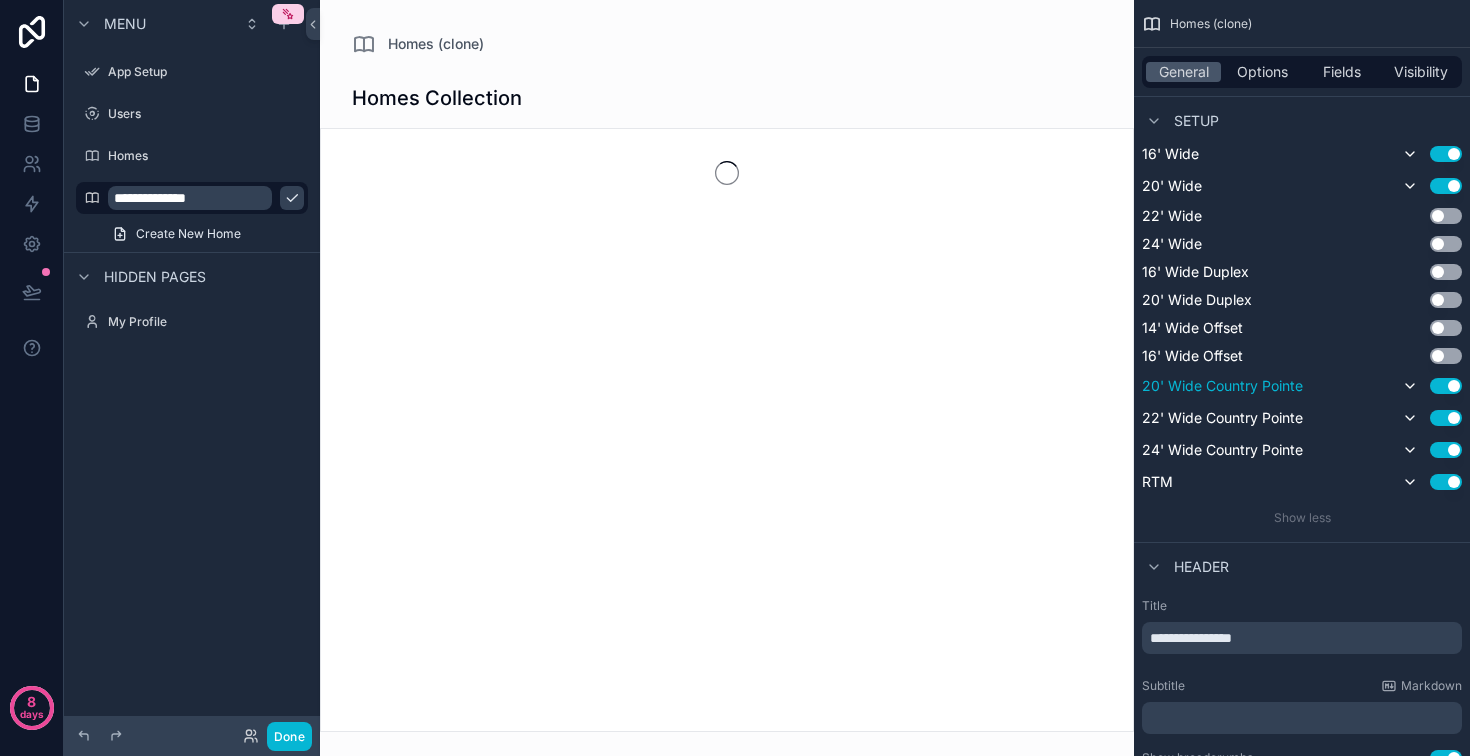 click on "Use setting" at bounding box center (1430, 386) 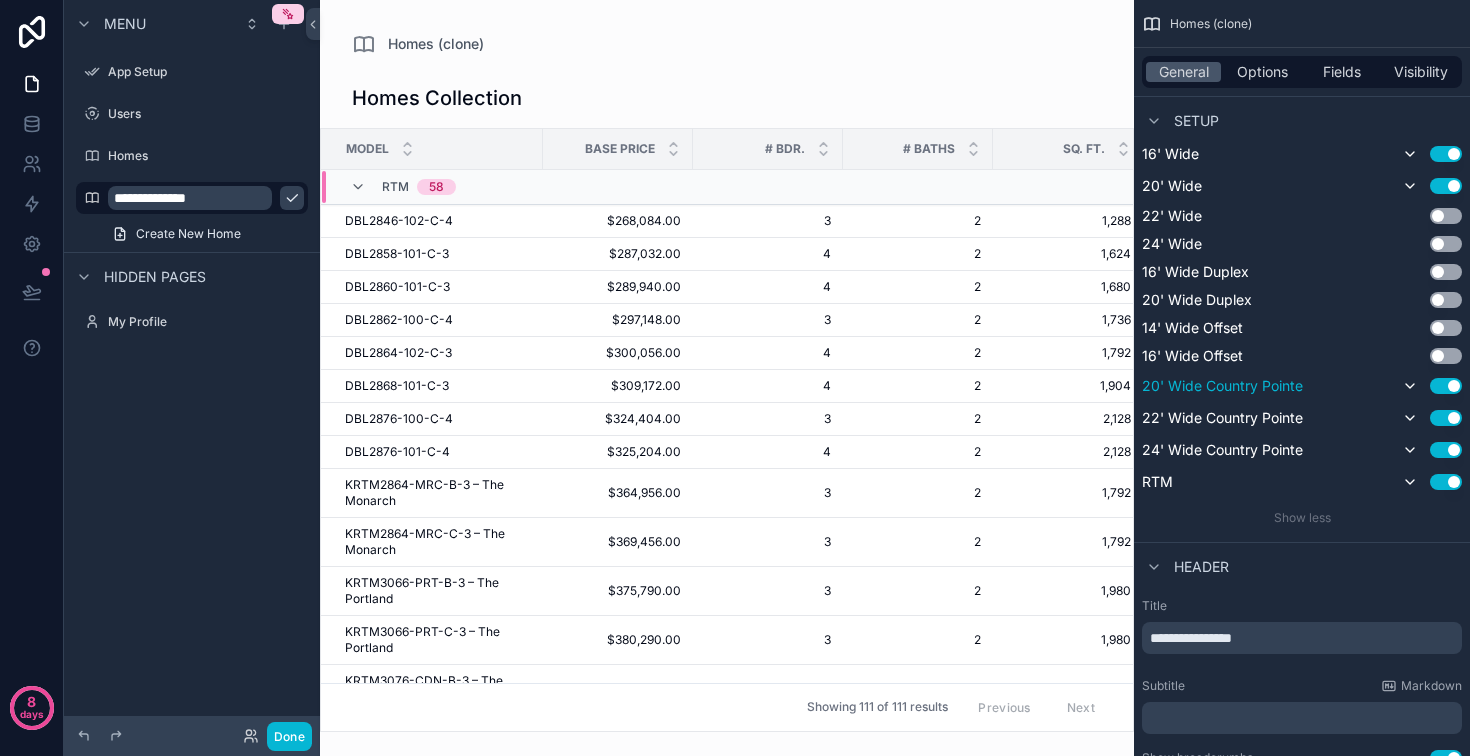 click on "Use setting" at bounding box center (1446, 386) 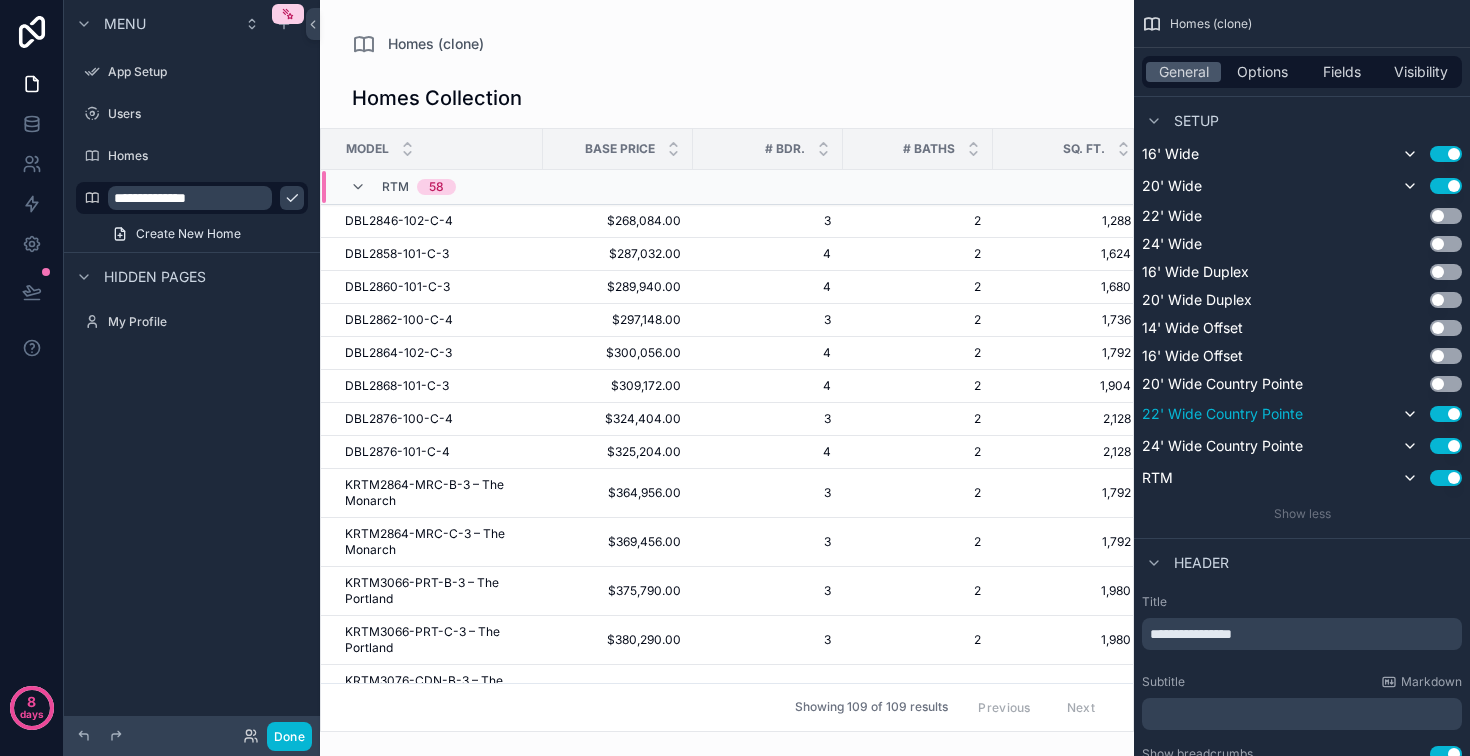 click on "Use setting" at bounding box center (1446, 414) 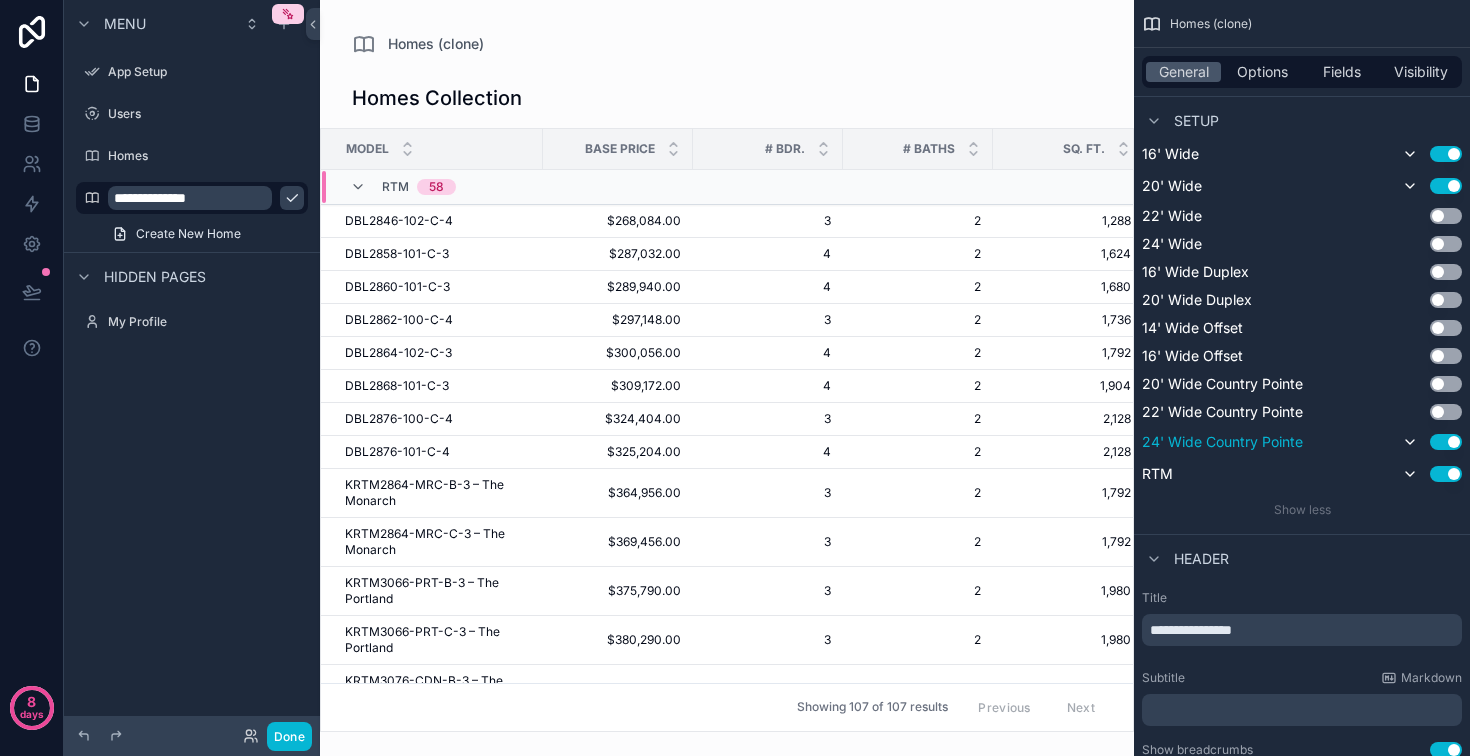 click on "Use setting" at bounding box center (1446, 442) 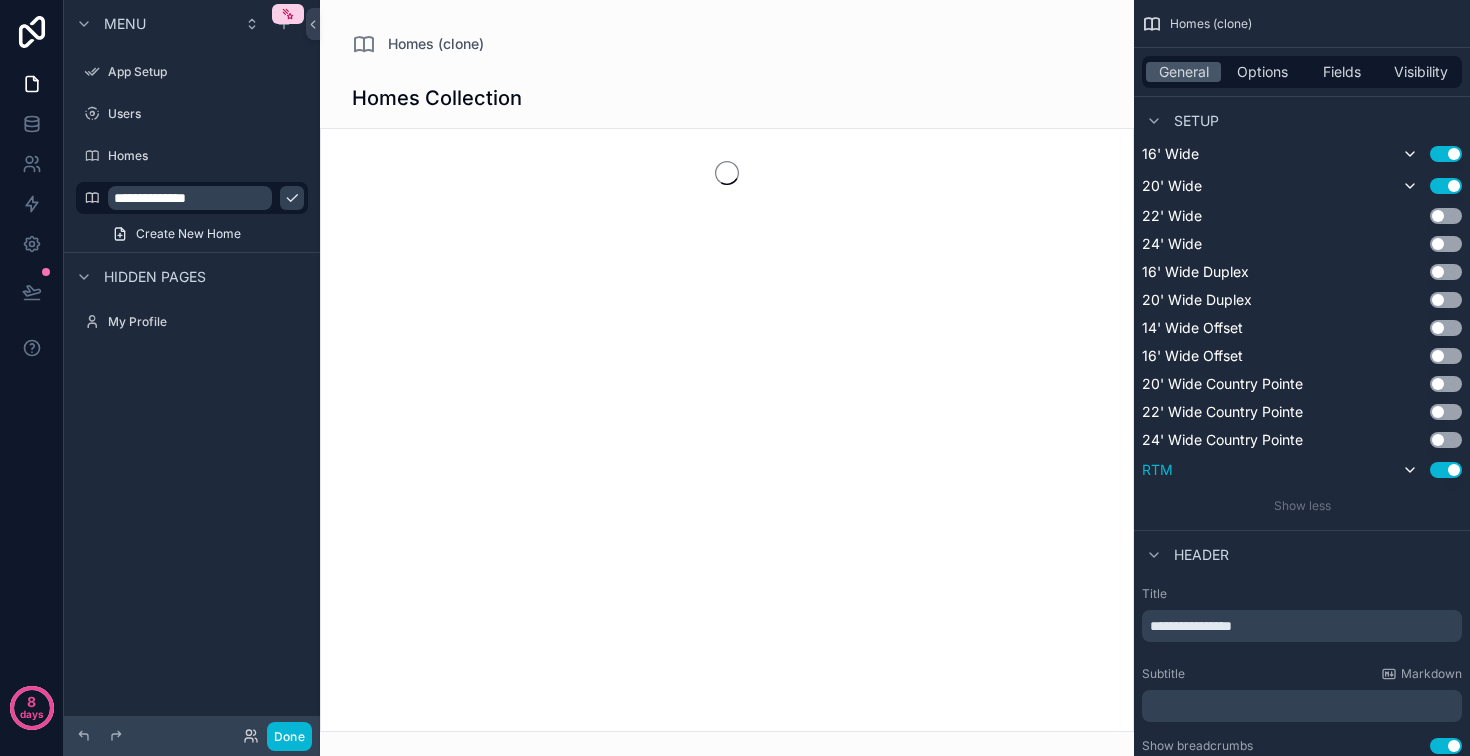 click on "Use setting" at bounding box center (1446, 470) 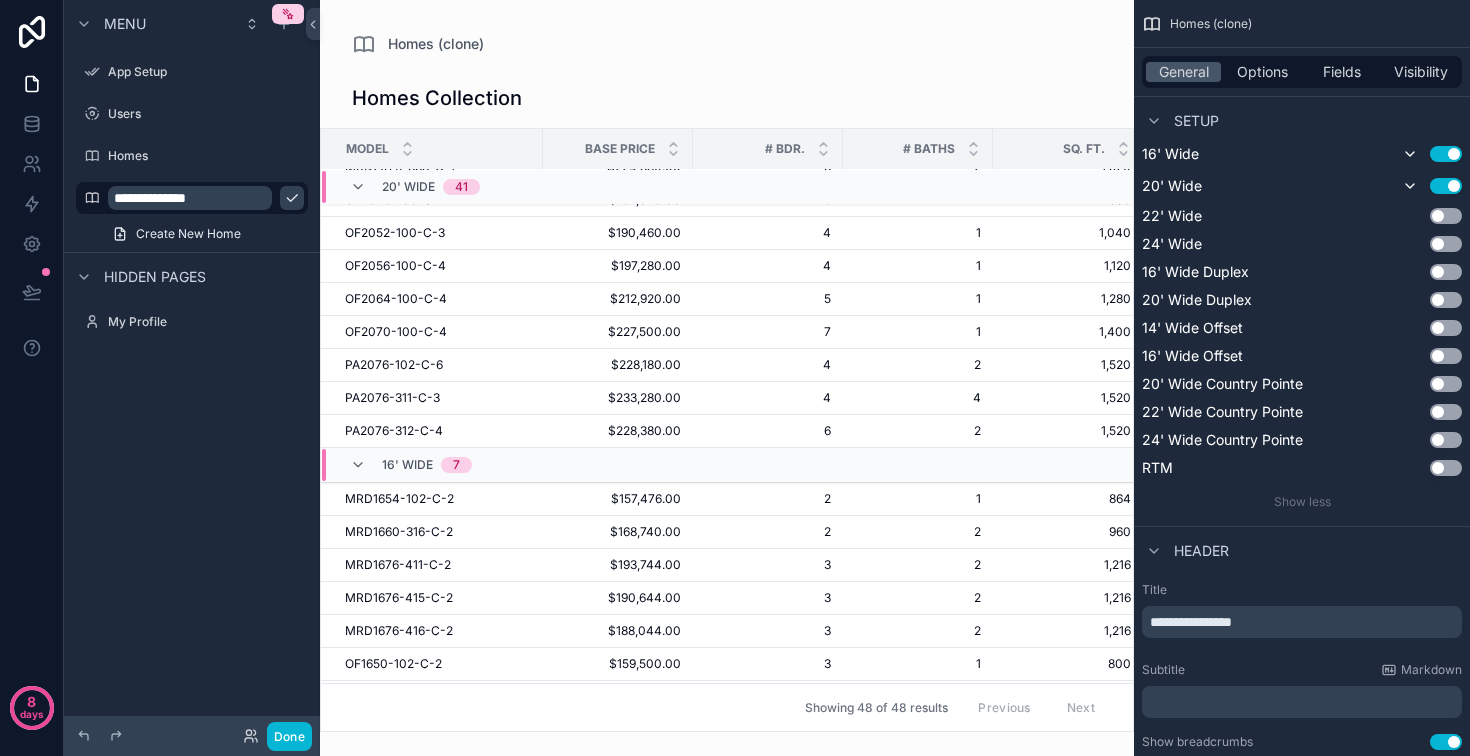 scroll, scrollTop: 1340, scrollLeft: 0, axis: vertical 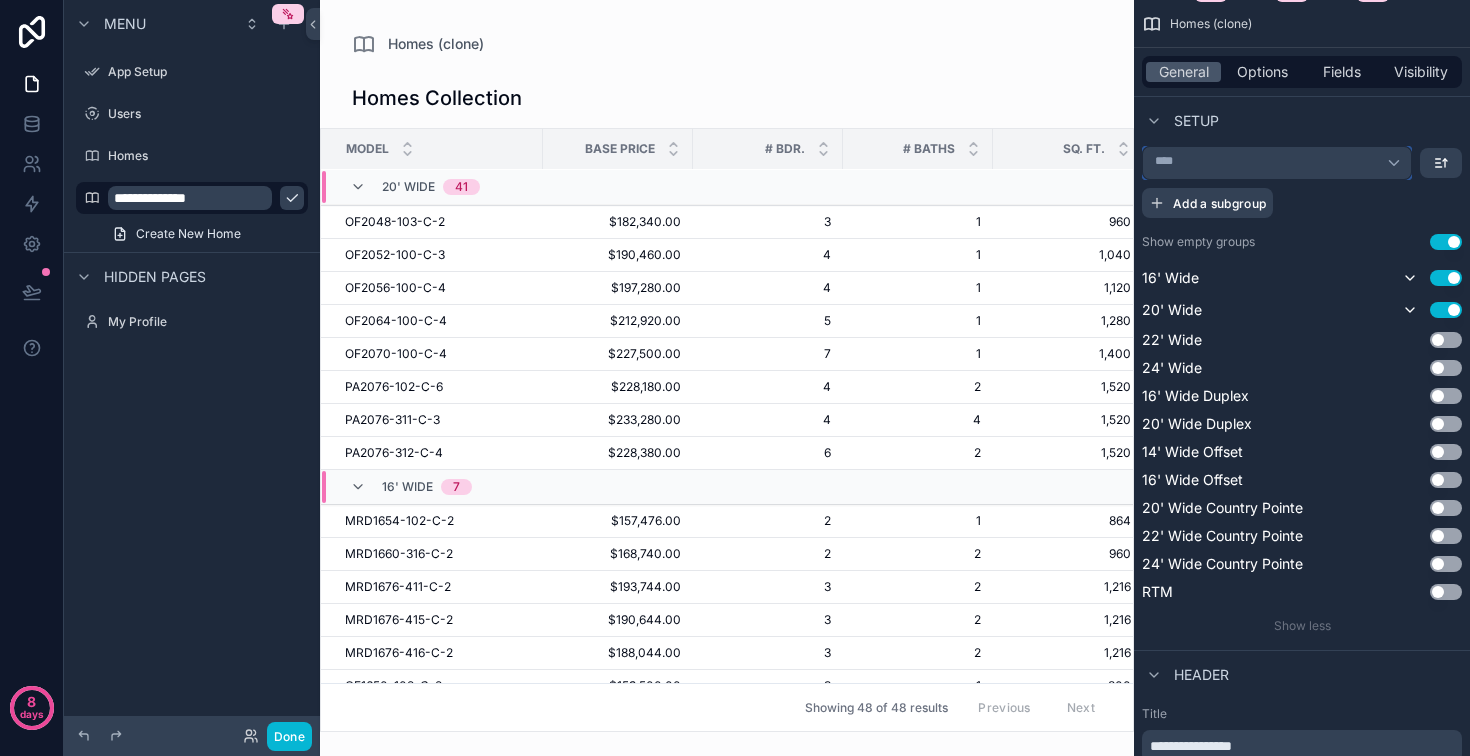 click on "****" at bounding box center (1277, 163) 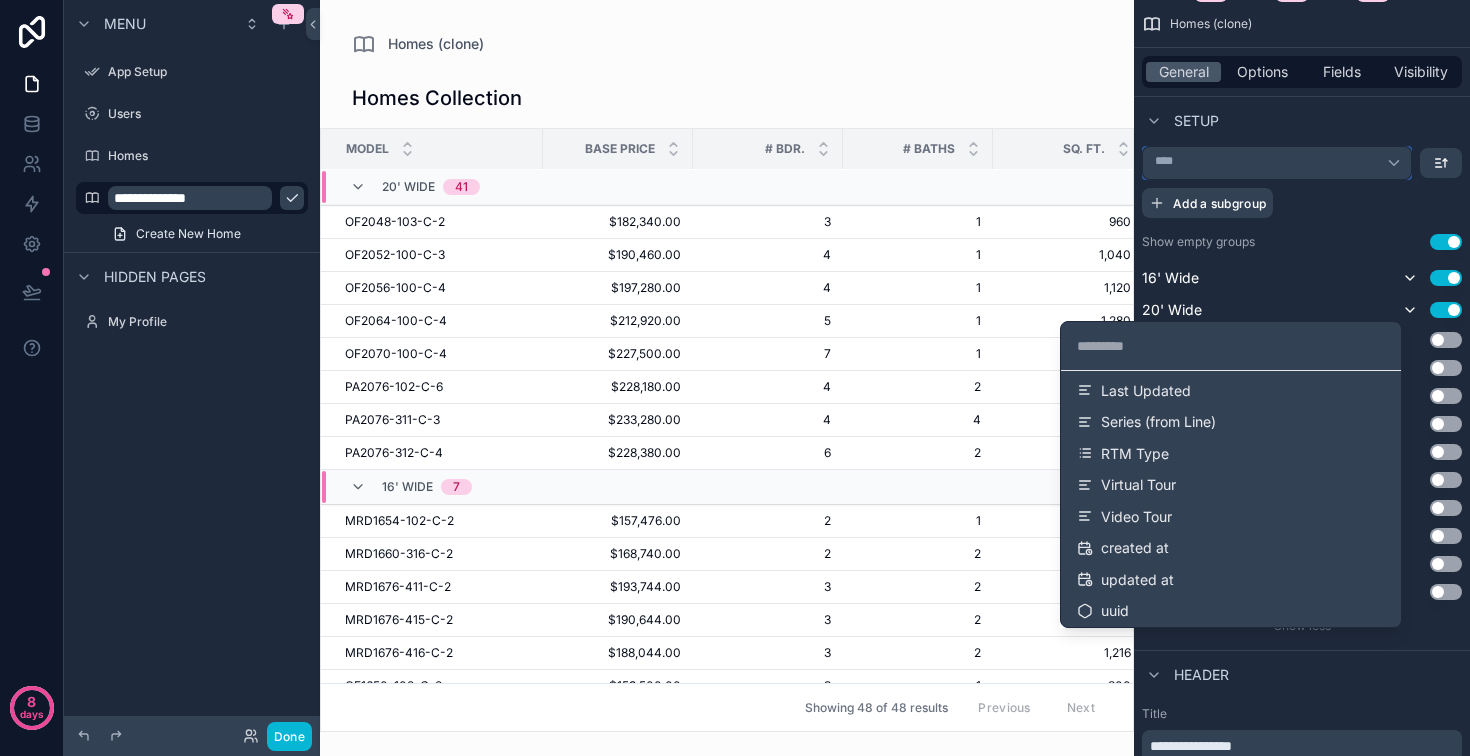 scroll, scrollTop: 524, scrollLeft: 0, axis: vertical 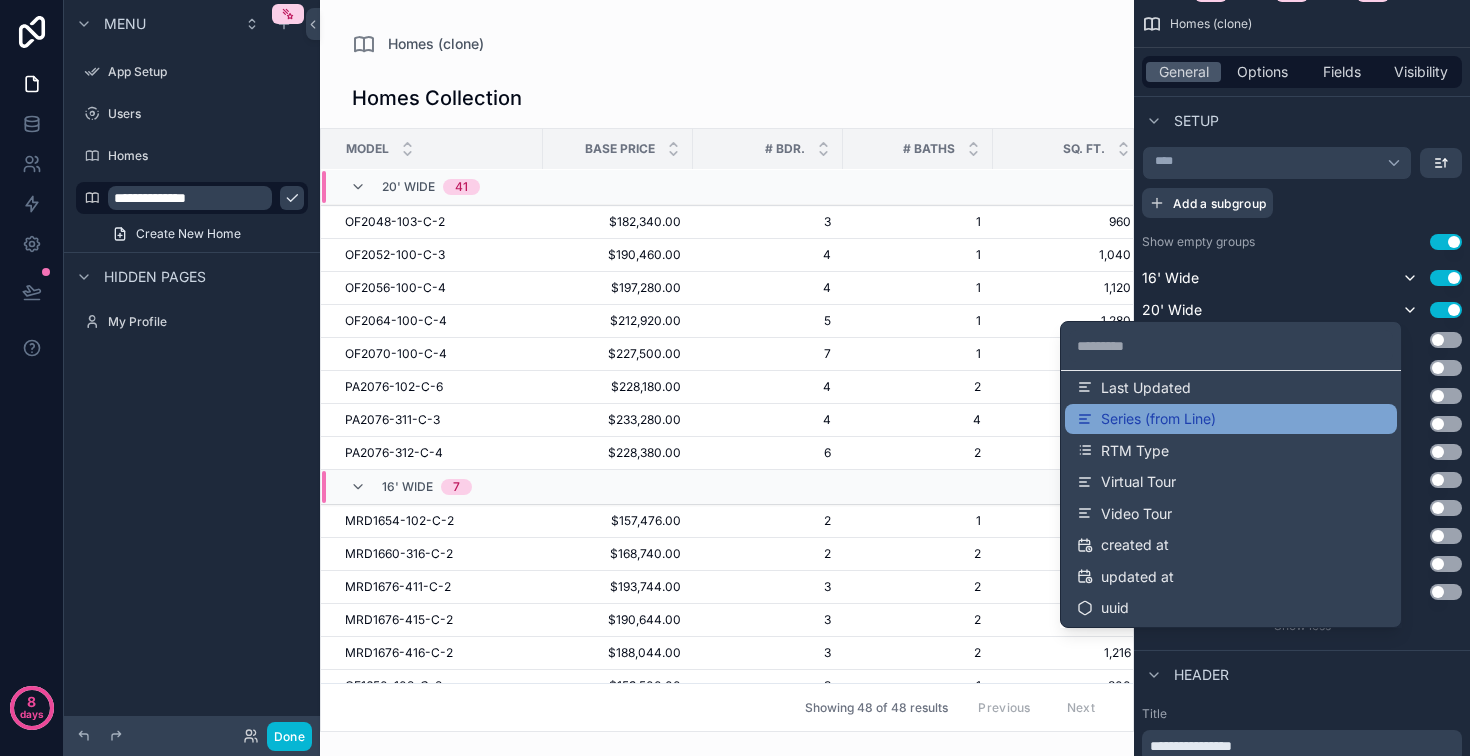 click on "Series (from Line)" at bounding box center [1231, 419] 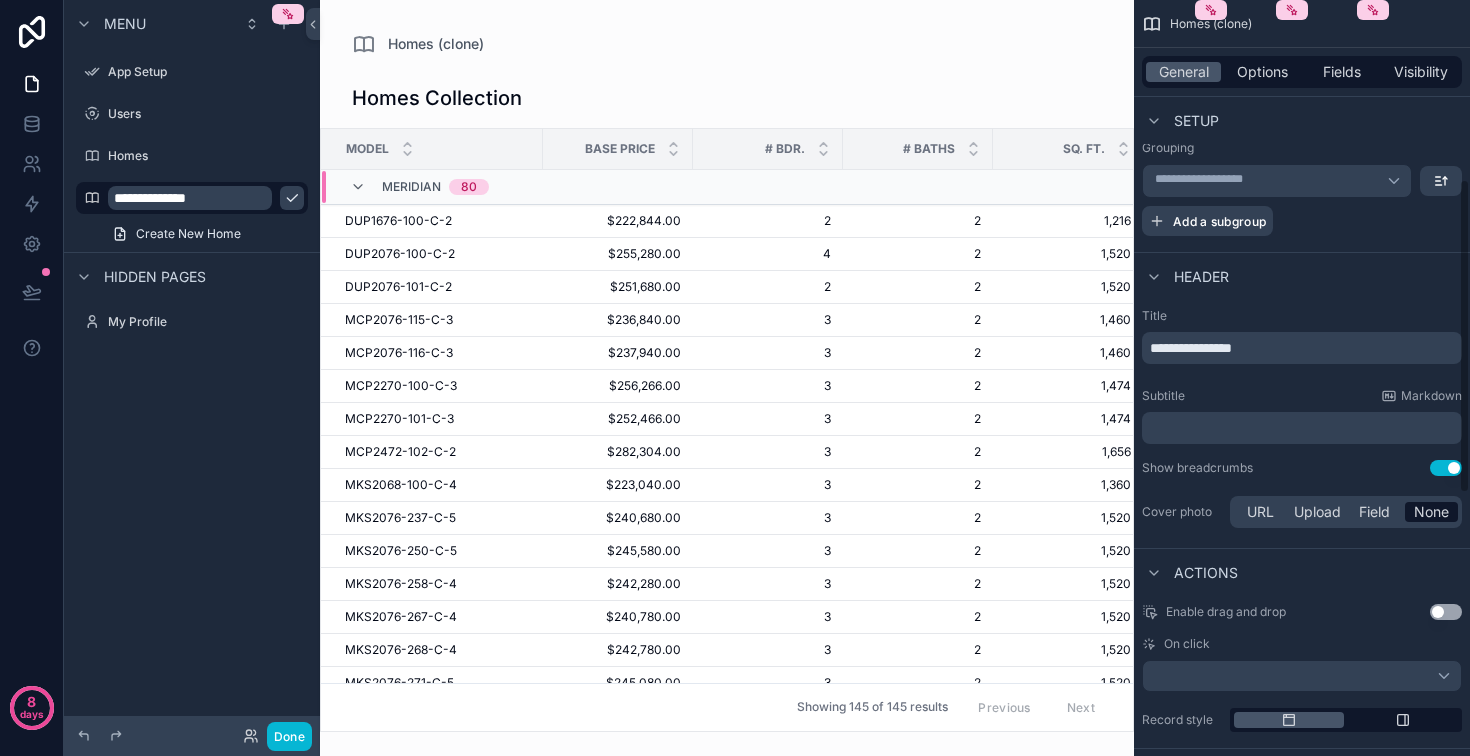 scroll, scrollTop: 389, scrollLeft: 0, axis: vertical 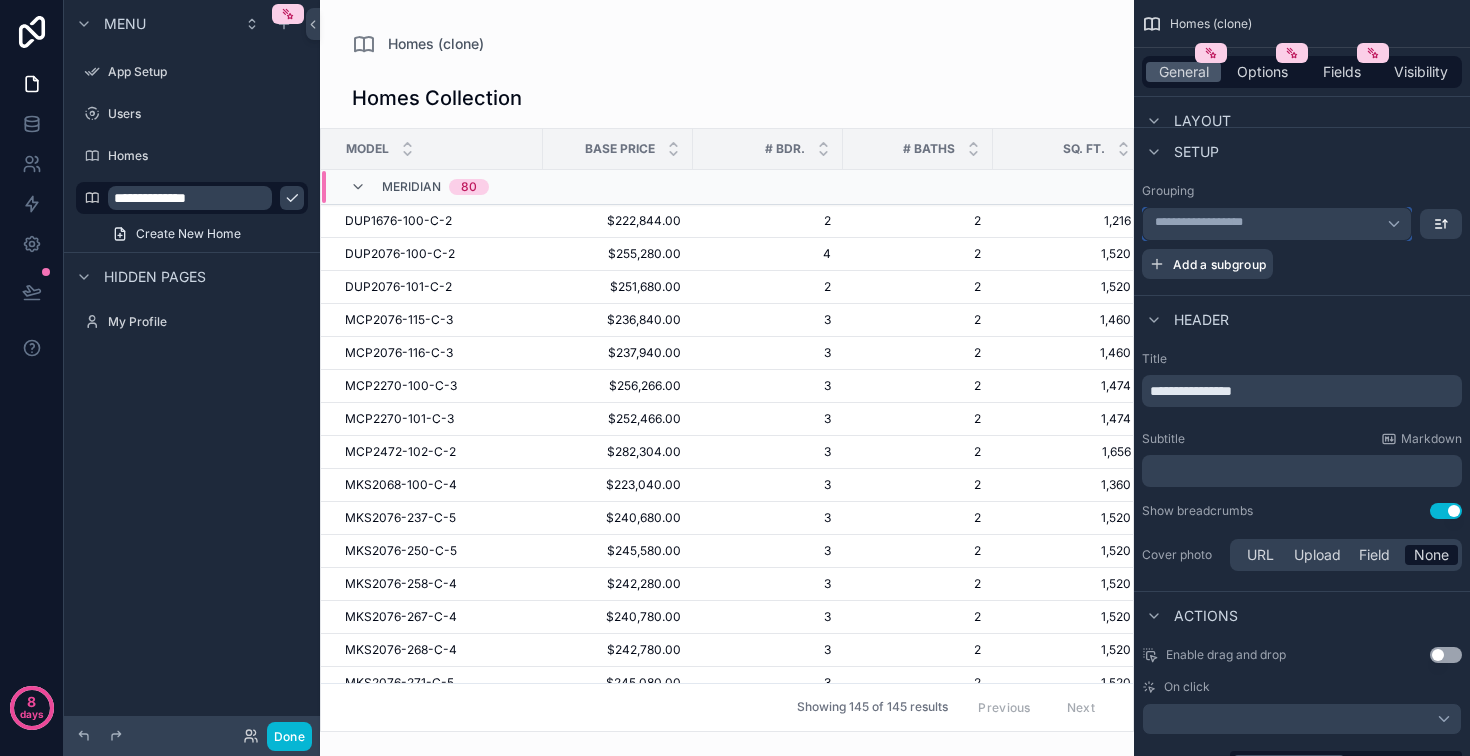 click on "**********" at bounding box center [1277, 224] 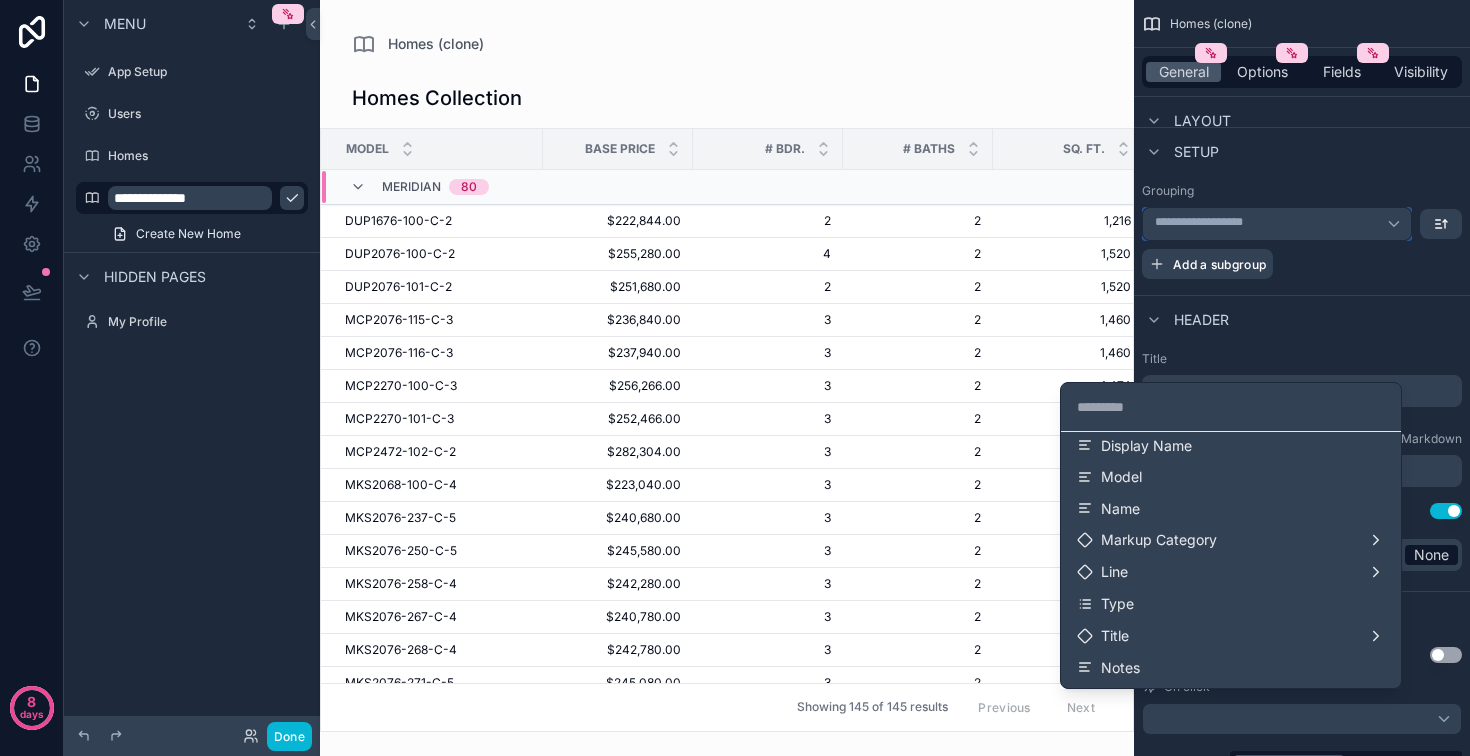 scroll, scrollTop: 121, scrollLeft: 0, axis: vertical 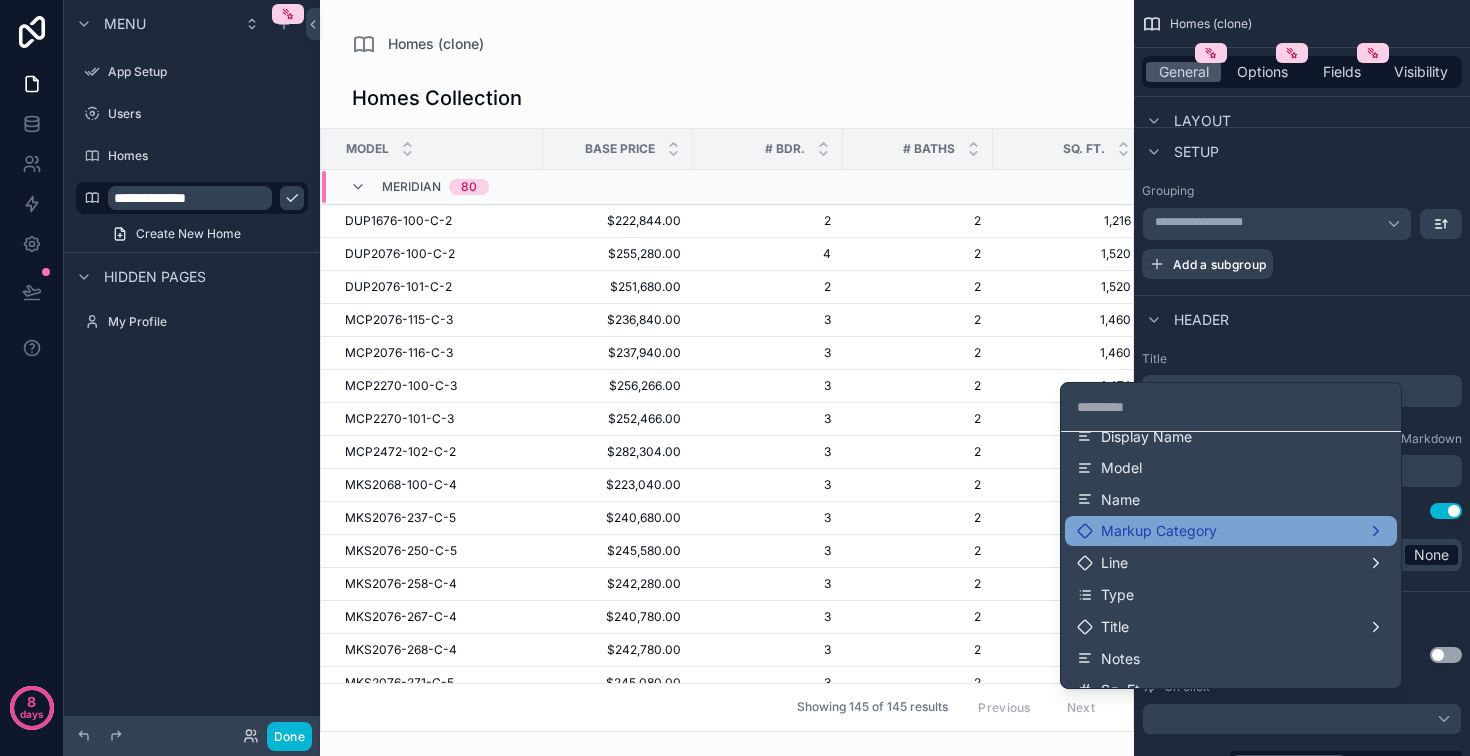 click on "Markup Category" at bounding box center (1159, 531) 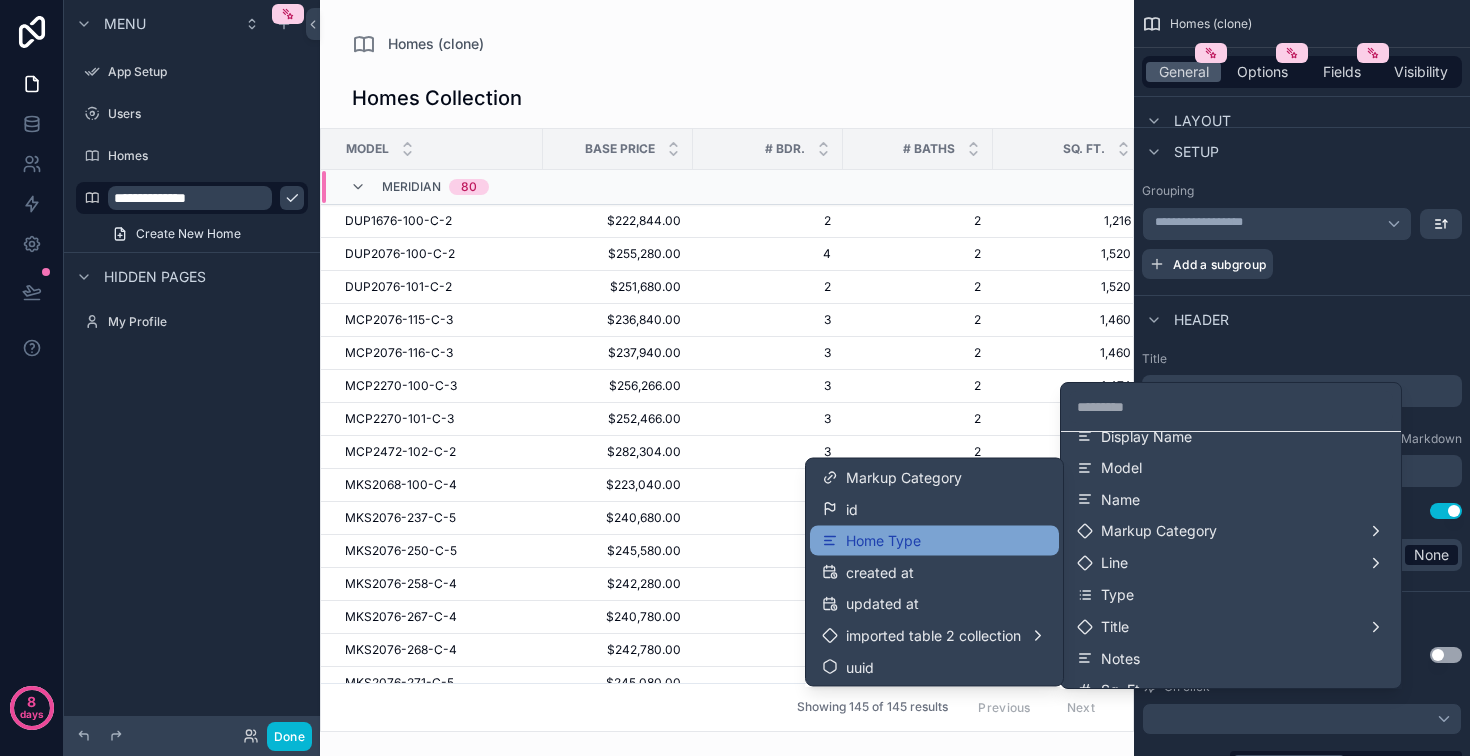 click on "Home Type" at bounding box center [934, 541] 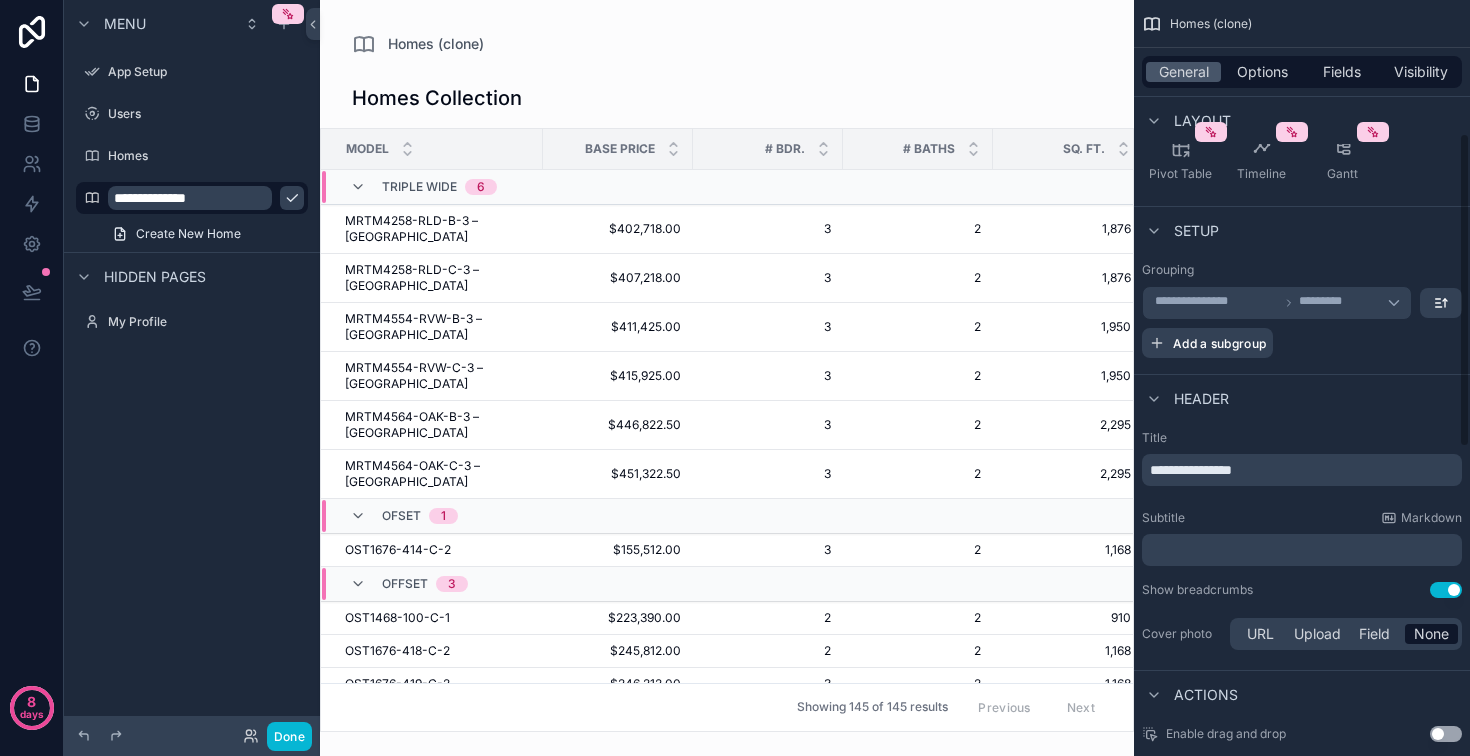 scroll, scrollTop: 443, scrollLeft: 0, axis: vertical 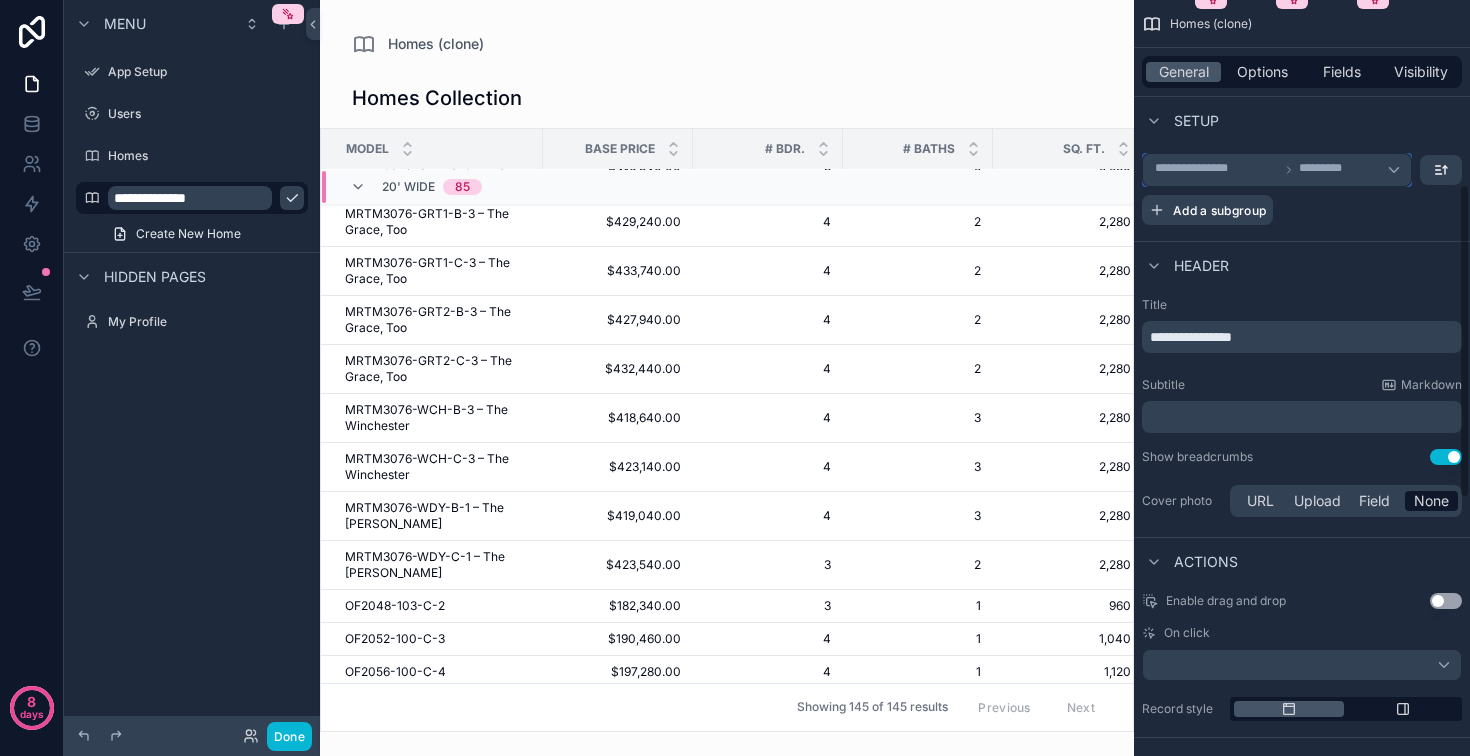 click on "**********" at bounding box center (1277, 170) 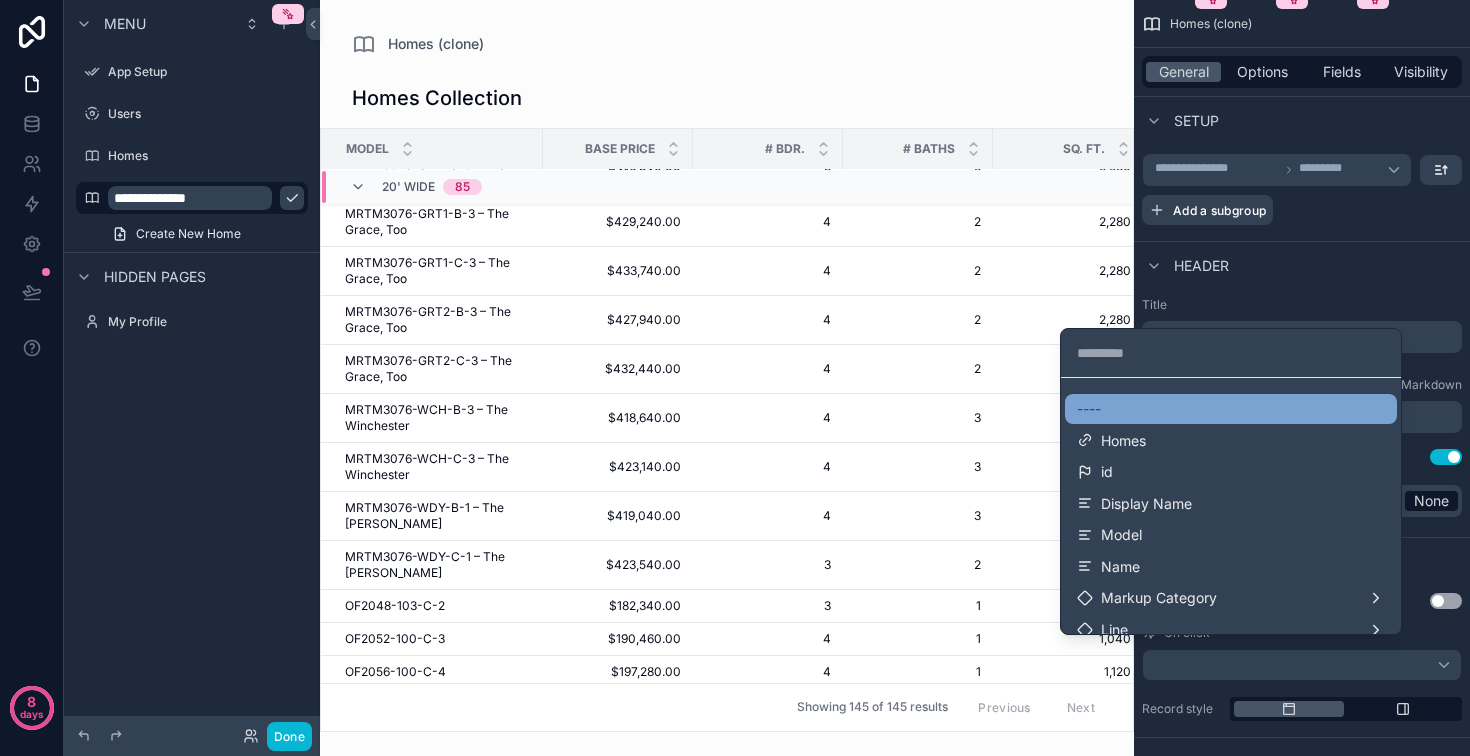 click on "----" at bounding box center (1231, 409) 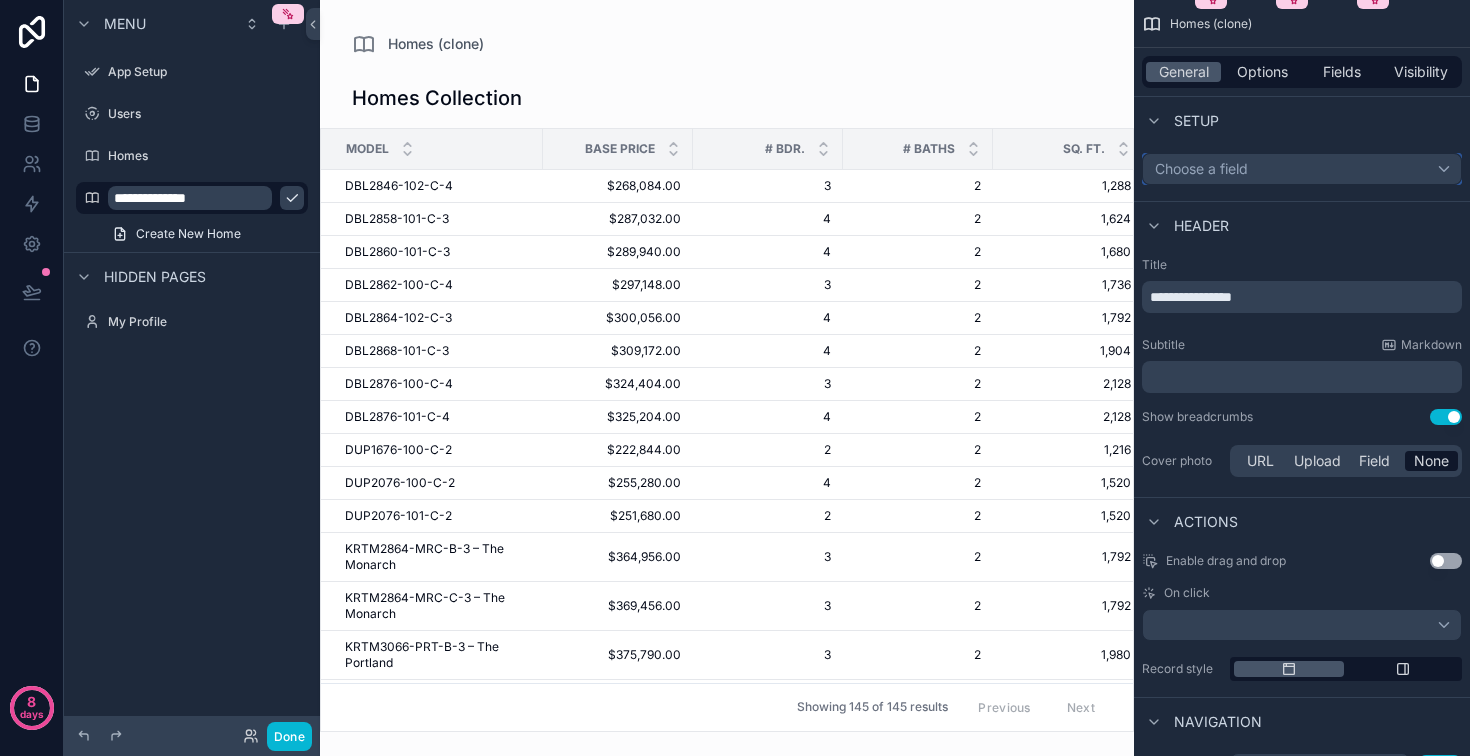 click on "Choose a field" at bounding box center [1302, 169] 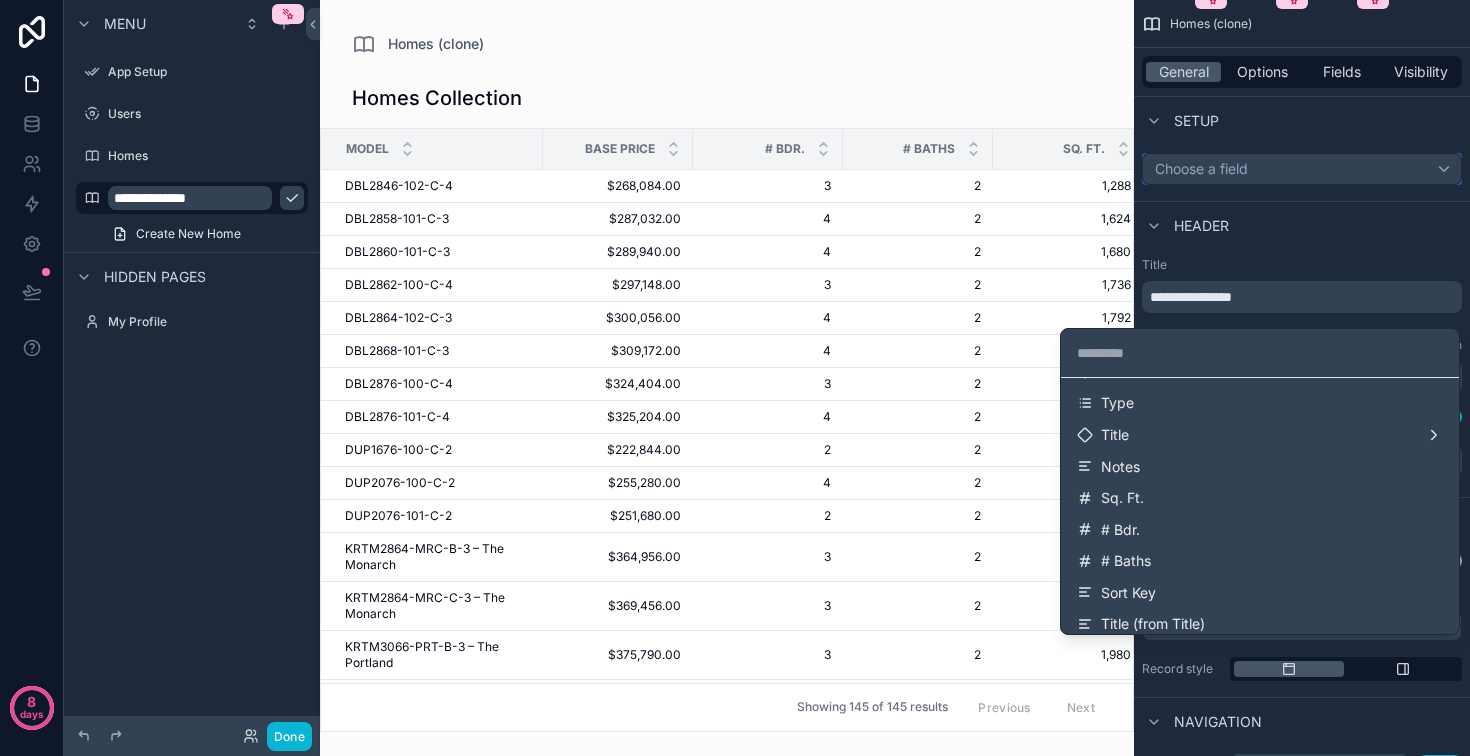 scroll, scrollTop: 260, scrollLeft: 0, axis: vertical 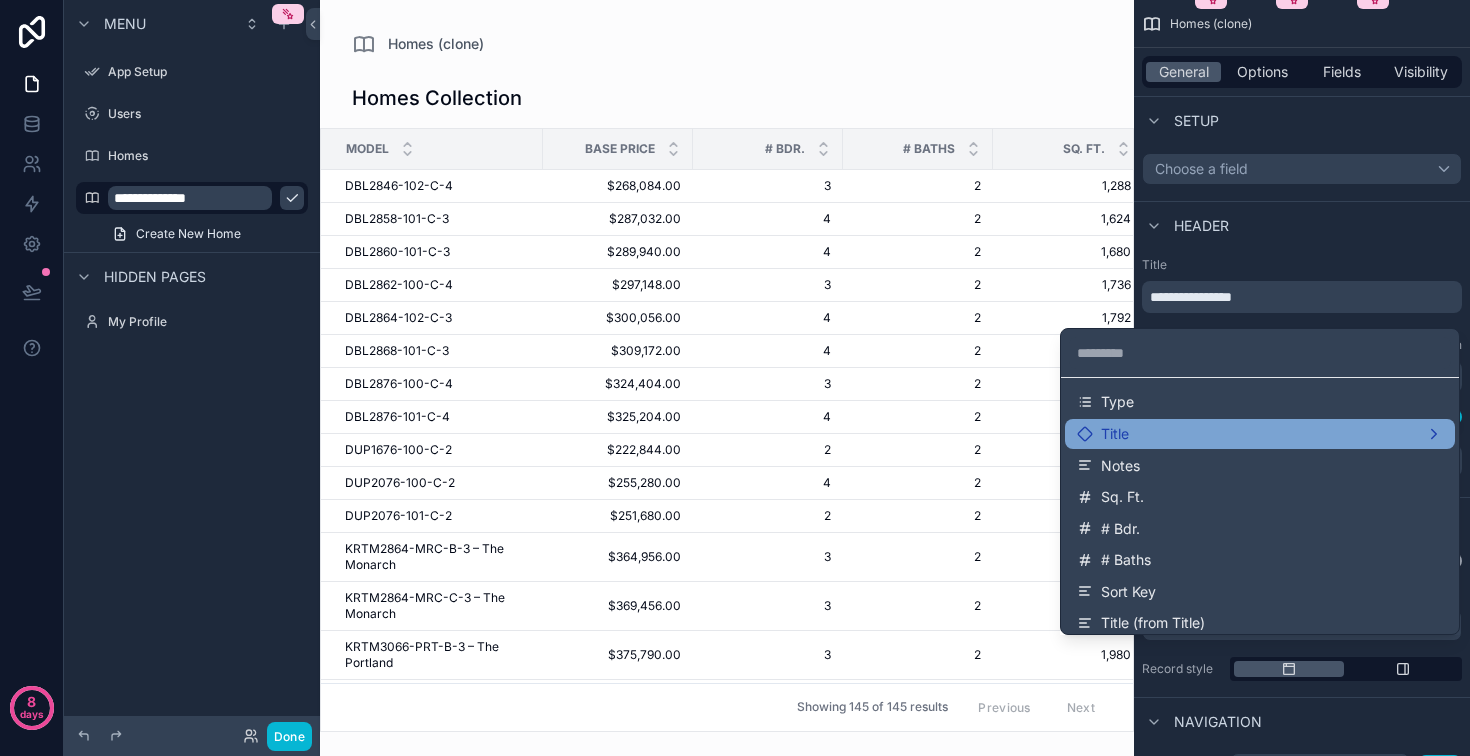 click on "Title" at bounding box center [1260, 434] 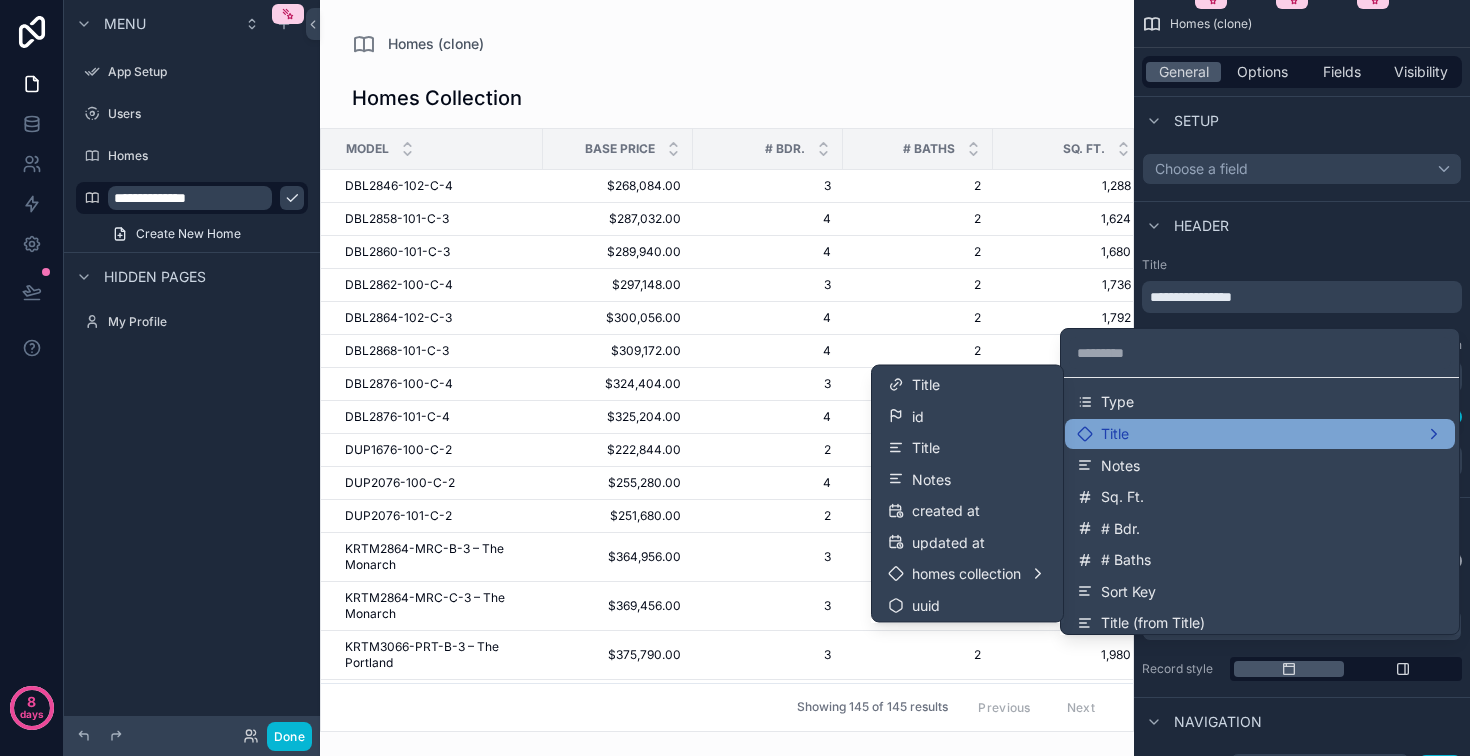 click on "Title" at bounding box center (1260, 434) 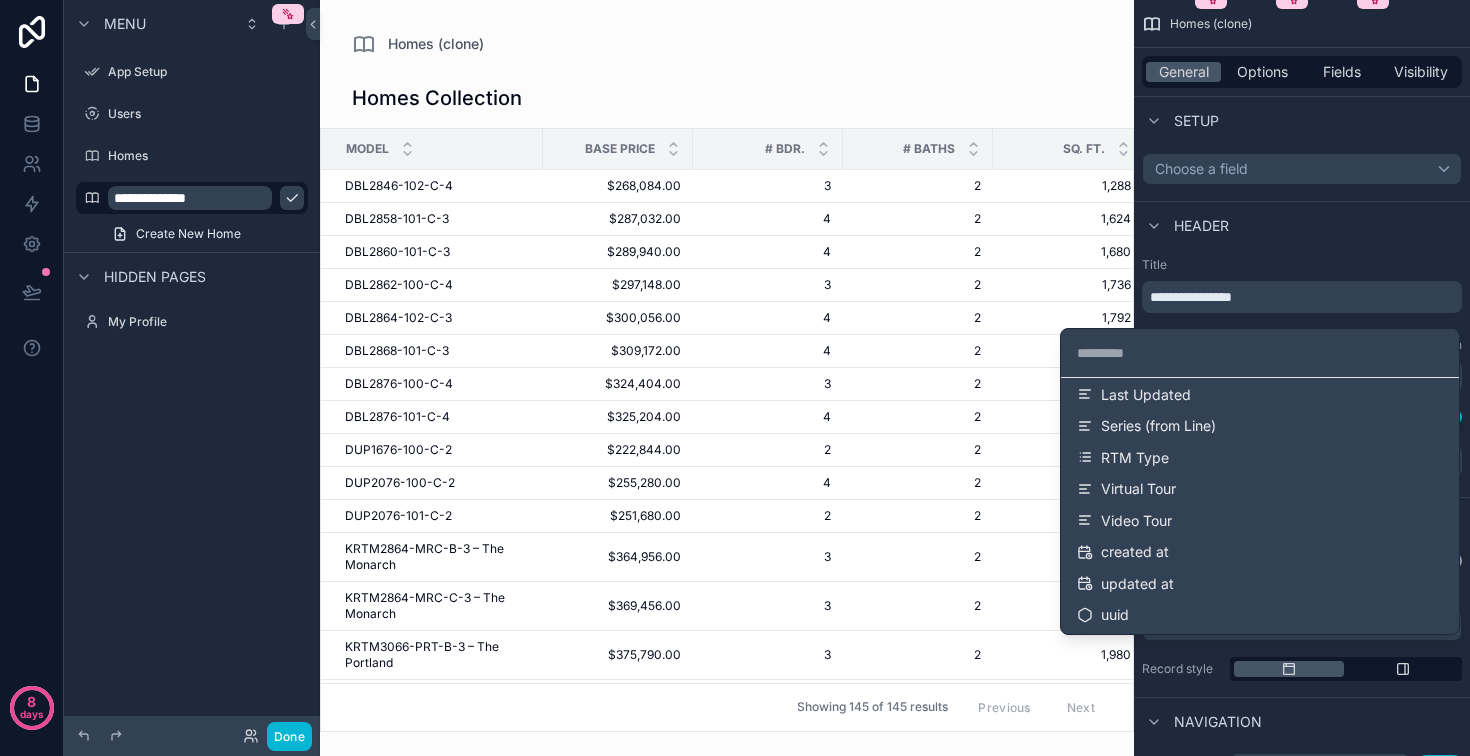 scroll, scrollTop: 647, scrollLeft: 0, axis: vertical 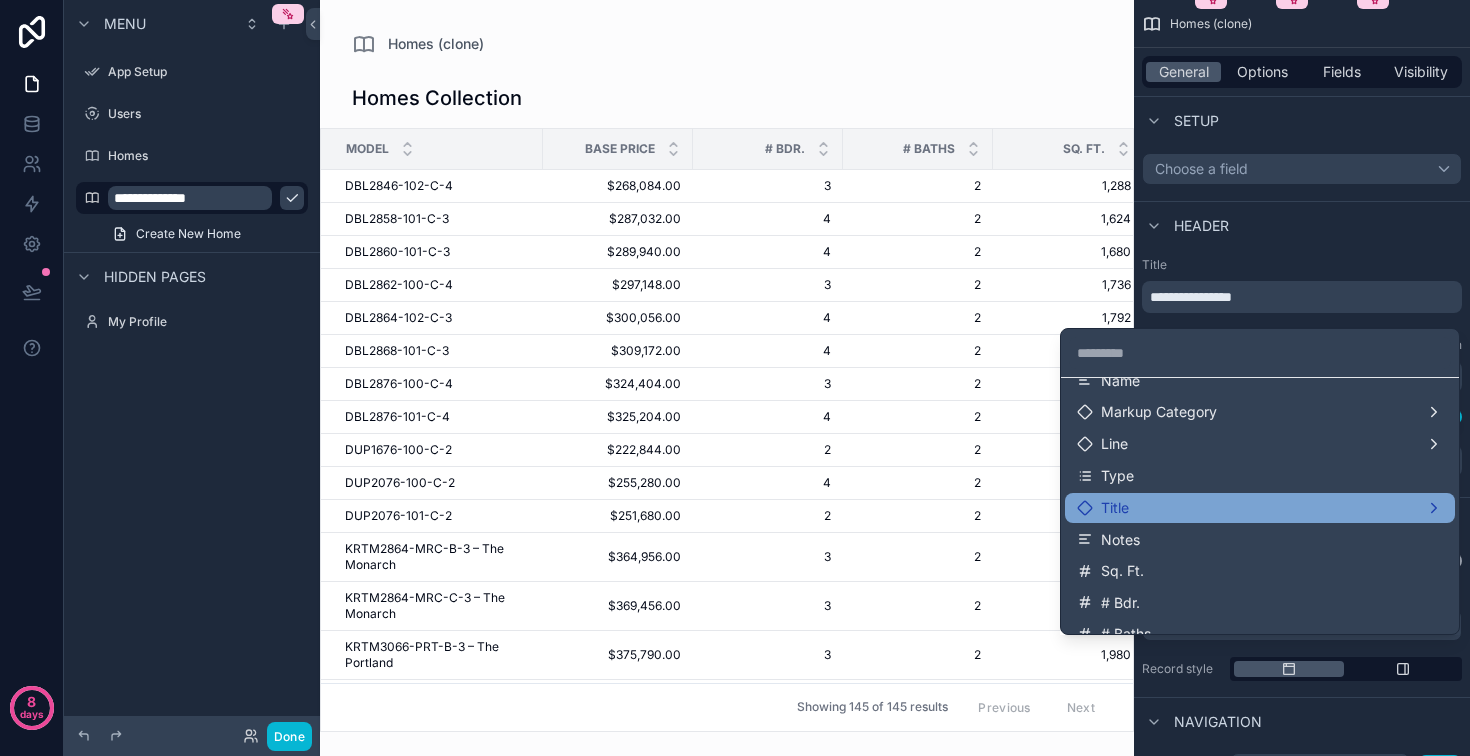 click on "Title" at bounding box center (1260, 508) 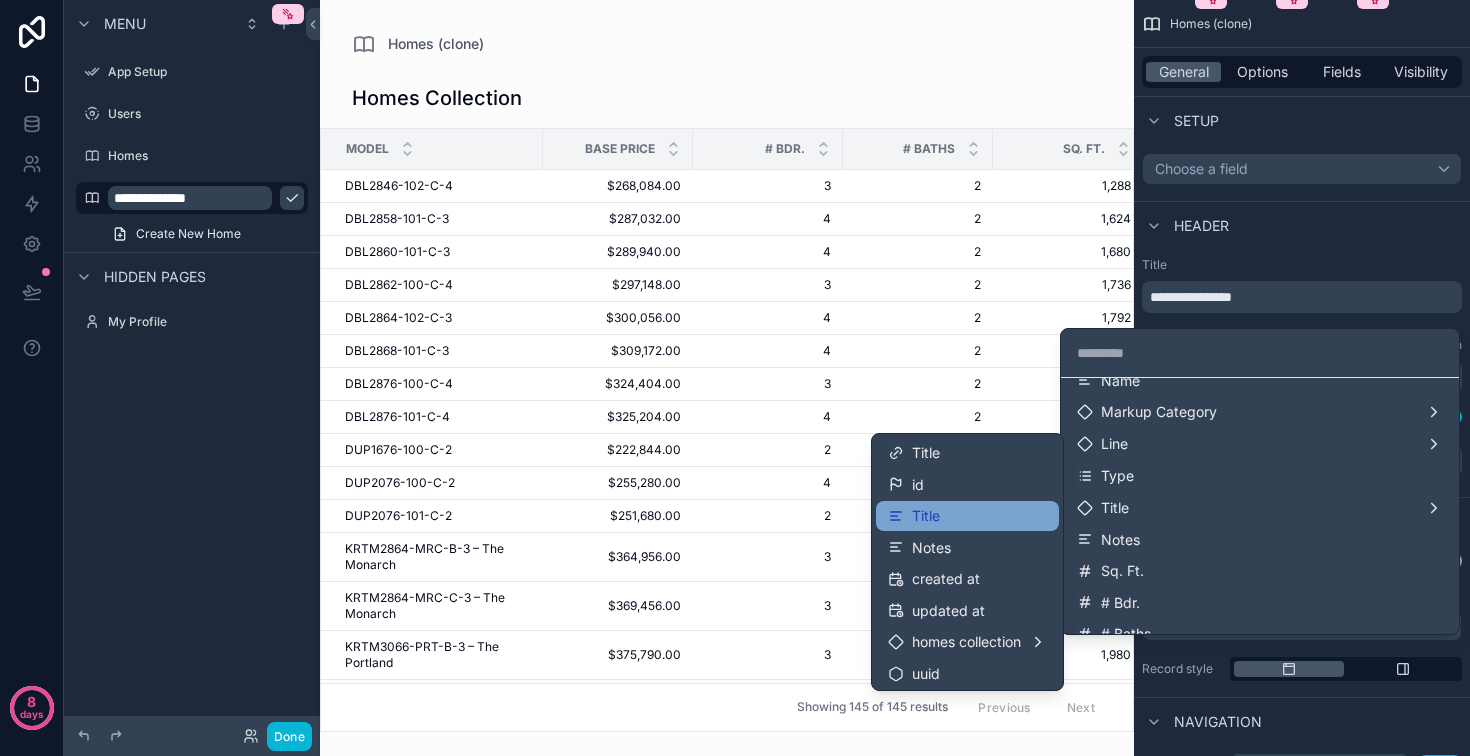 click on "Title" at bounding box center [967, 516] 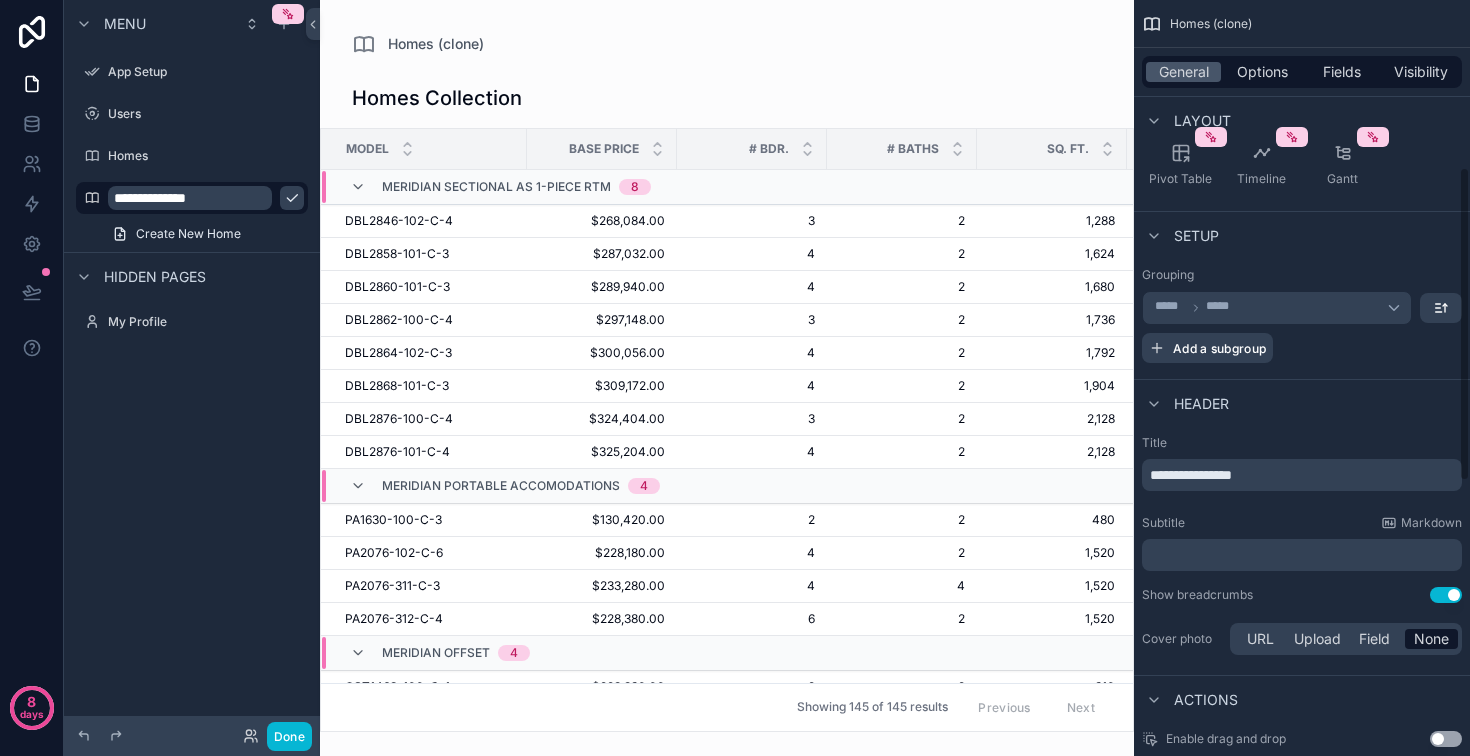 scroll, scrollTop: 0, scrollLeft: 0, axis: both 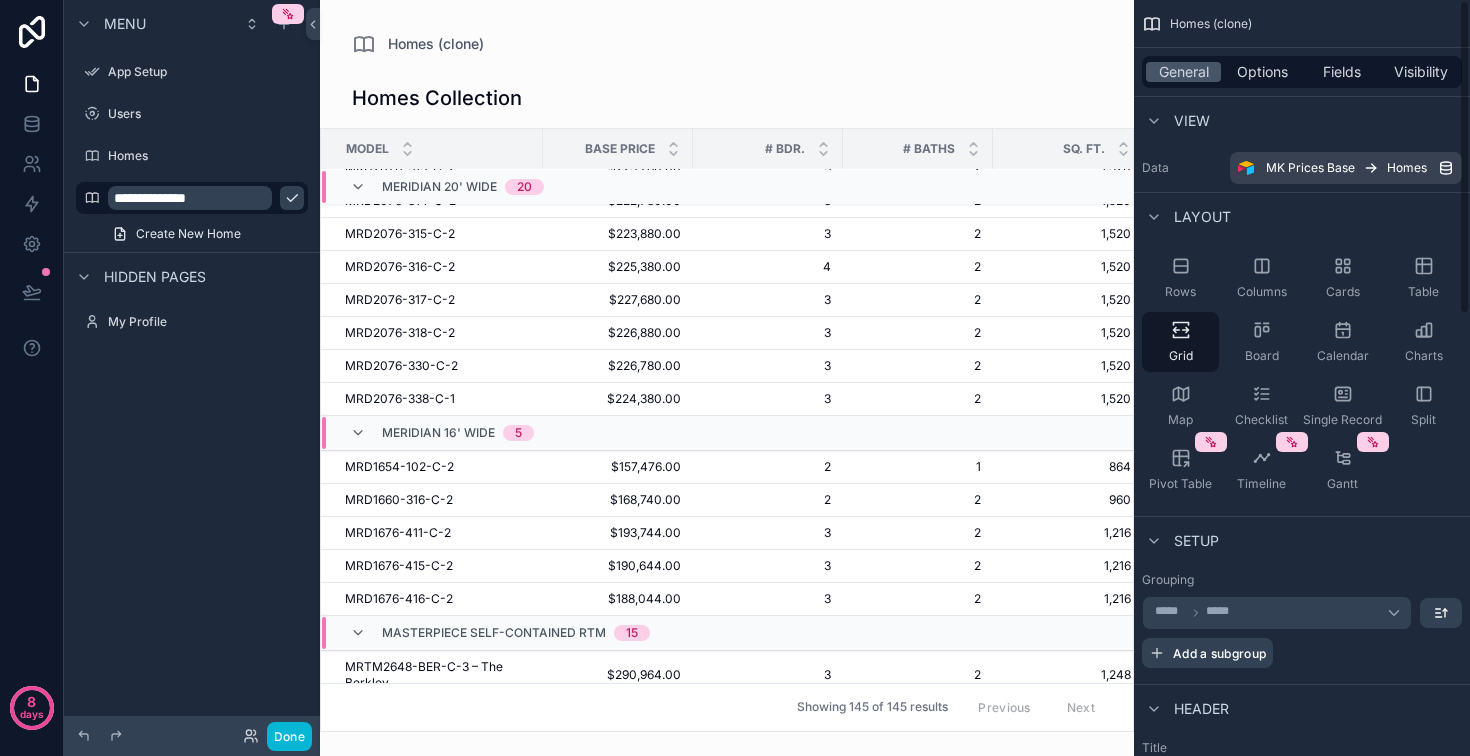 click on "General Options Fields Visibility" at bounding box center [1302, 72] 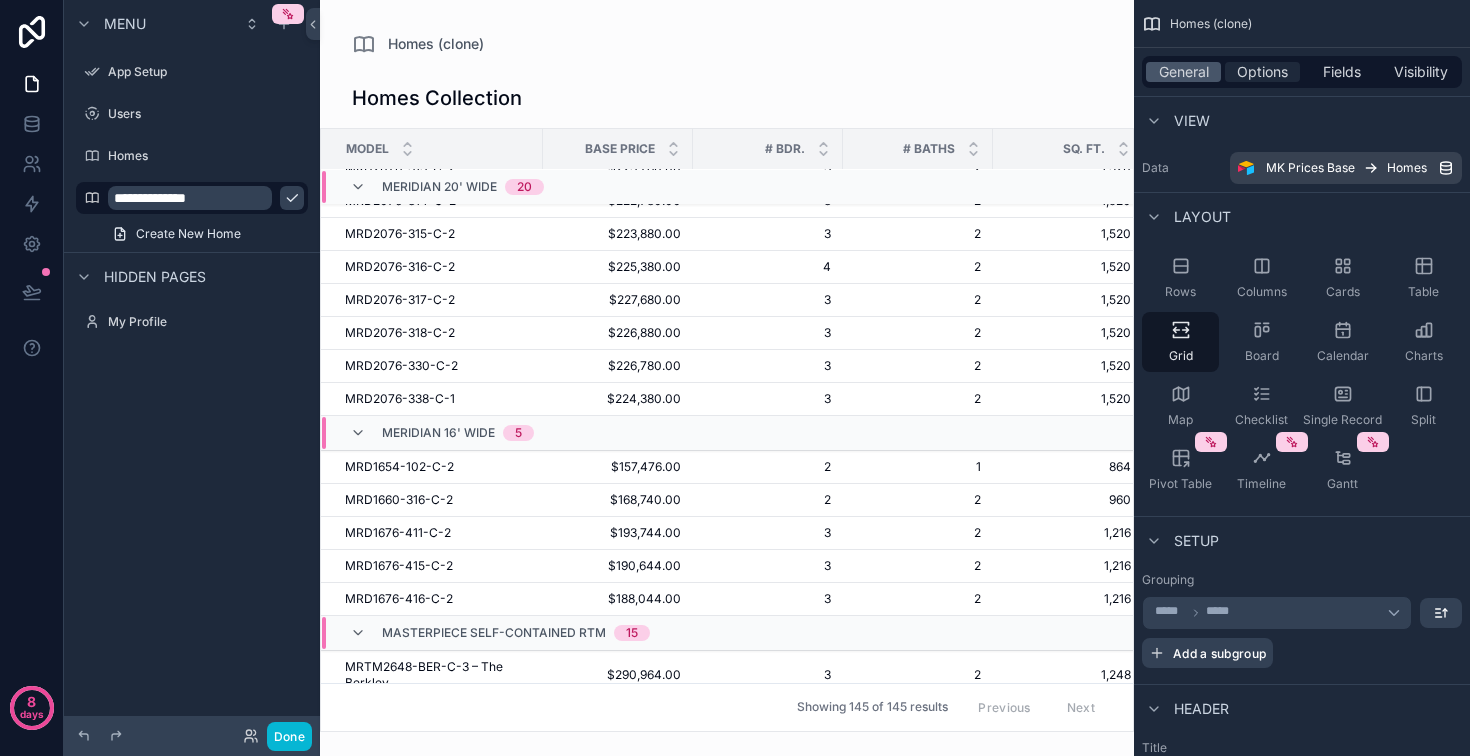 click on "Options" at bounding box center (1262, 72) 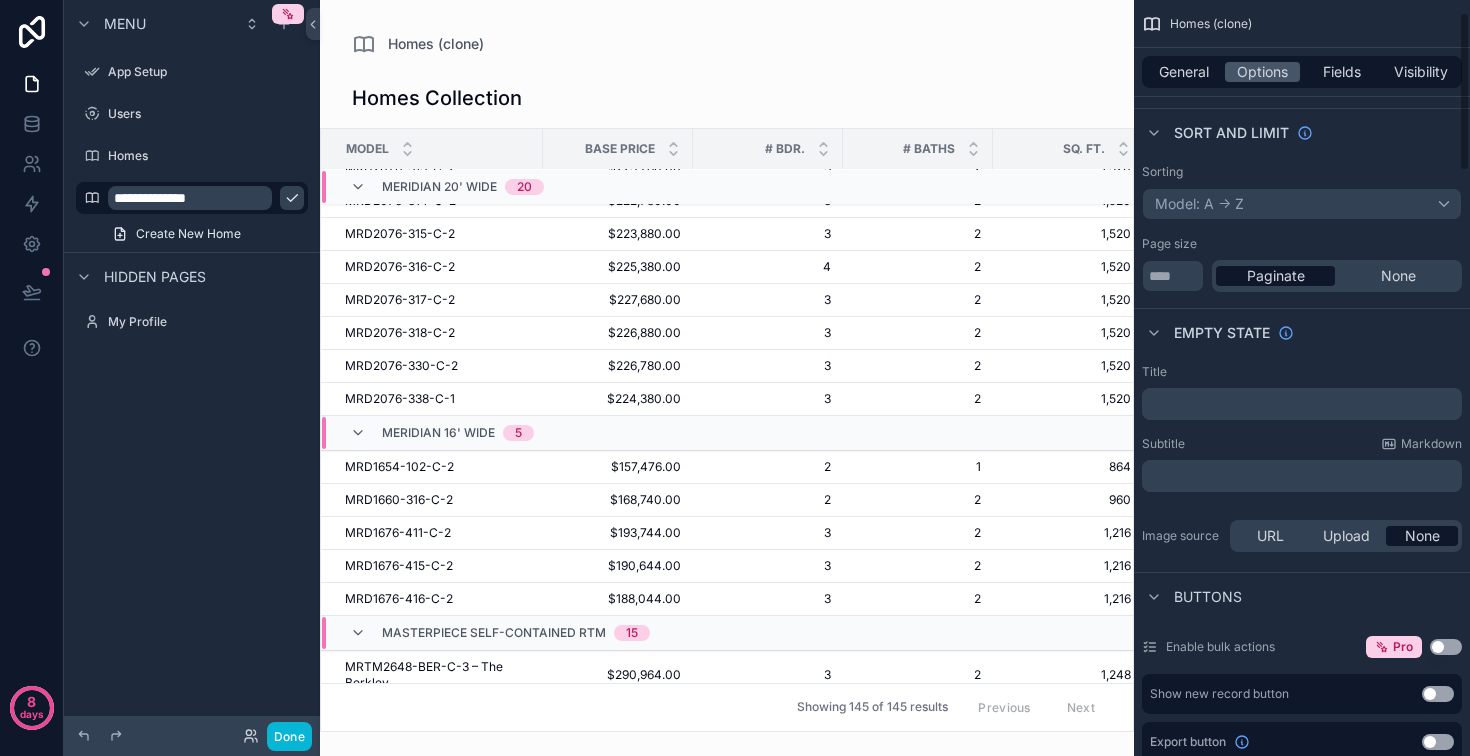 scroll, scrollTop: 0, scrollLeft: 0, axis: both 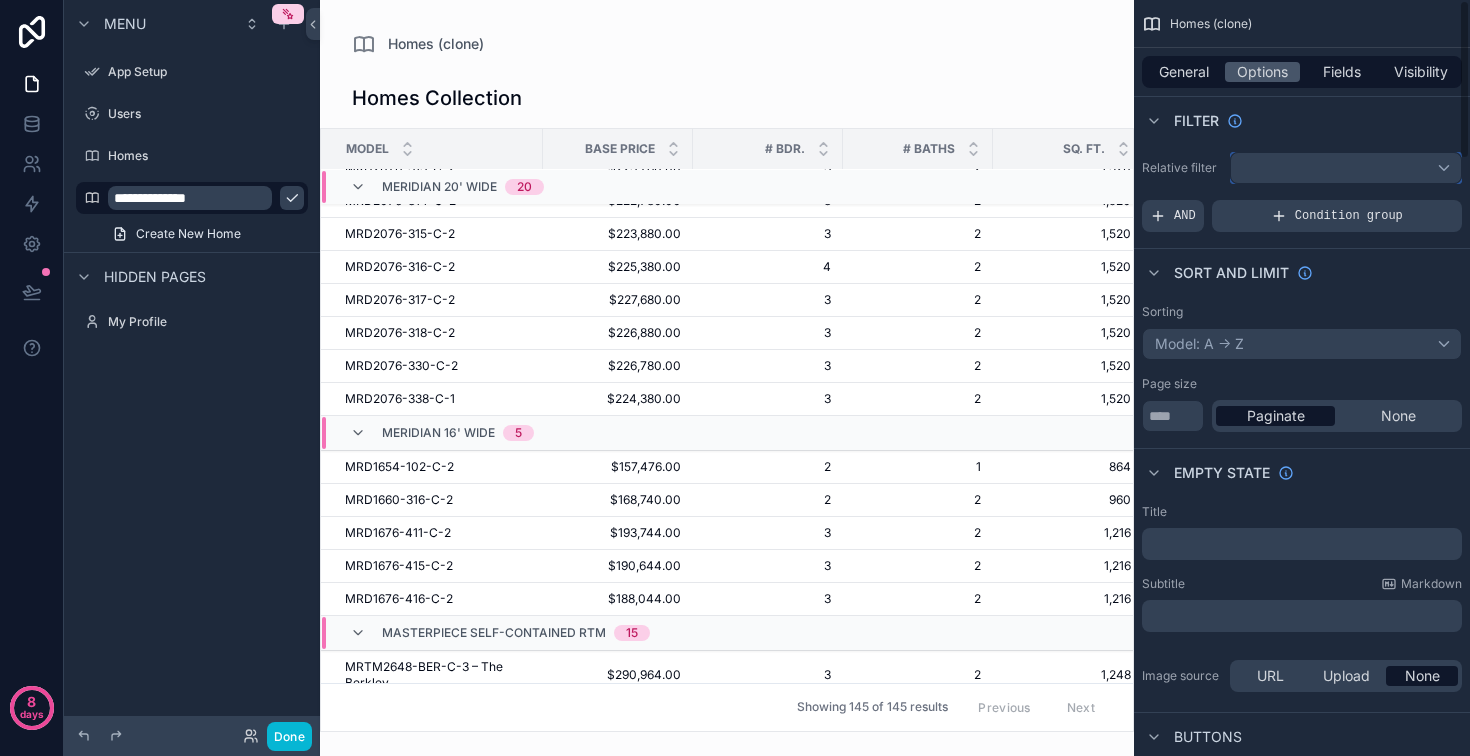 click at bounding box center [1346, 168] 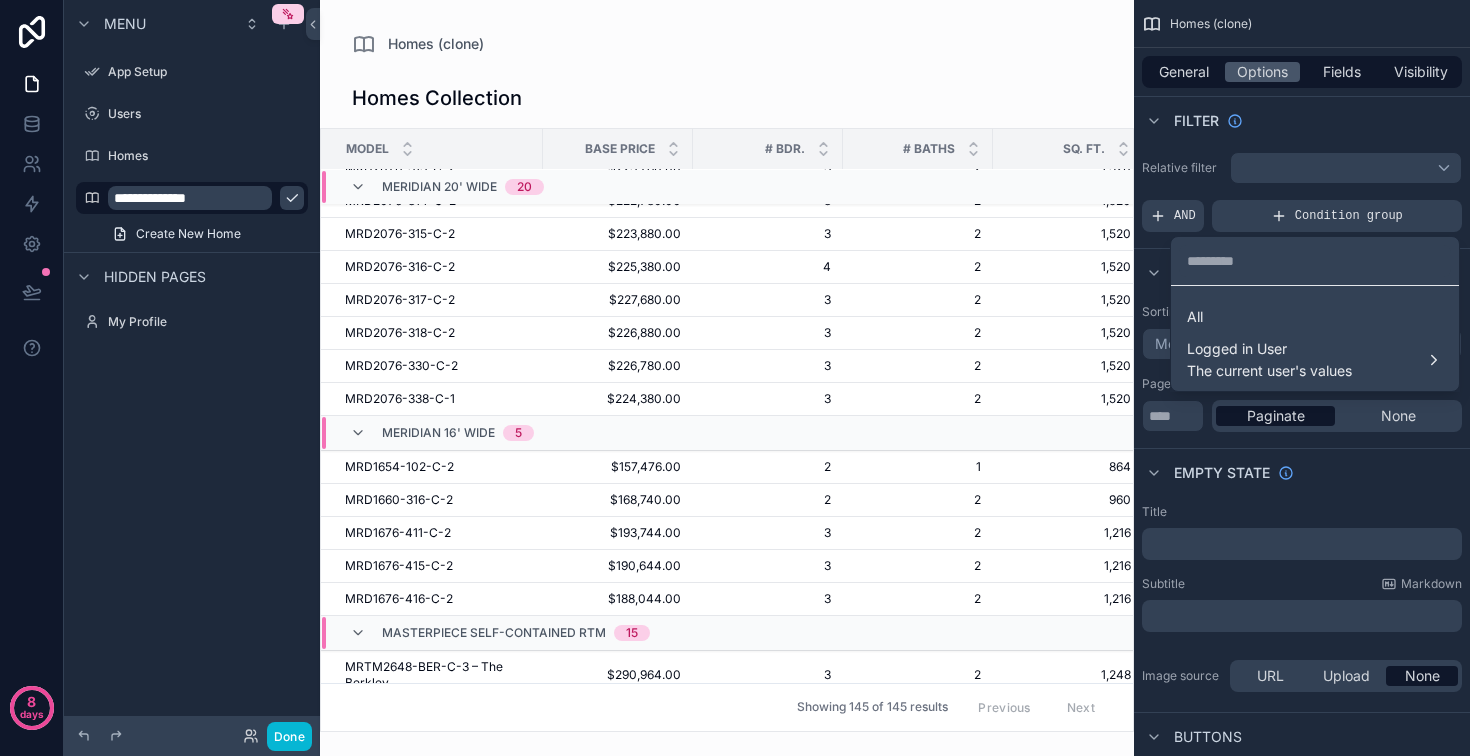 click at bounding box center [735, 378] 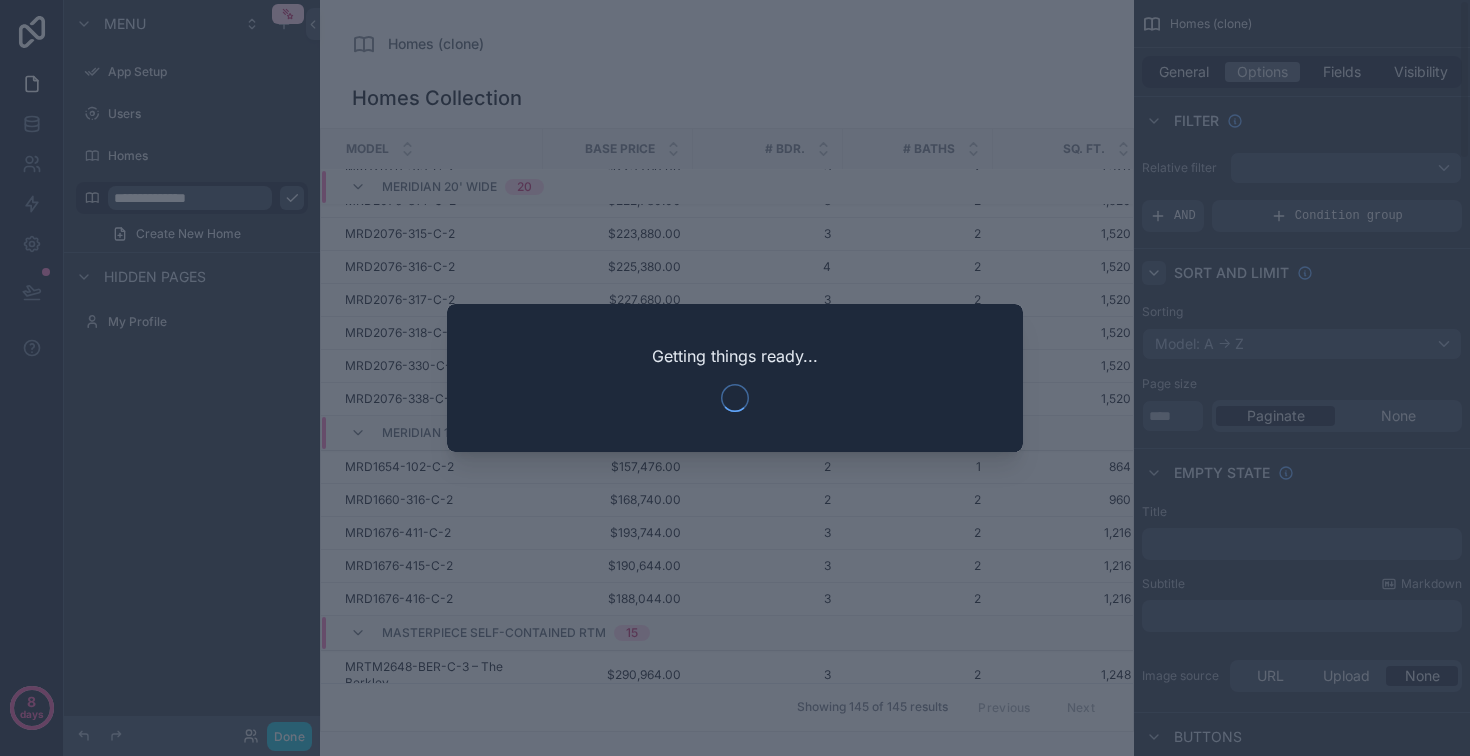 click on "Getting things ready..." at bounding box center [735, 378] 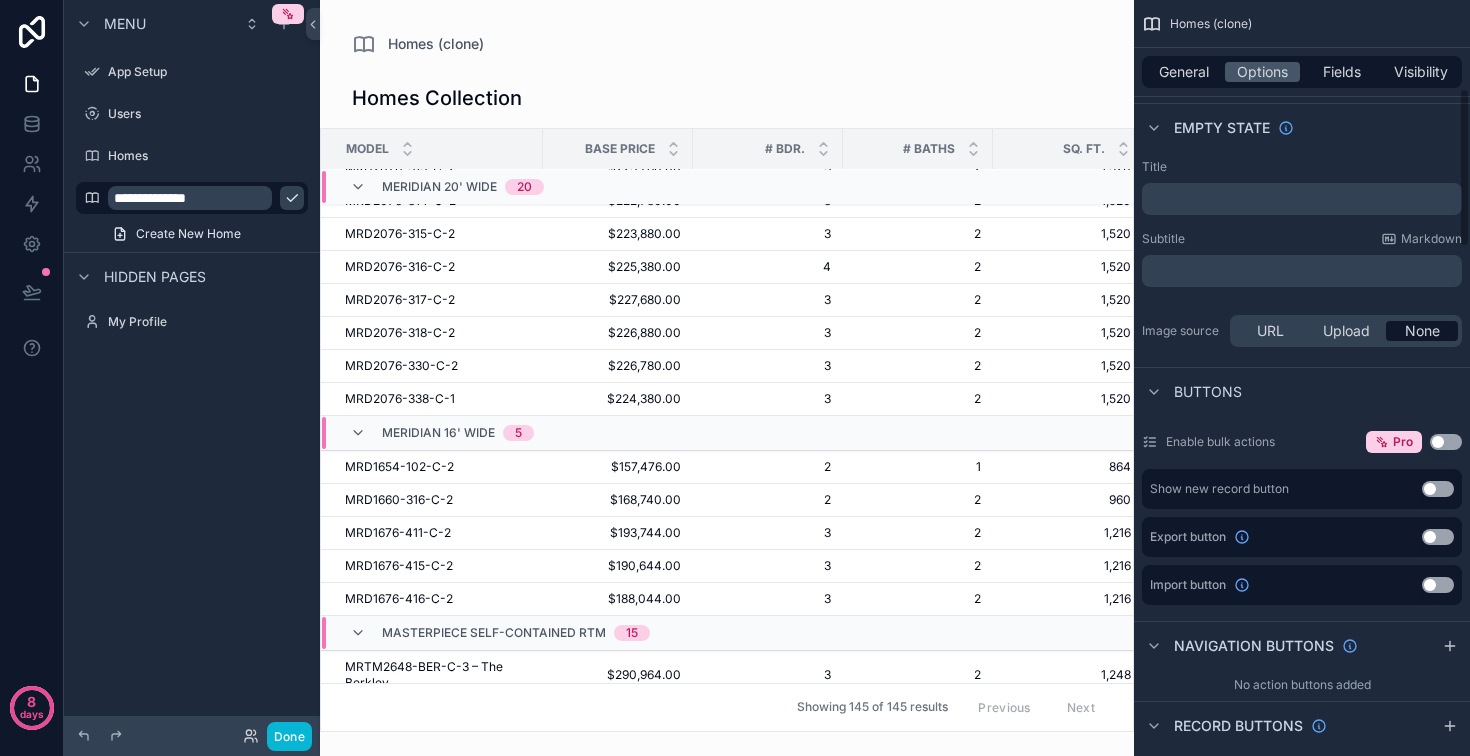scroll, scrollTop: 418, scrollLeft: 0, axis: vertical 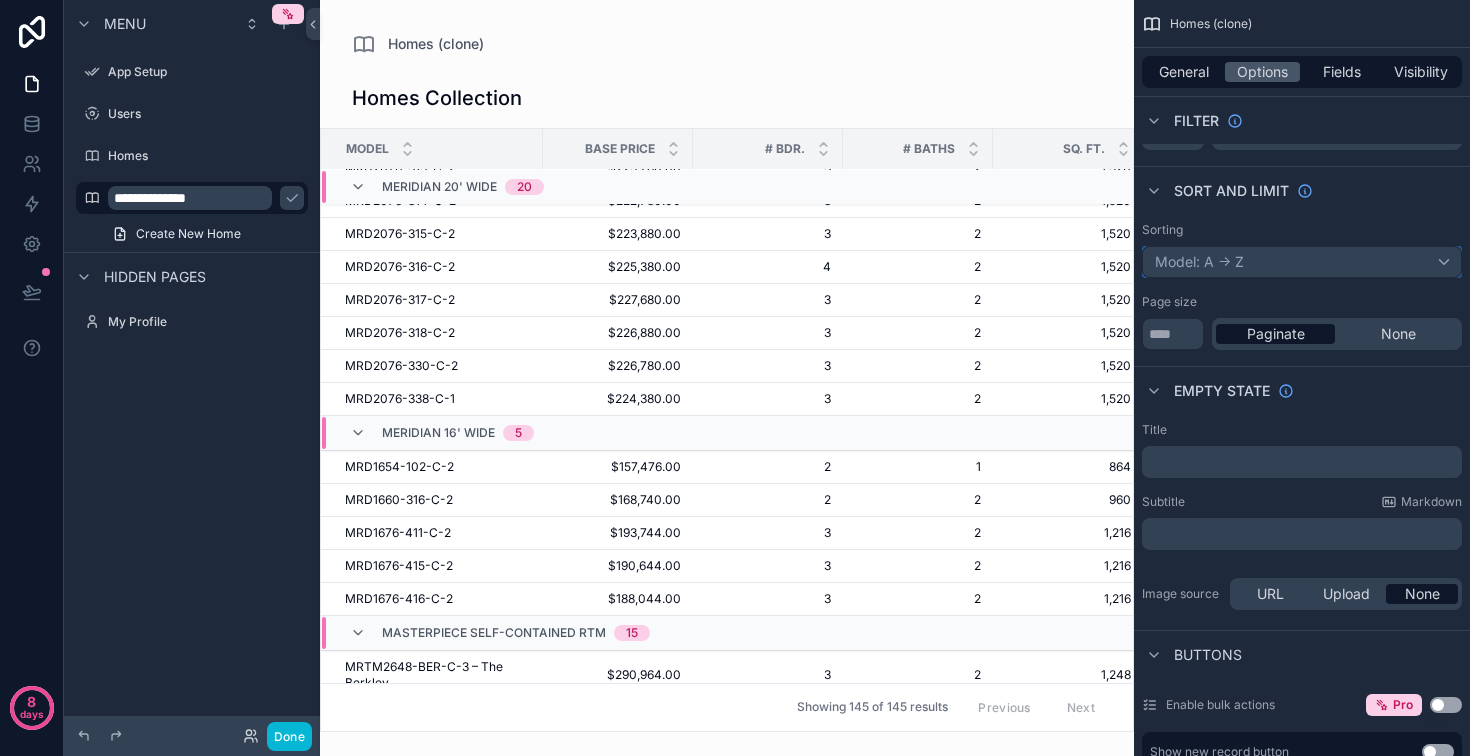 click on "Model: A -> Z" at bounding box center (1302, 262) 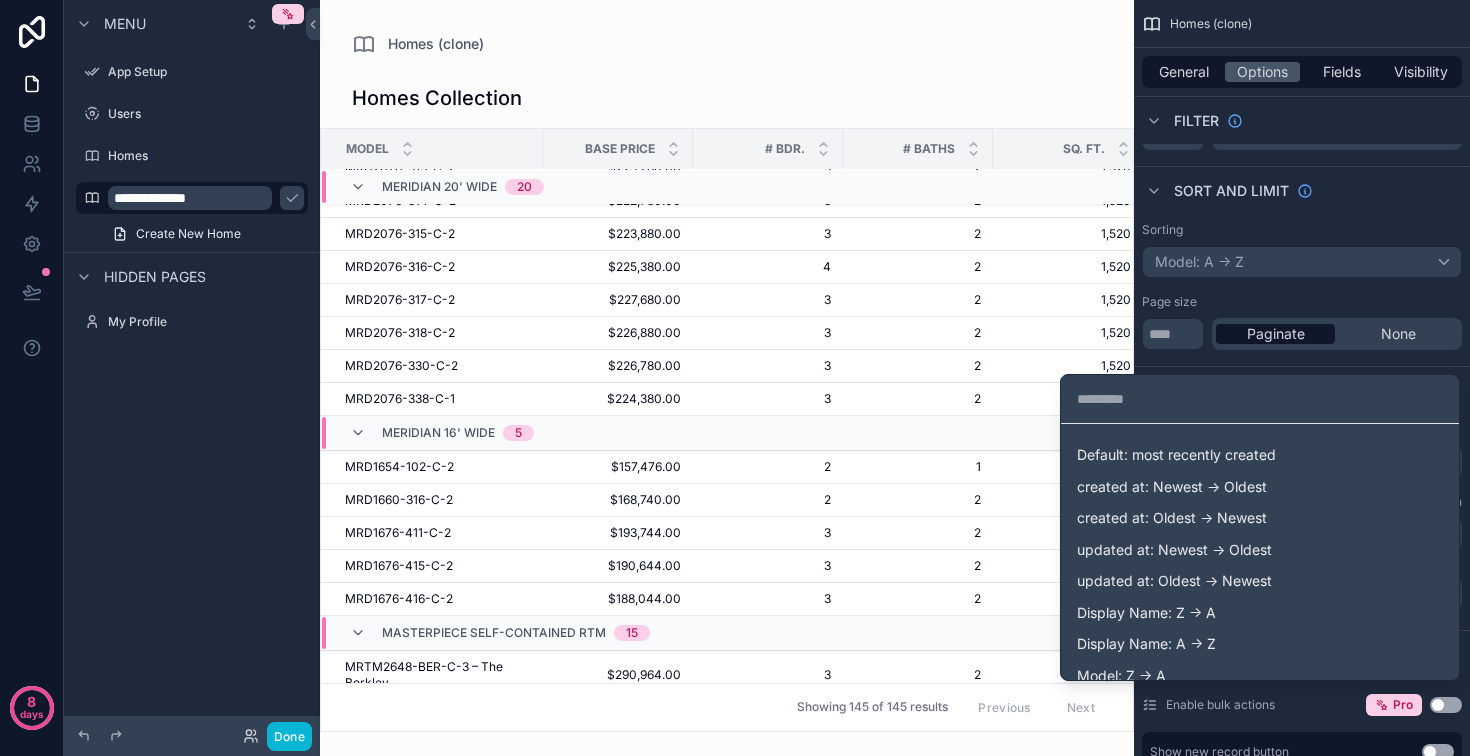 click at bounding box center (735, 378) 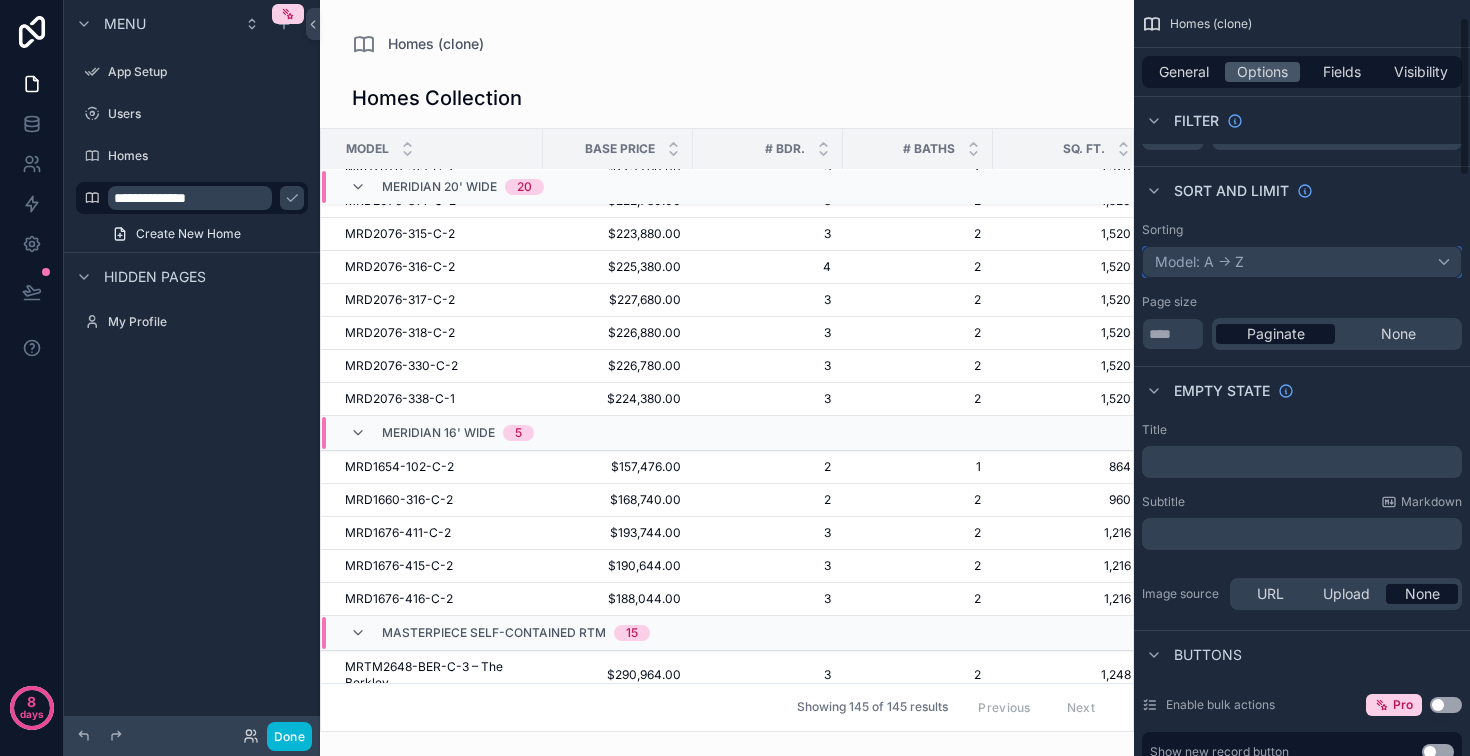 click on "Model: A -> Z" at bounding box center (1302, 262) 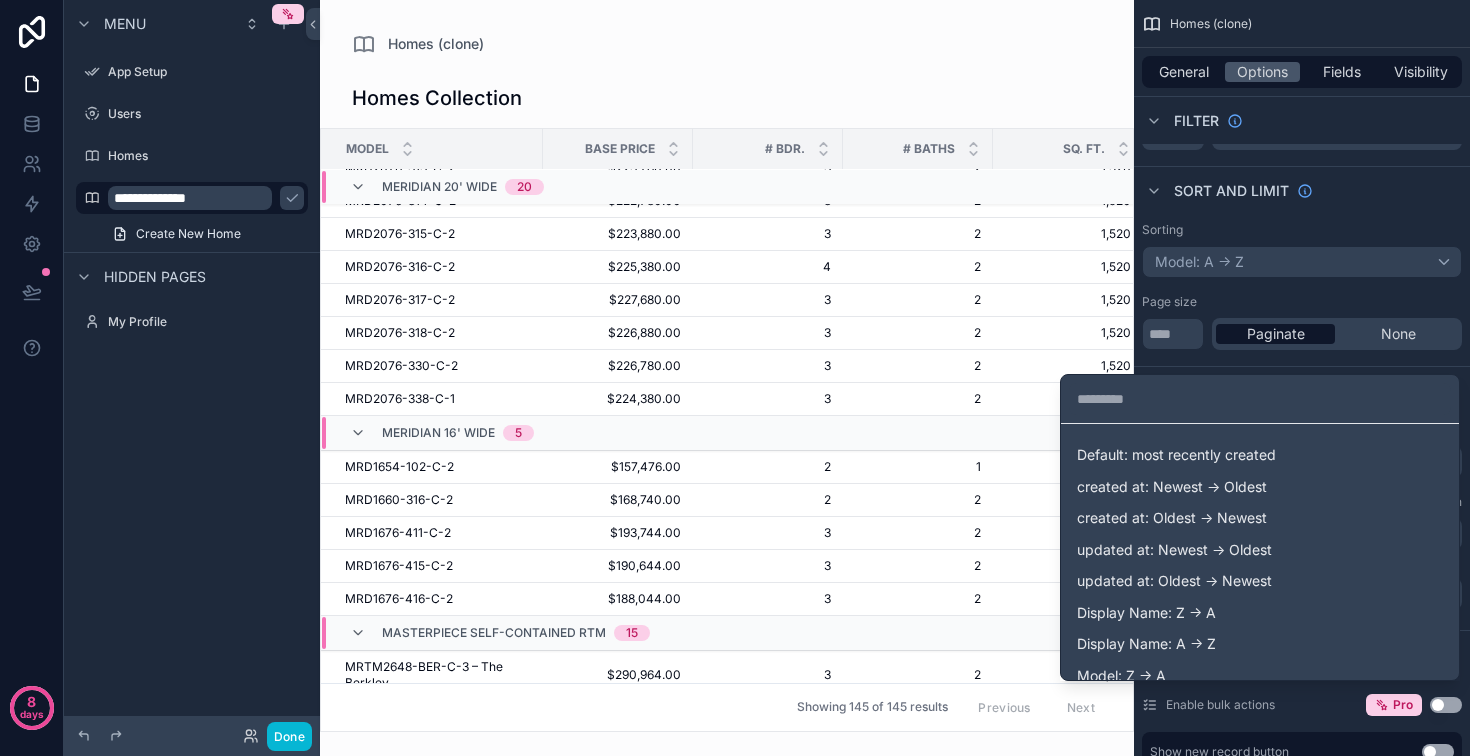 click at bounding box center [735, 378] 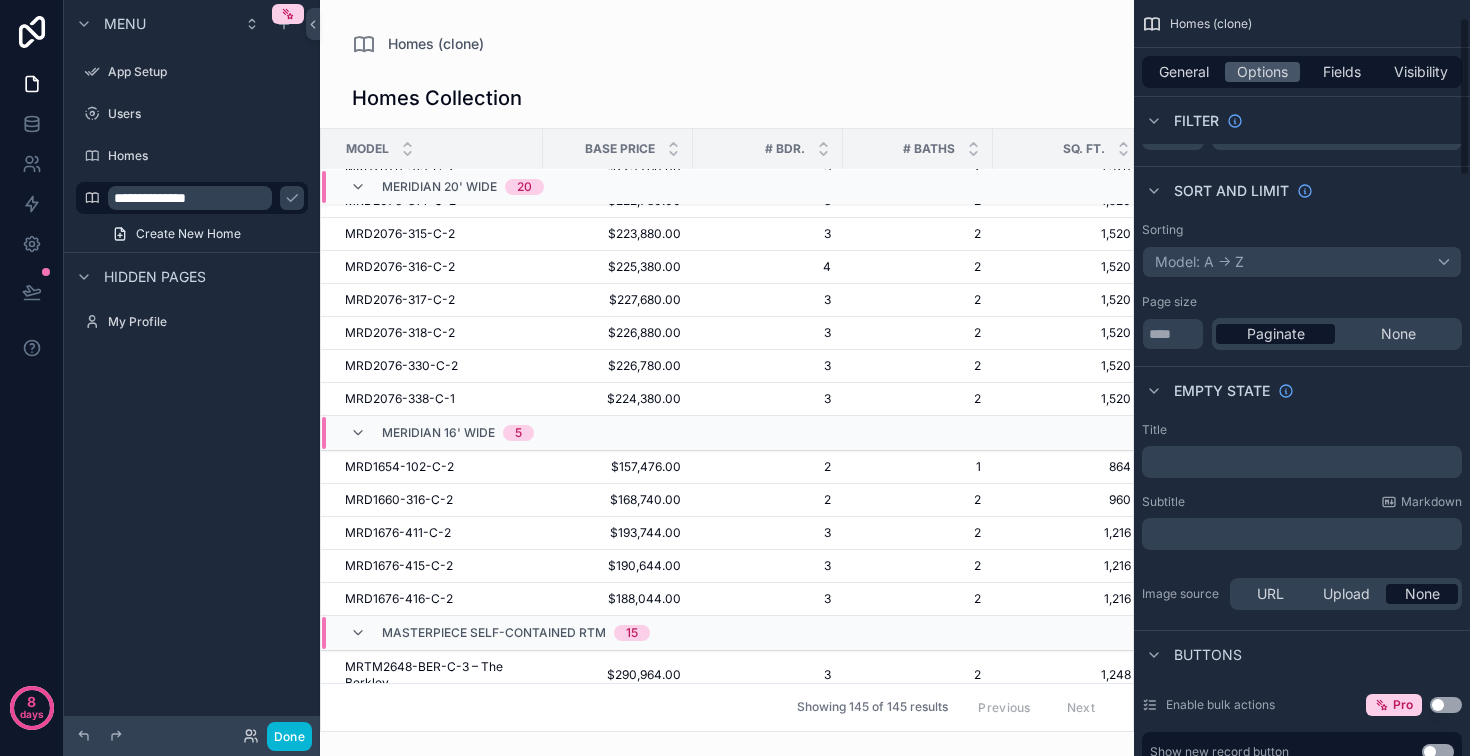 scroll, scrollTop: 0, scrollLeft: 0, axis: both 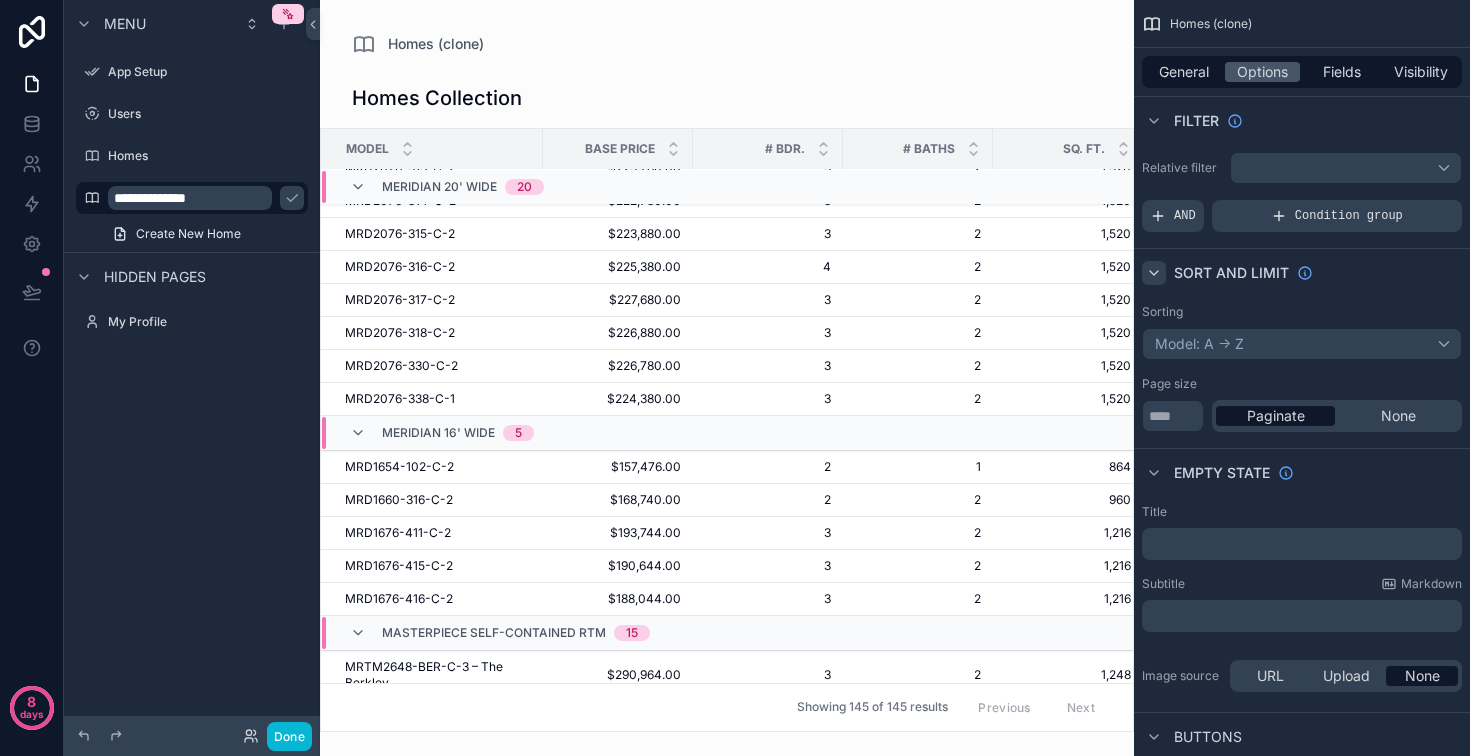 click 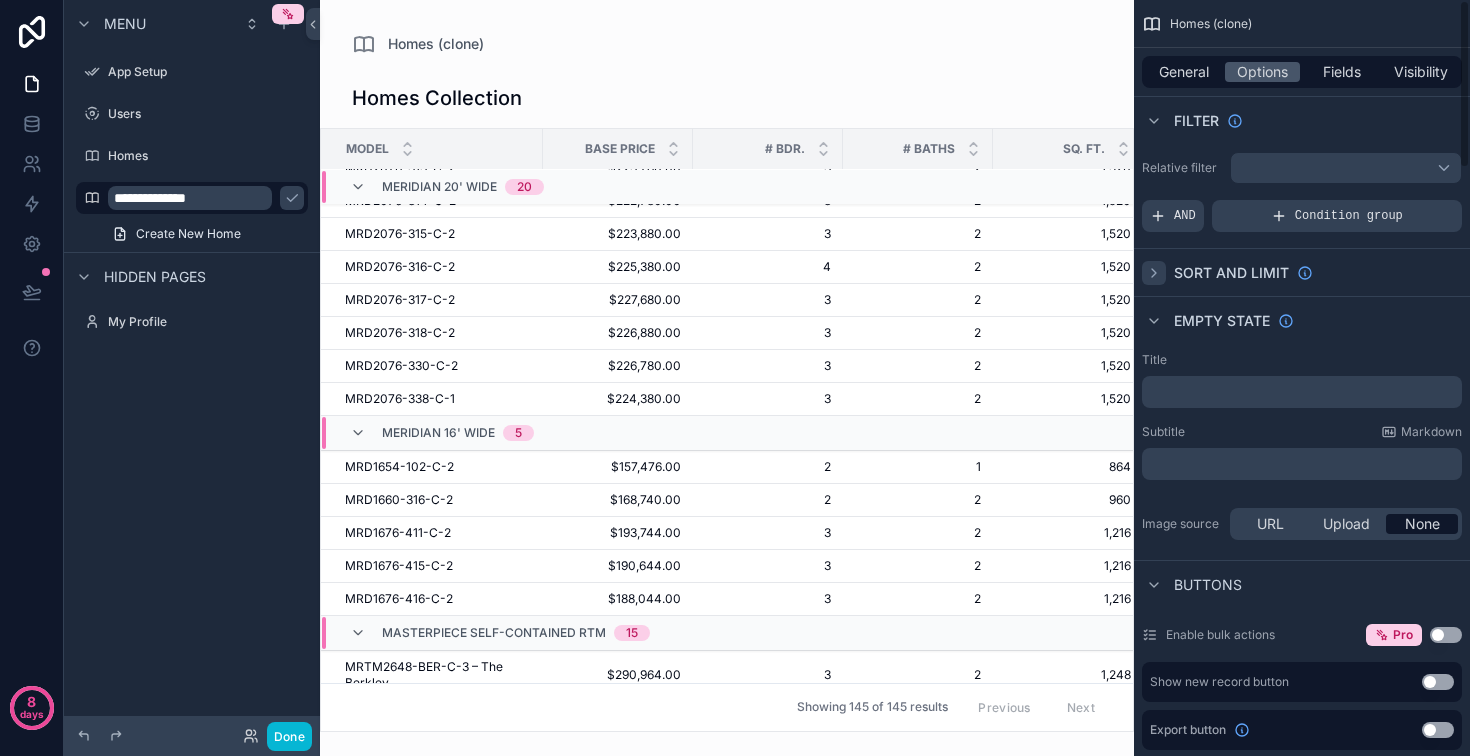 click 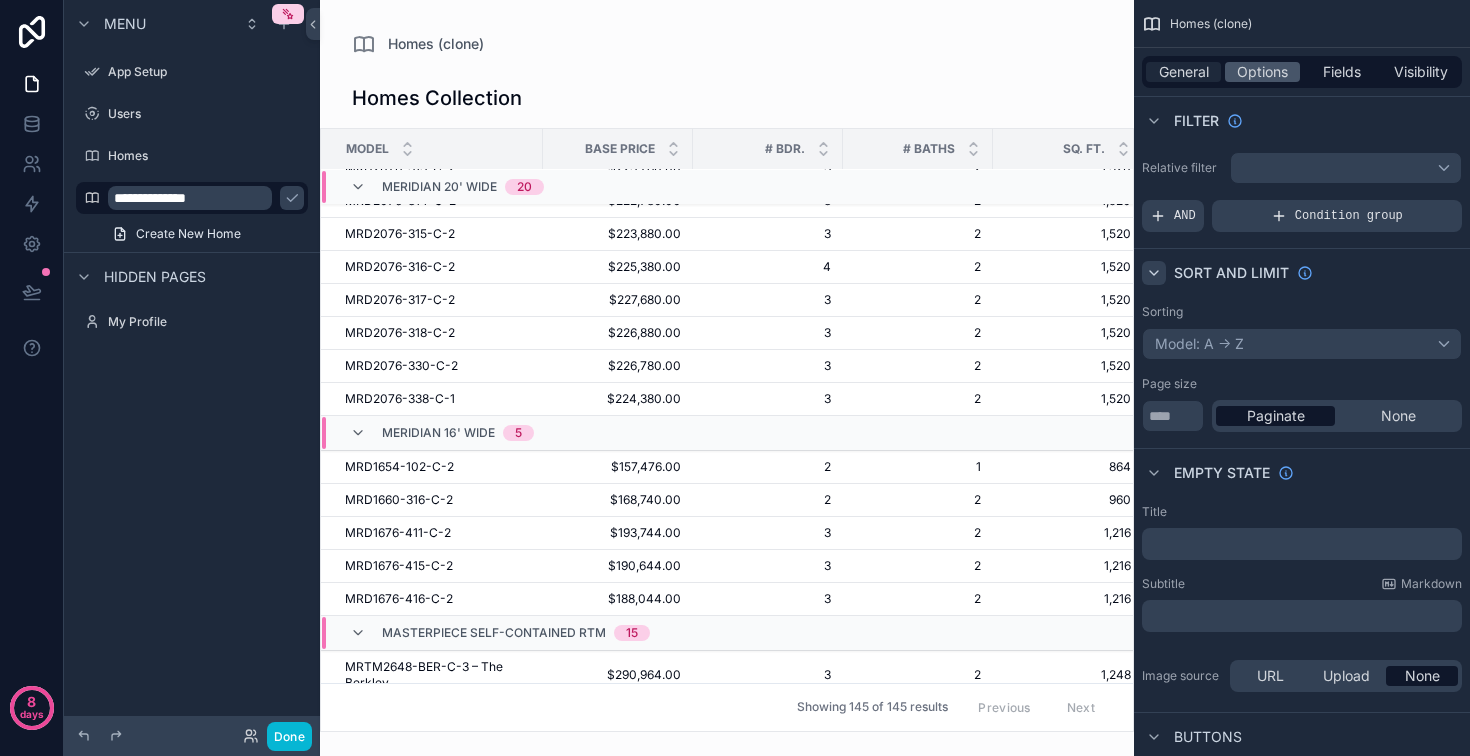 click on "General" at bounding box center [1184, 72] 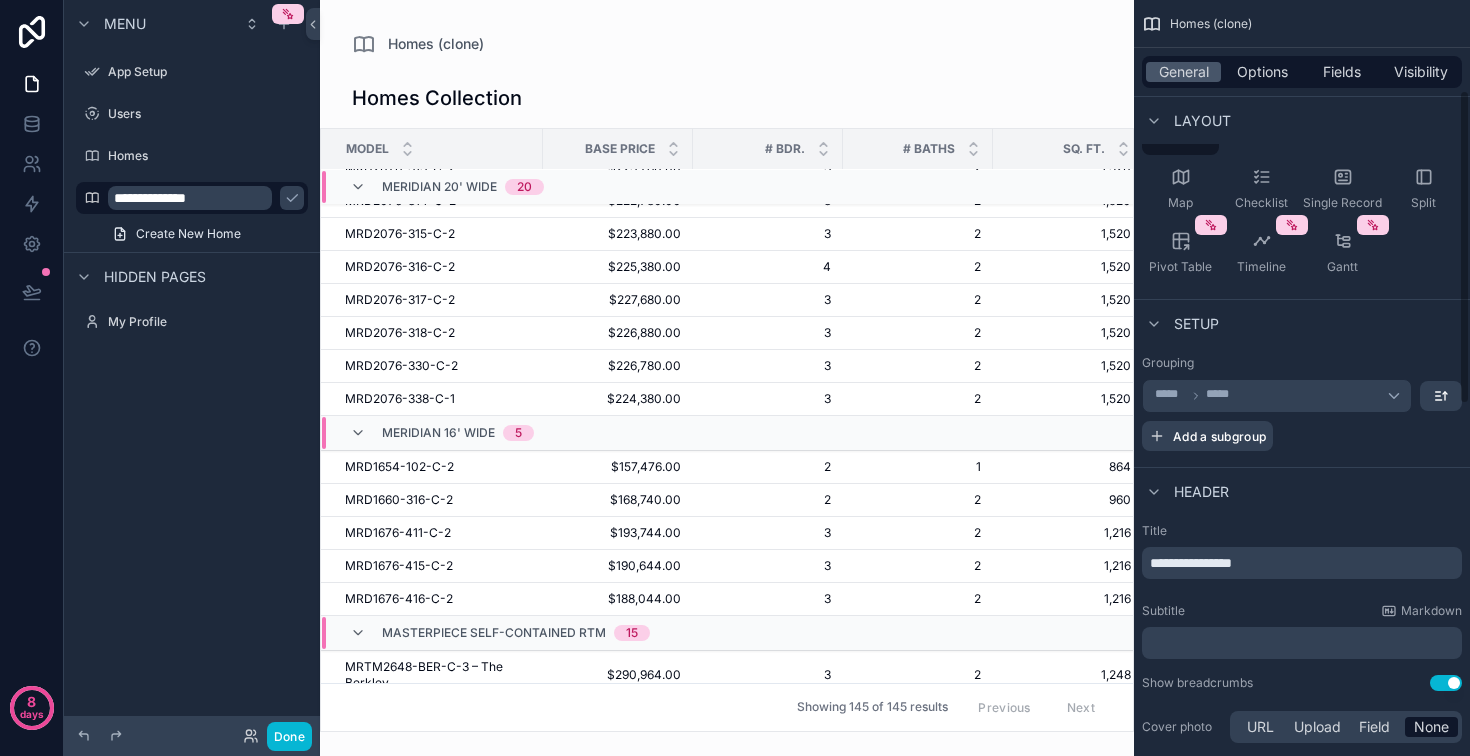 scroll, scrollTop: 218, scrollLeft: 0, axis: vertical 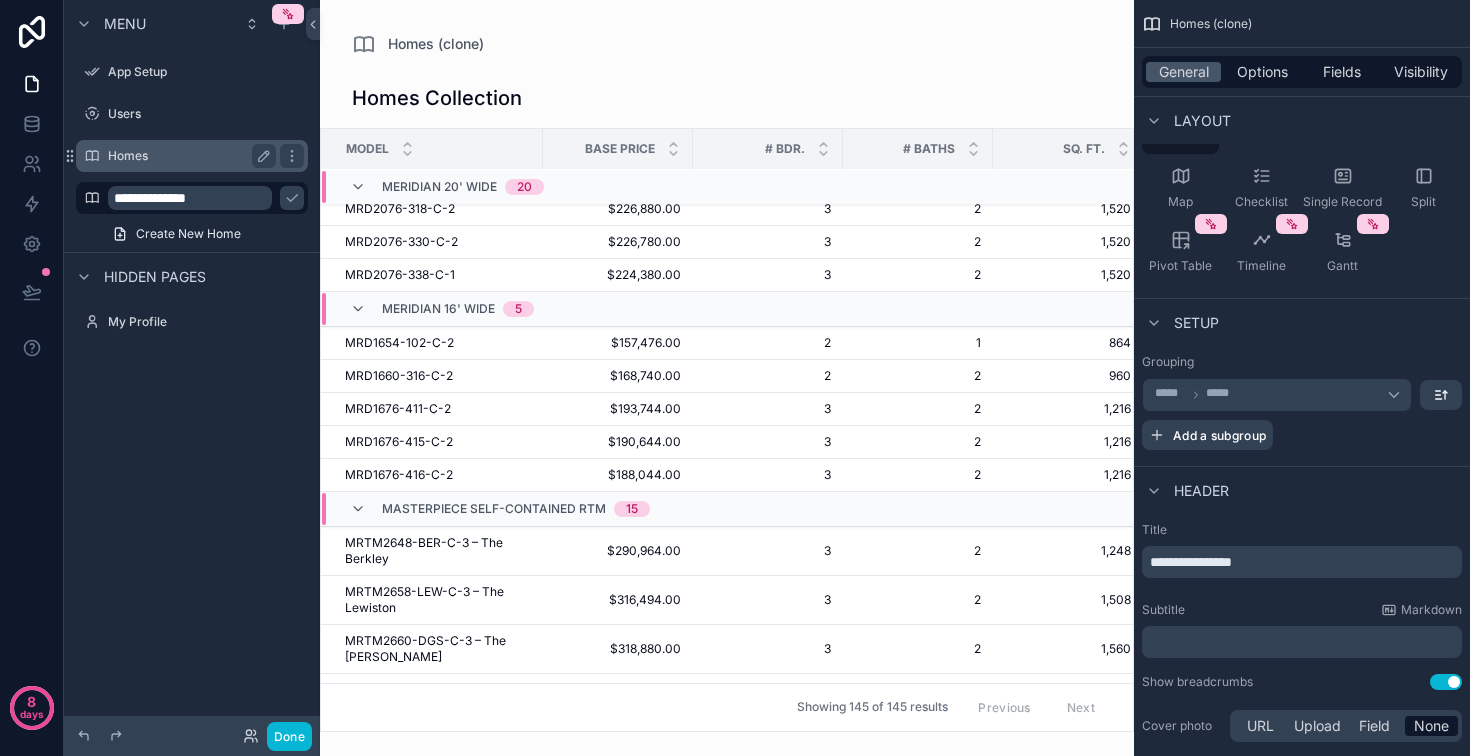 click on "Homes" at bounding box center (192, 156) 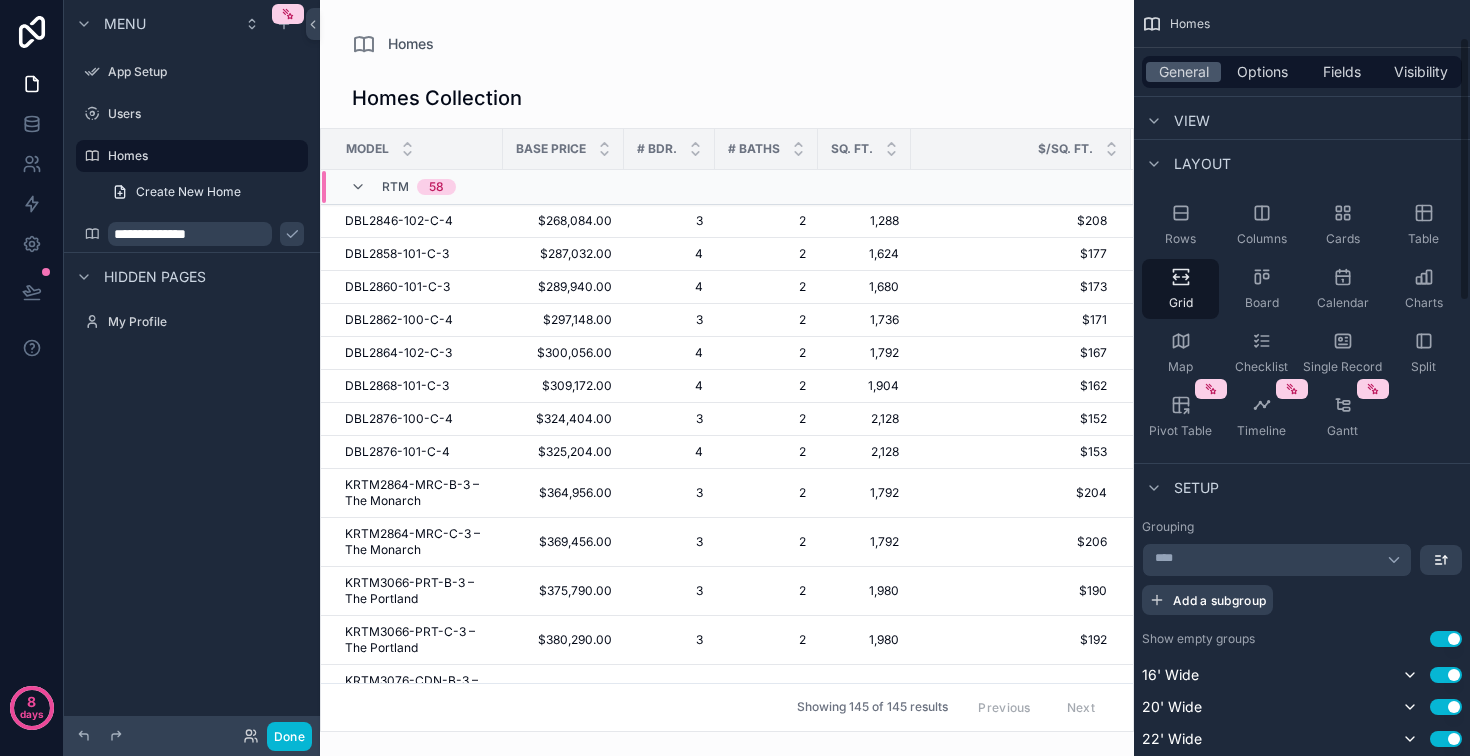scroll, scrollTop: 40, scrollLeft: 0, axis: vertical 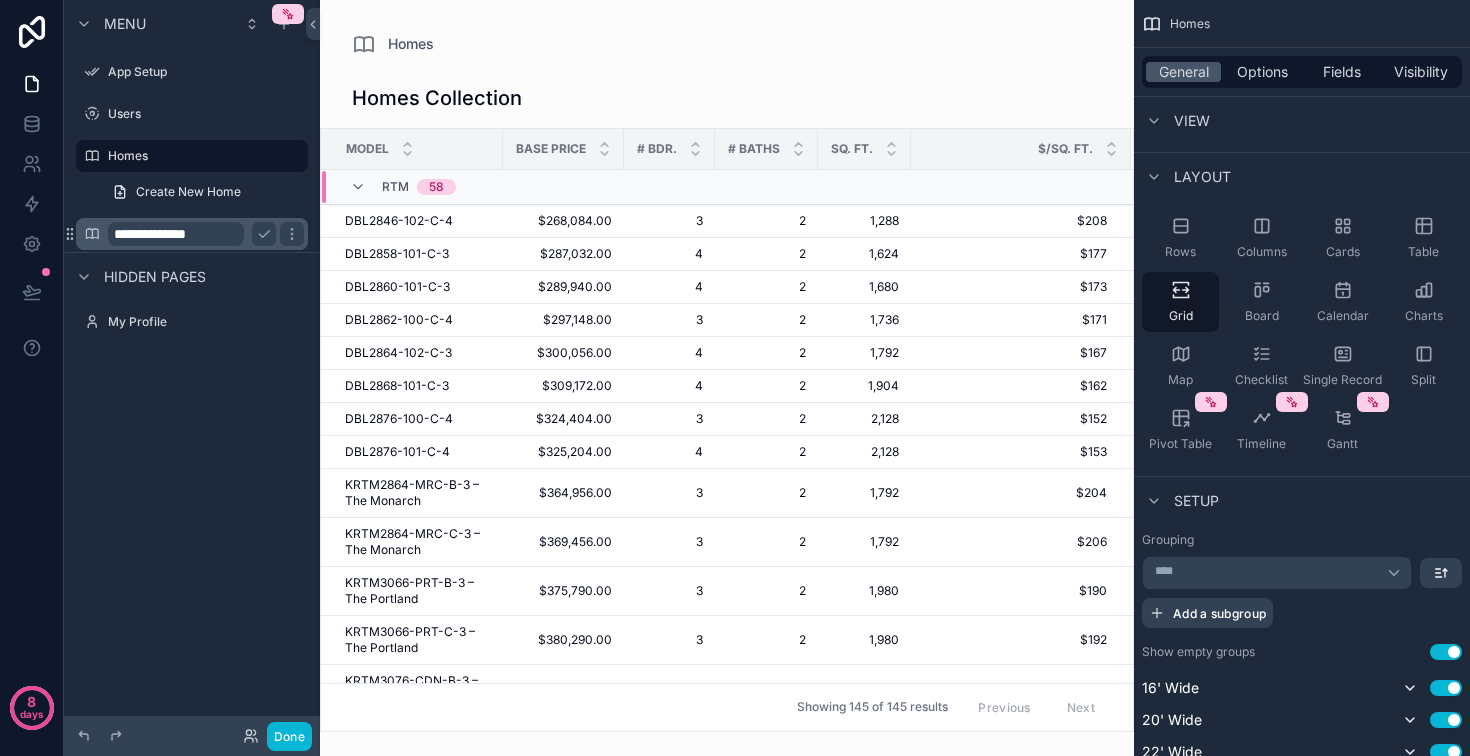click on "**********" at bounding box center [176, 234] 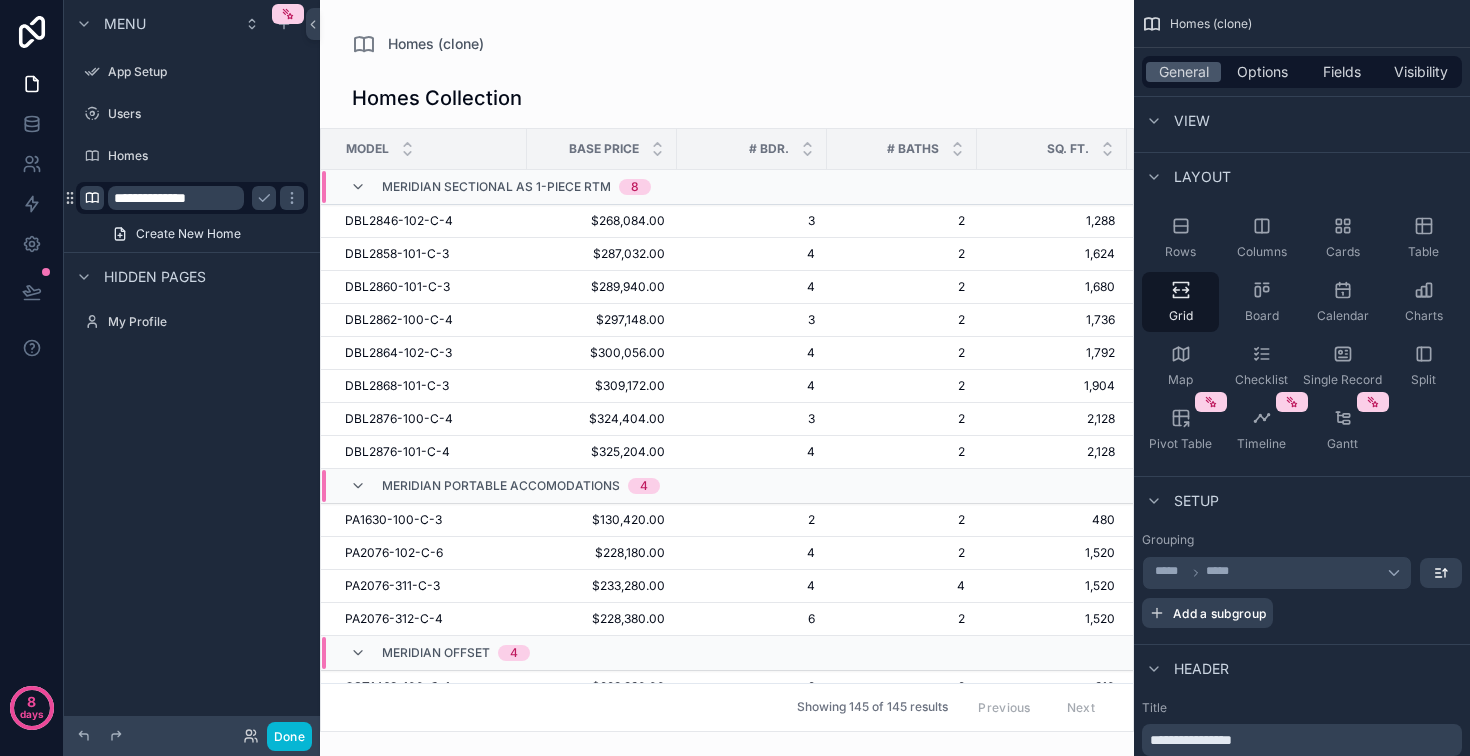 click at bounding box center [92, 198] 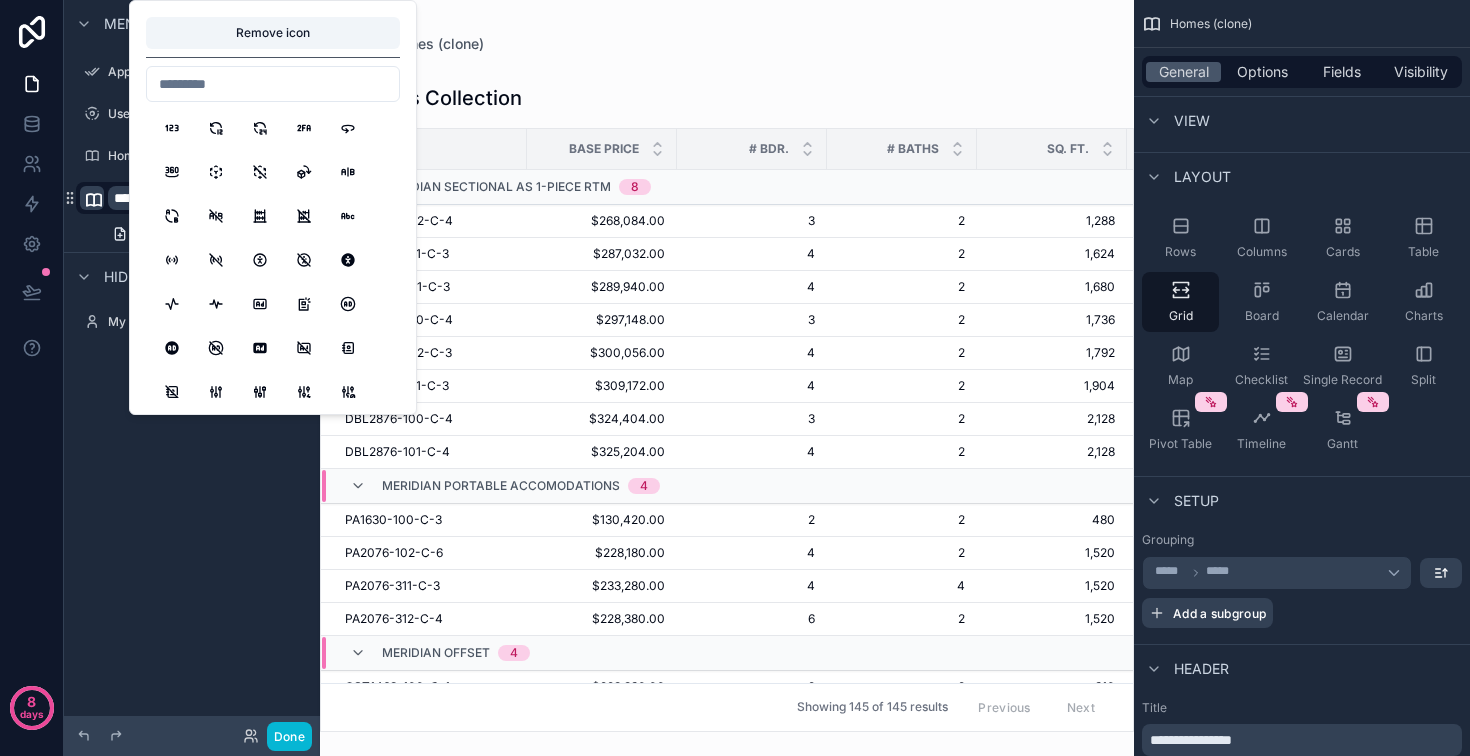 click on "Homes (clone) Homes Collection Model Base Price # Bdr. # Baths Sq. Ft. $/Sq. Ft. Meridian Sectional as 1-Piece RTM 8 DBL2846-102-C-4 DBL2846-102-C-4 $268,084.00 $268,084.00 3 3 2 2 1,288 1,288 $208 $208 DBL2858-101-C-3 DBL2858-101-C-3 $287,032.00 $287,032.00 4 4 2 2 1,624 1,624 $177 $177 DBL2860-101-C-3 DBL2860-101-C-3 $289,940.00 $289,940.00 4 4 2 2 1,680 1,680 $173 $173 DBL2862-100-C-4 DBL2862-100-C-4 $297,148.00 $297,148.00 3 3 2 2 1,736 1,736 $171 $171 DBL2864-102-C-3 DBL2864-102-C-3 $300,056.00 $300,056.00 4 4 2 2 1,792 1,792 $167 $167 DBL2868-101-C-3 DBL2868-101-C-3 $309,172.00 $309,172.00 4 4 2 2 1,904 1,904 $162 $162 DBL2876-100-C-4 DBL2876-100-C-4 $324,404.00 $324,404.00 3 3 2 2 2,128 2,128 $152 $152 DBL2876-101-C-4 DBL2876-101-C-4 $325,204.00 $325,204.00 4 4 2 2 2,128 2,128 $153 $153 Meridian Portable Accomodations 4 PA1630-100-C-3 PA1630-100-C-3 $130,420.00 $130,420.00 2 2 2 2 480 480 $272 $272 PA2076-102-C-6 PA2076-102-C-6 $228,180.00 $228,180.00 4 4 2 2 1,520 1,520 $150 $150 PA2076-311-C-3 4 4 4" at bounding box center [727, 366] 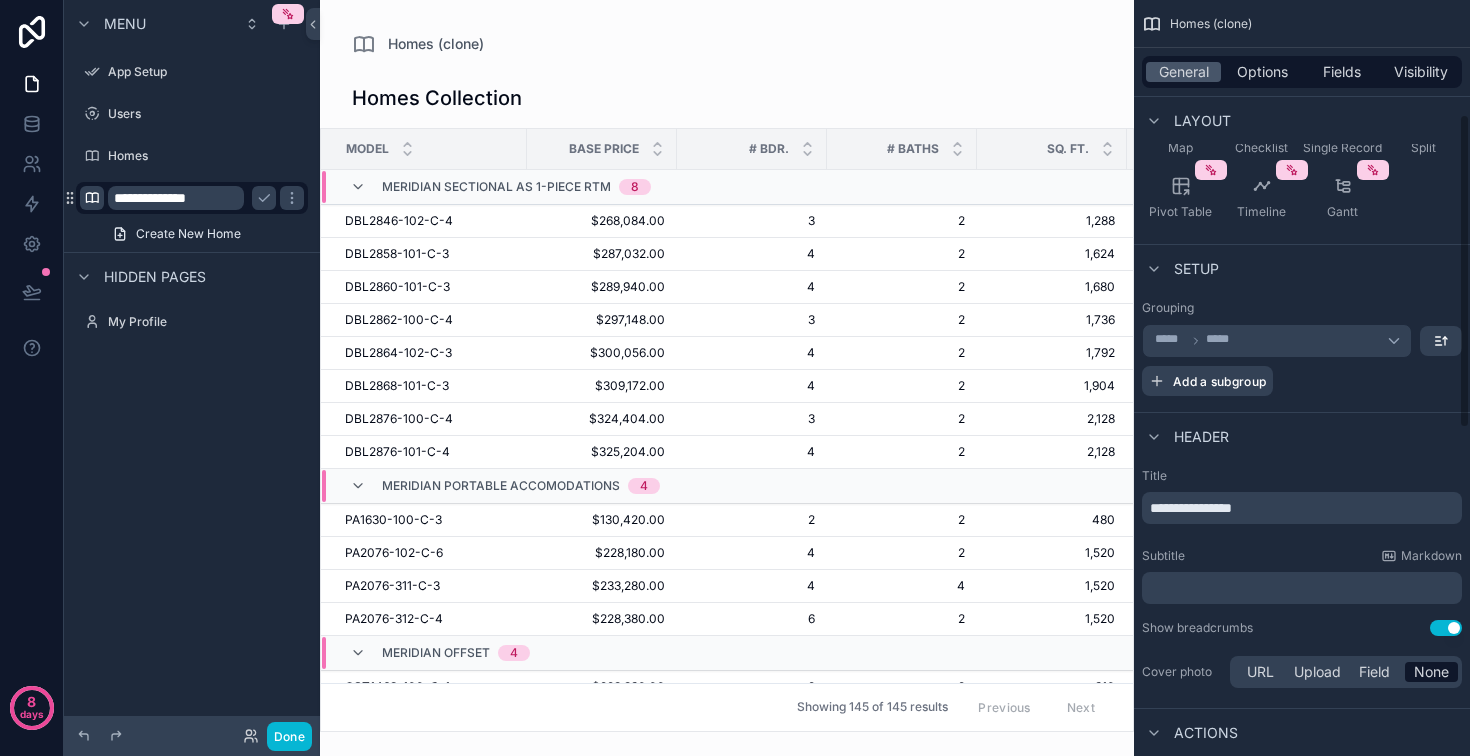 scroll, scrollTop: 282, scrollLeft: 0, axis: vertical 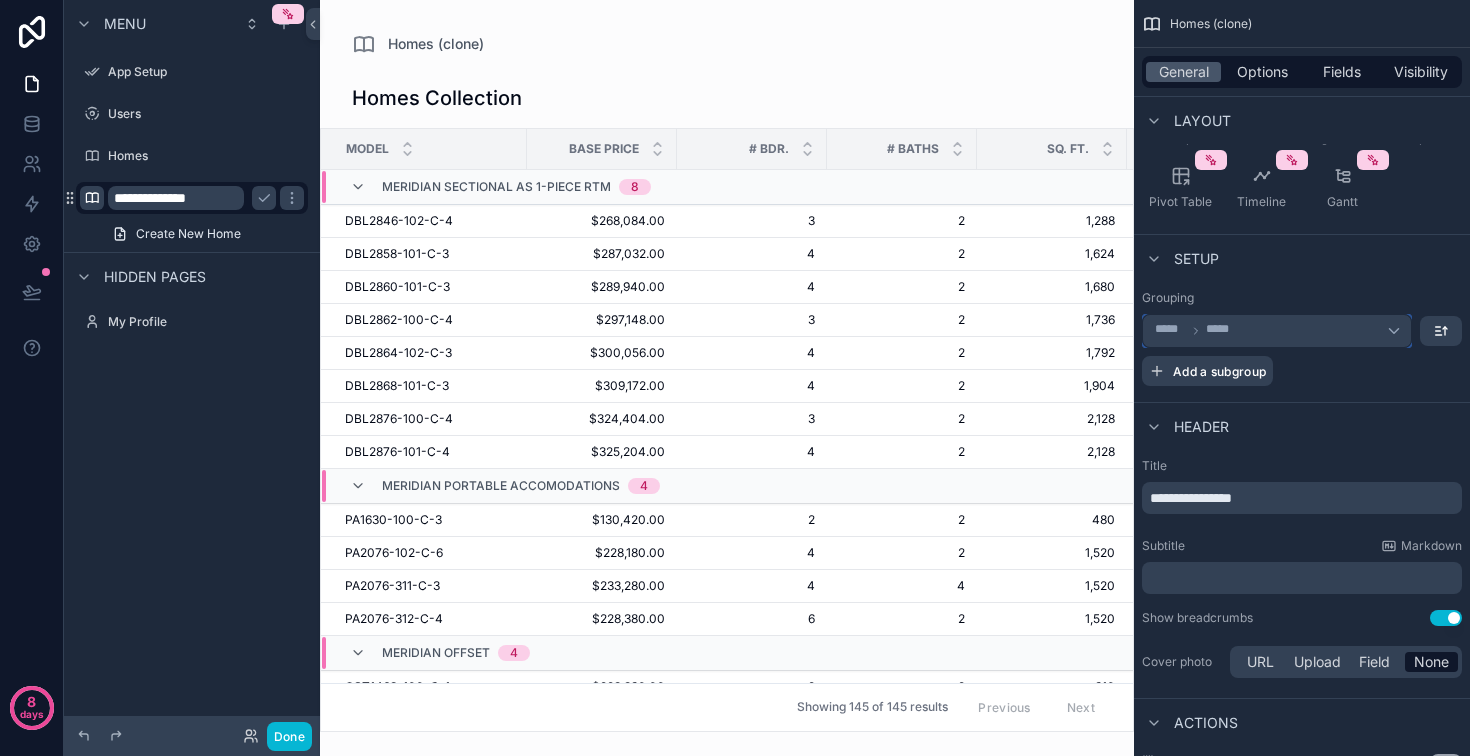 click on "***** *****" at bounding box center (1277, 331) 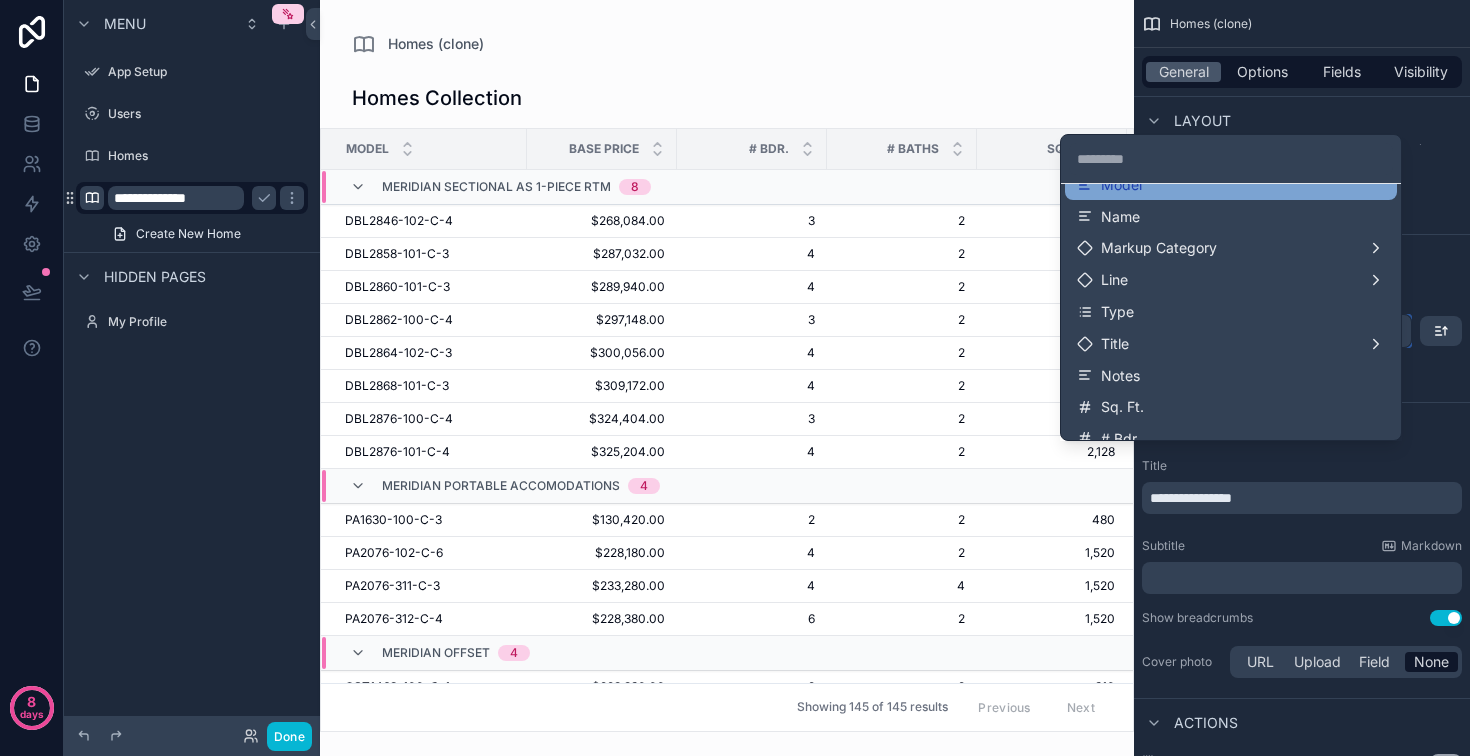 scroll, scrollTop: 150, scrollLeft: 0, axis: vertical 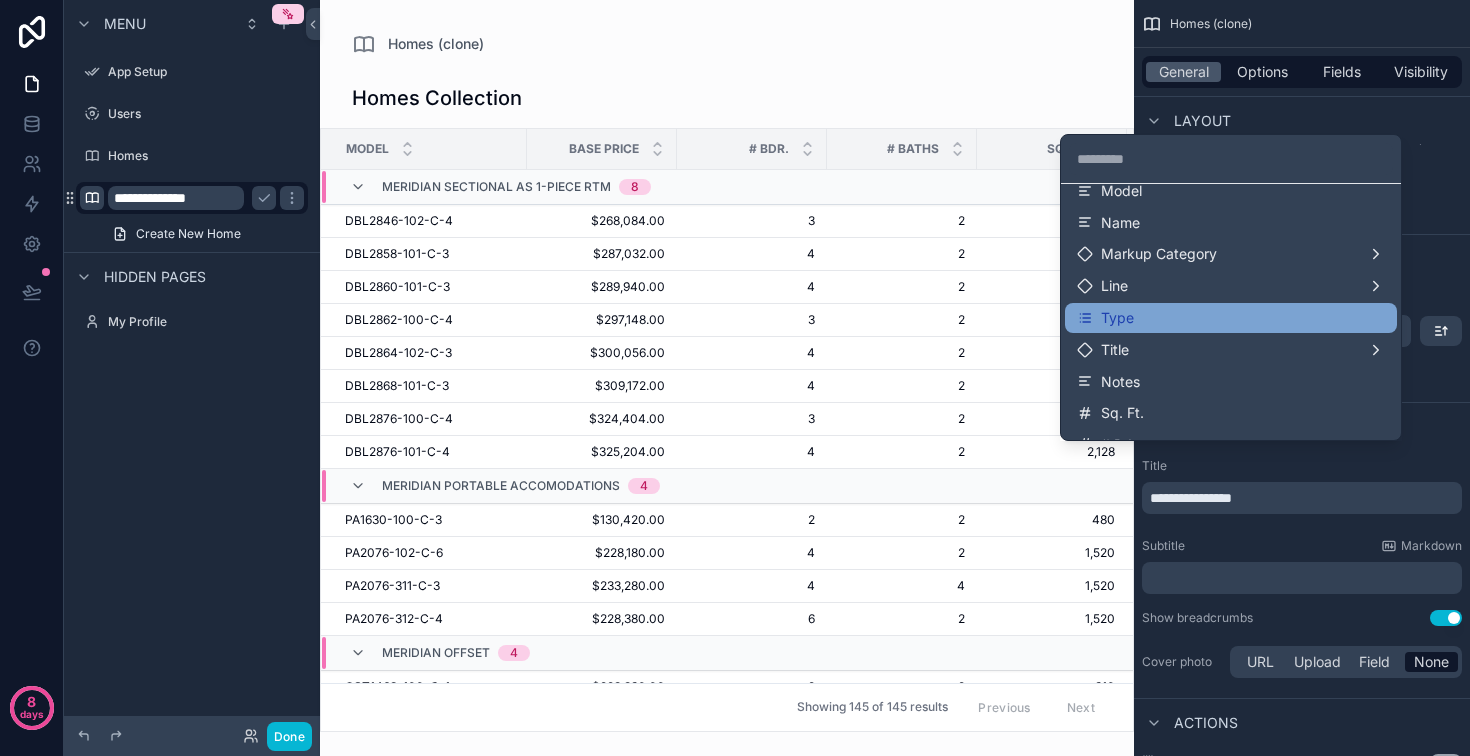 click on "Type" at bounding box center (1231, 318) 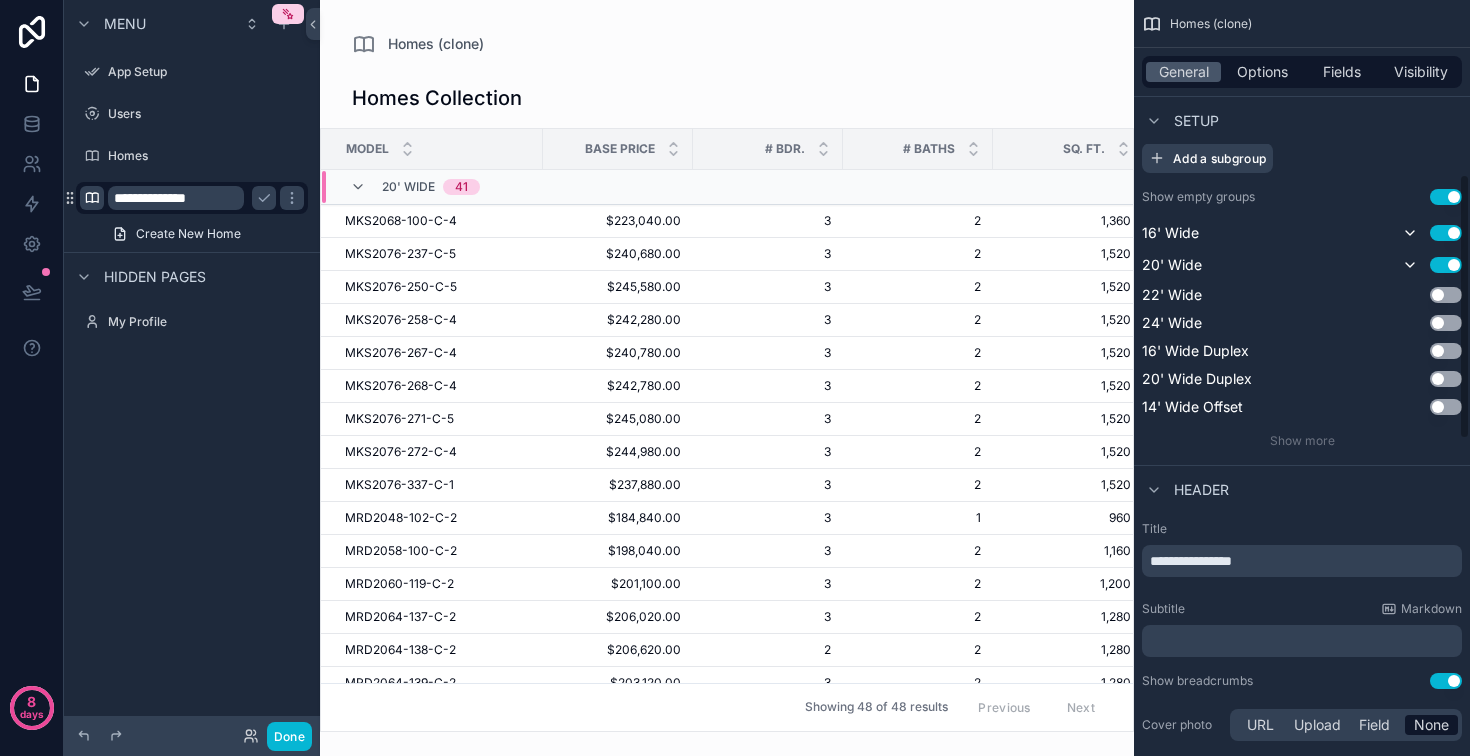 scroll, scrollTop: 503, scrollLeft: 0, axis: vertical 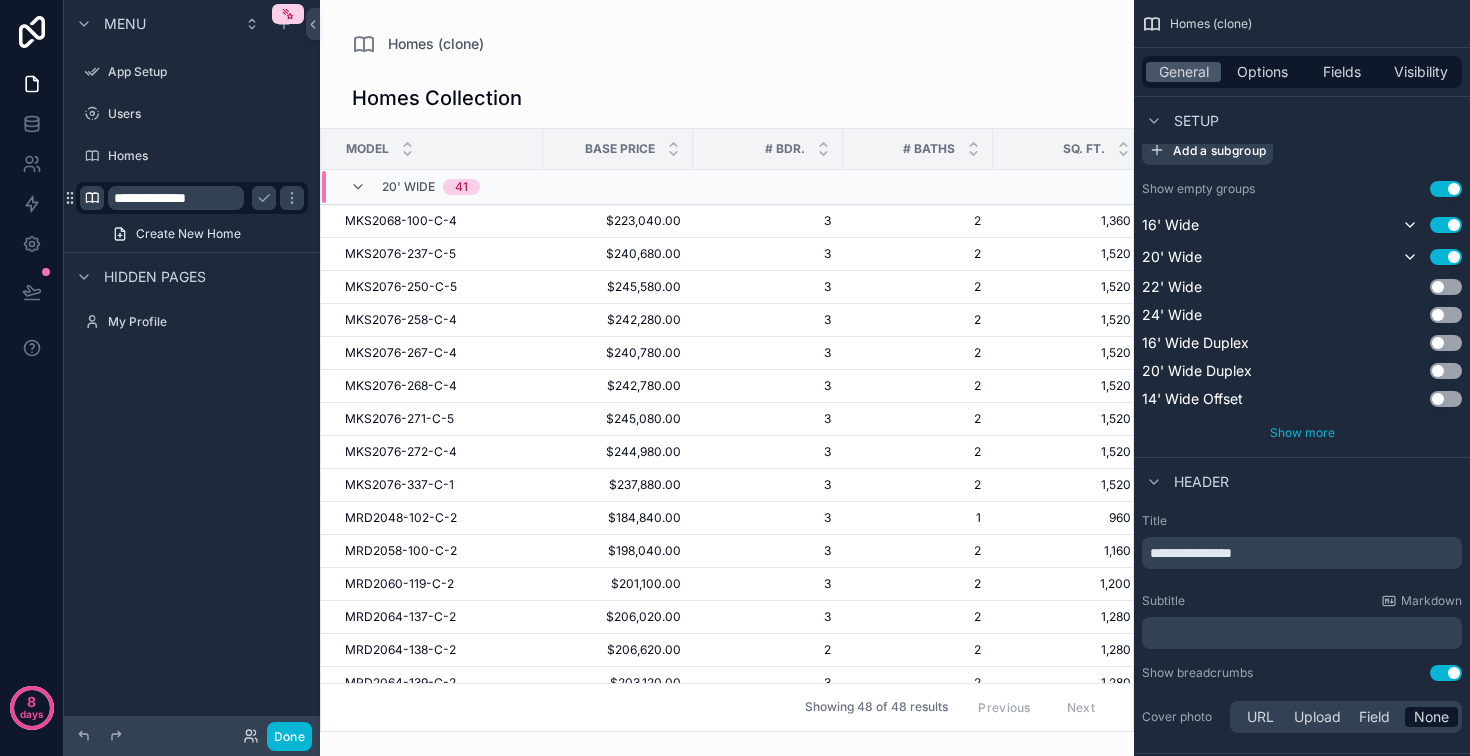 click on "Show more" at bounding box center [1302, 432] 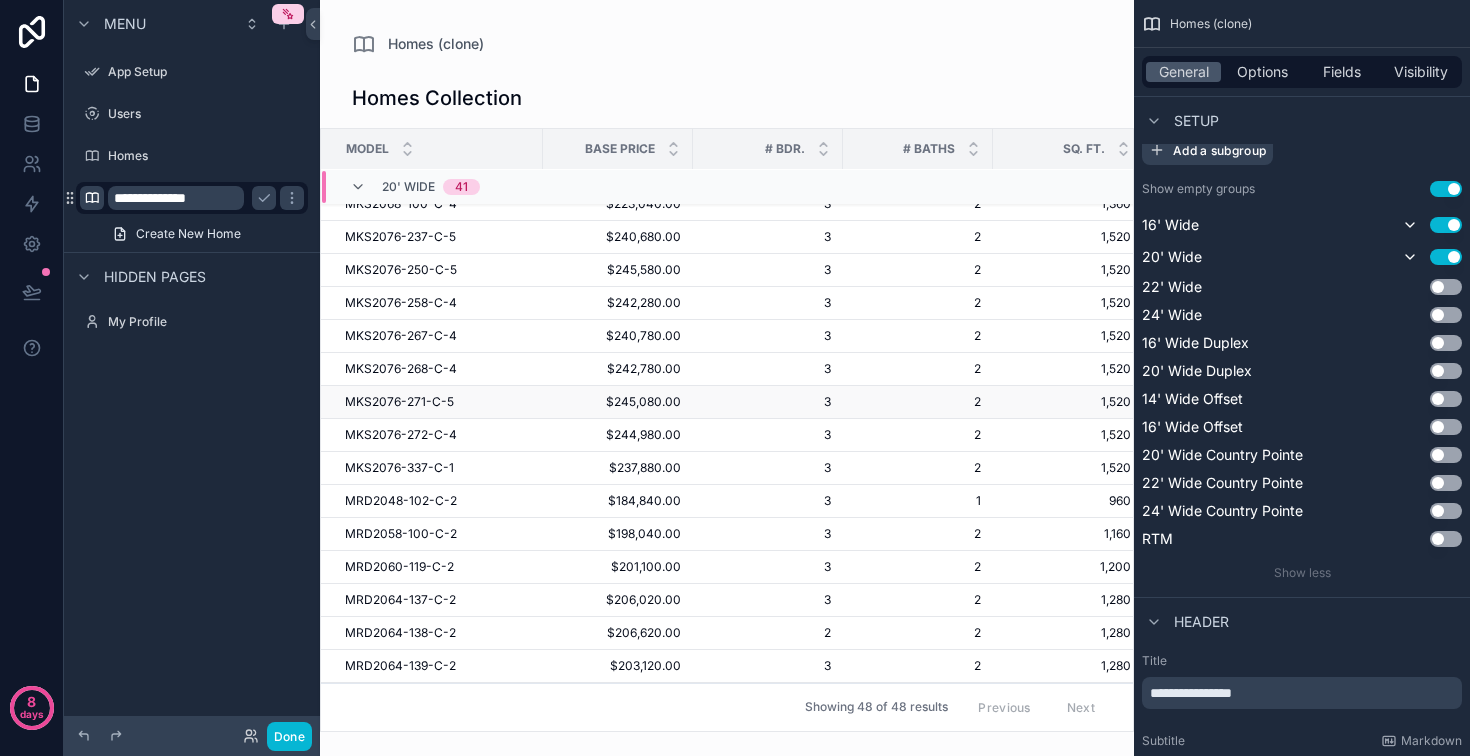 scroll, scrollTop: 19, scrollLeft: 0, axis: vertical 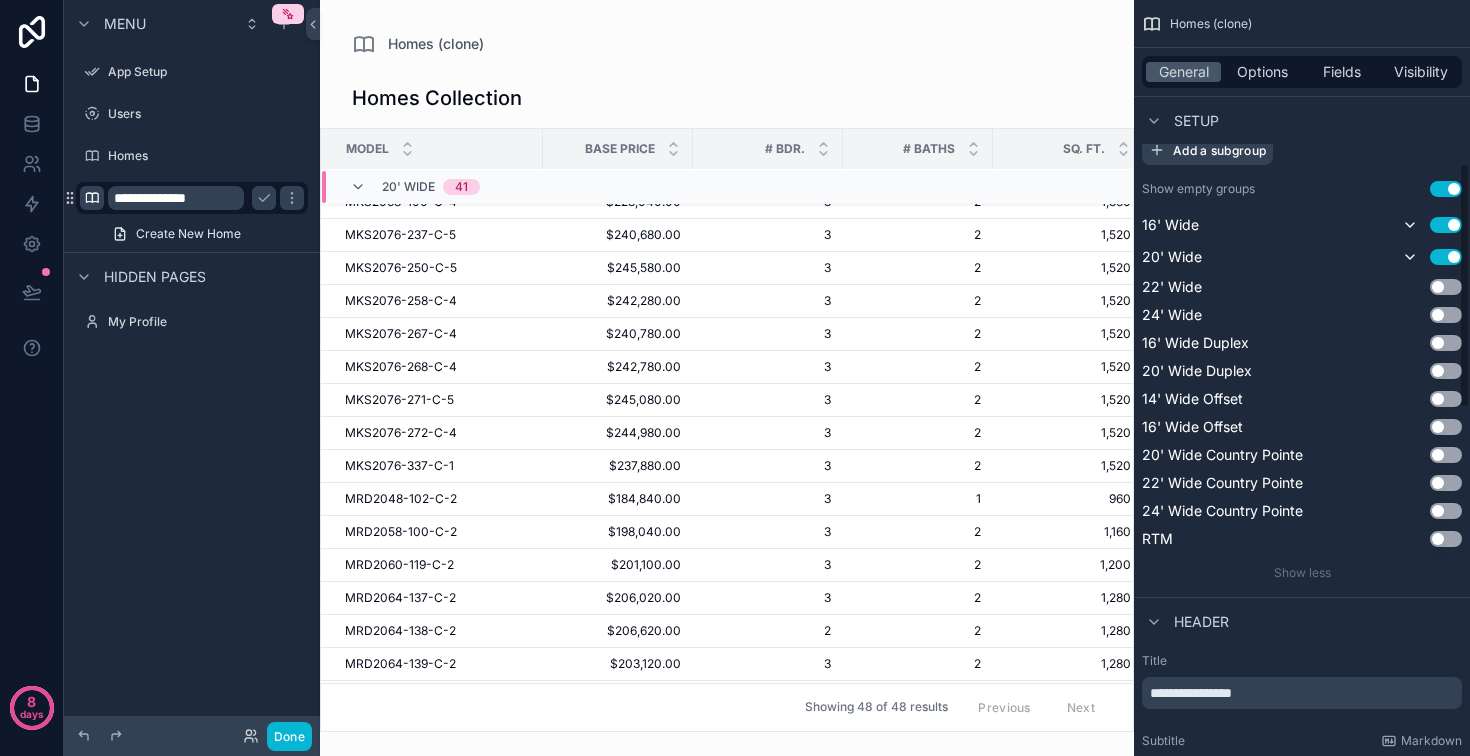 click on "General Options Fields Visibility" at bounding box center [1302, 72] 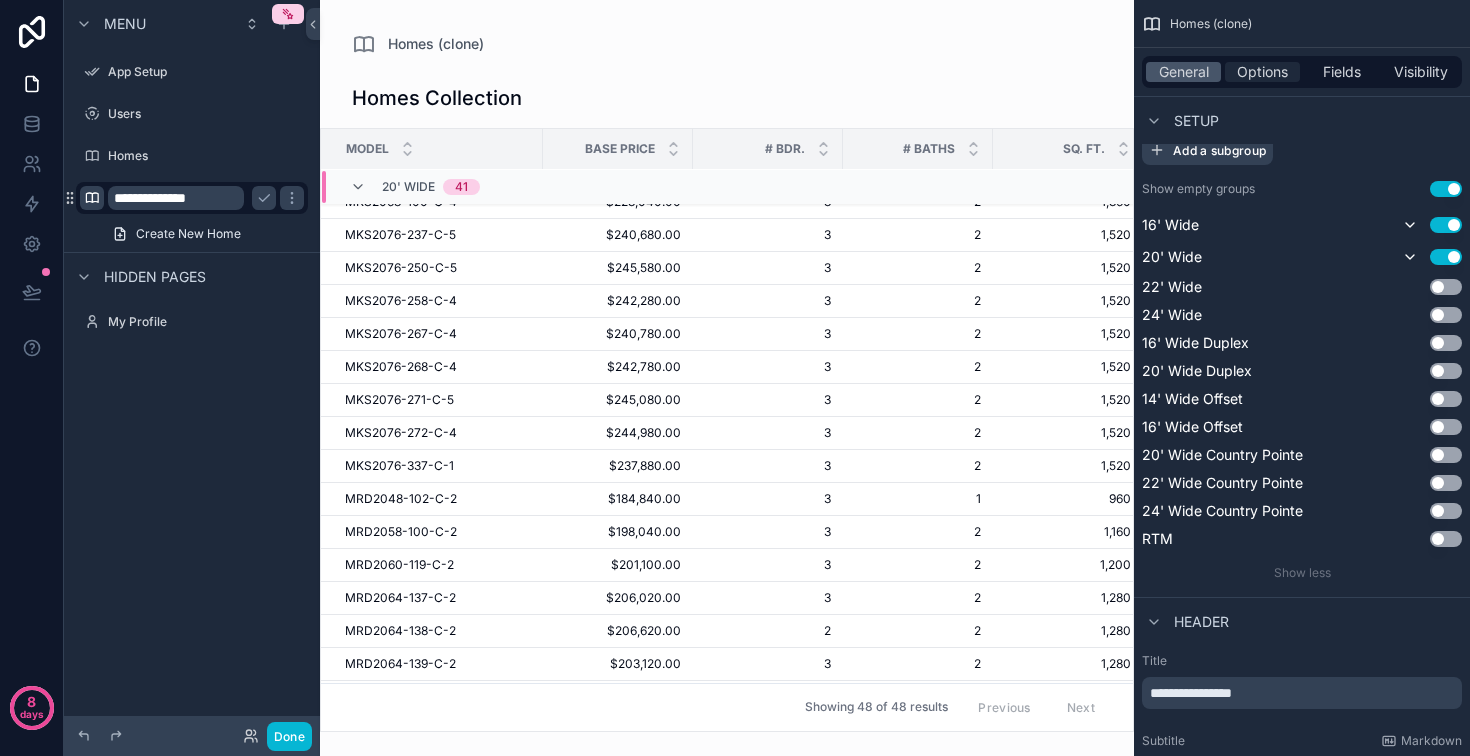 click on "Options" at bounding box center (1262, 72) 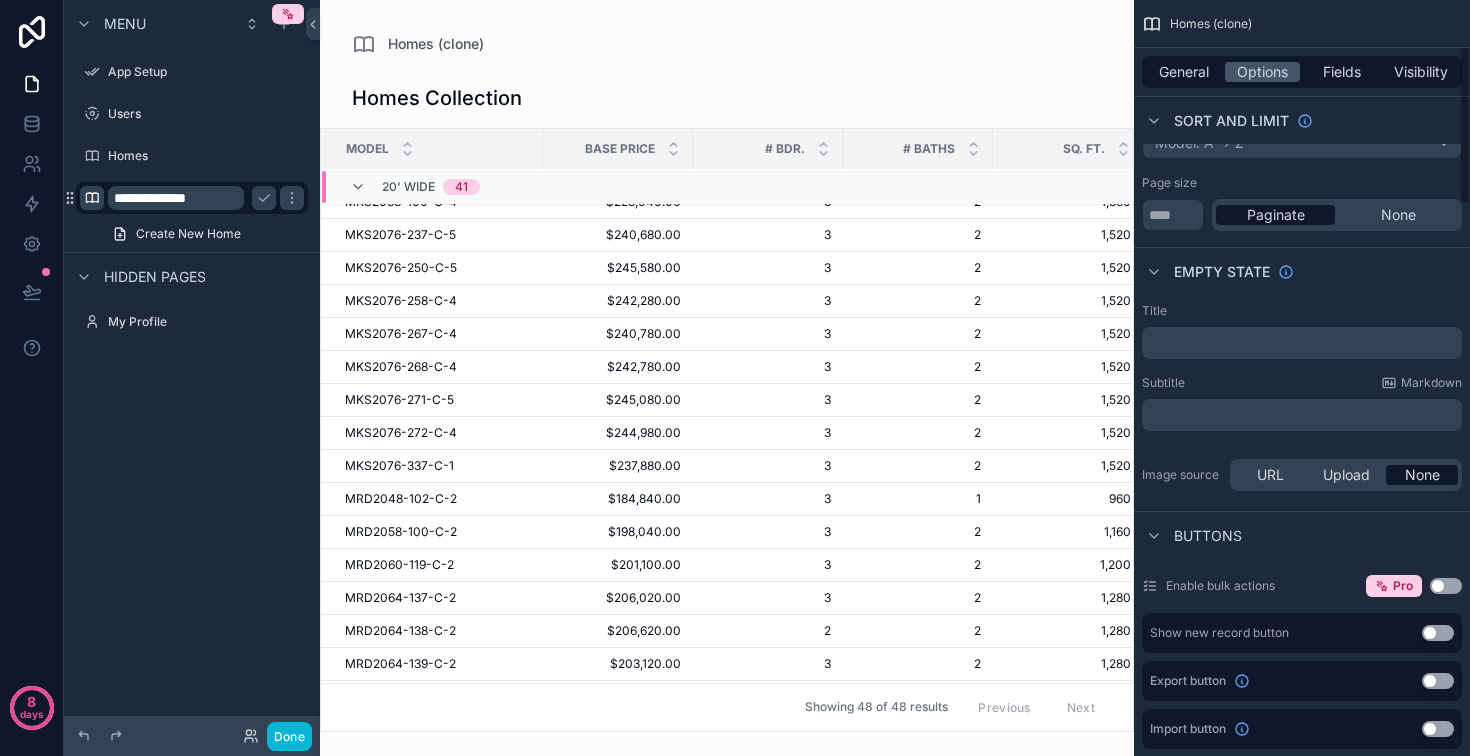 scroll, scrollTop: 0, scrollLeft: 0, axis: both 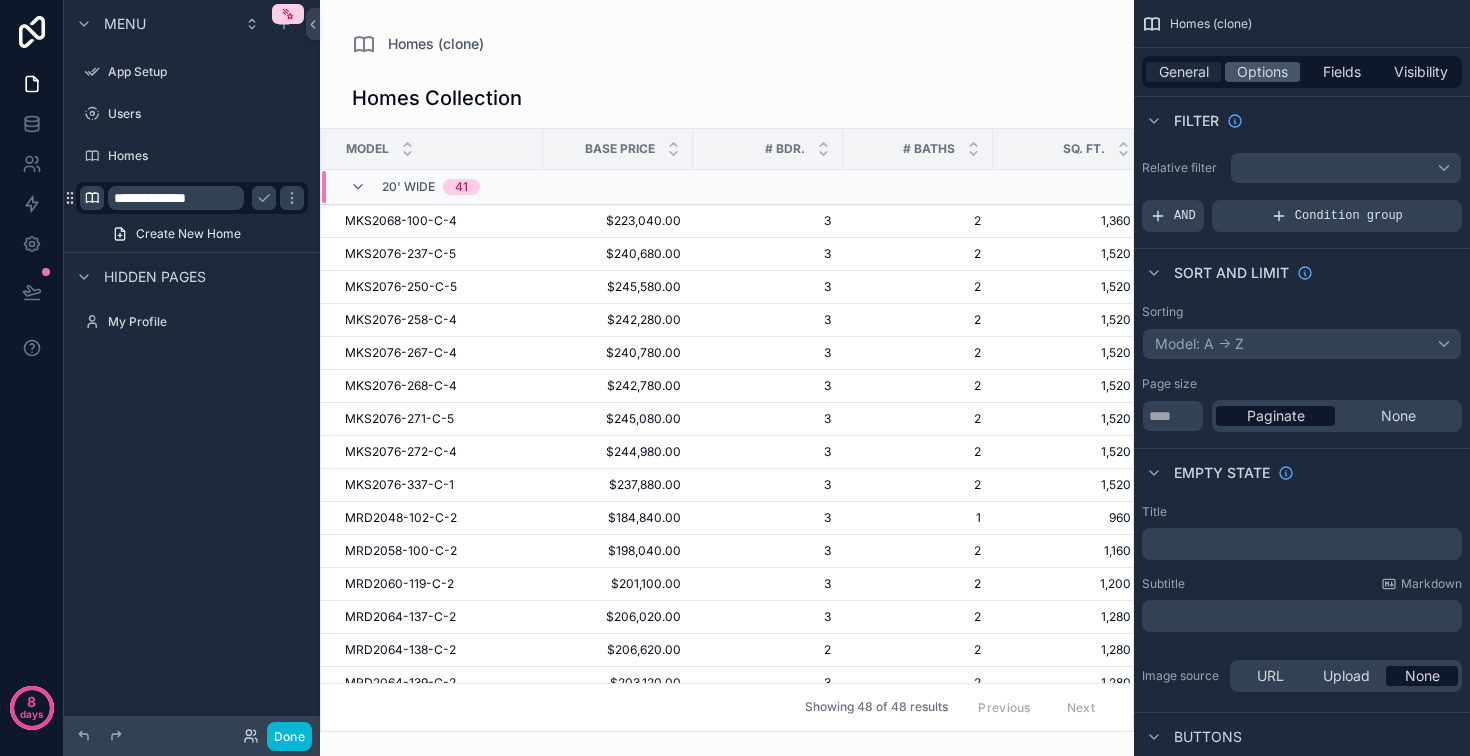 click on "General" at bounding box center (1184, 72) 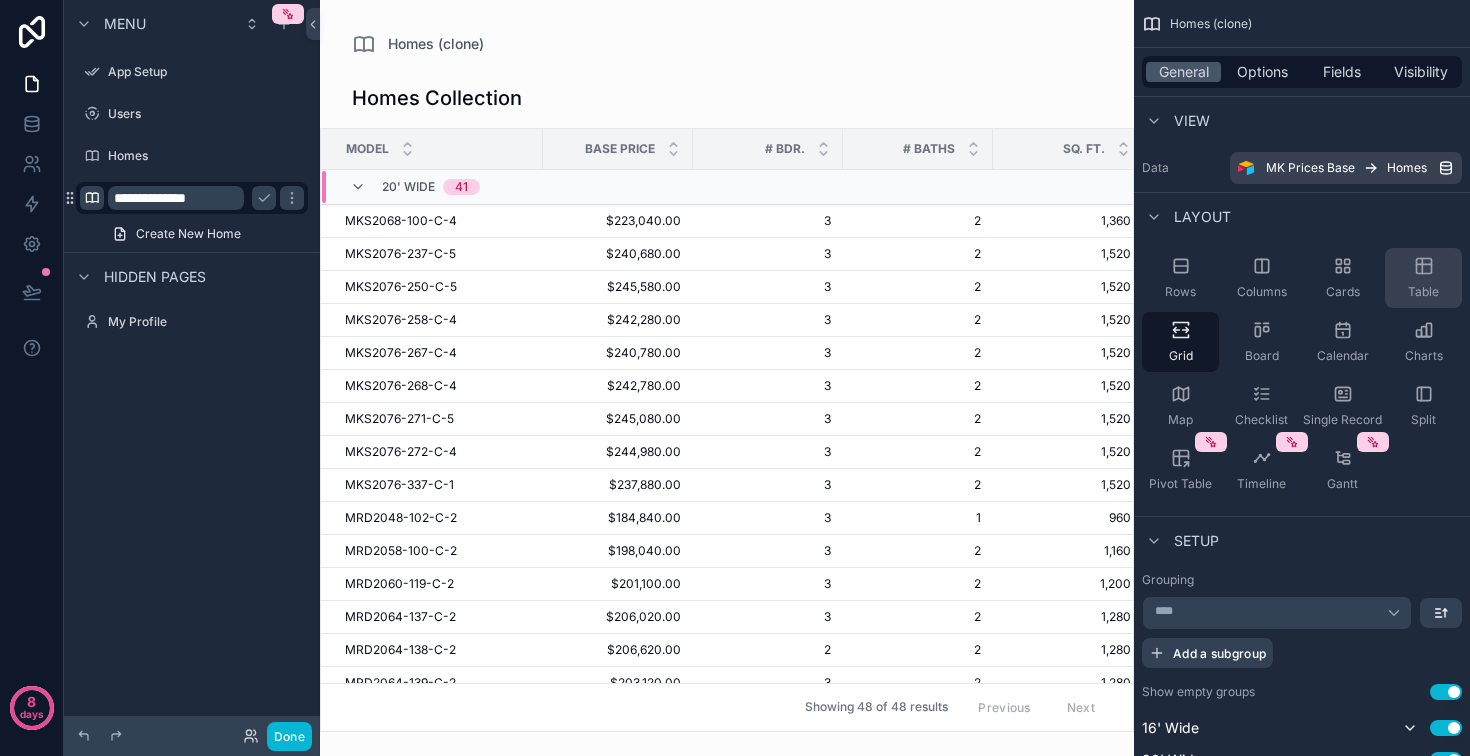 click 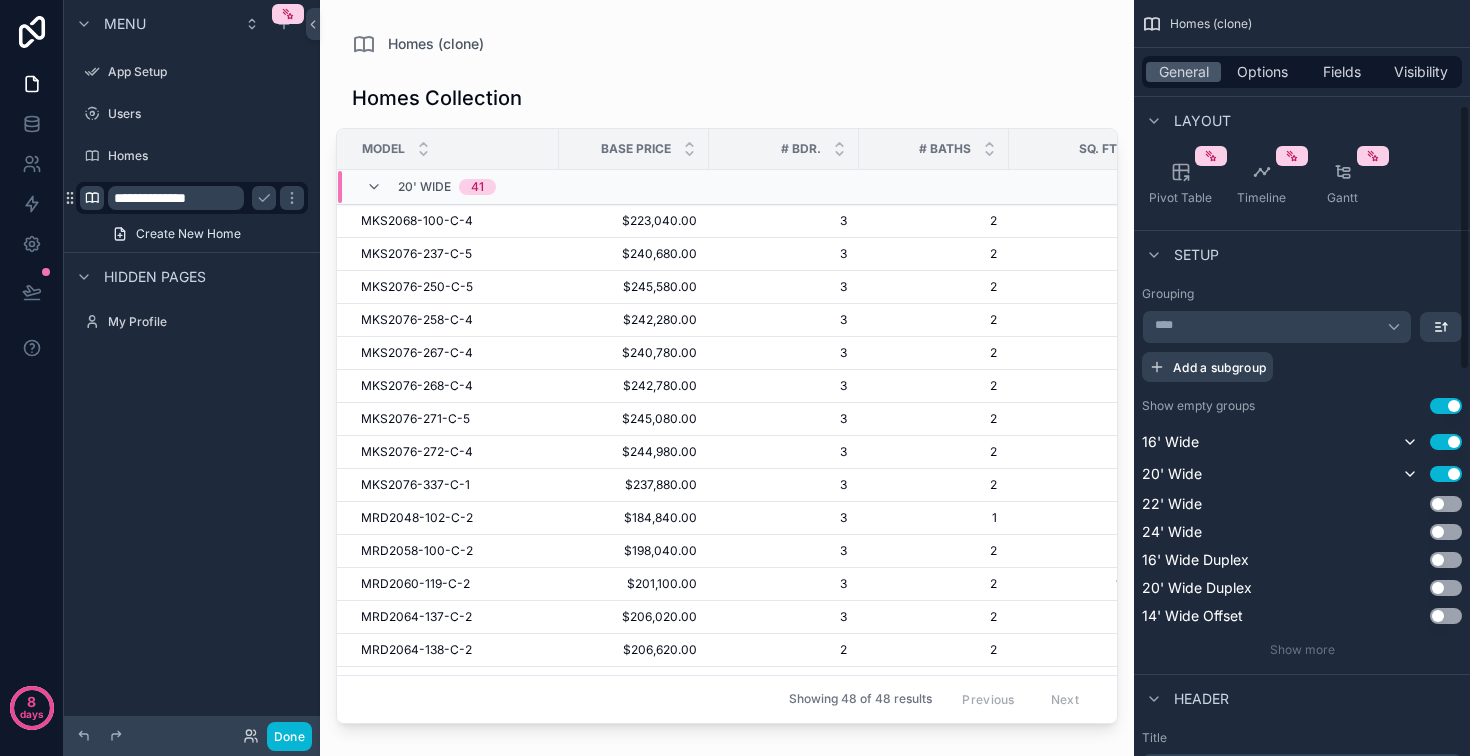 scroll, scrollTop: 307, scrollLeft: 0, axis: vertical 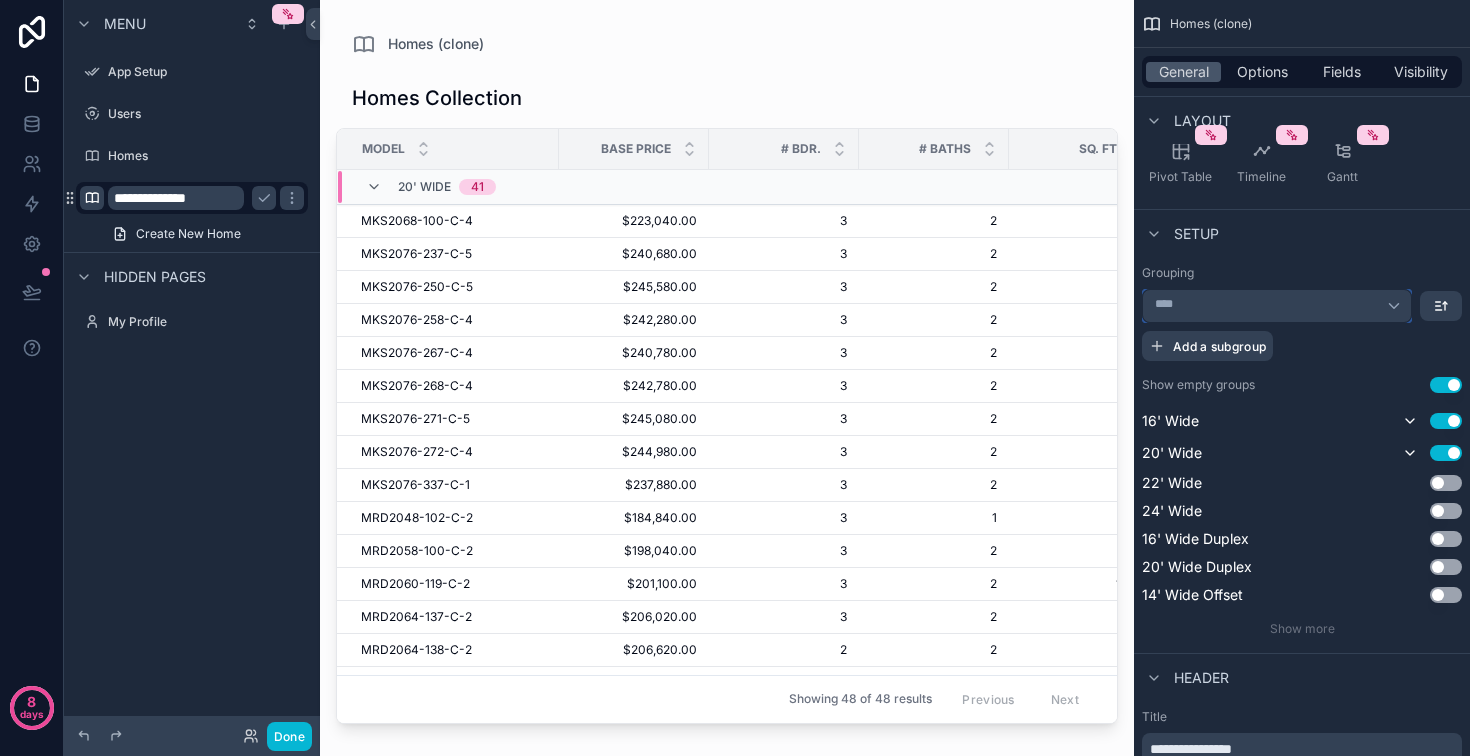 click on "****" at bounding box center [1277, 306] 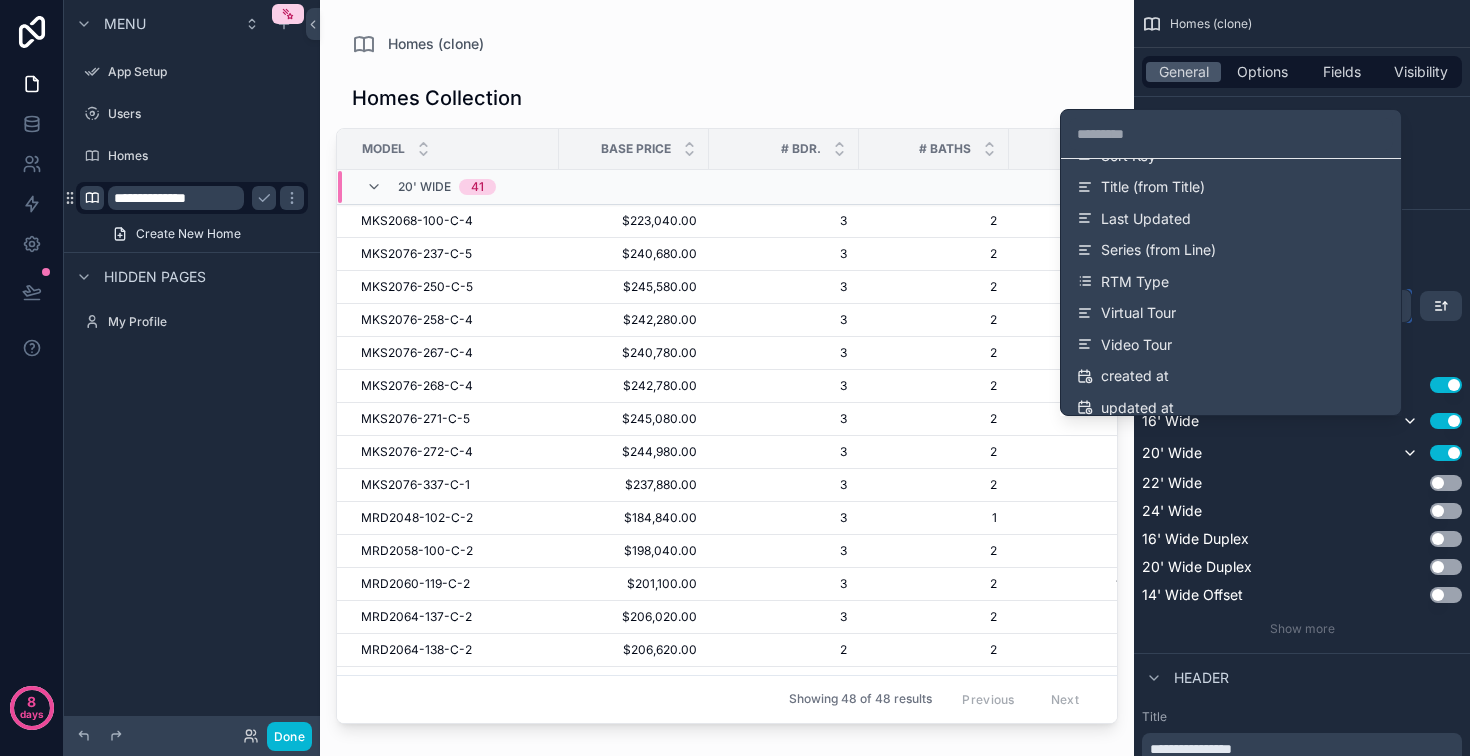 scroll, scrollTop: 471, scrollLeft: 0, axis: vertical 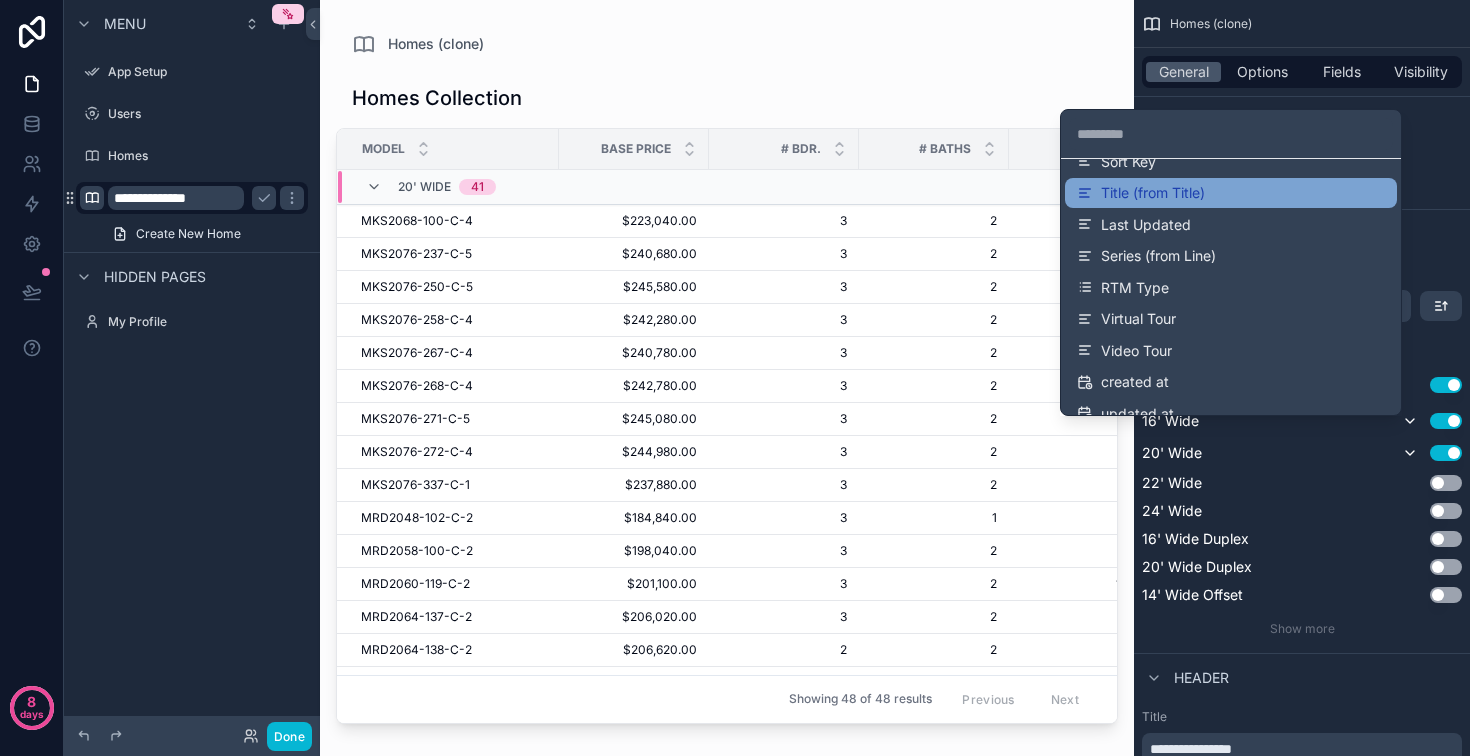 click on "Title (from Title)" at bounding box center (1231, 193) 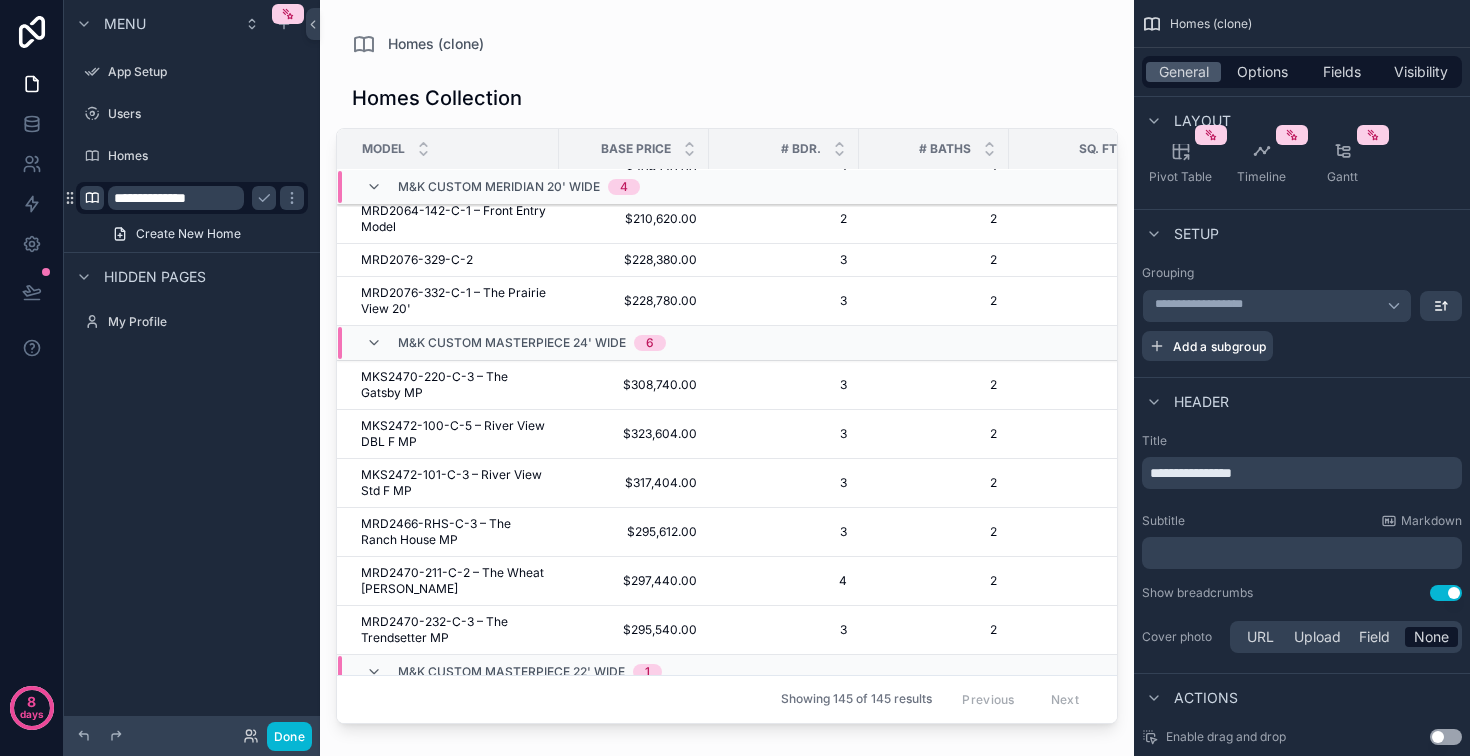 scroll, scrollTop: 6753, scrollLeft: 0, axis: vertical 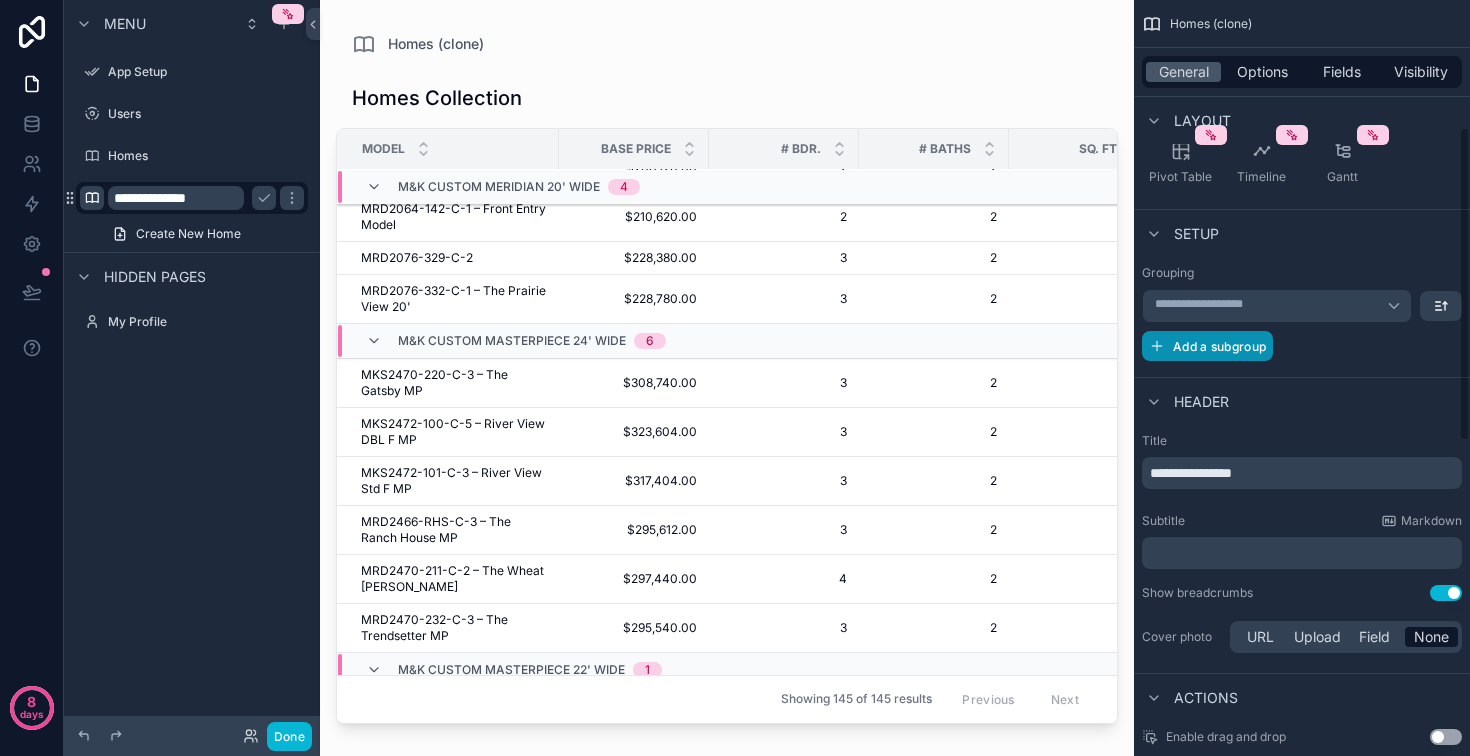 click on "Add a subgroup" at bounding box center [1219, 346] 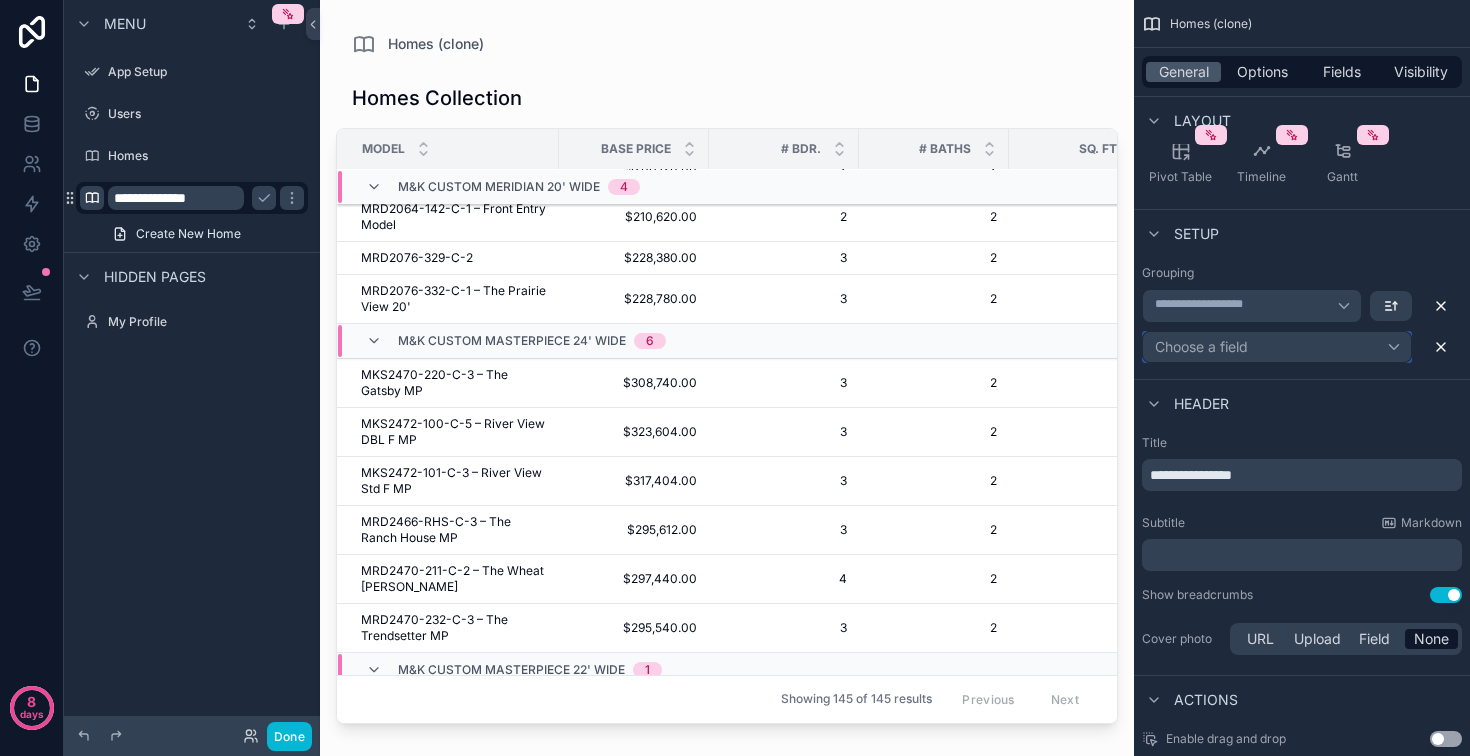 click on "Choose a field" at bounding box center (1277, 347) 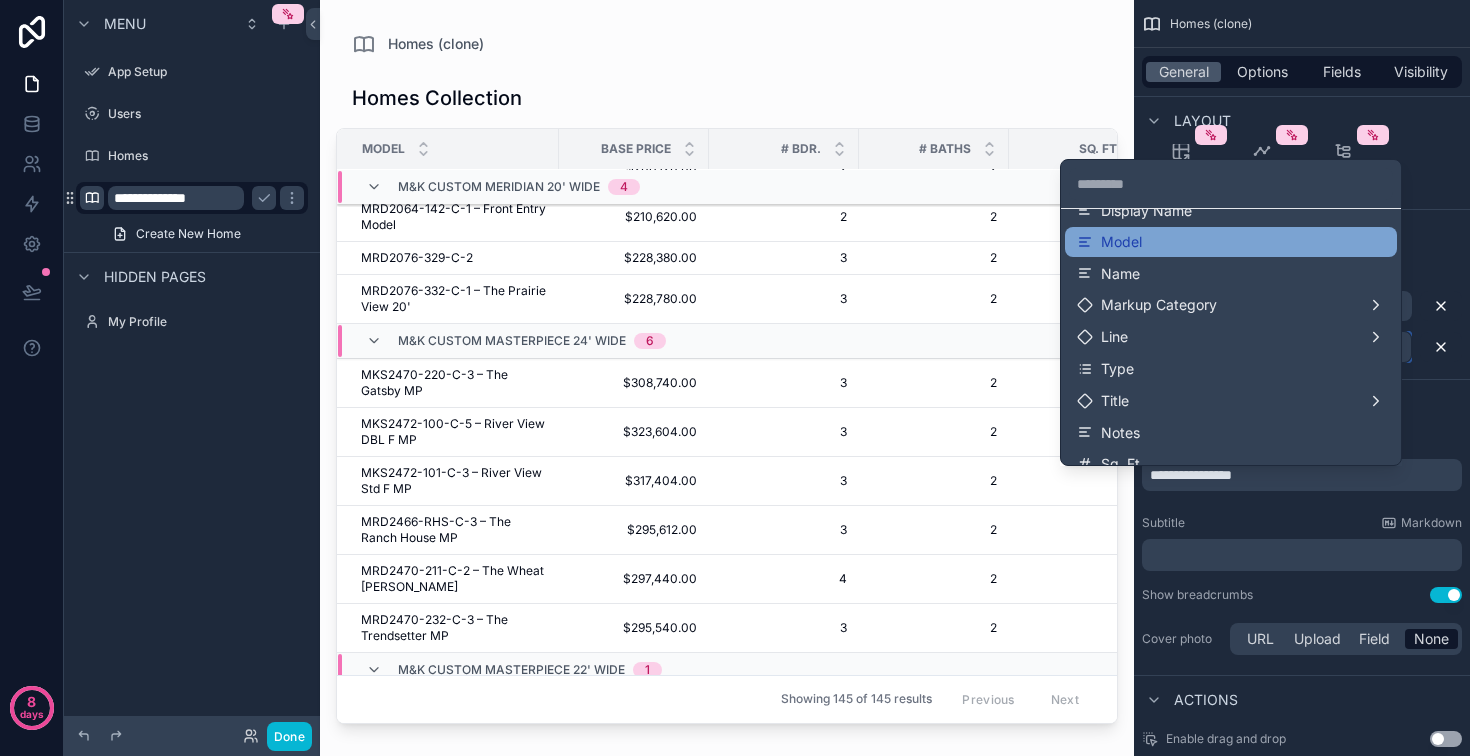 scroll, scrollTop: 117, scrollLeft: 0, axis: vertical 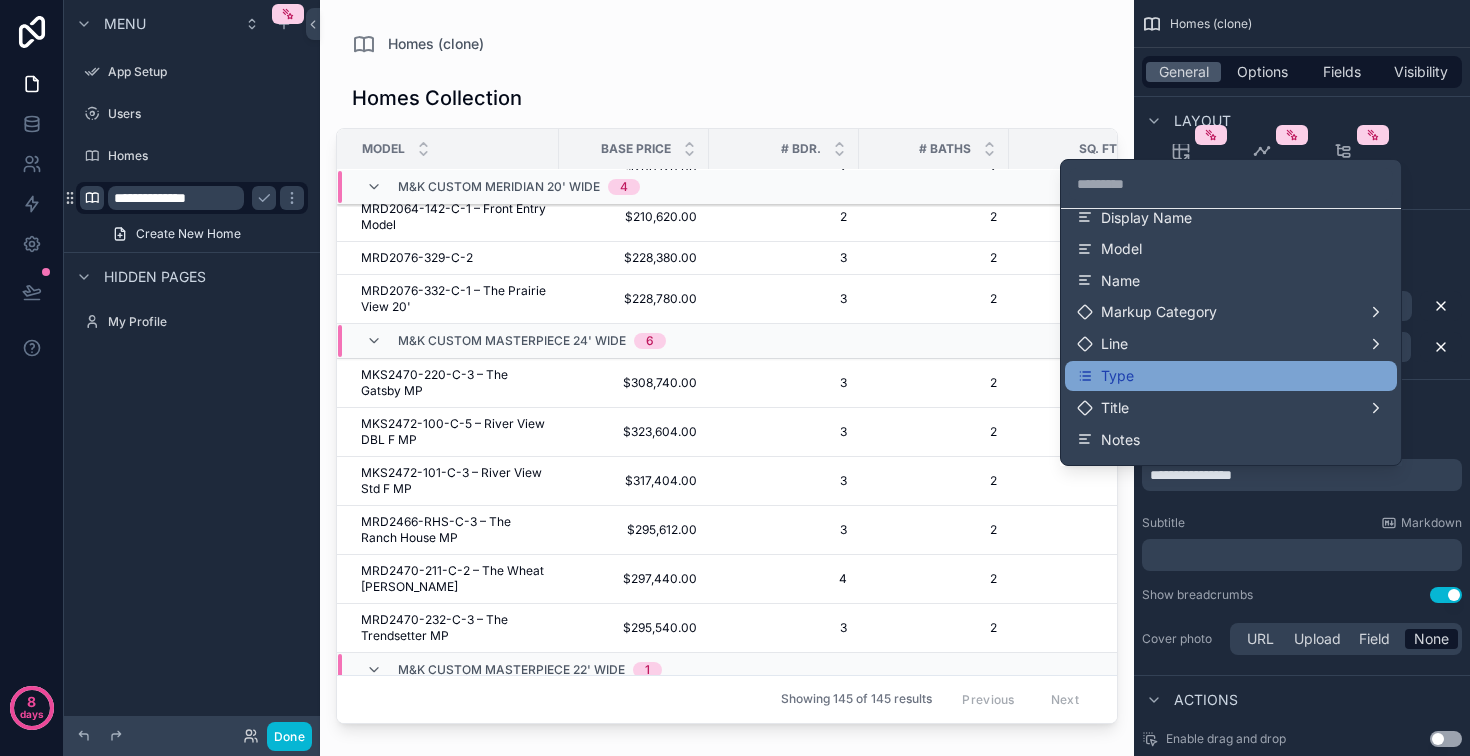 click on "Type" at bounding box center [1231, 376] 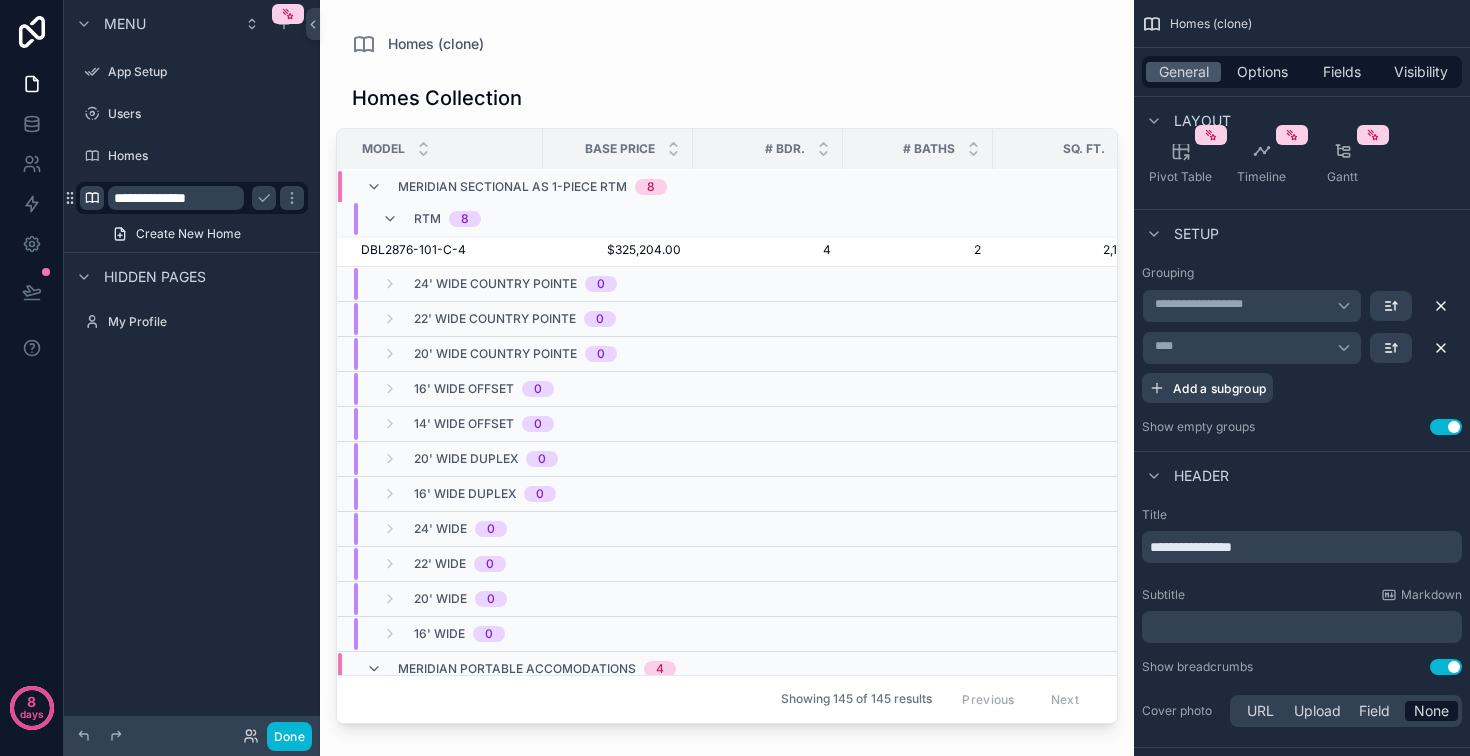 scroll, scrollTop: 238, scrollLeft: 3, axis: both 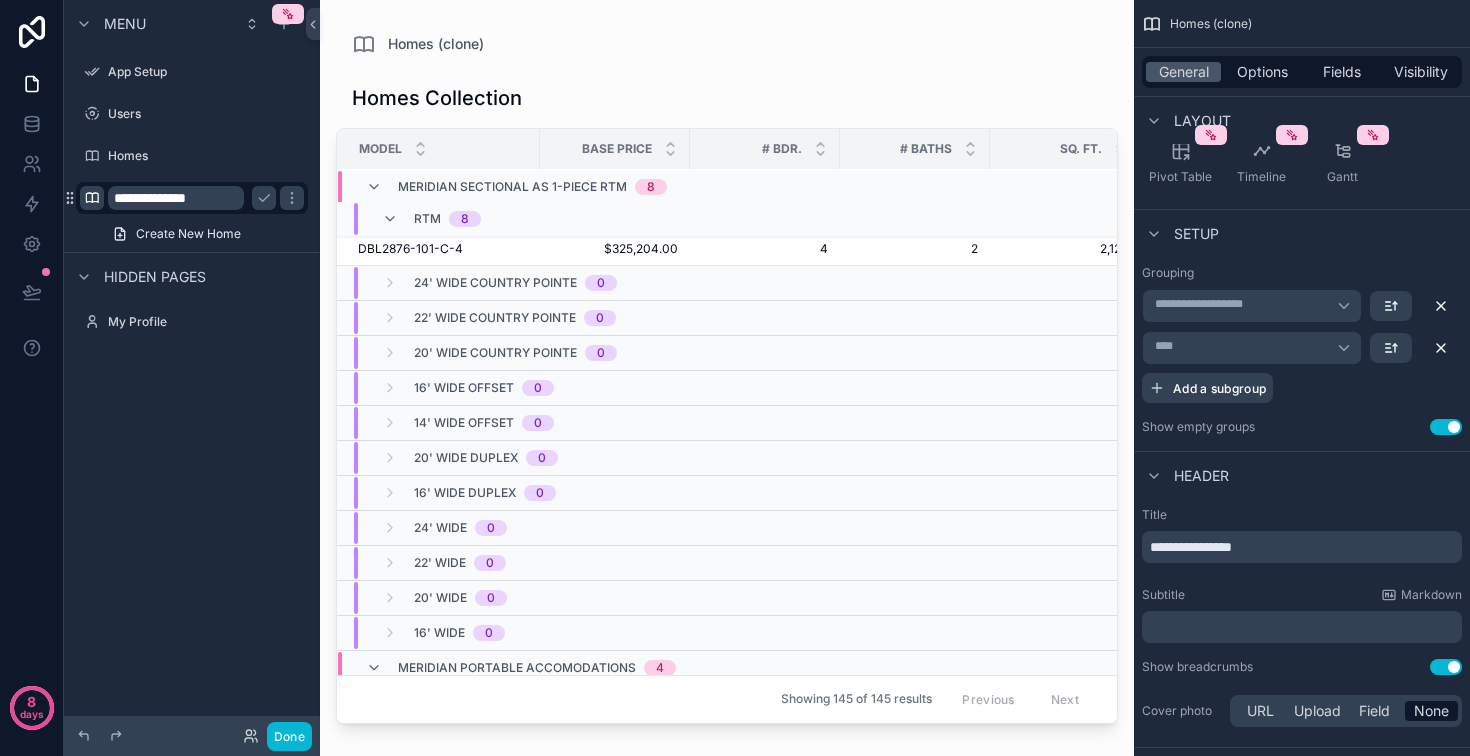 click on "Use setting" at bounding box center [1446, 427] 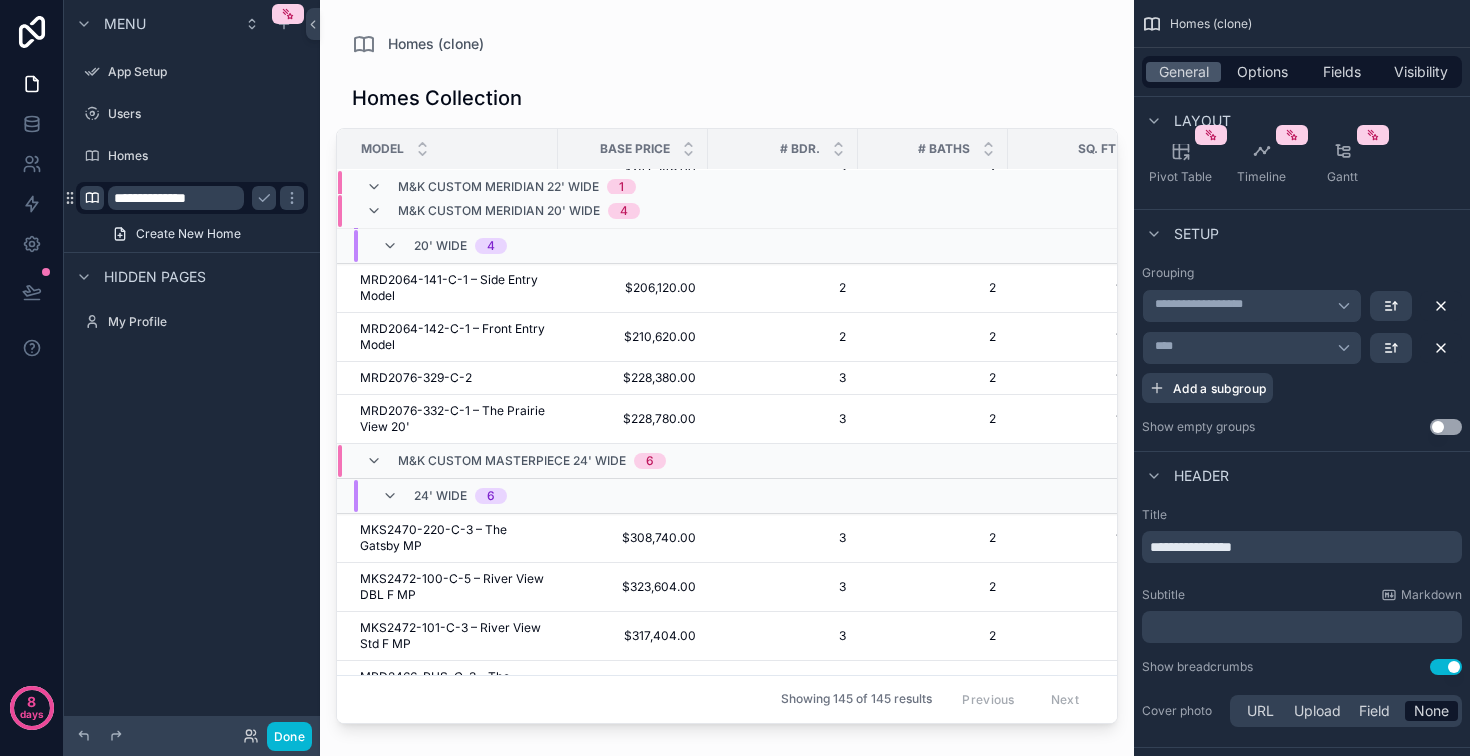 scroll, scrollTop: 7196, scrollLeft: 1, axis: both 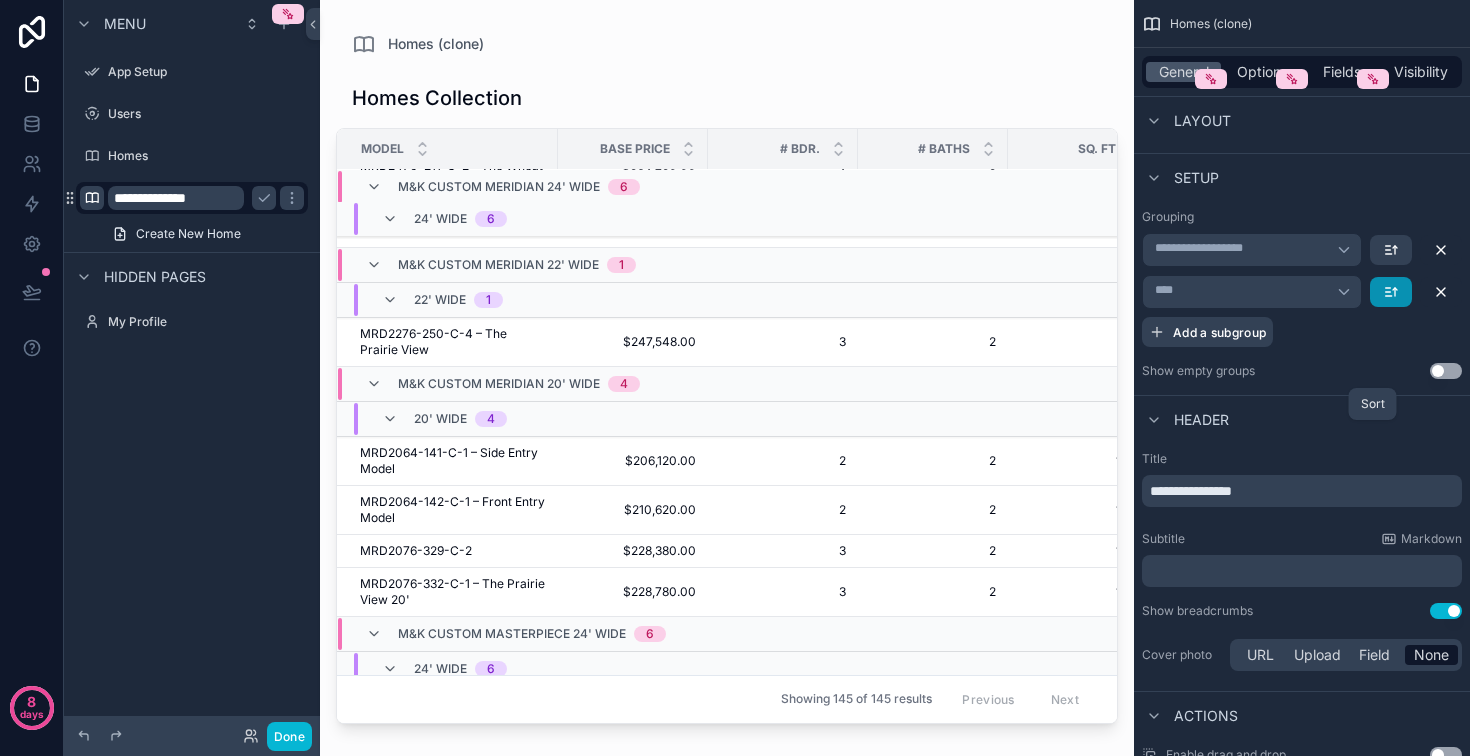 click 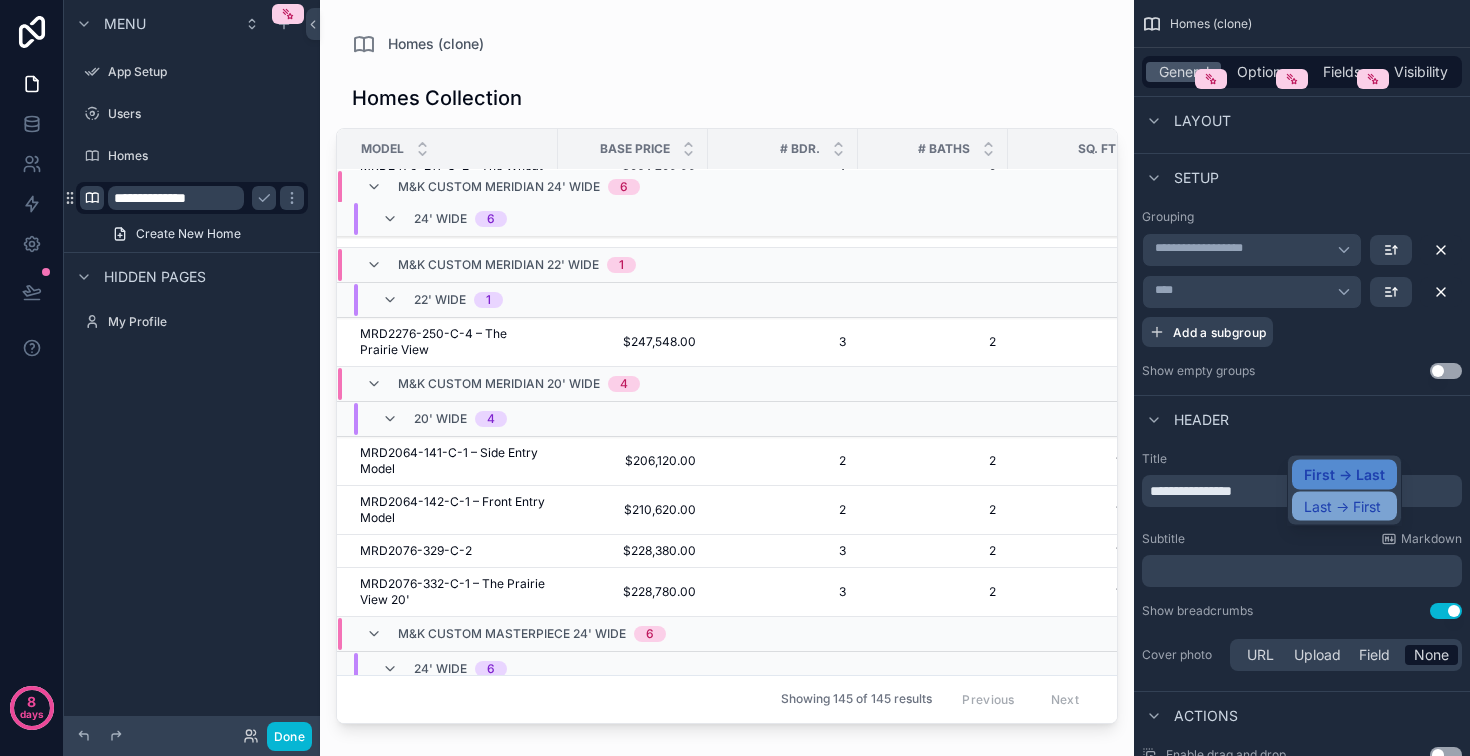 click on "Last -> First" at bounding box center [1344, 506] 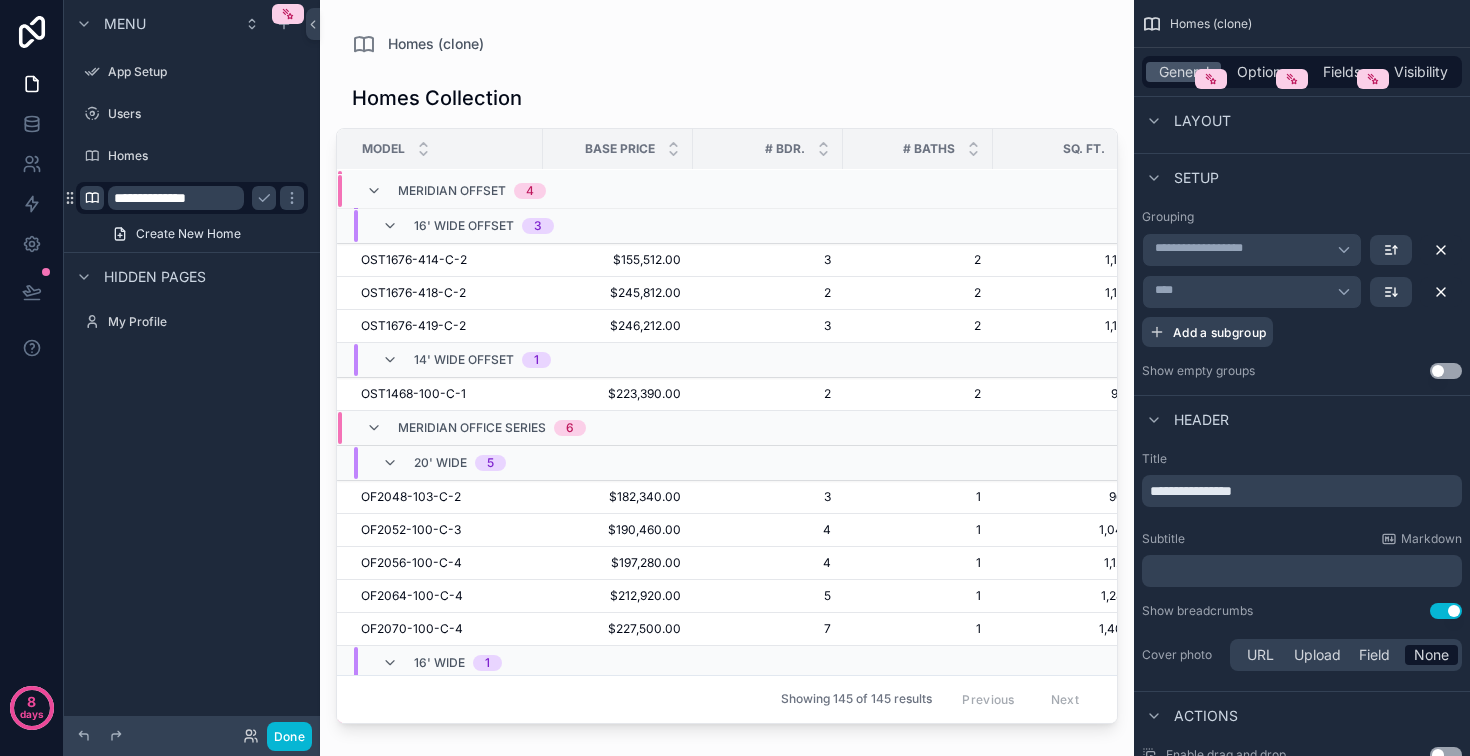 scroll, scrollTop: 671, scrollLeft: 1, axis: both 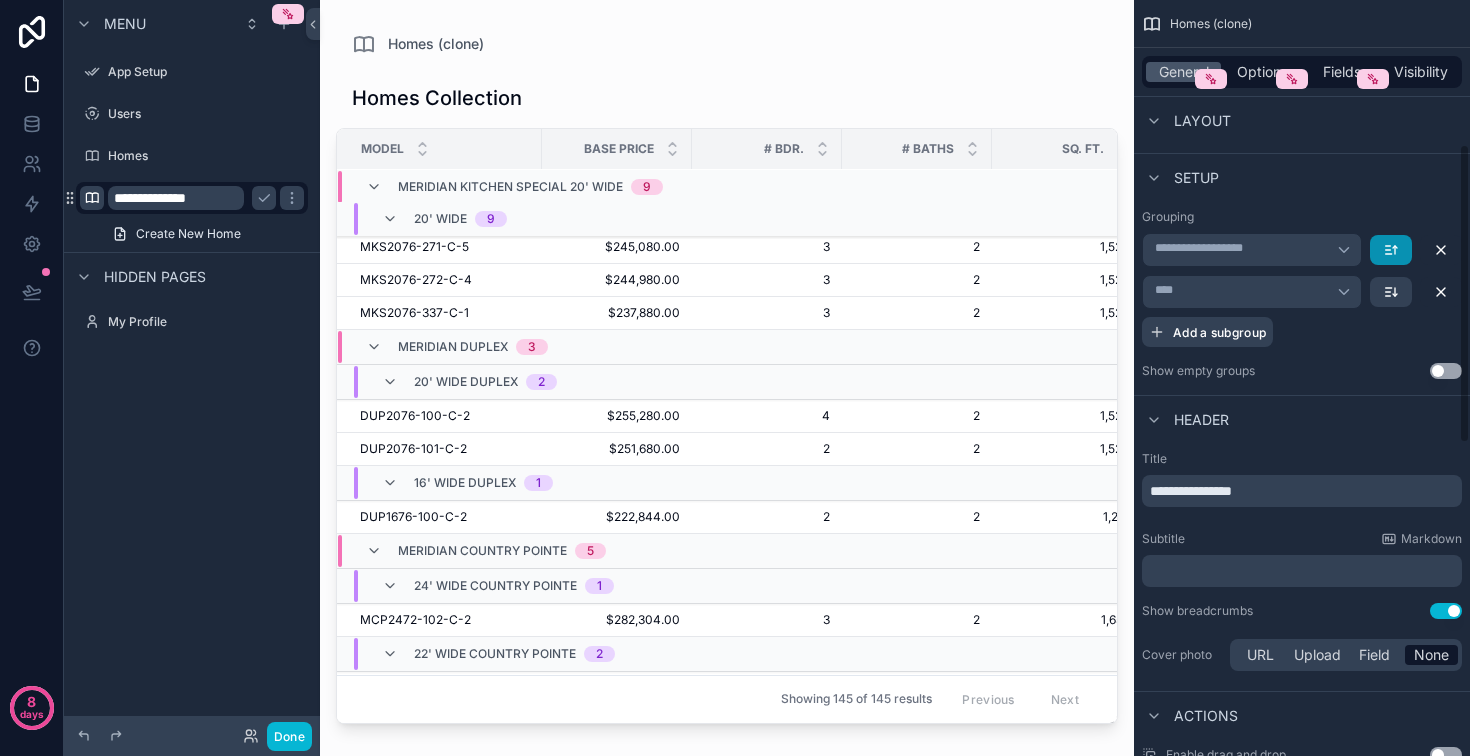 click at bounding box center (1391, 250) 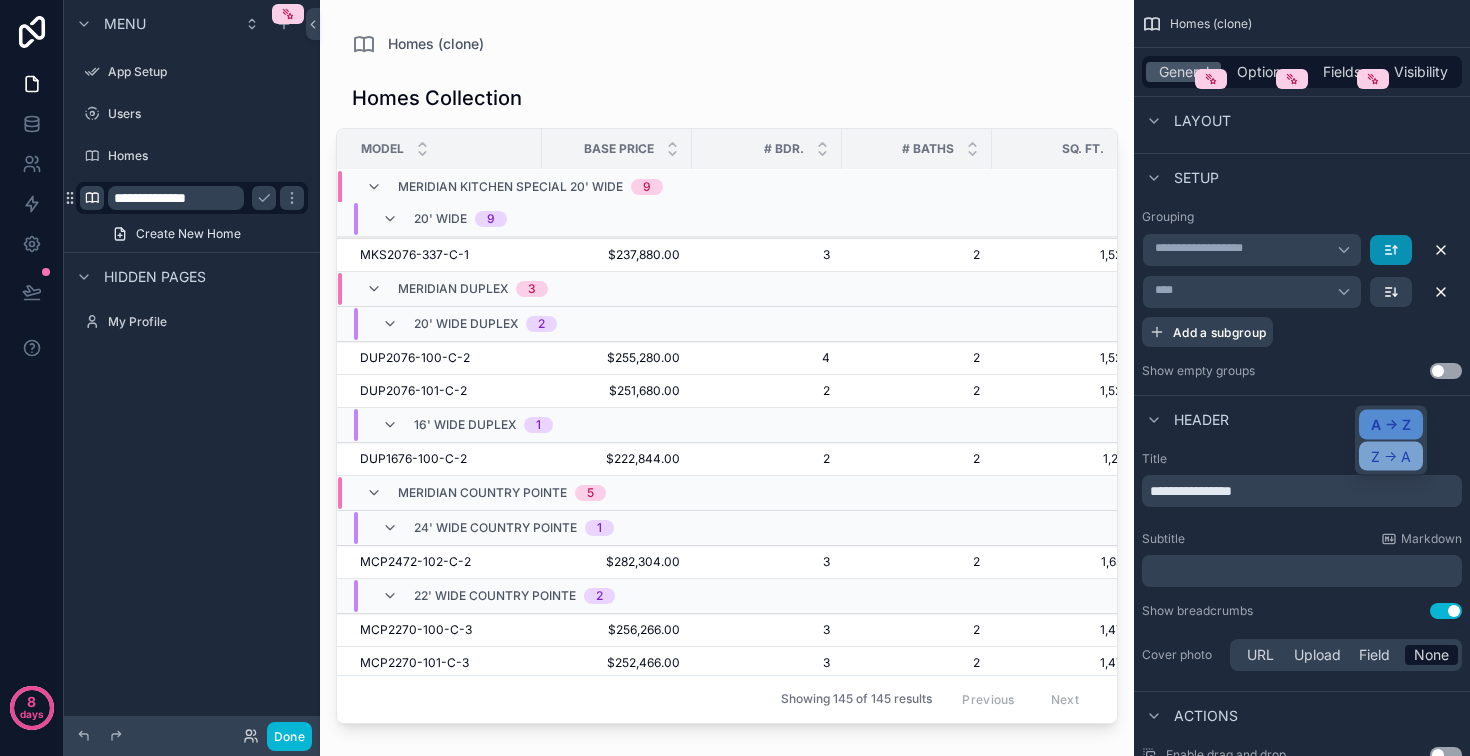 scroll, scrollTop: 1553, scrollLeft: 1, axis: both 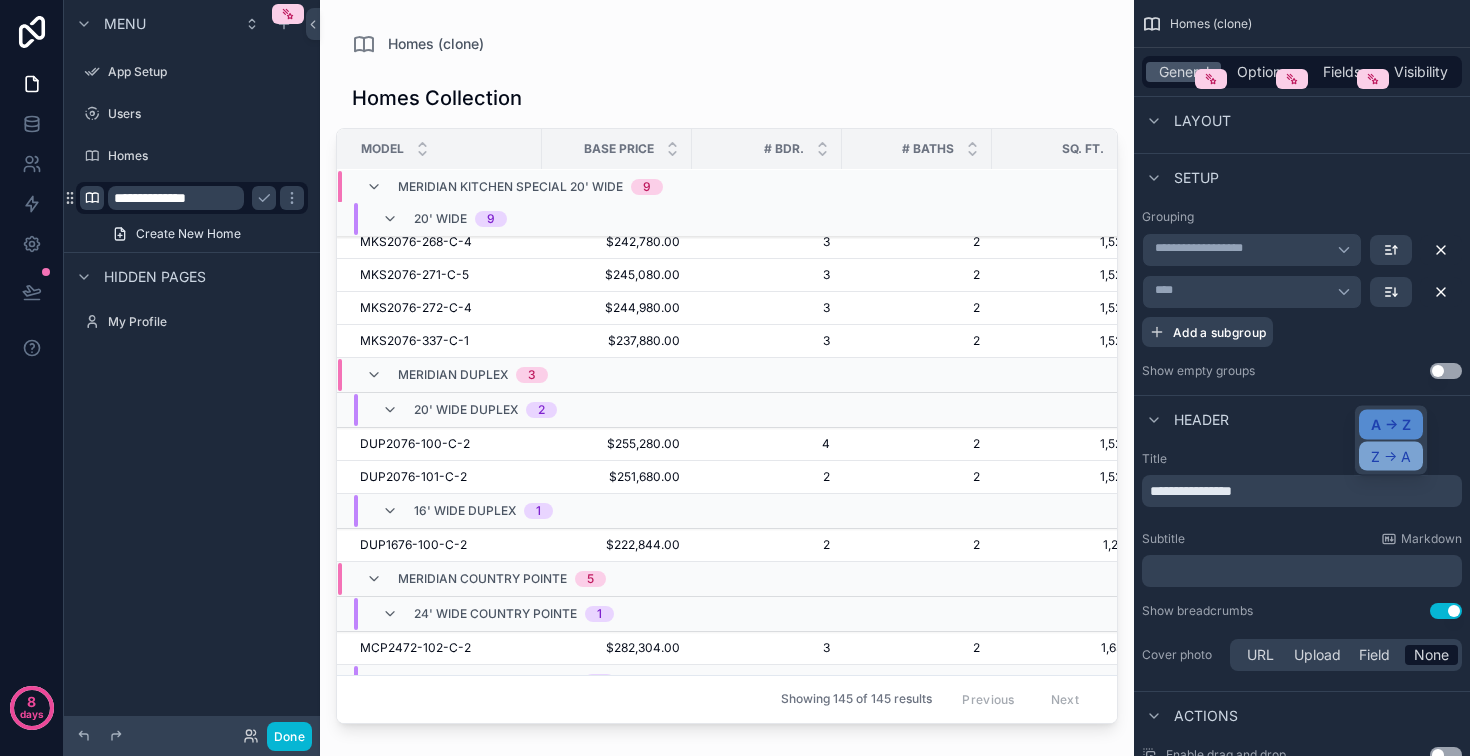 click on "Z -> A" at bounding box center (1391, 456) 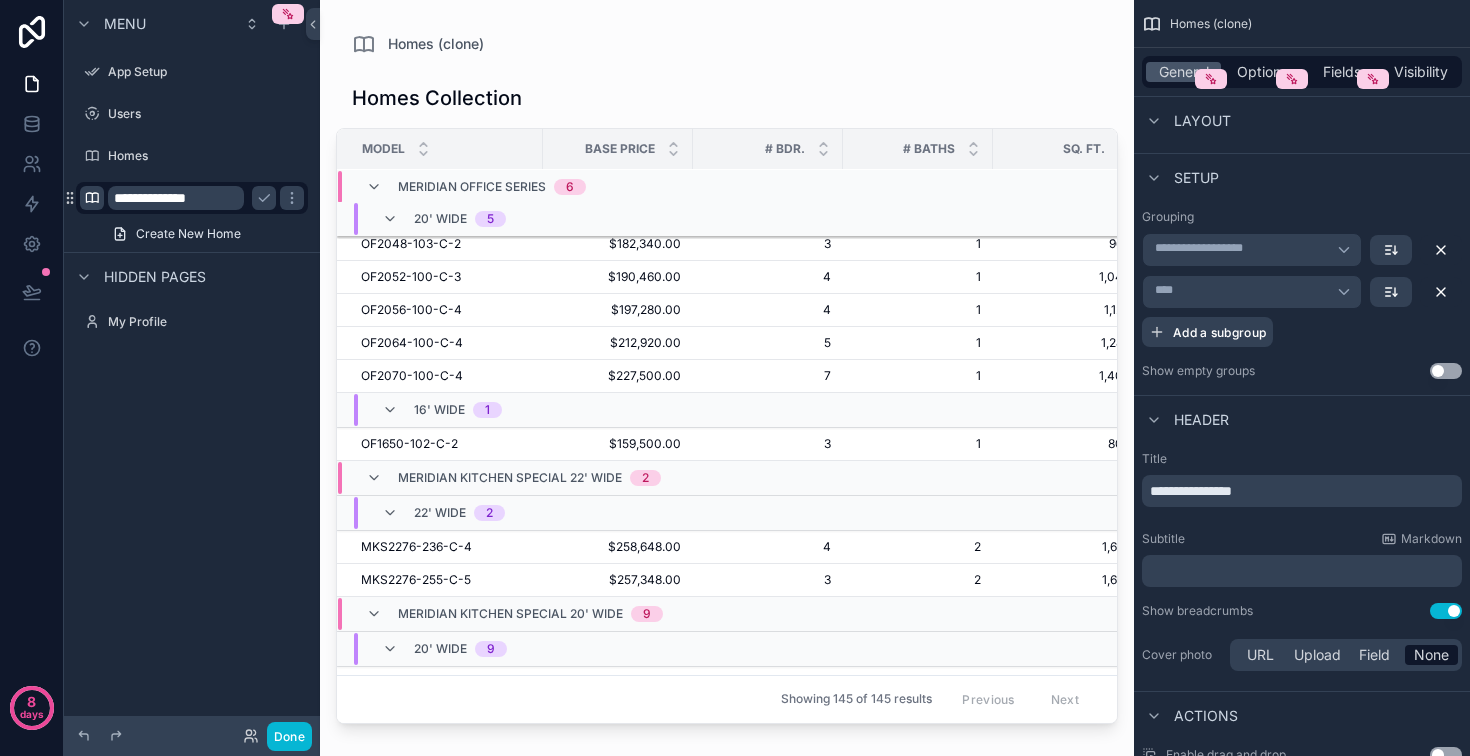 scroll, scrollTop: 0, scrollLeft: 0, axis: both 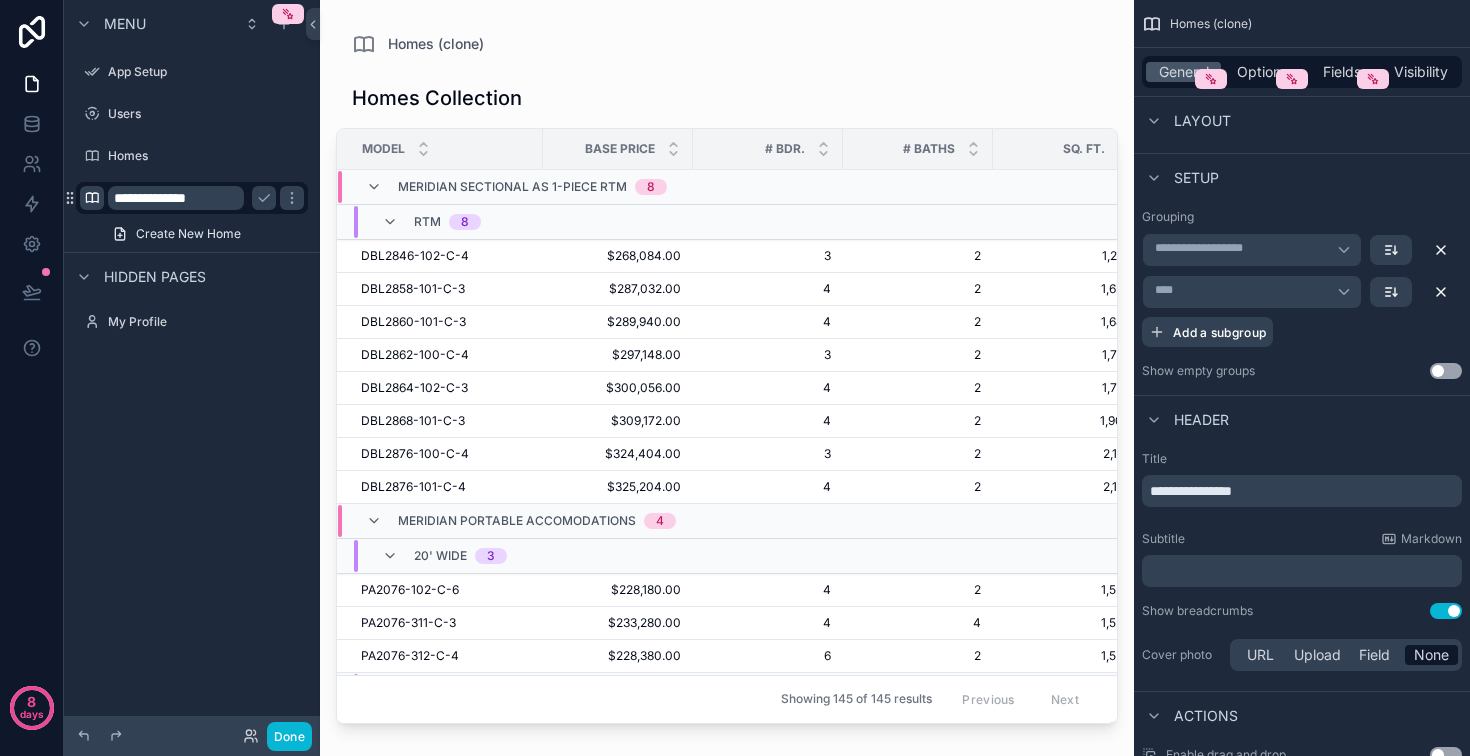 click at bounding box center [92, 198] 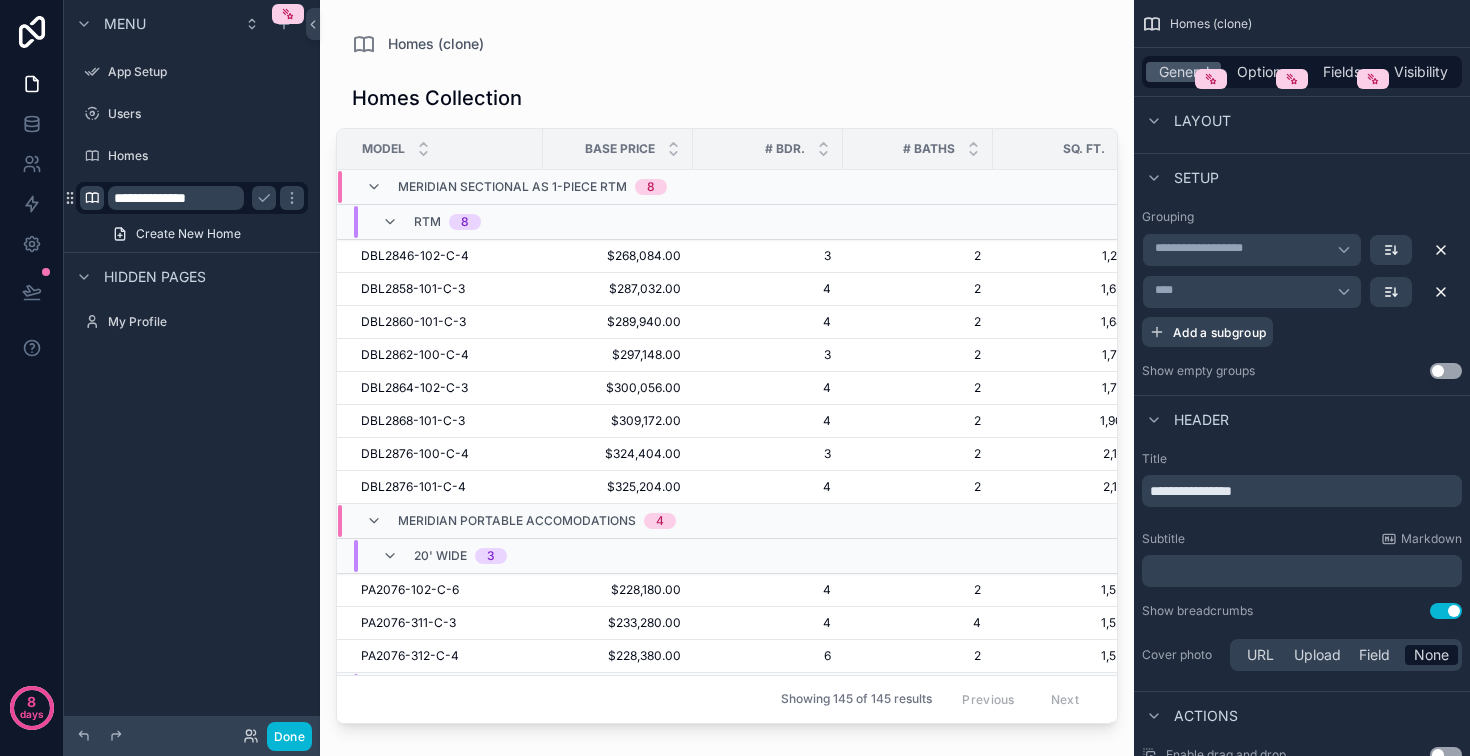 click on "**********" at bounding box center (192, 366) 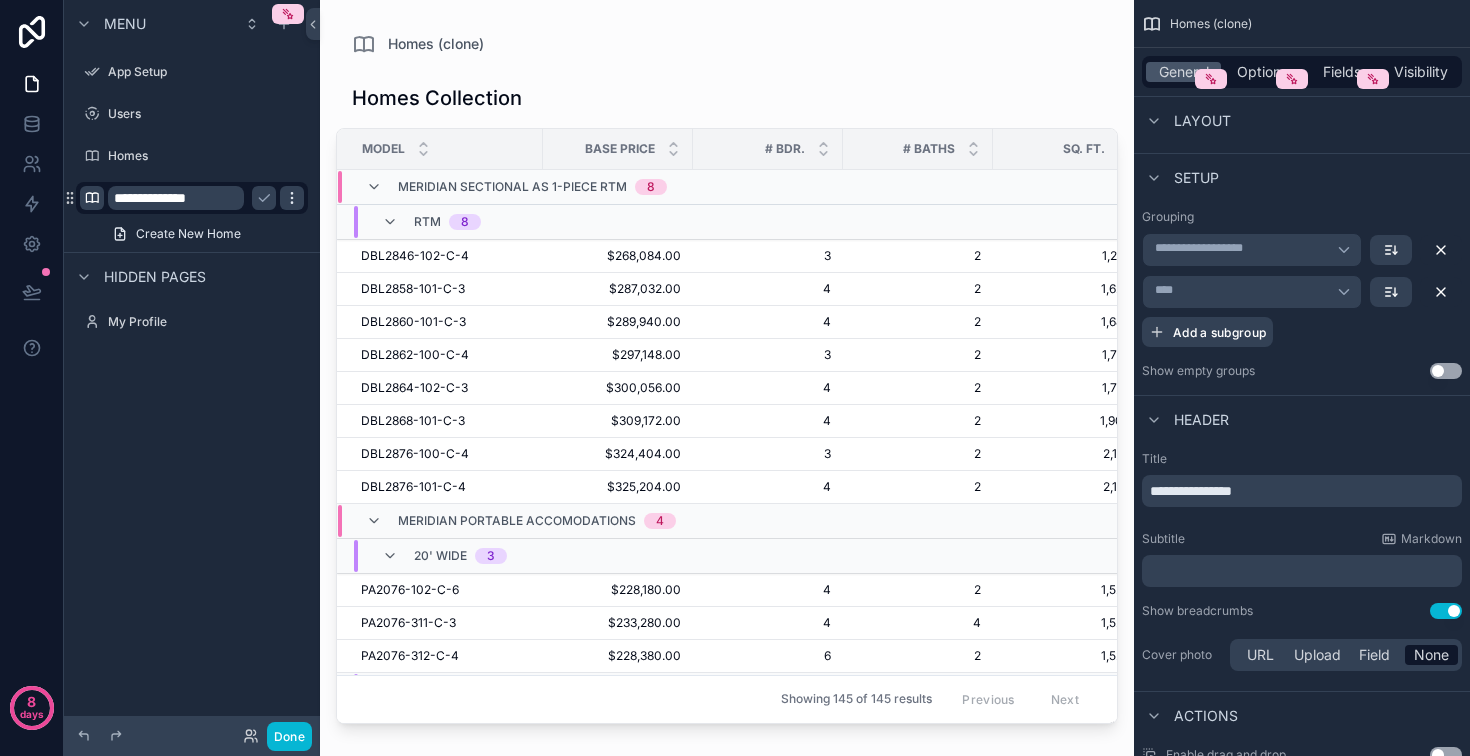 click 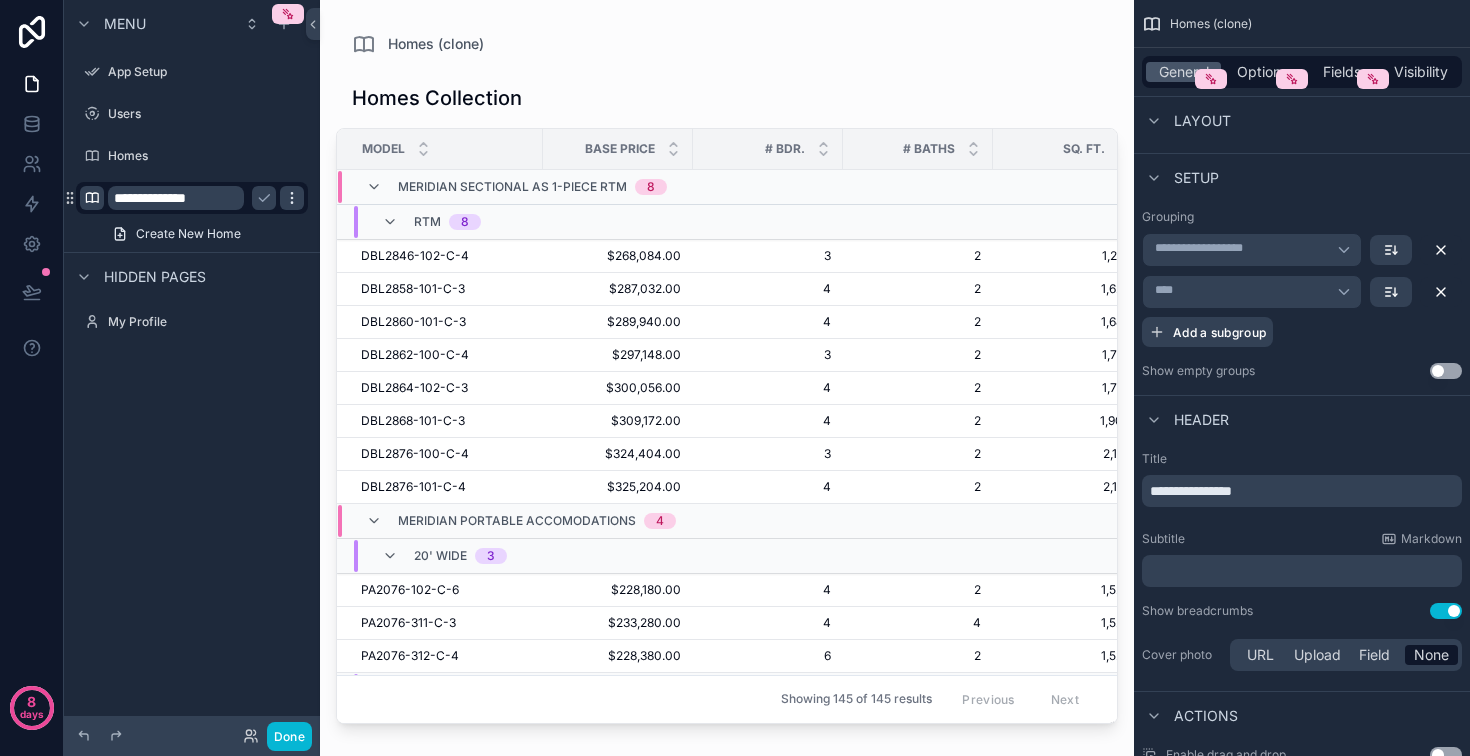 click 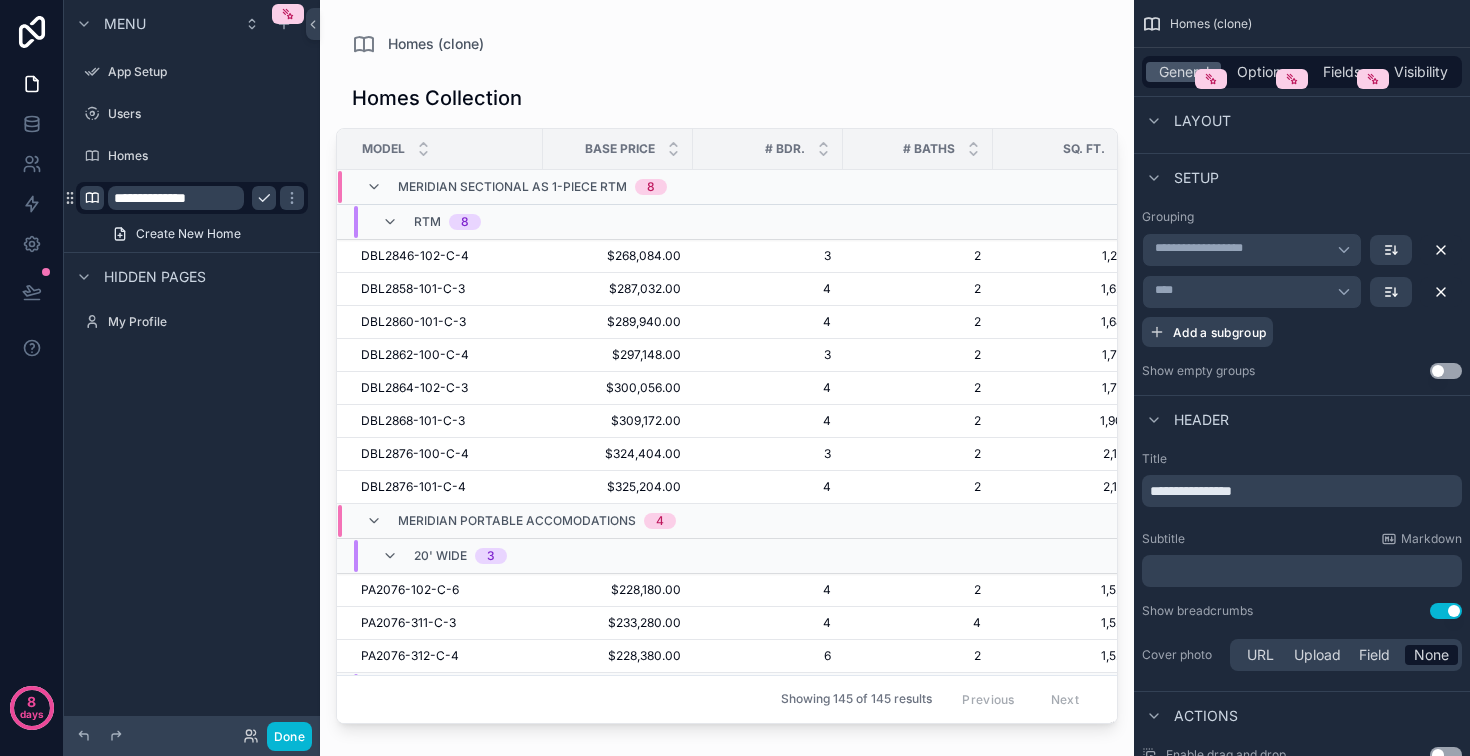 click 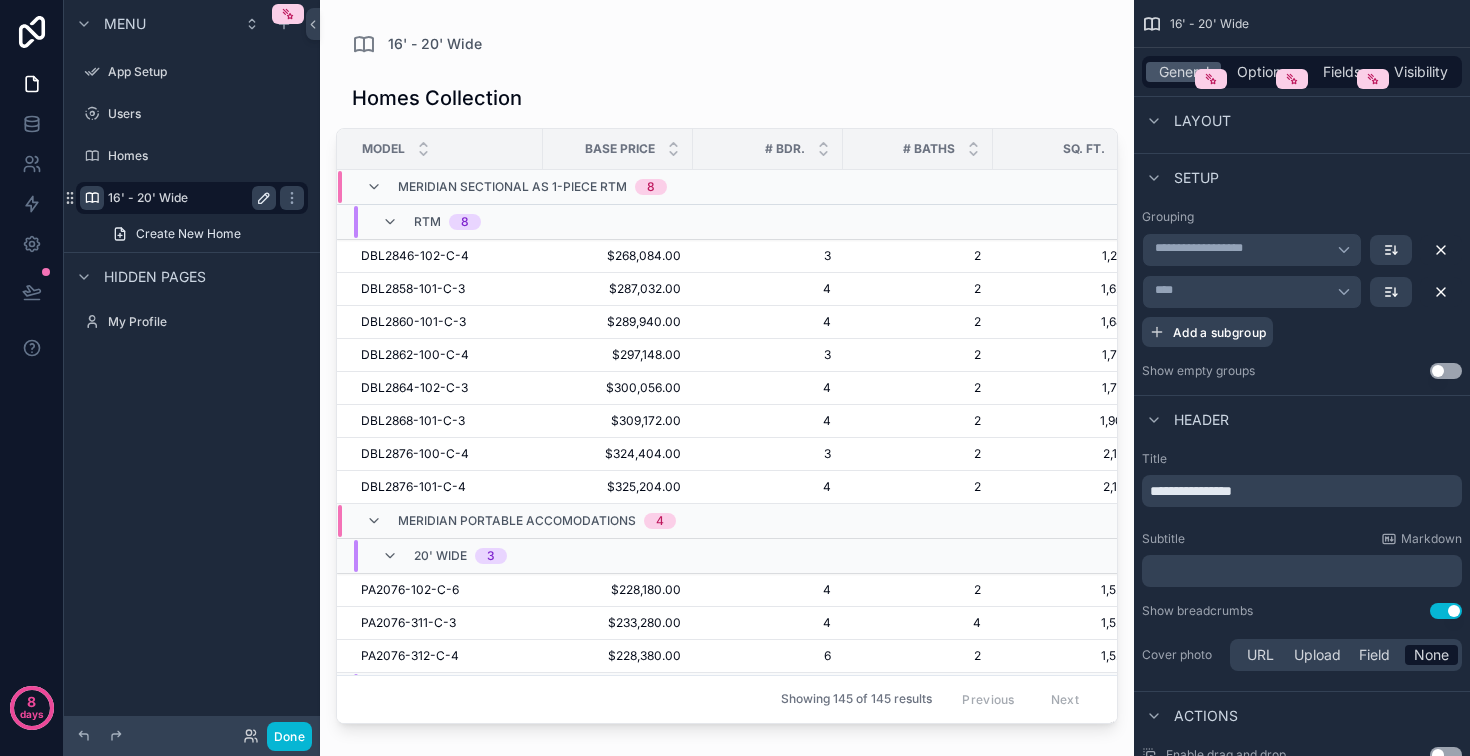 click at bounding box center [92, 198] 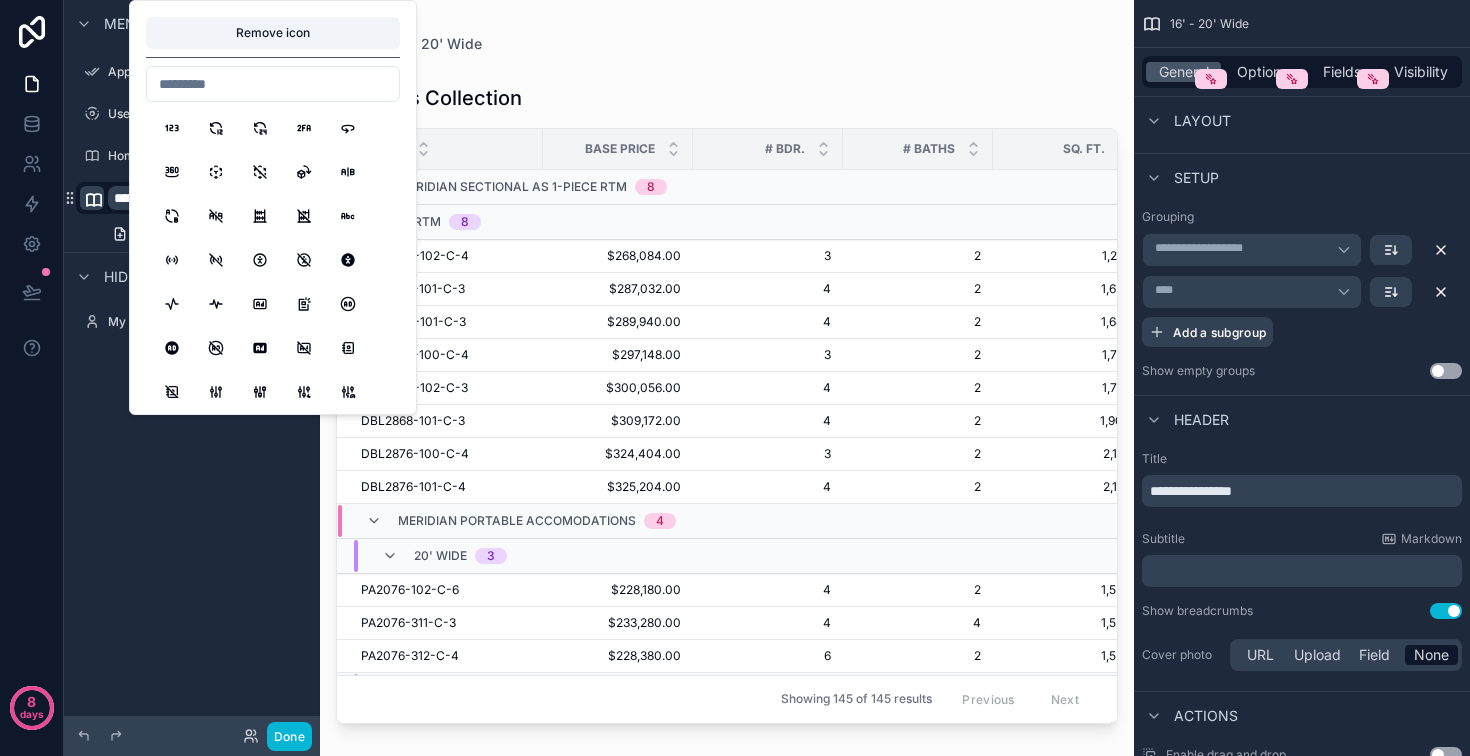 click on "**********" at bounding box center [192, 366] 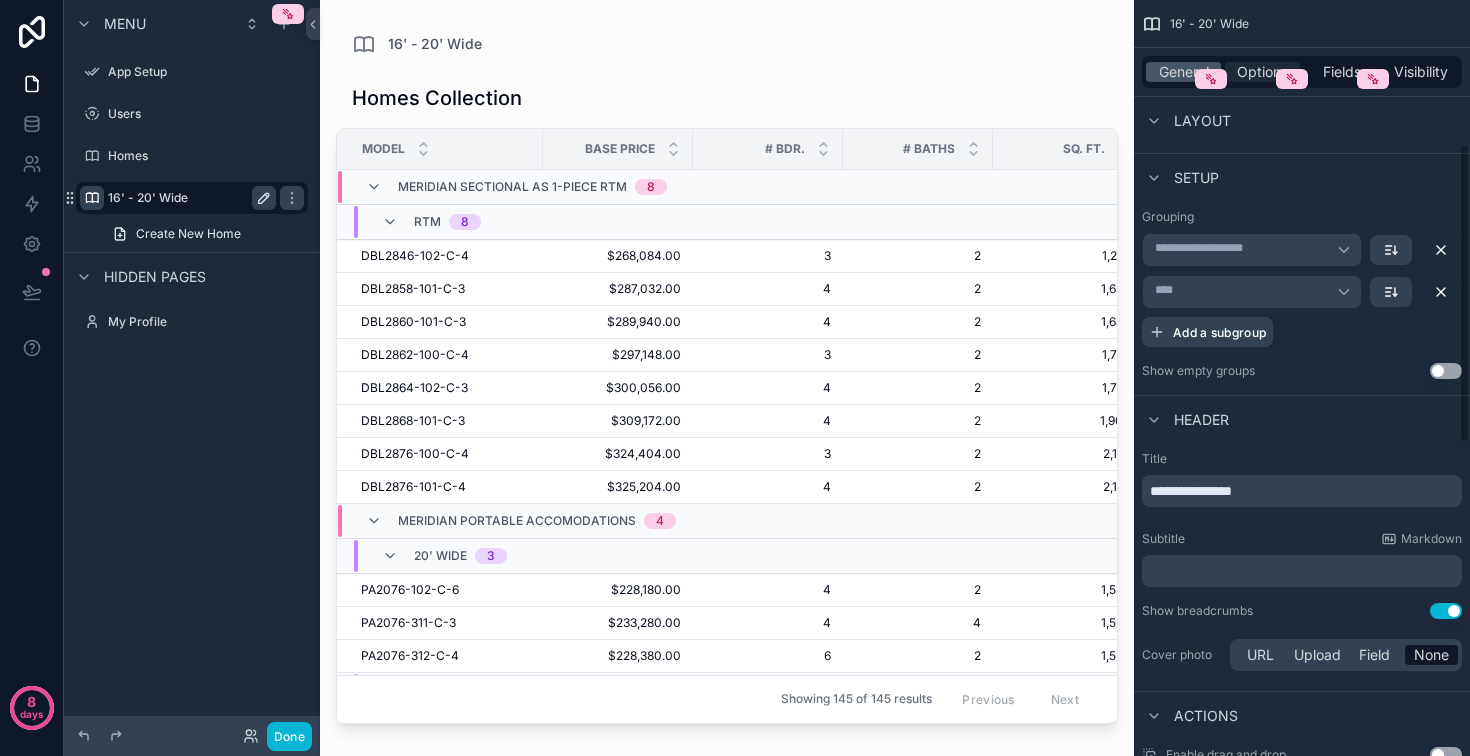 click on "Options" at bounding box center (1262, 72) 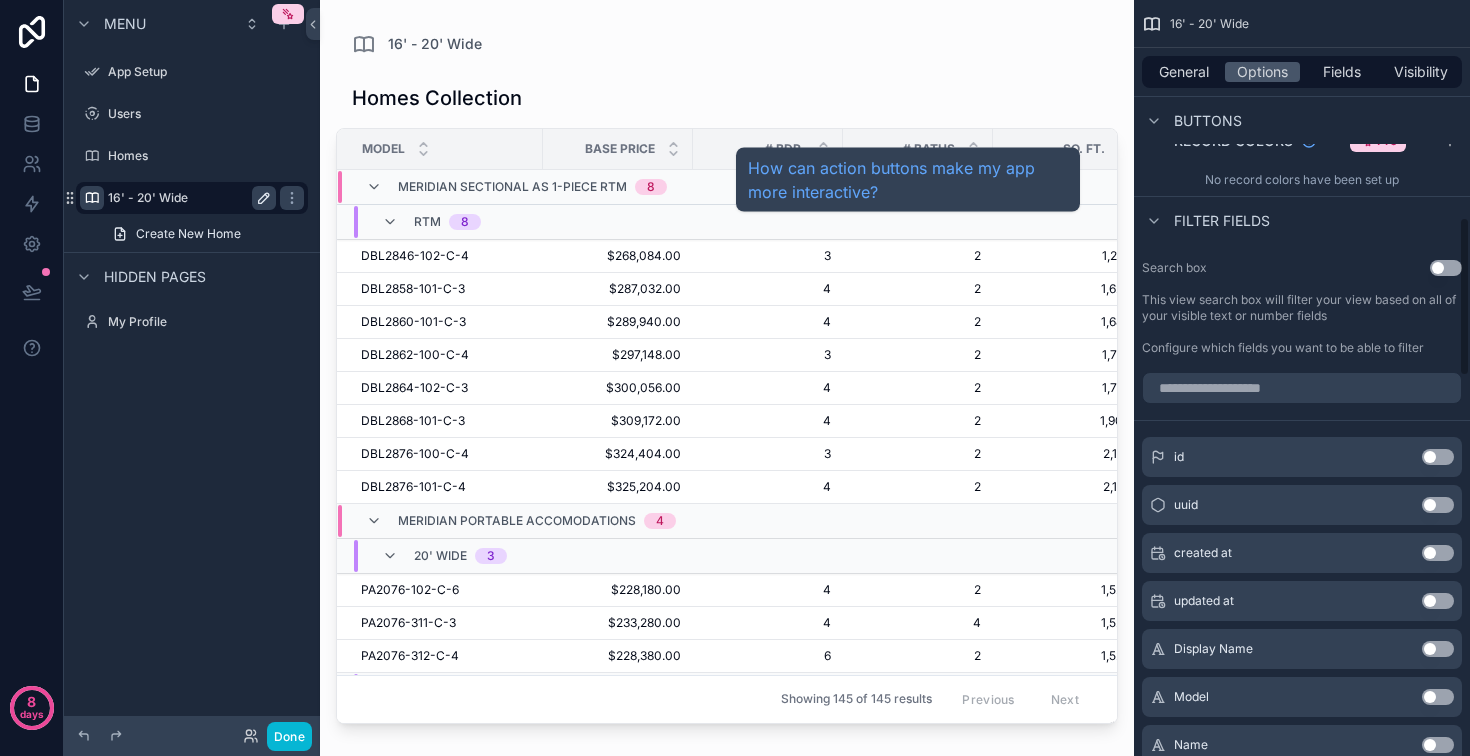 scroll, scrollTop: 1060, scrollLeft: 0, axis: vertical 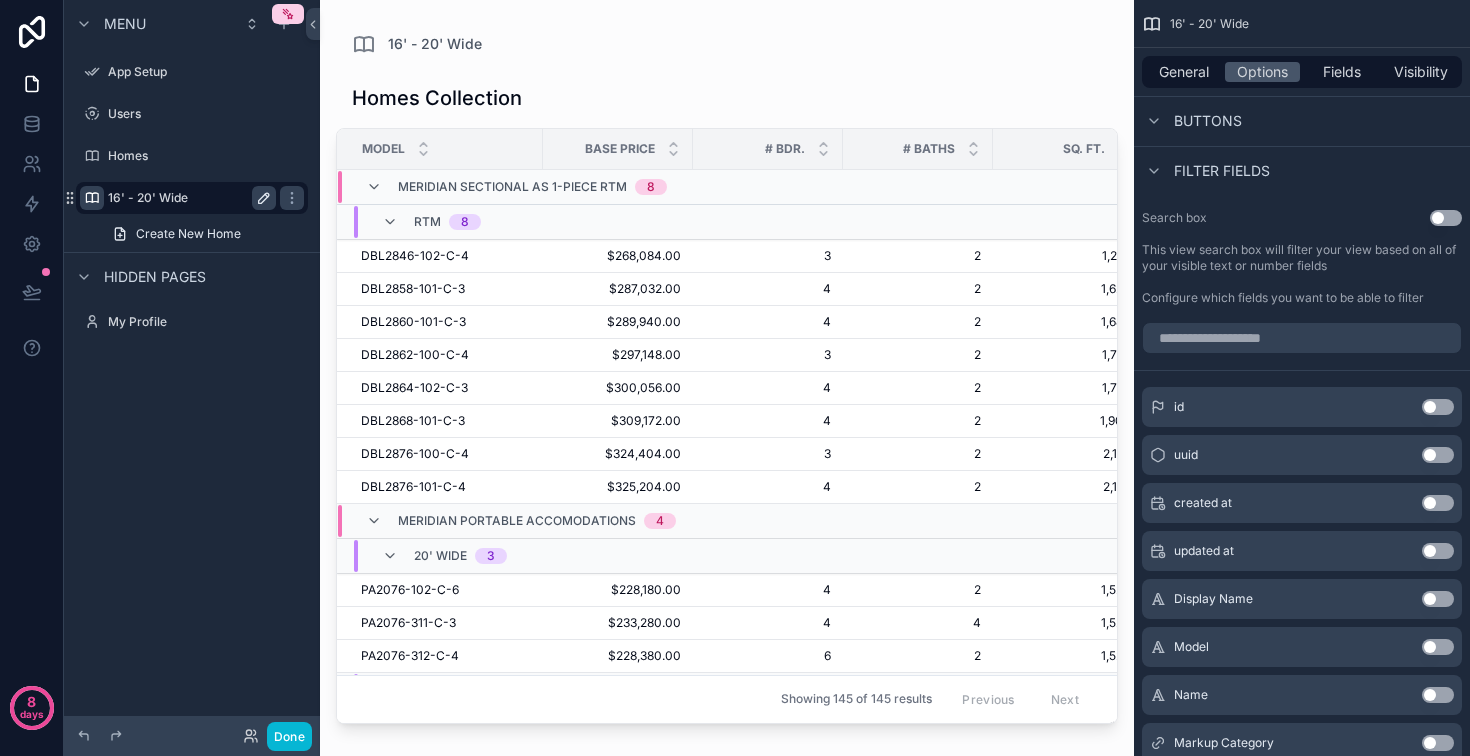 click on "Use setting" at bounding box center [1446, 218] 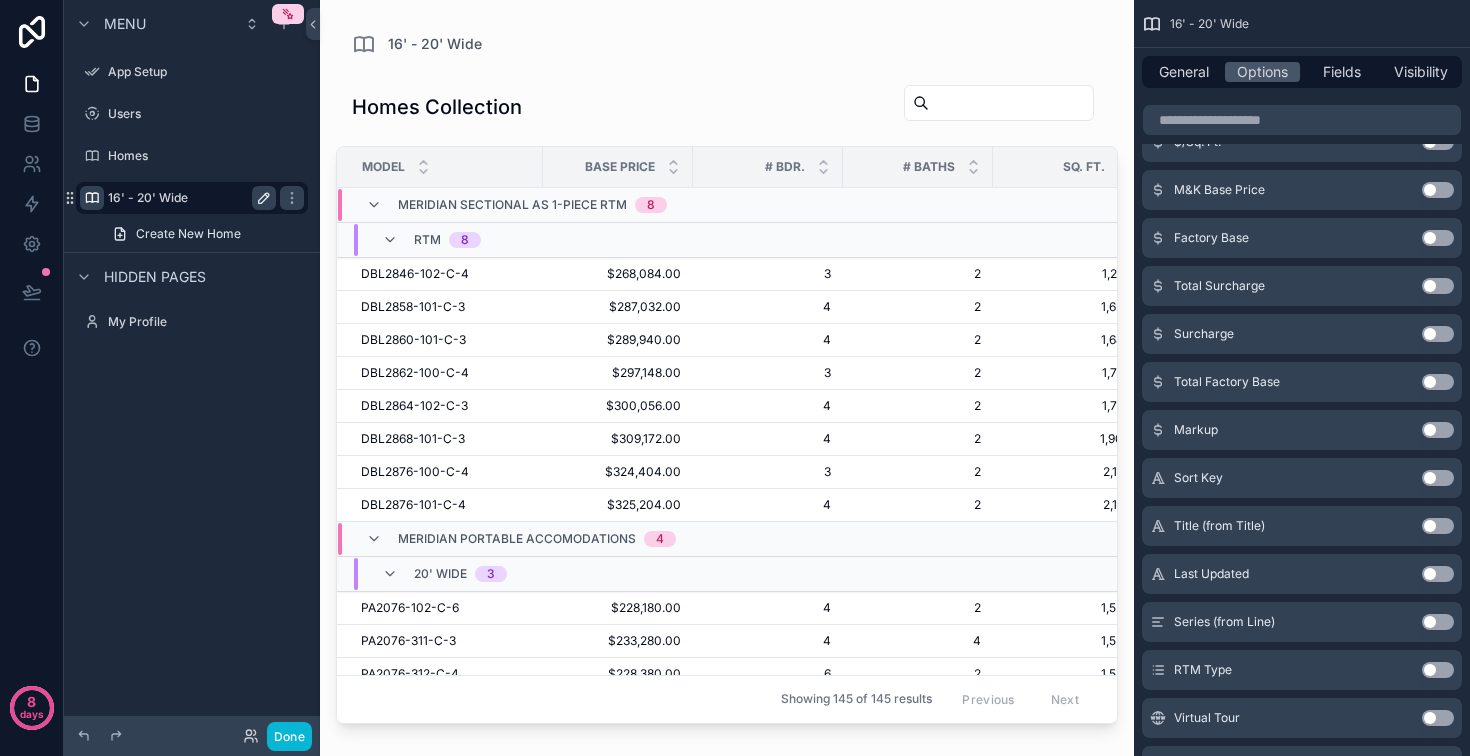 scroll, scrollTop: 2091, scrollLeft: 0, axis: vertical 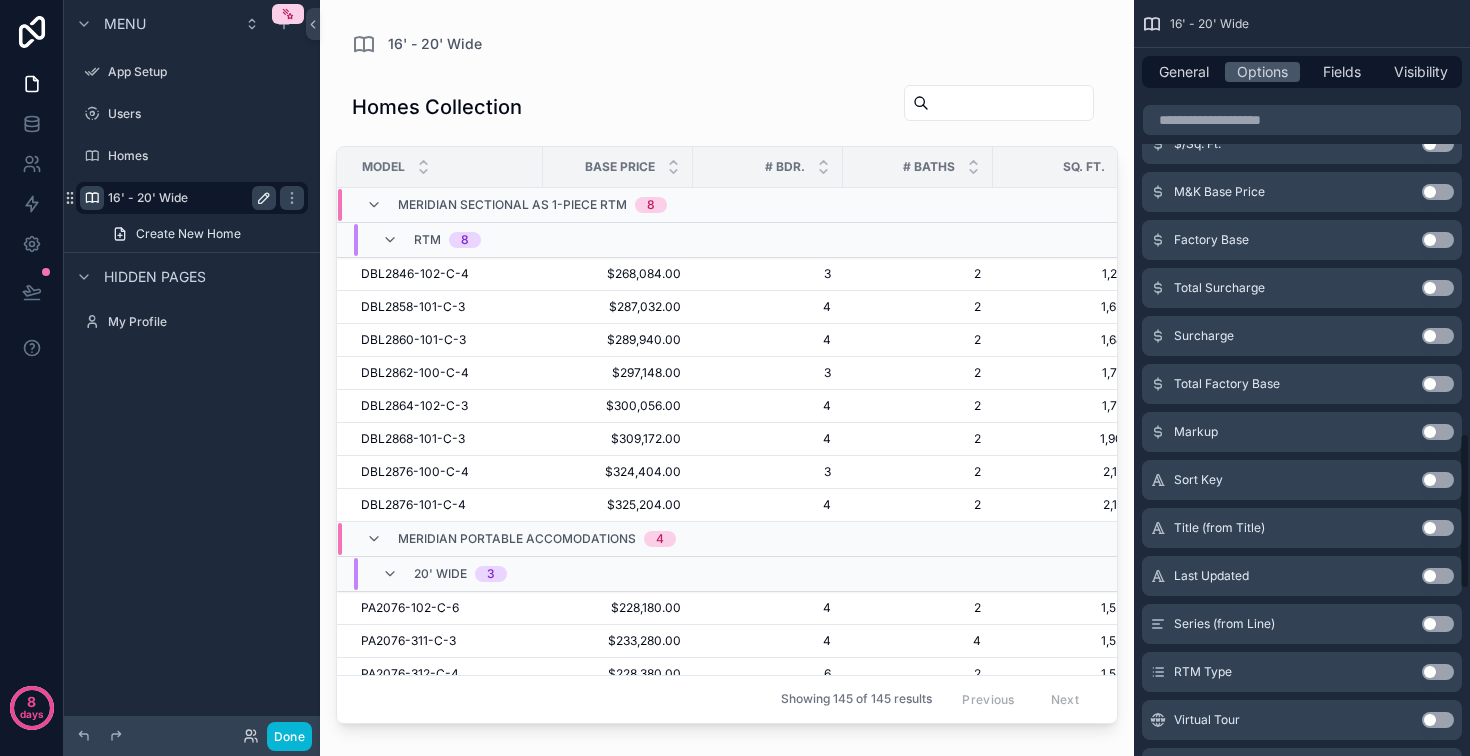 click on "Use setting" at bounding box center (1438, -144) 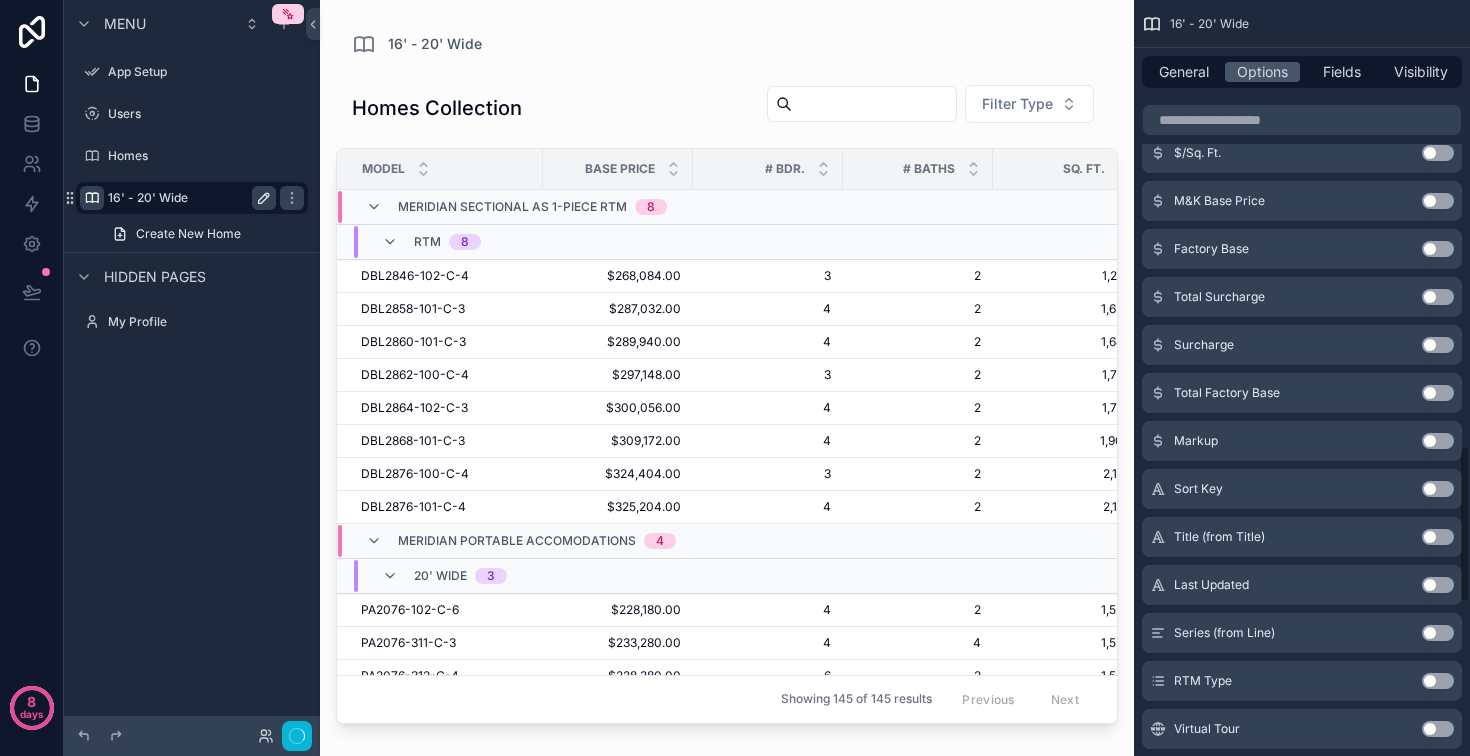 scroll, scrollTop: 2162, scrollLeft: 0, axis: vertical 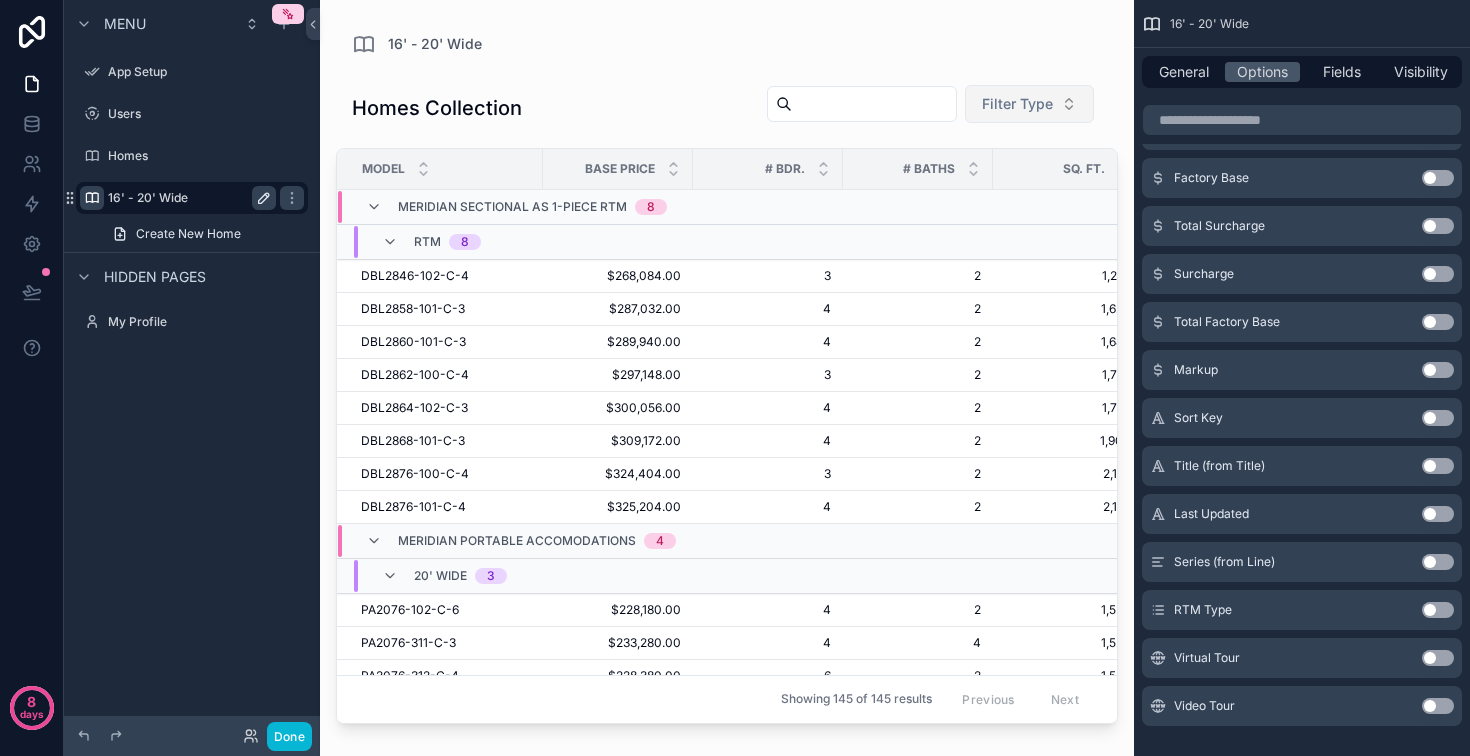 click on "Filter Type" at bounding box center (1017, 104) 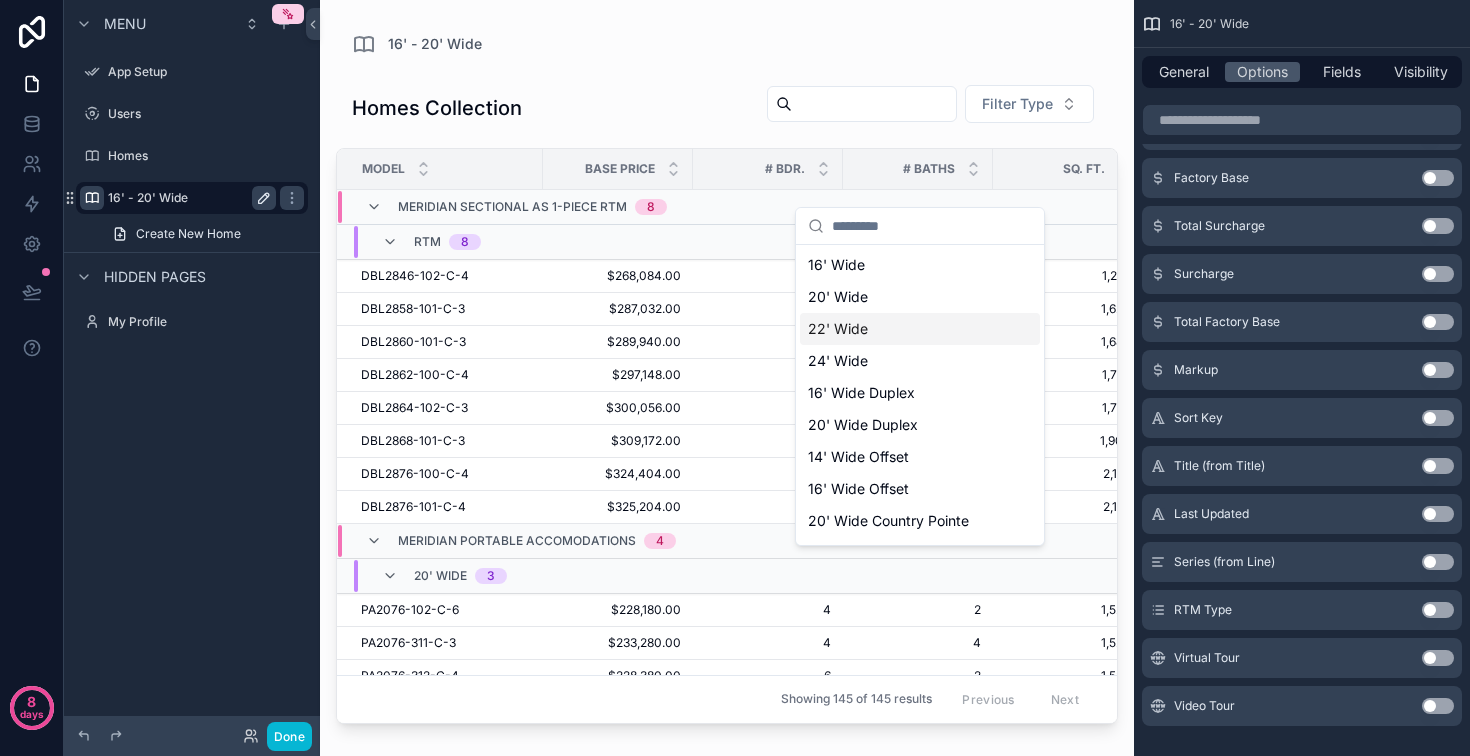 click on "22' Wide" at bounding box center [920, 329] 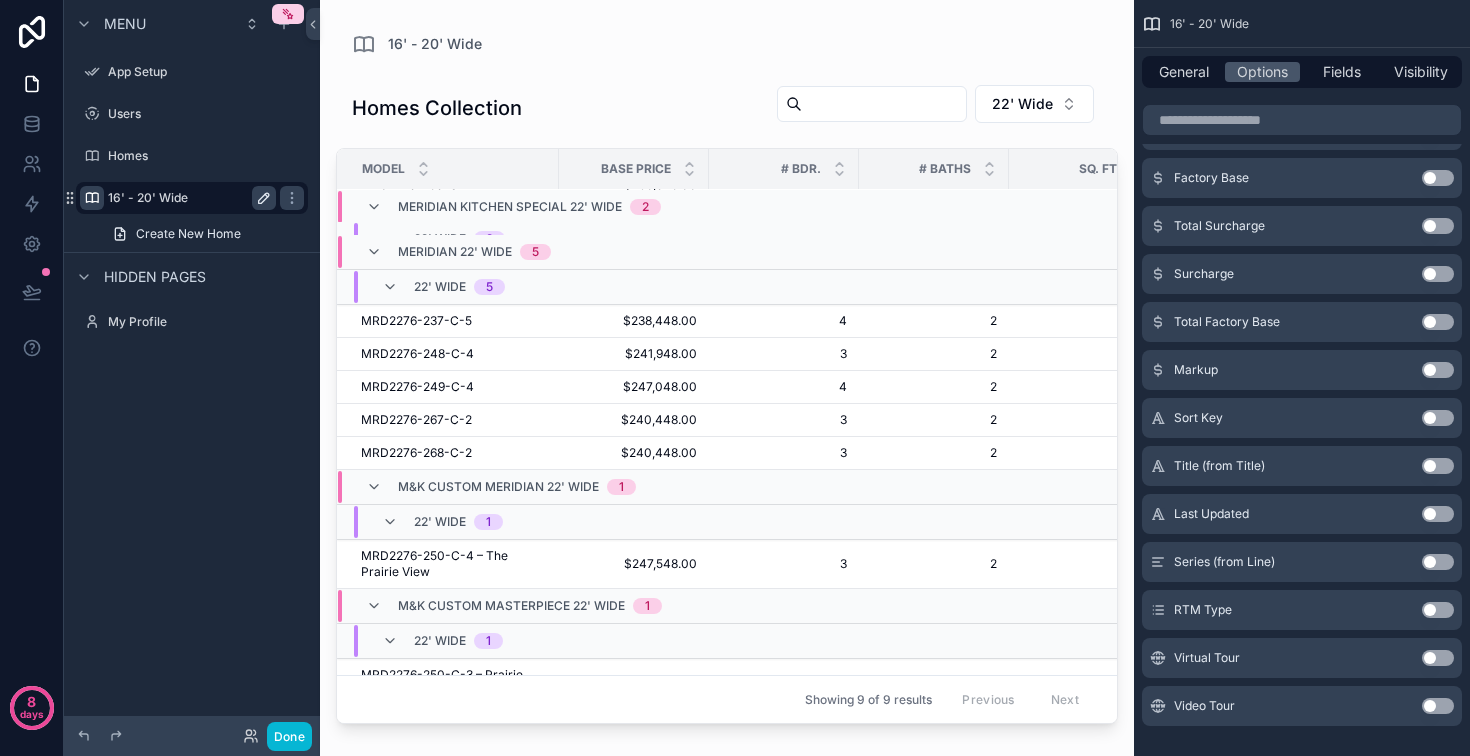 scroll, scrollTop: 0, scrollLeft: 0, axis: both 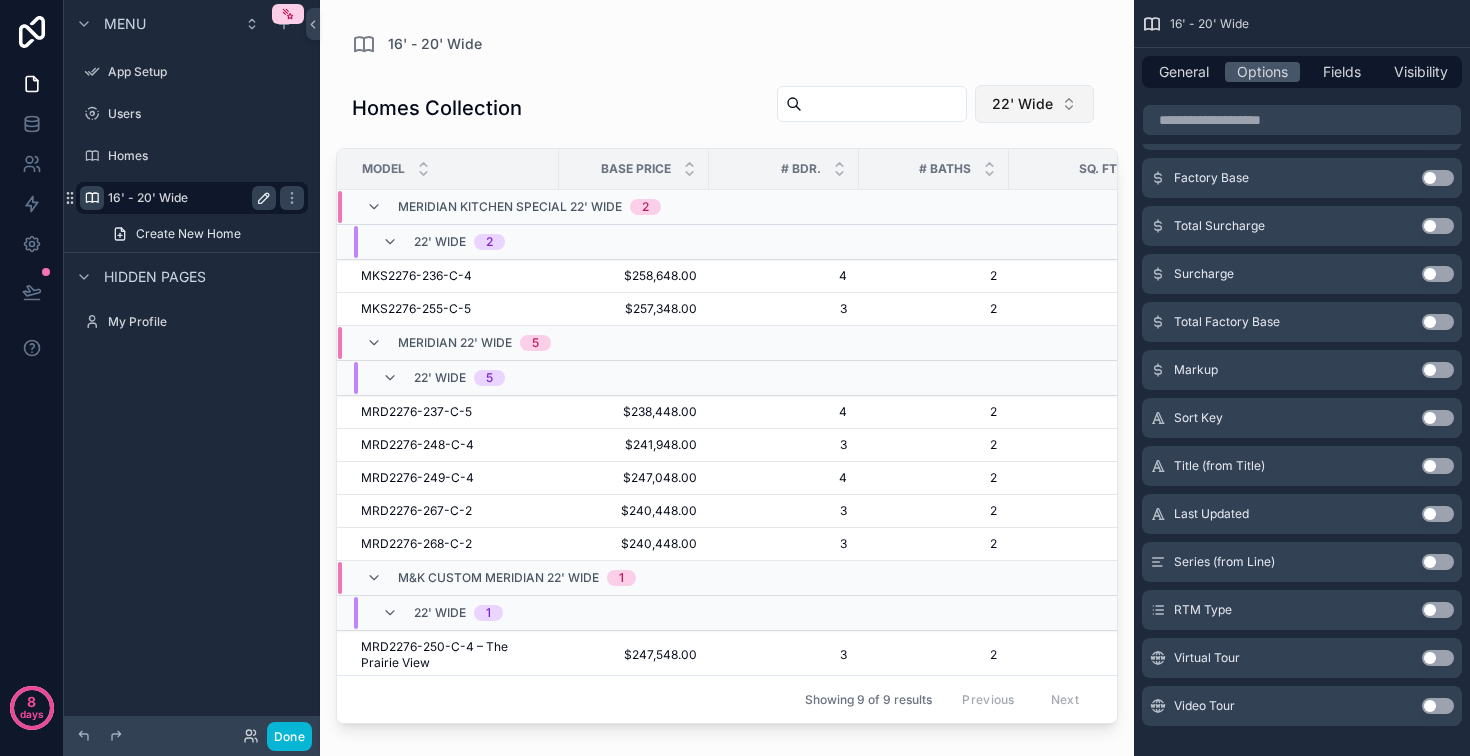 click on "22' Wide" at bounding box center [1034, 104] 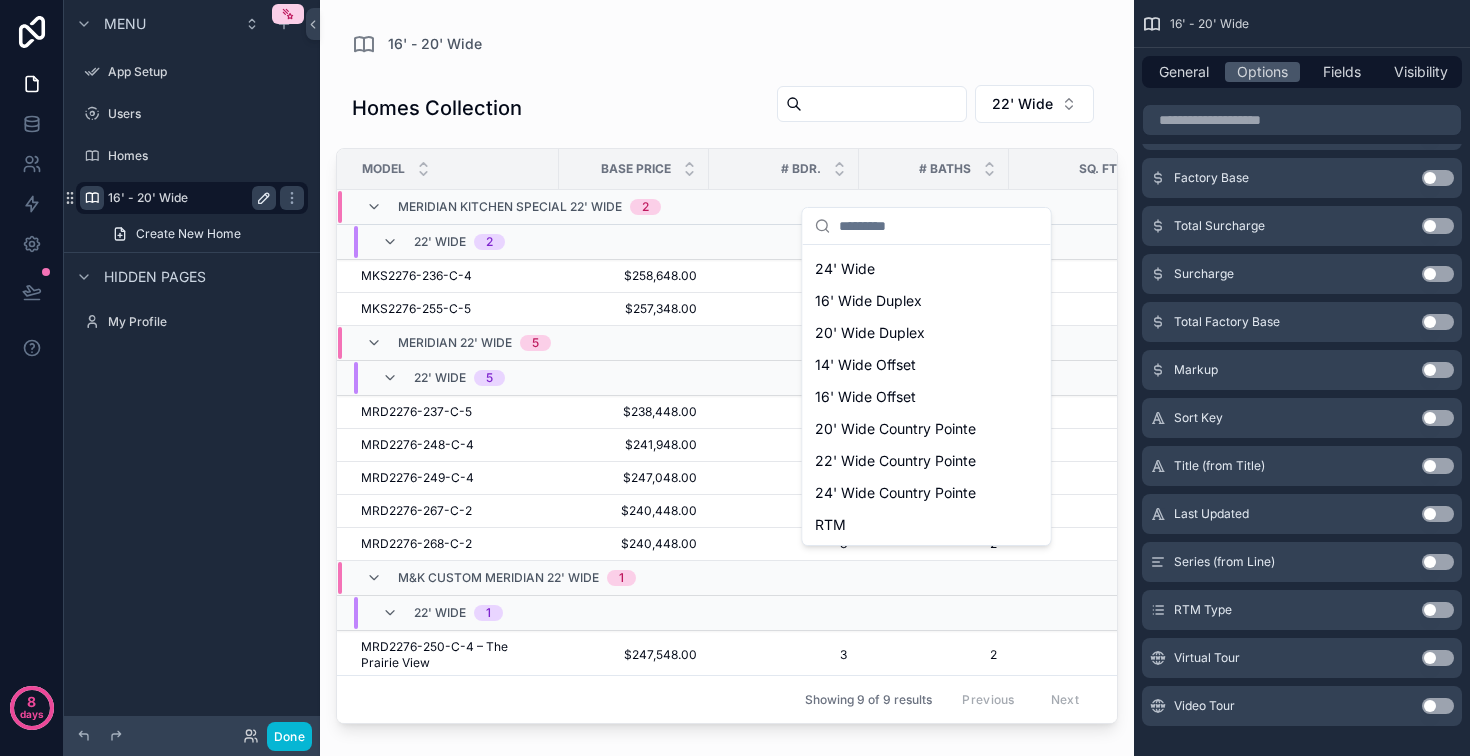 scroll, scrollTop: 305, scrollLeft: 0, axis: vertical 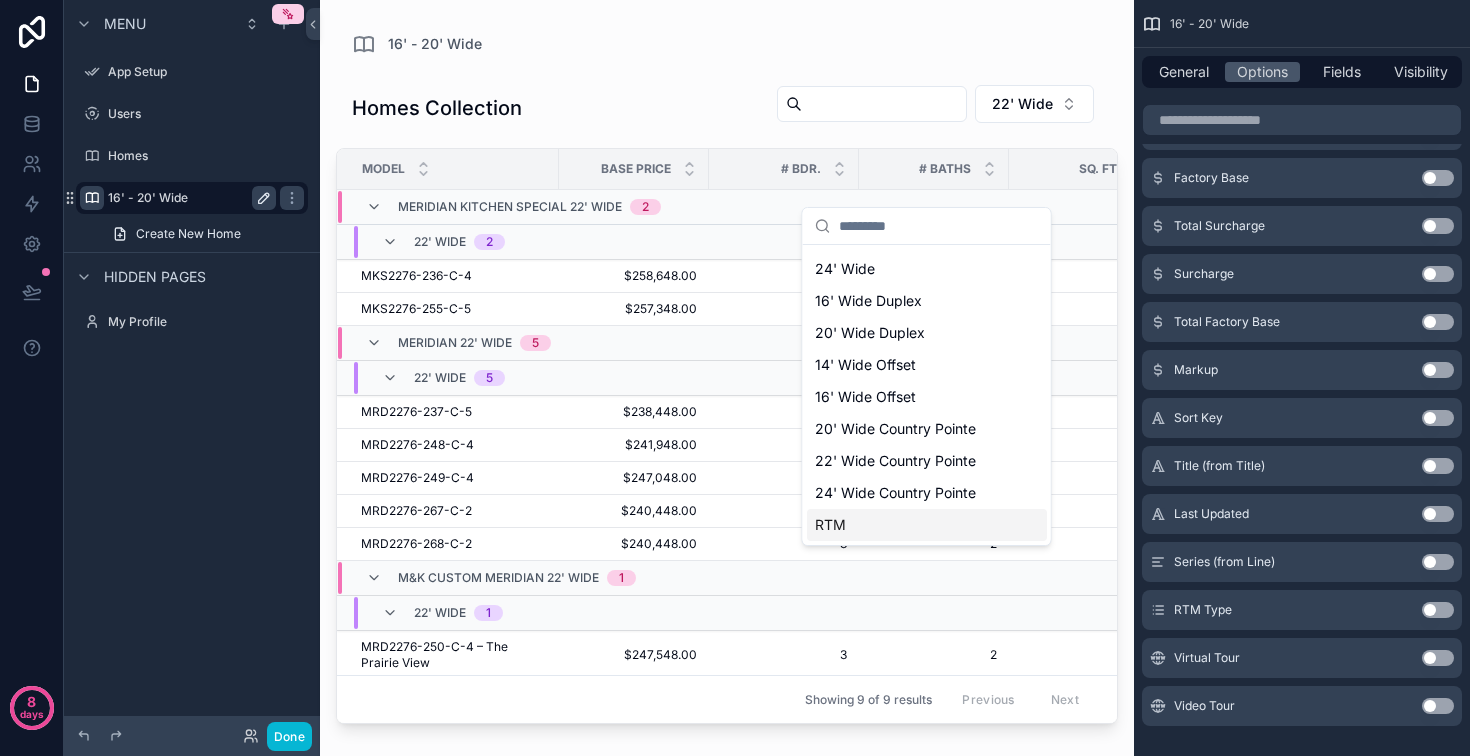 click on "RTM" at bounding box center [927, 525] 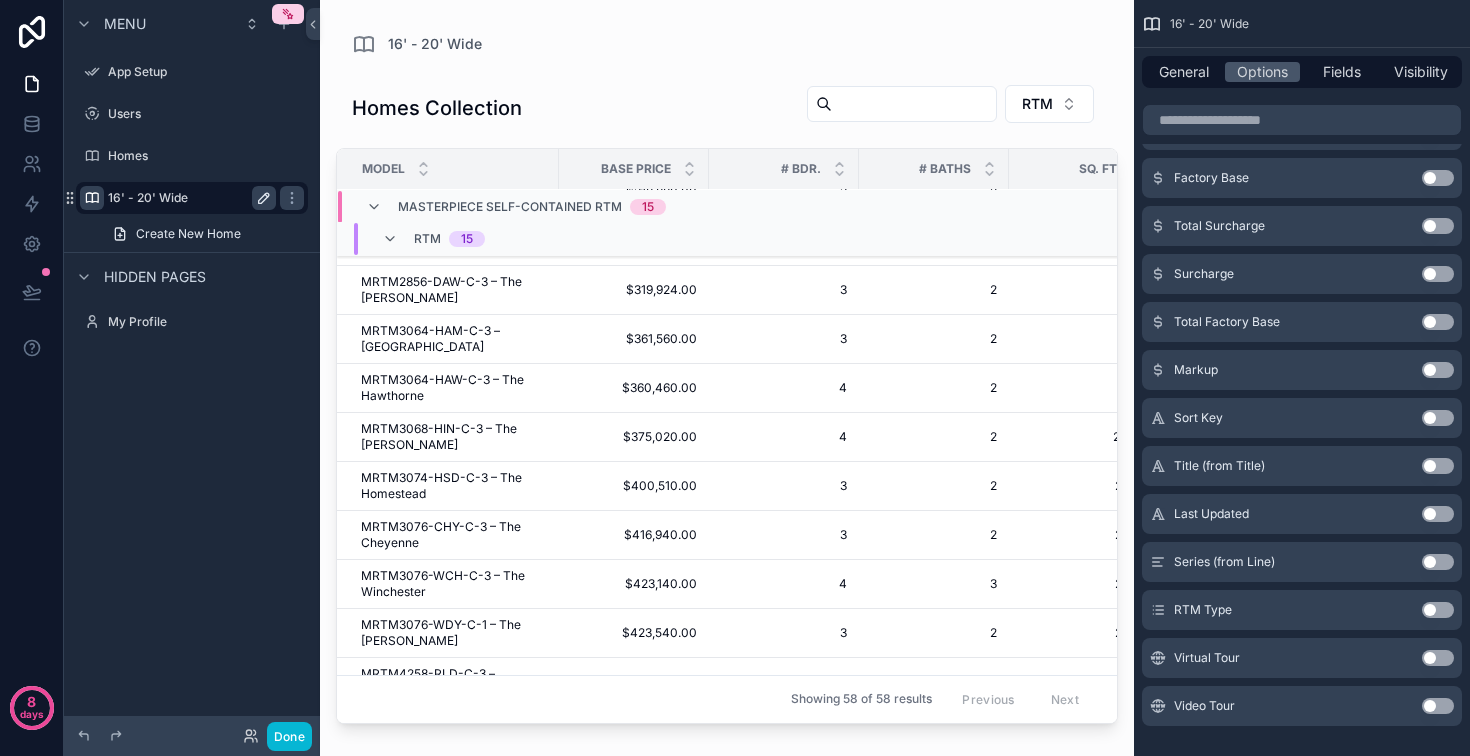 scroll, scrollTop: 0, scrollLeft: 0, axis: both 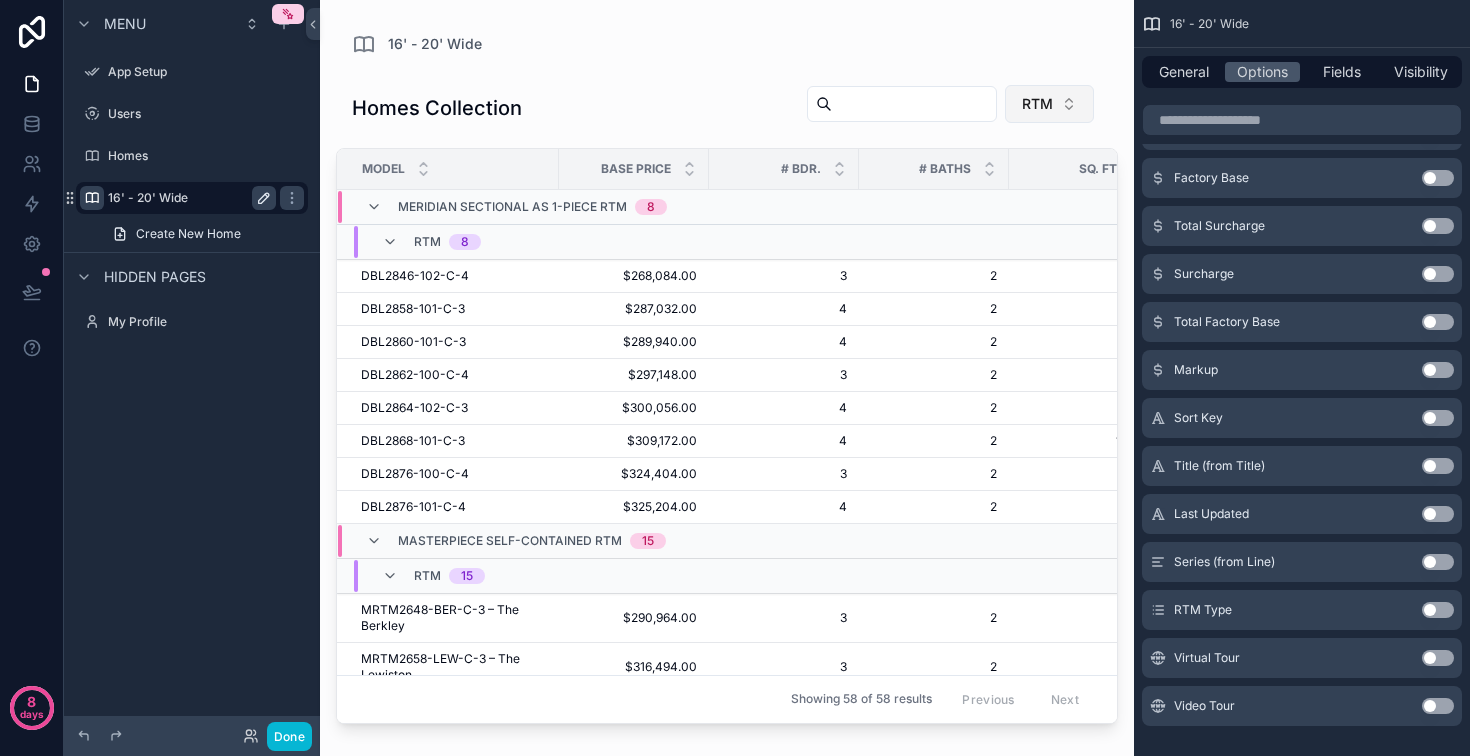 click on "RTM" at bounding box center [1049, 104] 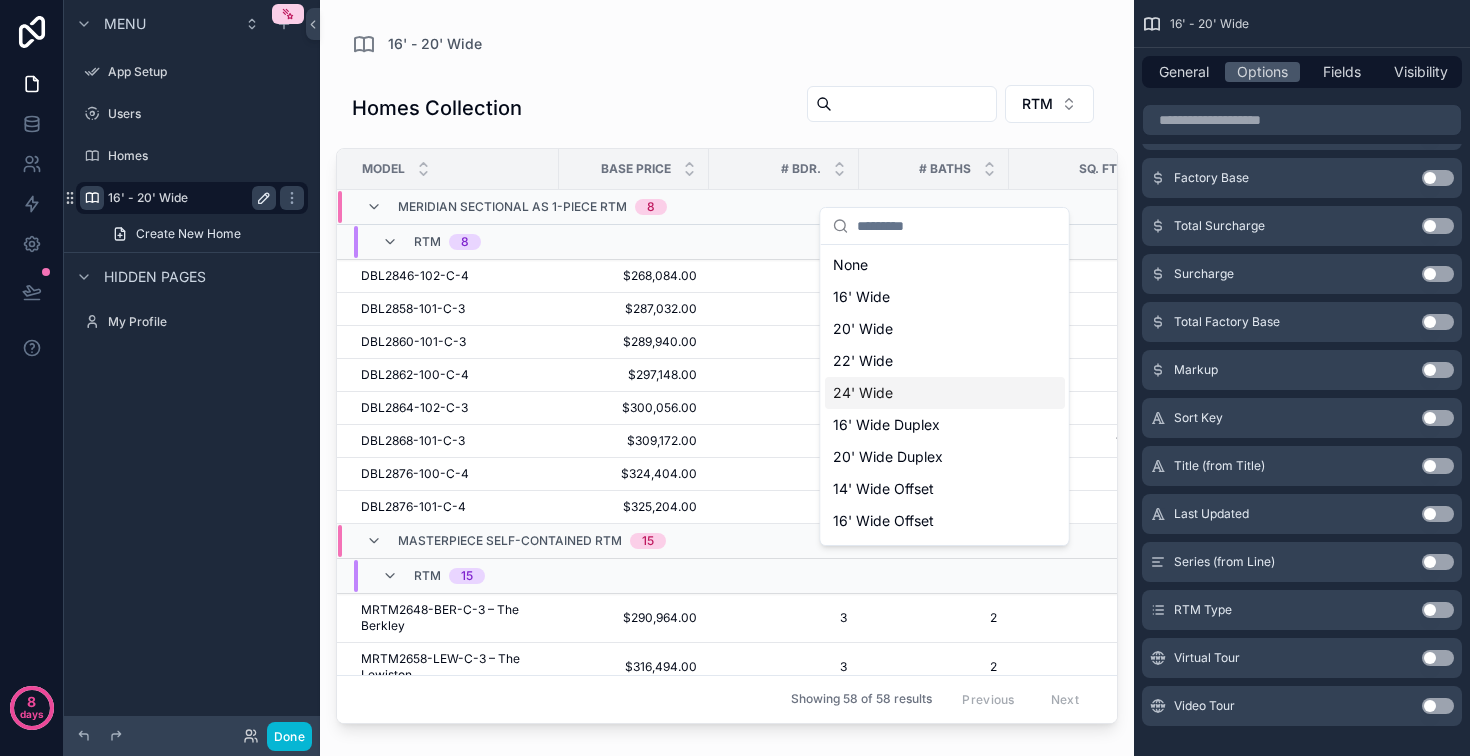 click on "24' Wide" at bounding box center (945, 393) 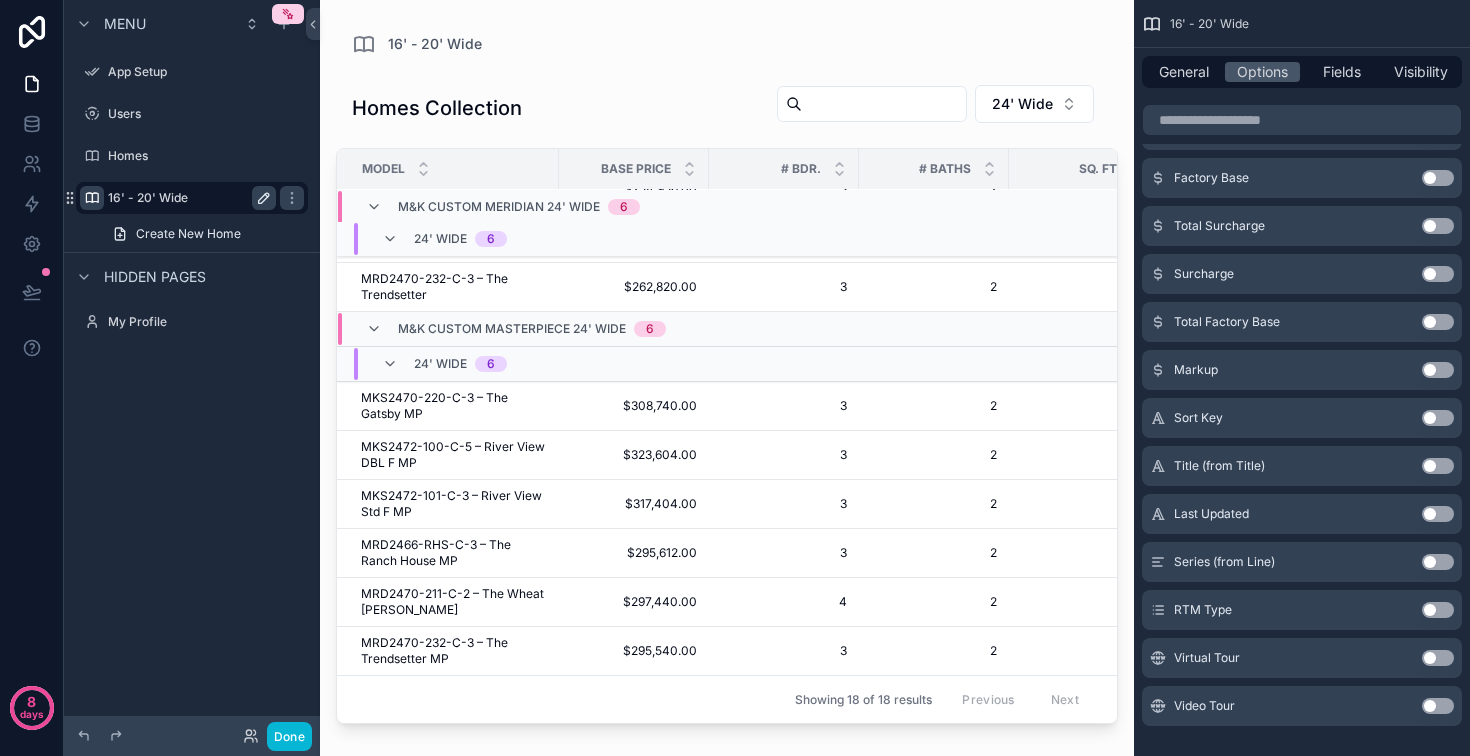 scroll, scrollTop: 0, scrollLeft: 0, axis: both 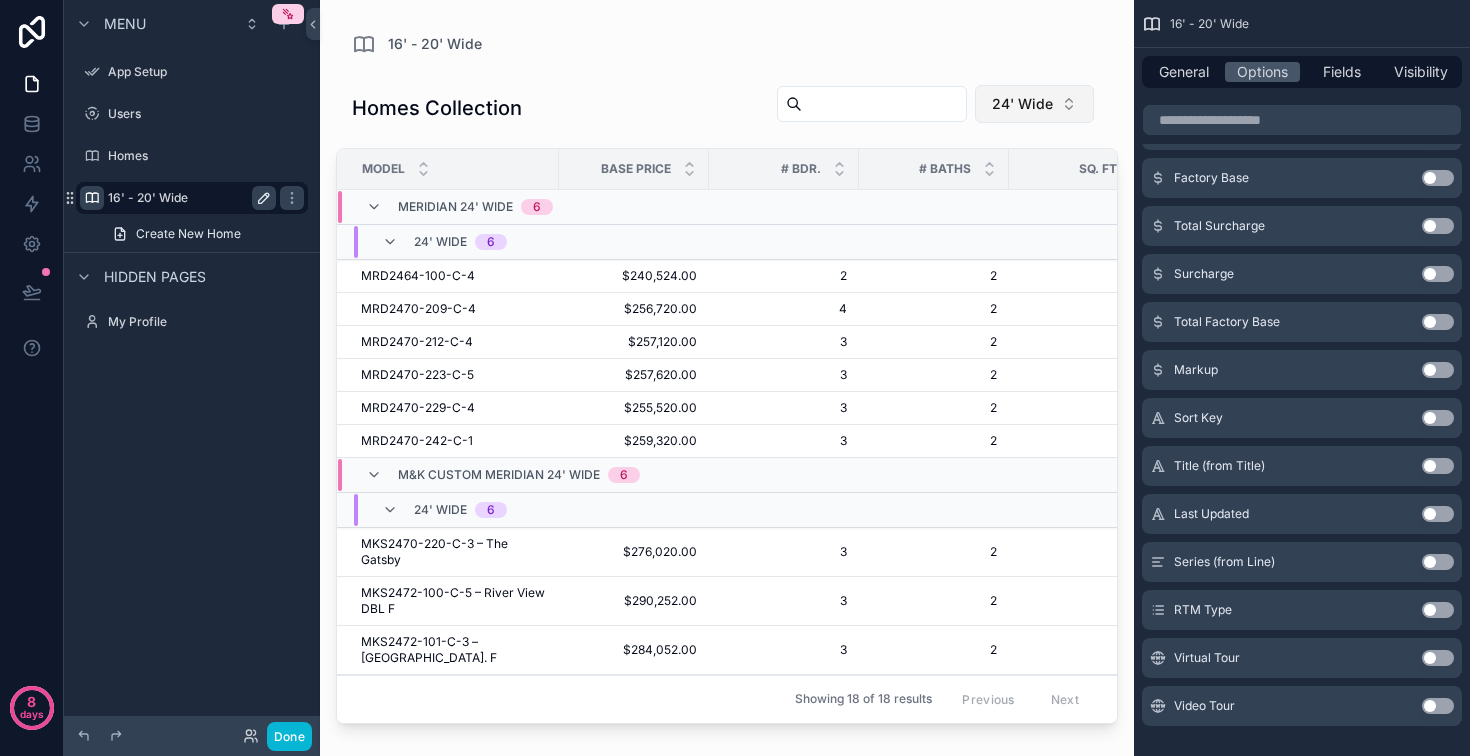 click on "24' Wide" at bounding box center [1022, 104] 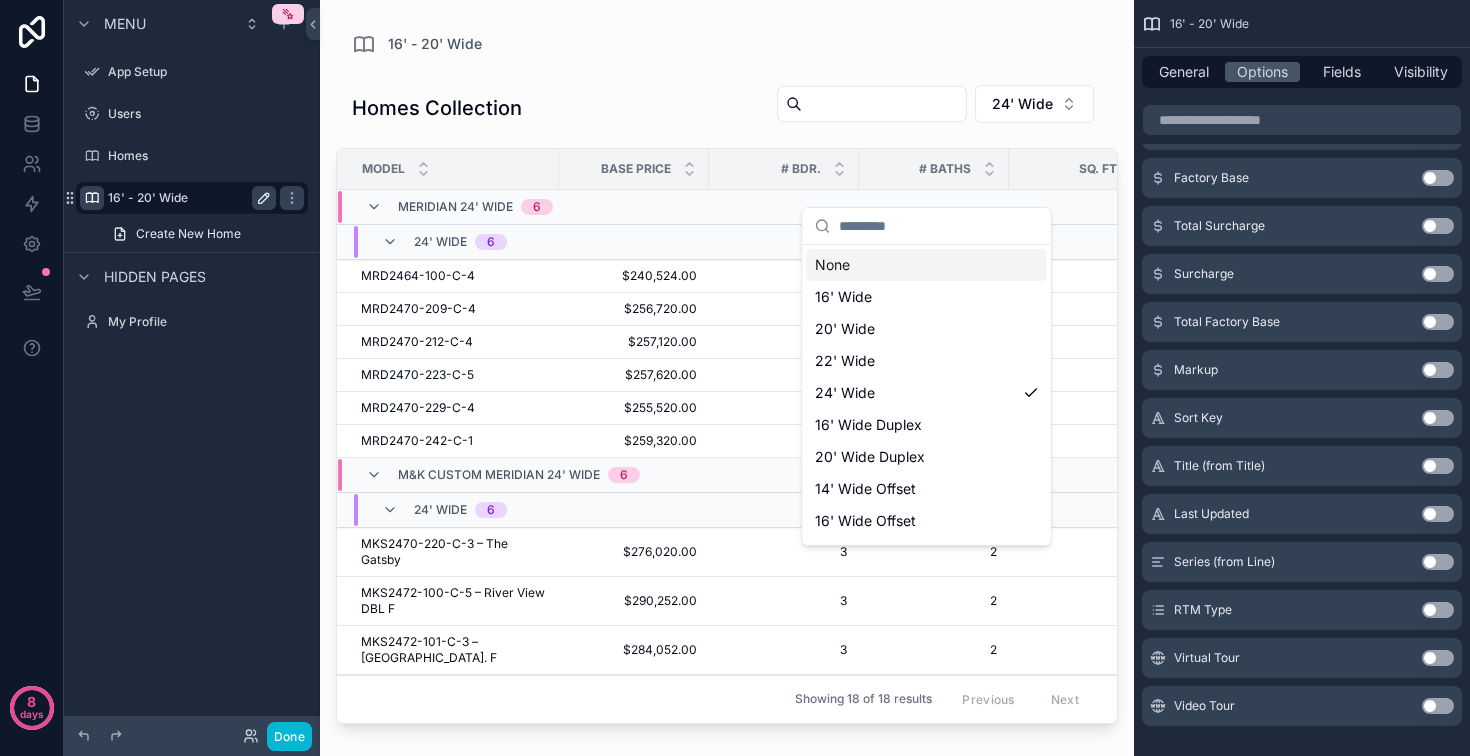 click on "None" at bounding box center (927, 265) 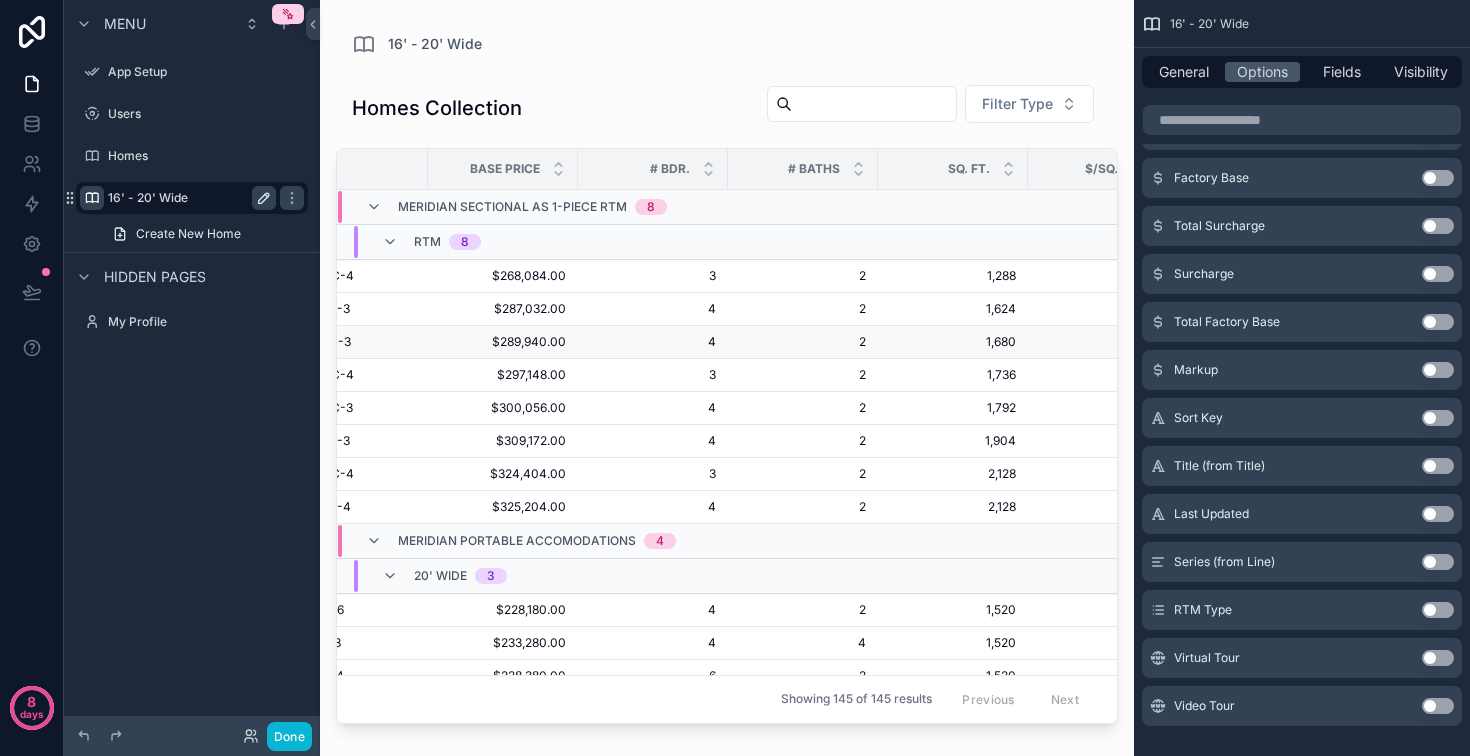 scroll, scrollTop: 0, scrollLeft: 0, axis: both 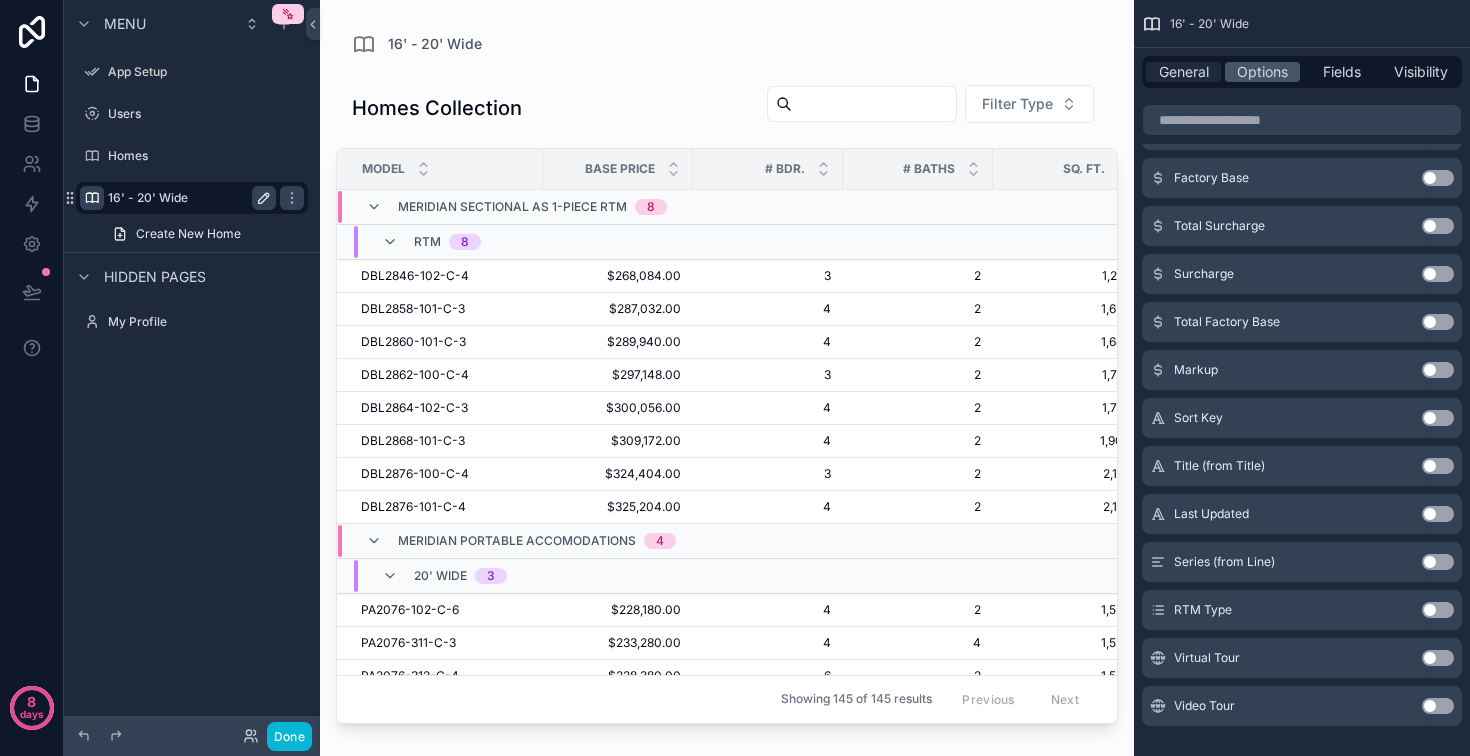 click on "General" at bounding box center [1184, 72] 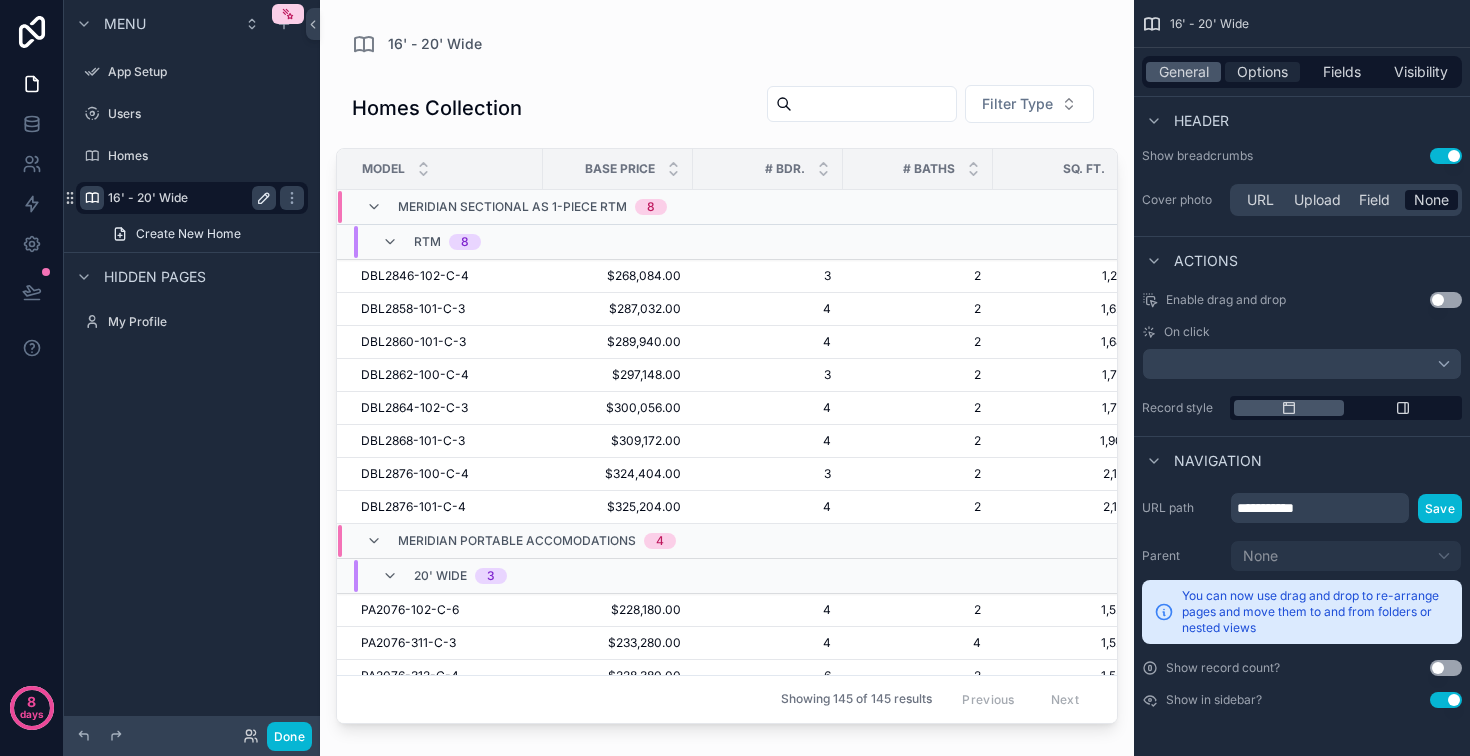 click on "Options" at bounding box center (1262, 72) 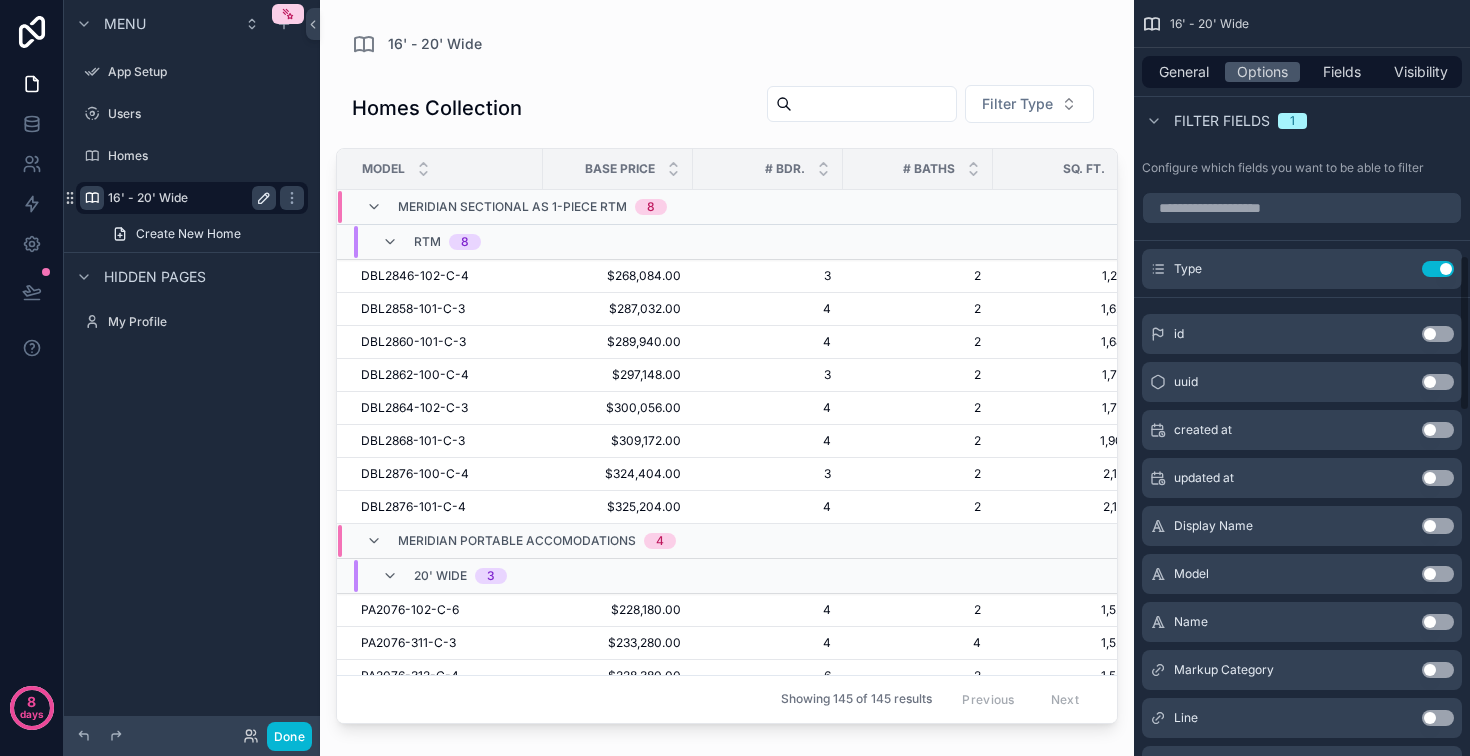 scroll, scrollTop: 1235, scrollLeft: 0, axis: vertical 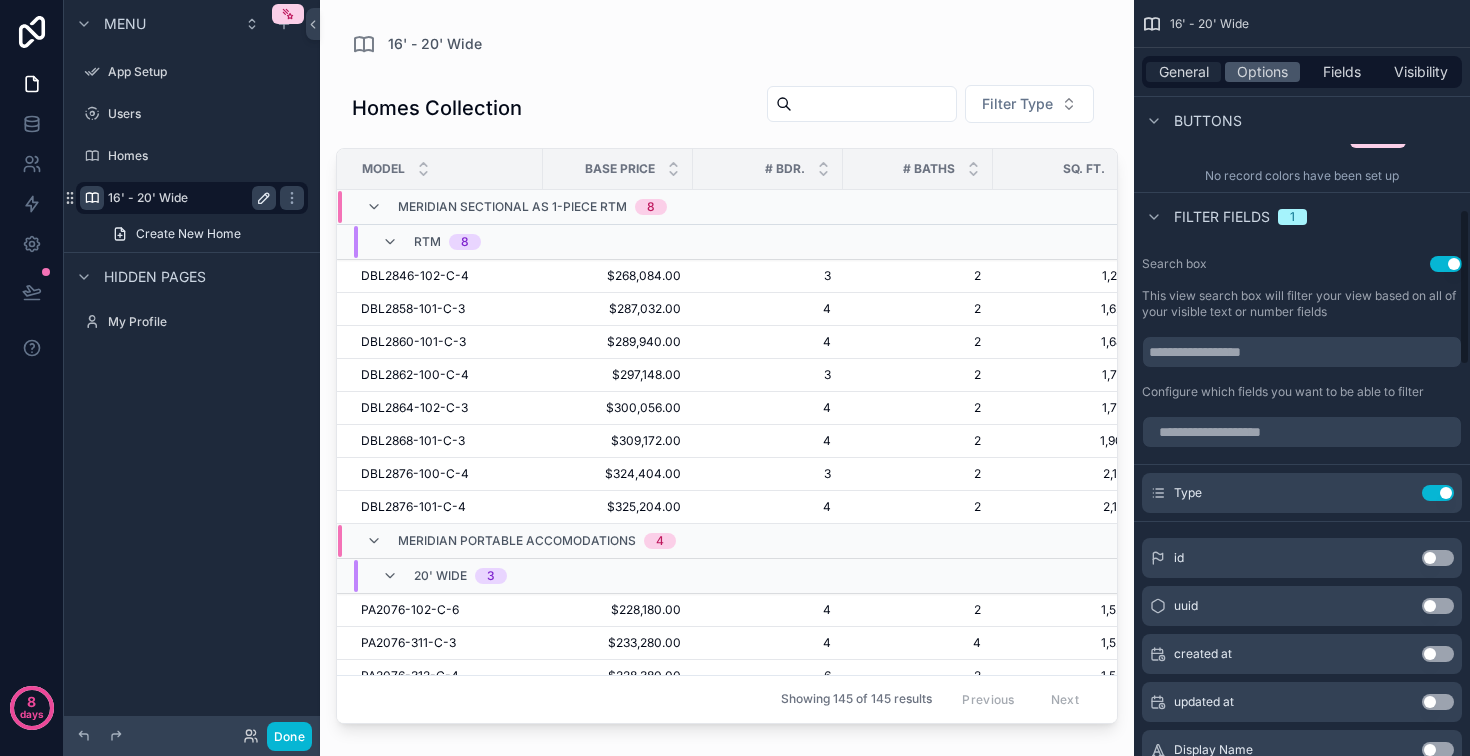 click on "General" at bounding box center [1184, 72] 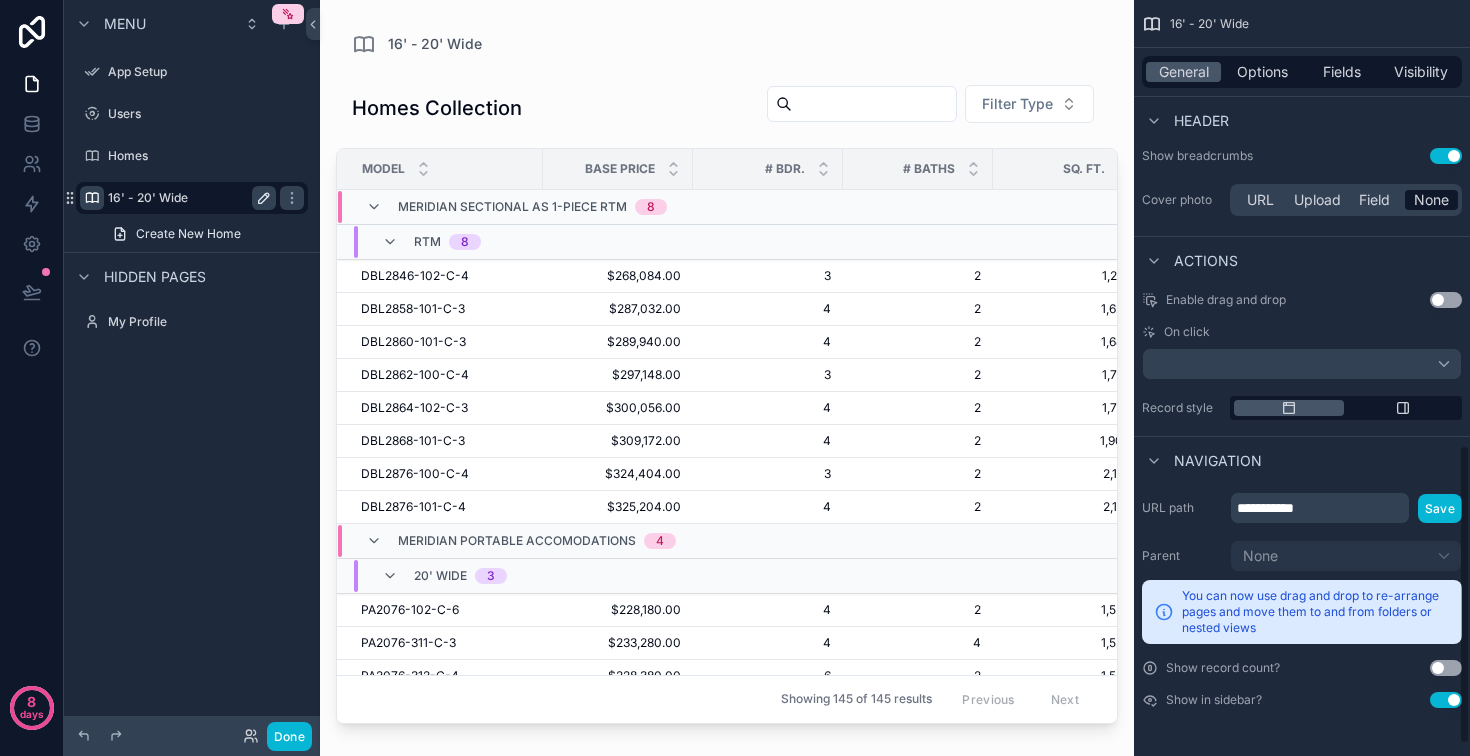 scroll, scrollTop: 1151, scrollLeft: 0, axis: vertical 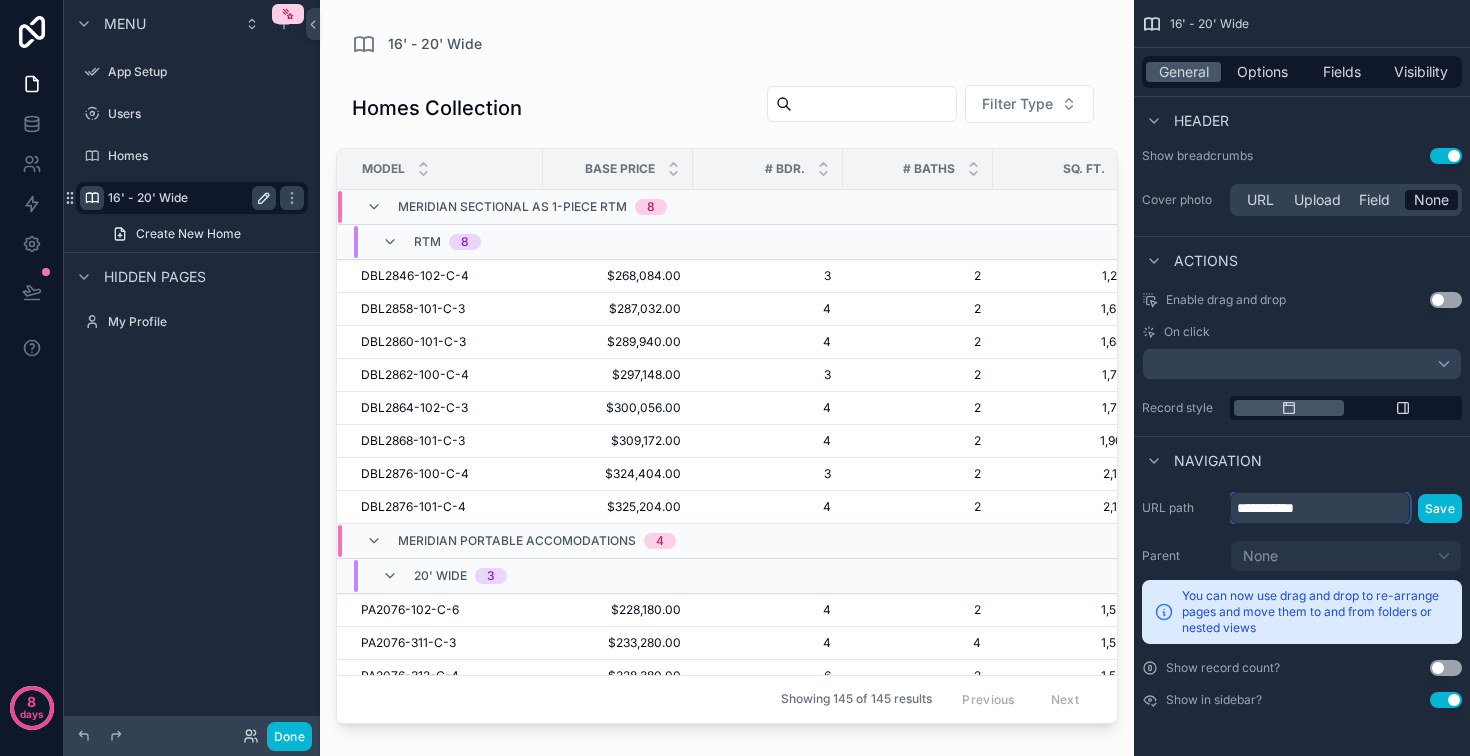 click on "**********" at bounding box center (1320, 508) 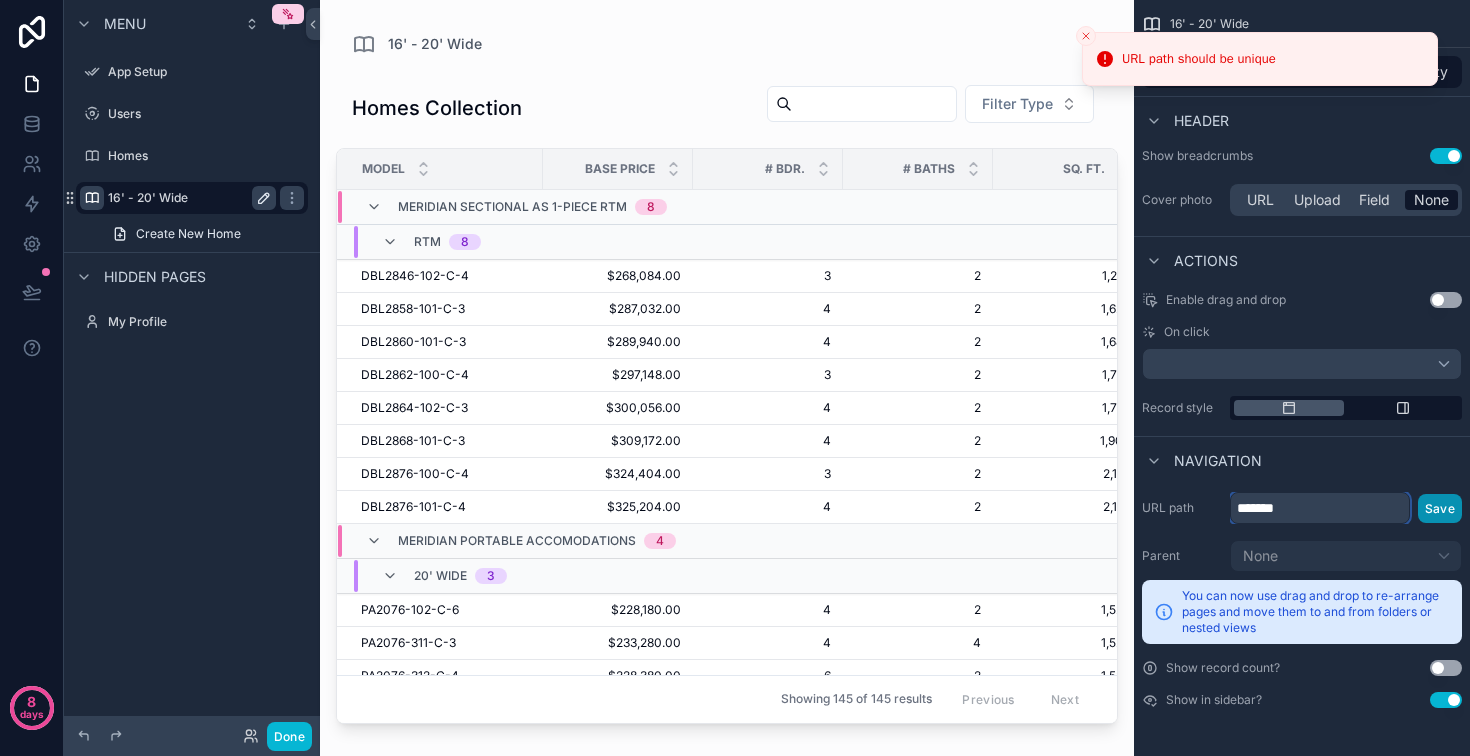 type on "*******" 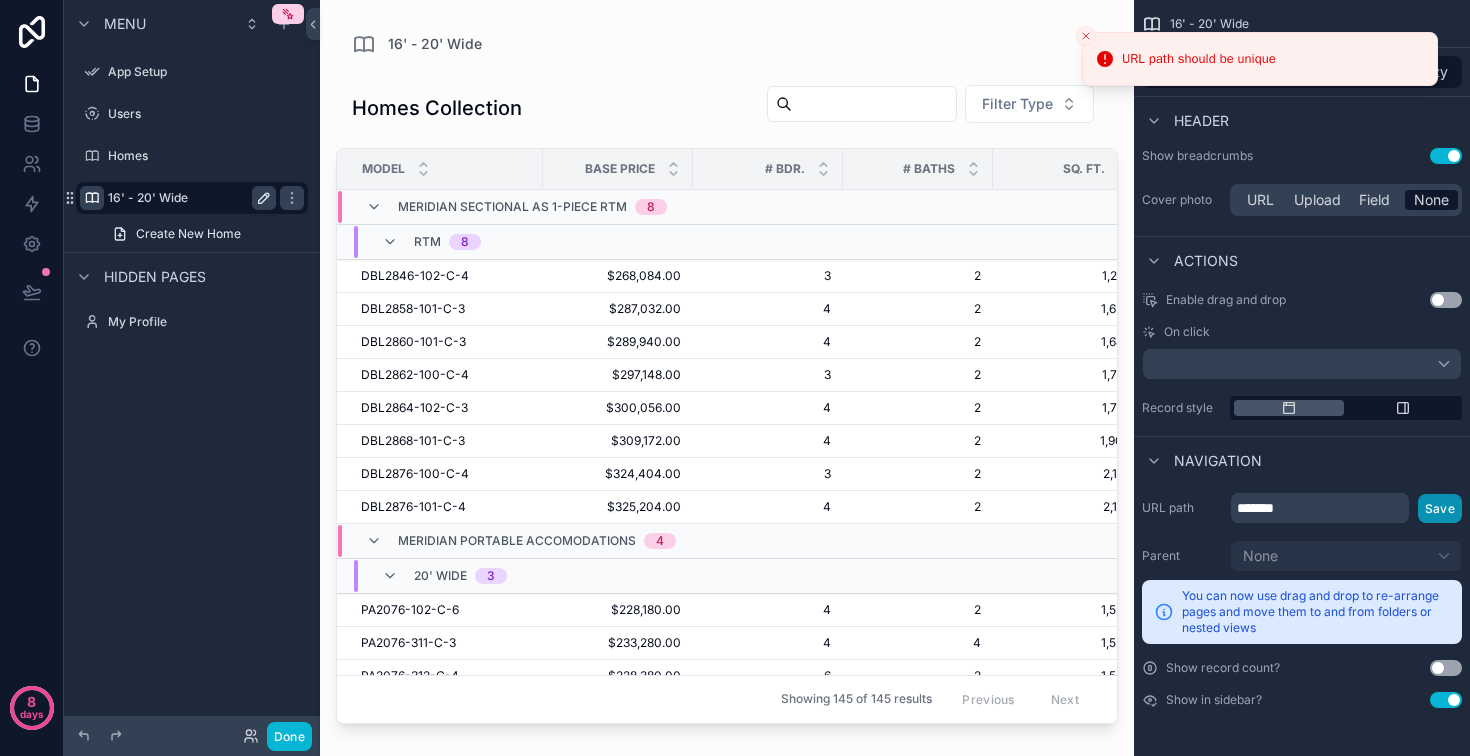 click on "Save" at bounding box center (1440, 508) 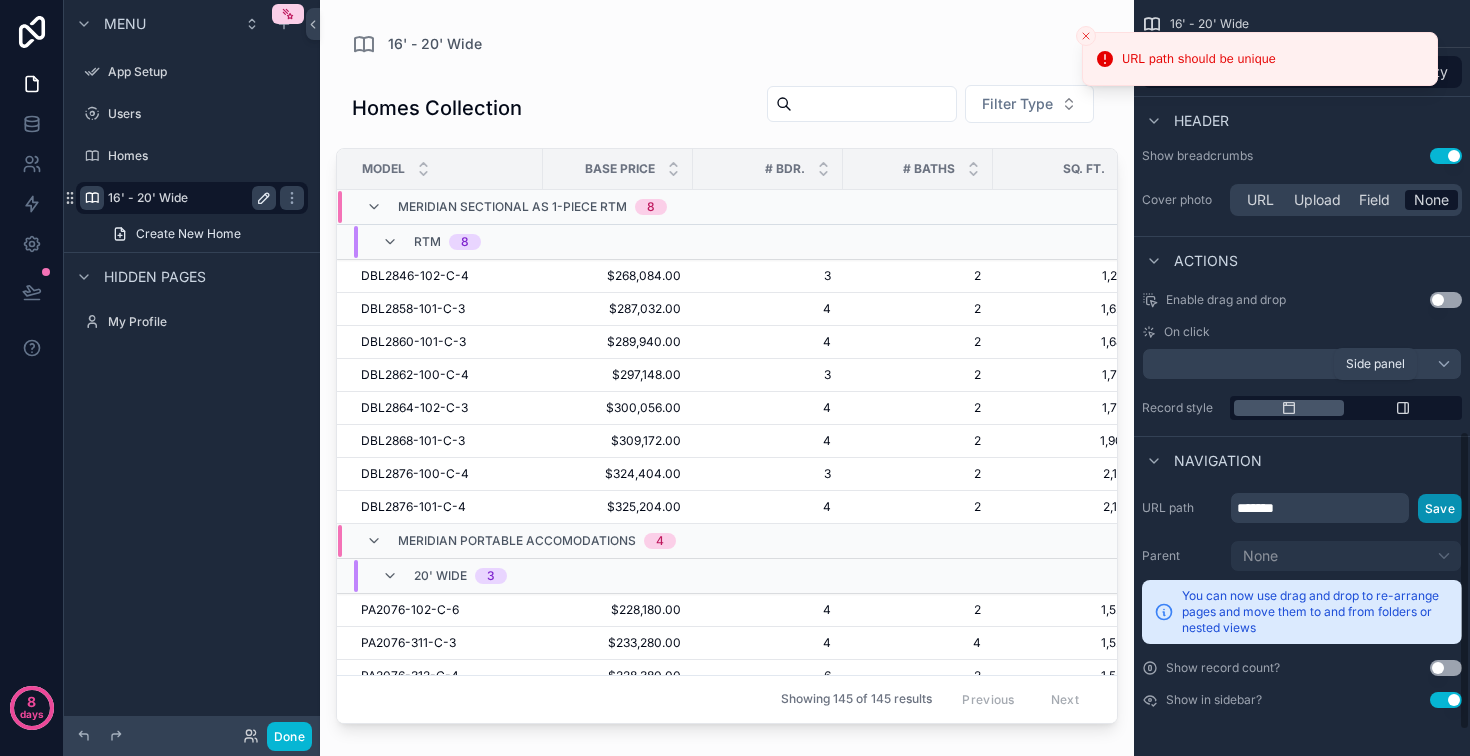 scroll, scrollTop: 1082, scrollLeft: 0, axis: vertical 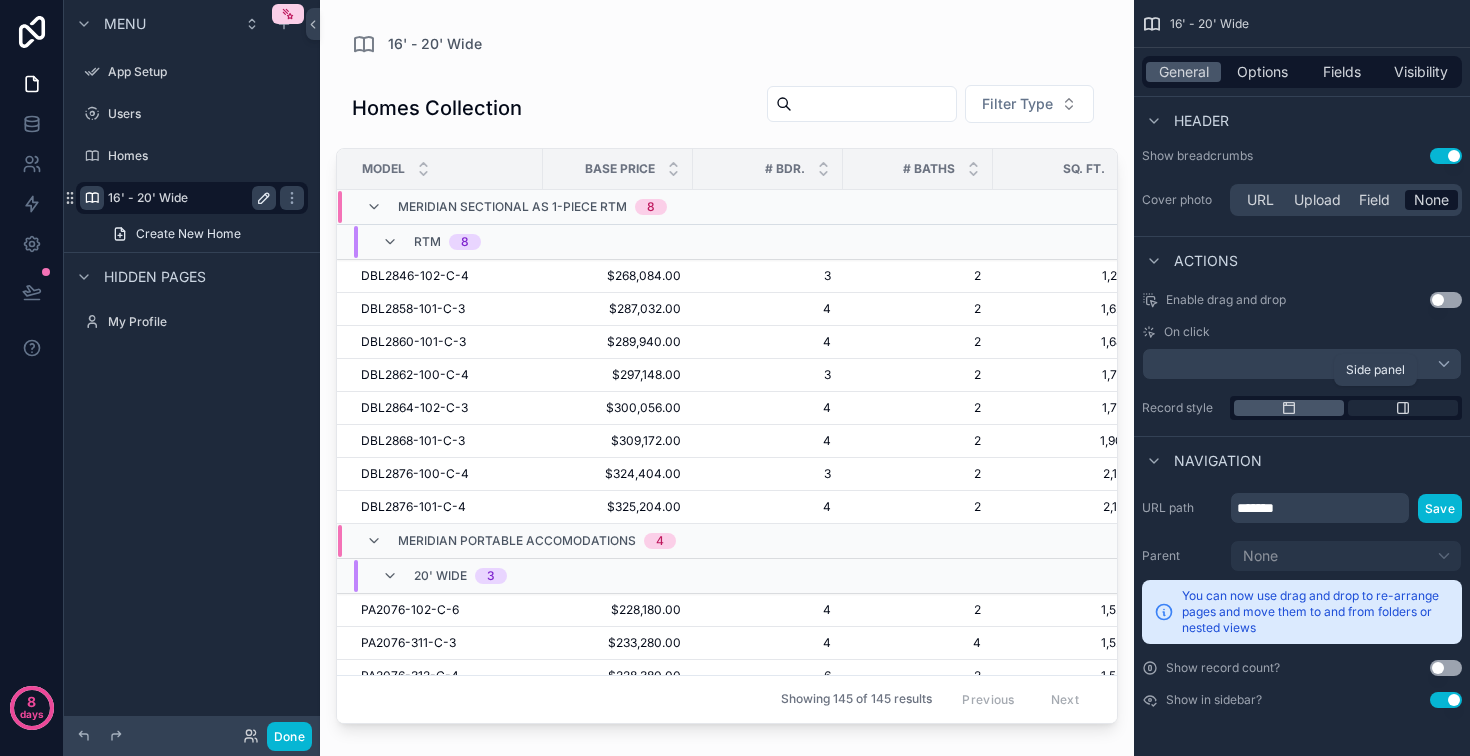 click at bounding box center [1403, 408] 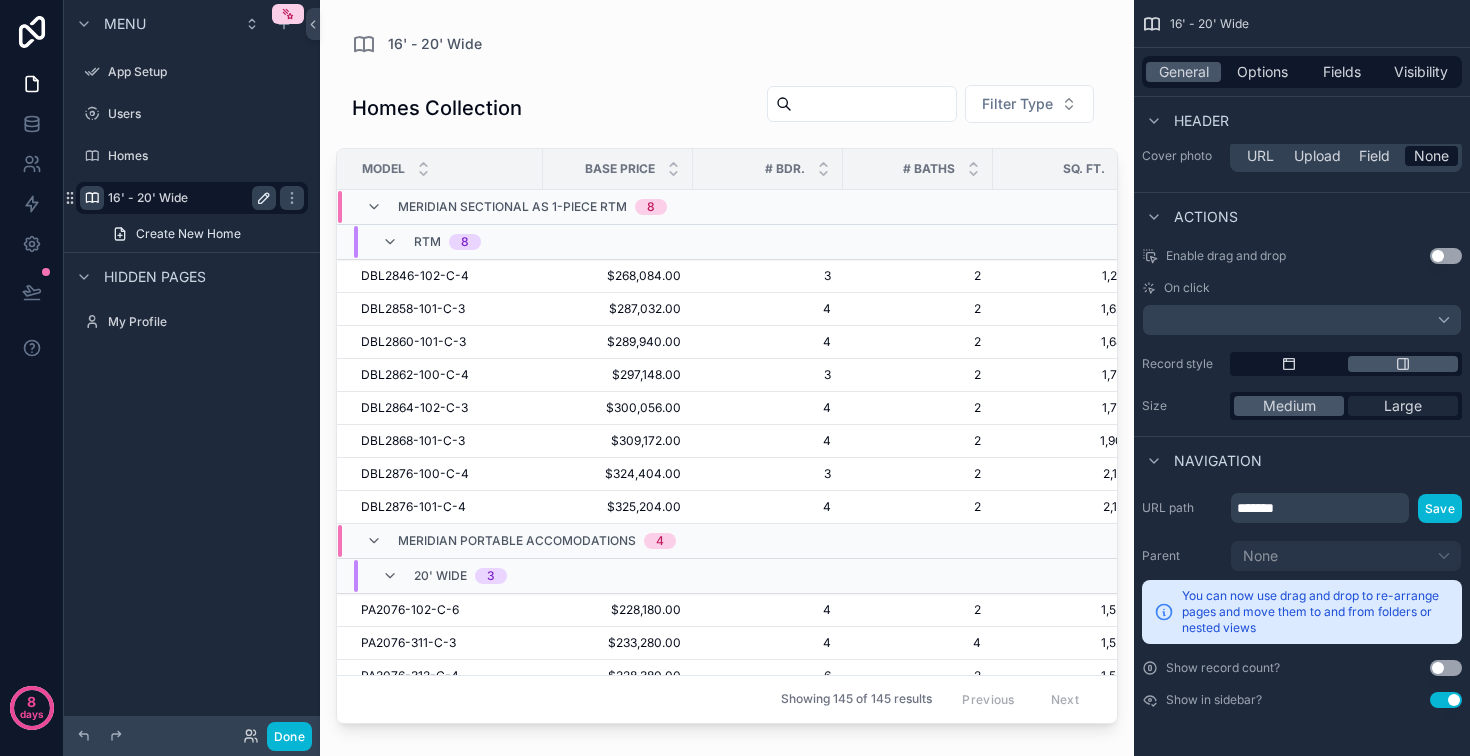 click on "Large" at bounding box center [1403, 406] 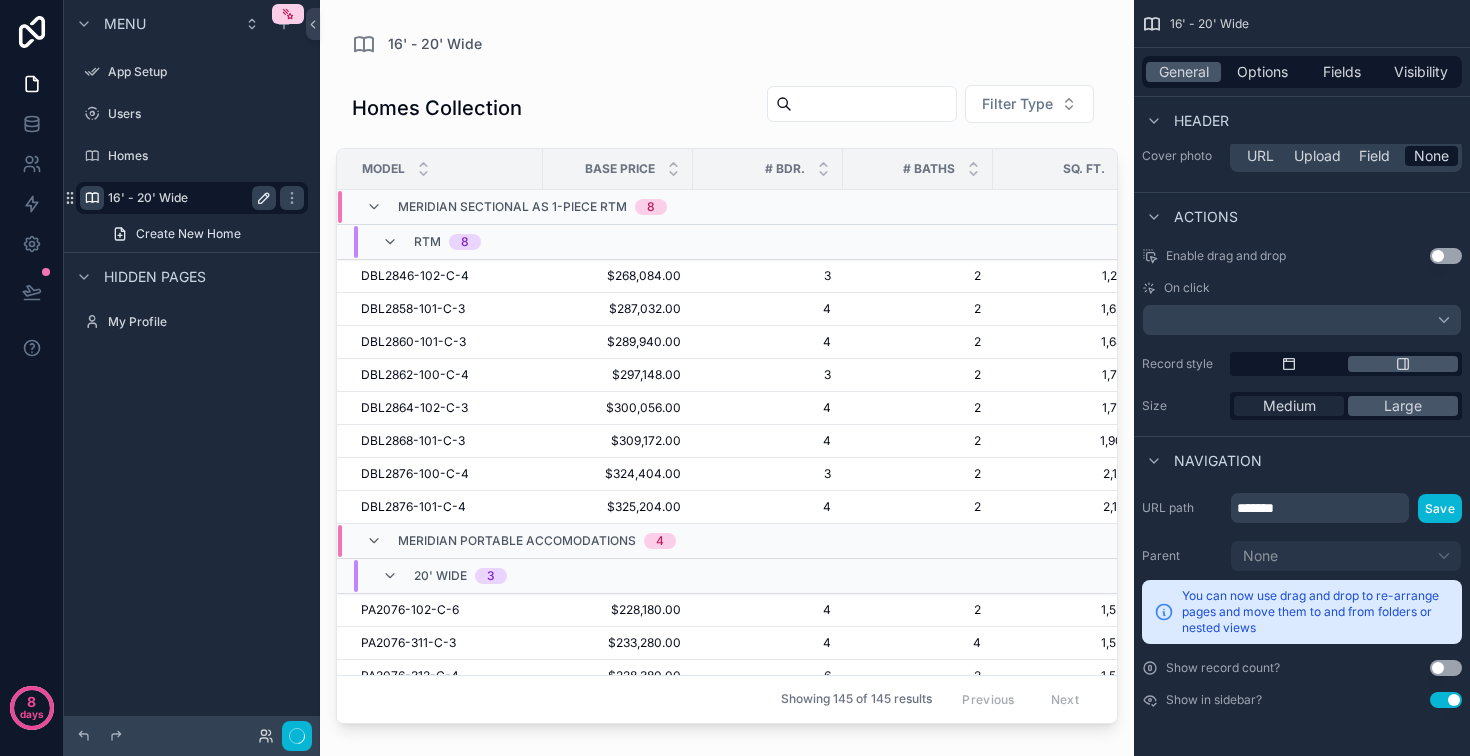 click on "Medium" at bounding box center [1289, 406] 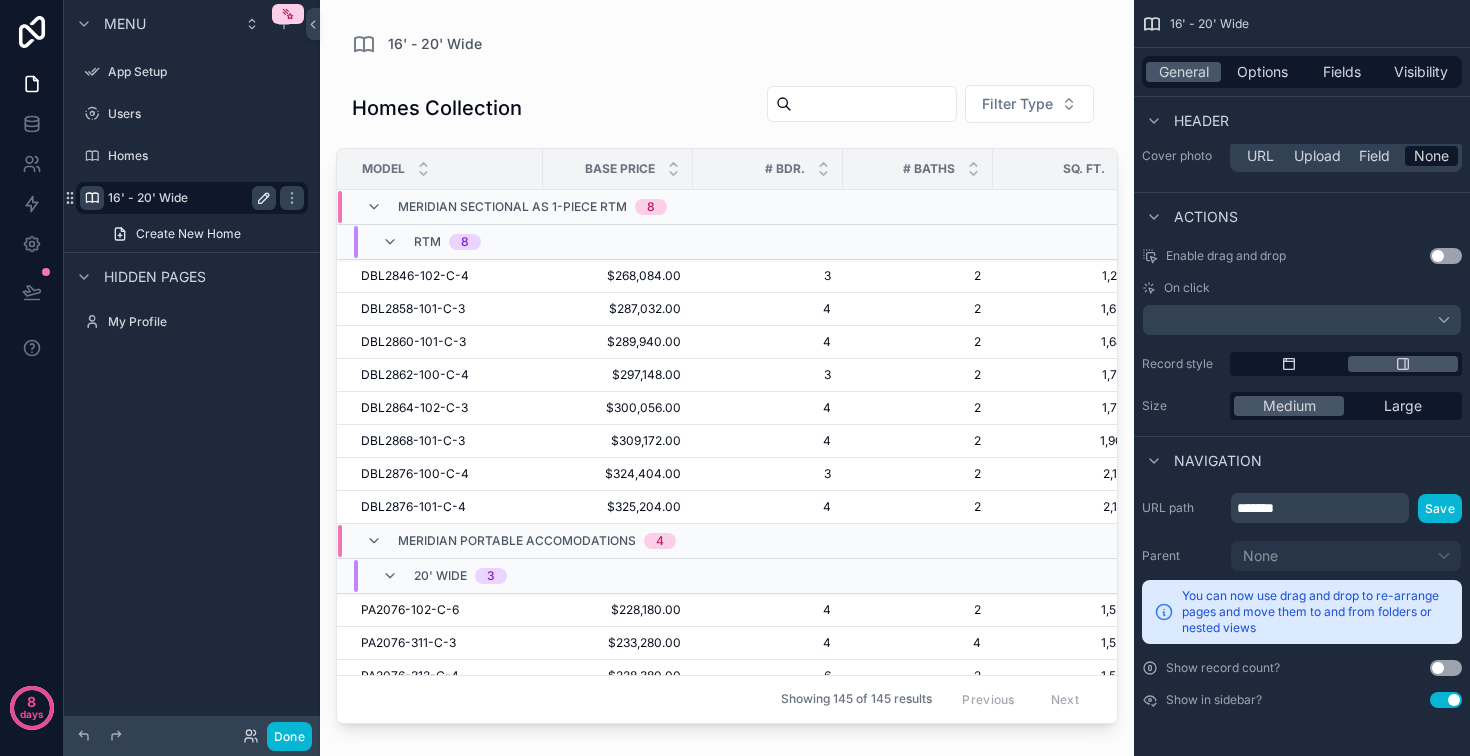 click on "Enable drag and drop Use setting On click   Record style Size Medium Large" at bounding box center [1302, 334] 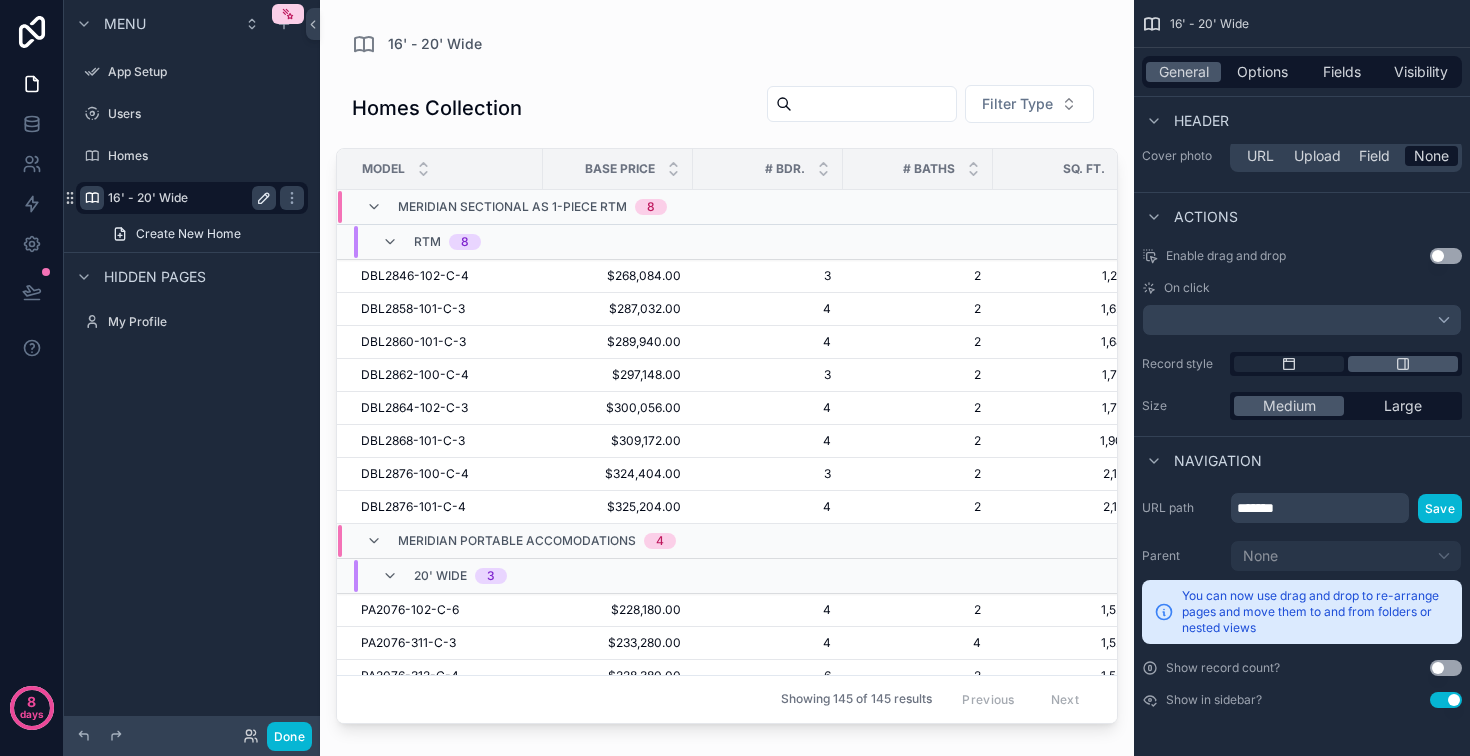 click 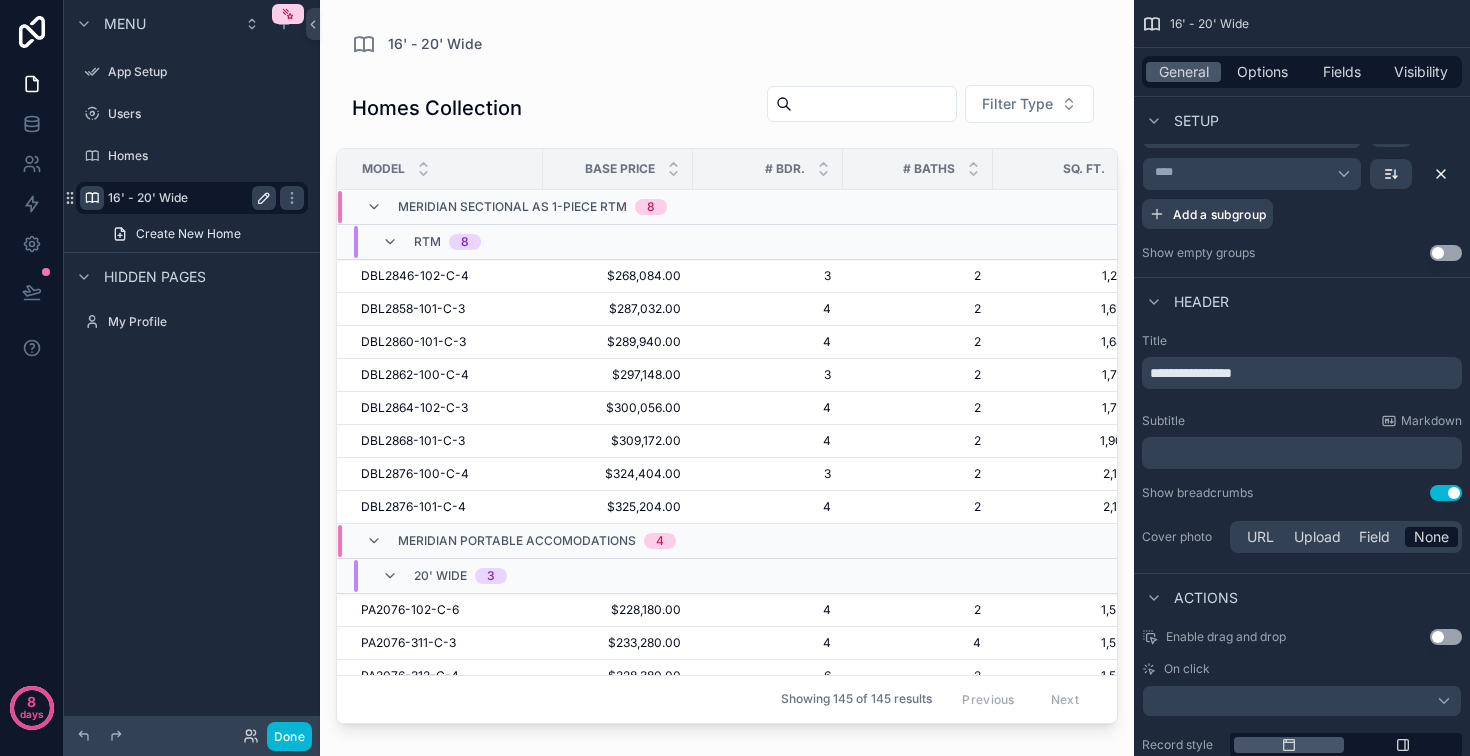 scroll, scrollTop: 485, scrollLeft: 0, axis: vertical 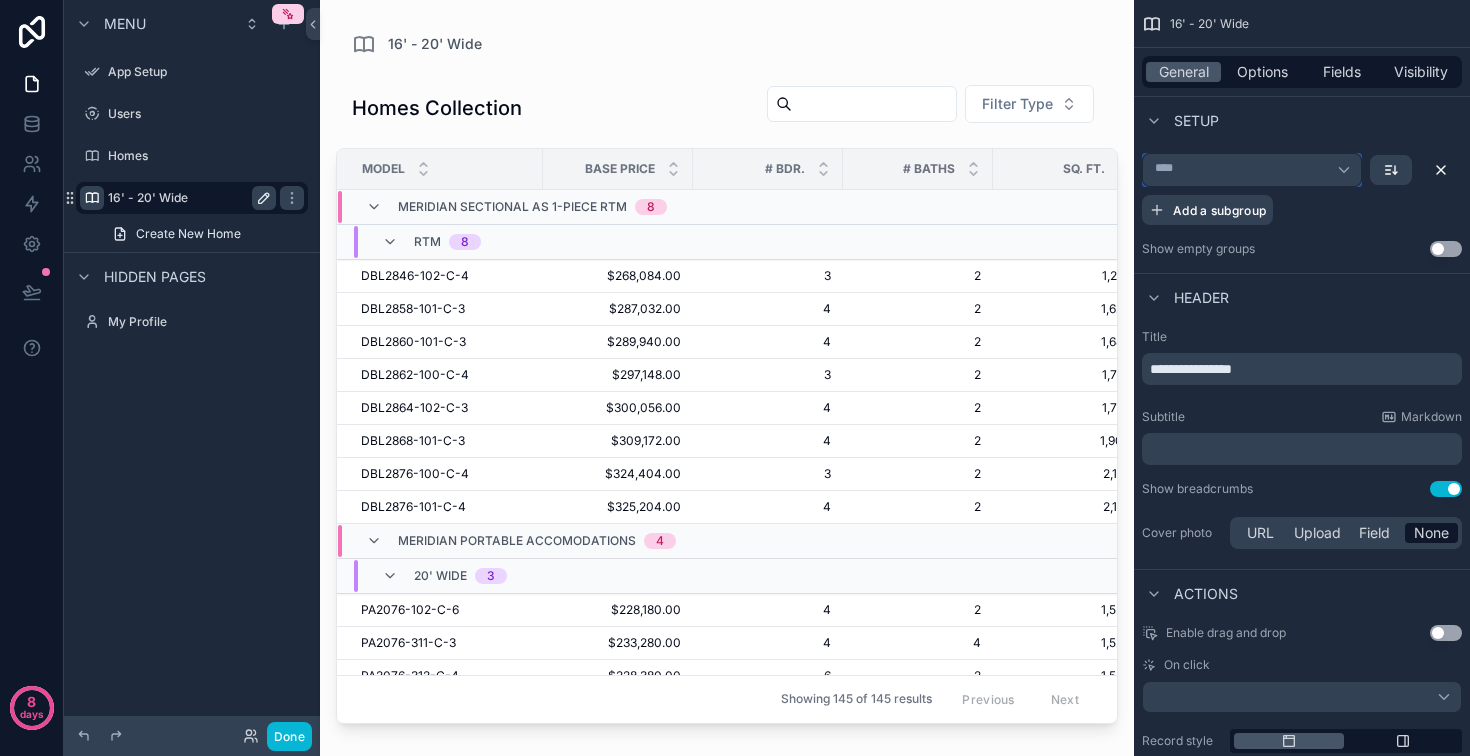 click on "****" at bounding box center (1252, 170) 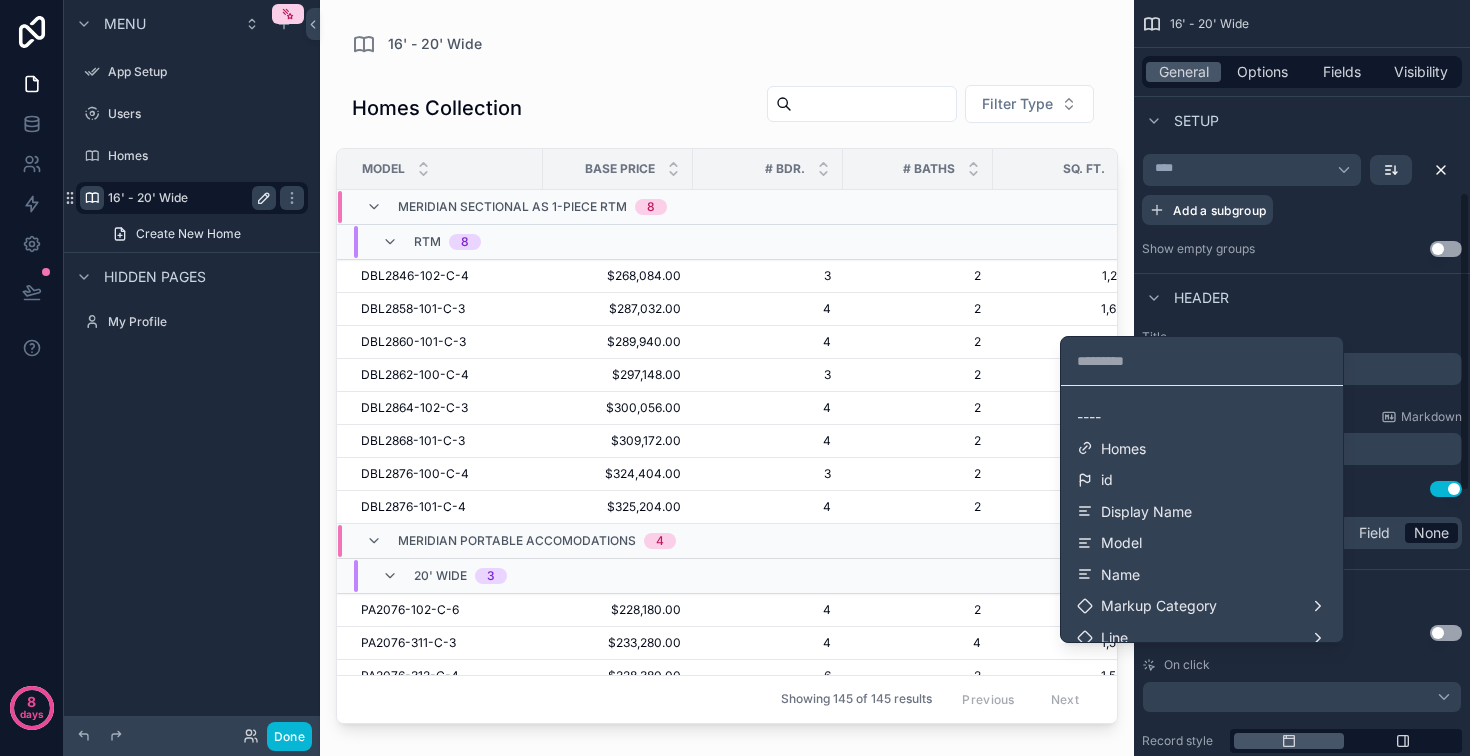 click at bounding box center [735, 378] 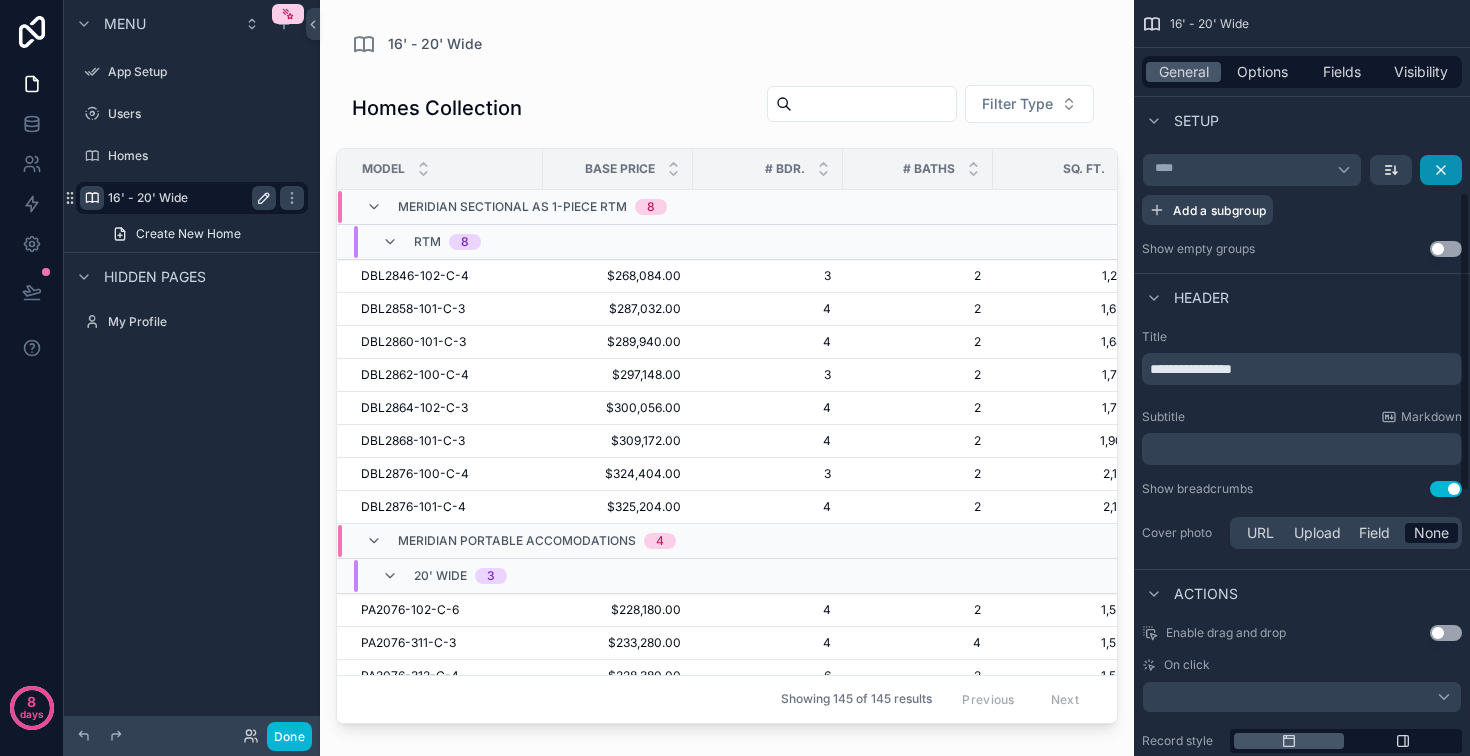 click 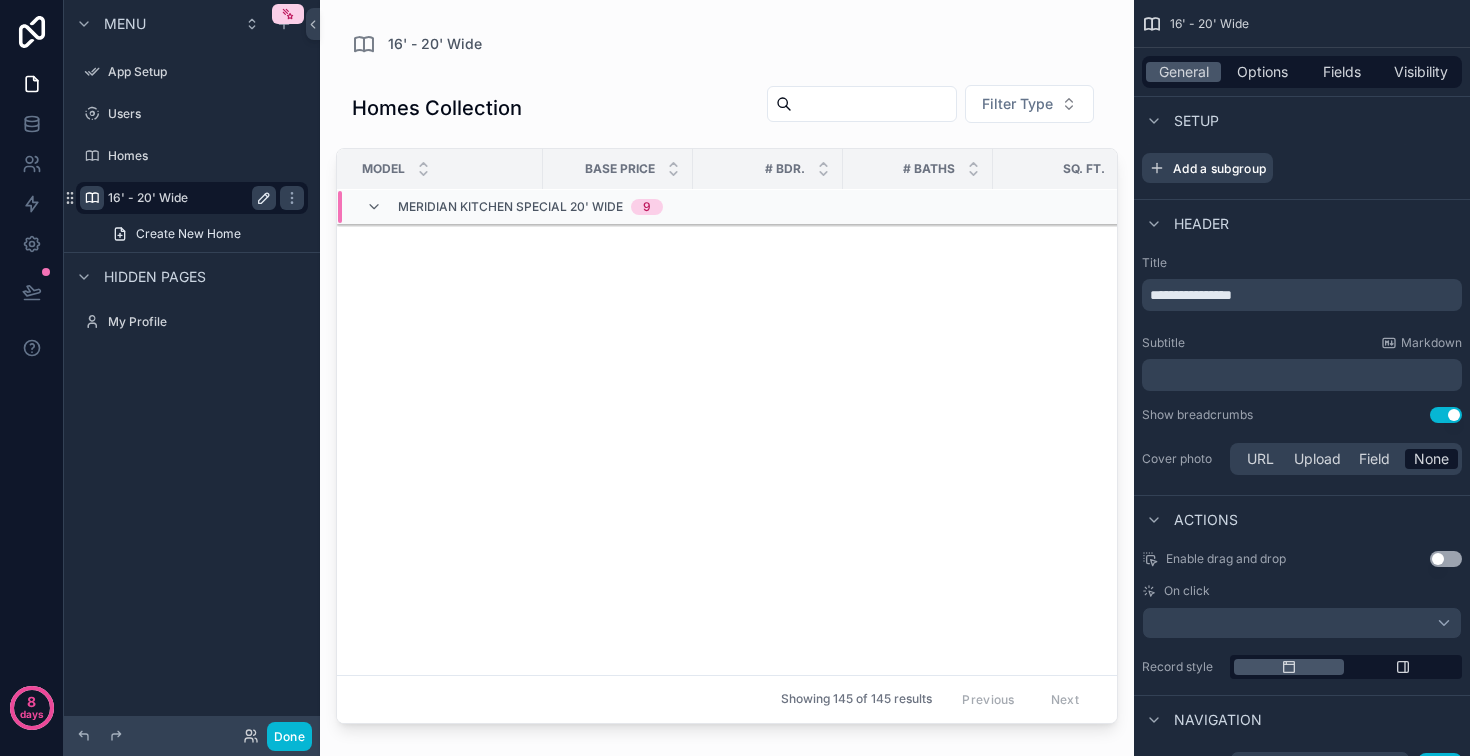 scroll, scrollTop: 0, scrollLeft: 0, axis: both 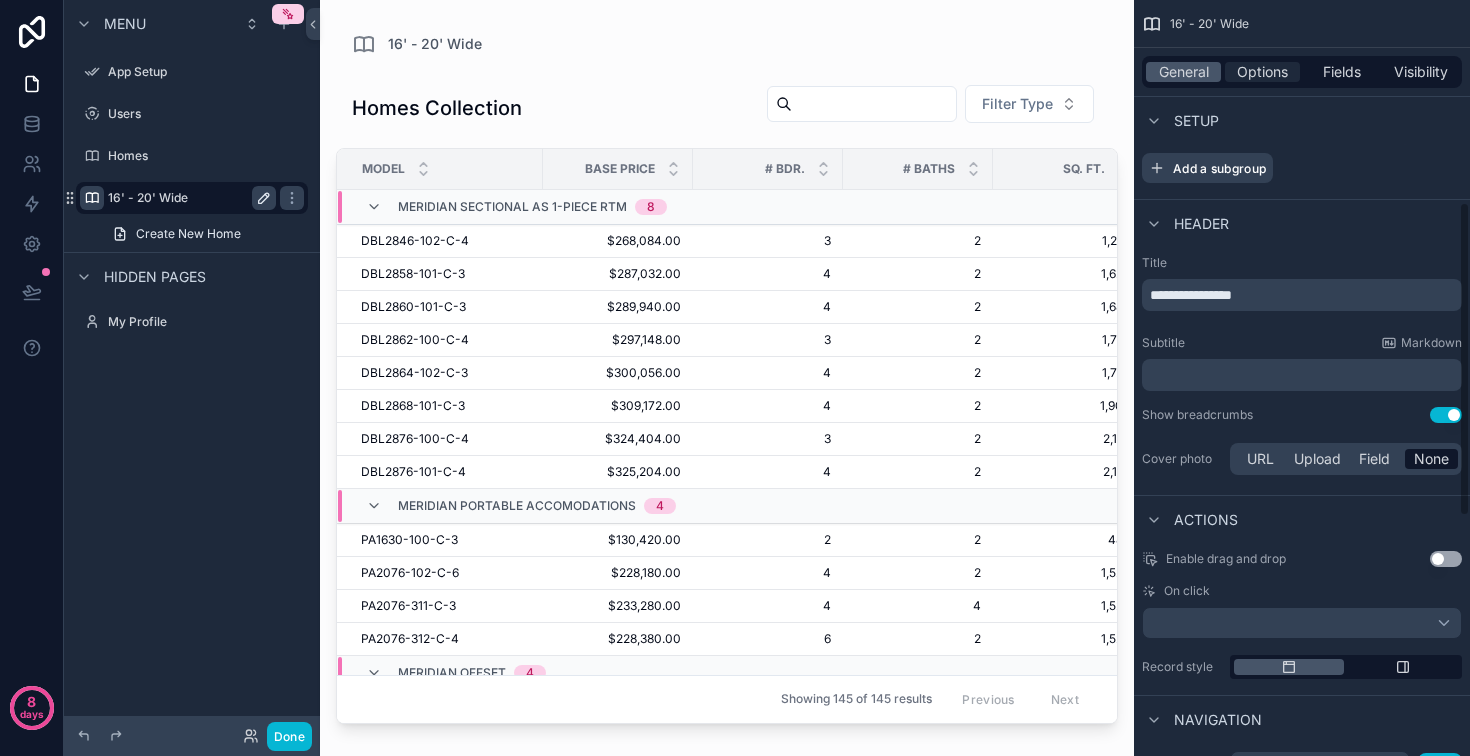 click on "Options" at bounding box center [1262, 72] 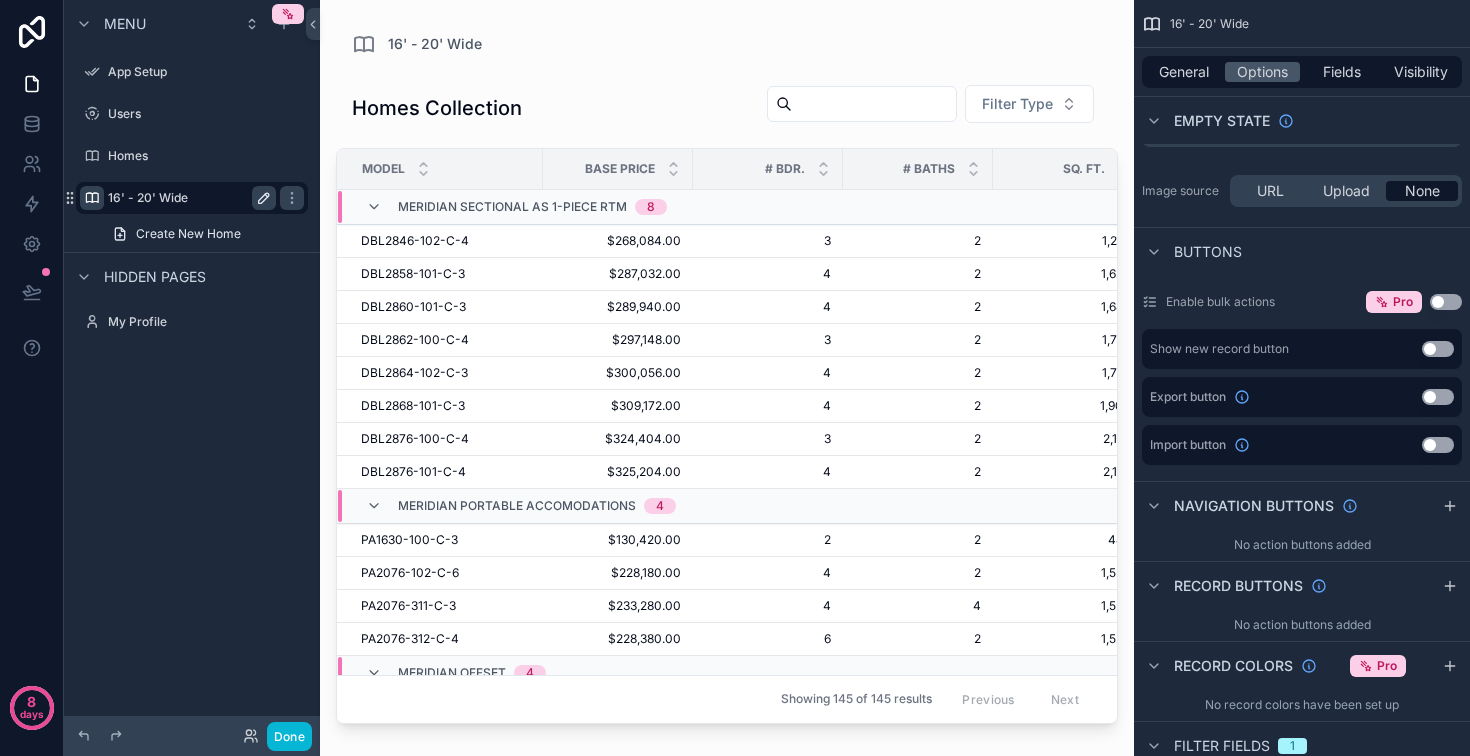 scroll, scrollTop: 0, scrollLeft: 0, axis: both 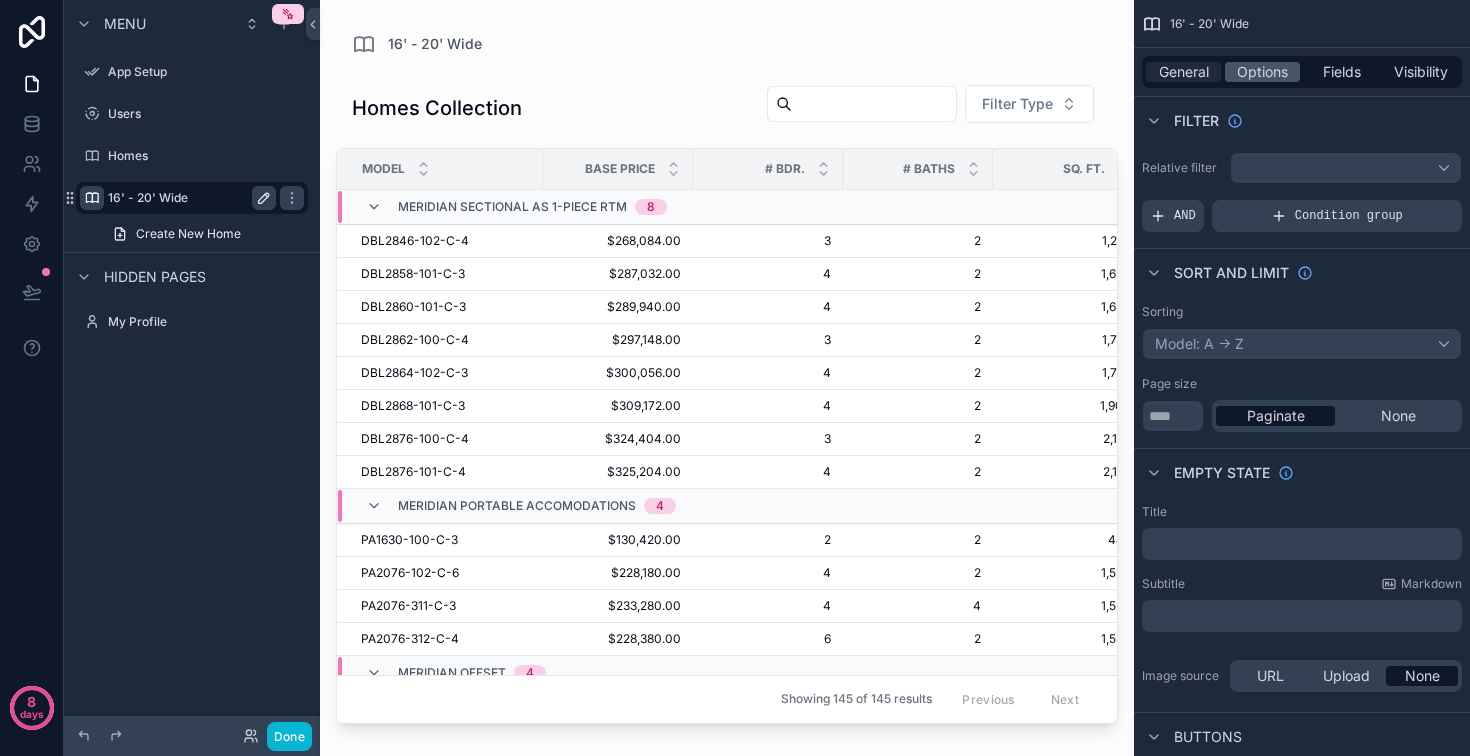 click on "General" at bounding box center [1184, 72] 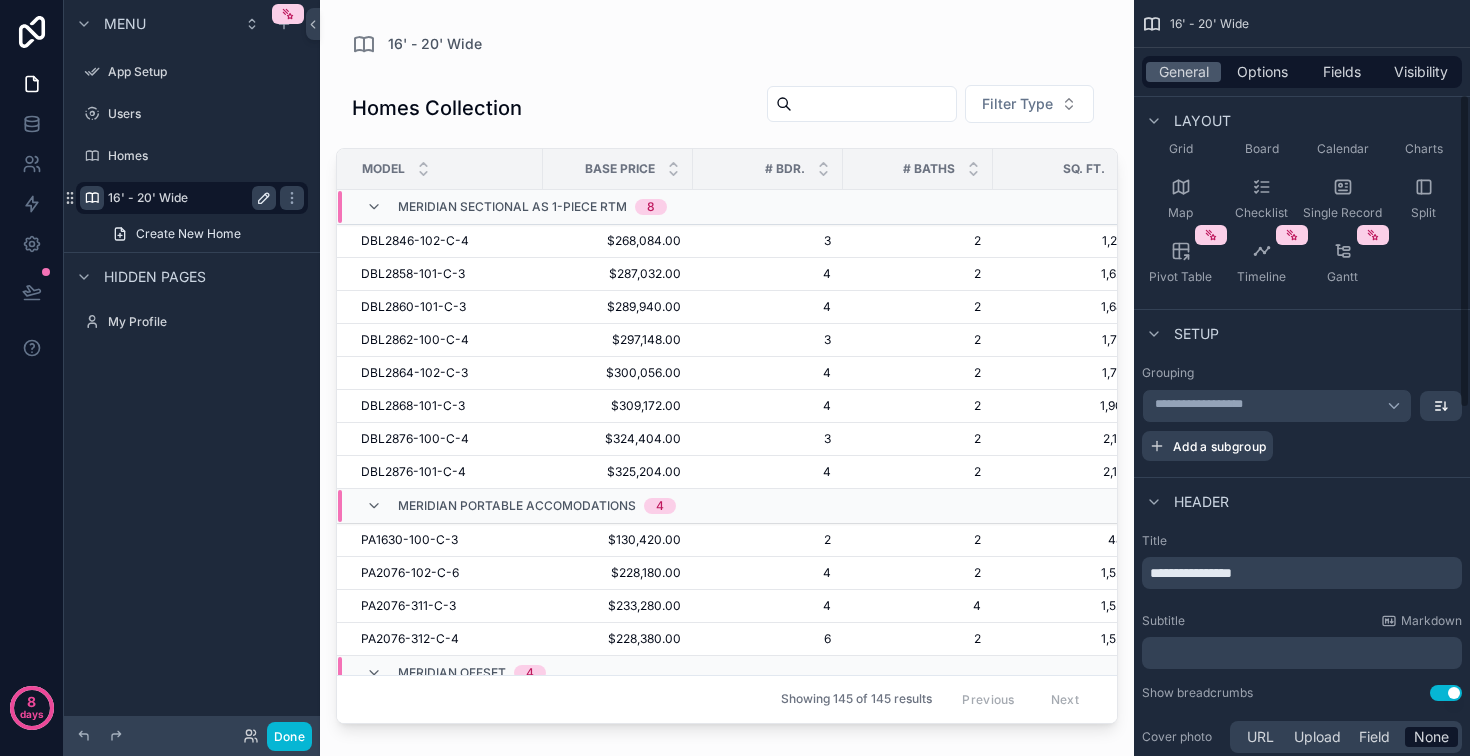 scroll, scrollTop: 229, scrollLeft: 0, axis: vertical 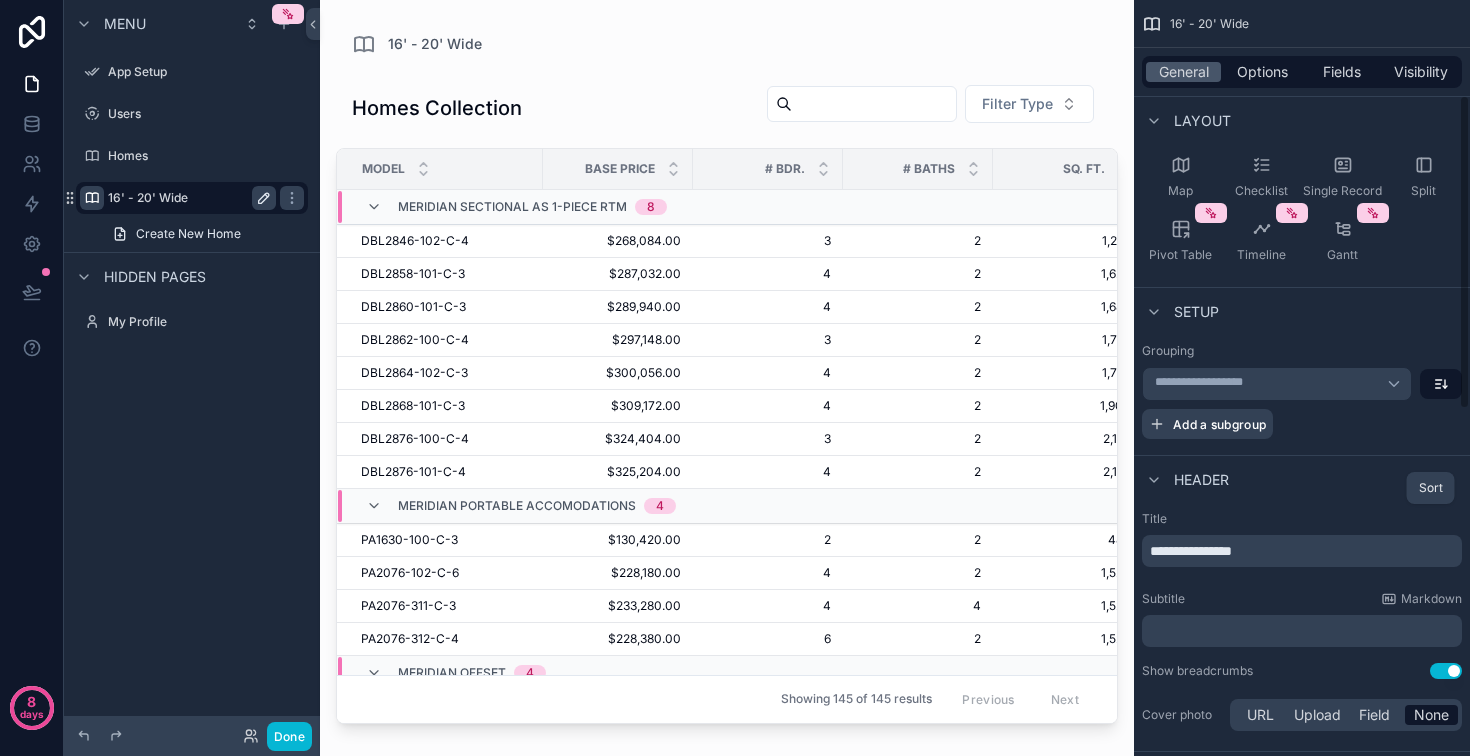 click 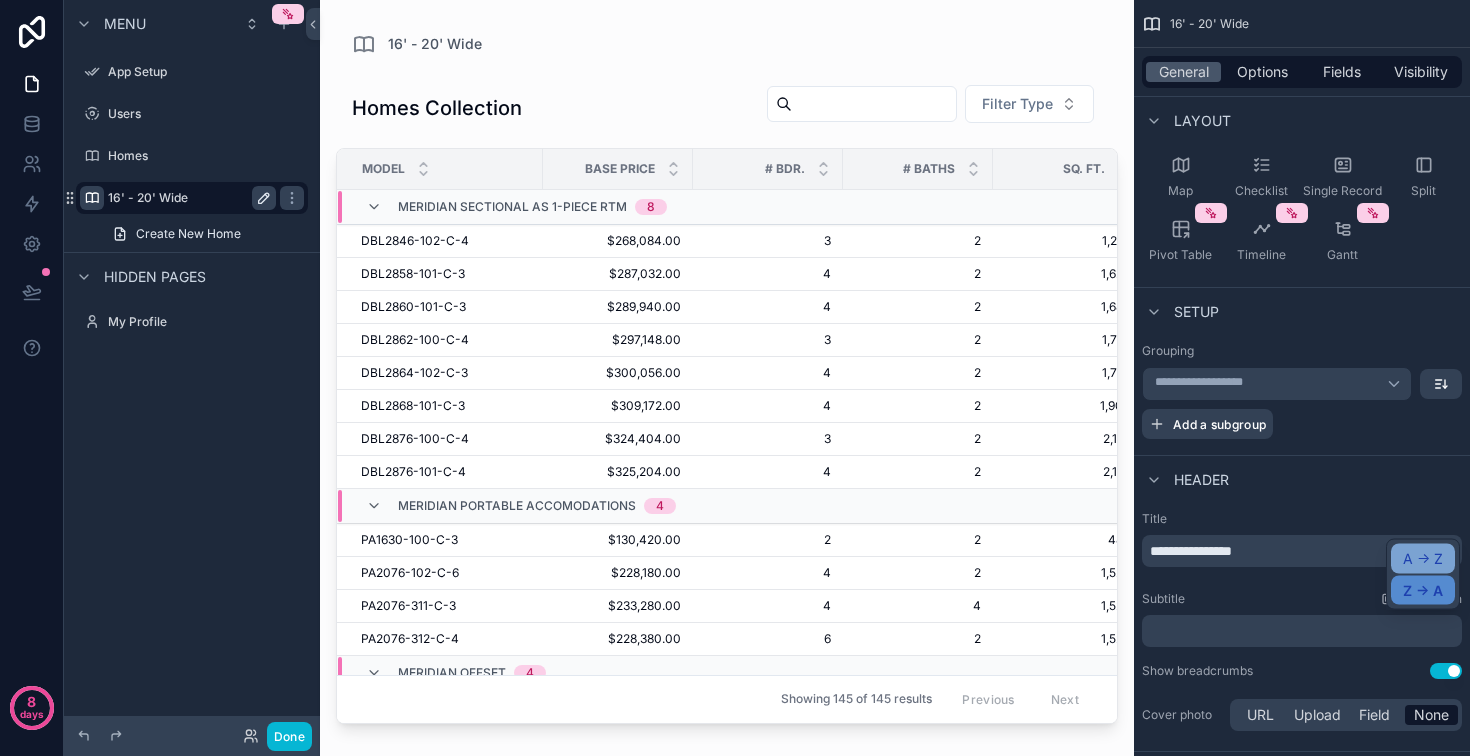 click on "A -> Z" at bounding box center (1423, 559) 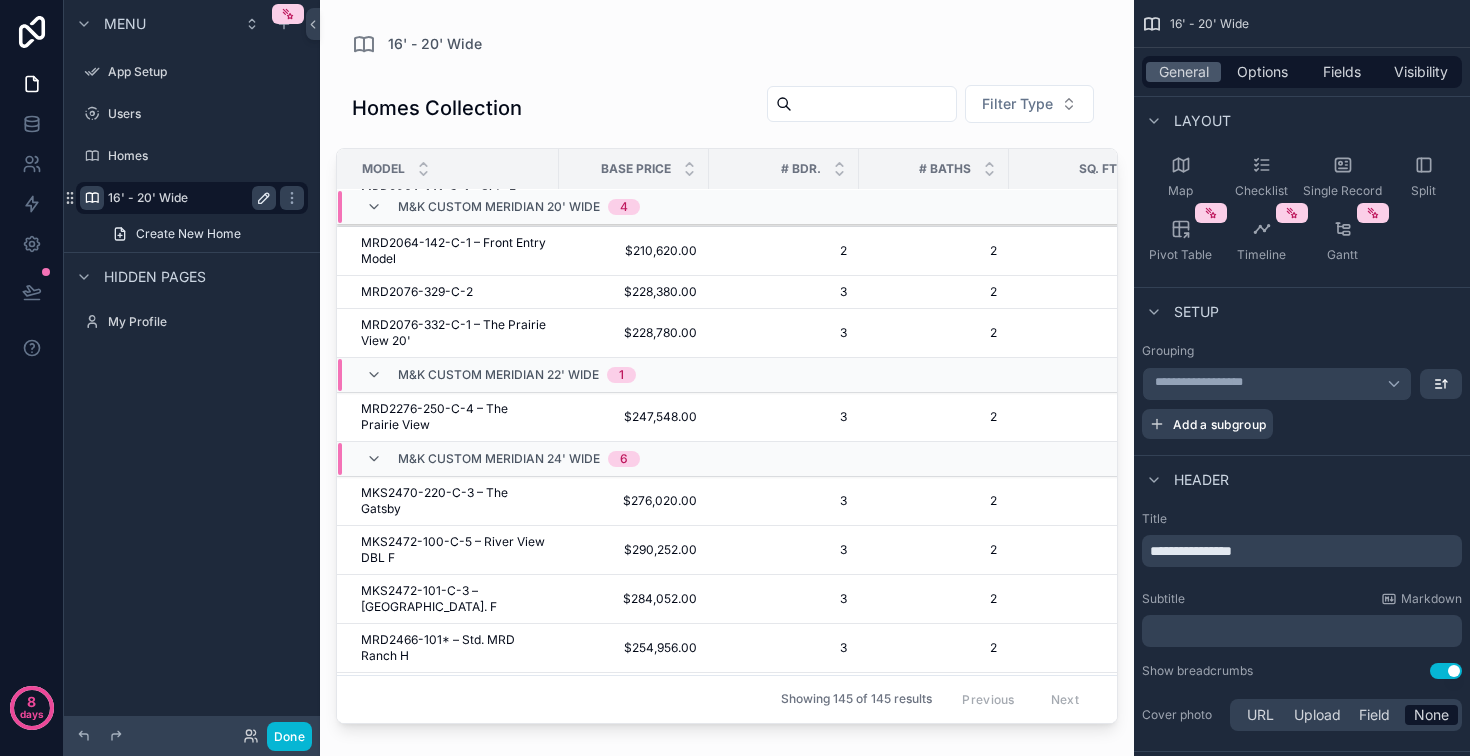 scroll, scrollTop: 927, scrollLeft: 0, axis: vertical 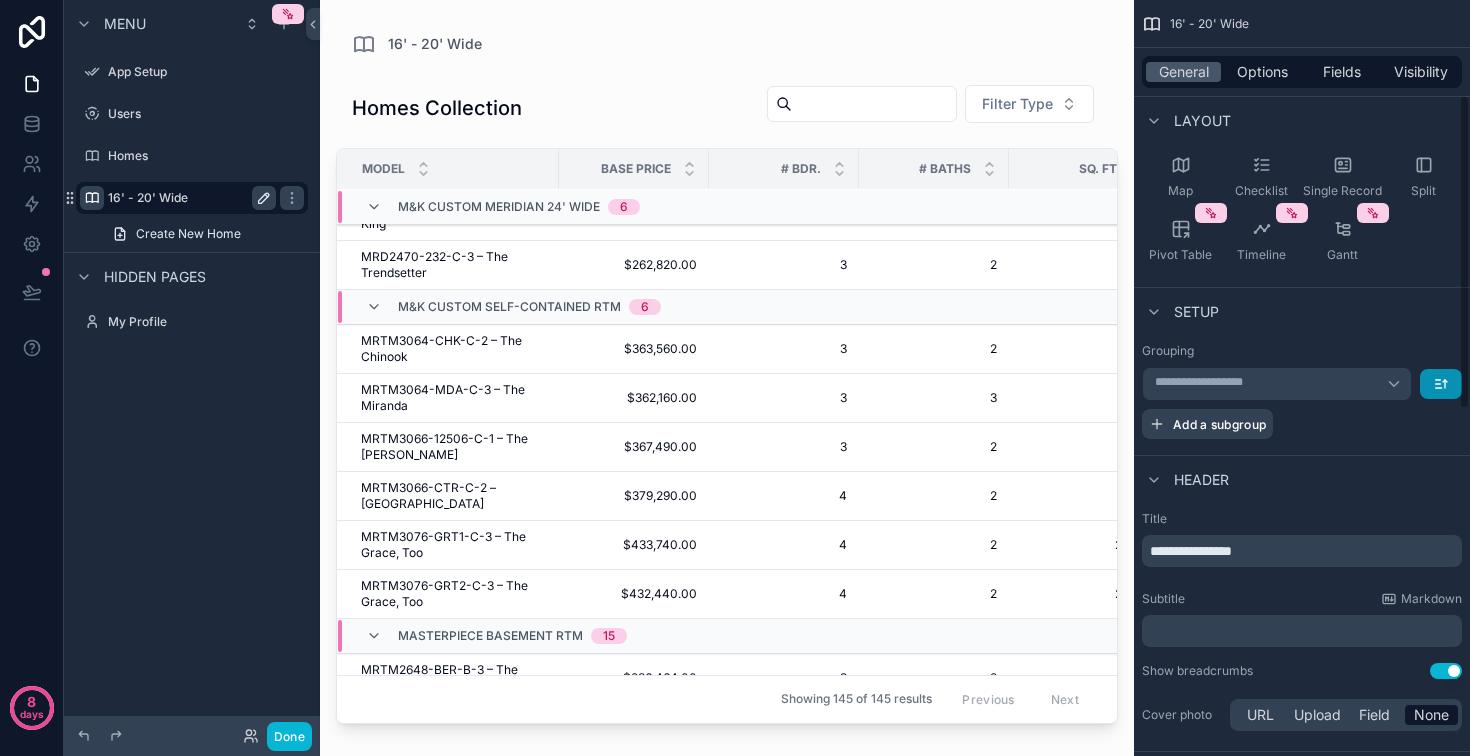 click 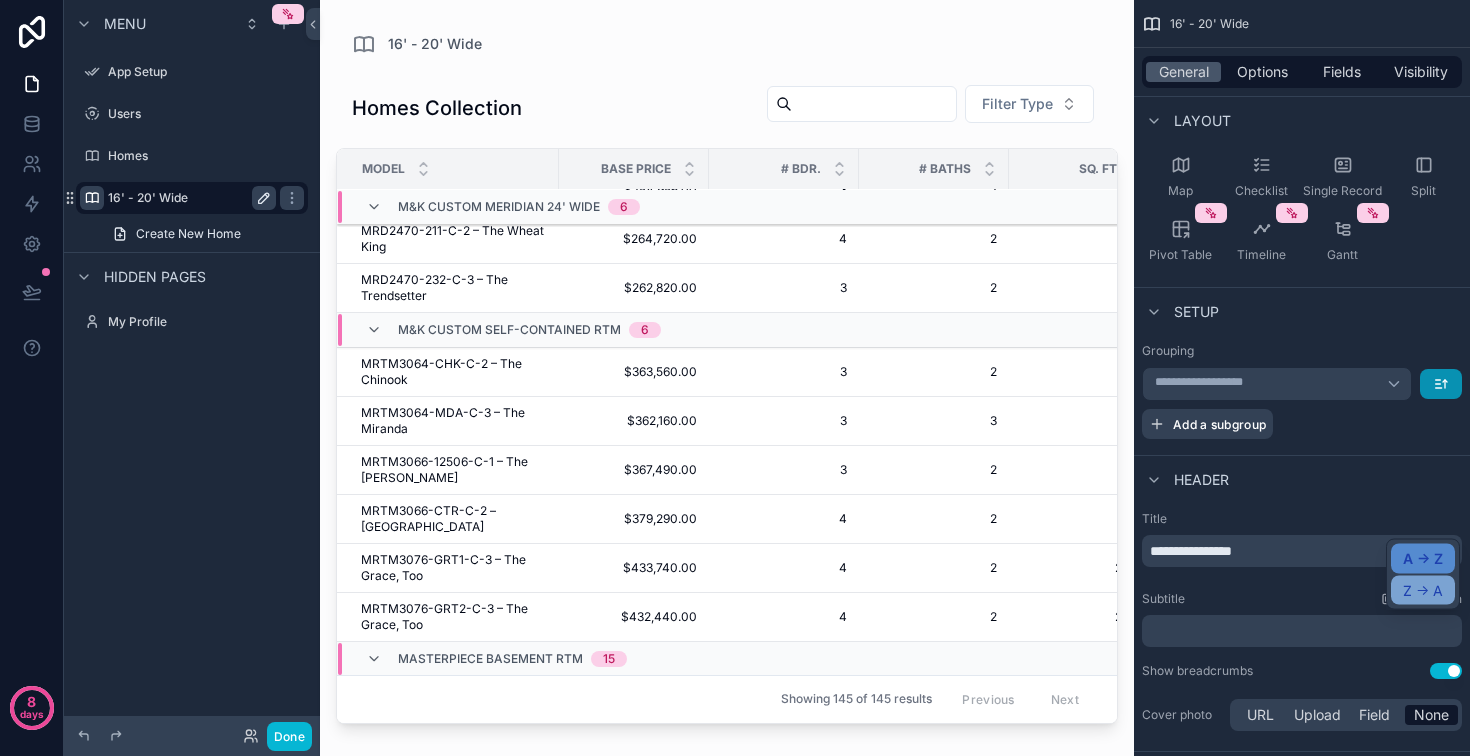 scroll, scrollTop: 1466, scrollLeft: 0, axis: vertical 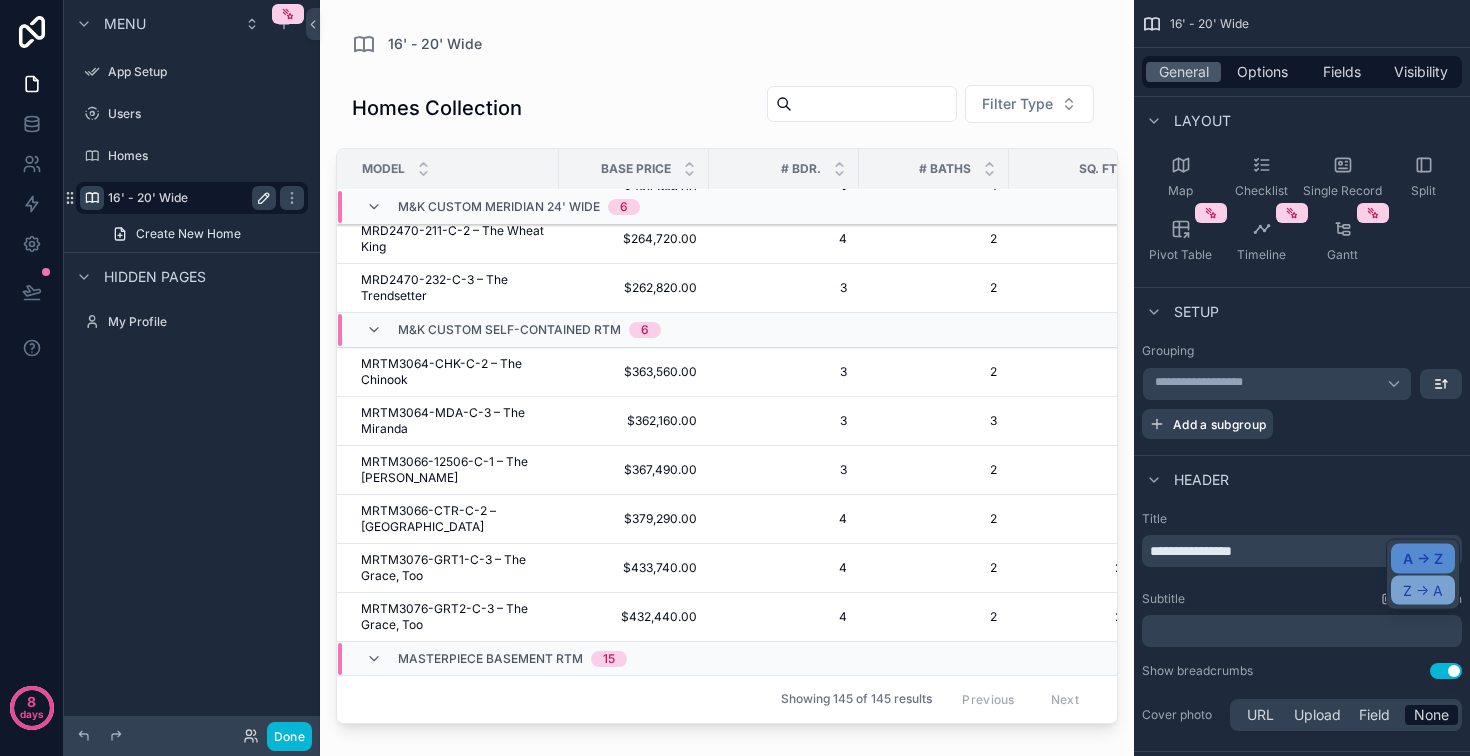 click on "Z -> A" at bounding box center (1423, 590) 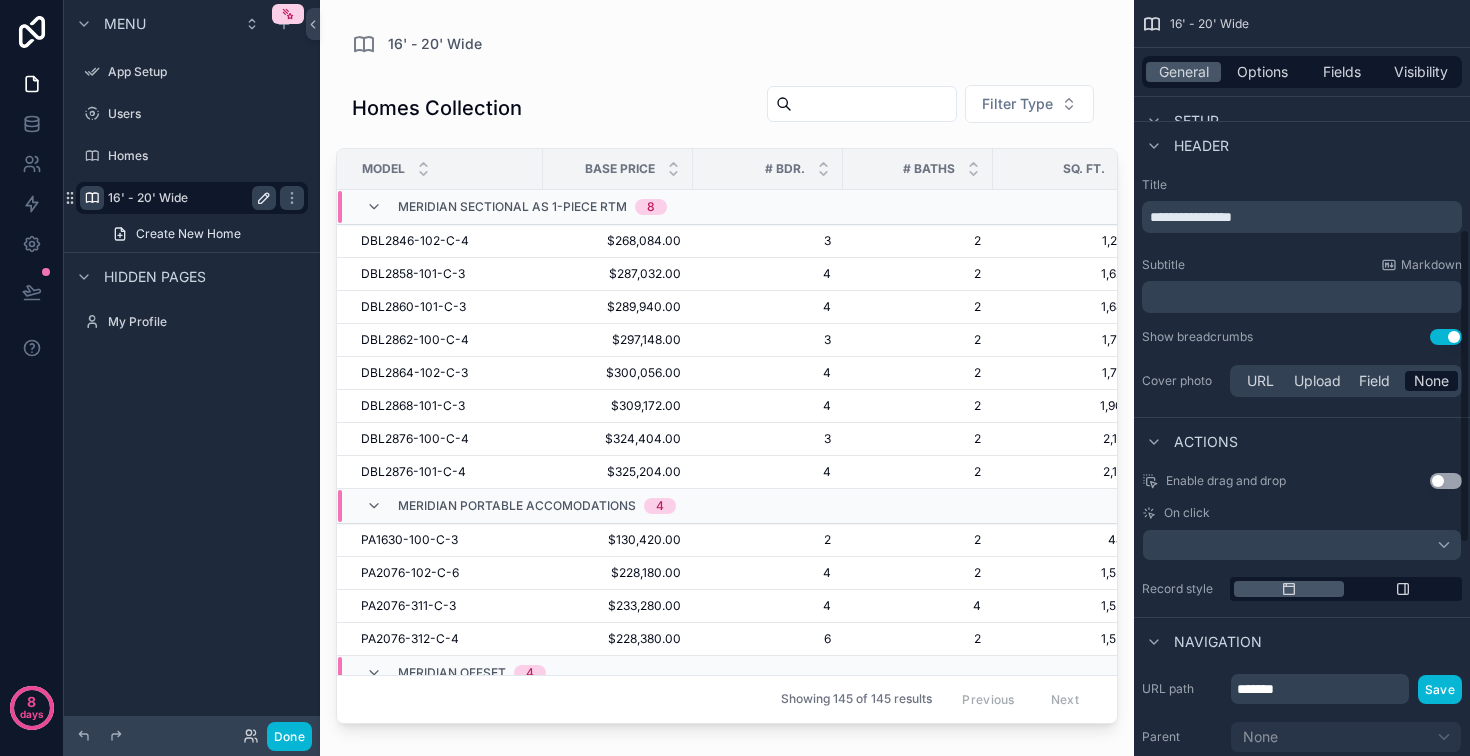 scroll, scrollTop: 565, scrollLeft: 0, axis: vertical 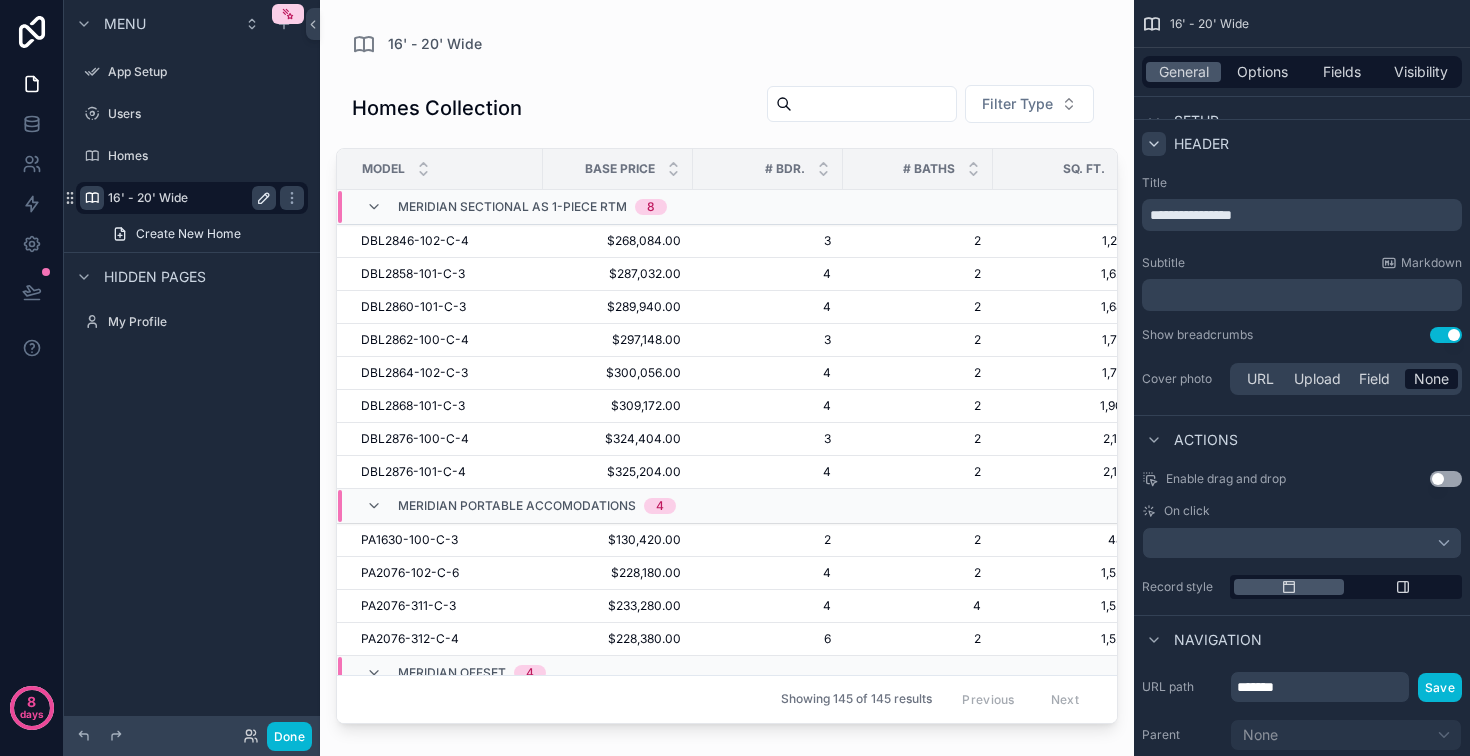 click 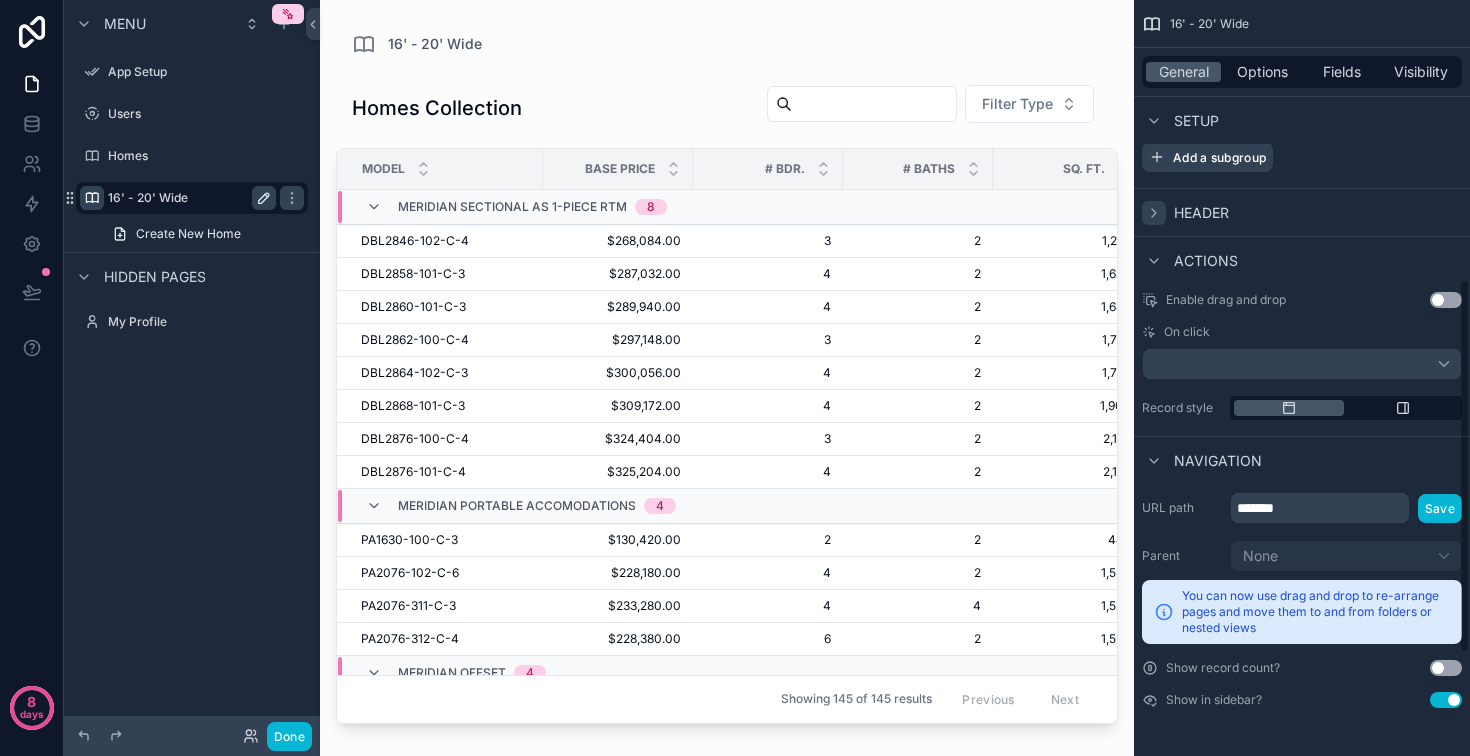 click 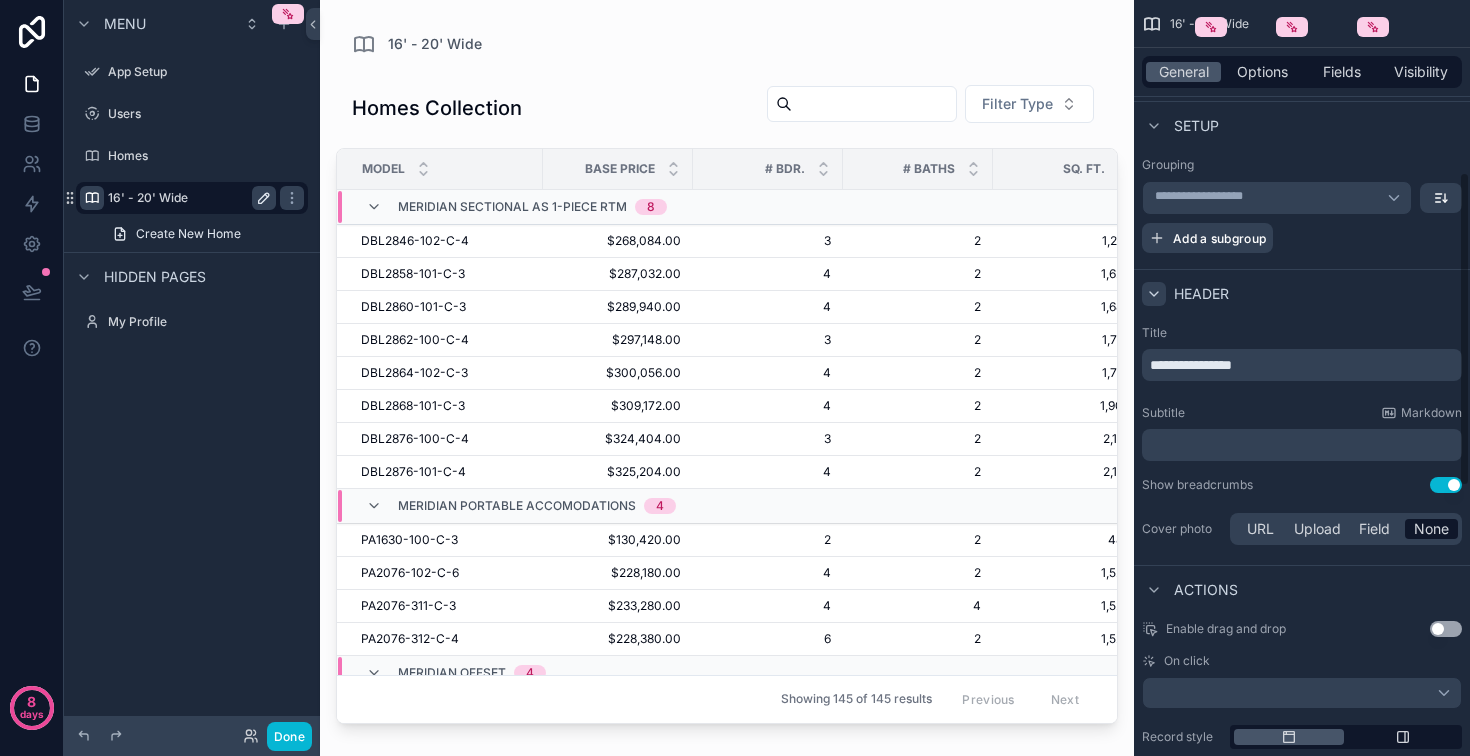 scroll, scrollTop: 0, scrollLeft: 0, axis: both 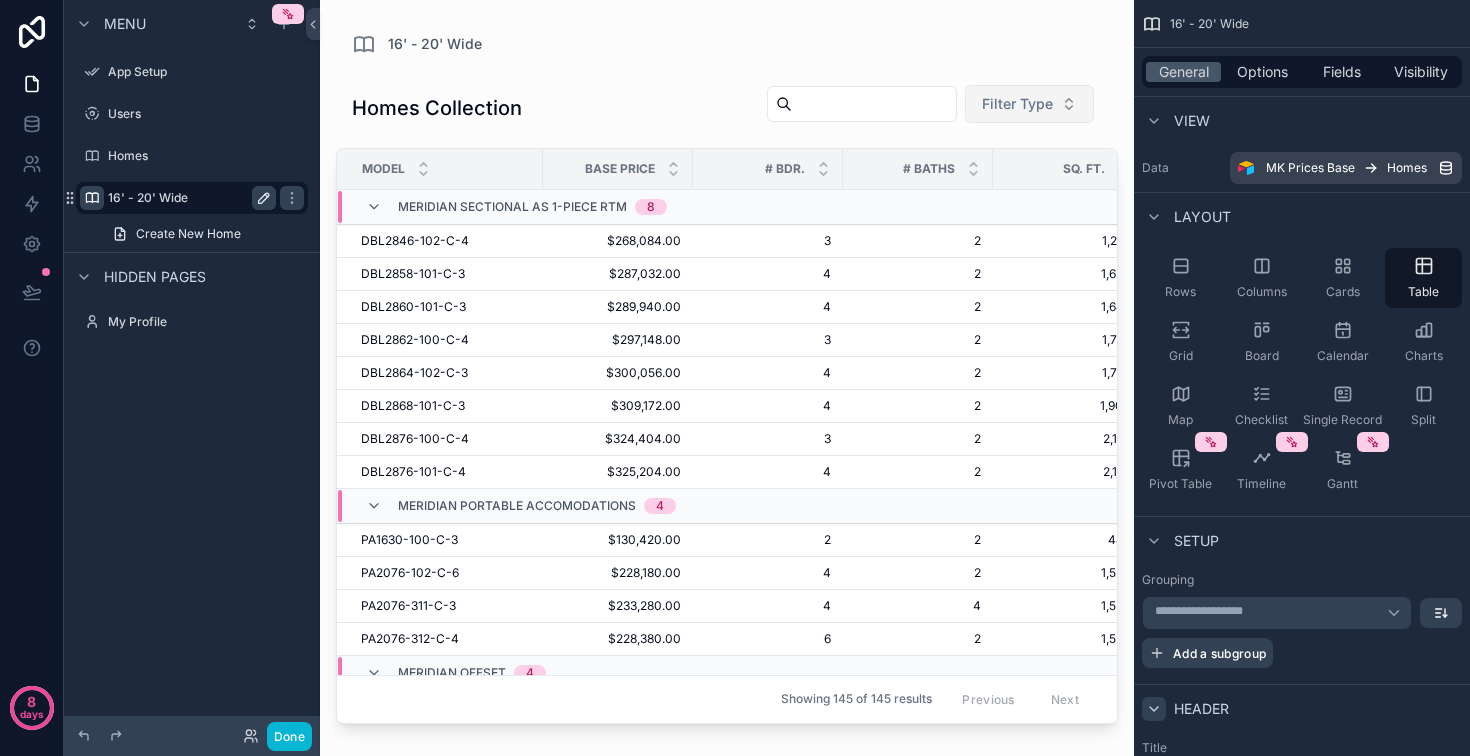 click on "Filter Type" at bounding box center (1017, 104) 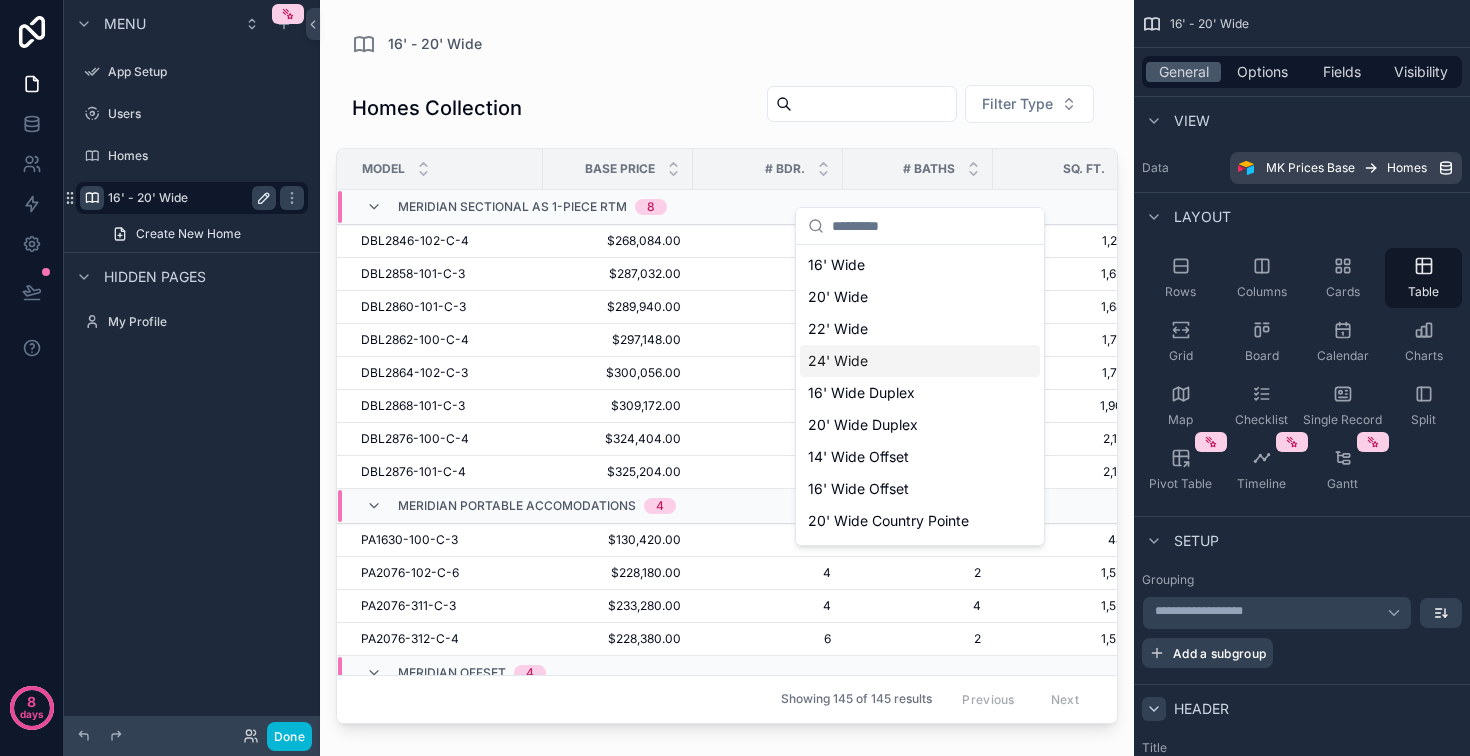 click on "24' Wide" at bounding box center [920, 361] 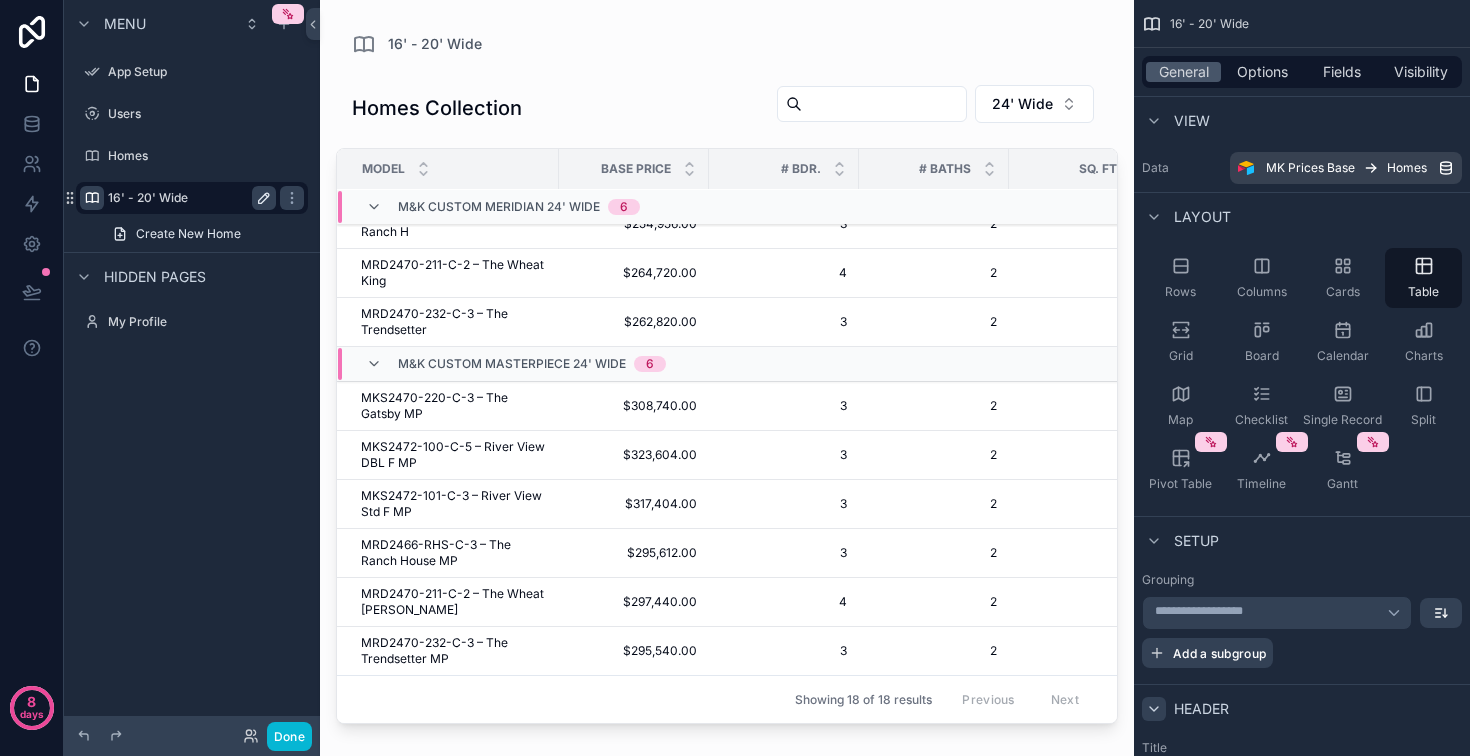 scroll, scrollTop: 0, scrollLeft: 0, axis: both 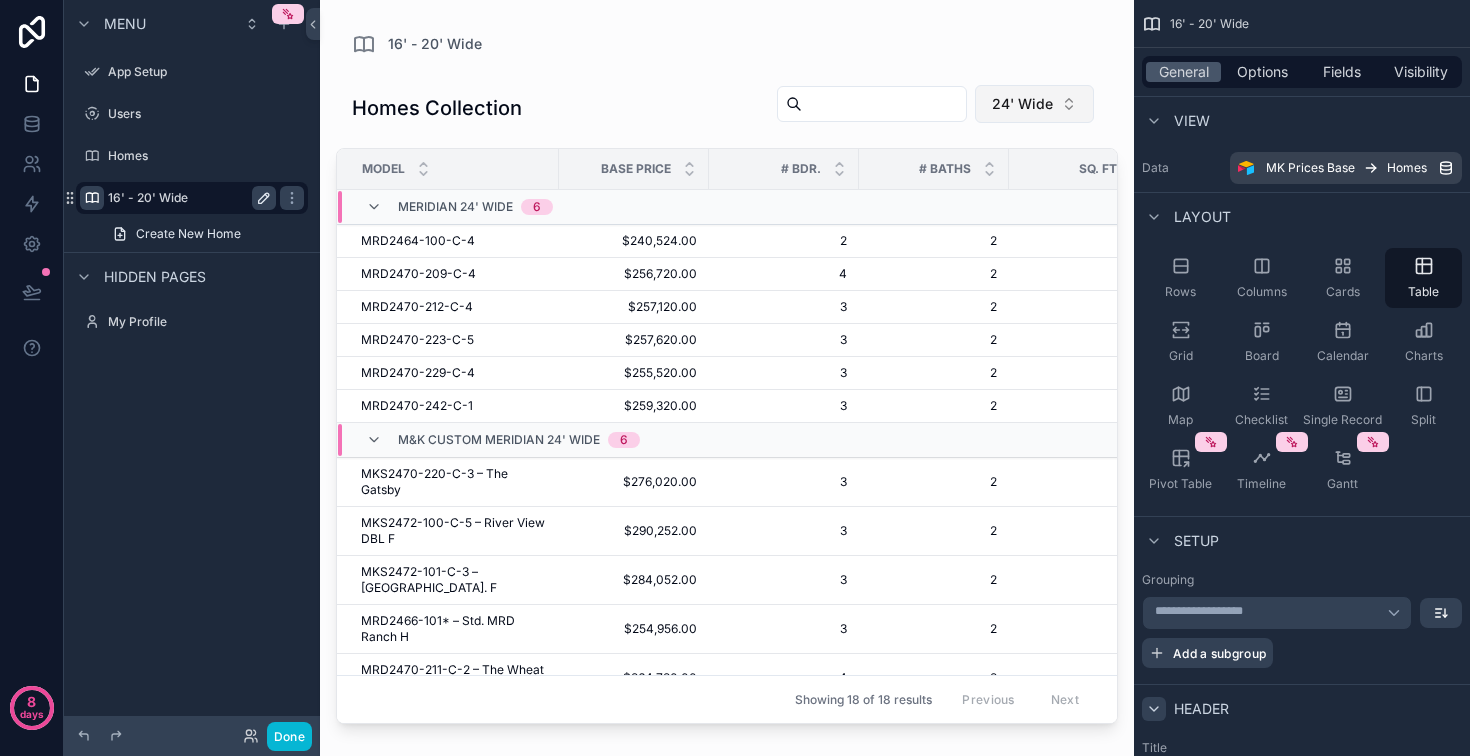 click on "24' Wide" at bounding box center (1034, 104) 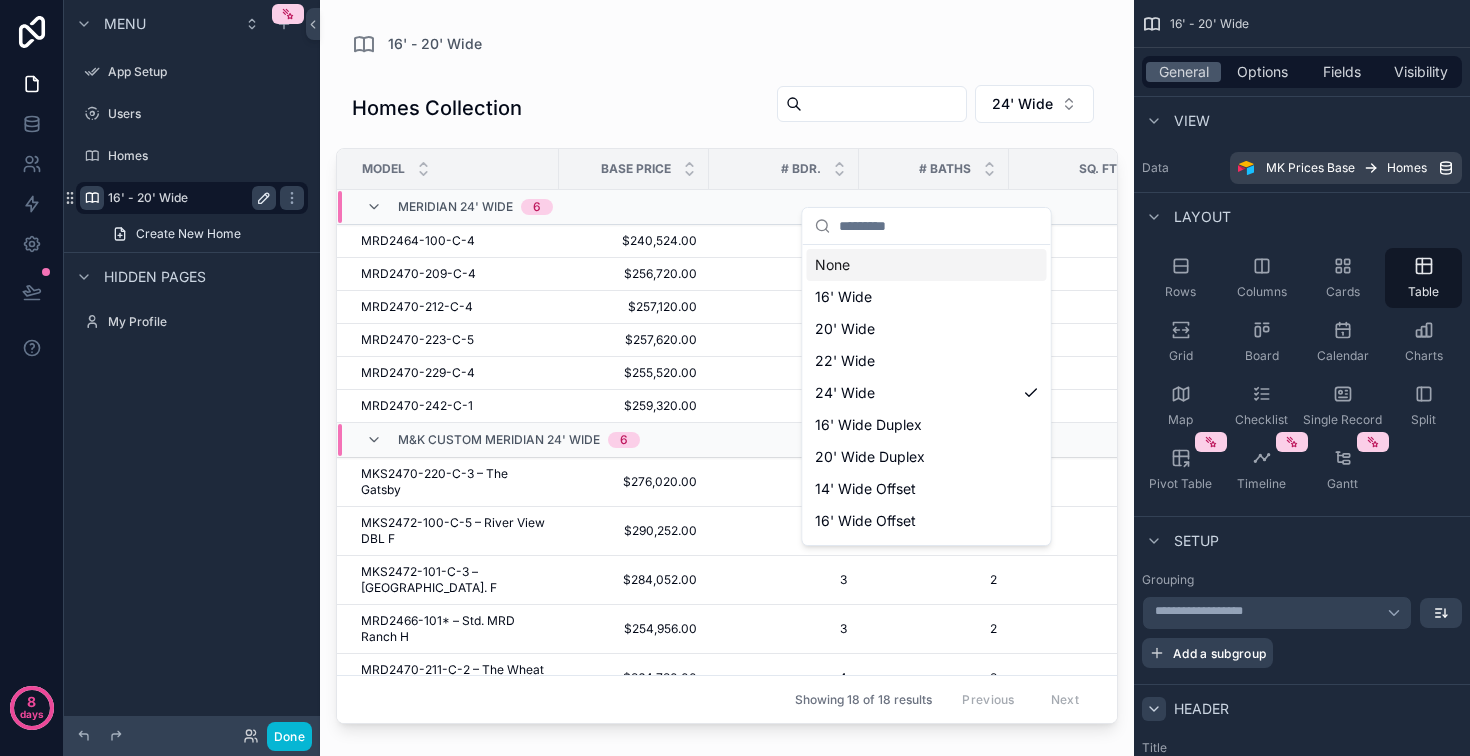 click on "None" at bounding box center [927, 265] 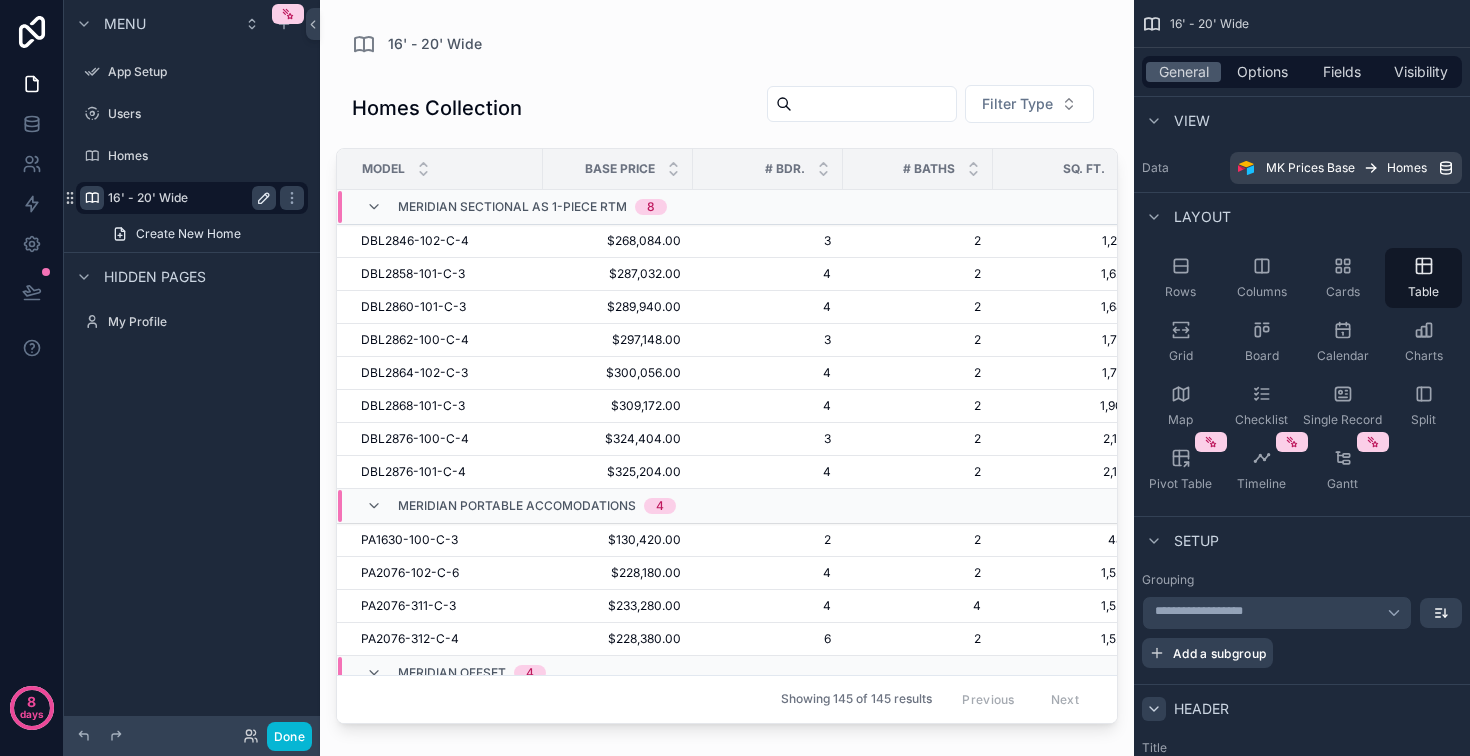 click on "16' - 20' Wide" at bounding box center [188, 198] 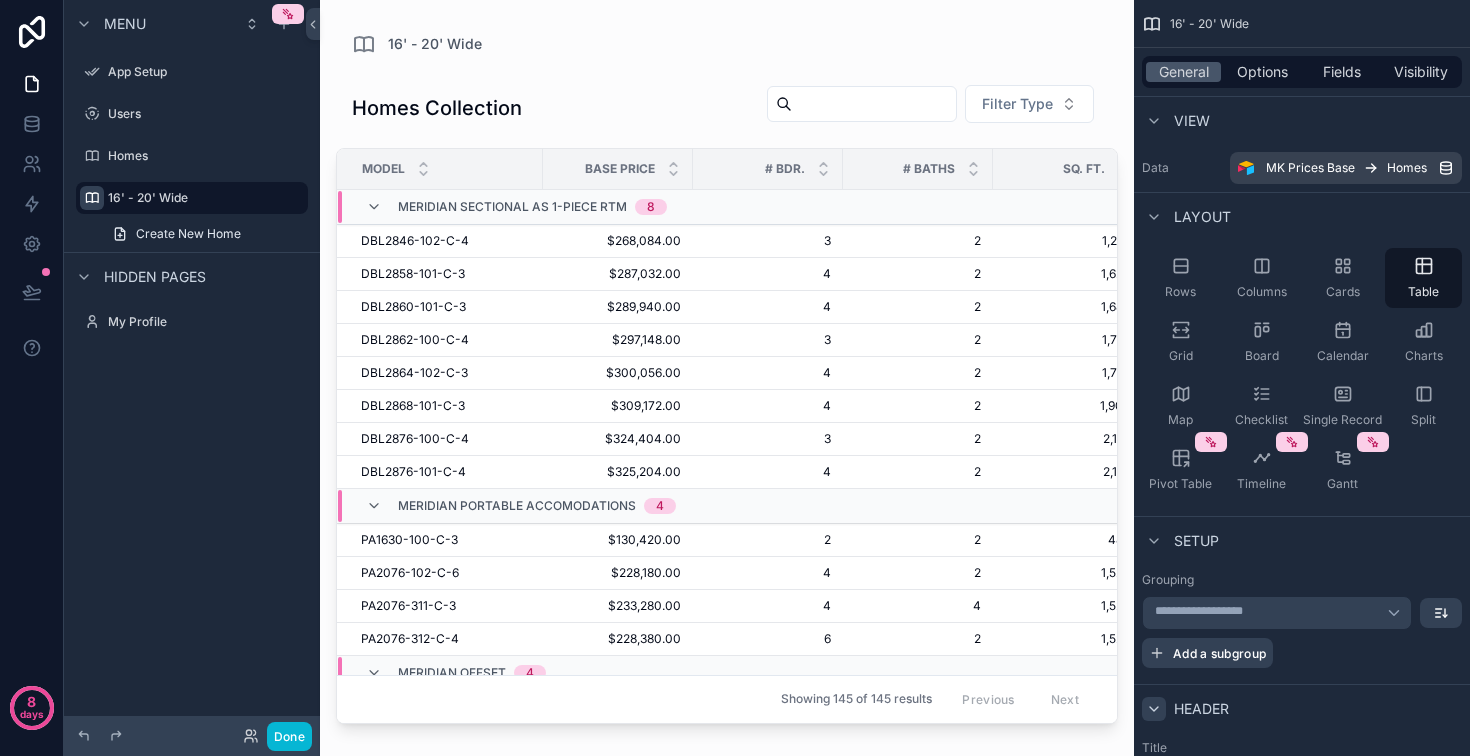 click at bounding box center (0, 0) 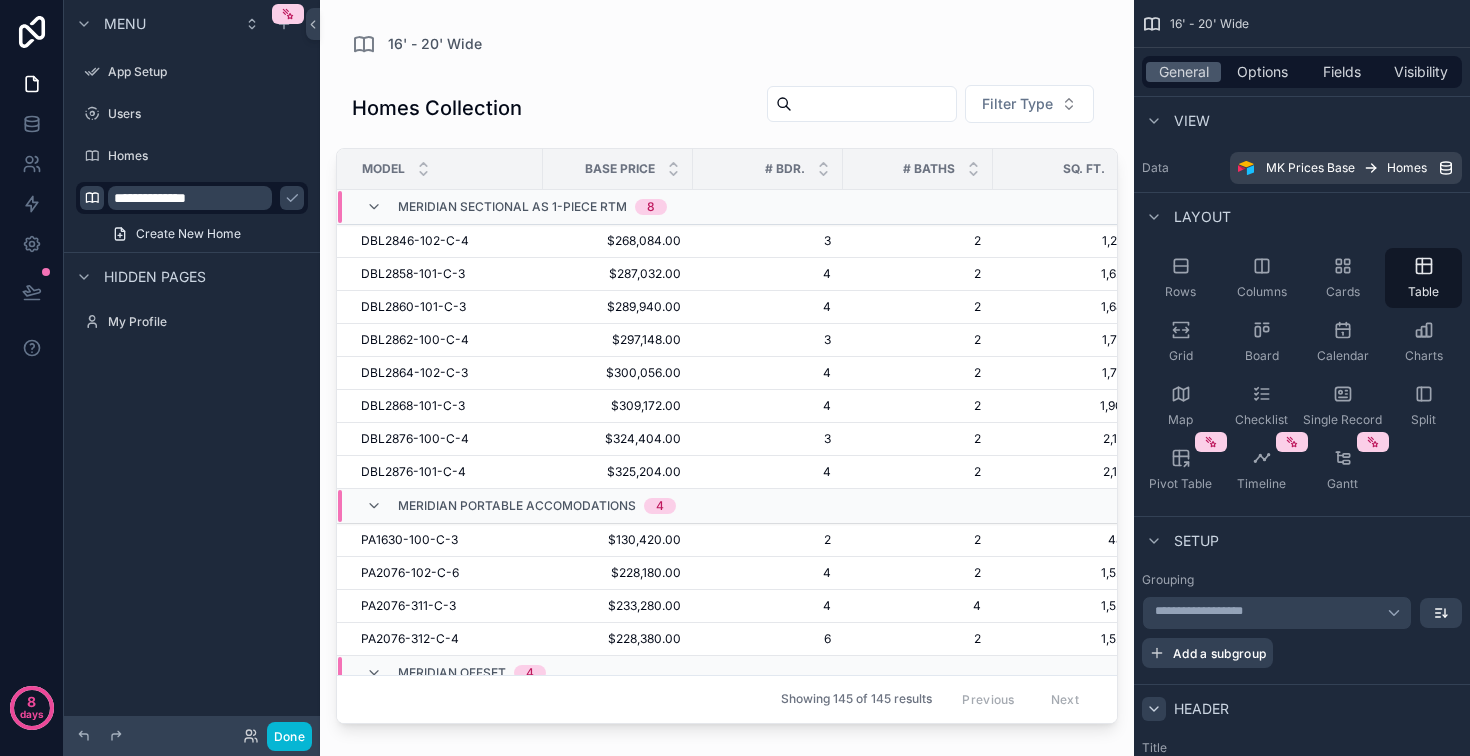 click on "**********" at bounding box center [190, 198] 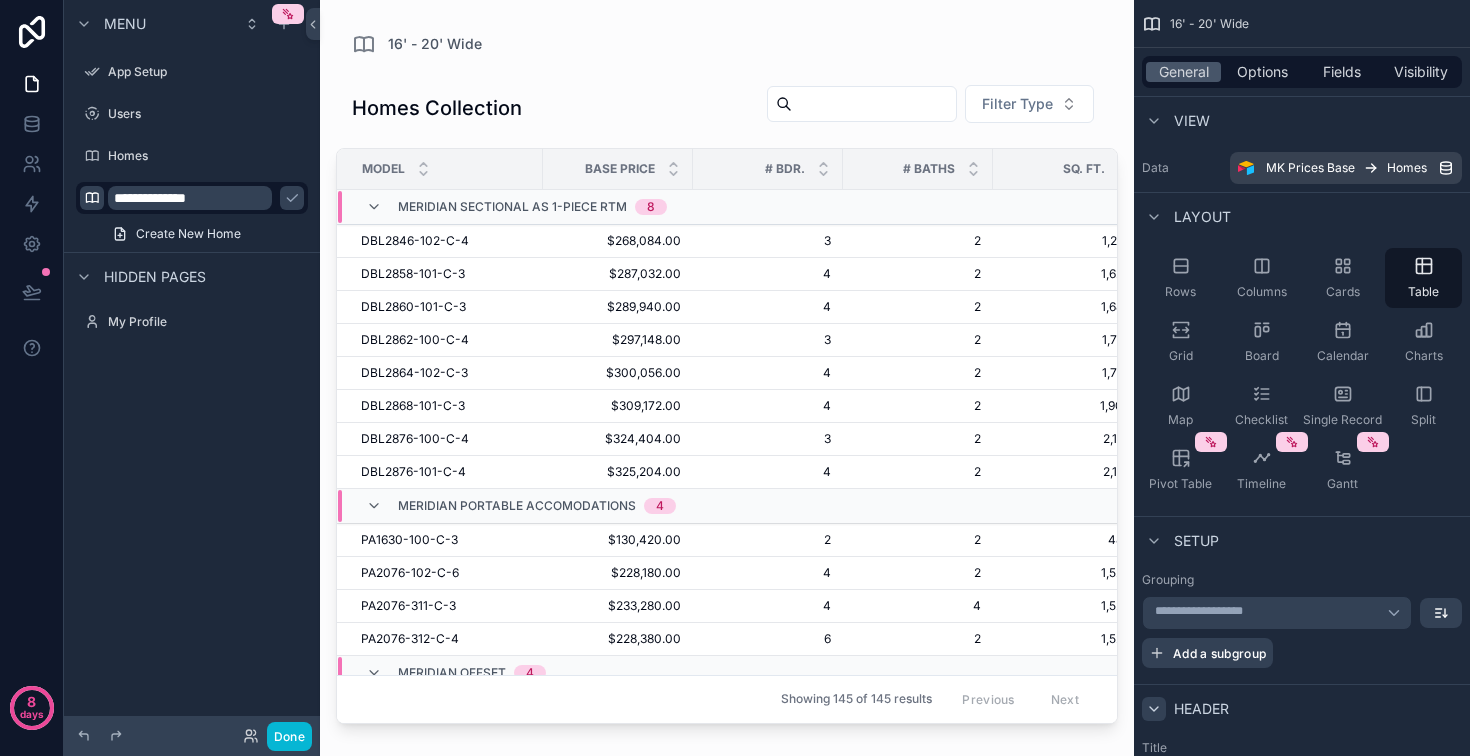 click on "**********" at bounding box center (190, 198) 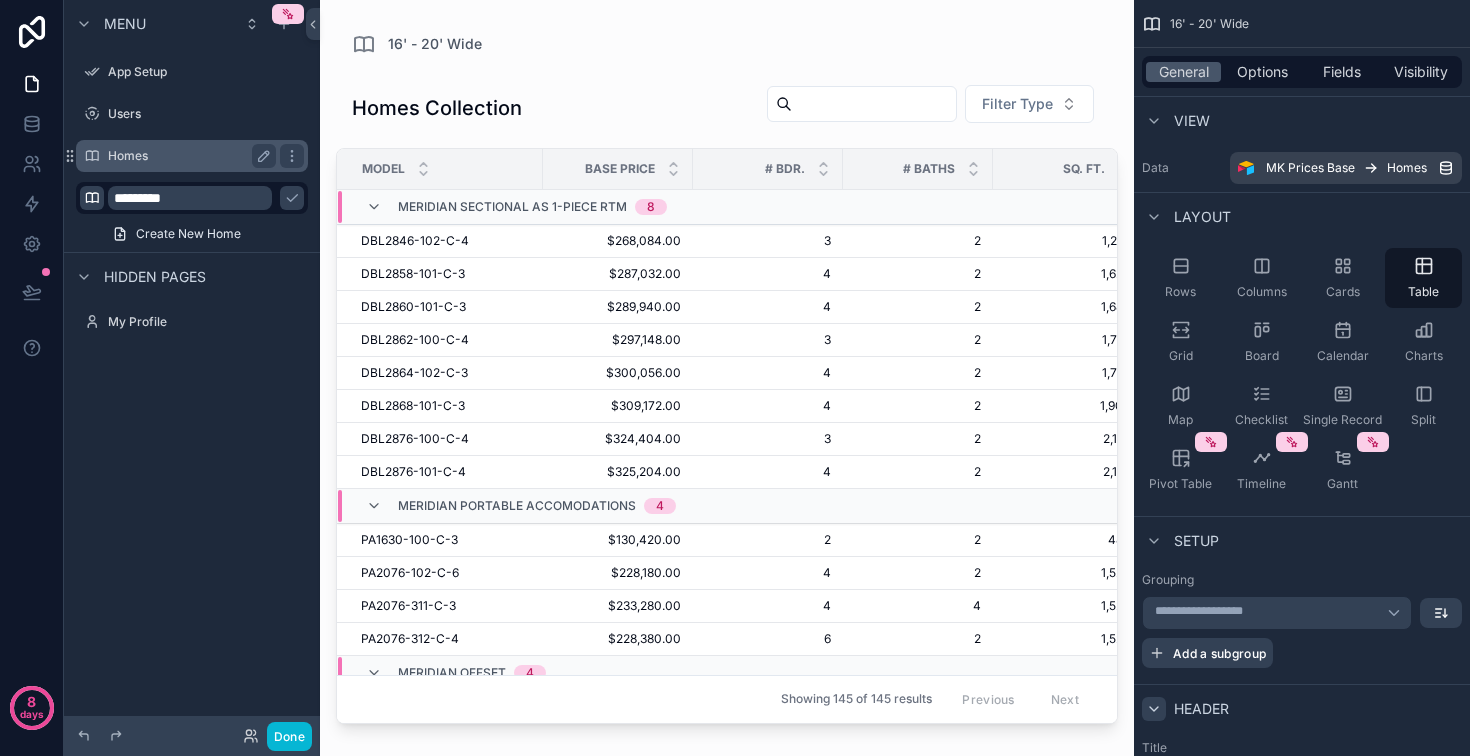 type on "*********" 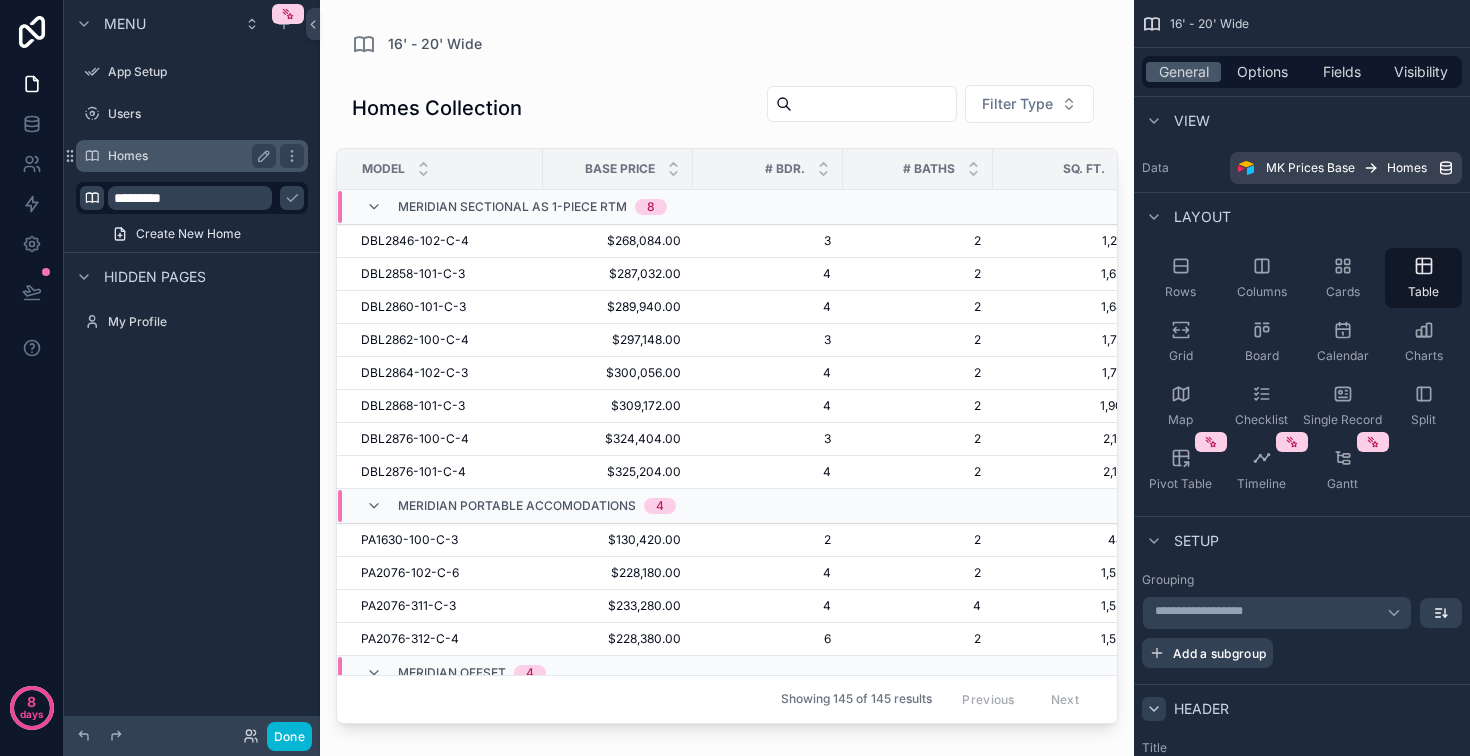 click on "Homes" at bounding box center (188, 156) 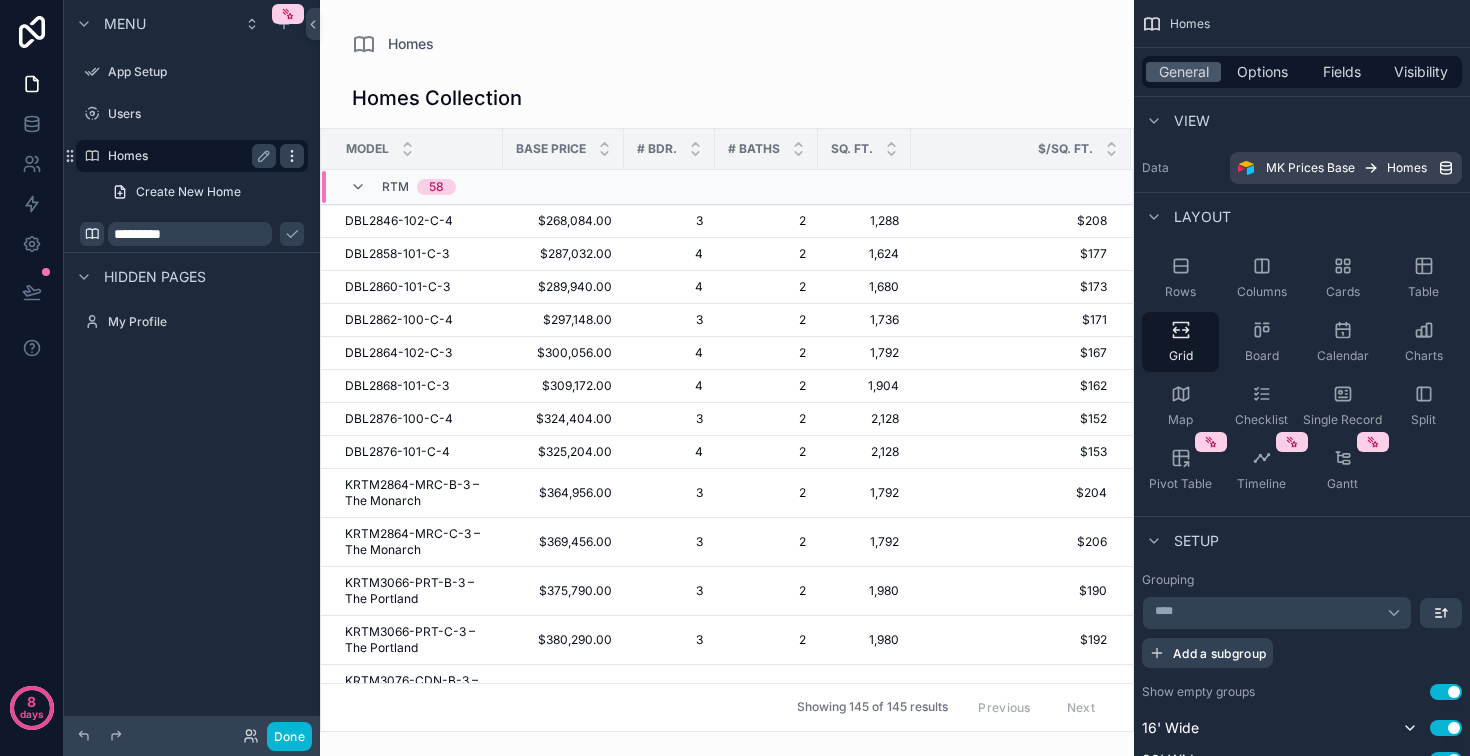 click at bounding box center (292, 156) 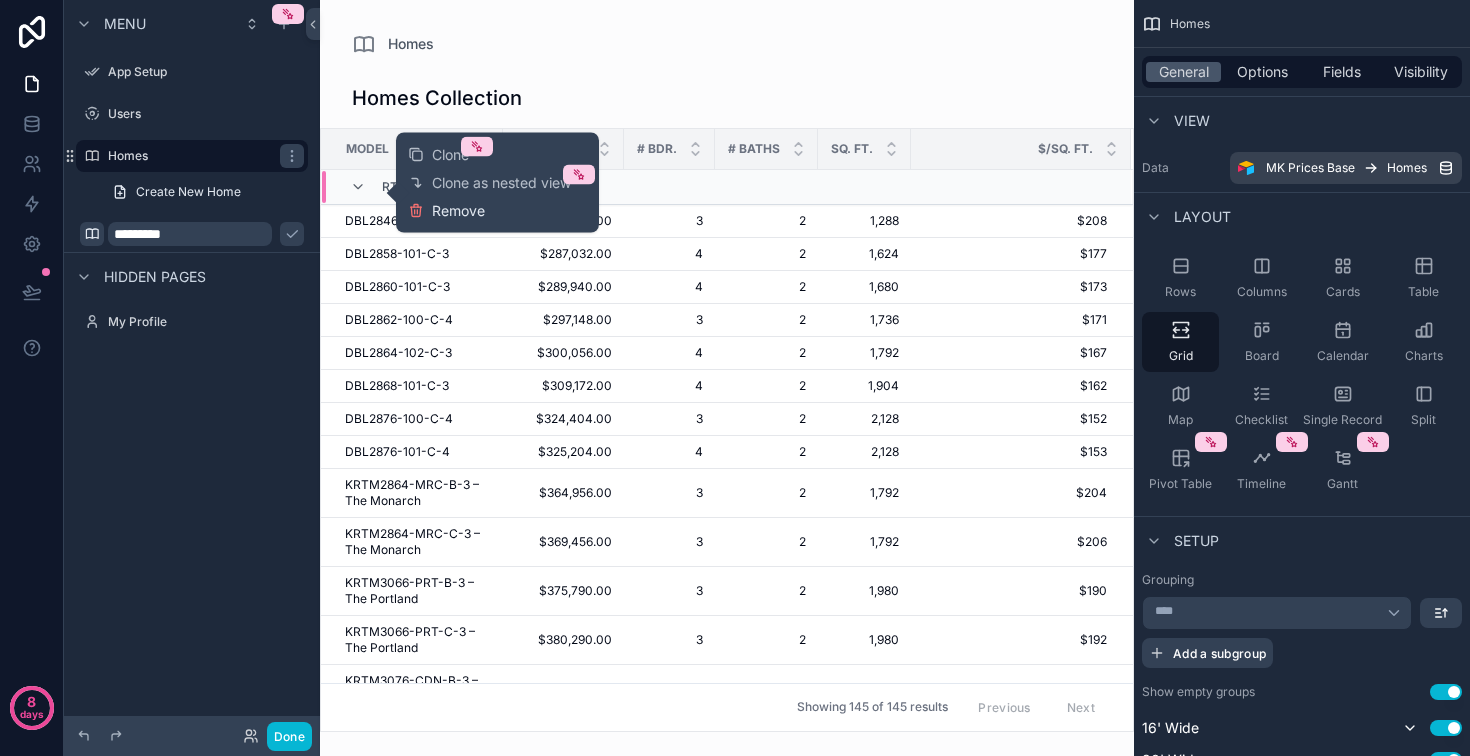 click 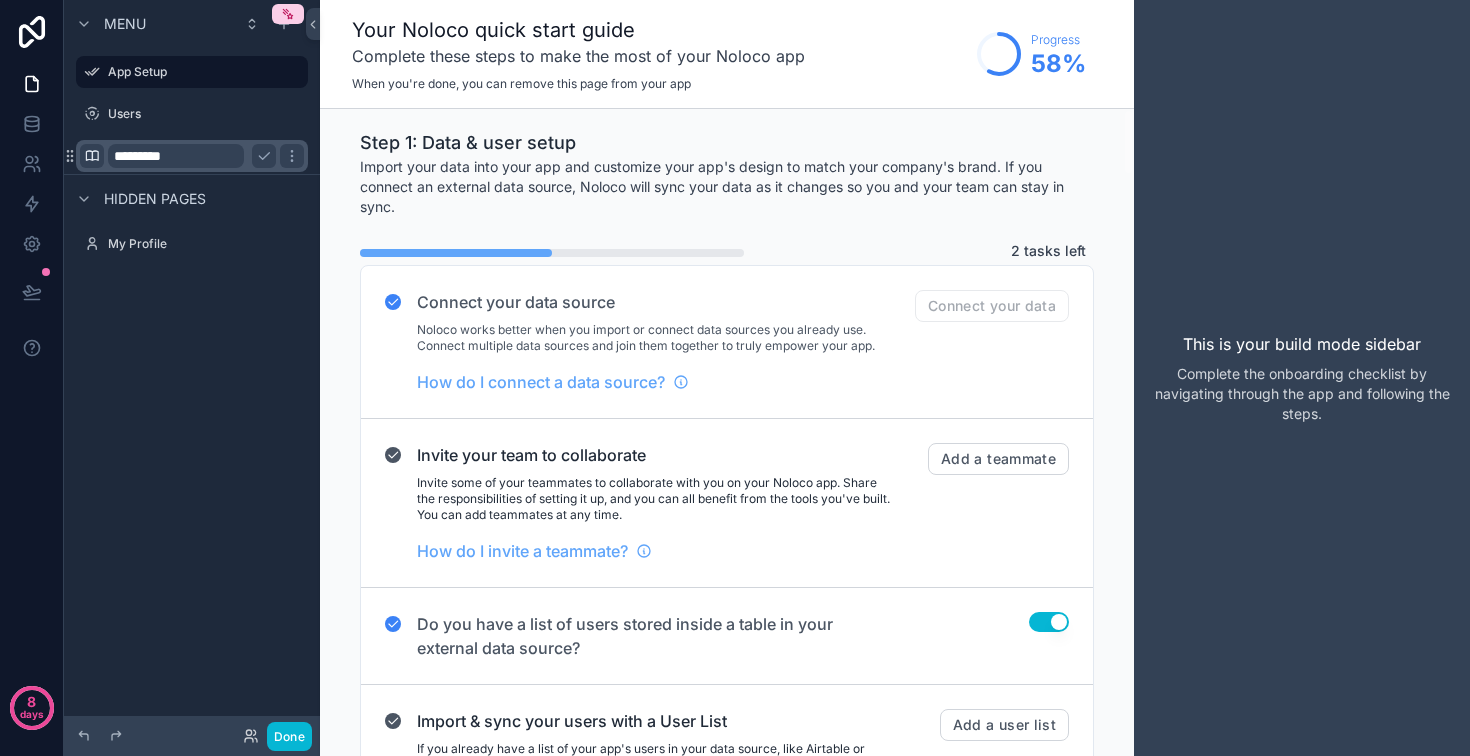click on "*********" at bounding box center [176, 156] 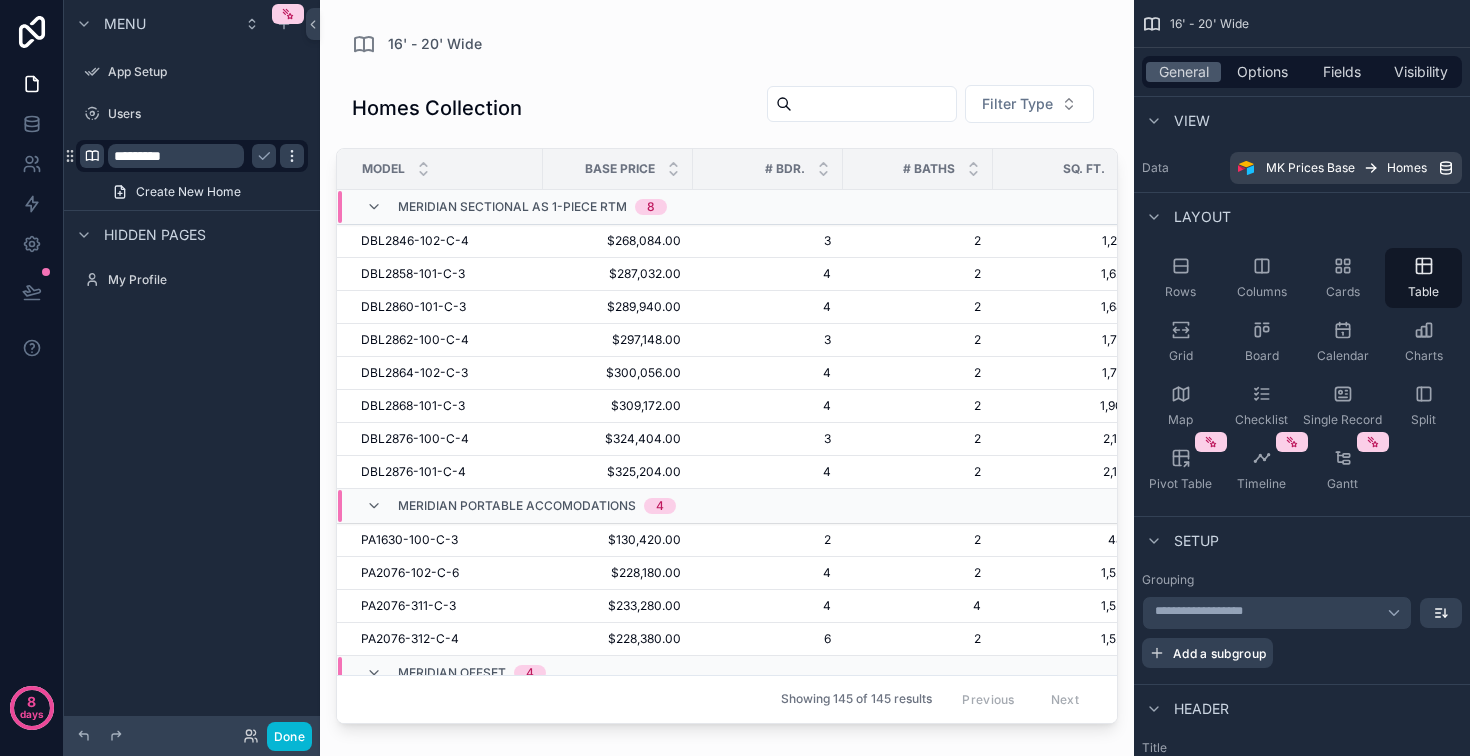 click 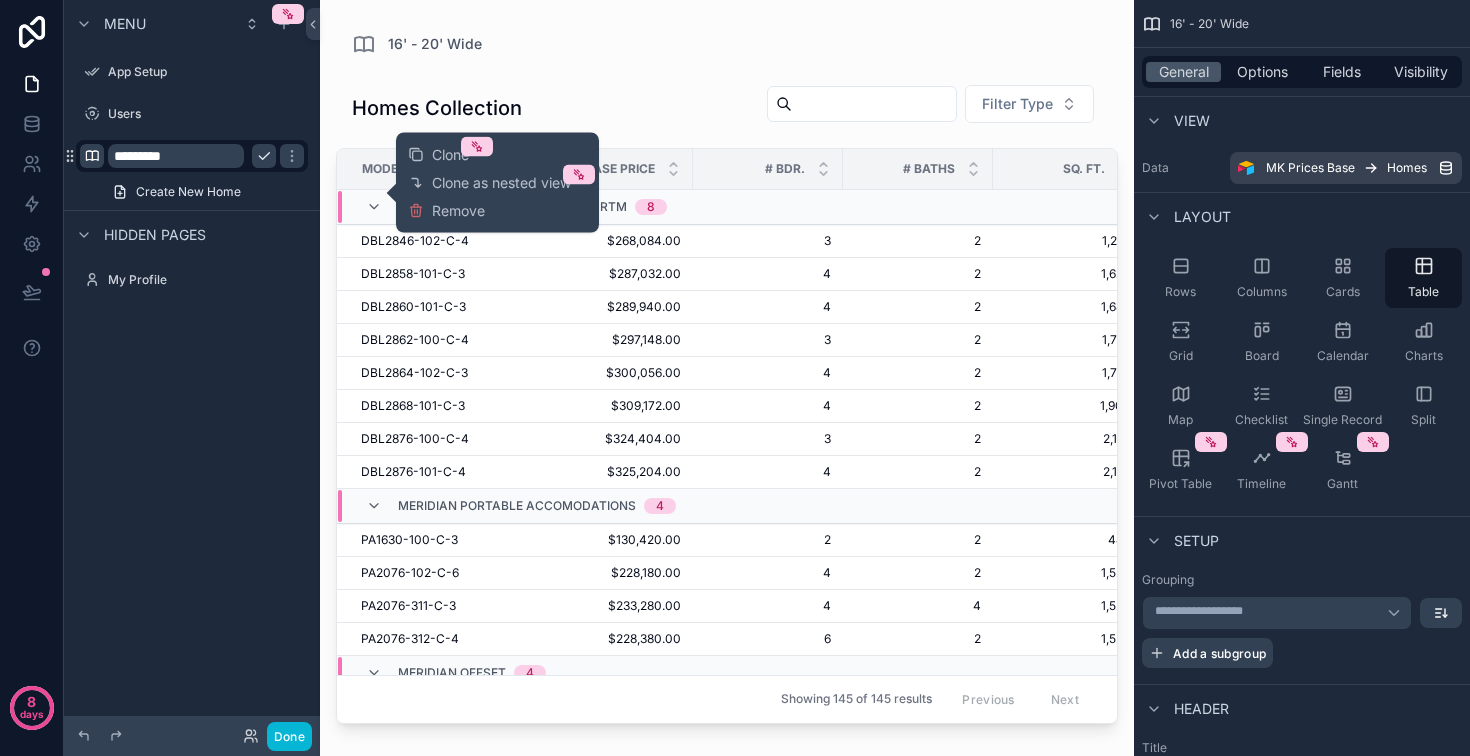 click 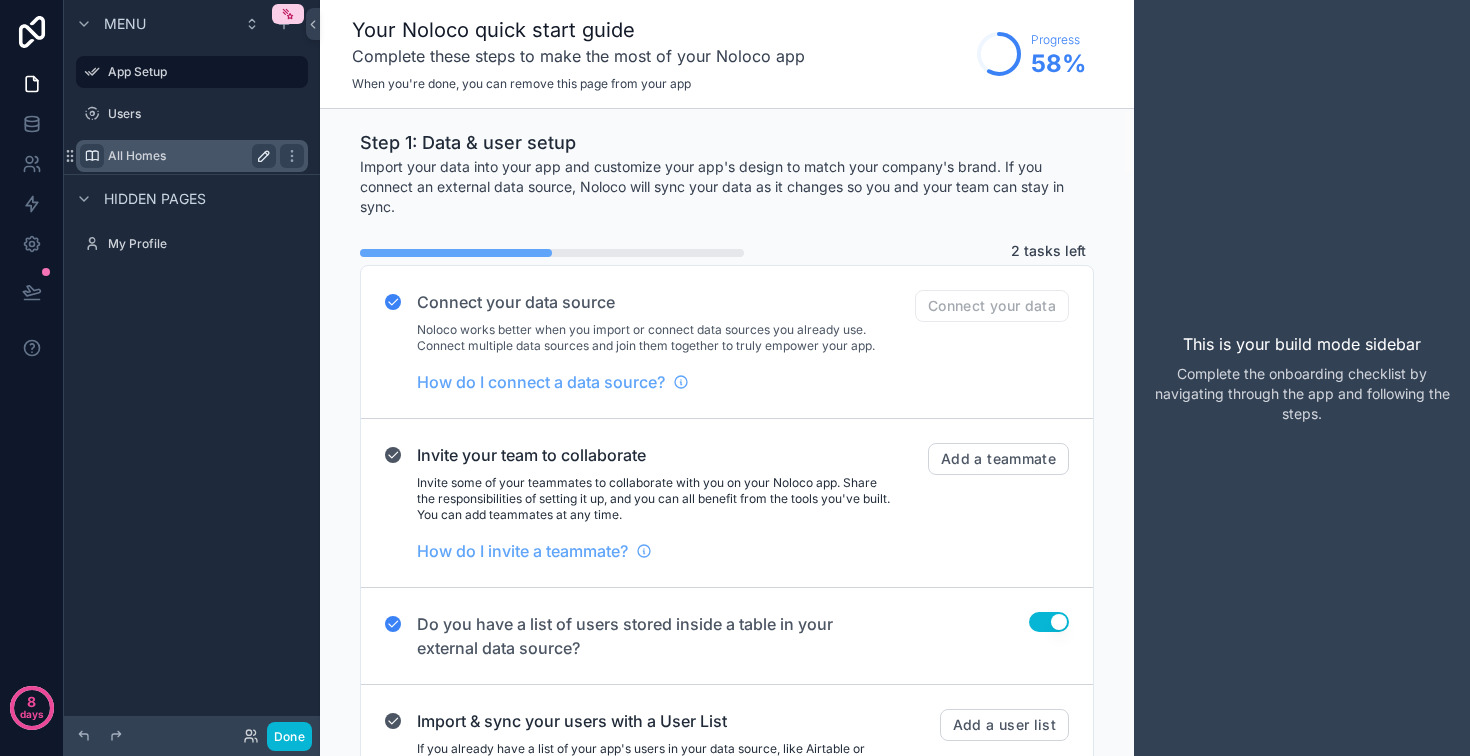 click on "All Homes" at bounding box center [188, 156] 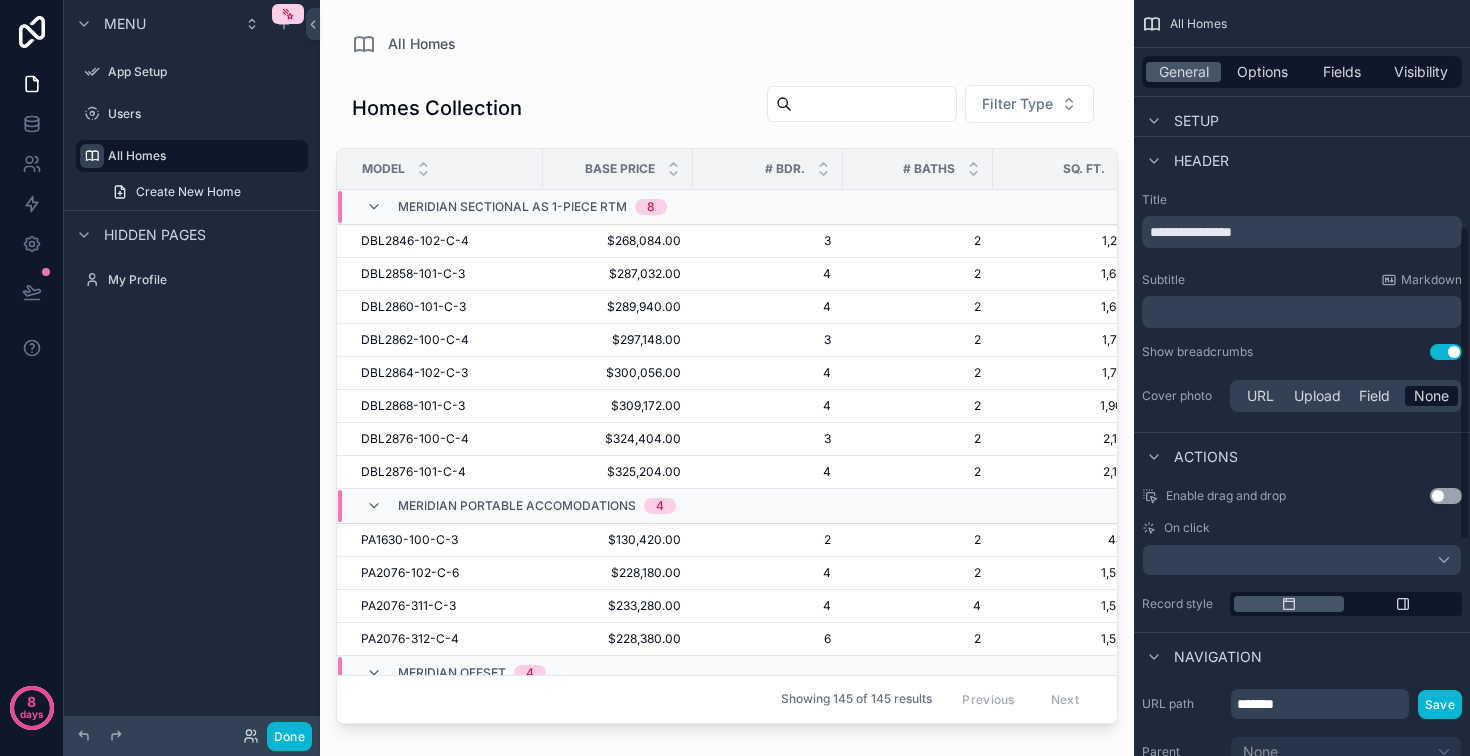 scroll, scrollTop: 544, scrollLeft: 0, axis: vertical 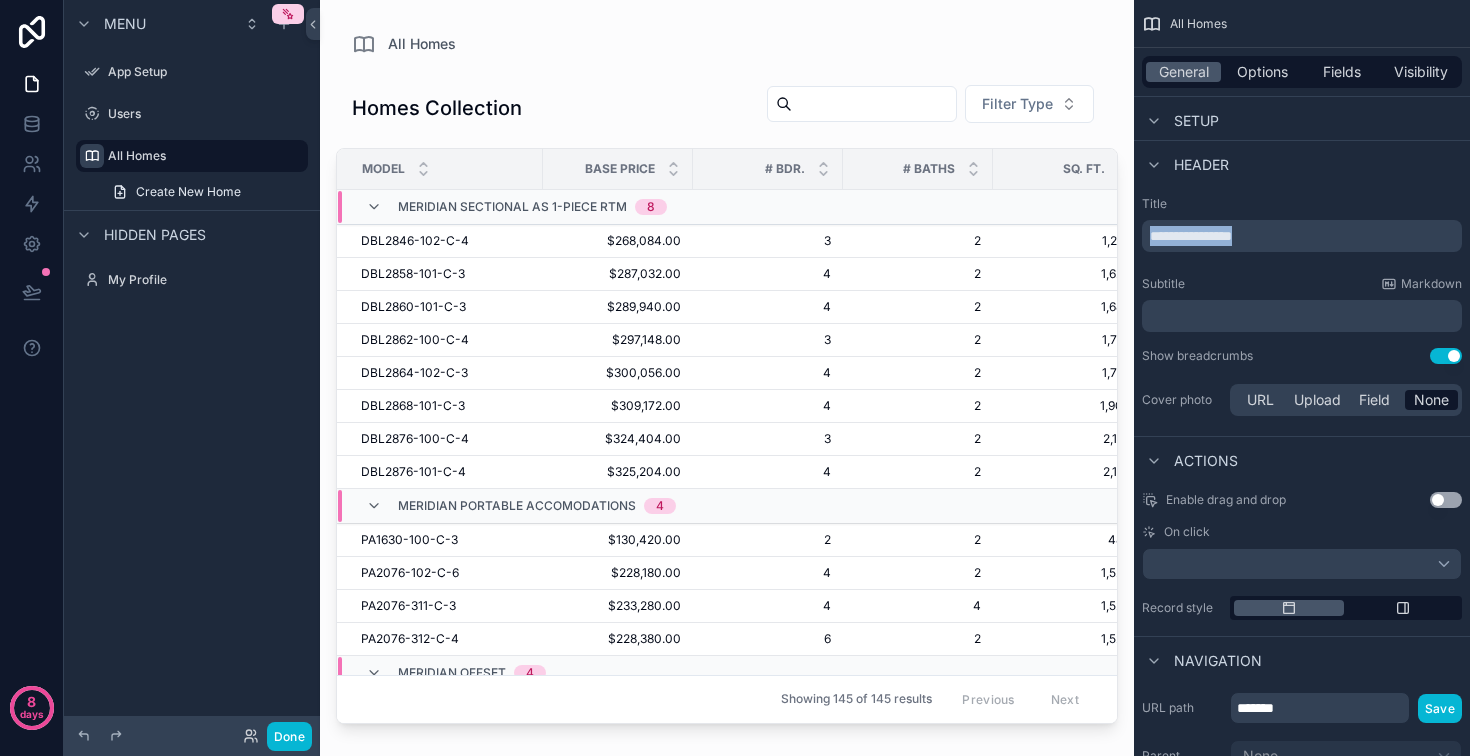drag, startPoint x: 1284, startPoint y: 412, endPoint x: 1022, endPoint y: 394, distance: 262.61758 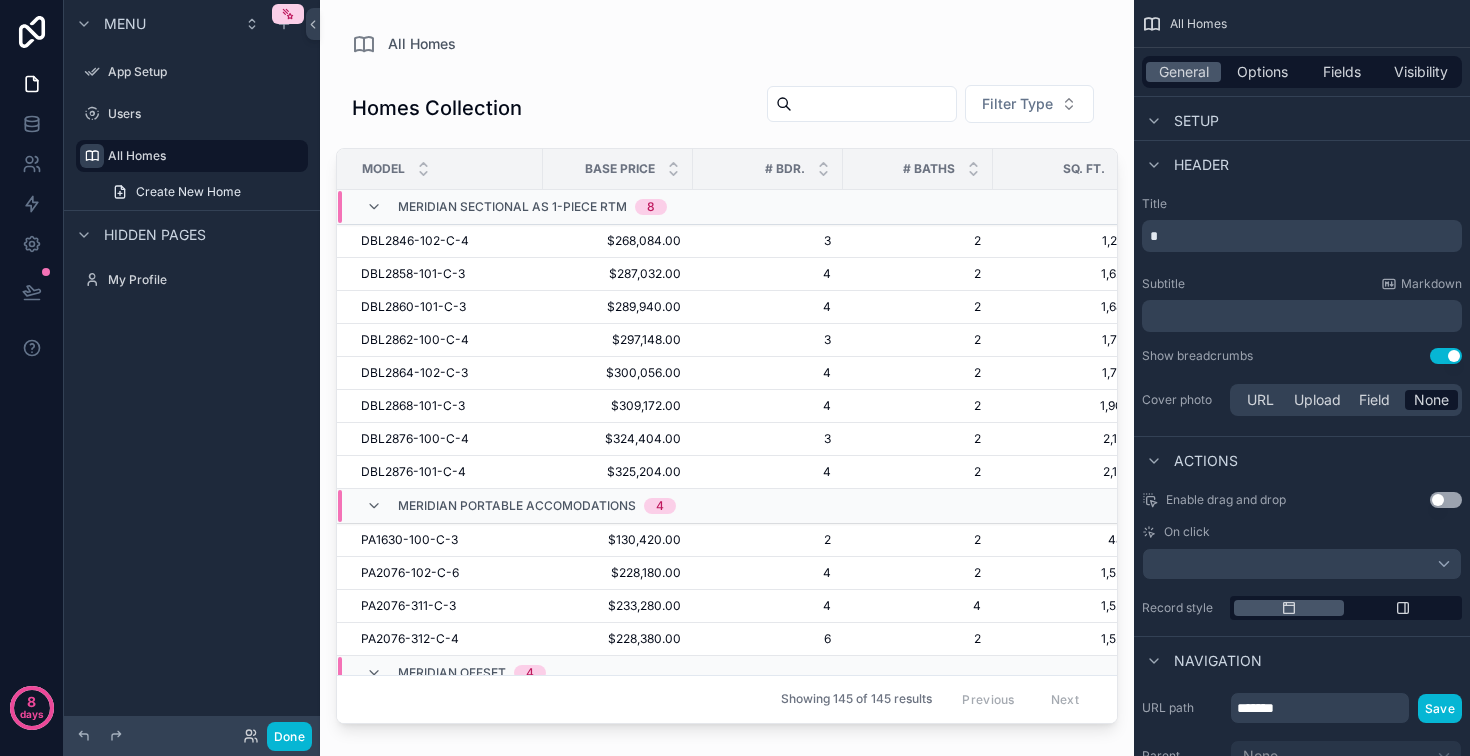 type 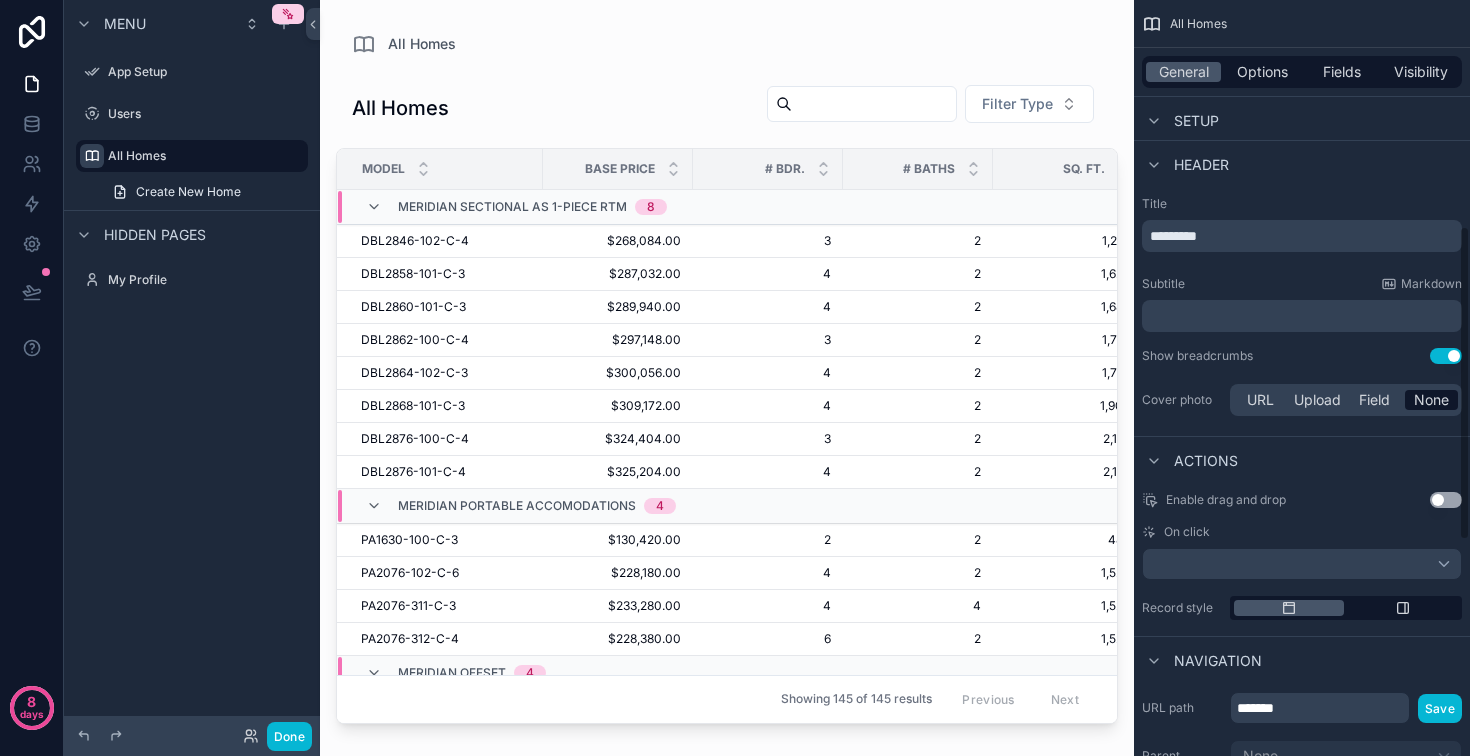 click on "Header" at bounding box center (1302, 164) 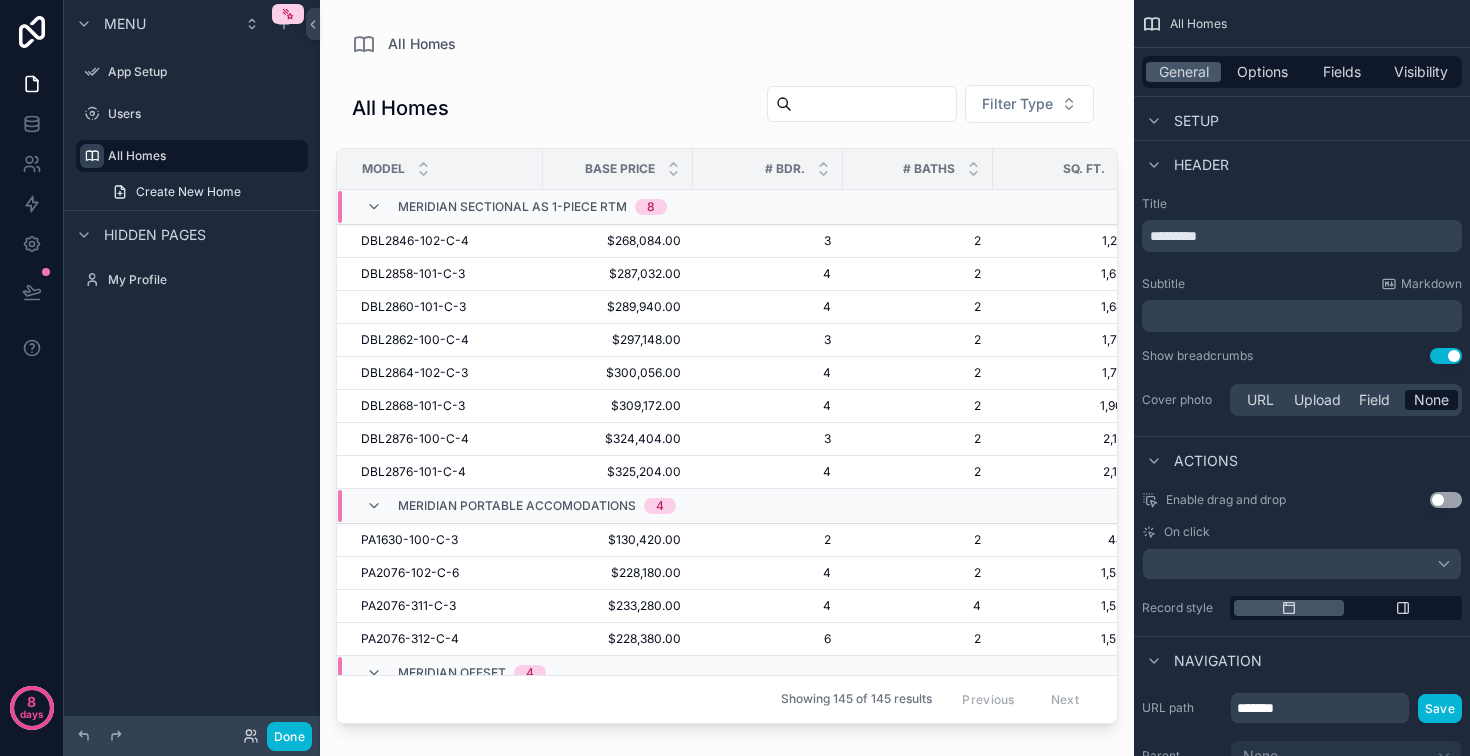 click at bounding box center [727, 366] 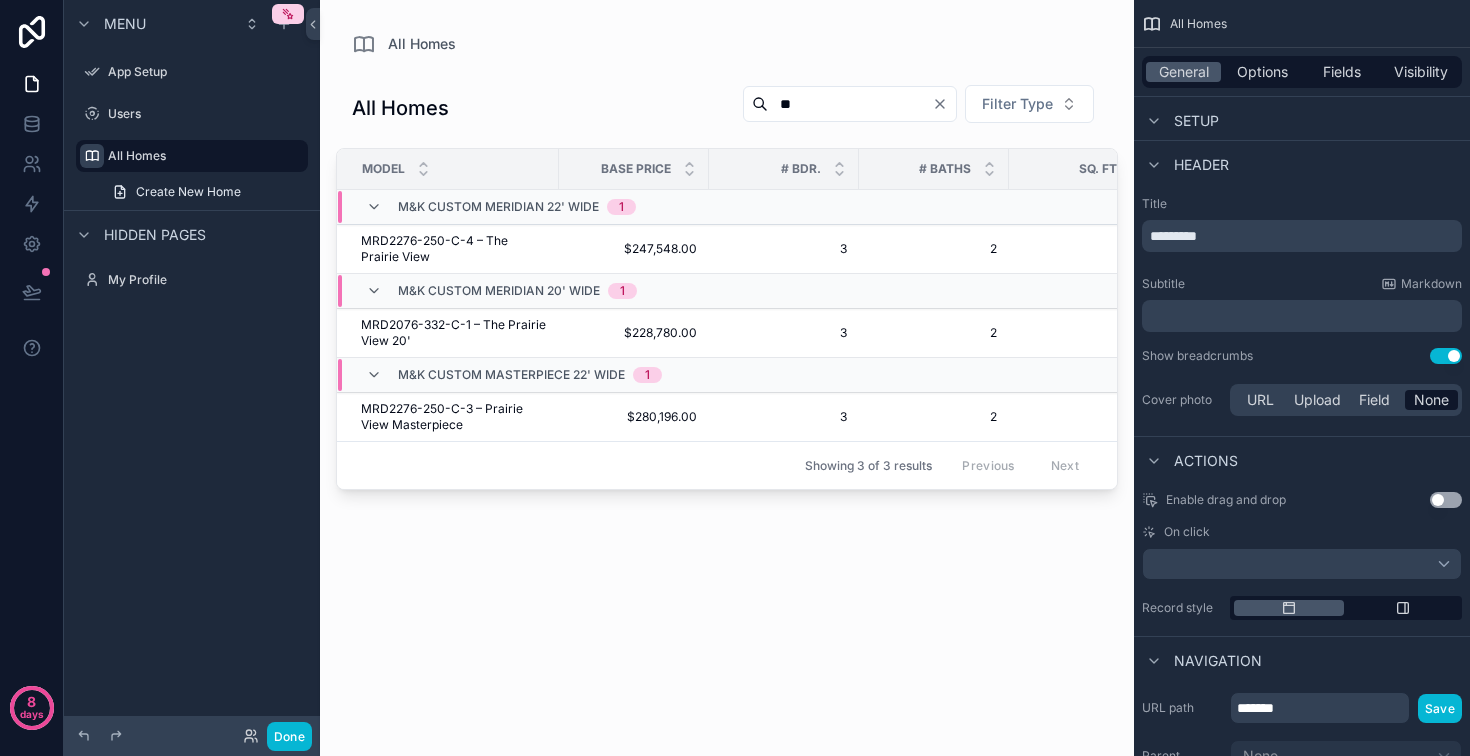 type on "*" 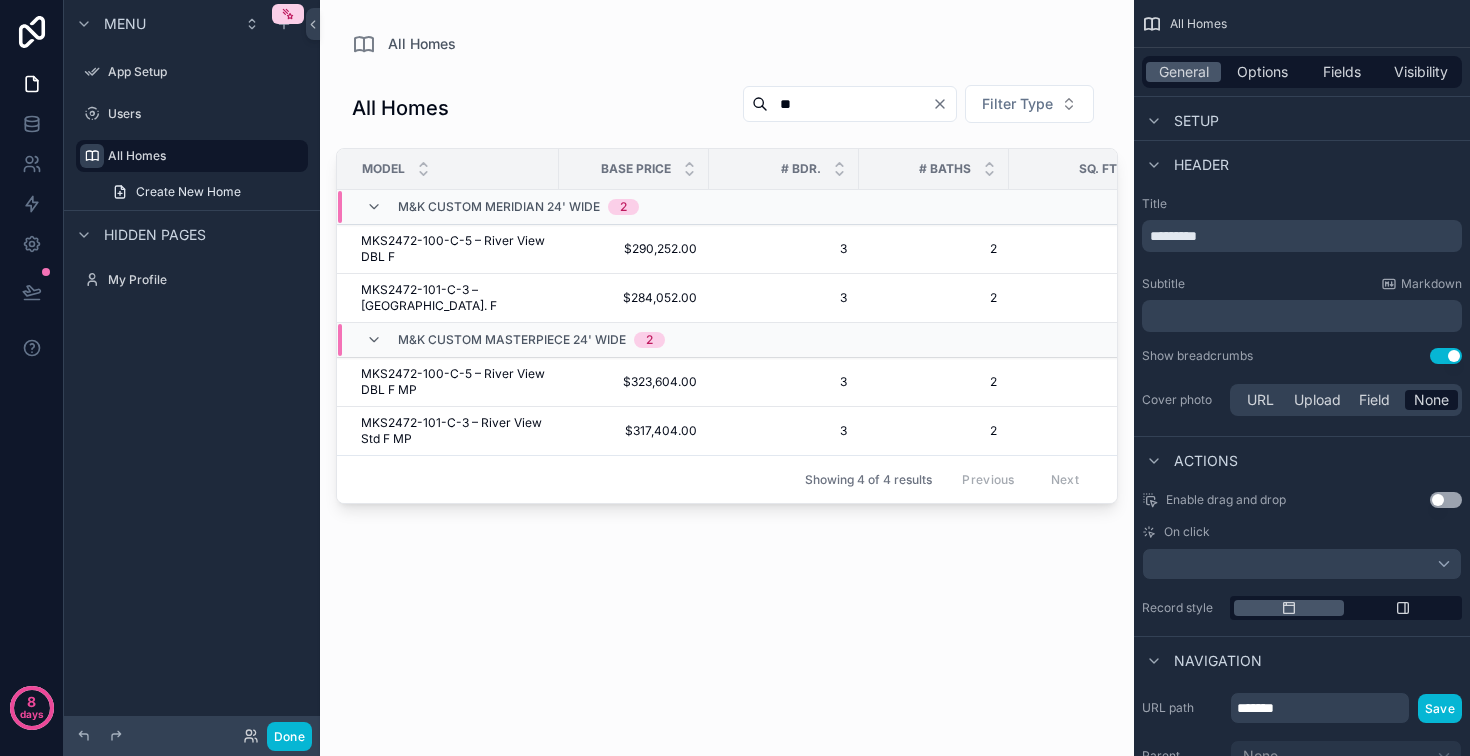 type on "*" 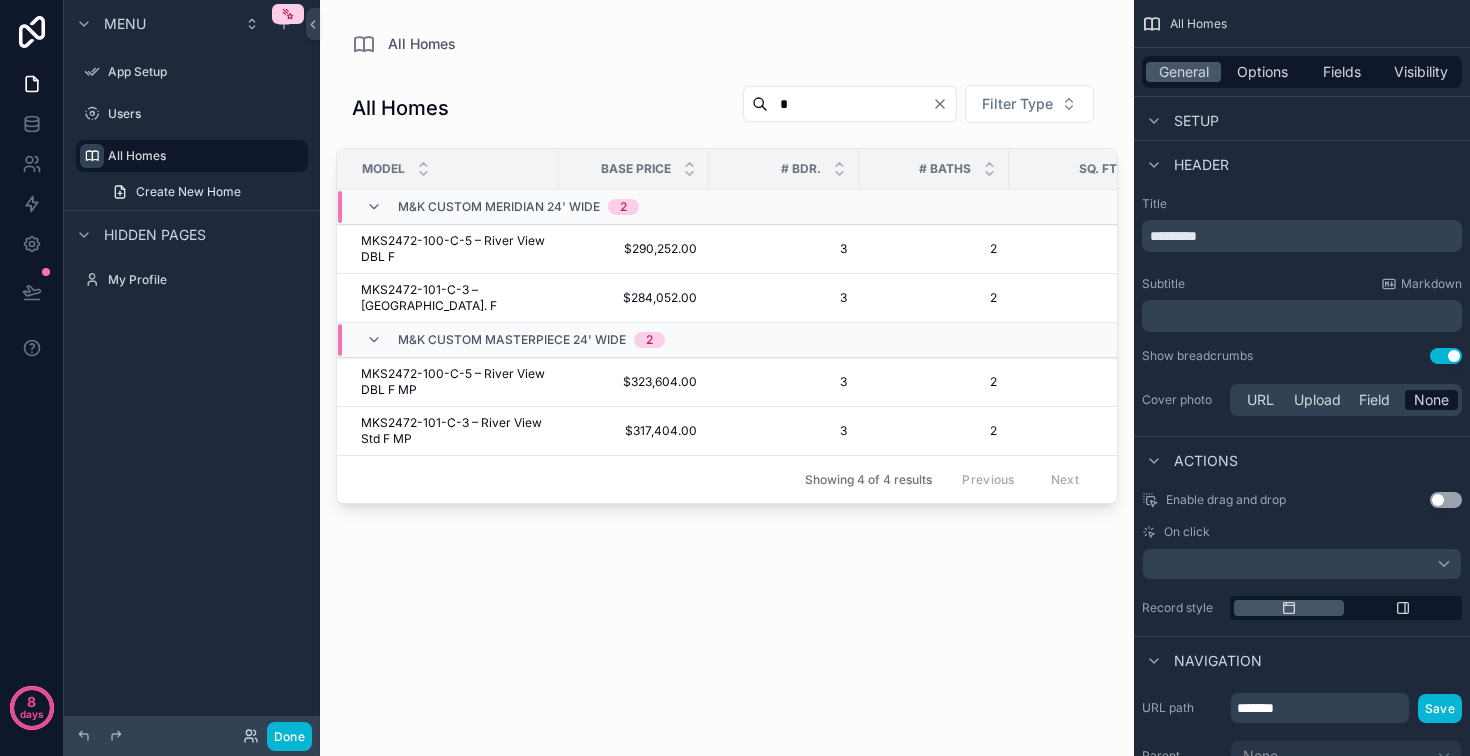 type 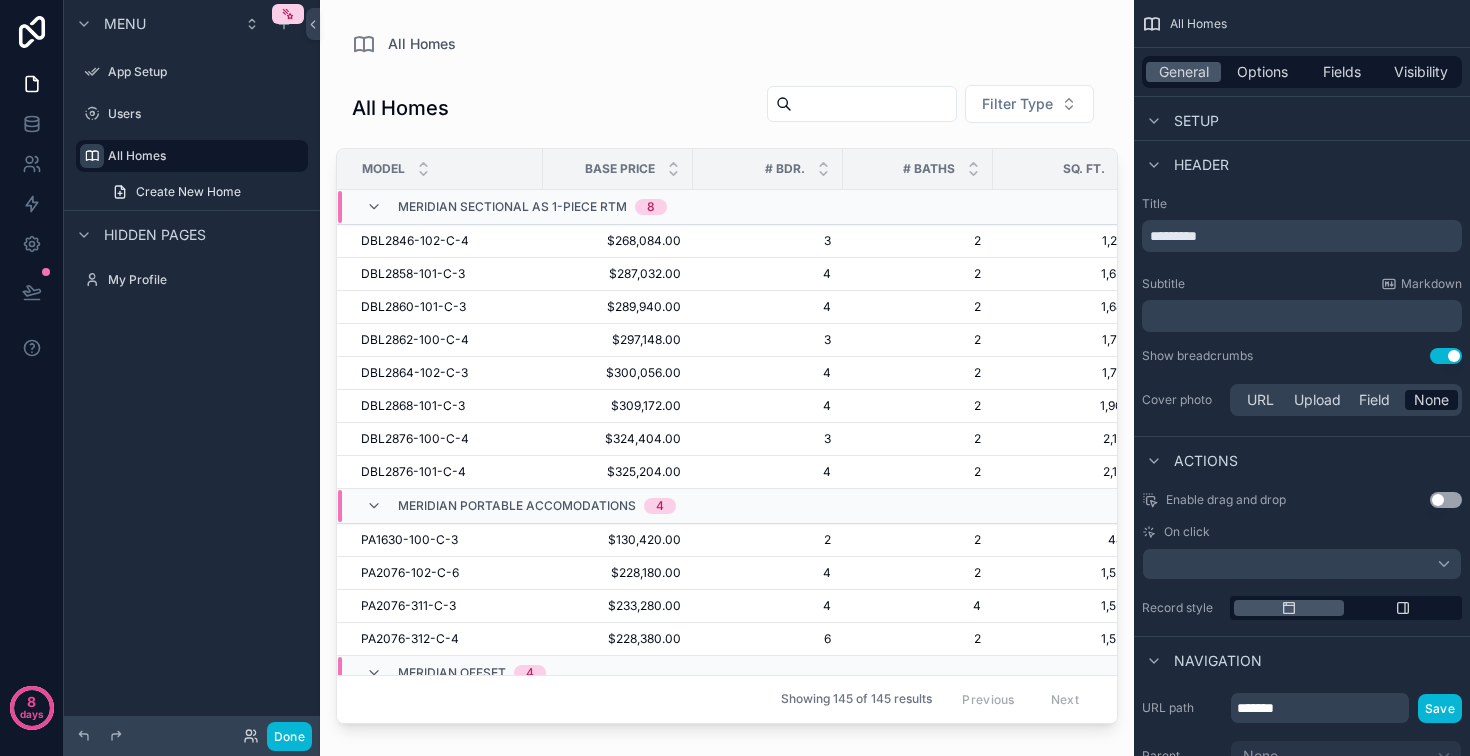 click on "All Homes Filter Type" at bounding box center [727, 108] 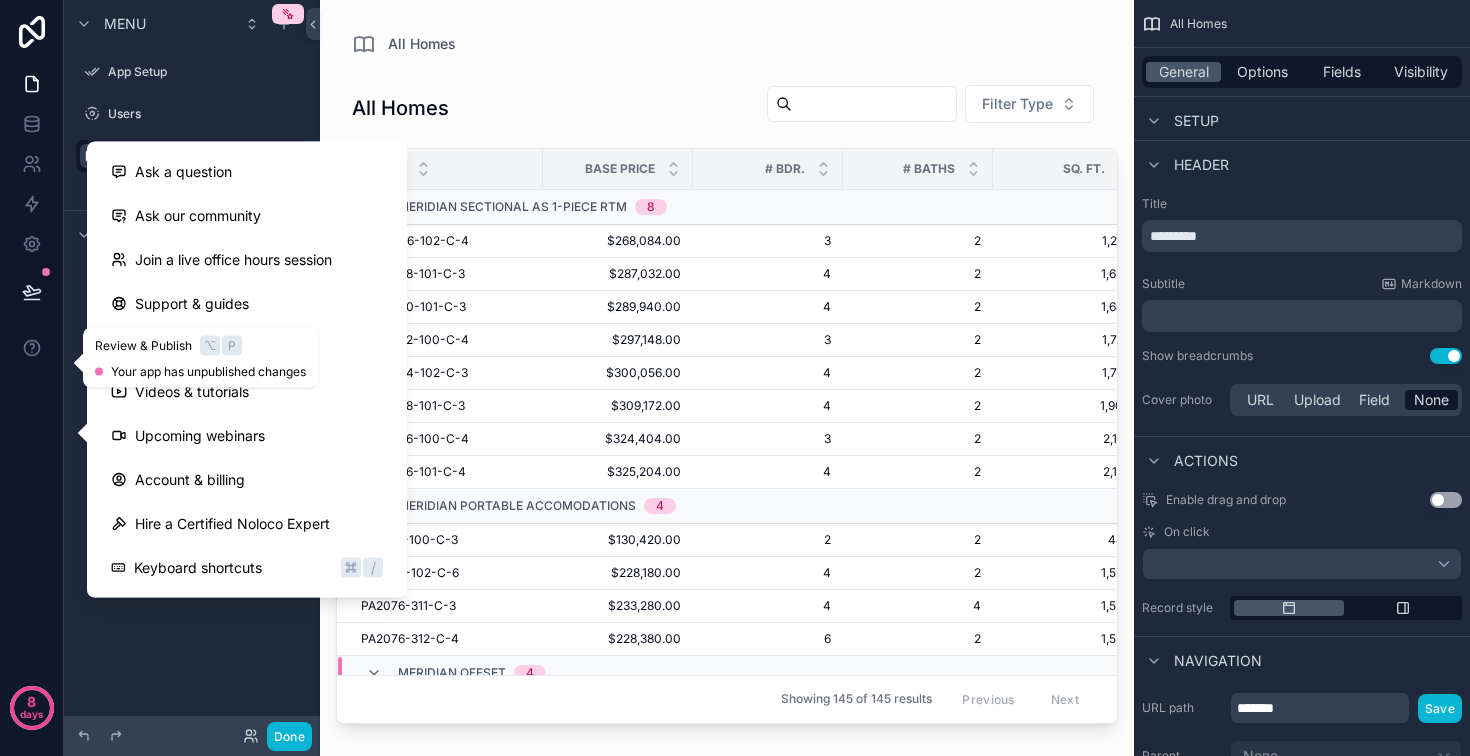 click at bounding box center [32, 292] 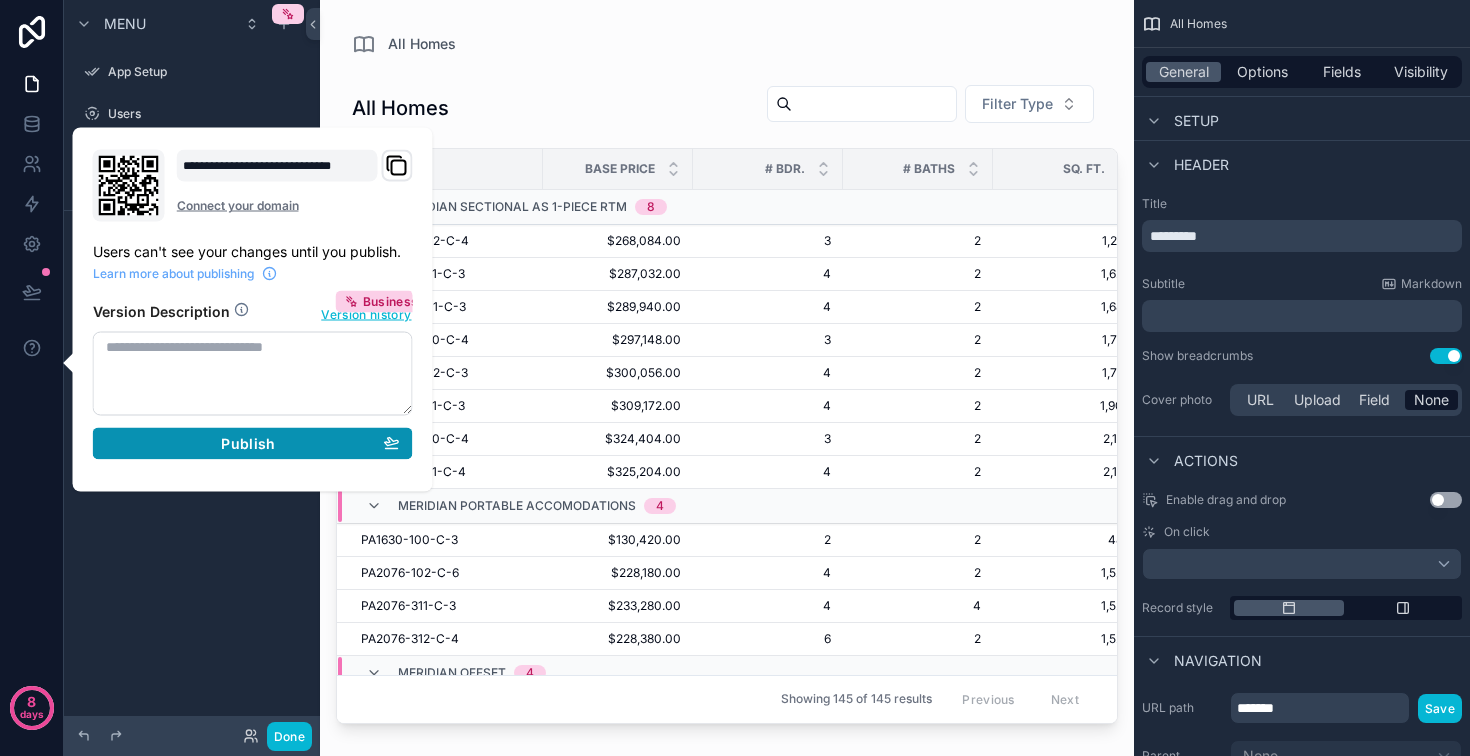 click on "Publish" at bounding box center (253, 444) 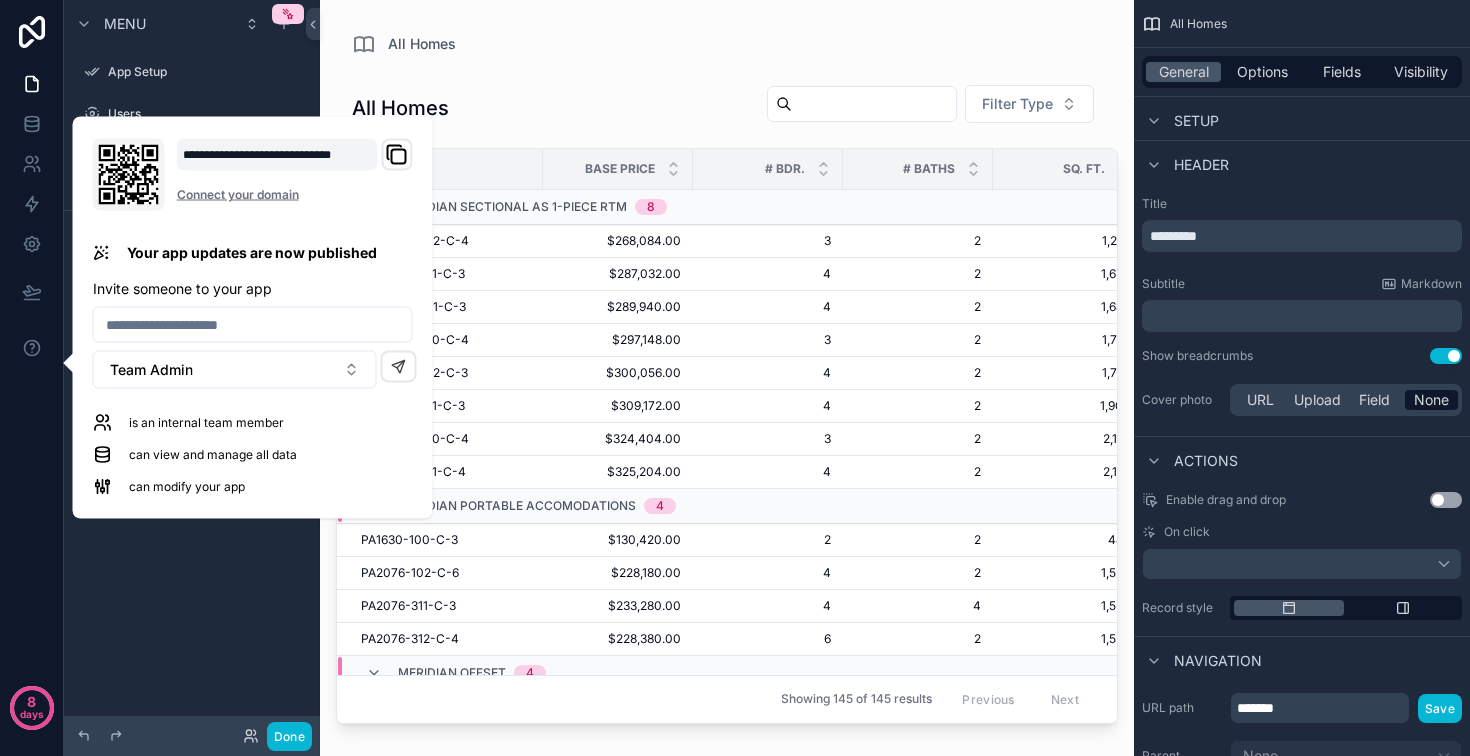 click 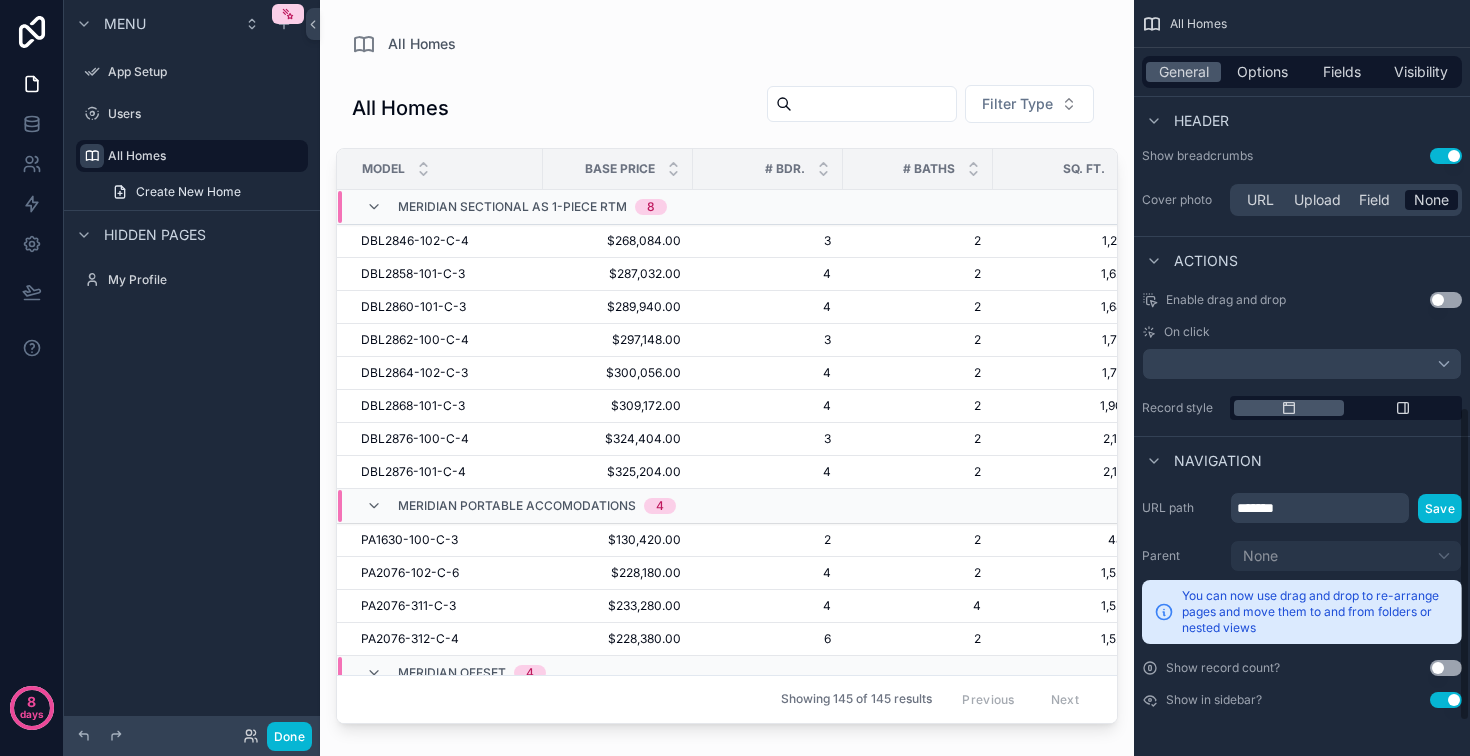 scroll, scrollTop: 979, scrollLeft: 0, axis: vertical 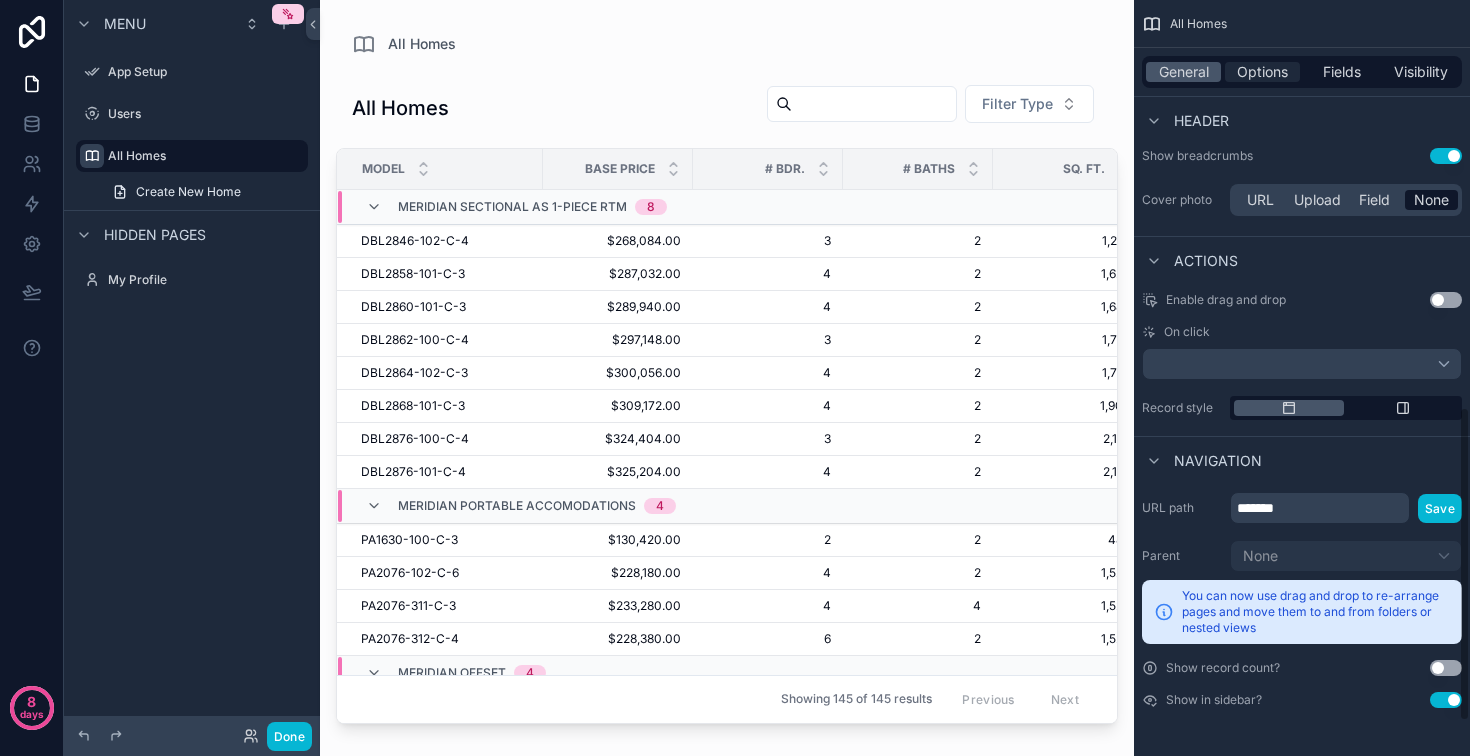 click on "Options" at bounding box center (1262, 72) 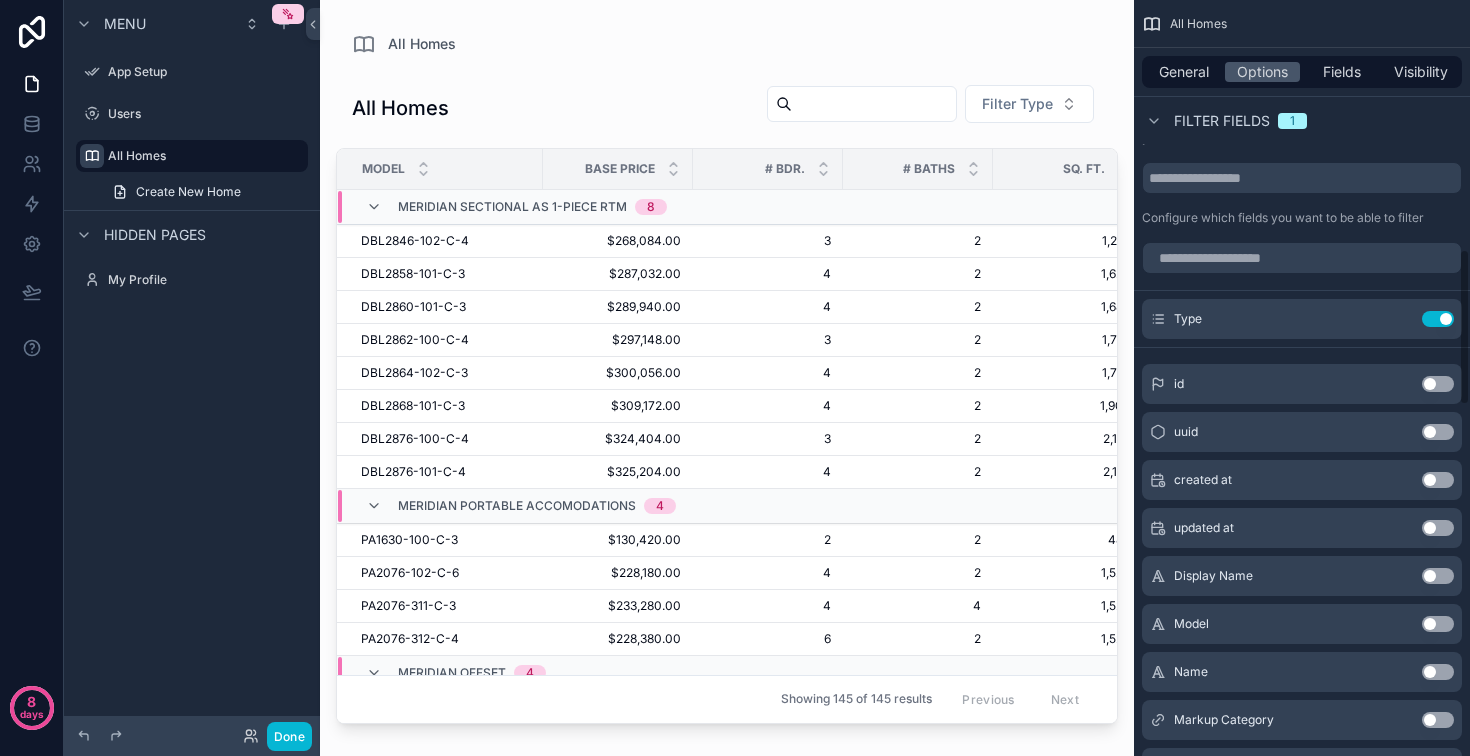 scroll, scrollTop: 1209, scrollLeft: 0, axis: vertical 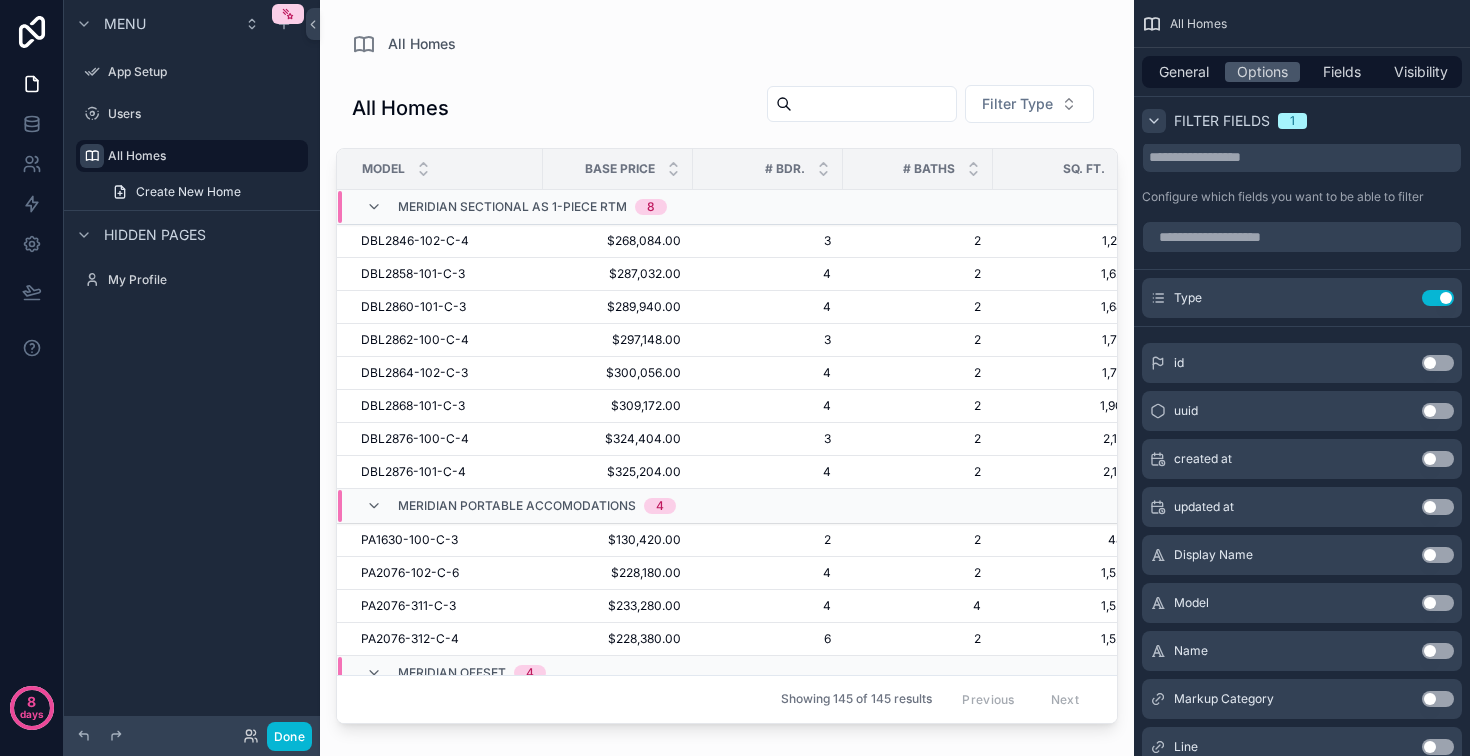 click 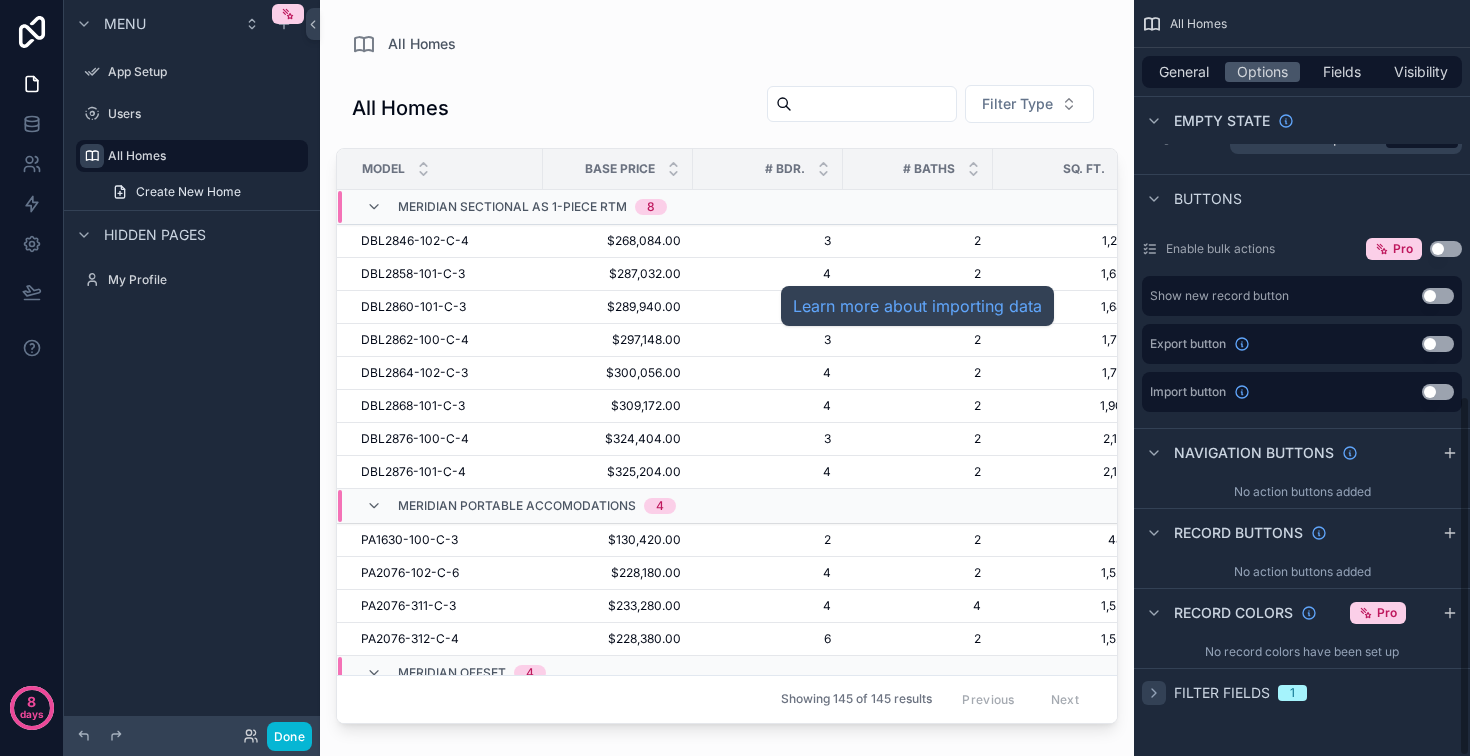 scroll, scrollTop: 831, scrollLeft: 0, axis: vertical 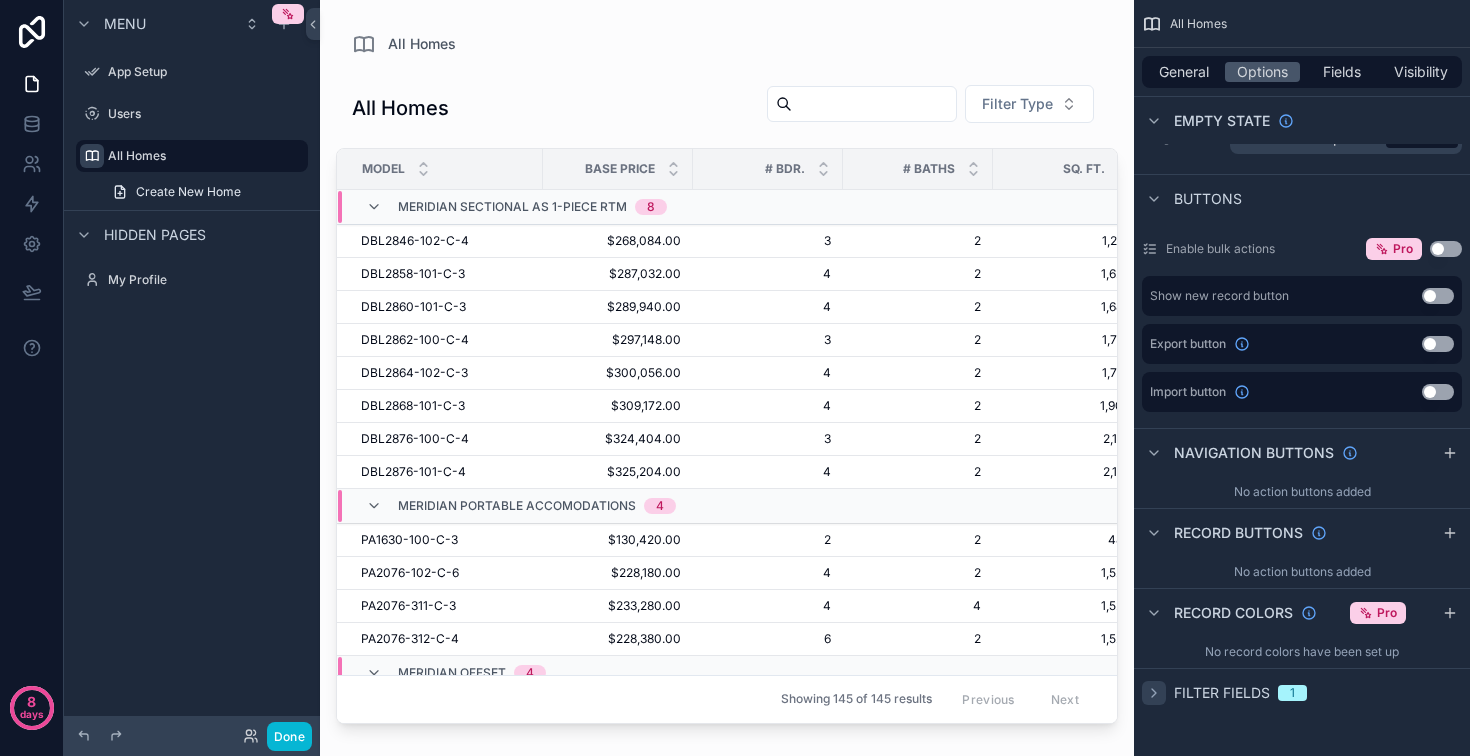 click 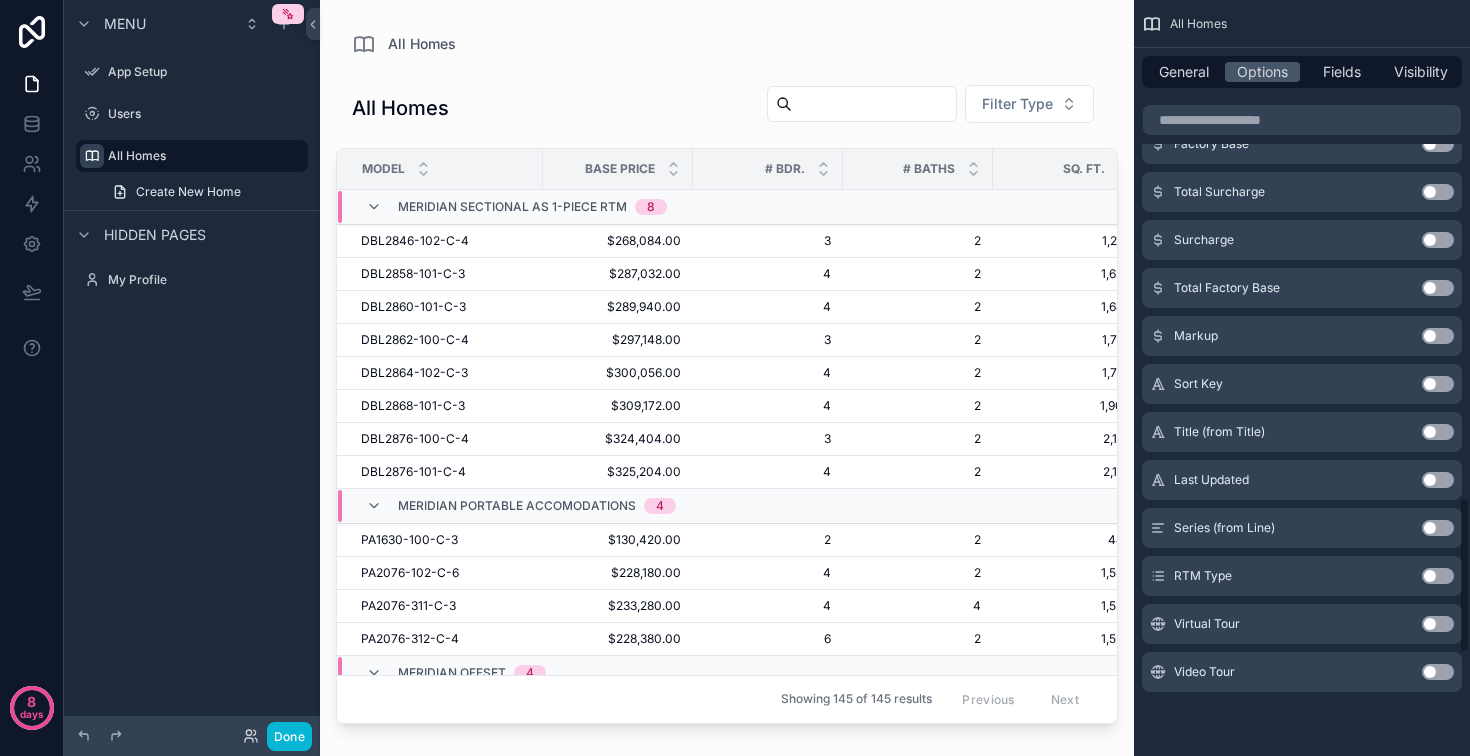 scroll, scrollTop: 2395, scrollLeft: 0, axis: vertical 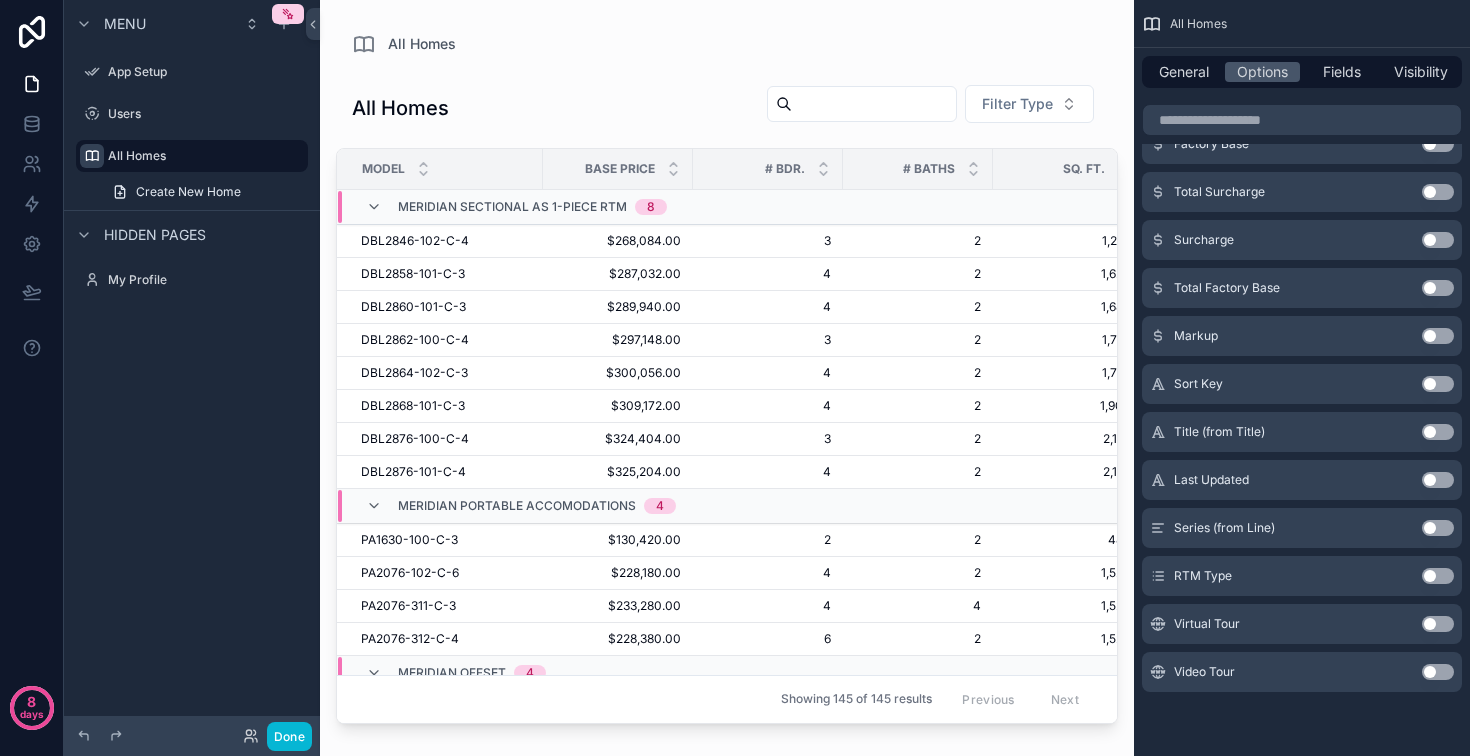 click on "Use setting" at bounding box center (1438, -48) 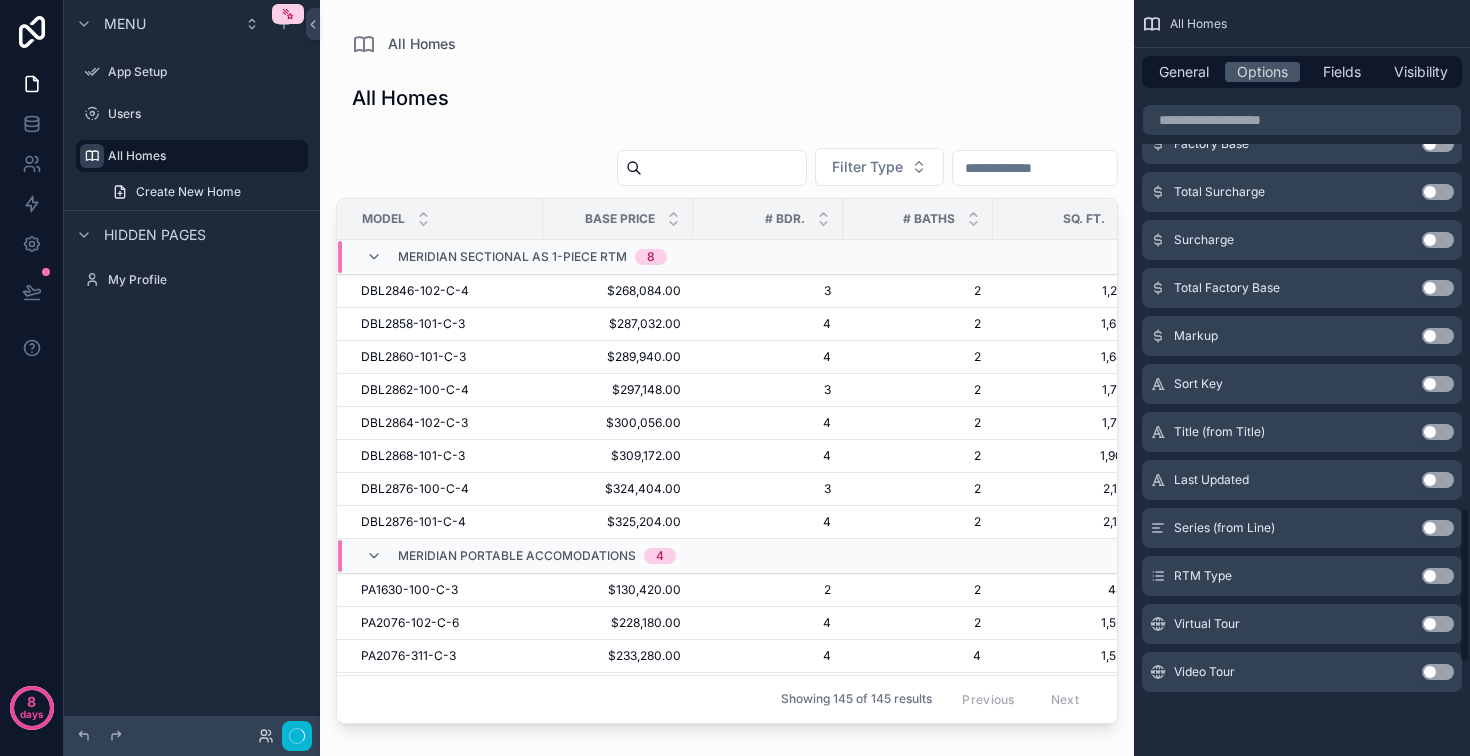 scroll, scrollTop: 2455, scrollLeft: 0, axis: vertical 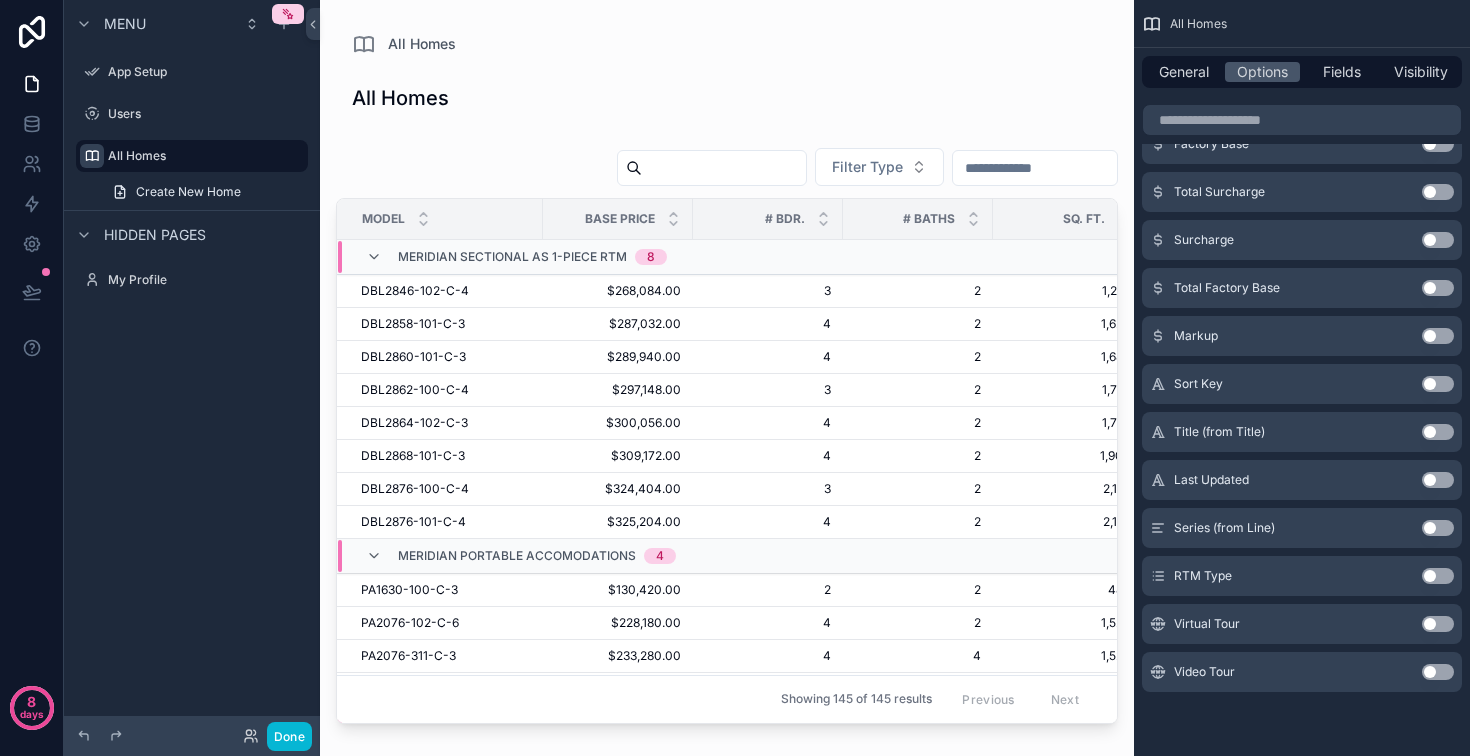 click on "Use setting" at bounding box center [1438, -48] 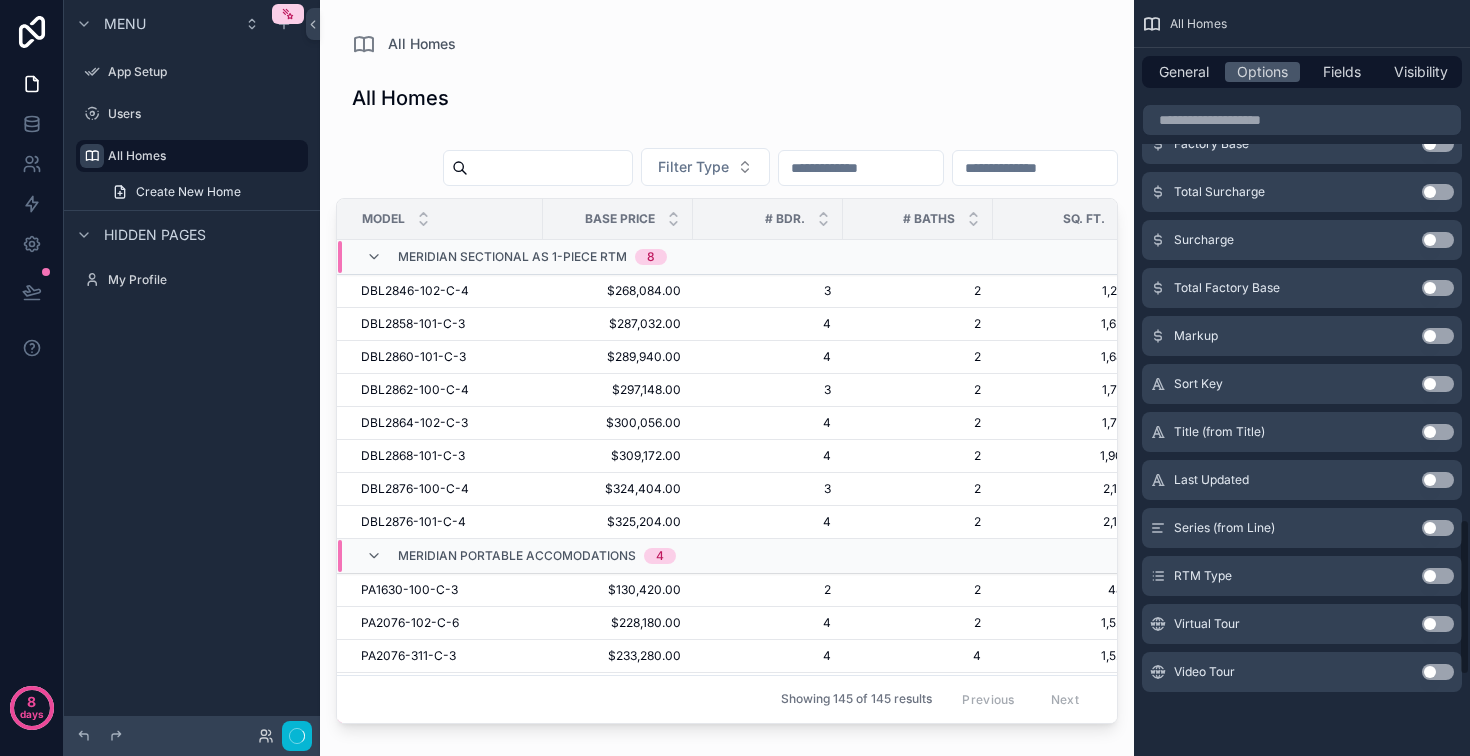 scroll, scrollTop: 2515, scrollLeft: 0, axis: vertical 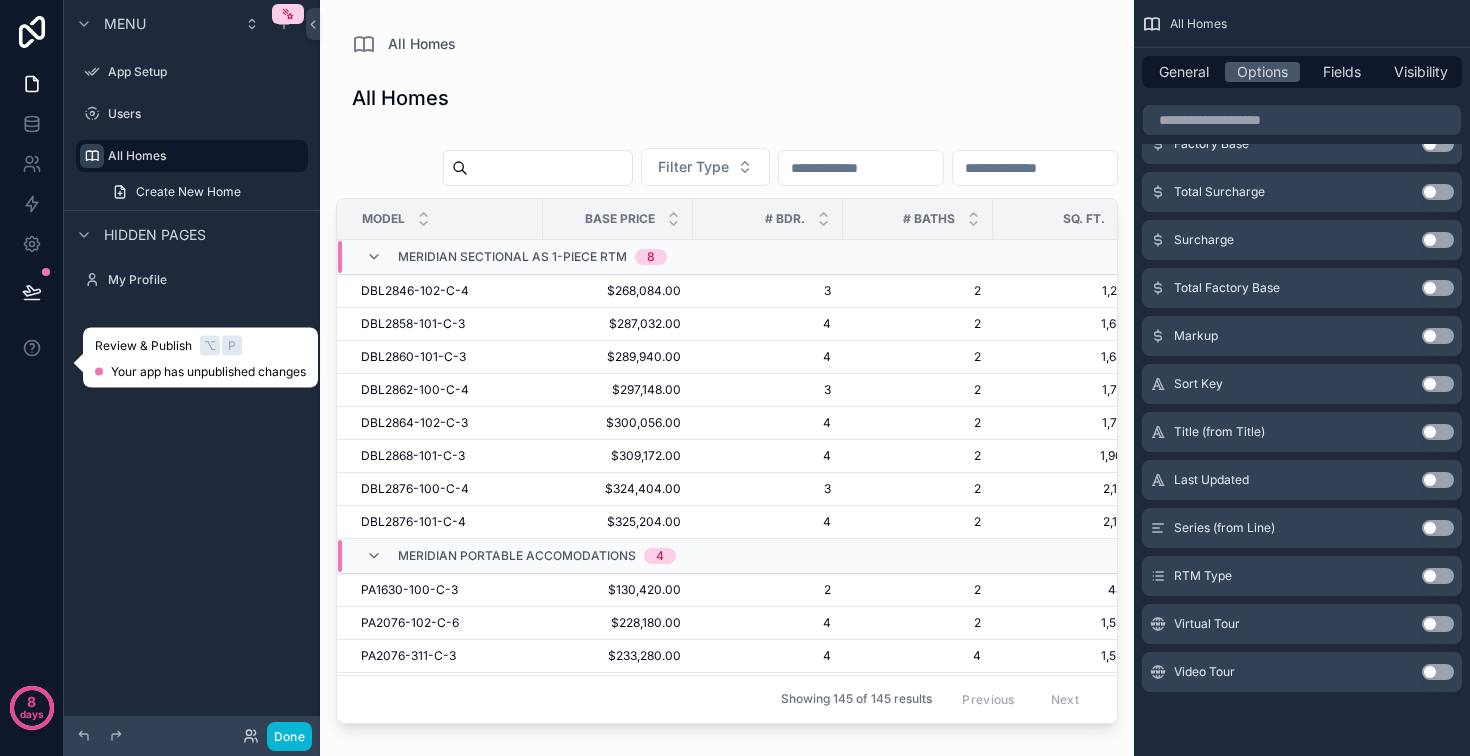 click at bounding box center [32, 292] 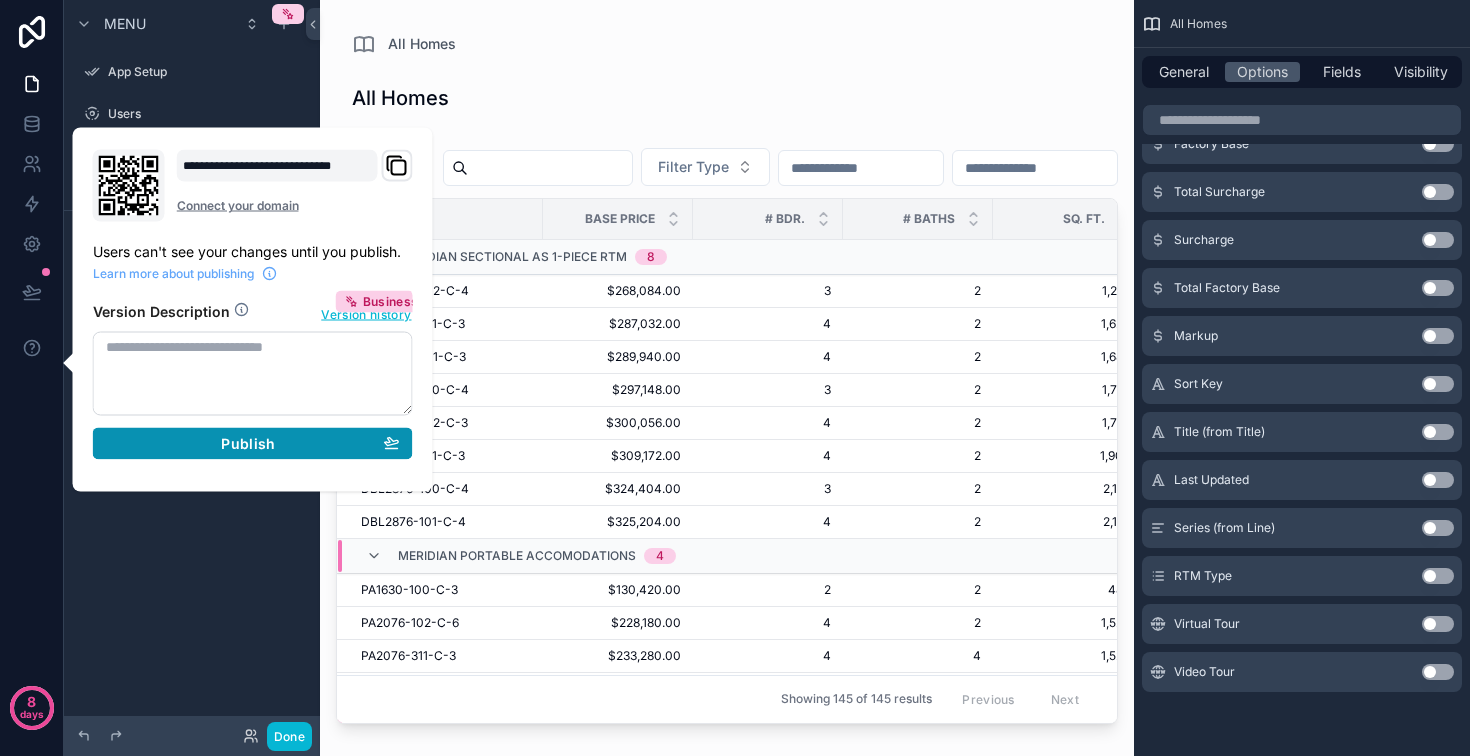 click on "Publish" at bounding box center [253, 444] 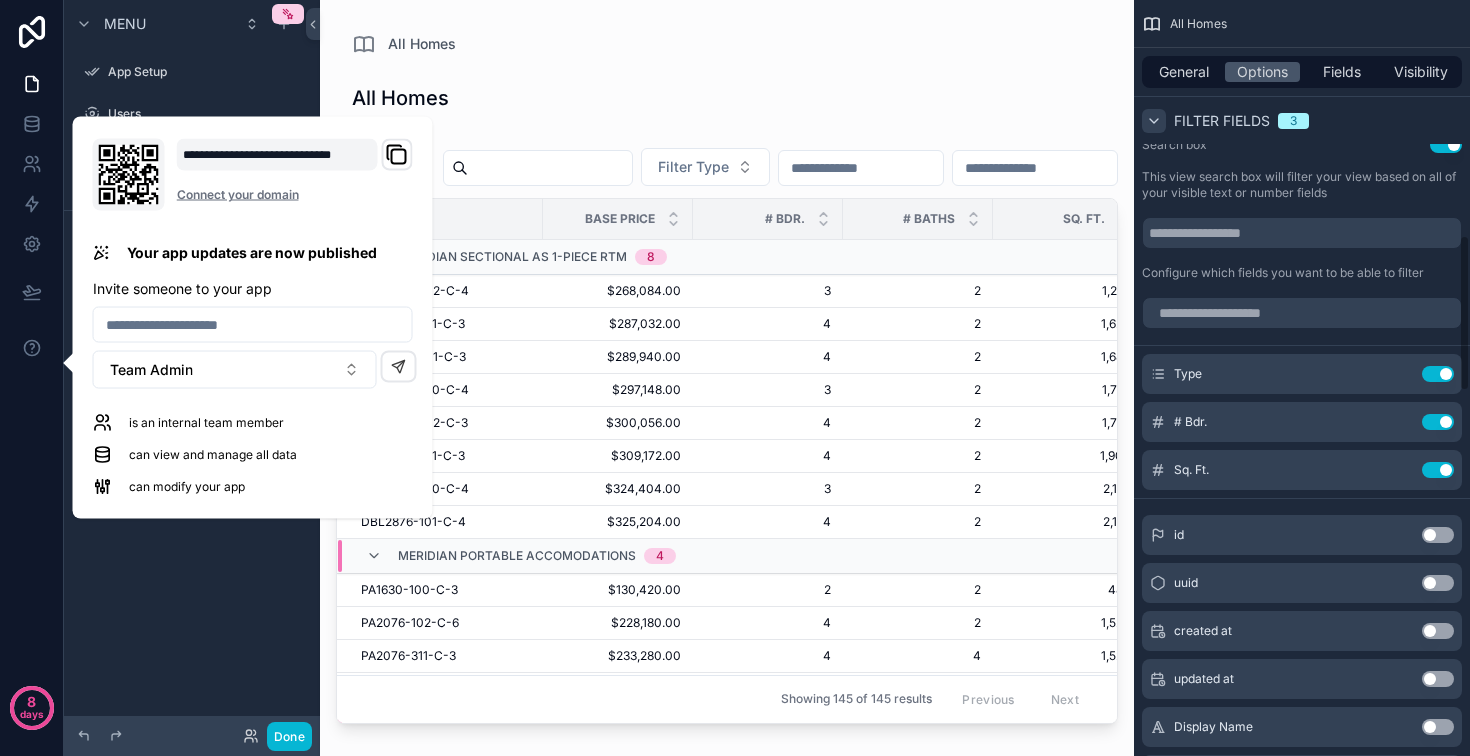 scroll, scrollTop: 1142, scrollLeft: 0, axis: vertical 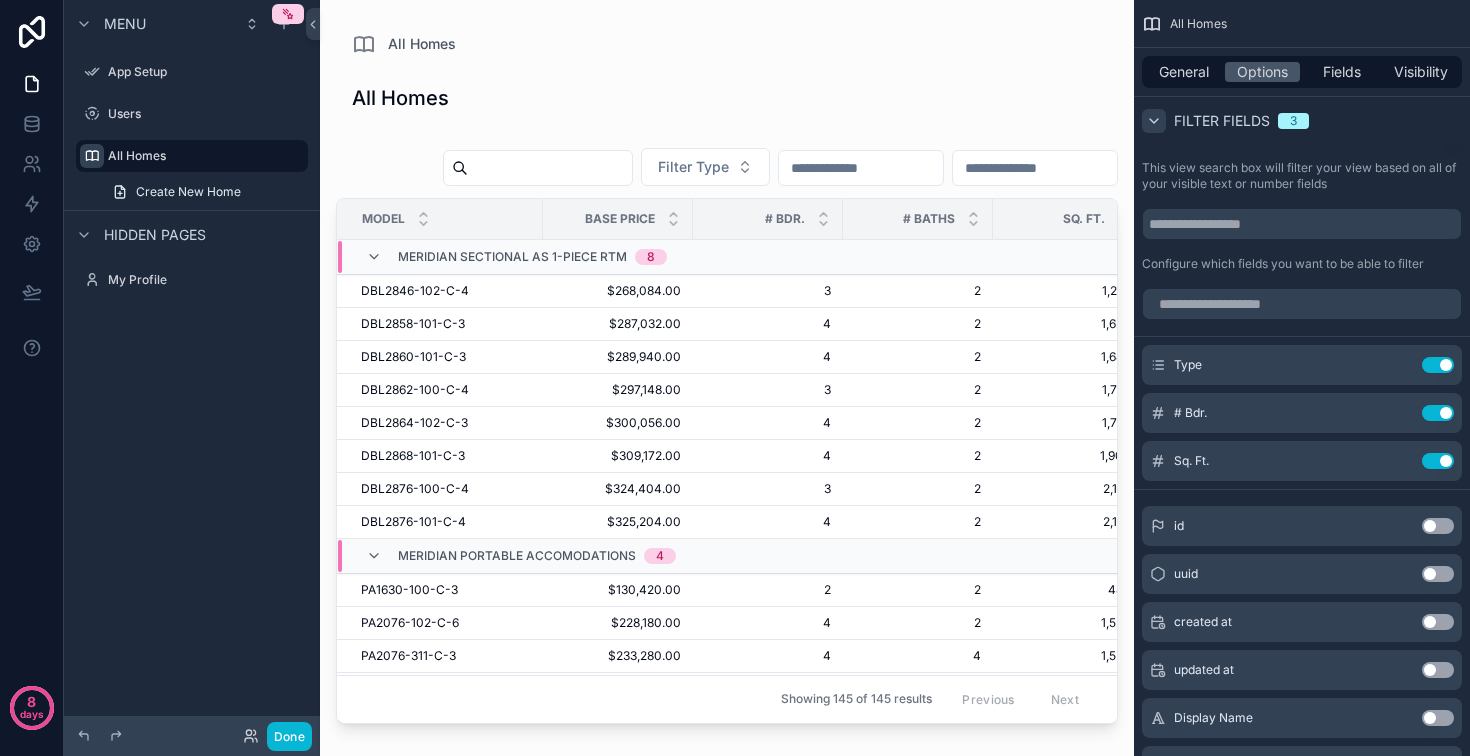 click 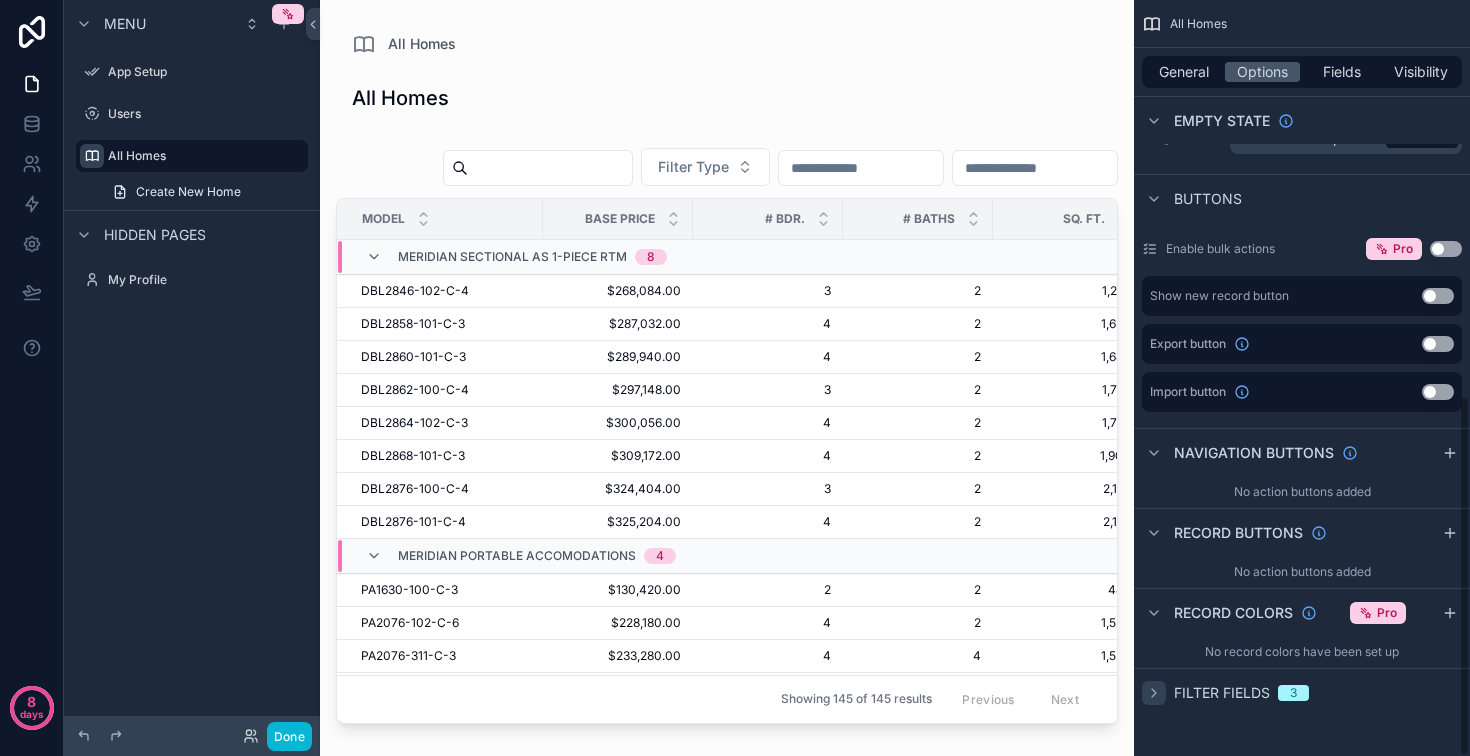click 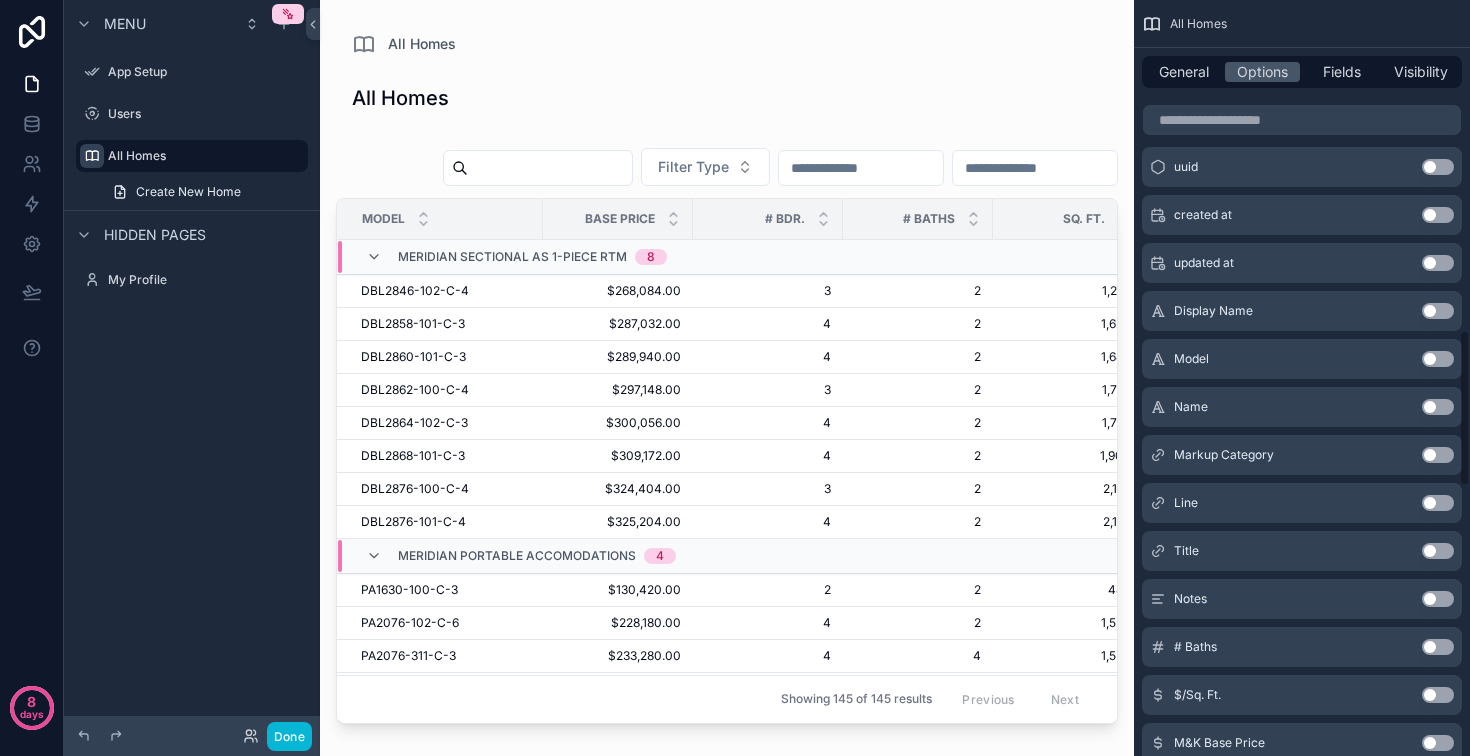 scroll, scrollTop: 1607, scrollLeft: 0, axis: vertical 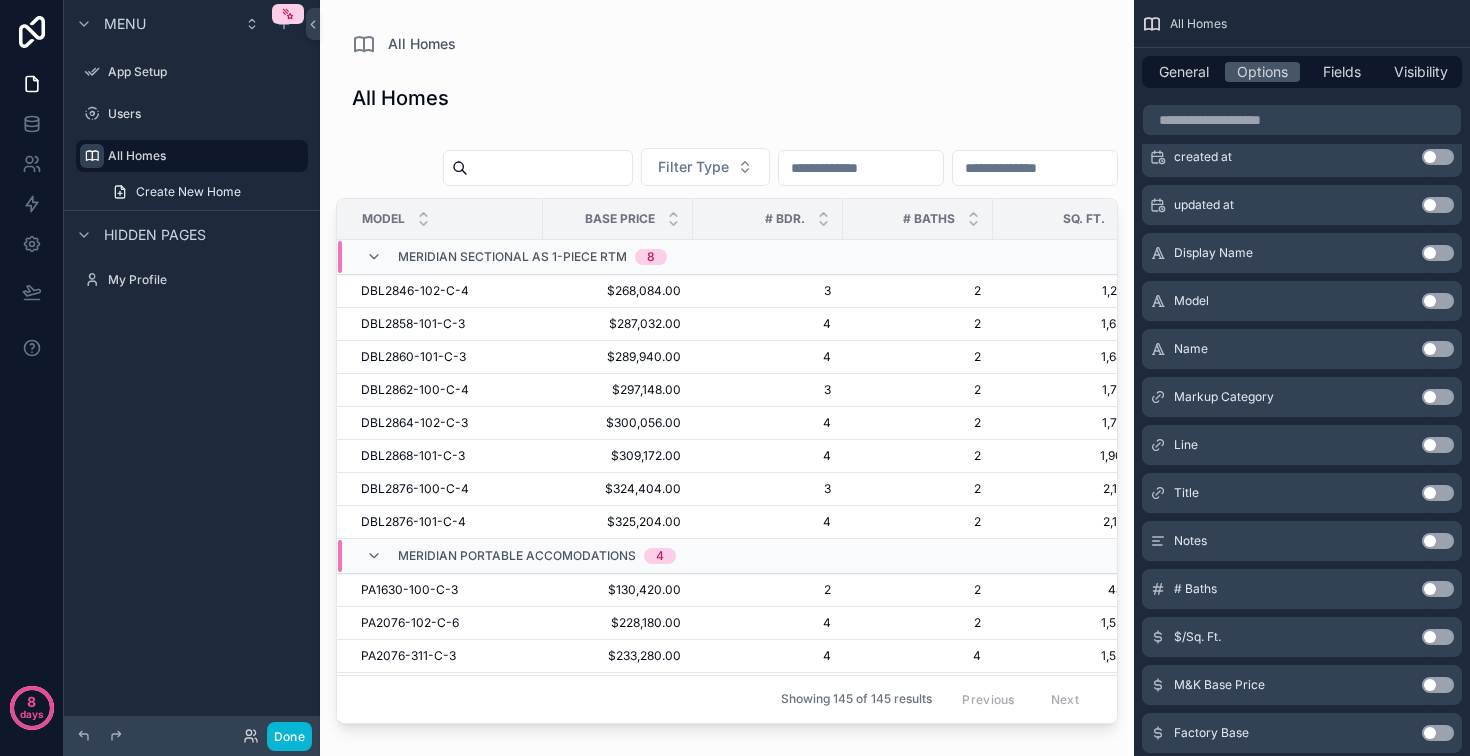 click 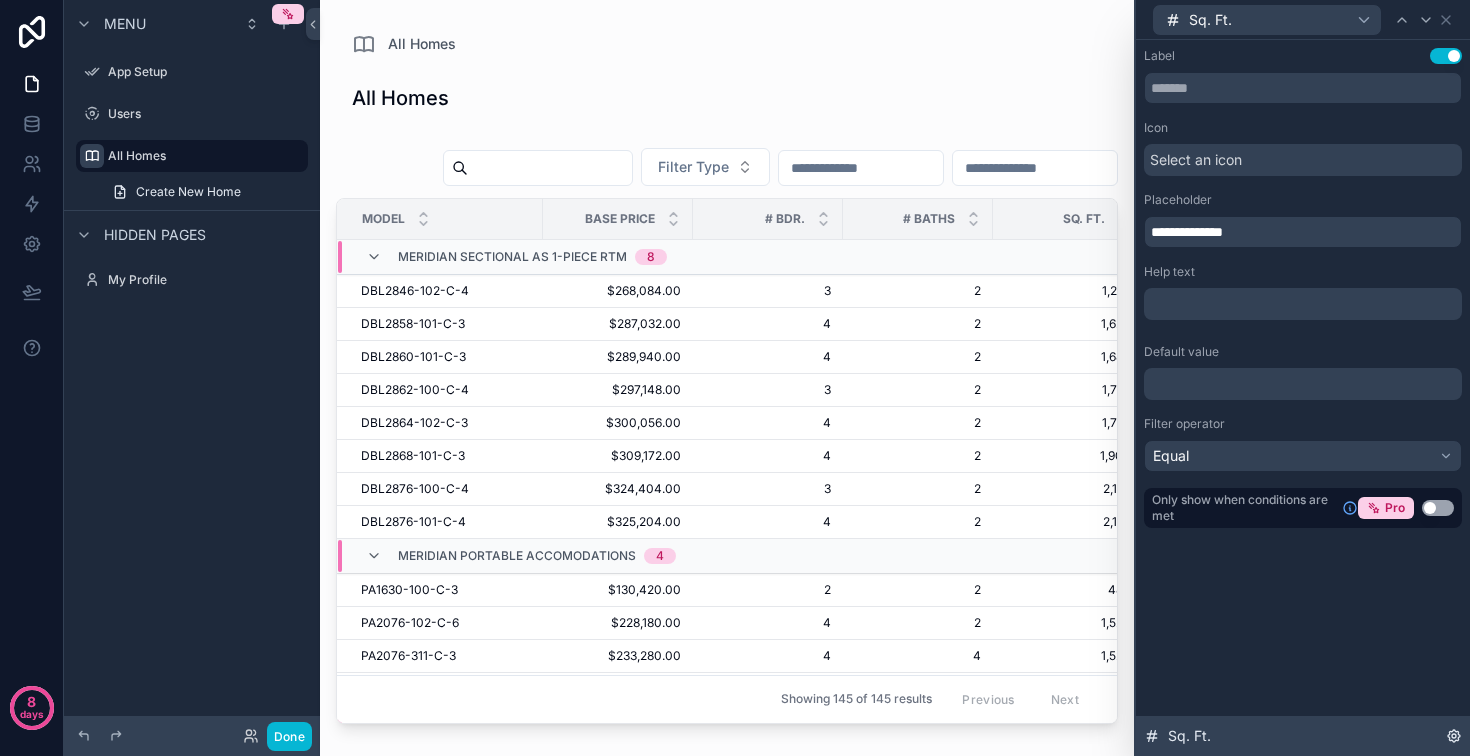 click 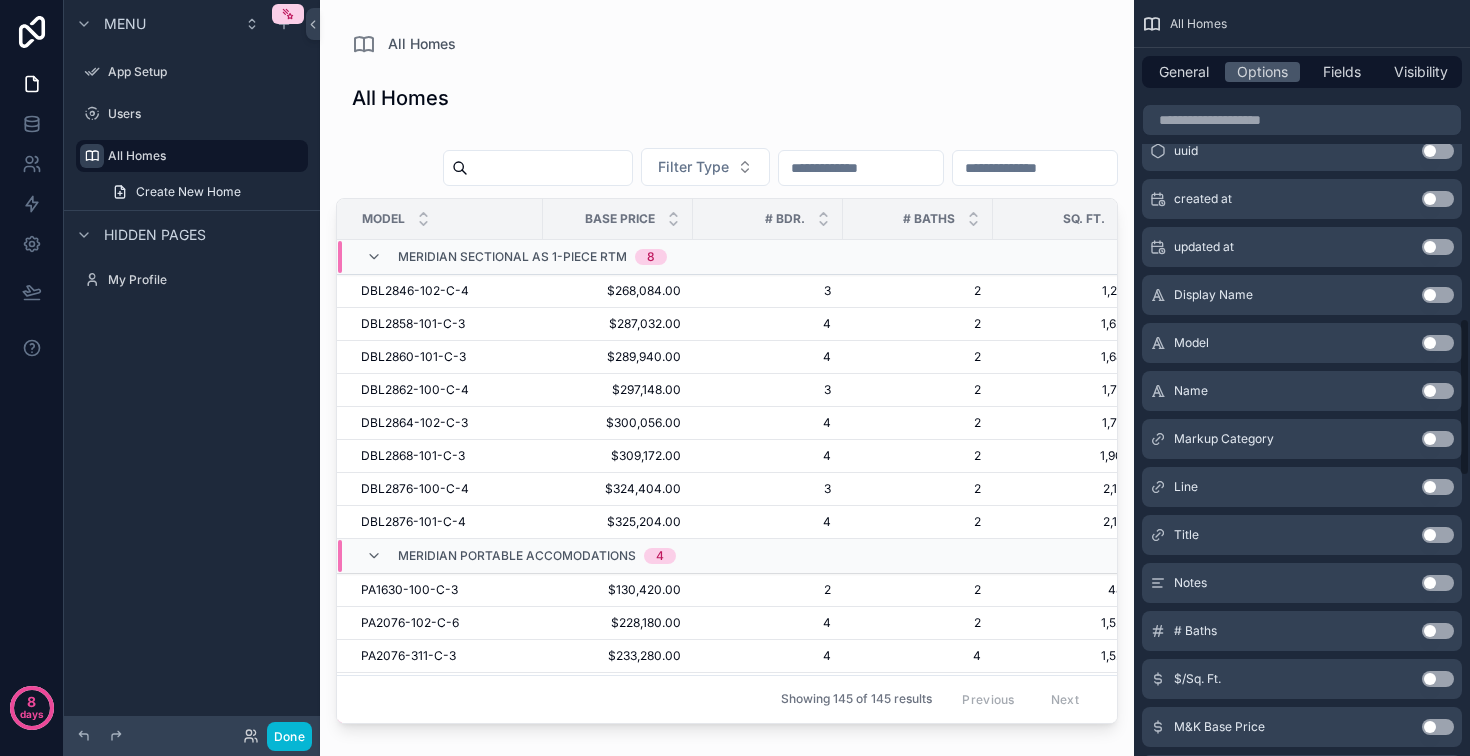 scroll, scrollTop: 1516, scrollLeft: 0, axis: vertical 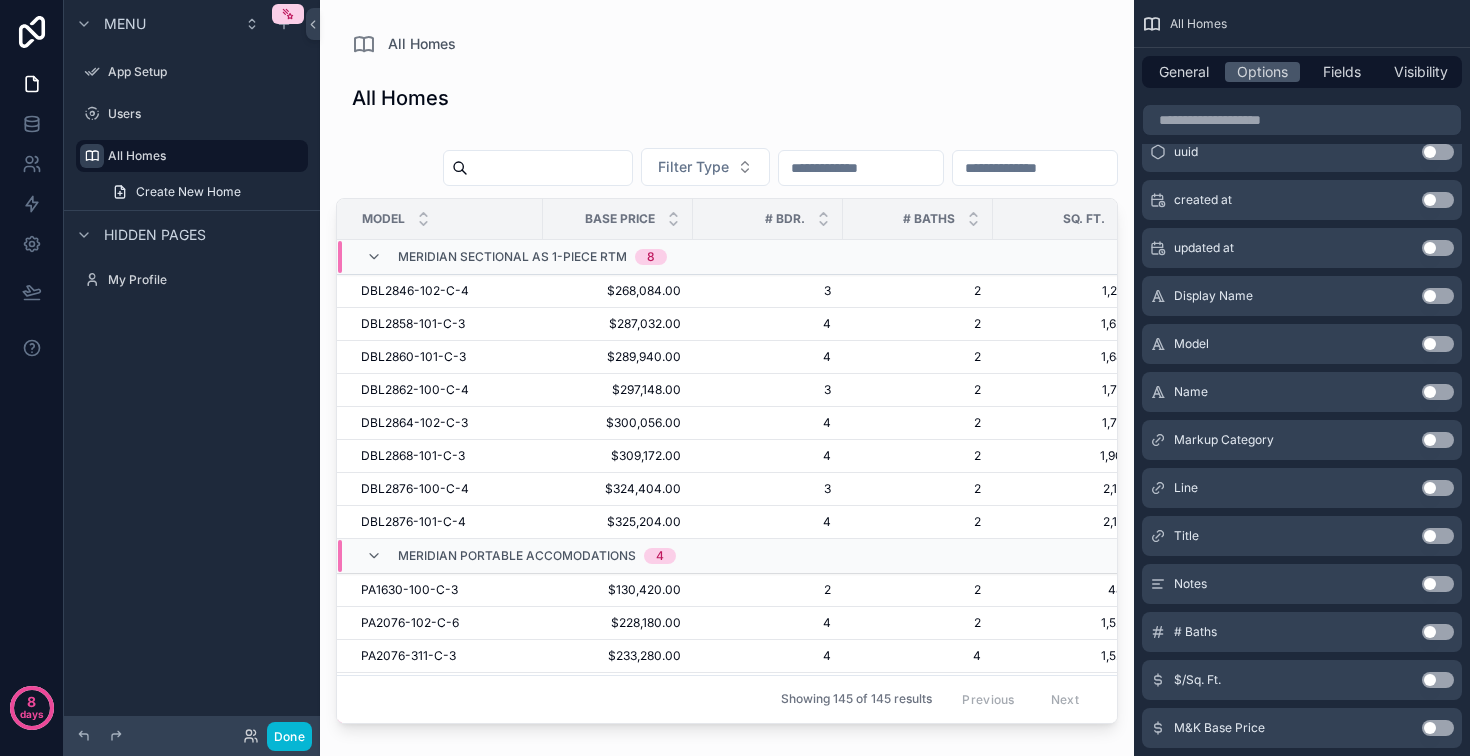 click 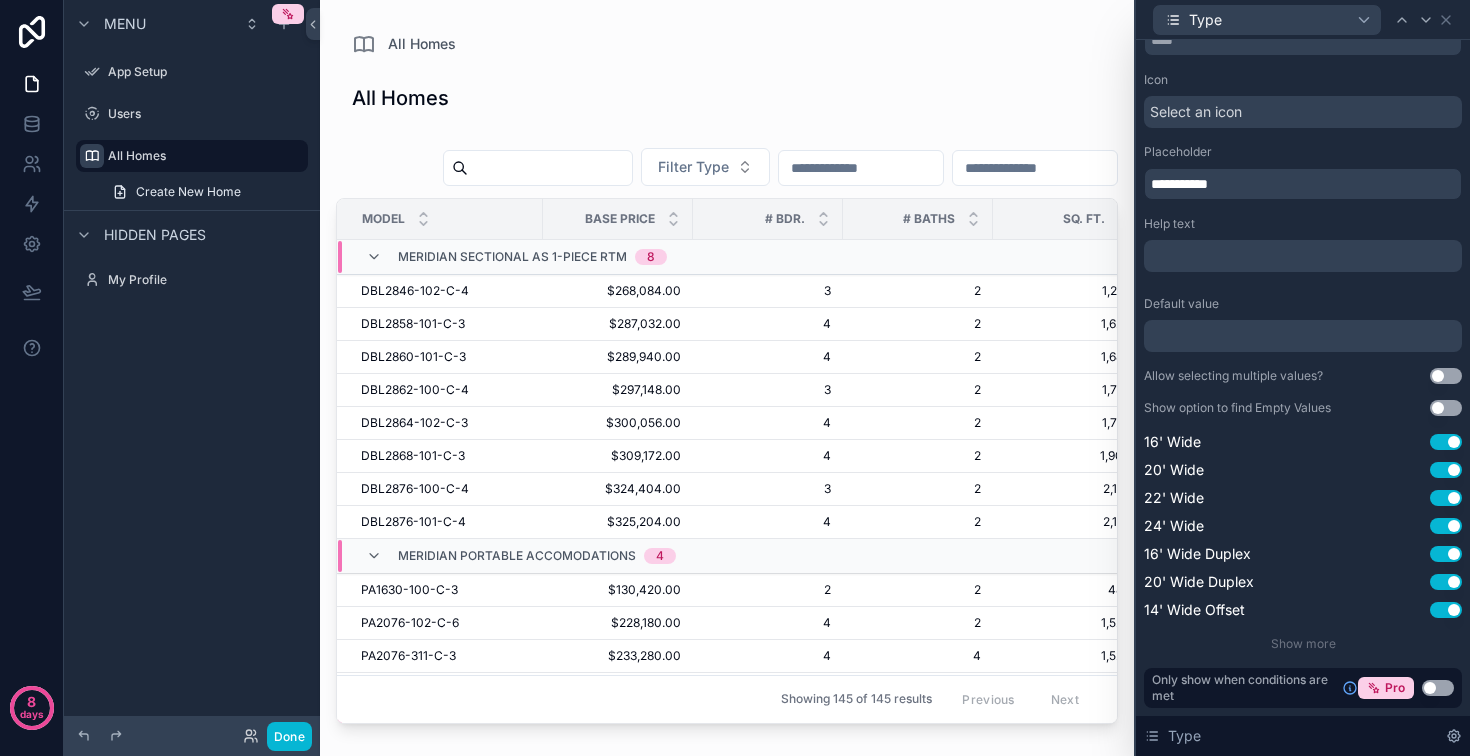 scroll, scrollTop: 82, scrollLeft: 0, axis: vertical 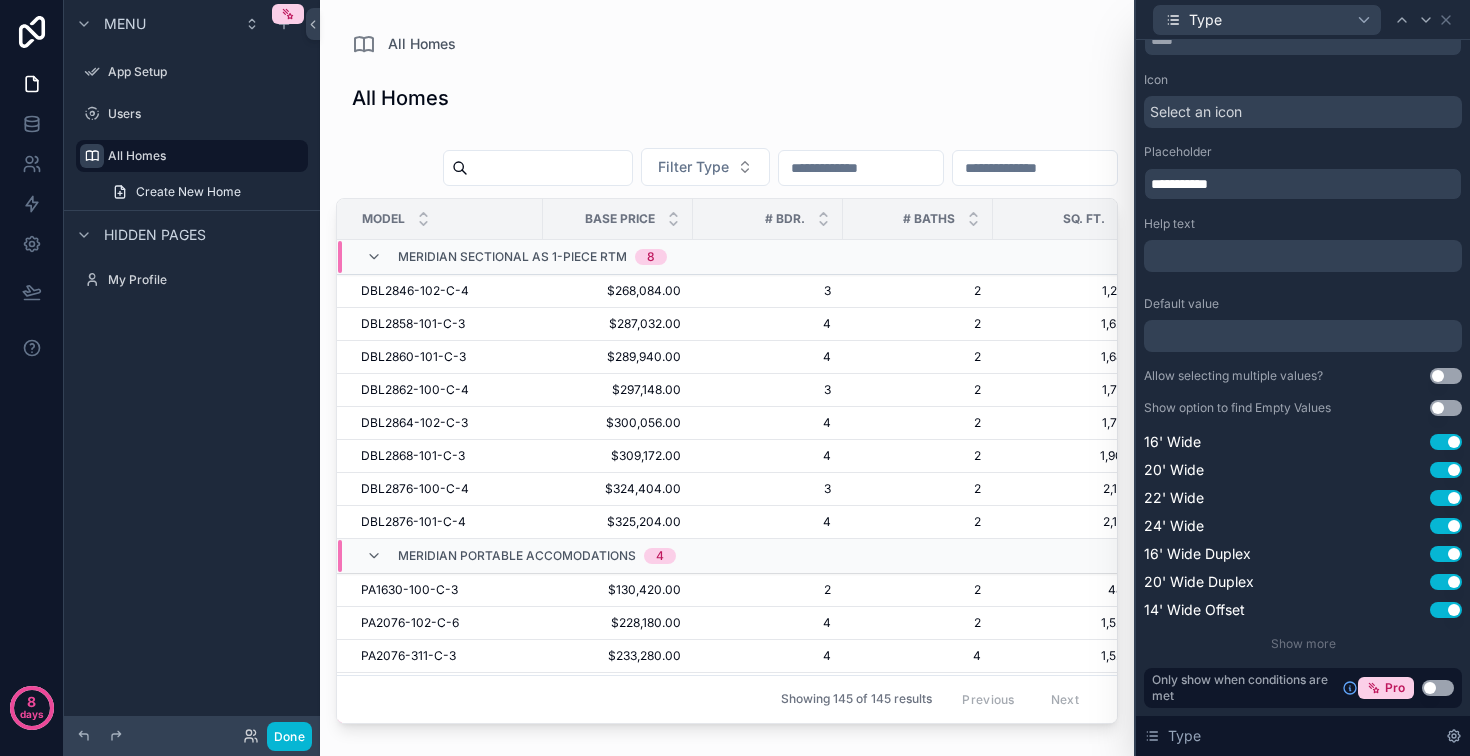 click on "Use setting" at bounding box center [1446, 376] 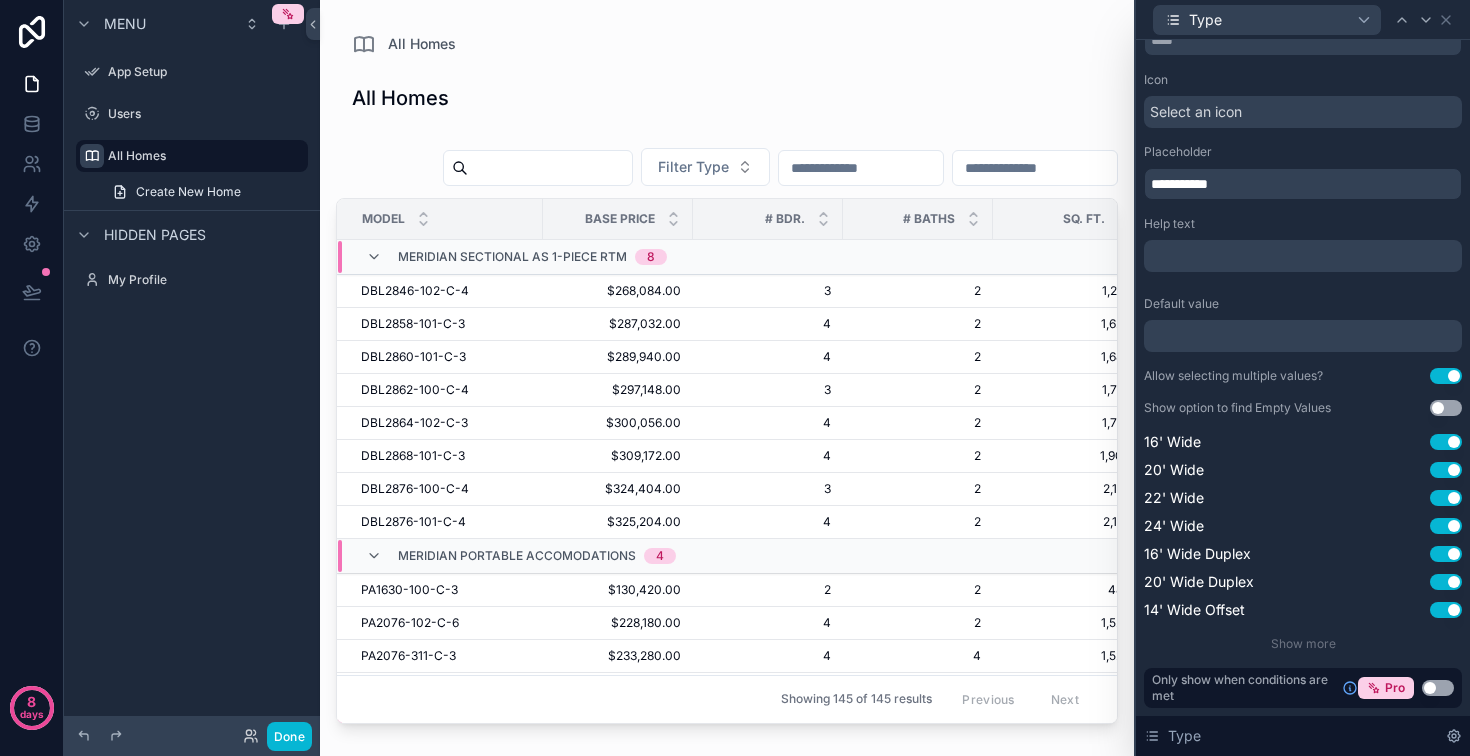 scroll, scrollTop: 0, scrollLeft: 0, axis: both 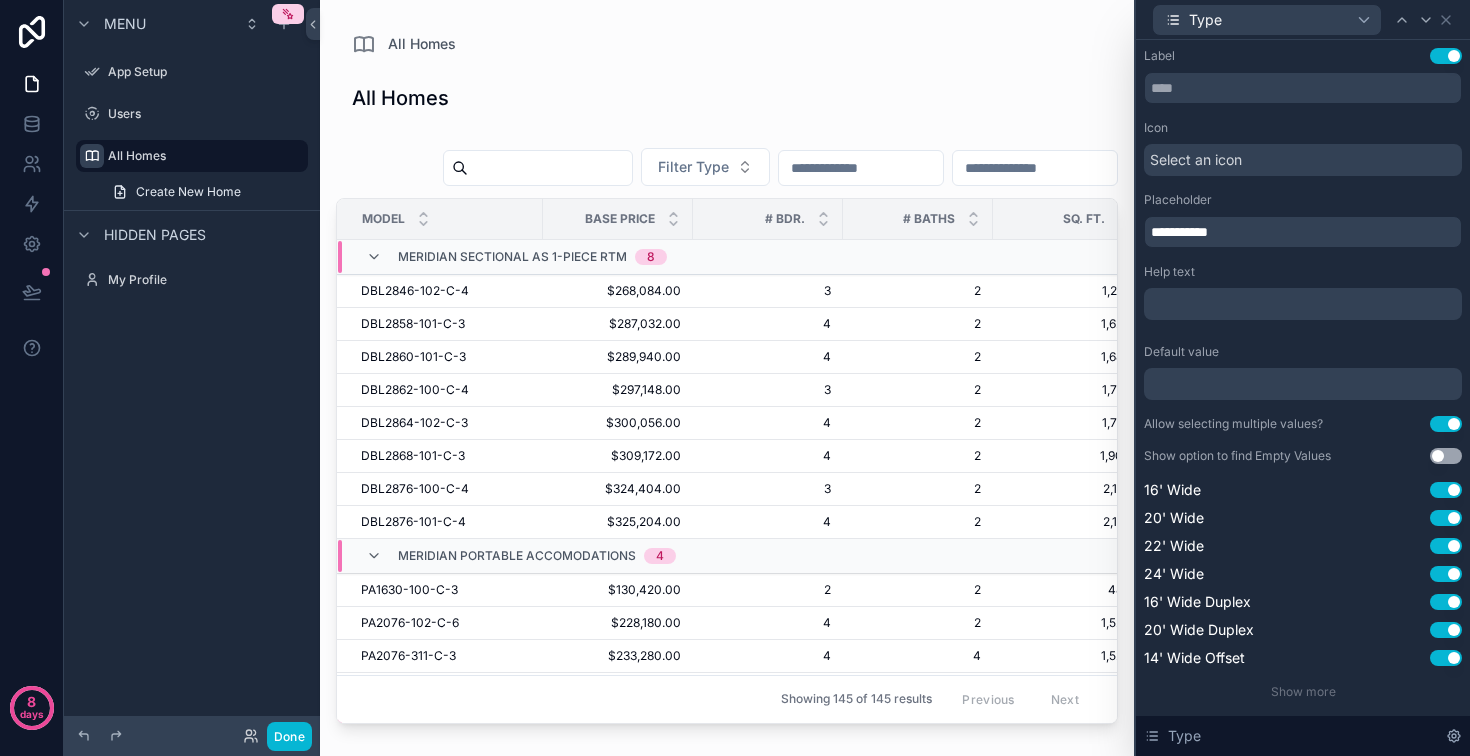 click on "Select an icon" at bounding box center (1303, 160) 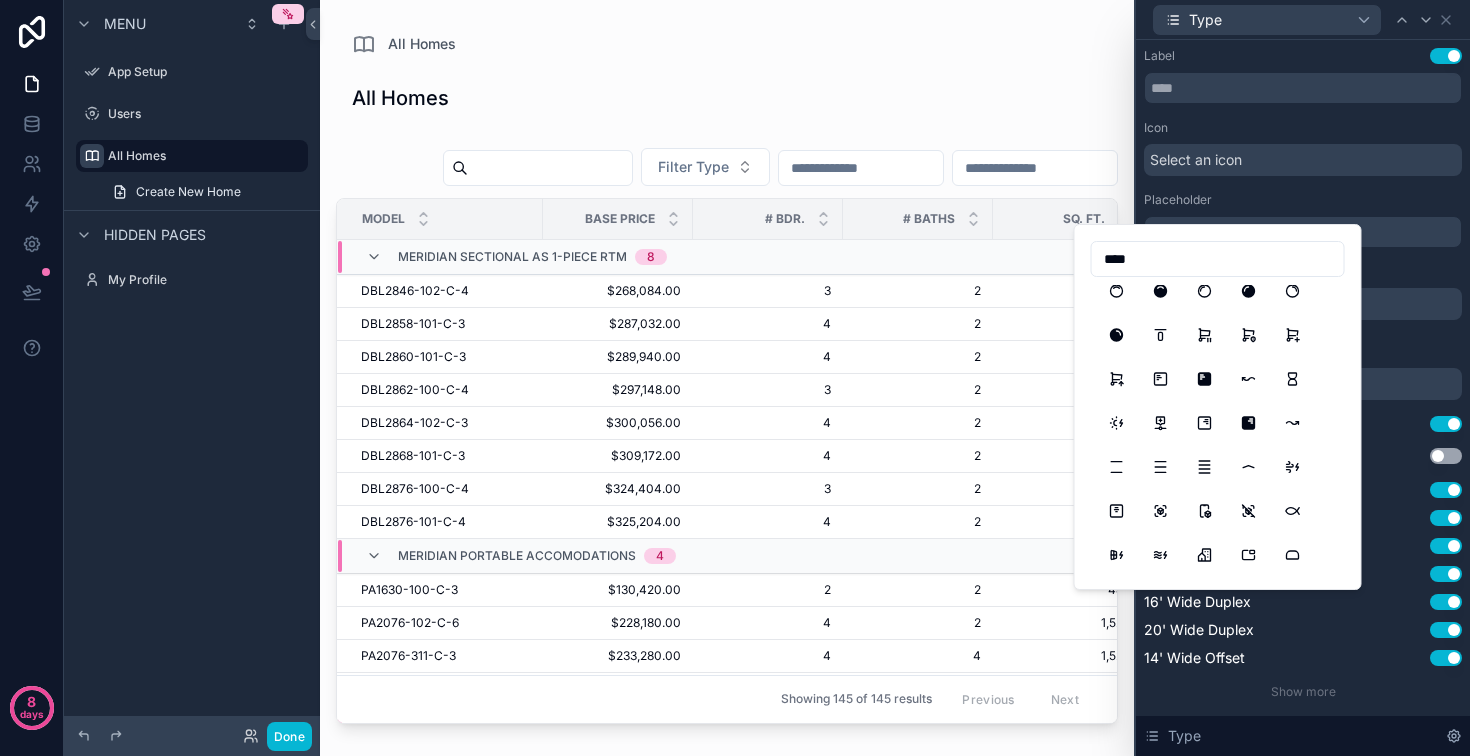 scroll, scrollTop: 2050, scrollLeft: 0, axis: vertical 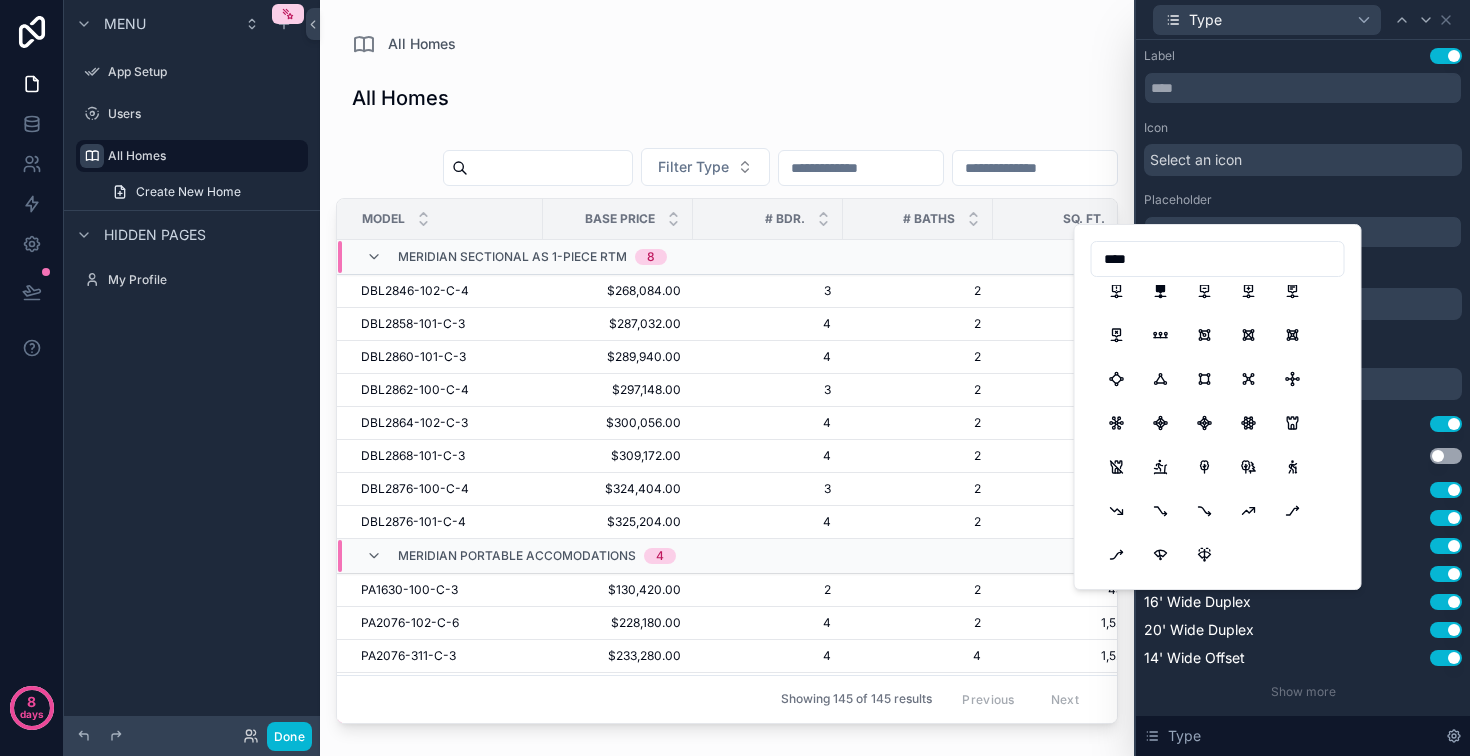 click on "****" at bounding box center [1218, 259] 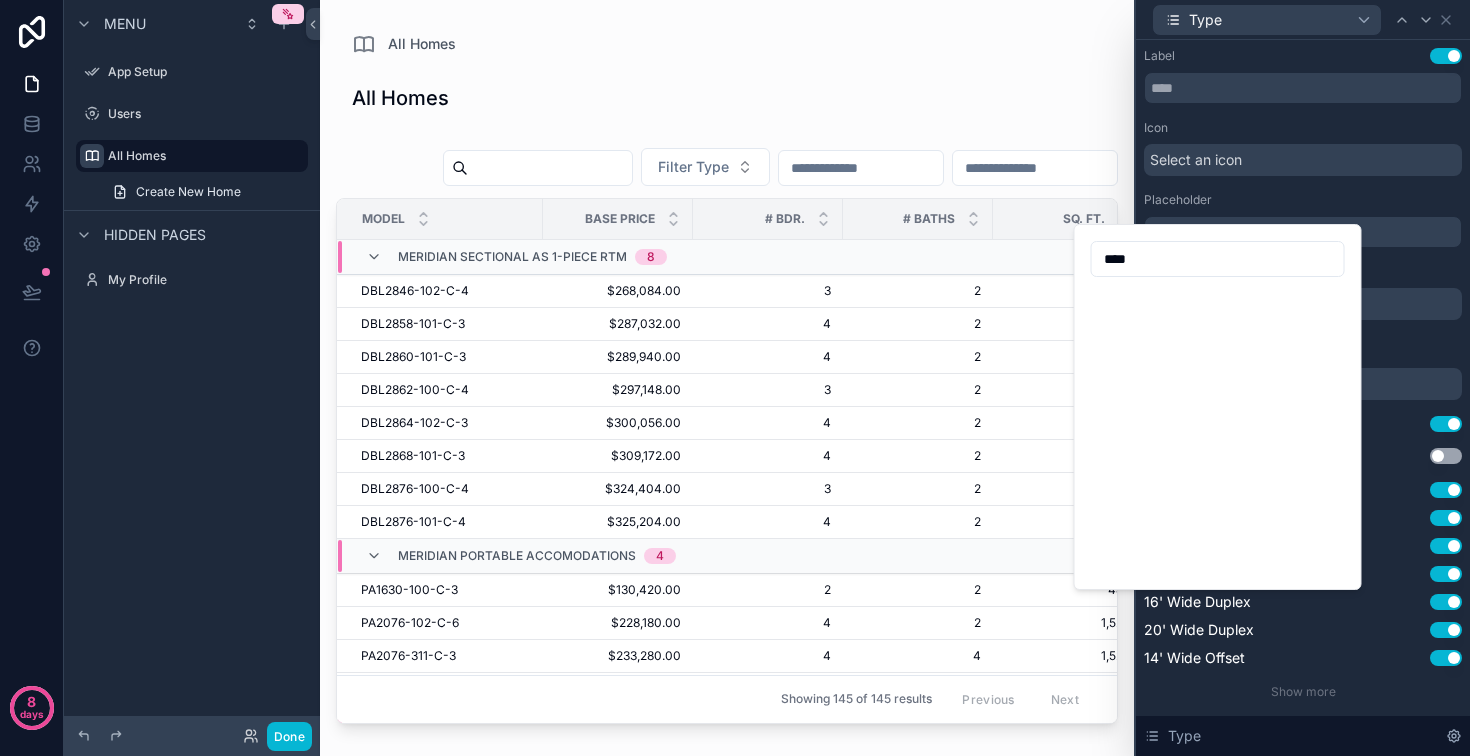 scroll, scrollTop: 0, scrollLeft: 0, axis: both 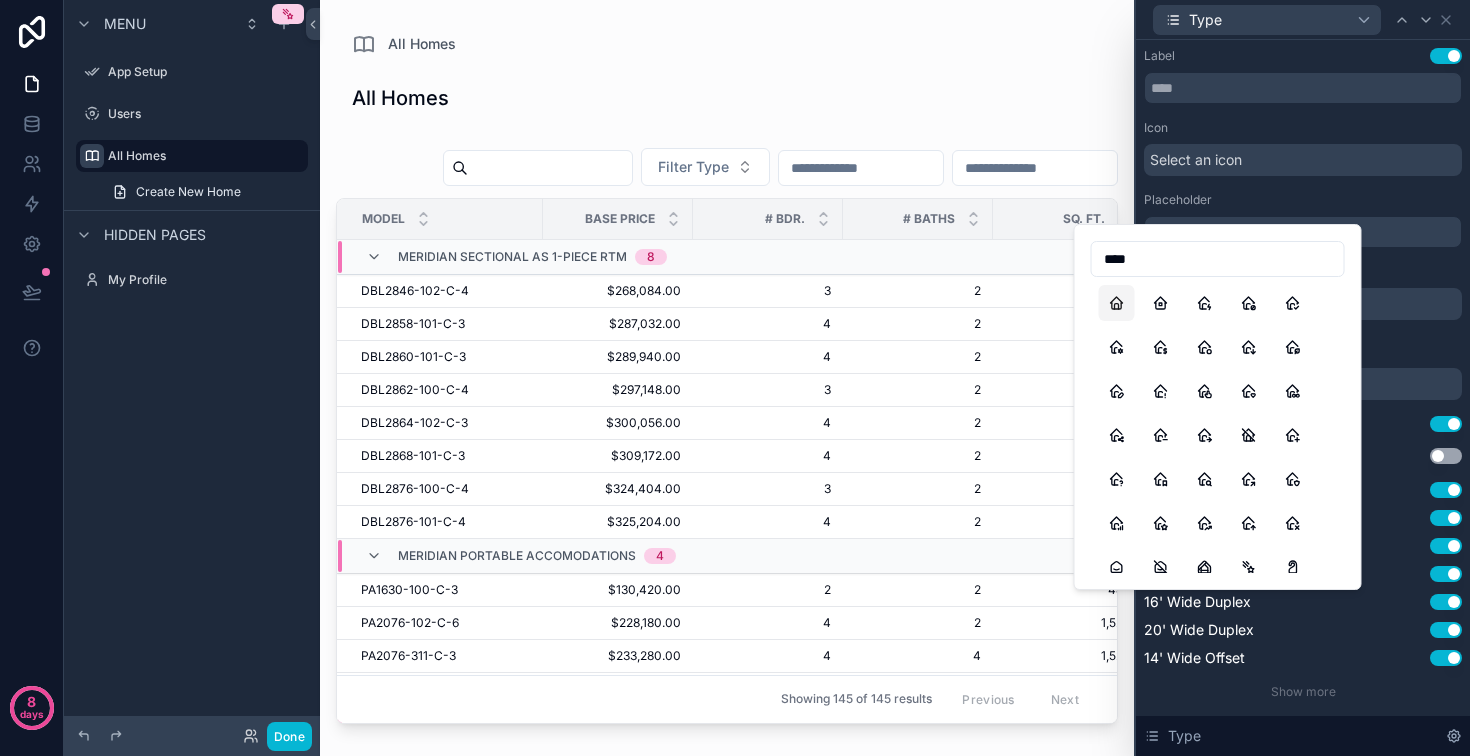 type on "****" 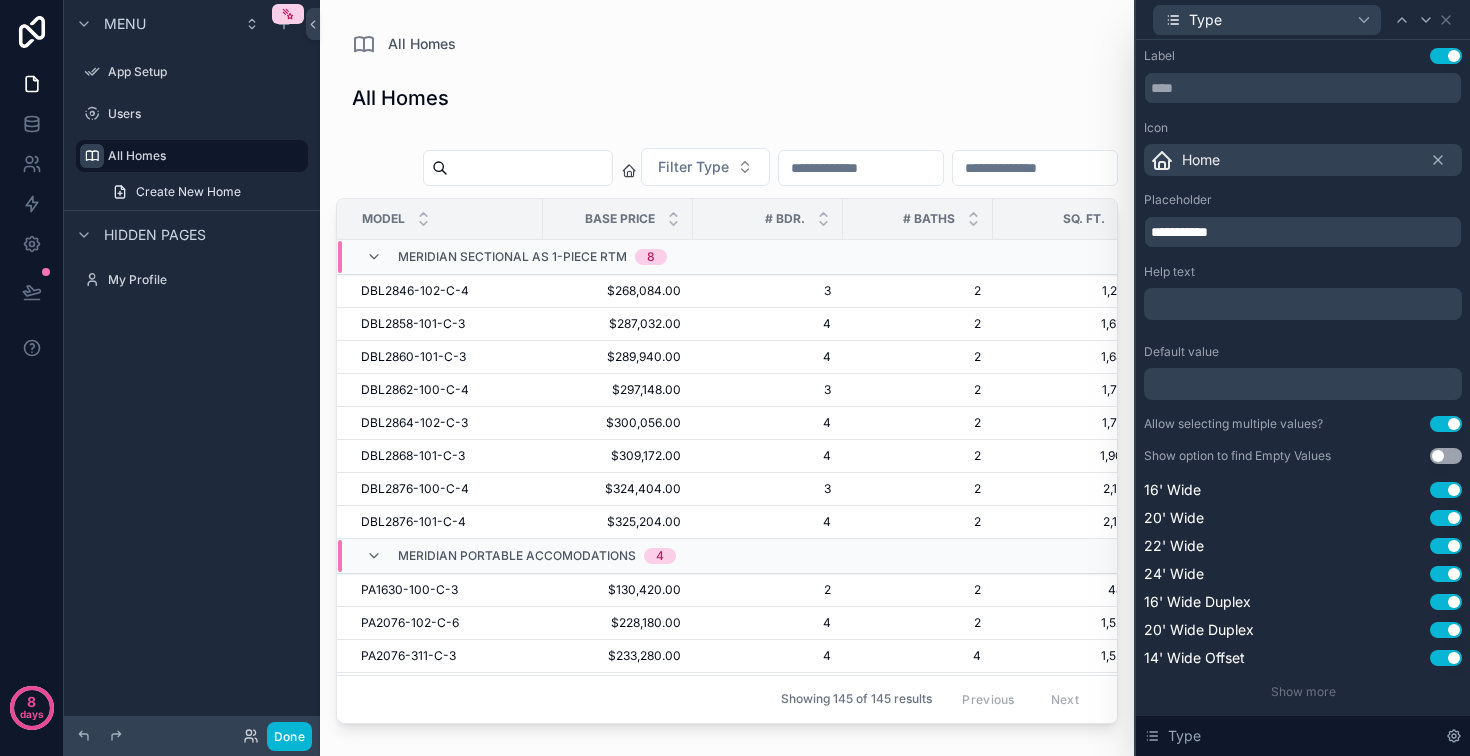 click on "All Homes Filter Type Model Base Price # Bdr. # Baths Sq. Ft. $/Sq. Ft. Meridian Sectional as 1-Piece RTM 8 DBL2846-102-C-4 DBL2846-102-C-4 $268,084.00 $268,084.00 3 3 2 2 1,288 1,288 $208 $208 DBL2858-101-C-3 DBL2858-101-C-3 $287,032.00 $287,032.00 4 4 2 2 1,624 1,624 $177 $177 DBL2860-101-C-3 DBL2860-101-C-3 $289,940.00 $289,940.00 4 4 2 2 1,680 1,680 $173 $173 DBL2862-100-C-4 DBL2862-100-C-4 $297,148.00 $297,148.00 3 3 2 2 1,736 1,736 $171 $171 DBL2864-102-C-3 DBL2864-102-C-3 $300,056.00 $300,056.00 4 4 2 2 1,792 1,792 $167 $167 DBL2868-101-C-3 DBL2868-101-C-3 $309,172.00 $309,172.00 4 4 2 2 1,904 1,904 $162 $162 DBL2876-100-C-4 DBL2876-100-C-4 $324,404.00 $324,404.00 3 3 2 2 2,128 2,128 $152 $152 DBL2876-101-C-4 DBL2876-101-C-4 $325,204.00 $325,204.00 4 4 2 2 2,128 2,128 $153 $153 Meridian Portable Accomodations 4 PA1630-100-C-3 PA1630-100-C-3 $130,420.00 $130,420.00 2 2 2 2 480 480 $272 $272 PA2076-102-C-6 PA2076-102-C-6 $228,180.00 $228,180.00 4 4 2 2 1,520 1,520 $150 $150 PA2076-311-C-3 PA2076-311-C-3" at bounding box center [727, 400] 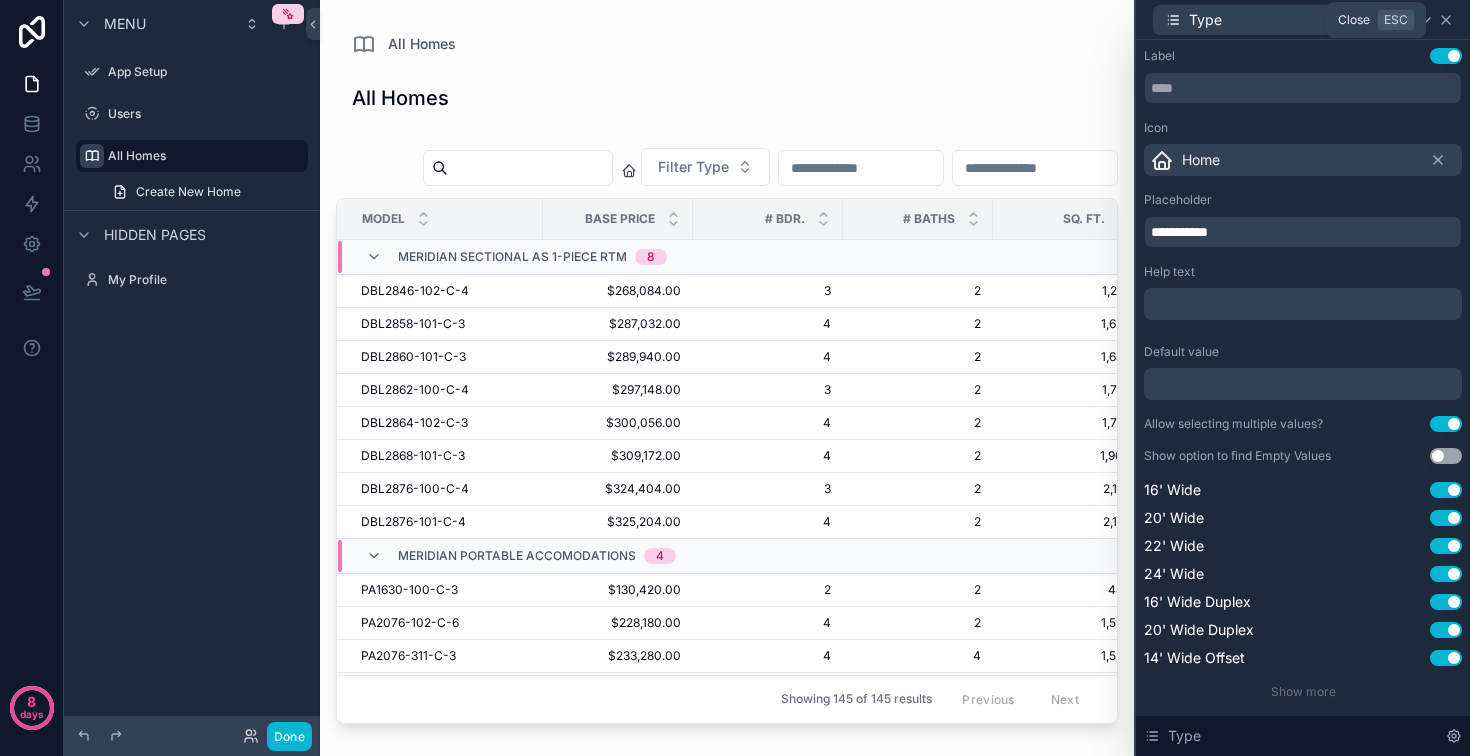 click 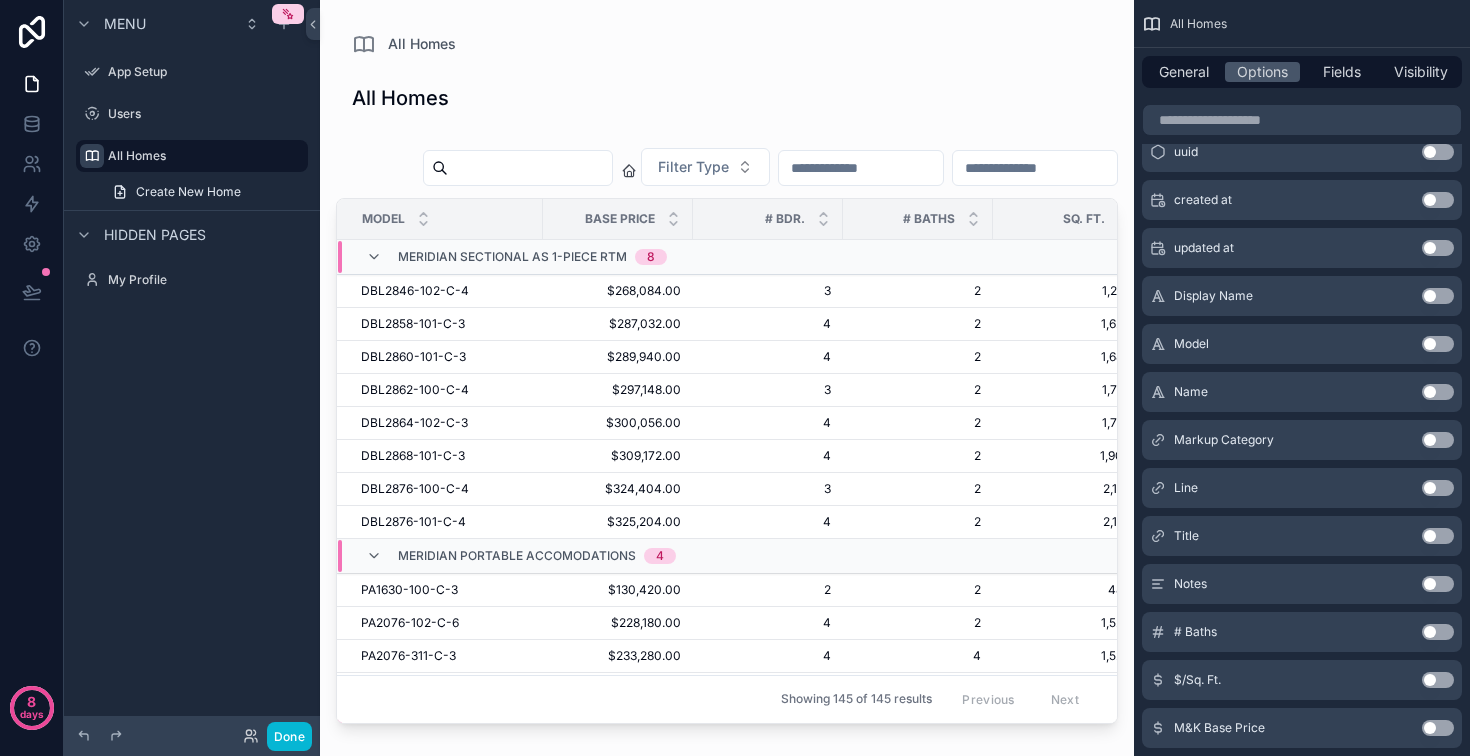 click 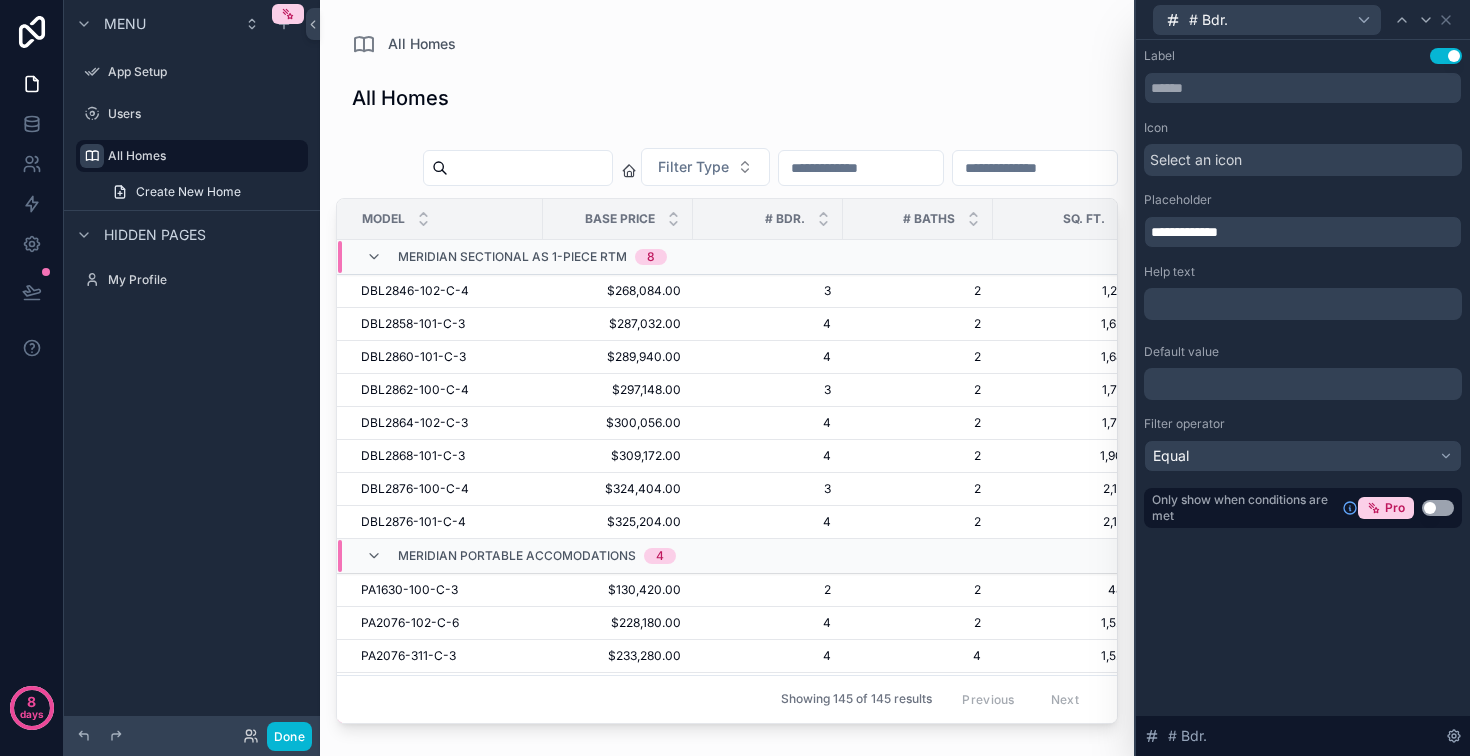 click on "Select an icon" at bounding box center (1303, 160) 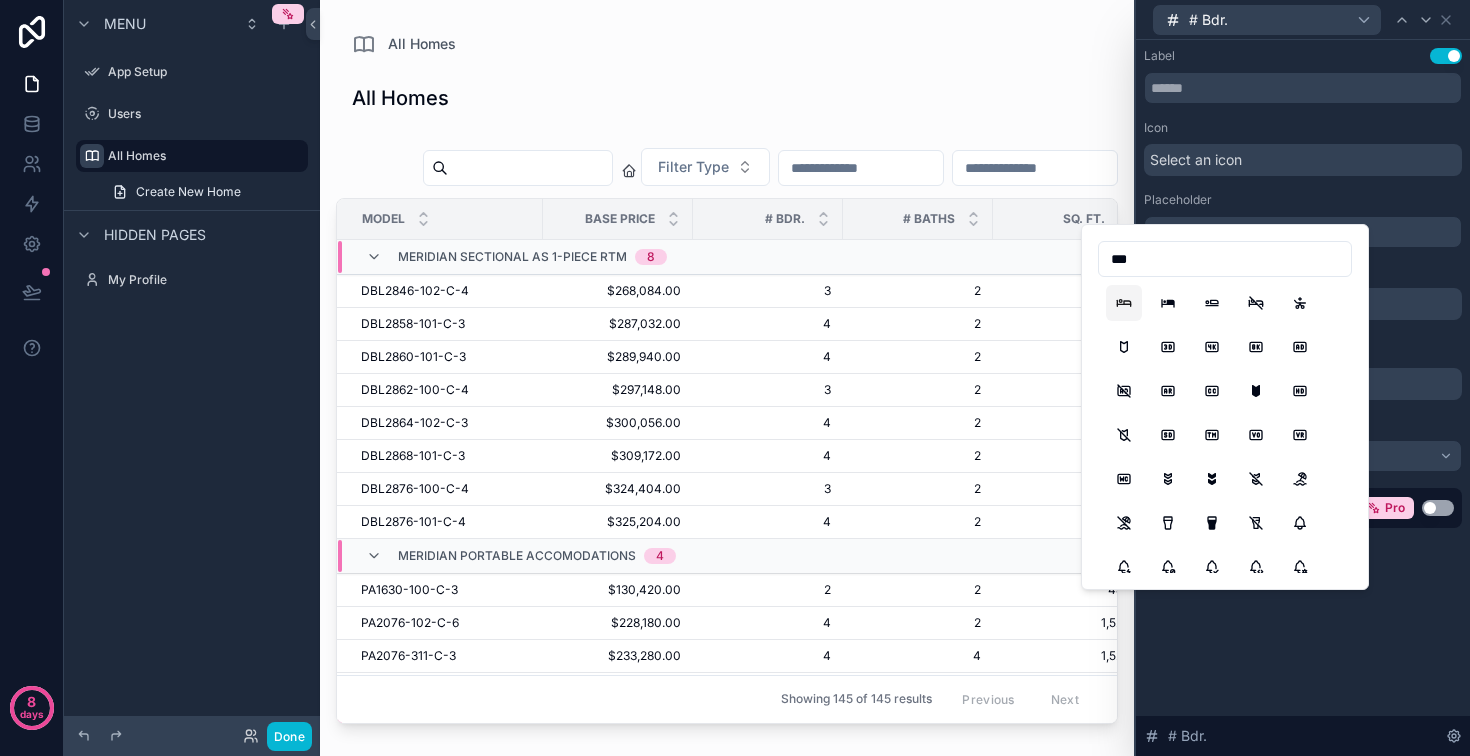 type on "***" 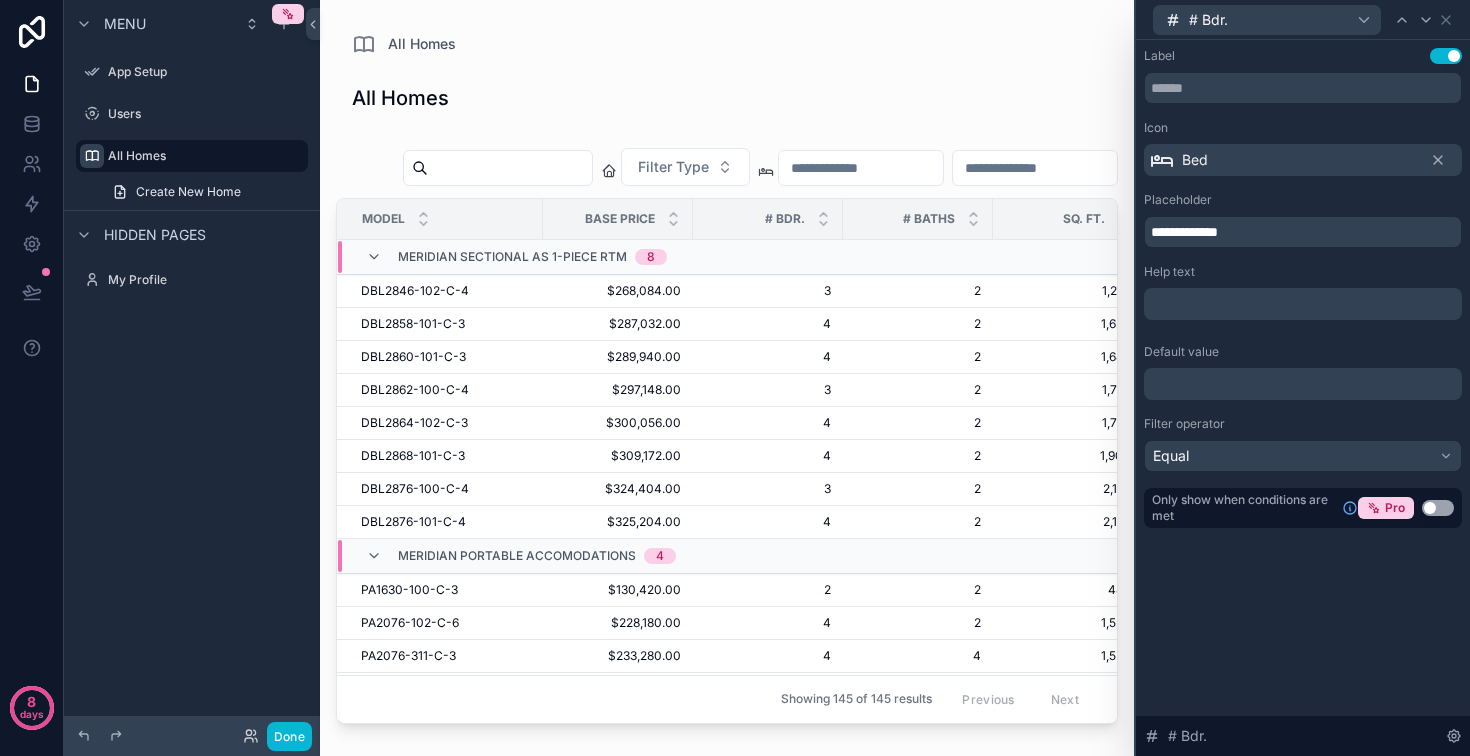click on "﻿" at bounding box center [1305, 384] 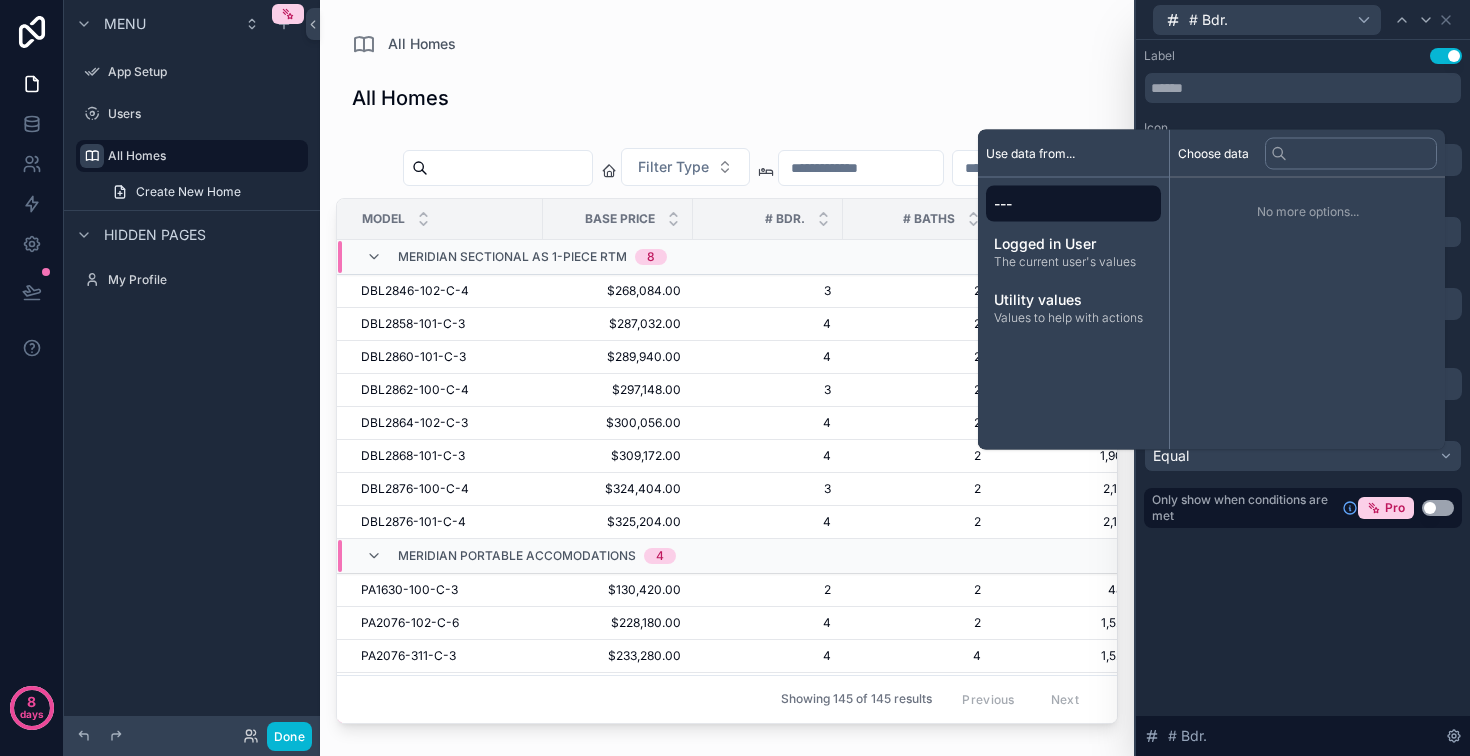 click on "Equal" at bounding box center [1303, 456] 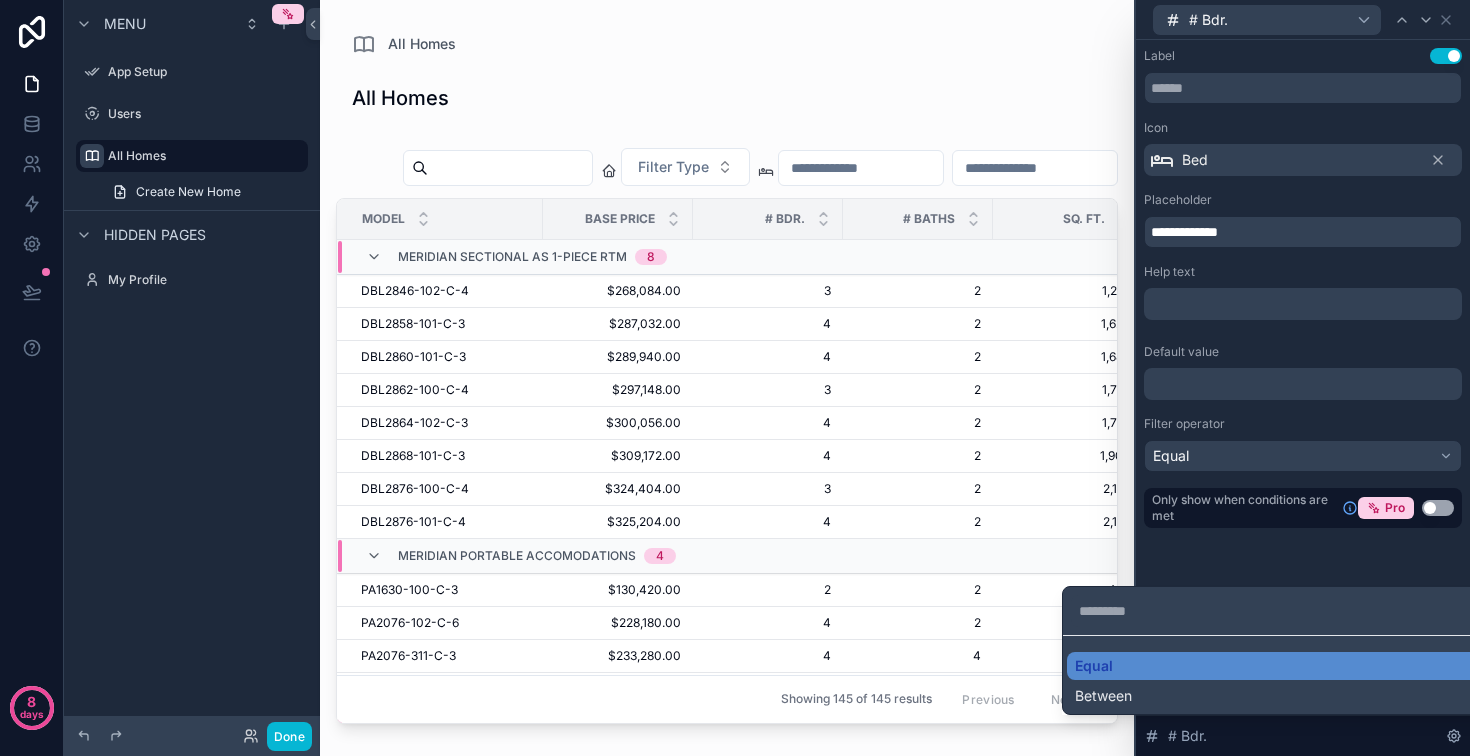 click at bounding box center [1303, 378] 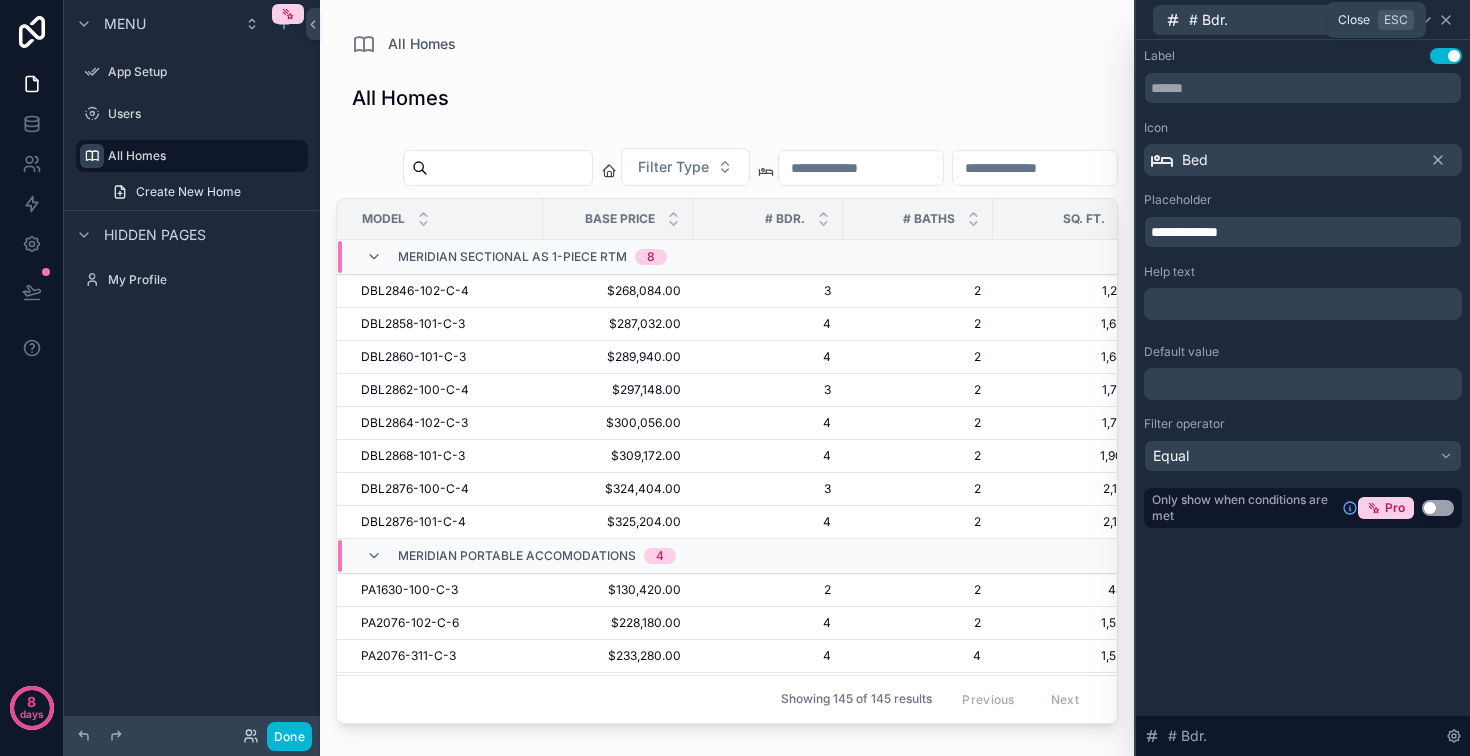 click 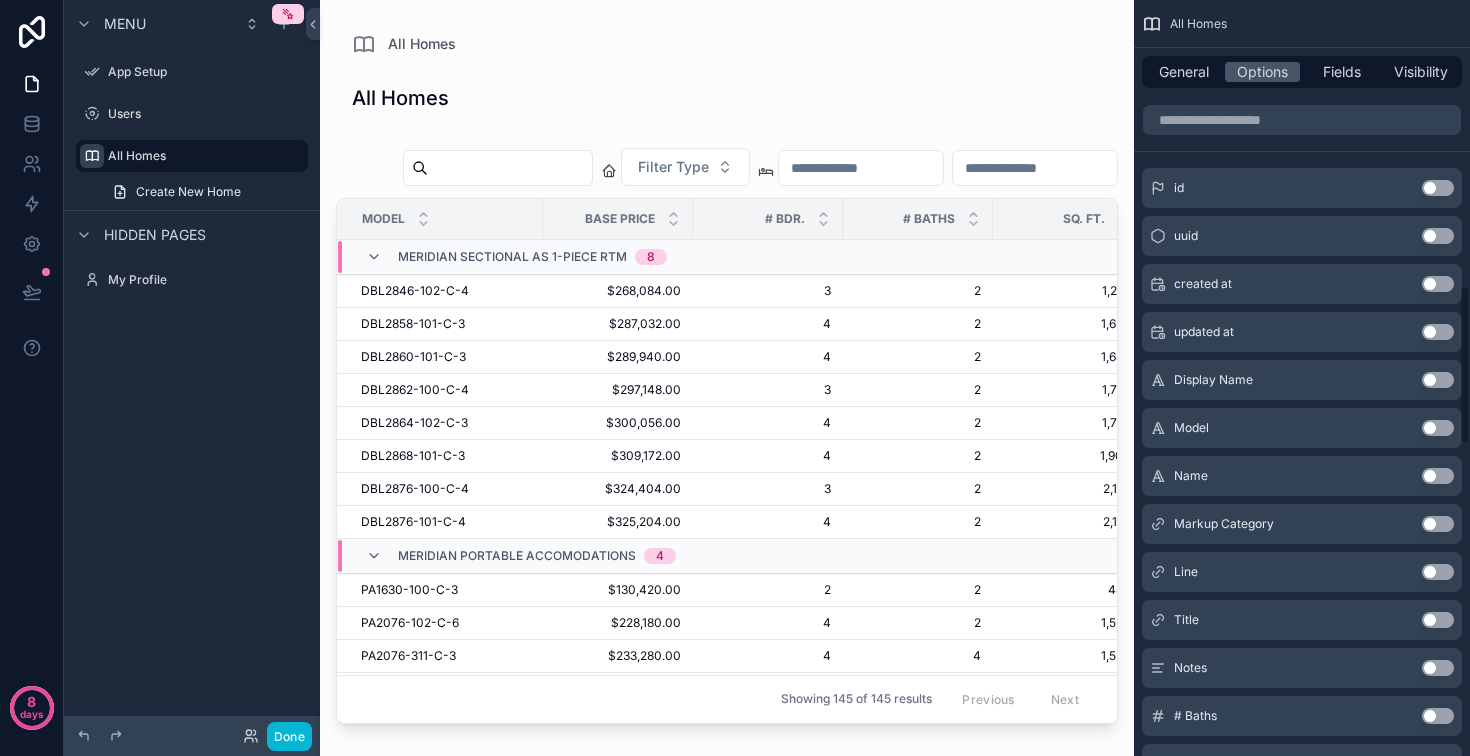 scroll, scrollTop: 1440, scrollLeft: 0, axis: vertical 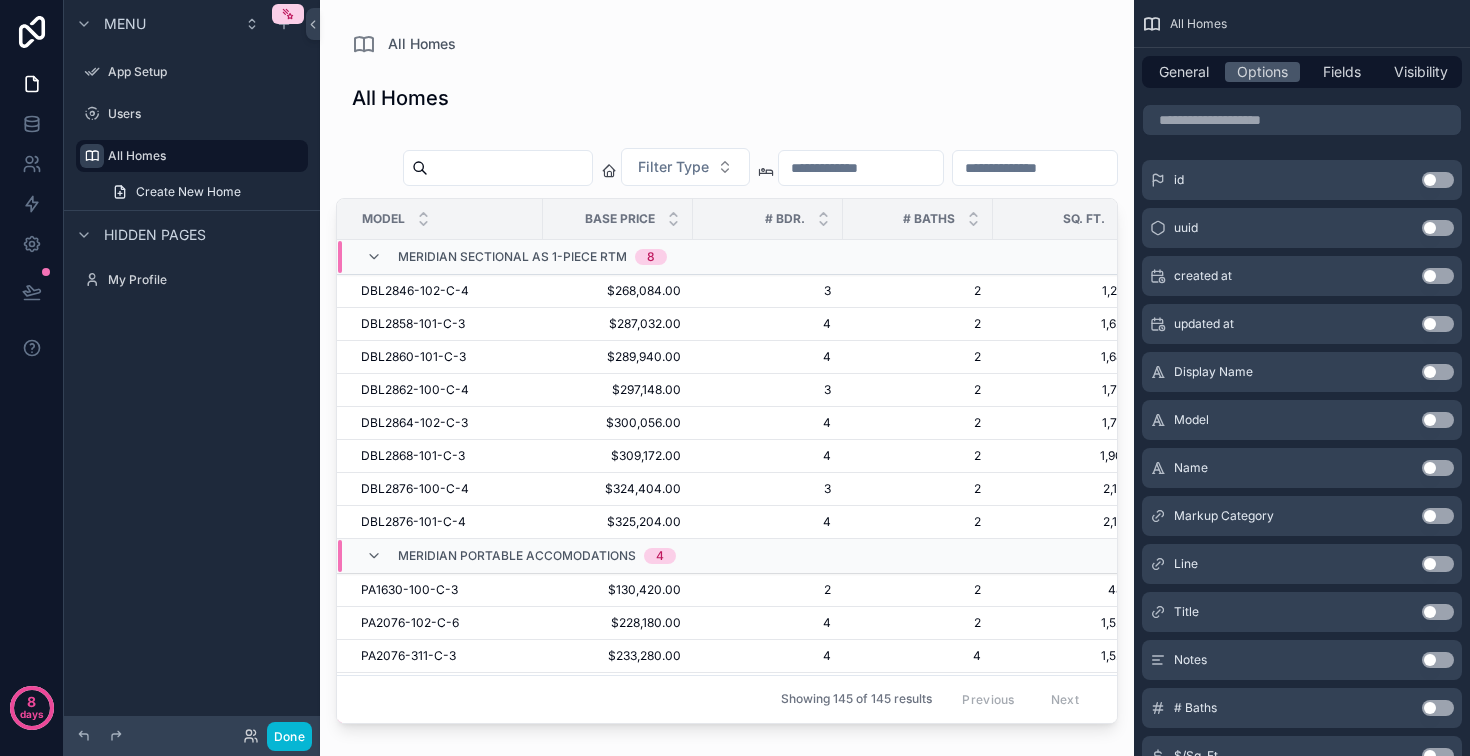 click at bounding box center (1035, 168) 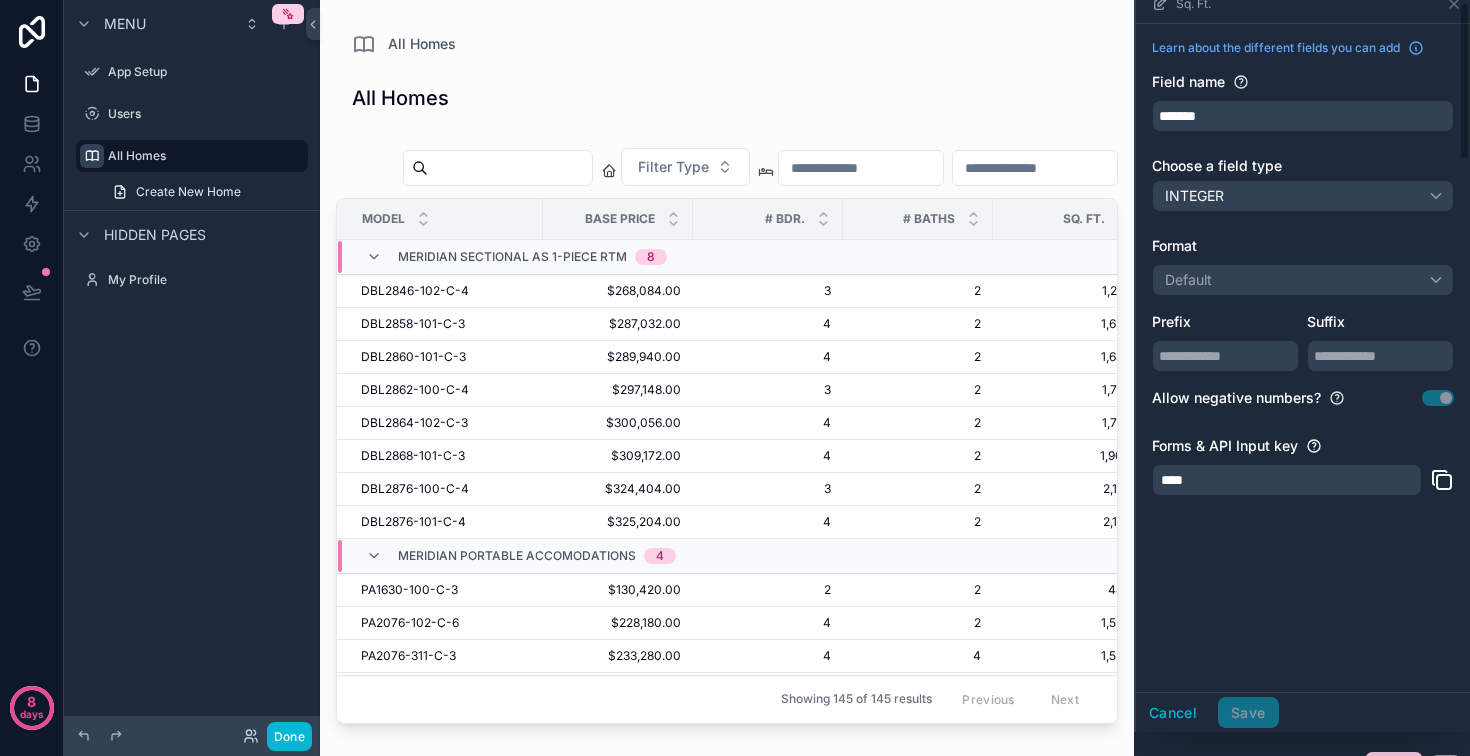 scroll, scrollTop: 26, scrollLeft: 0, axis: vertical 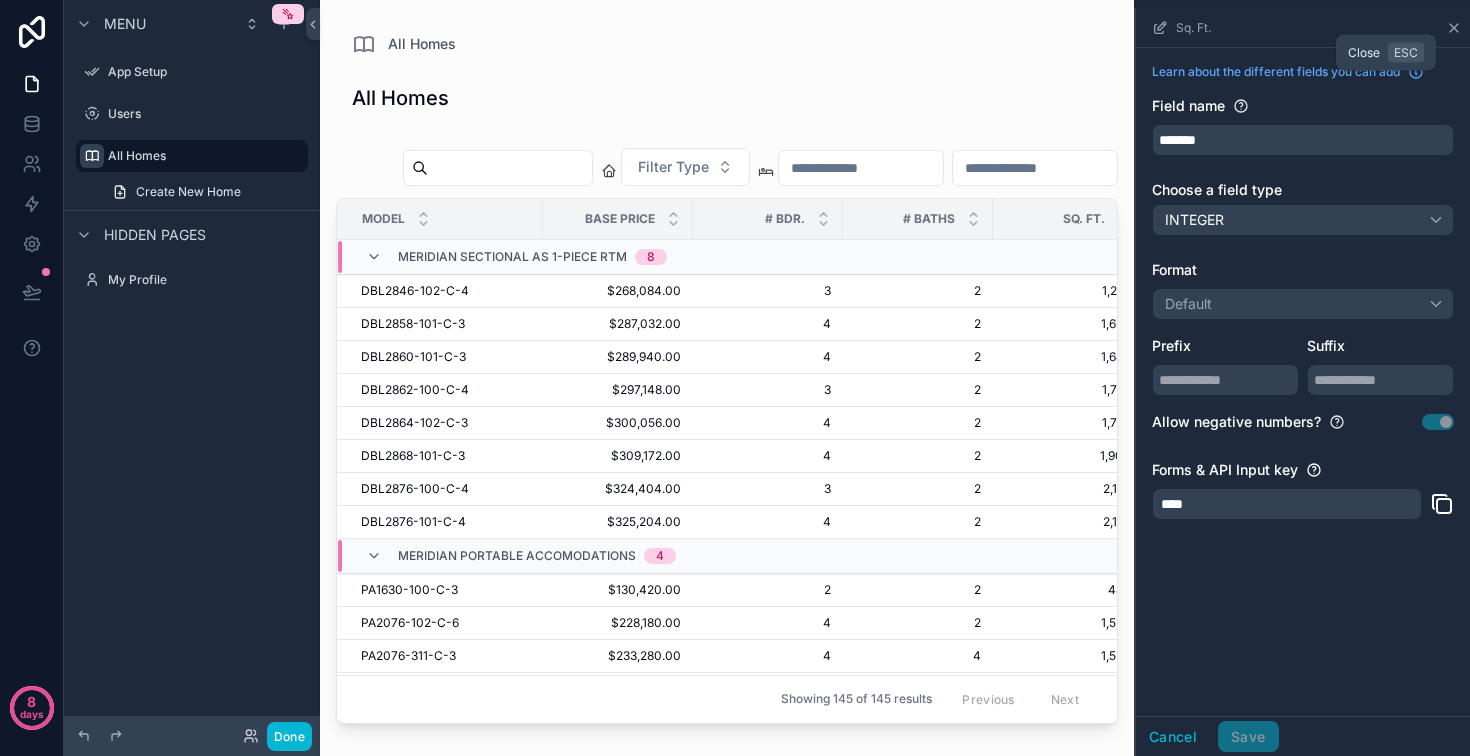 click 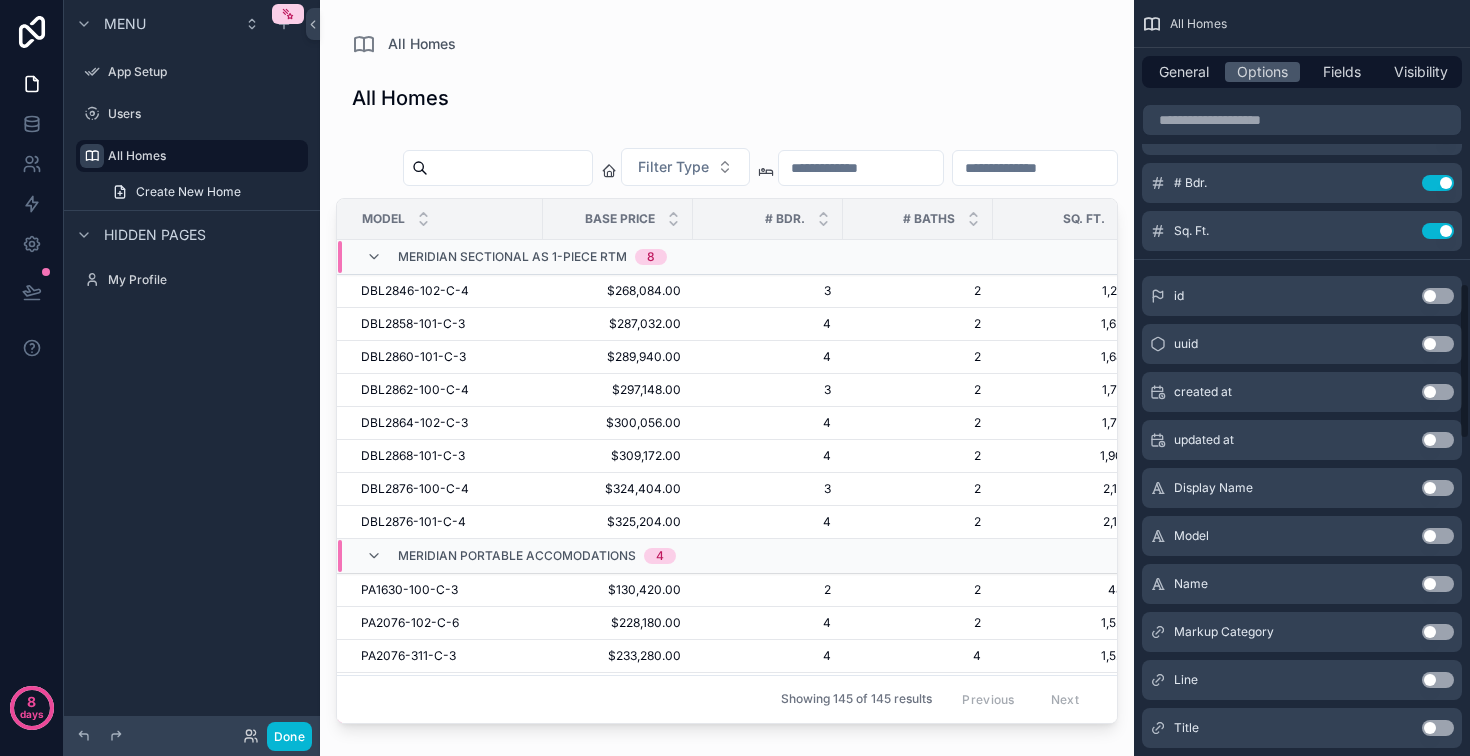 scroll, scrollTop: 1380, scrollLeft: 0, axis: vertical 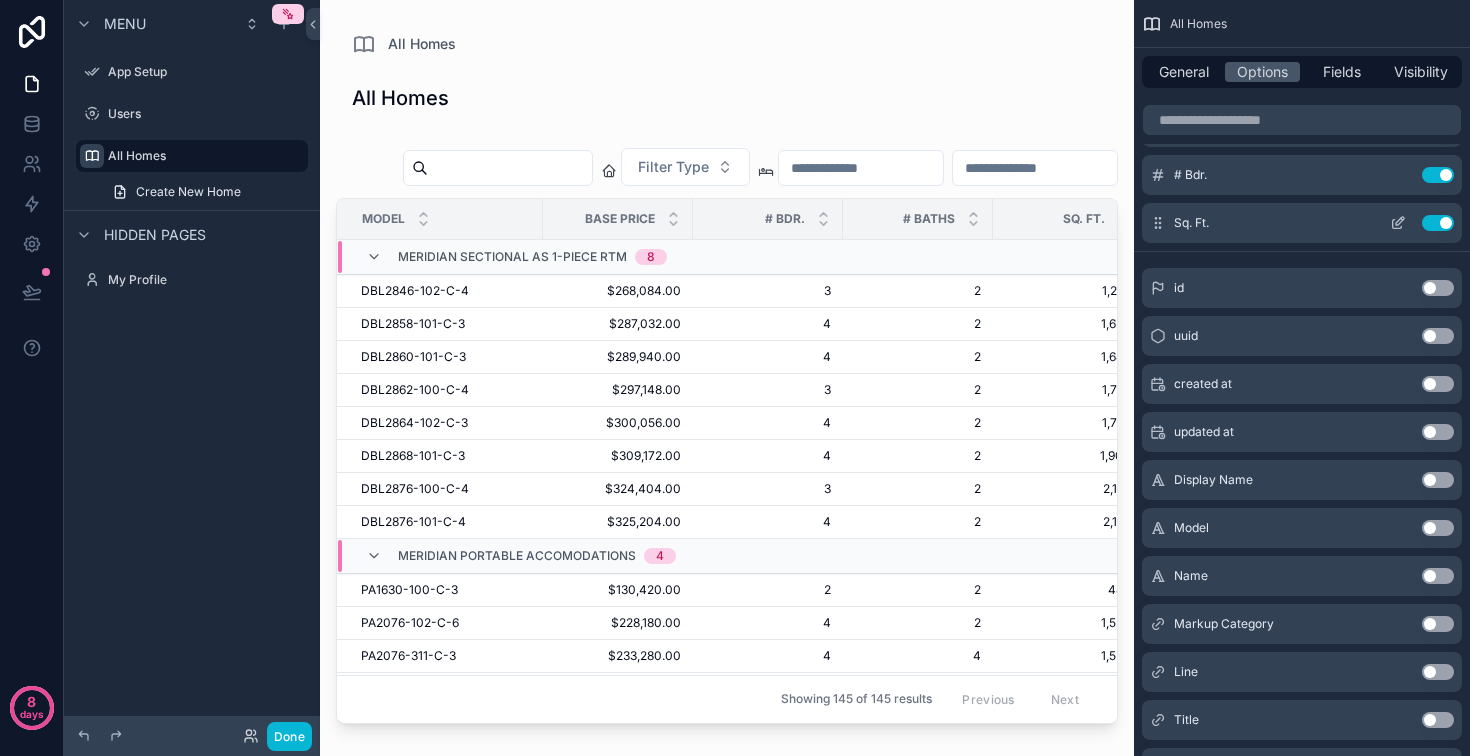 click 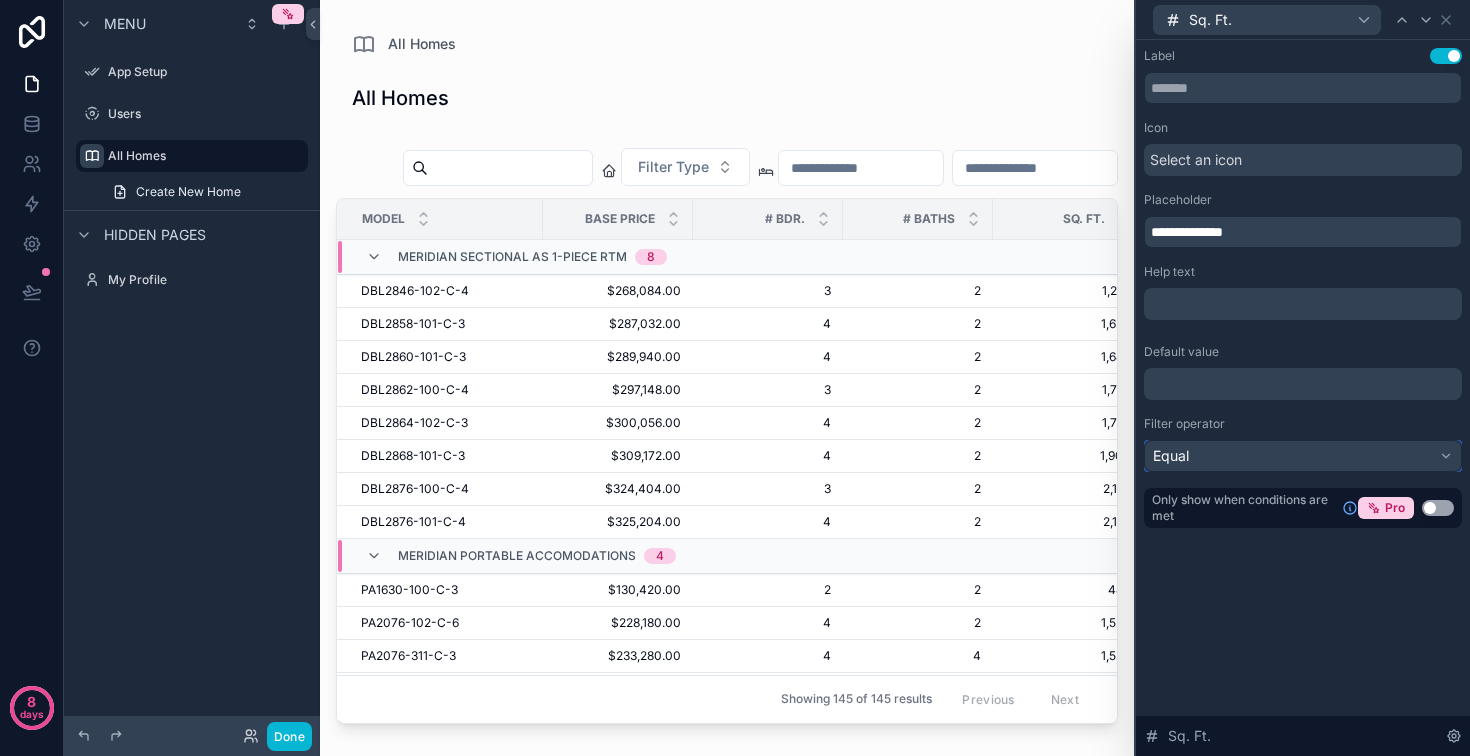 click on "Equal" at bounding box center (1303, 456) 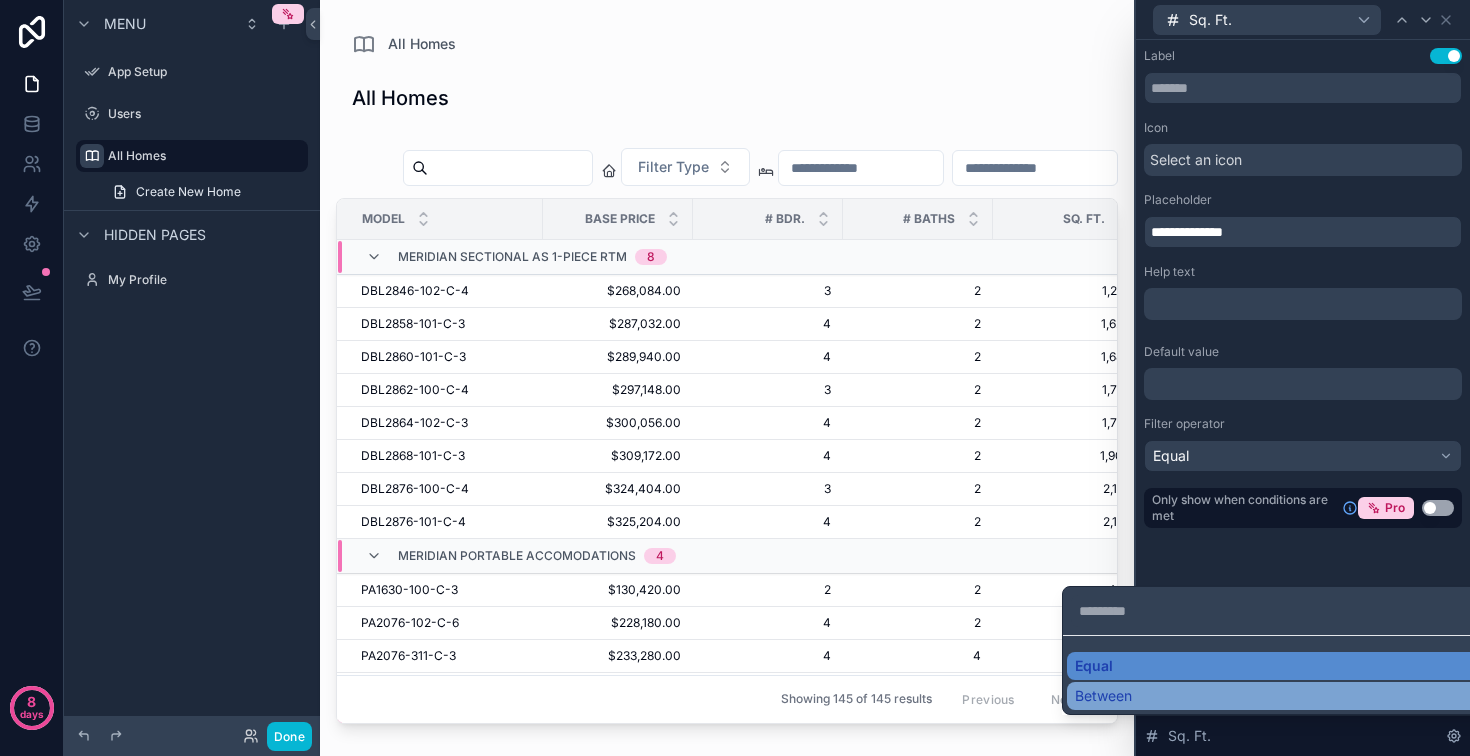 click on "Between" at bounding box center [1103, 696] 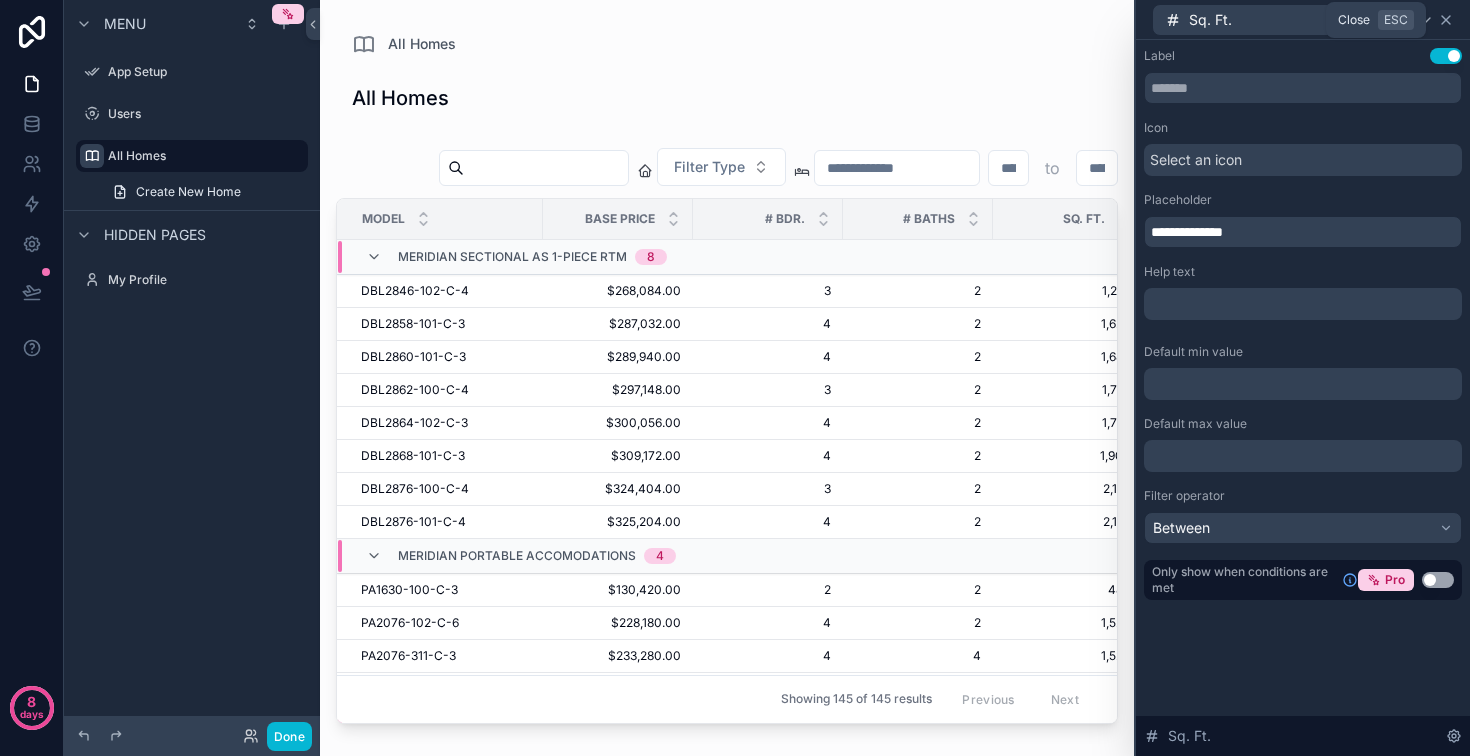 click 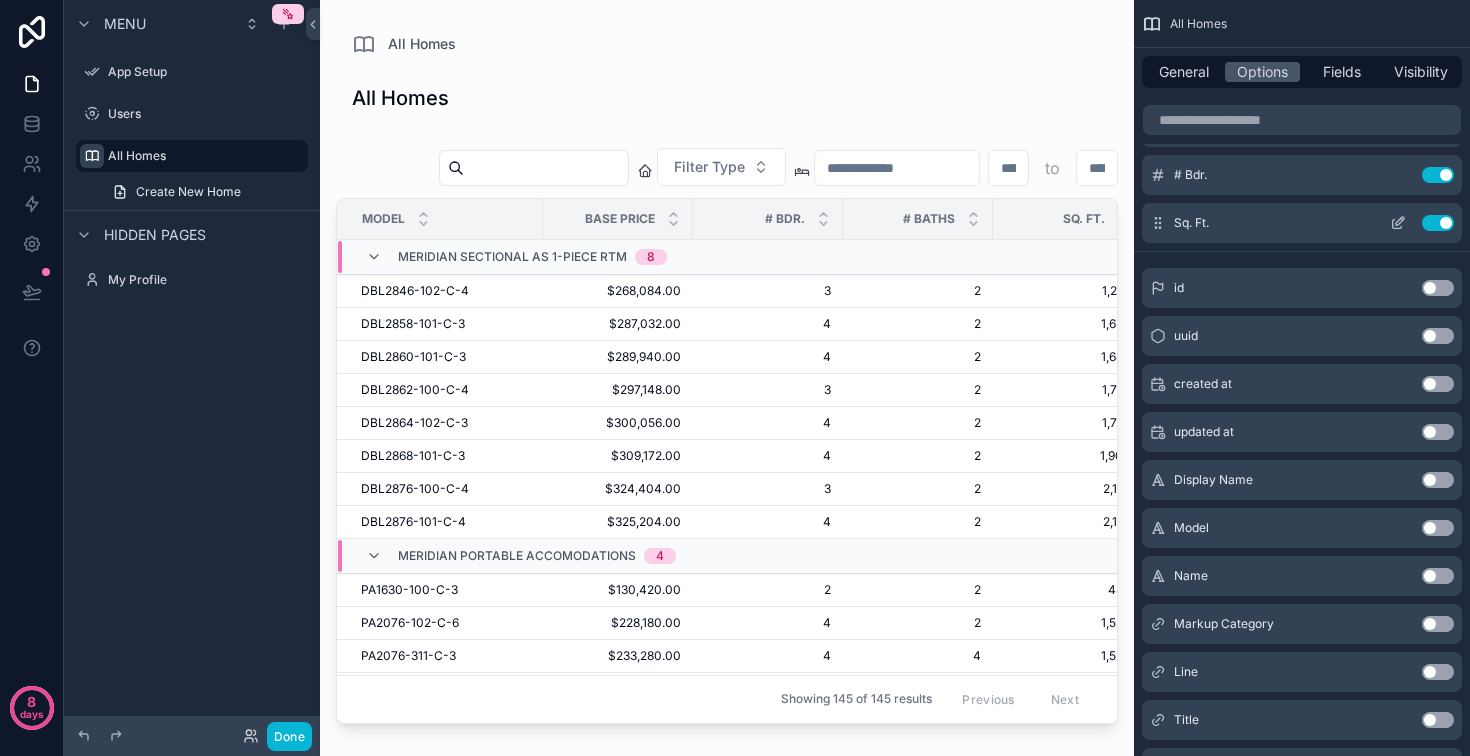 click on "Use setting" at bounding box center (1438, 223) 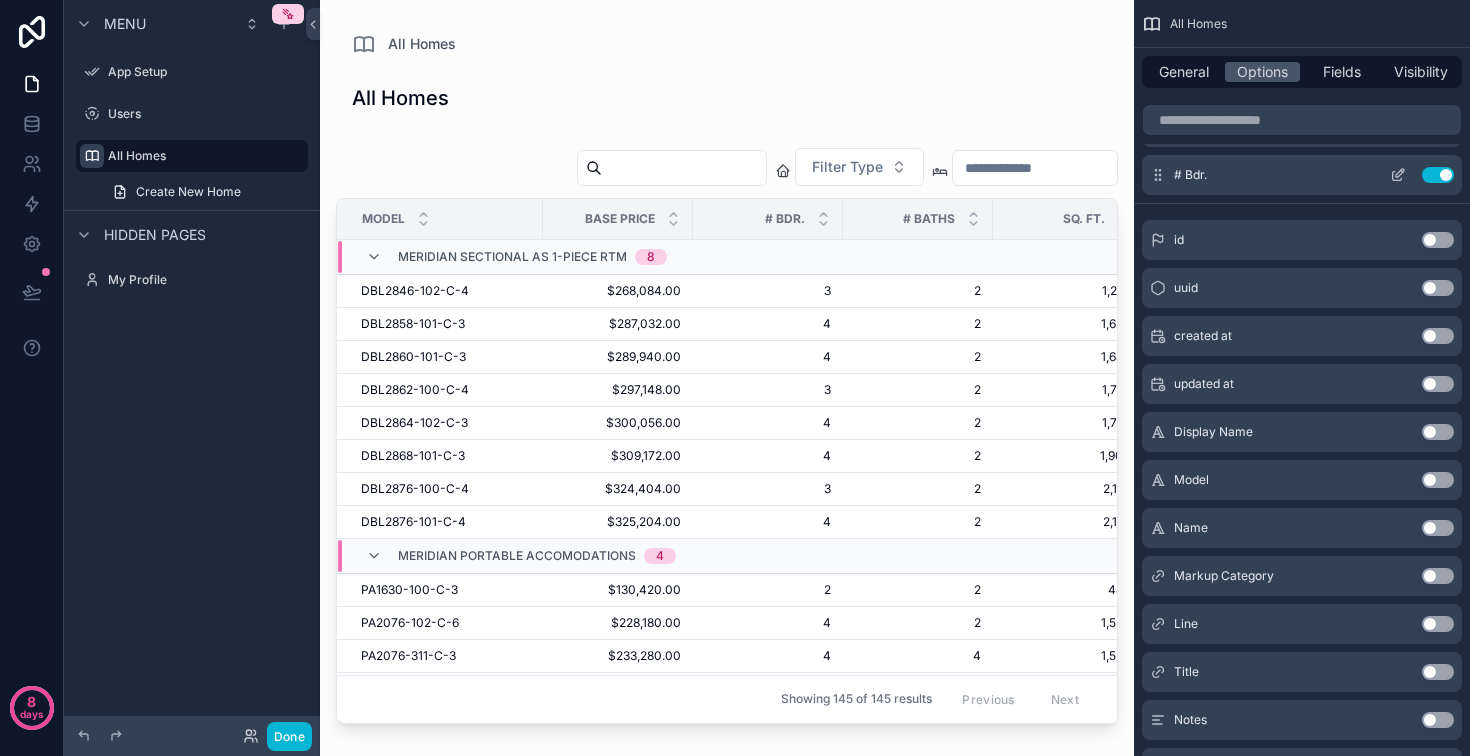 click on "Use setting" at bounding box center (1438, 175) 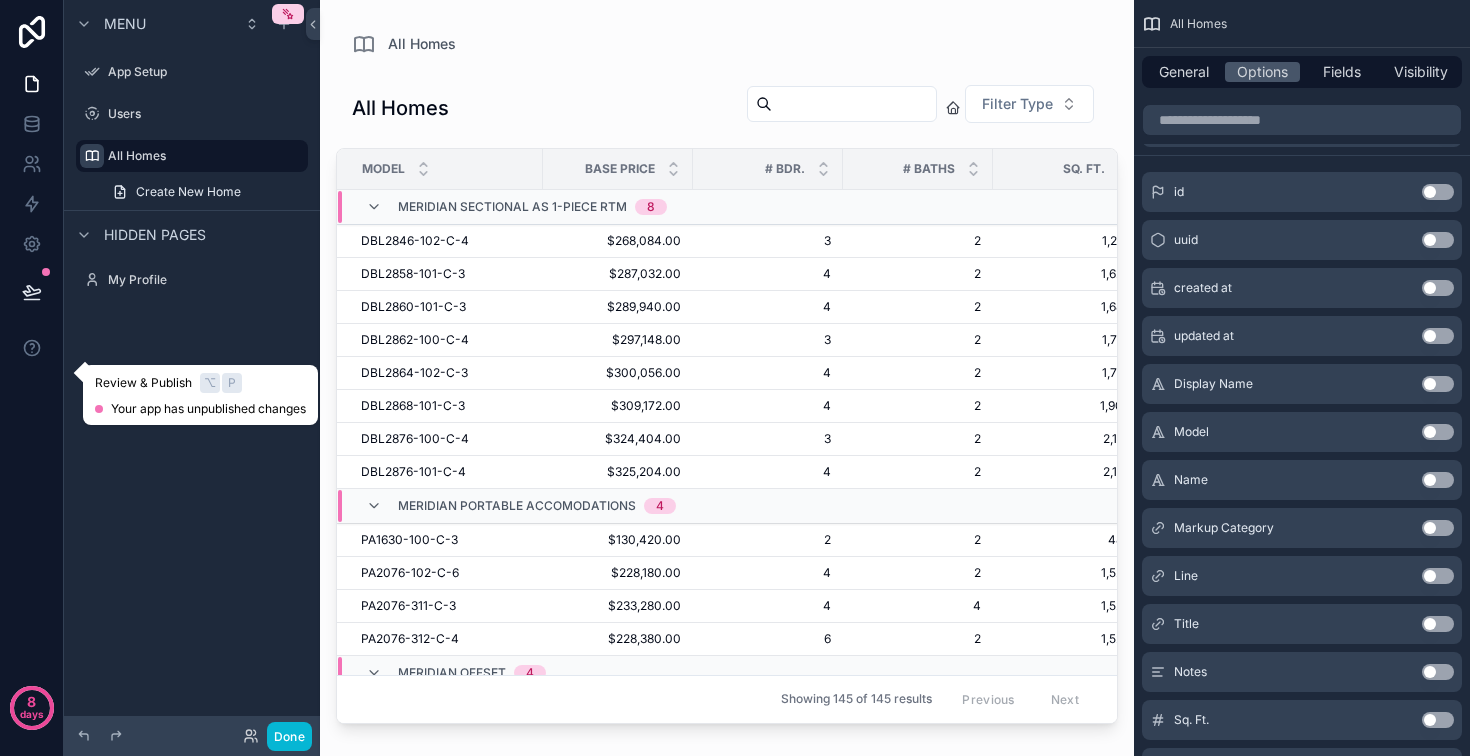 click 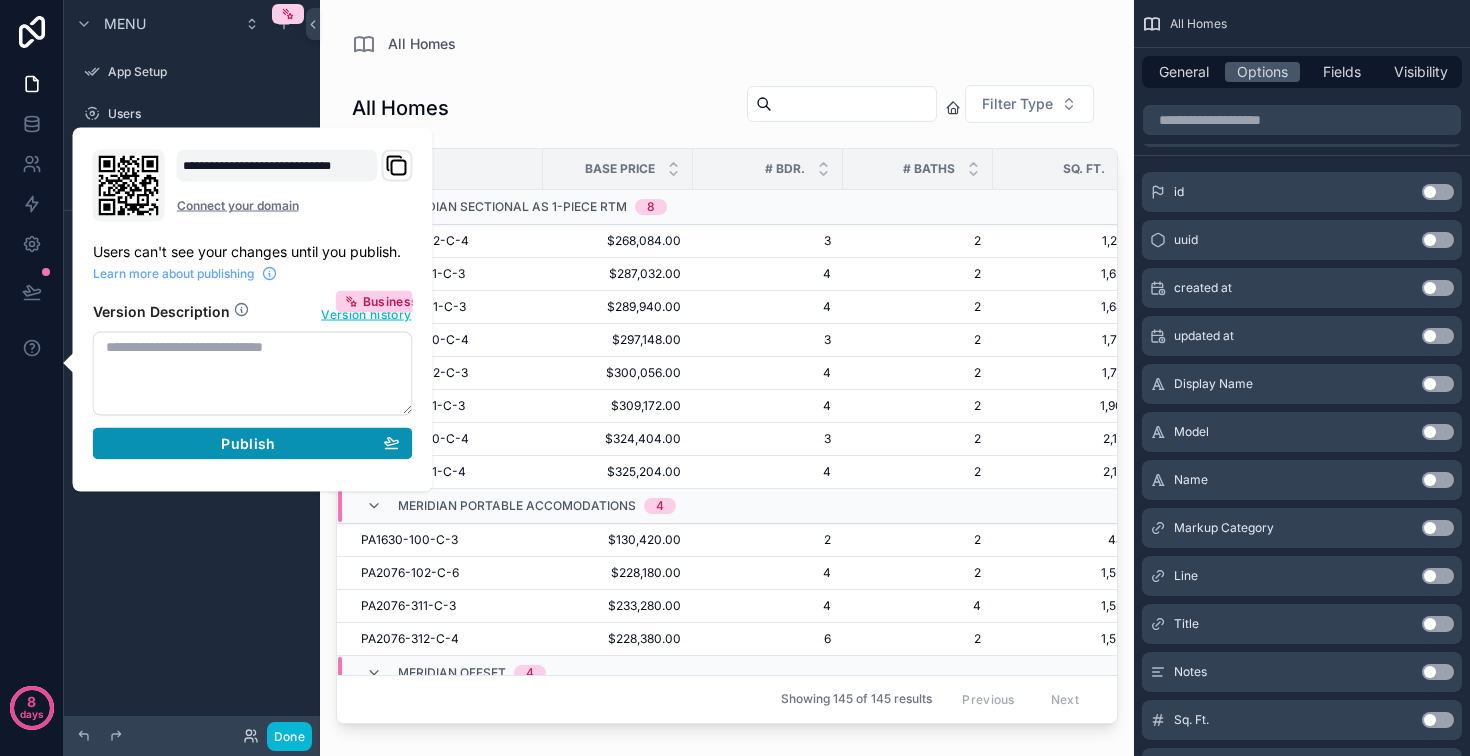click on "Publish" at bounding box center (248, 444) 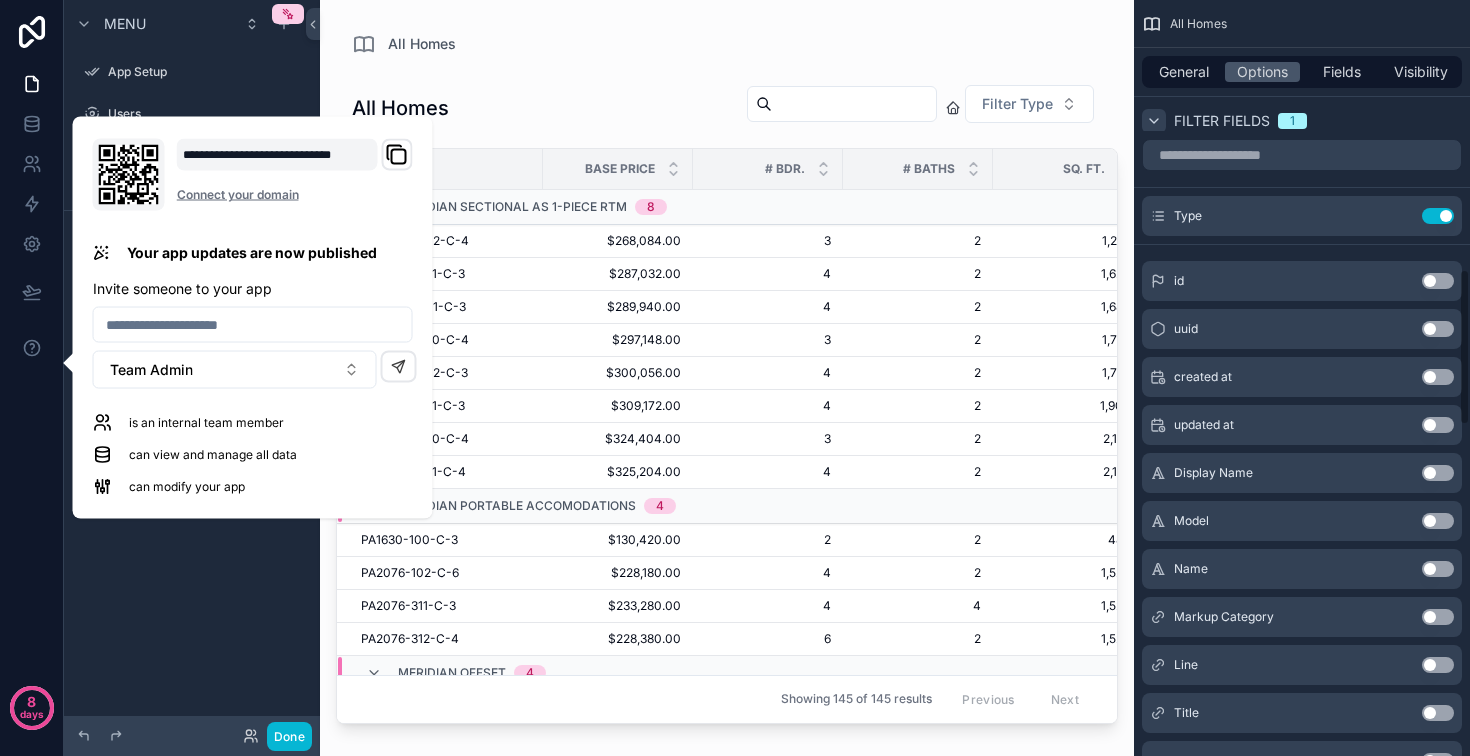 scroll, scrollTop: 1323, scrollLeft: 0, axis: vertical 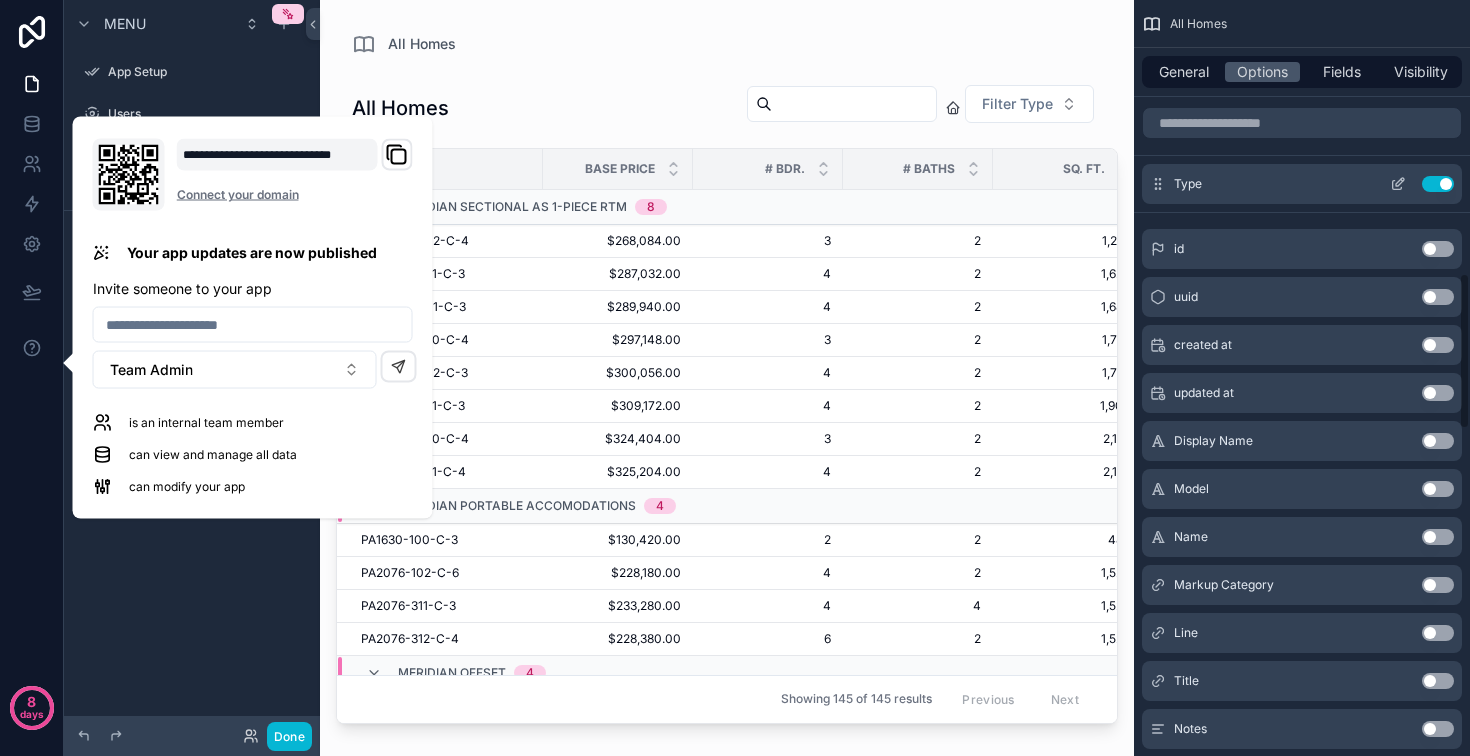 click 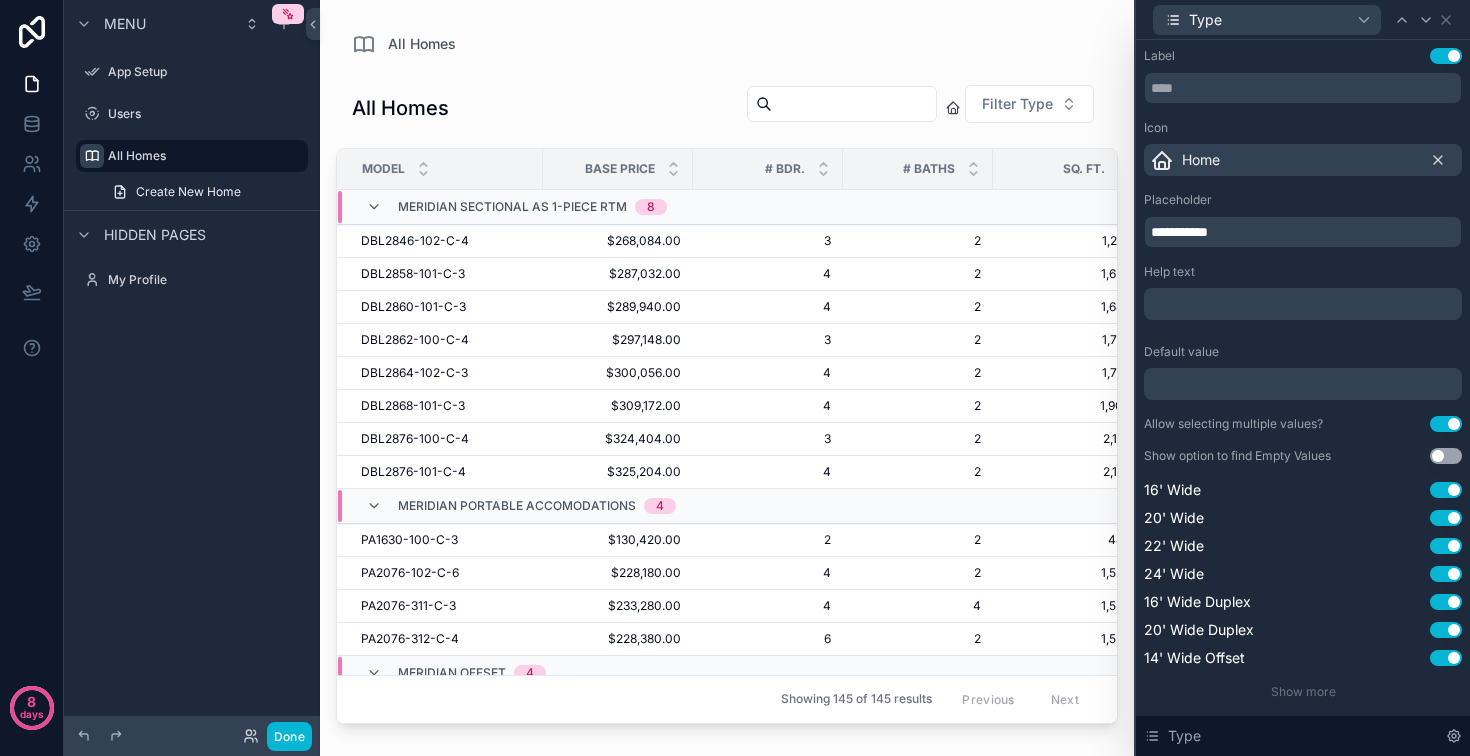 click 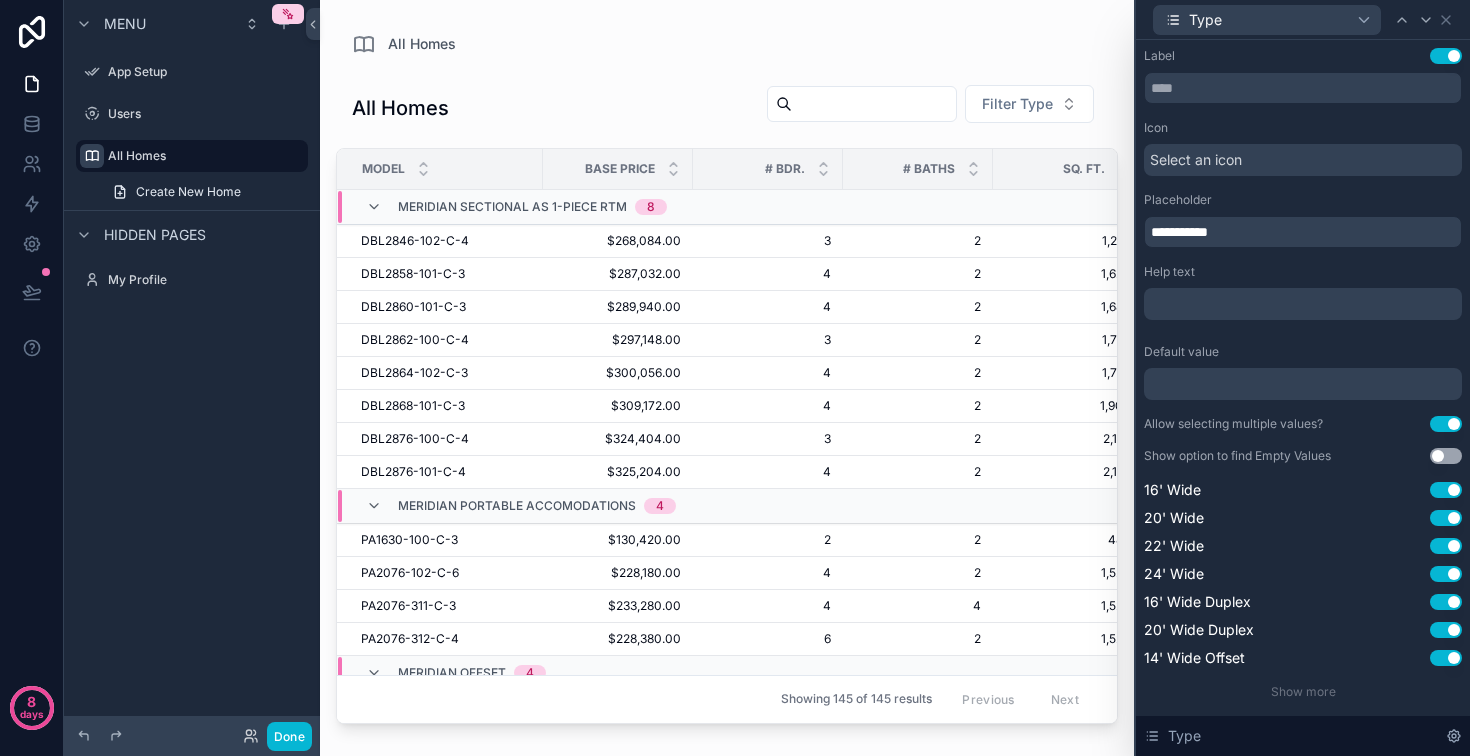 click on "﻿" at bounding box center (1305, 304) 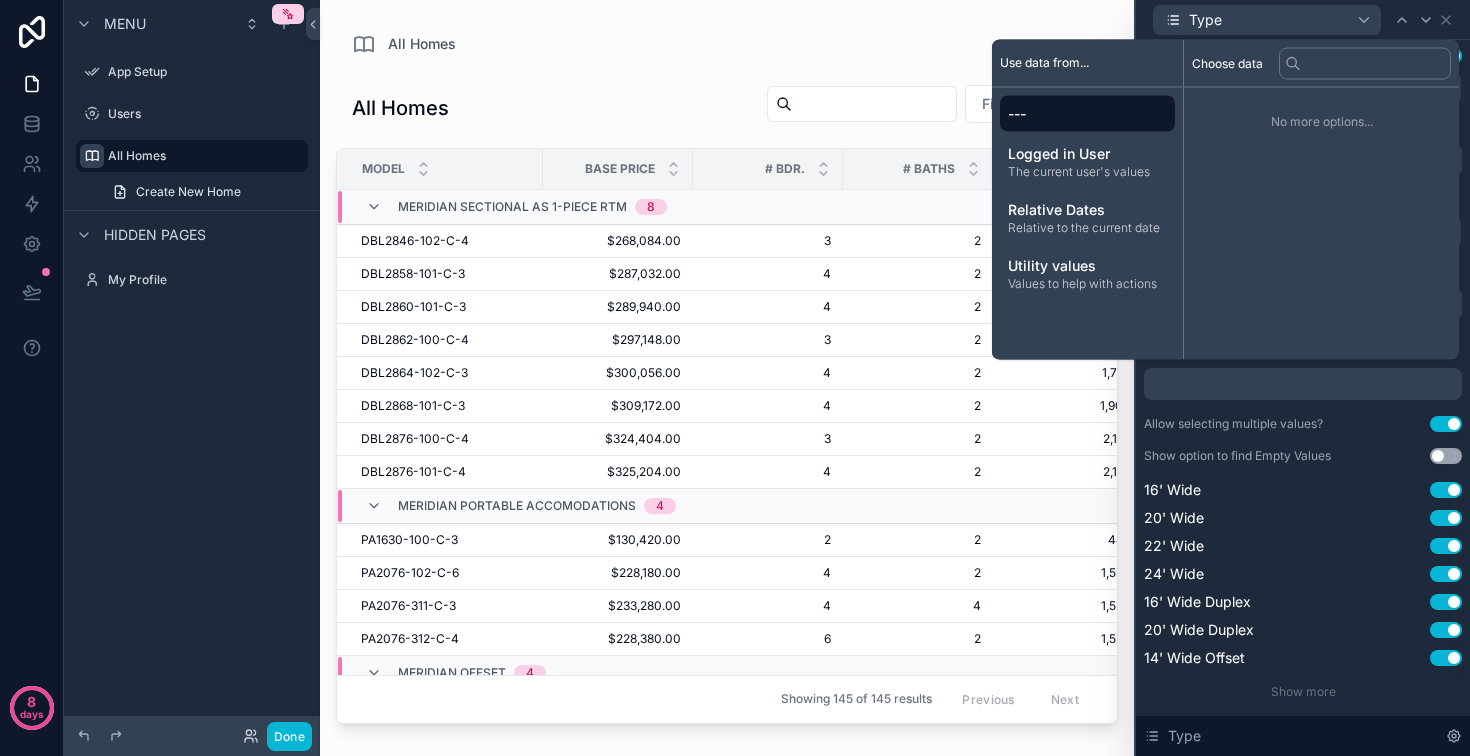 click on "Default value" at bounding box center (1303, 372) 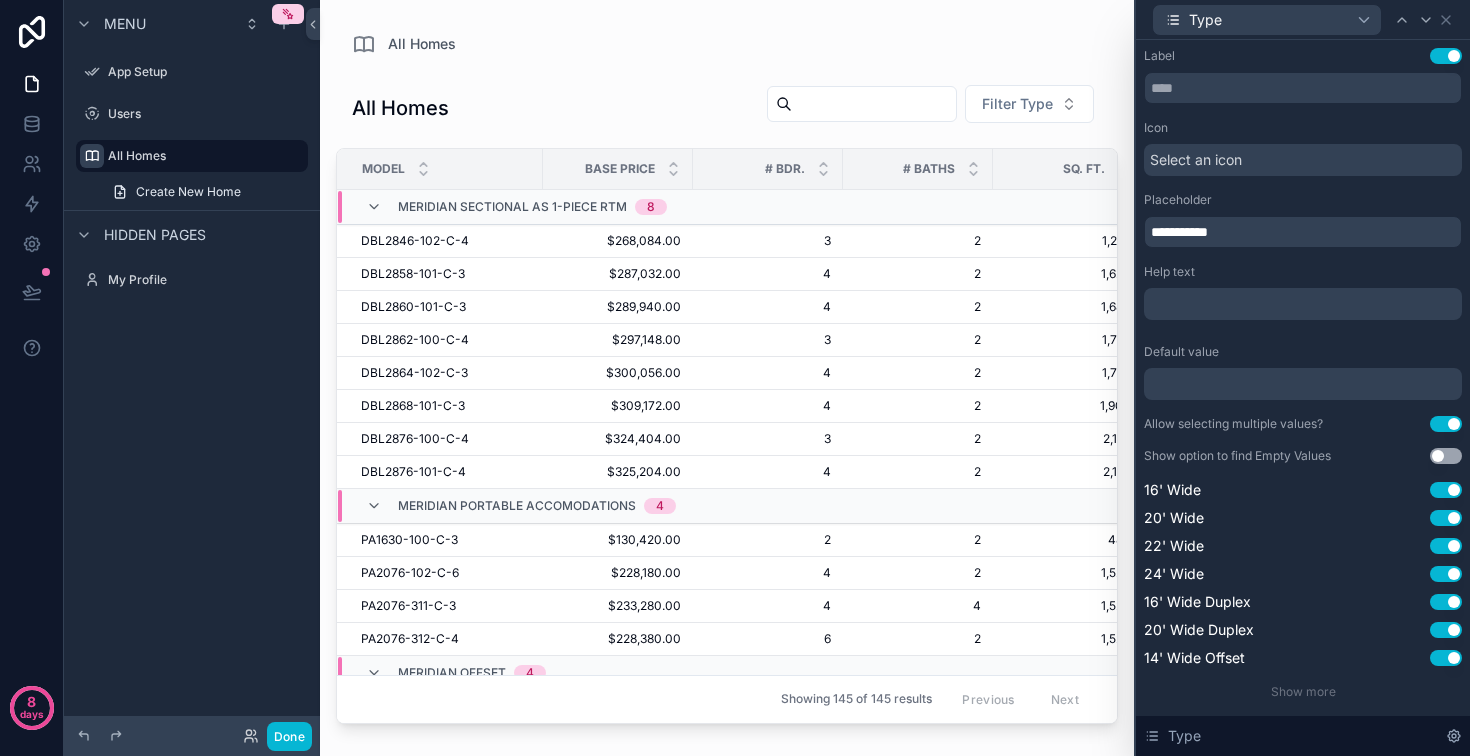 click on "﻿" at bounding box center [1305, 304] 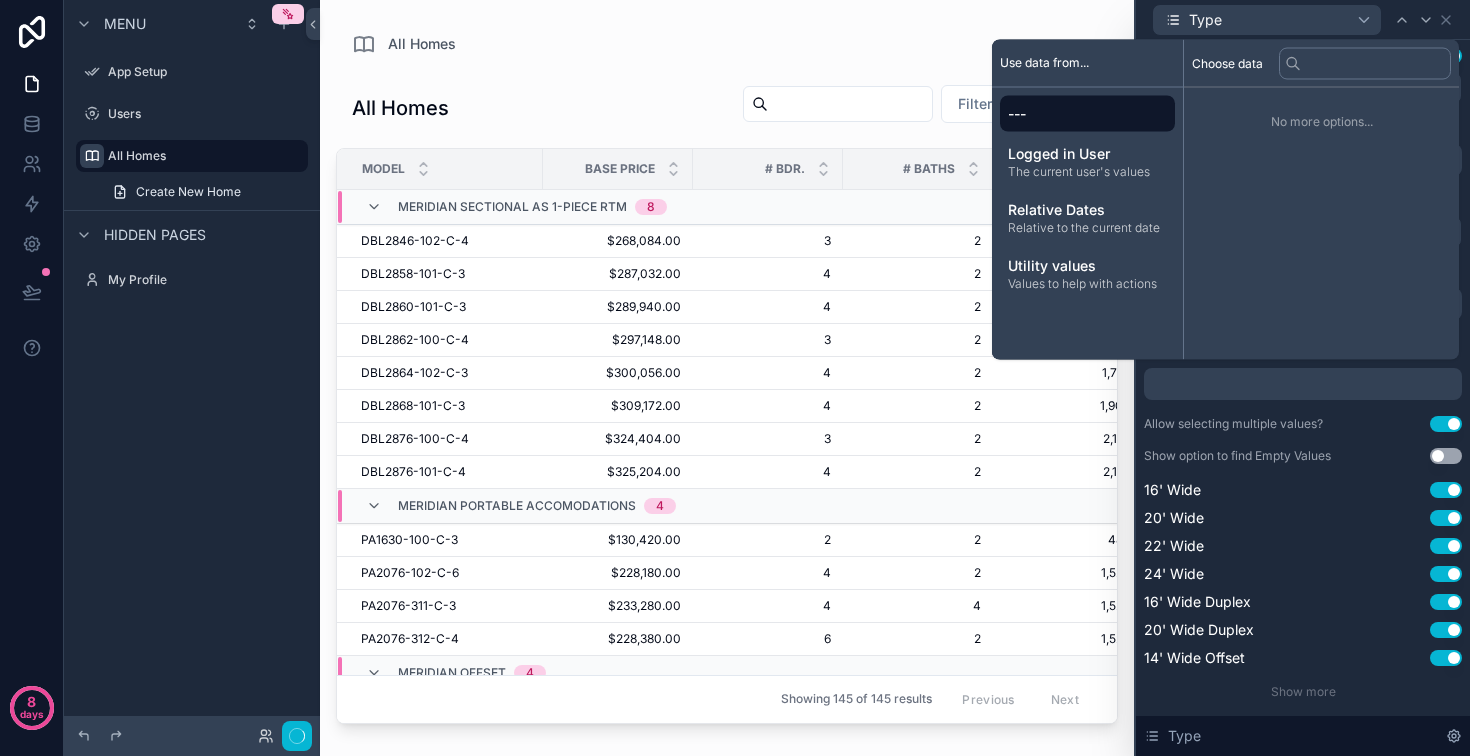 type 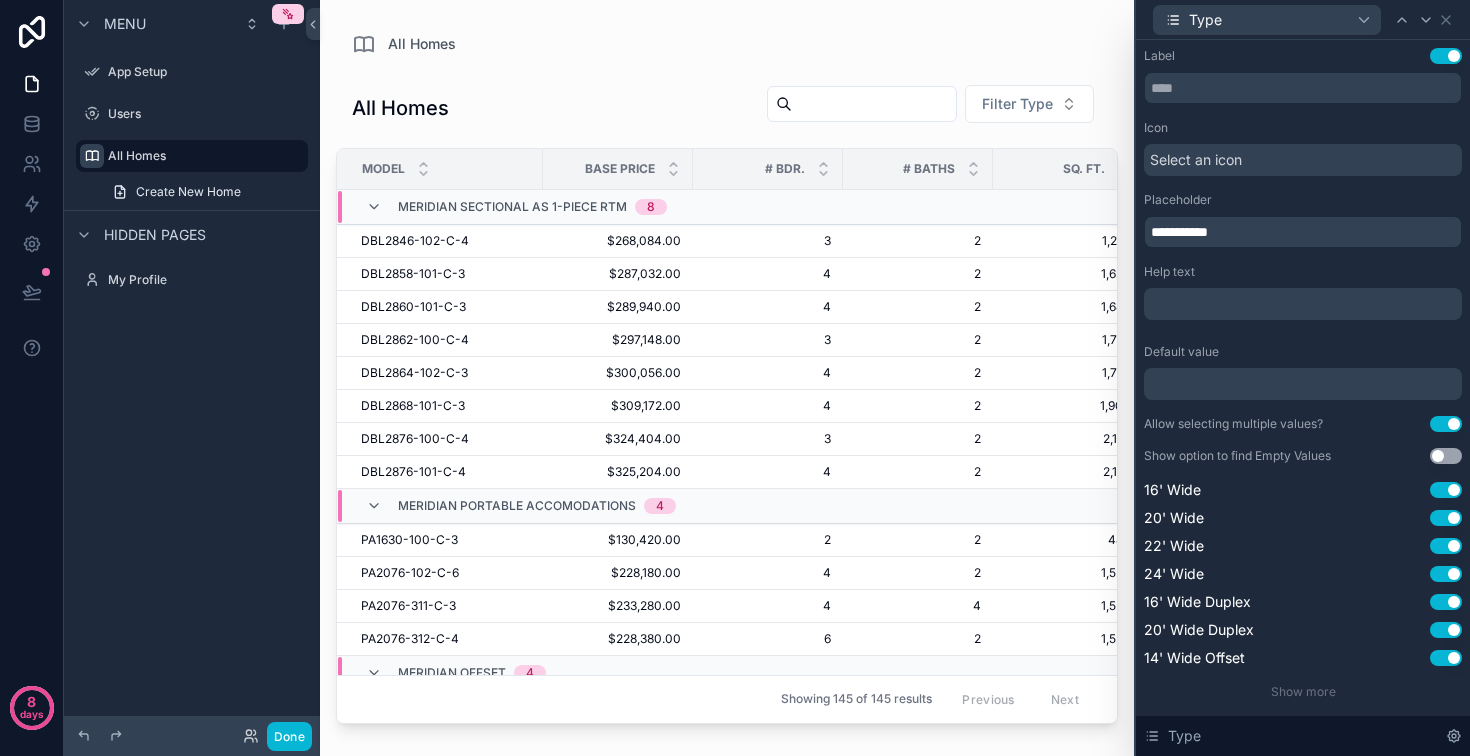 click on "Filter Type" at bounding box center (922, 104) 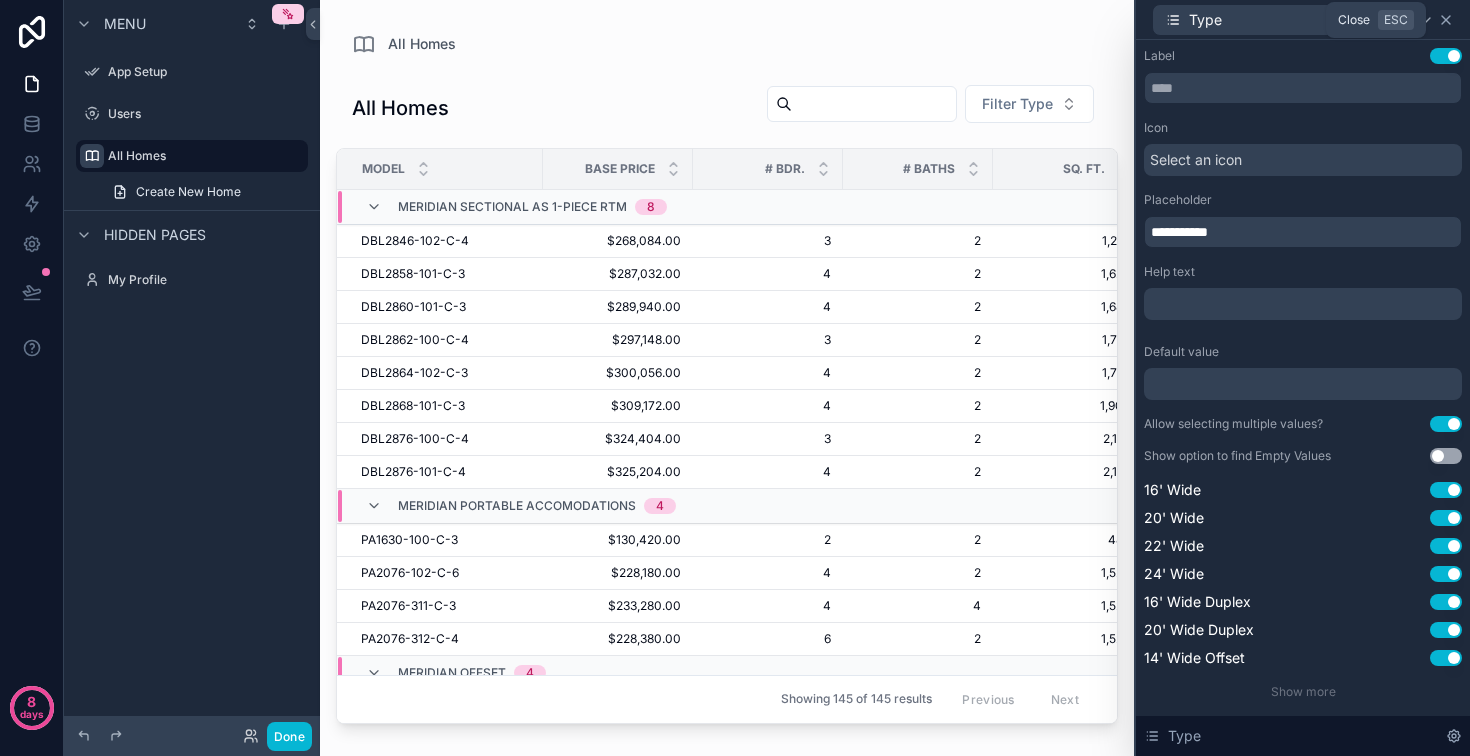 click 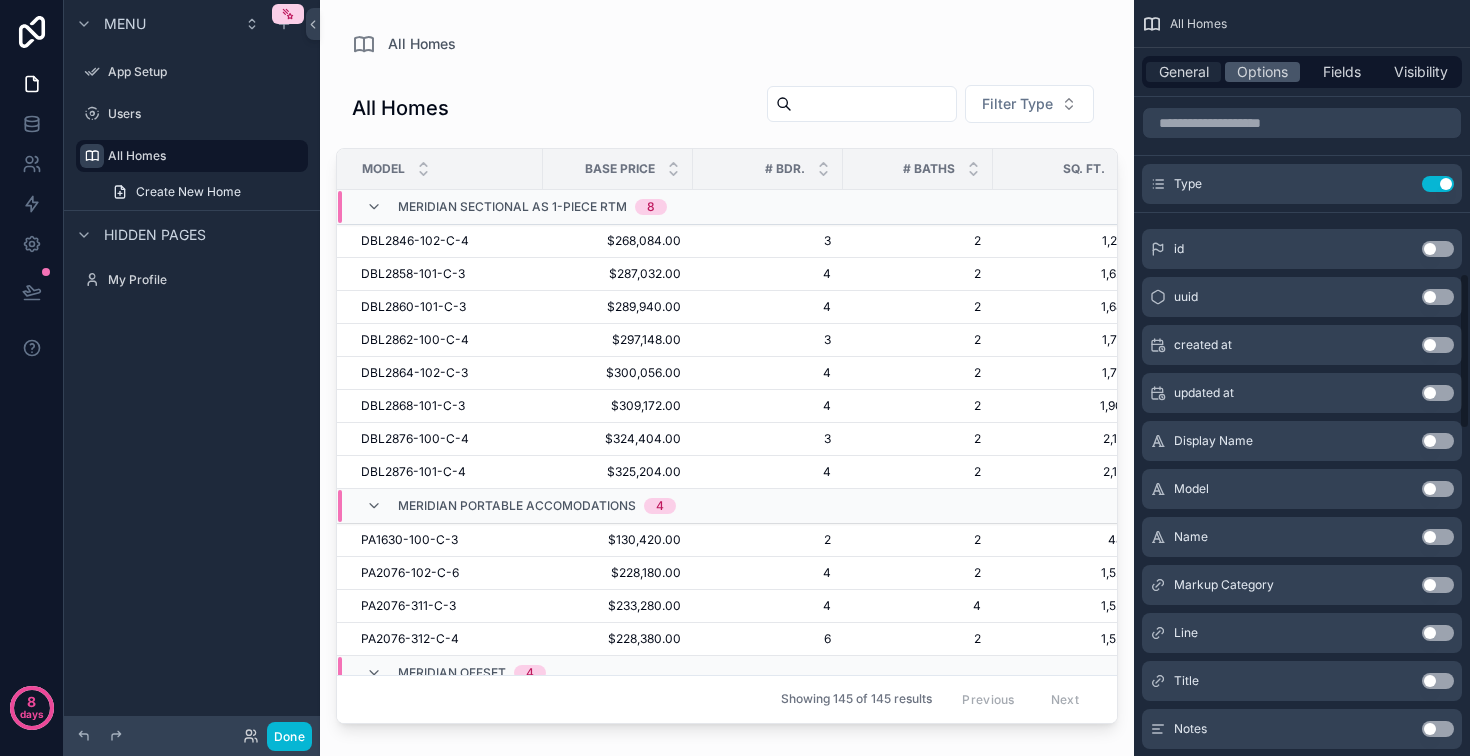 click on "General" at bounding box center [1184, 72] 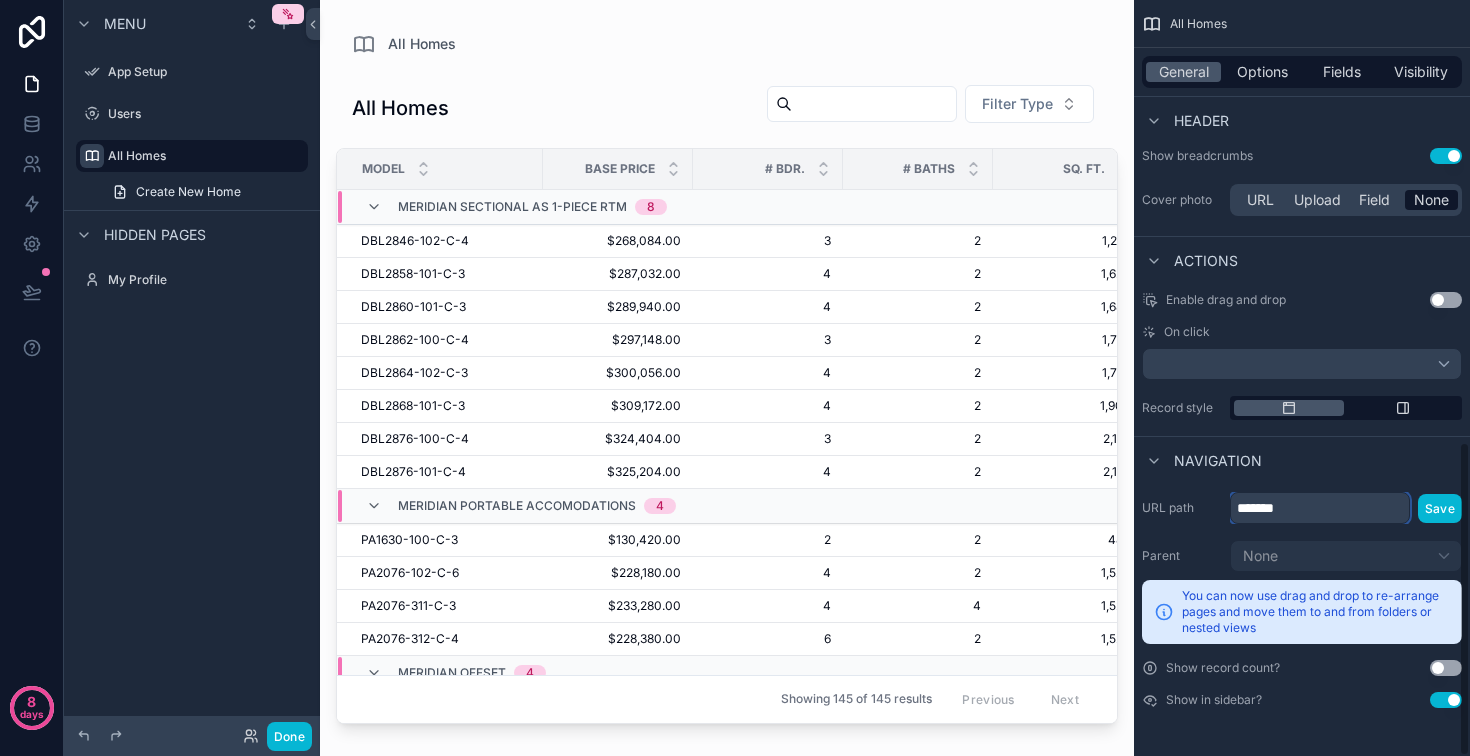 click on "*******" at bounding box center (1320, 508) 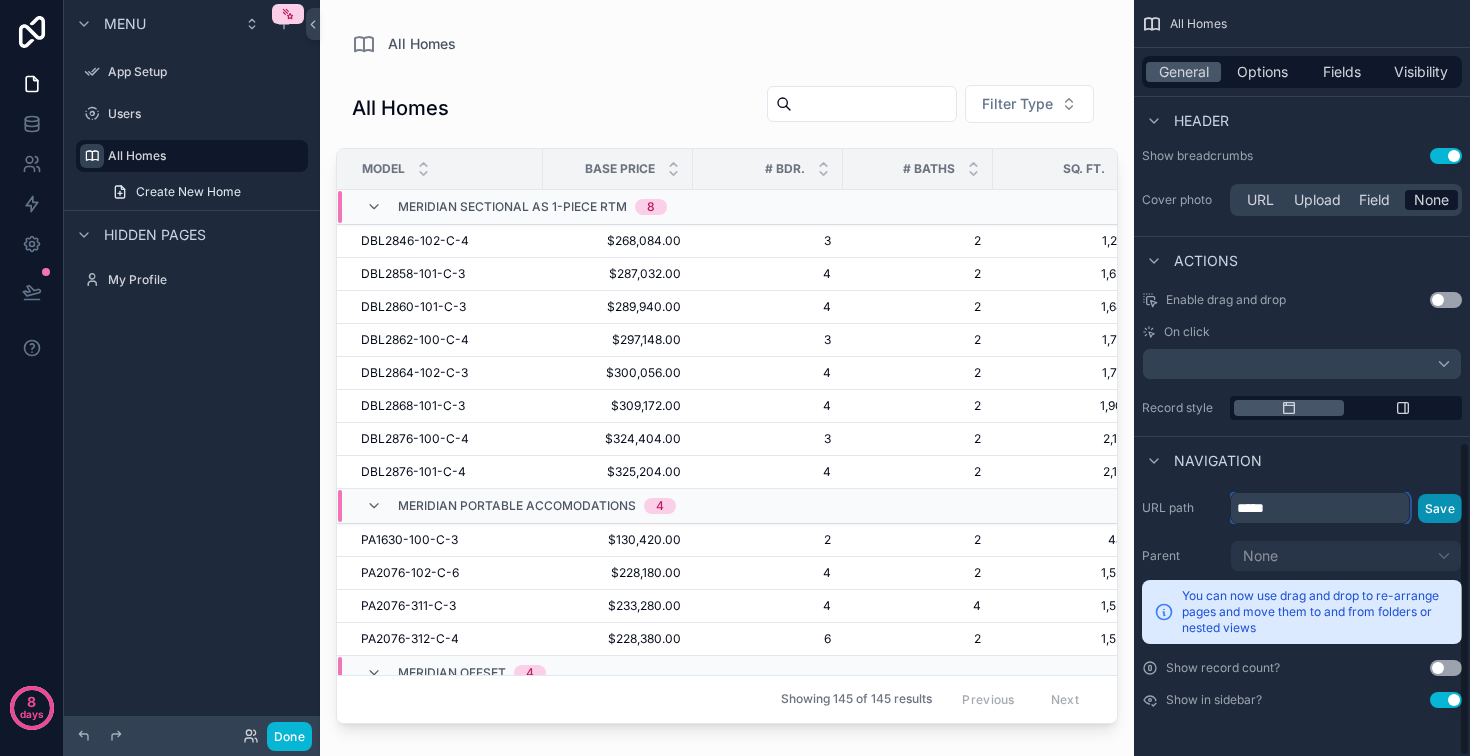type on "*****" 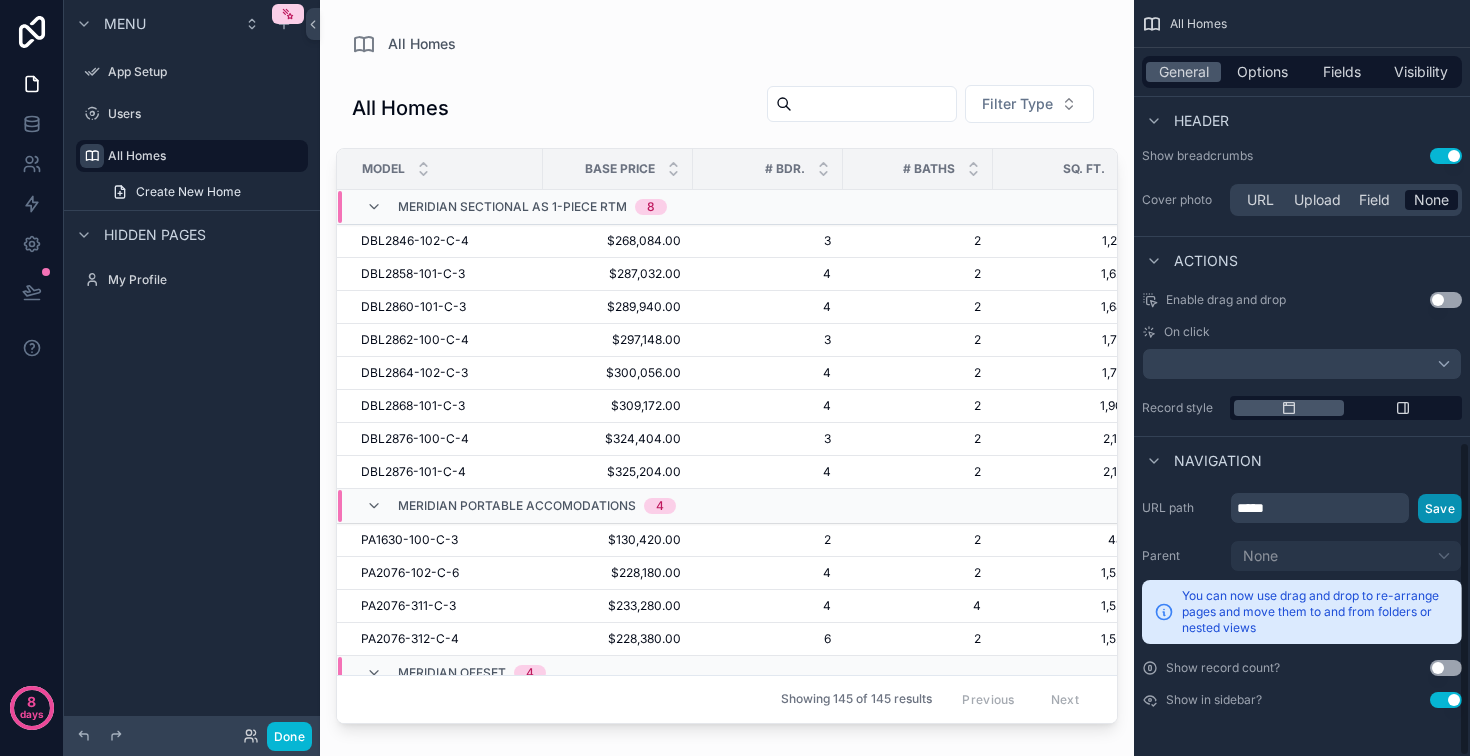click on "Save" at bounding box center (1440, 508) 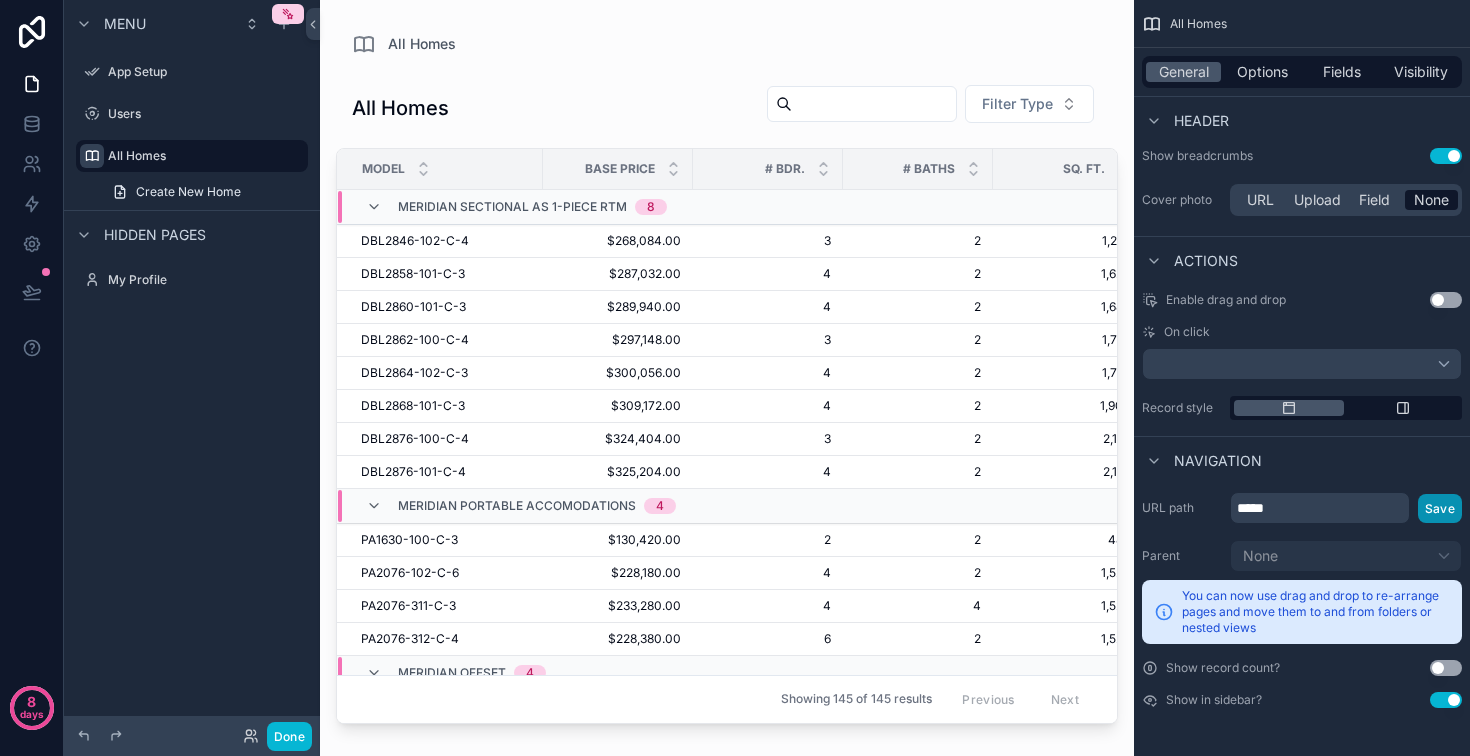 click on "Save" at bounding box center [1440, 508] 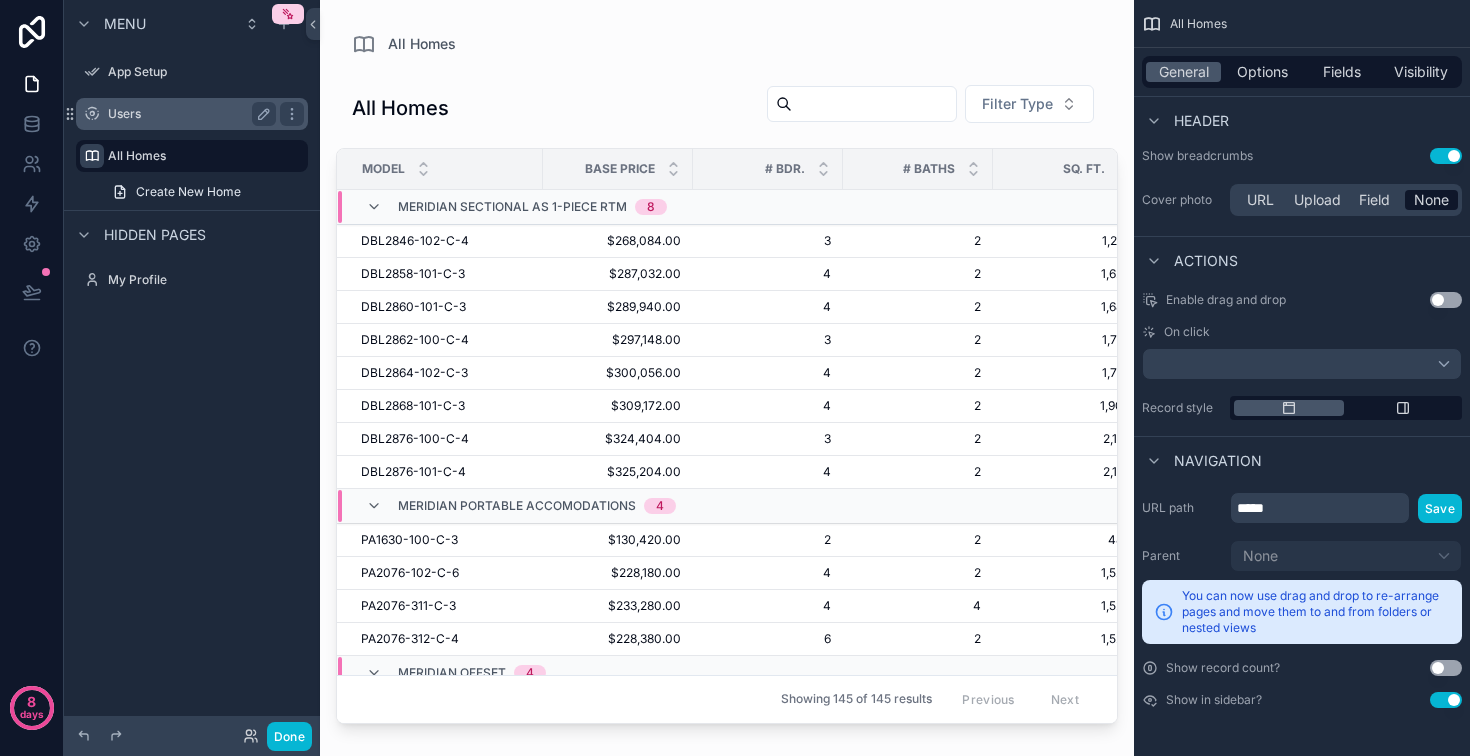 click on "Users" at bounding box center [188, 114] 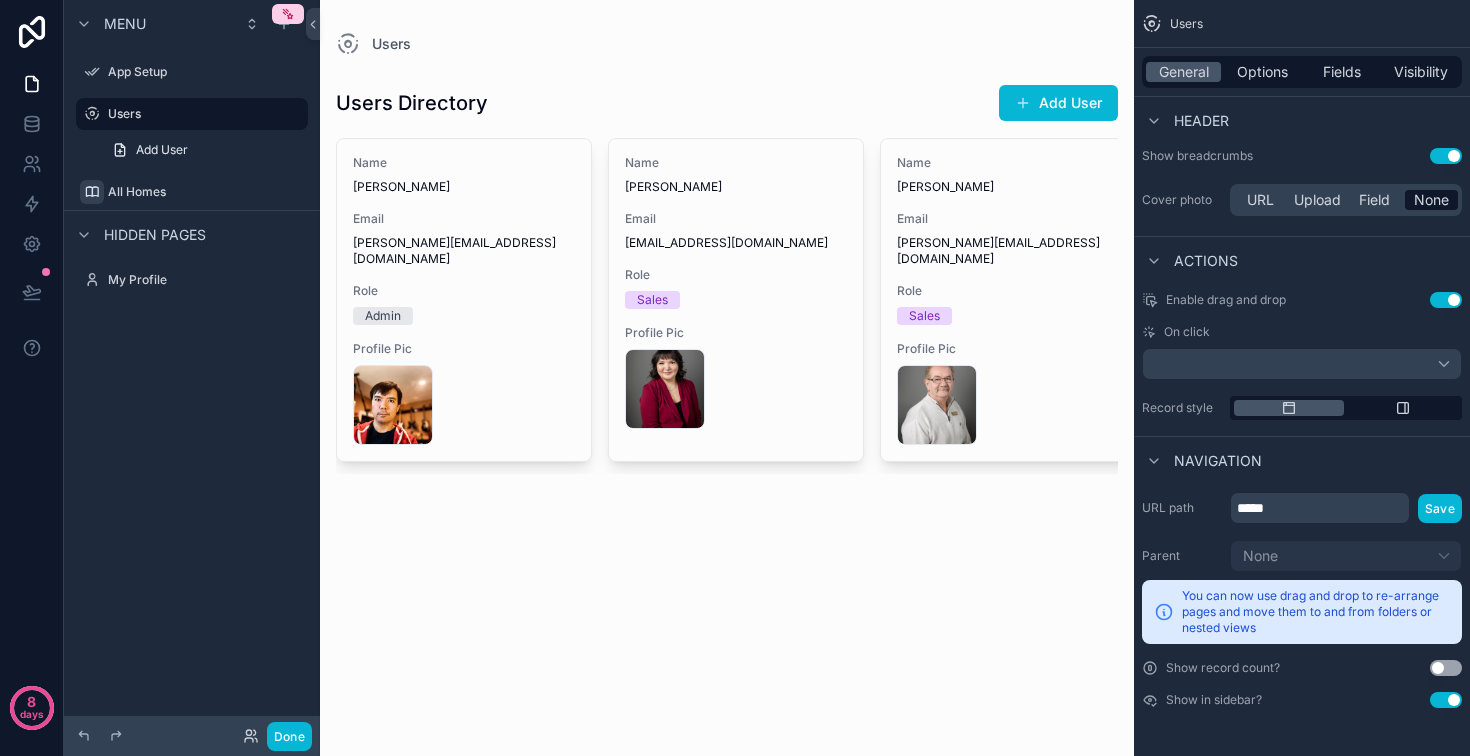 drag, startPoint x: 471, startPoint y: 595, endPoint x: 519, endPoint y: 590, distance: 48.259712 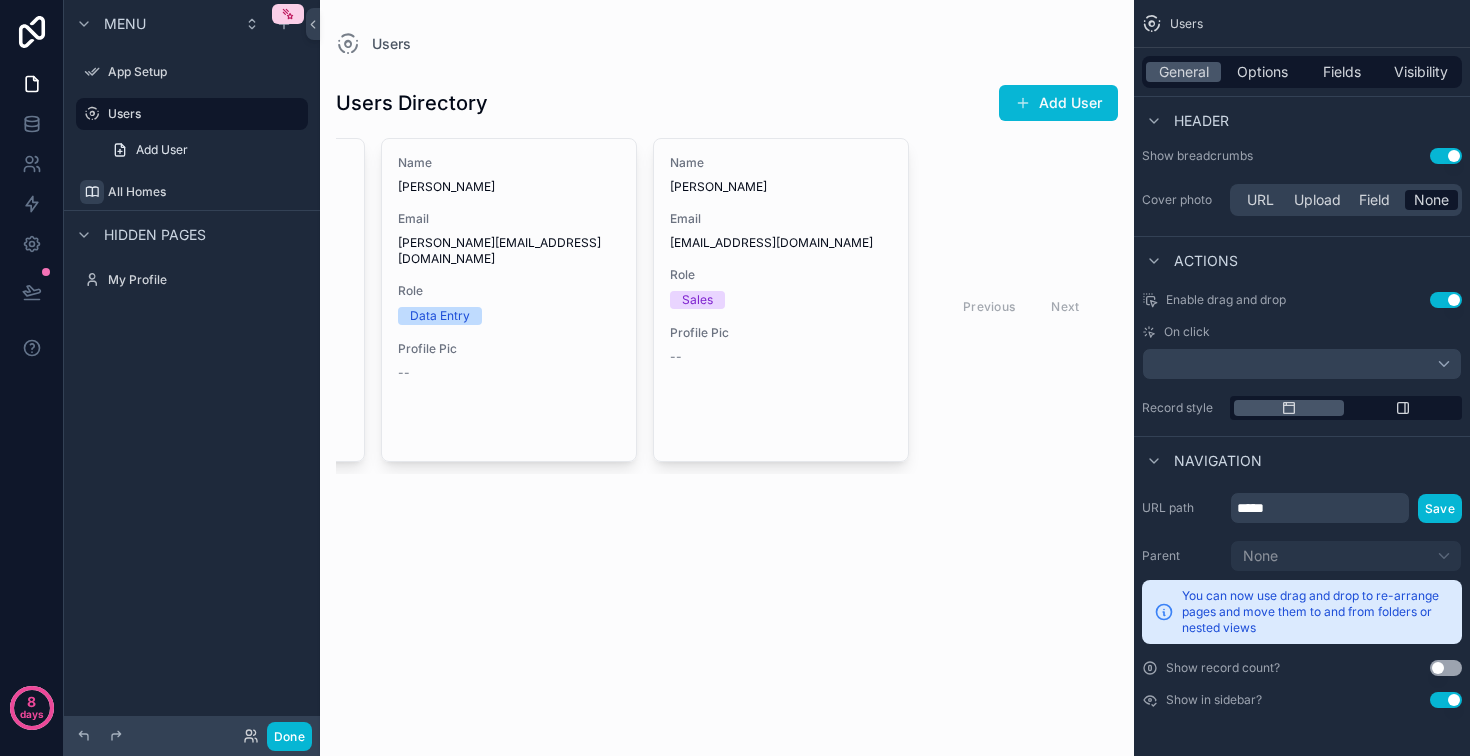 scroll, scrollTop: 0, scrollLeft: 4728, axis: horizontal 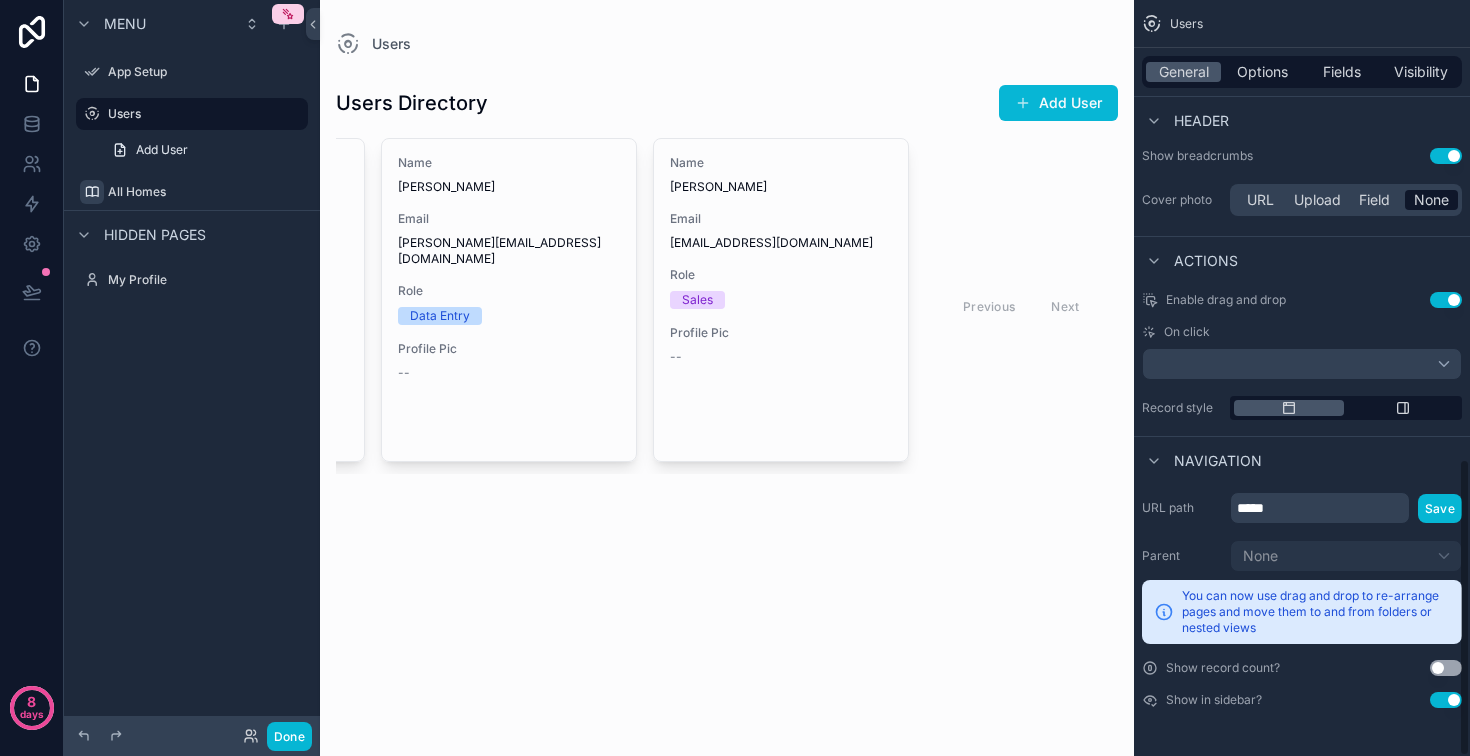 click on "Use setting" at bounding box center [1446, 700] 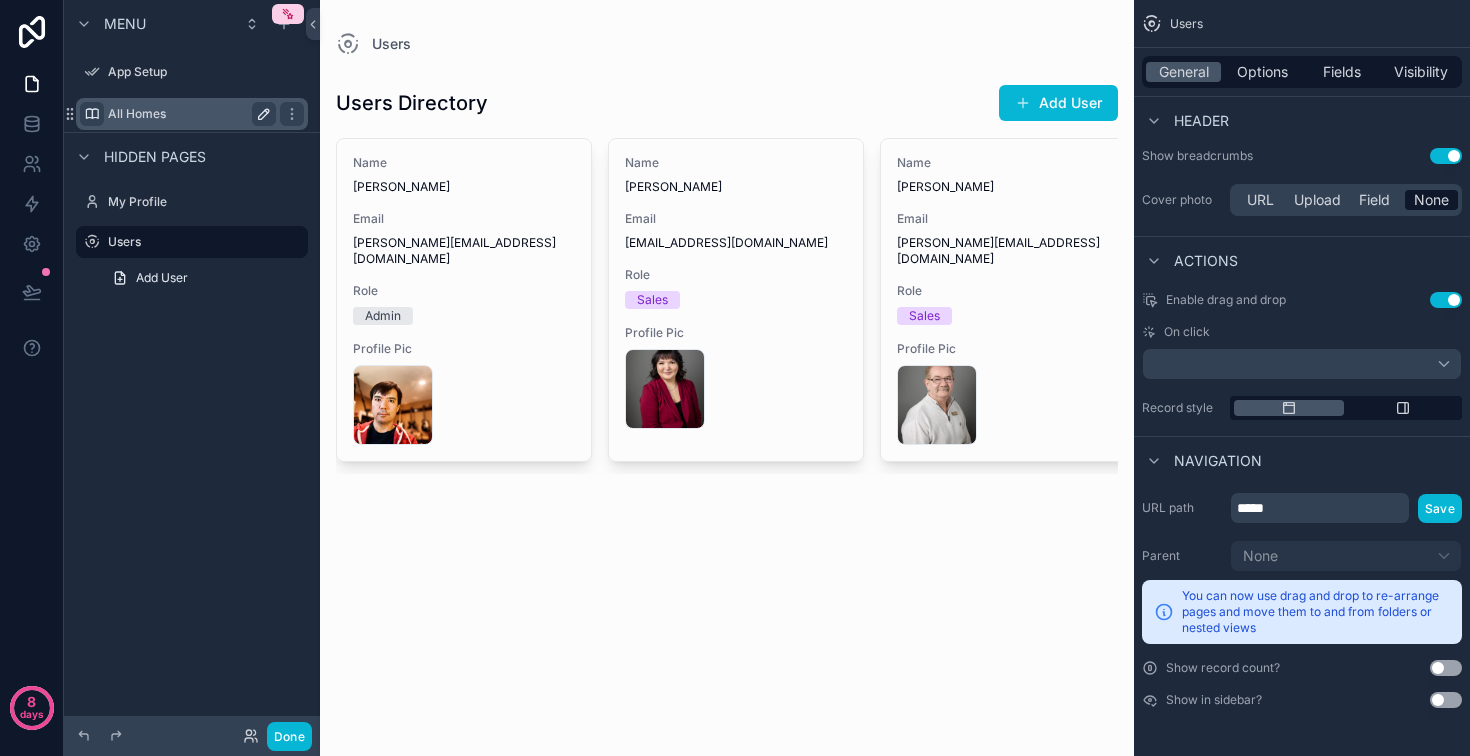 click on "All Homes" at bounding box center (188, 114) 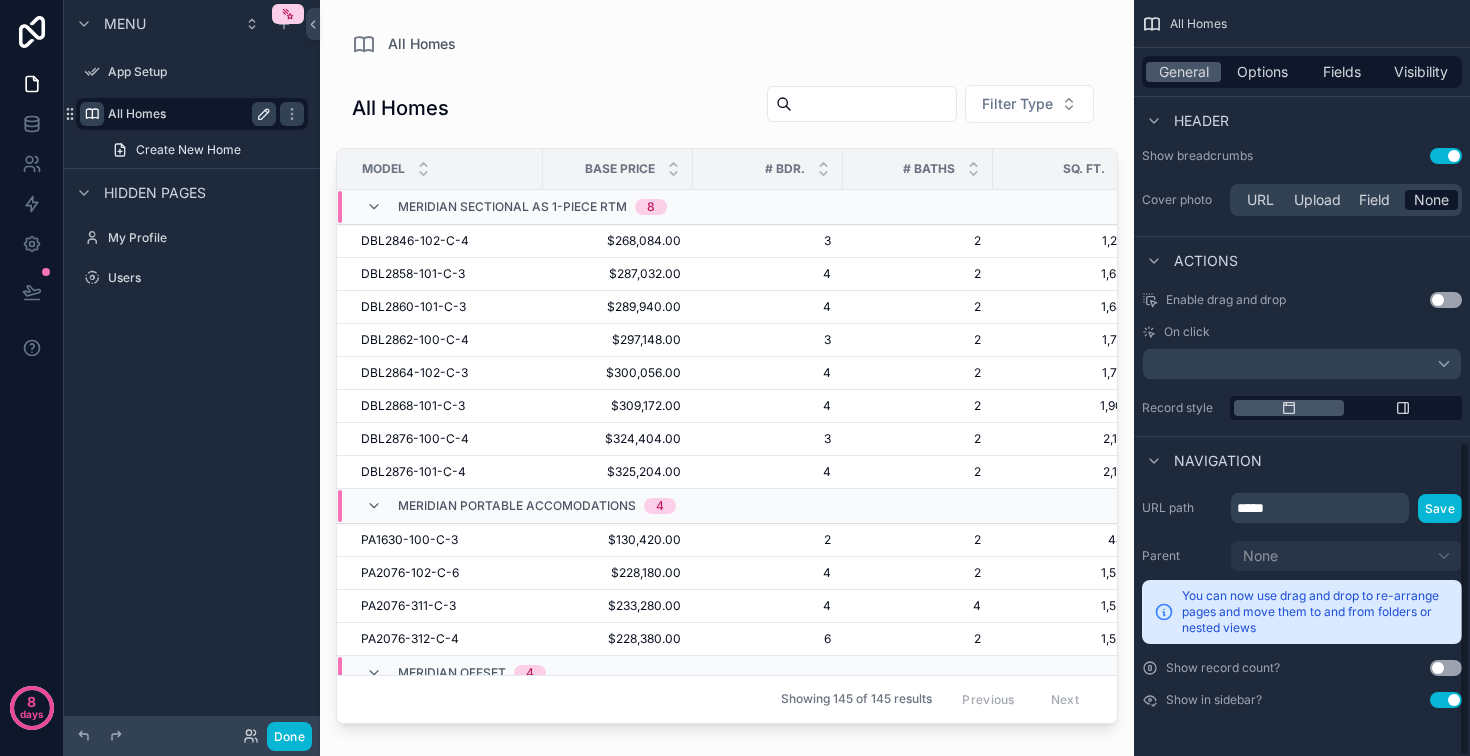 scroll, scrollTop: 1061, scrollLeft: 0, axis: vertical 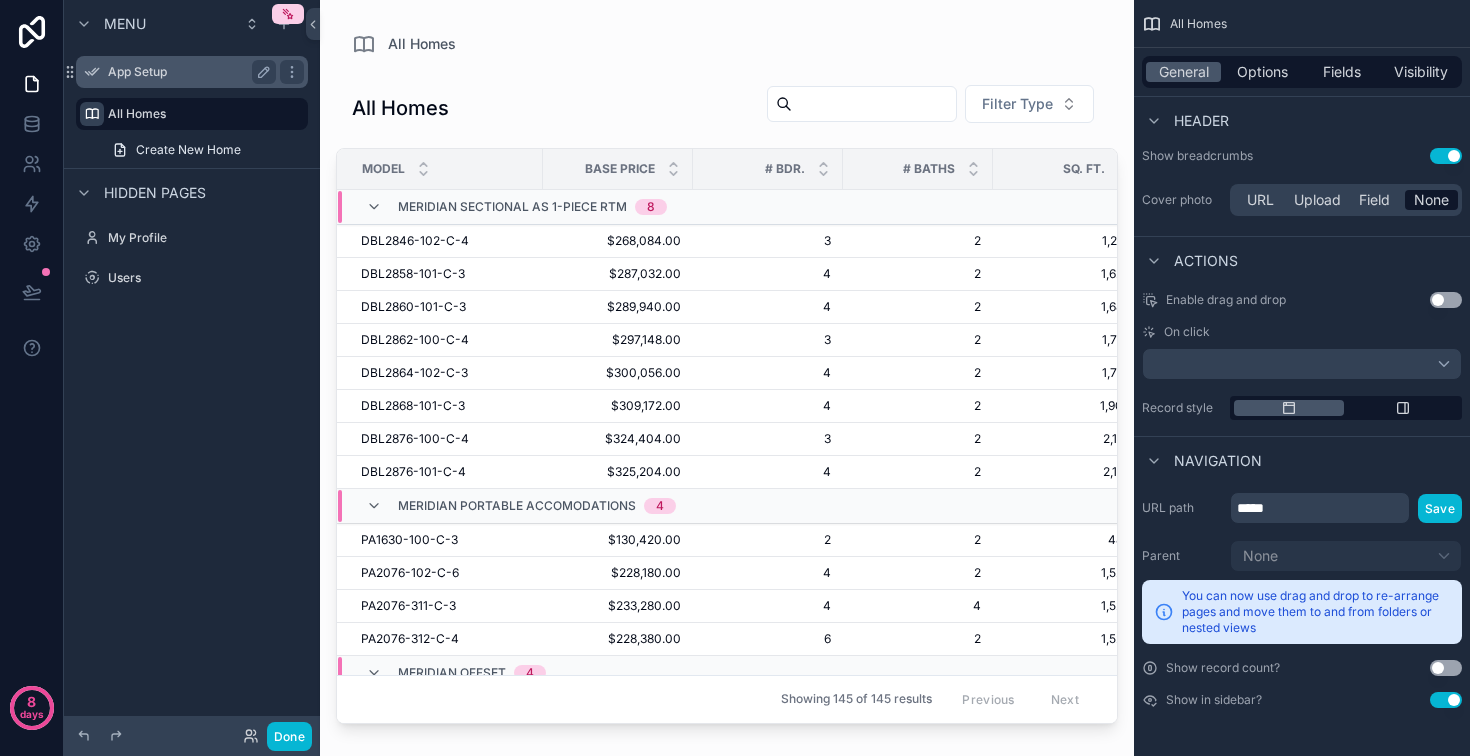 click on "App Setup" at bounding box center [188, 72] 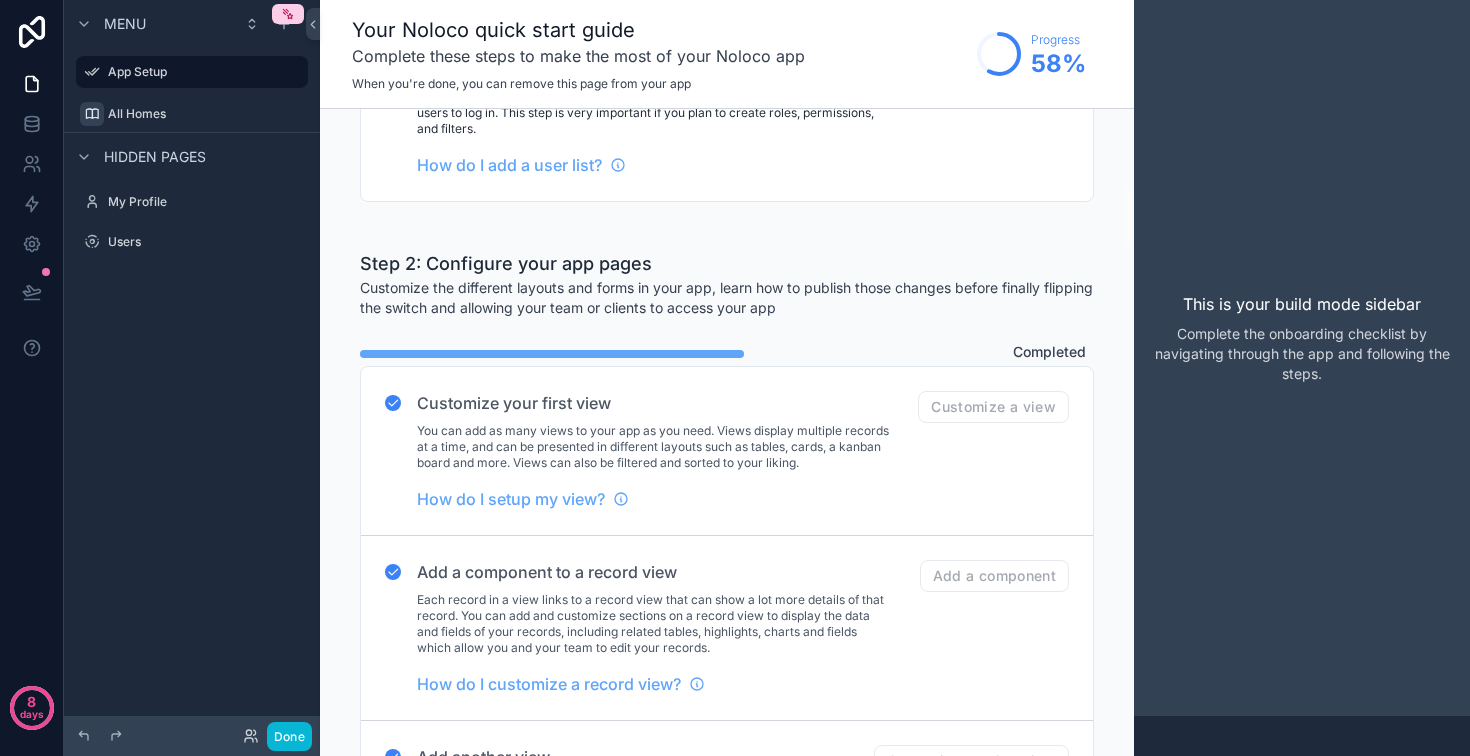scroll, scrollTop: 678, scrollLeft: 0, axis: vertical 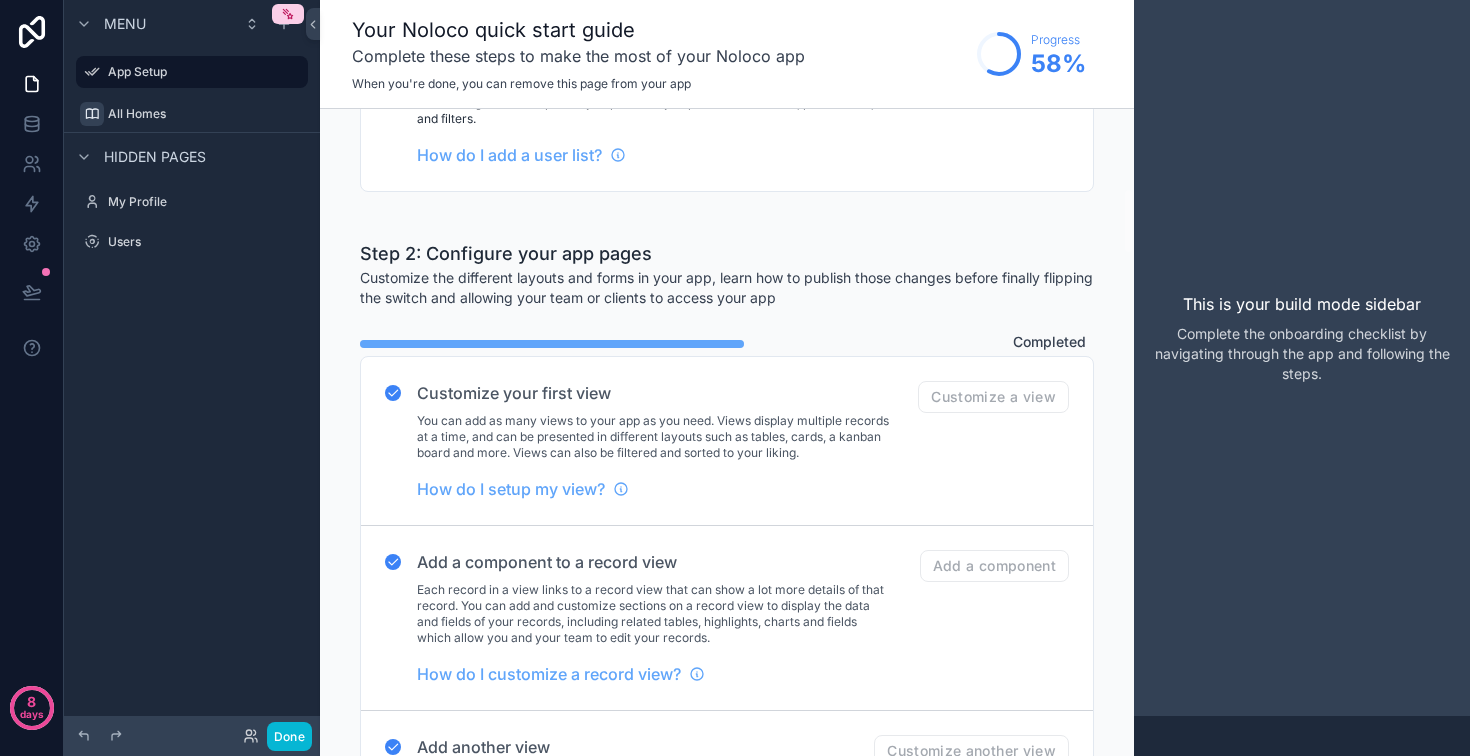 click on "Do you have a list of users stored inside a table in your external data source?" at bounding box center [655, -42] 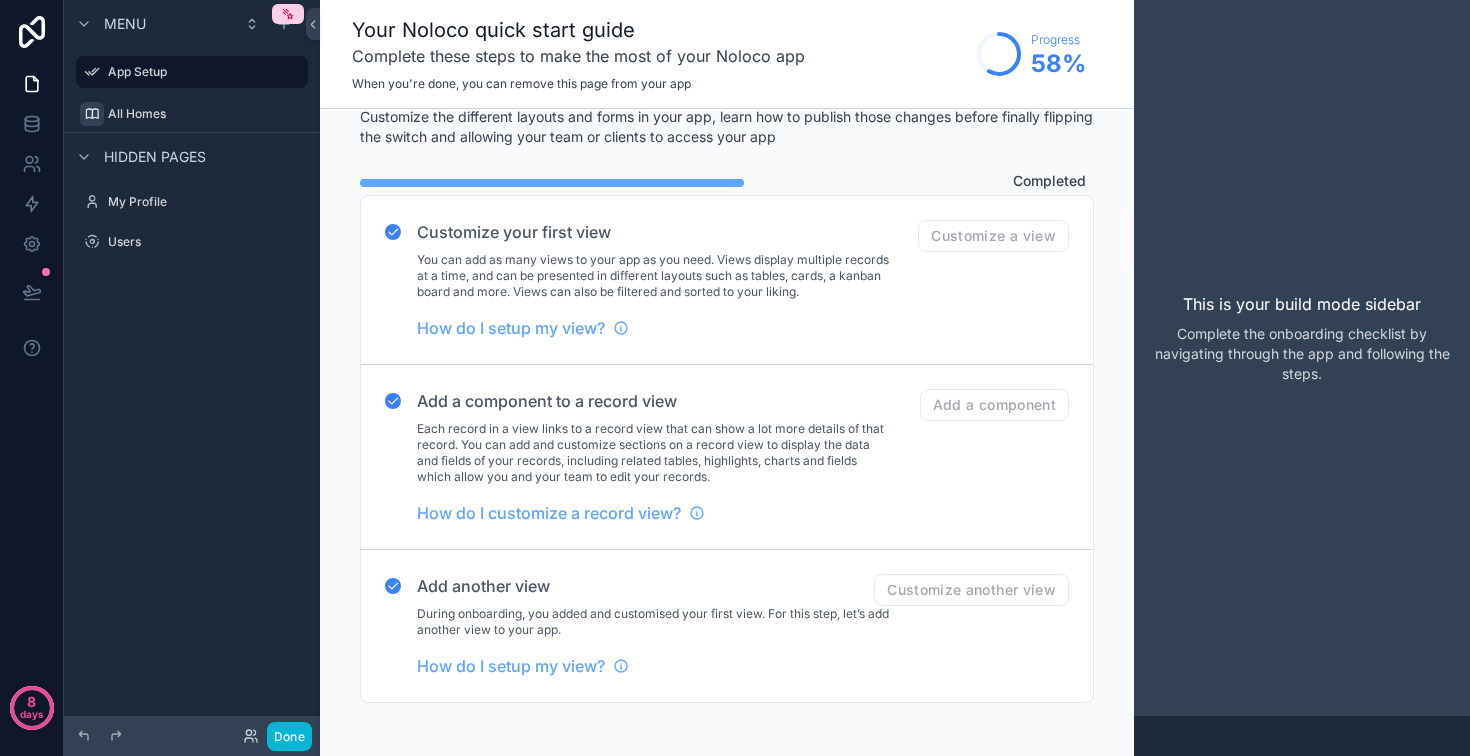 scroll, scrollTop: 841, scrollLeft: 0, axis: vertical 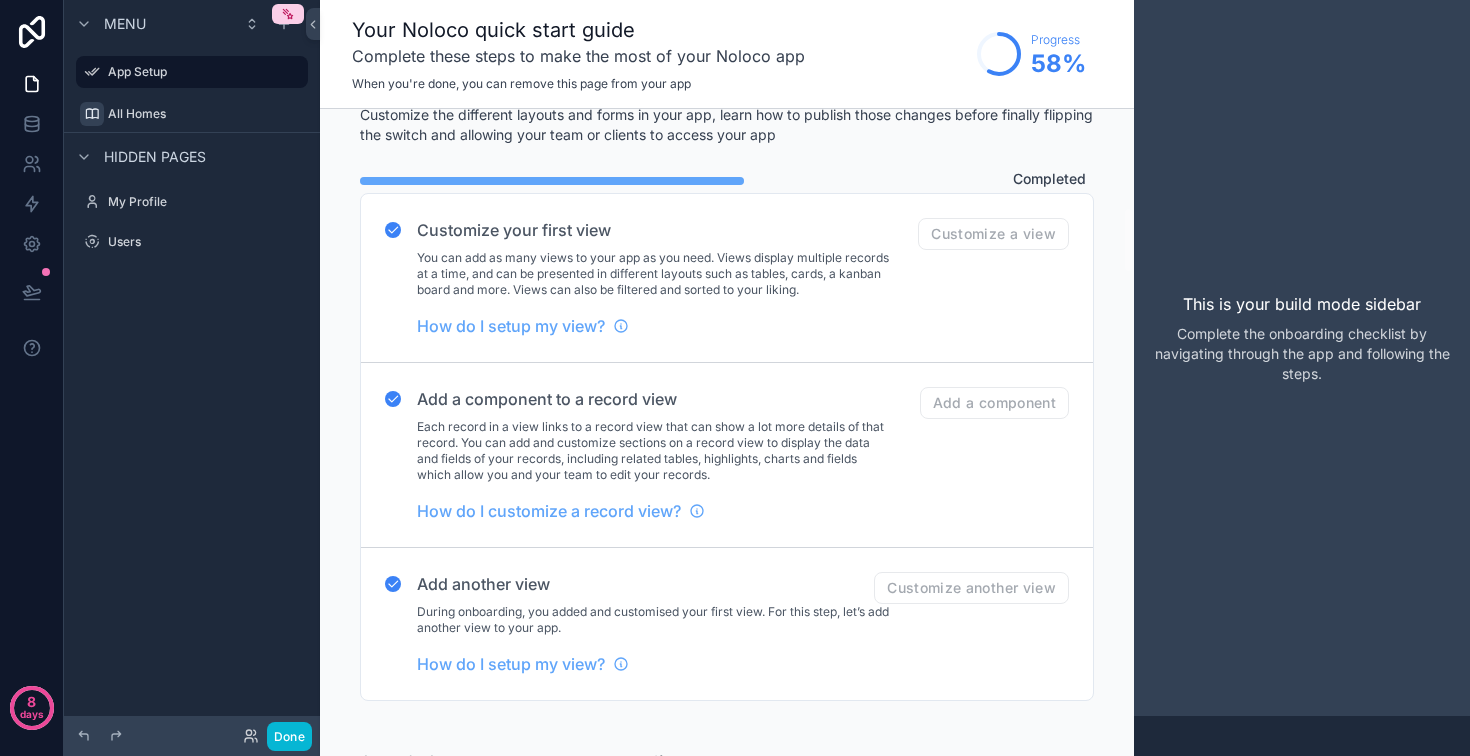 click on "Add a user list" at bounding box center (1004, -116) 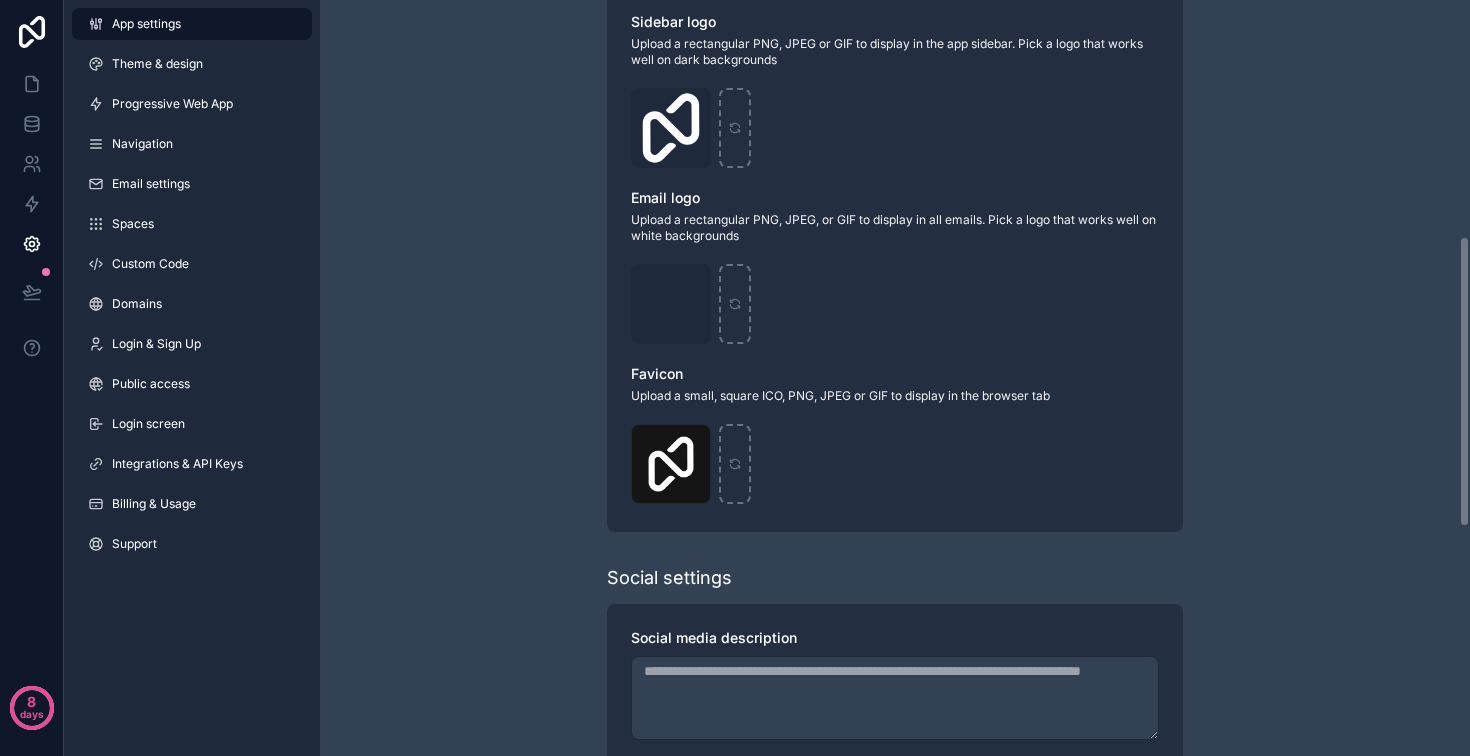scroll, scrollTop: 668, scrollLeft: 0, axis: vertical 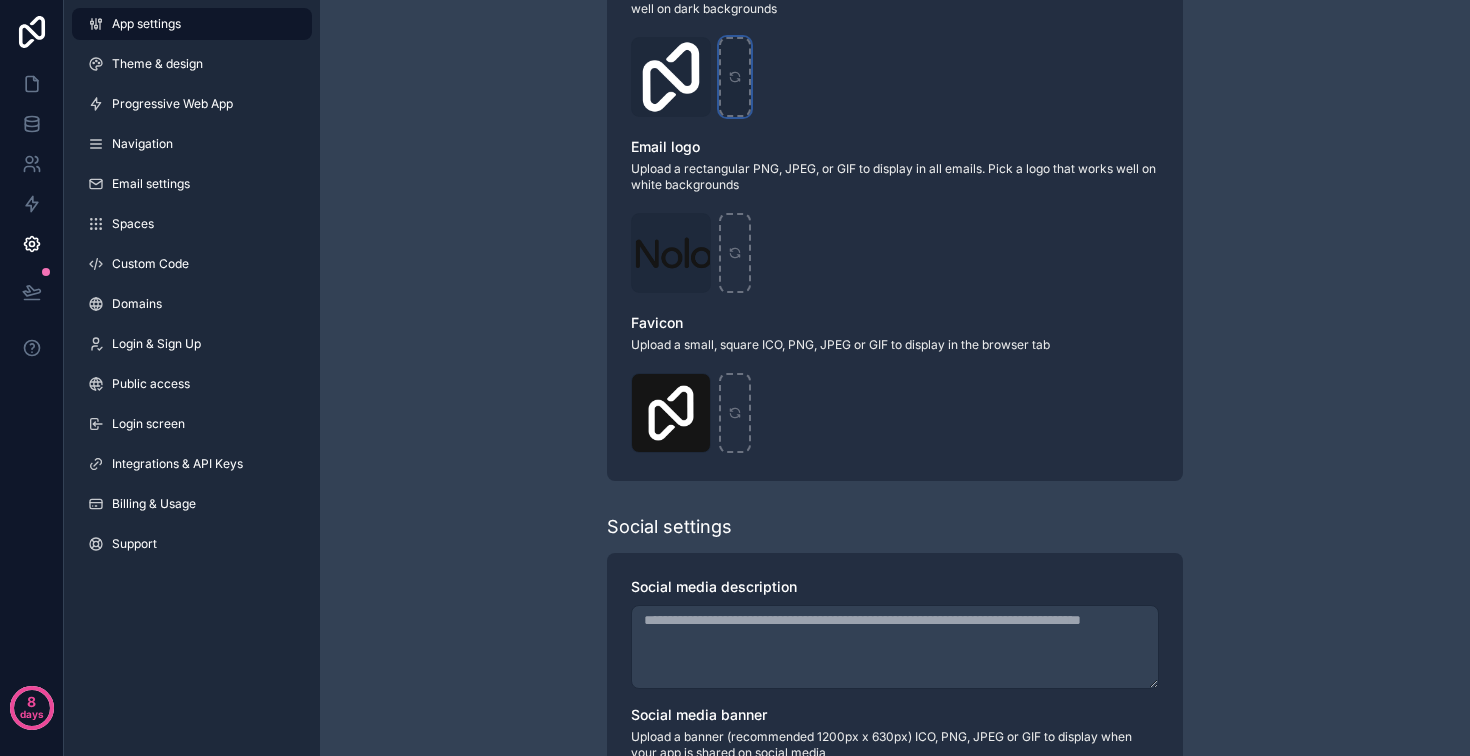 click at bounding box center [735, 77] 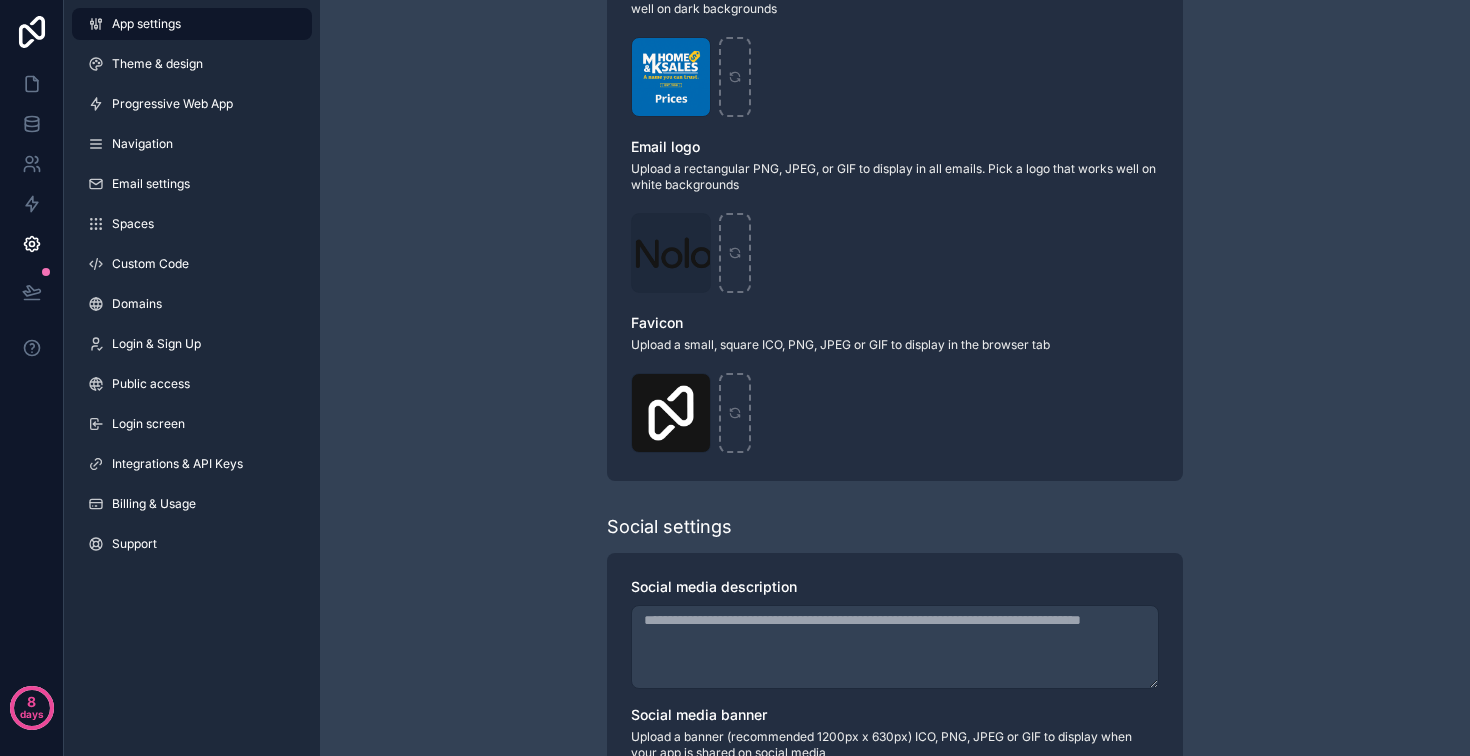 click on "M&K-Prices-App-icon .png" at bounding box center [895, 77] 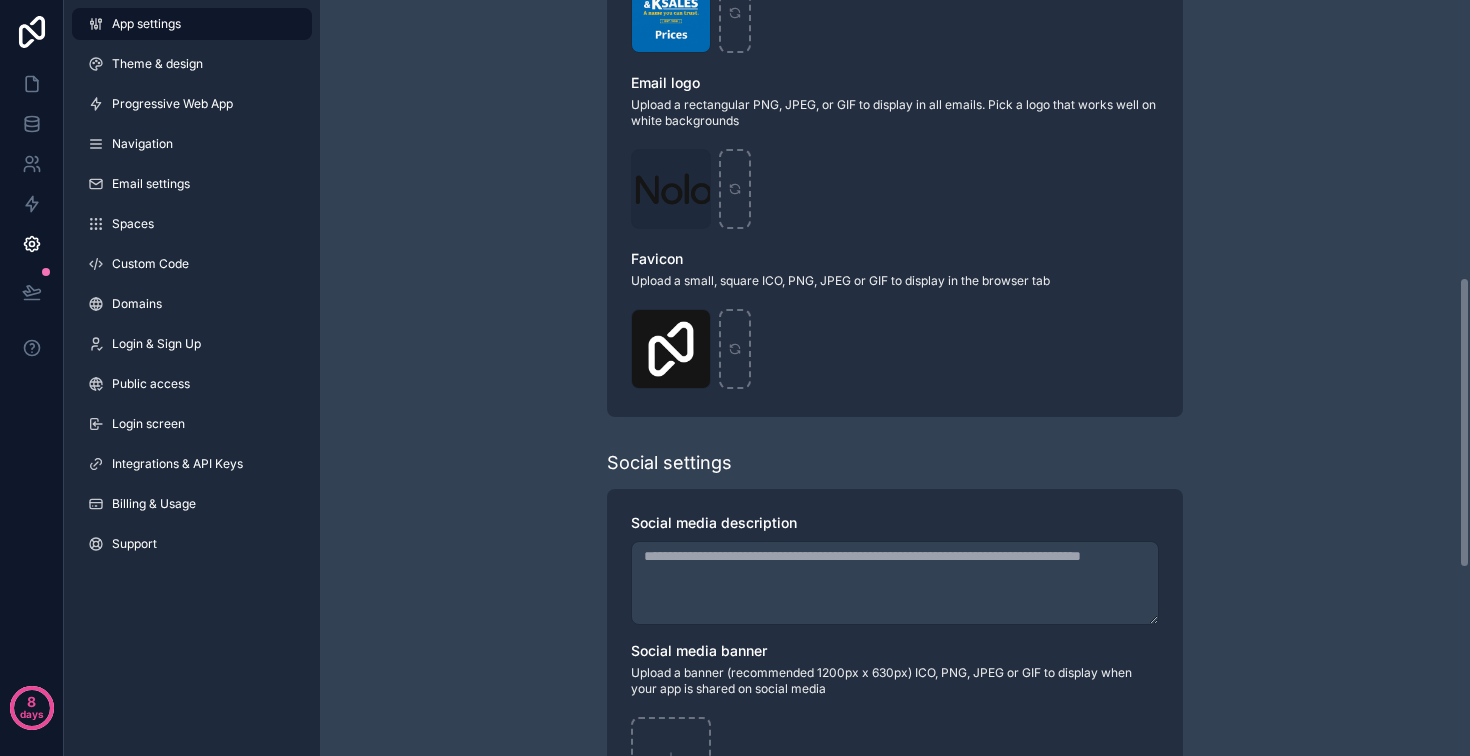 scroll, scrollTop: 737, scrollLeft: 0, axis: vertical 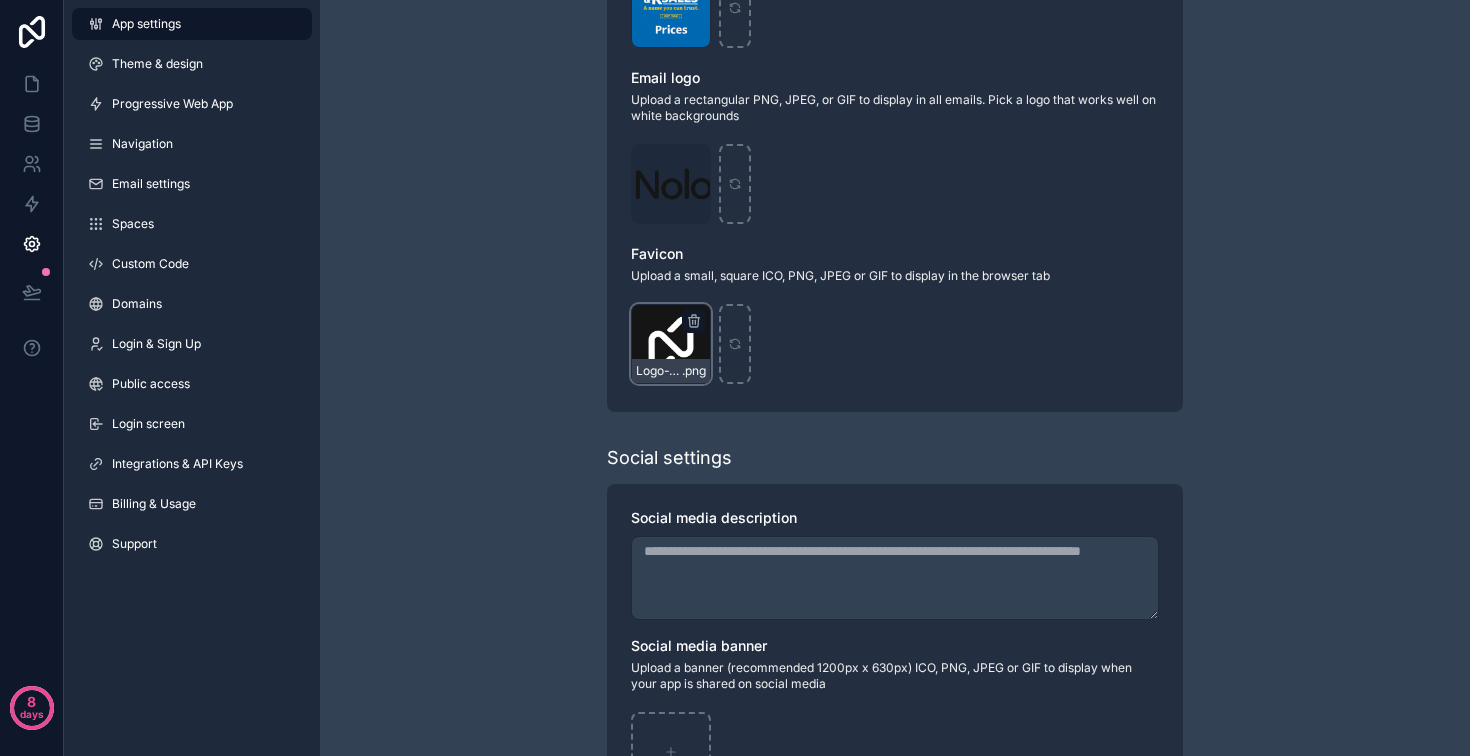 click on "Logo-WebClip .png" at bounding box center (671, 344) 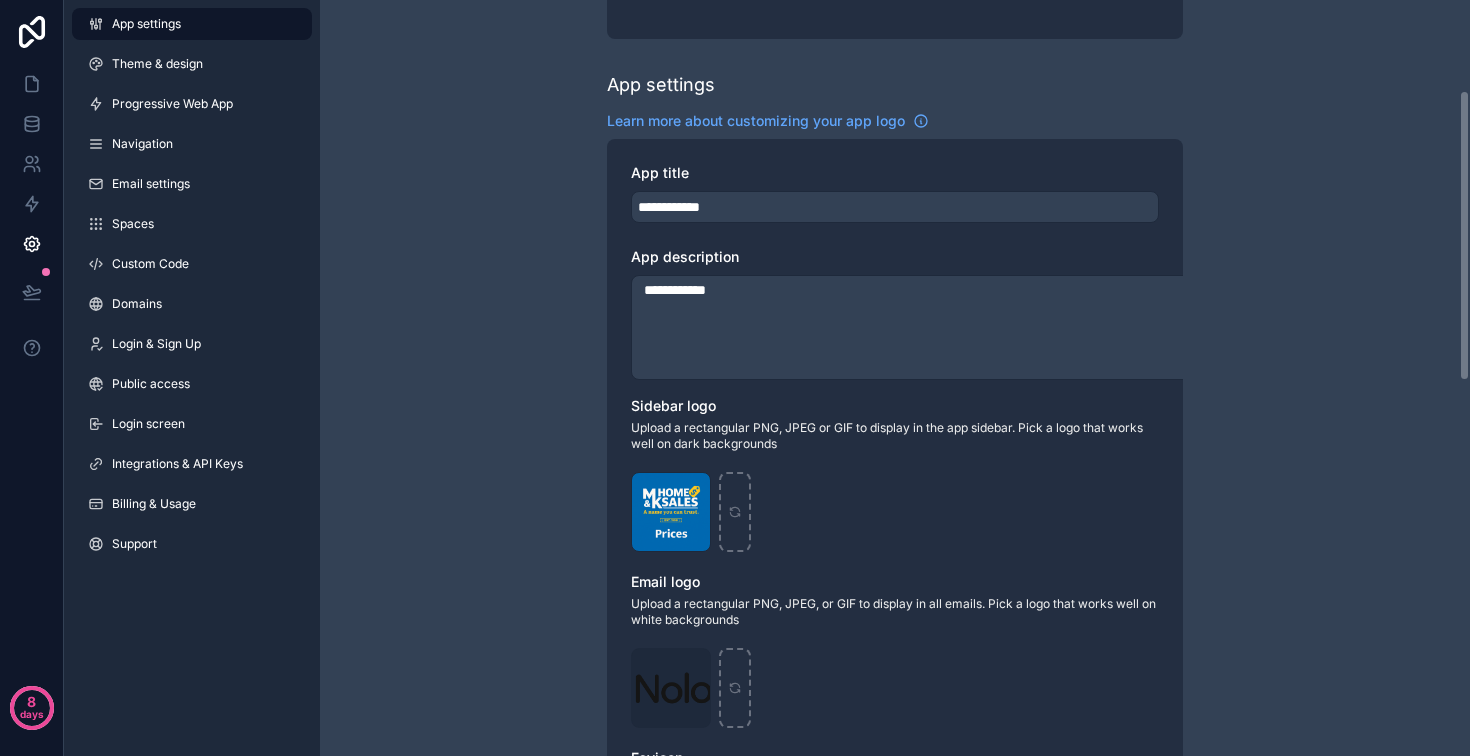 scroll, scrollTop: 0, scrollLeft: 0, axis: both 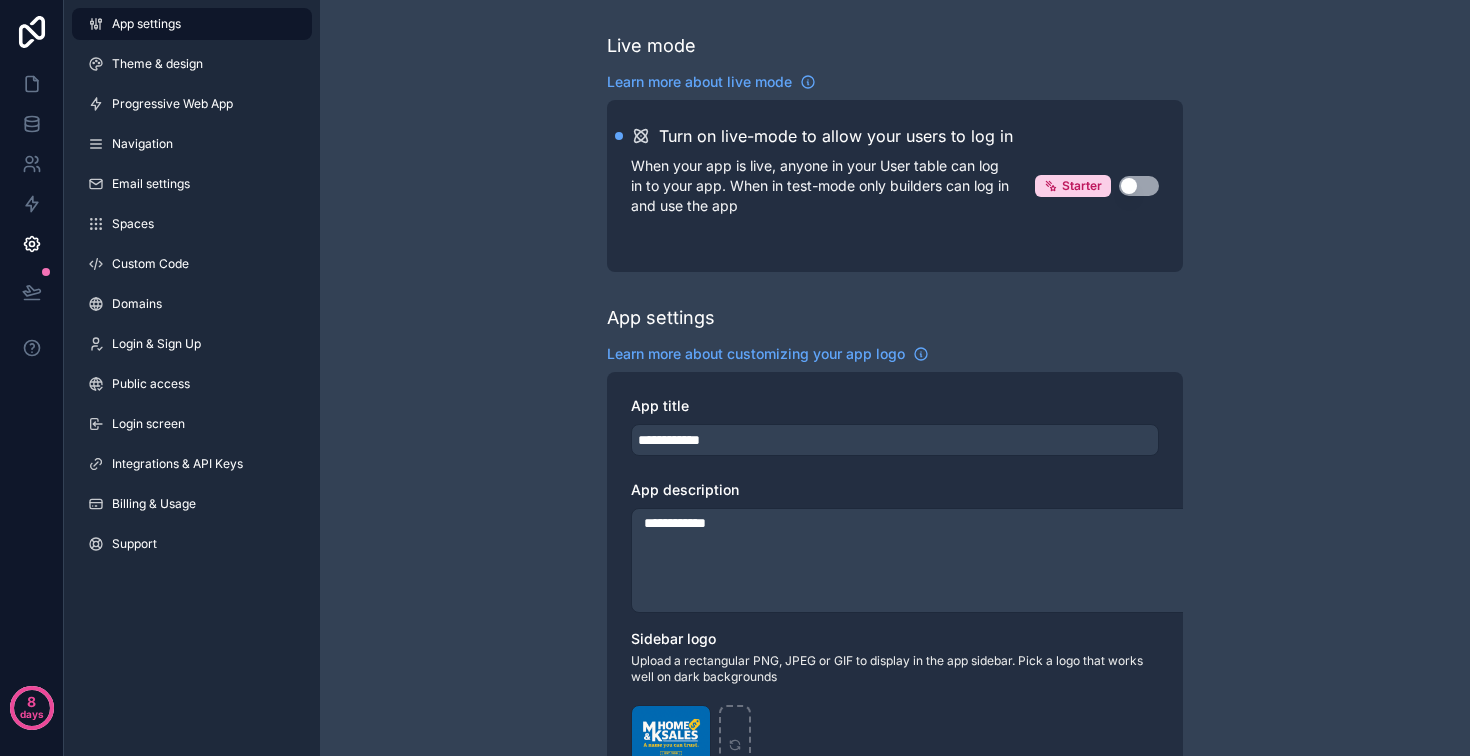click on "Use setting" at bounding box center [1139, 186] 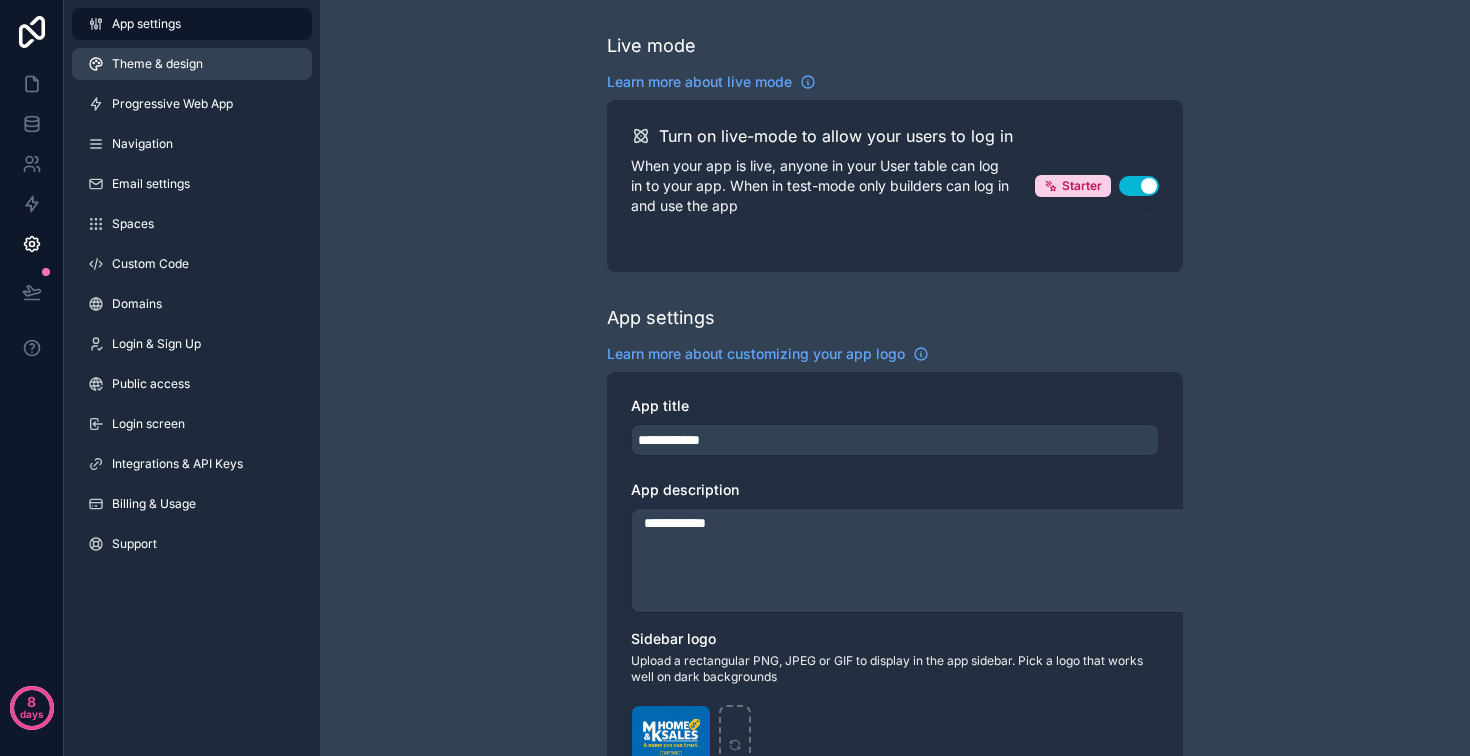 click on "Theme & design" at bounding box center [192, 64] 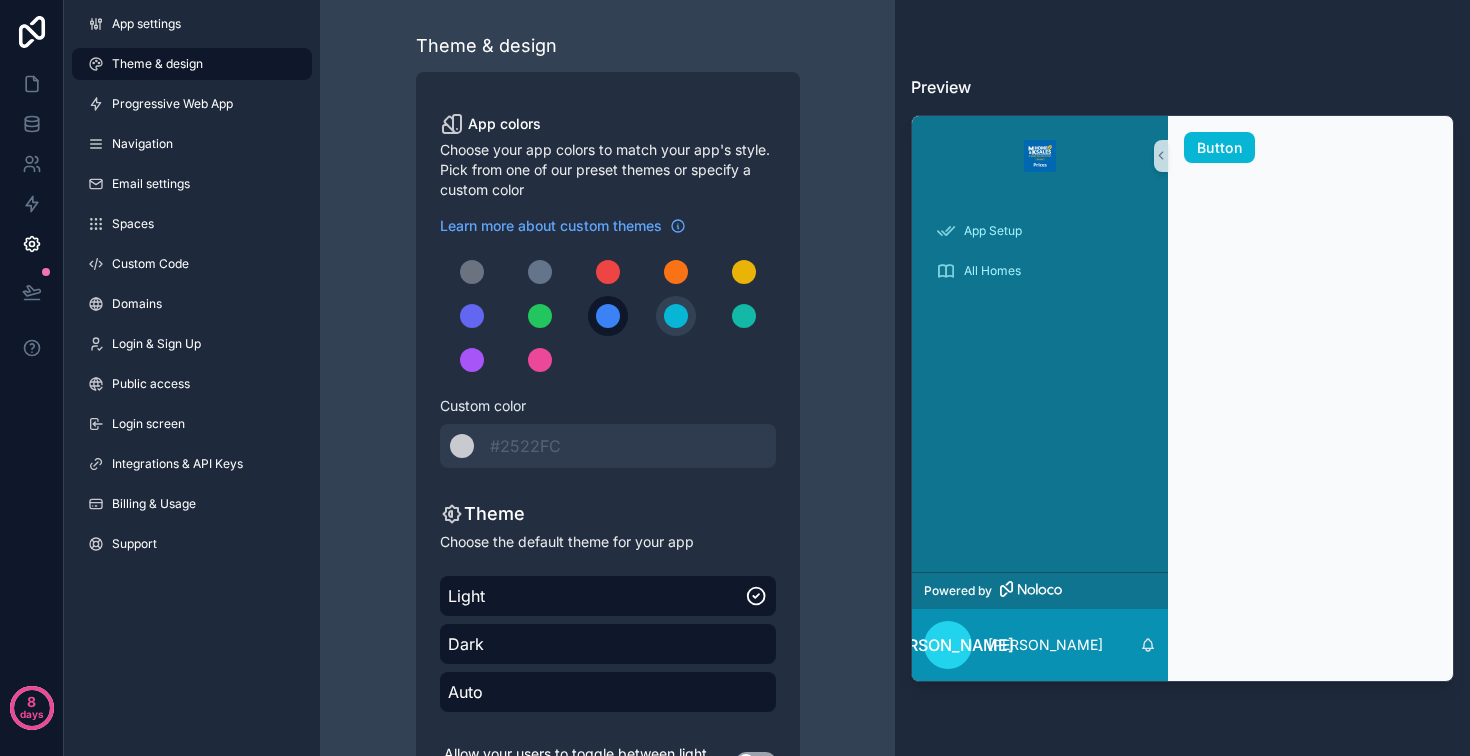 click at bounding box center [608, 316] 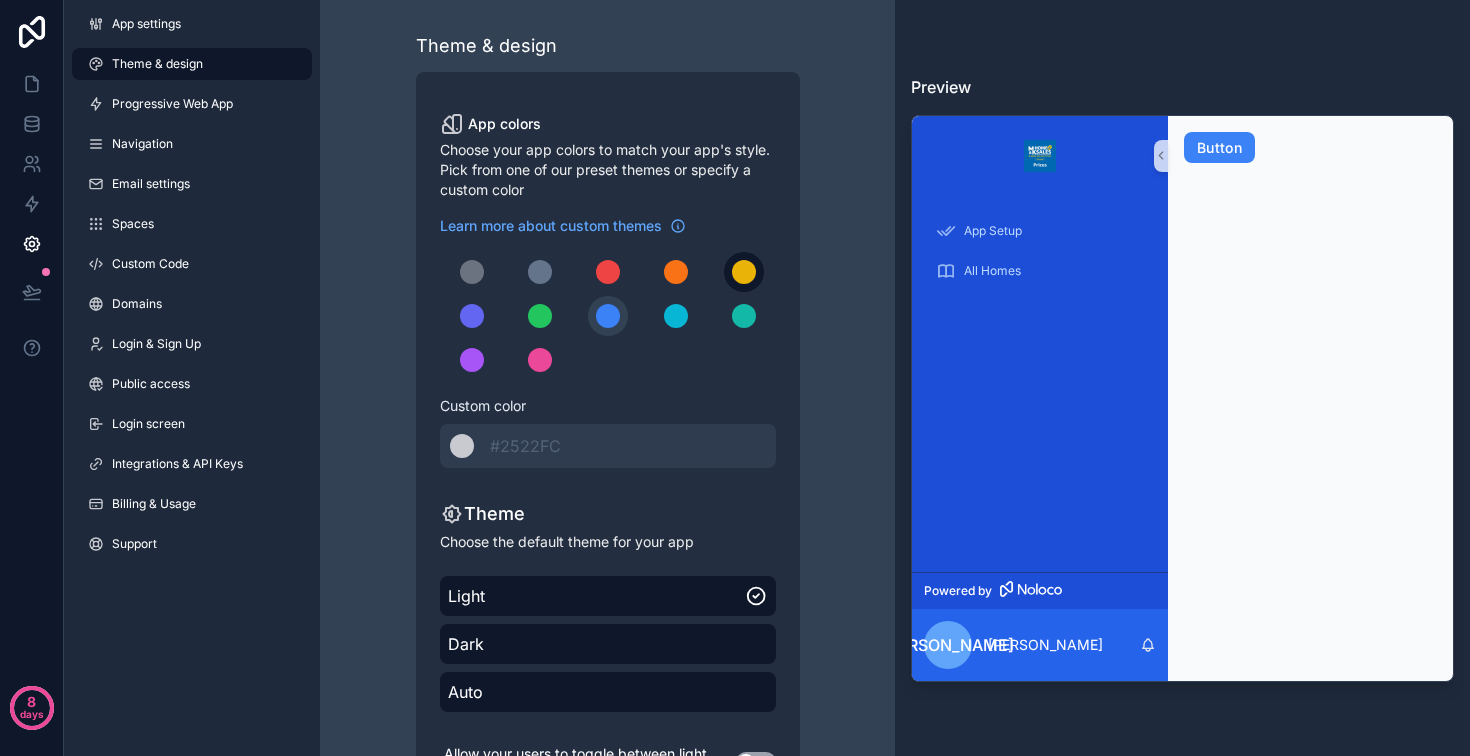 click at bounding box center [744, 272] 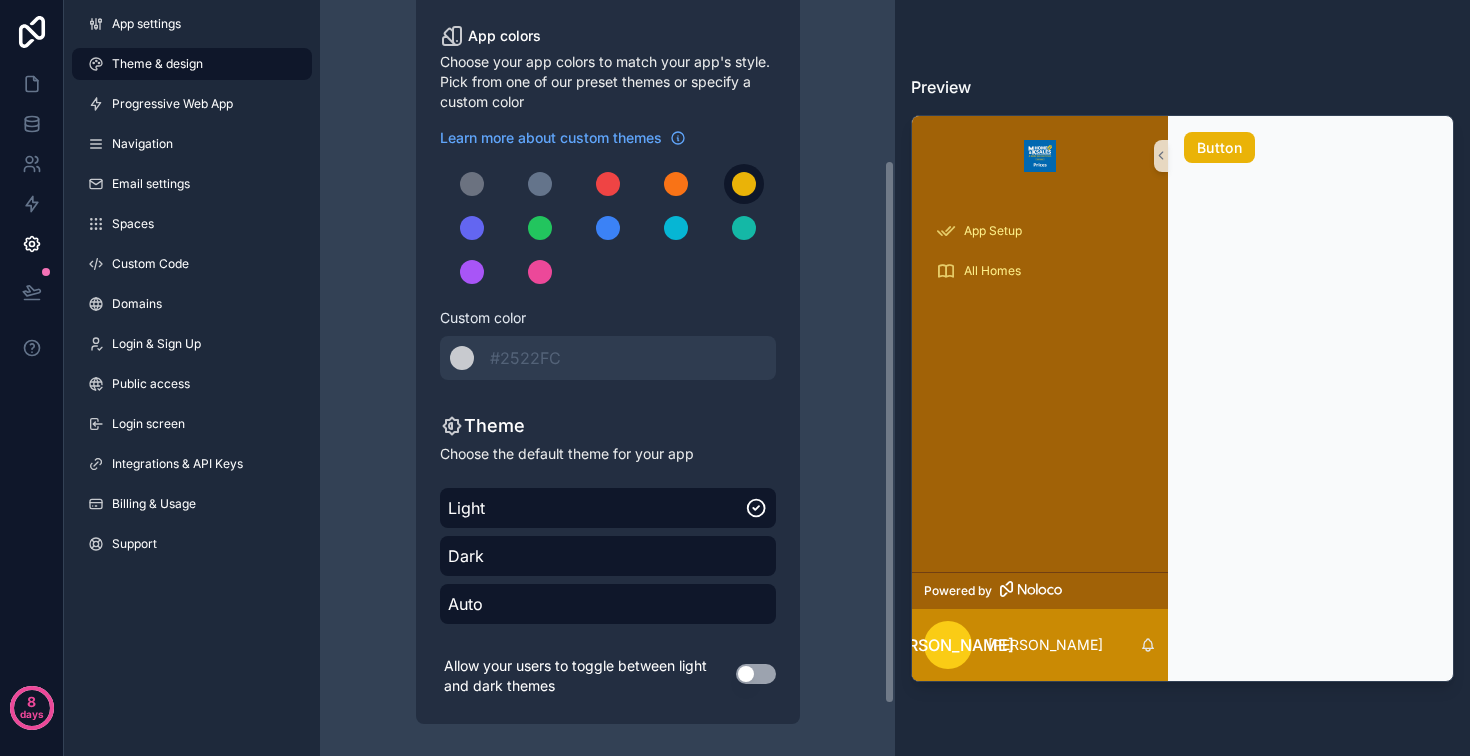 scroll, scrollTop: 169, scrollLeft: 0, axis: vertical 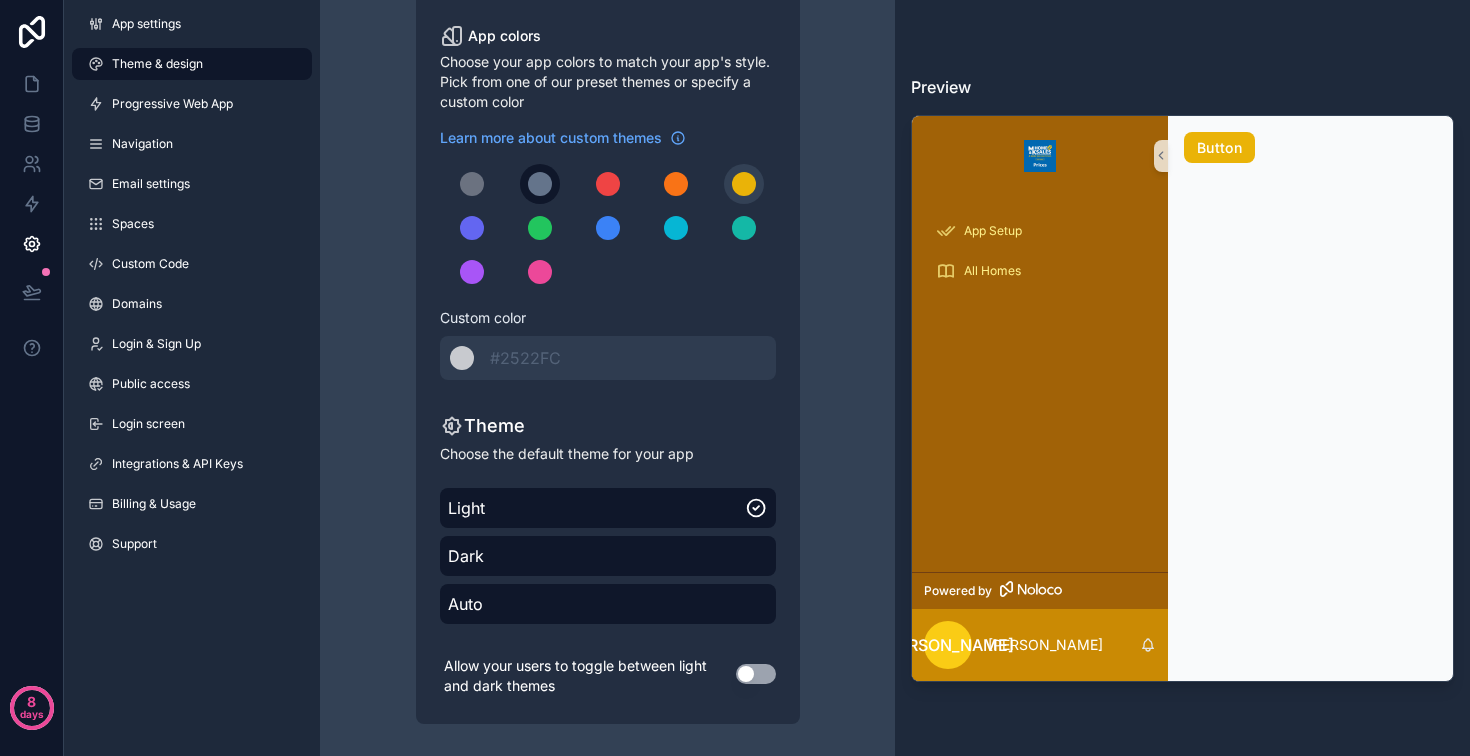 click at bounding box center [540, 184] 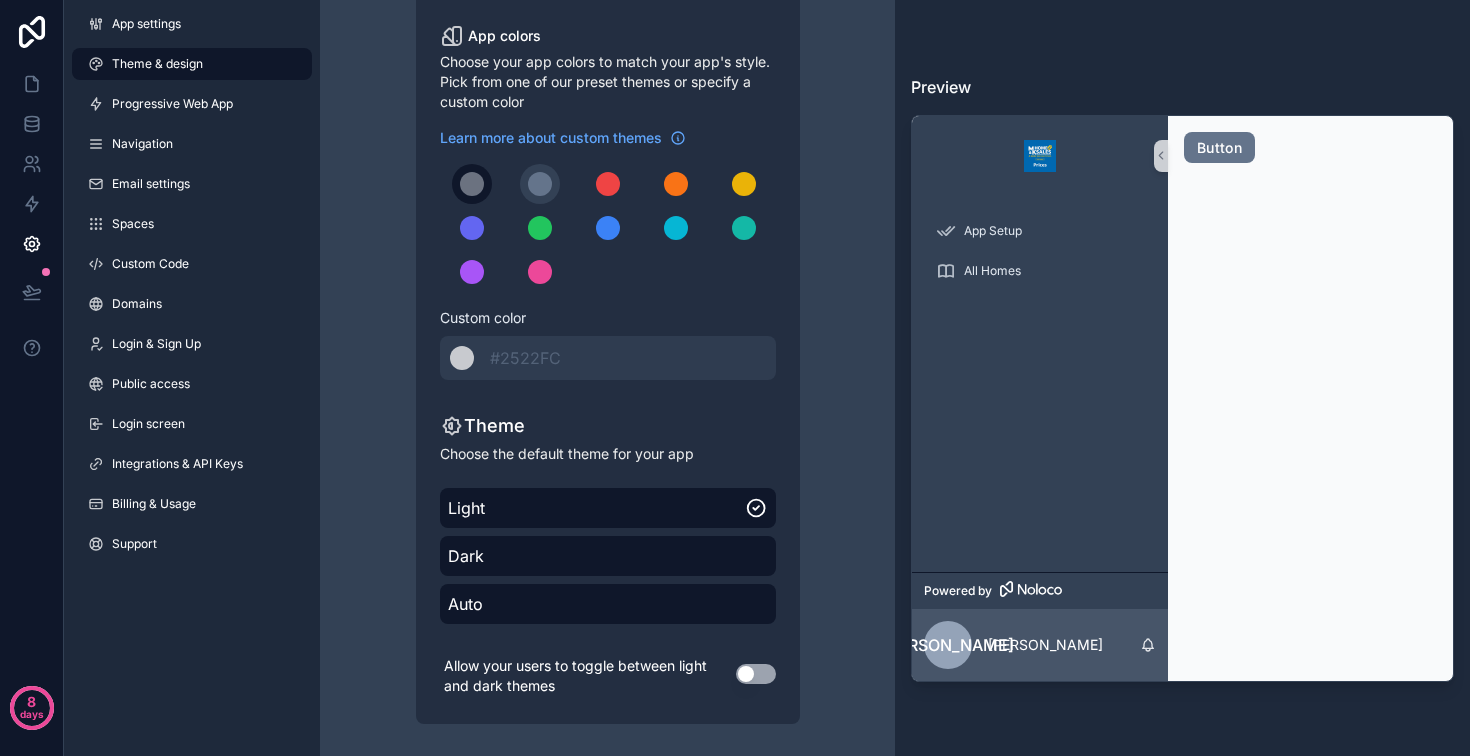 click at bounding box center [472, 184] 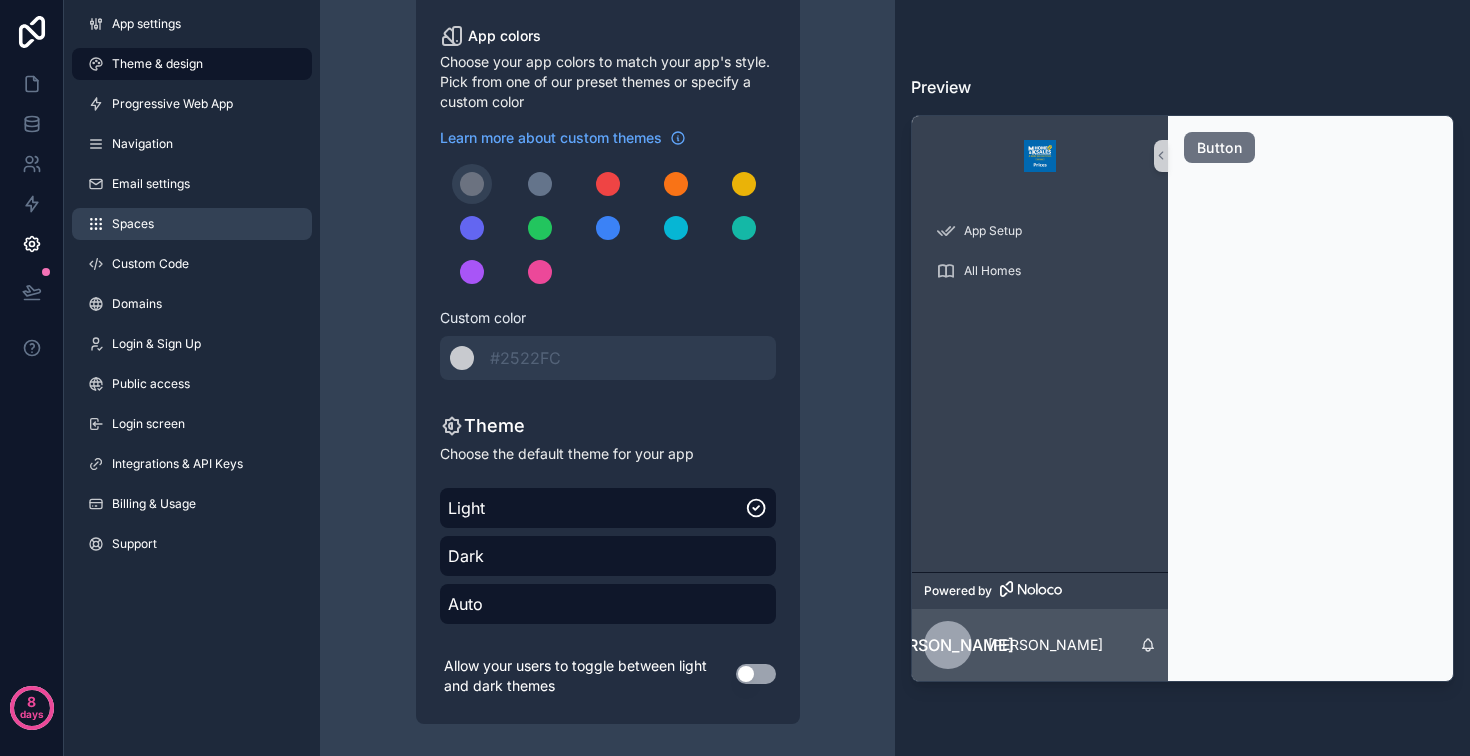 click on "Spaces" at bounding box center (192, 224) 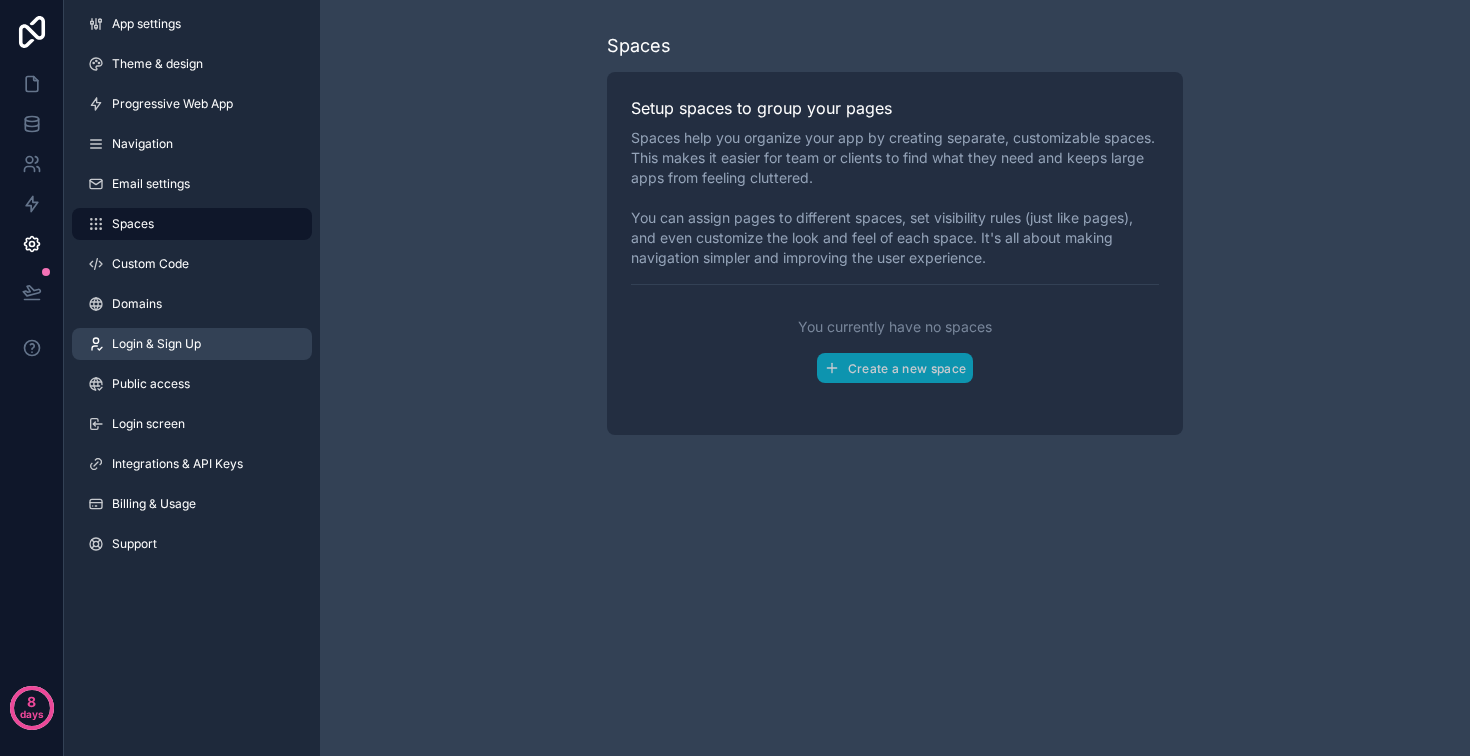 click on "Login & Sign Up" at bounding box center [192, 344] 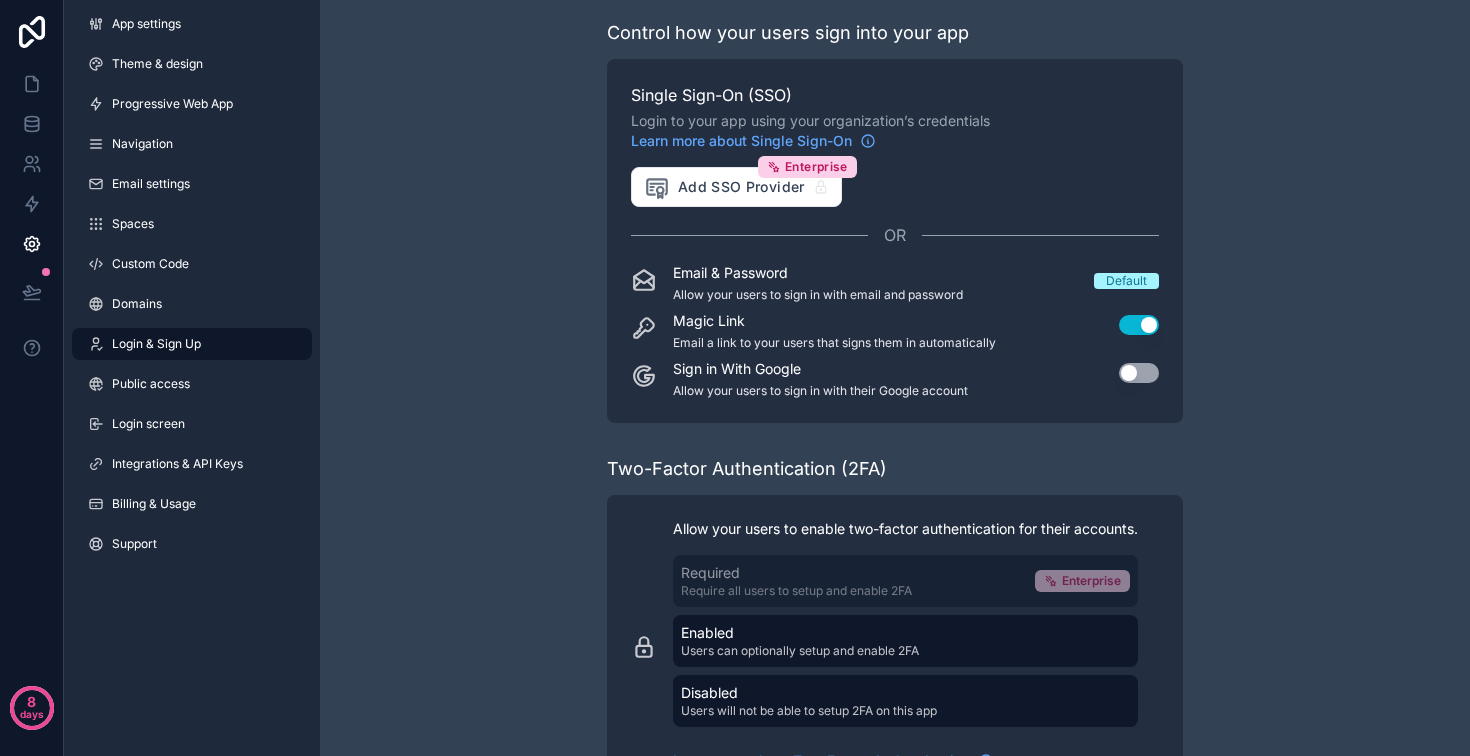 scroll, scrollTop: 0, scrollLeft: 0, axis: both 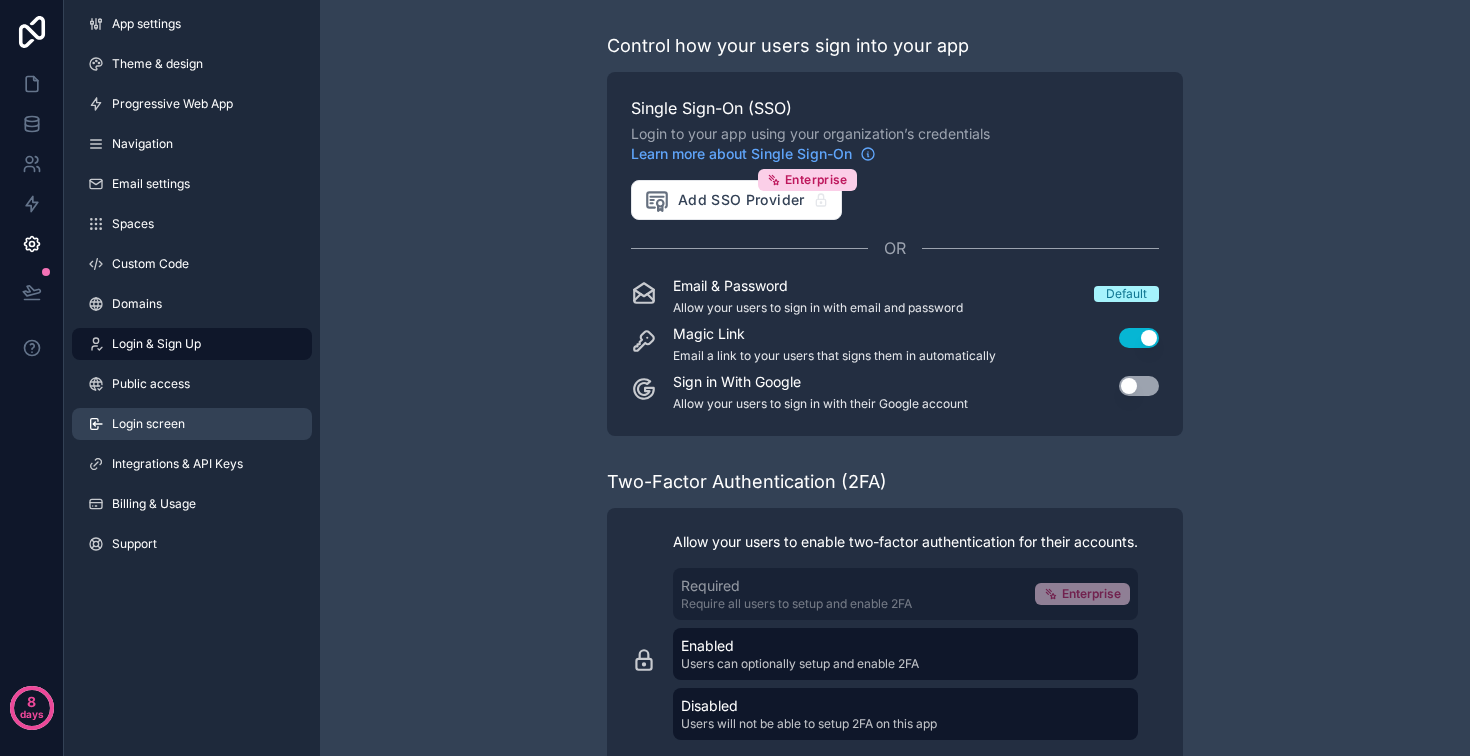 click on "Login screen" at bounding box center [148, 424] 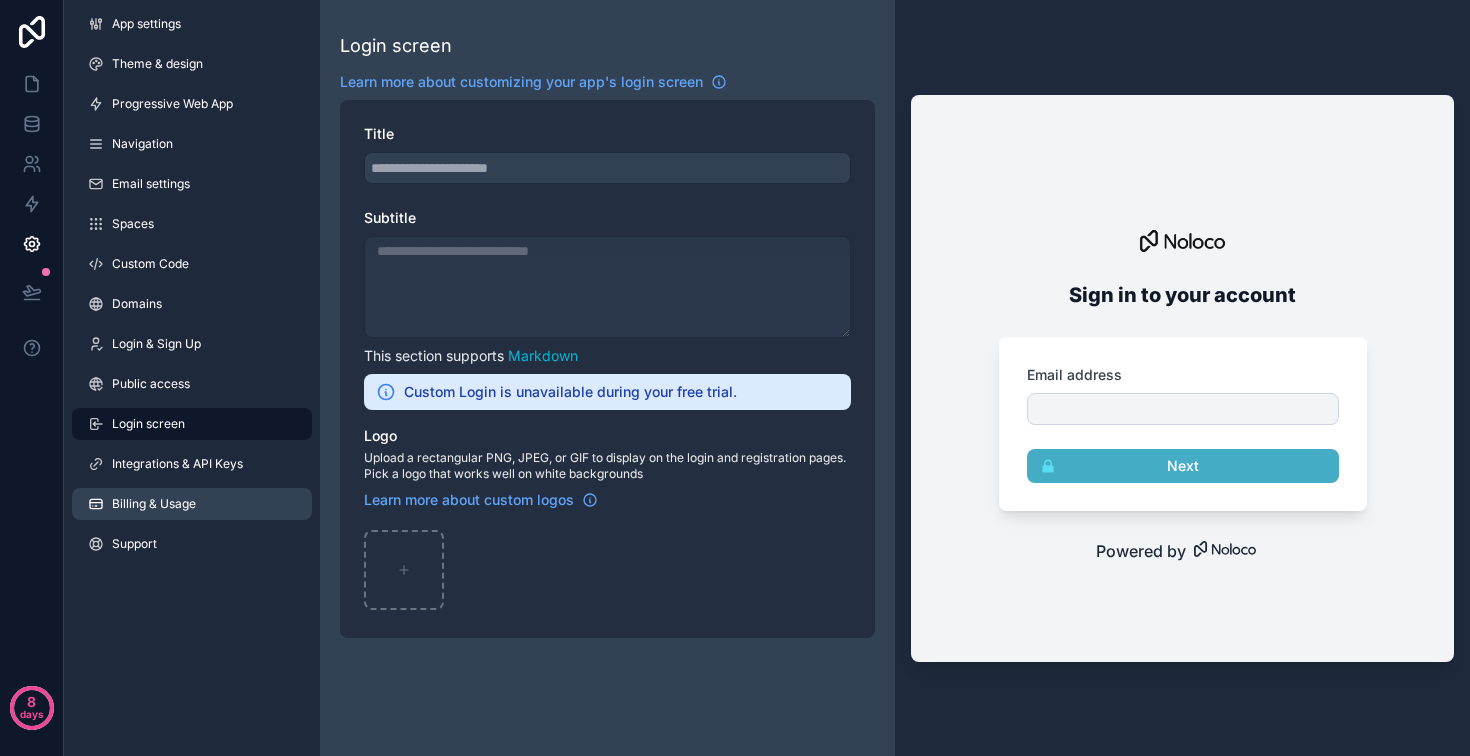 click on "Billing & Usage" at bounding box center (154, 504) 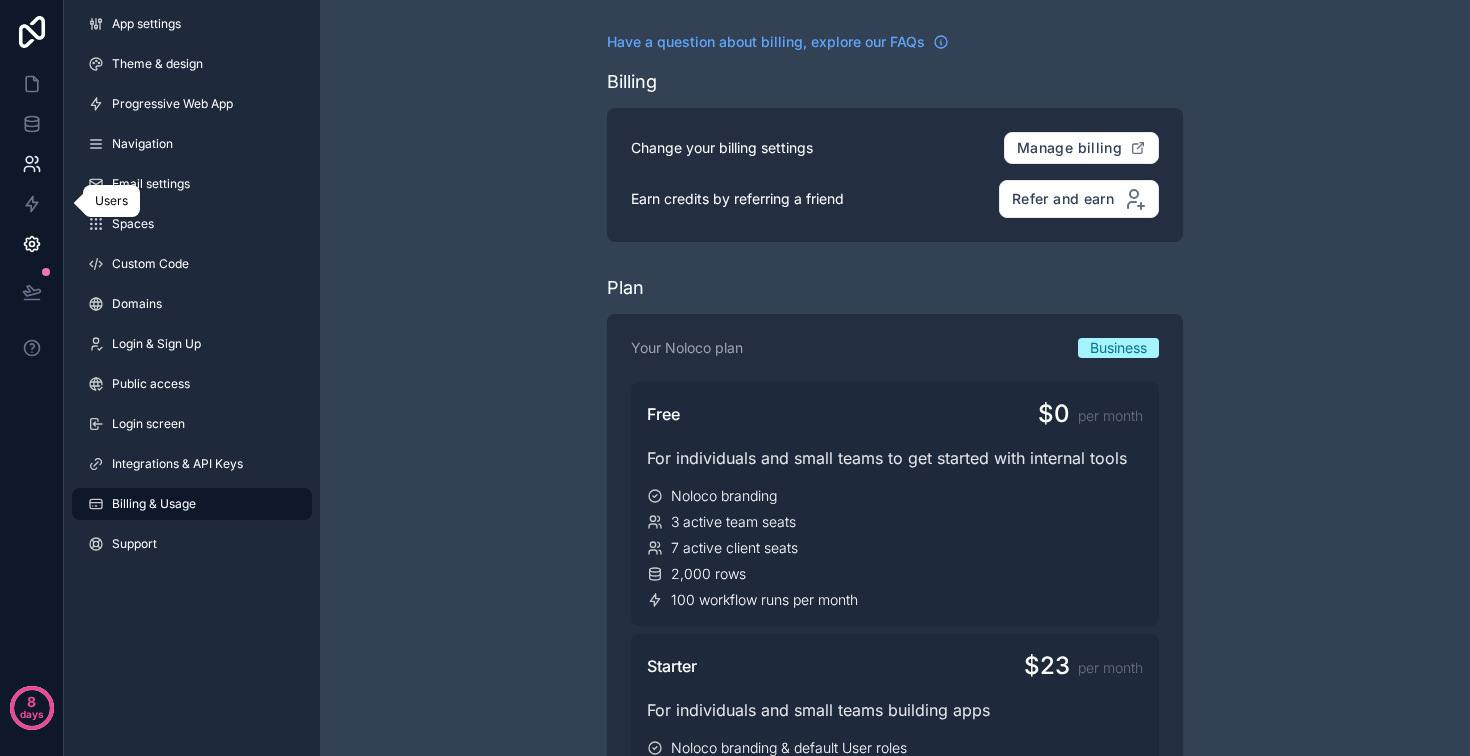 click 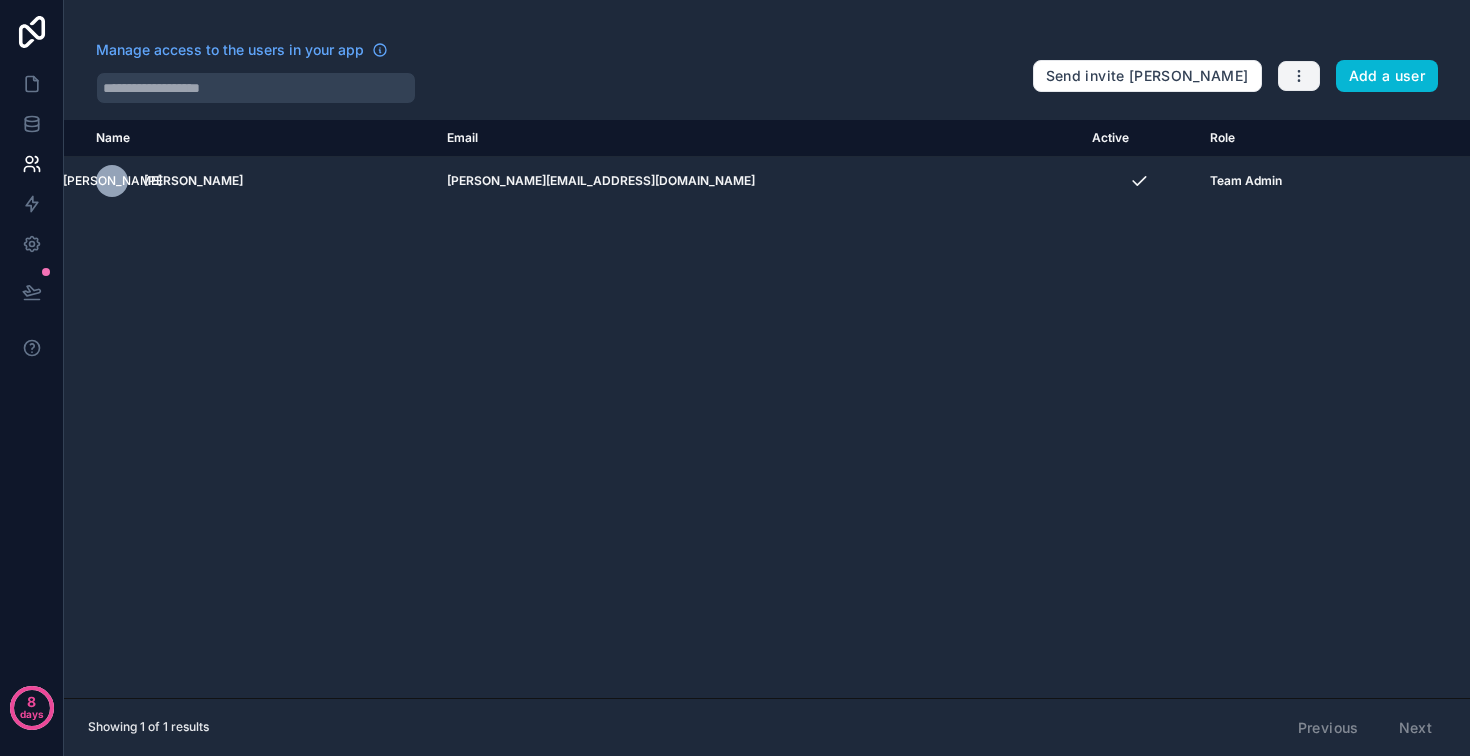 click 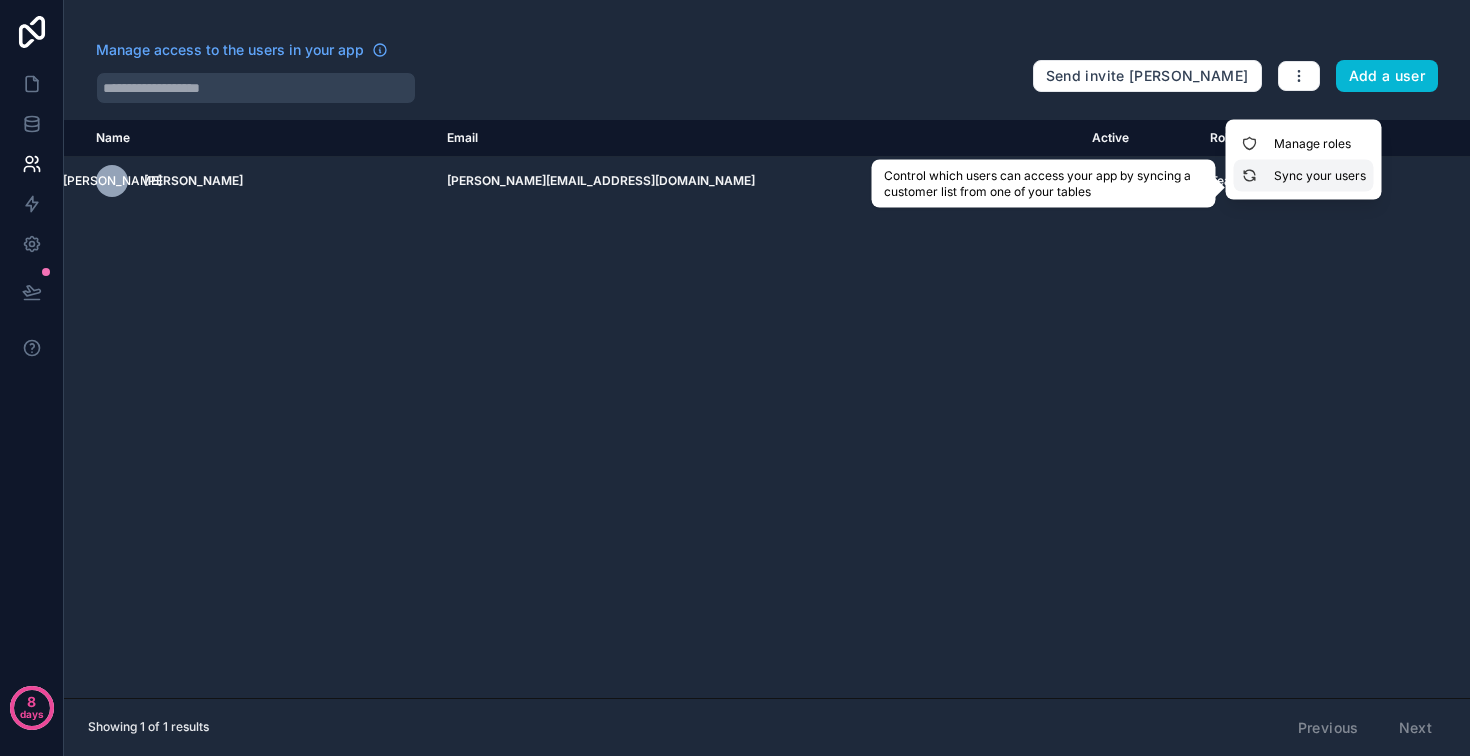 click on "Sync your users" at bounding box center [1304, 176] 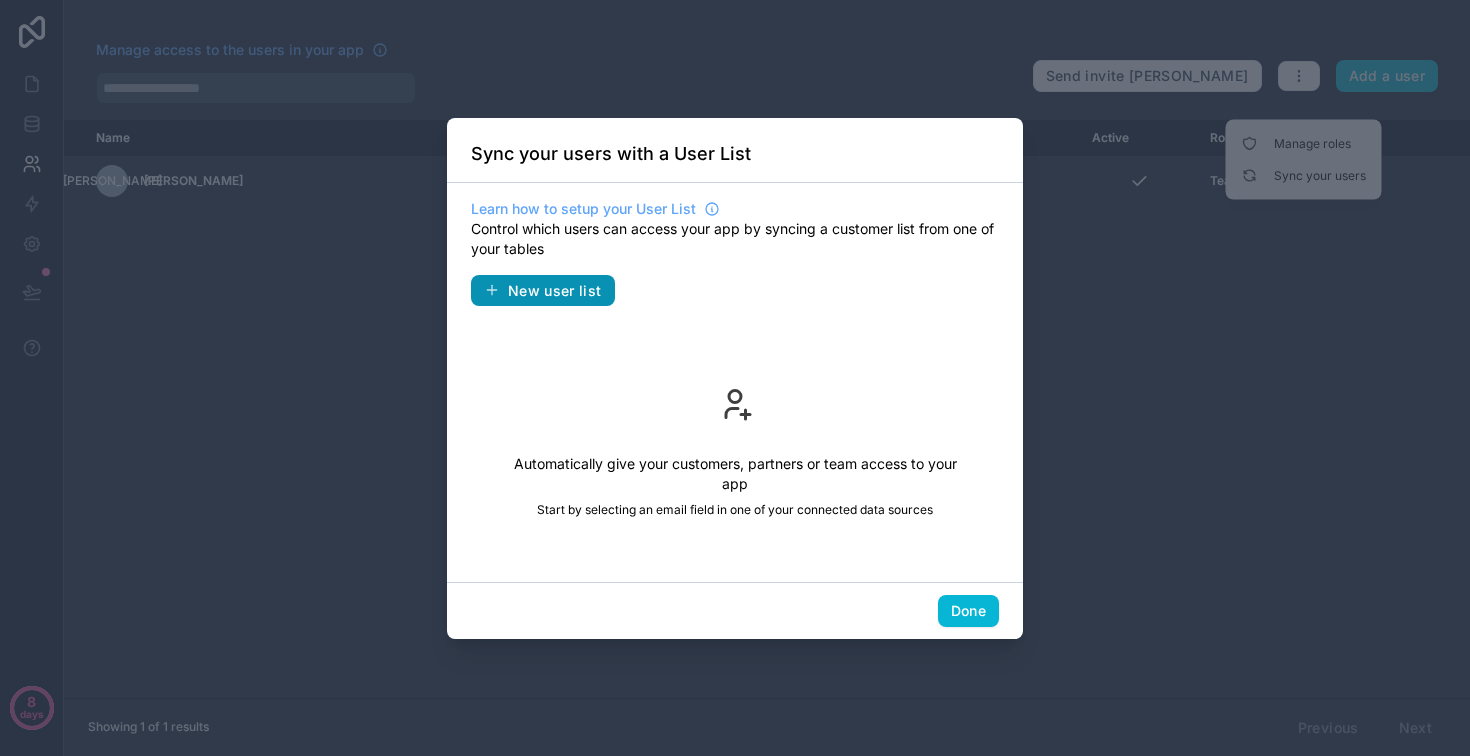 click on "New user list" at bounding box center [555, 291] 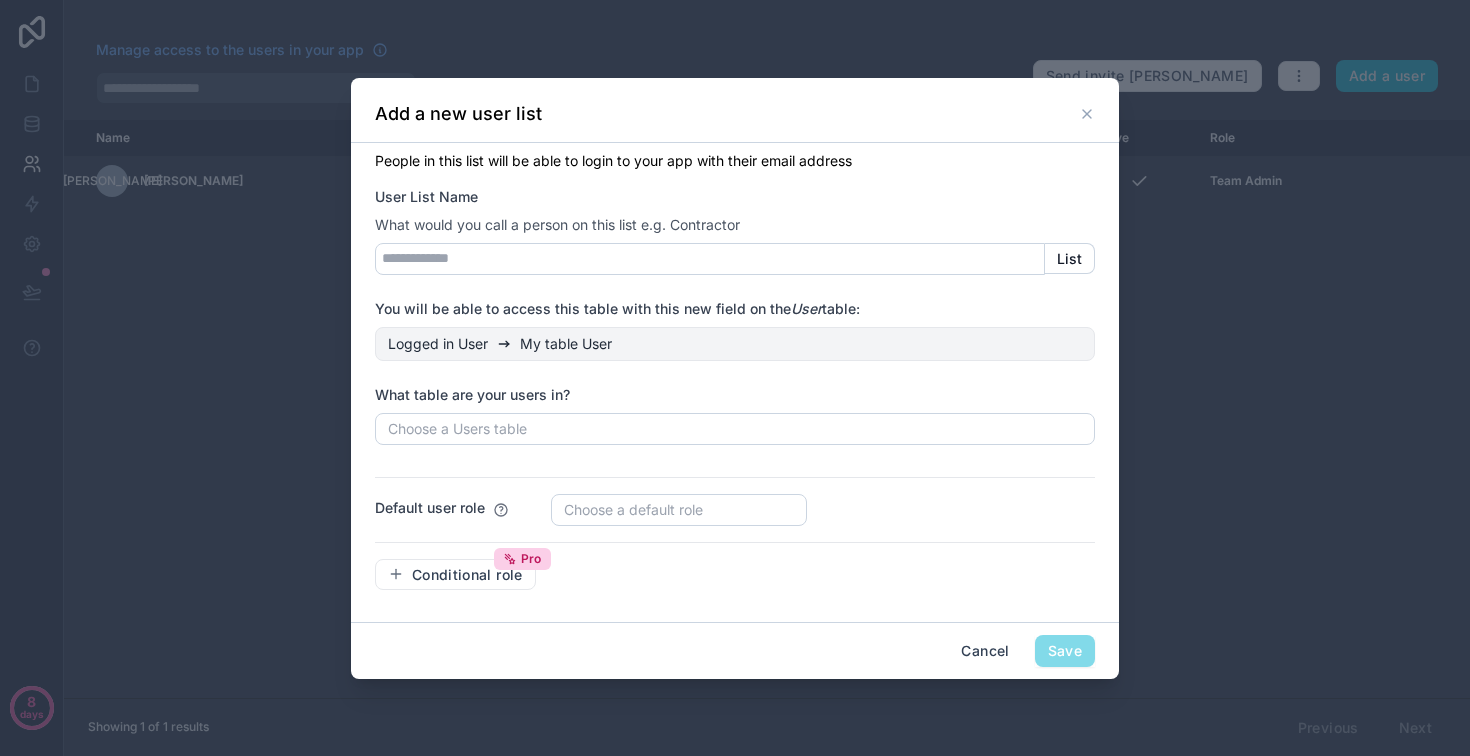 scroll, scrollTop: 66, scrollLeft: 0, axis: vertical 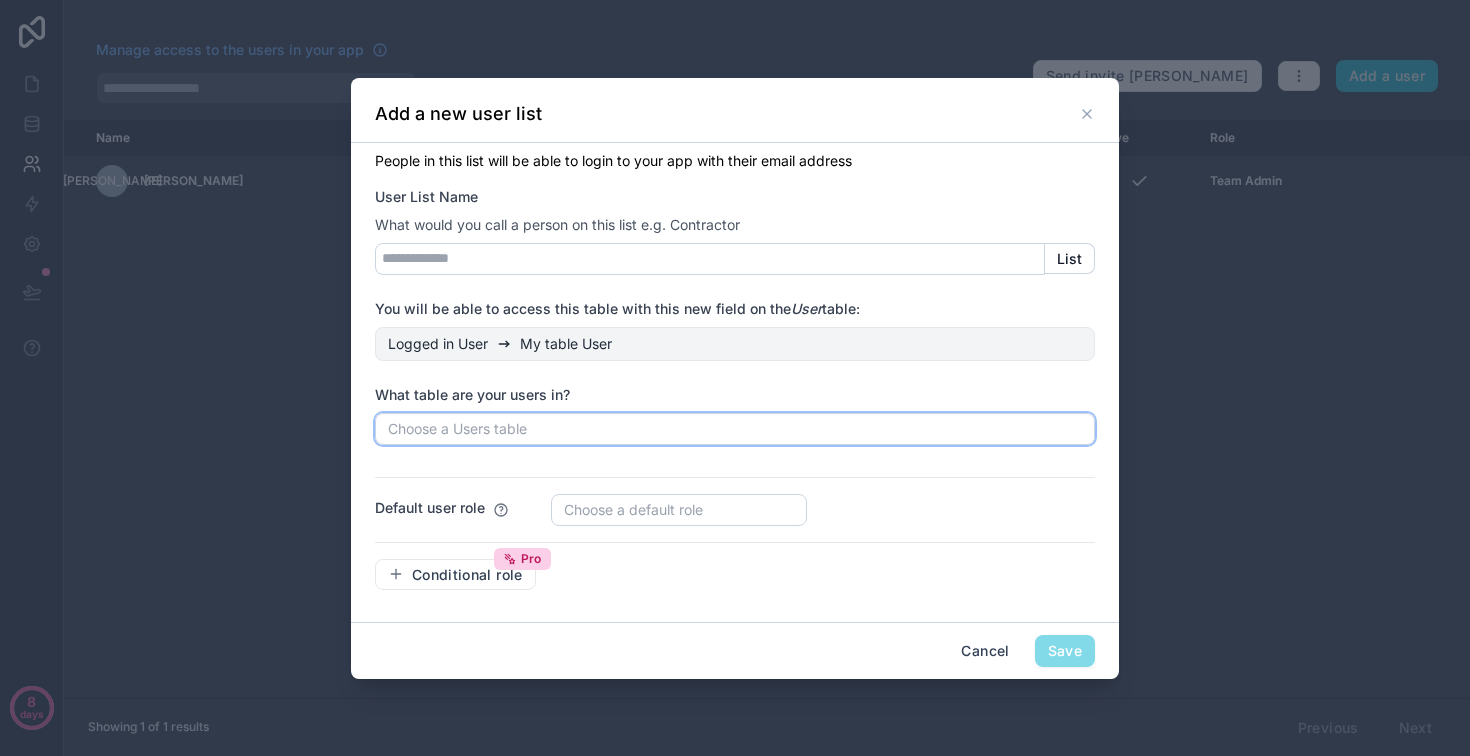 click on "Choose a Users table" at bounding box center (735, 429) 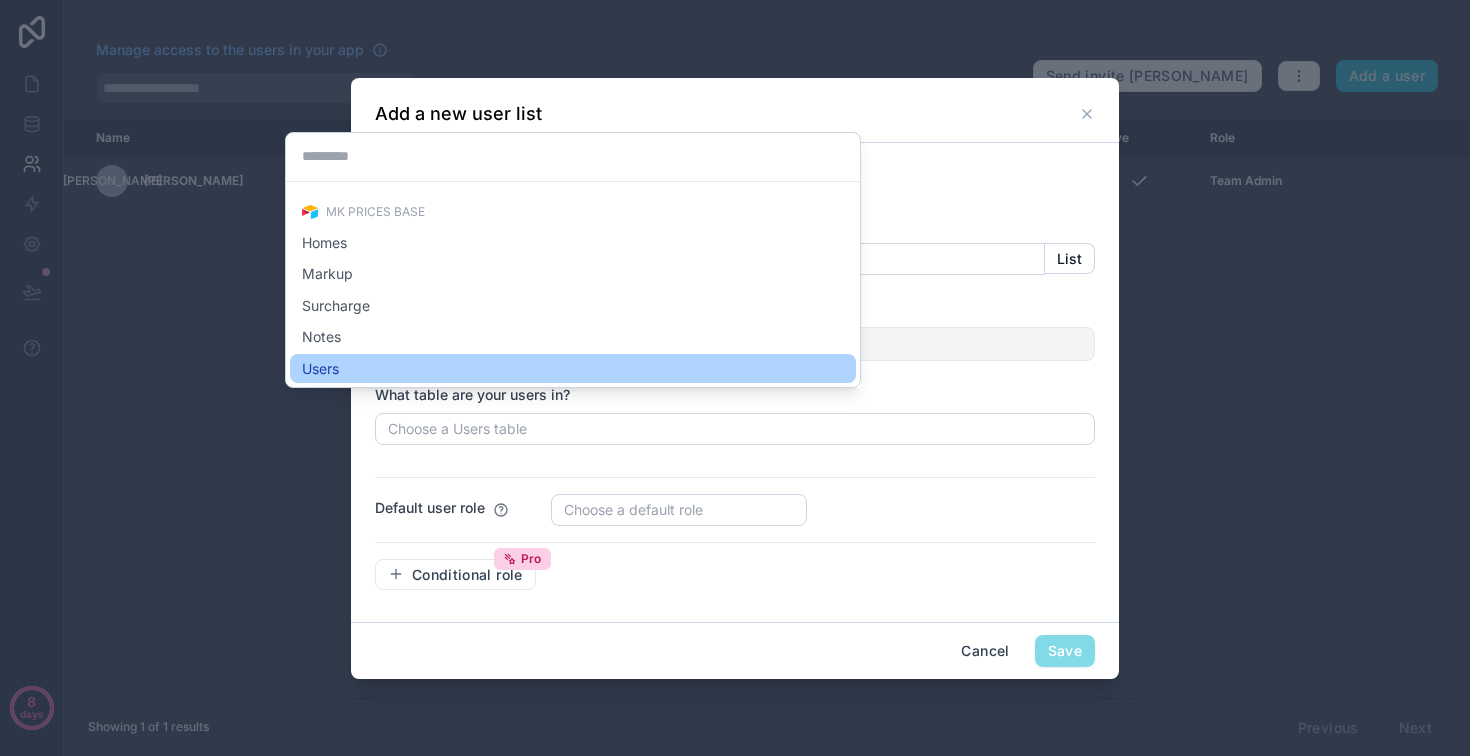 click on "Users" at bounding box center [573, 369] 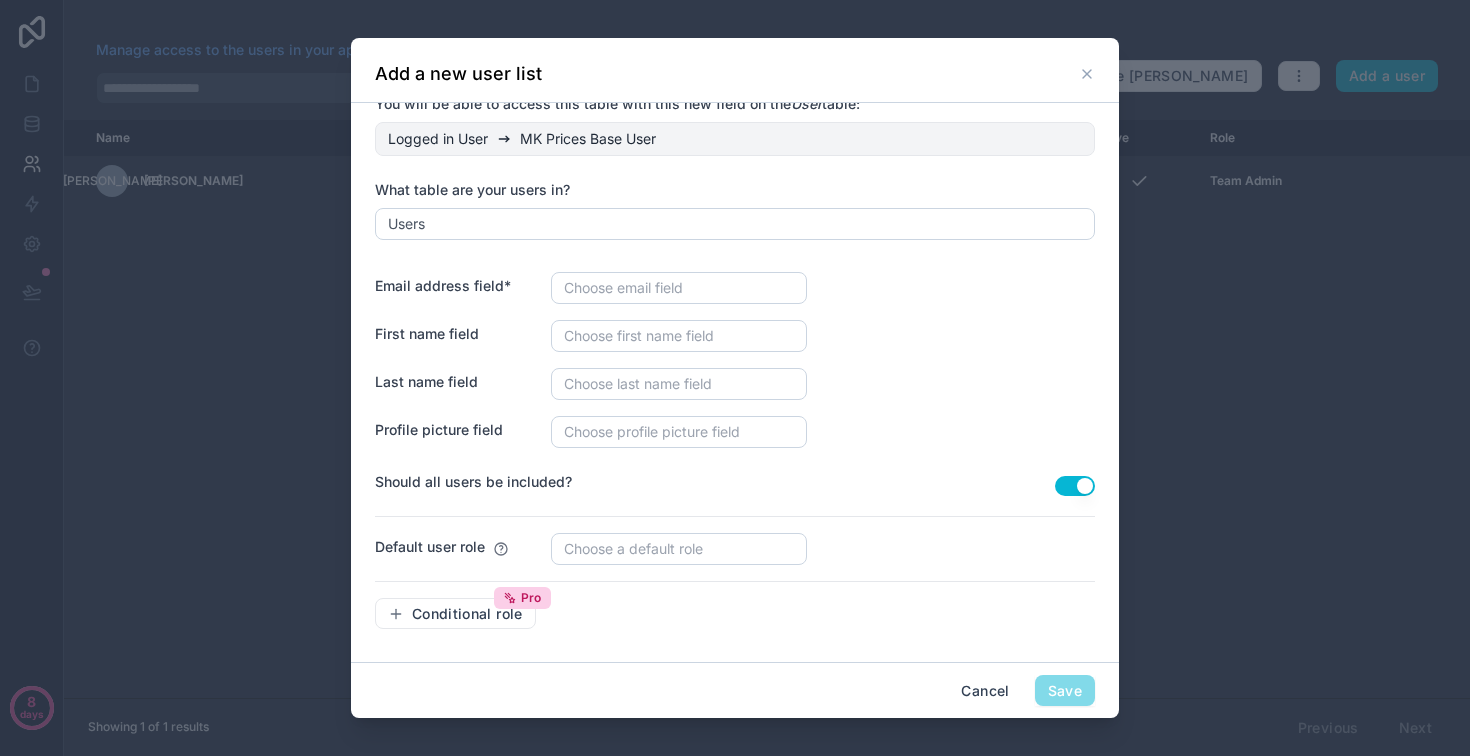 scroll, scrollTop: 320, scrollLeft: 0, axis: vertical 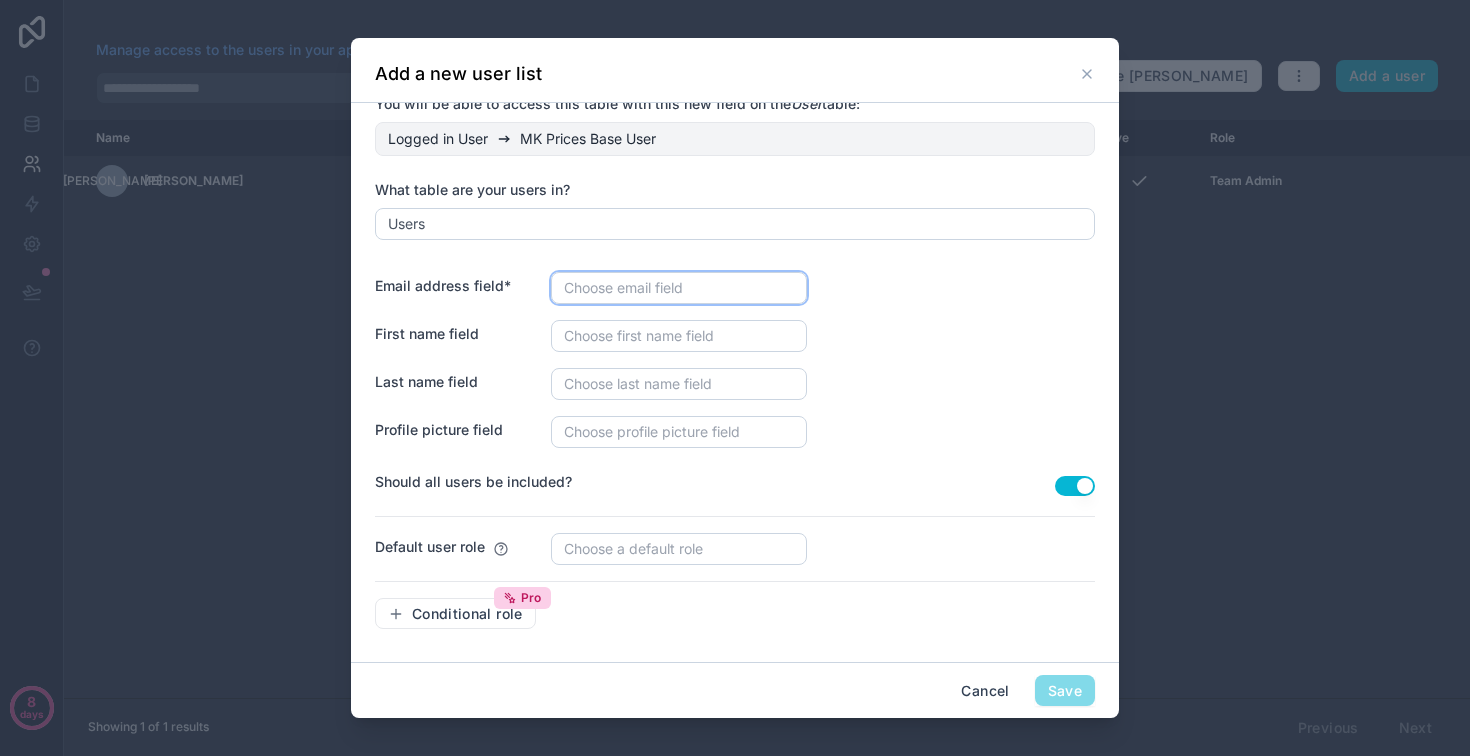 click on "Choose email field" at bounding box center (679, 288) 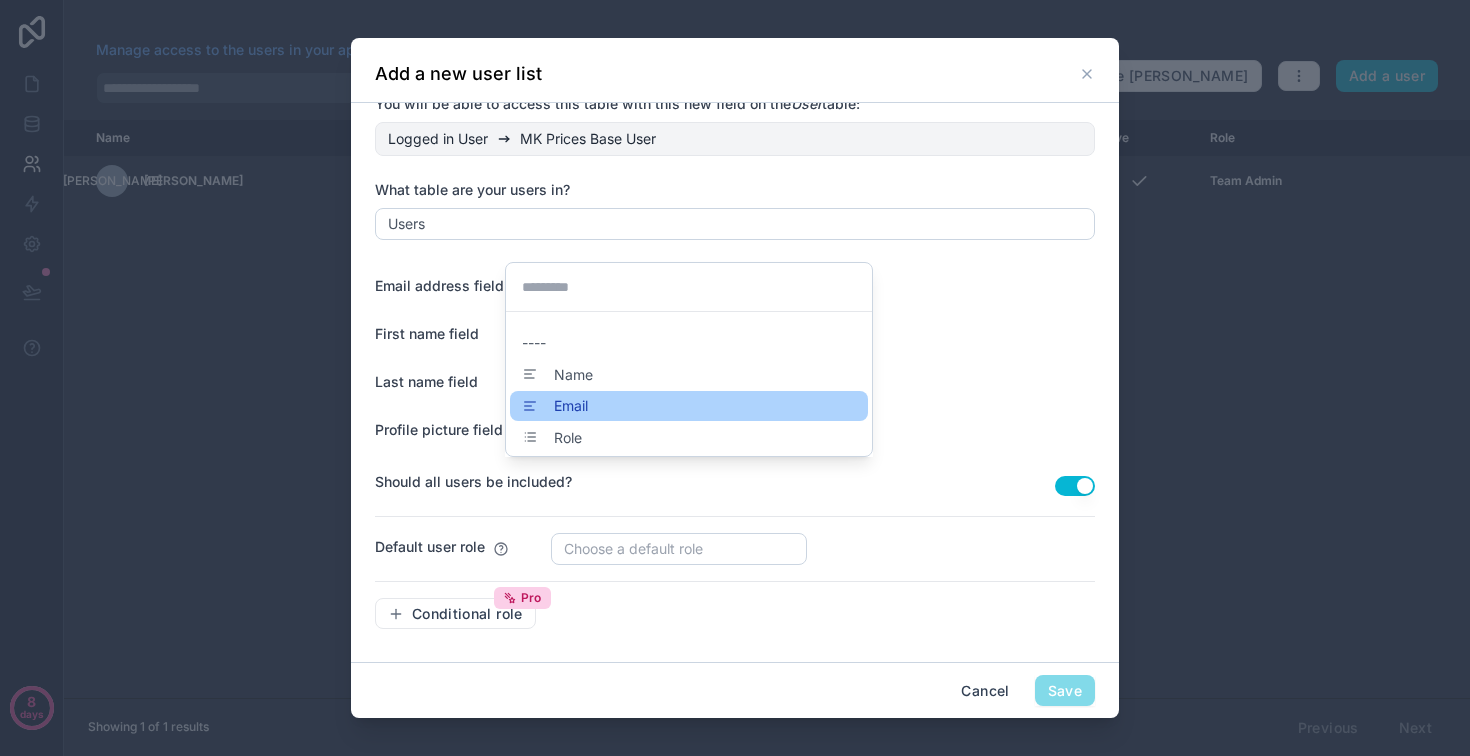click on "Email" at bounding box center (571, 406) 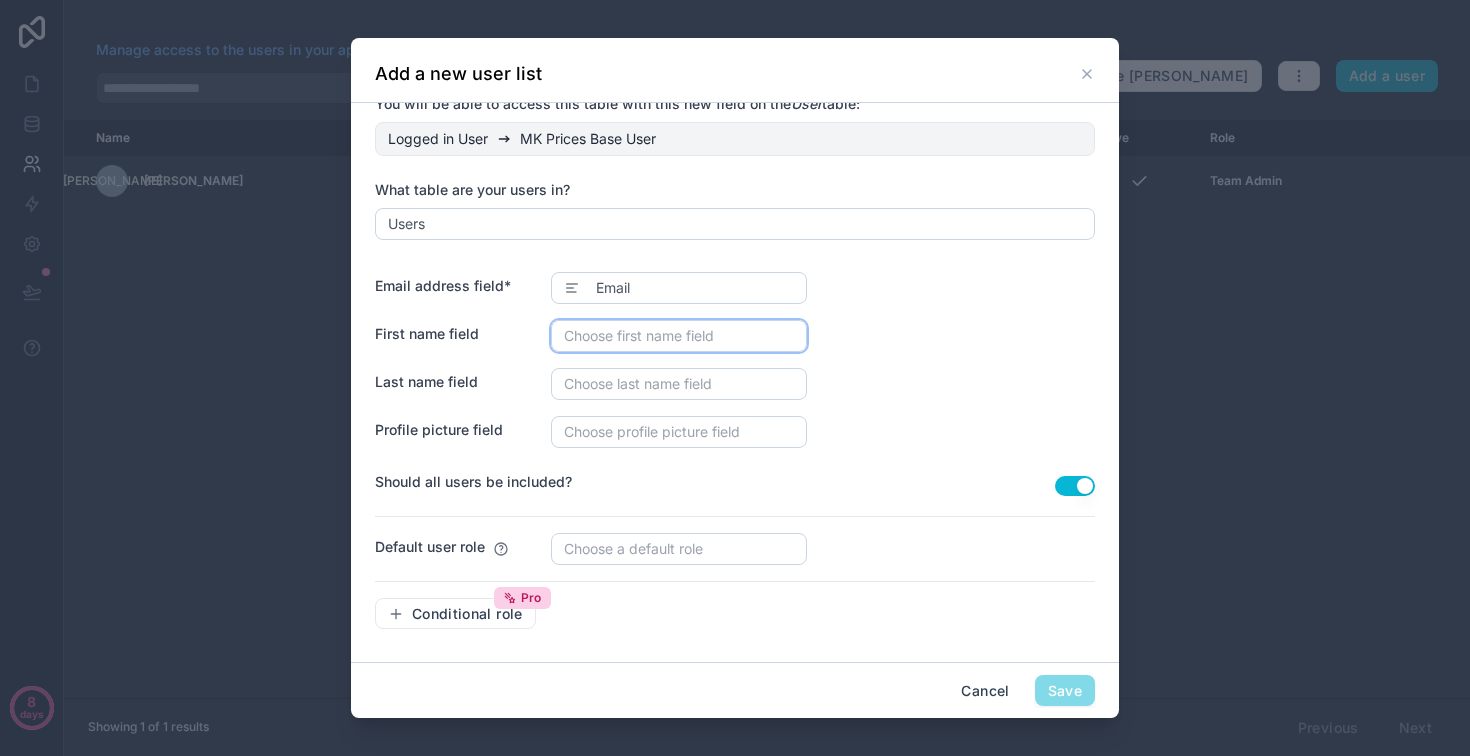 click on "Choose first name field" at bounding box center (639, 335) 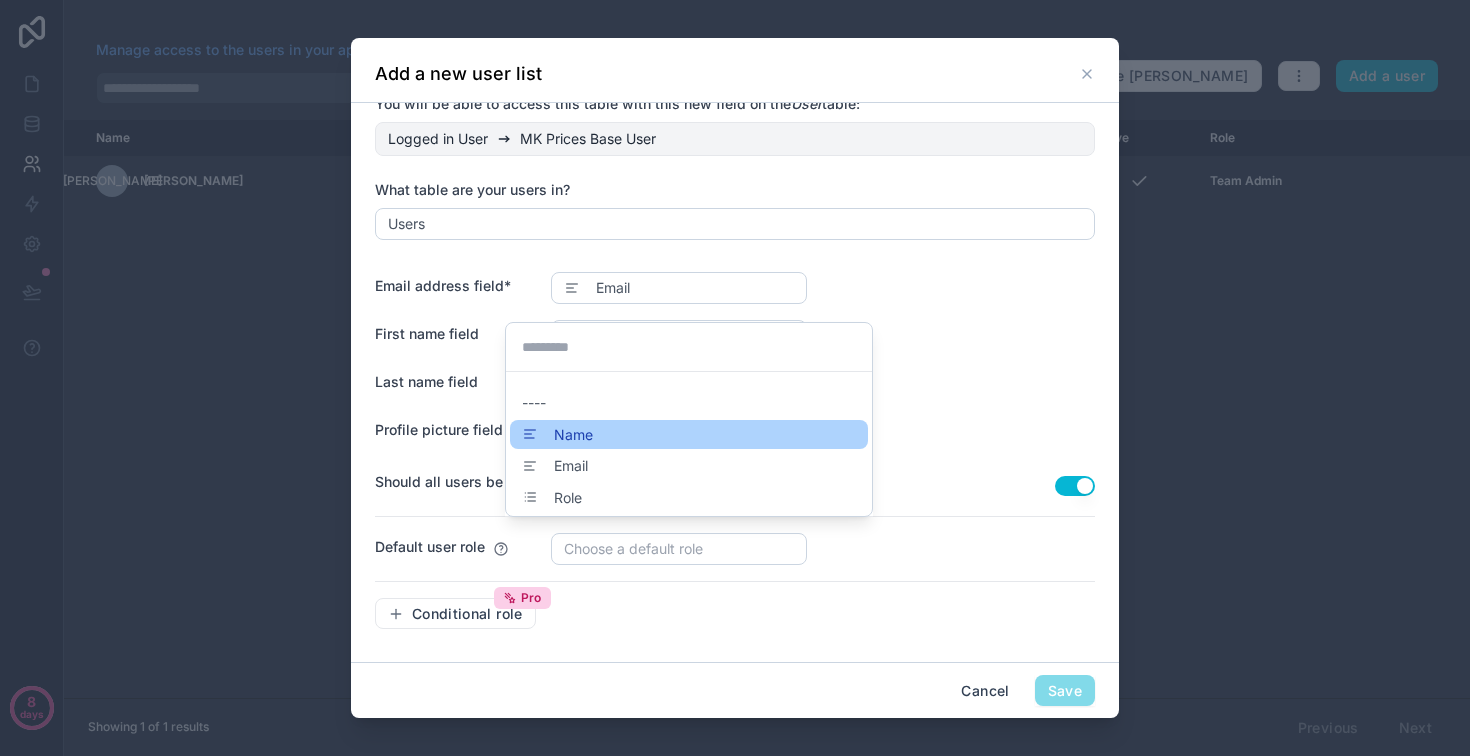 click on "Name" at bounding box center (573, 435) 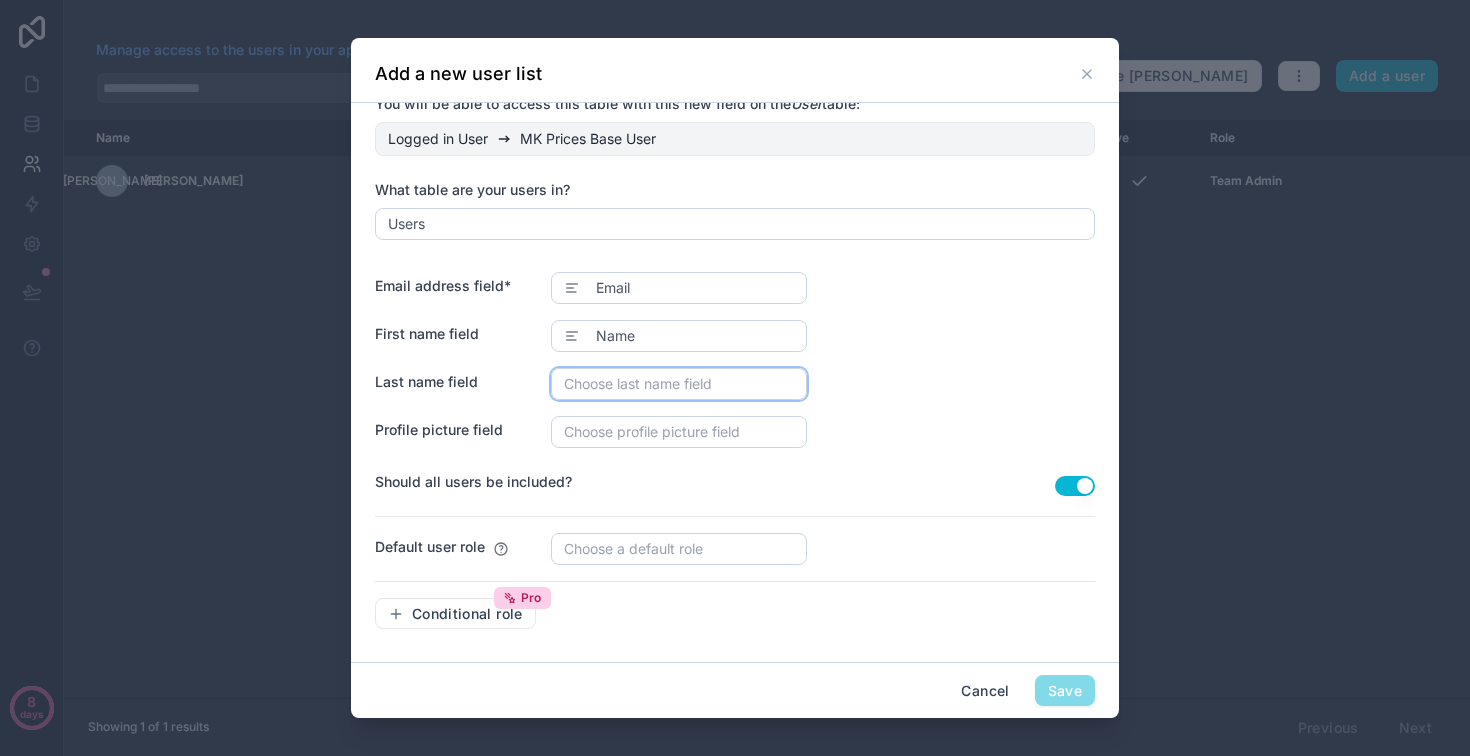 click on "Choose last name field" at bounding box center (679, 384) 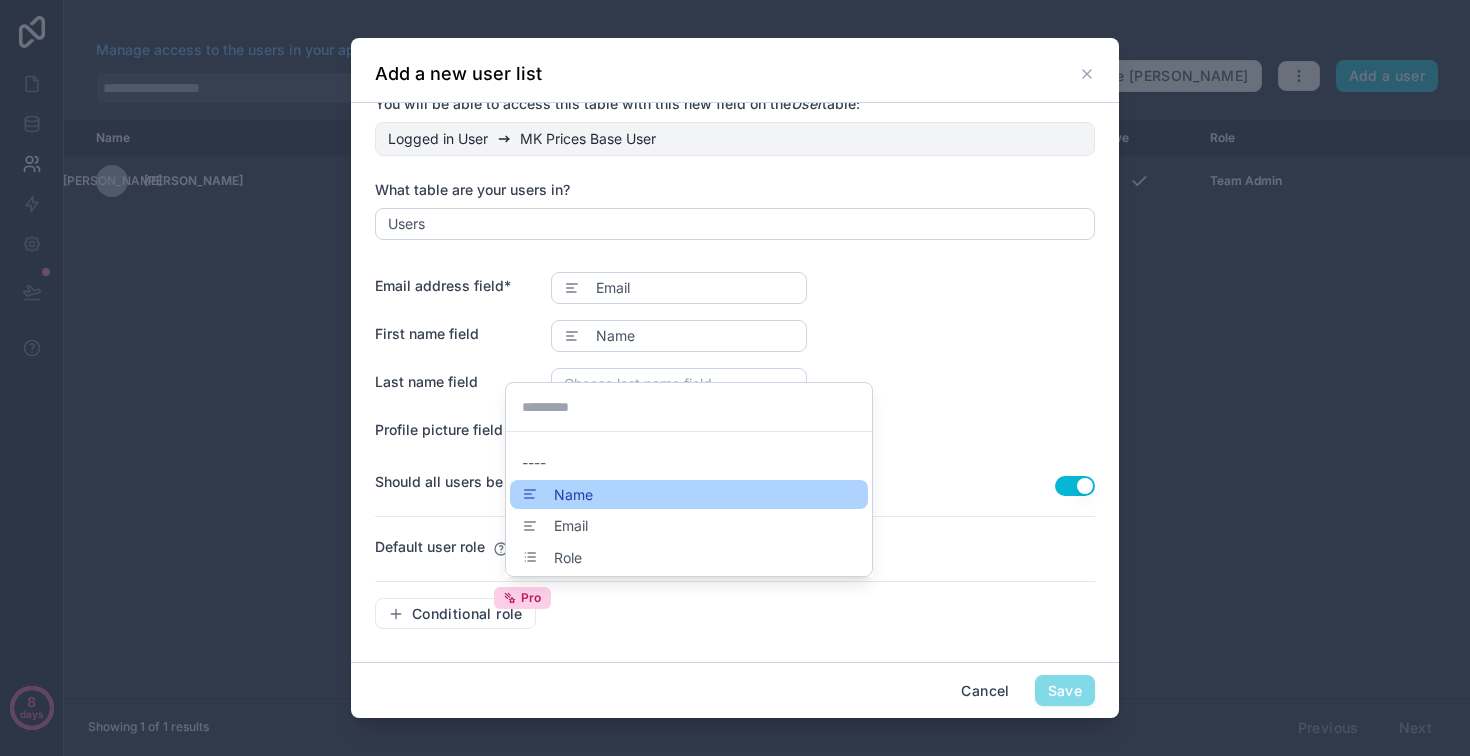 click on "Name" at bounding box center (573, 495) 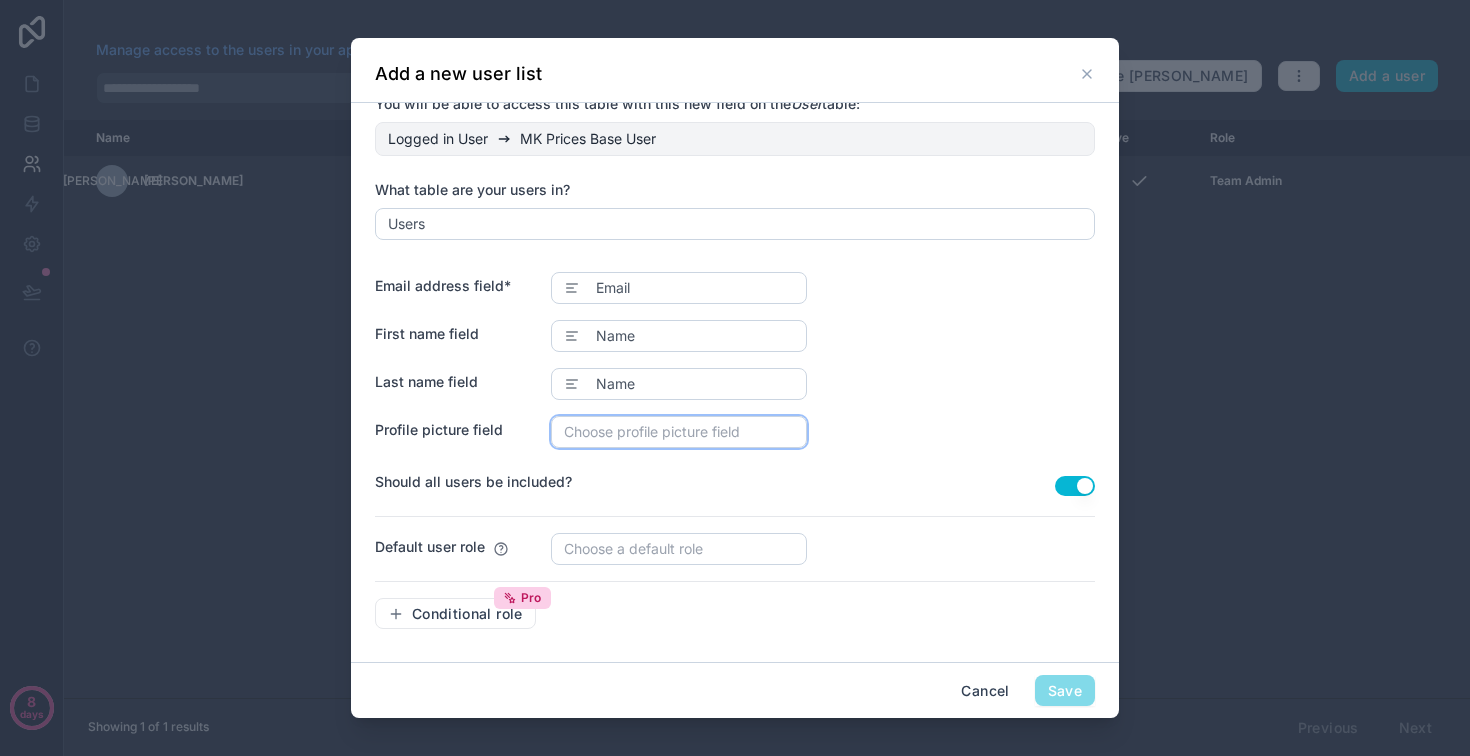click on "Choose profile picture field" at bounding box center [652, 431] 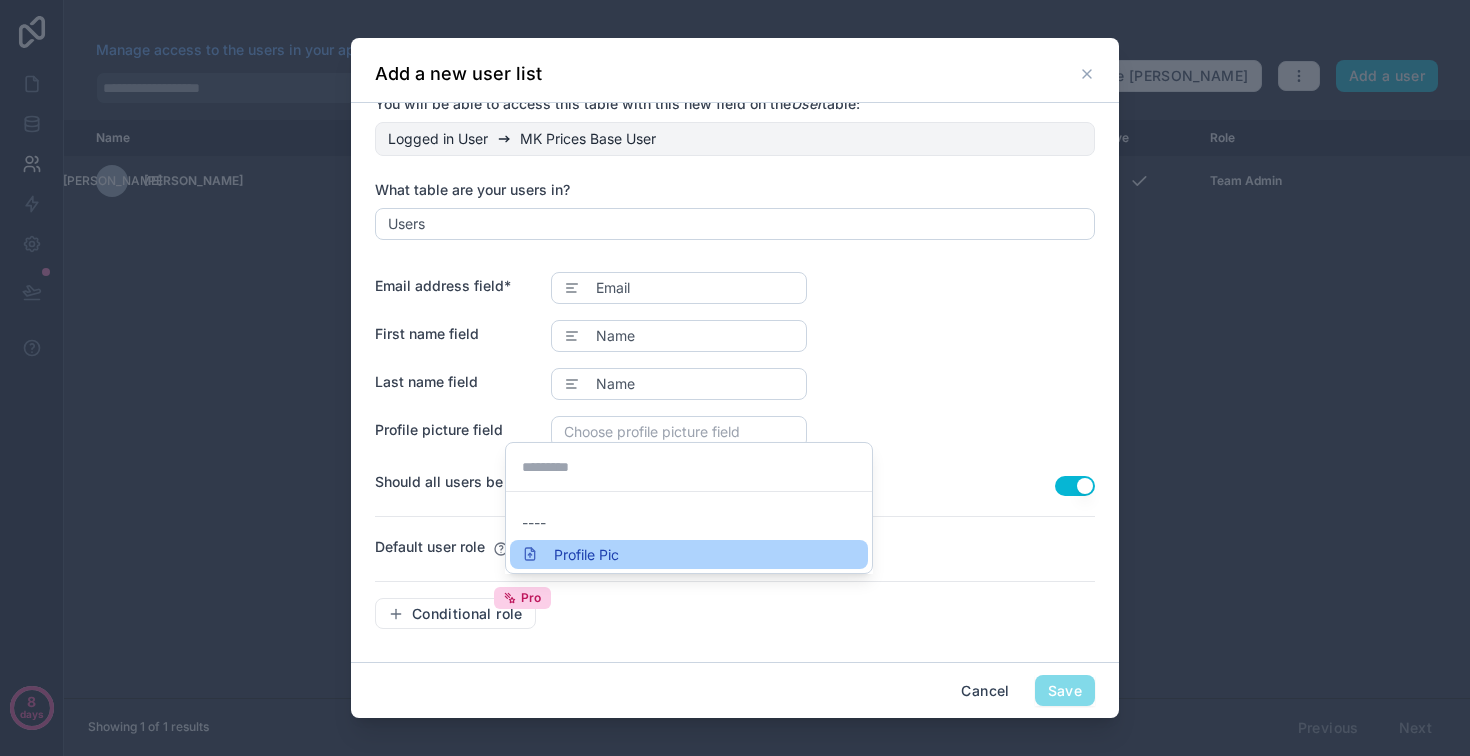 click on "Profile Pic" at bounding box center (586, 555) 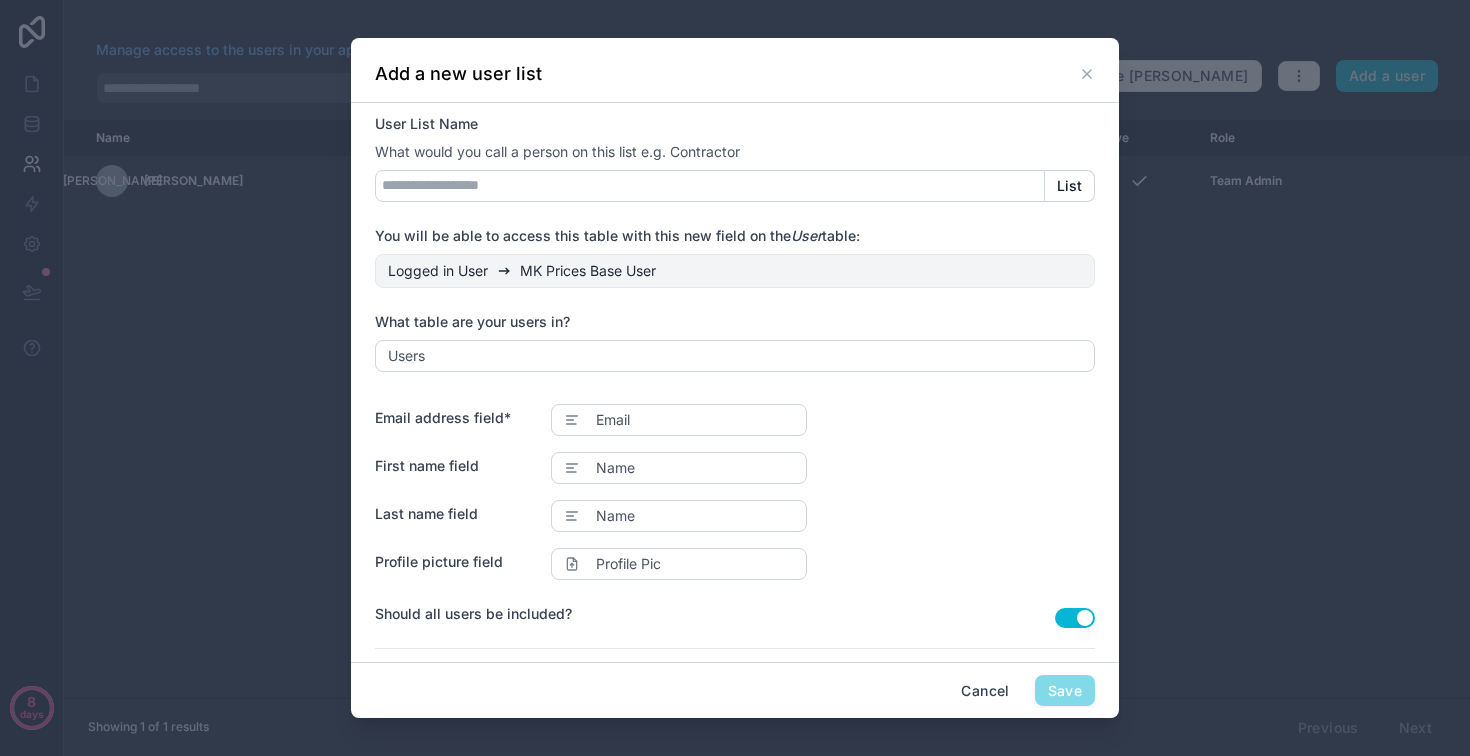 scroll, scrollTop: 0, scrollLeft: 0, axis: both 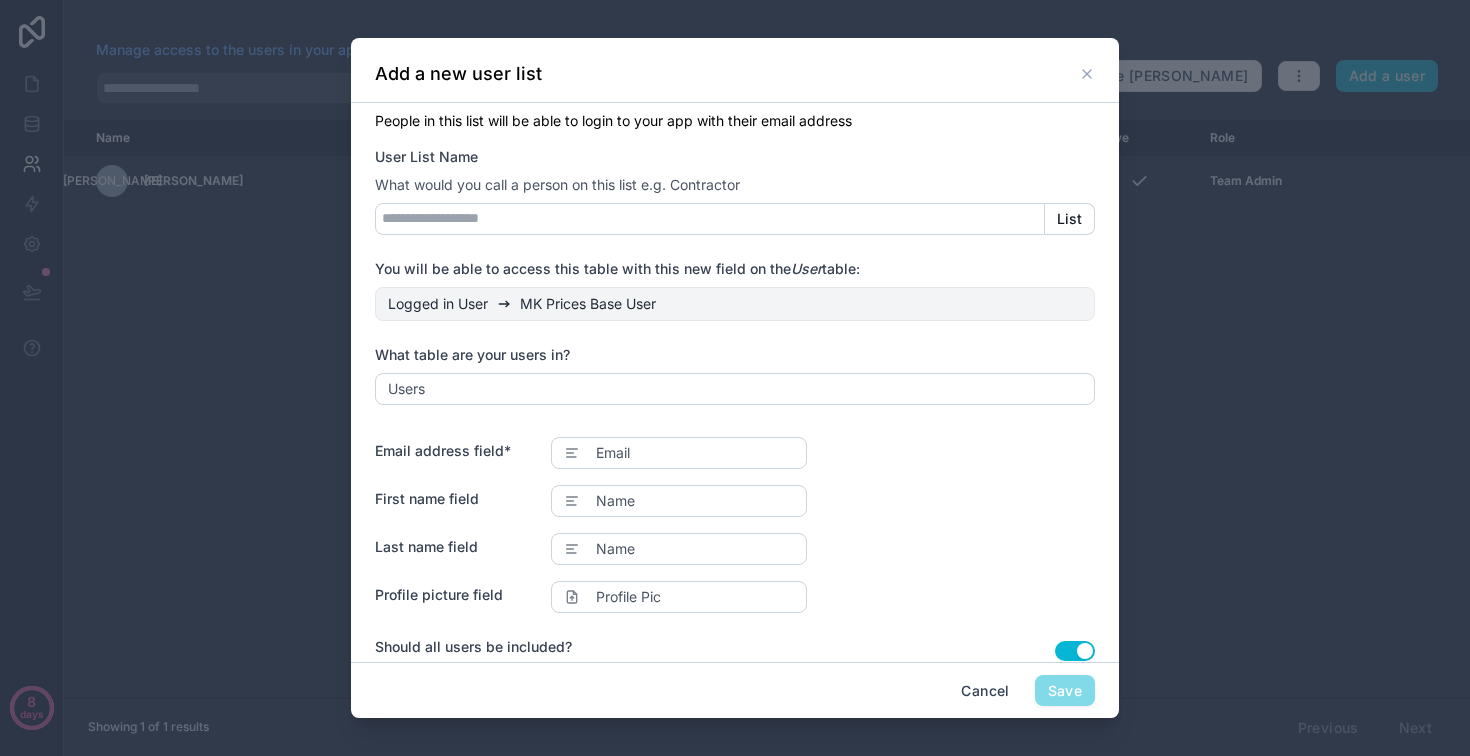 click on "List" at bounding box center [1069, 219] 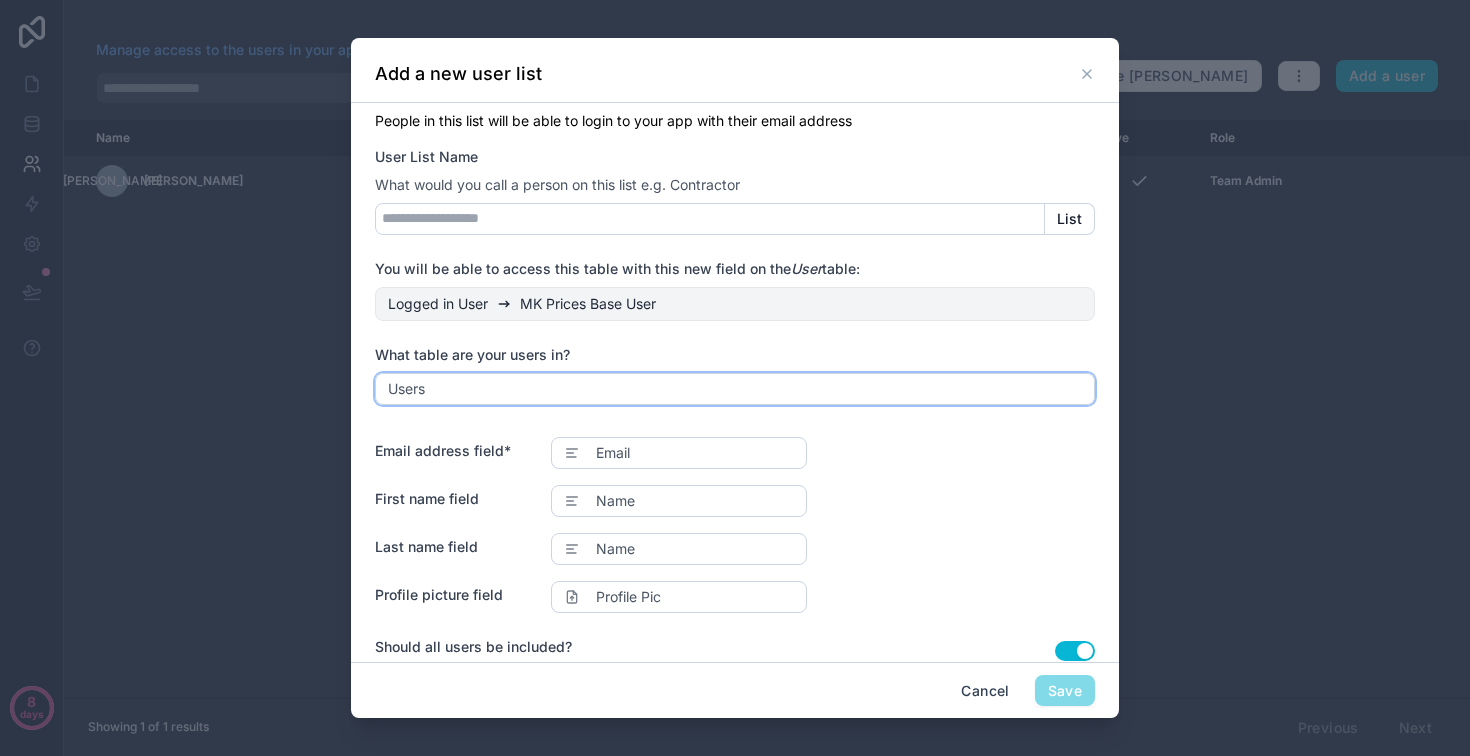 click on "Users" at bounding box center (735, 389) 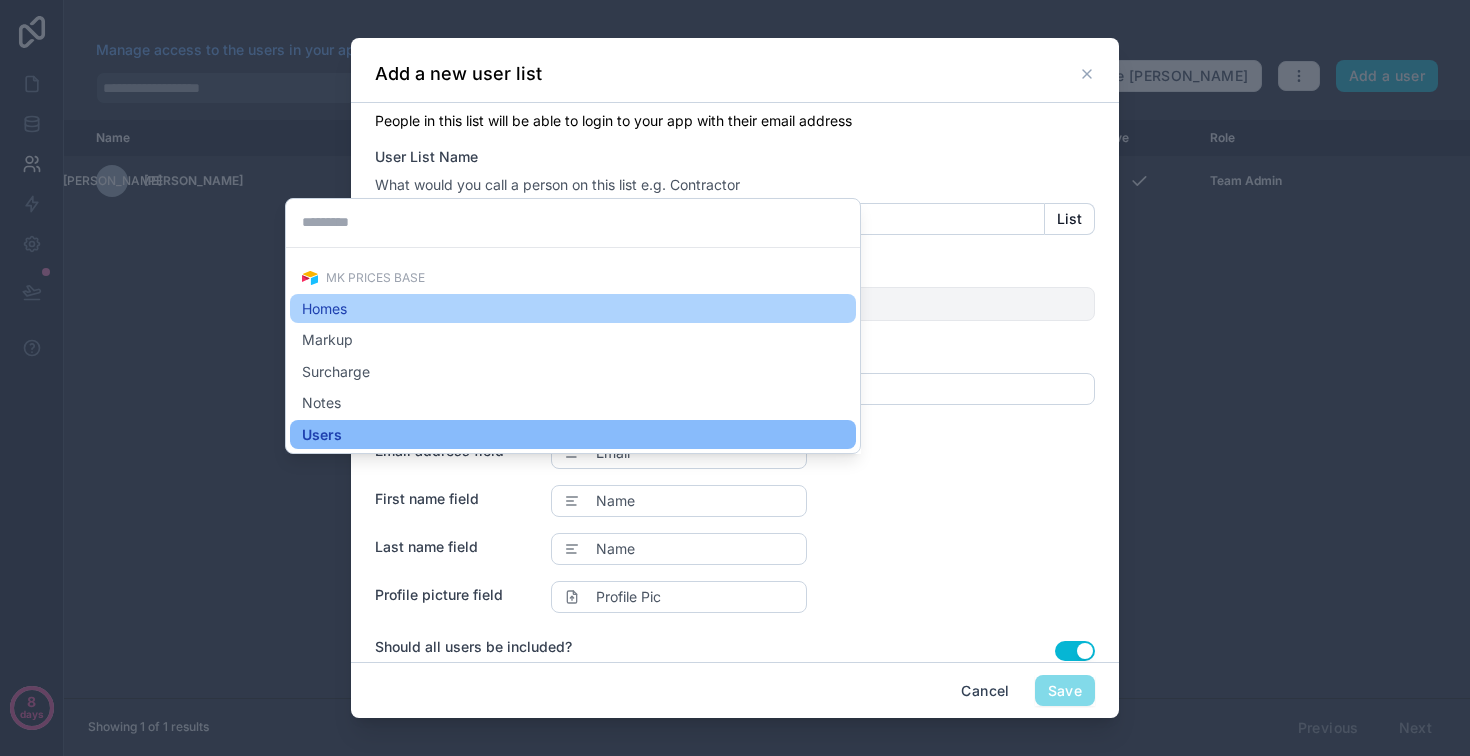 click on "Homes" at bounding box center (573, 309) 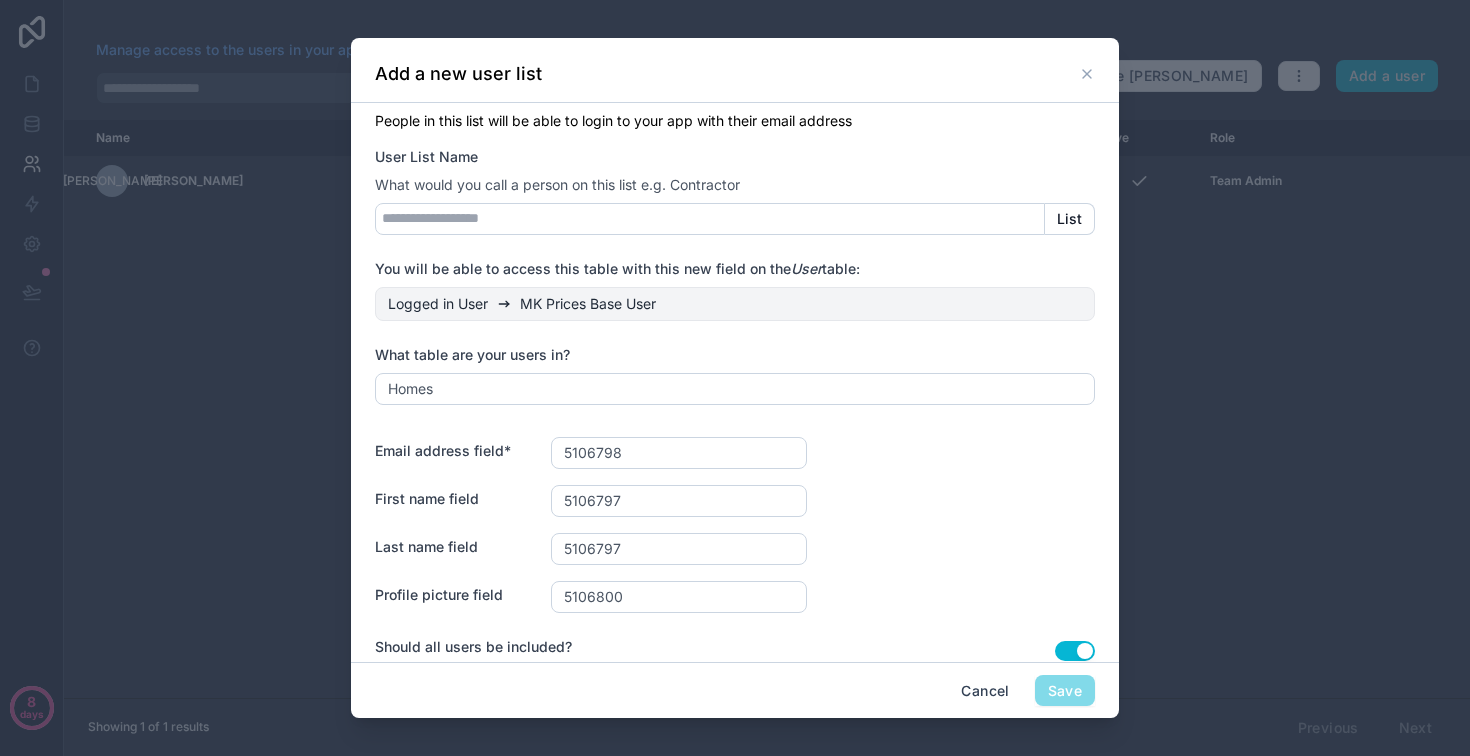 click on "People in this list will be able to login to your app with their email address User List Name What would you call a person on this list e.g. Contractor List You will be able to access this table with this new field on the  User  table: Logged in User MK Prices Base User What table are your users in? Homes Email address field* 5106798 First name field 5106797 Last name field 5106797 Profile picture field 5106800 Should all users be included? Use setting Default user role Choose a default role Conditional role Pro" at bounding box center [735, 461] 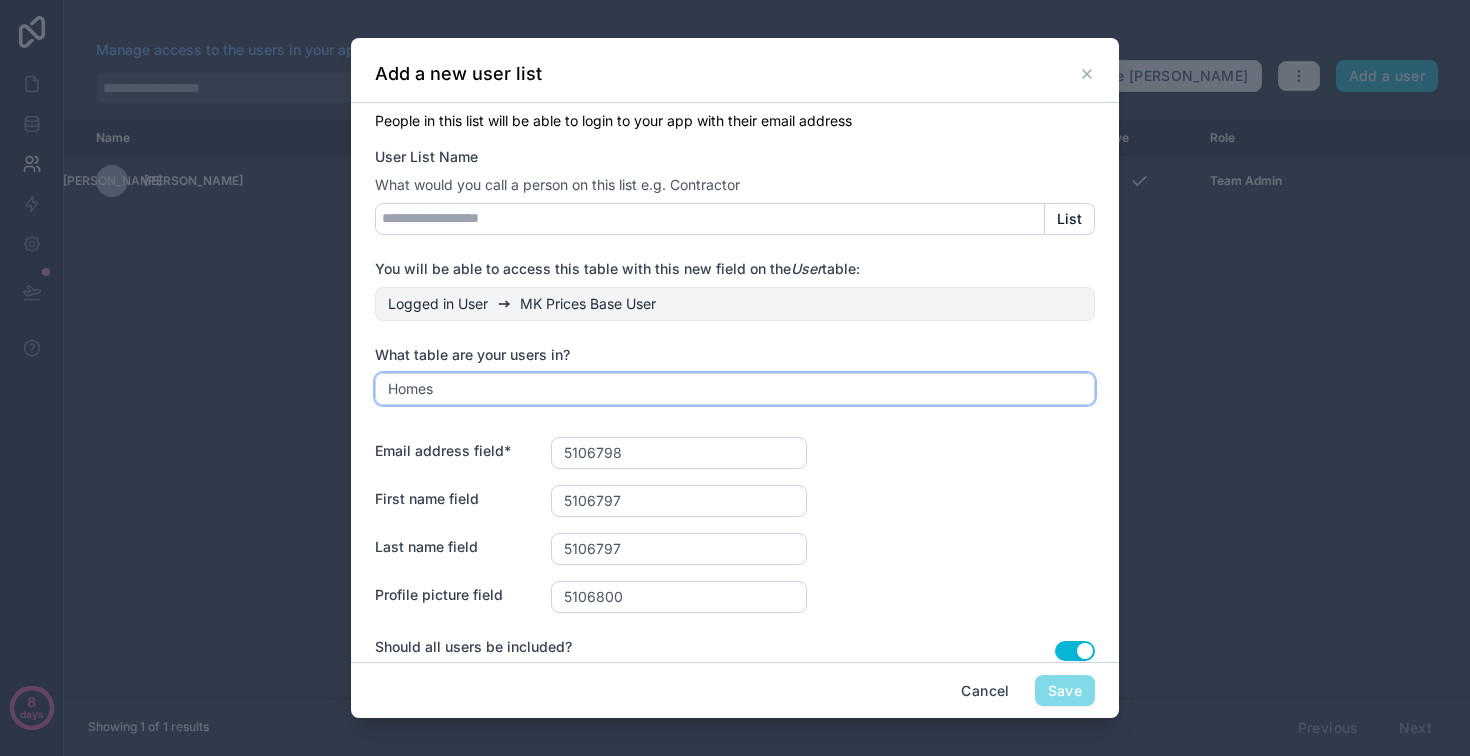 click on "Homes" at bounding box center [735, 389] 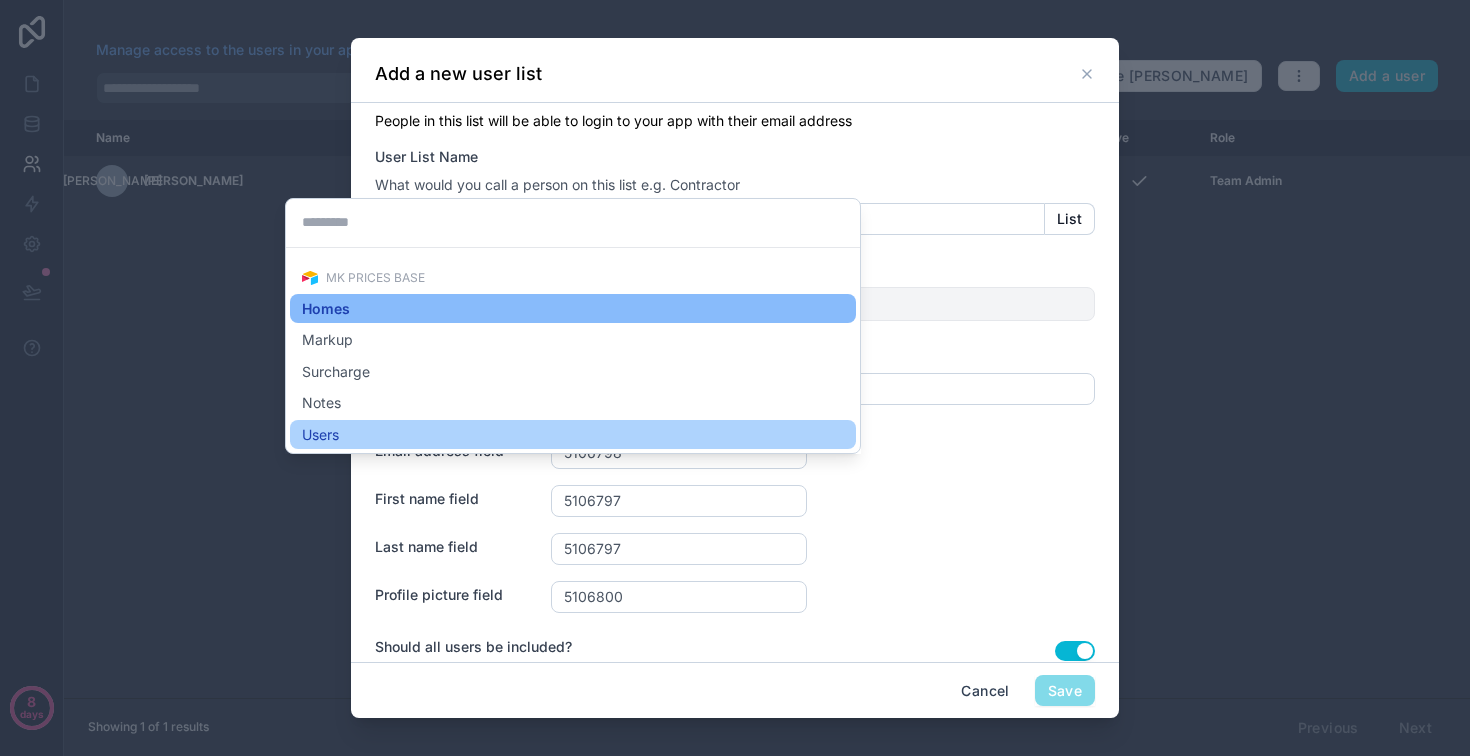 click on "Users" at bounding box center (573, 435) 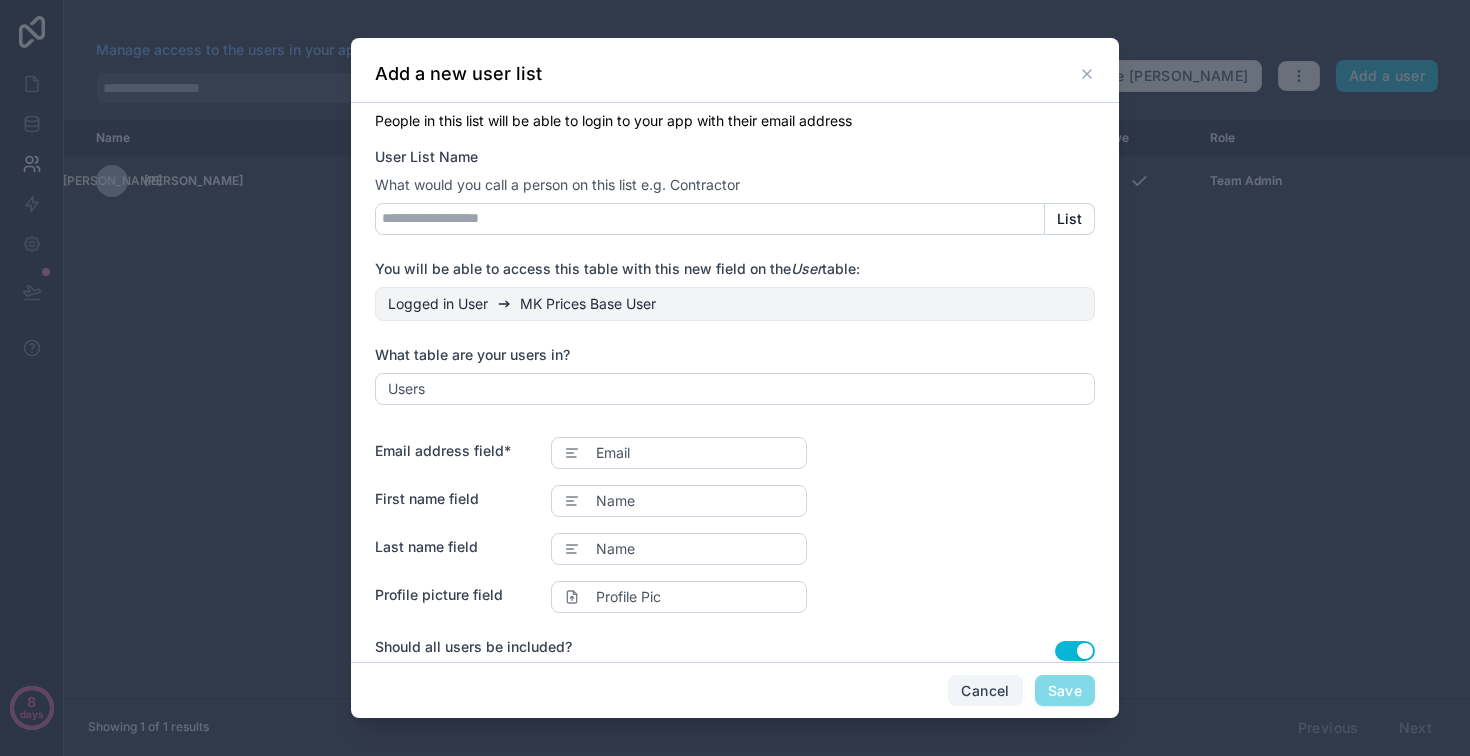 click on "Cancel" at bounding box center (985, 691) 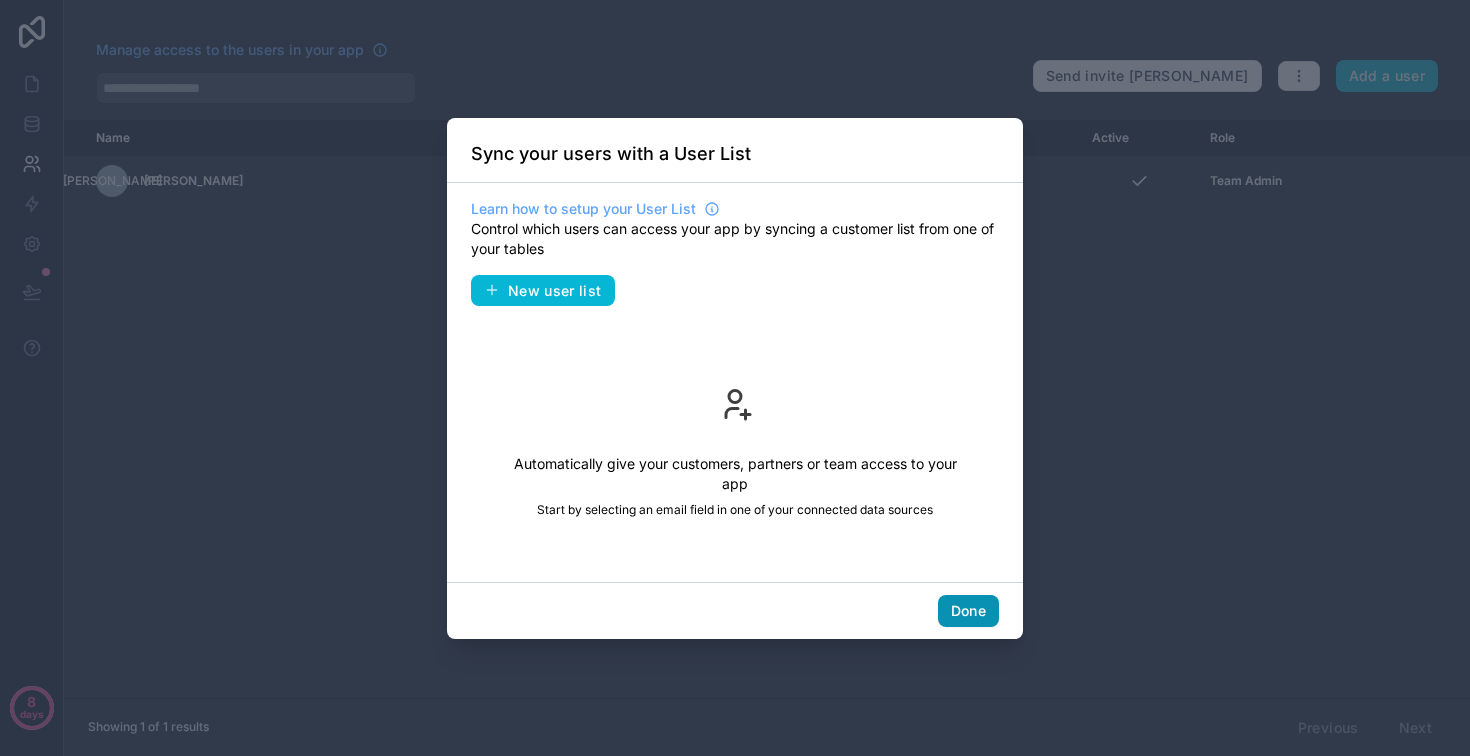 click on "Done" at bounding box center [968, 611] 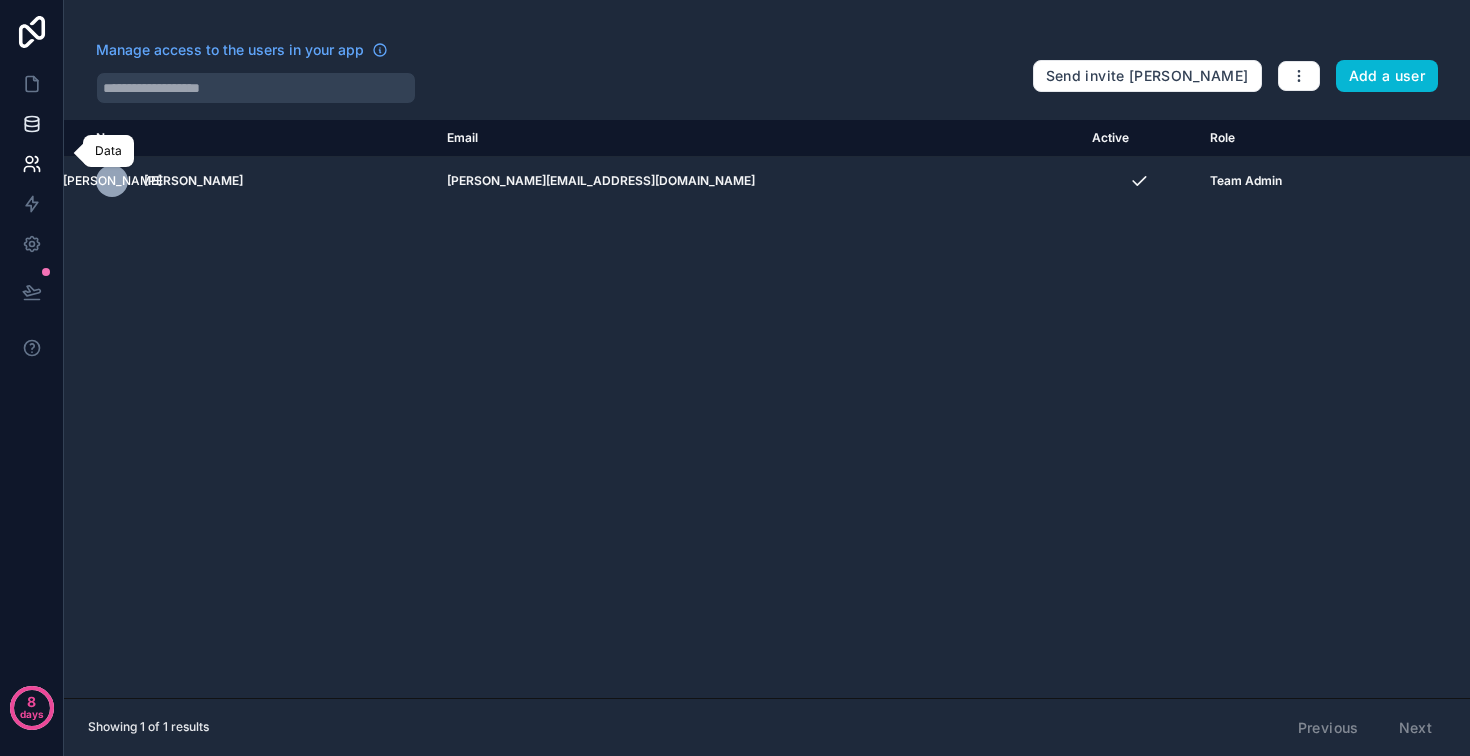 click 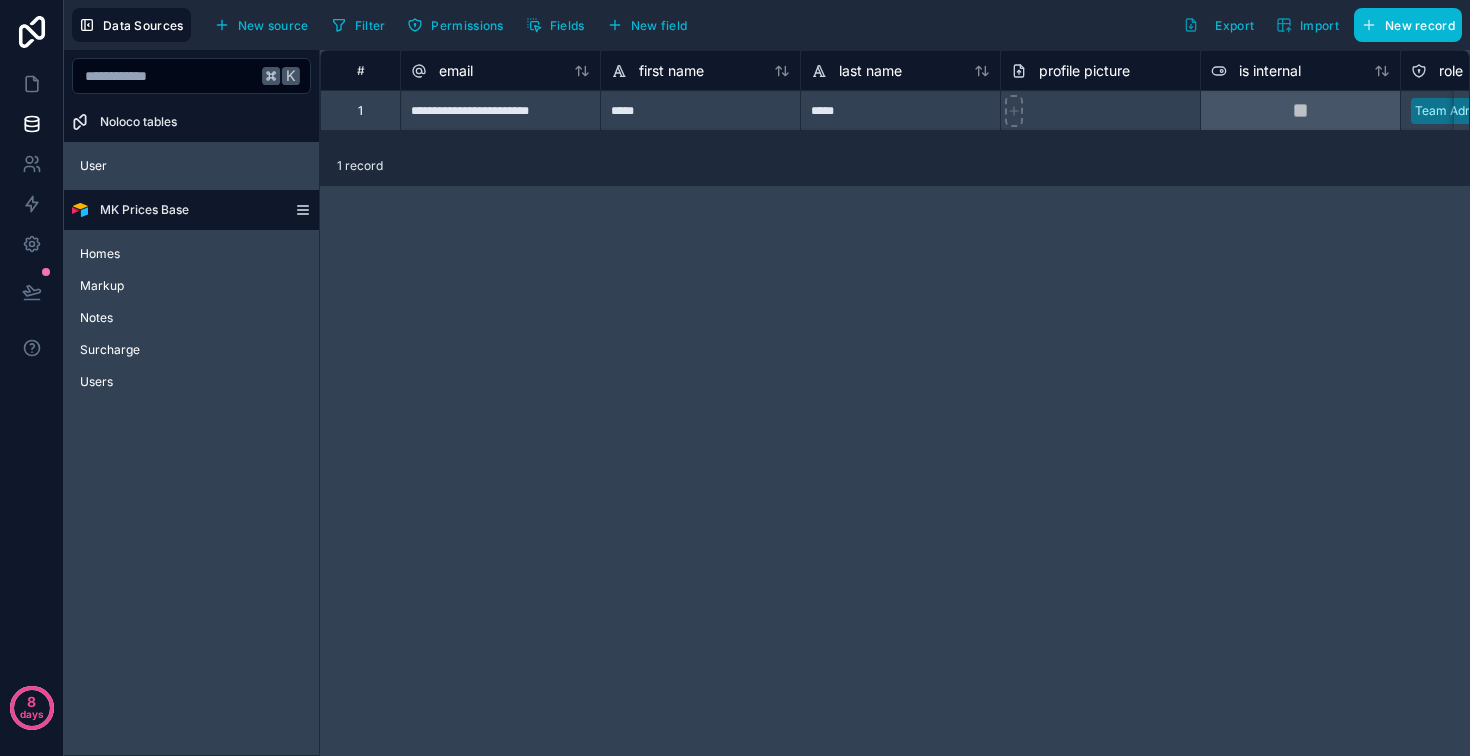 click 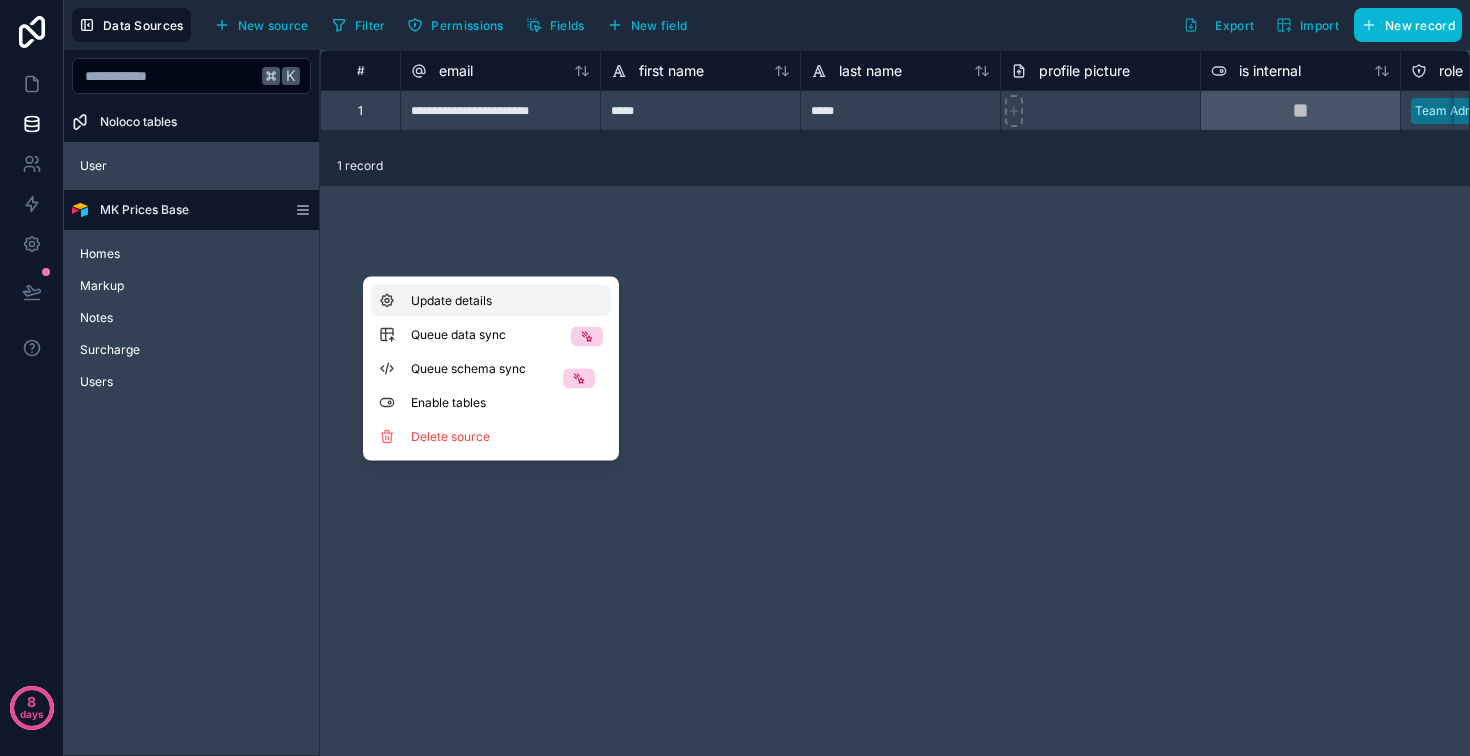 click on "Update details" at bounding box center (507, 301) 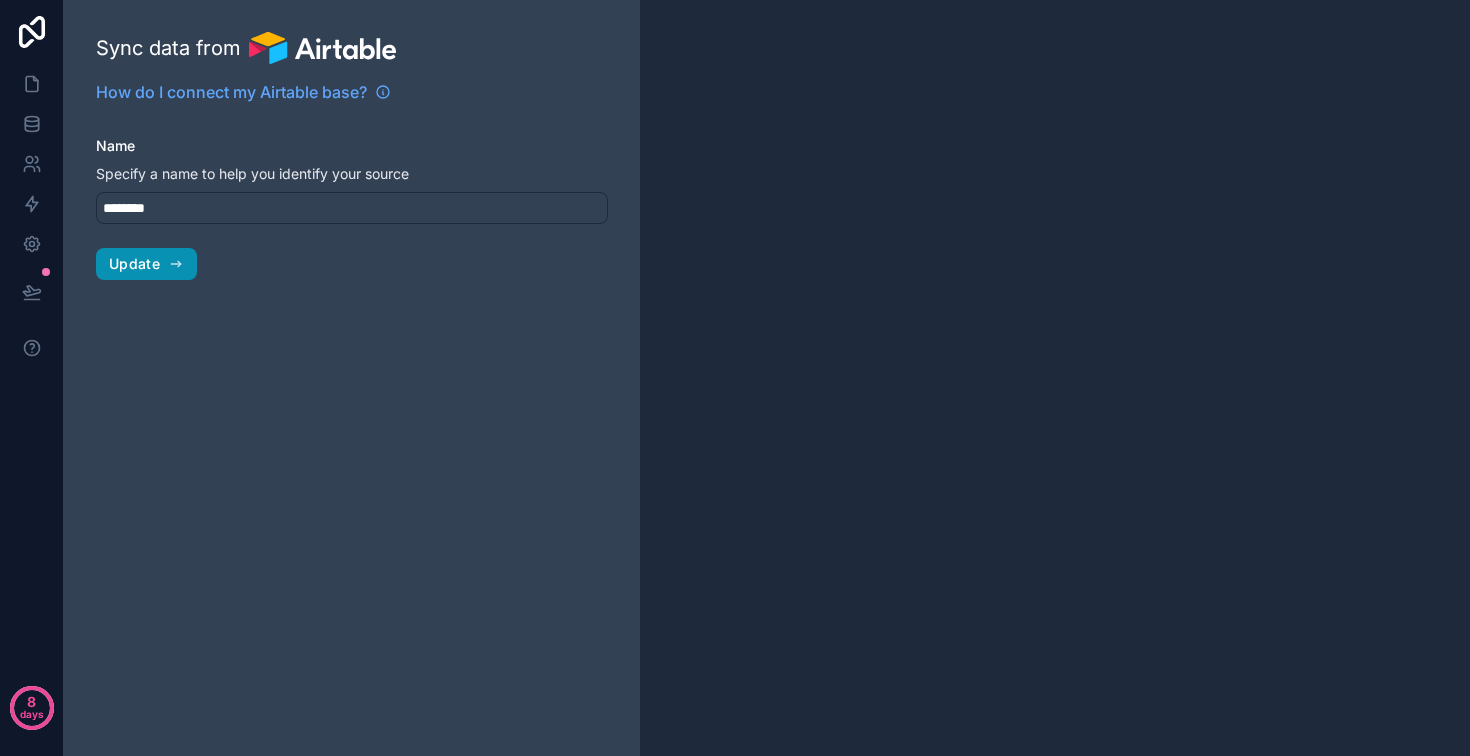 type on "**********" 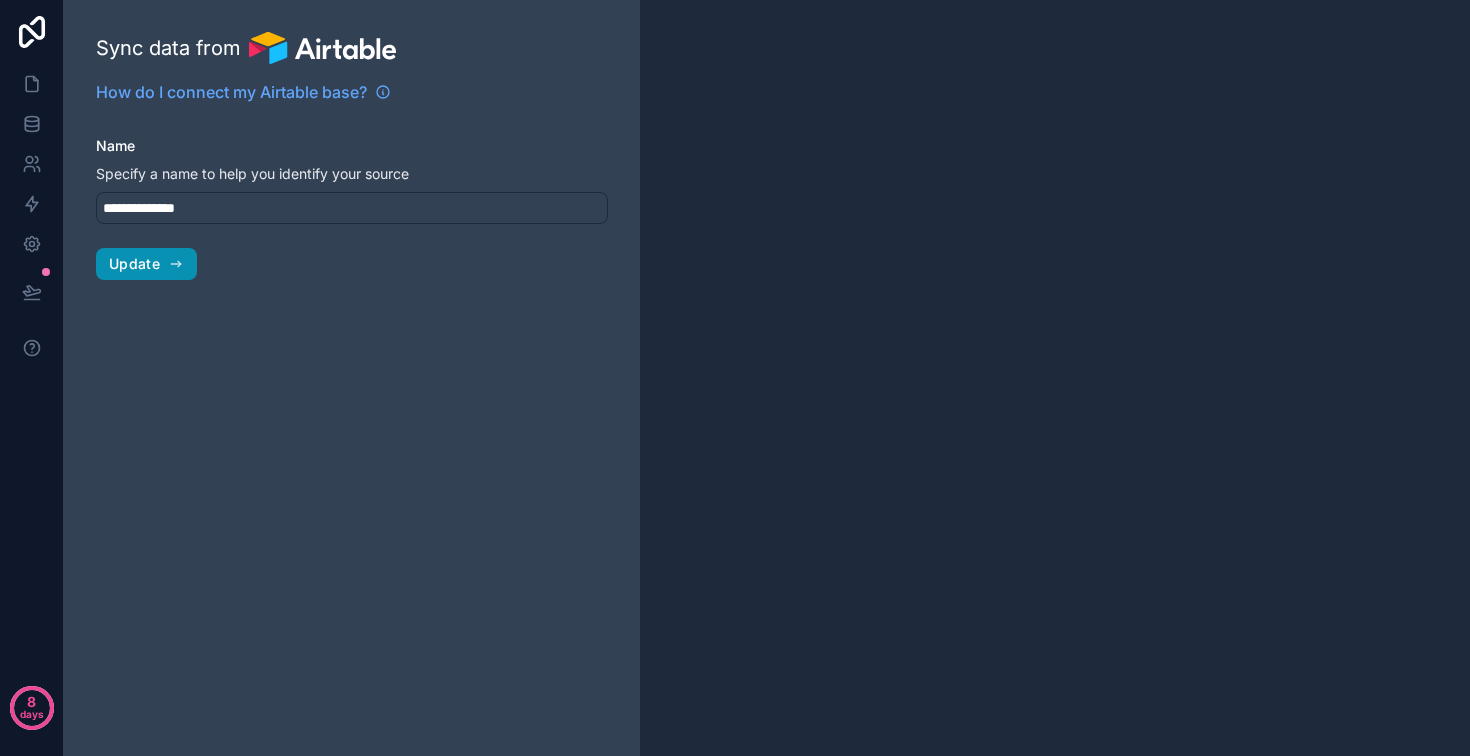click on "Update" at bounding box center (146, 264) 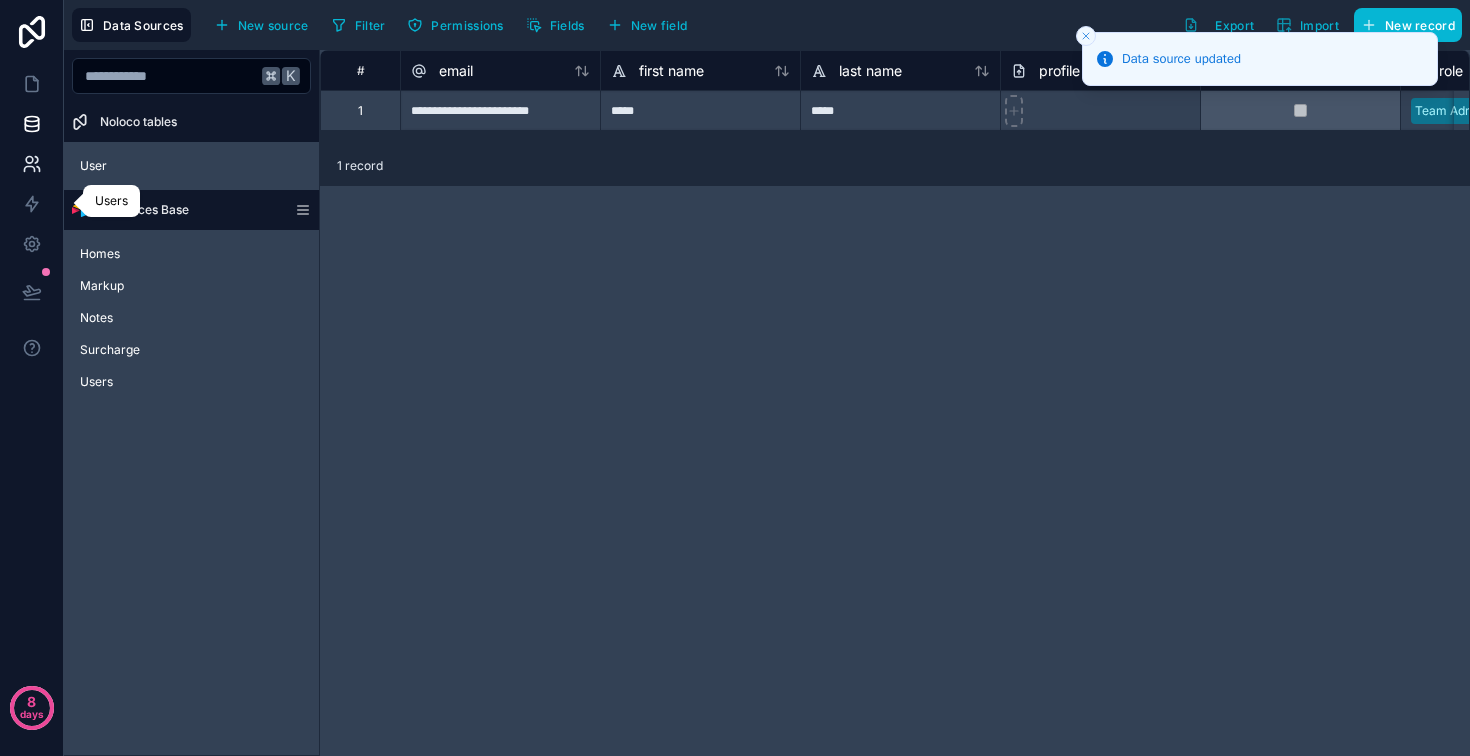 click 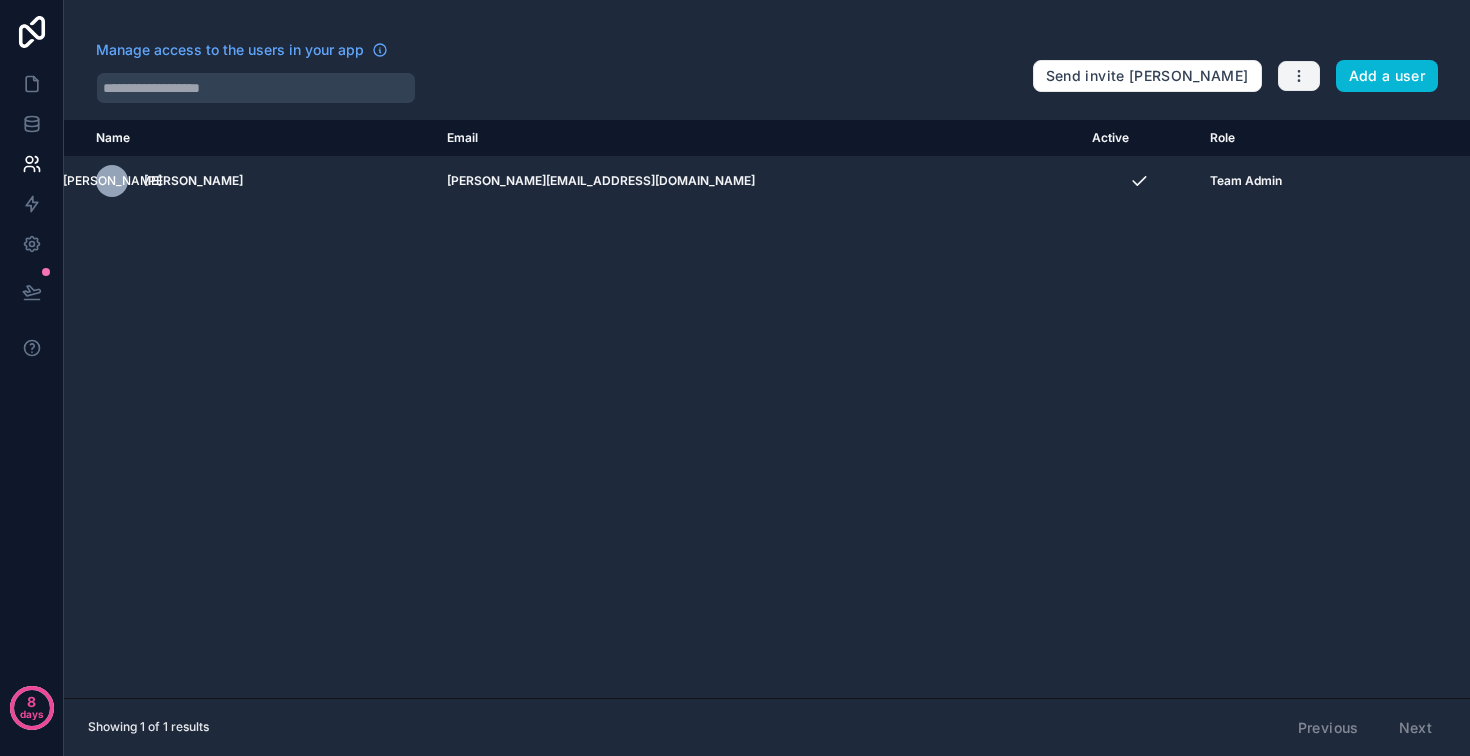 click at bounding box center (1299, 76) 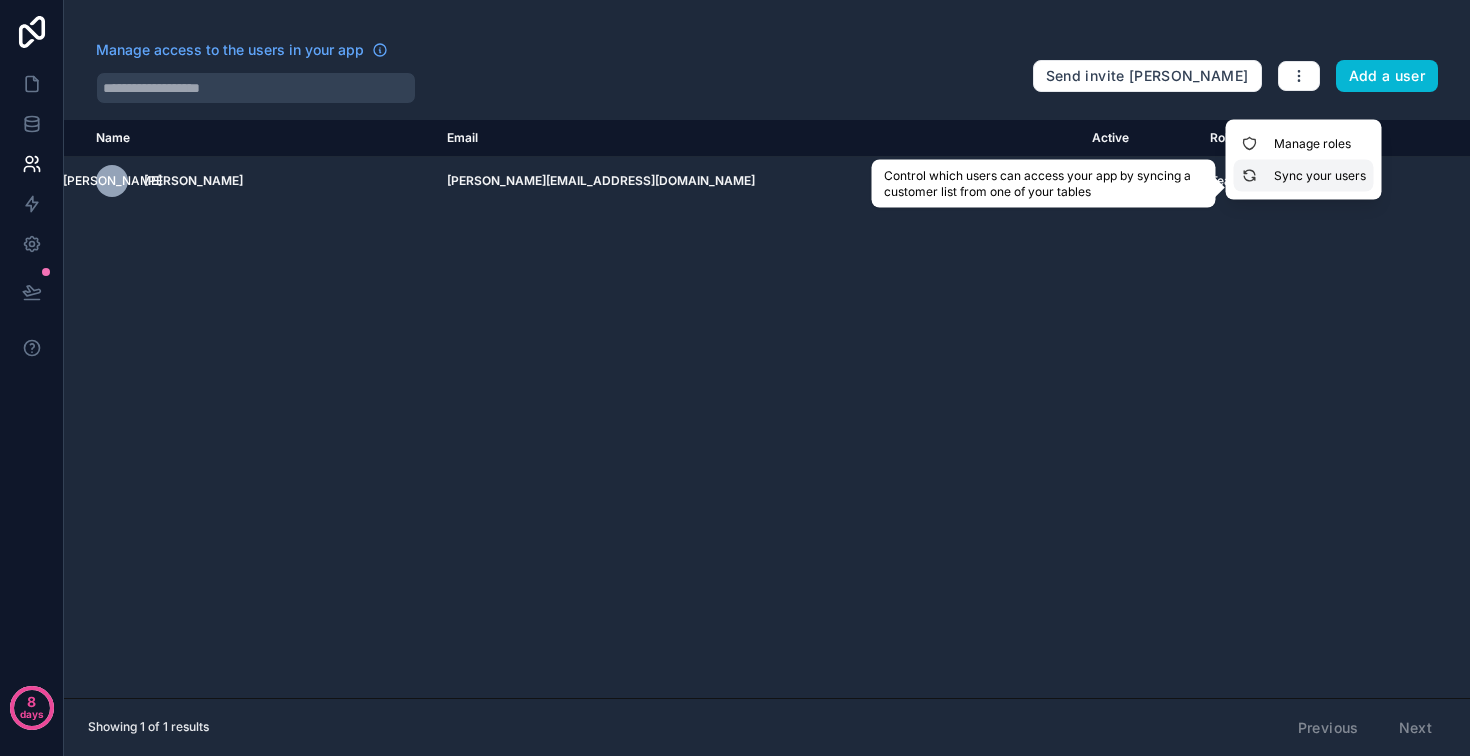 click on "Sync your users" at bounding box center (1304, 176) 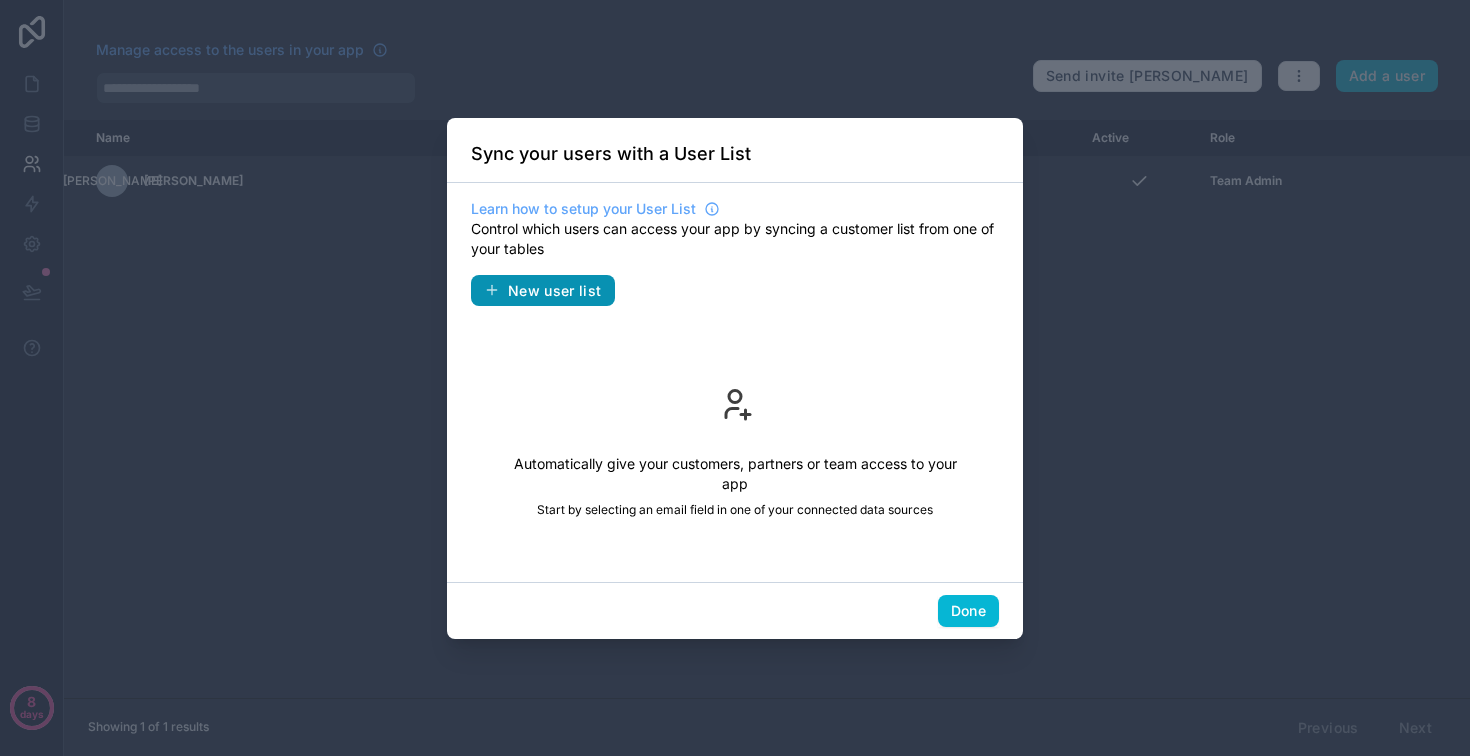 click on "New user list" at bounding box center (555, 291) 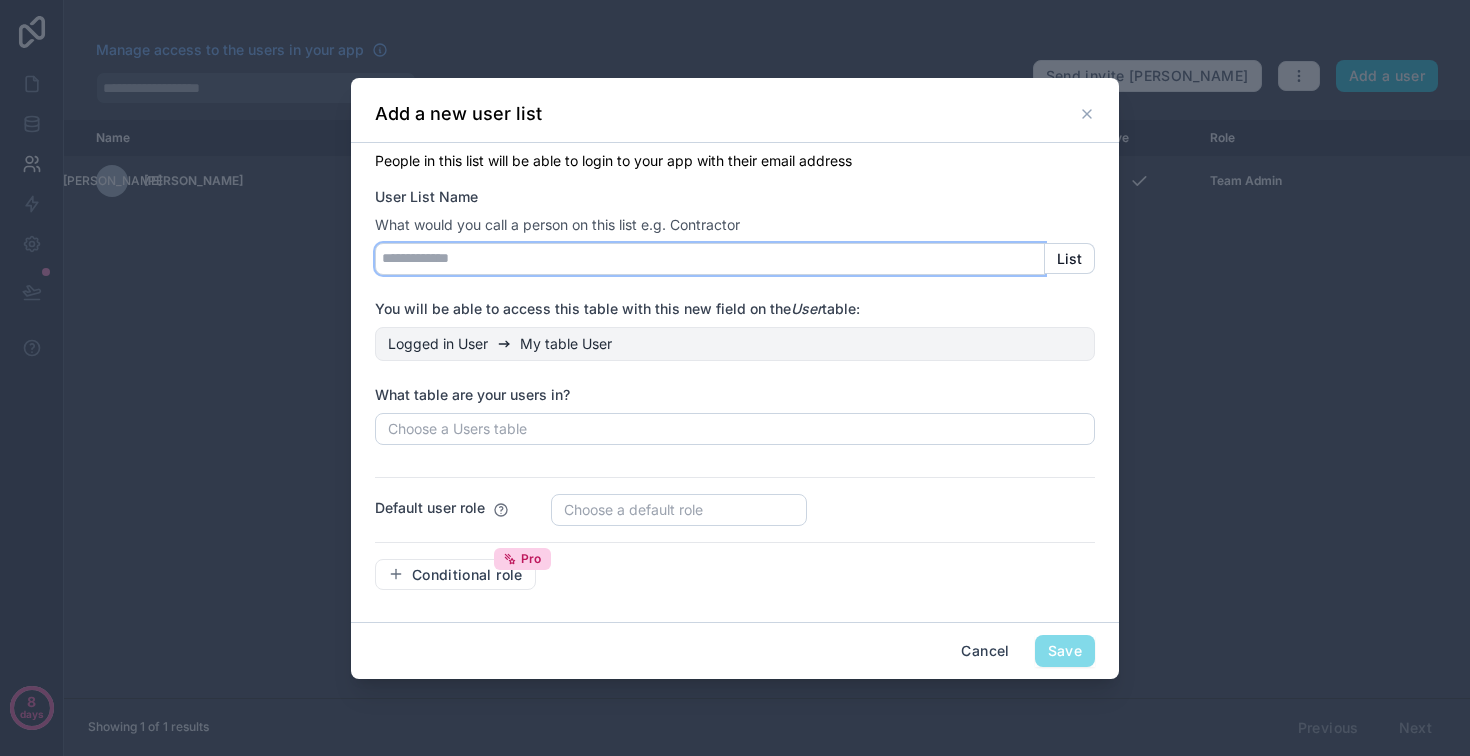 click on "User List Name" at bounding box center [710, 259] 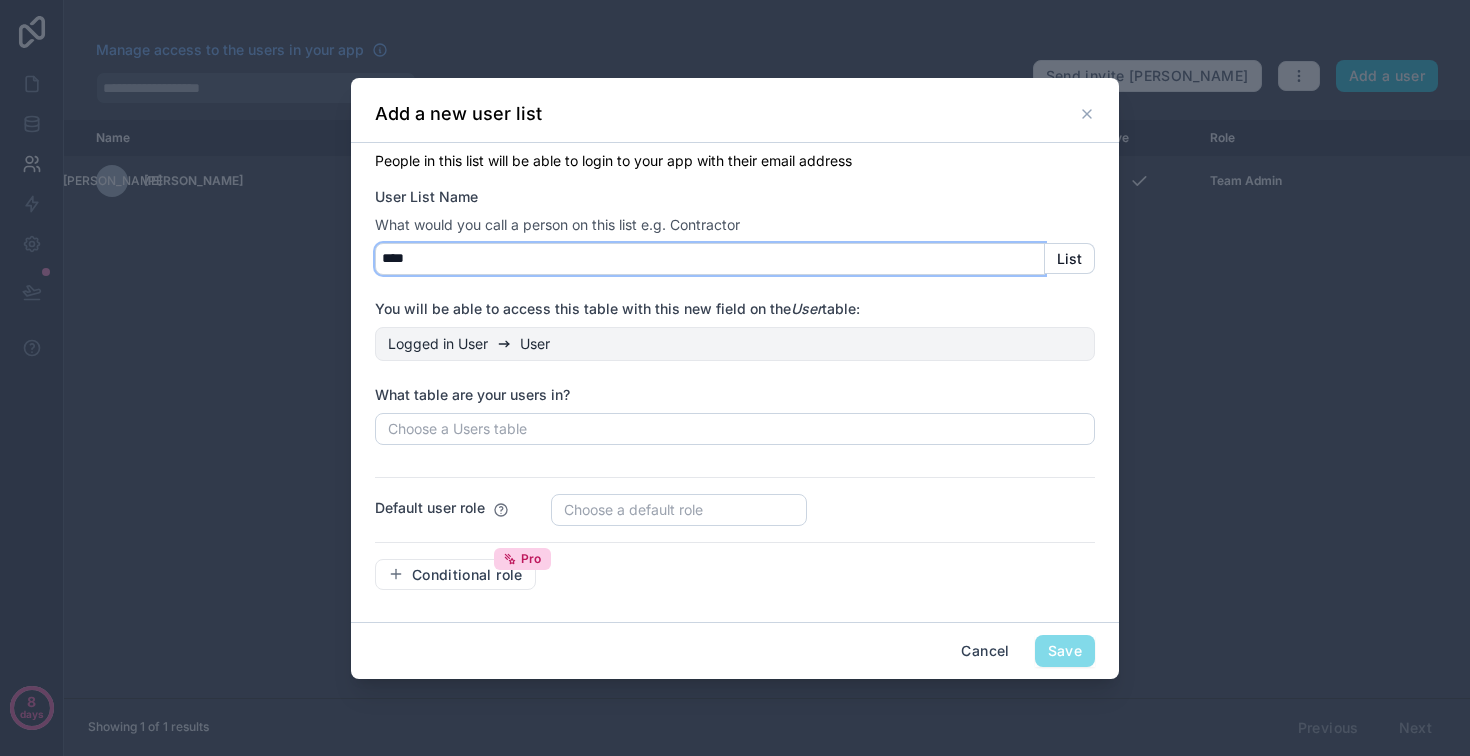 type on "****" 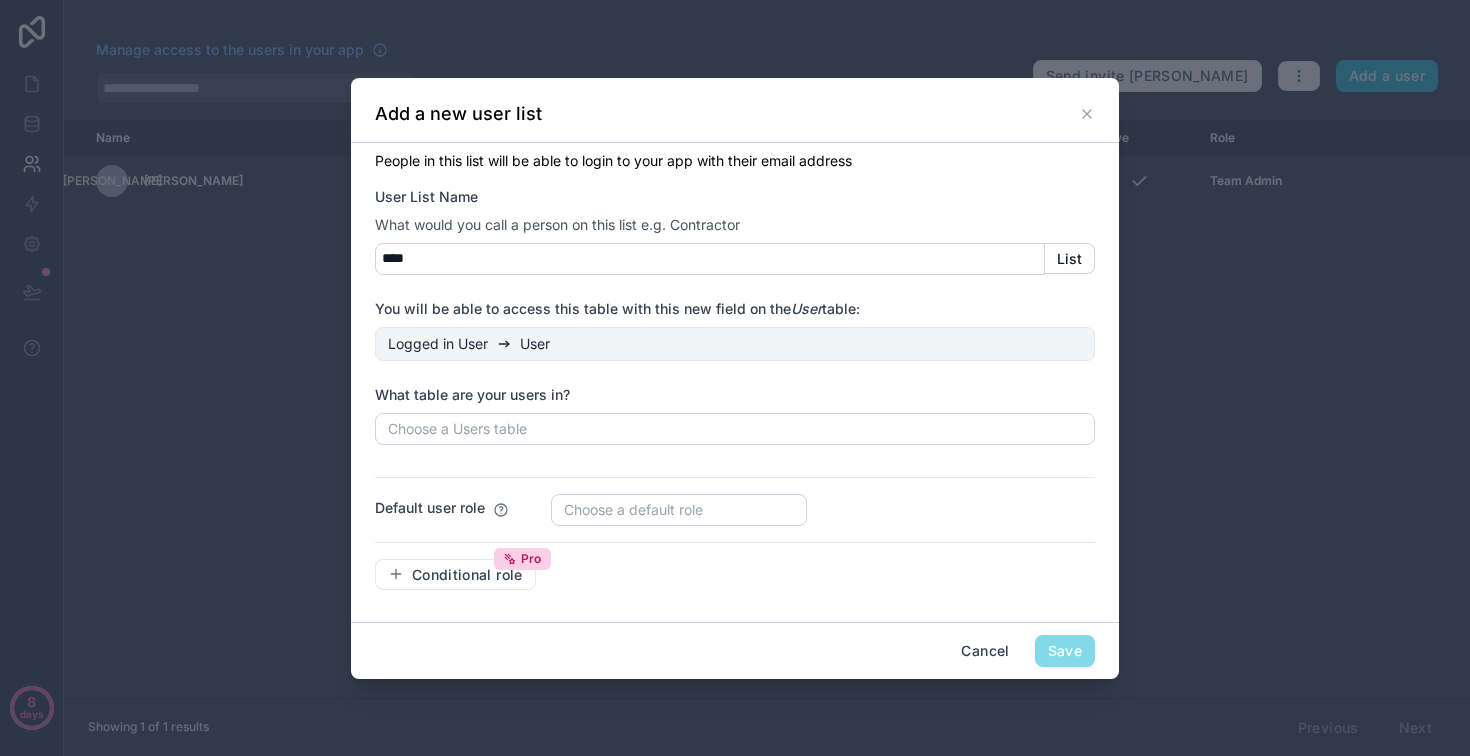 click on "People in this list will be able to login to your app with their email address User List Name What would you call a person on this list e.g. Contractor **** List You will be able to access this table with this new field on the  User  table: Logged in User User What table are your users in? Choose a Users table Default user role Choose a default role Conditional role Pro" at bounding box center (735, 379) 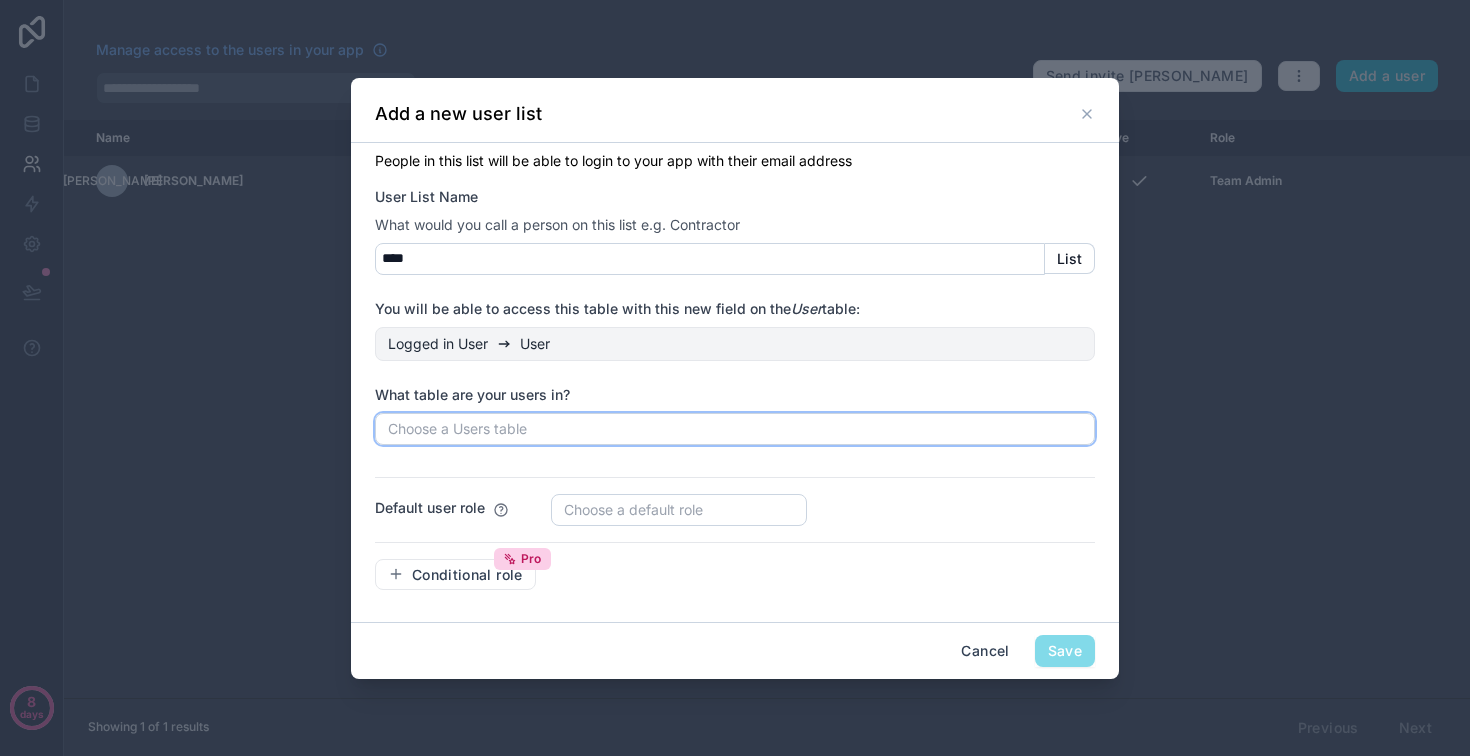 click on "Choose a Users table" at bounding box center (735, 429) 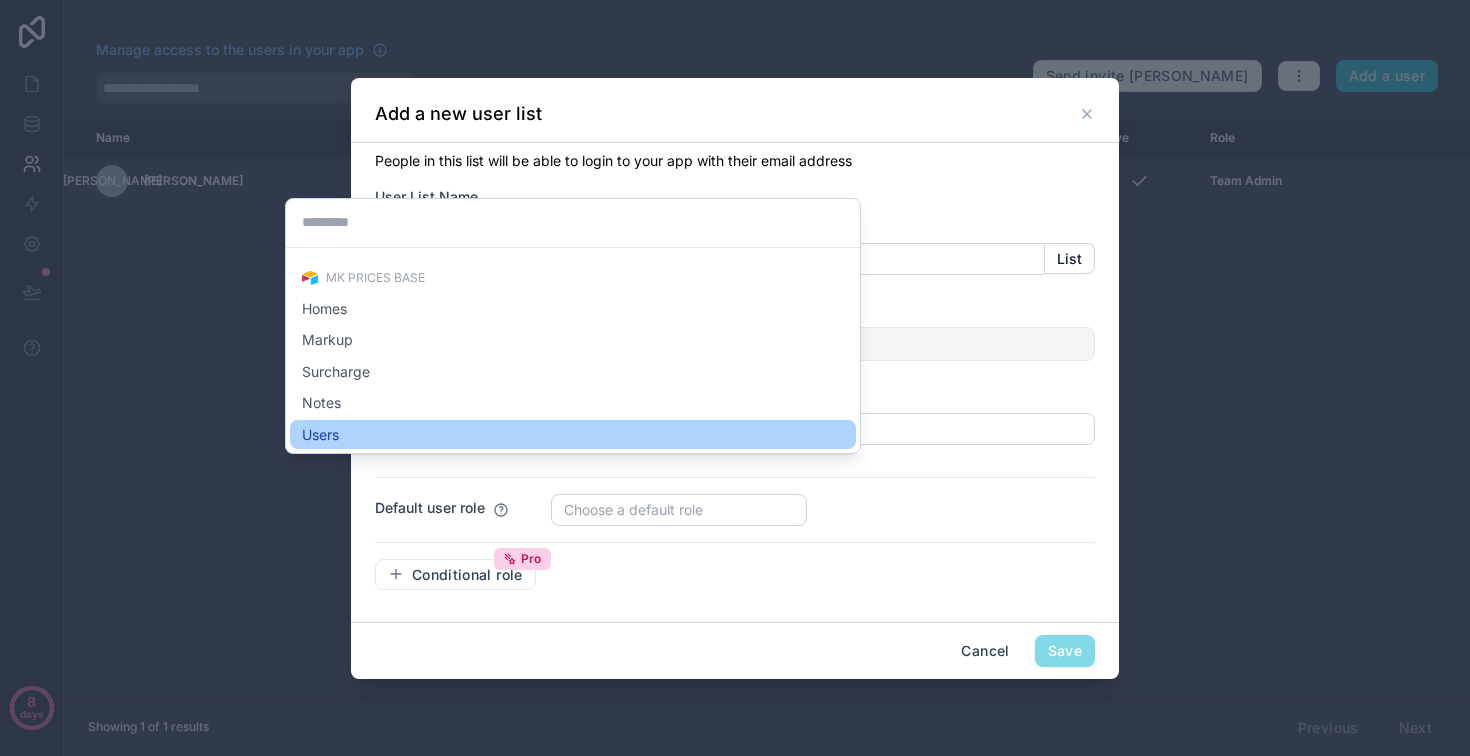 click on "Users" at bounding box center (573, 435) 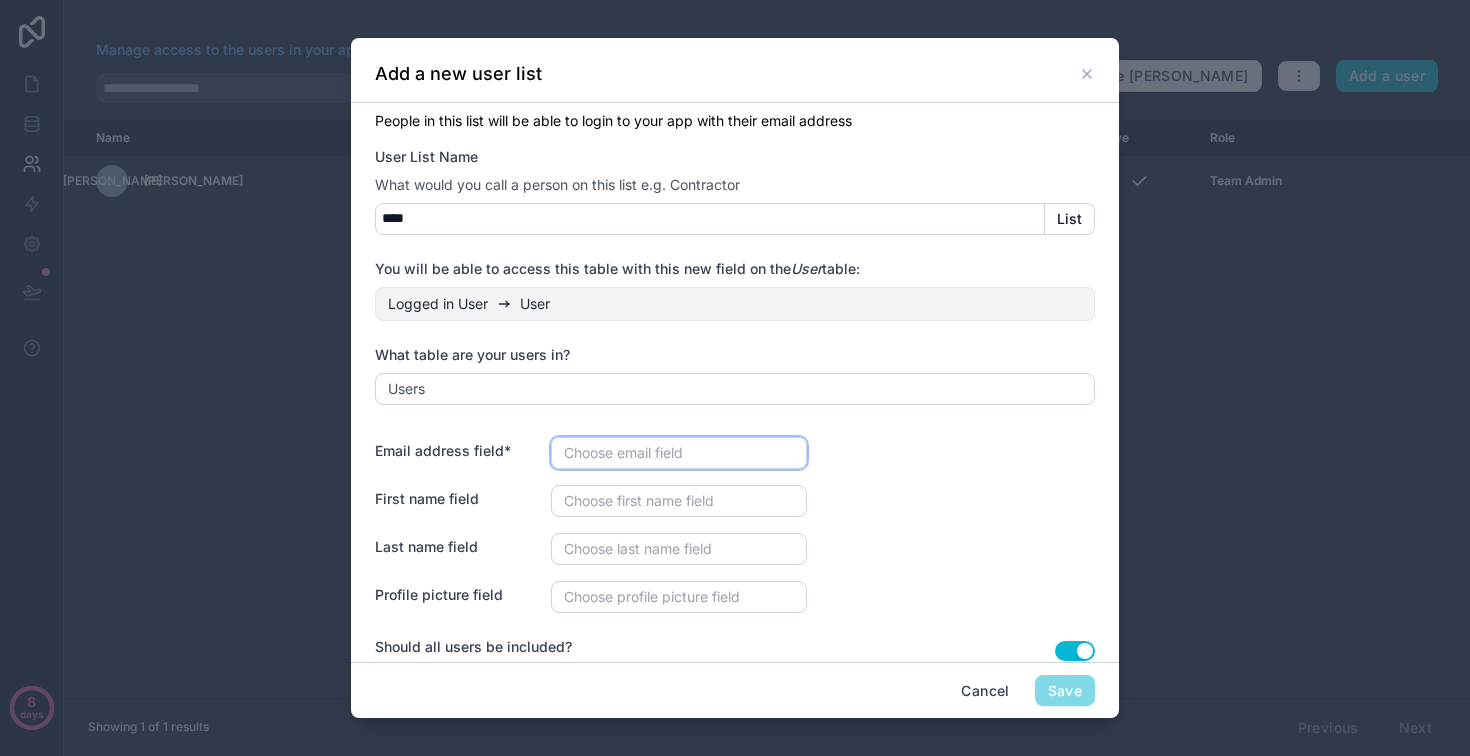 click on "Choose email field" at bounding box center (679, 453) 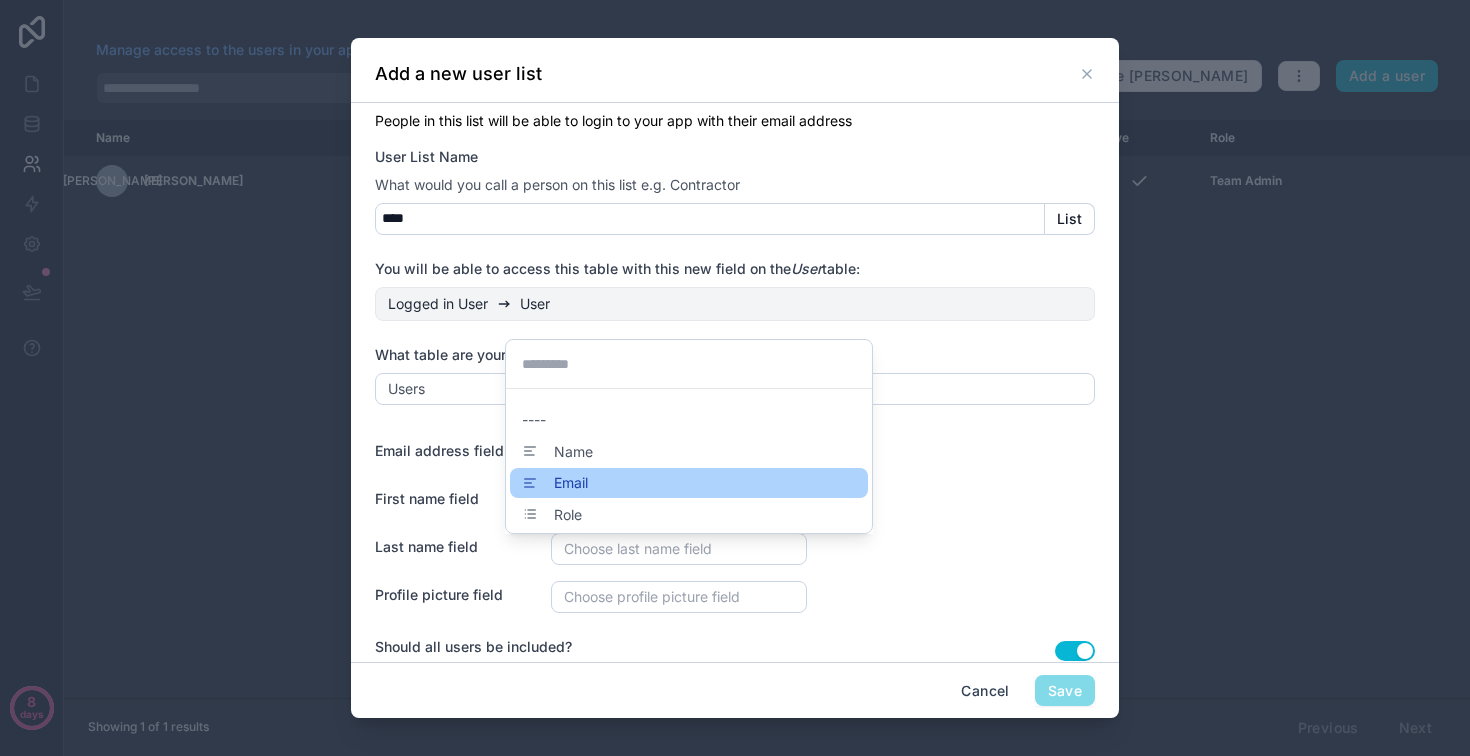 click on "Email" at bounding box center (689, 483) 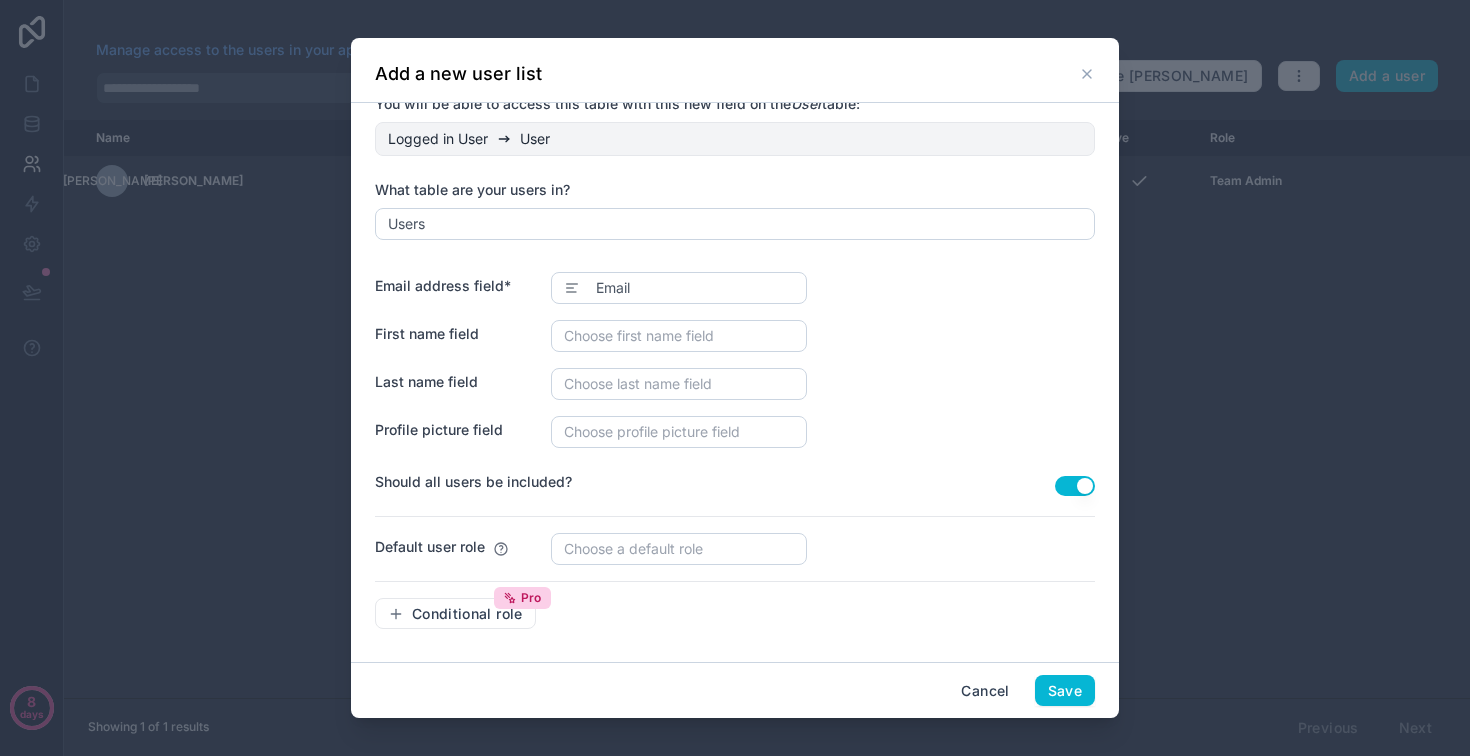 scroll, scrollTop: 259, scrollLeft: 0, axis: vertical 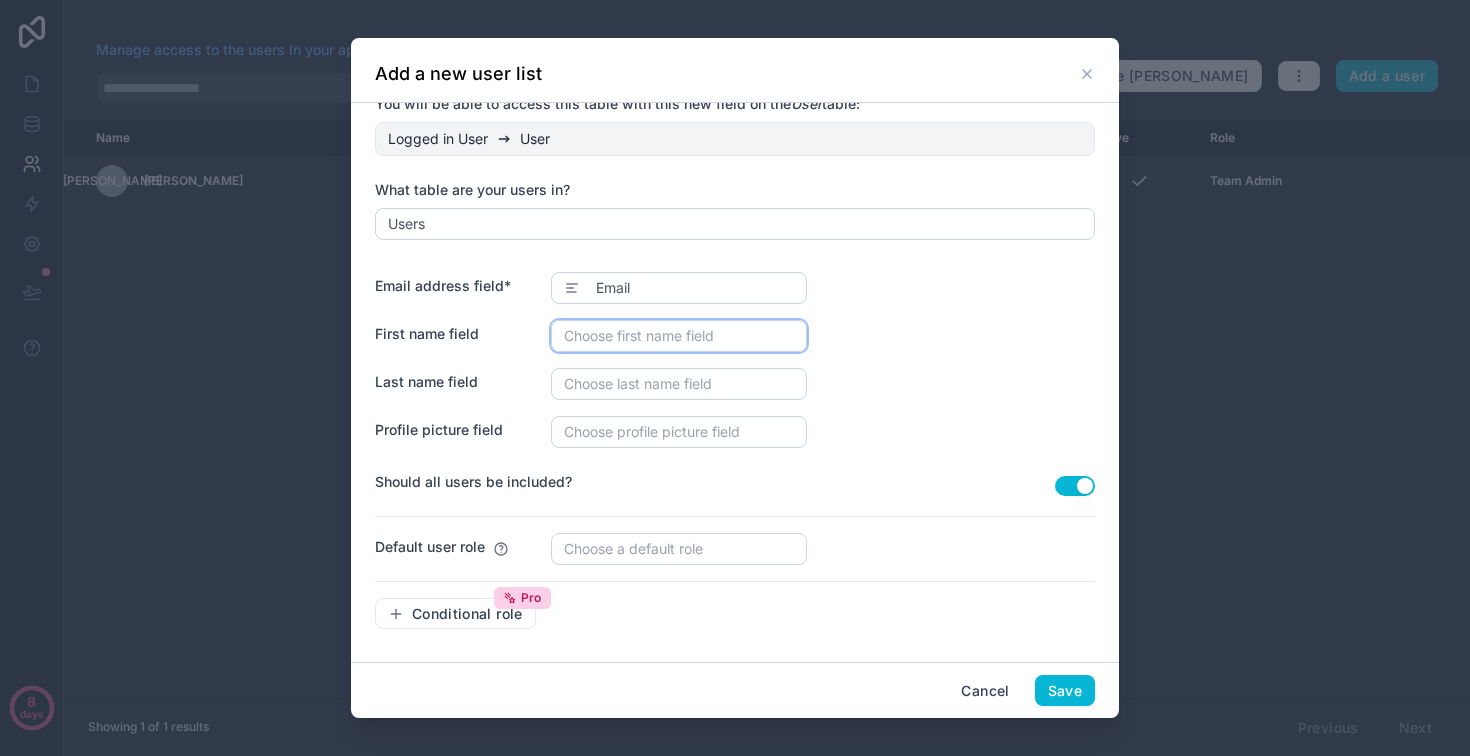 click on "Choose first name field" at bounding box center [639, 335] 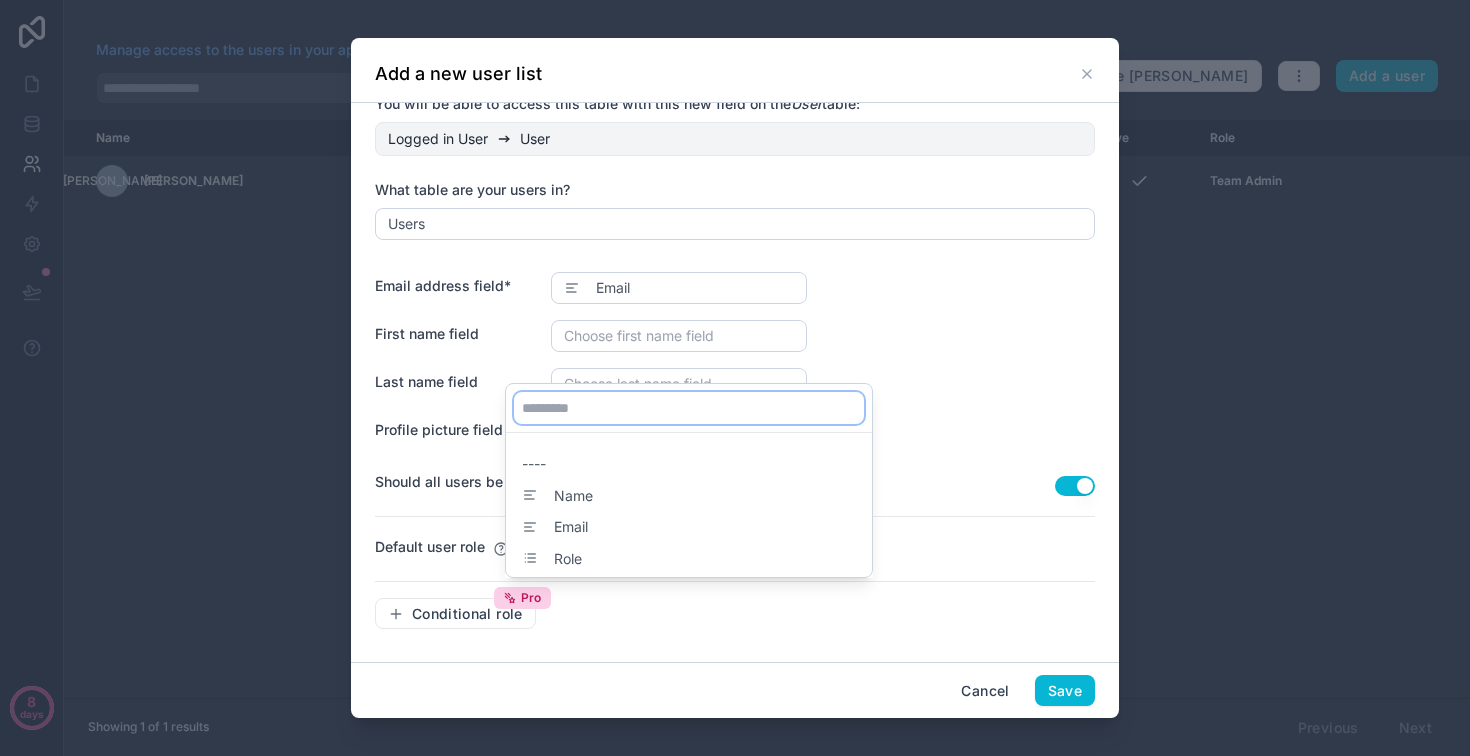 click at bounding box center (689, 408) 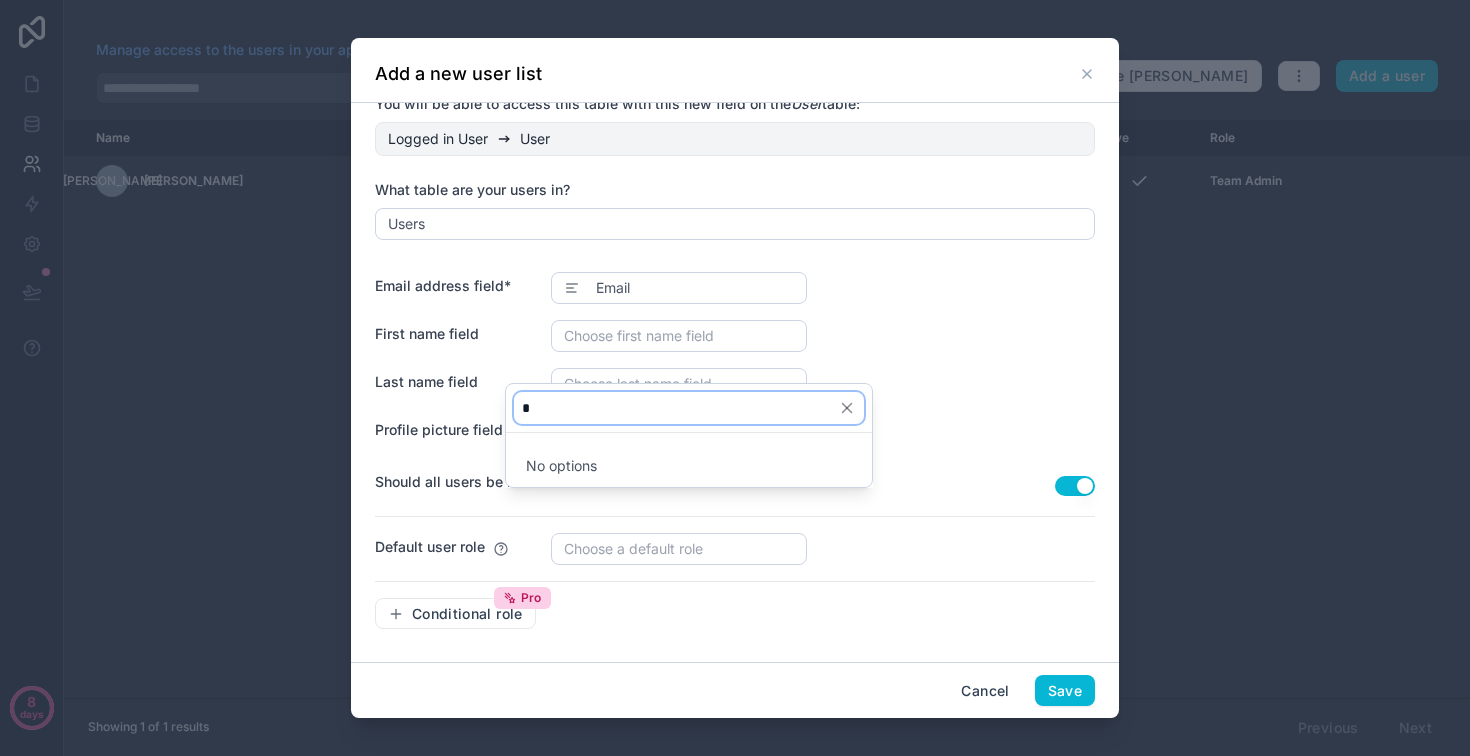 type 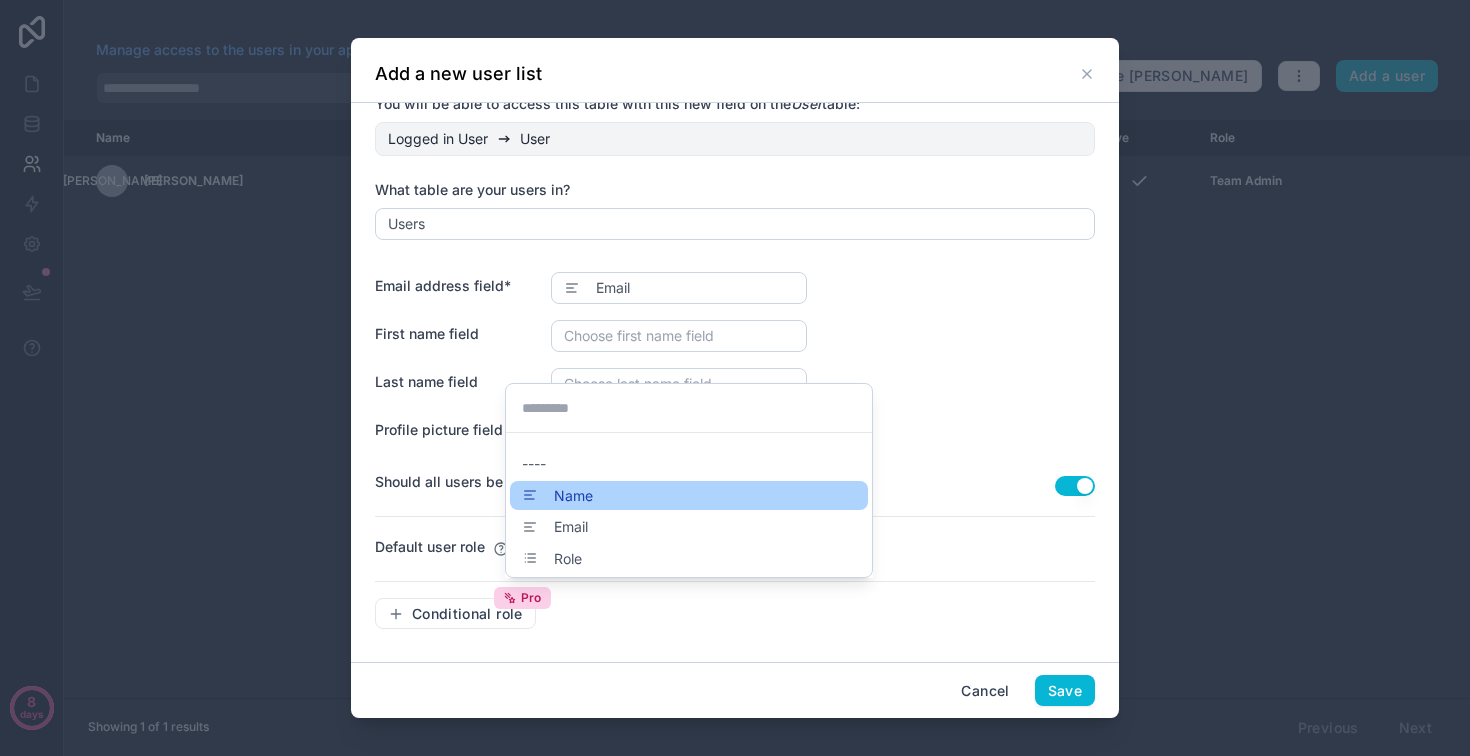 click on "Name" at bounding box center (689, 496) 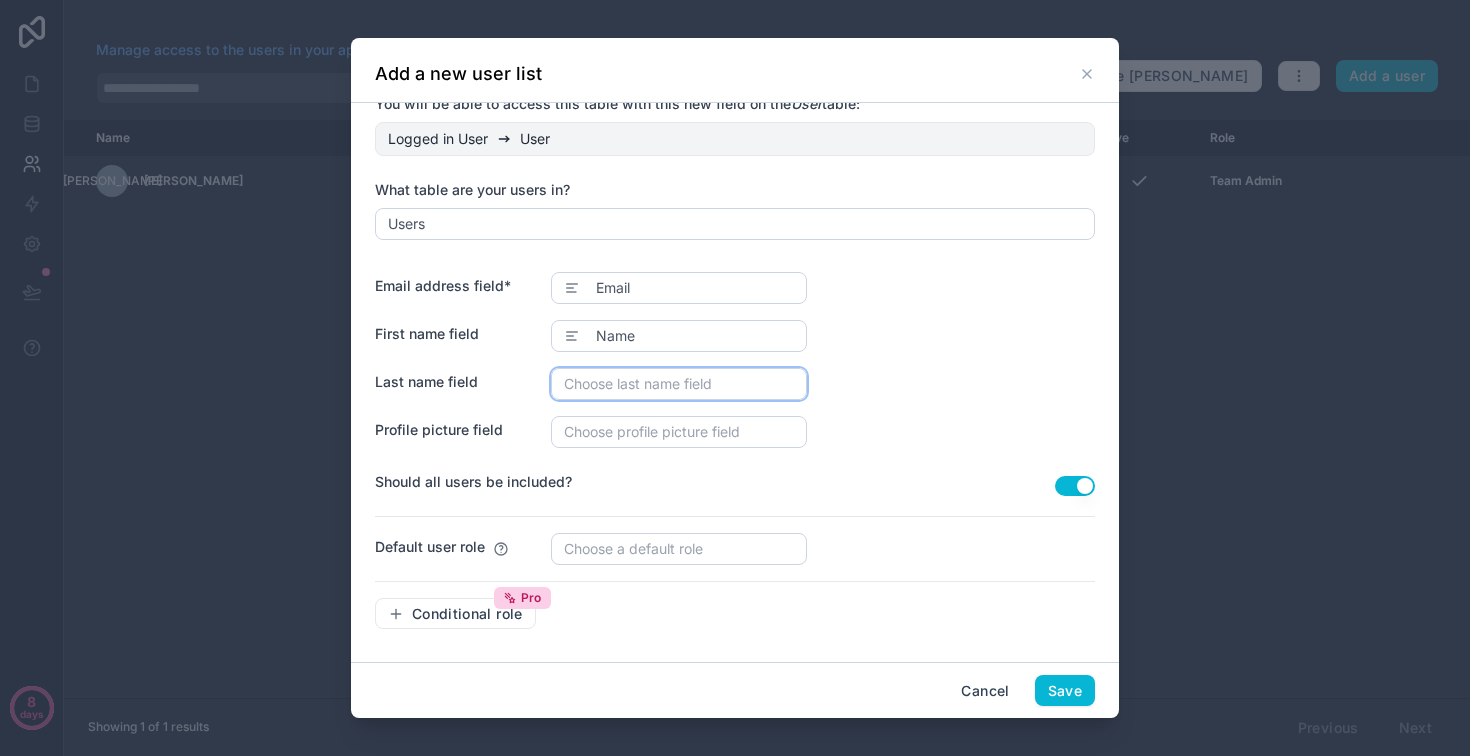 click on "Choose last name field" at bounding box center (638, 383) 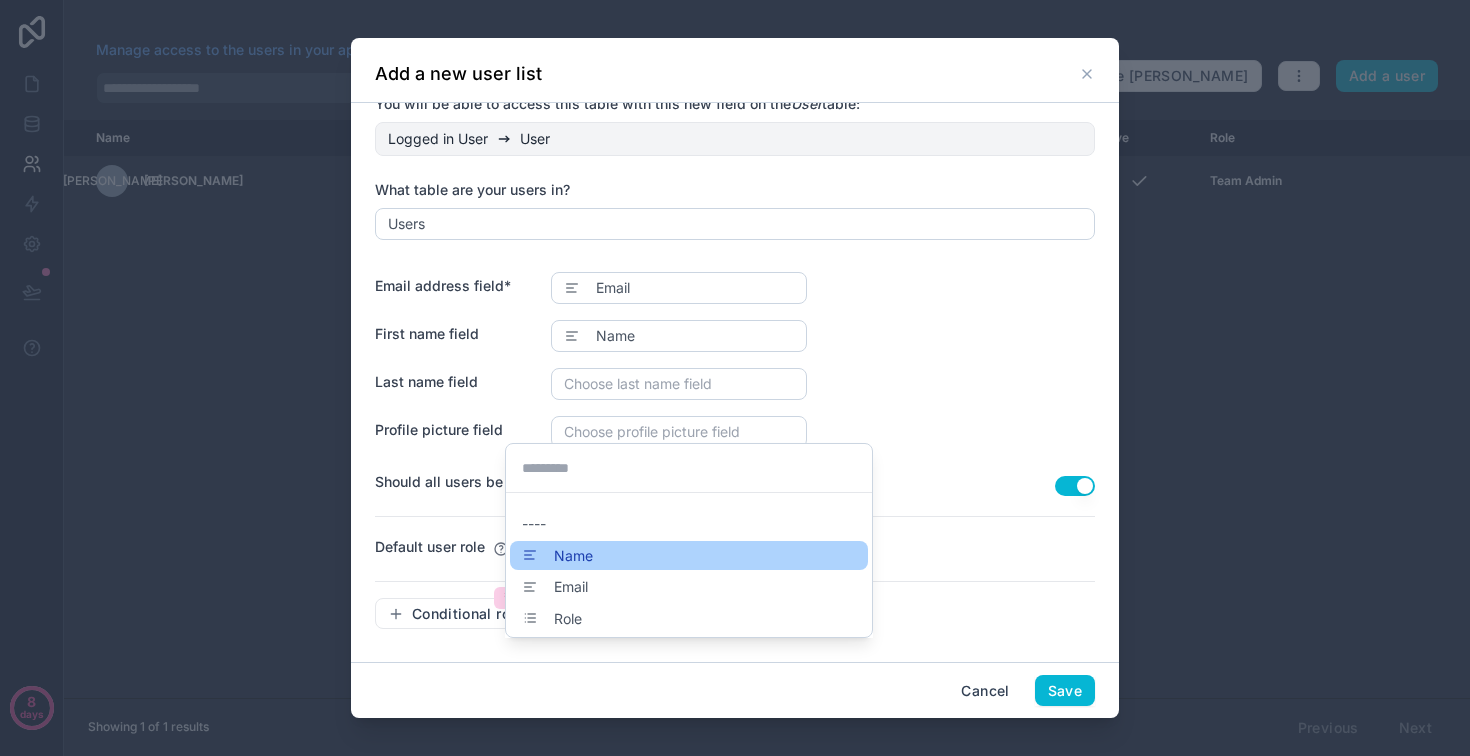click on "Name" at bounding box center [573, 556] 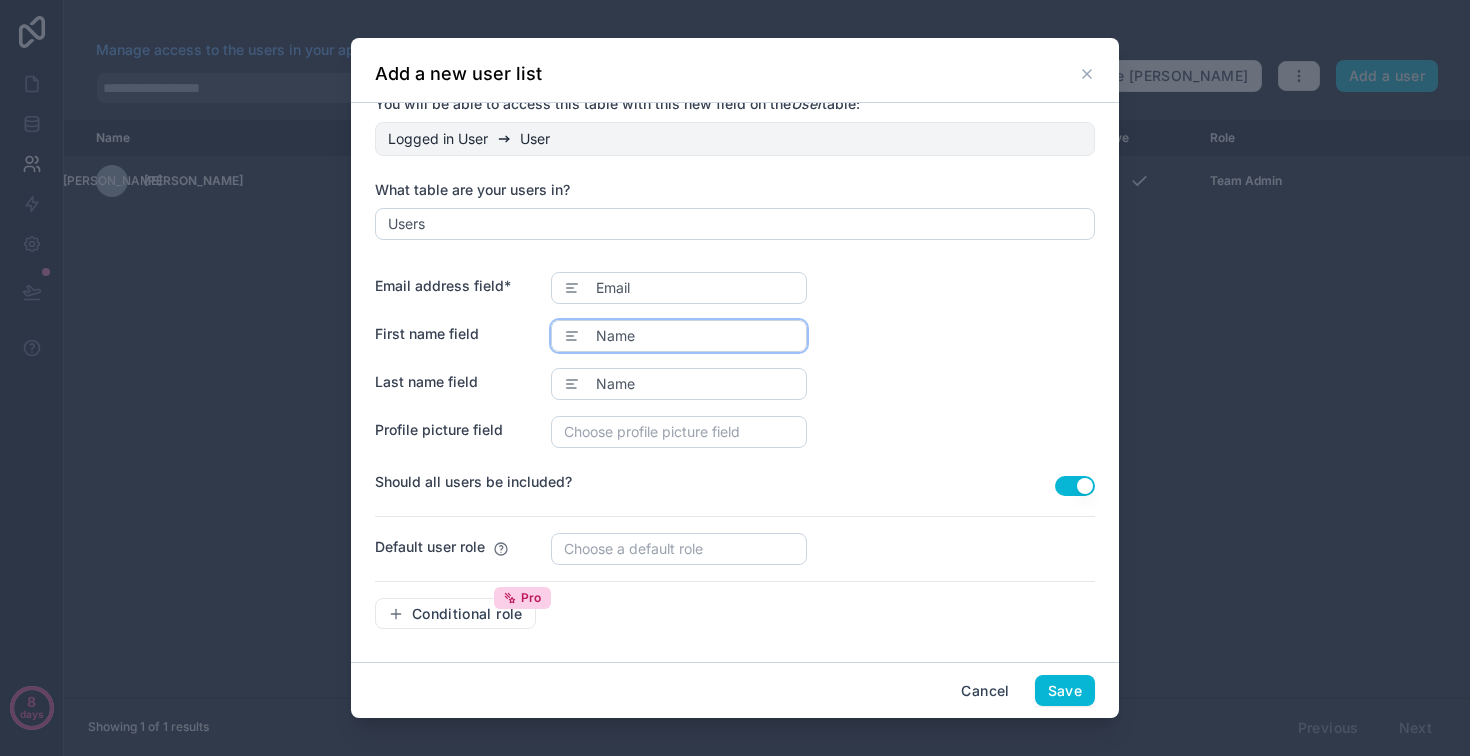 click on "Name" at bounding box center (679, 336) 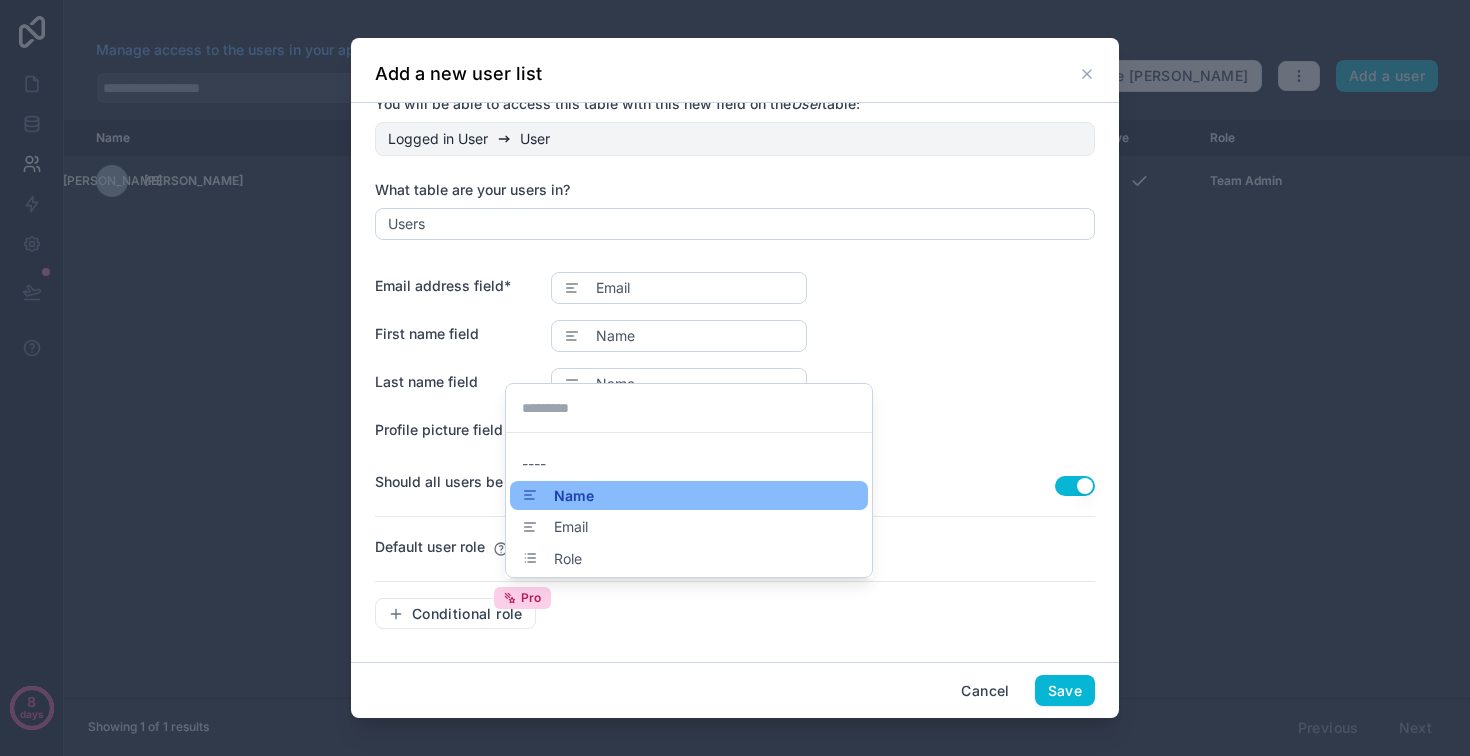 click at bounding box center [735, 378] 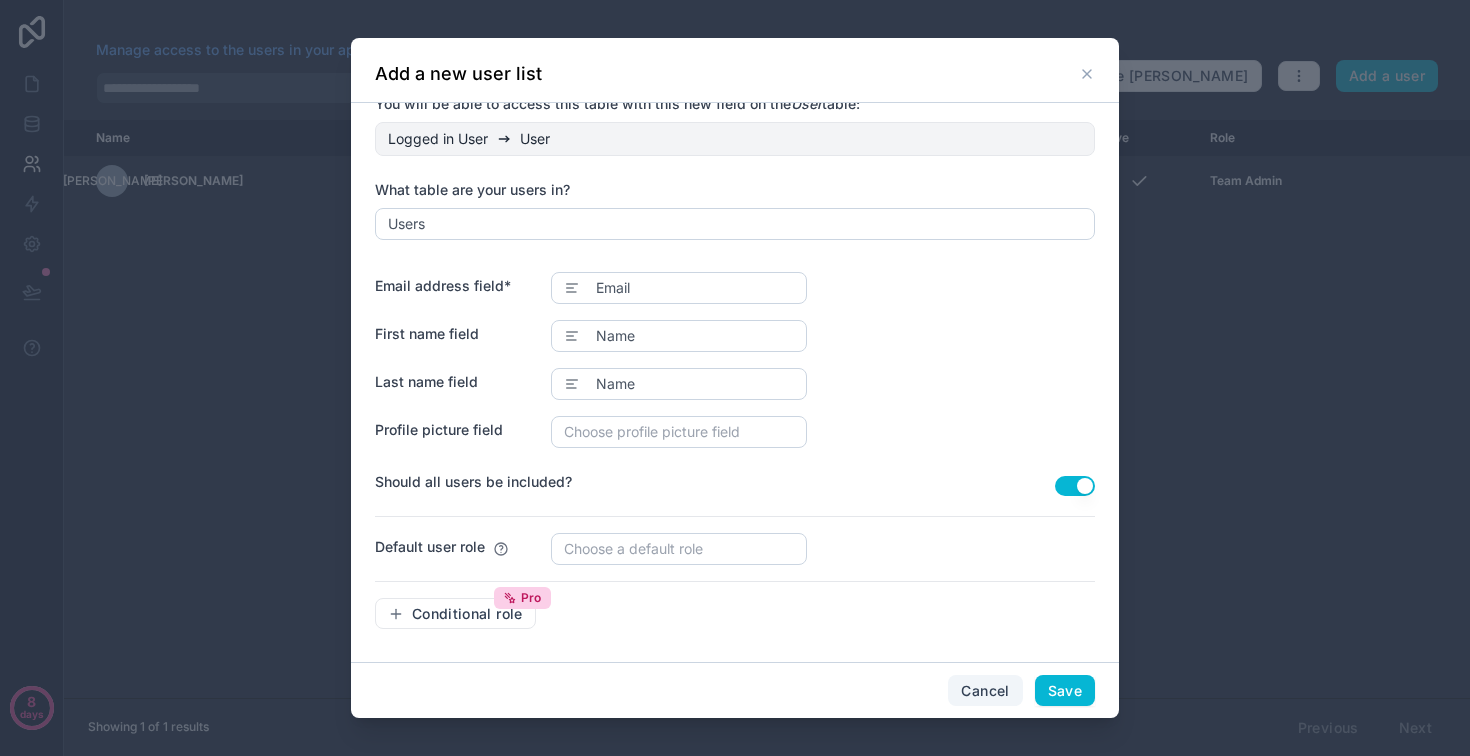 click on "Cancel" at bounding box center (985, 691) 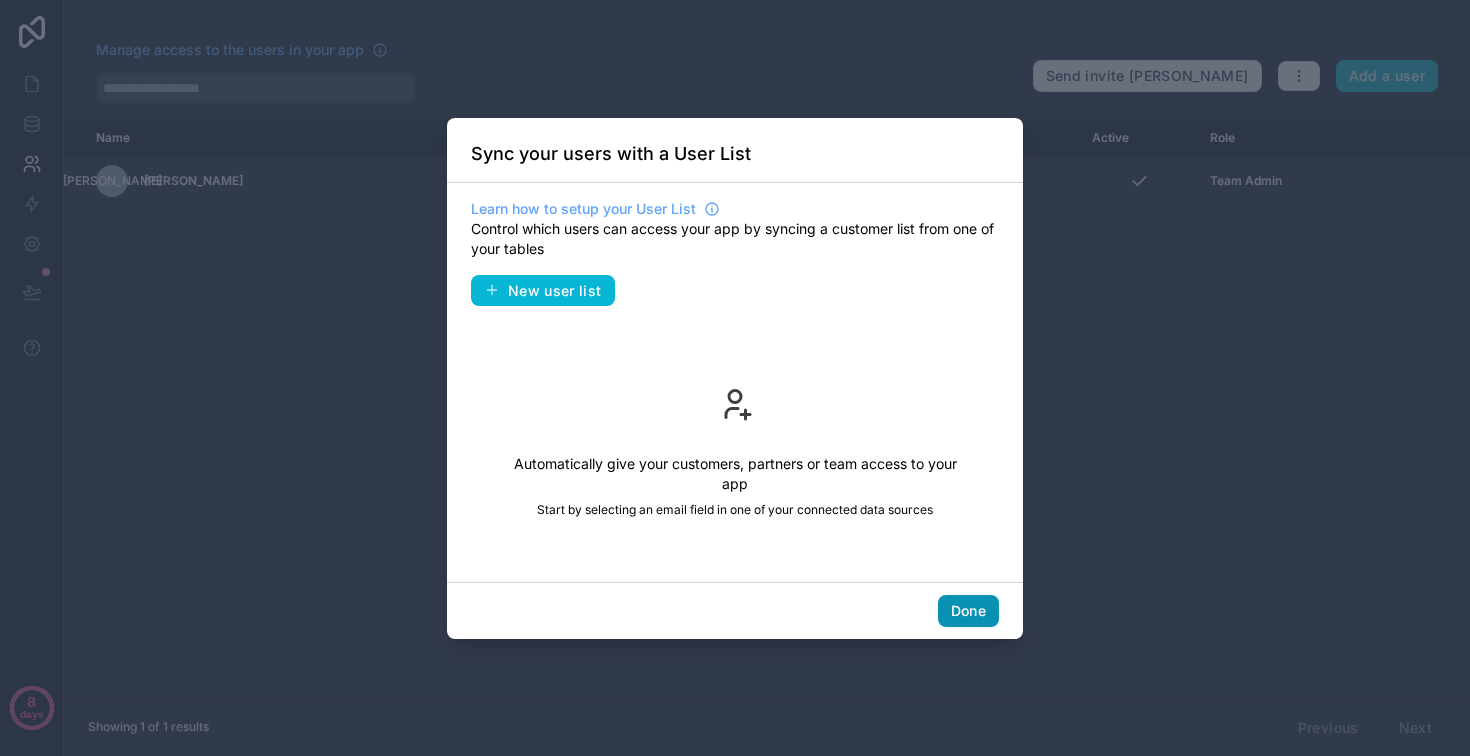 click on "Done" at bounding box center (968, 611) 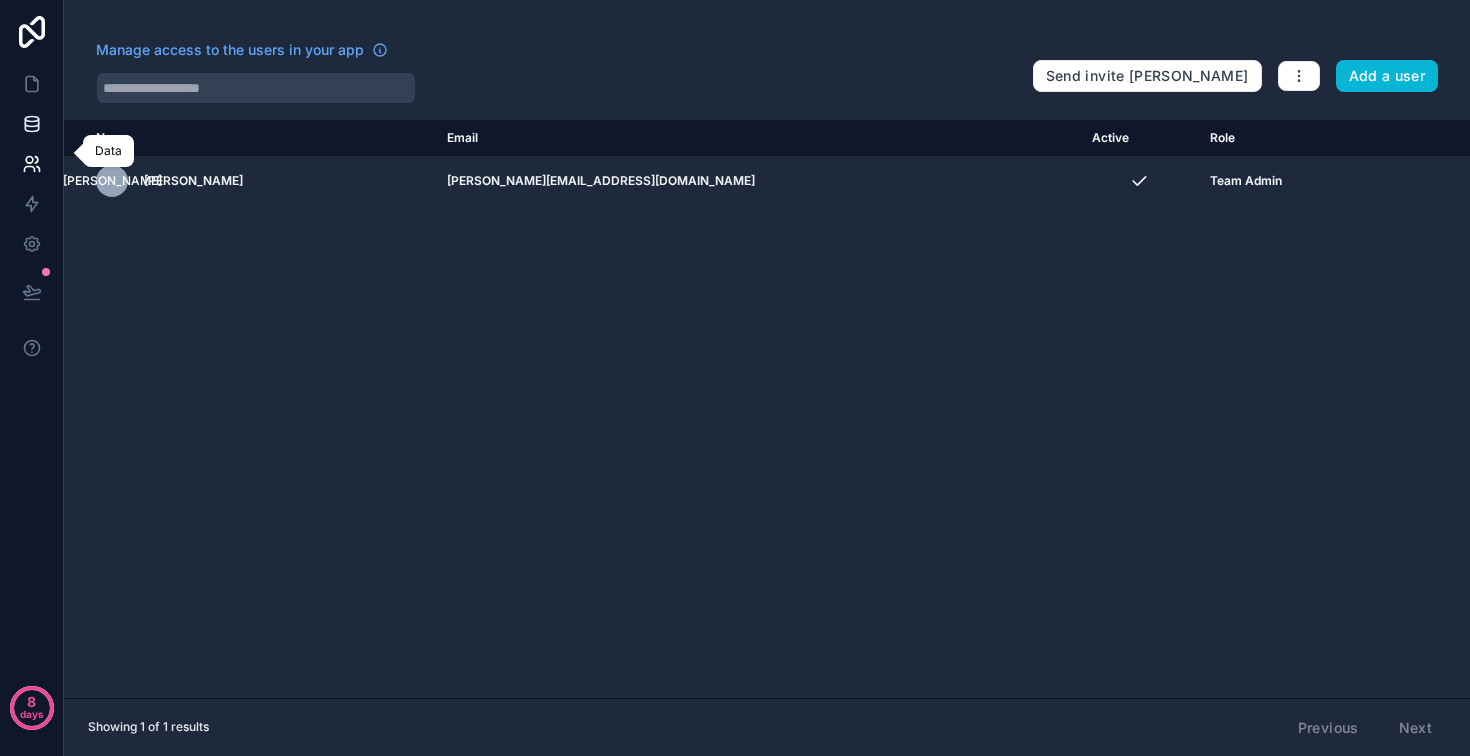 click at bounding box center [31, 124] 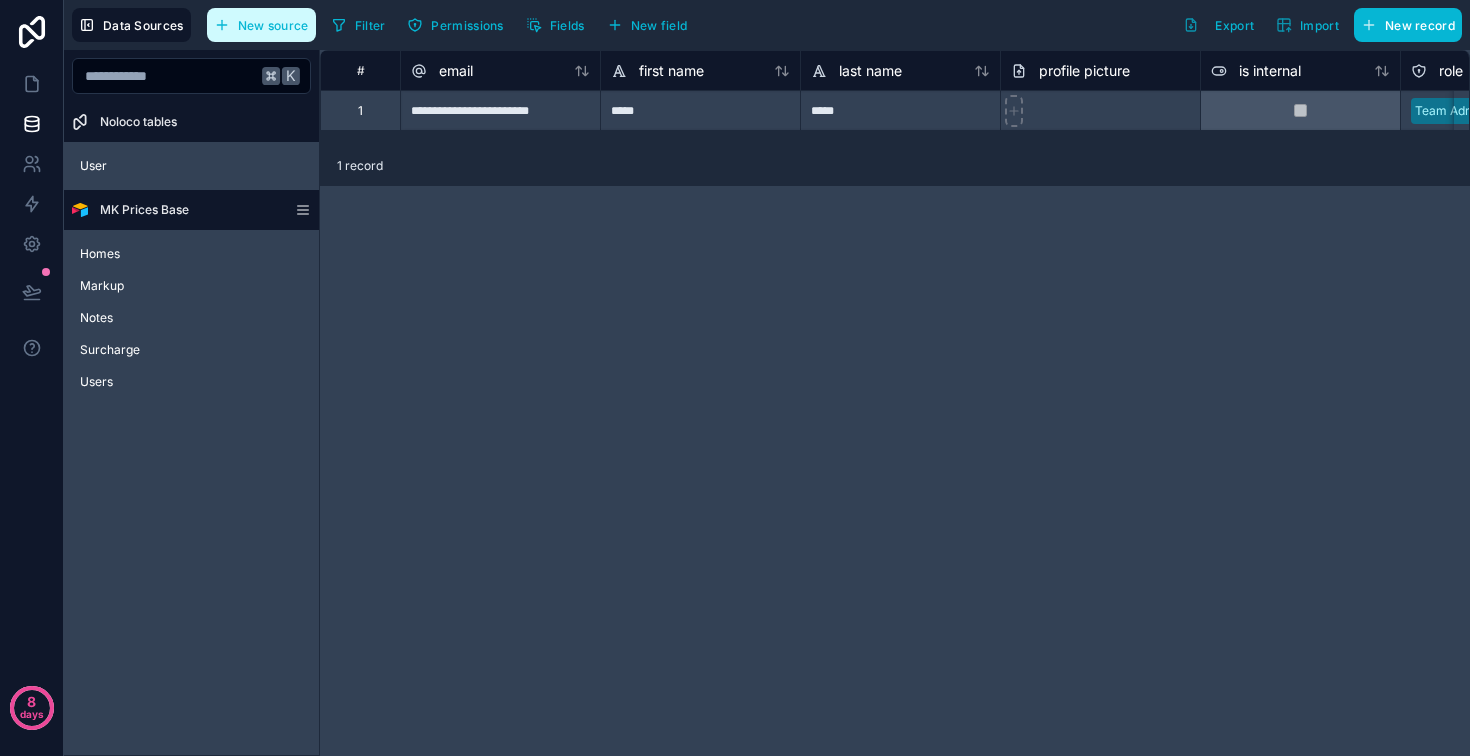 click on "New source" at bounding box center [261, 25] 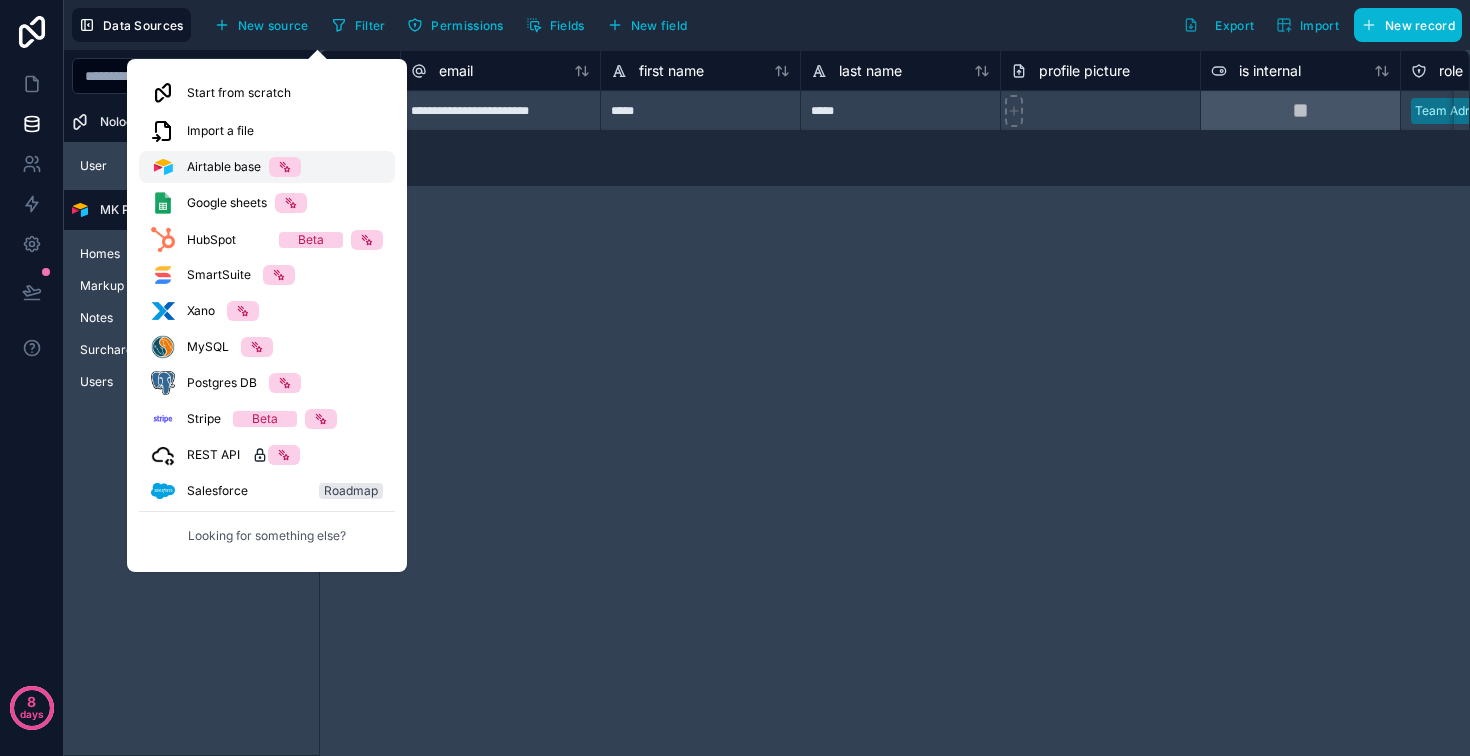 click on "Airtable base" at bounding box center (224, 167) 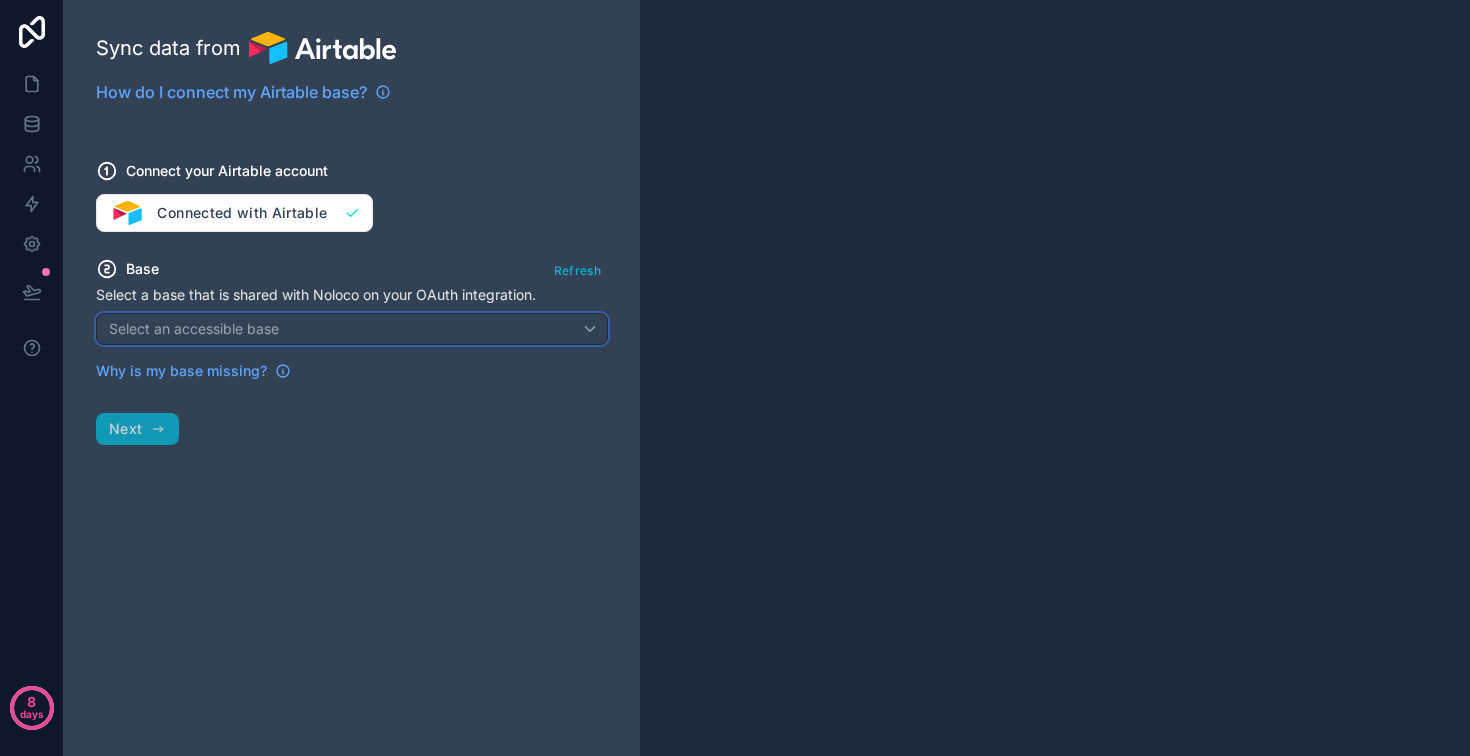 click on "Select an accessible base" at bounding box center (194, 328) 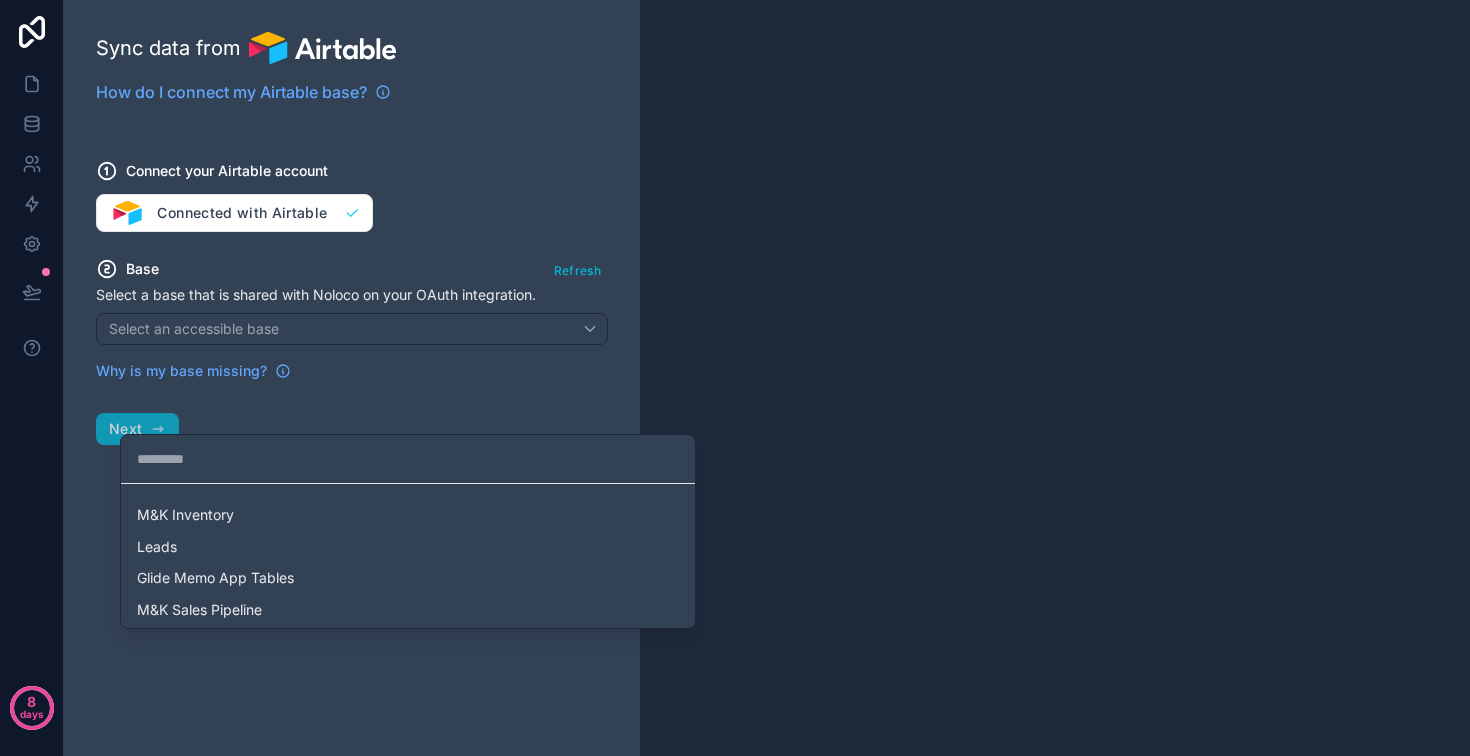 click at bounding box center (735, 378) 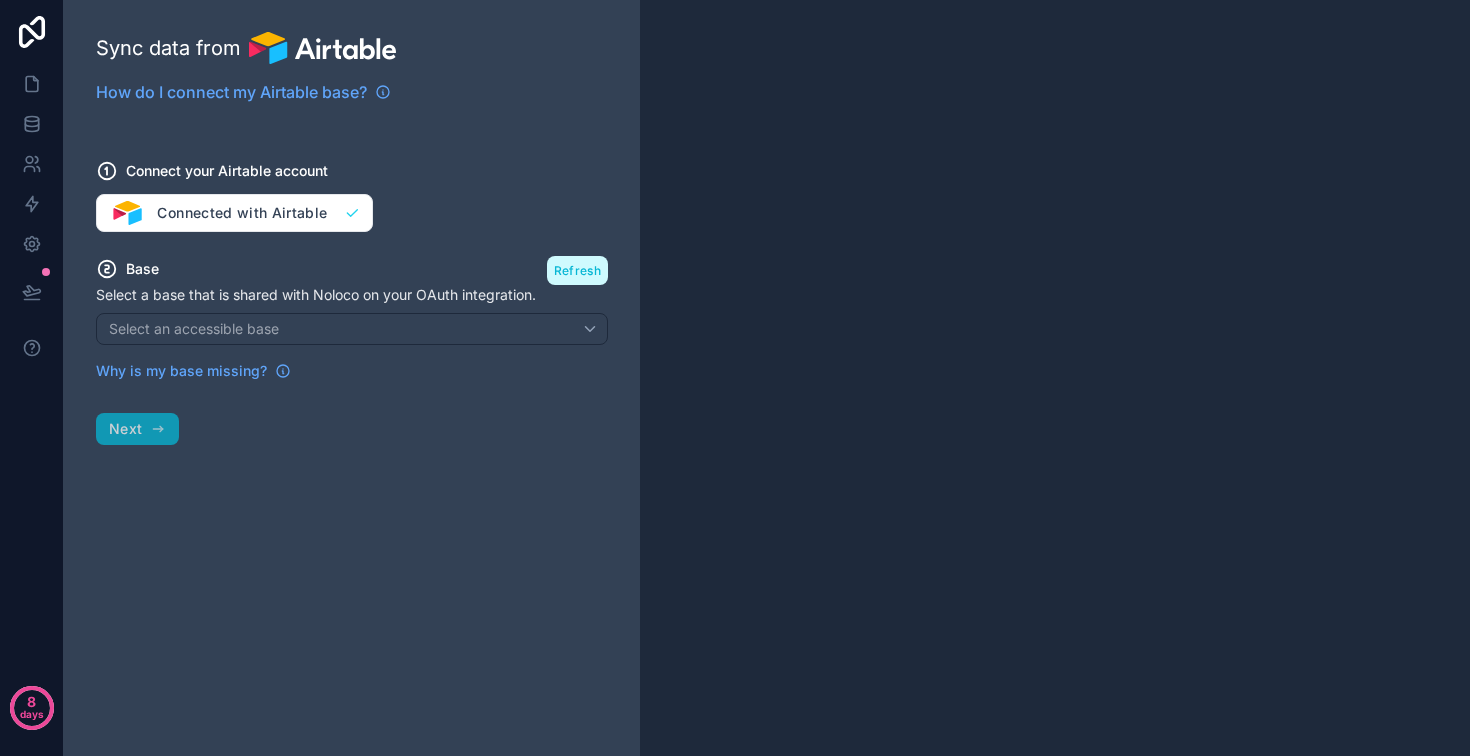 click on "Refresh" at bounding box center (577, 270) 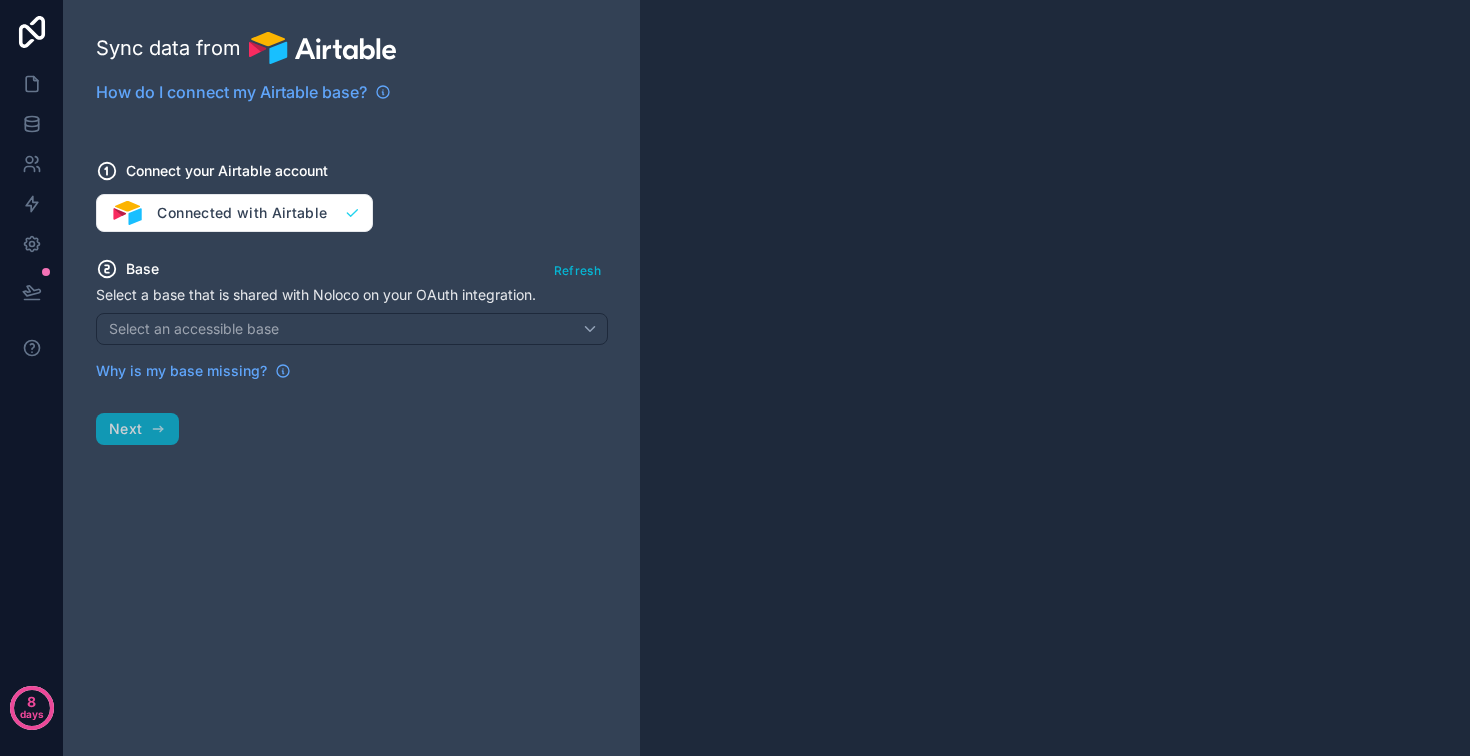 click at bounding box center (1055, 378) 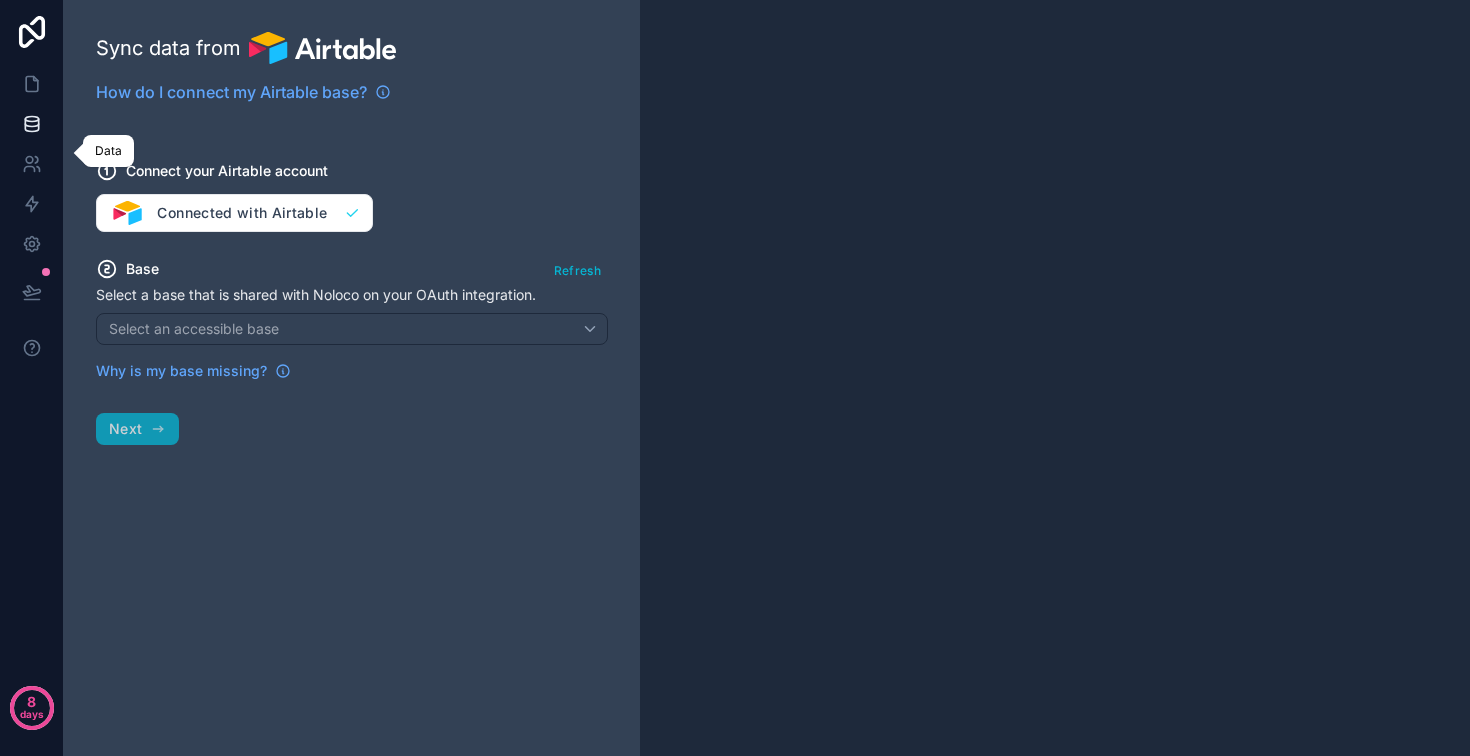 click at bounding box center (31, 124) 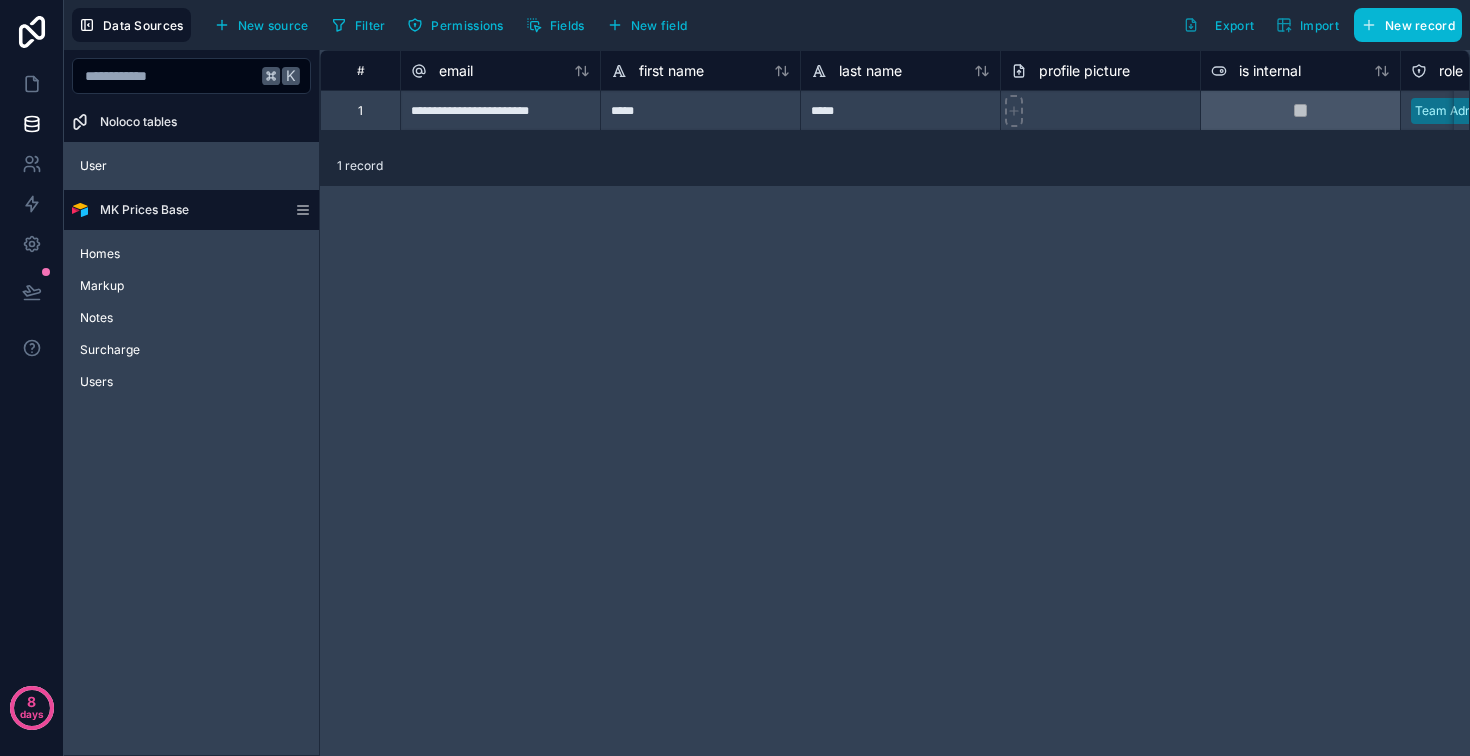 click on "MK Prices Base" at bounding box center [144, 210] 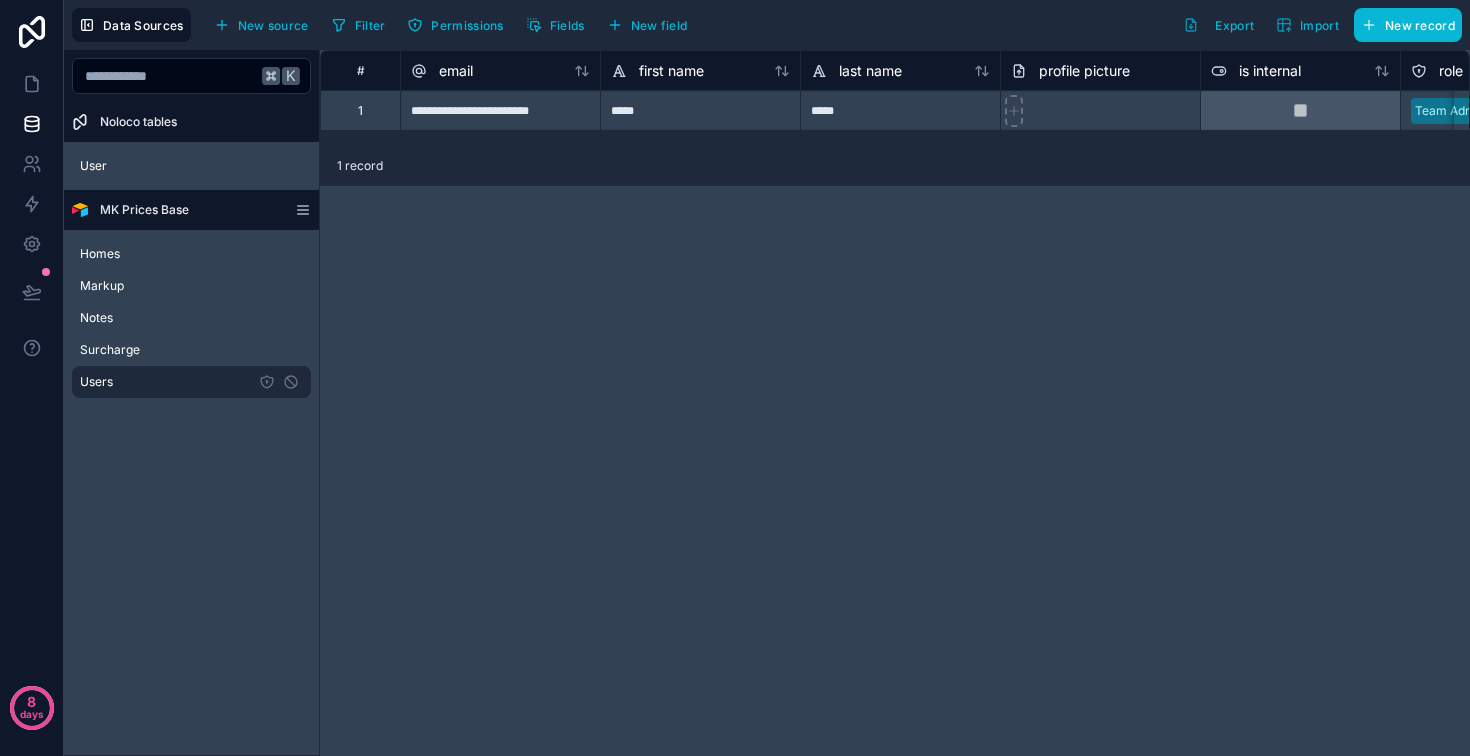click on "Users" at bounding box center (191, 382) 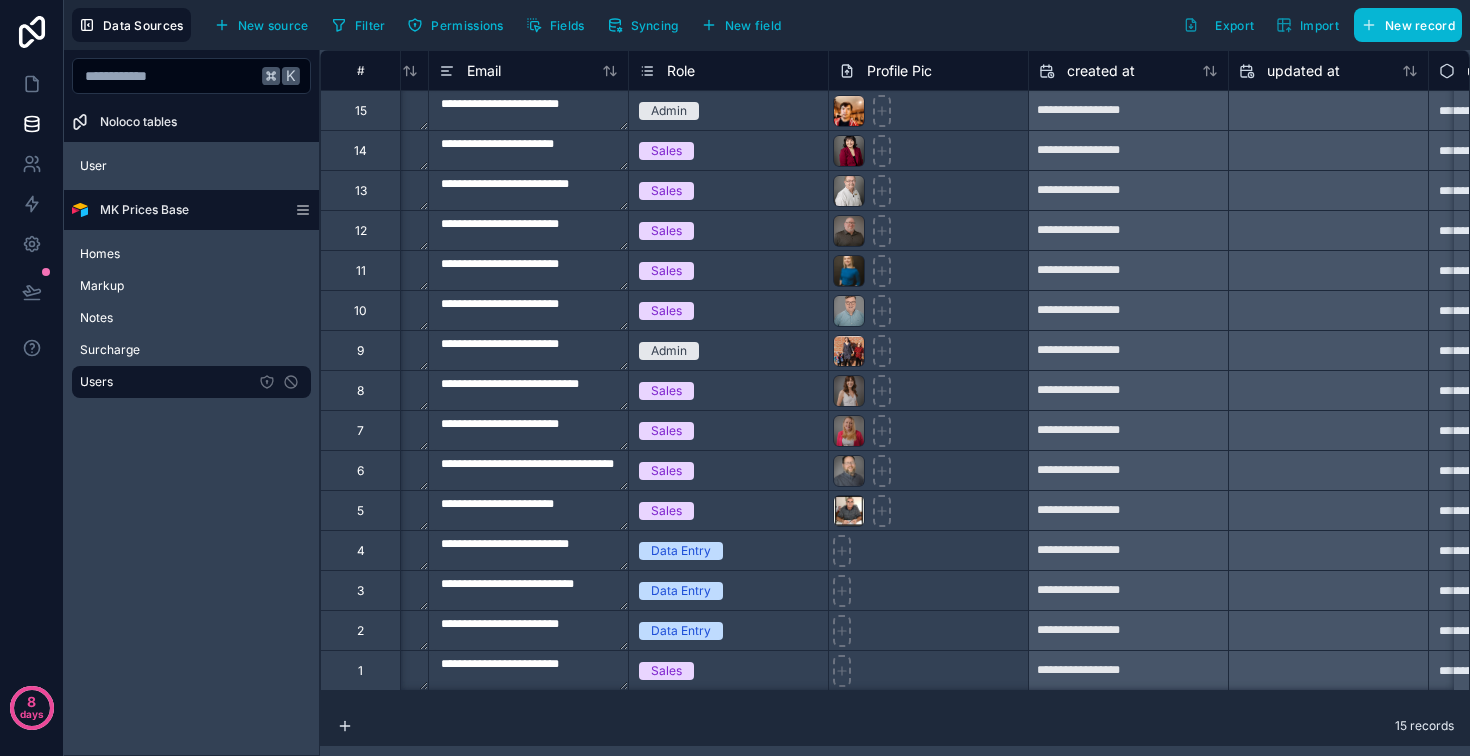 scroll, scrollTop: 0, scrollLeft: 0, axis: both 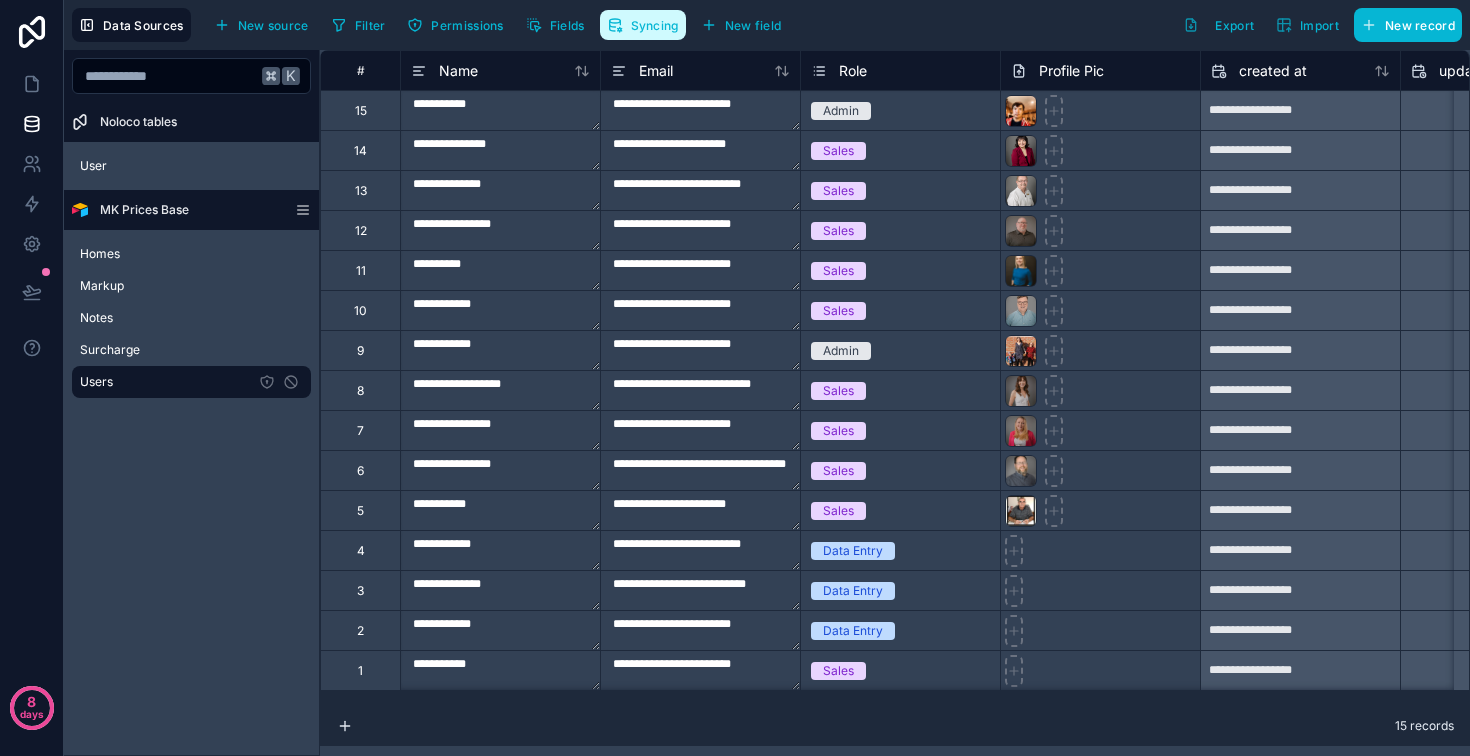 click on "Syncing" at bounding box center [655, 25] 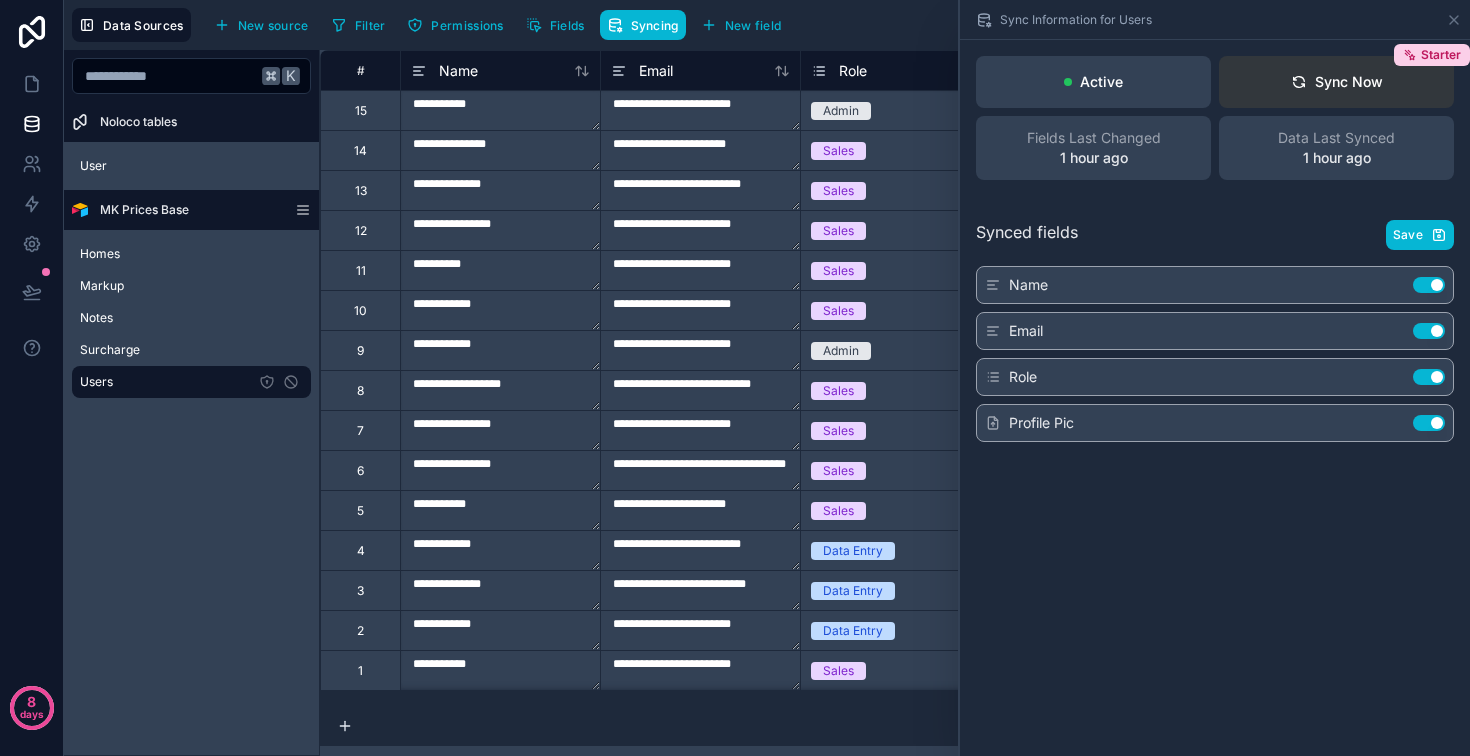 click on "Sync Now" at bounding box center (1337, 82) 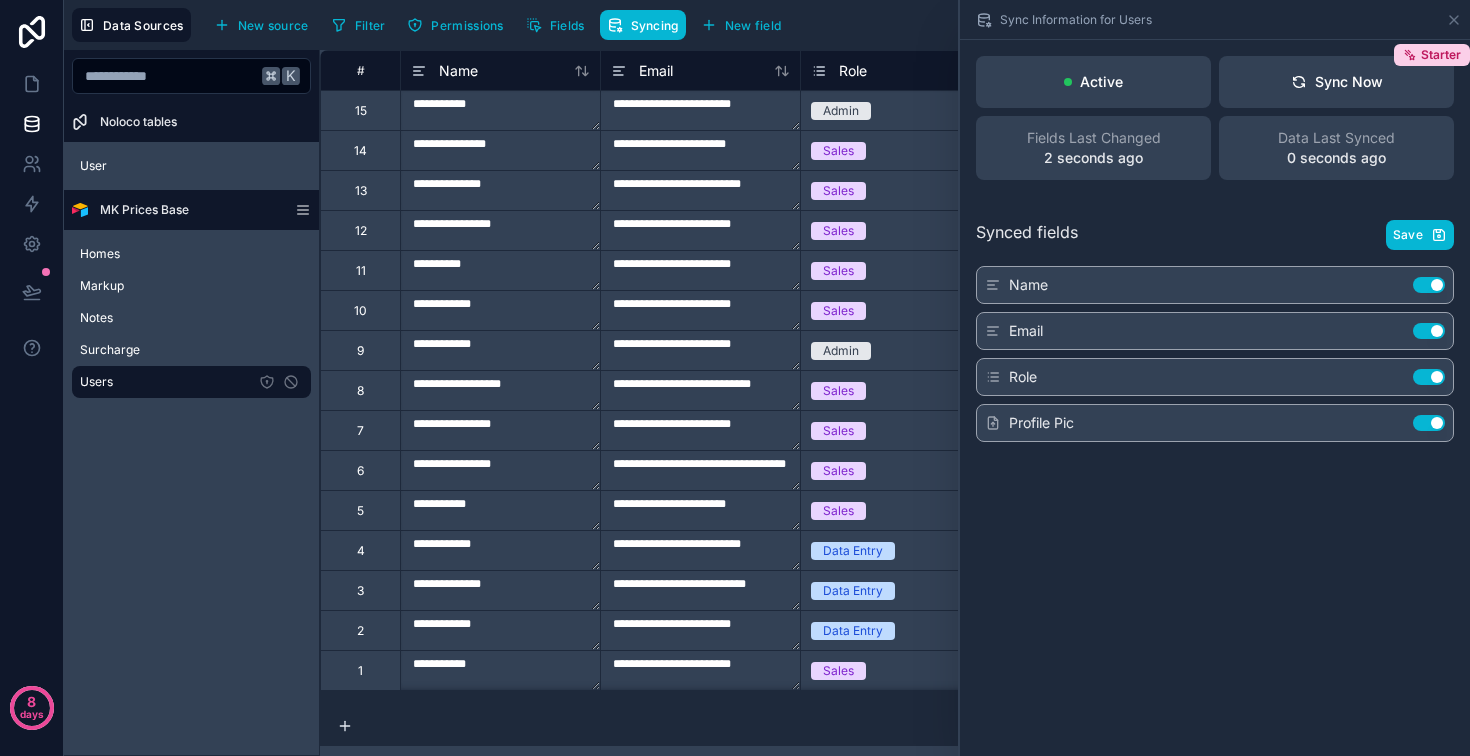 click on "Use setting" at bounding box center [1429, 285] 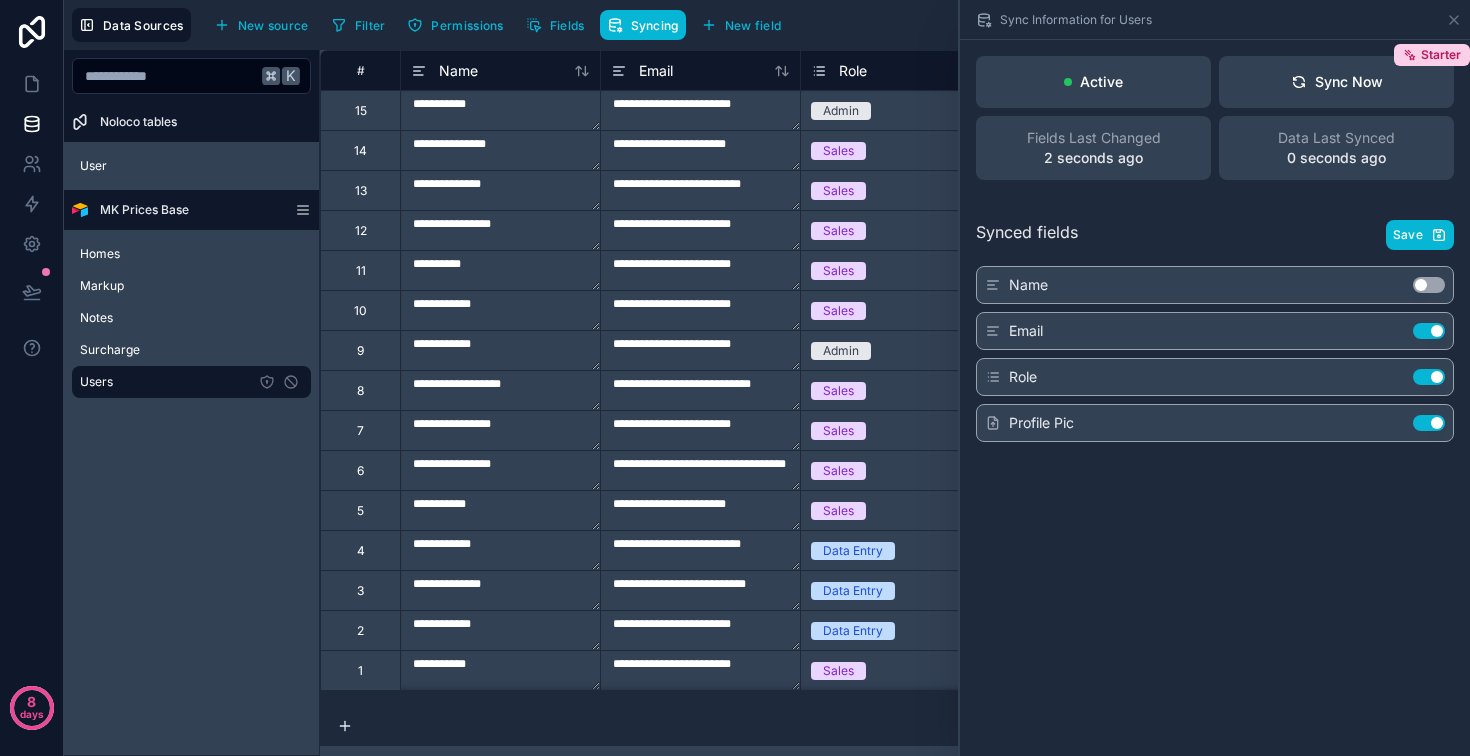 click on "Use setting" at bounding box center (1429, 285) 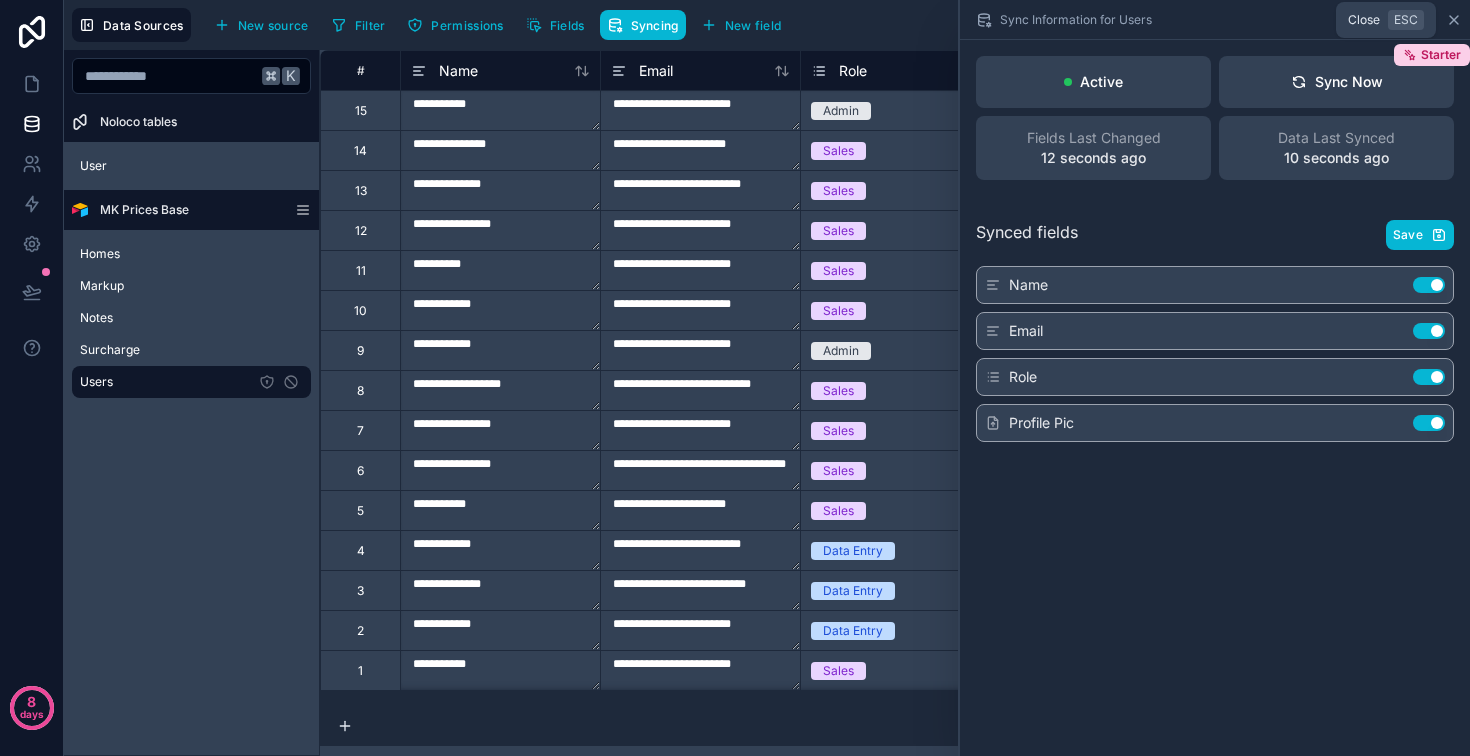 click 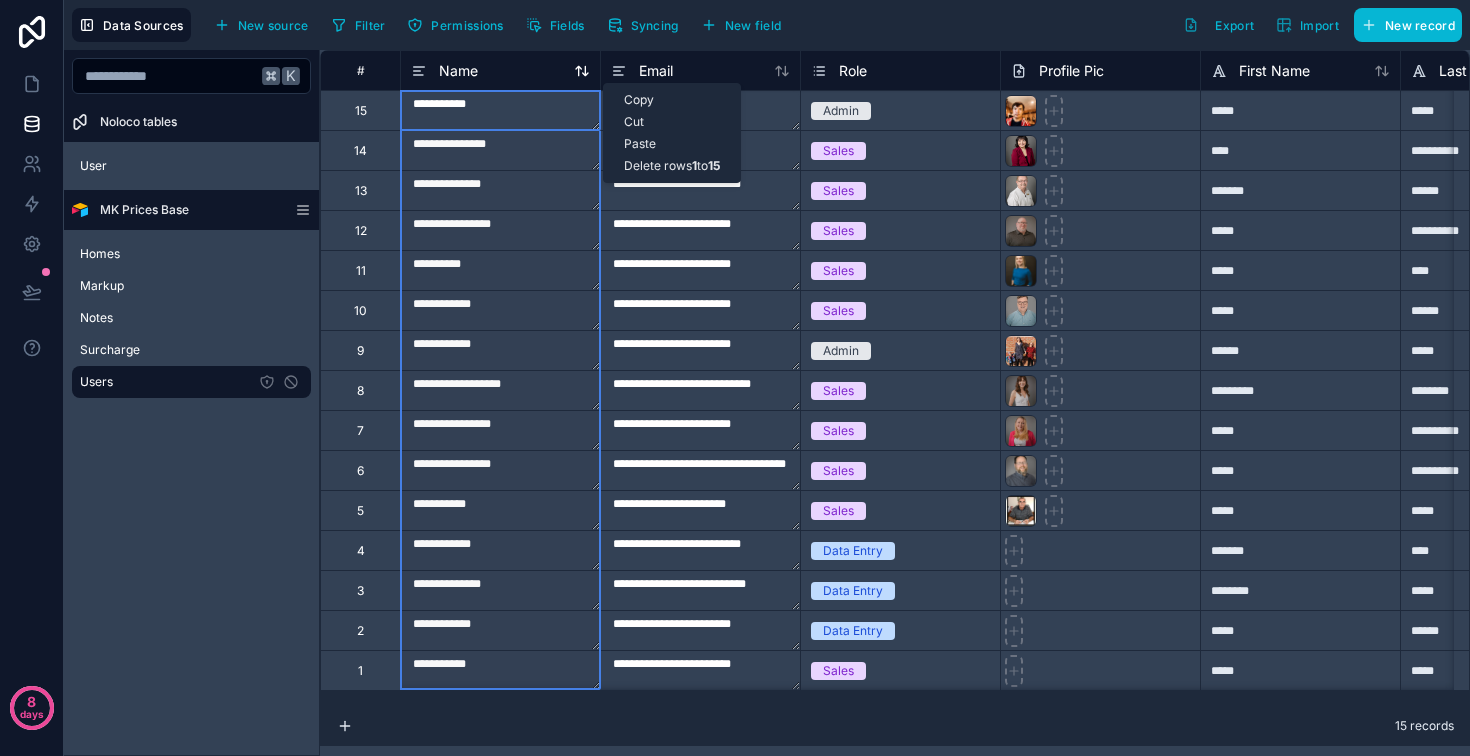 click on "Name" at bounding box center [458, 71] 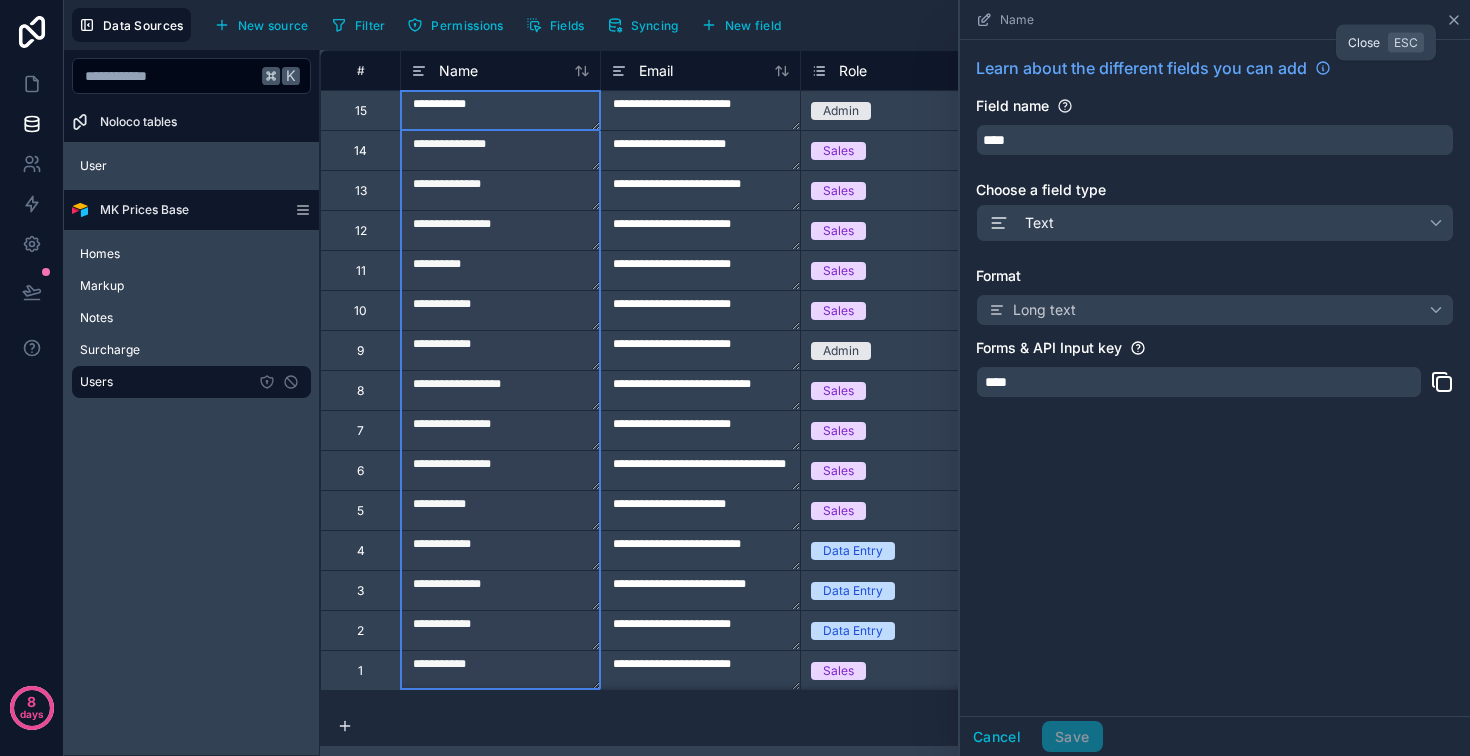 click 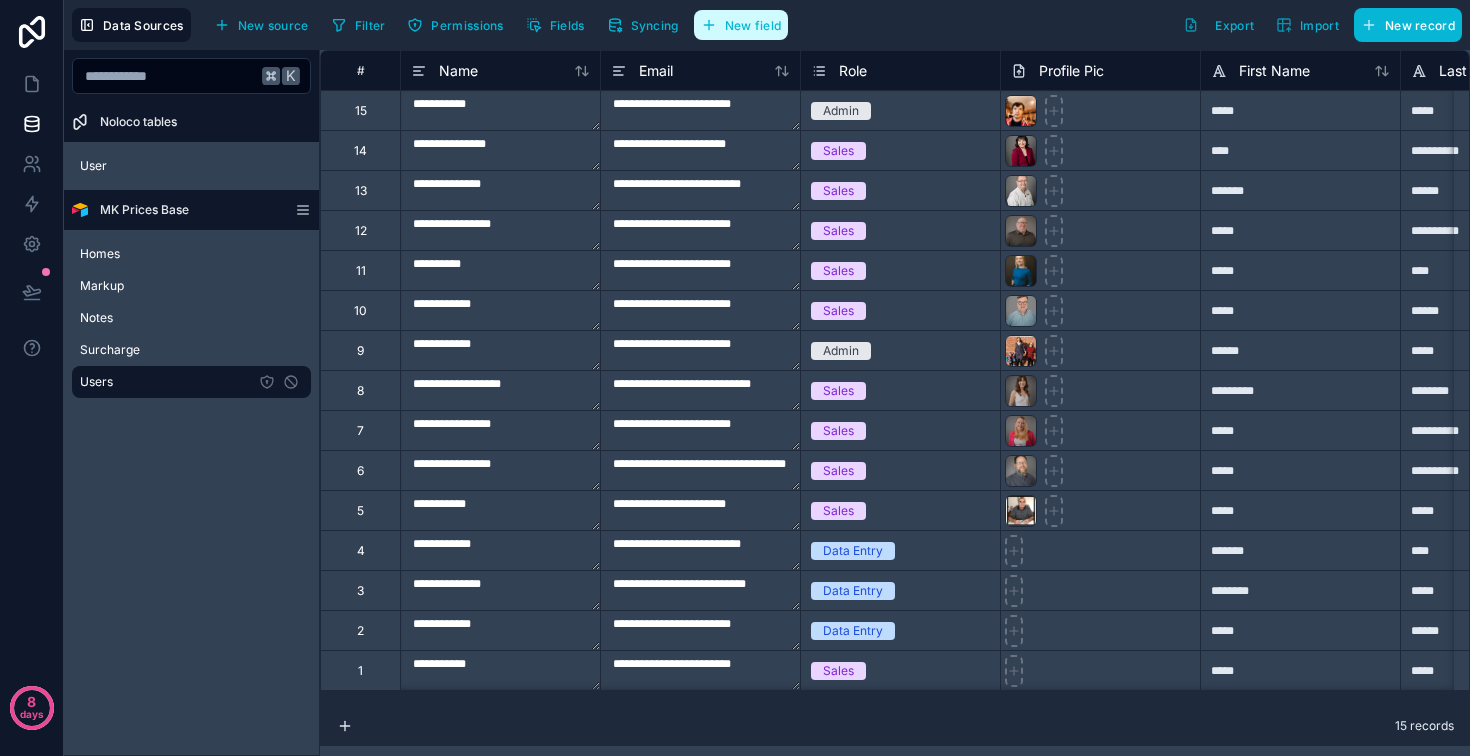 click on "New field" at bounding box center [741, 25] 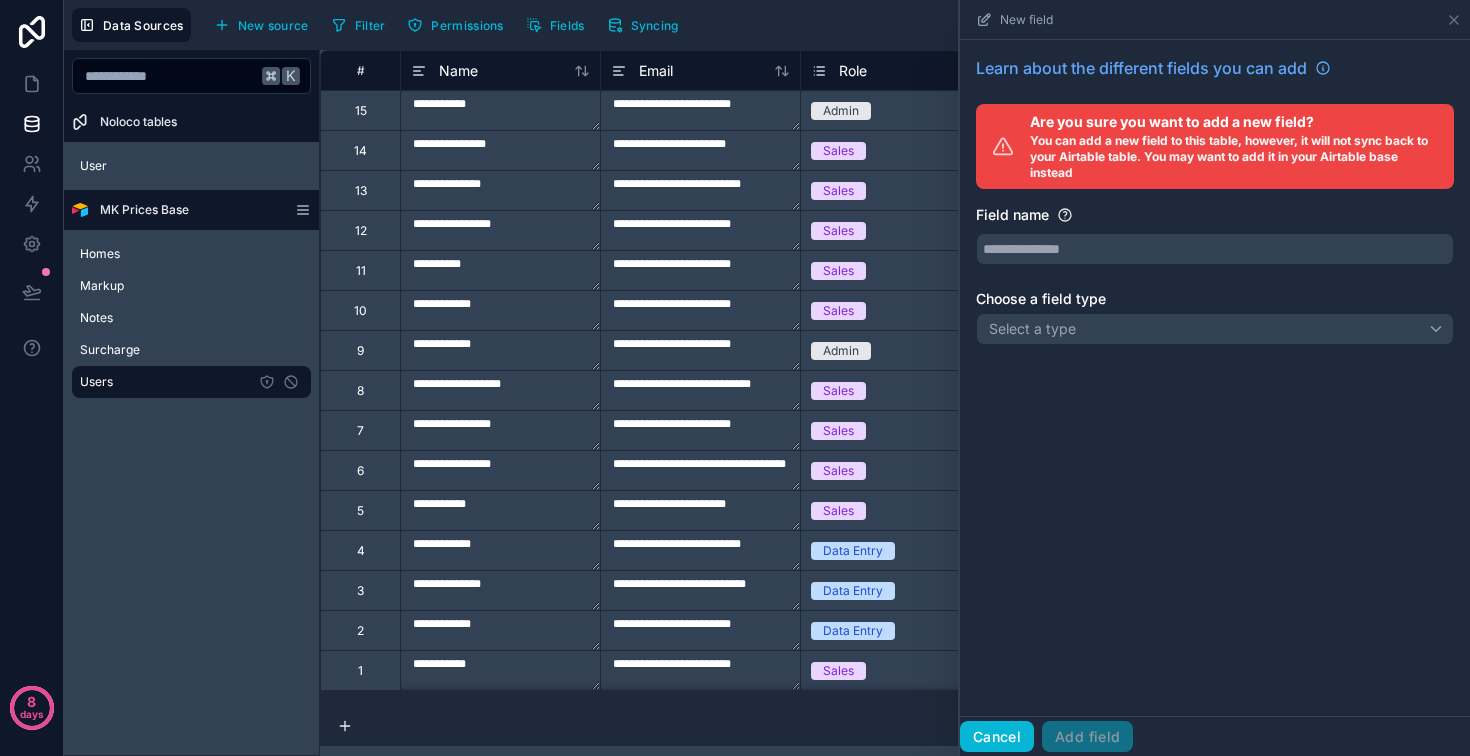 click on "Cancel" at bounding box center [997, 737] 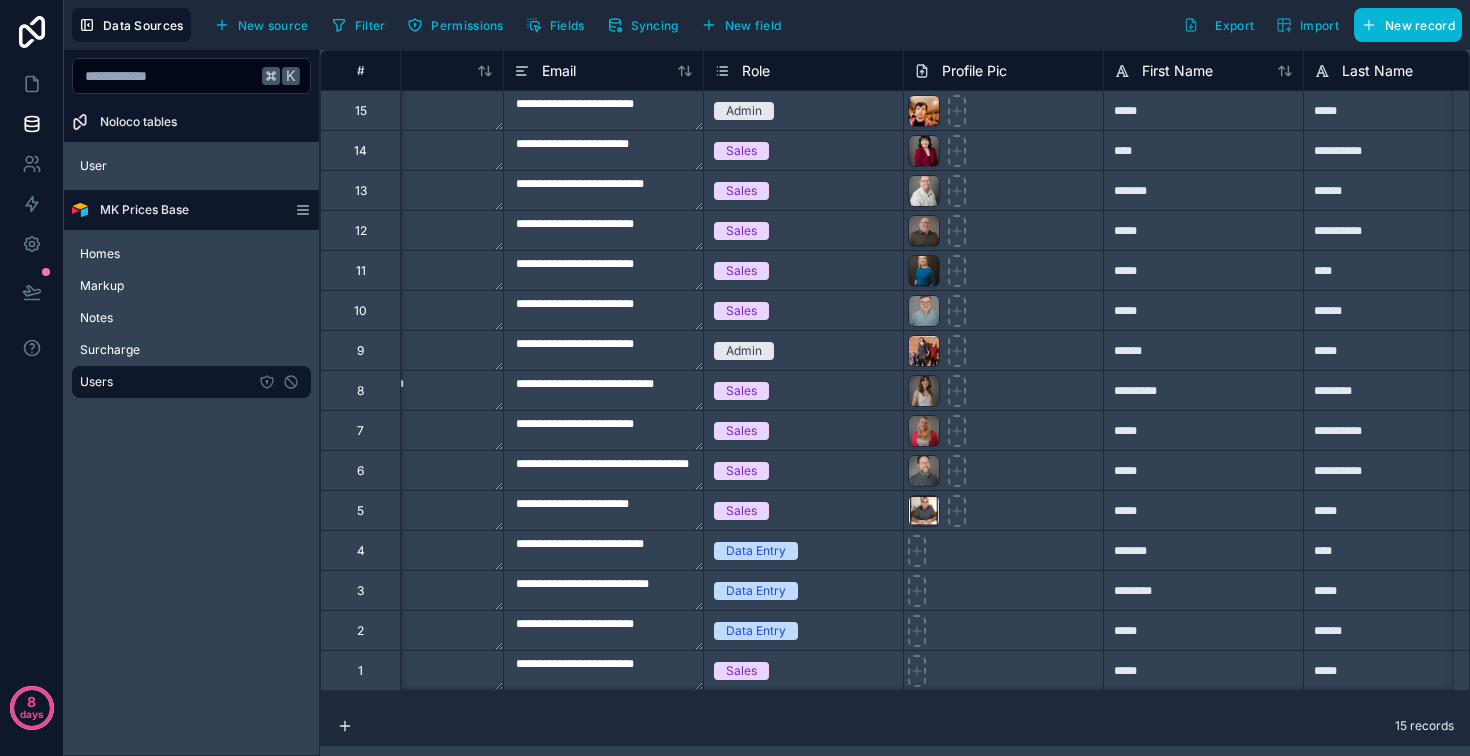 scroll, scrollTop: 0, scrollLeft: 0, axis: both 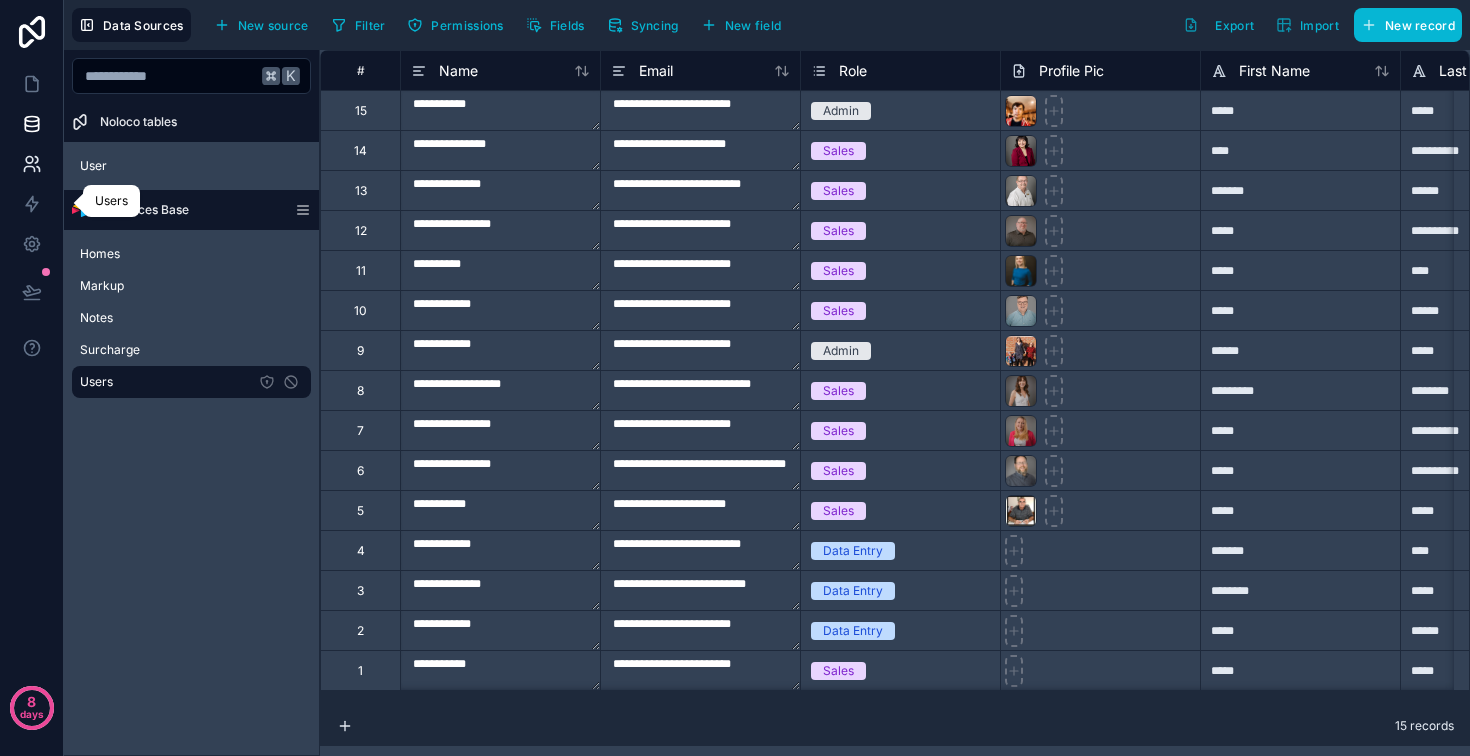 click 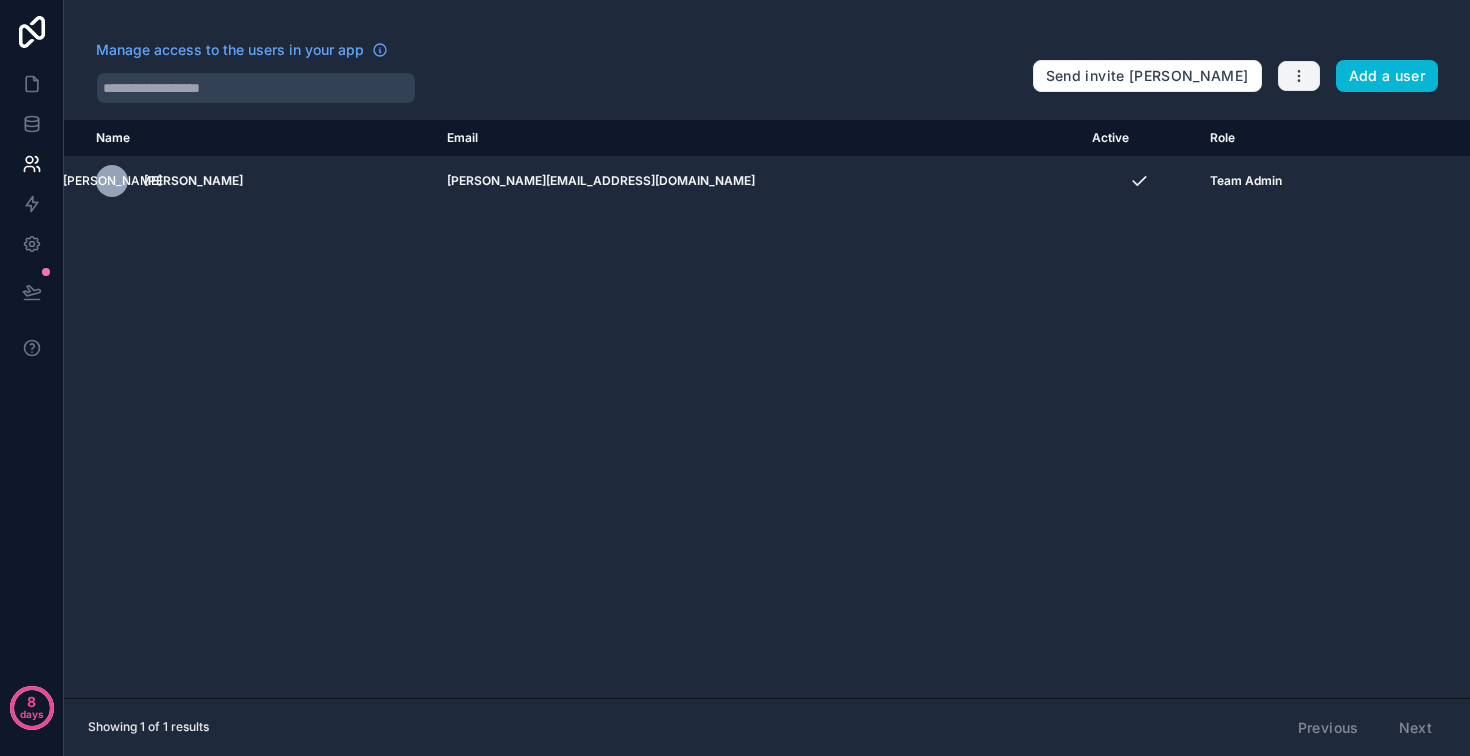 click 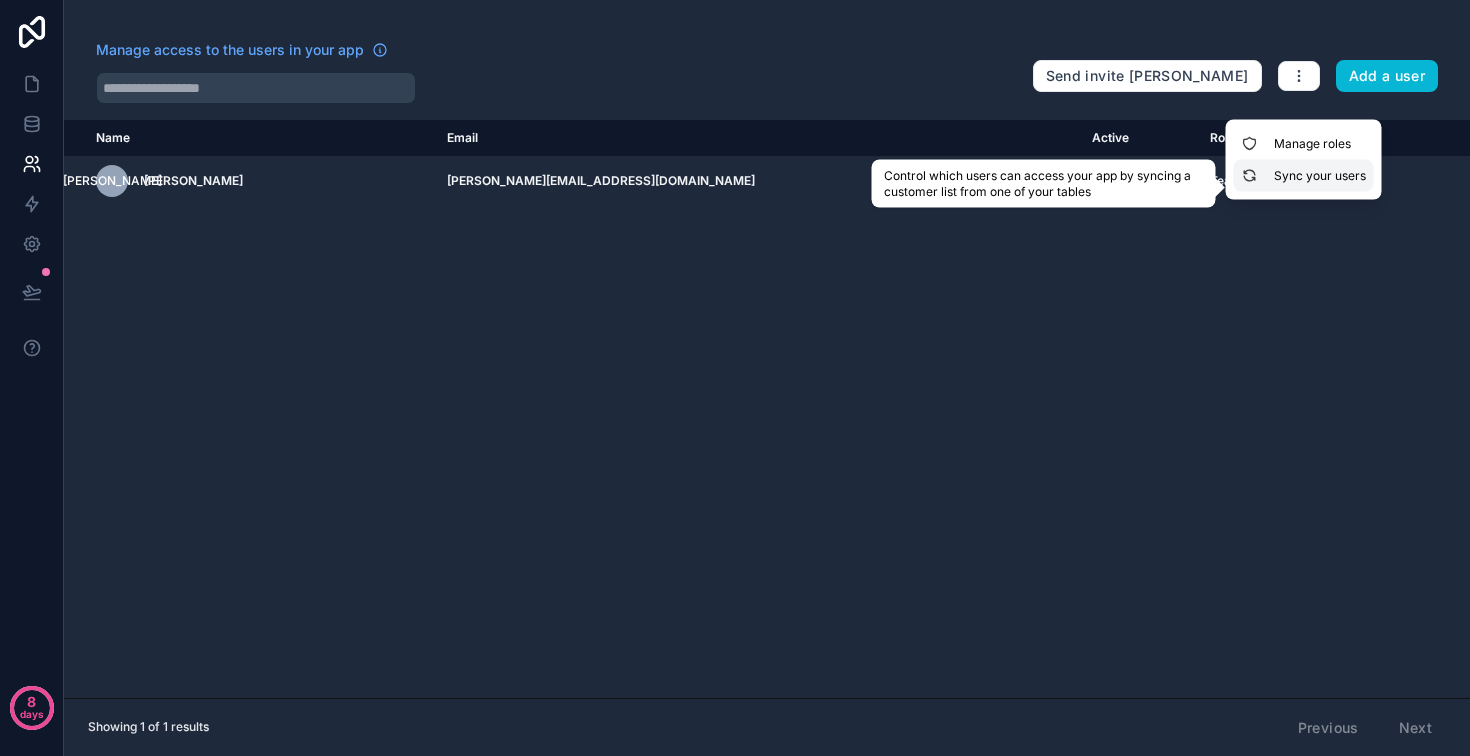 click on "Sync your users" at bounding box center [1304, 176] 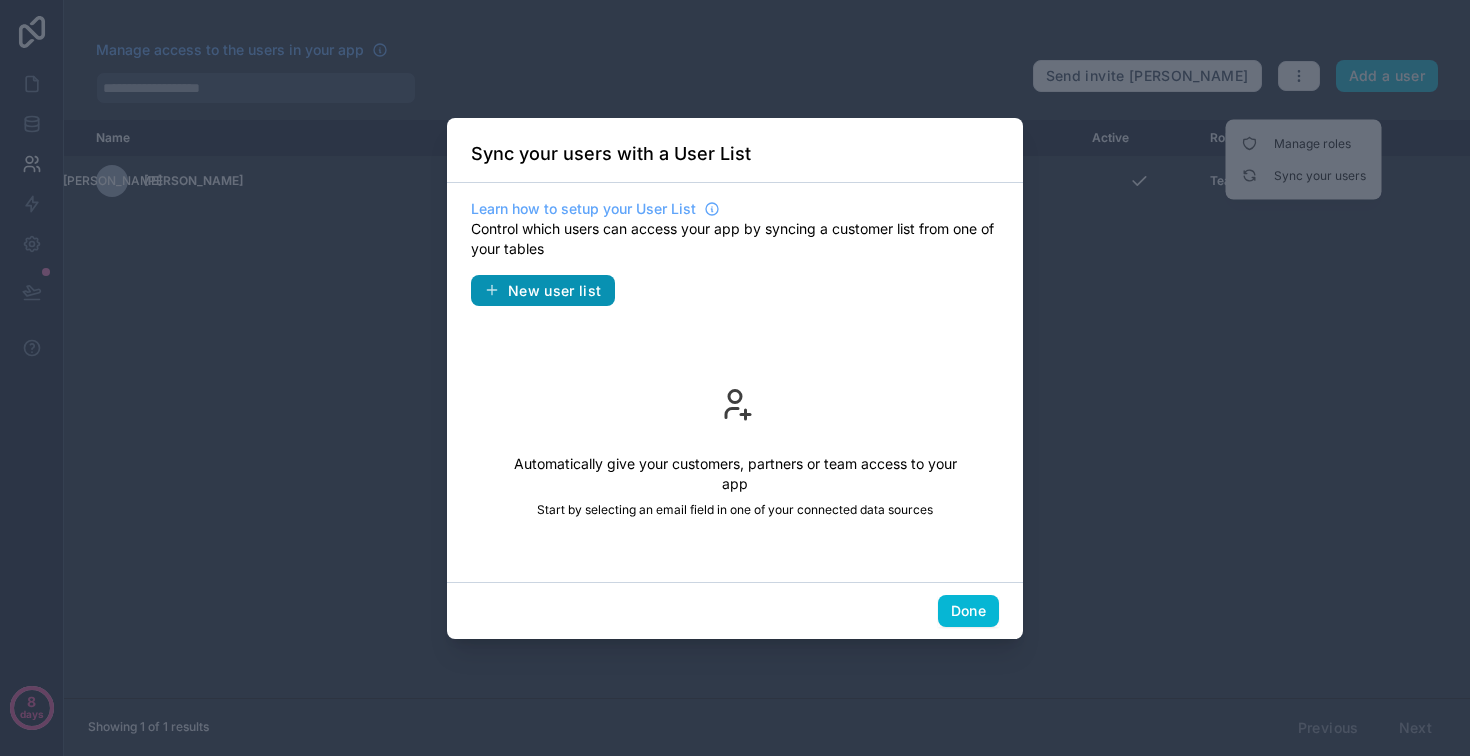 click on "New user list" at bounding box center [555, 291] 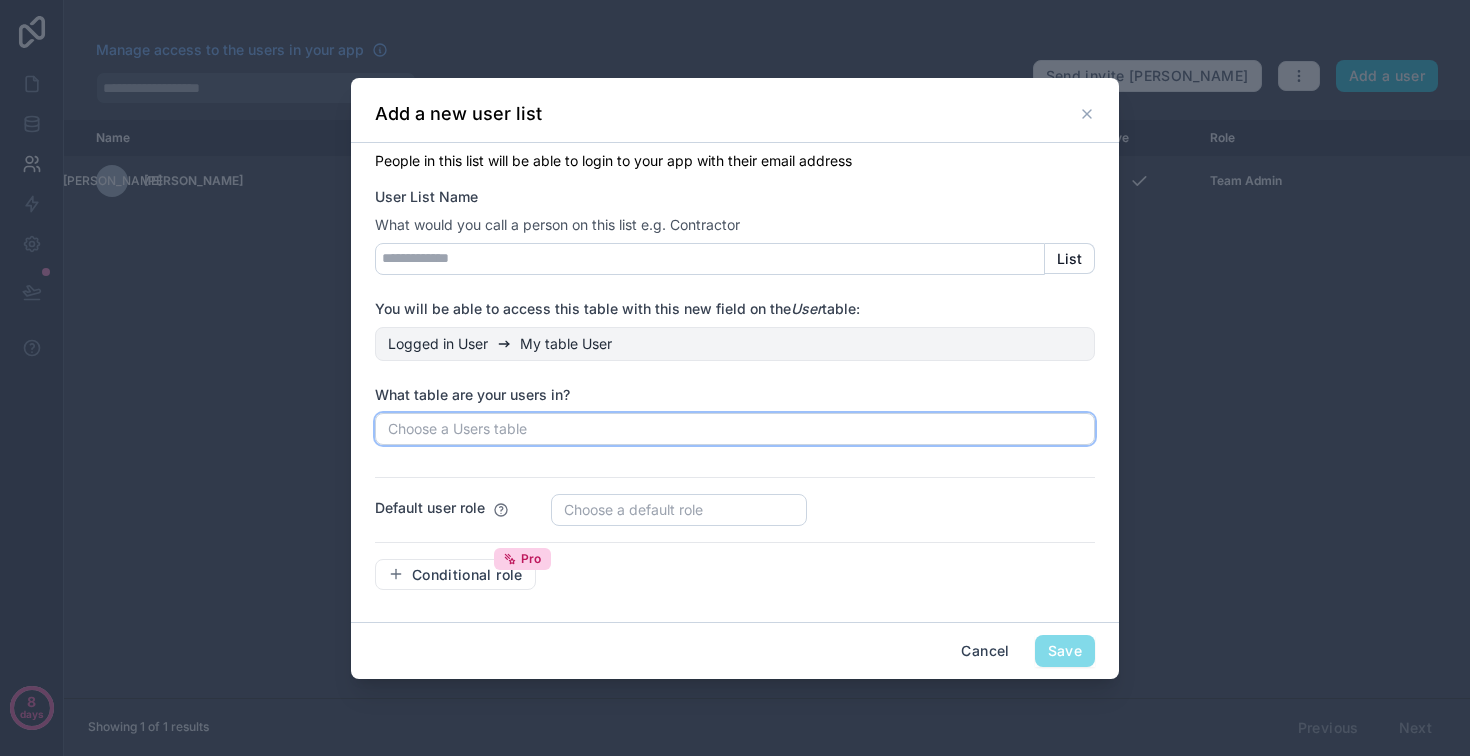 click on "Choose a Users table" at bounding box center [457, 428] 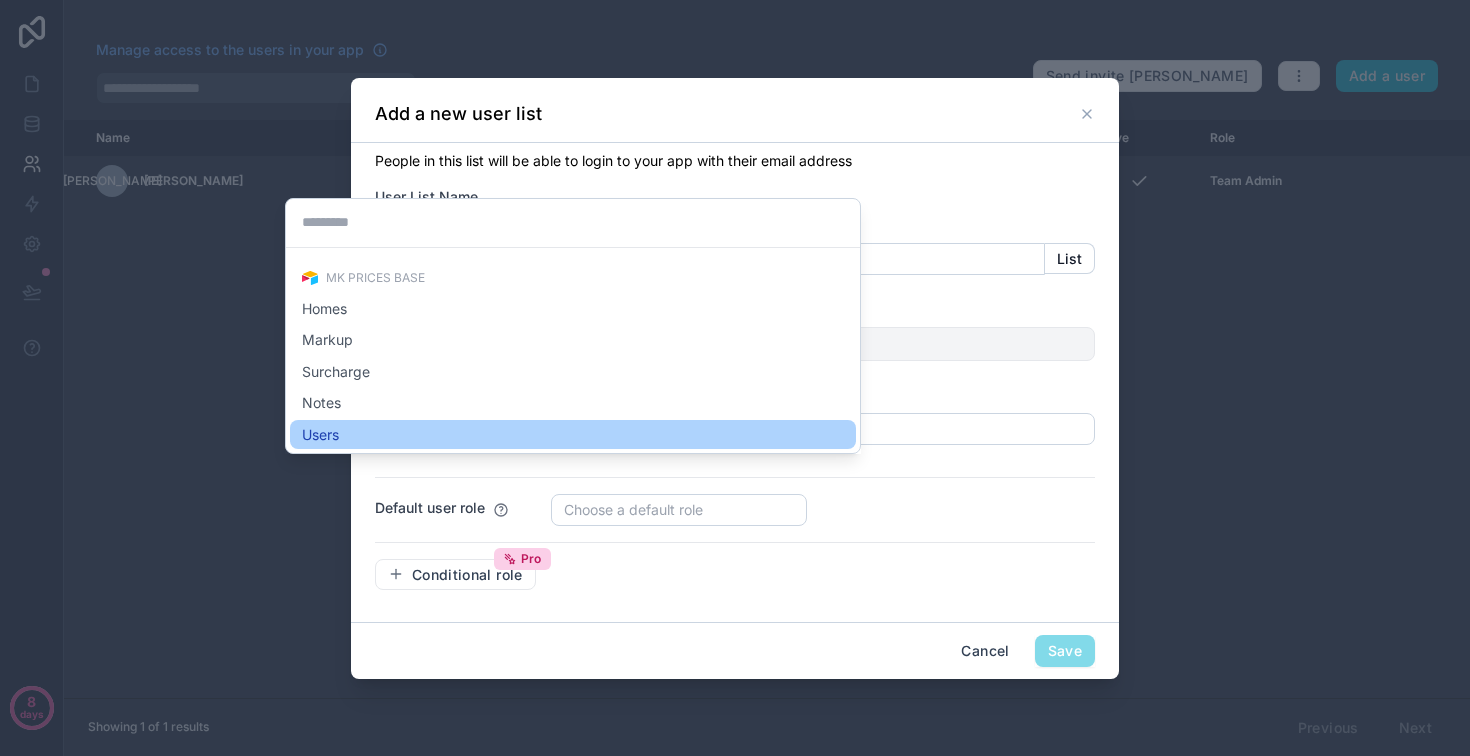 click on "Users" at bounding box center [573, 435] 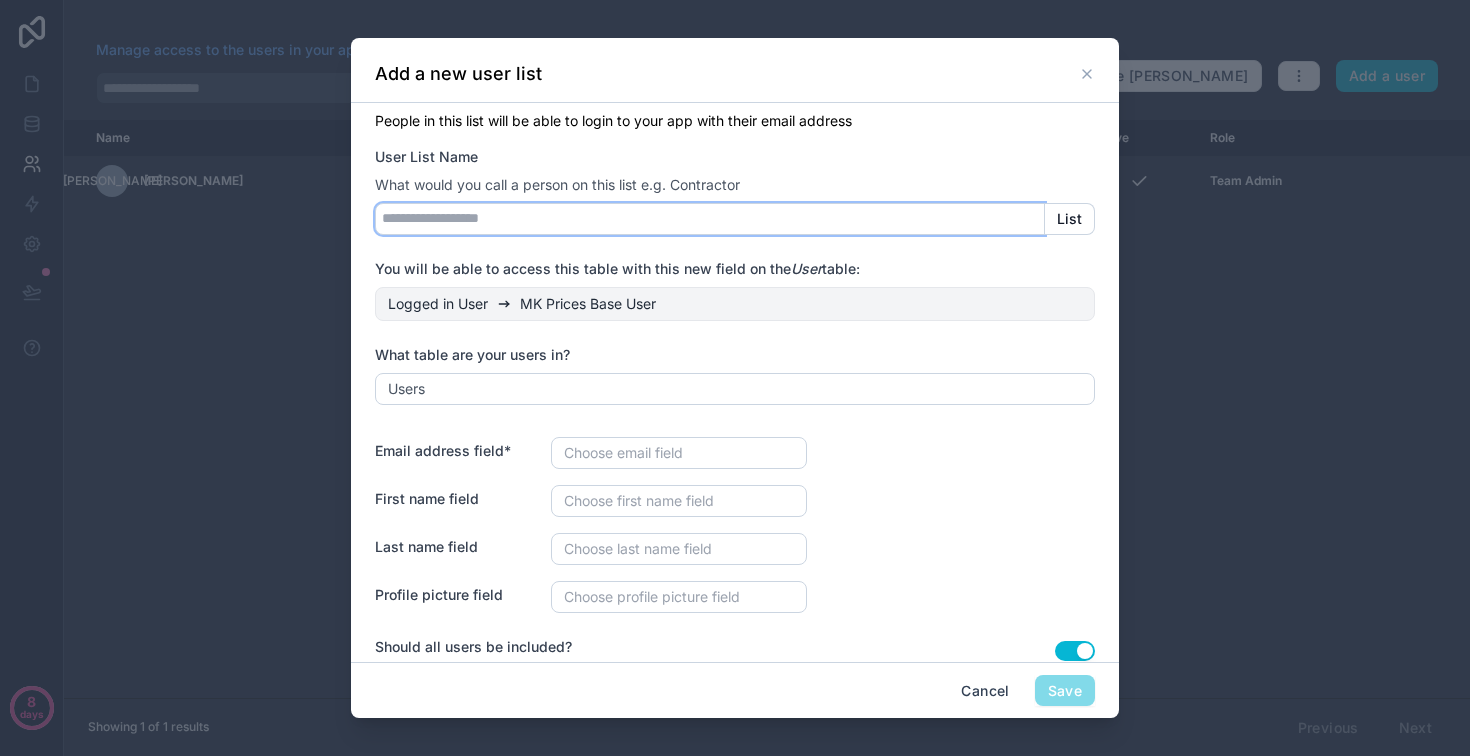 click on "User List Name" at bounding box center [710, 219] 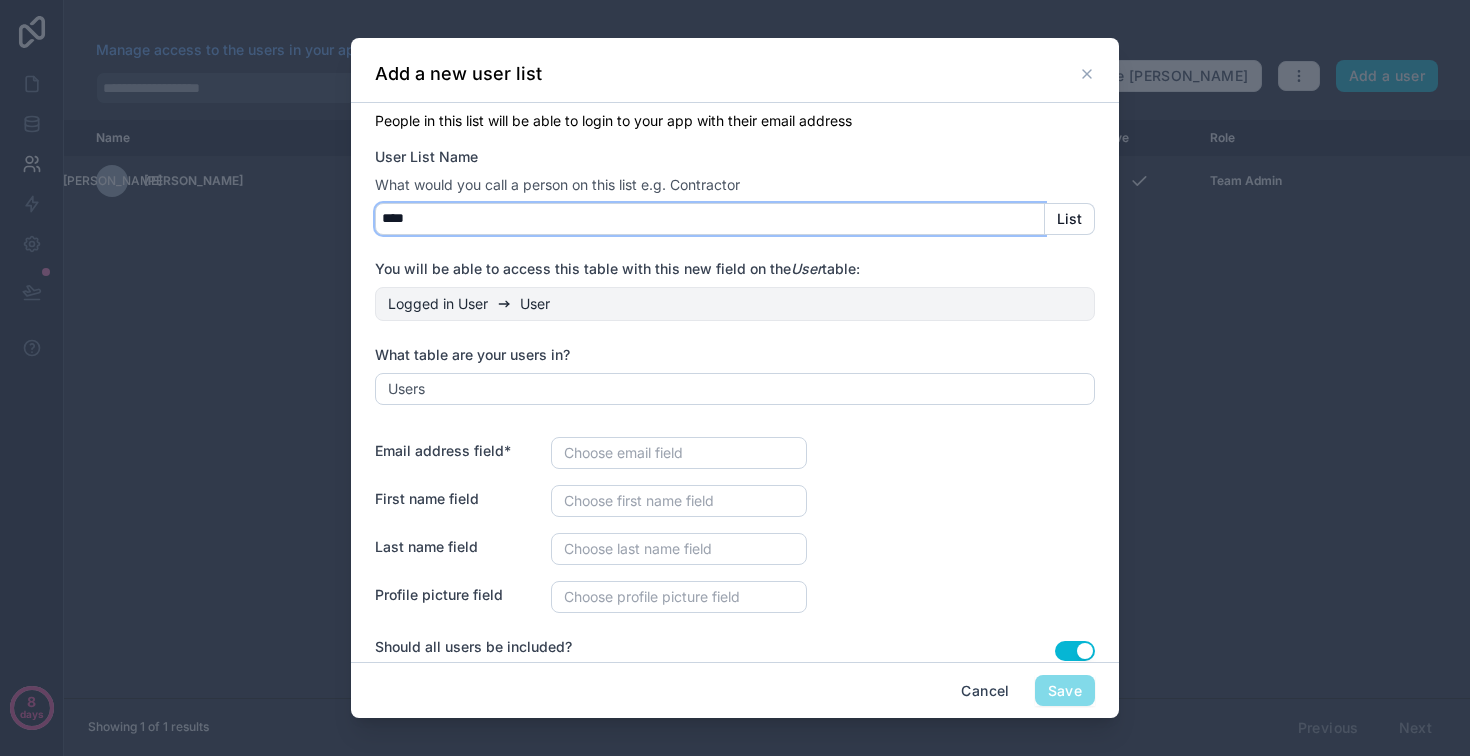 type on "****" 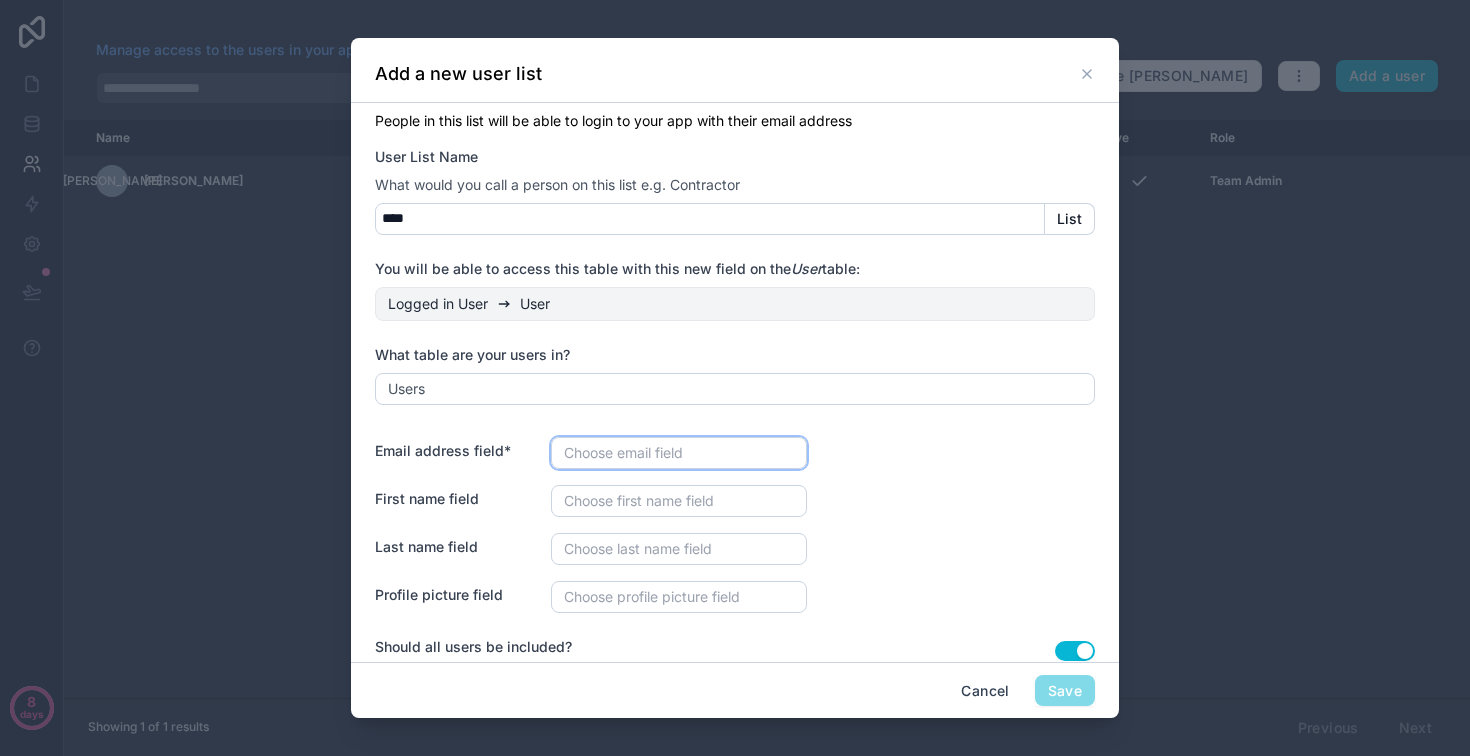 click on "Choose email field" at bounding box center [623, 452] 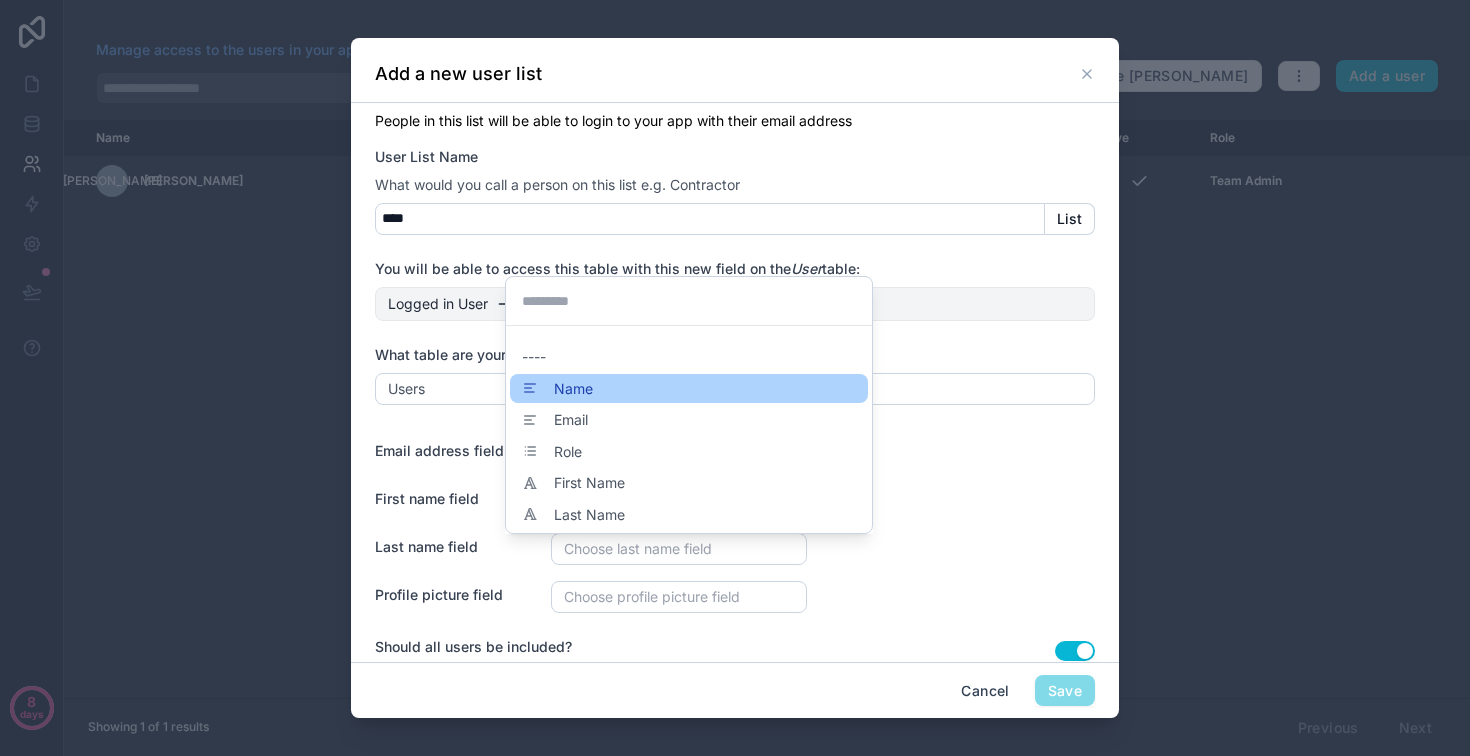 click on "Name" at bounding box center (689, 389) 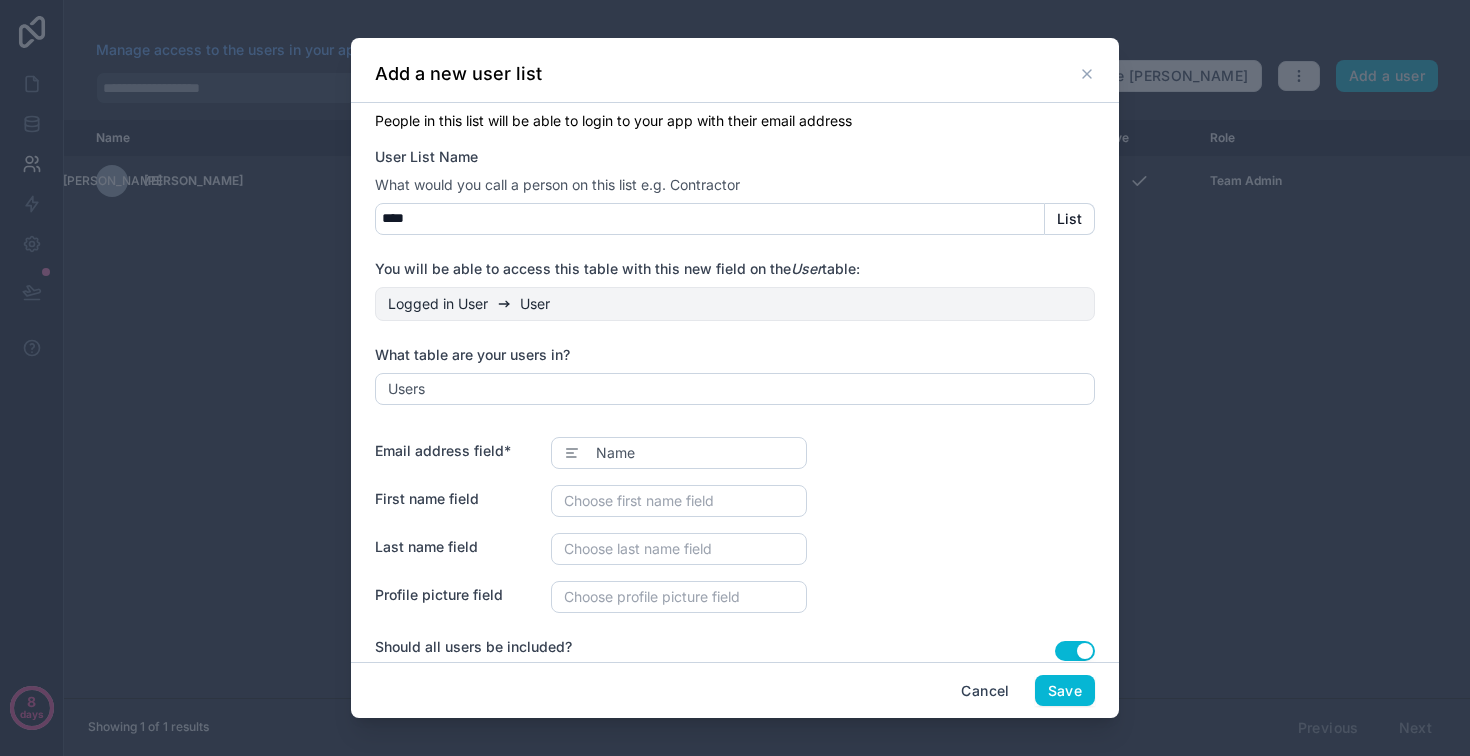 click on "People in this list will be able to login to your app with their email address User List Name What would you call a person on this list e.g. Contractor **** List You will be able to access this table with this new field on the  User  table: Logged in User User What table are your users in? Users Email address field* Name First name field Choose first name field Last name field Choose last name field Profile picture field Choose profile picture field Should all users be included? Use setting Default user role Choose a default role Conditional role Pro" at bounding box center (735, 461) 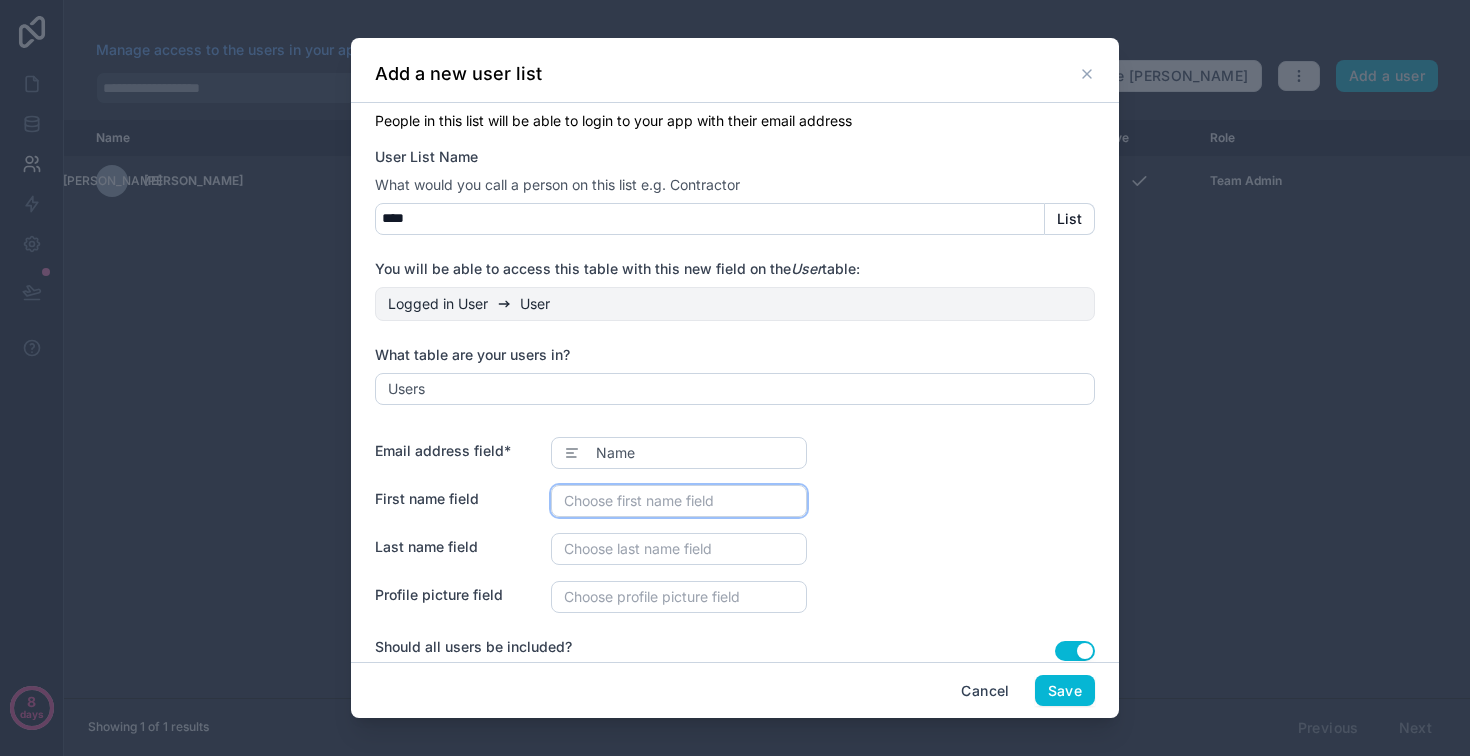 click on "Choose first name field" at bounding box center [639, 500] 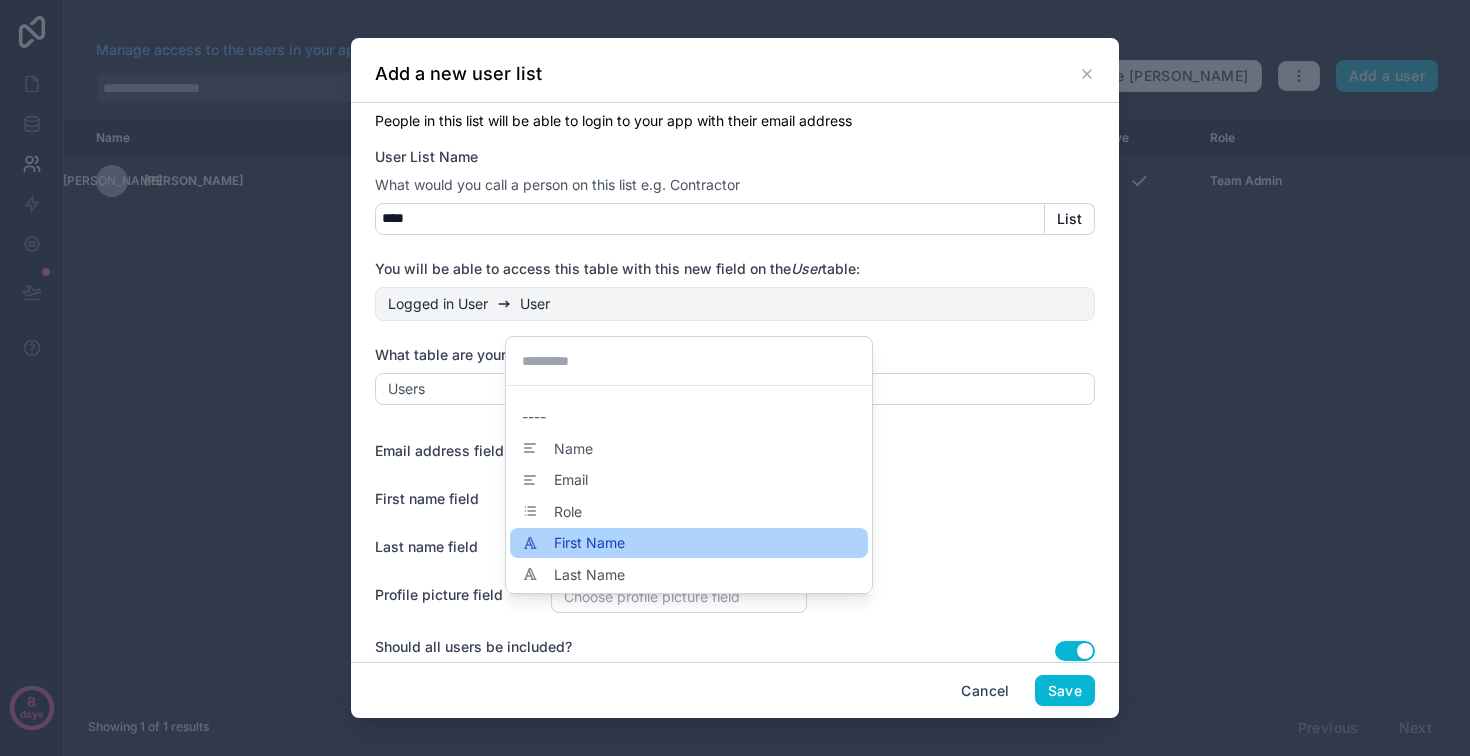 click on "First Name" at bounding box center (589, 543) 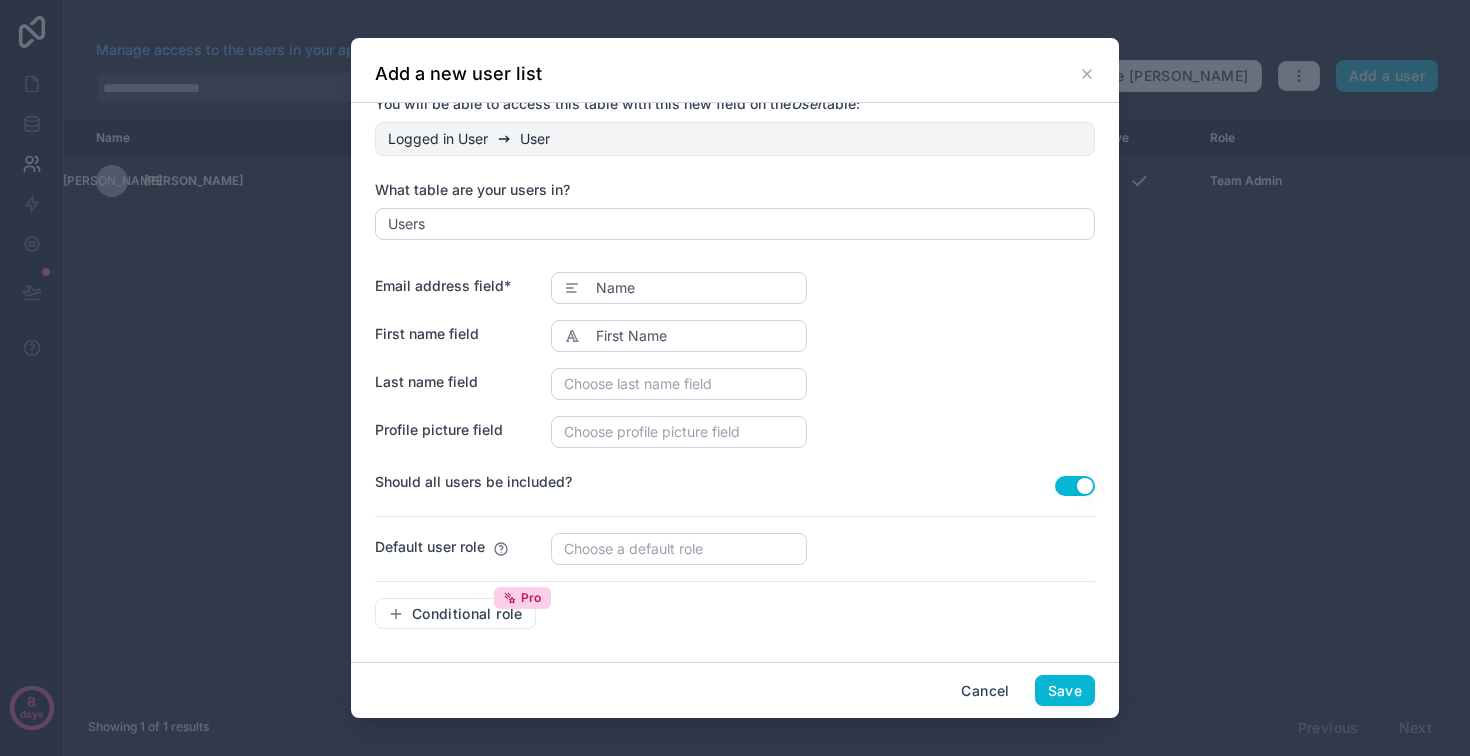 scroll, scrollTop: 241, scrollLeft: 0, axis: vertical 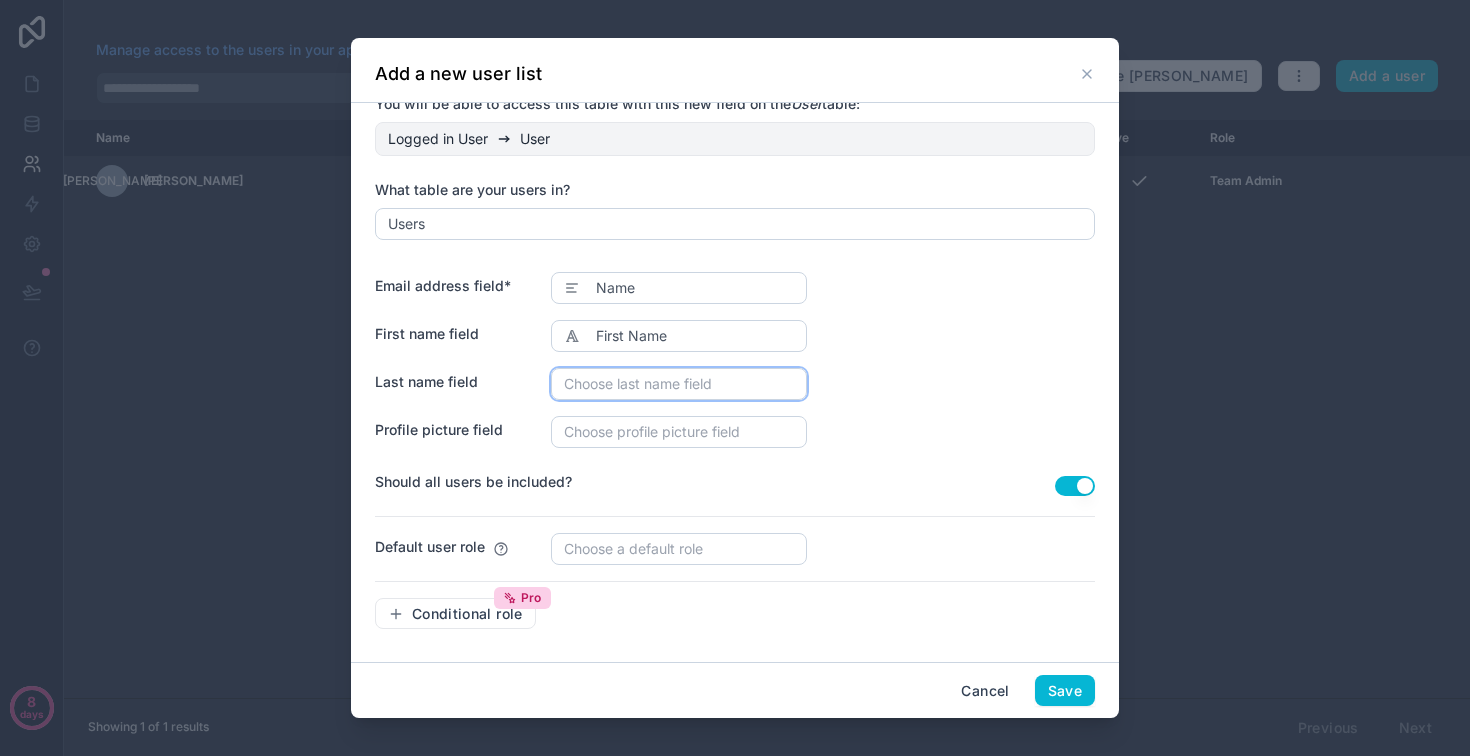 click on "Choose last name field" at bounding box center (679, 384) 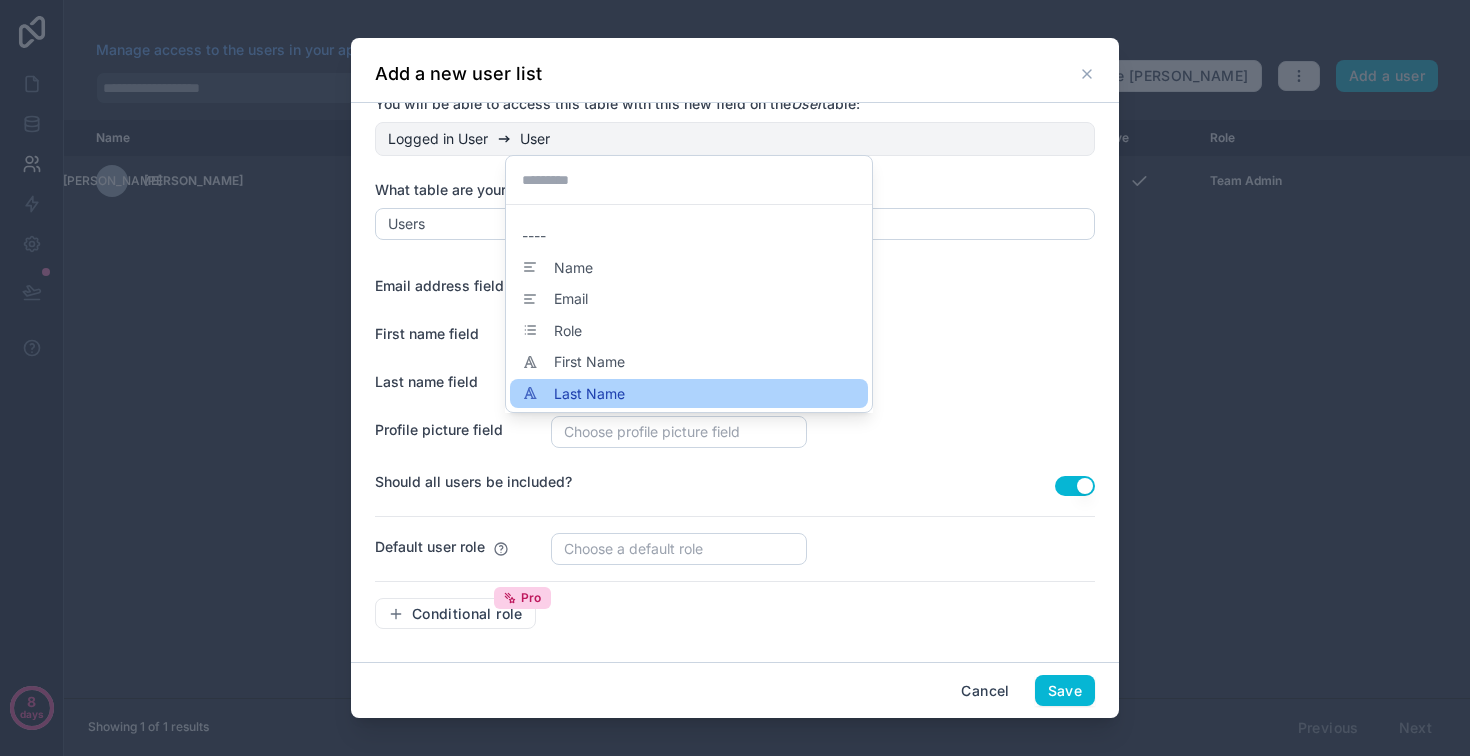 click on "Last Name" at bounding box center [689, 394] 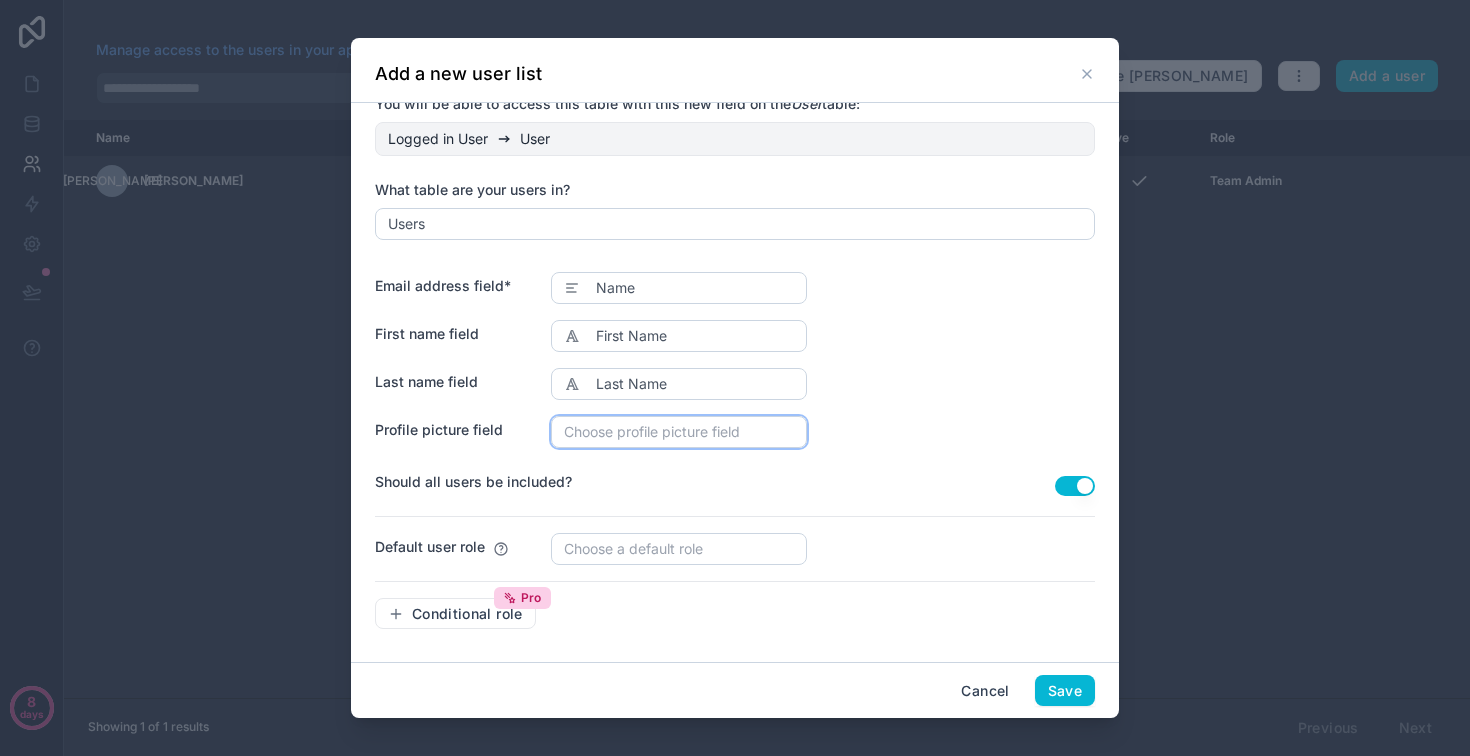 click on "Choose profile picture field" at bounding box center (679, 432) 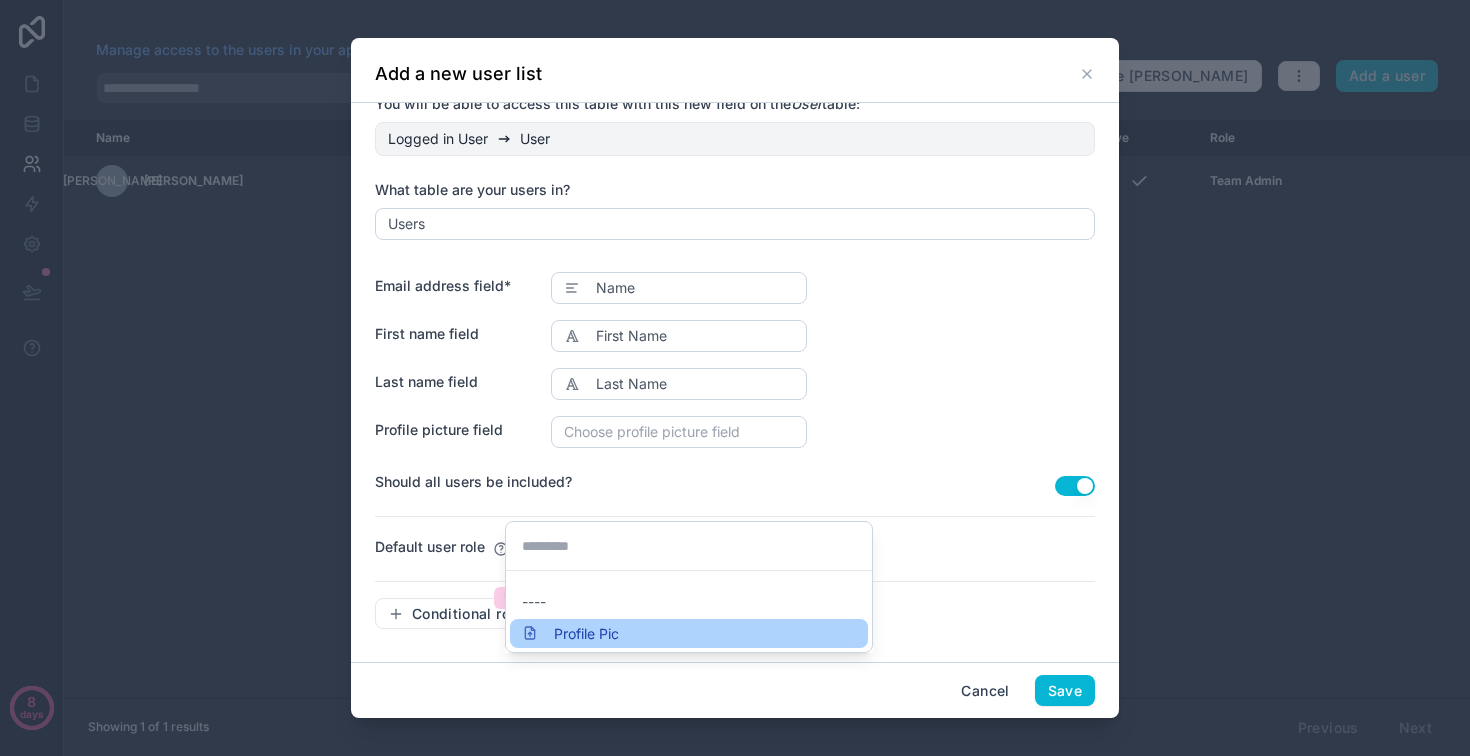 click on "Profile Pic" at bounding box center (689, 634) 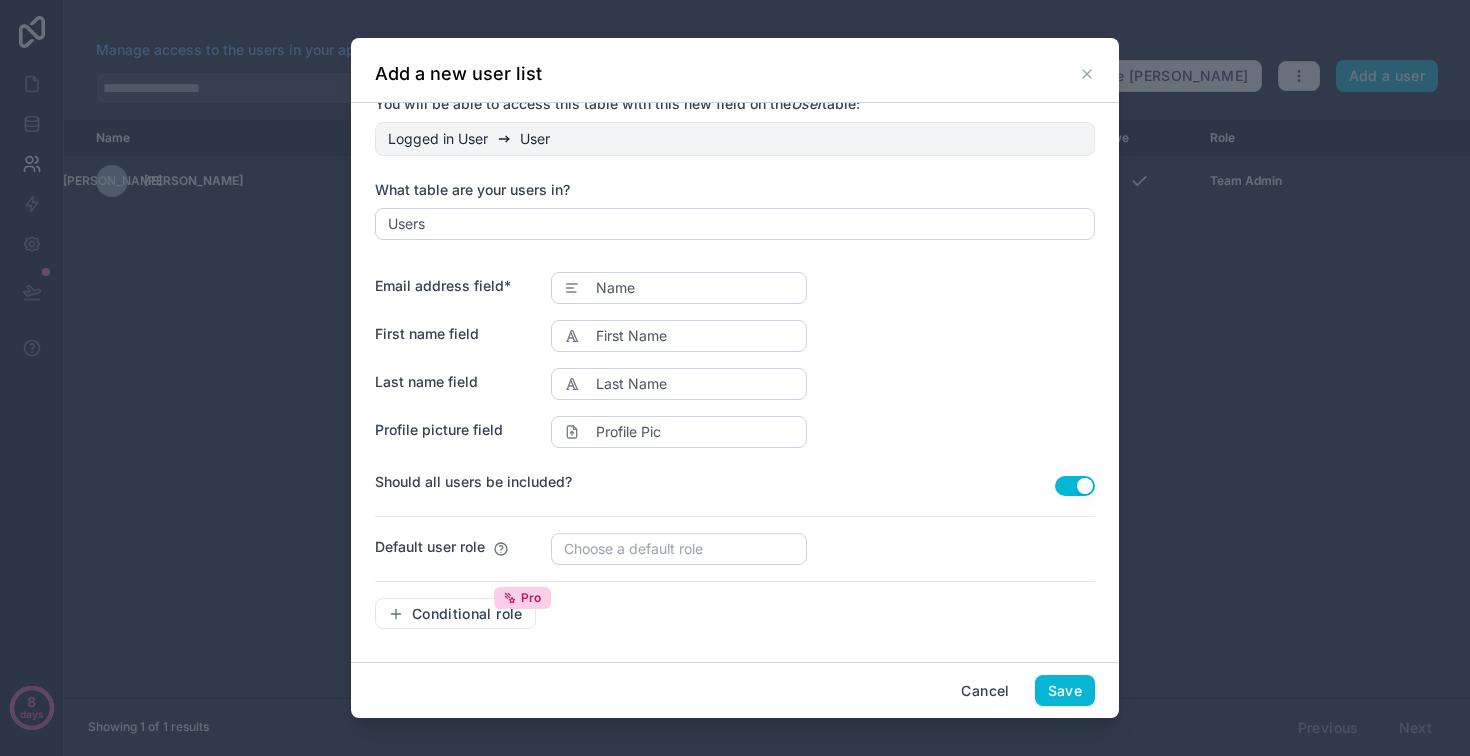 scroll, scrollTop: 373, scrollLeft: 0, axis: vertical 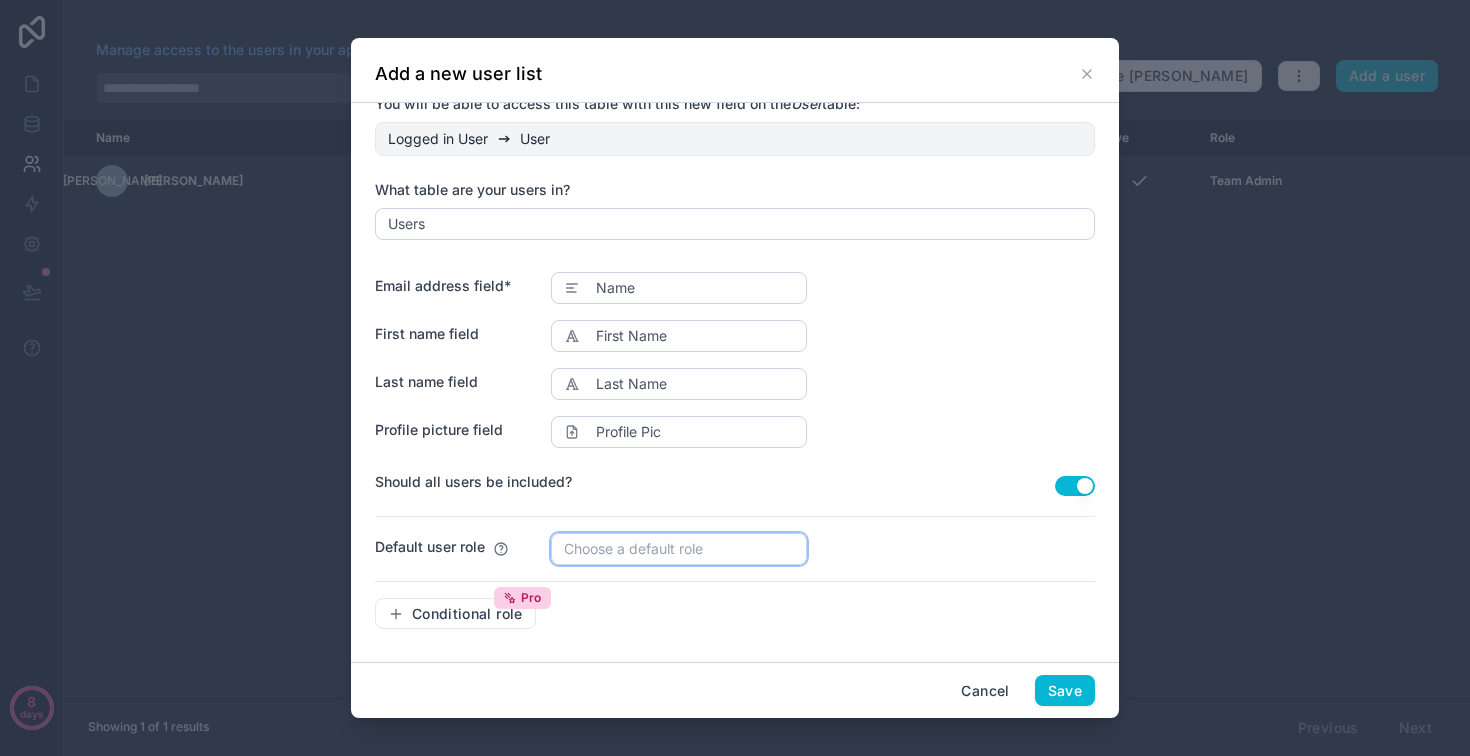 click on "Choose a default role" at bounding box center (633, 548) 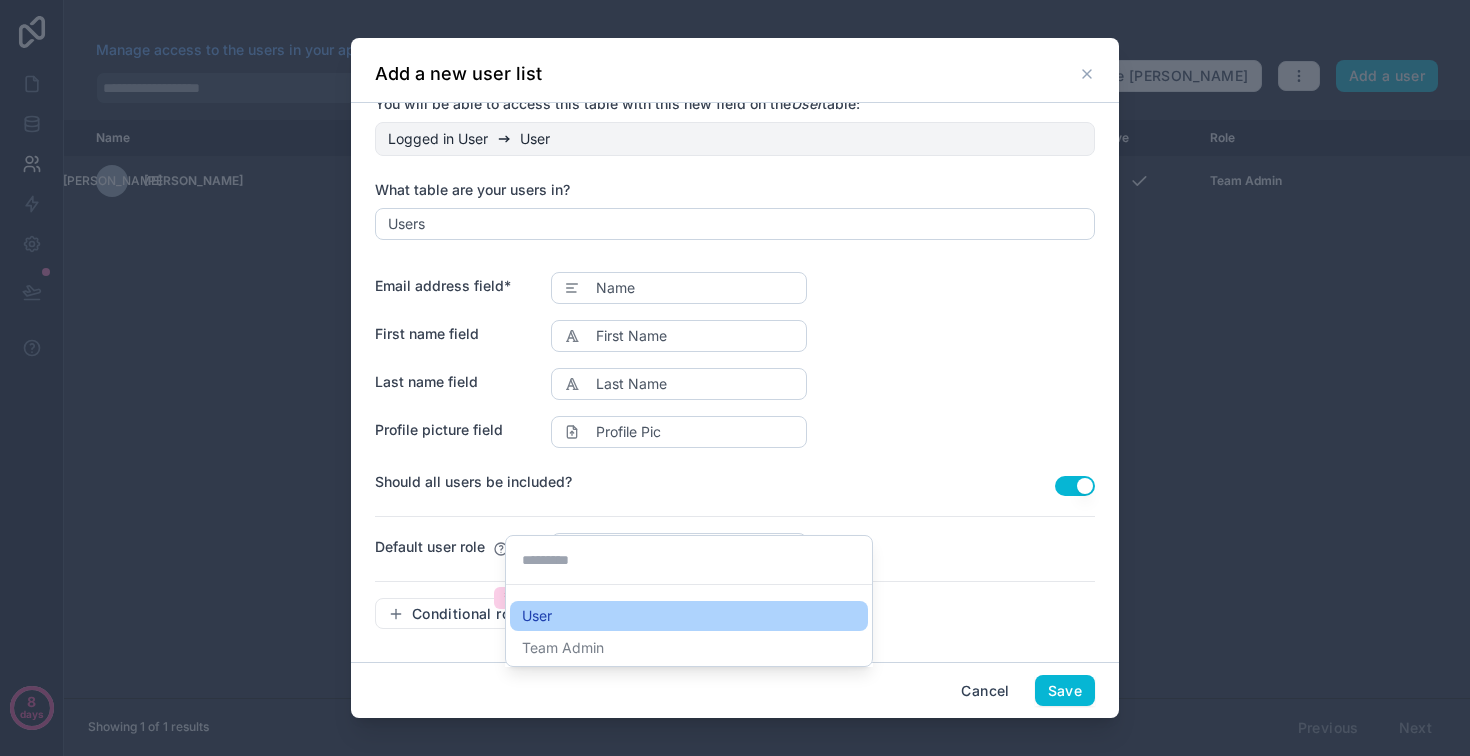 click on "User" at bounding box center (689, 616) 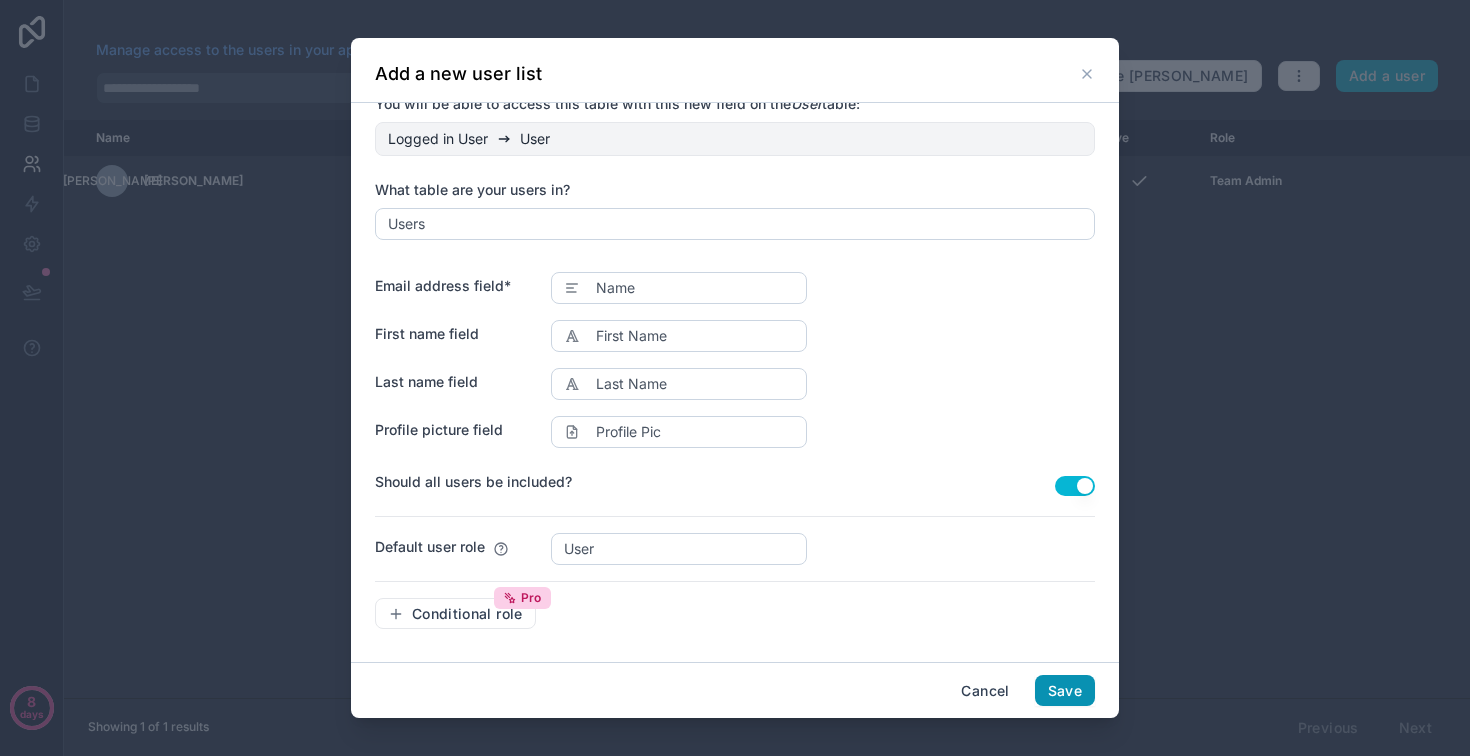 click on "Save" at bounding box center [1065, 691] 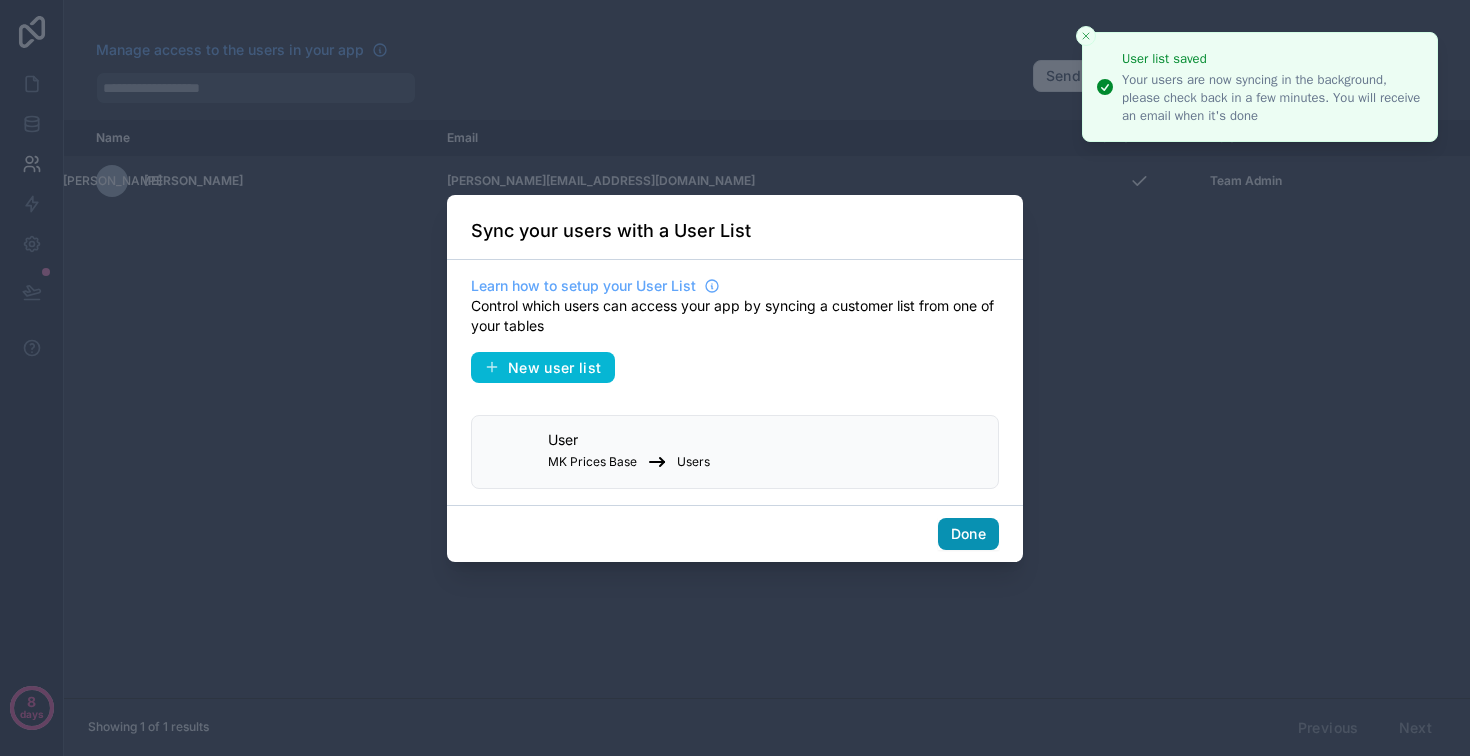 click on "Done" at bounding box center (968, 534) 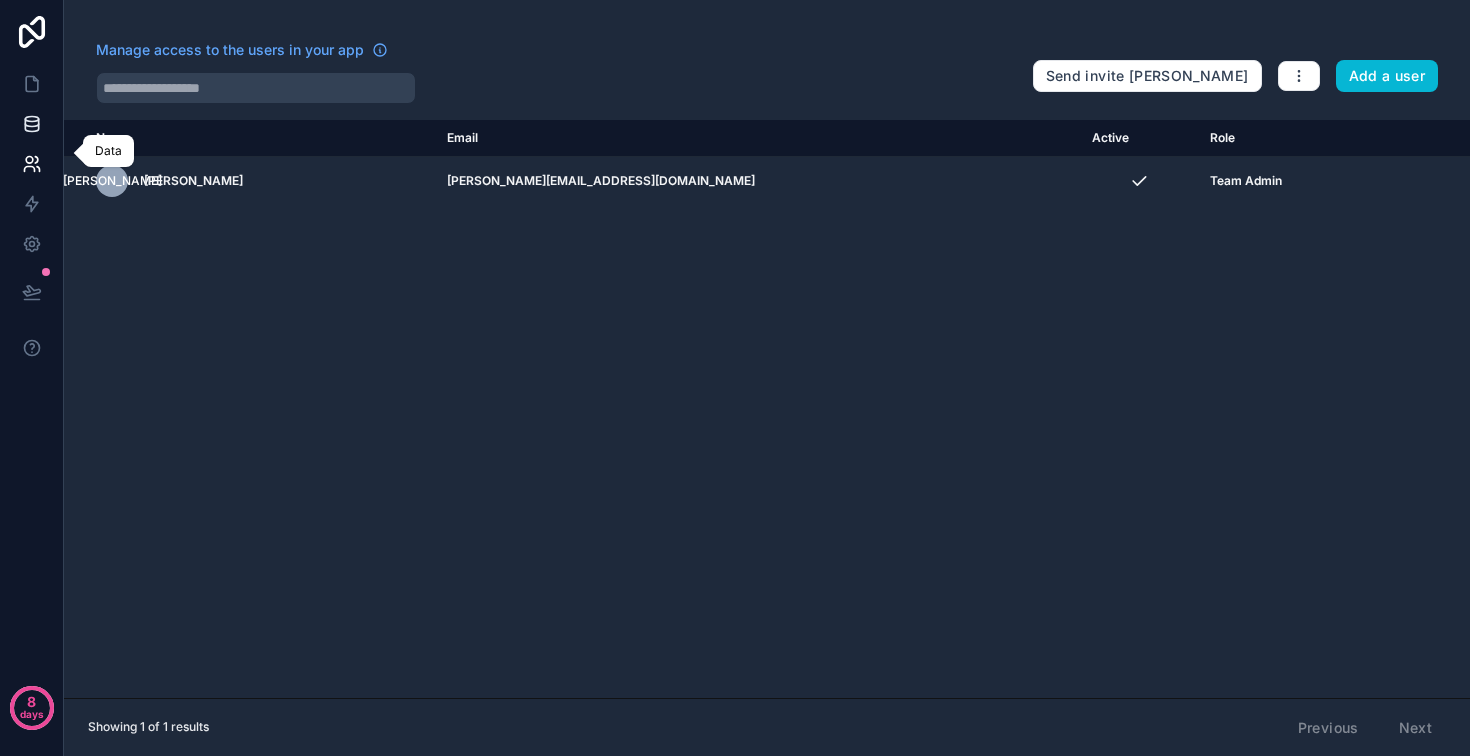 click 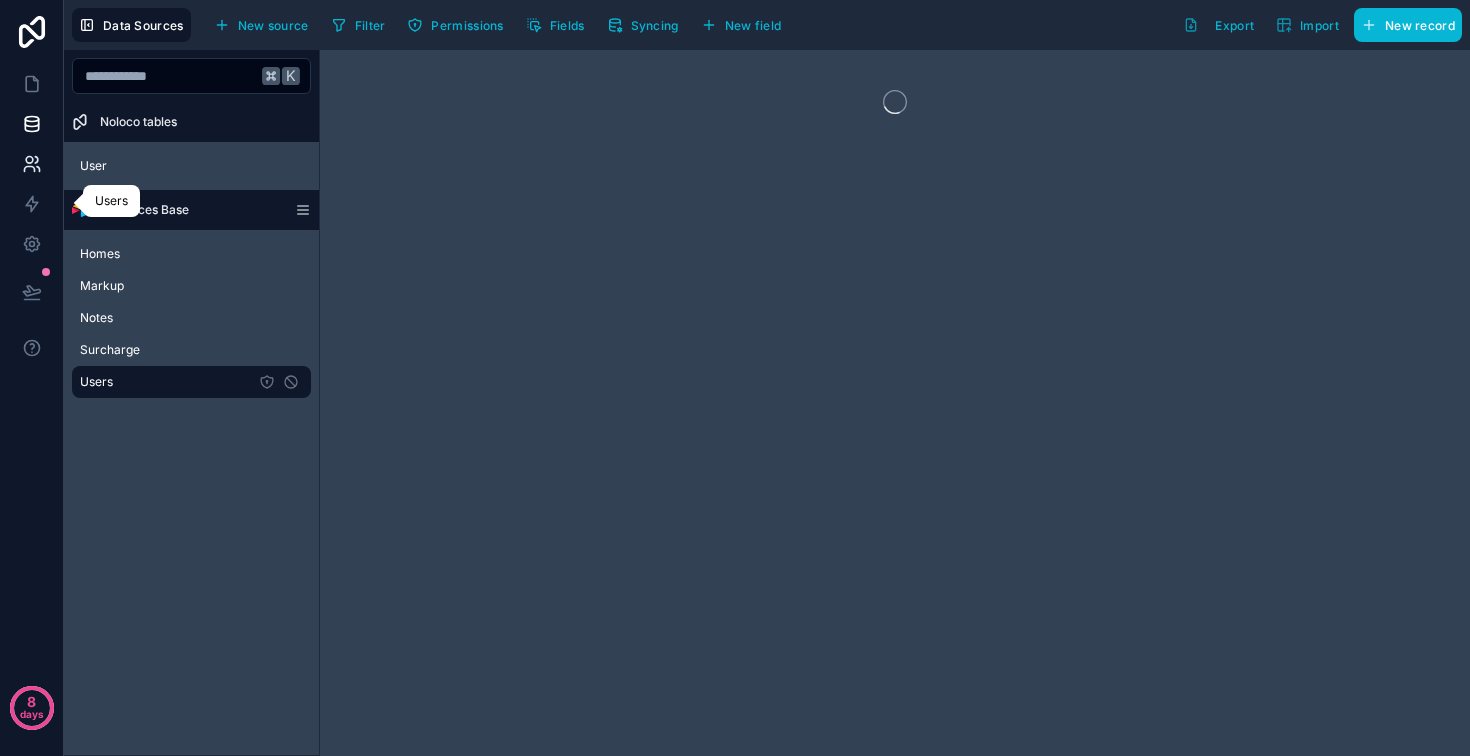 click at bounding box center (31, 164) 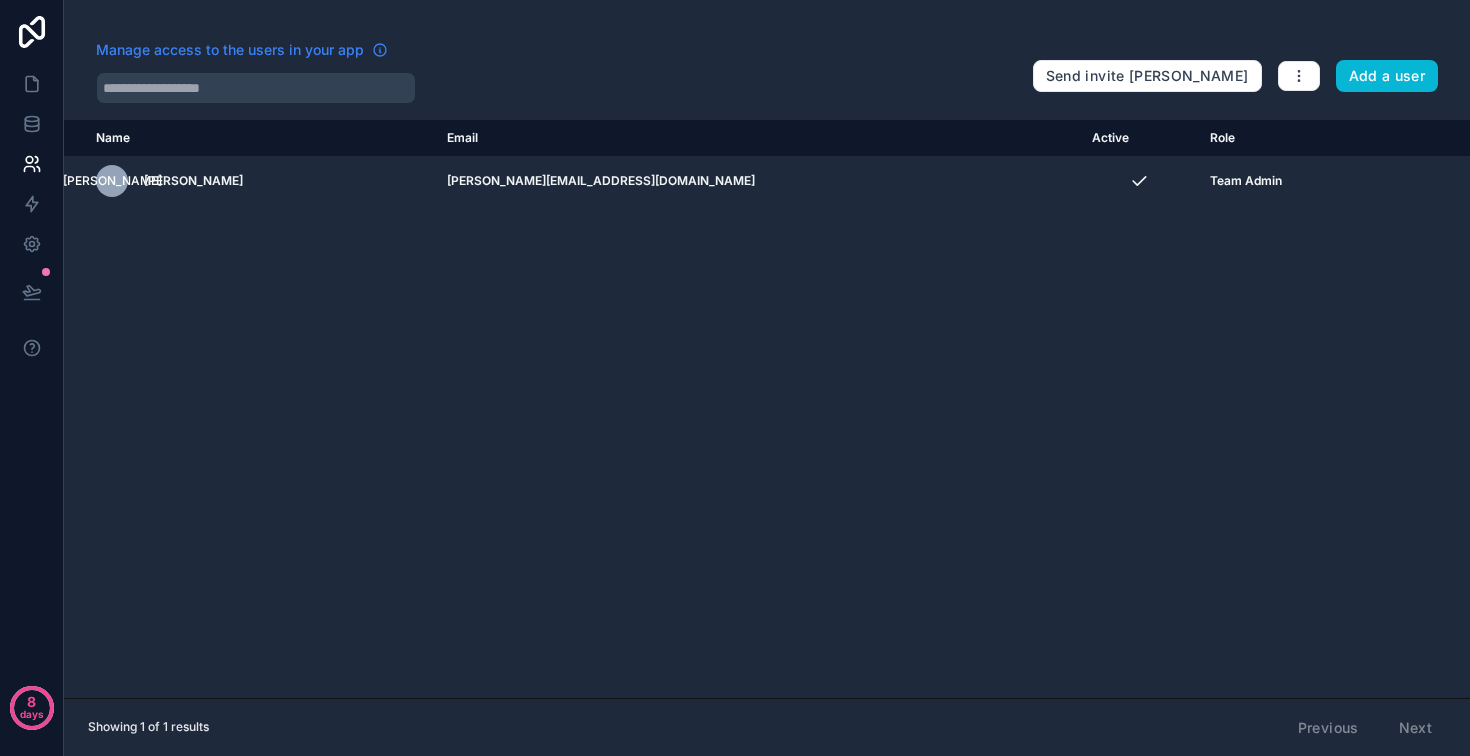 click on "Manage access to the users in your app" at bounding box center [230, 50] 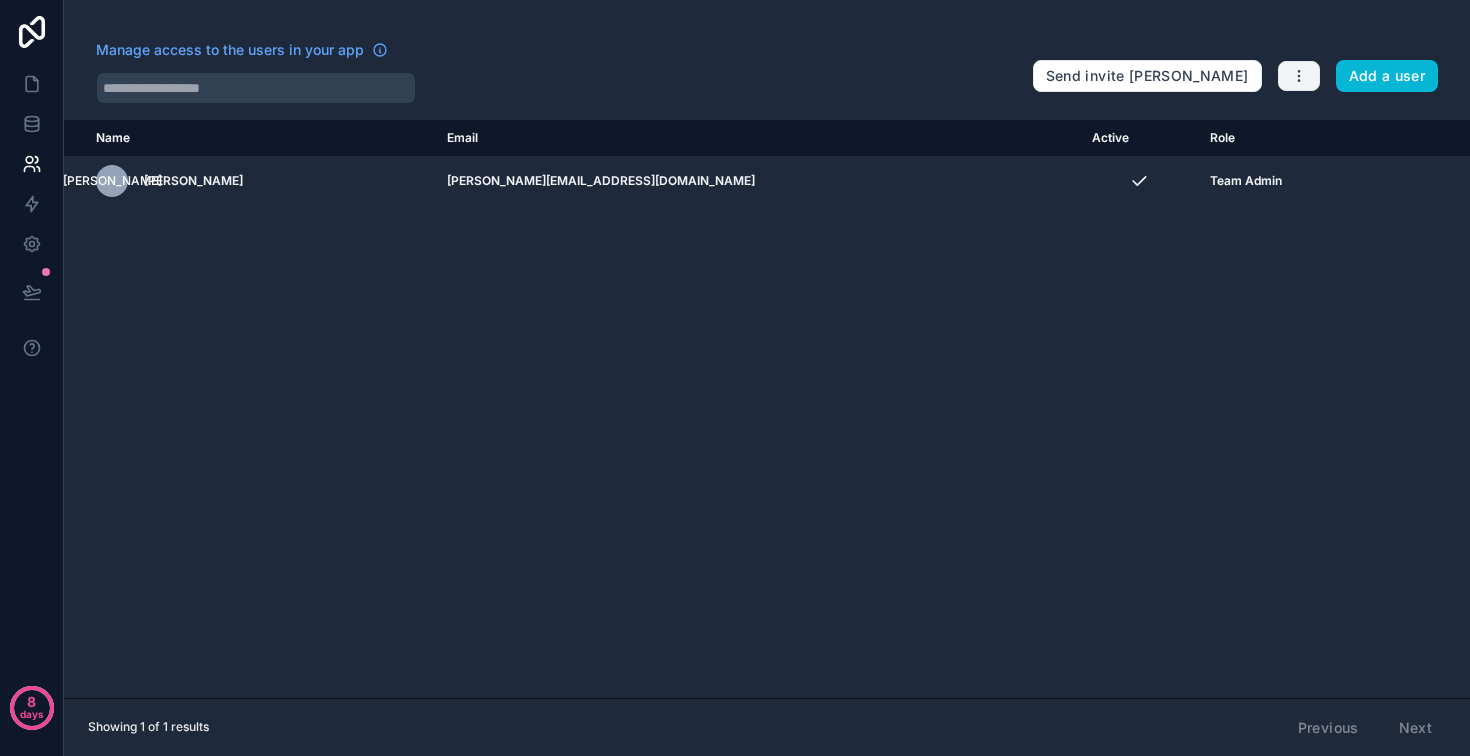 click 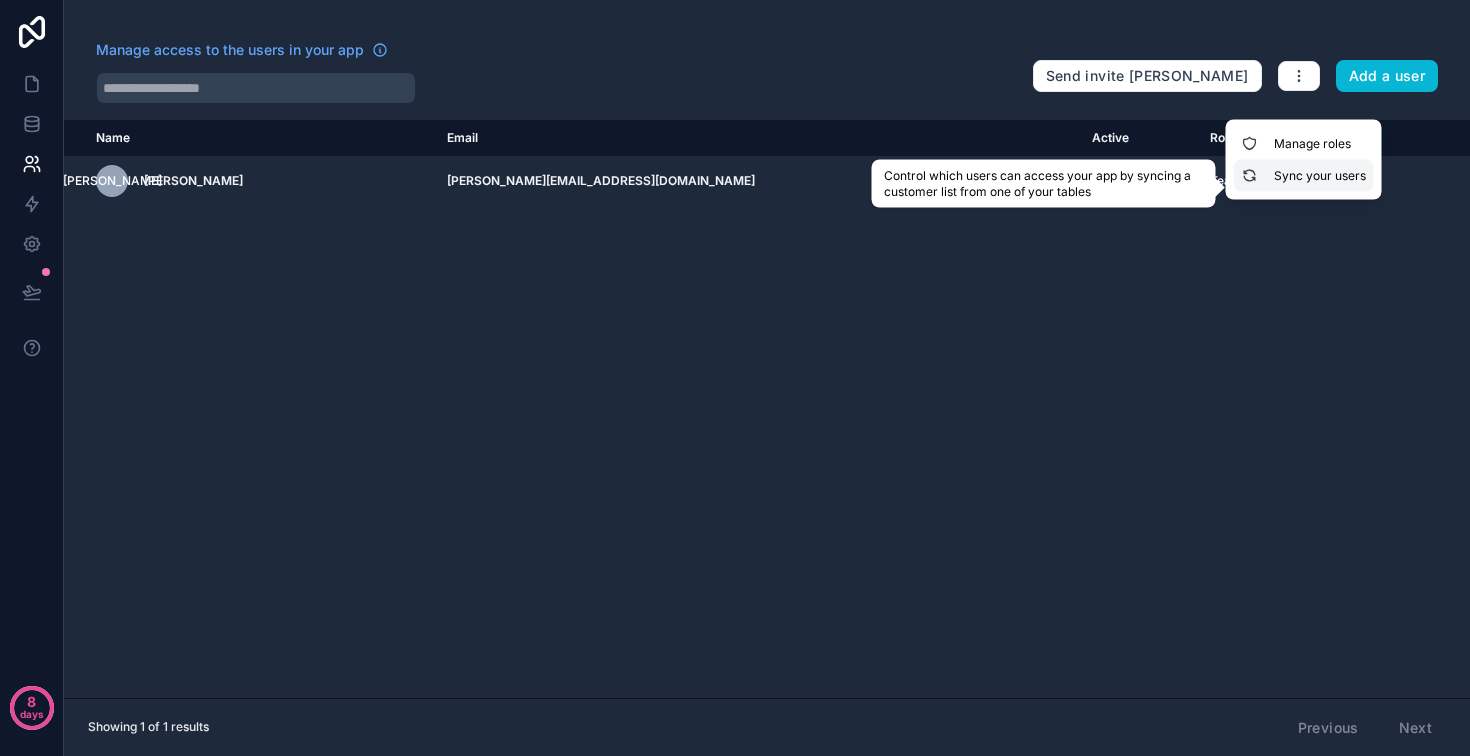 click on "Sync your users" at bounding box center [1304, 176] 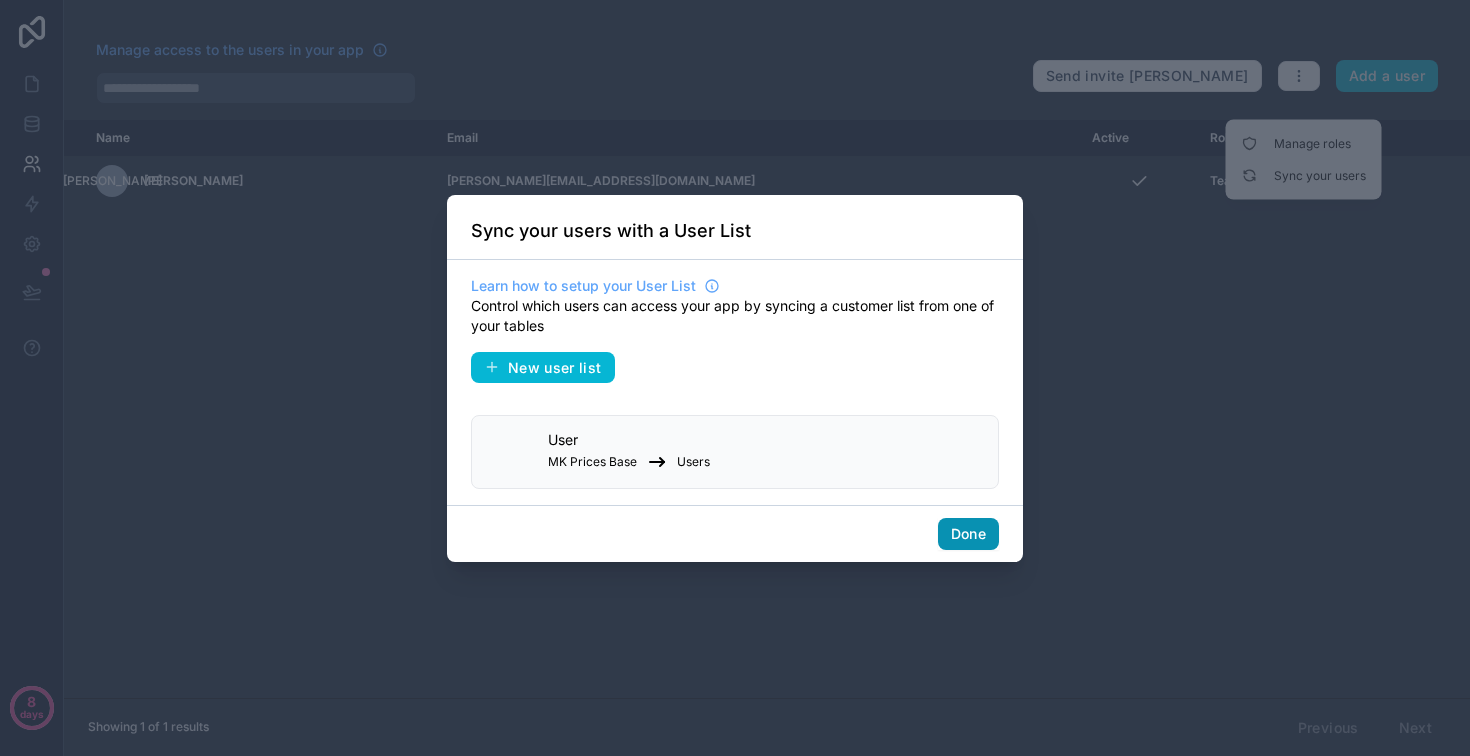 click on "Done" at bounding box center (968, 534) 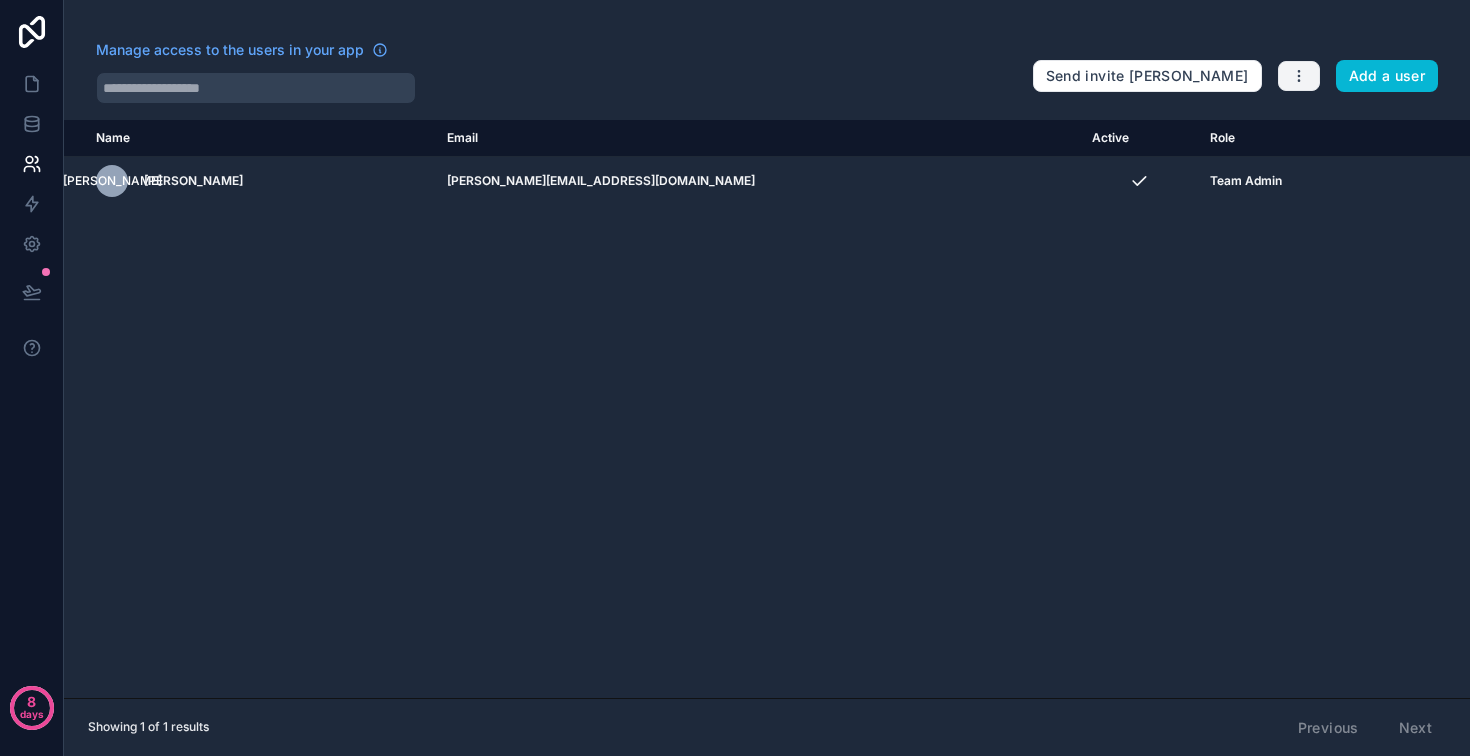 click 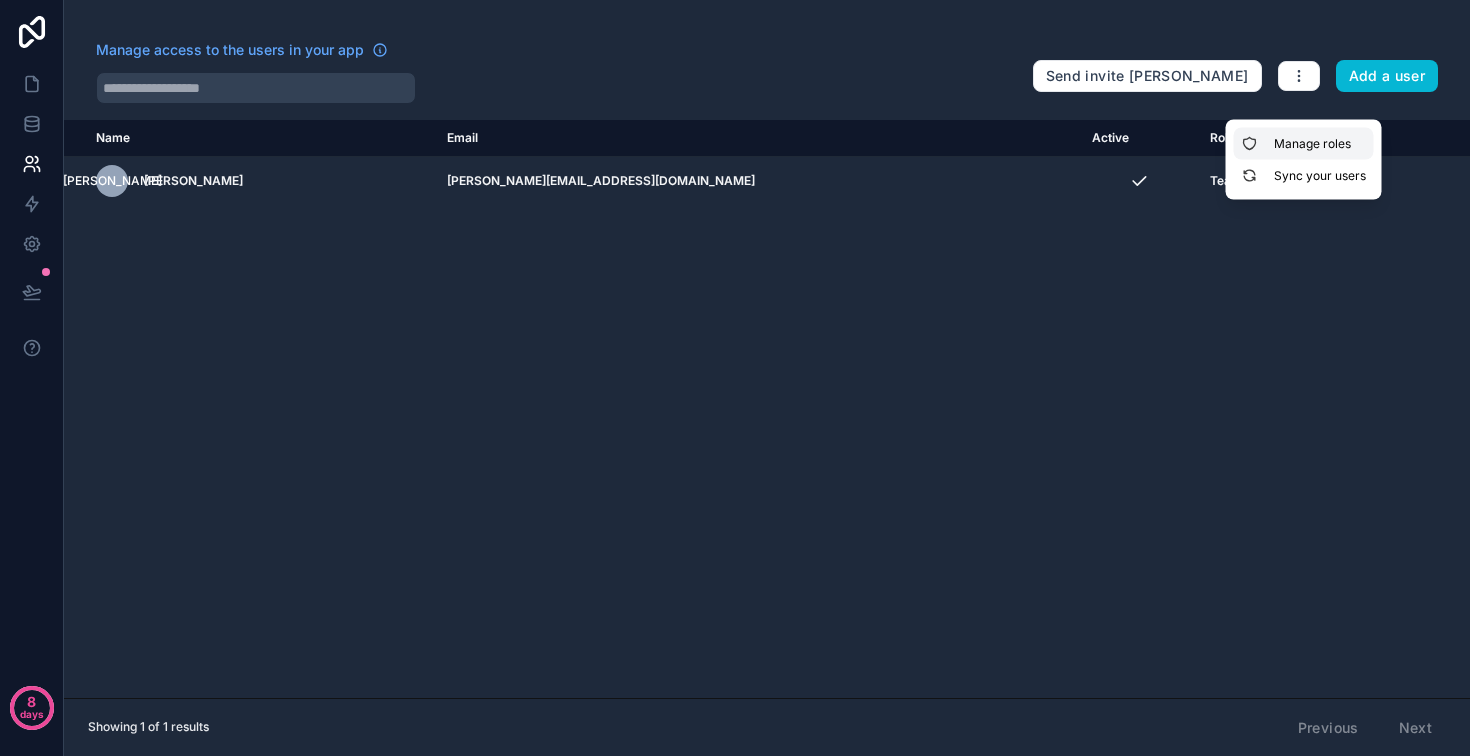 click on "Manage roles" at bounding box center [1304, 144] 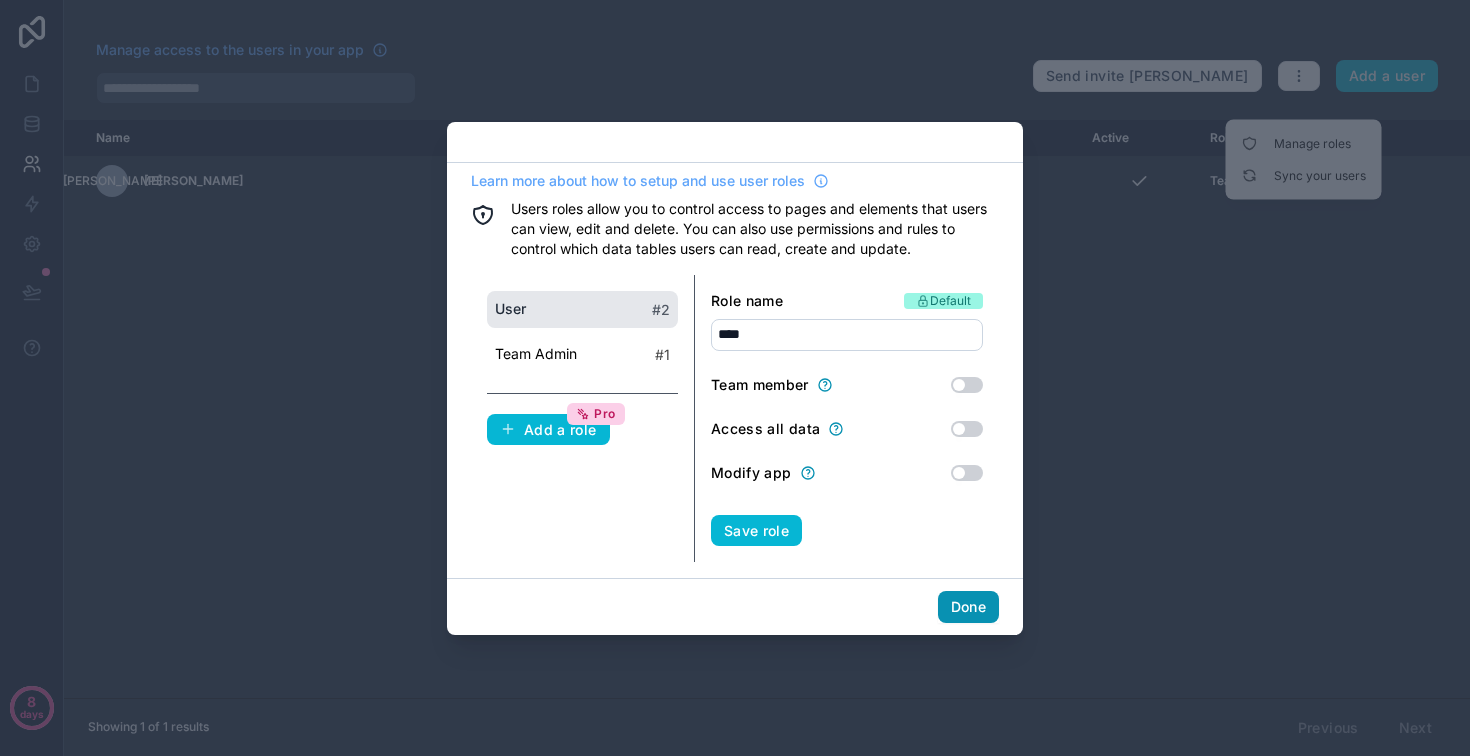 click on "Done" at bounding box center (968, 607) 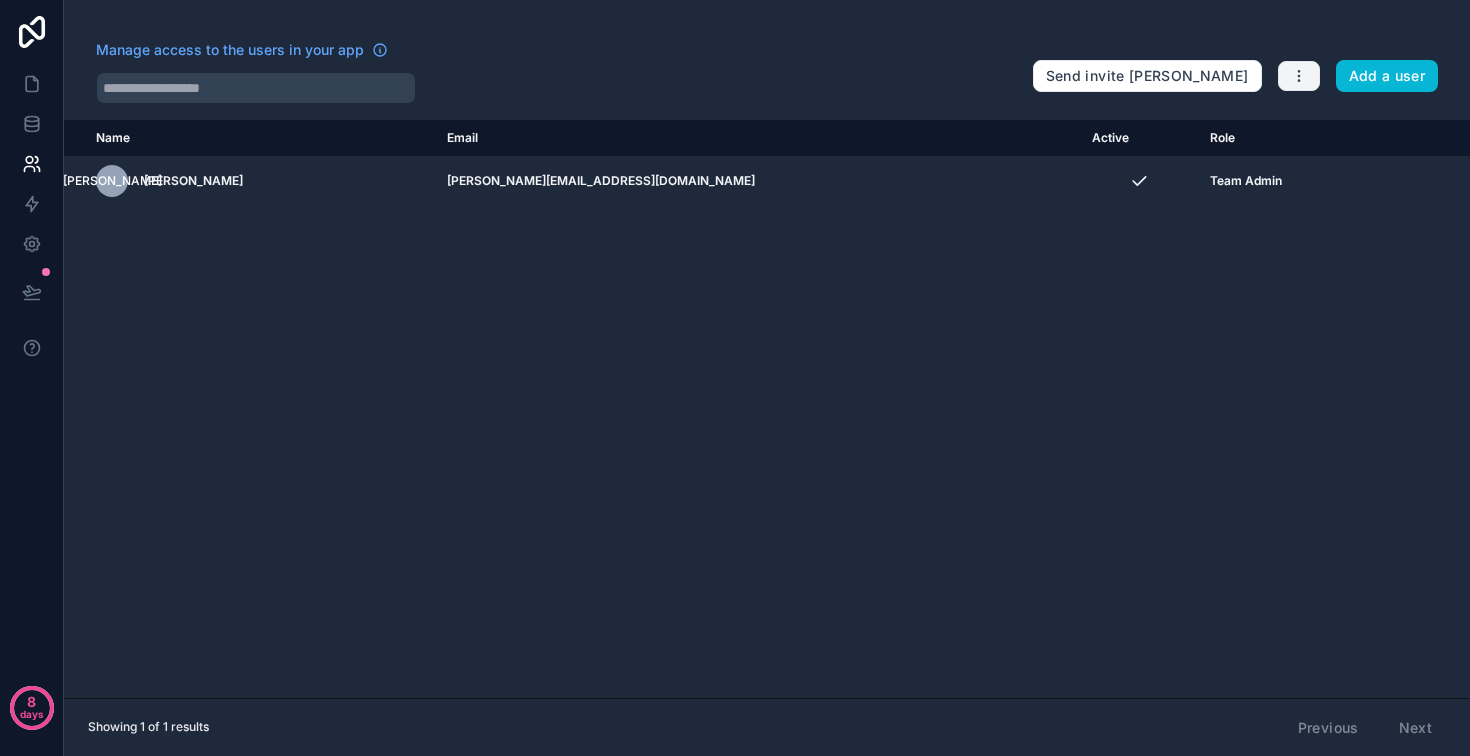 click 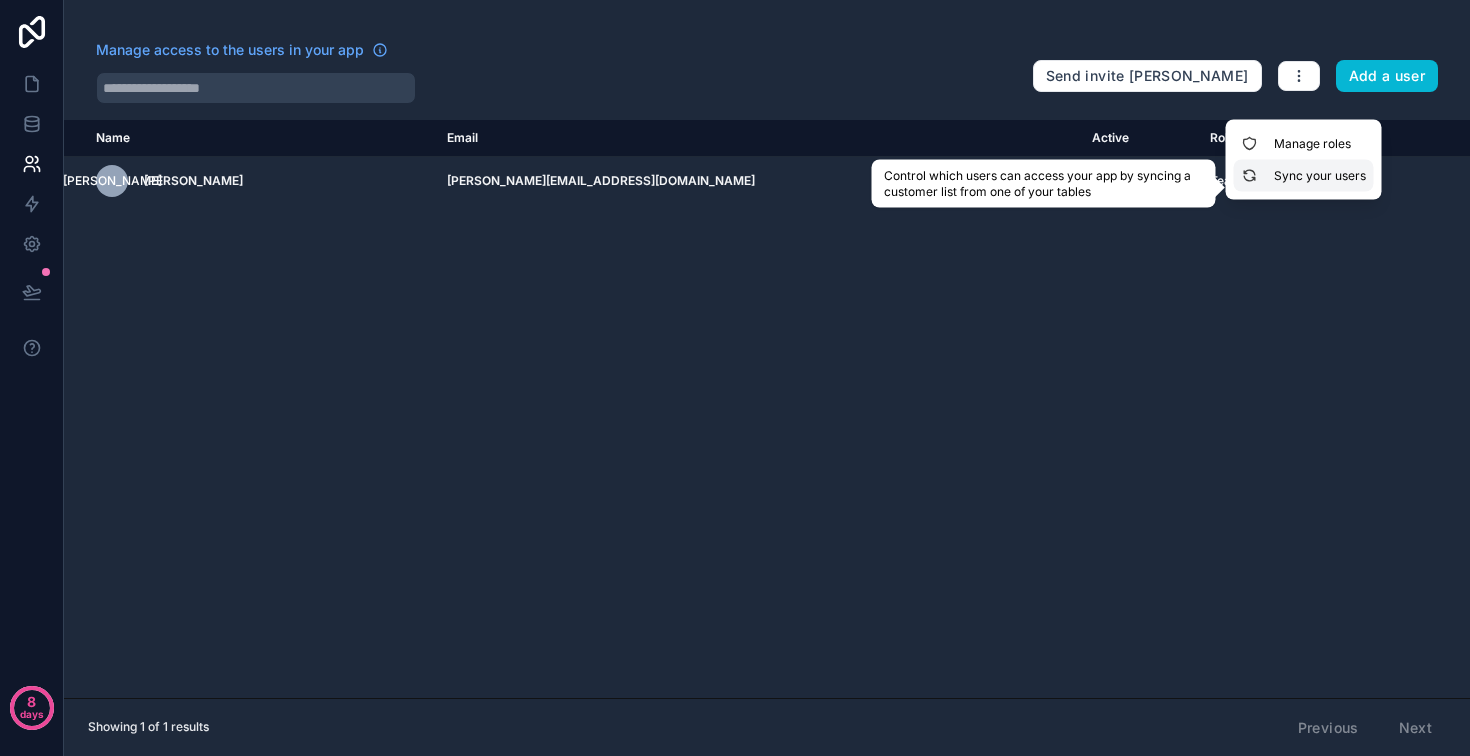 click on "Sync your users" at bounding box center (1304, 176) 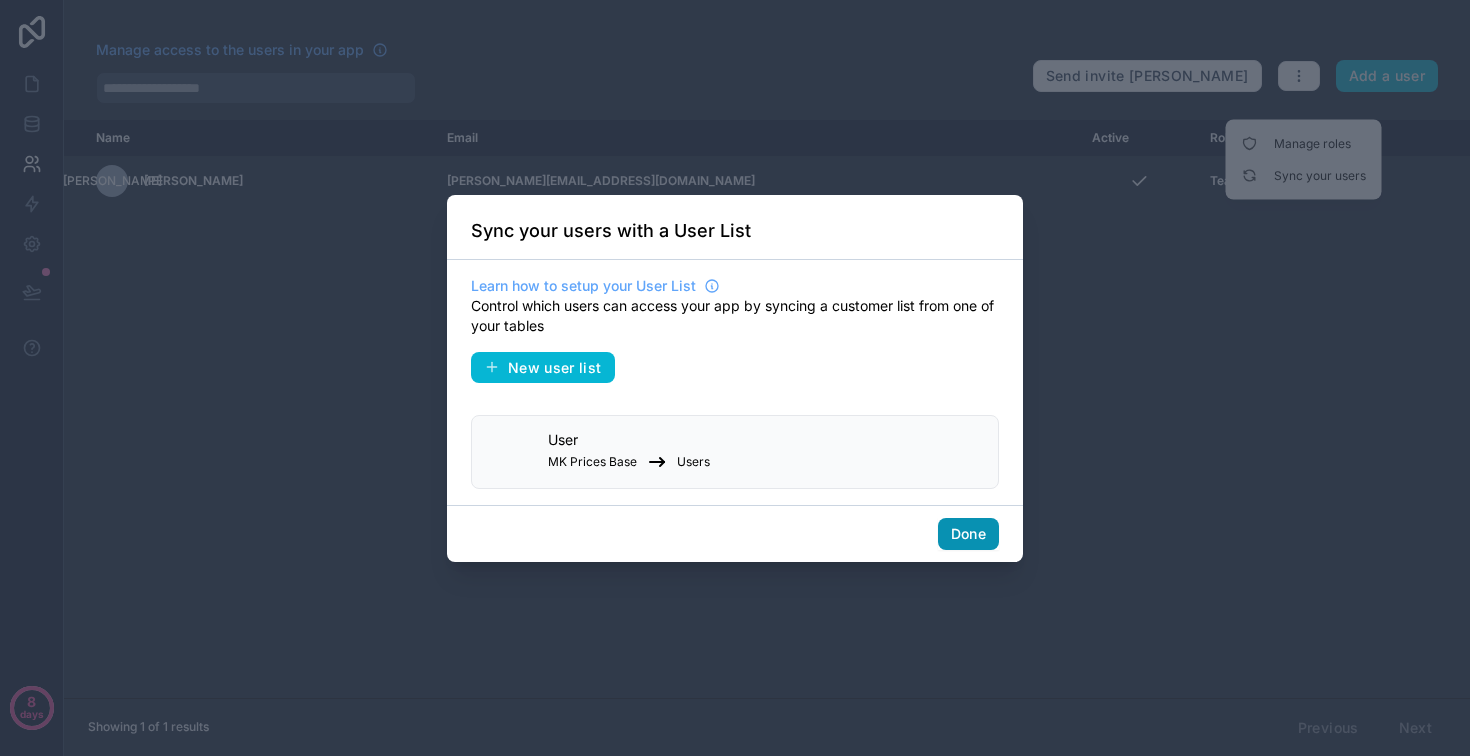 click on "Done" at bounding box center (968, 534) 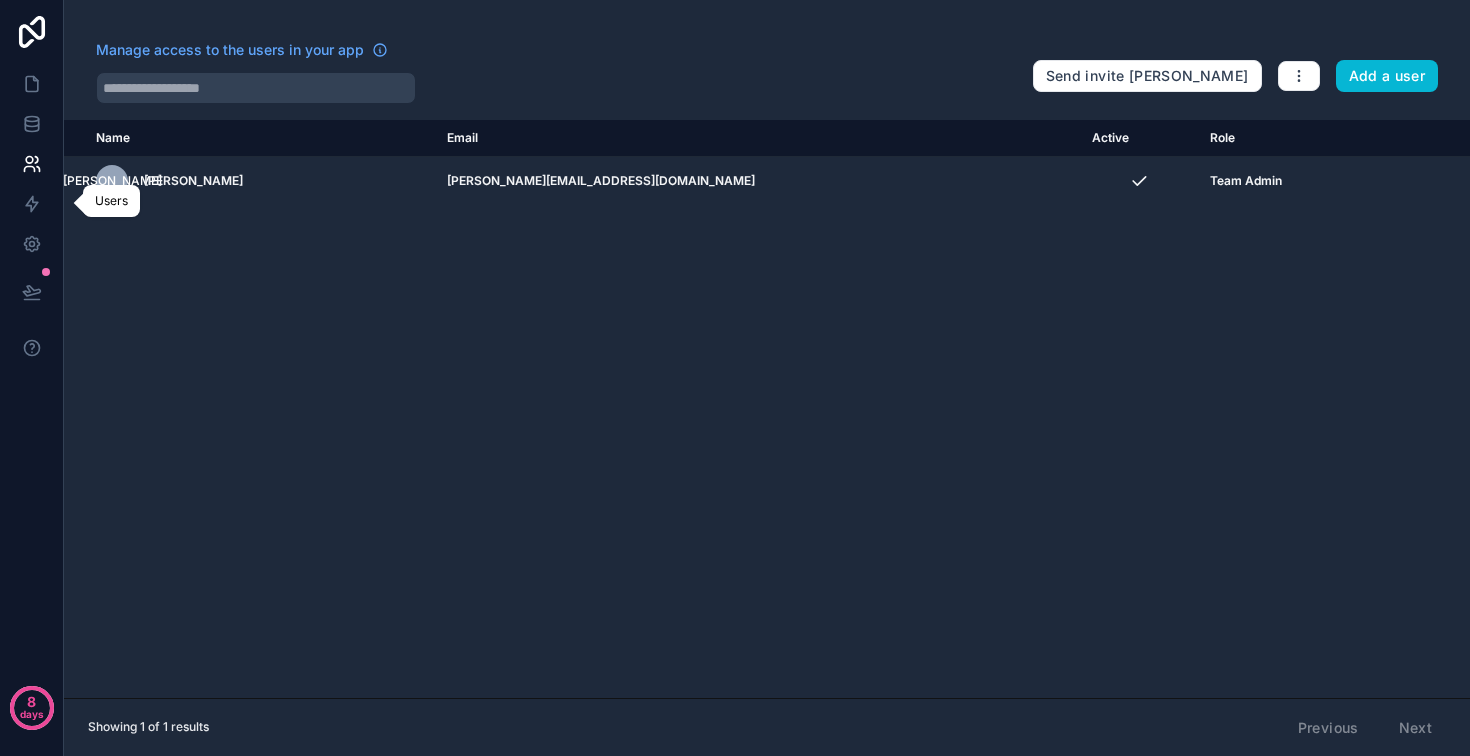 click at bounding box center (31, 164) 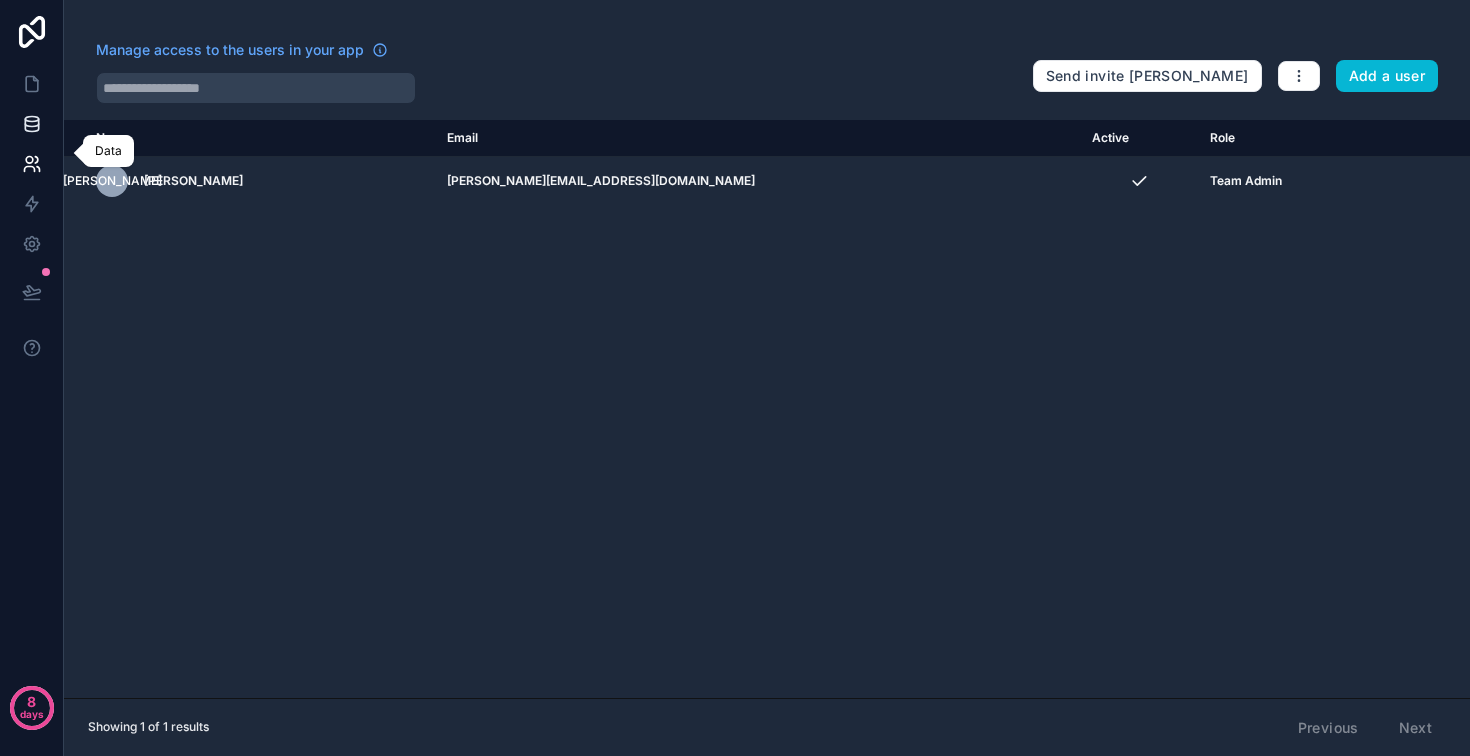 click 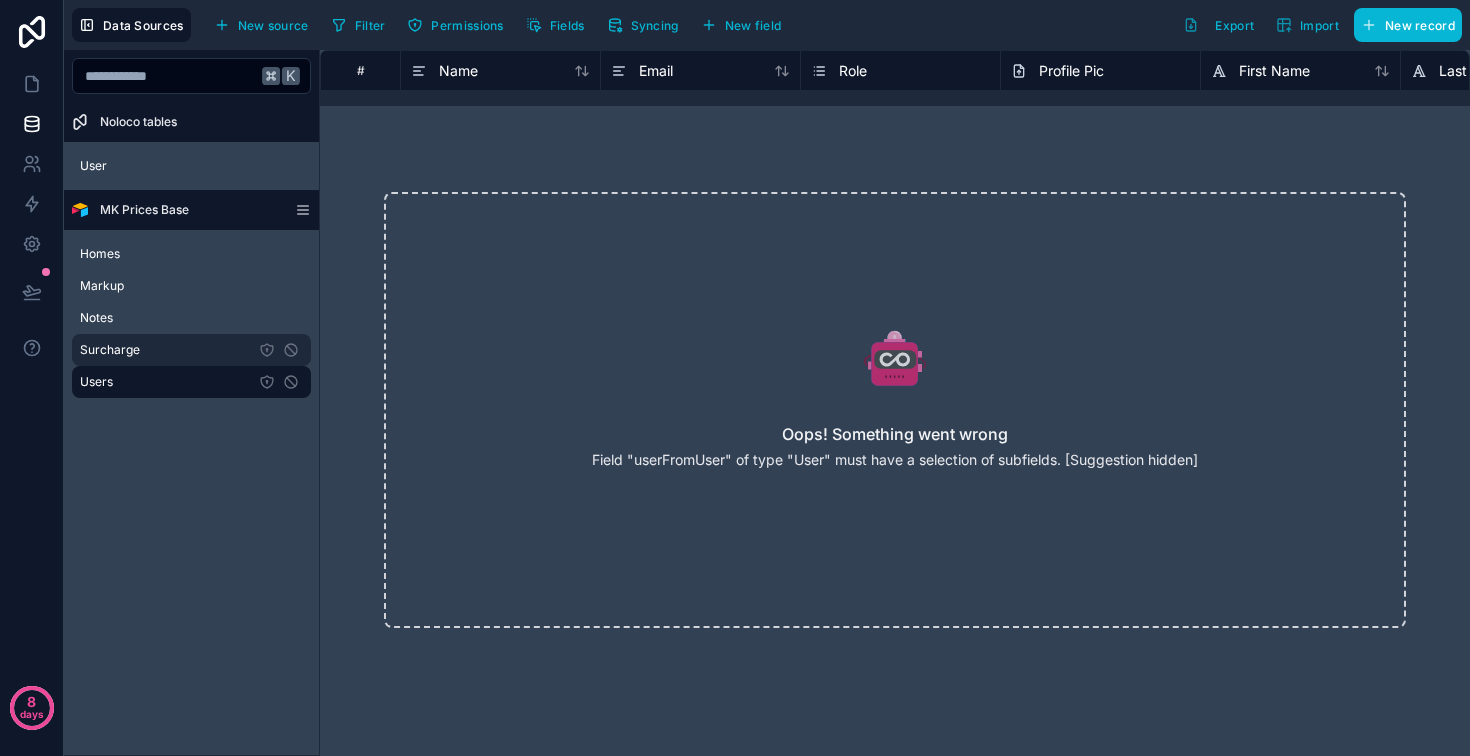 click on "Surcharge" at bounding box center (110, 350) 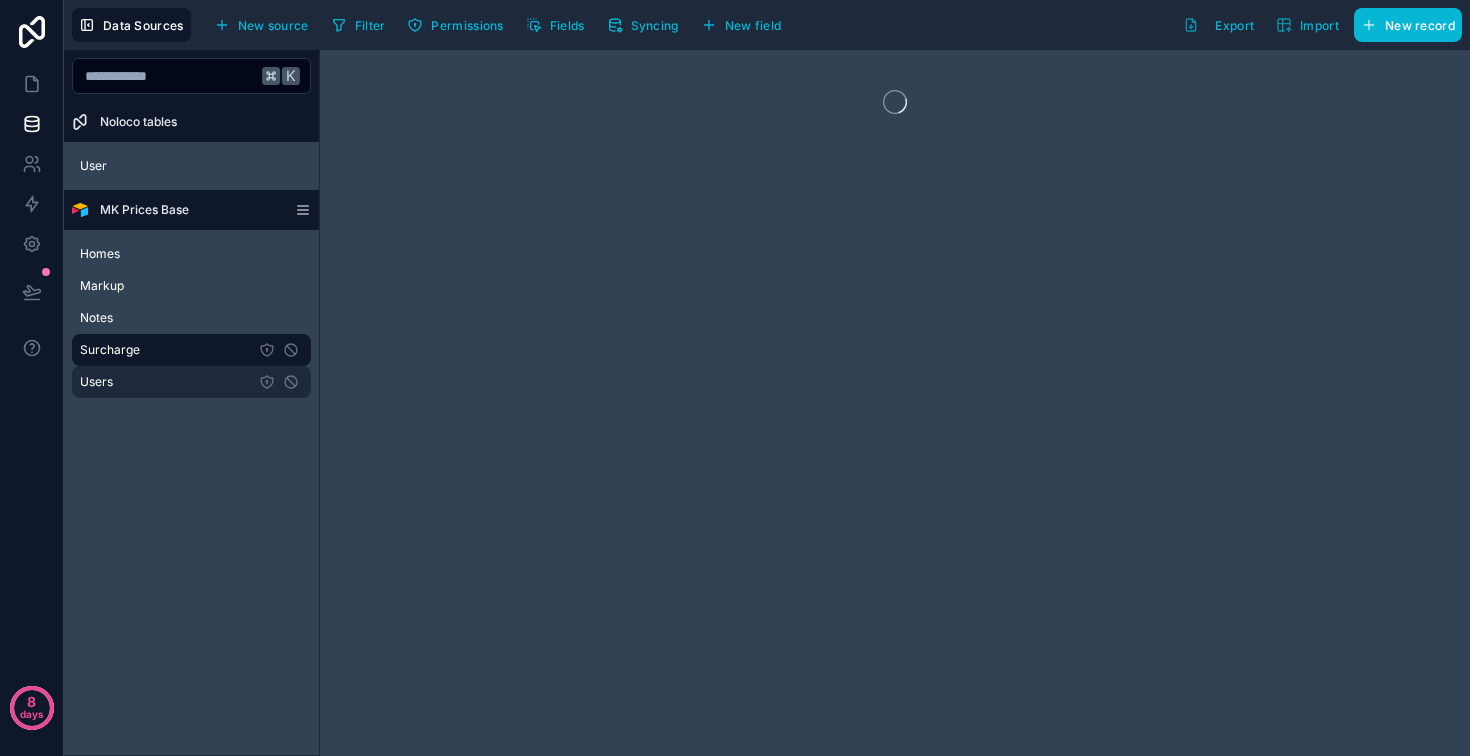 click on "Users" at bounding box center (96, 382) 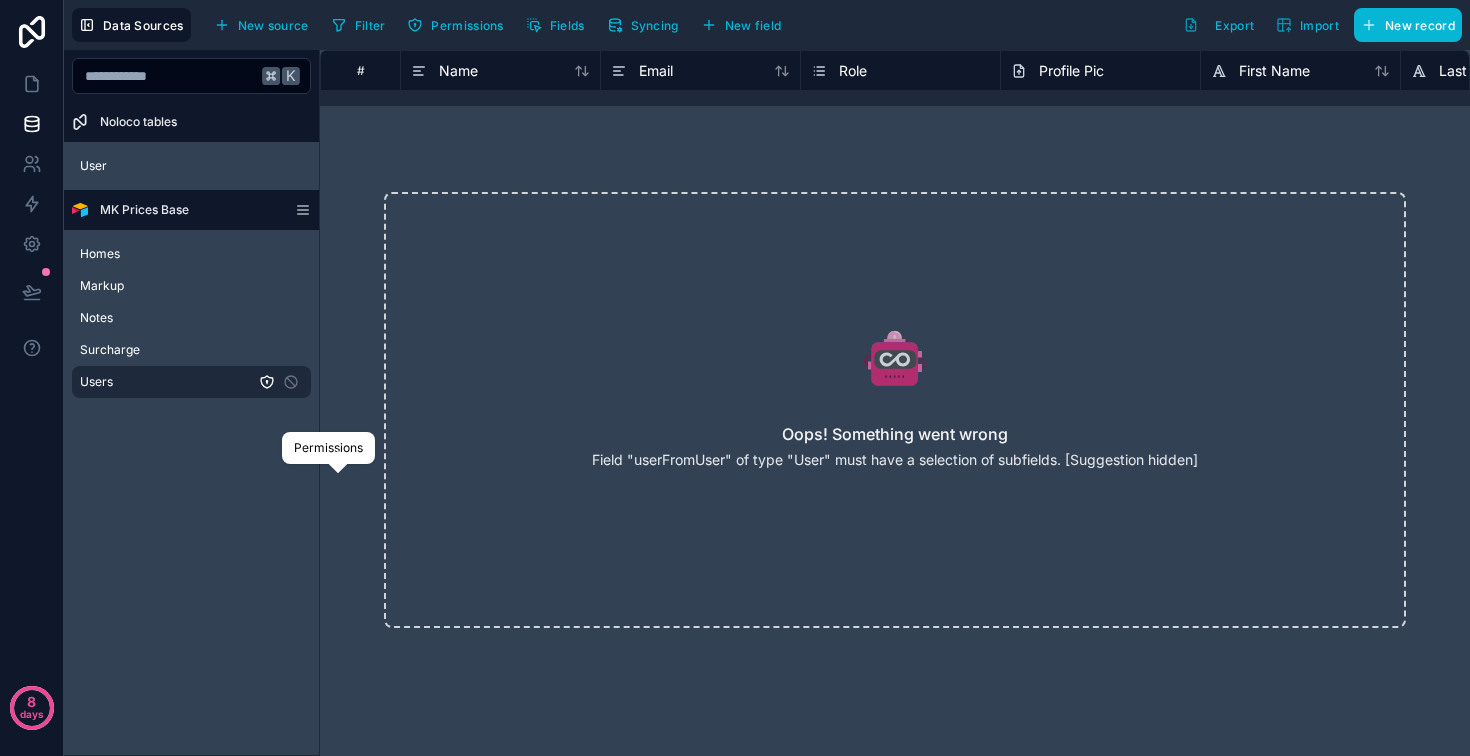 click 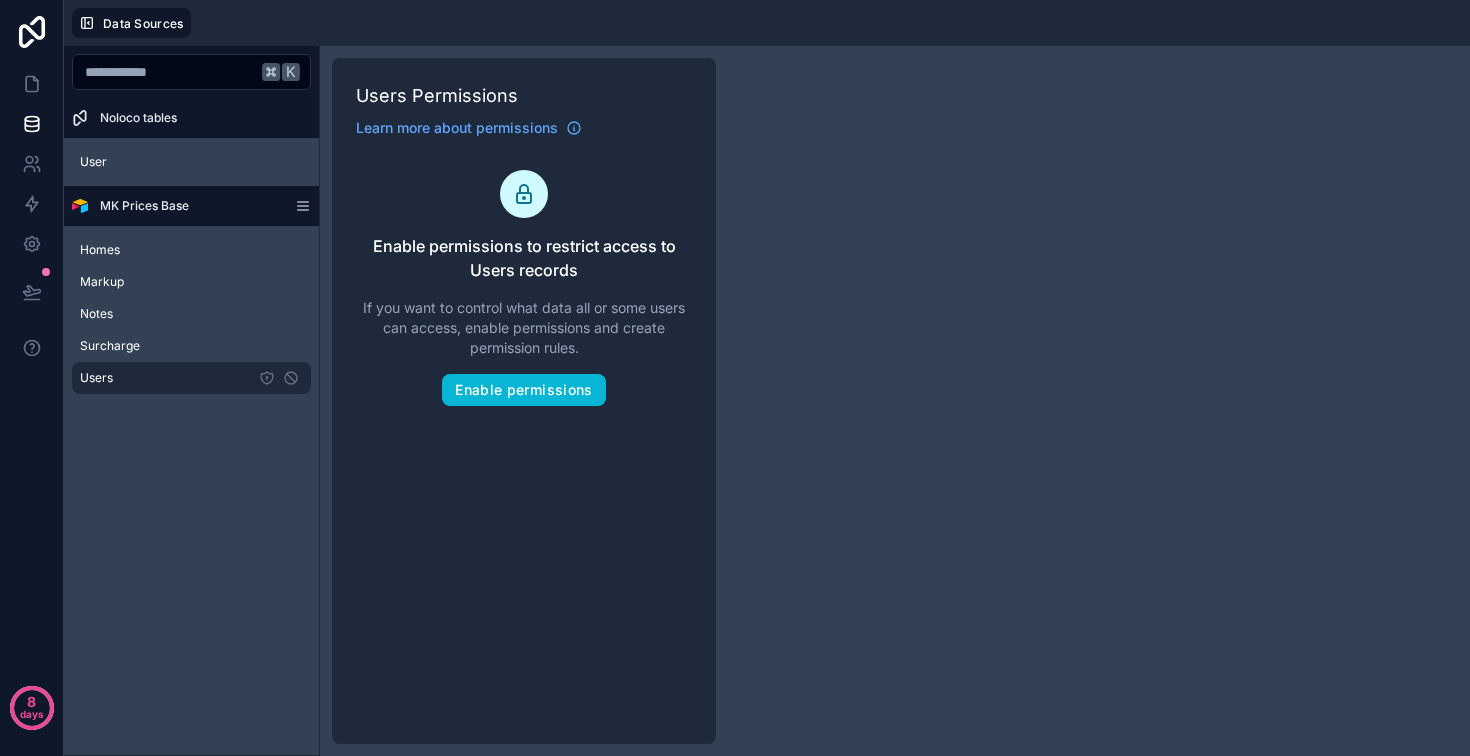 click on "Users" at bounding box center [191, 378] 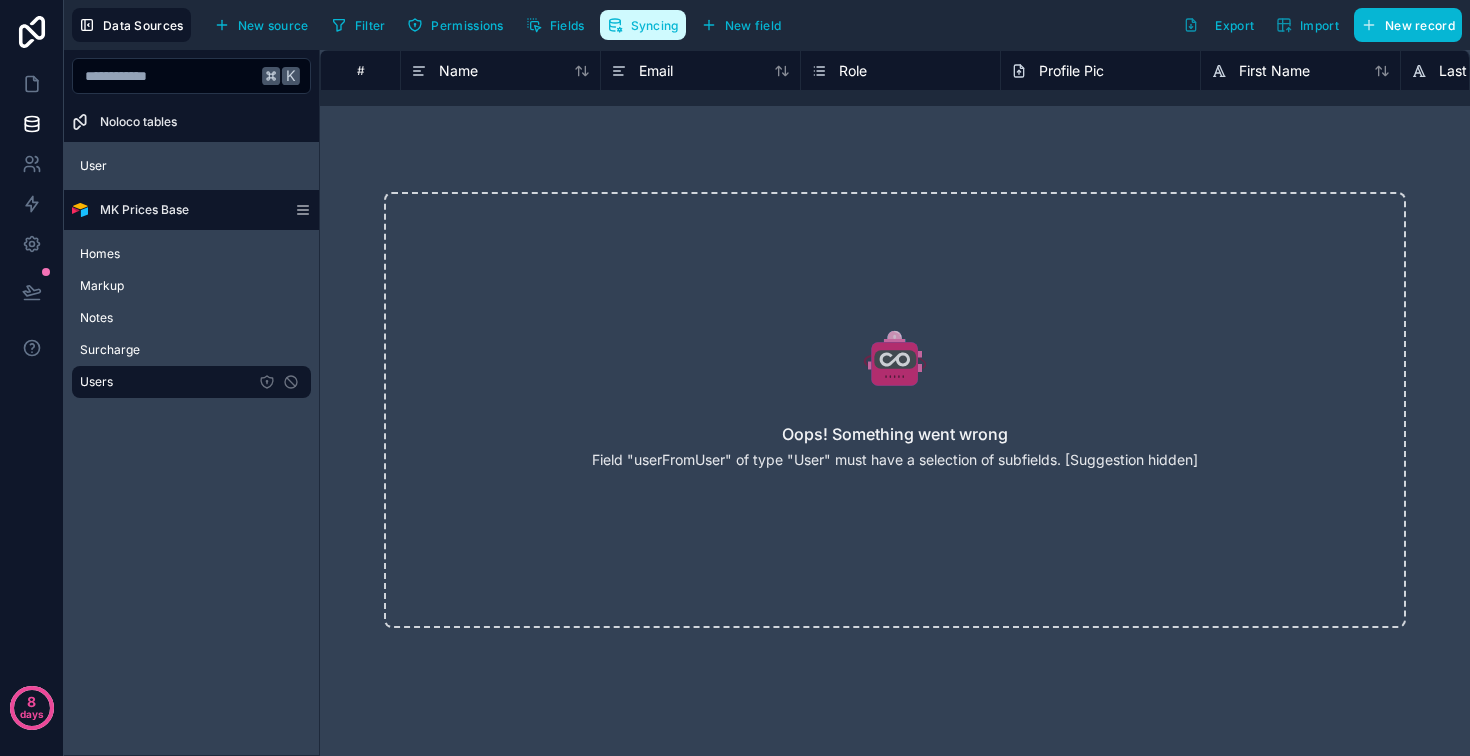 click on "Syncing" at bounding box center (643, 25) 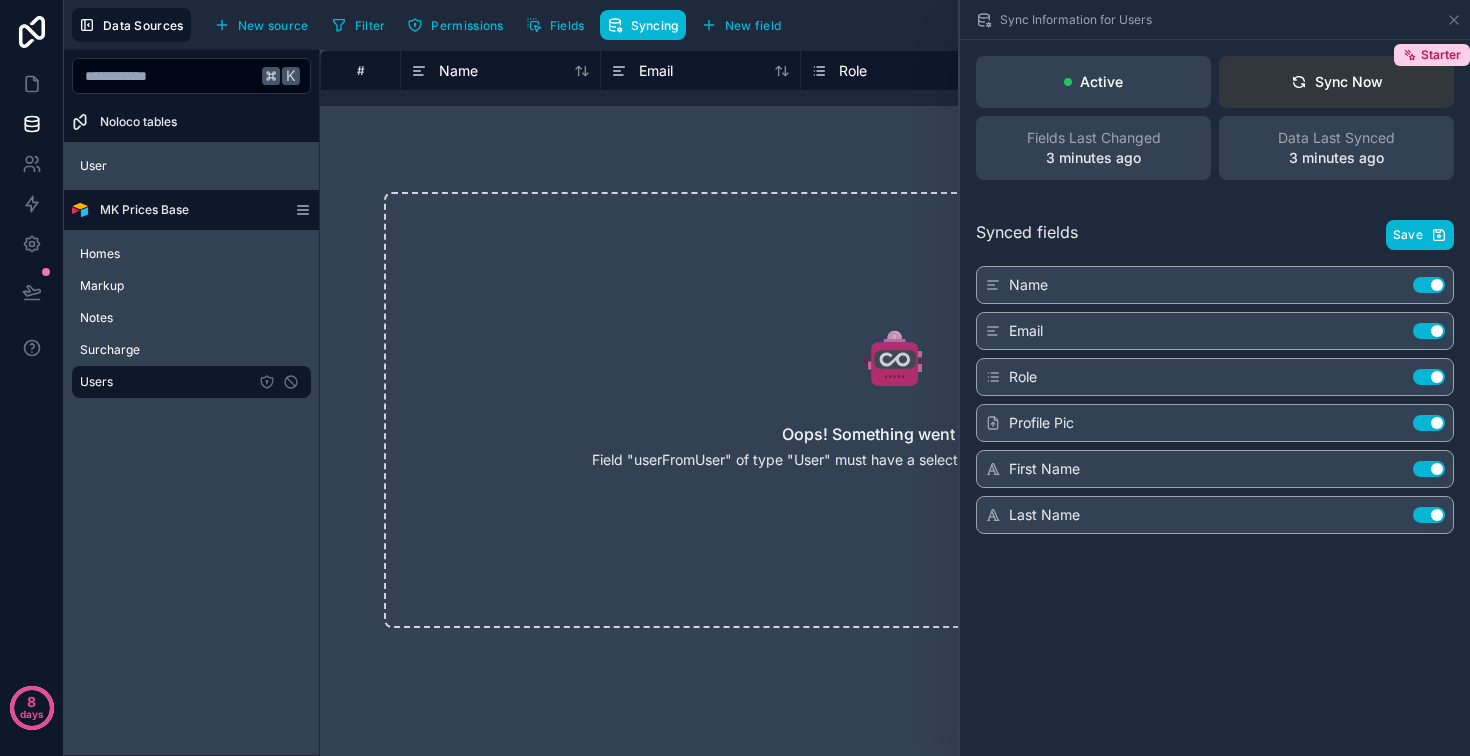click on "Sync Now" at bounding box center [1337, 82] 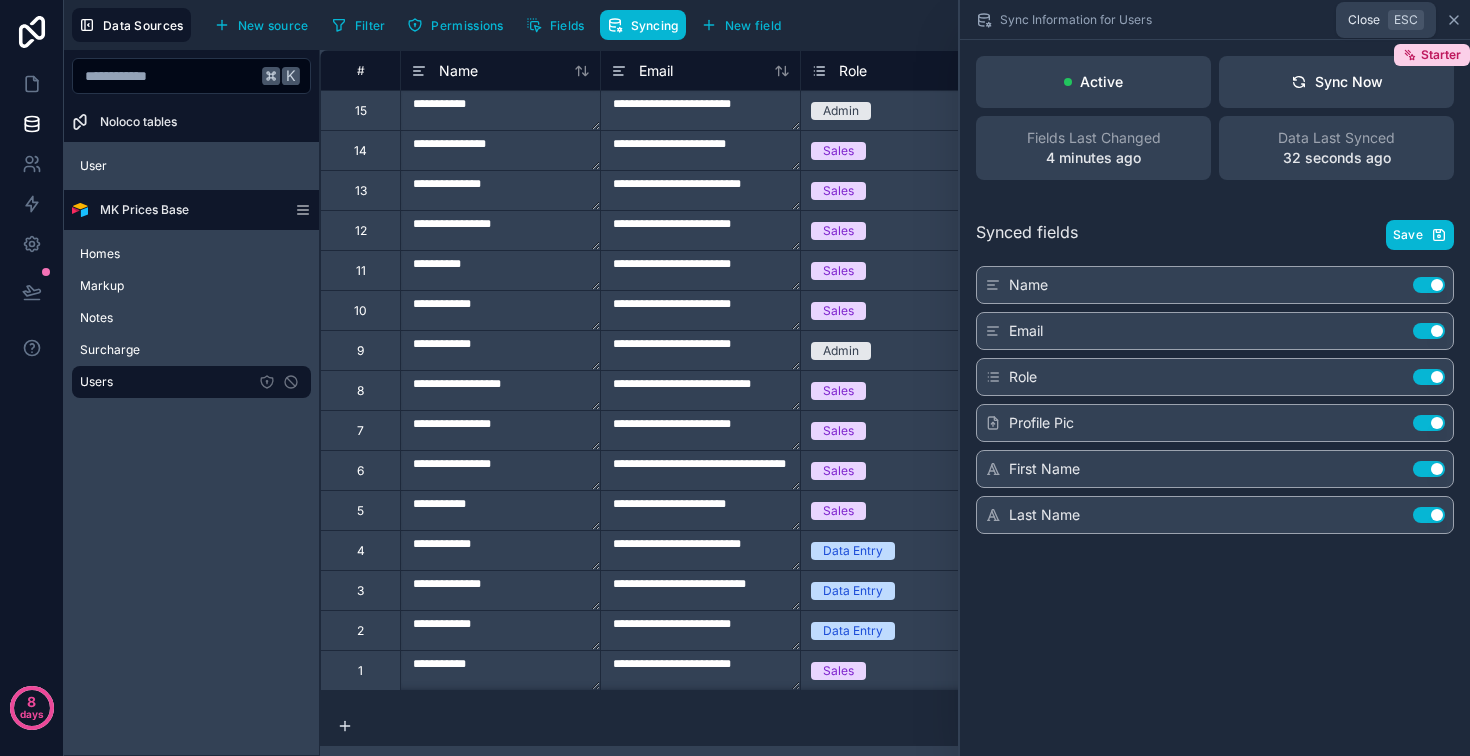 click 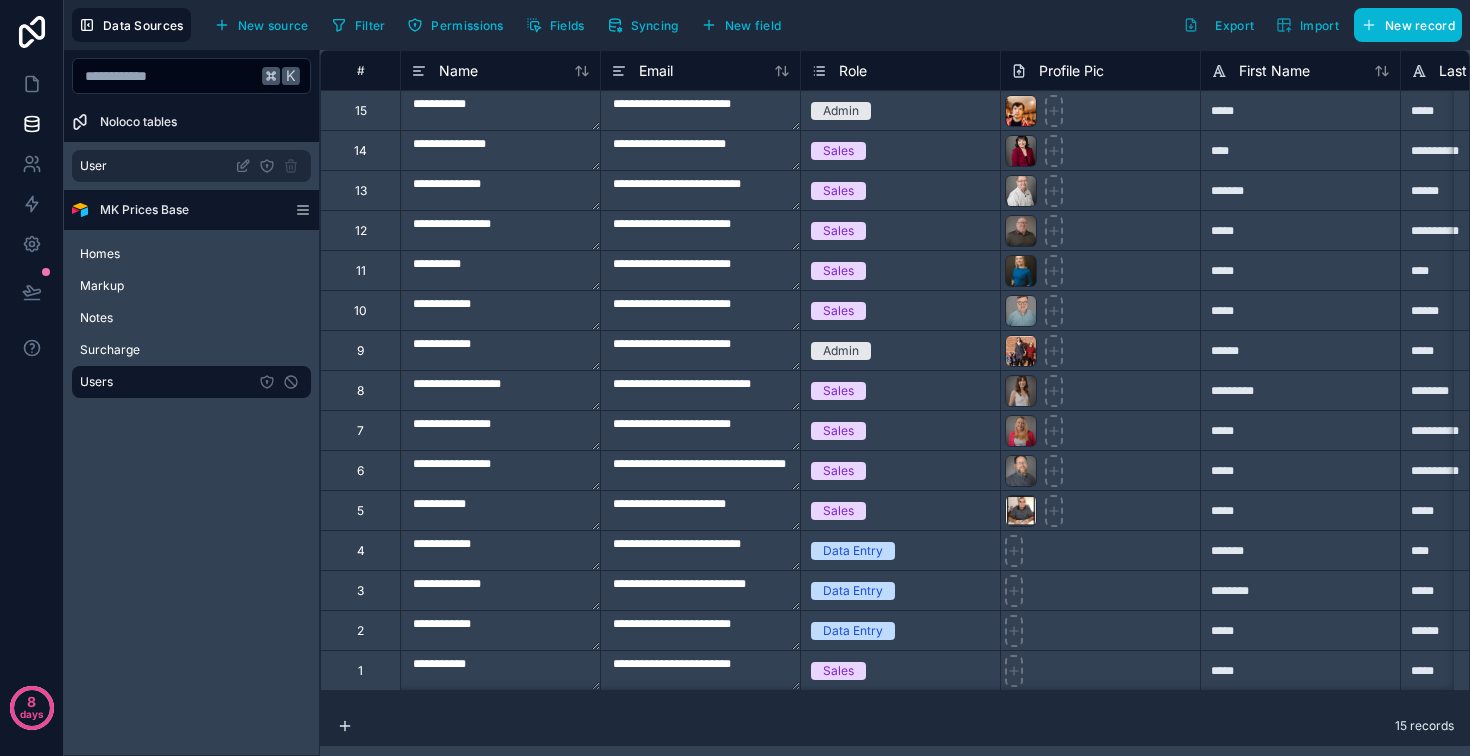 click on "User" at bounding box center [191, 166] 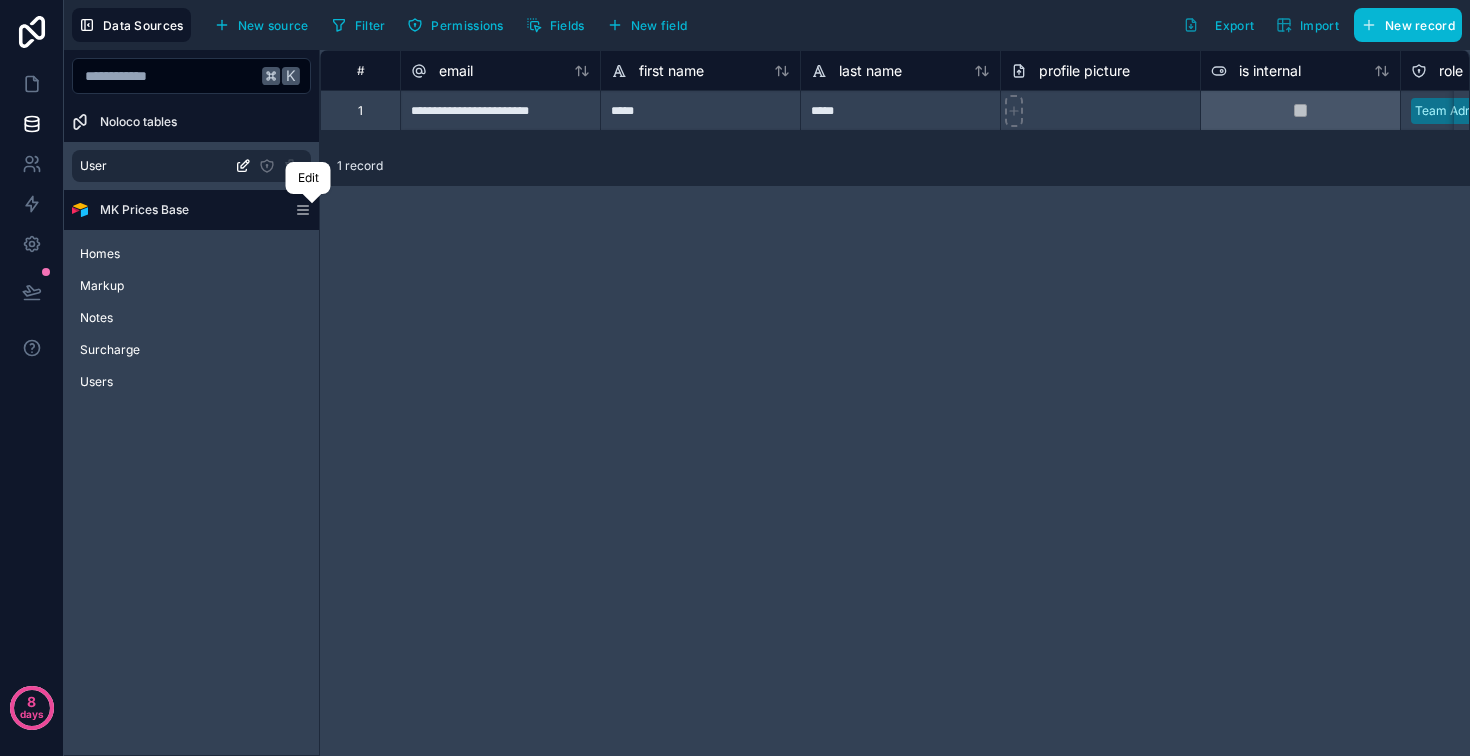 click 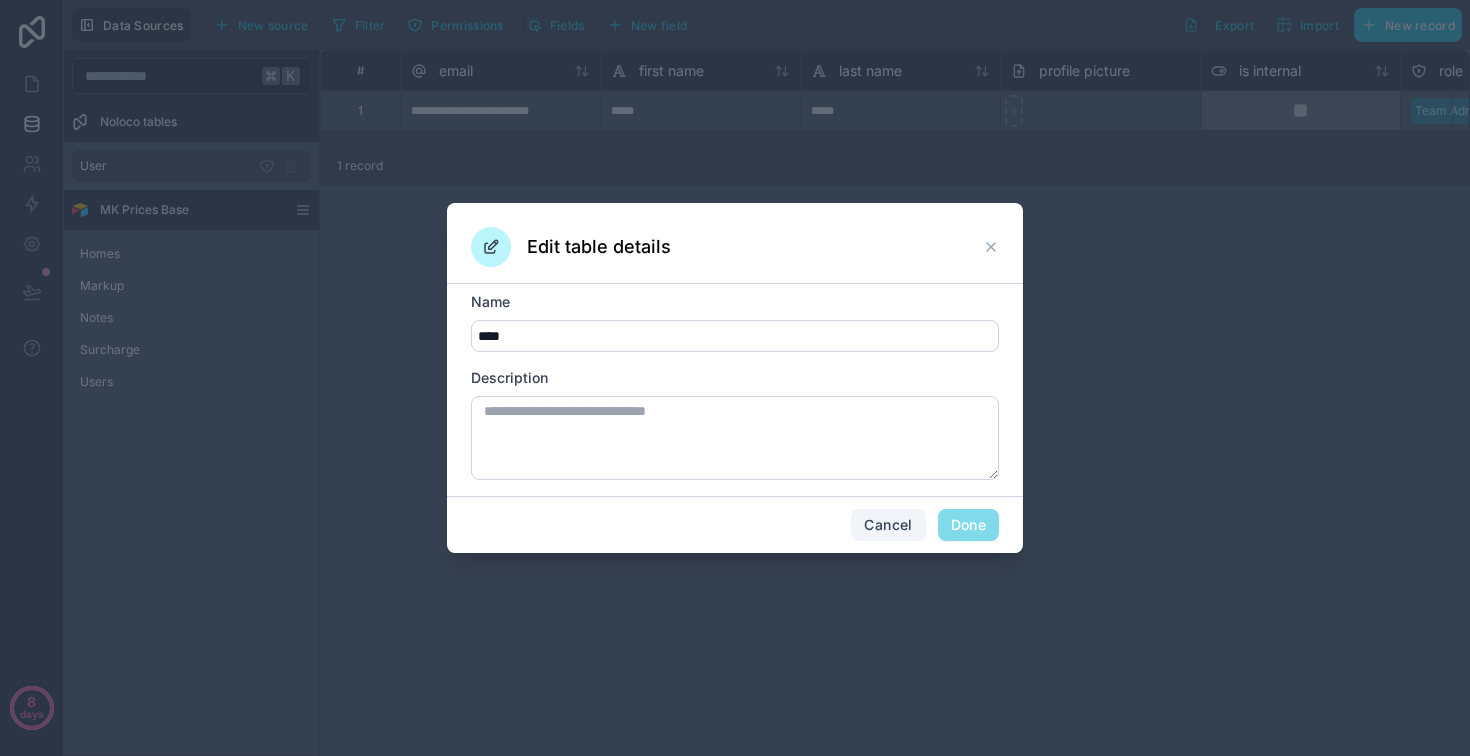 click on "Cancel" at bounding box center [888, 525] 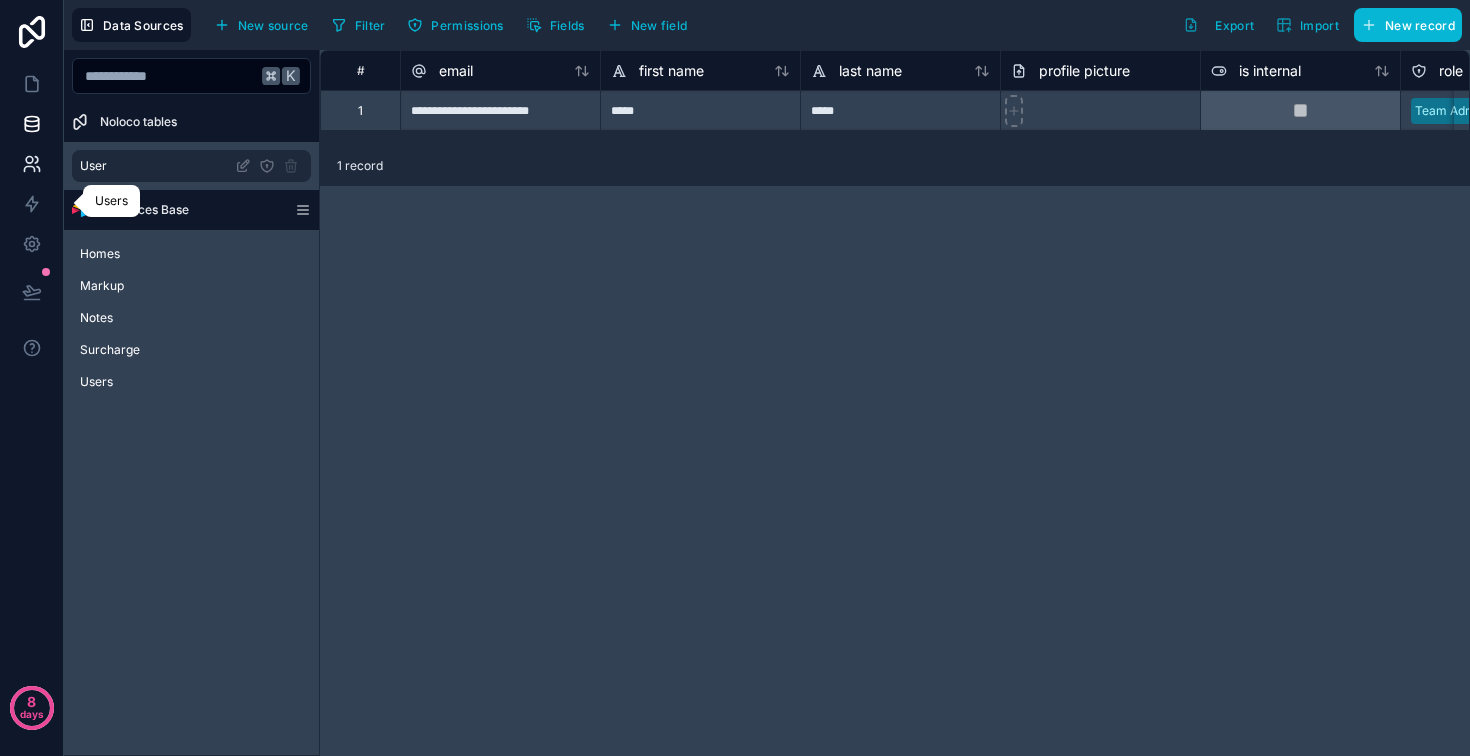 click 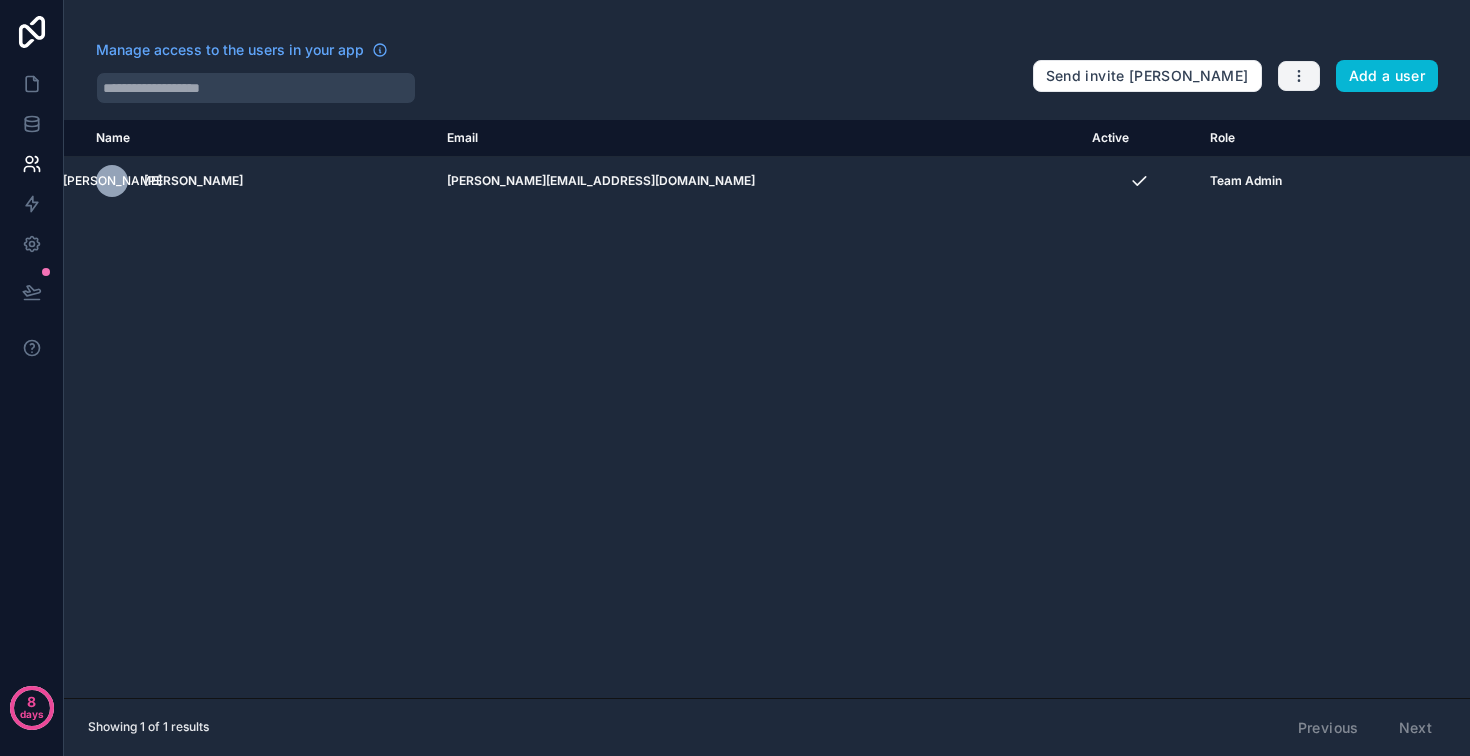 click 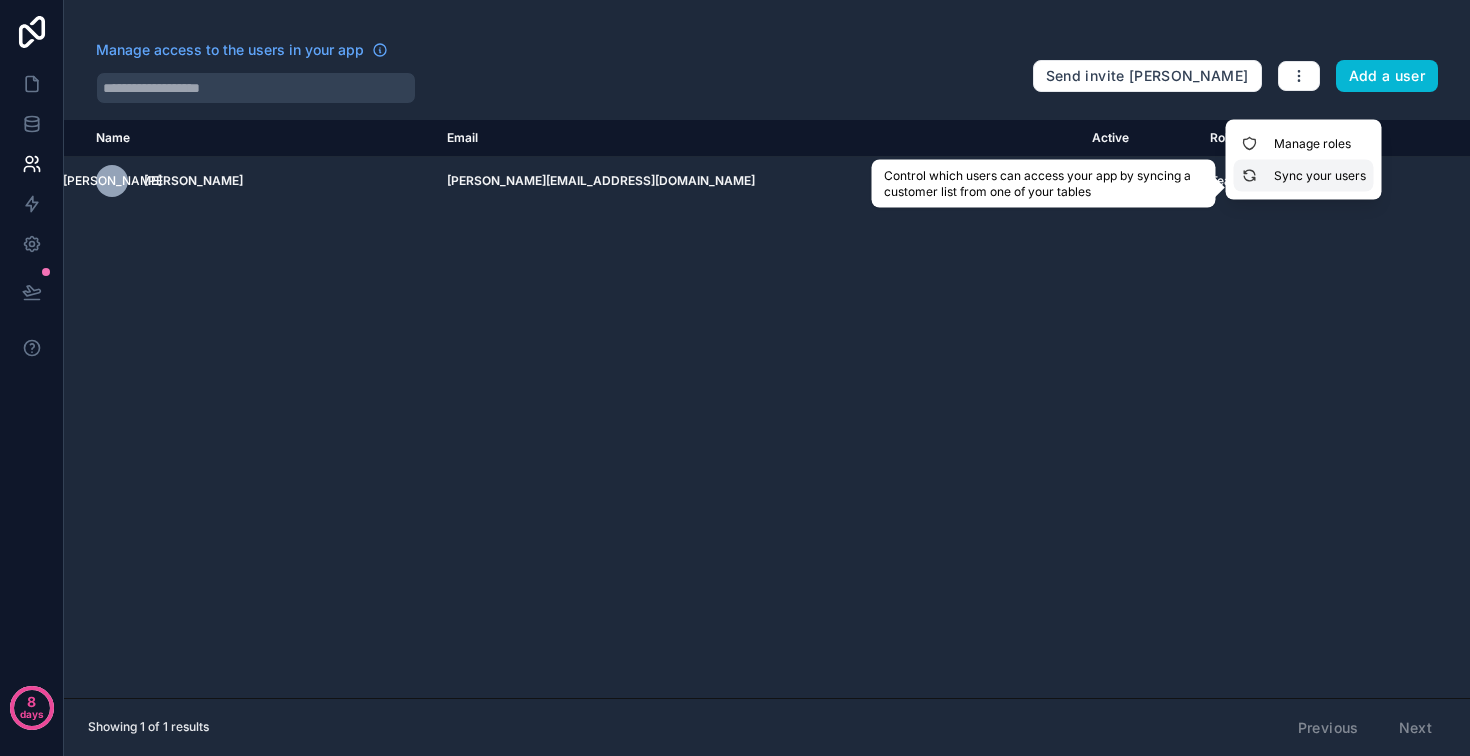 click on "Sync your users" at bounding box center [1304, 176] 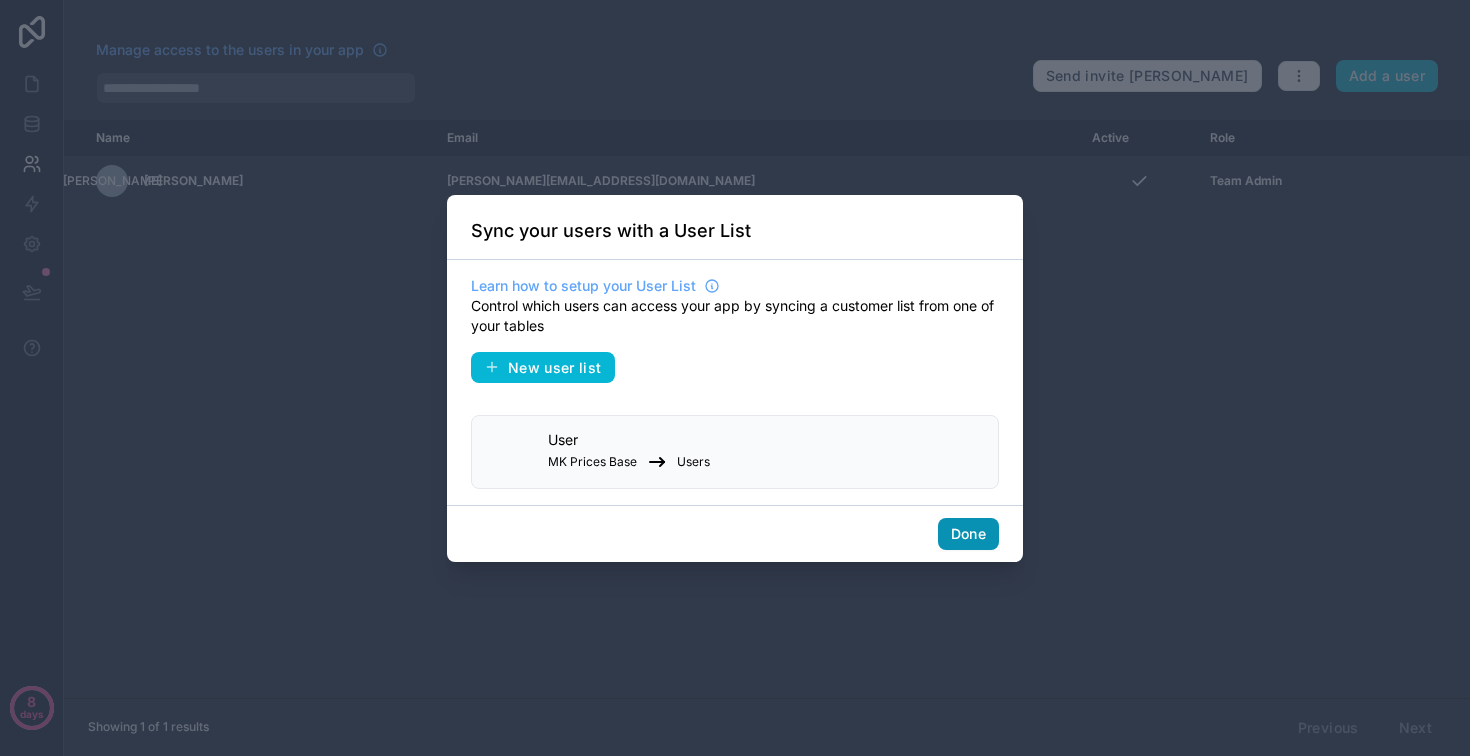 click on "Done" at bounding box center (968, 534) 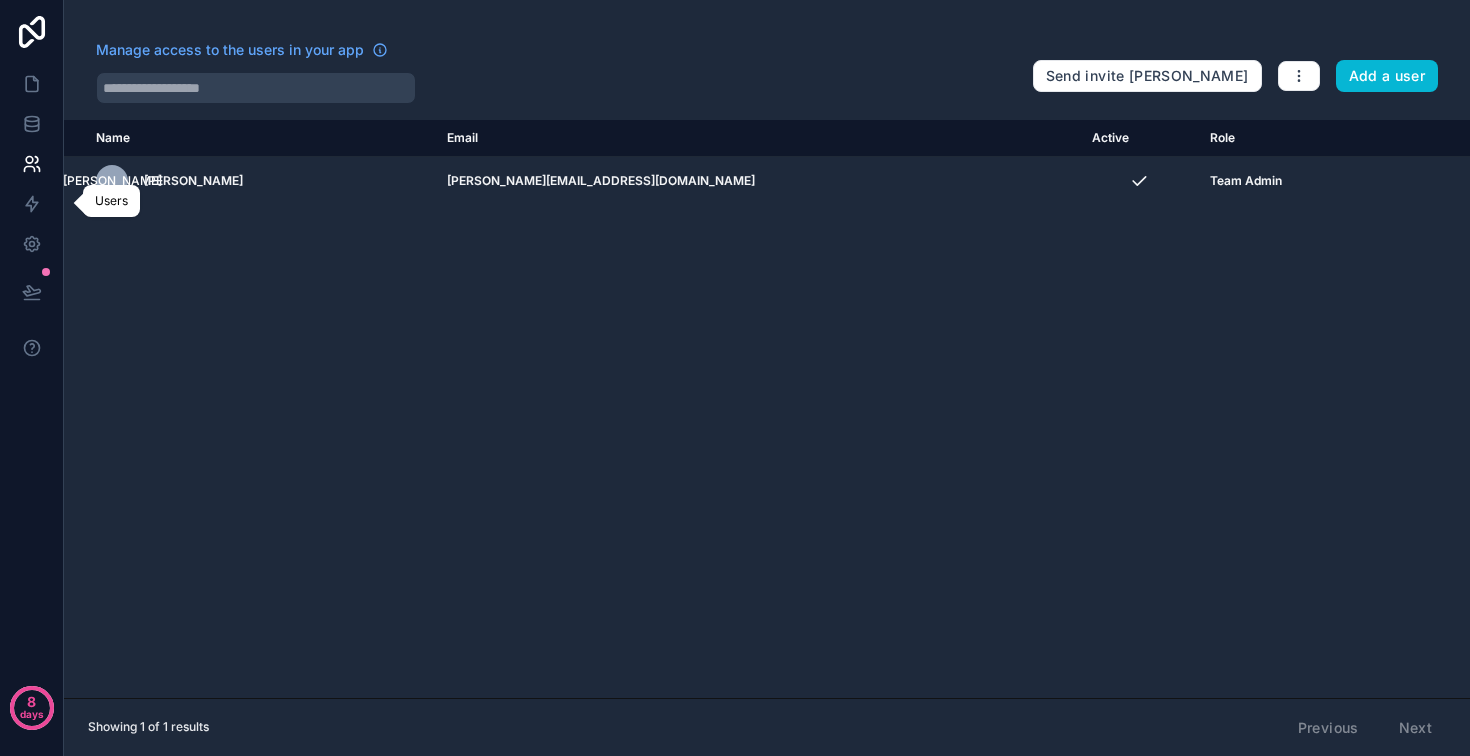 click 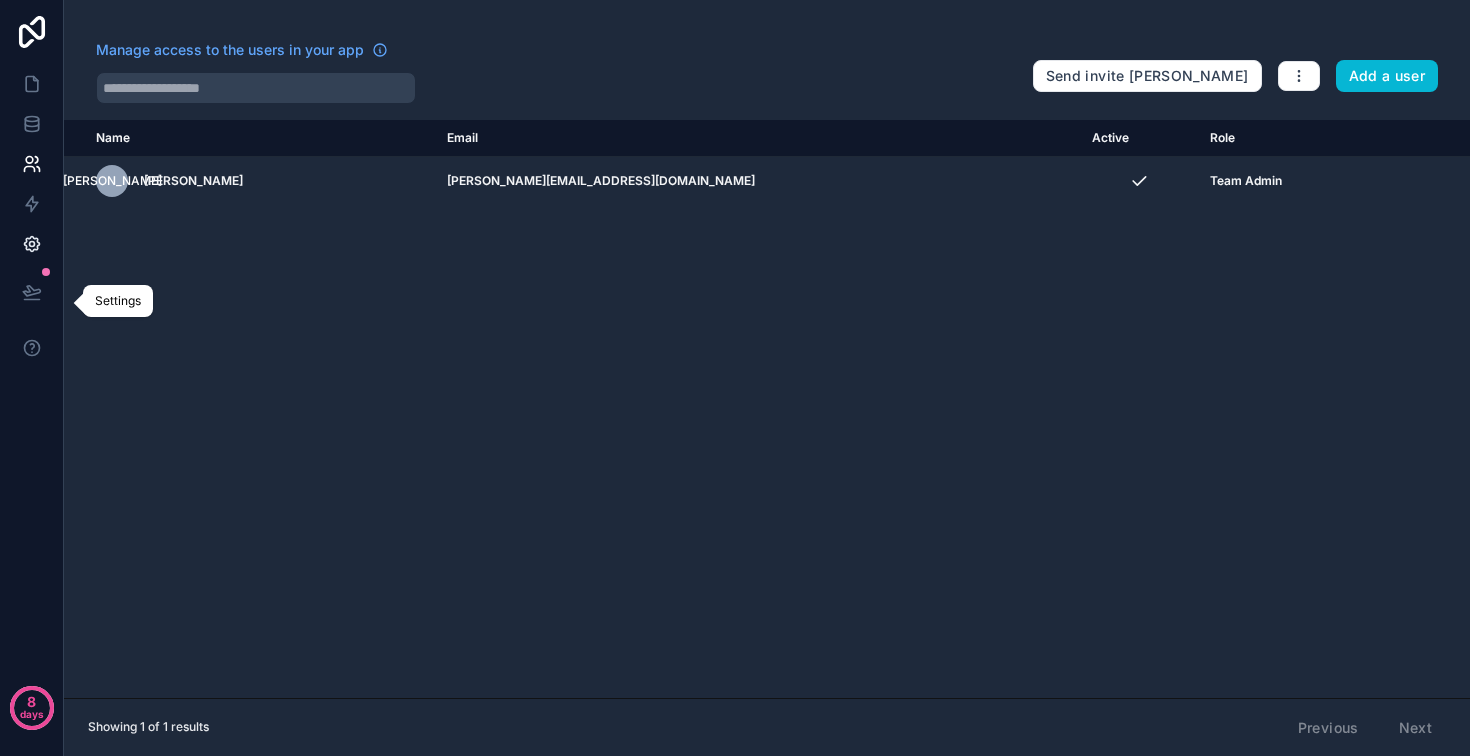 click 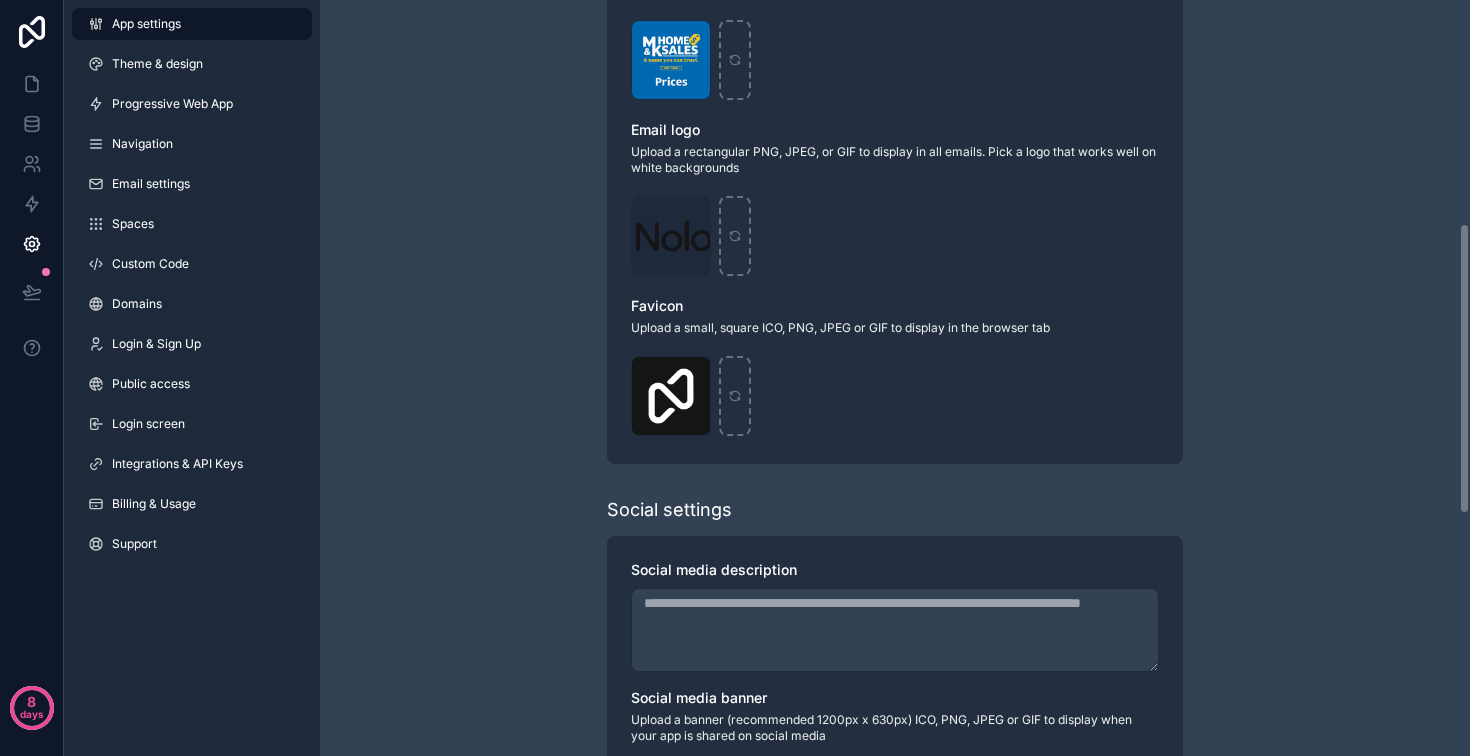 scroll, scrollTop: 712, scrollLeft: 0, axis: vertical 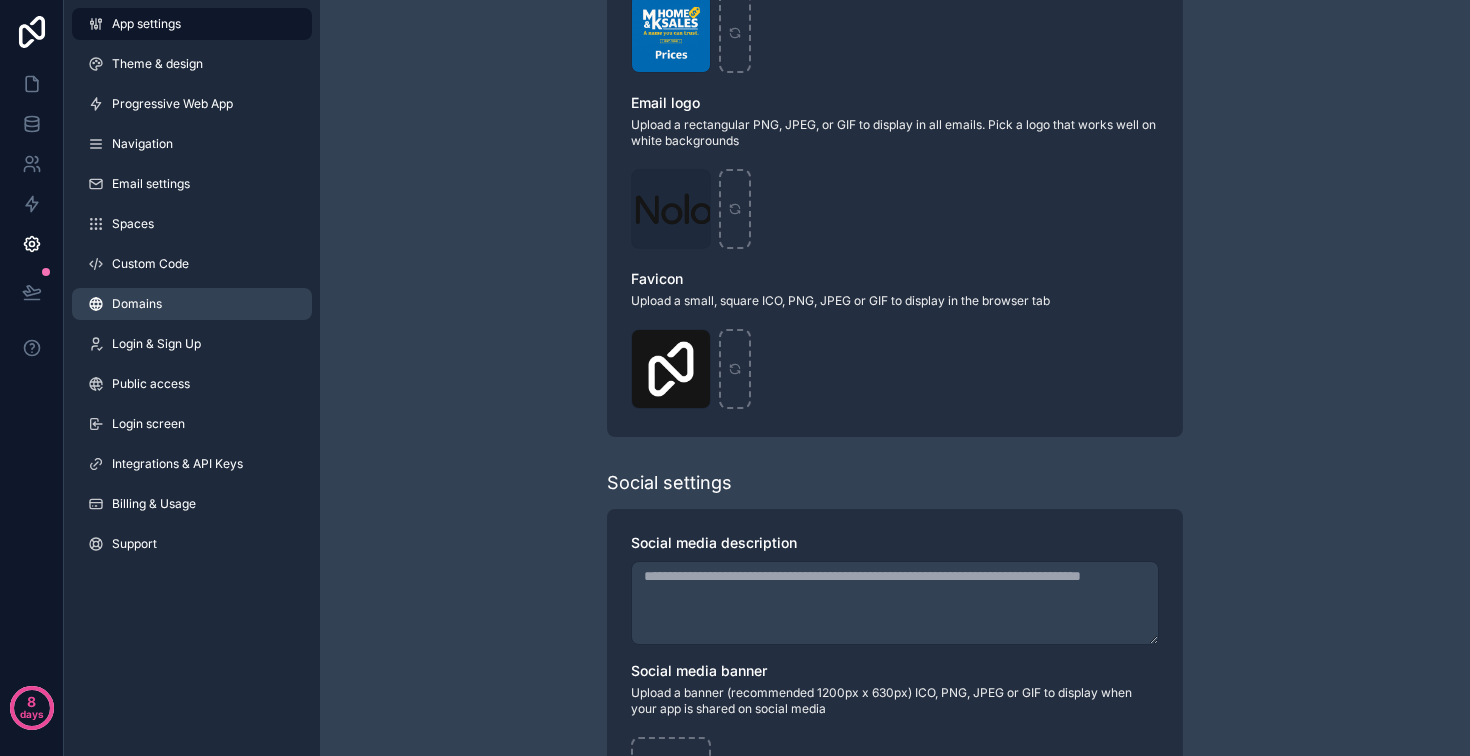 click on "Domains" at bounding box center (137, 304) 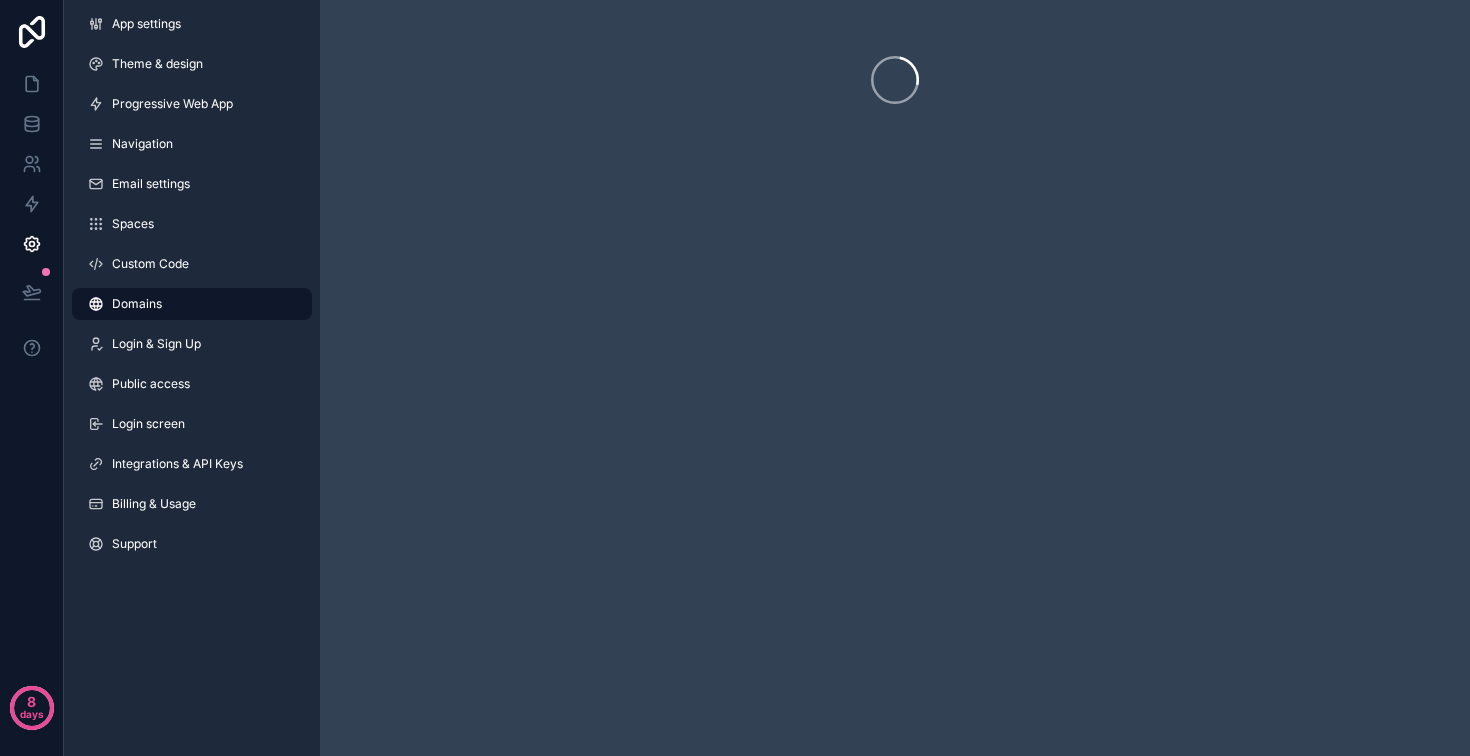scroll, scrollTop: 0, scrollLeft: 0, axis: both 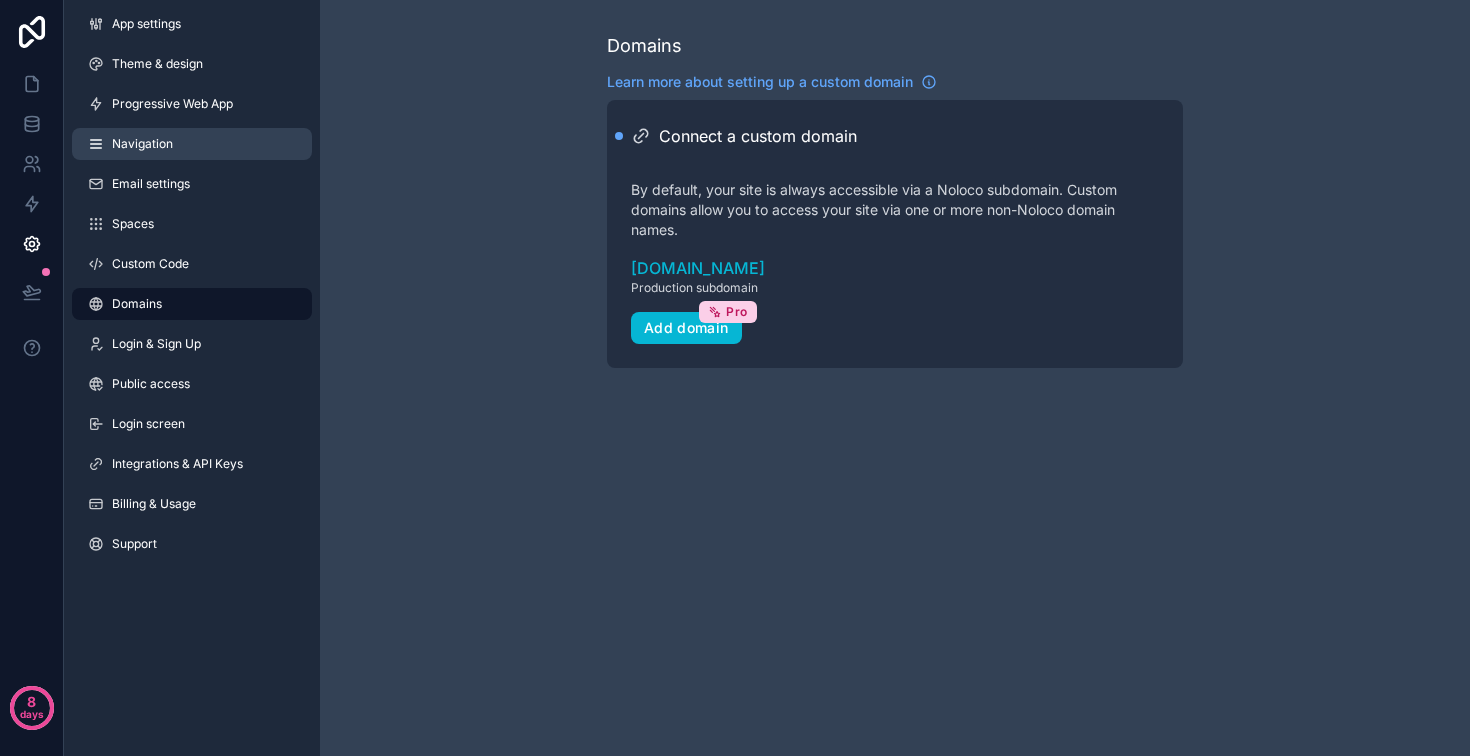 click on "Navigation" at bounding box center [142, 144] 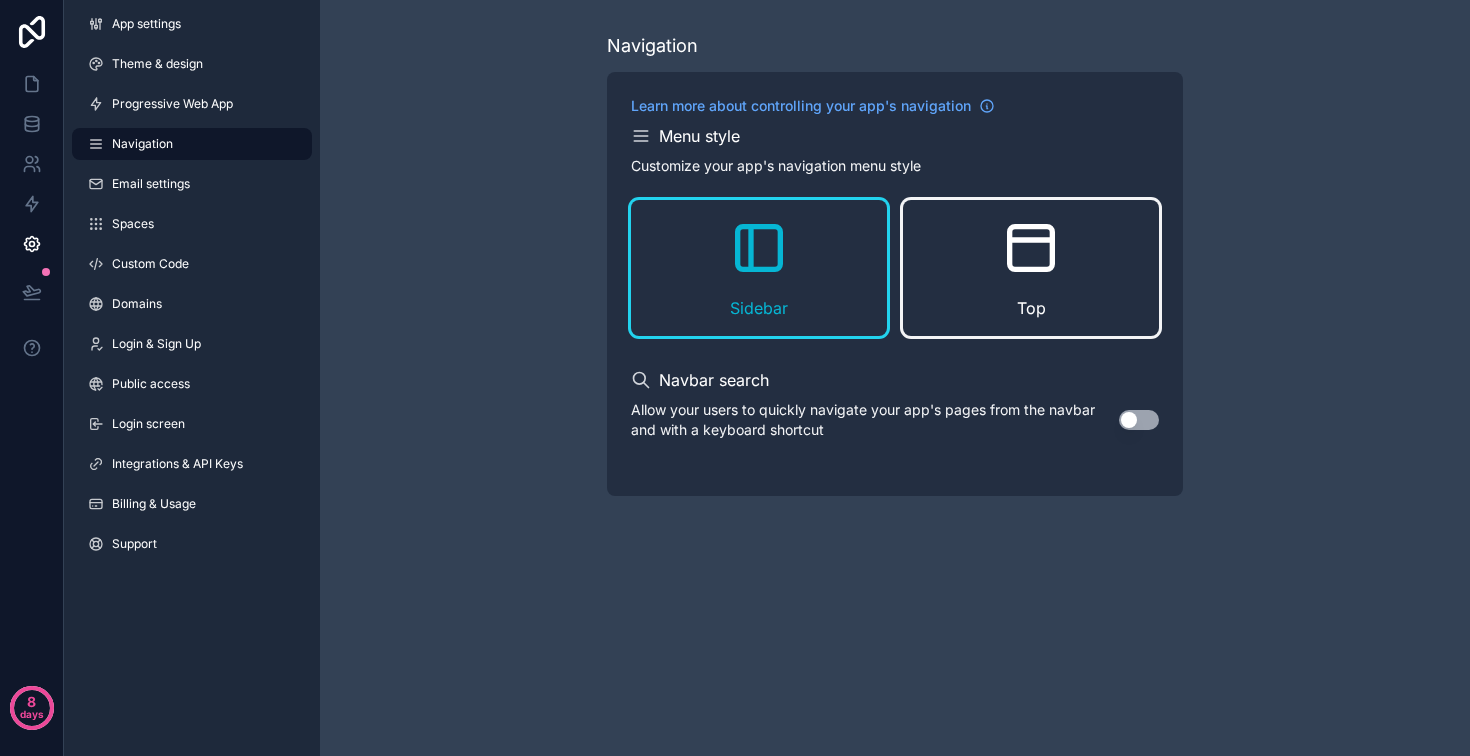 click on "Top" at bounding box center (1031, 268) 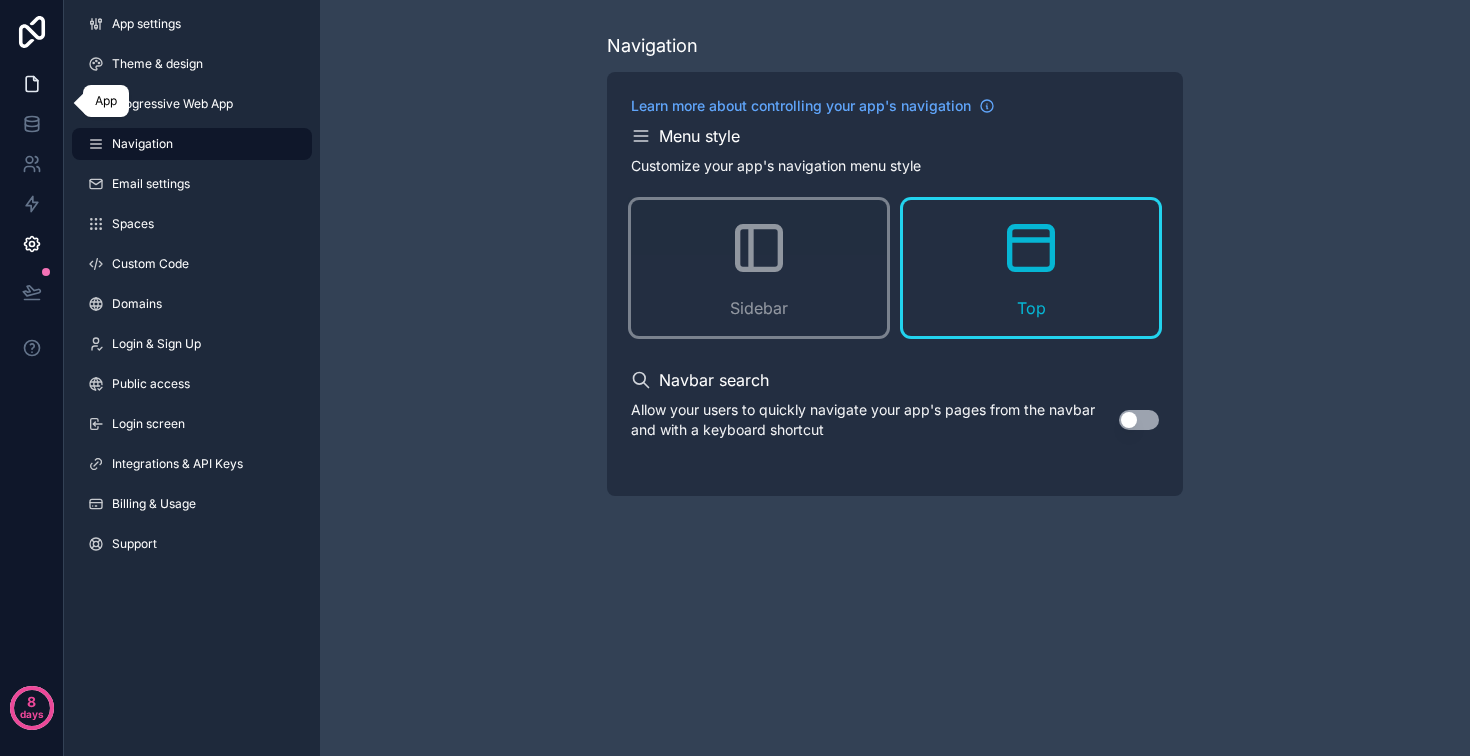 click at bounding box center [31, 84] 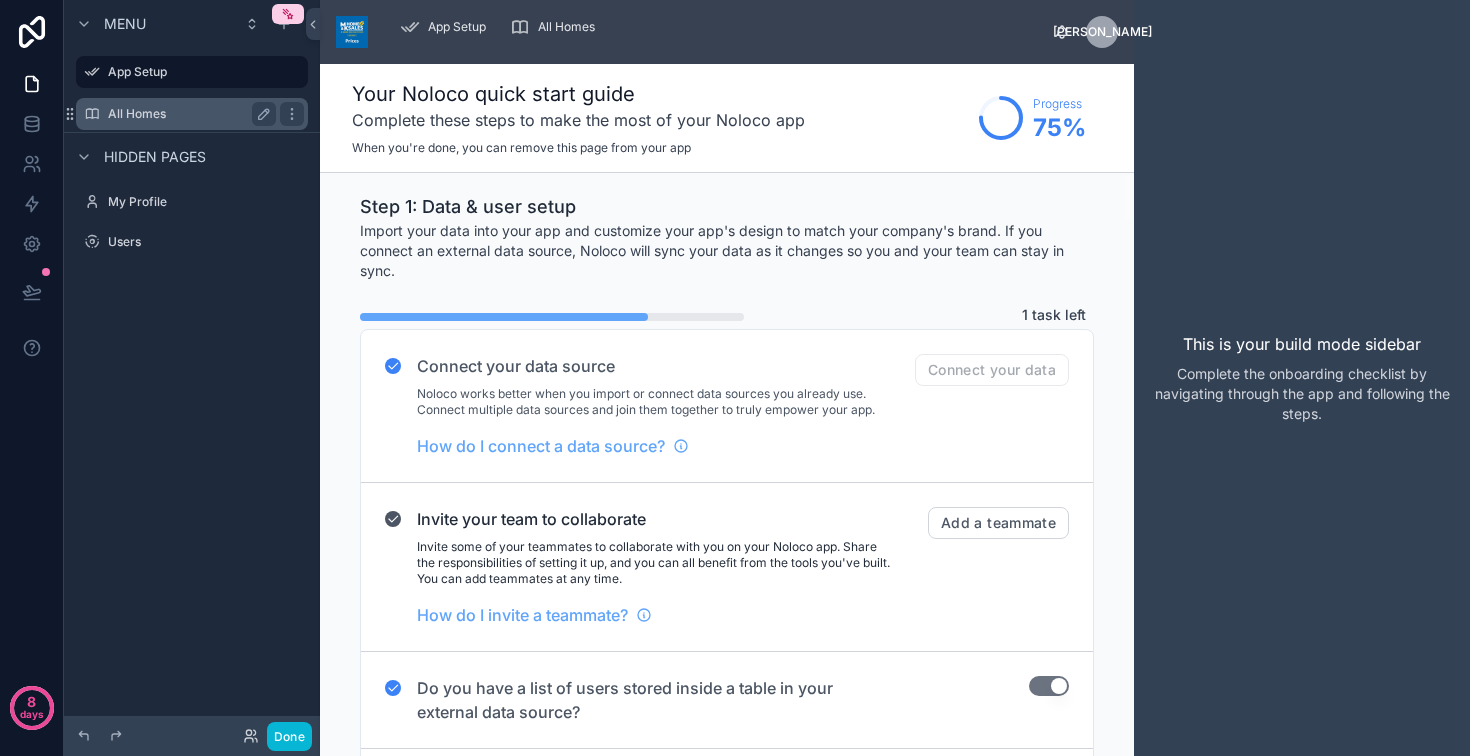 click on "All Homes" at bounding box center [188, 114] 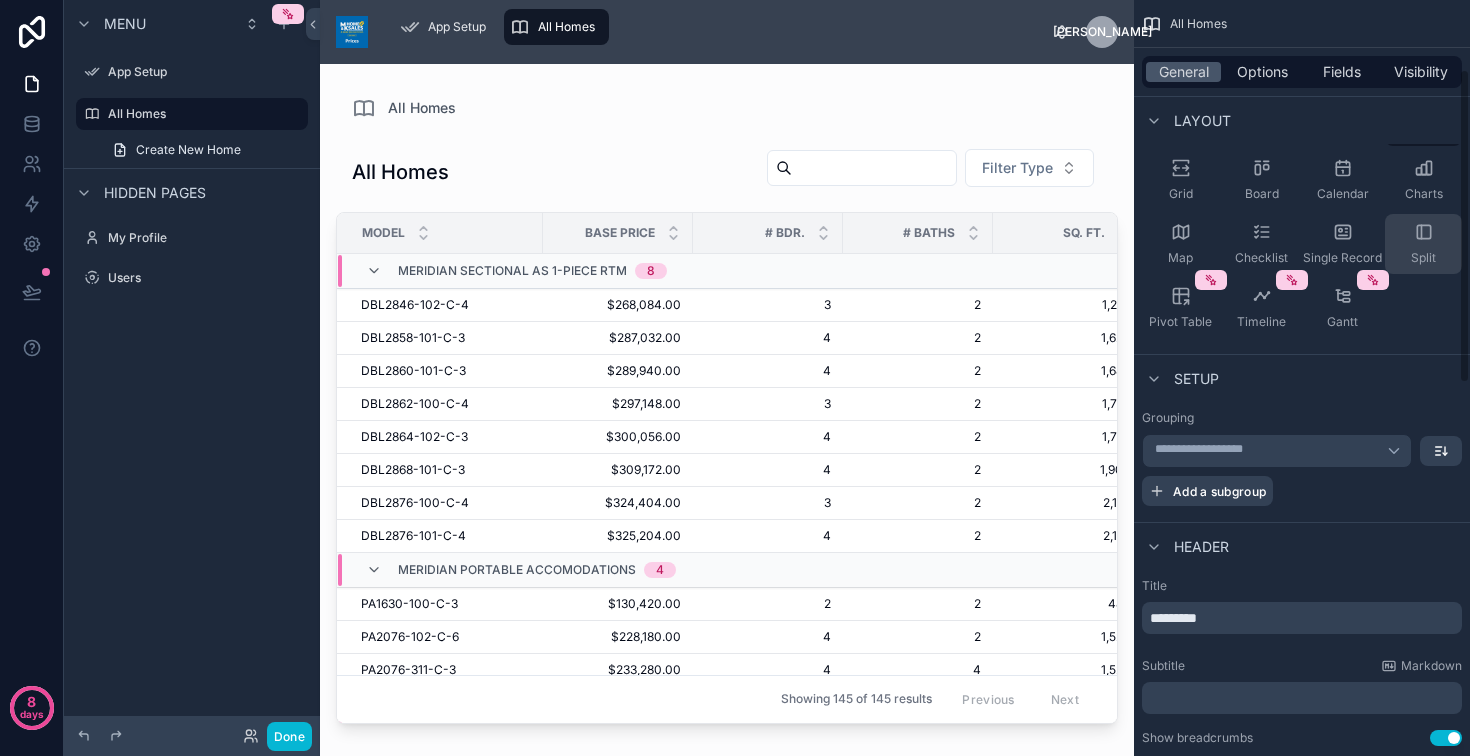 scroll, scrollTop: 129, scrollLeft: 0, axis: vertical 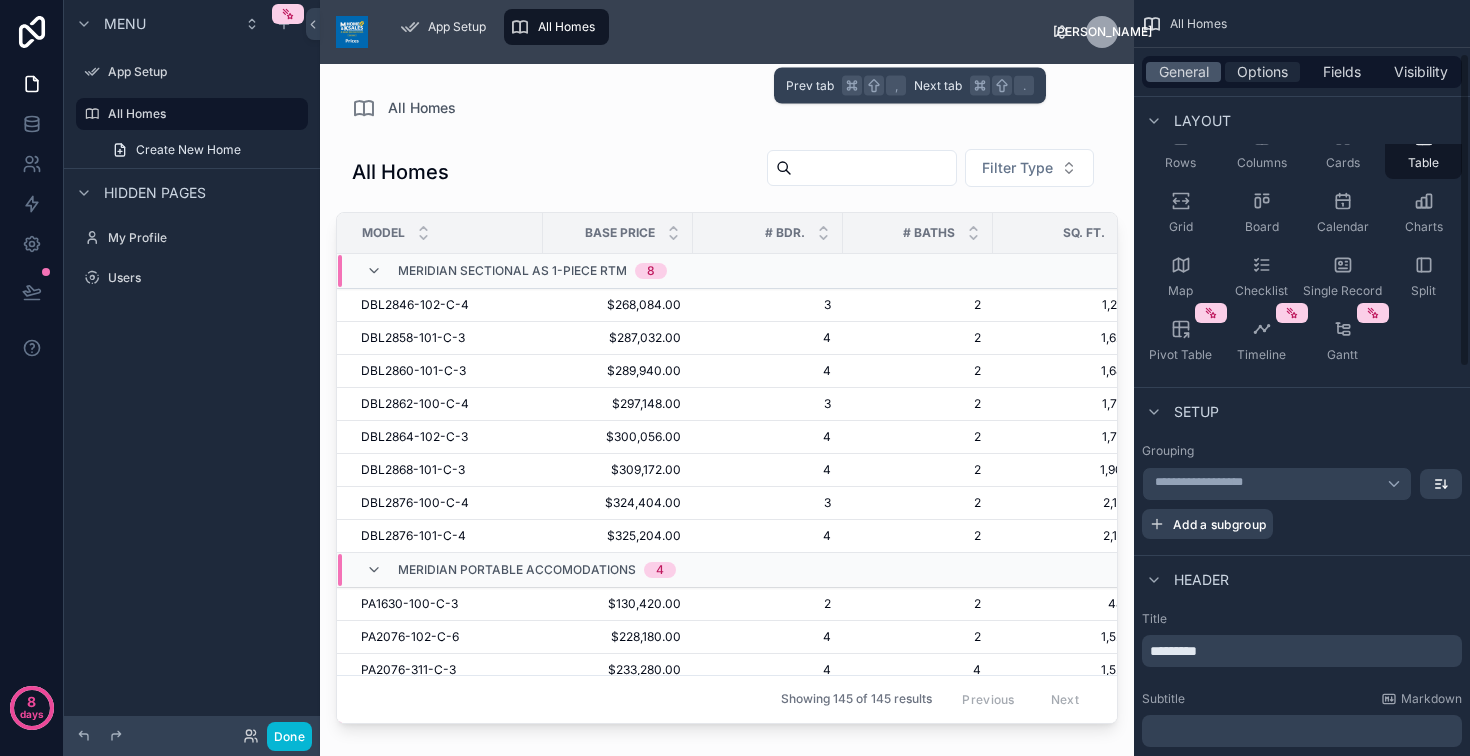 click on "Options" at bounding box center [1262, 72] 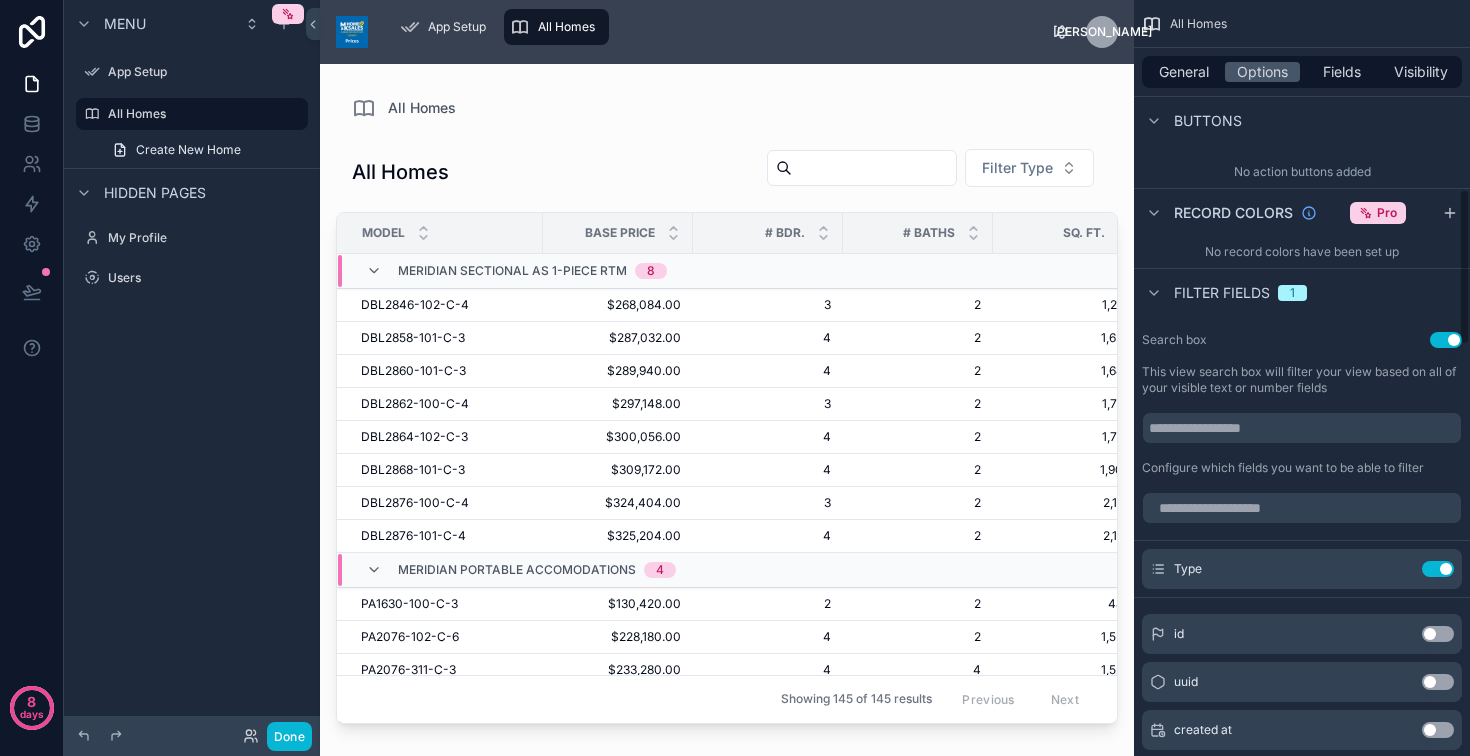 scroll, scrollTop: 950, scrollLeft: 0, axis: vertical 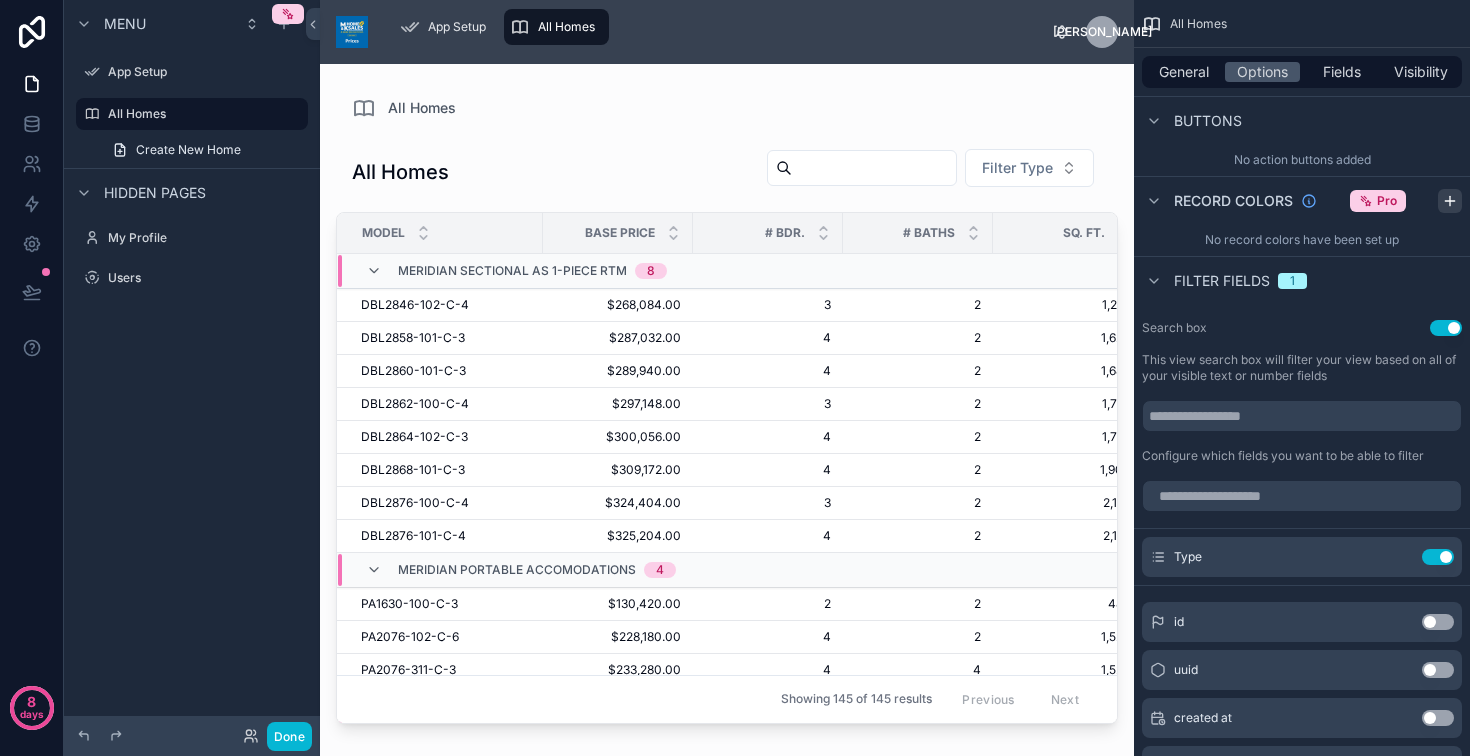 click 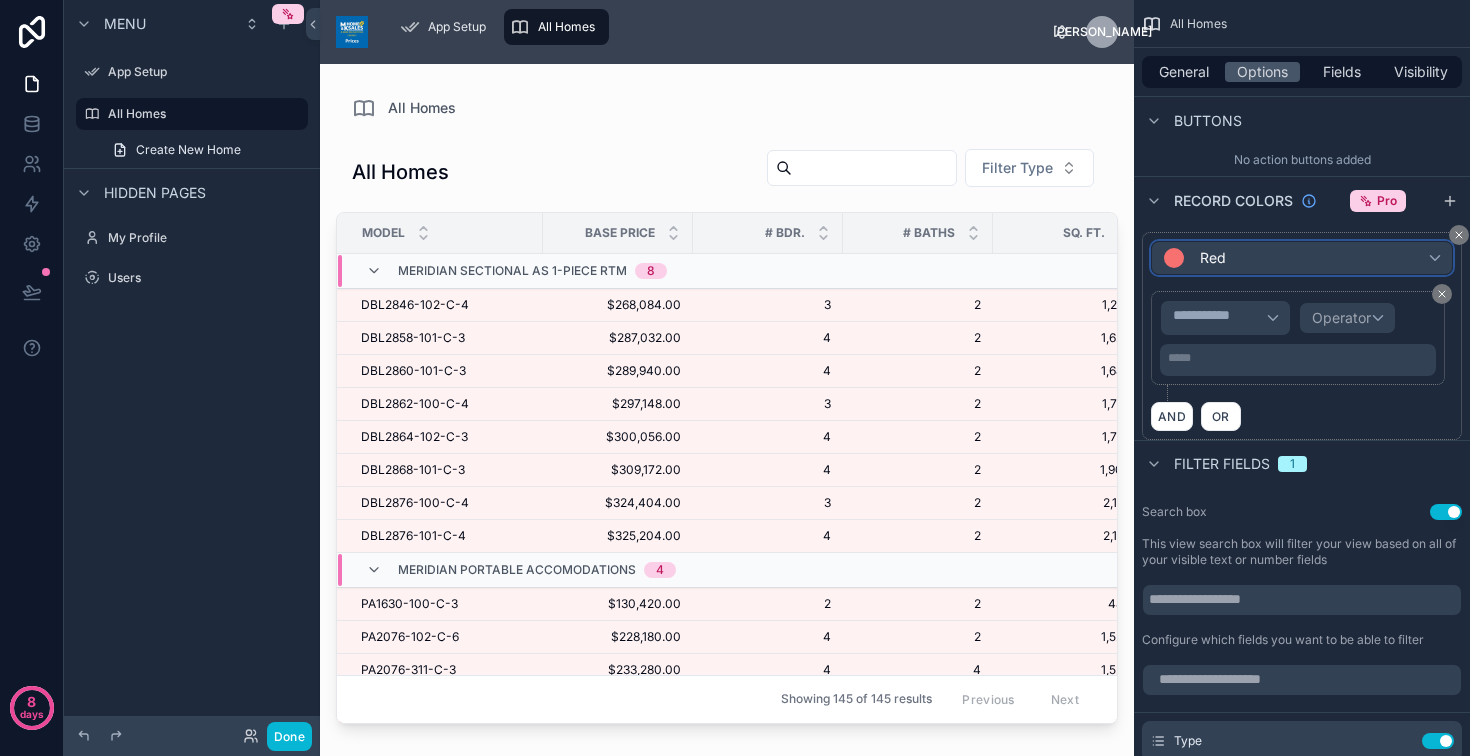 click on "Red" at bounding box center [1302, 258] 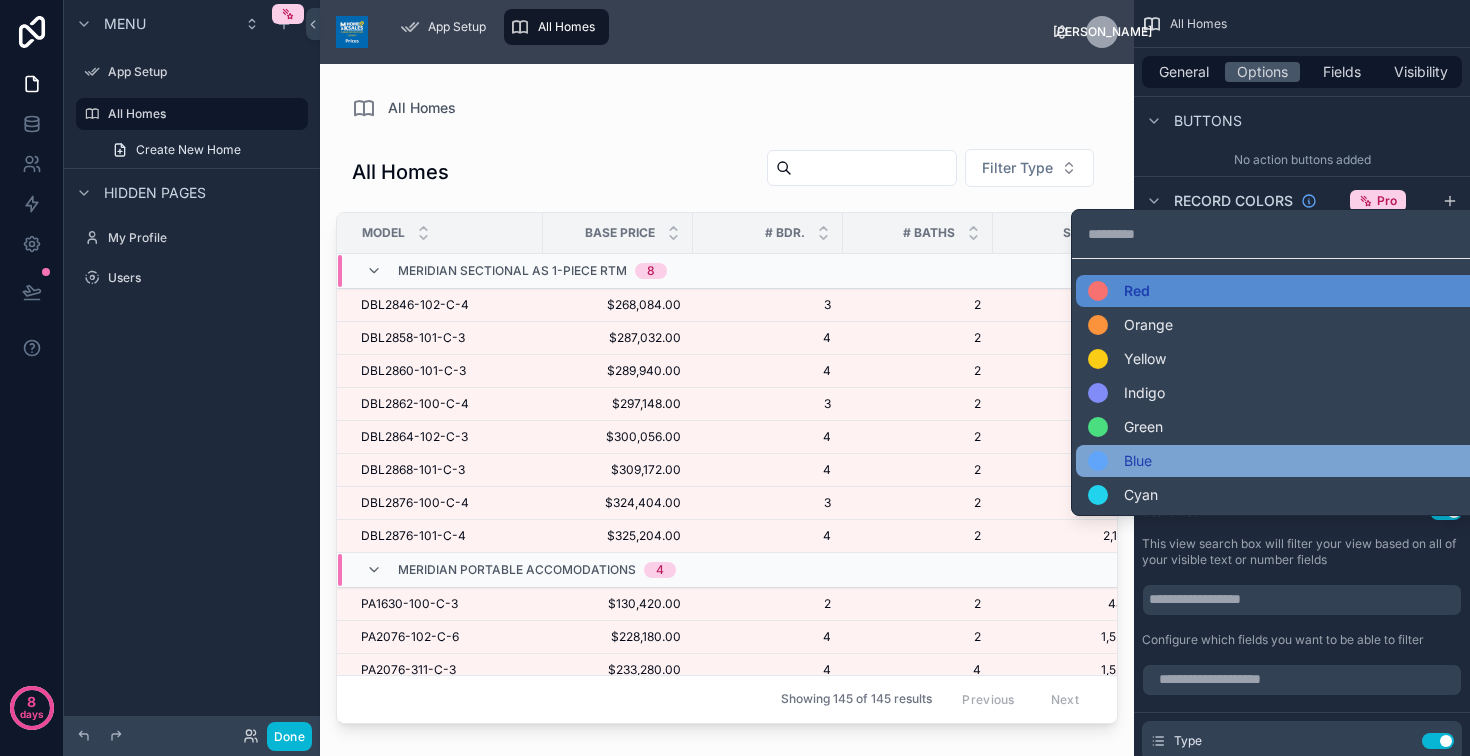 click on "Blue" at bounding box center [1284, 461] 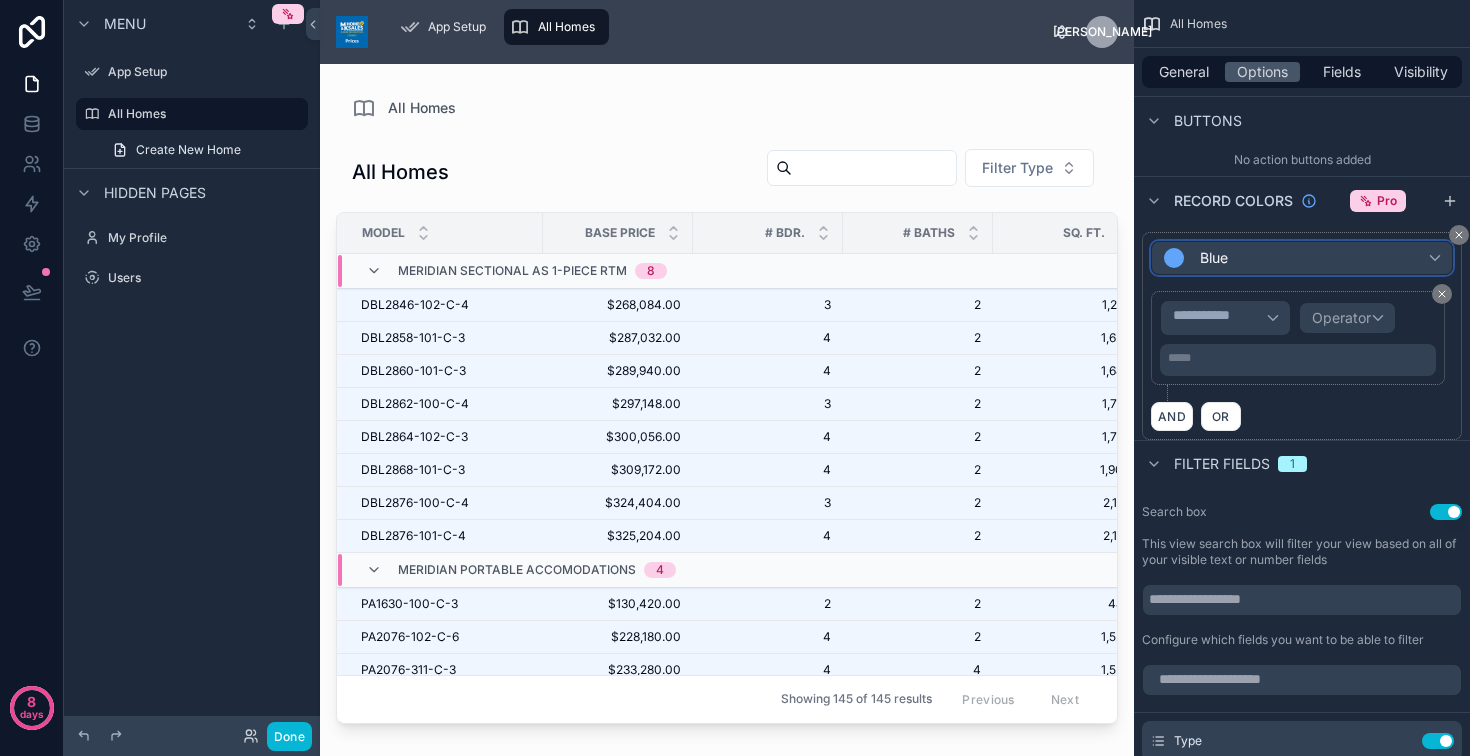 click on "Blue" at bounding box center (1302, 258) 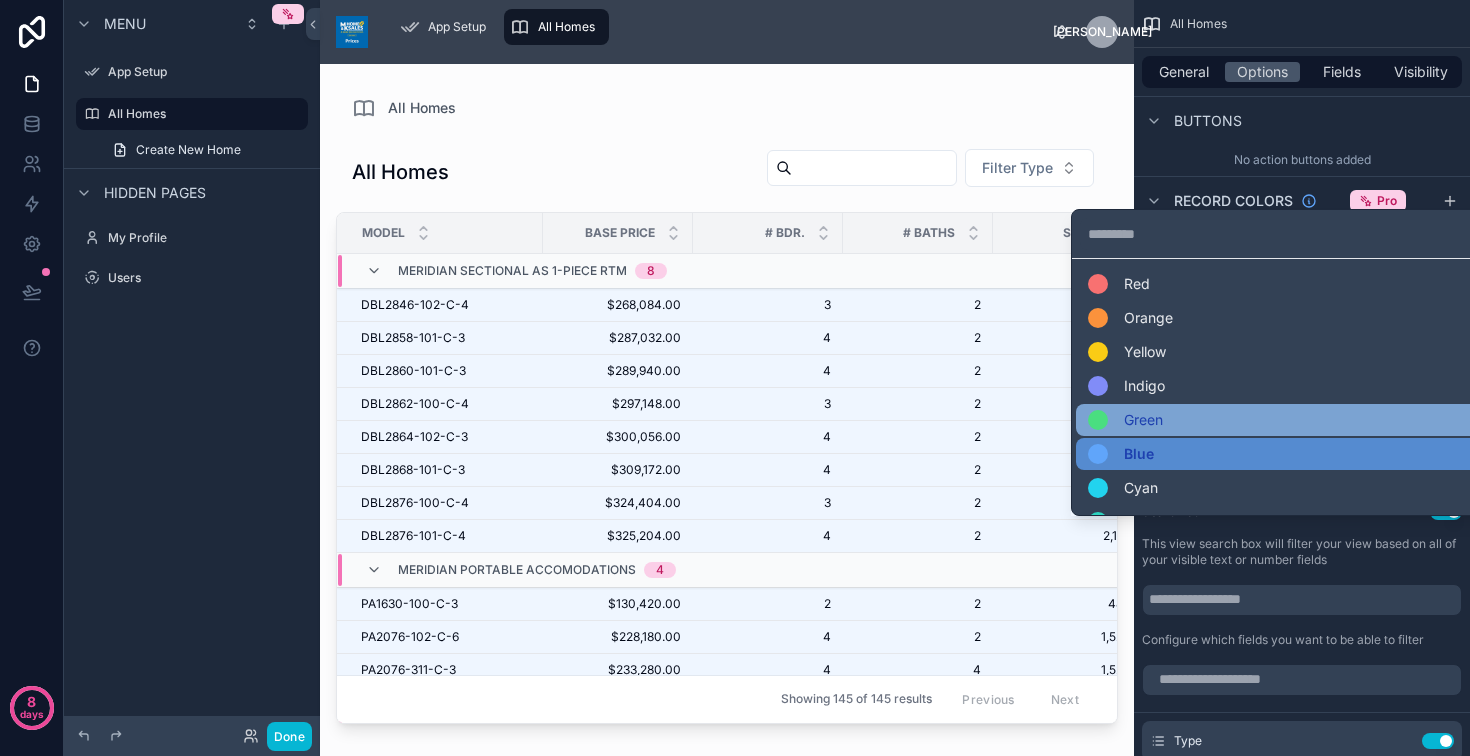 scroll, scrollTop: 0, scrollLeft: 0, axis: both 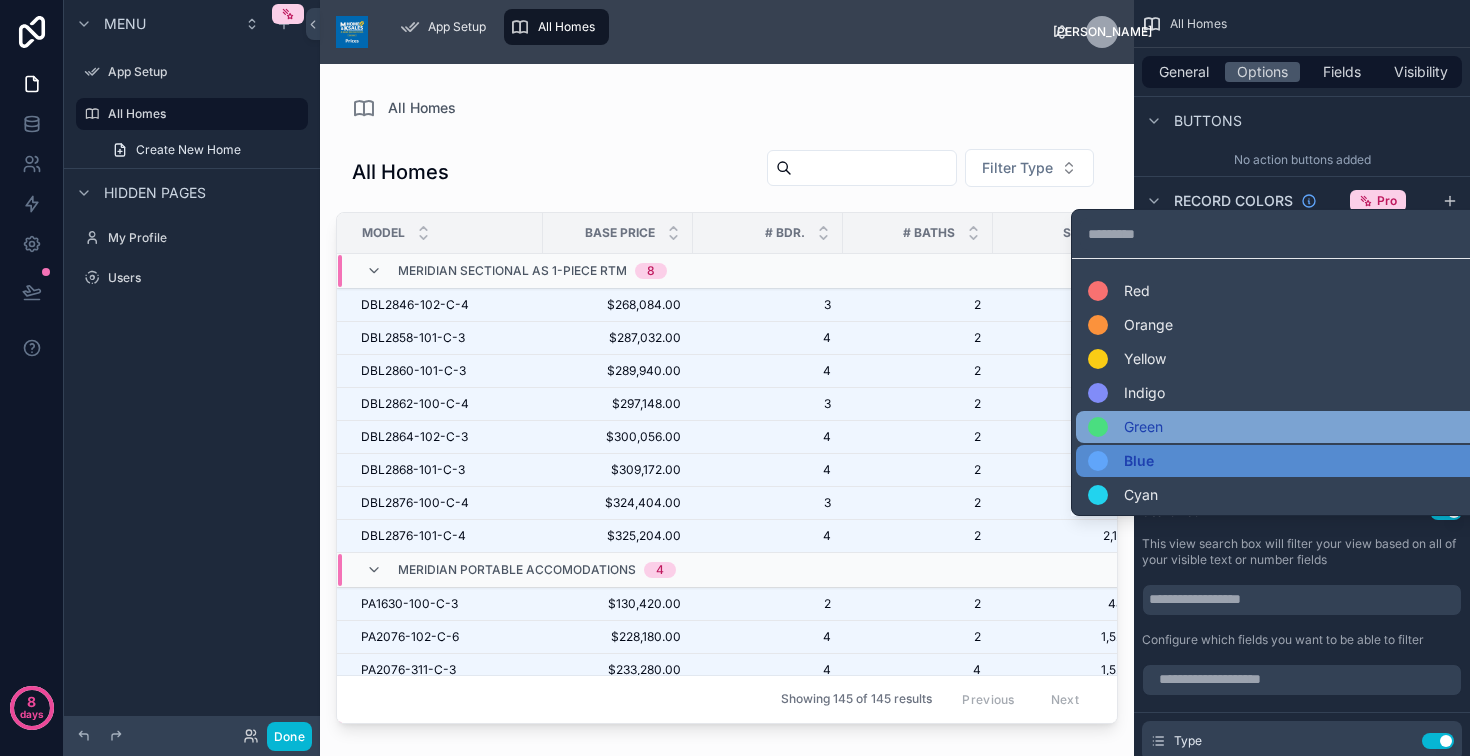 click on "Green" at bounding box center (1284, 427) 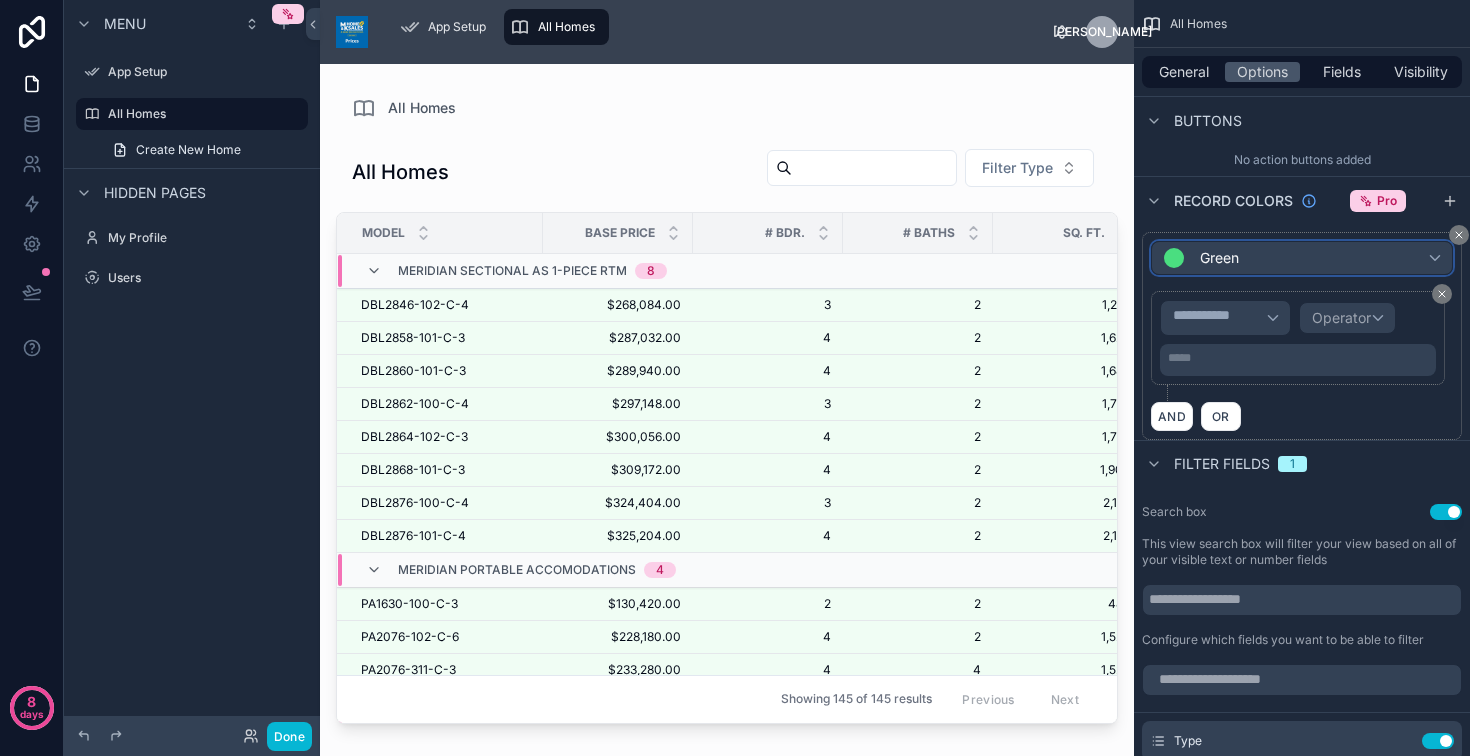 click on "Green" at bounding box center [1302, 258] 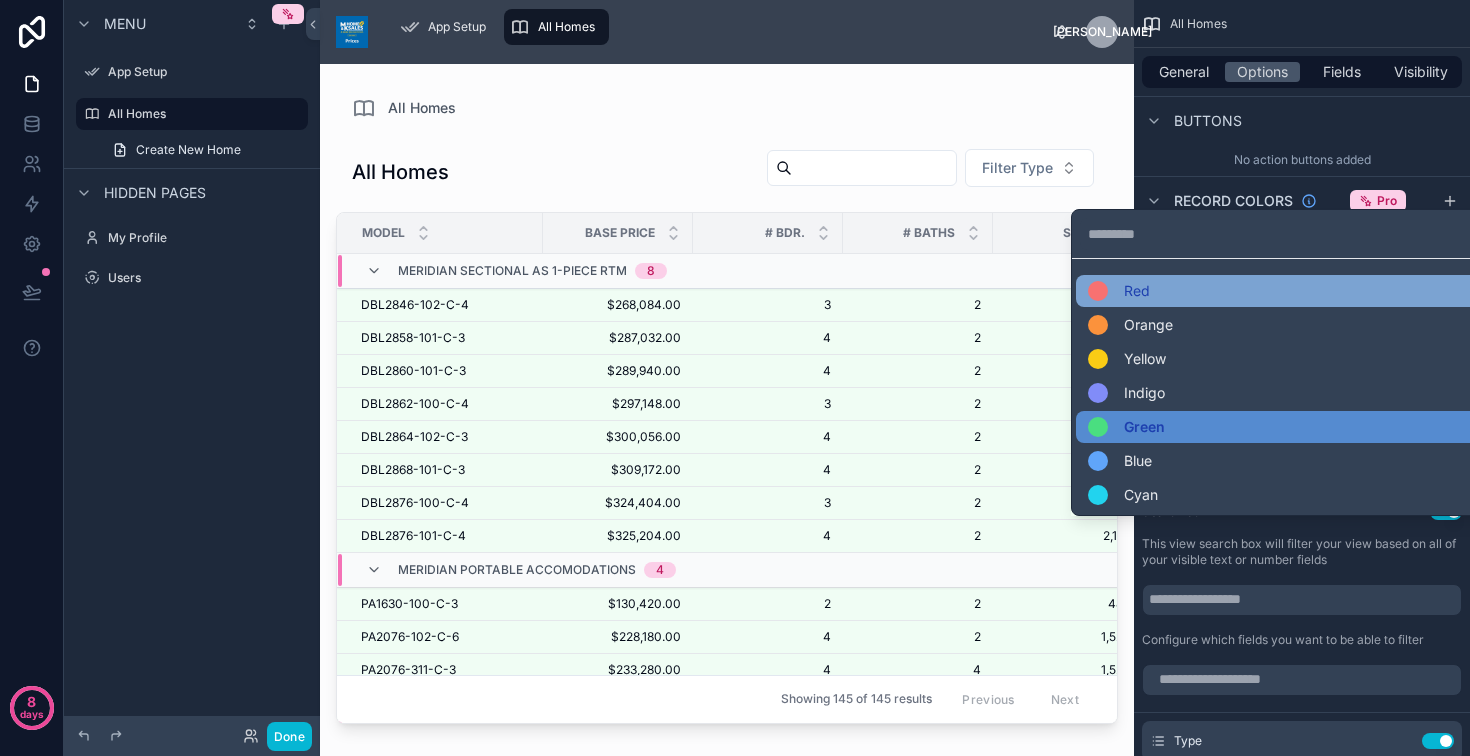 click on "Red" at bounding box center [1284, 291] 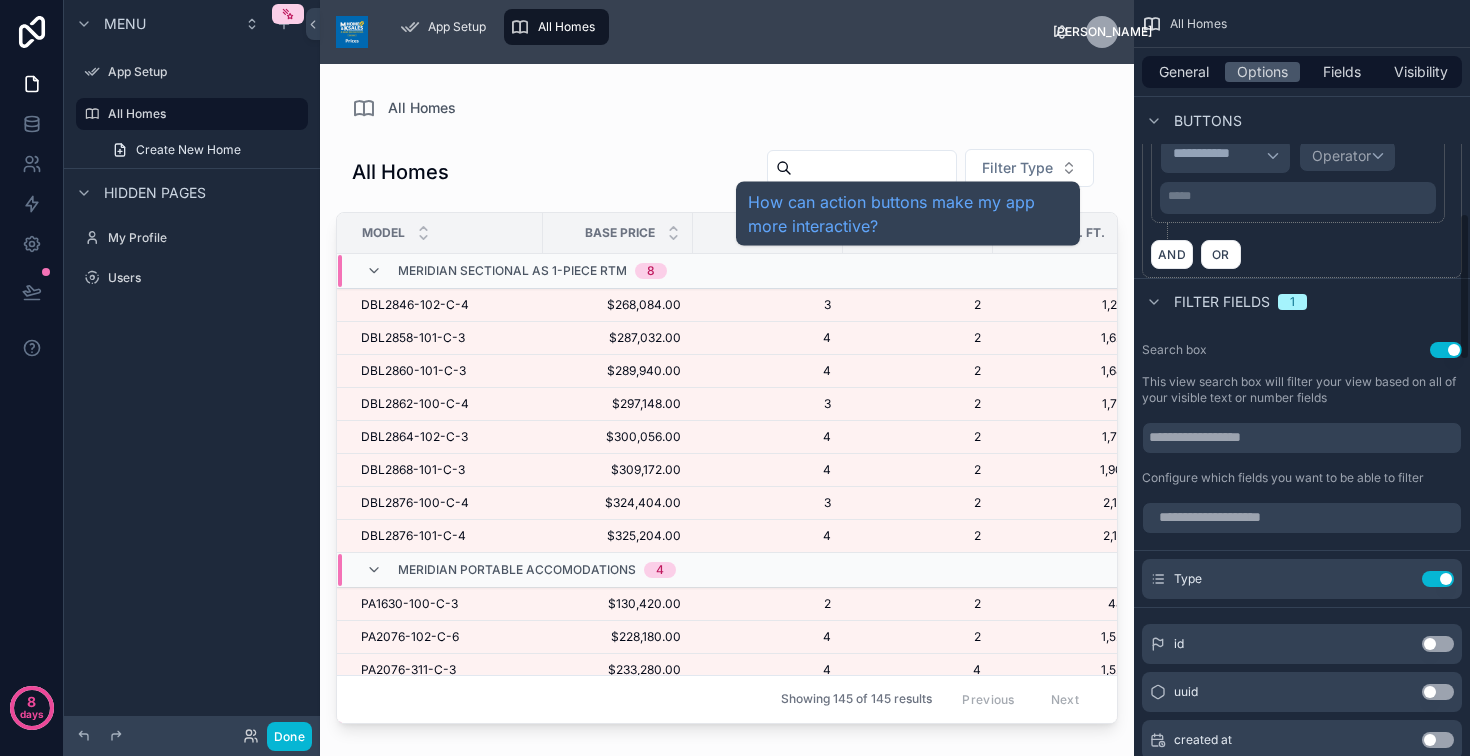 scroll, scrollTop: 1115, scrollLeft: 0, axis: vertical 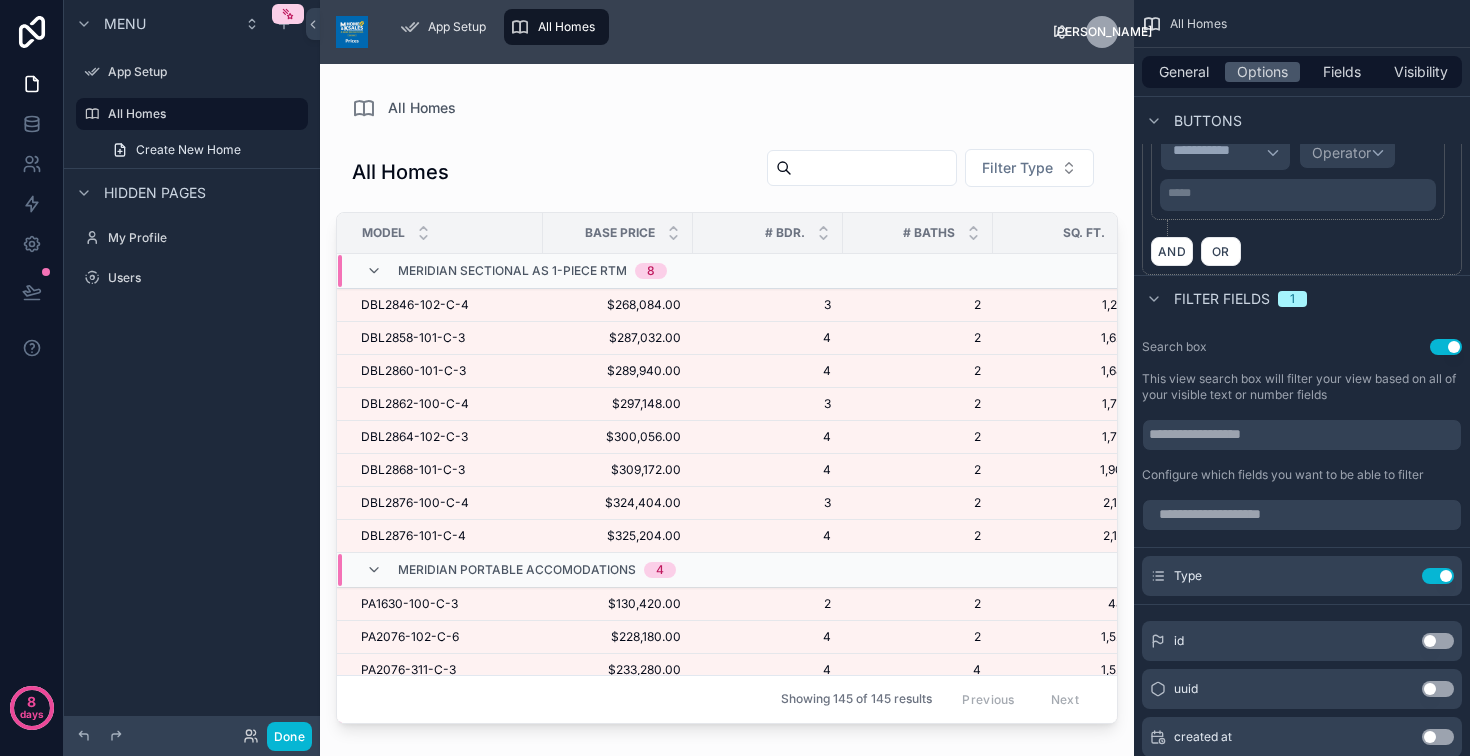 click on "Red" at bounding box center (1302, 93) 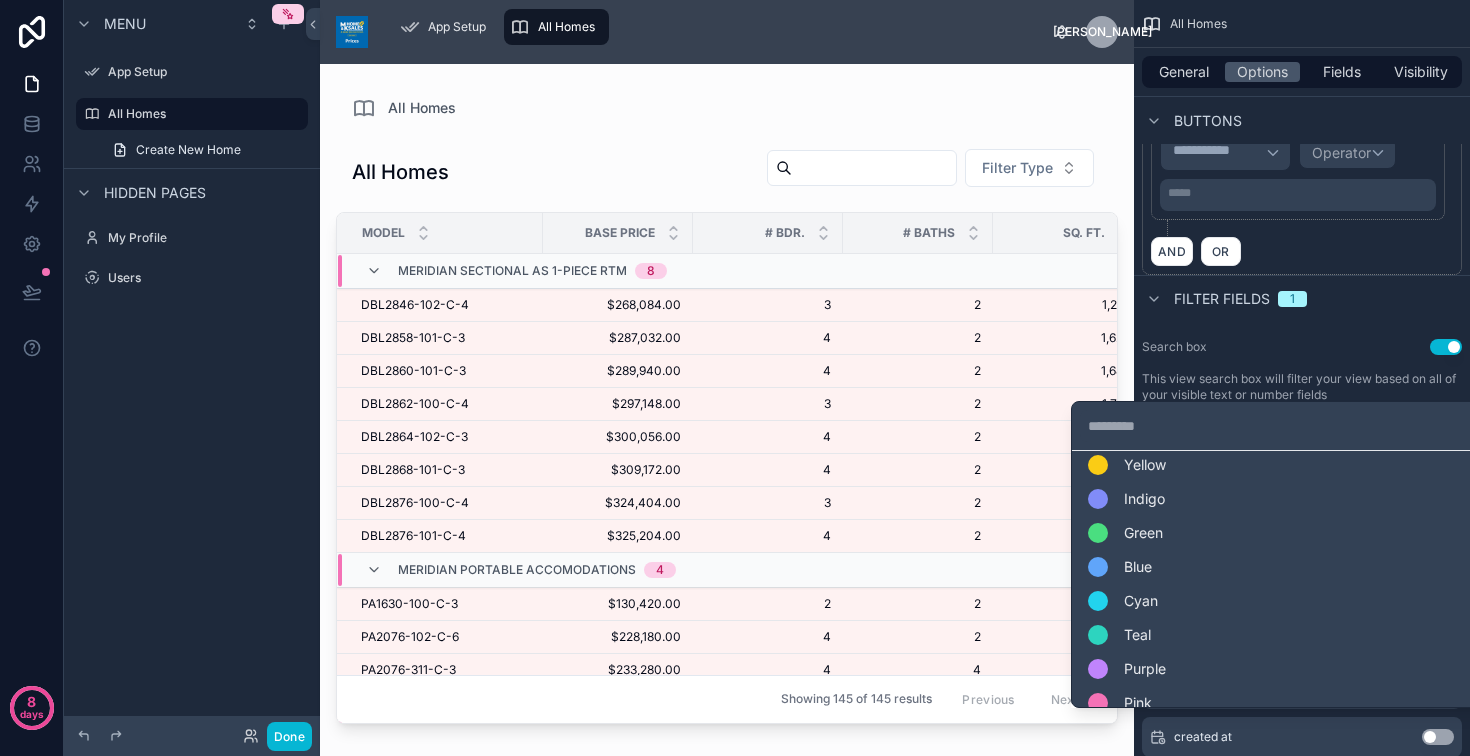 scroll, scrollTop: 127, scrollLeft: 0, axis: vertical 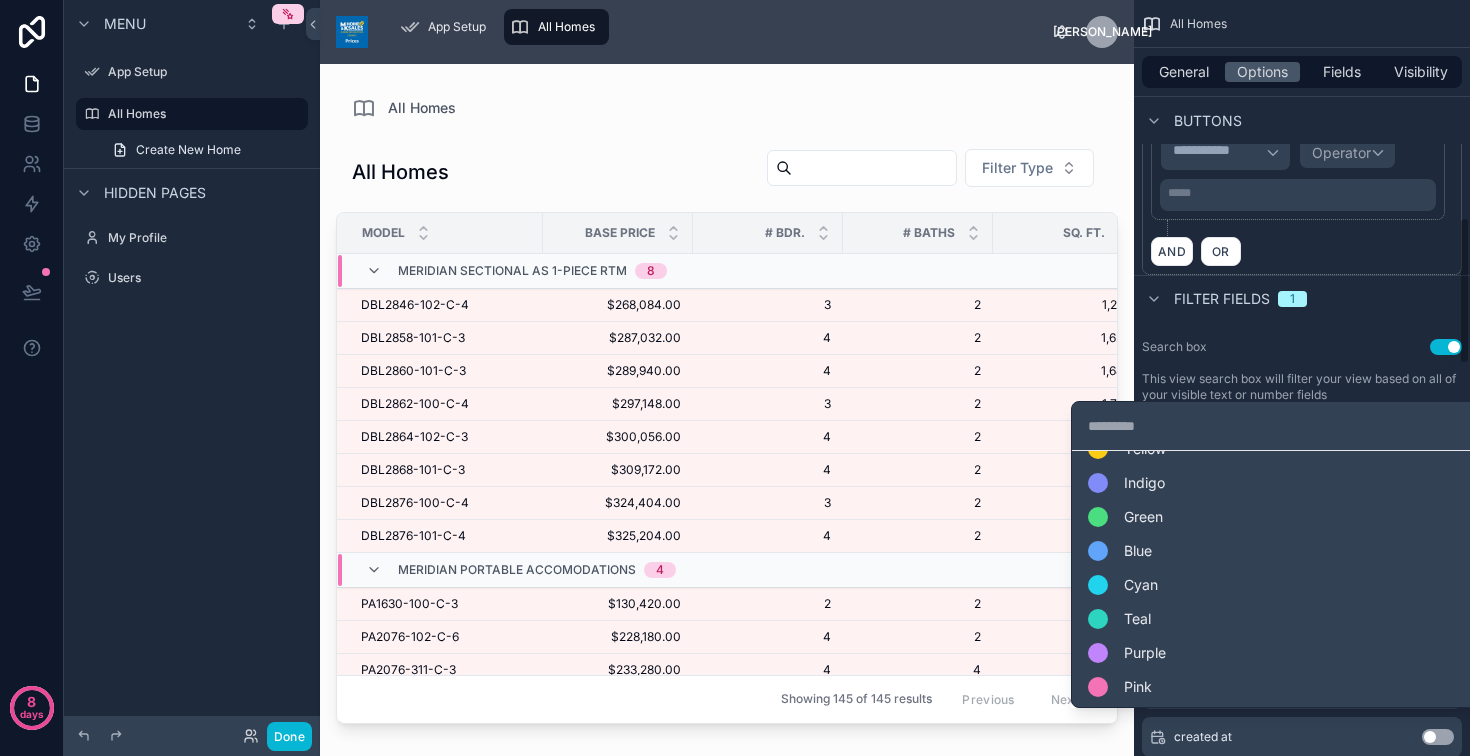 click on "**********" at bounding box center (1302, 378) 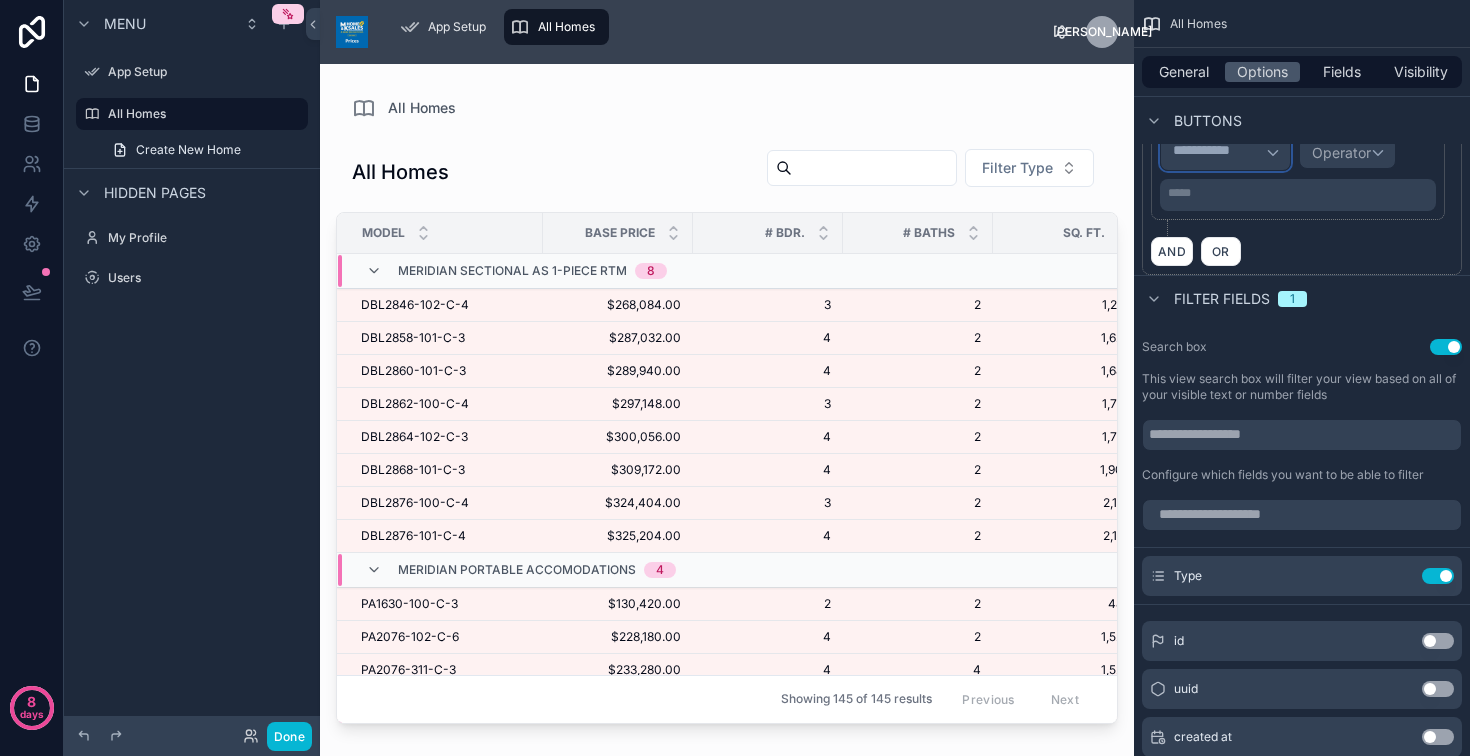 click on "**********" at bounding box center (1219, 153) 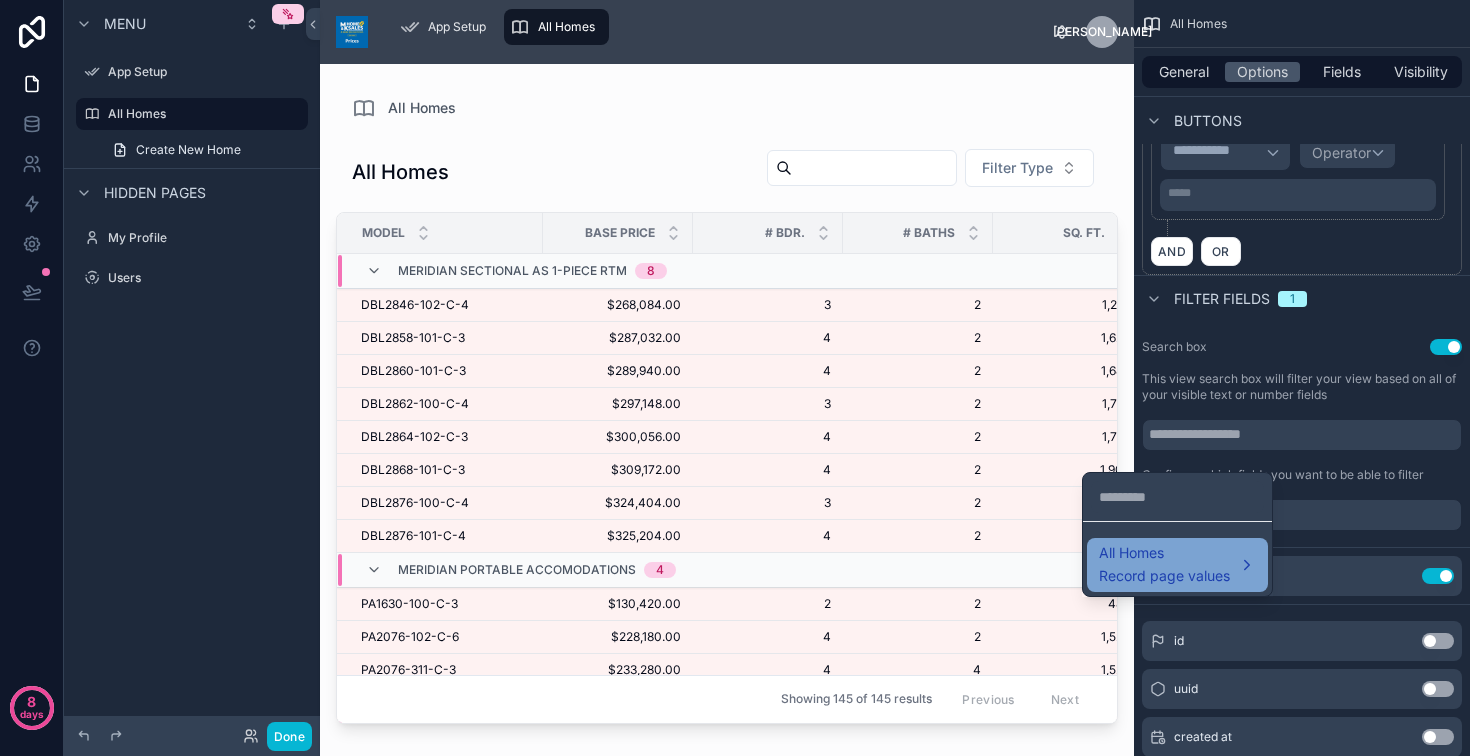 click on "Record page values" at bounding box center [1164, 576] 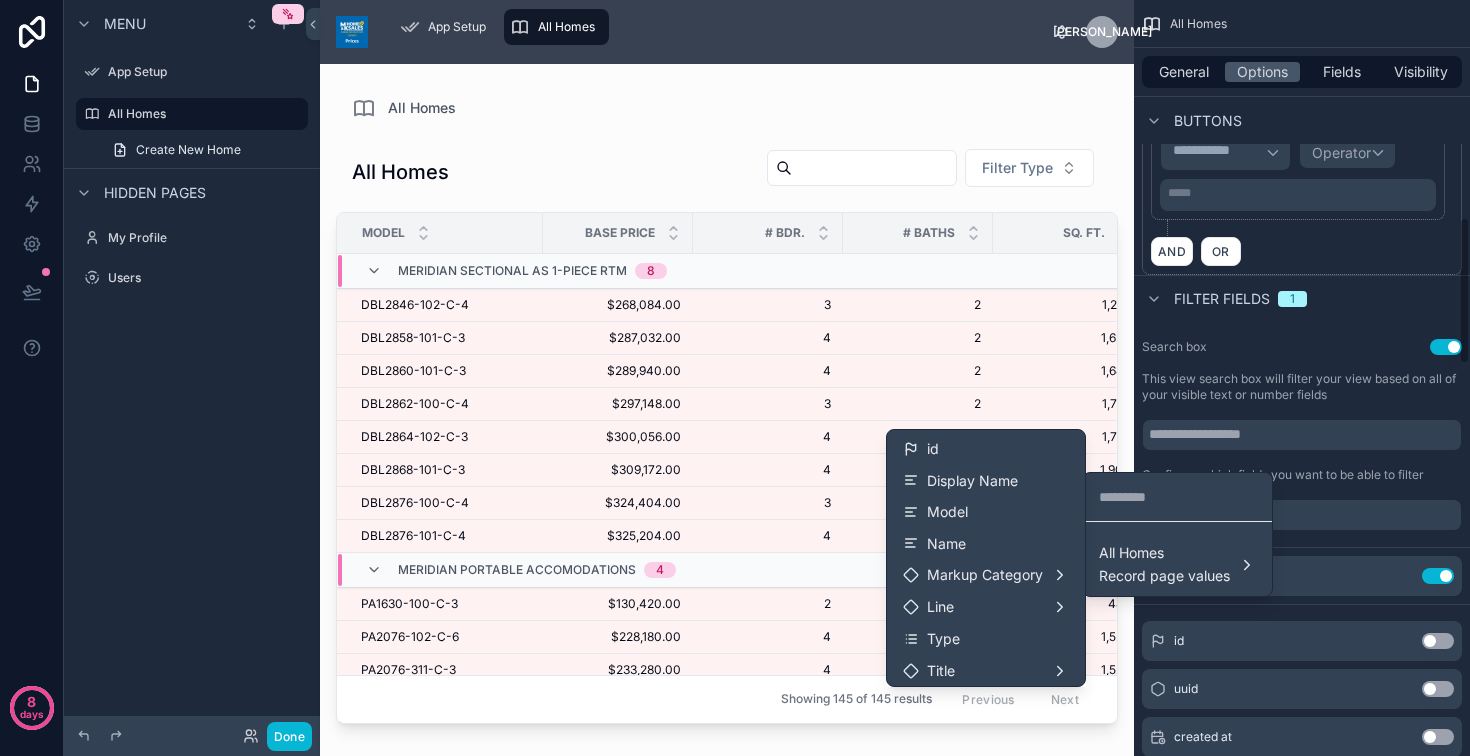 click at bounding box center (735, 378) 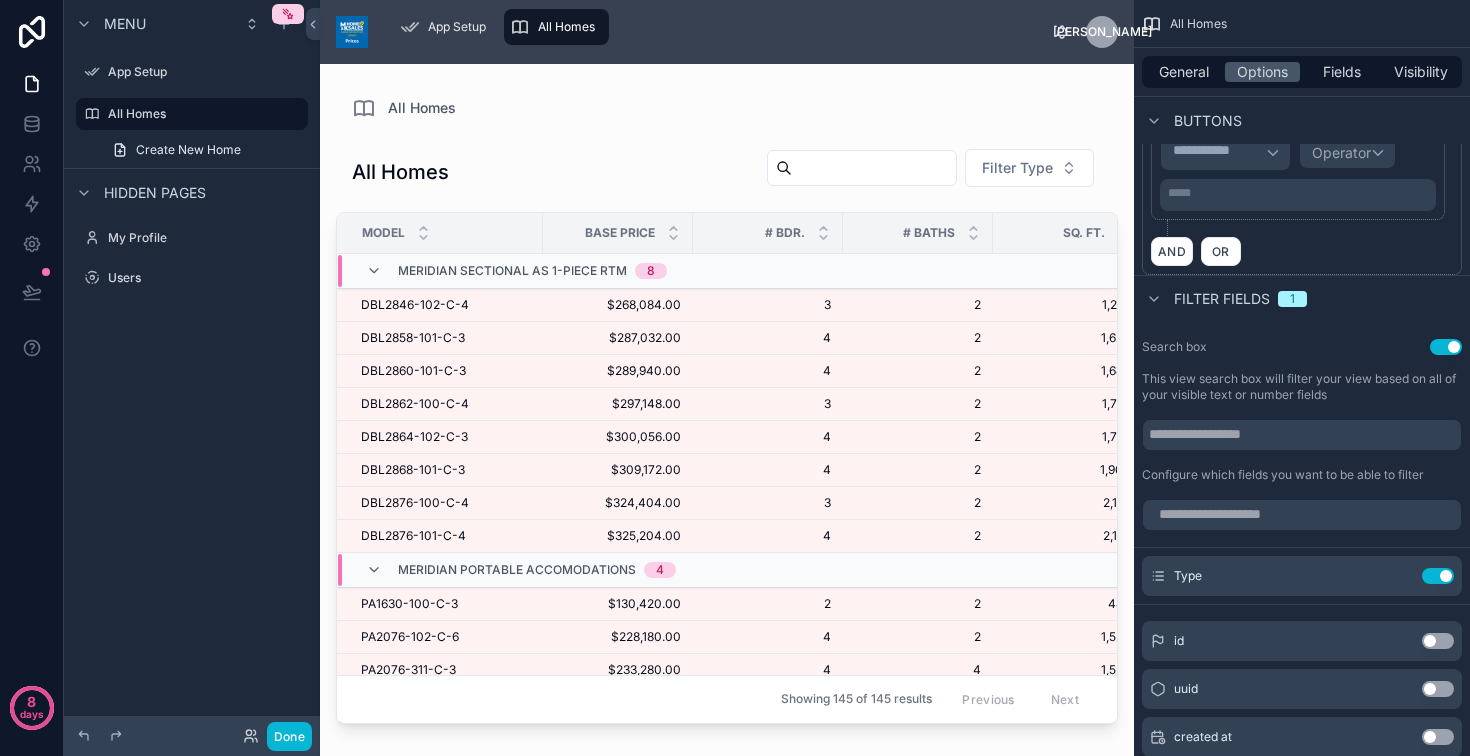 click 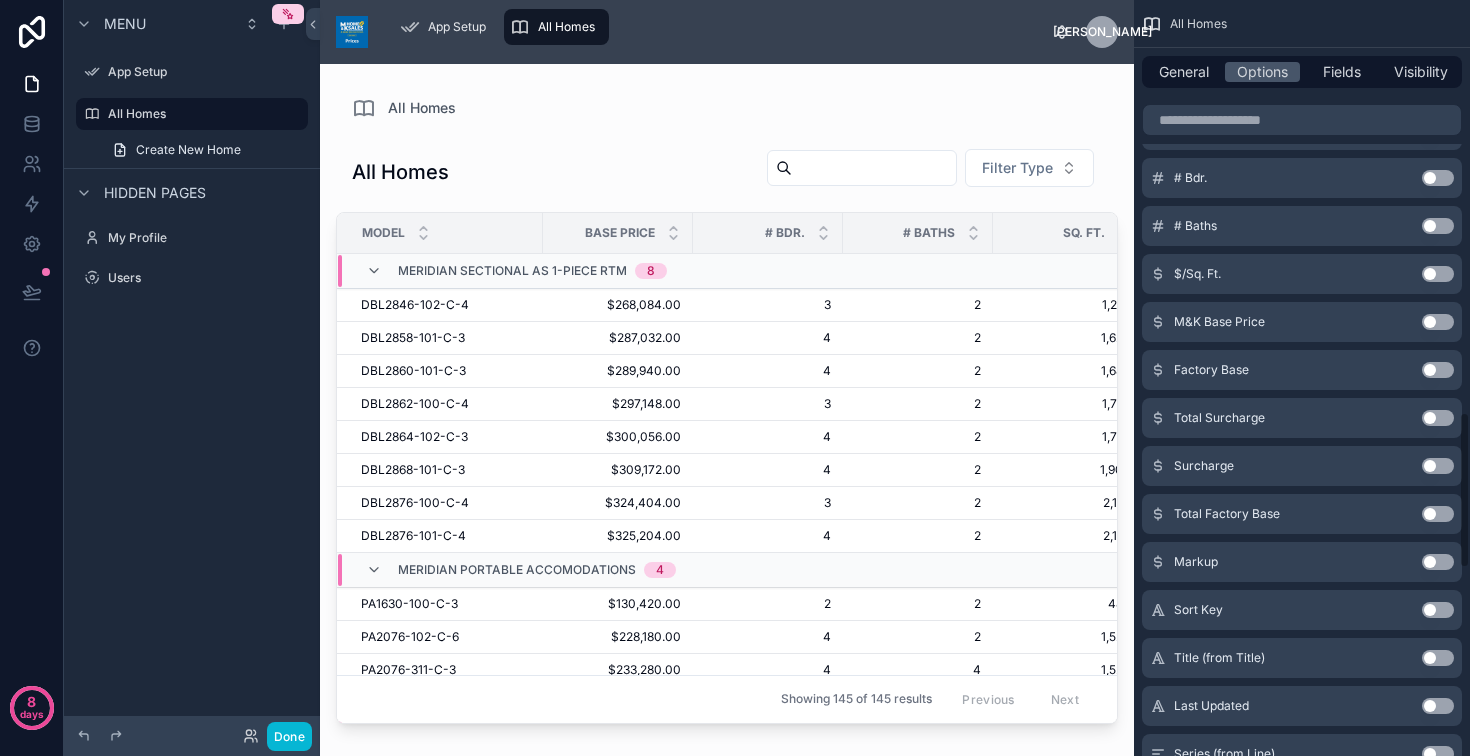 scroll, scrollTop: 2020, scrollLeft: 0, axis: vertical 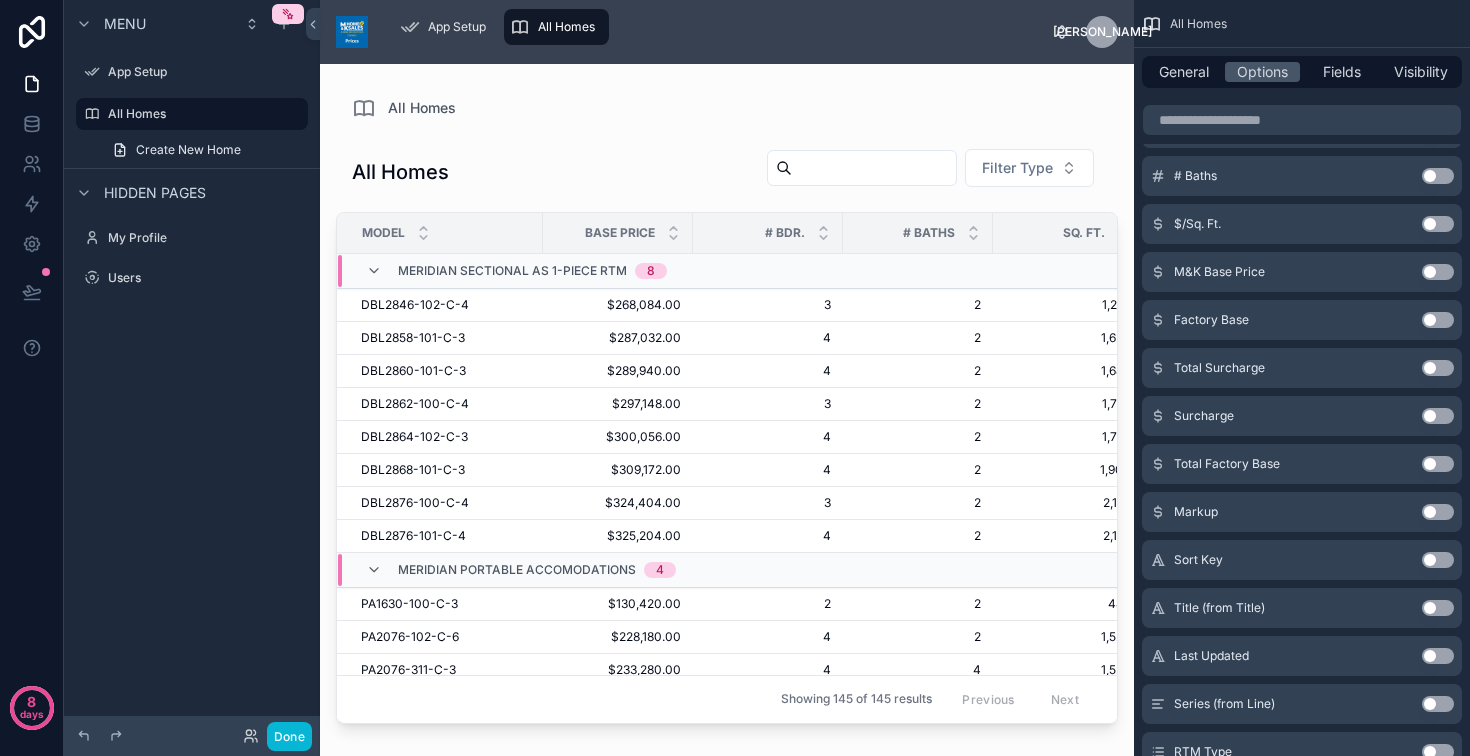 click on "Use setting" at bounding box center [1438, 128] 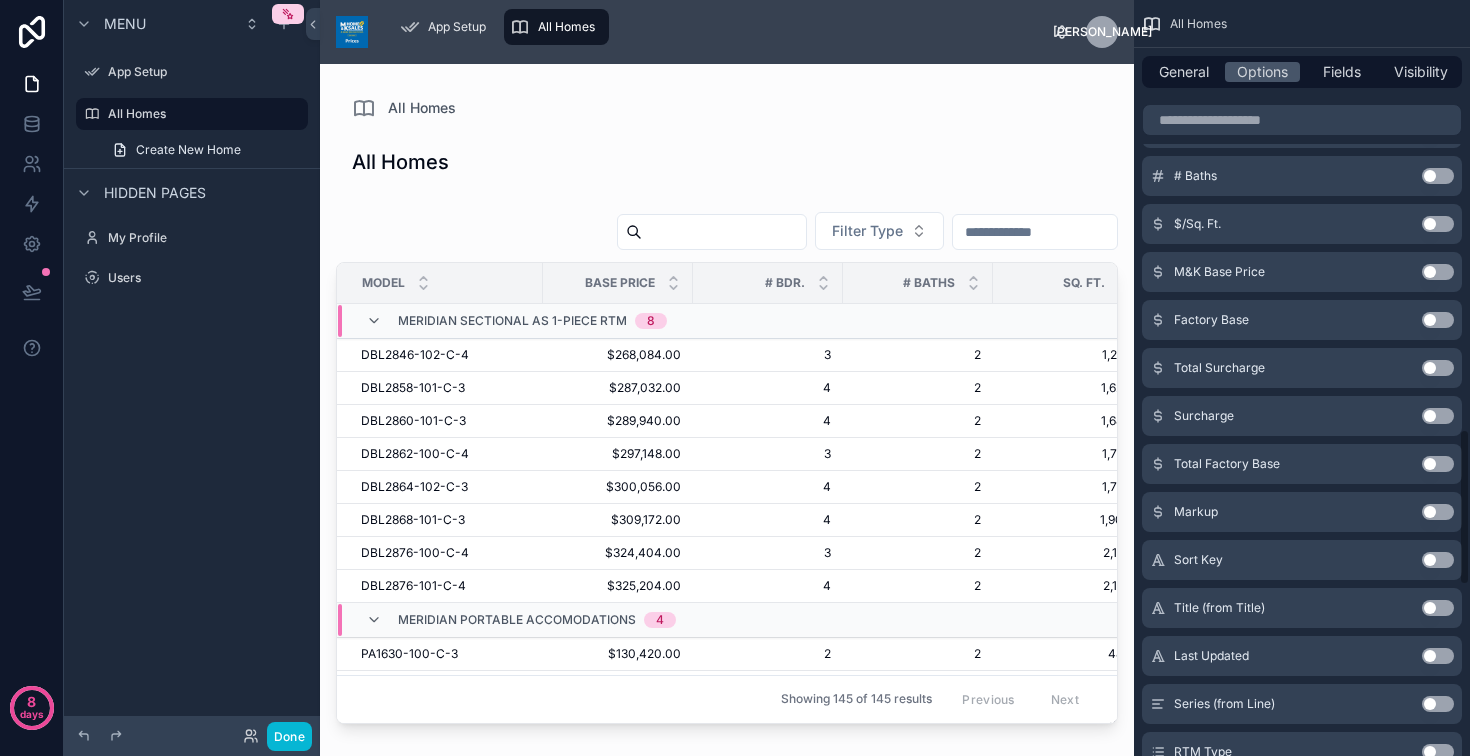 scroll, scrollTop: 2080, scrollLeft: 0, axis: vertical 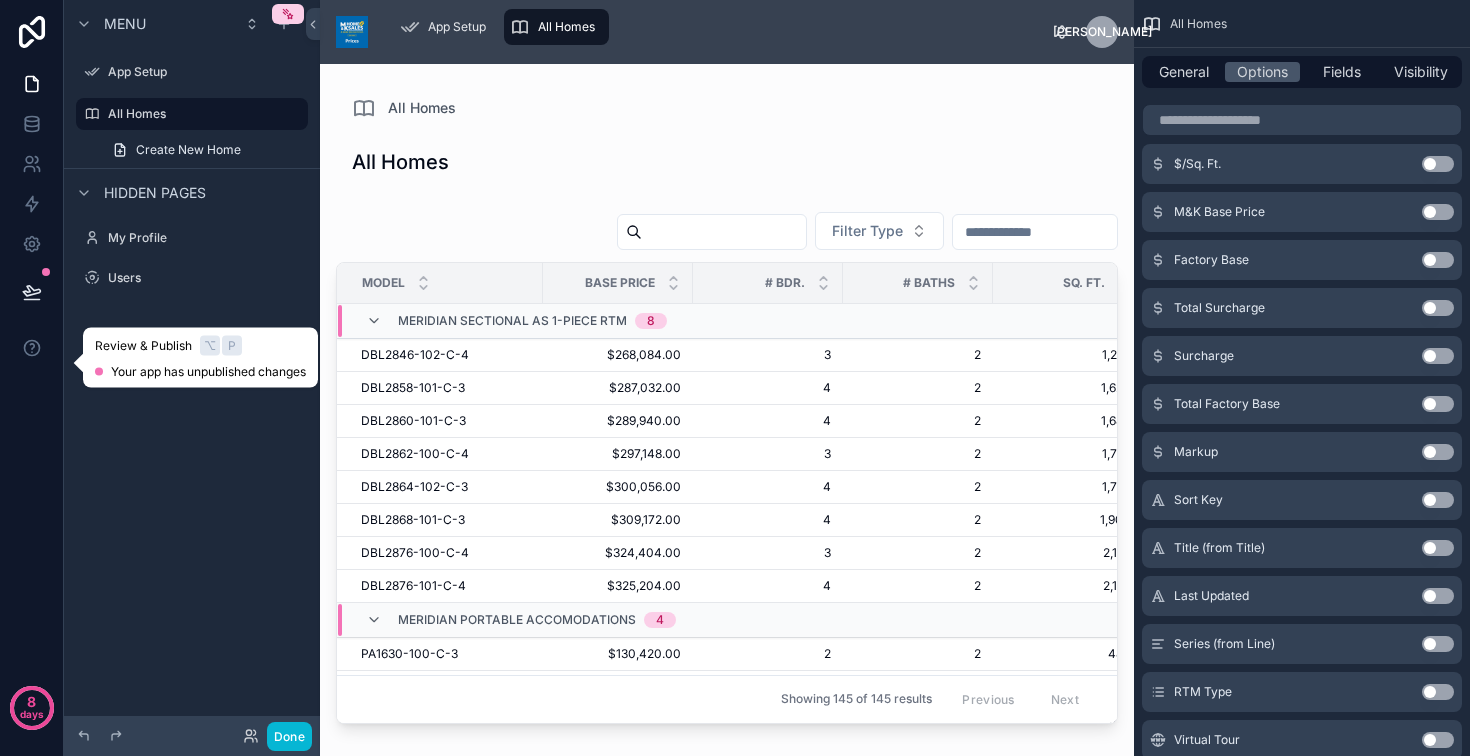 click 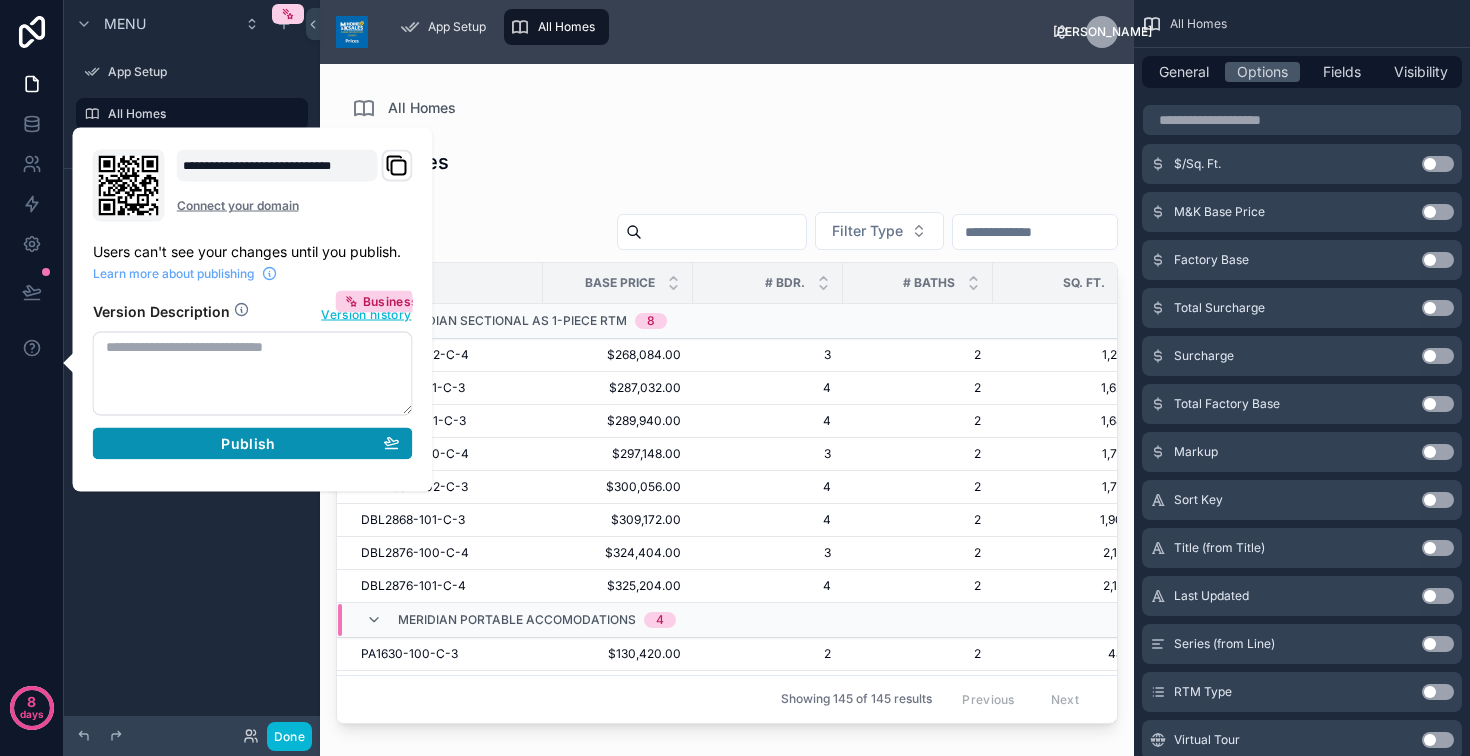 click on "Publish" at bounding box center [253, 444] 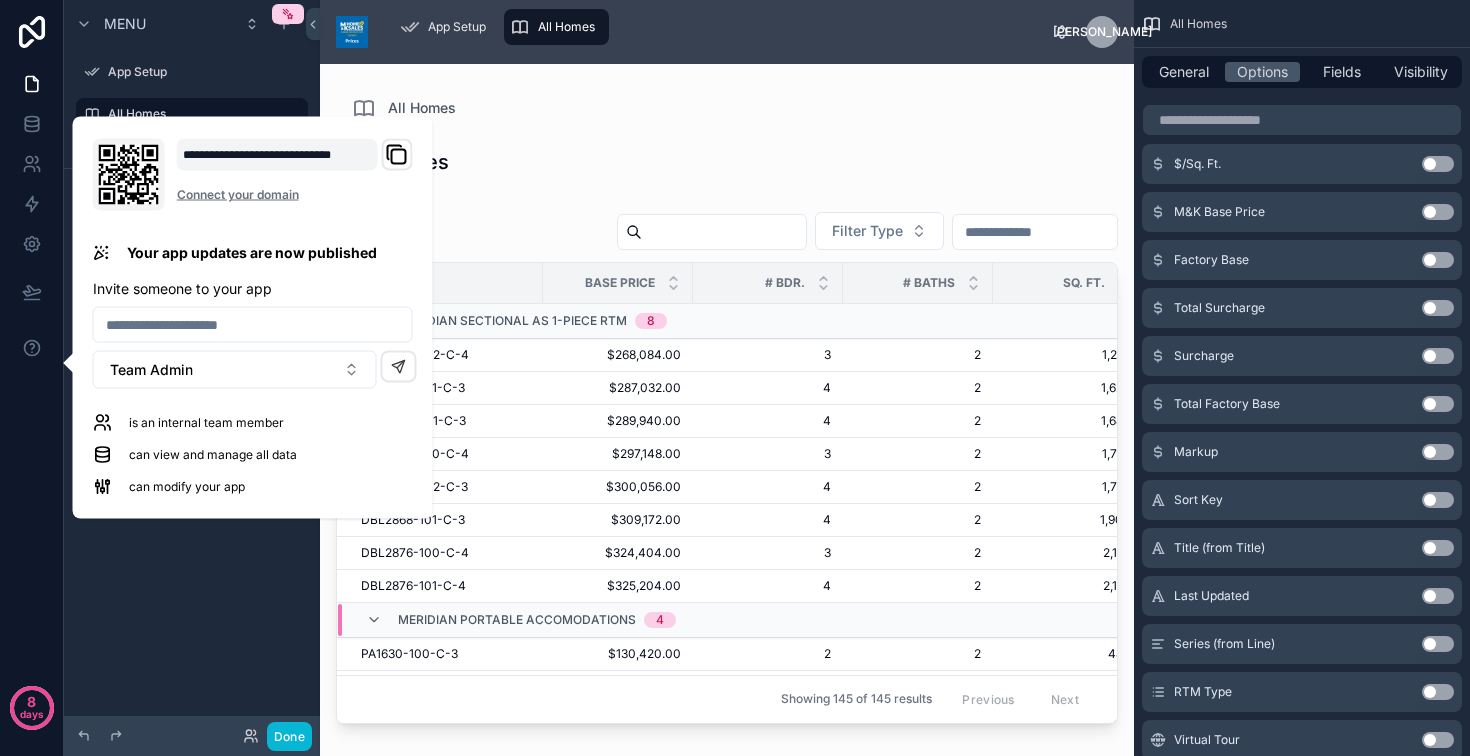 click at bounding box center (727, 398) 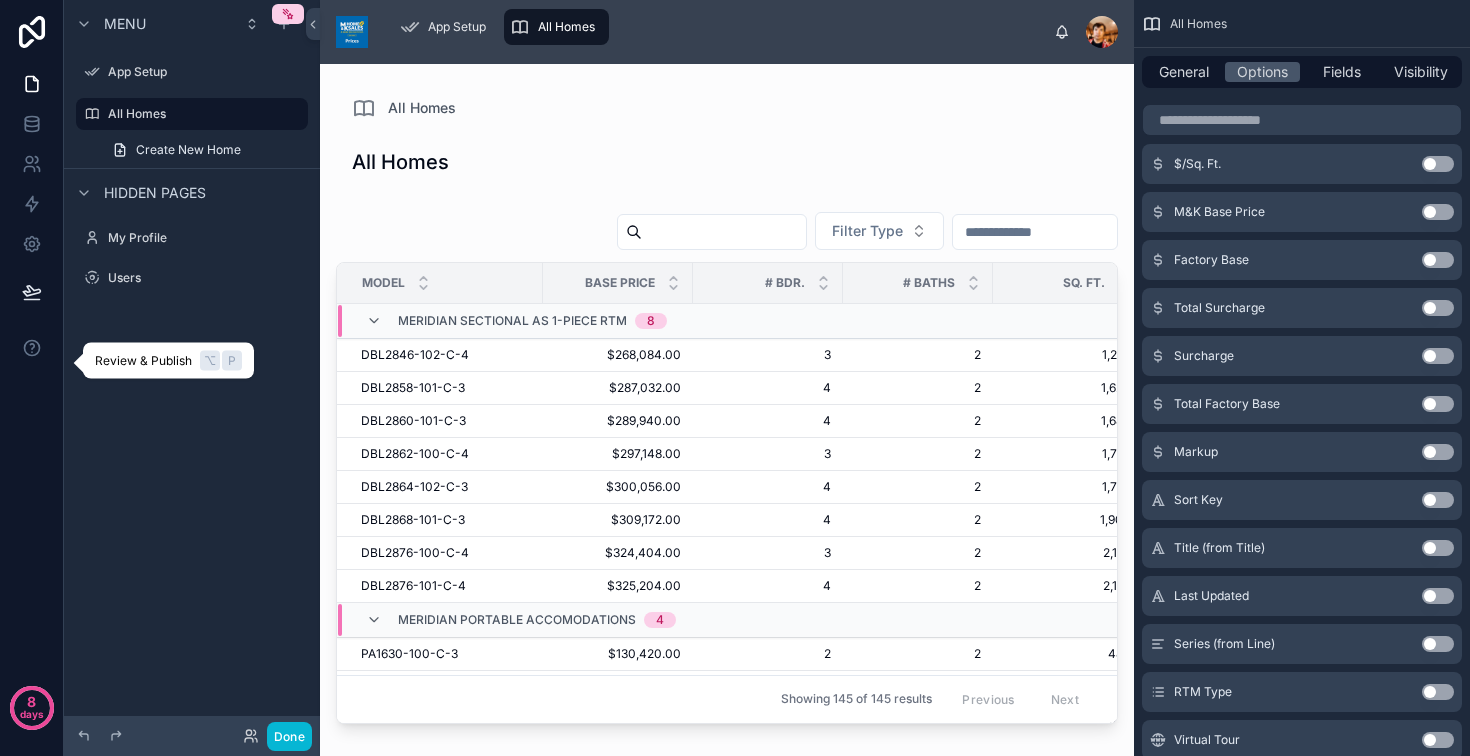 click at bounding box center (32, 292) 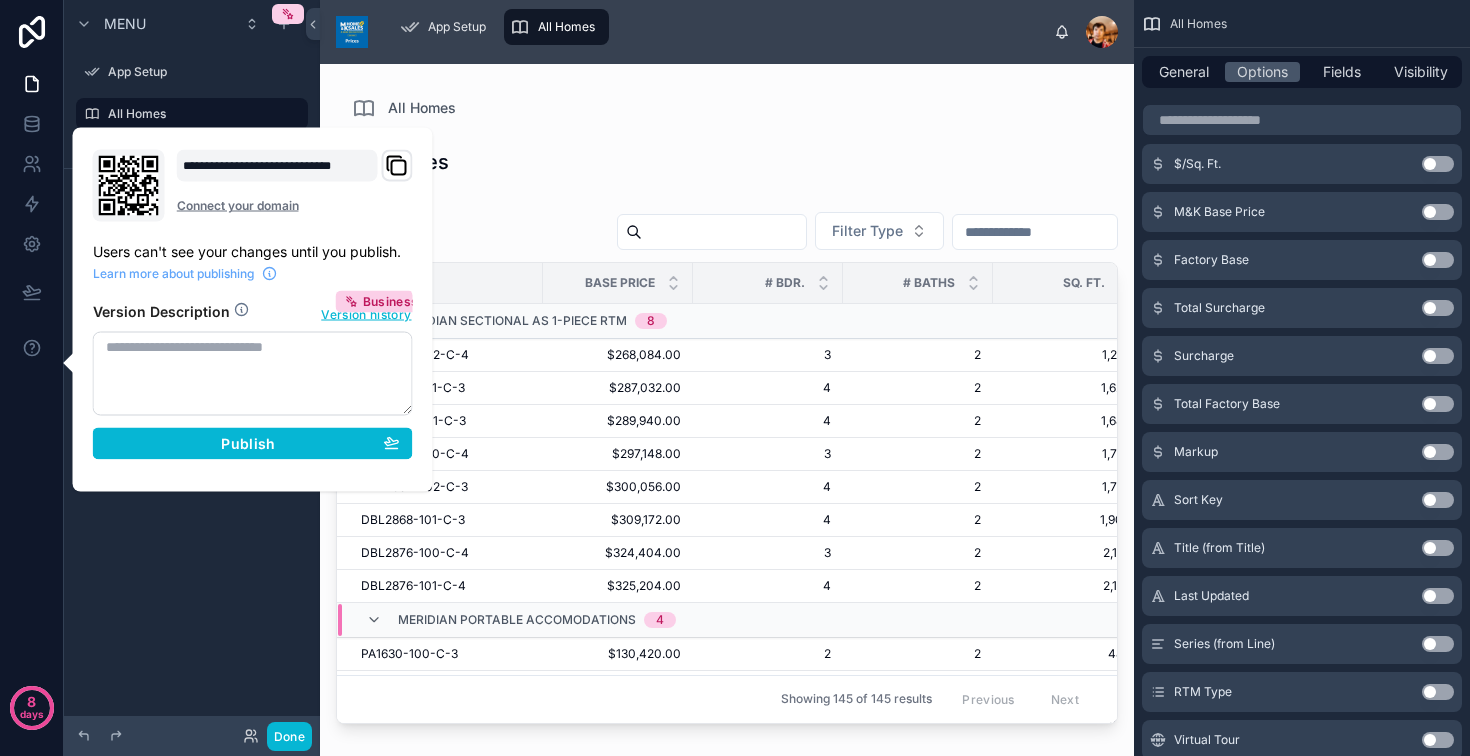 click 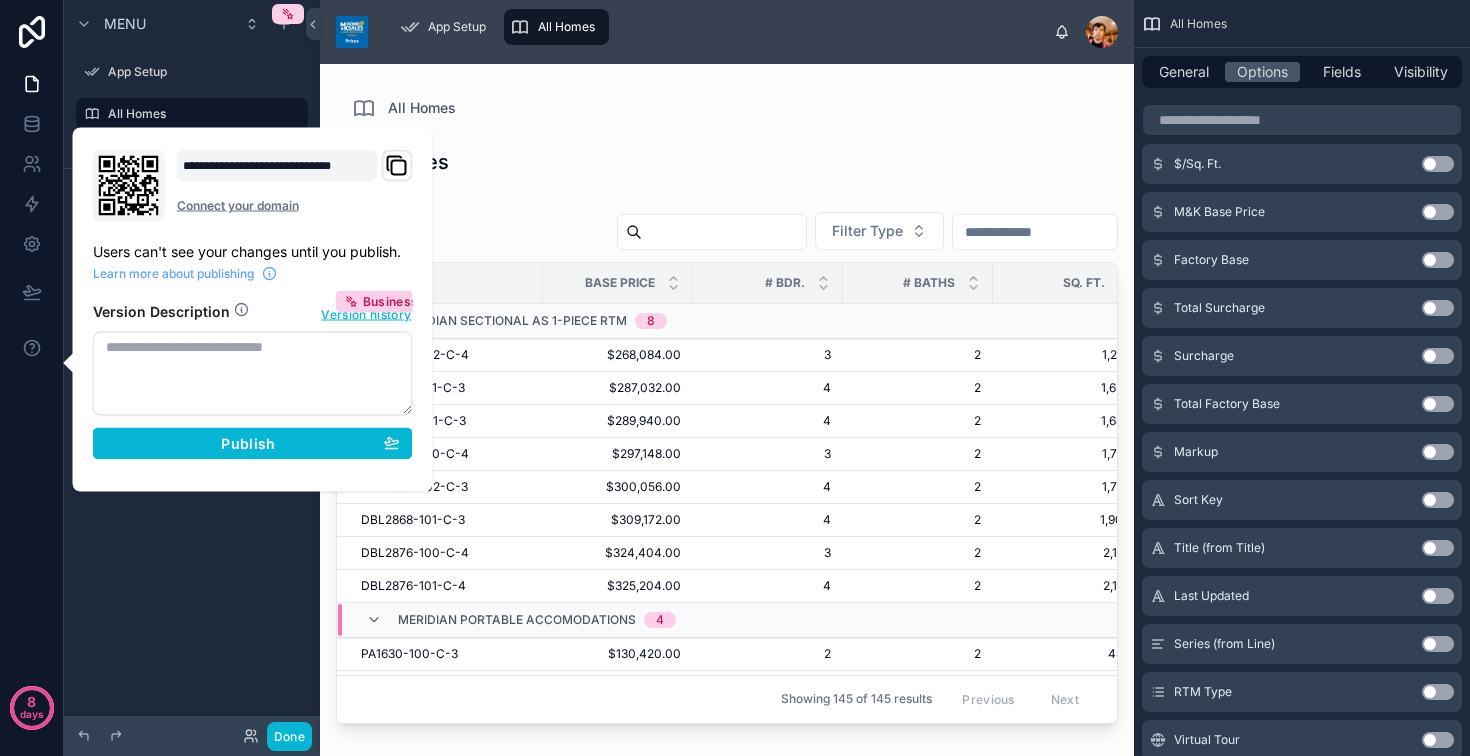 click on "All Homes Filter Type Model Base Price # Bdr. # Baths Sq. Ft. $/Sq. Ft. Meridian Sectional as 1-Piece RTM 8 DBL2846-102-C-4 DBL2846-102-C-4 $268,084.00 $268,084.00 3 3 2 2 1,288 1,288 $208 $208 DBL2858-101-C-3 DBL2858-101-C-3 $287,032.00 $287,032.00 4 4 2 2 1,624 1,624 $177 $177 DBL2860-101-C-3 DBL2860-101-C-3 $289,940.00 $289,940.00 4 4 2 2 1,680 1,680 $173 $173 DBL2862-100-C-4 DBL2862-100-C-4 $297,148.00 $297,148.00 3 3 2 2 1,736 1,736 $171 $171 DBL2864-102-C-3 DBL2864-102-C-3 $300,056.00 $300,056.00 4 4 2 2 1,792 1,792 $167 $167 DBL2868-101-C-3 DBL2868-101-C-3 $309,172.00 $309,172.00 4 4 2 2 1,904 1,904 $162 $162 DBL2876-100-C-4 DBL2876-100-C-4 $324,404.00 $324,404.00 3 3 2 2 2,128 2,128 $152 $152 DBL2876-101-C-4 DBL2876-101-C-4 $325,204.00 $325,204.00 4 4 2 2 2,128 2,128 $153 $153 Meridian Portable Accomodations 4 PA1630-100-C-3 PA1630-100-C-3 $130,420.00 $130,420.00 2 2 2 2 480 480 $272 $272 PA2076-102-C-6 PA2076-102-C-6 $228,180.00 $228,180.00 4 4 2 2 1,520 1,520 $150 $150 PA2076-311-C-3 PA2076-311-C-3" at bounding box center [727, 432] 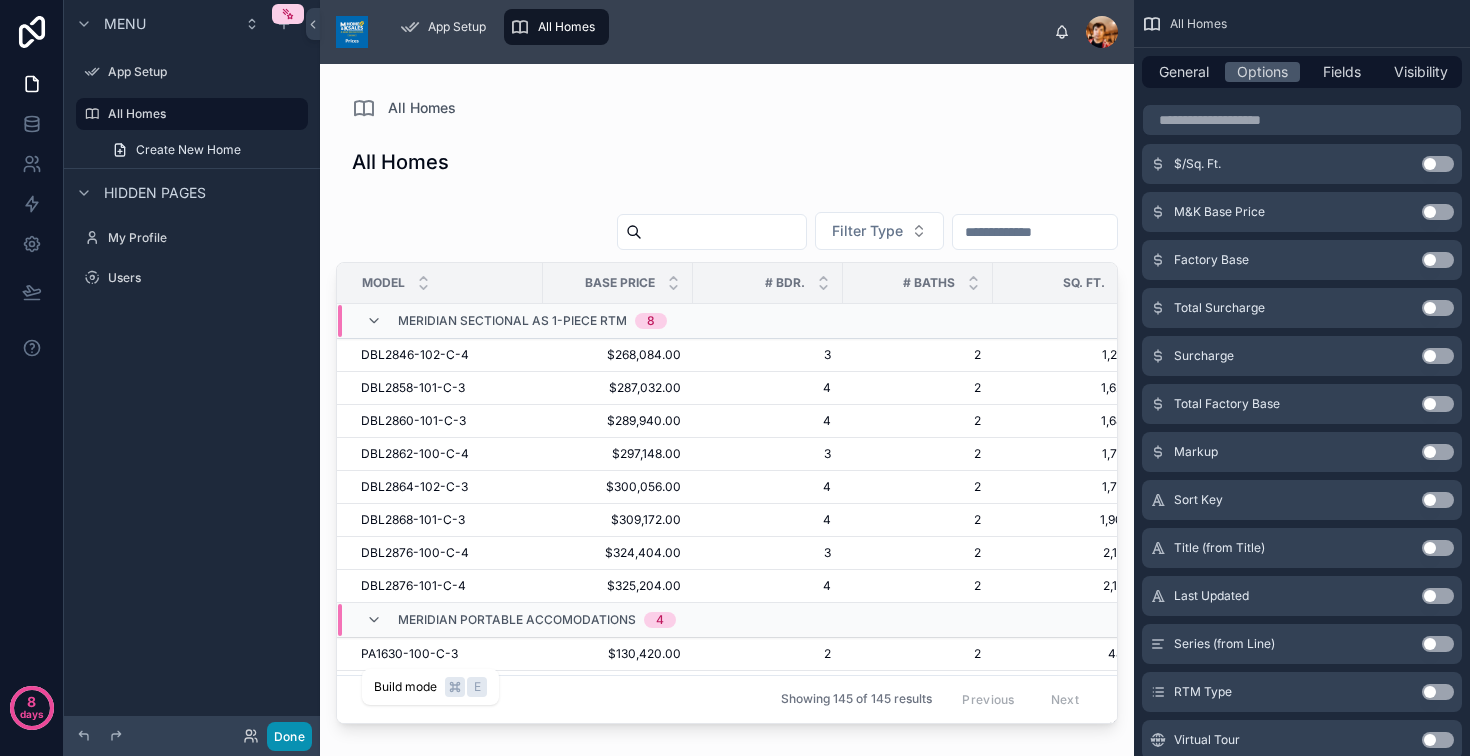 click on "Done" at bounding box center [289, 736] 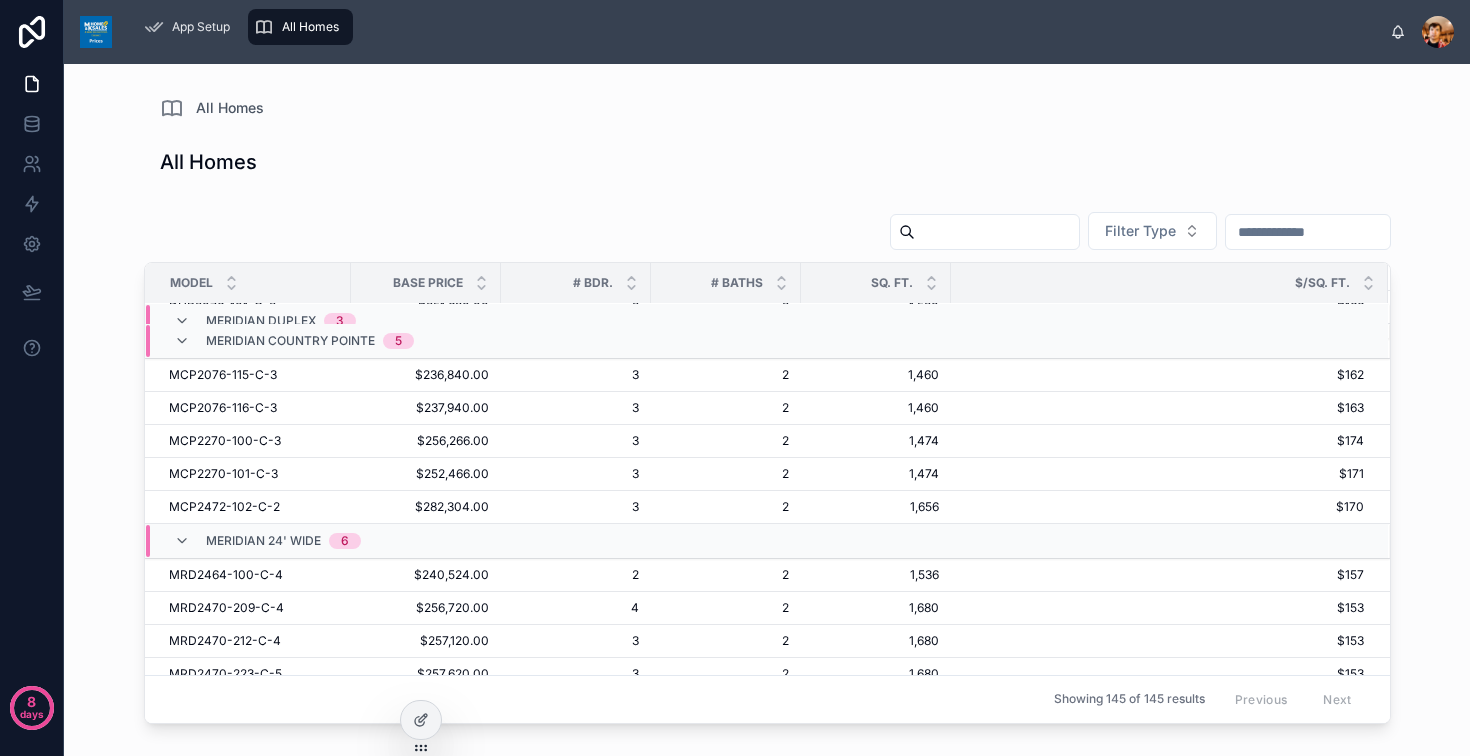 scroll, scrollTop: 2004, scrollLeft: 0, axis: vertical 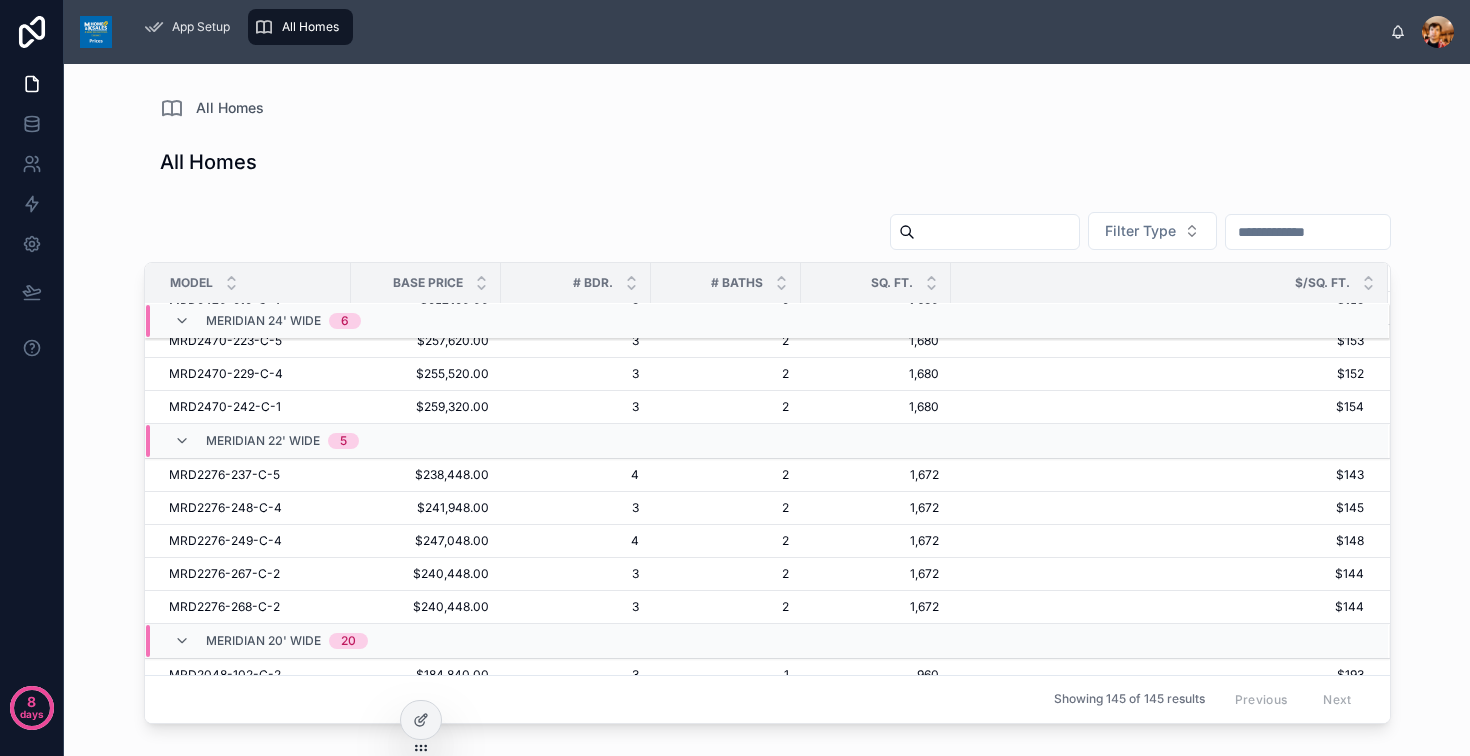 click at bounding box center [997, 232] 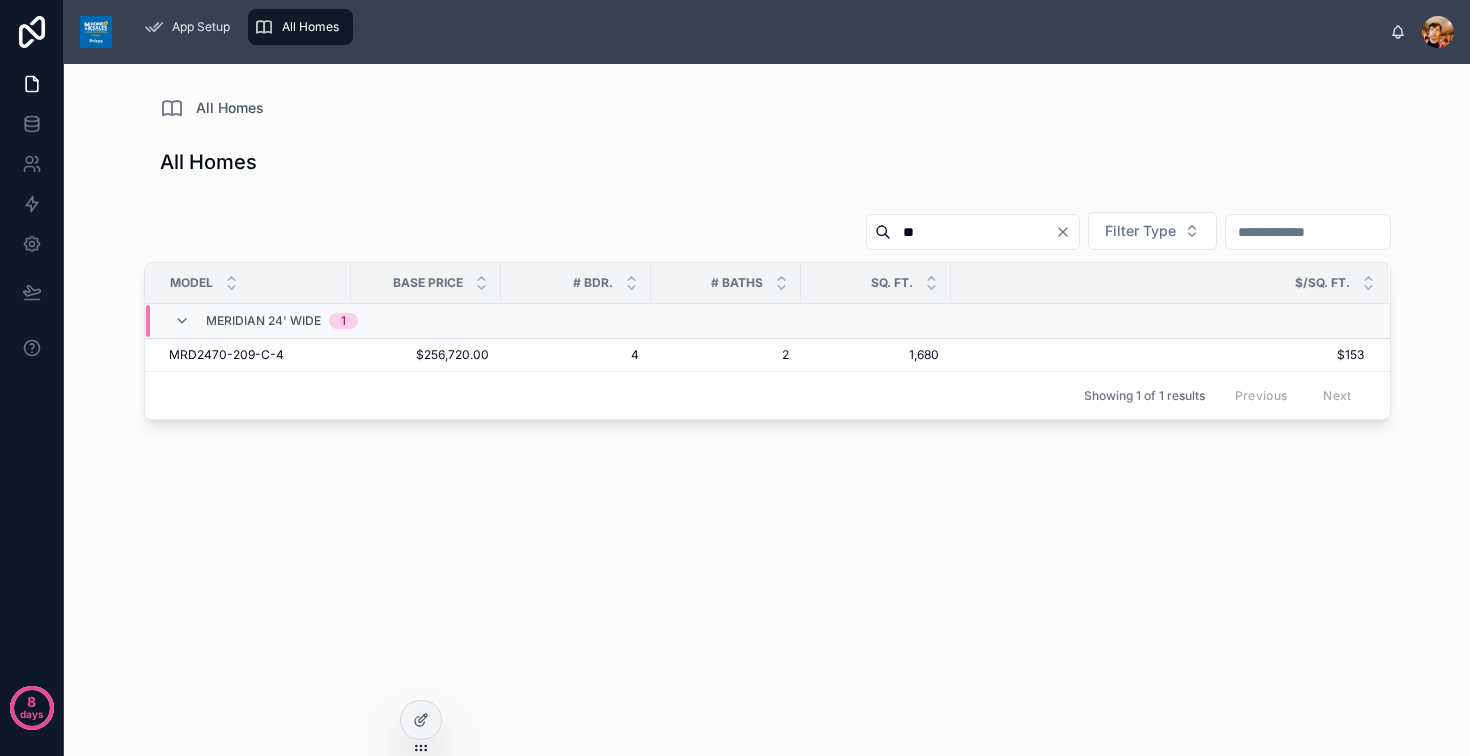 type on "*" 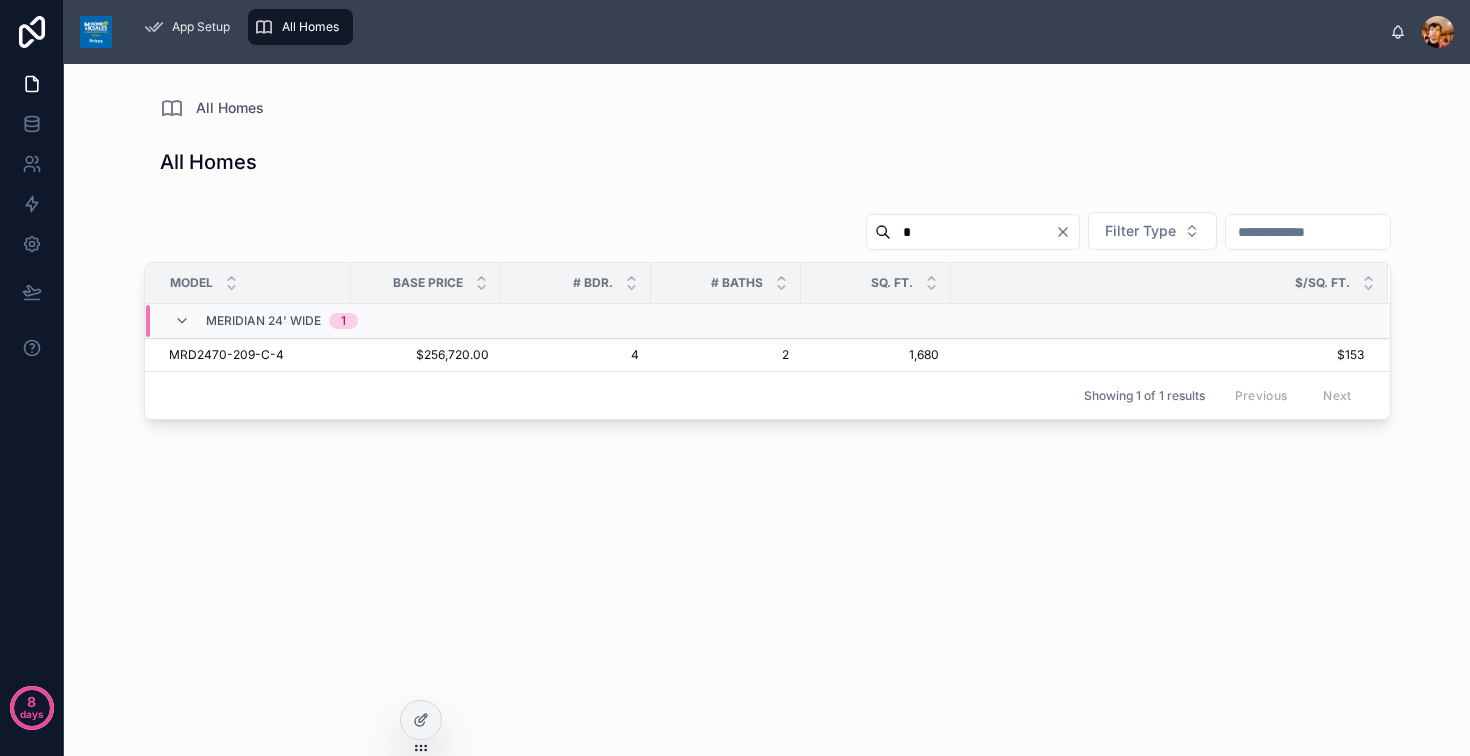 type 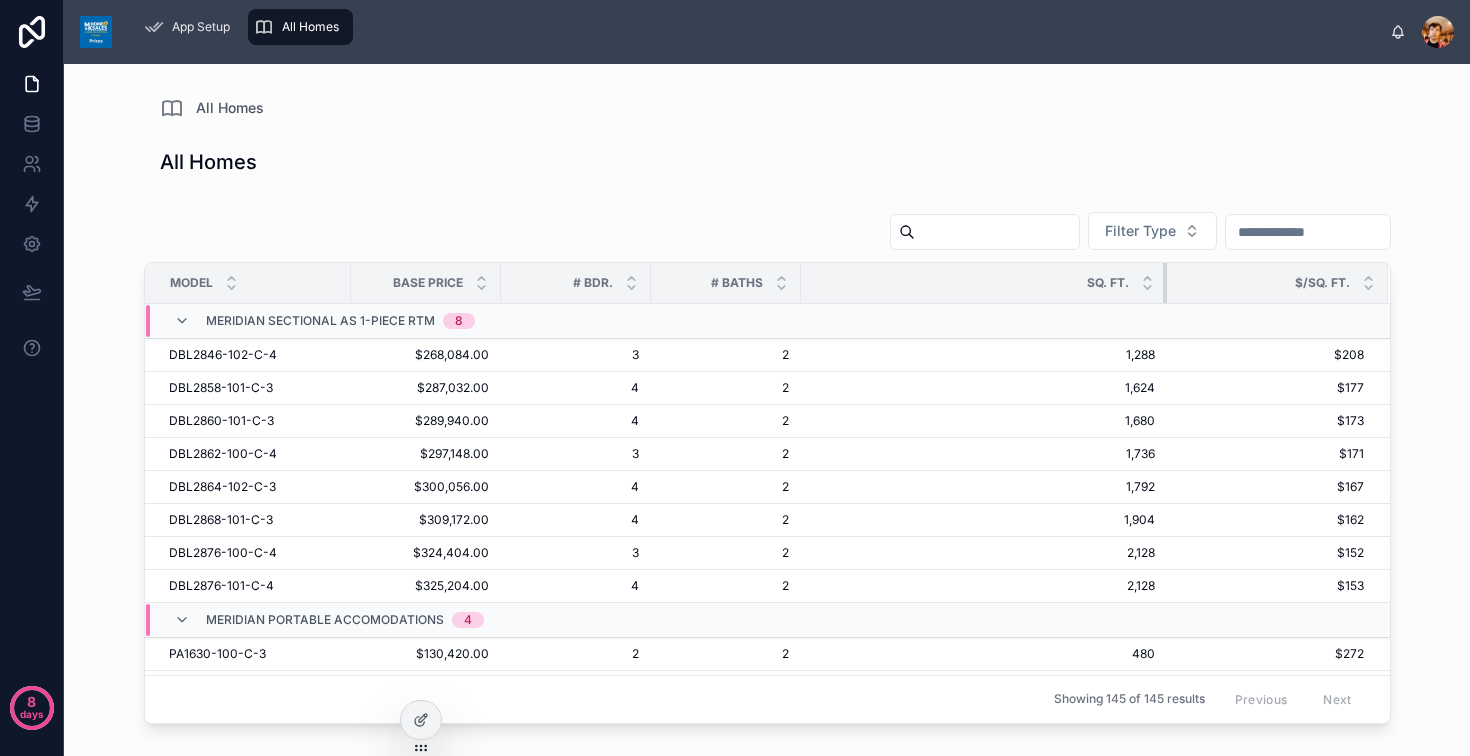 drag, startPoint x: 957, startPoint y: 346, endPoint x: 1173, endPoint y: 359, distance: 216.39085 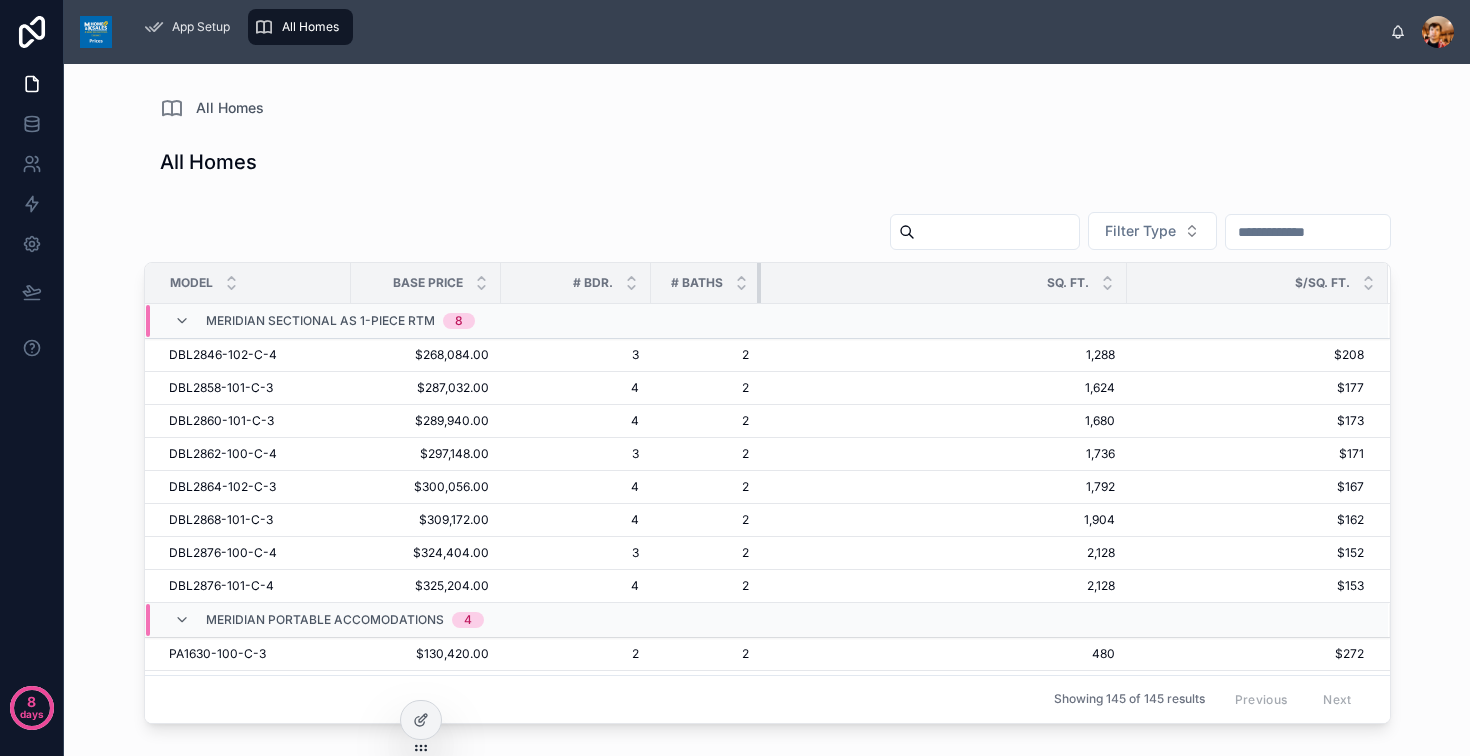 drag, startPoint x: 809, startPoint y: 339, endPoint x: 769, endPoint y: 362, distance: 46.141087 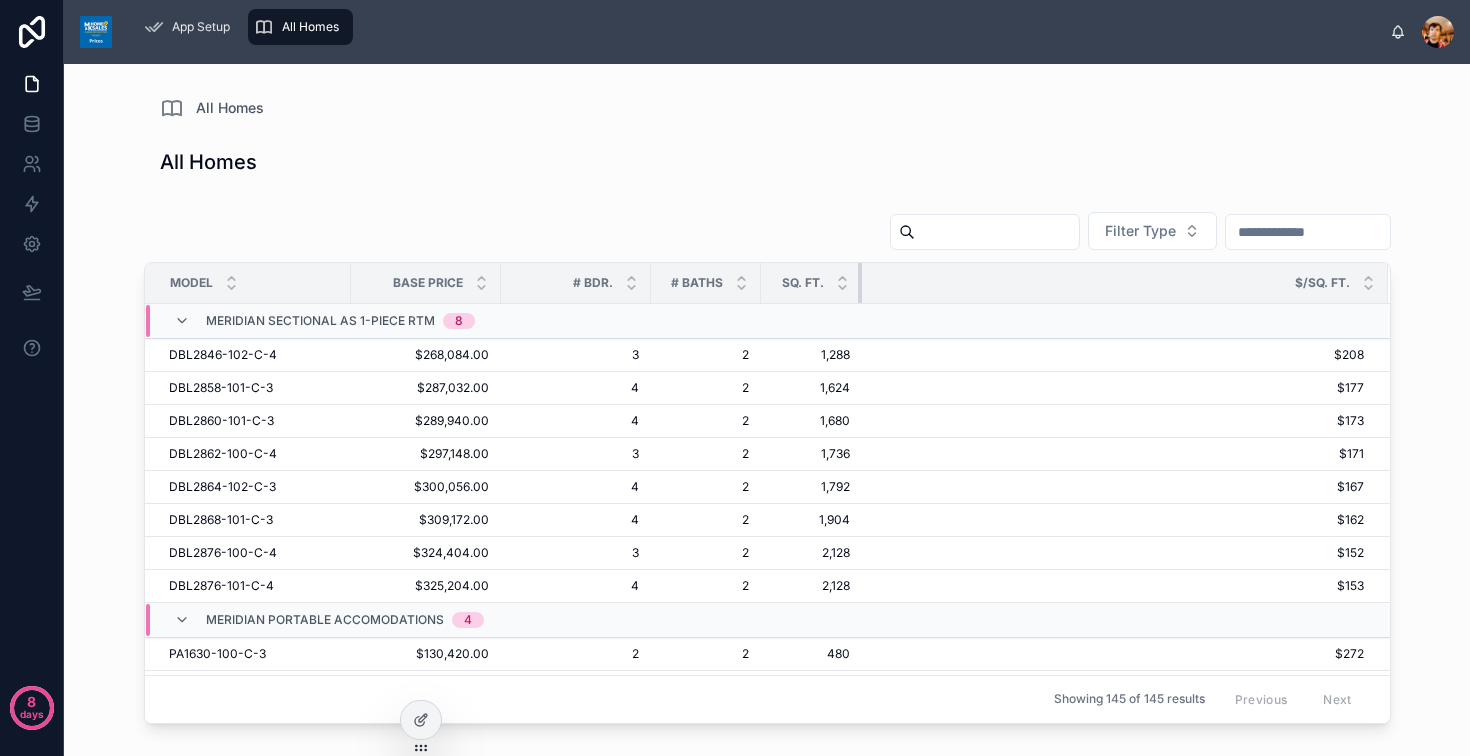 drag, startPoint x: 1147, startPoint y: 344, endPoint x: 882, endPoint y: 347, distance: 265.01697 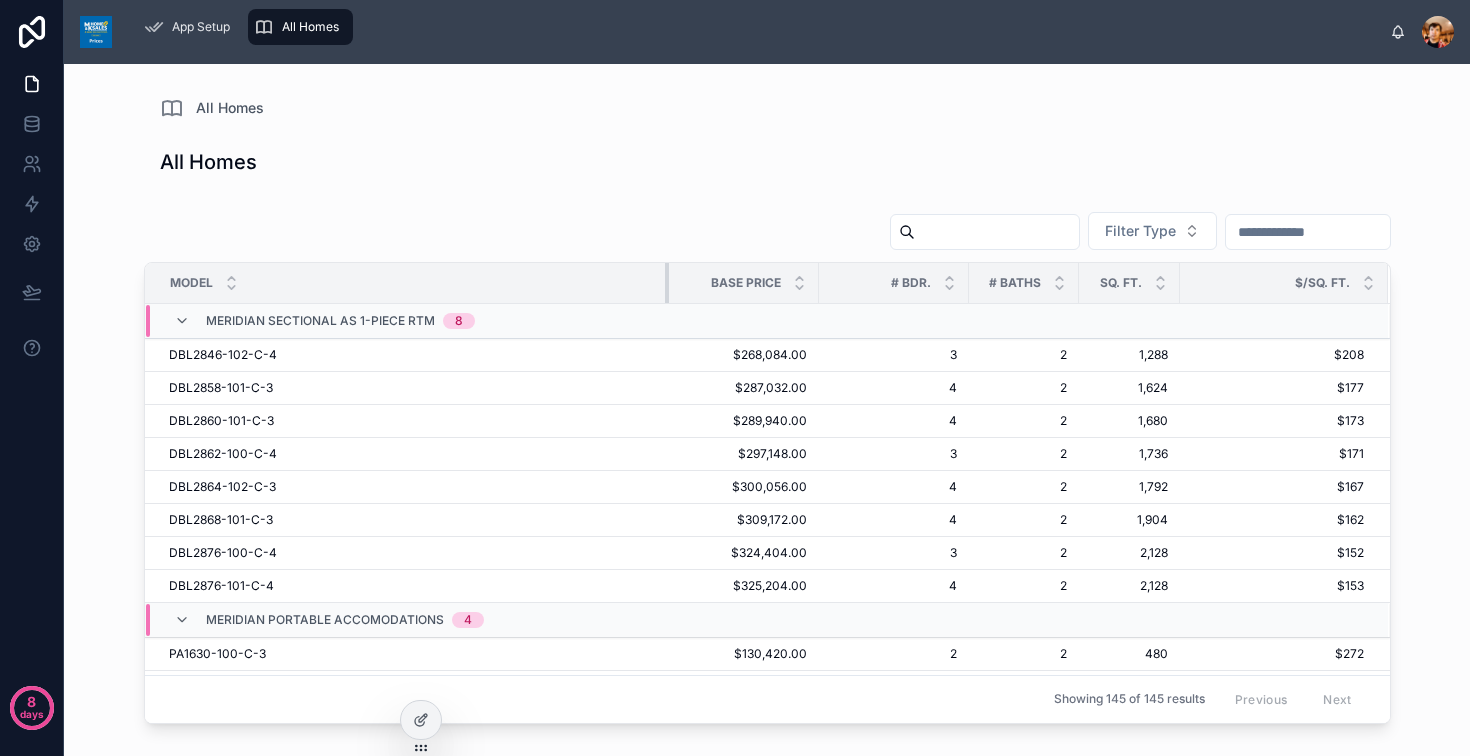 drag, startPoint x: 360, startPoint y: 346, endPoint x: 677, endPoint y: 350, distance: 317.02524 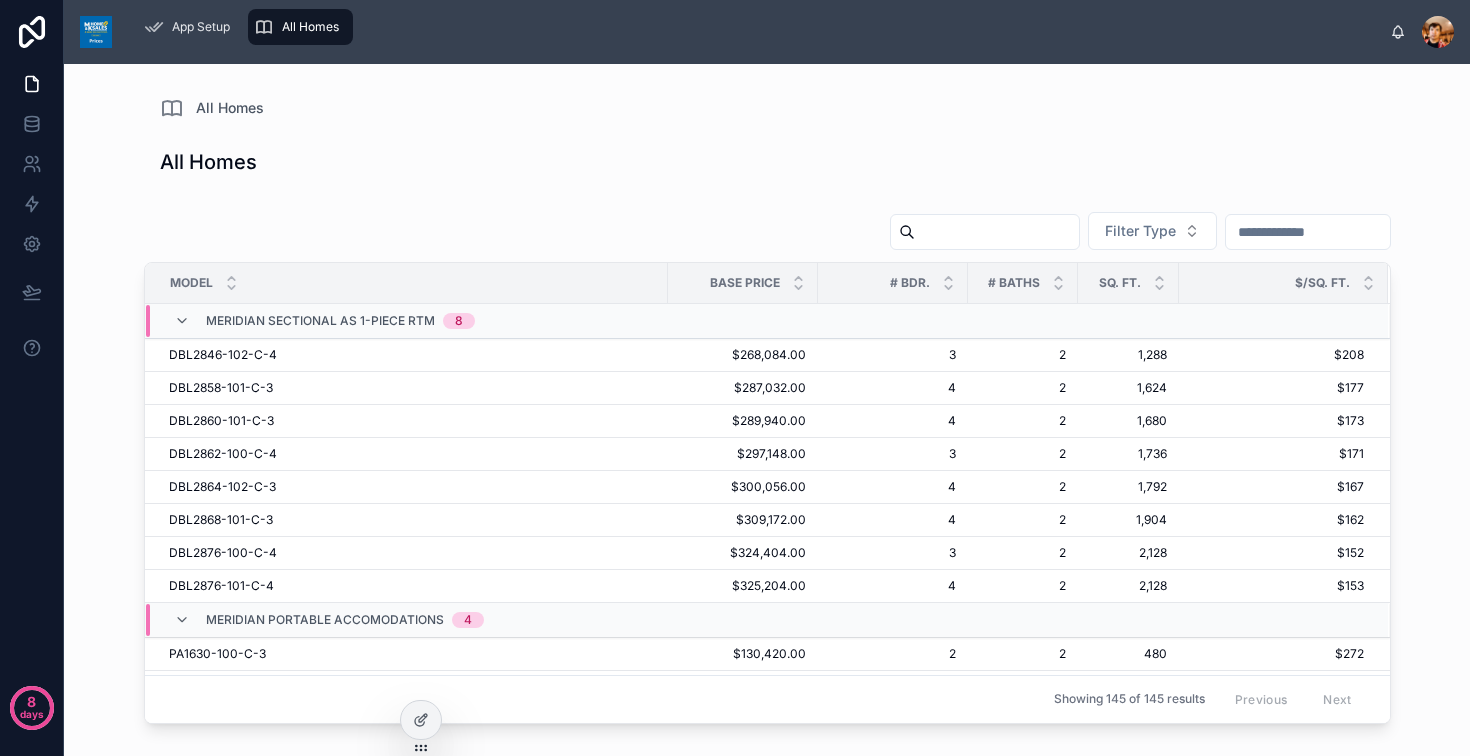 click on "All Homes" at bounding box center (767, 162) 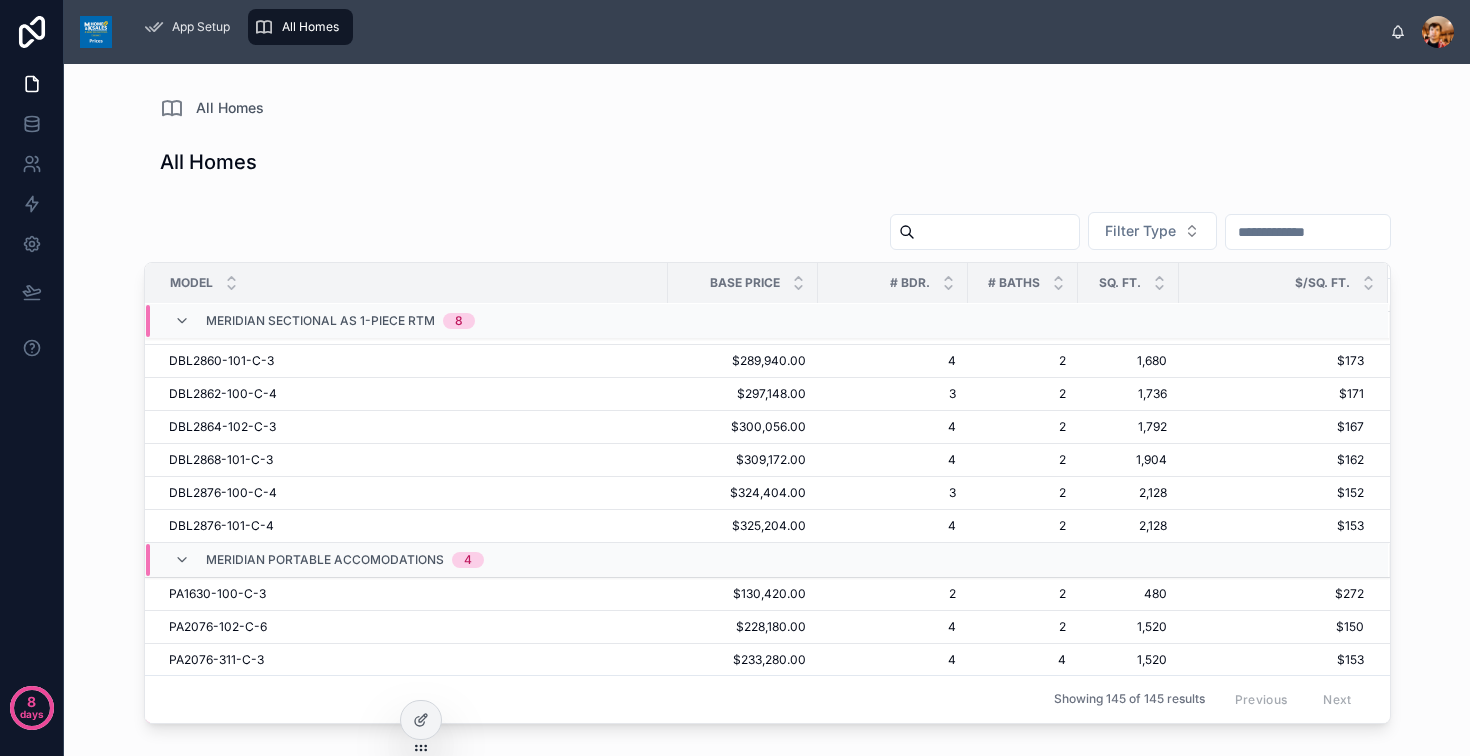 scroll, scrollTop: 78, scrollLeft: 0, axis: vertical 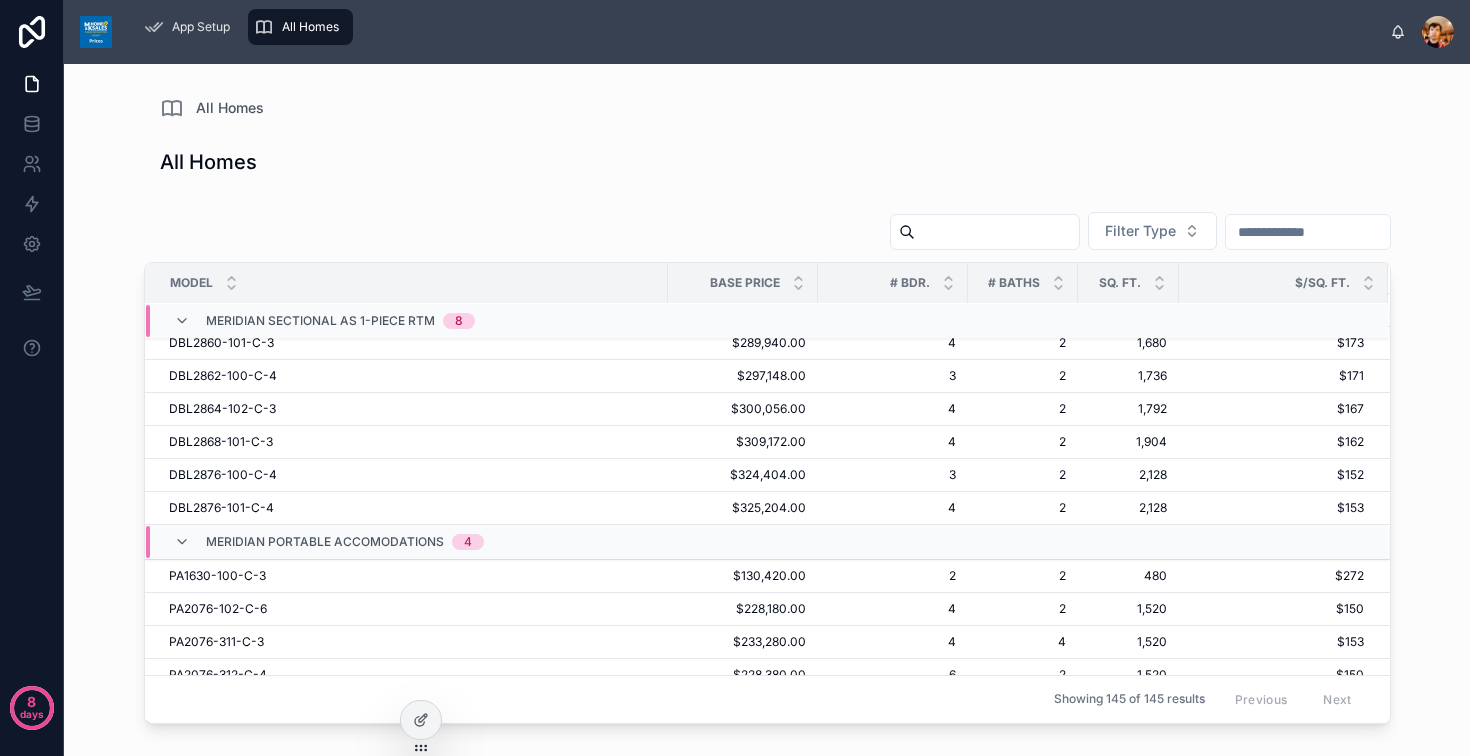 click on "DBL2864-102-C-3 DBL2864-102-C-3" at bounding box center (406, 409) 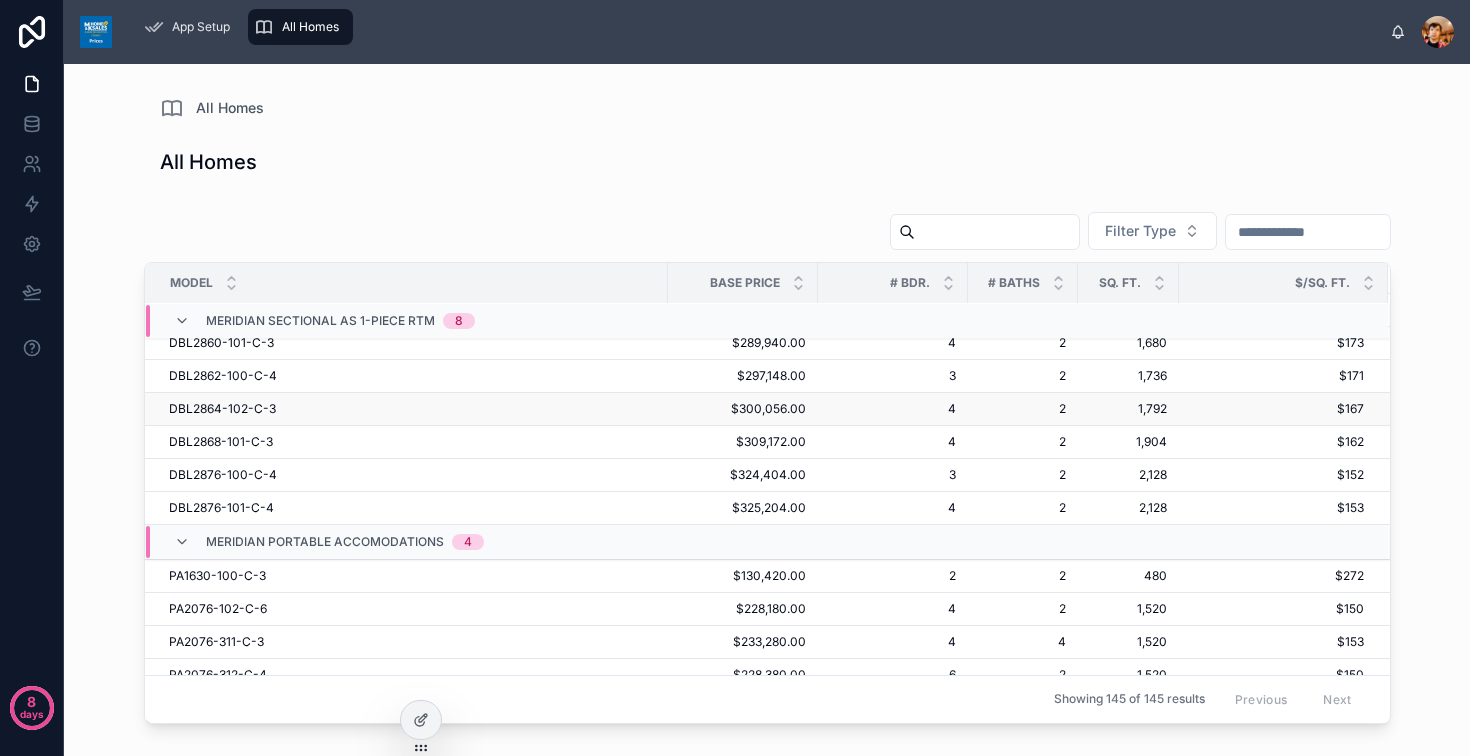 click on "DBL2864-102-C-3" at bounding box center [222, 409] 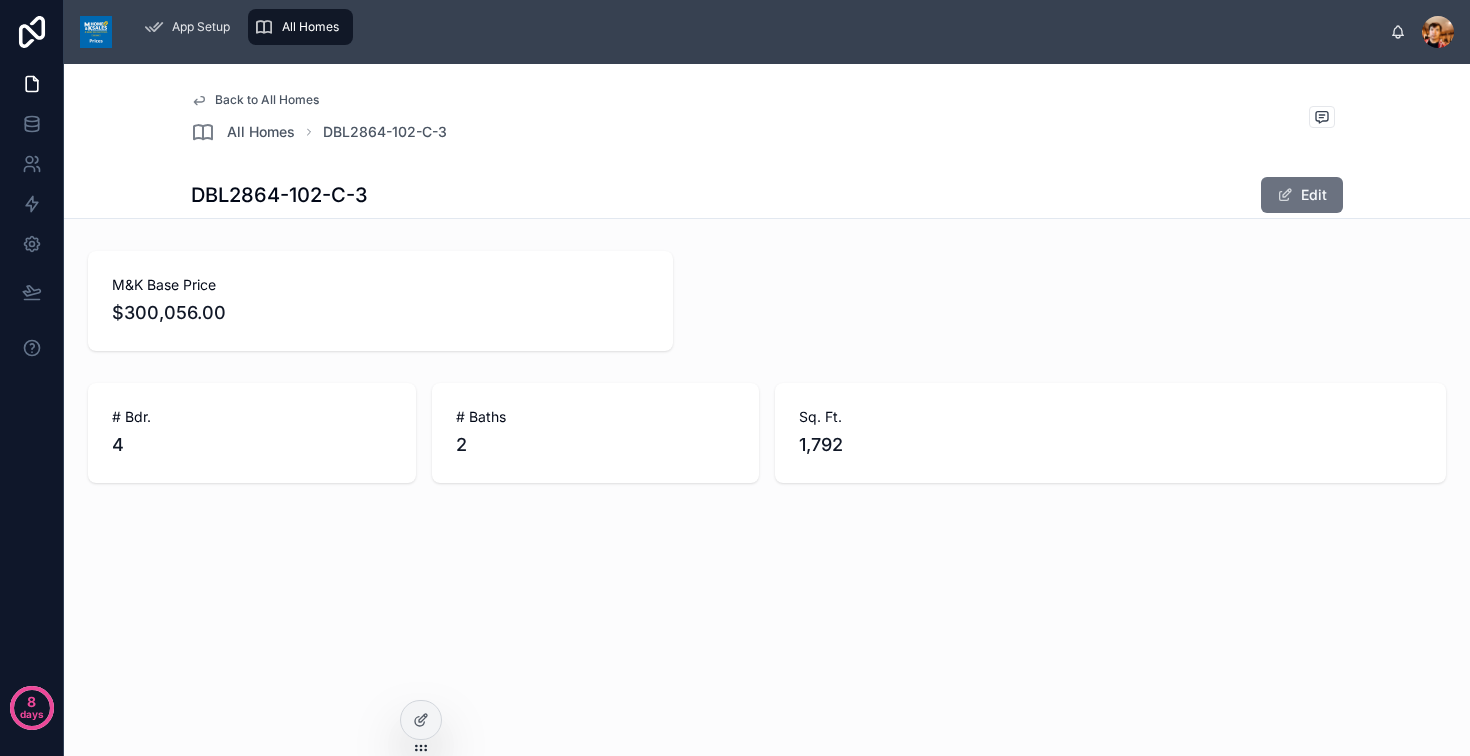 click on "Back to All Homes" at bounding box center (267, 100) 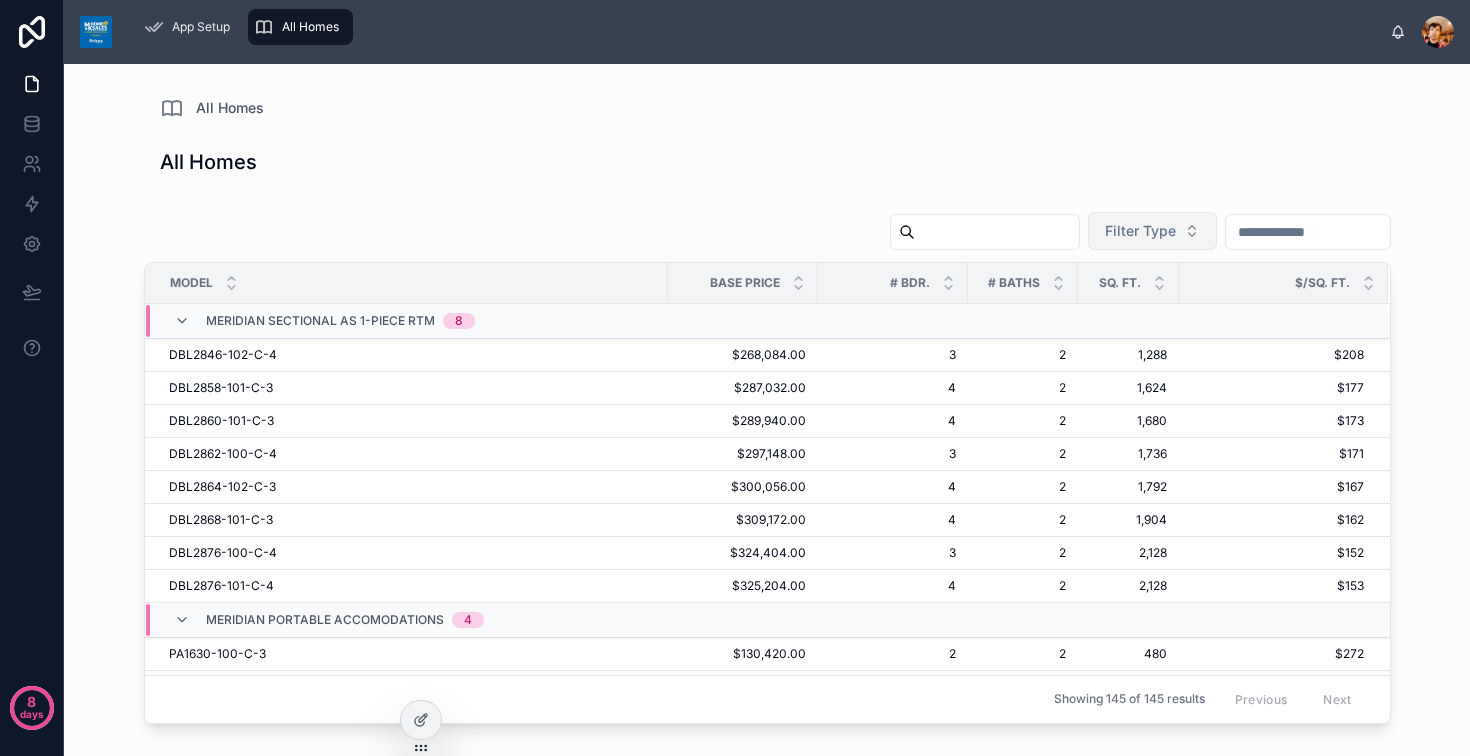 click on "Filter Type" at bounding box center (1140, 231) 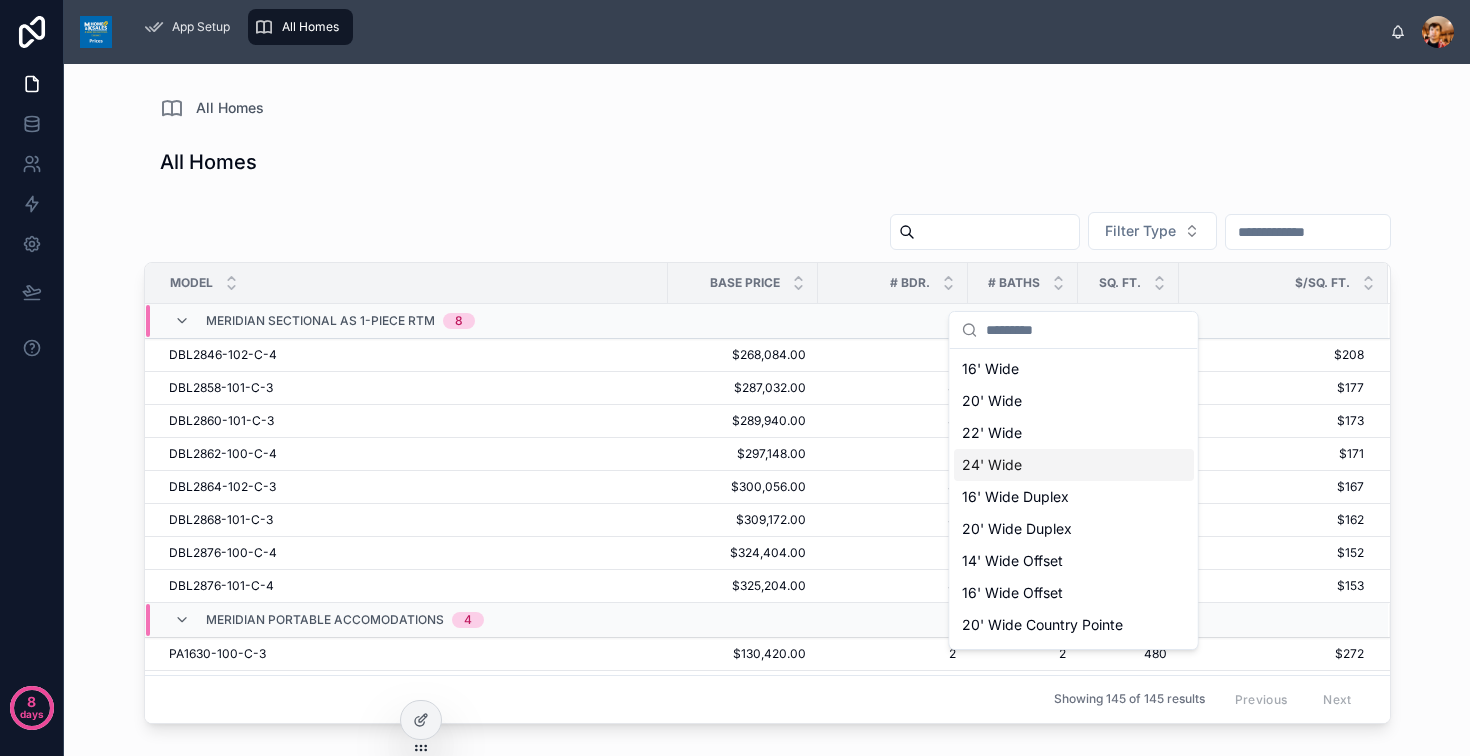 click on "24' Wide" at bounding box center [1074, 465] 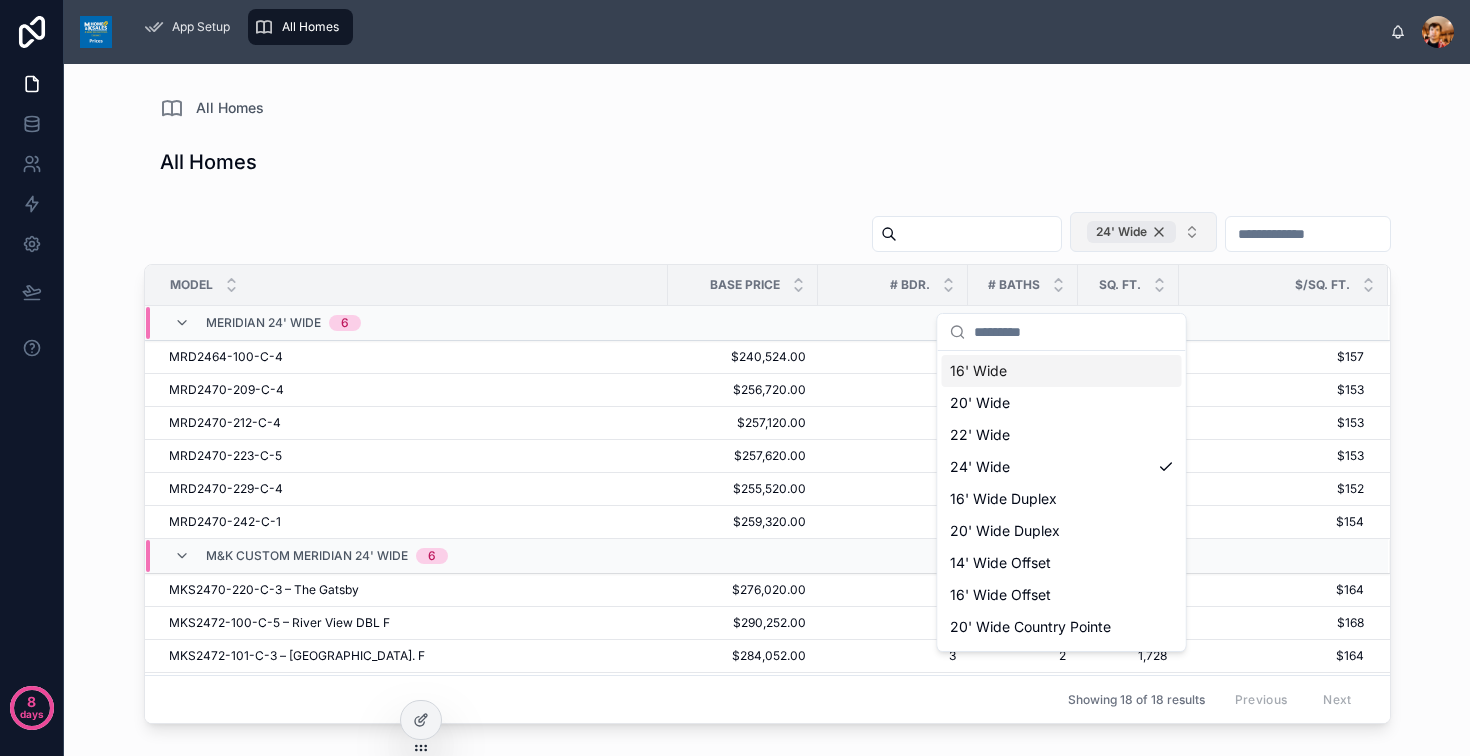 click on "24' Wide" at bounding box center [1131, 232] 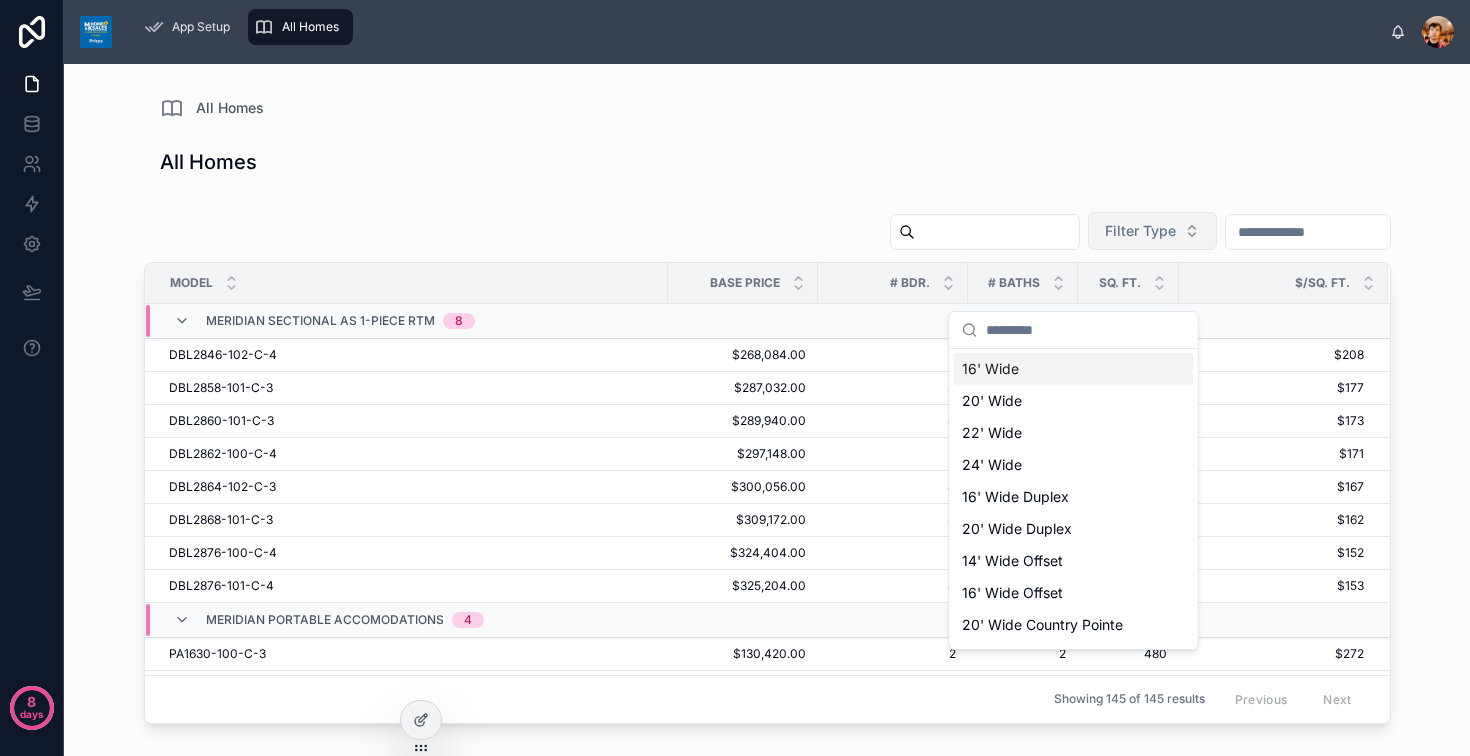 click on "All Homes" at bounding box center (767, 162) 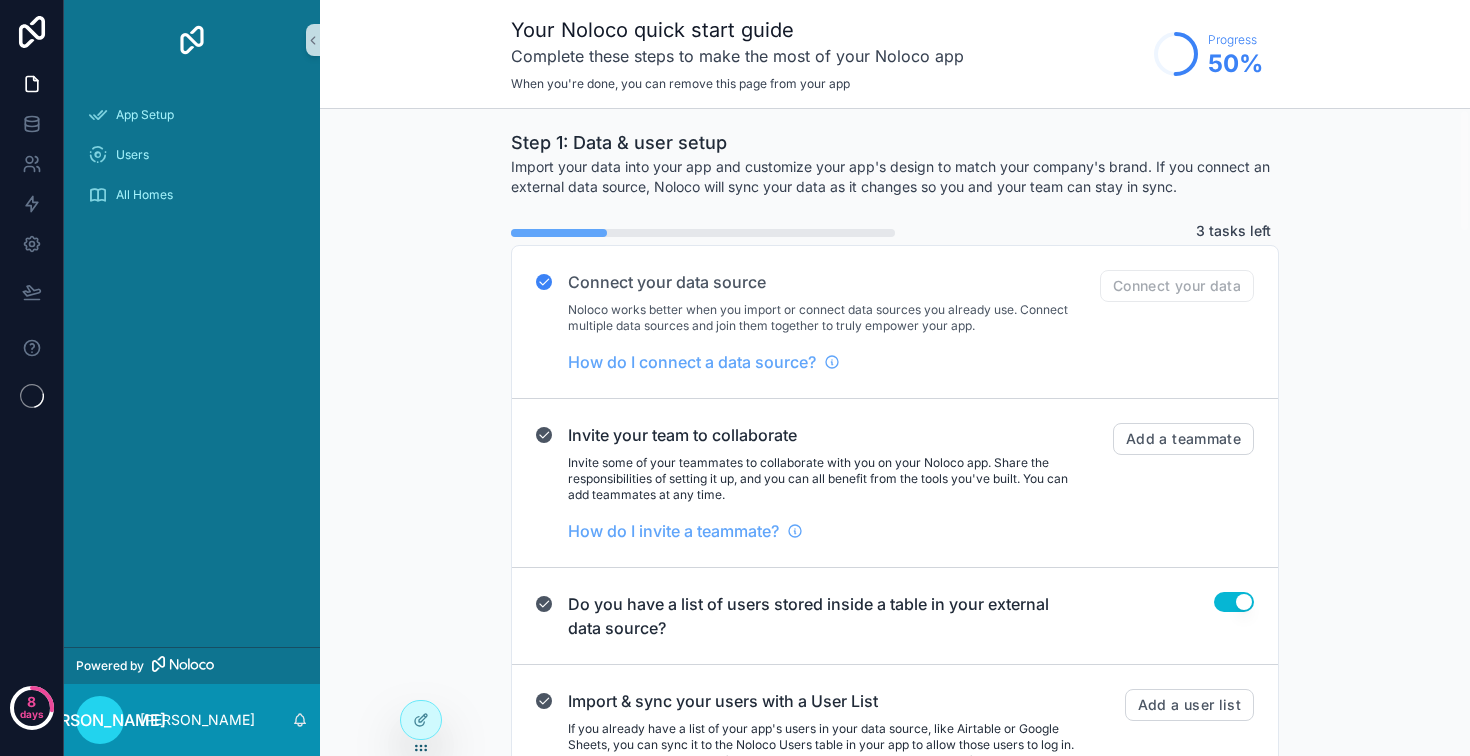 scroll, scrollTop: 0, scrollLeft: 0, axis: both 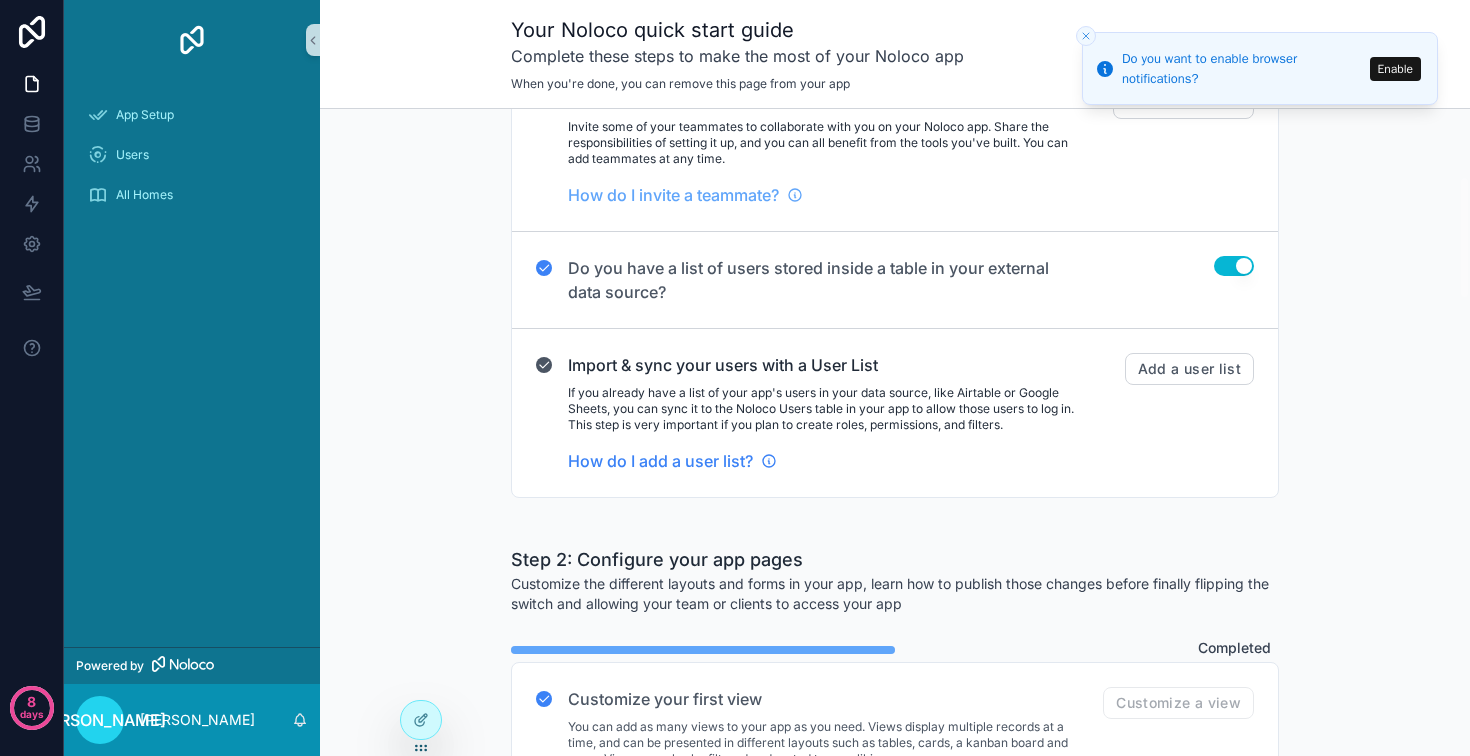 click on "How do I add a user list?" at bounding box center (660, 461) 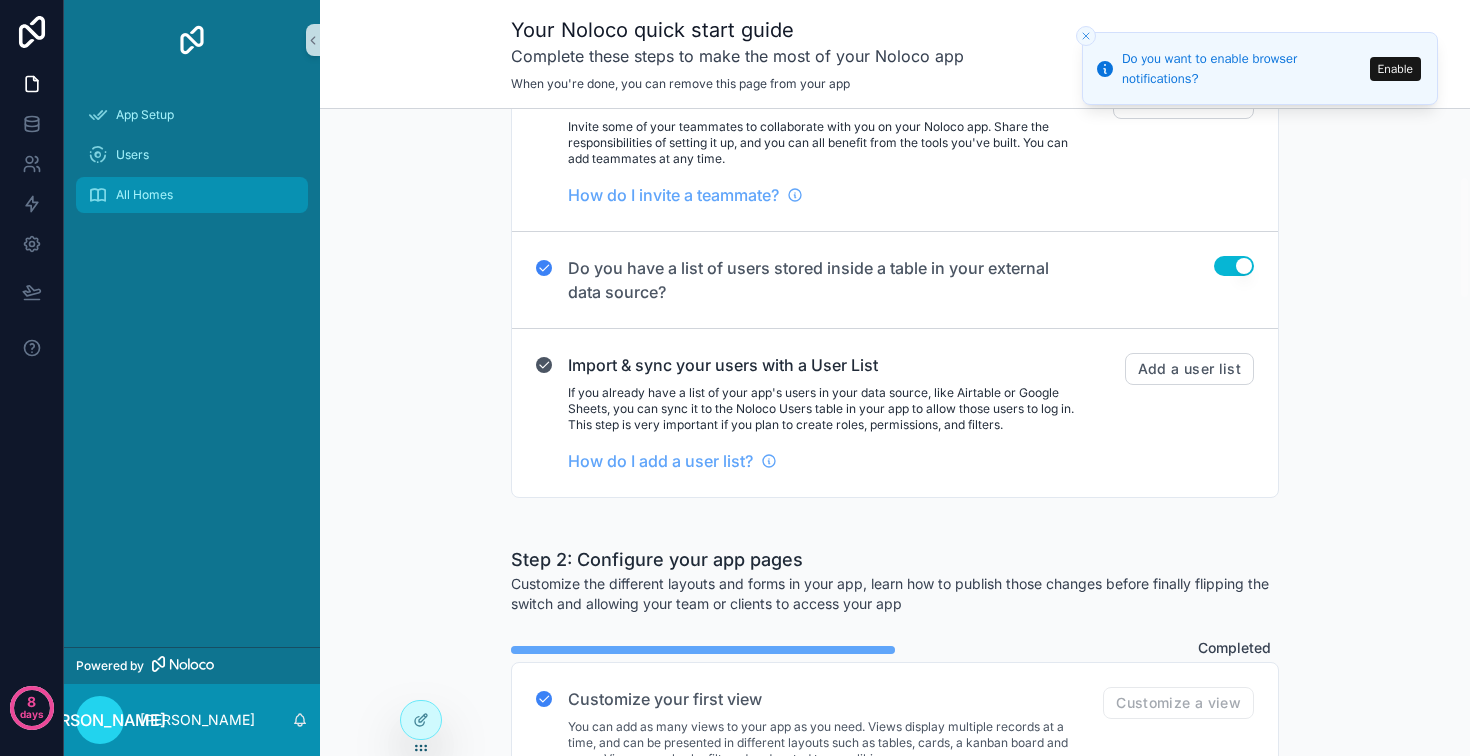 click on "All Homes" at bounding box center (192, 195) 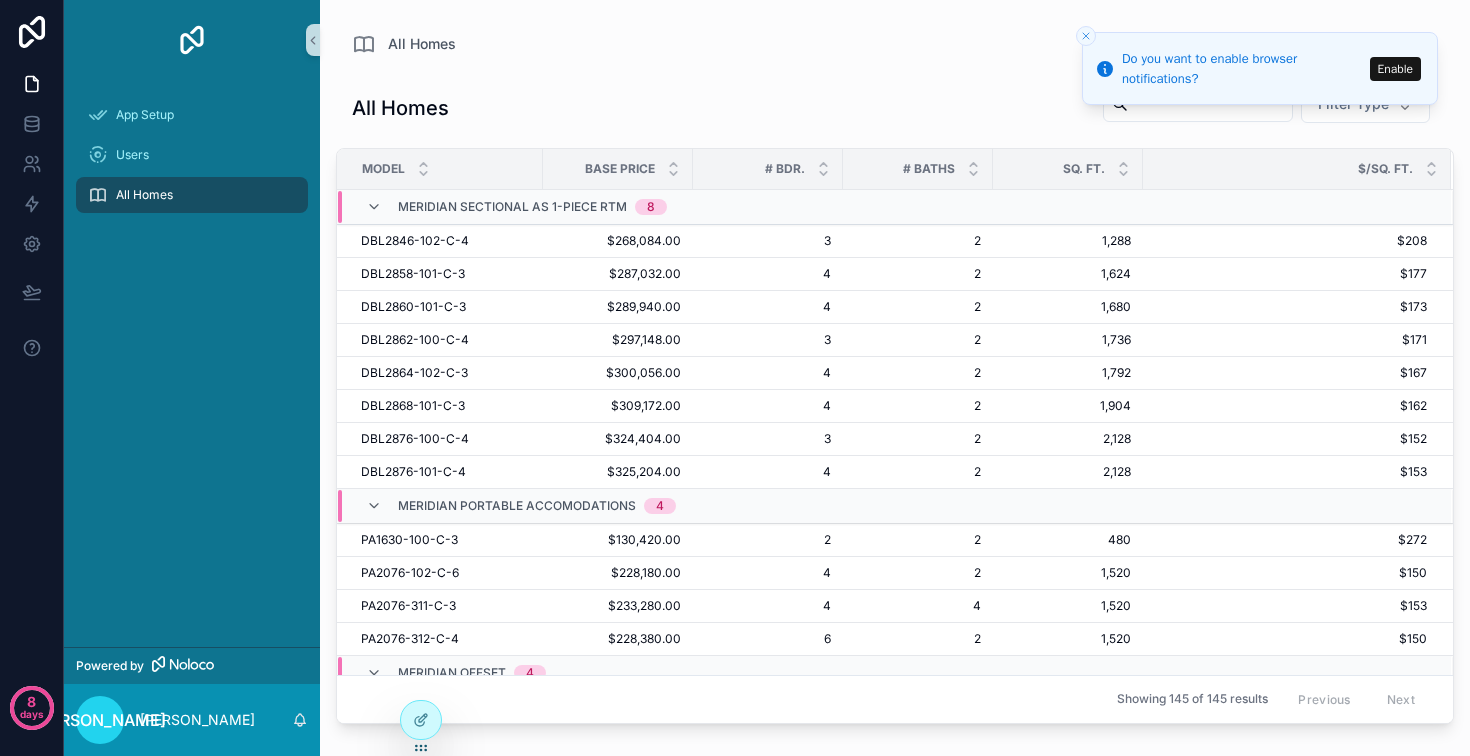 click 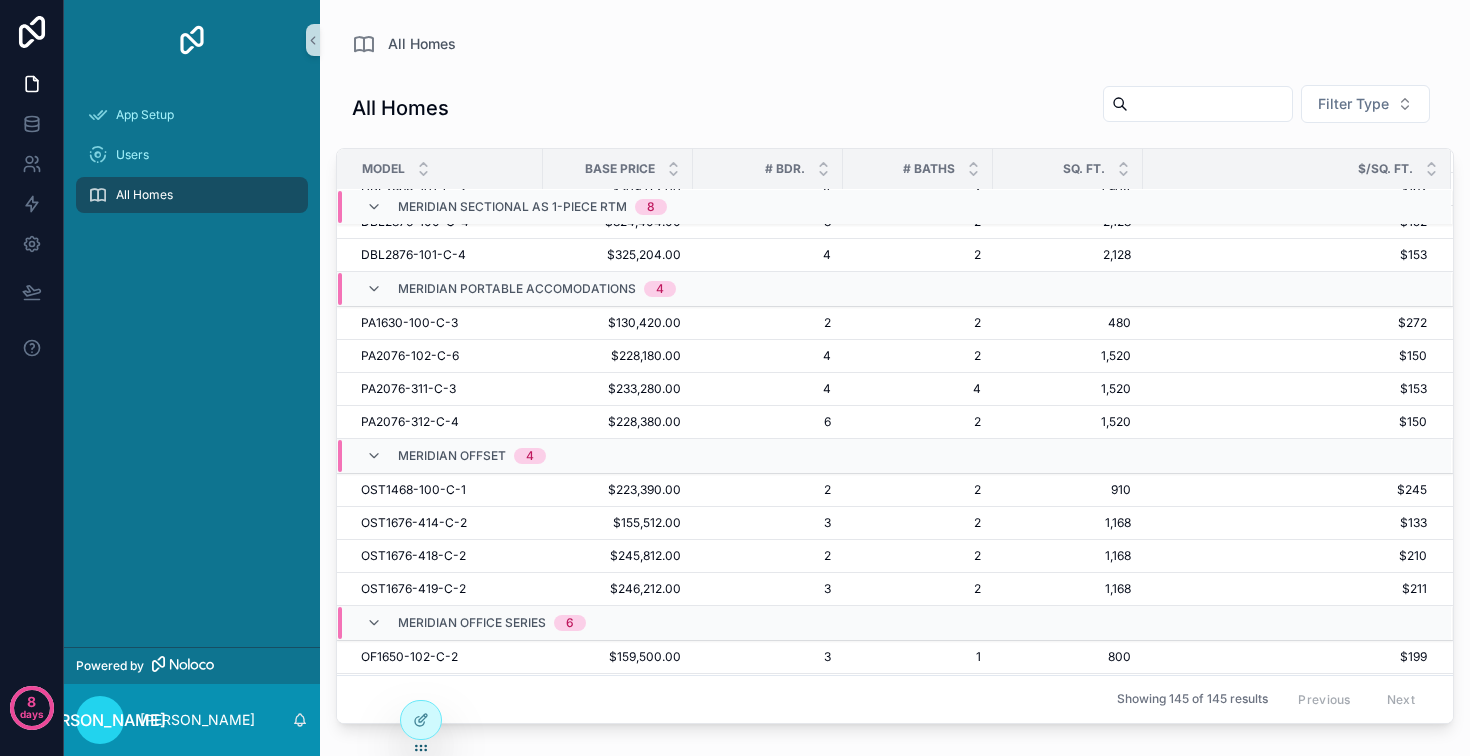 scroll, scrollTop: 0, scrollLeft: 0, axis: both 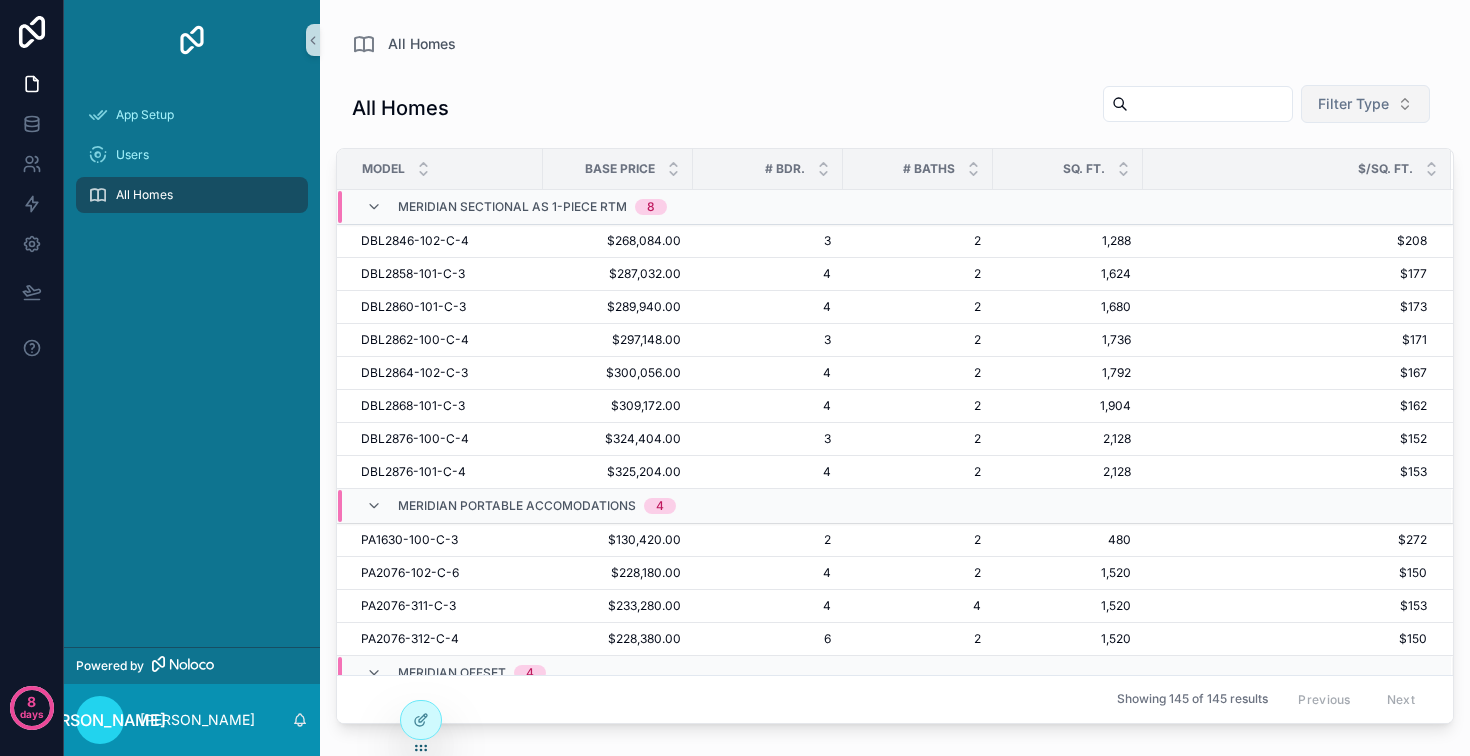 click on "Filter Type" at bounding box center [1353, 104] 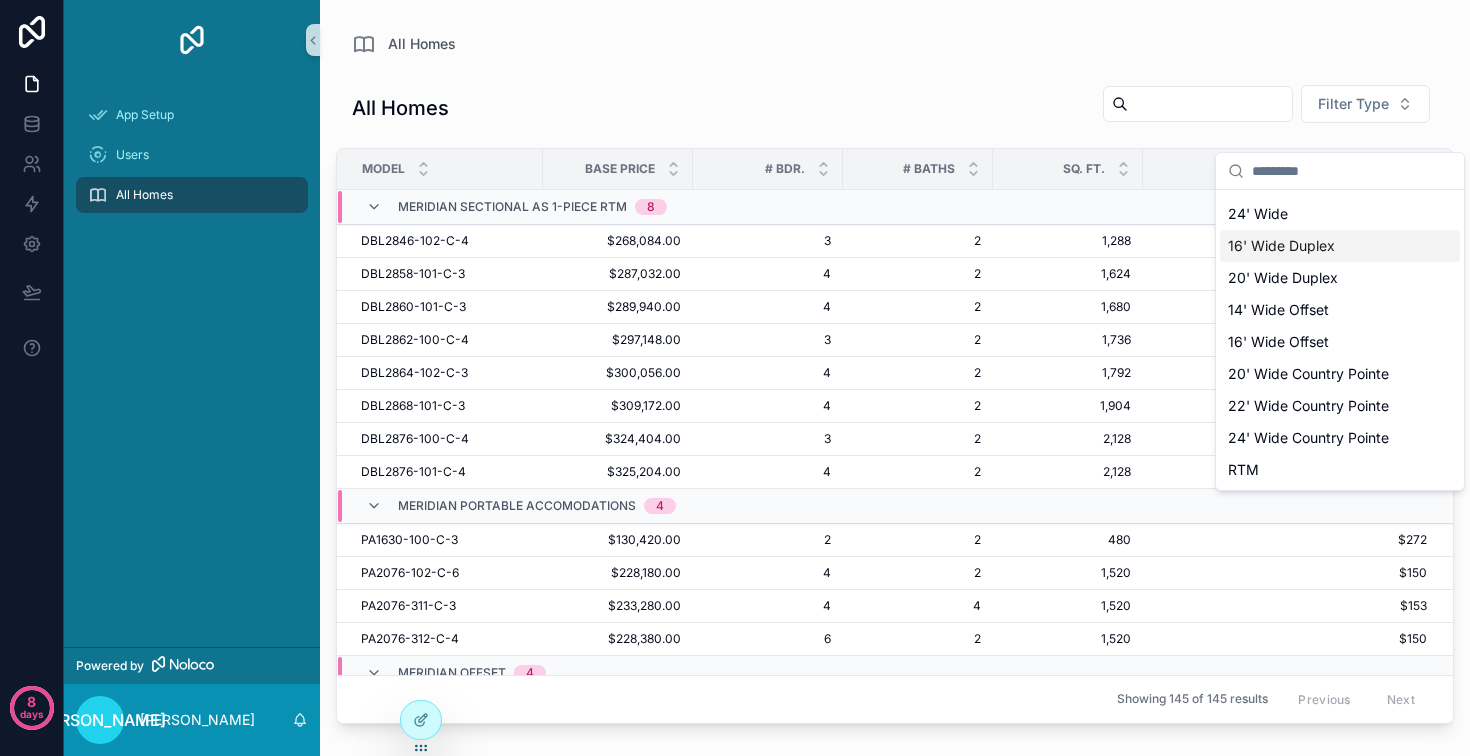 scroll, scrollTop: 265, scrollLeft: 0, axis: vertical 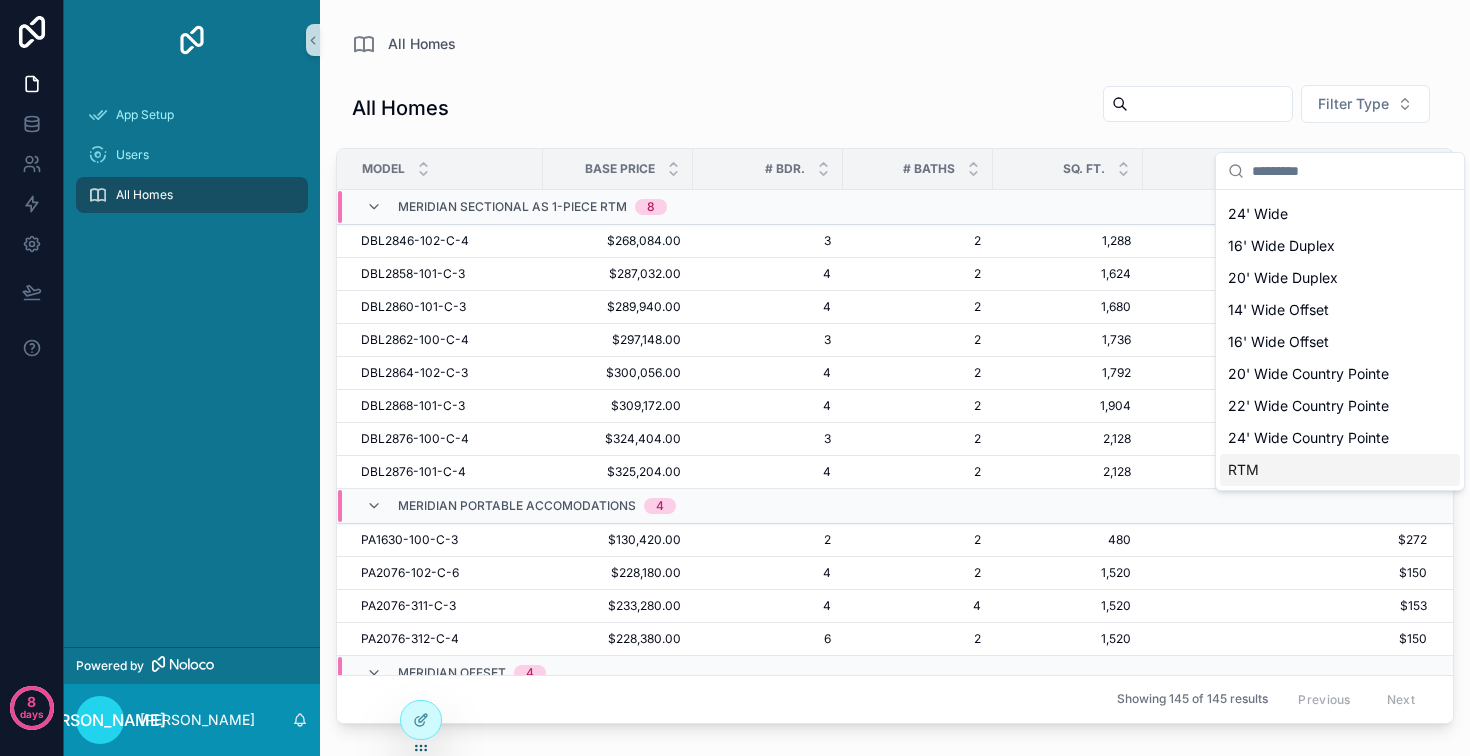click on "RTM" at bounding box center (1340, 470) 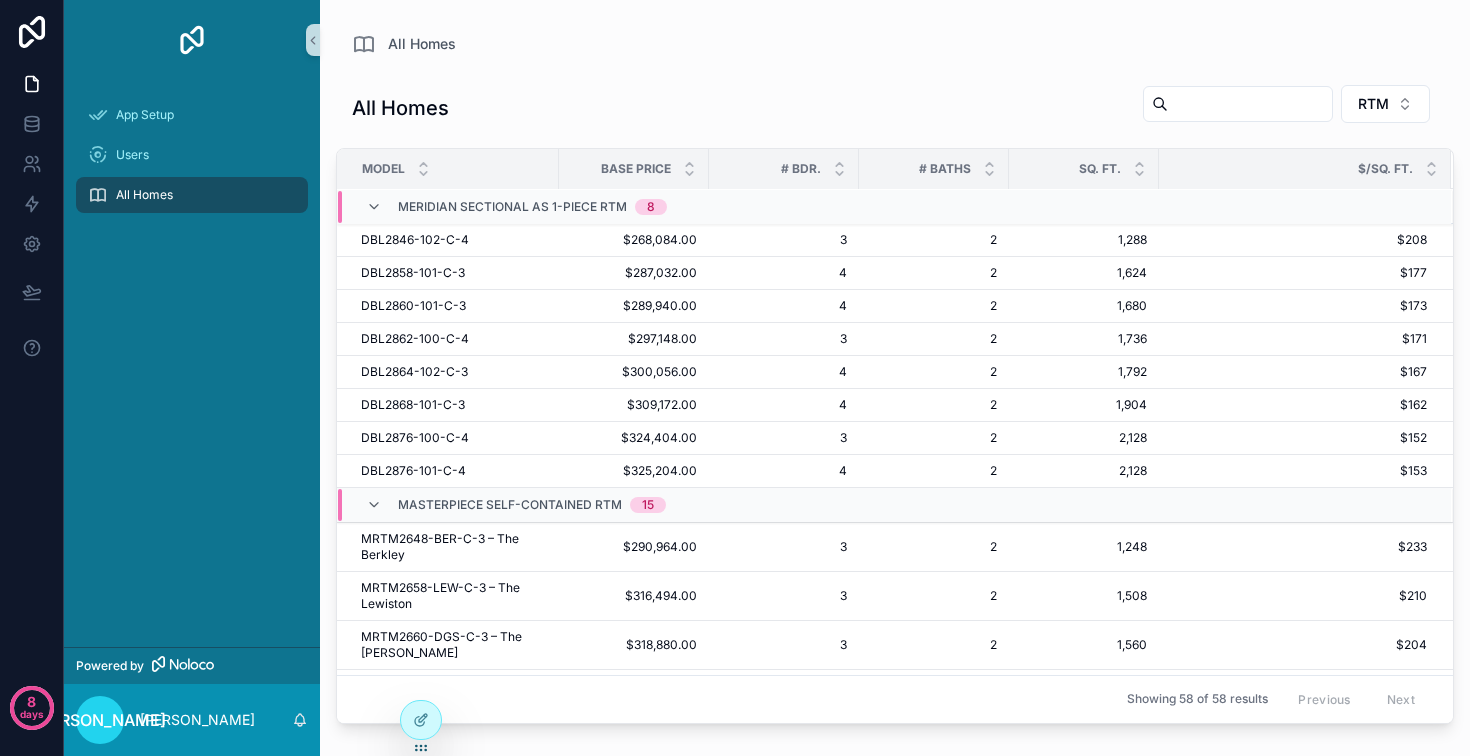 scroll, scrollTop: 0, scrollLeft: 0, axis: both 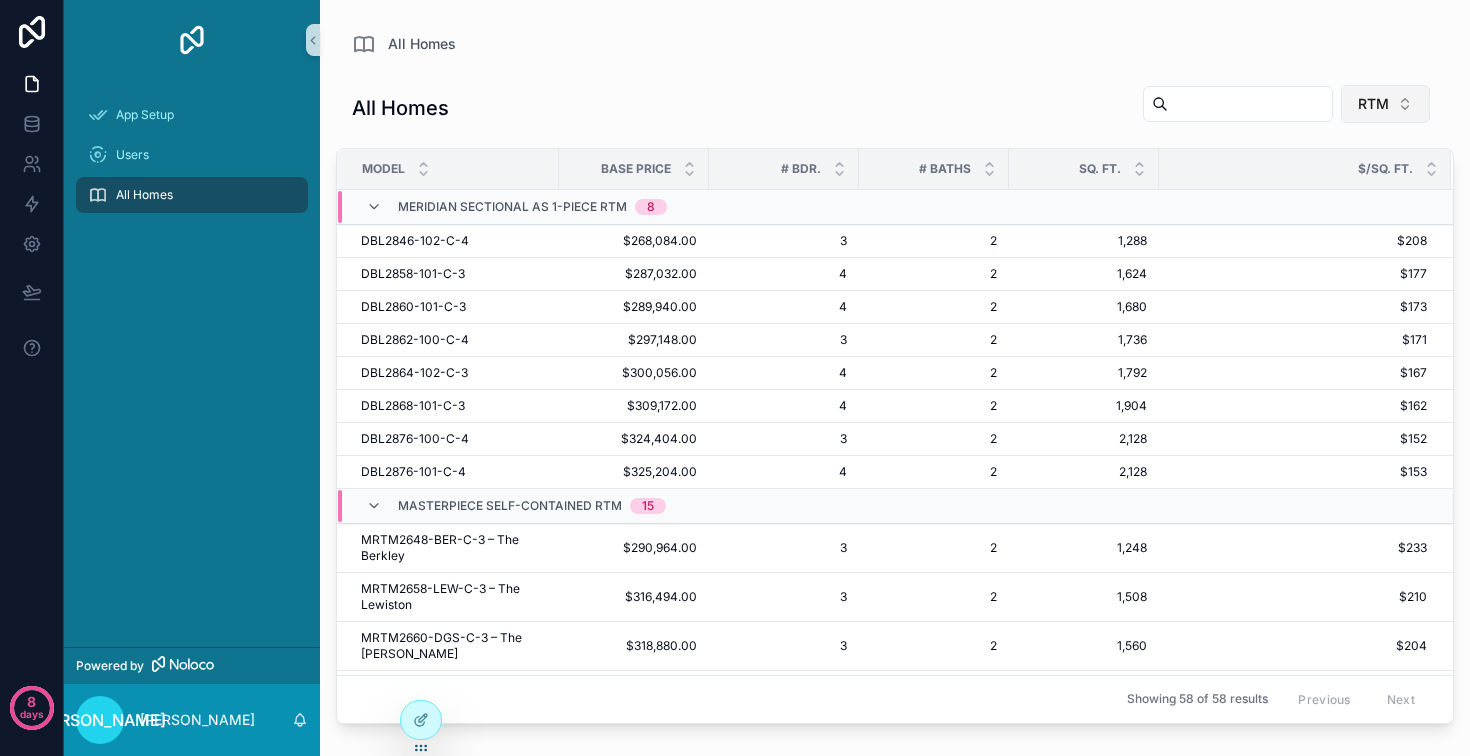 click on "RTM" at bounding box center (1373, 104) 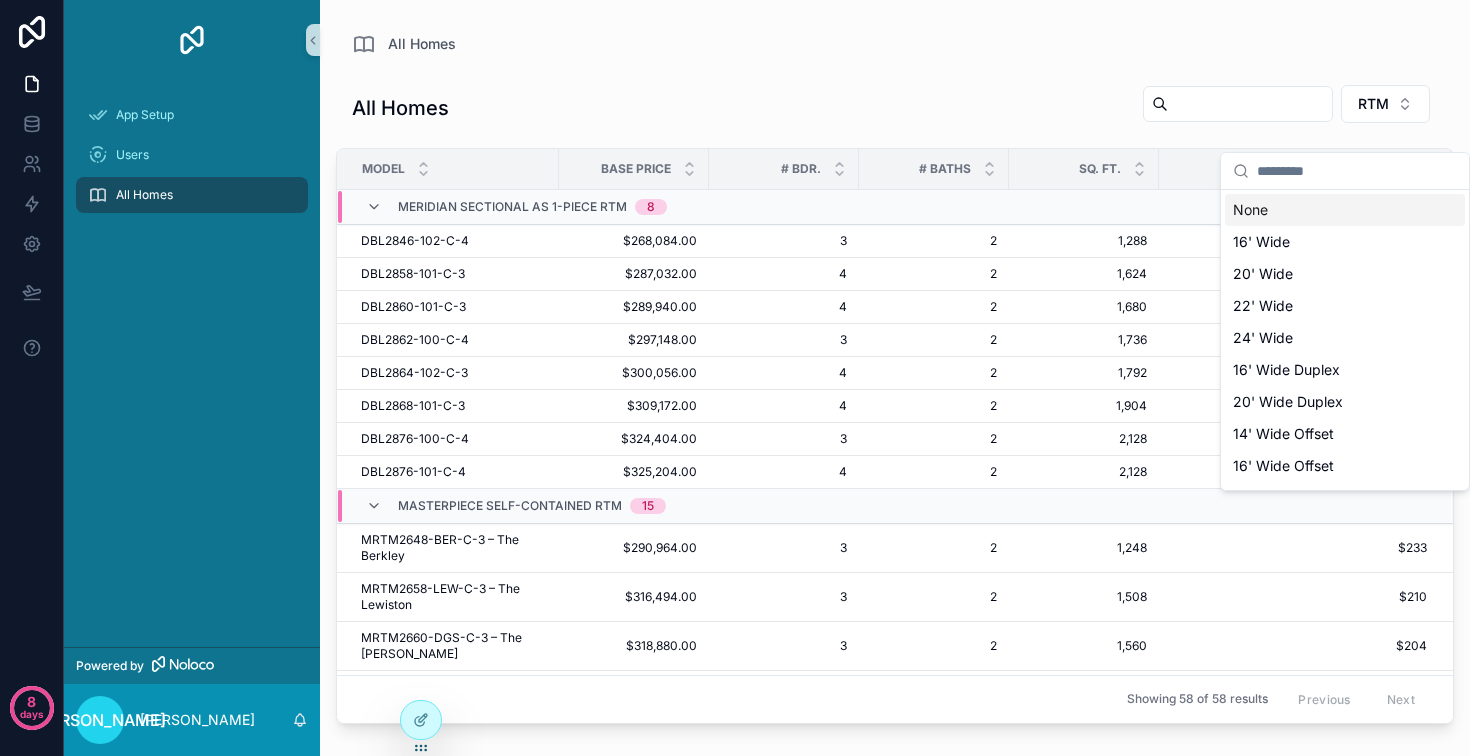 click on "None" at bounding box center [1345, 210] 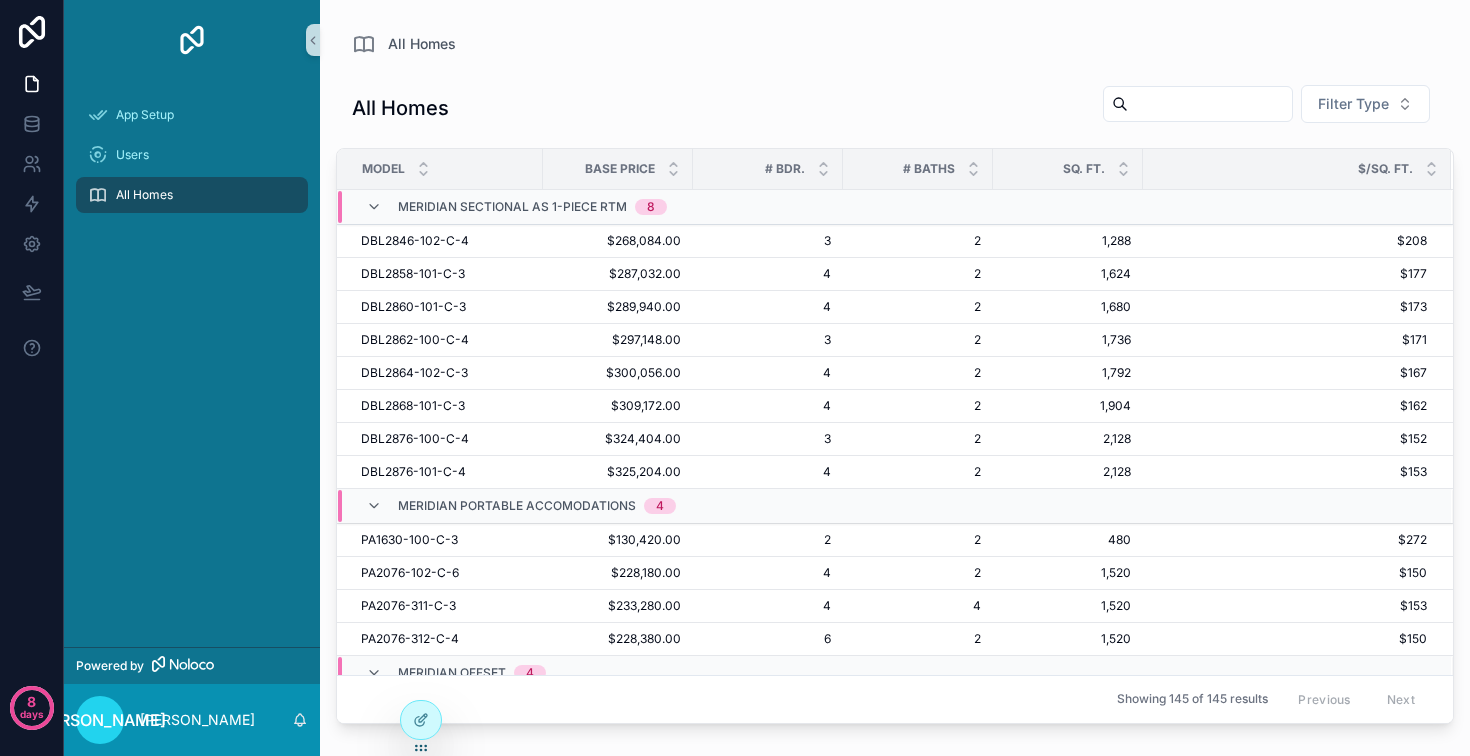 click at bounding box center [1210, 104] 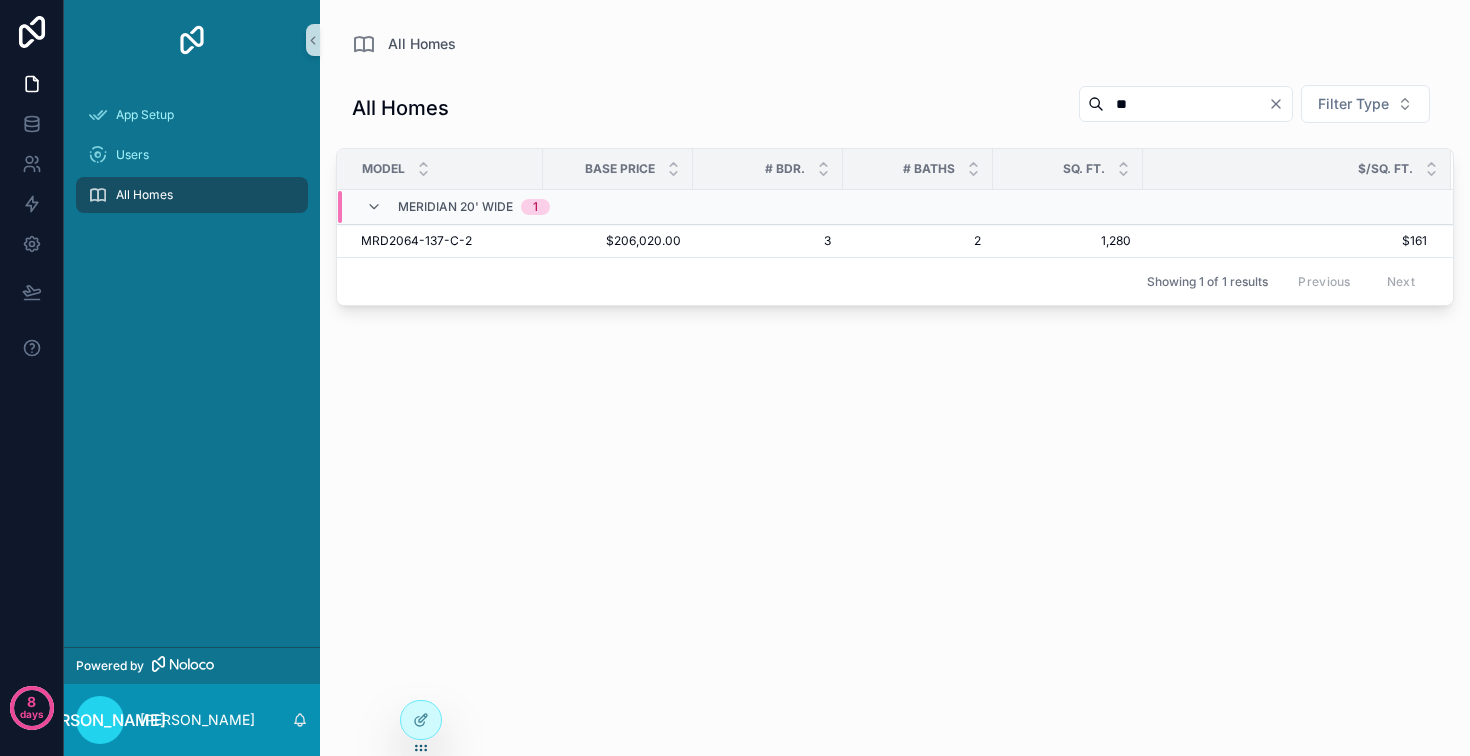 type on "*" 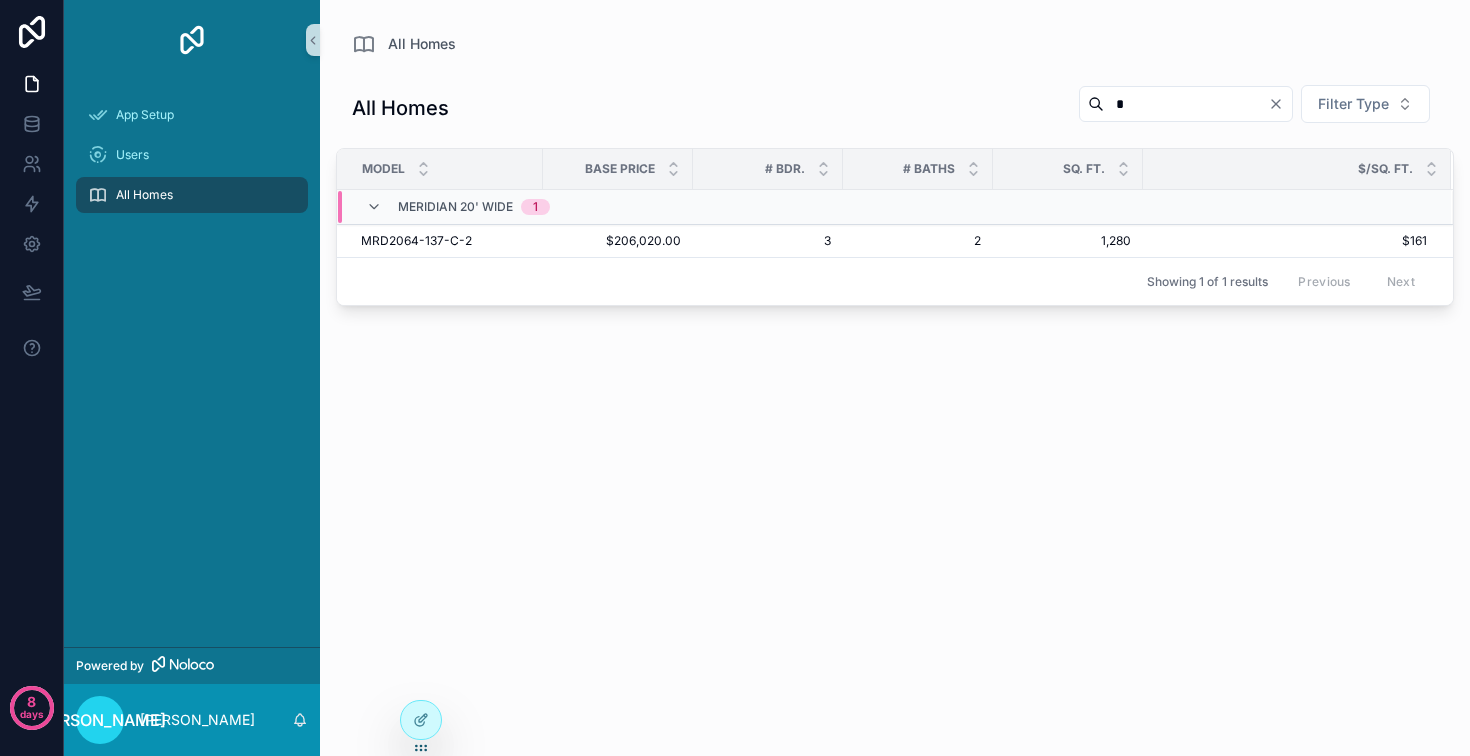 type 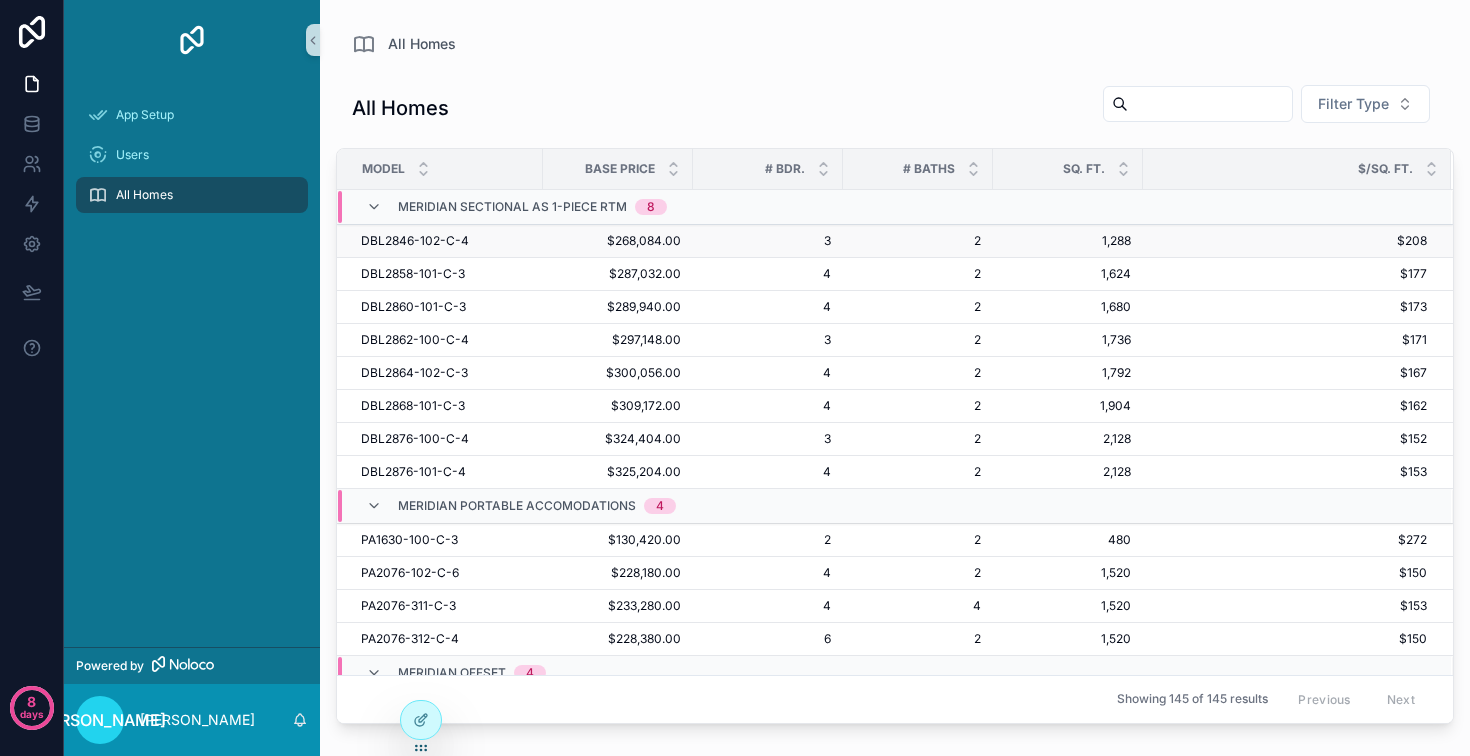 click on "DBL2846-102-C-4" at bounding box center (415, 241) 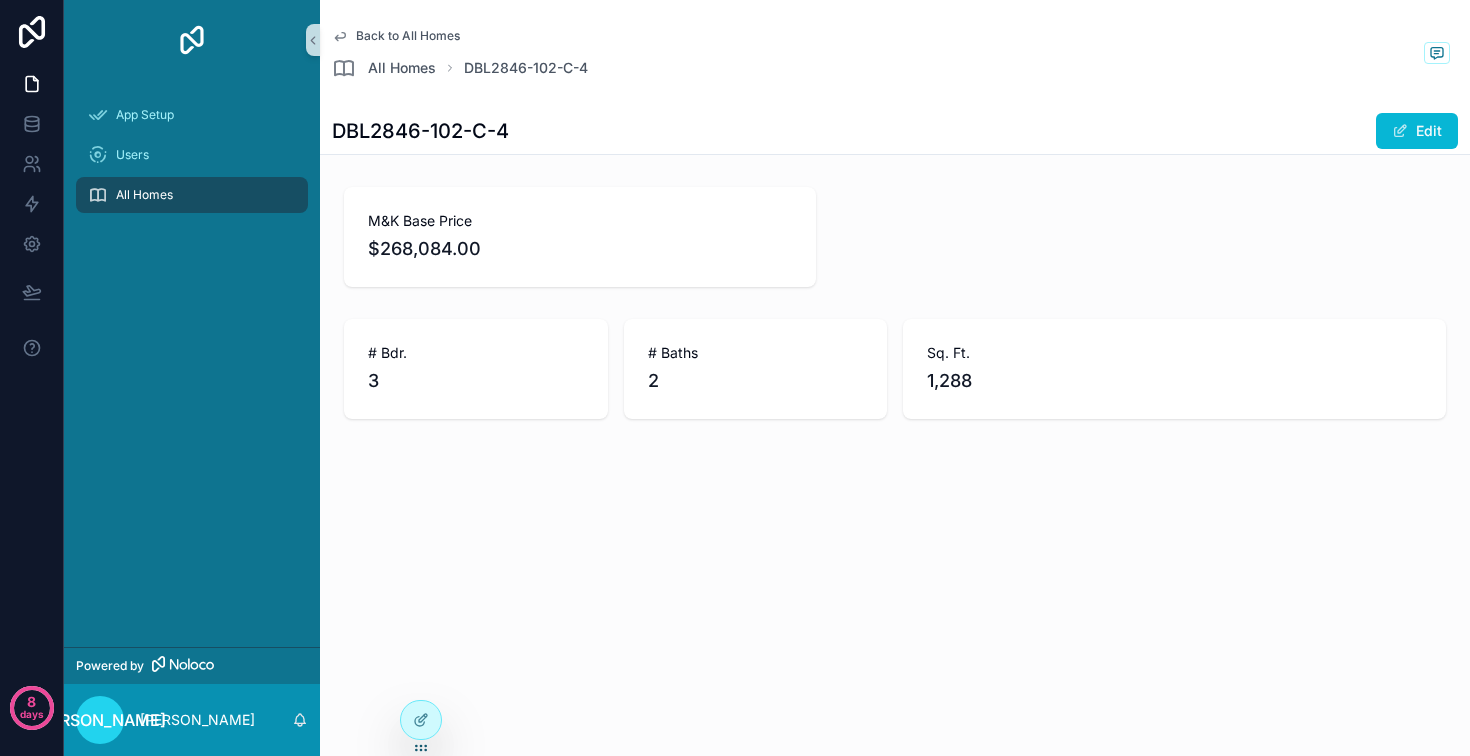 scroll, scrollTop: 12, scrollLeft: 0, axis: vertical 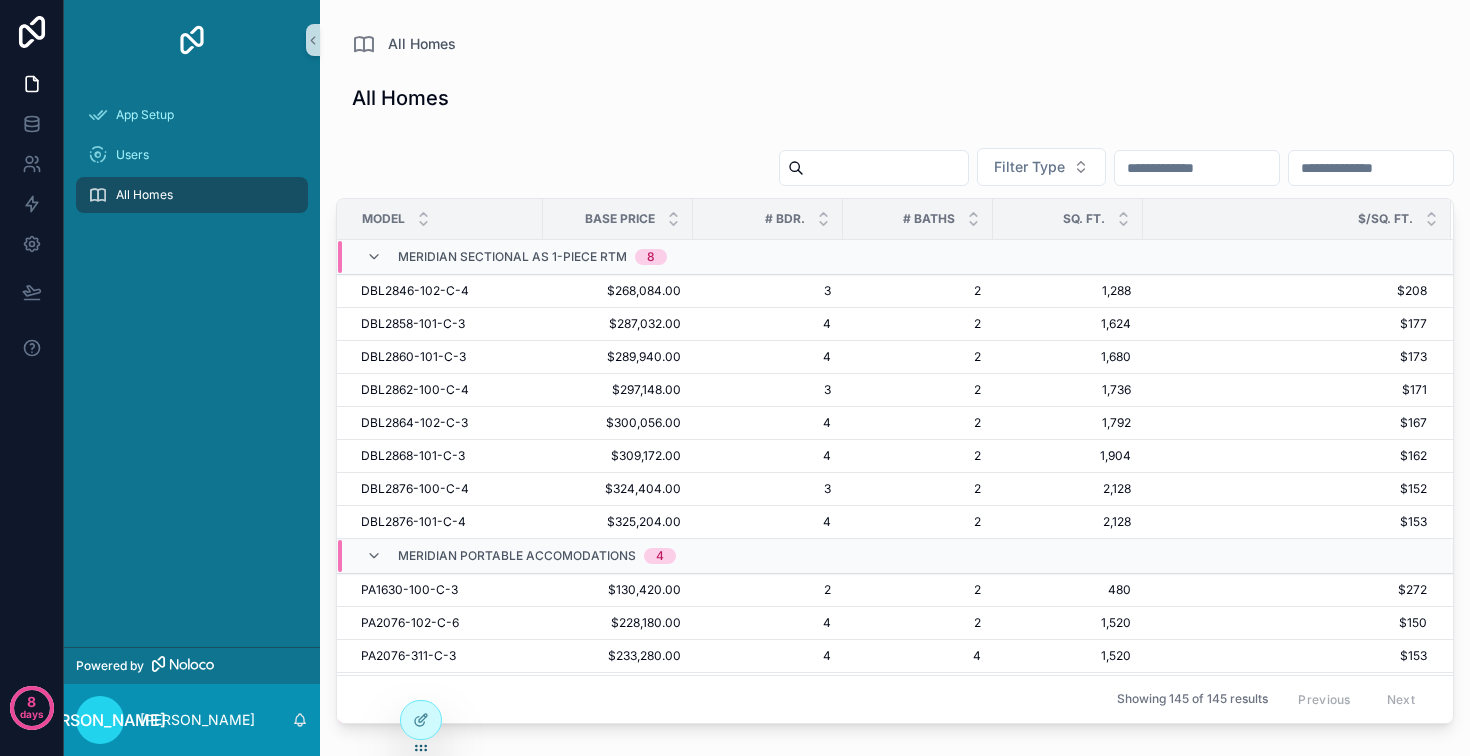 click at bounding box center [1197, 168] 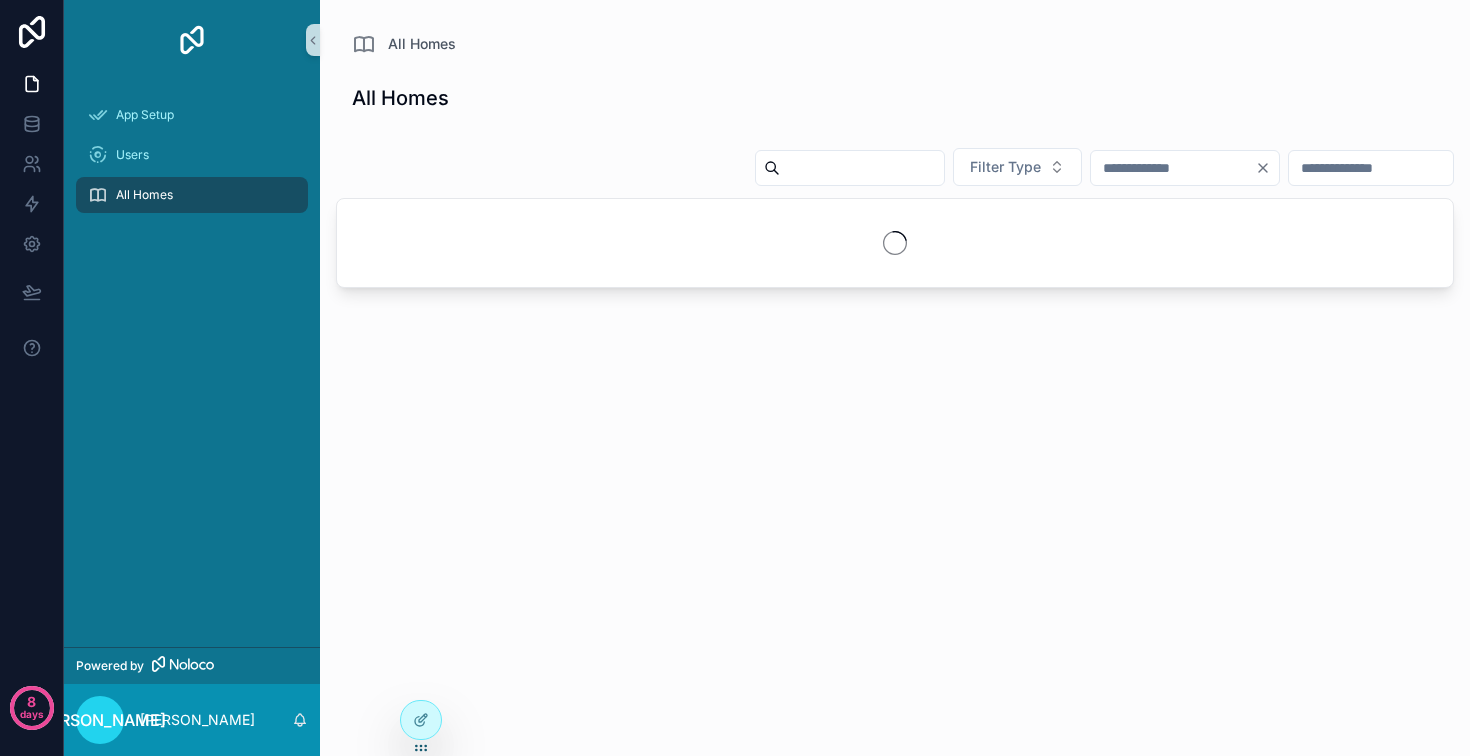type on "*" 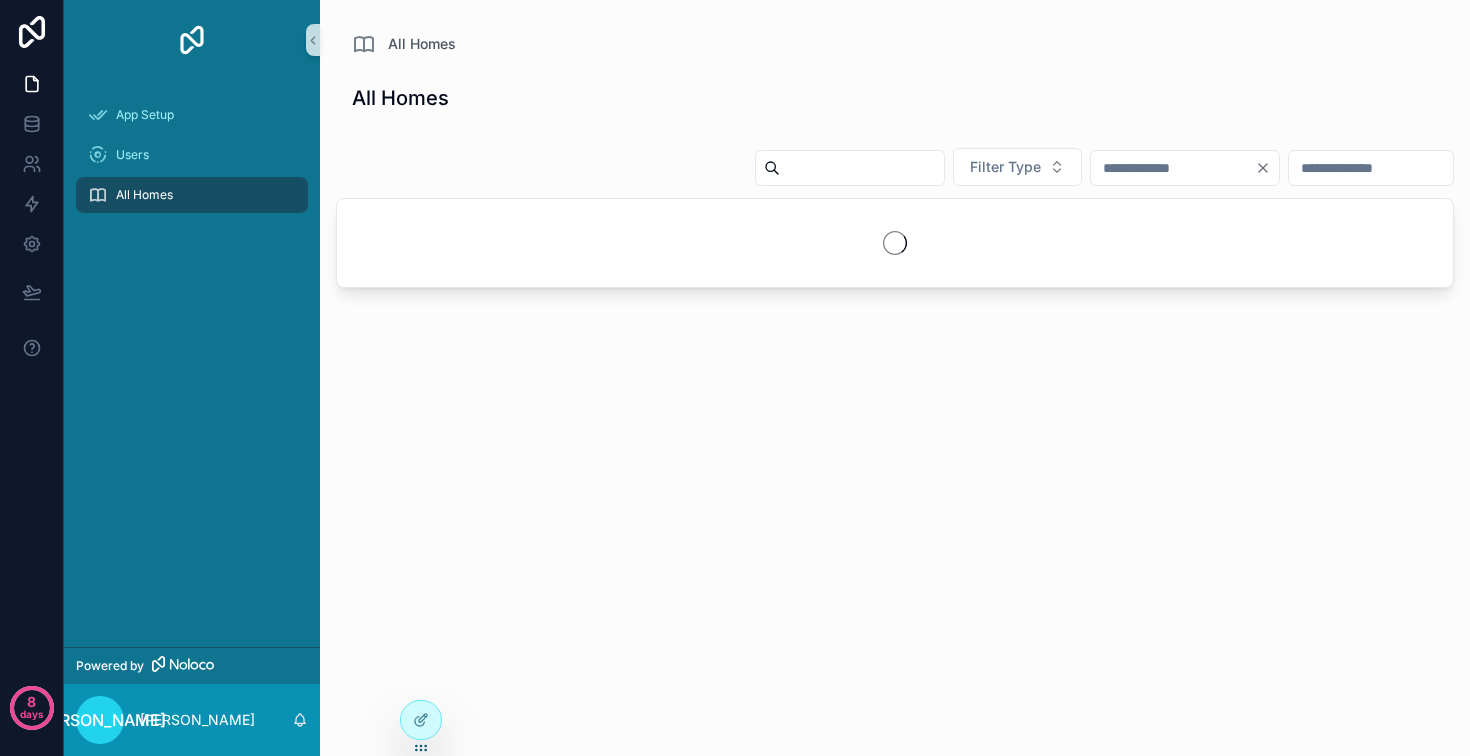 click on "All Homes" at bounding box center (895, 98) 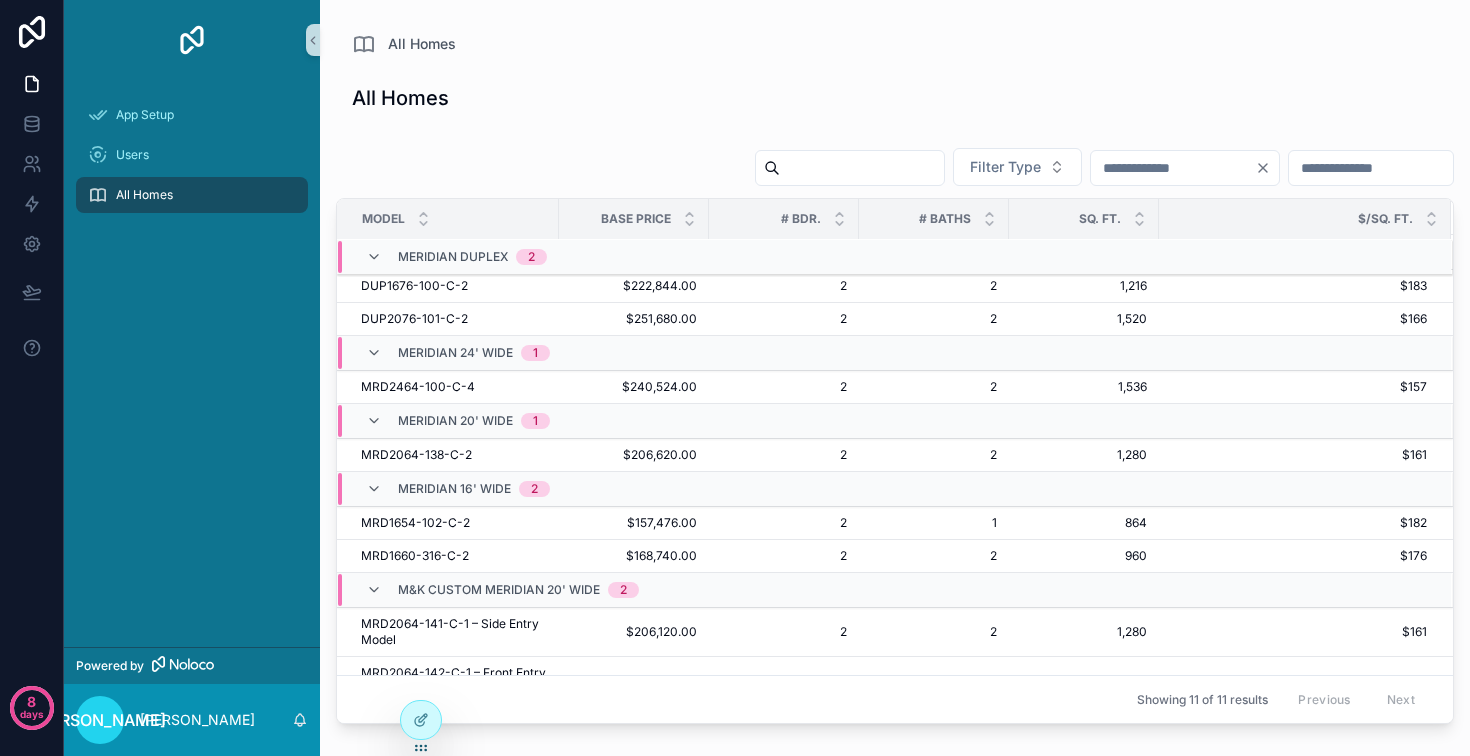 scroll, scrollTop: 0, scrollLeft: 0, axis: both 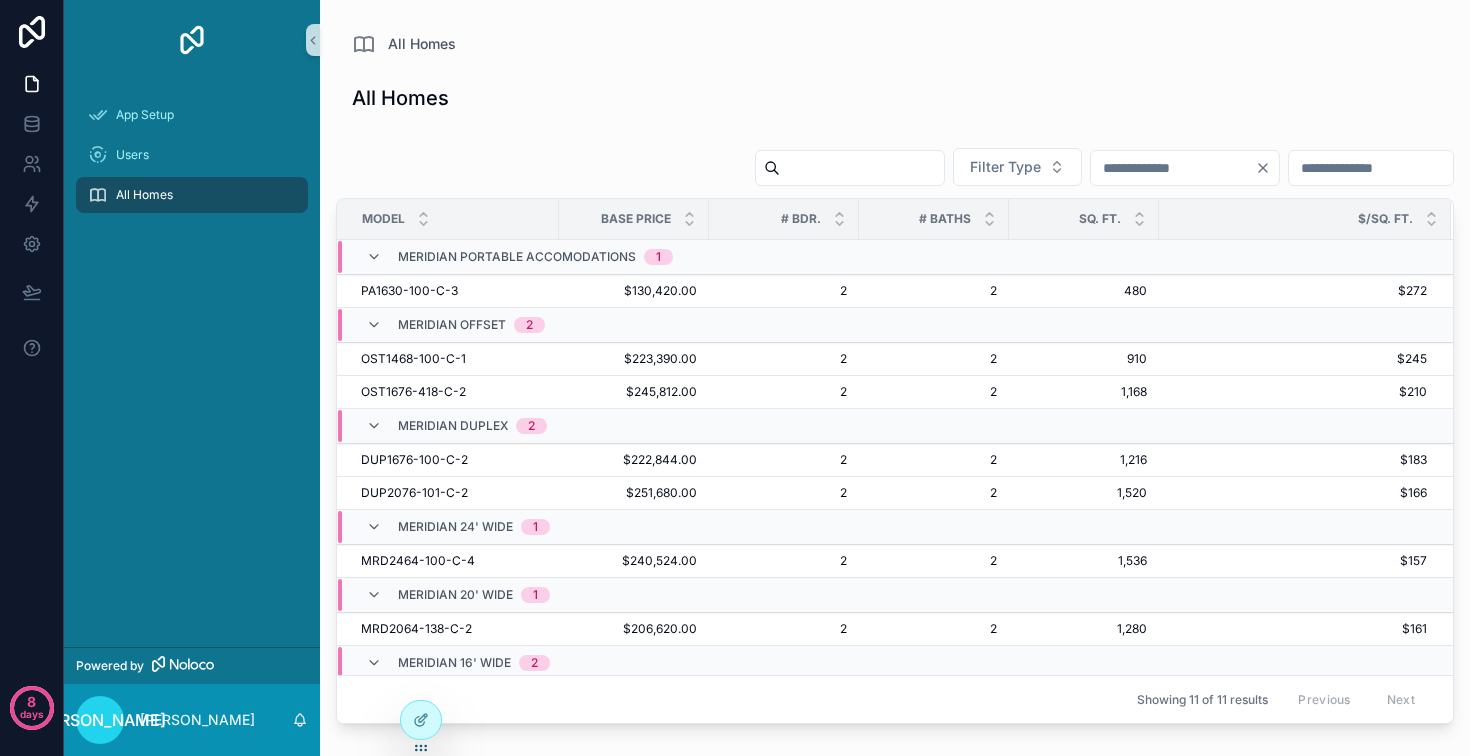 click 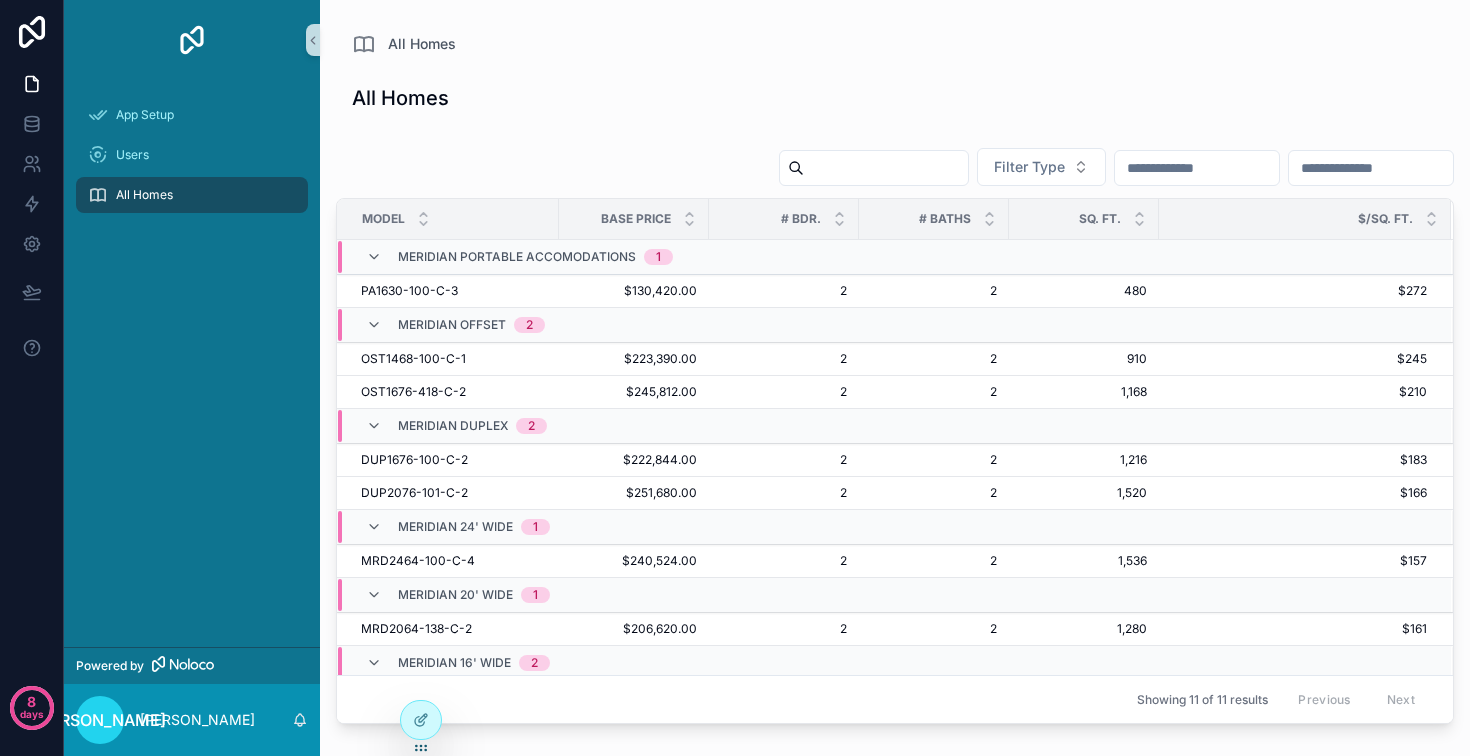 click at bounding box center [1371, 168] 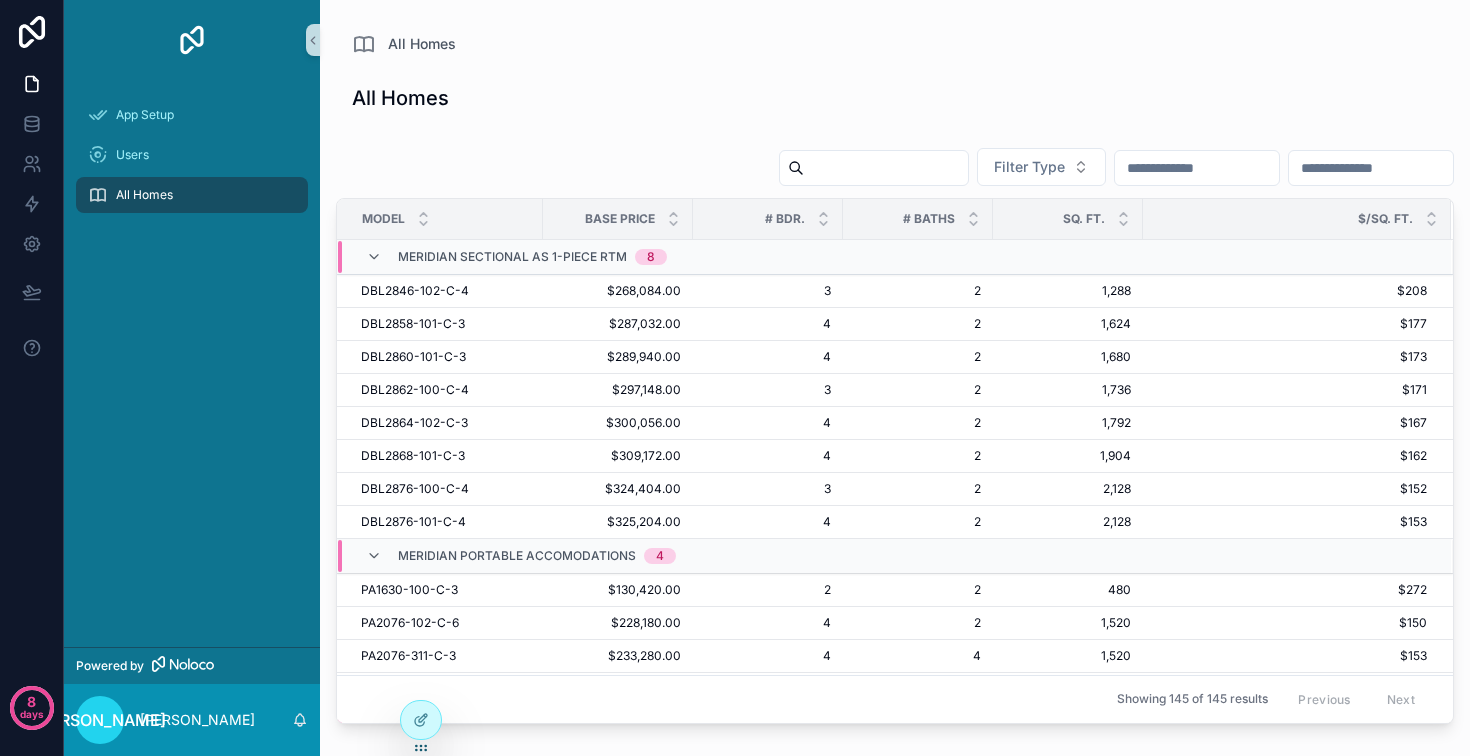 click at bounding box center (1371, 168) 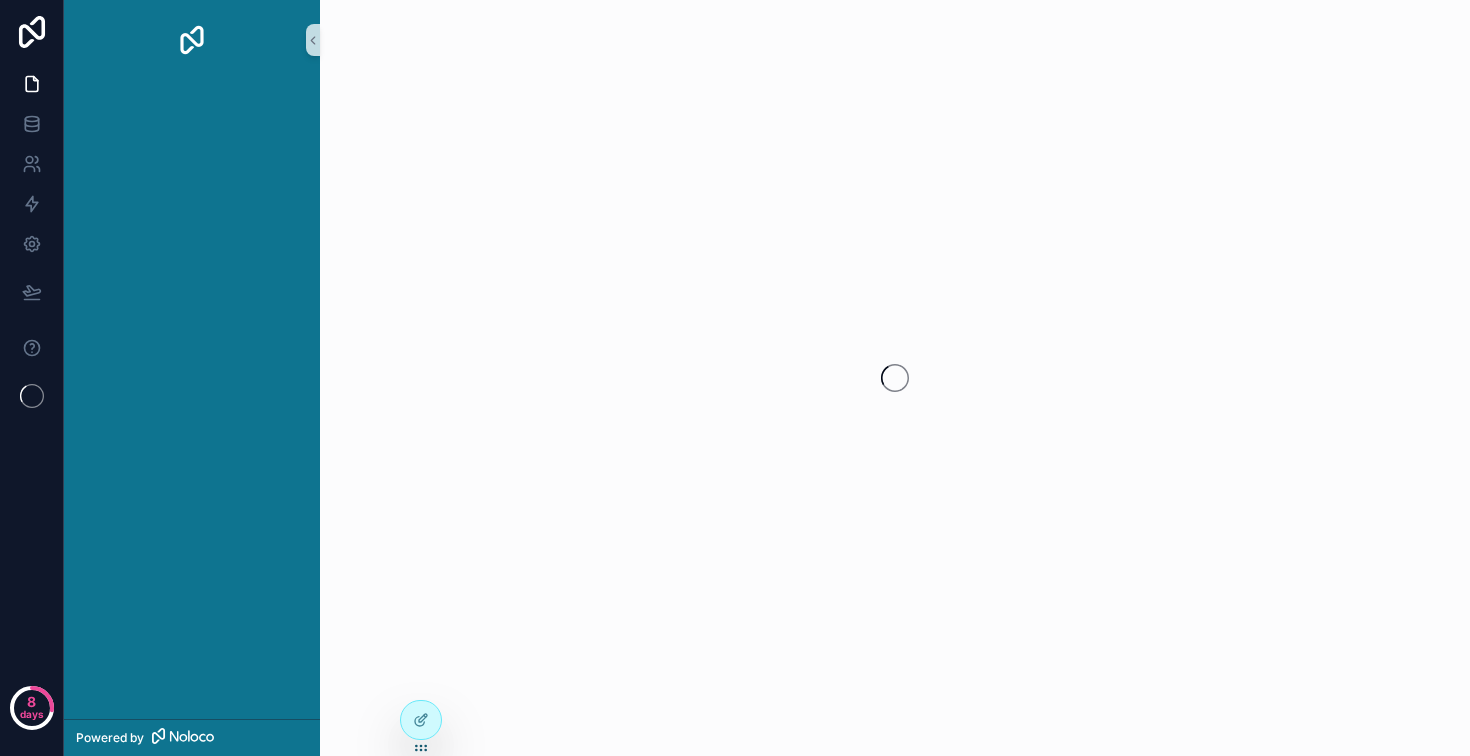 scroll, scrollTop: 0, scrollLeft: 0, axis: both 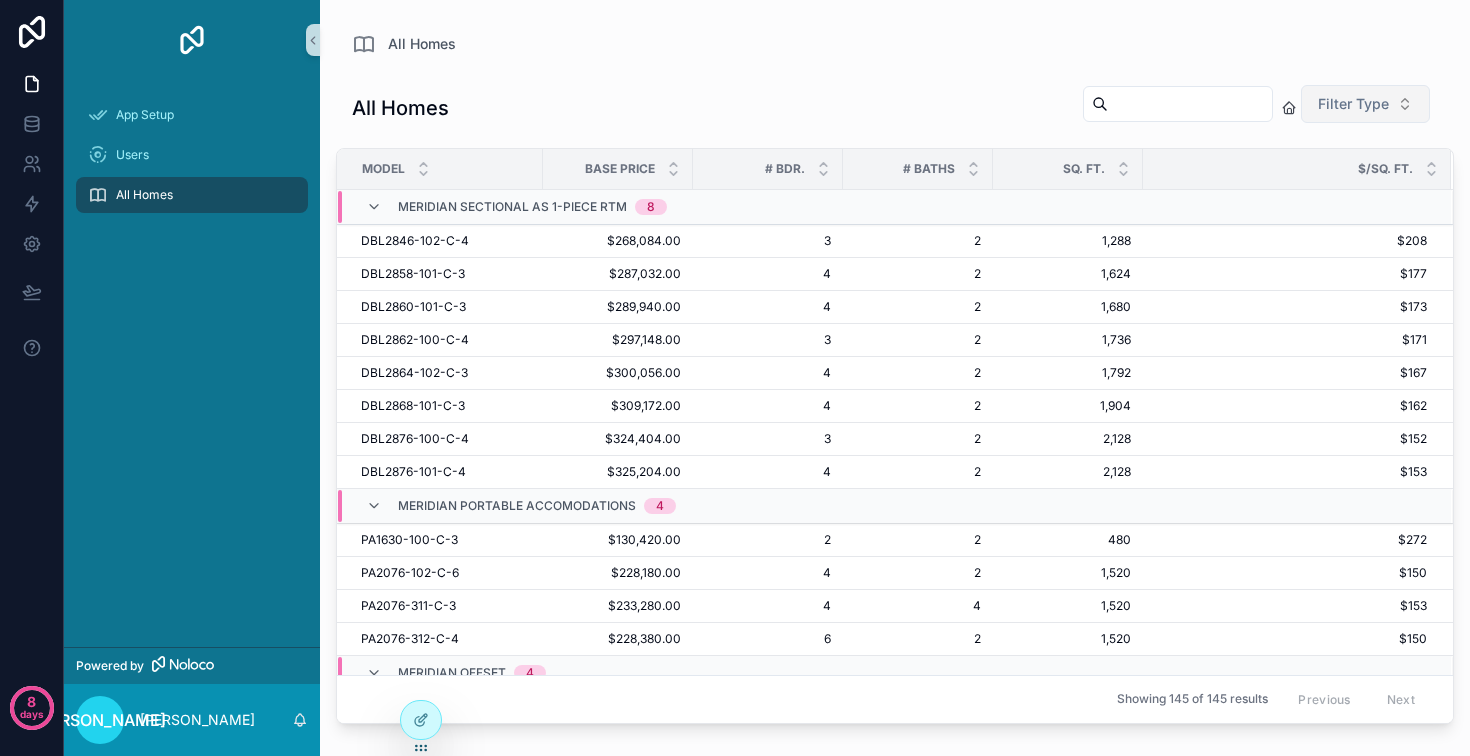 click on "Filter Type" at bounding box center (1365, 104) 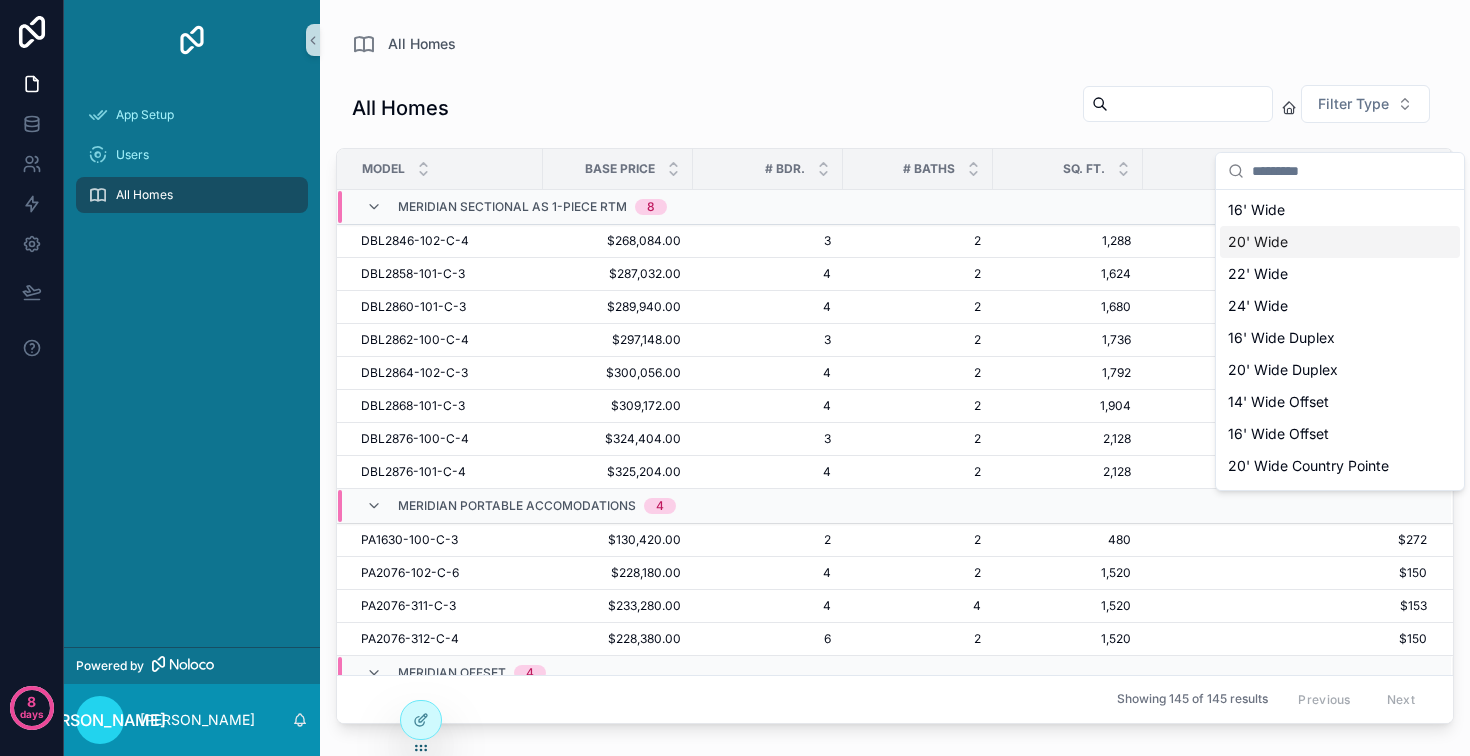 click on "20' Wide" at bounding box center [1340, 242] 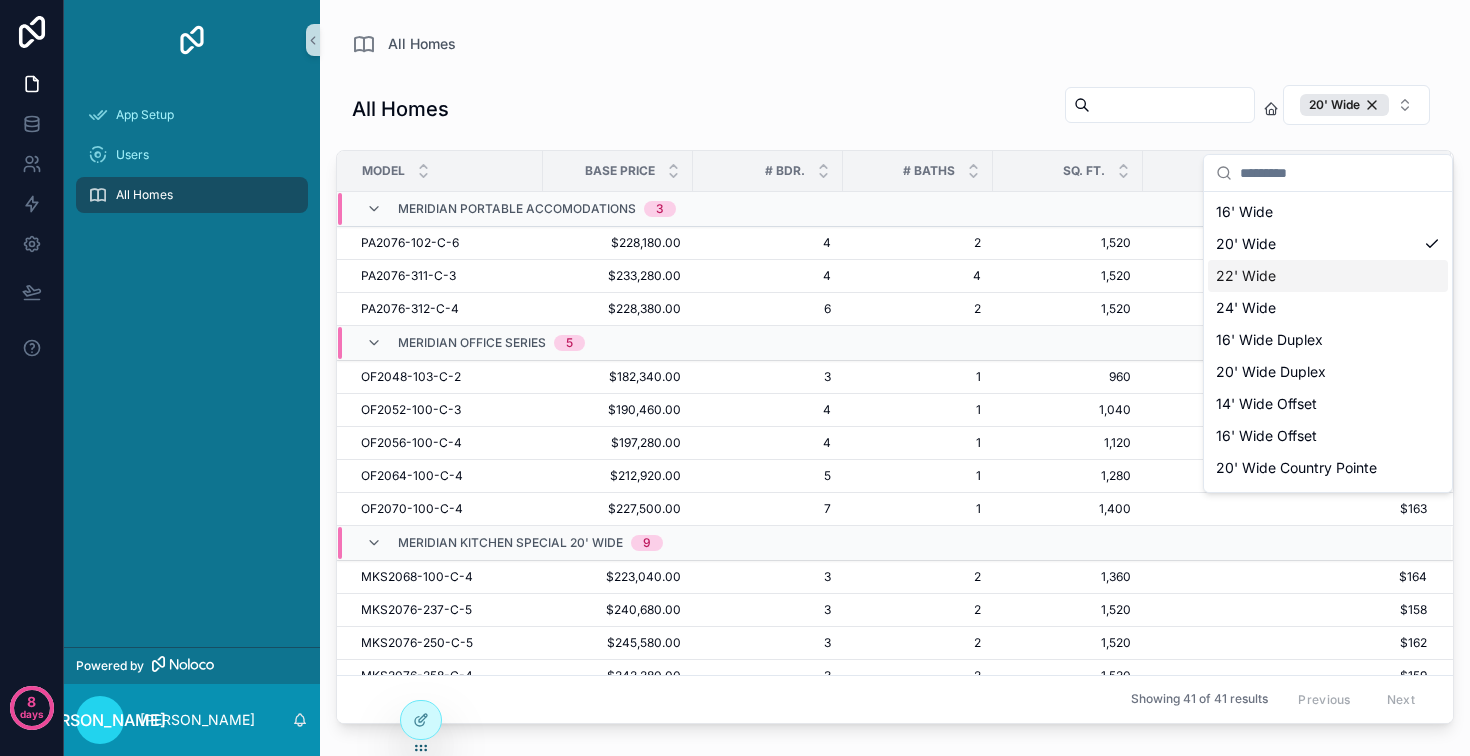 click on "22' Wide" at bounding box center [1328, 276] 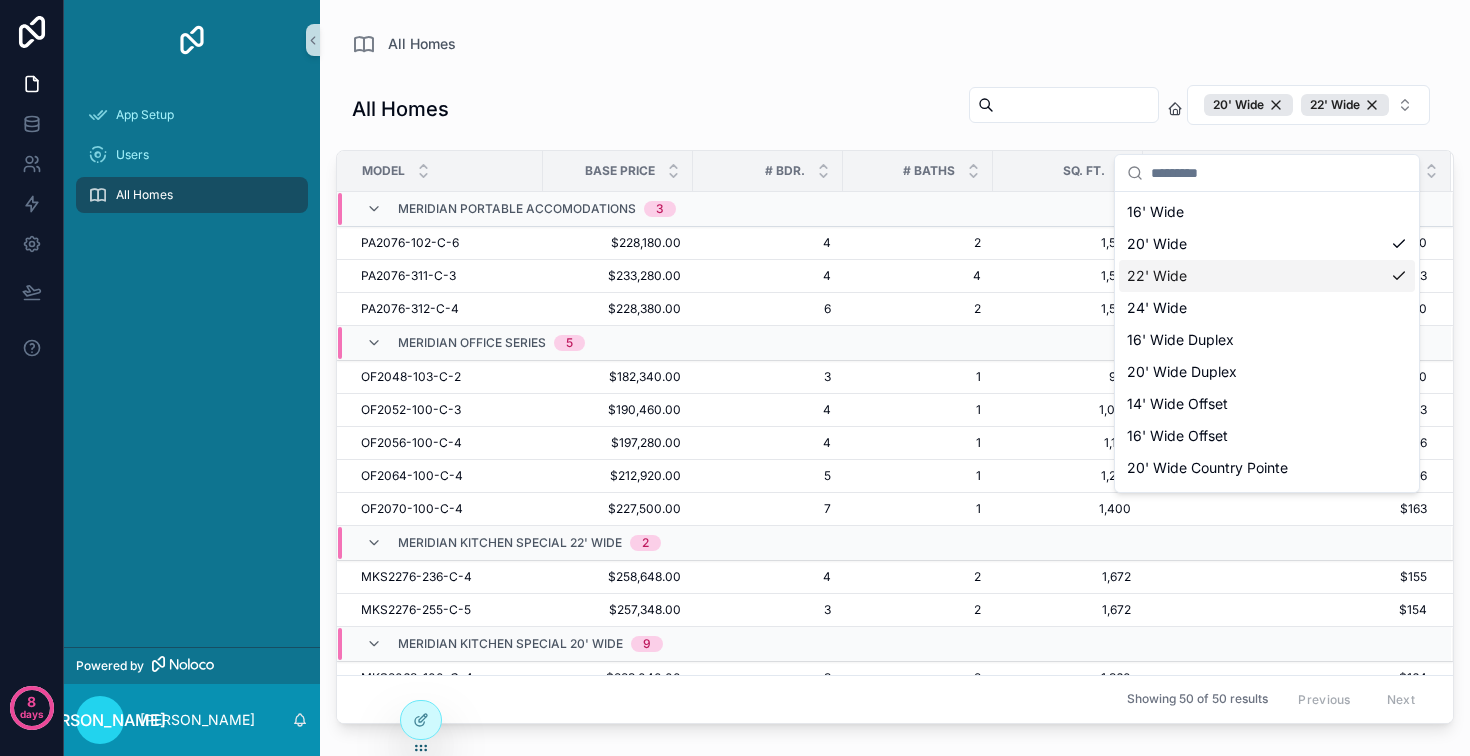 click on "All Homes 20' Wide 22' Wide" at bounding box center (895, 109) 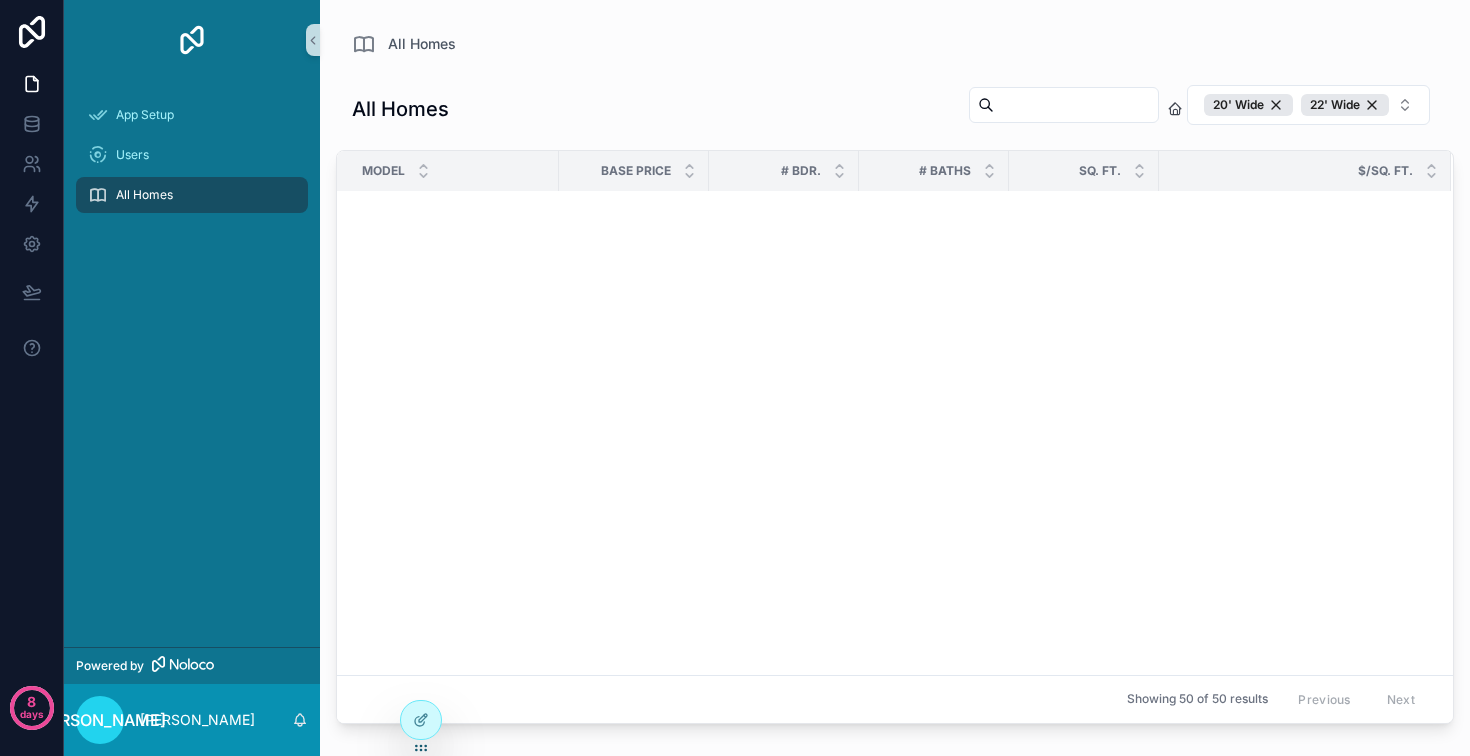 scroll, scrollTop: 0, scrollLeft: 0, axis: both 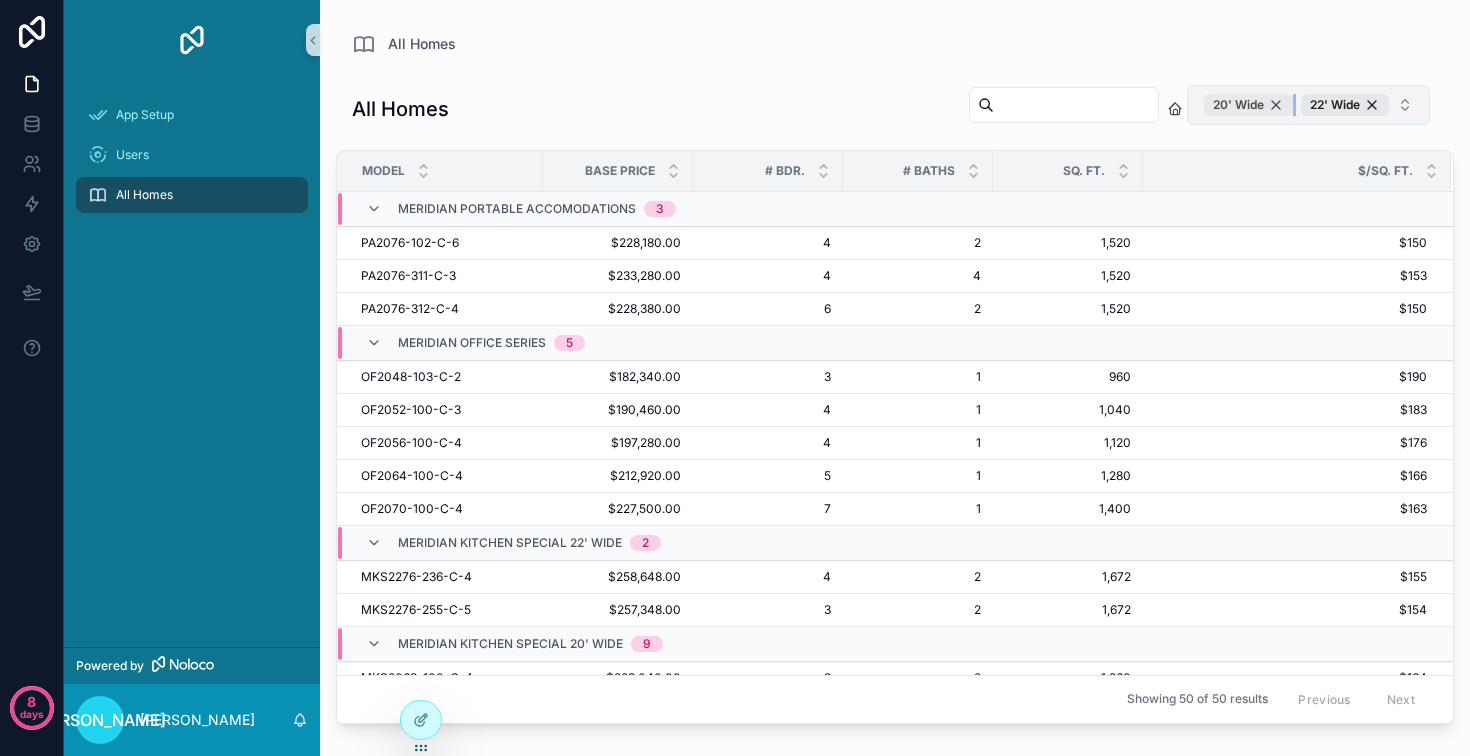 click on "20' Wide" at bounding box center [1248, 105] 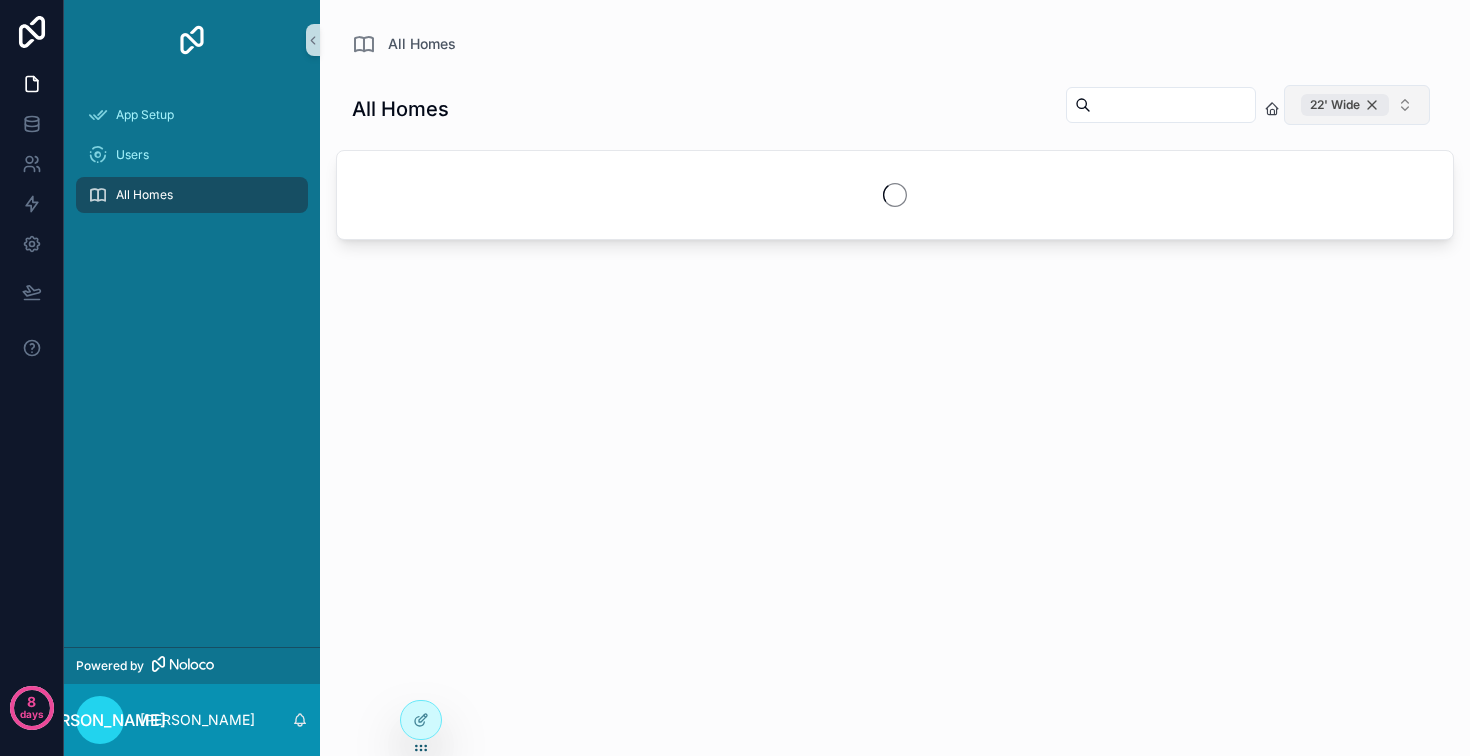 click on "22' Wide" at bounding box center [1345, 105] 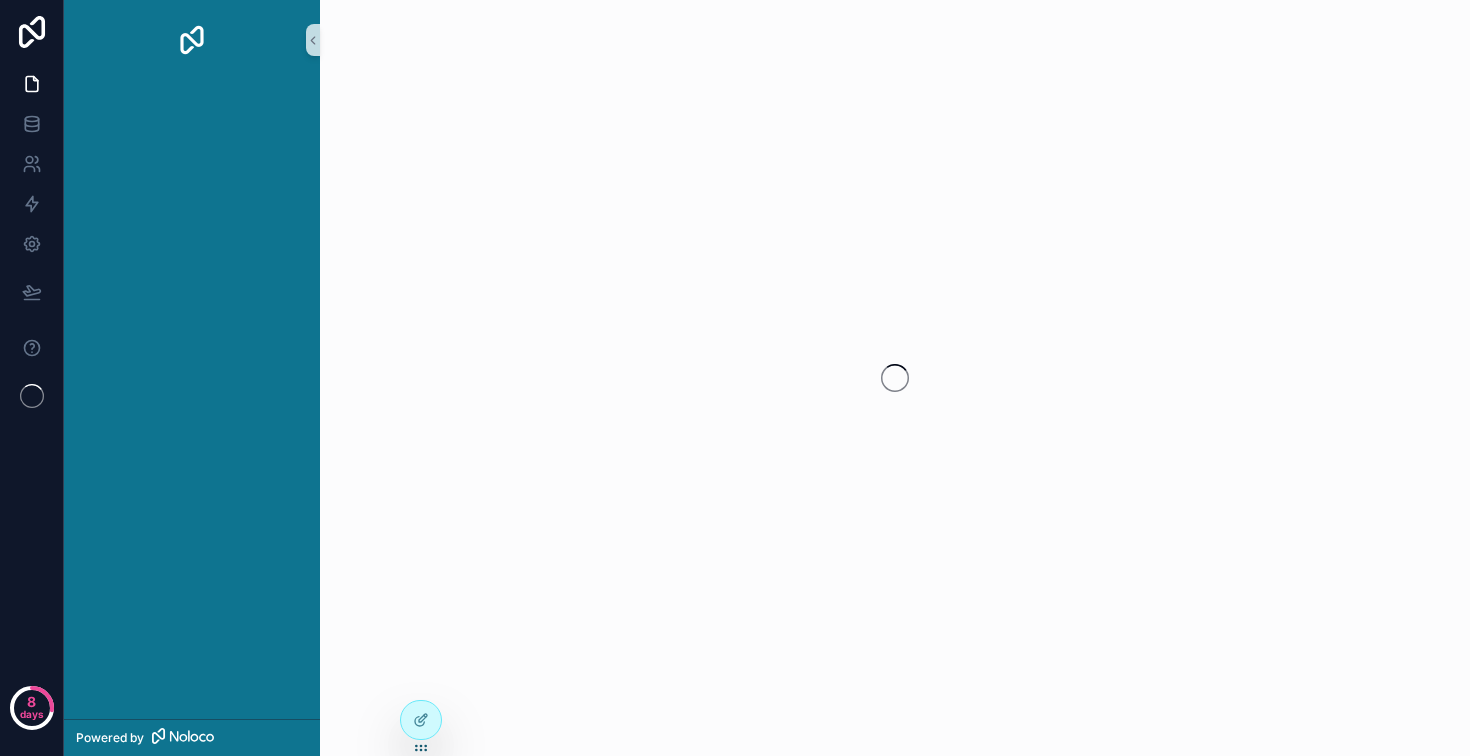 scroll, scrollTop: 0, scrollLeft: 0, axis: both 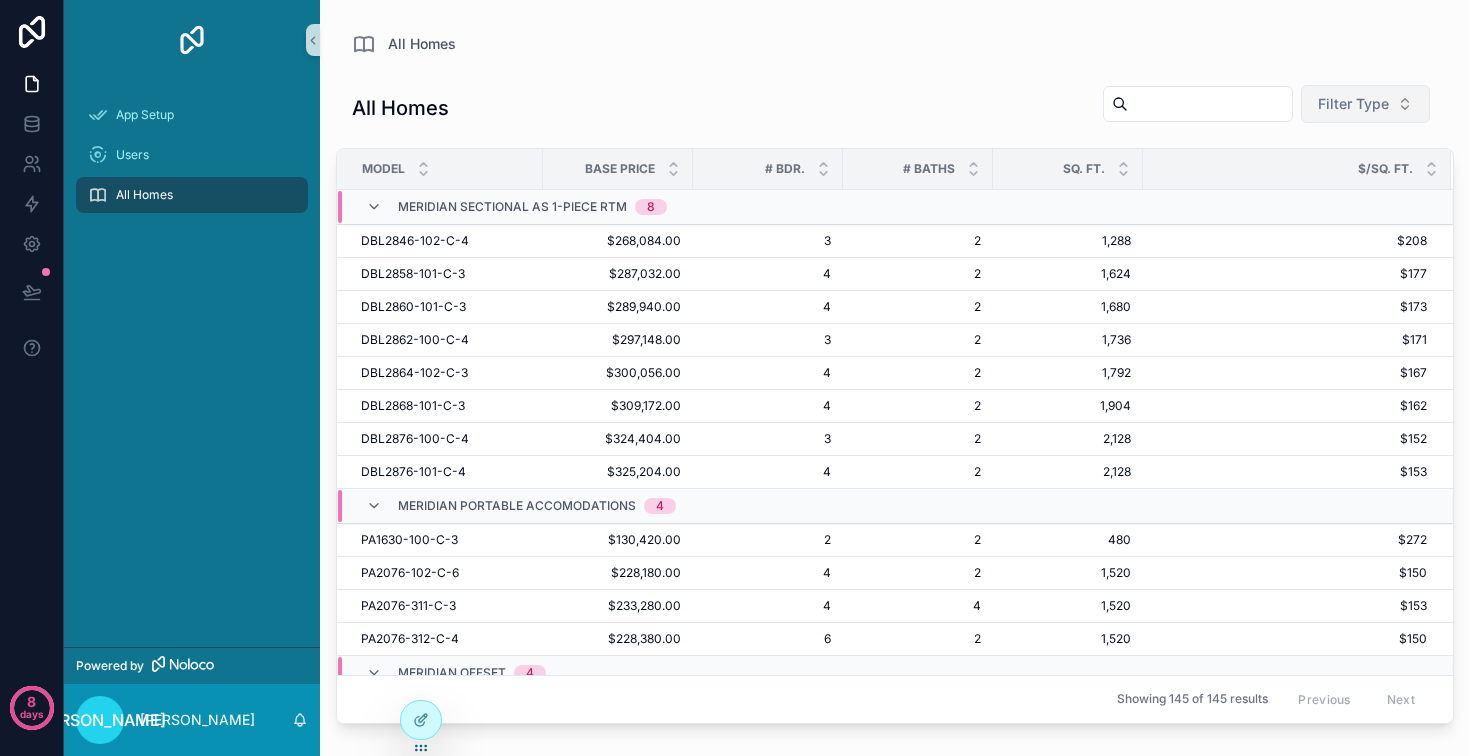 click on "Filter Type" at bounding box center [1365, 104] 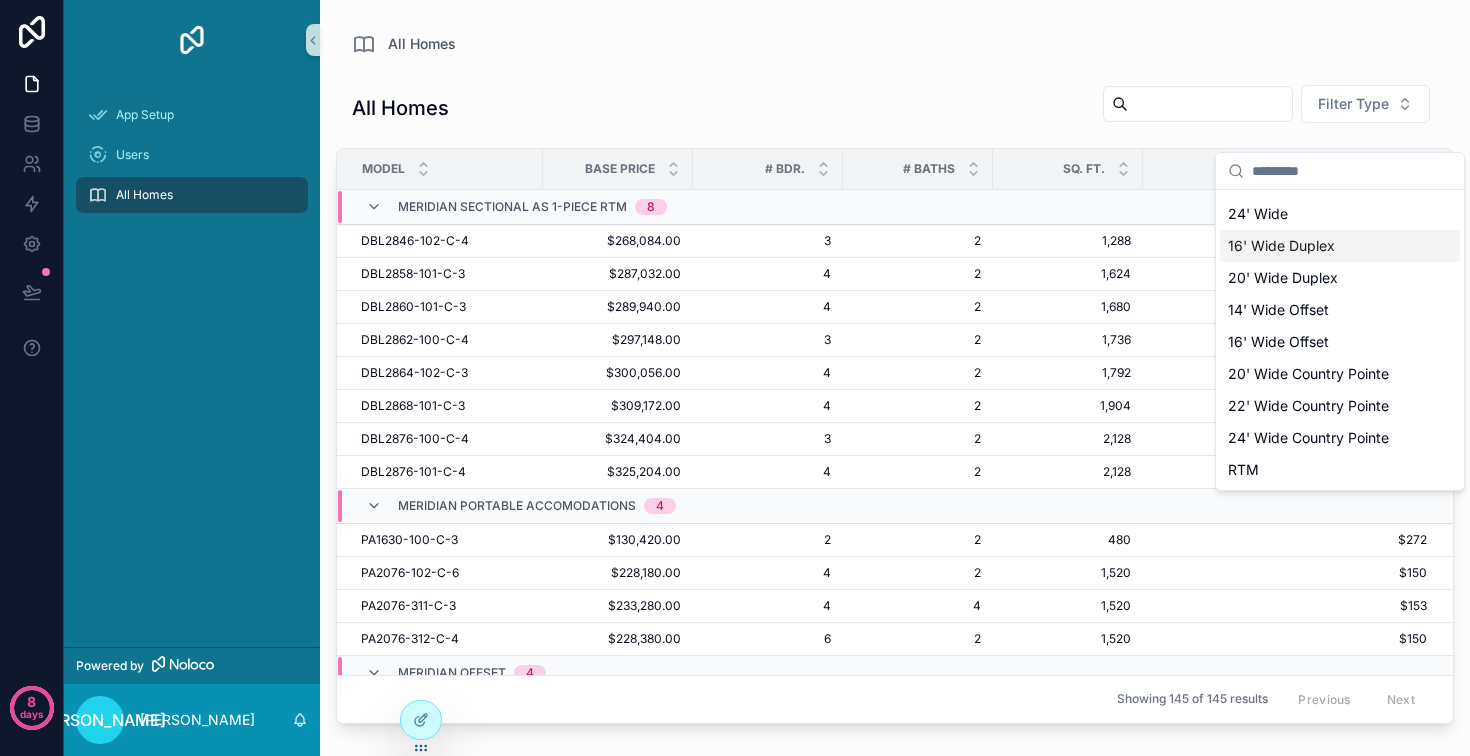 scroll, scrollTop: 265, scrollLeft: 0, axis: vertical 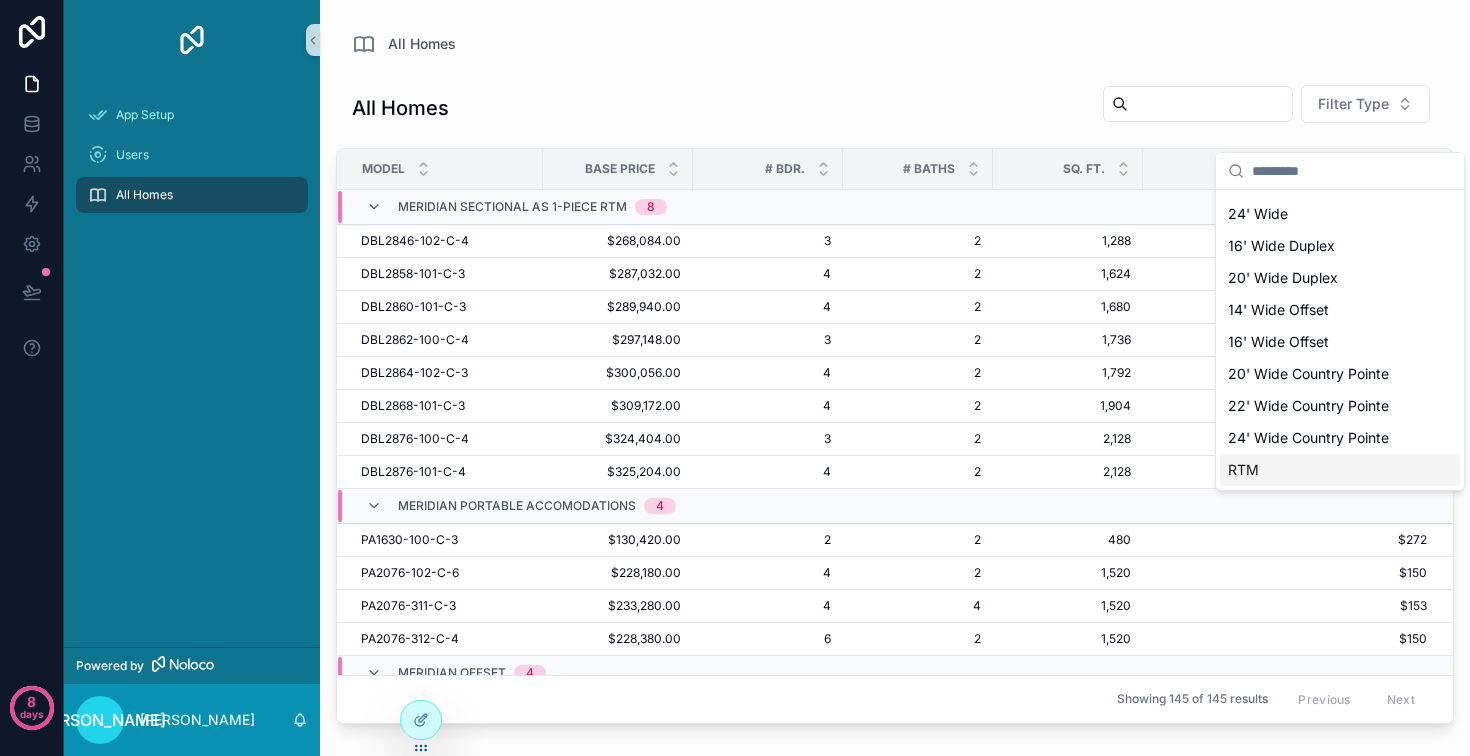 click on "RTM" at bounding box center [1340, 470] 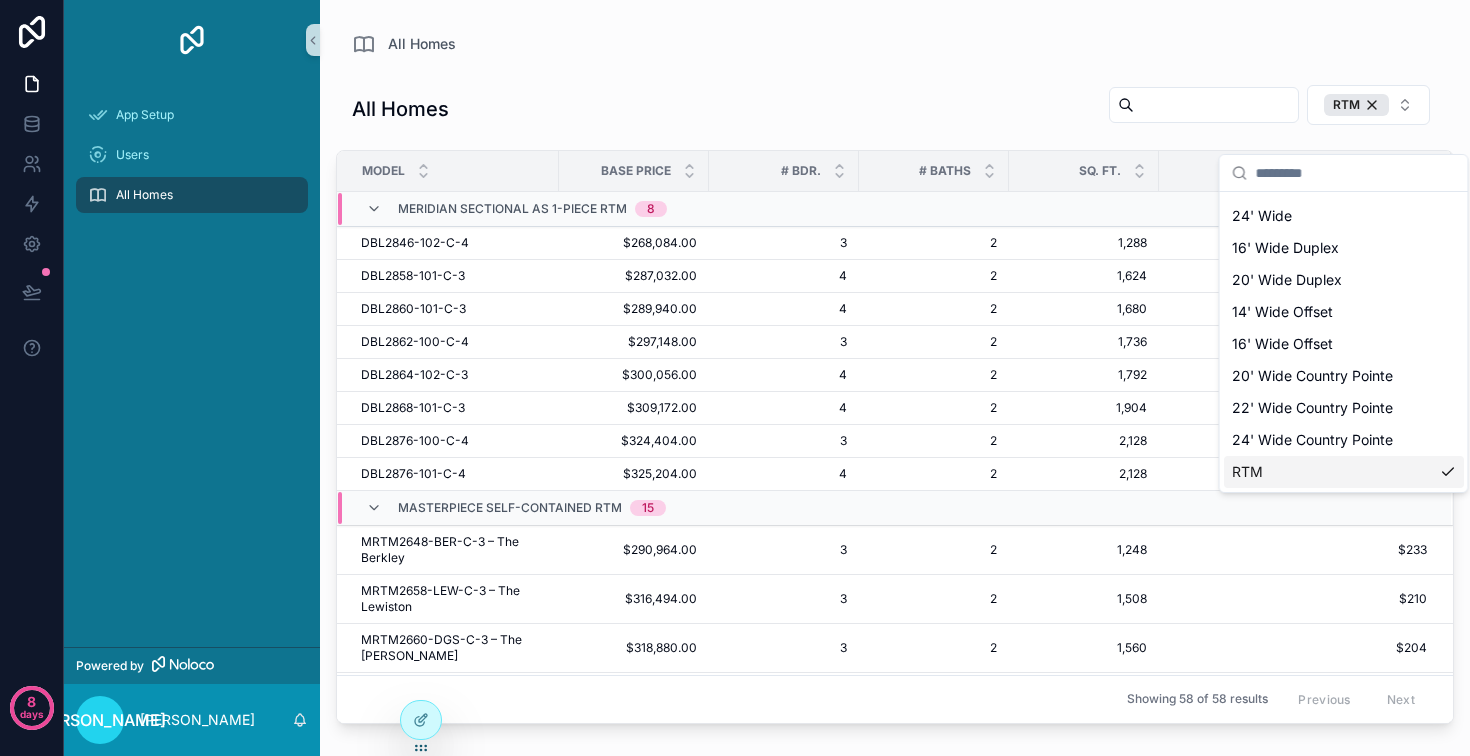 click on "All Homes RTM" at bounding box center [895, 109] 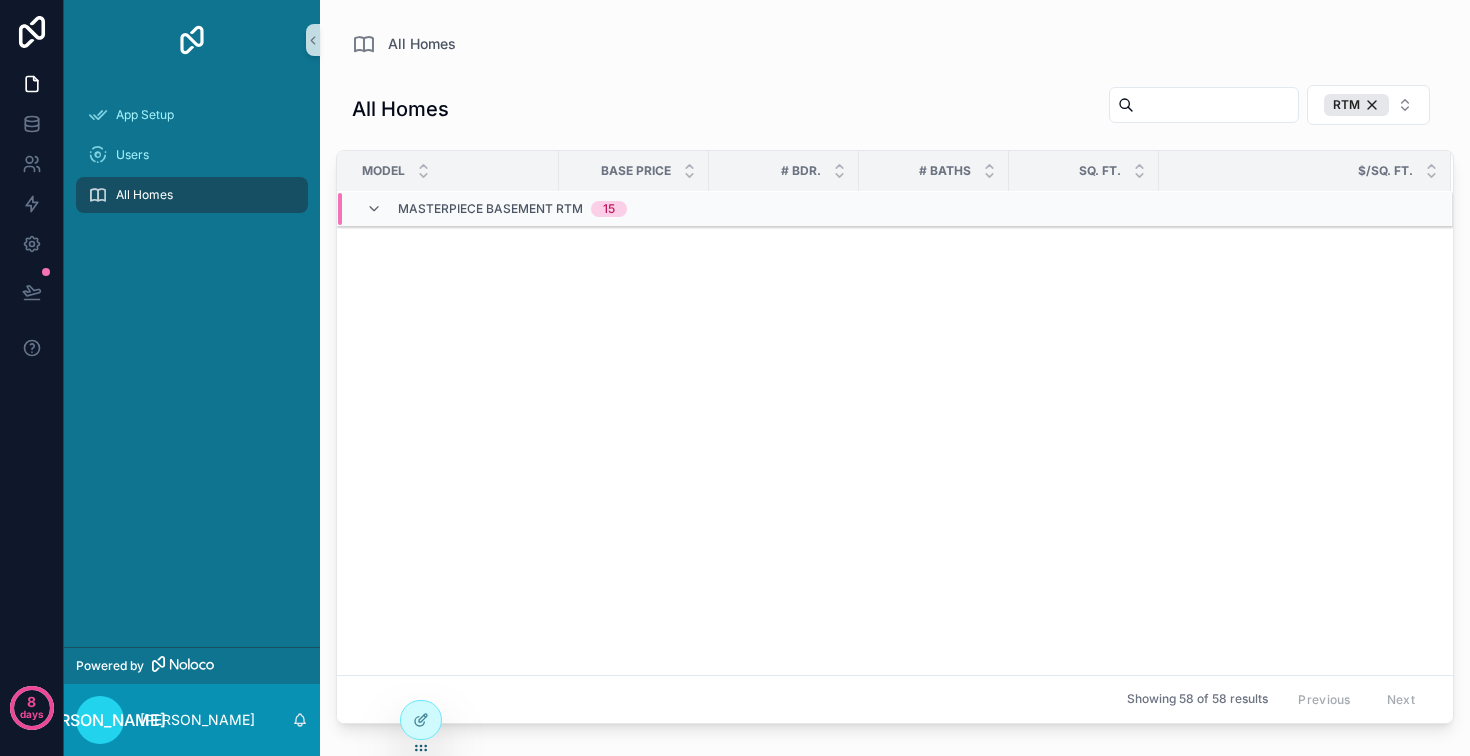 scroll, scrollTop: 0, scrollLeft: 0, axis: both 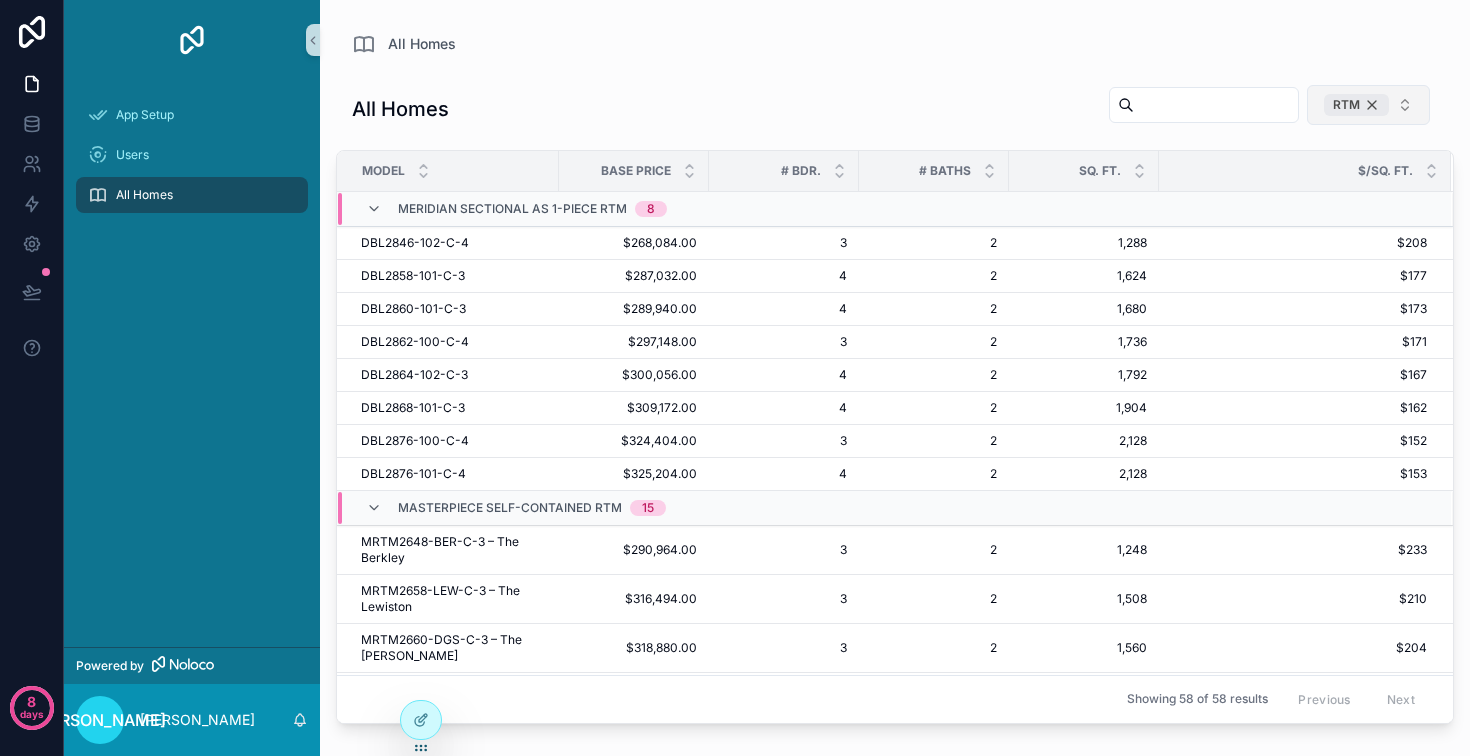 click on "RTM" at bounding box center (1356, 105) 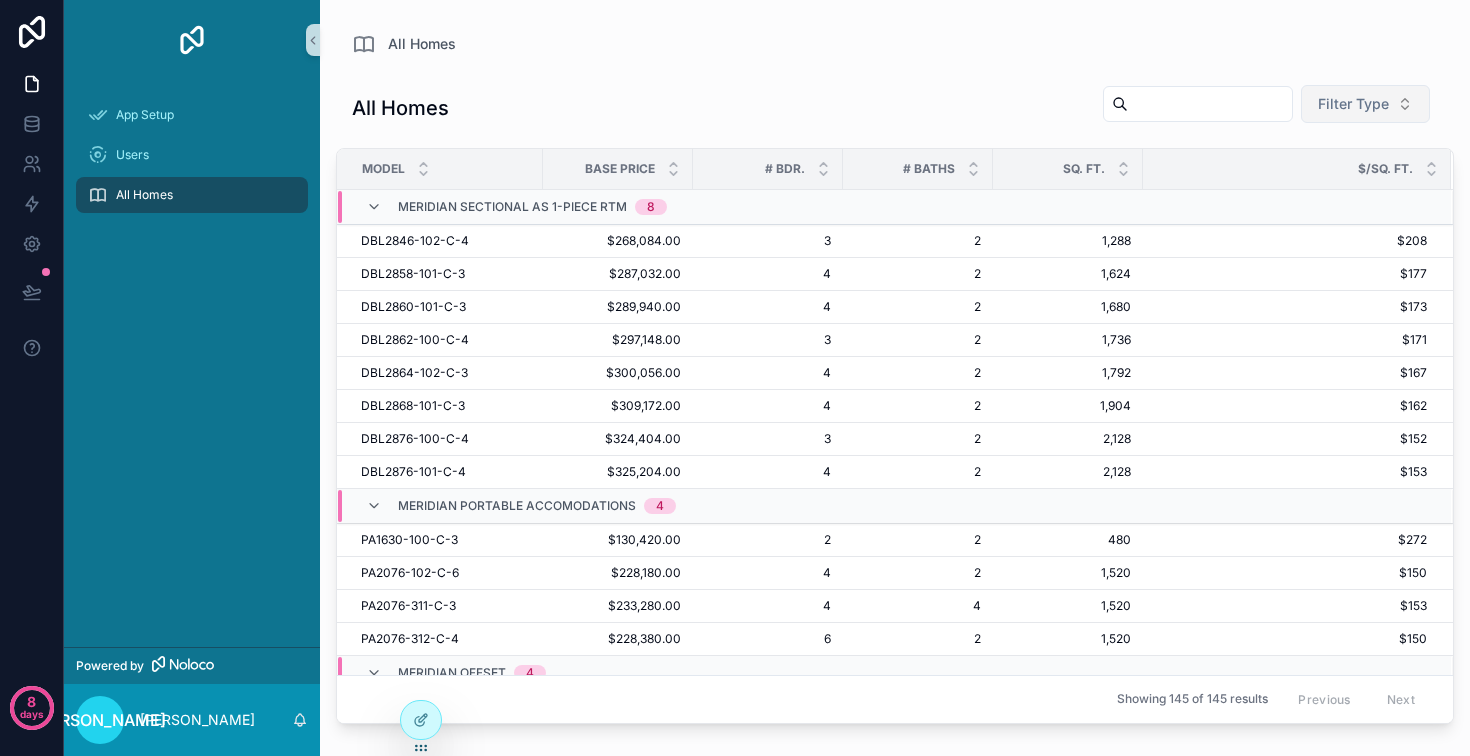 click on "All Homes" at bounding box center [192, 195] 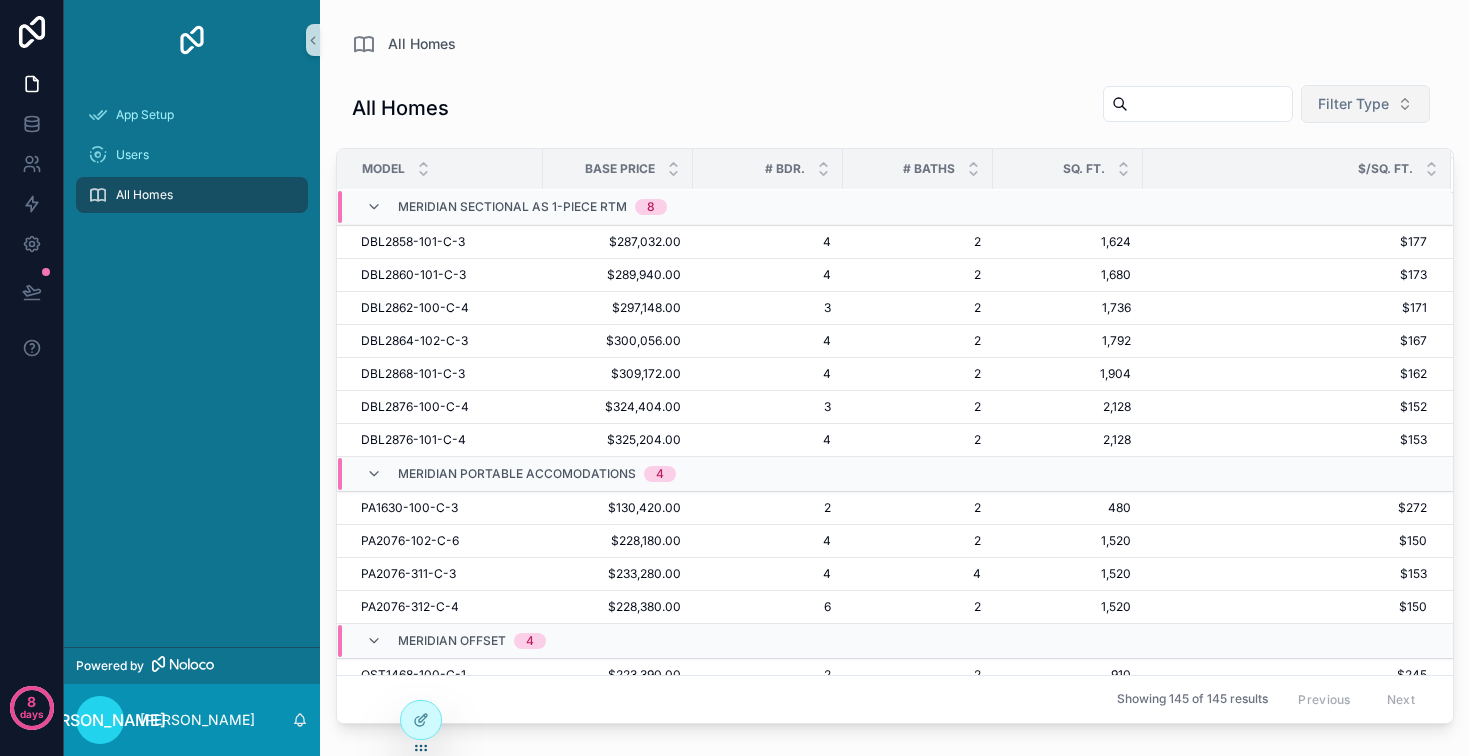 scroll, scrollTop: 0, scrollLeft: 0, axis: both 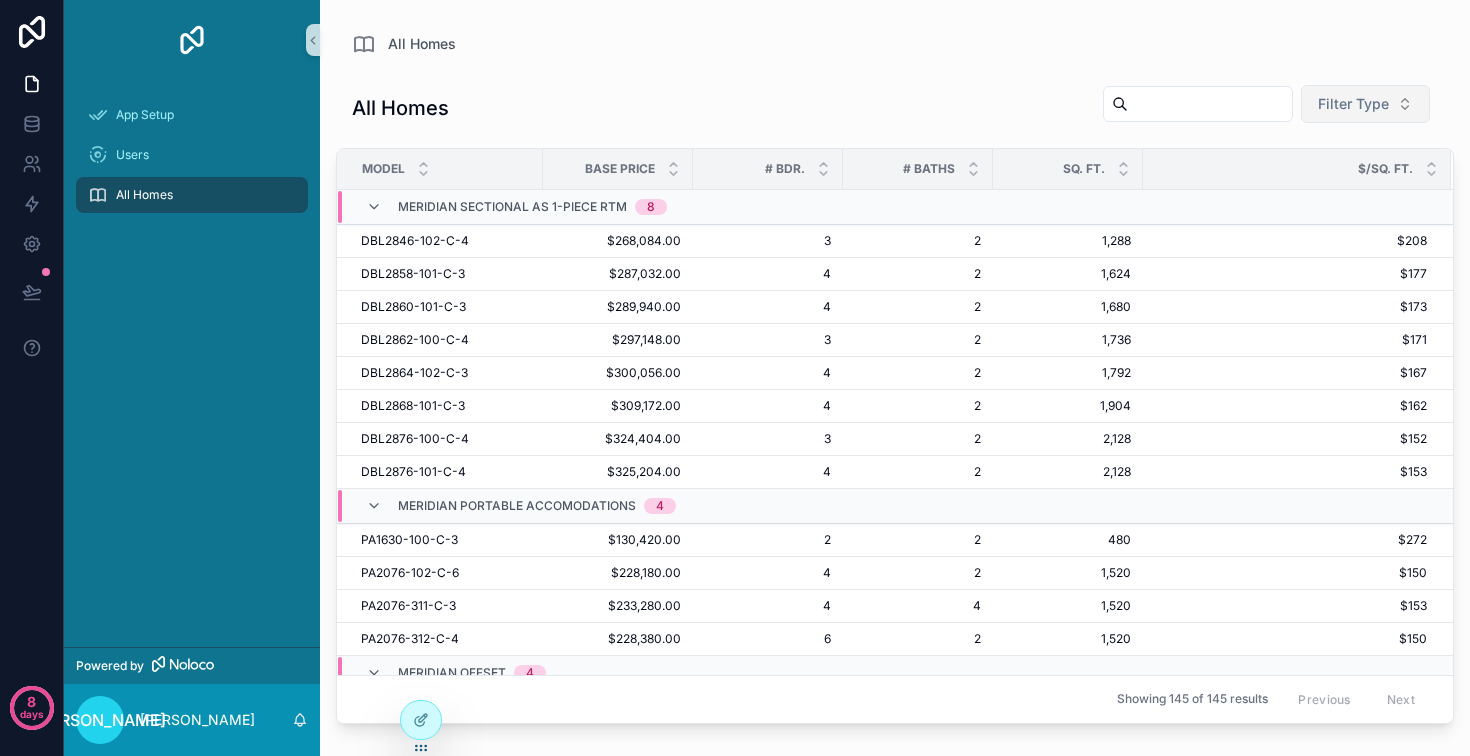 click at bounding box center [1210, 104] 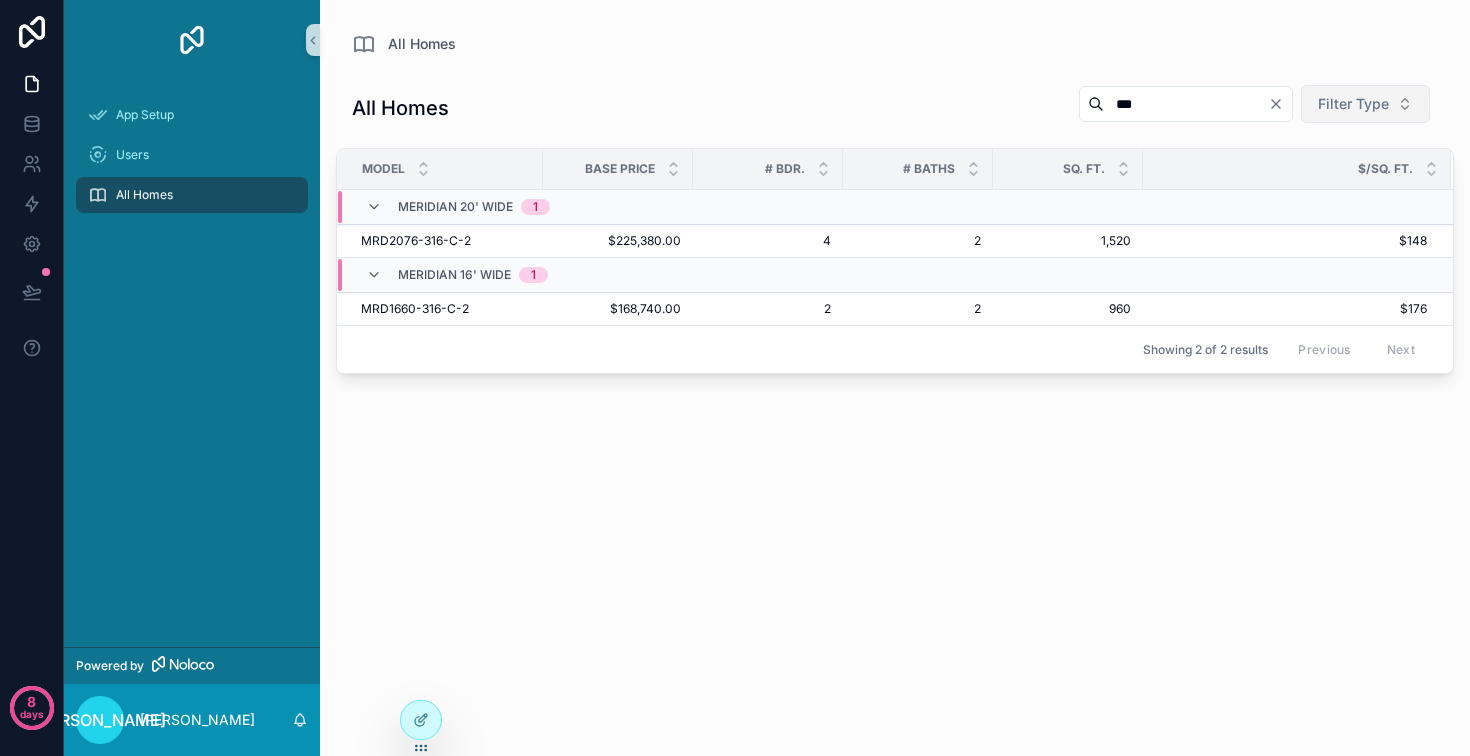 type on "***" 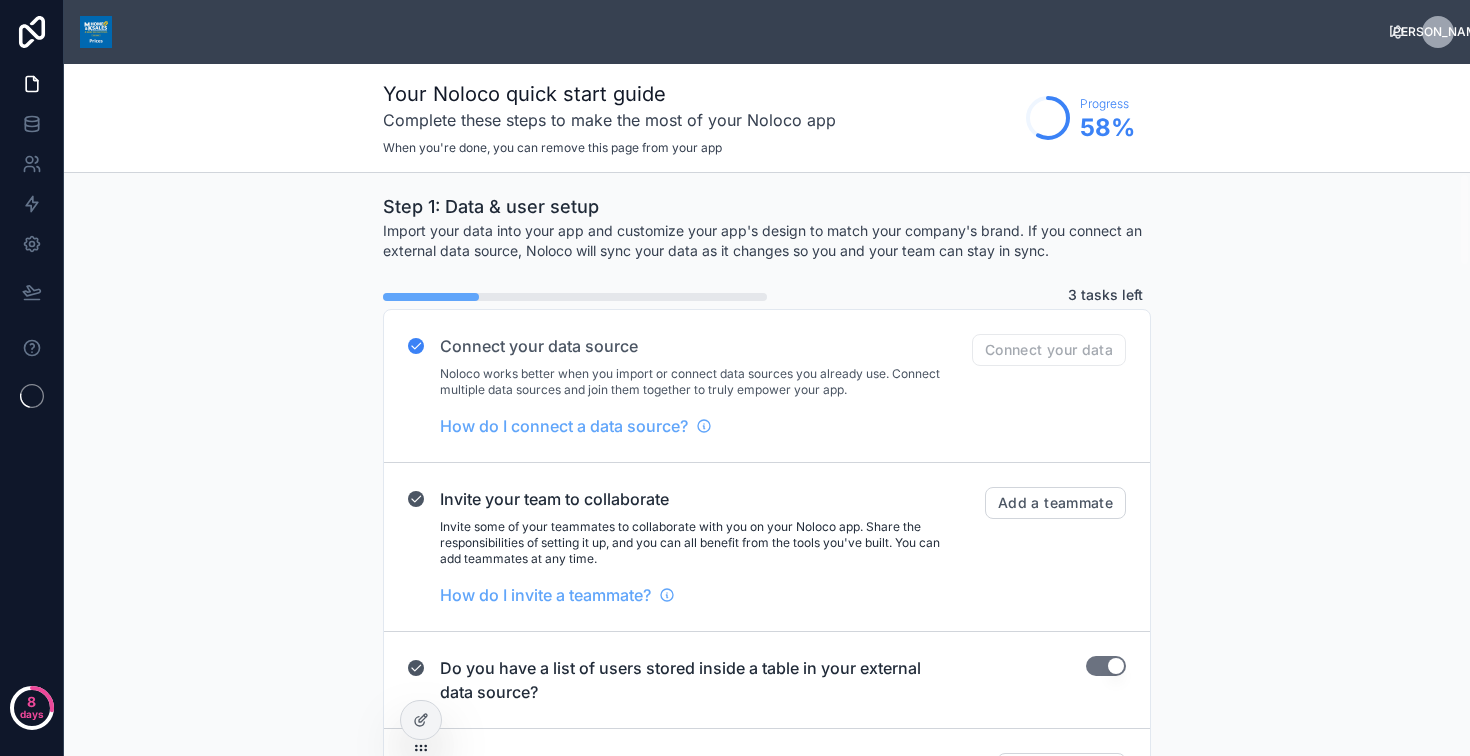 scroll, scrollTop: 0, scrollLeft: 0, axis: both 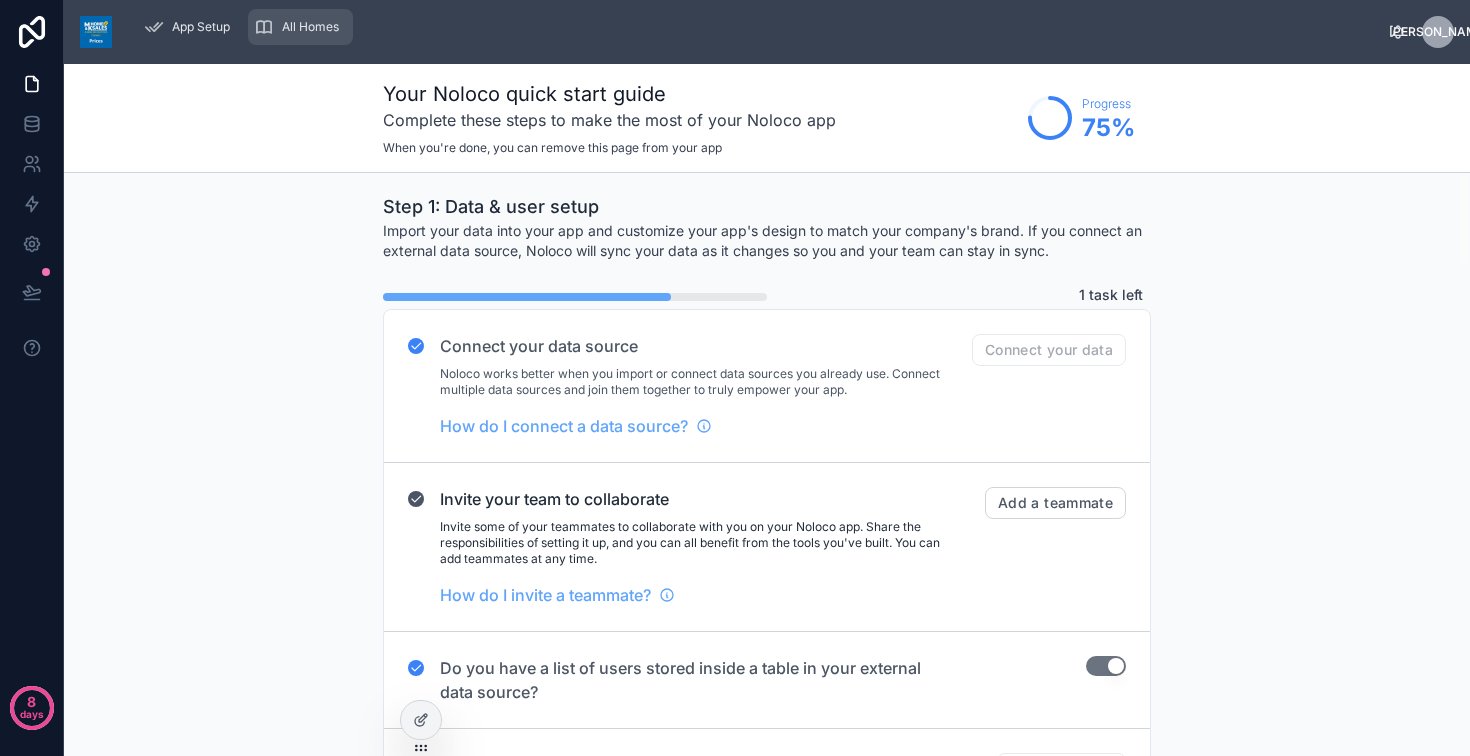 click on "All Homes" at bounding box center [310, 27] 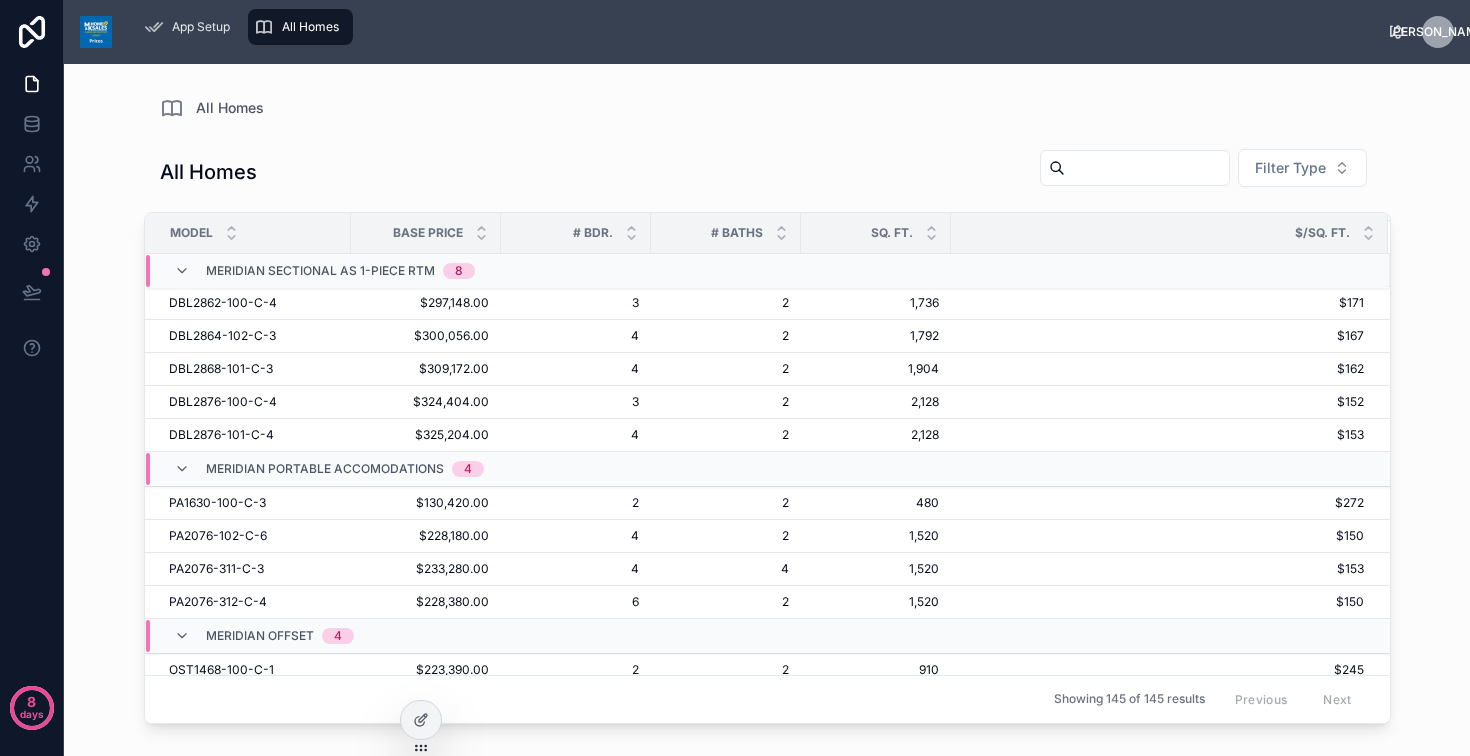 scroll, scrollTop: 0, scrollLeft: 0, axis: both 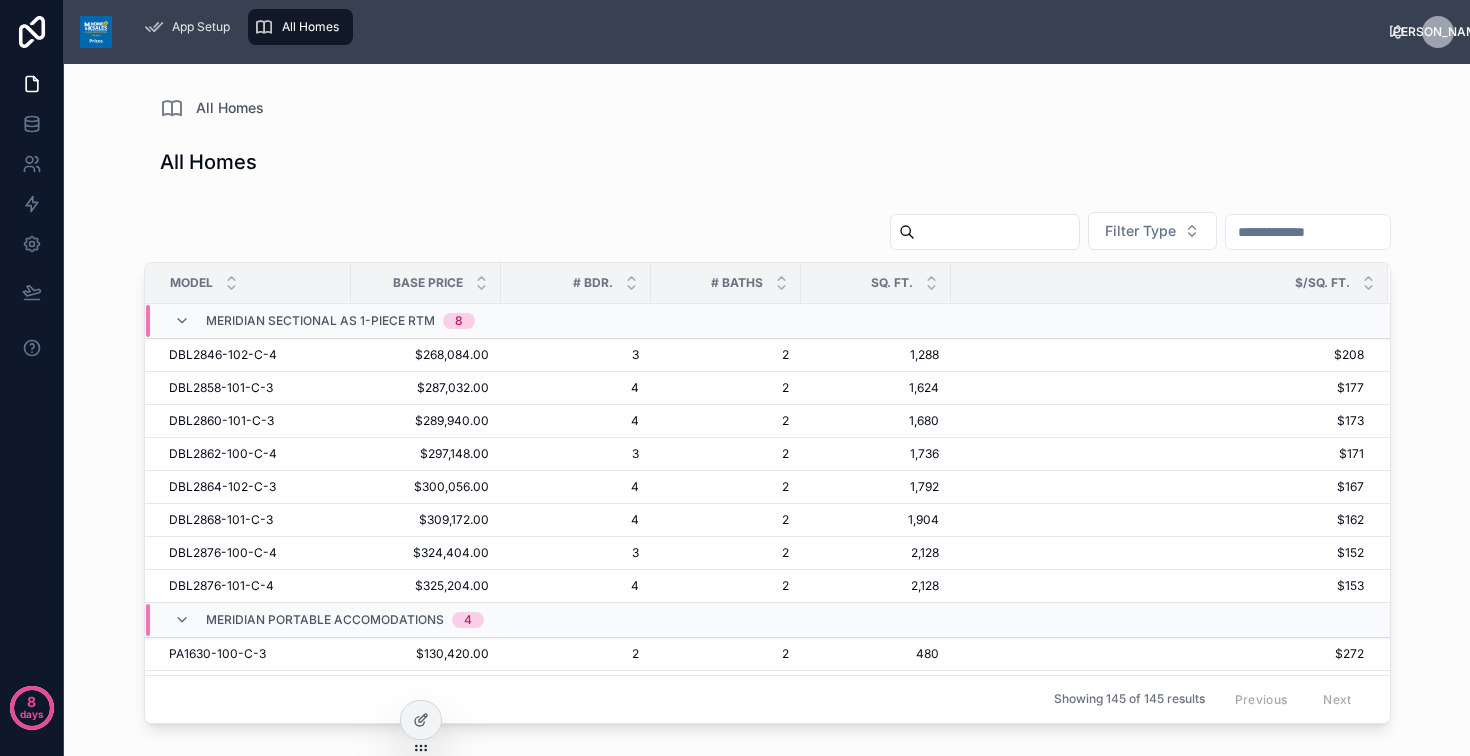 click at bounding box center (1308, 232) 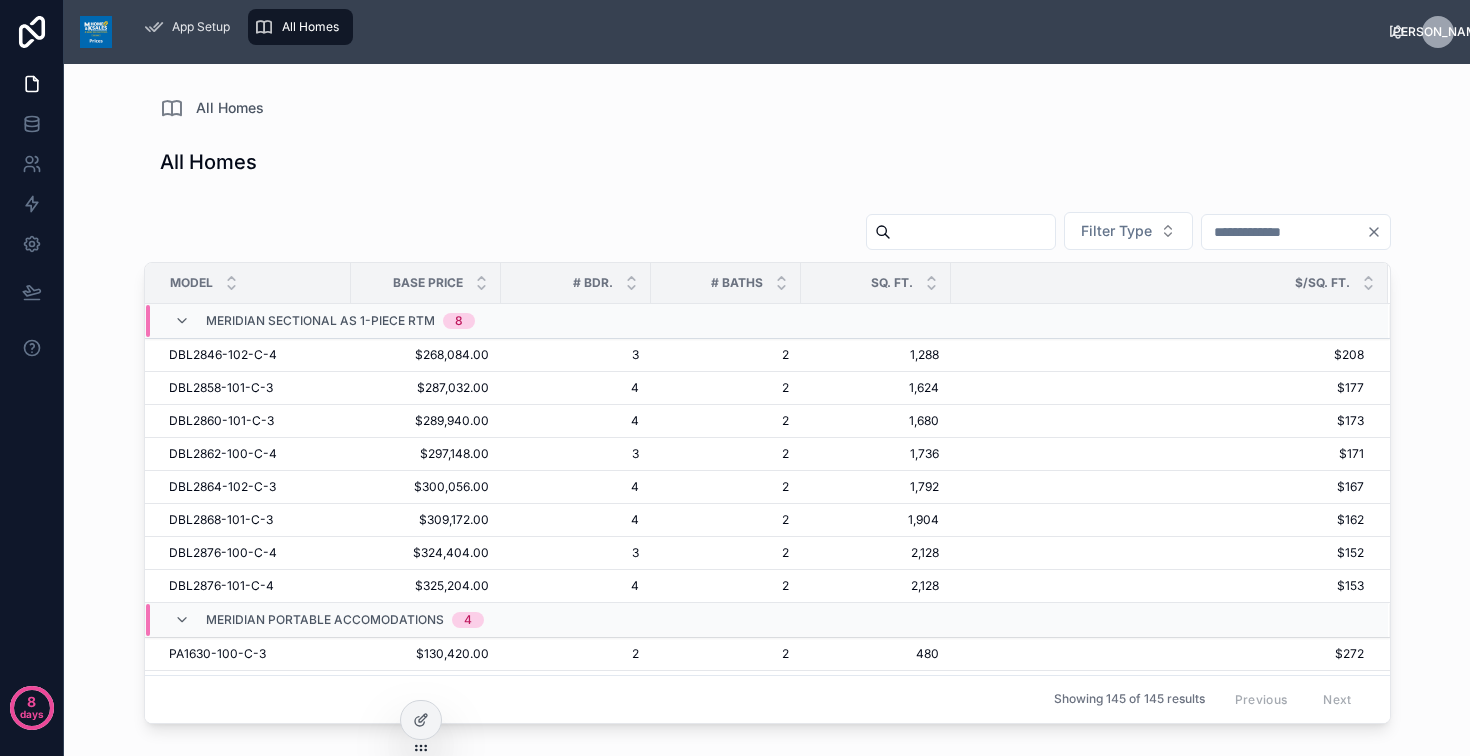 type on "*" 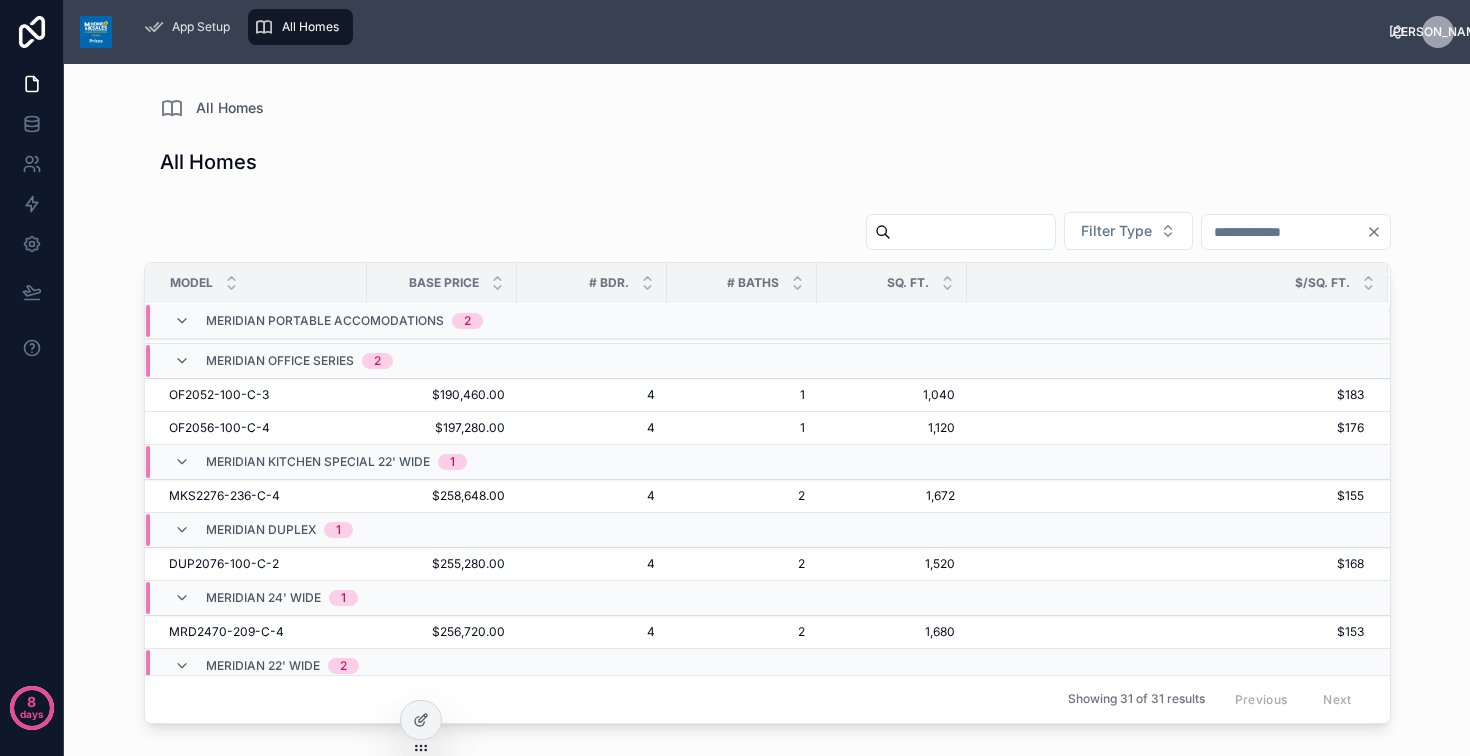 scroll, scrollTop: 263, scrollLeft: 0, axis: vertical 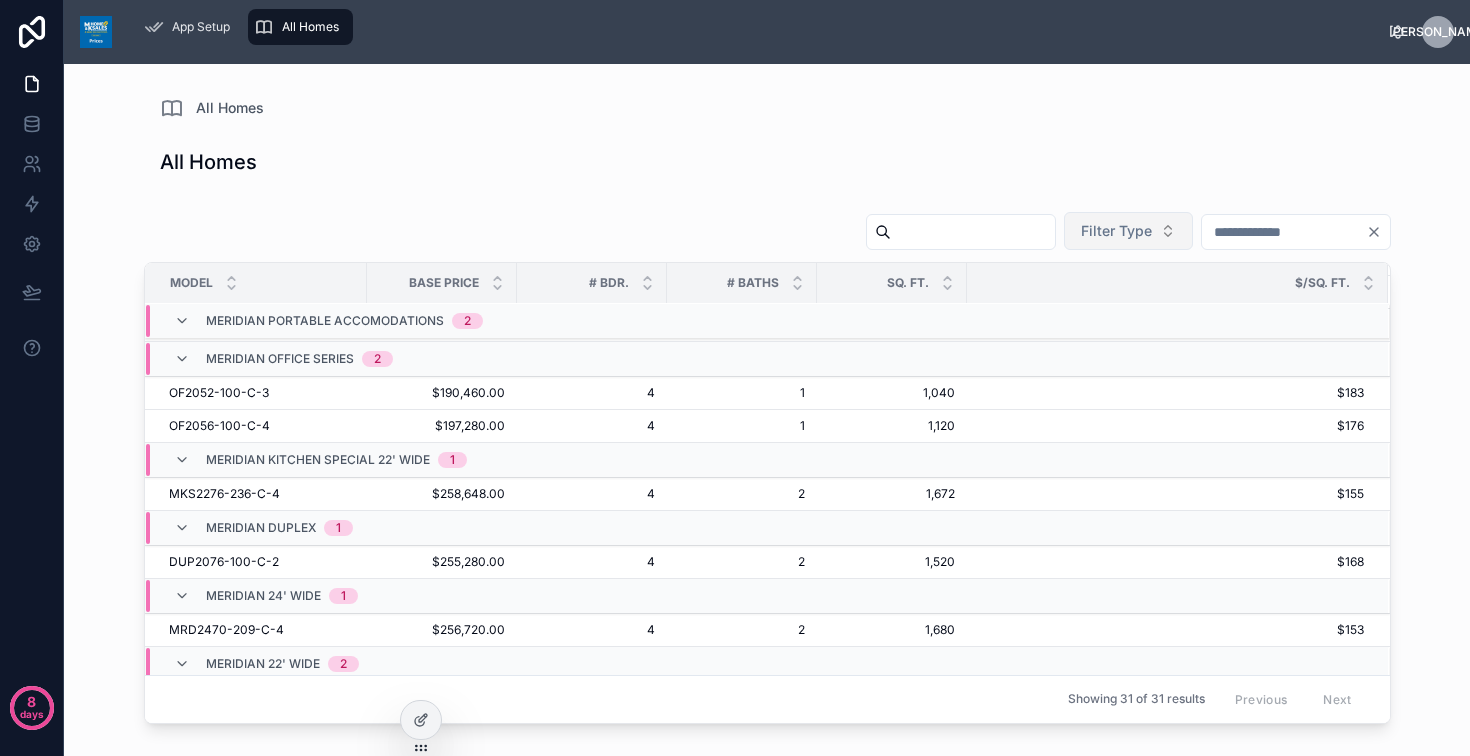 click on "Filter Type" at bounding box center (1116, 231) 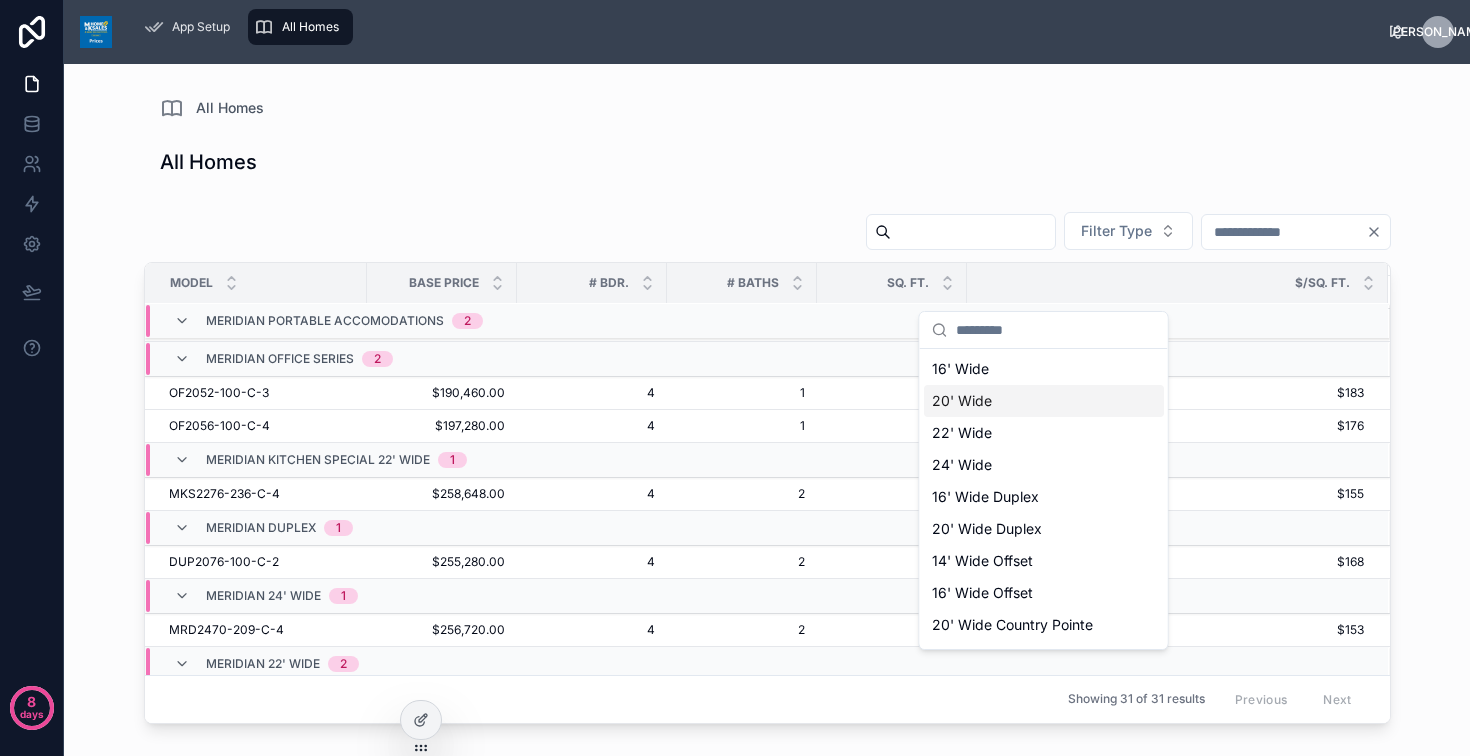 click on "20' Wide" at bounding box center [1044, 401] 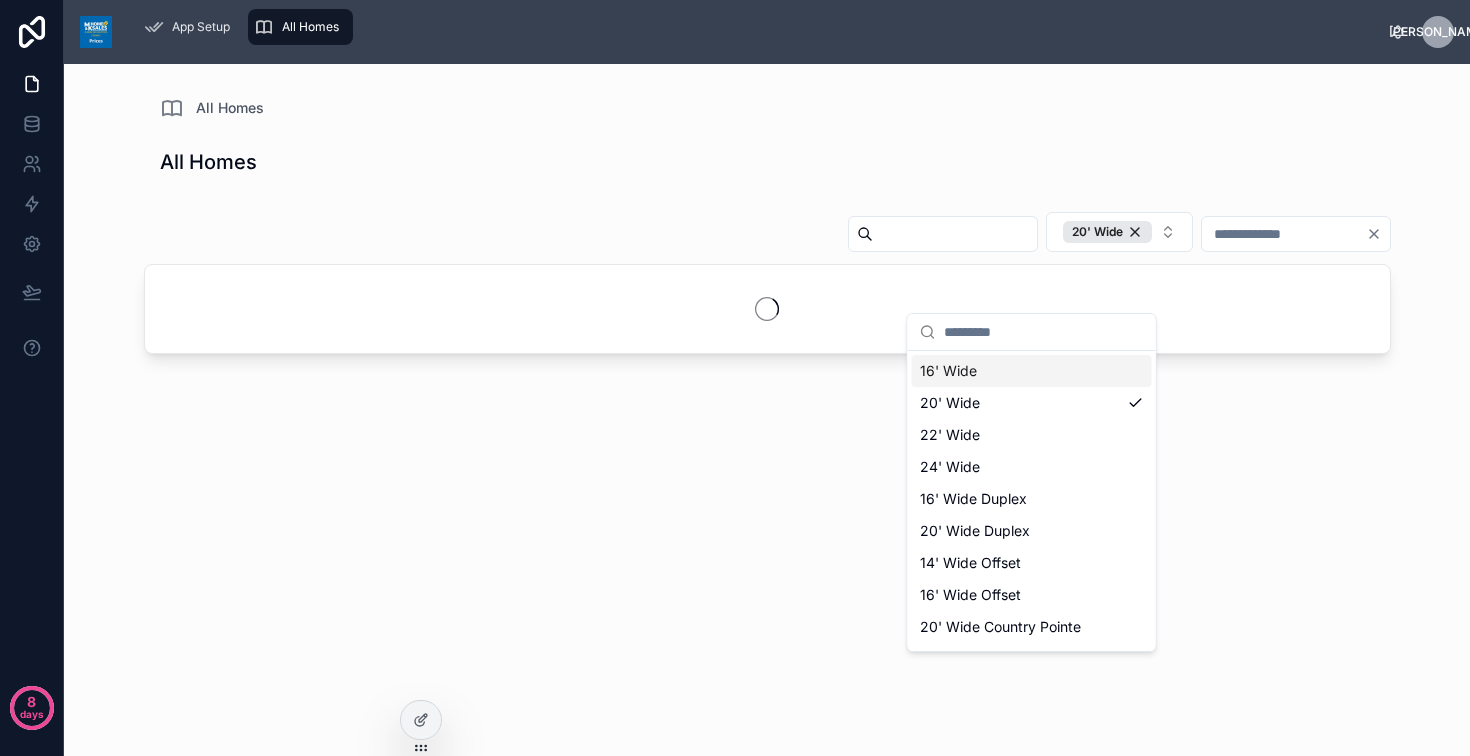 click on "All Homes" at bounding box center (767, 162) 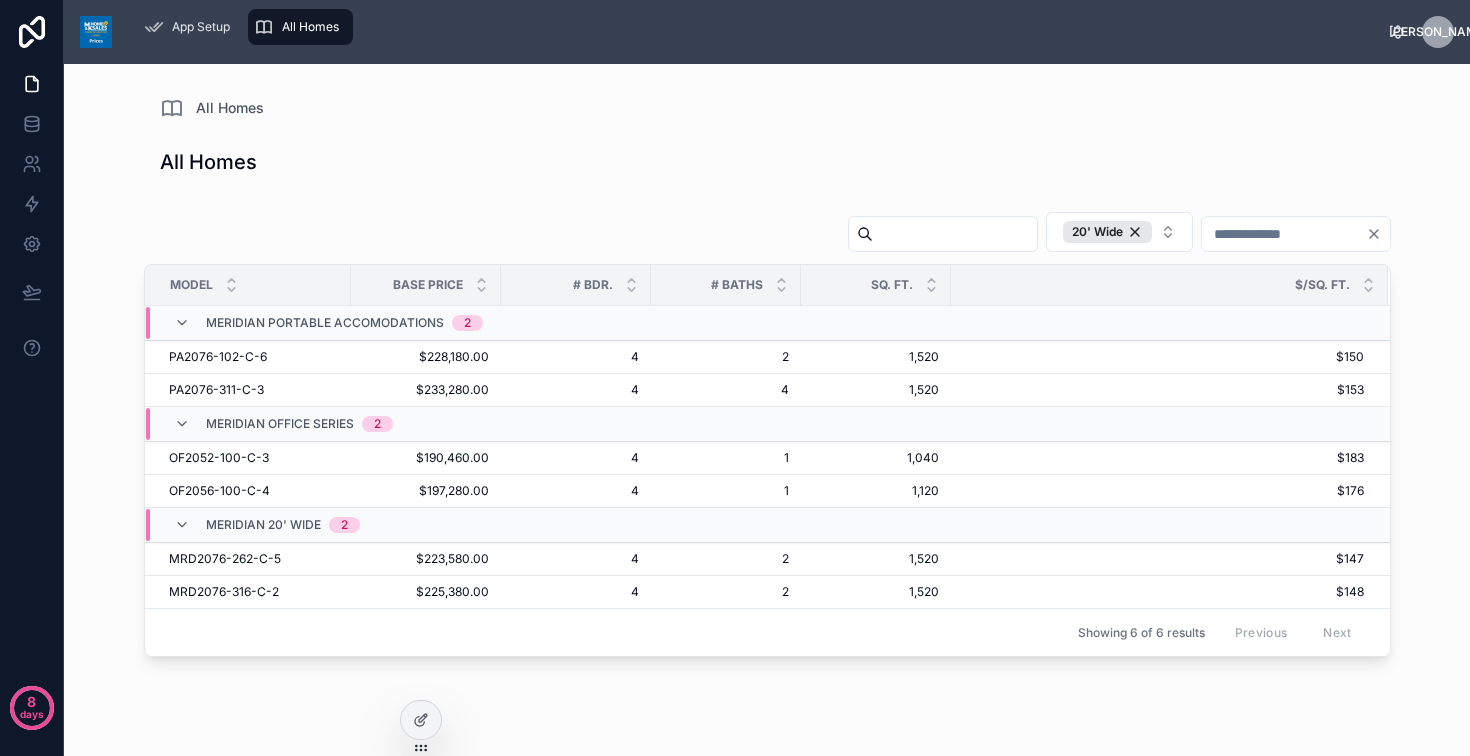 scroll, scrollTop: 87, scrollLeft: 0, axis: vertical 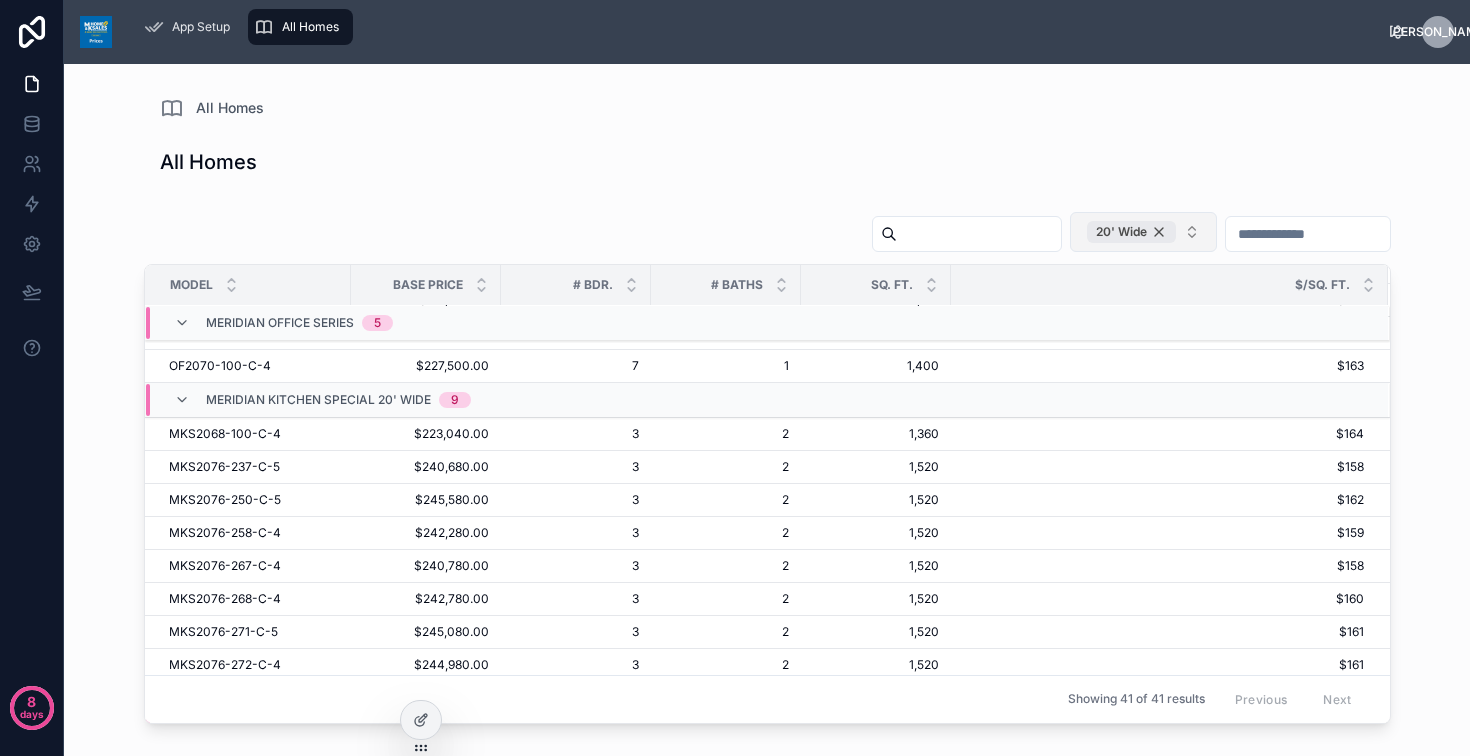 click on "20' Wide" at bounding box center [1131, 232] 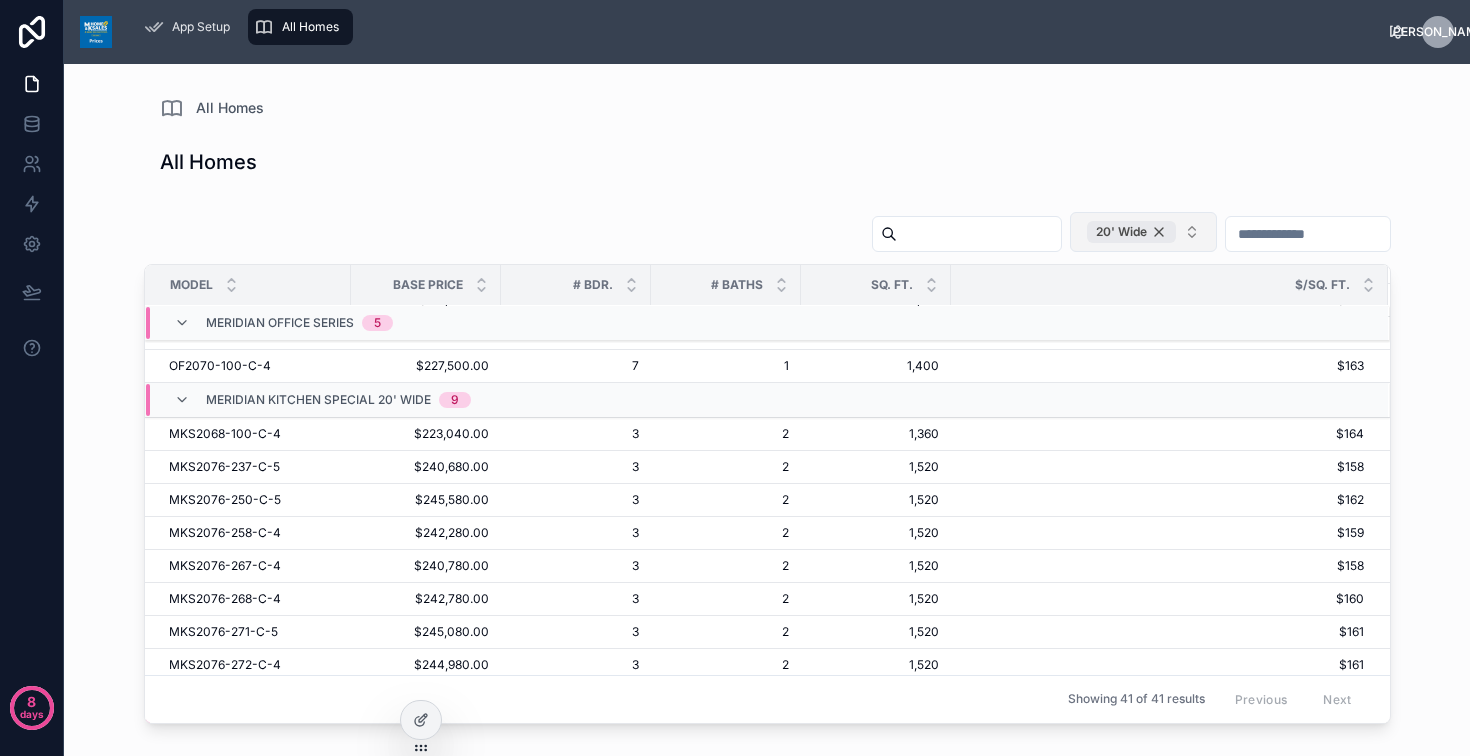 scroll, scrollTop: 263, scrollLeft: 0, axis: vertical 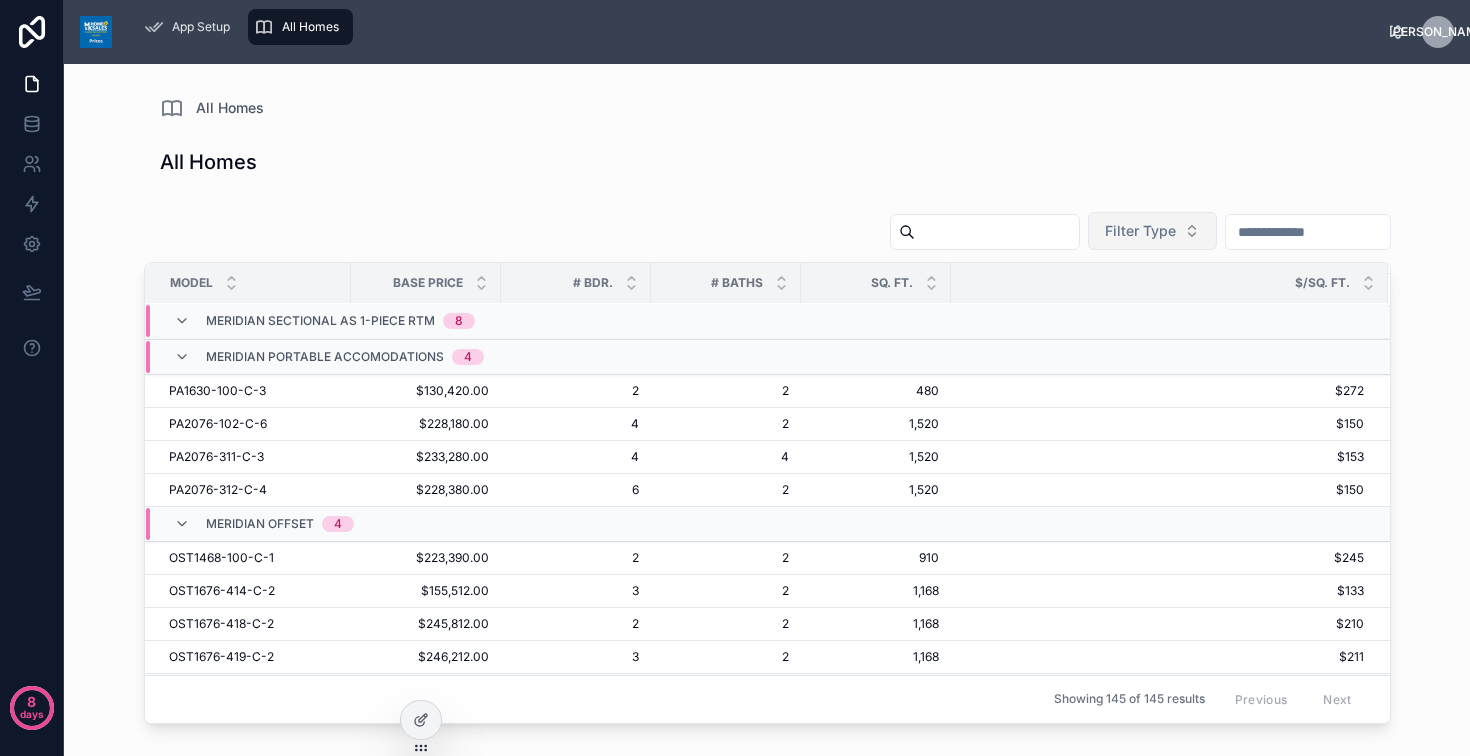 click on "Filter Type" at bounding box center [1152, 231] 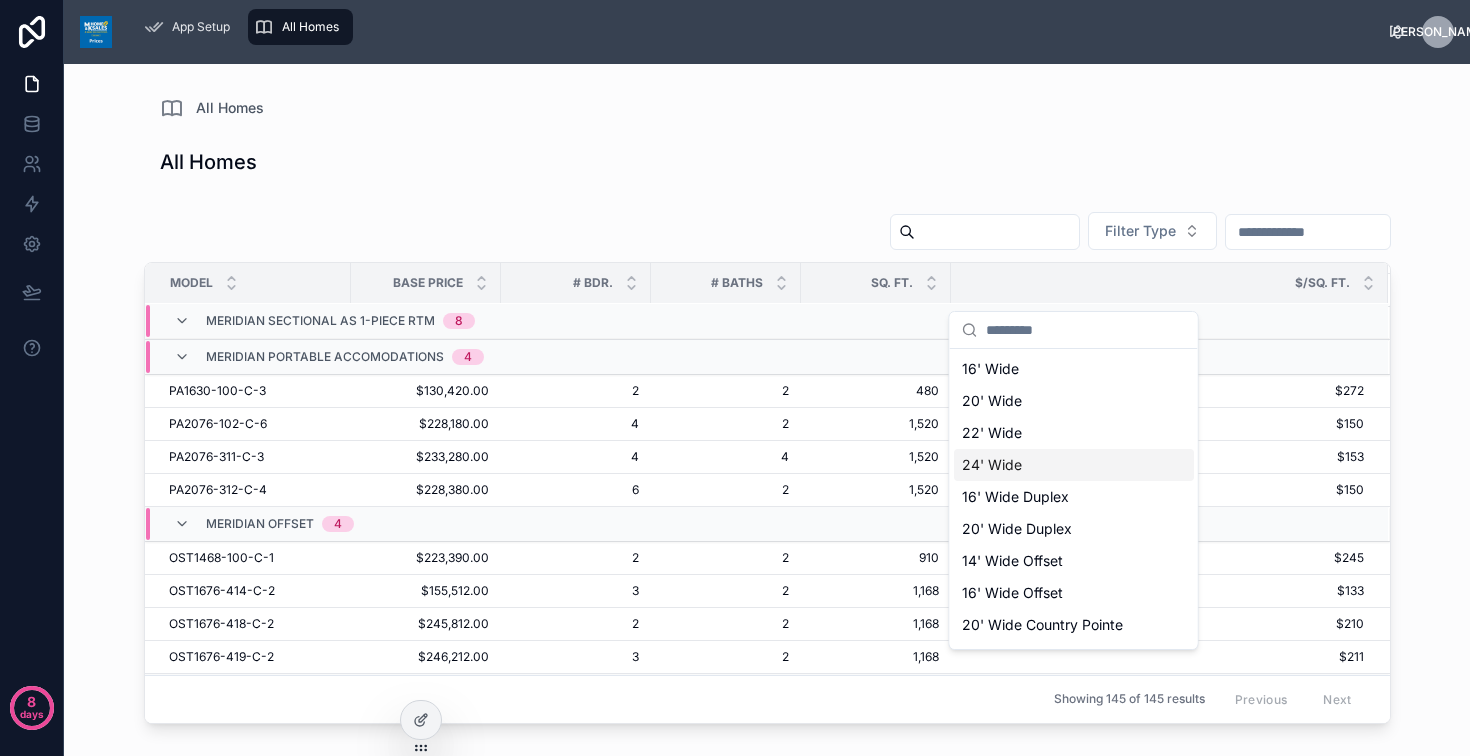 click on "24' Wide" at bounding box center [1074, 465] 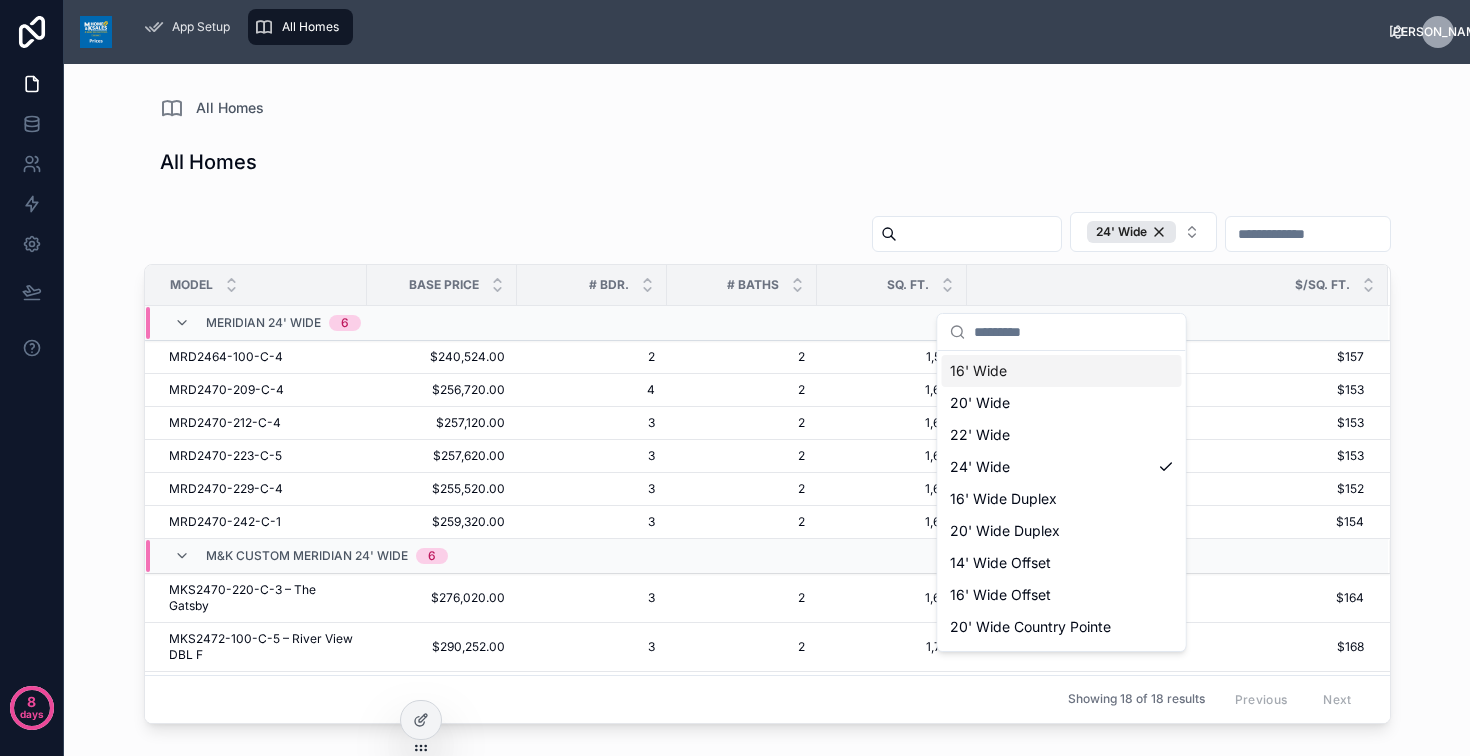 click at bounding box center (1308, 234) 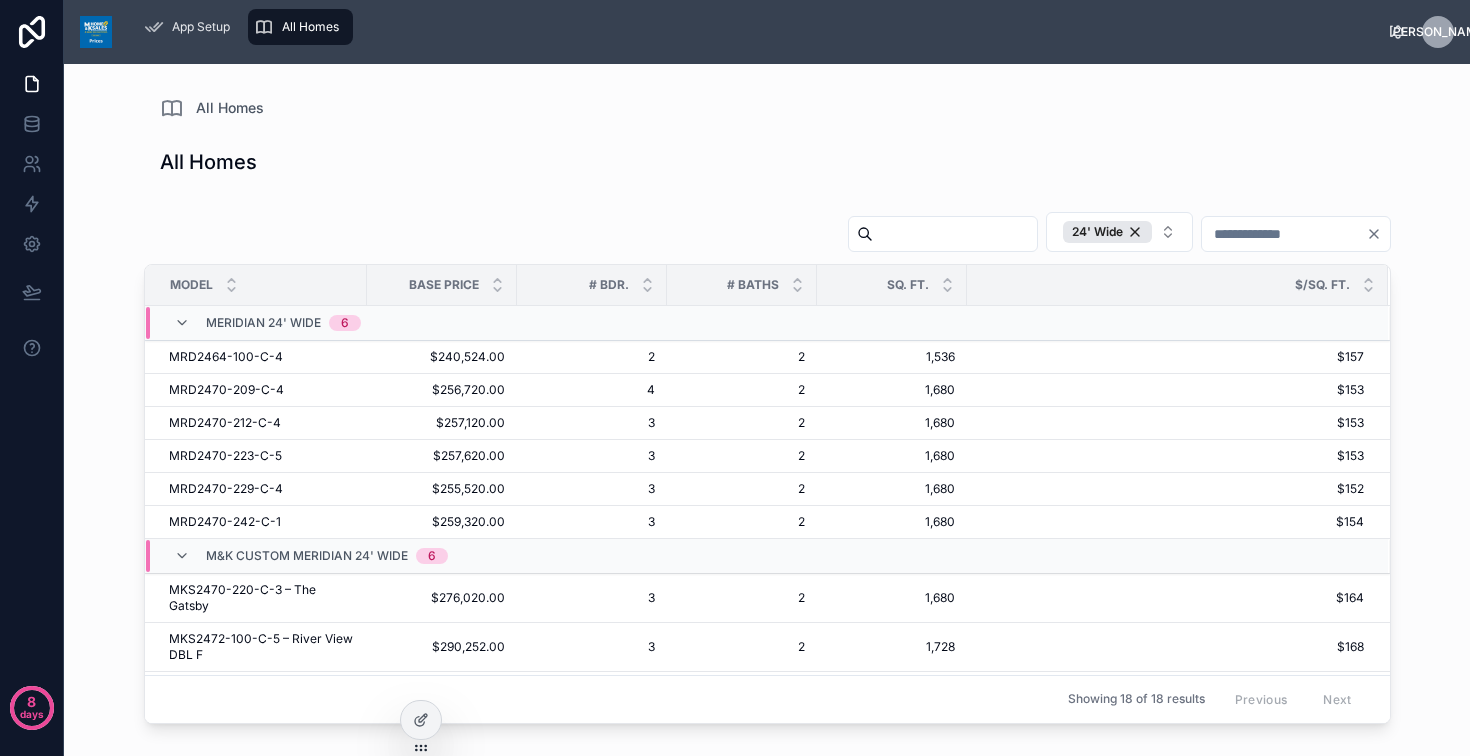 type on "*" 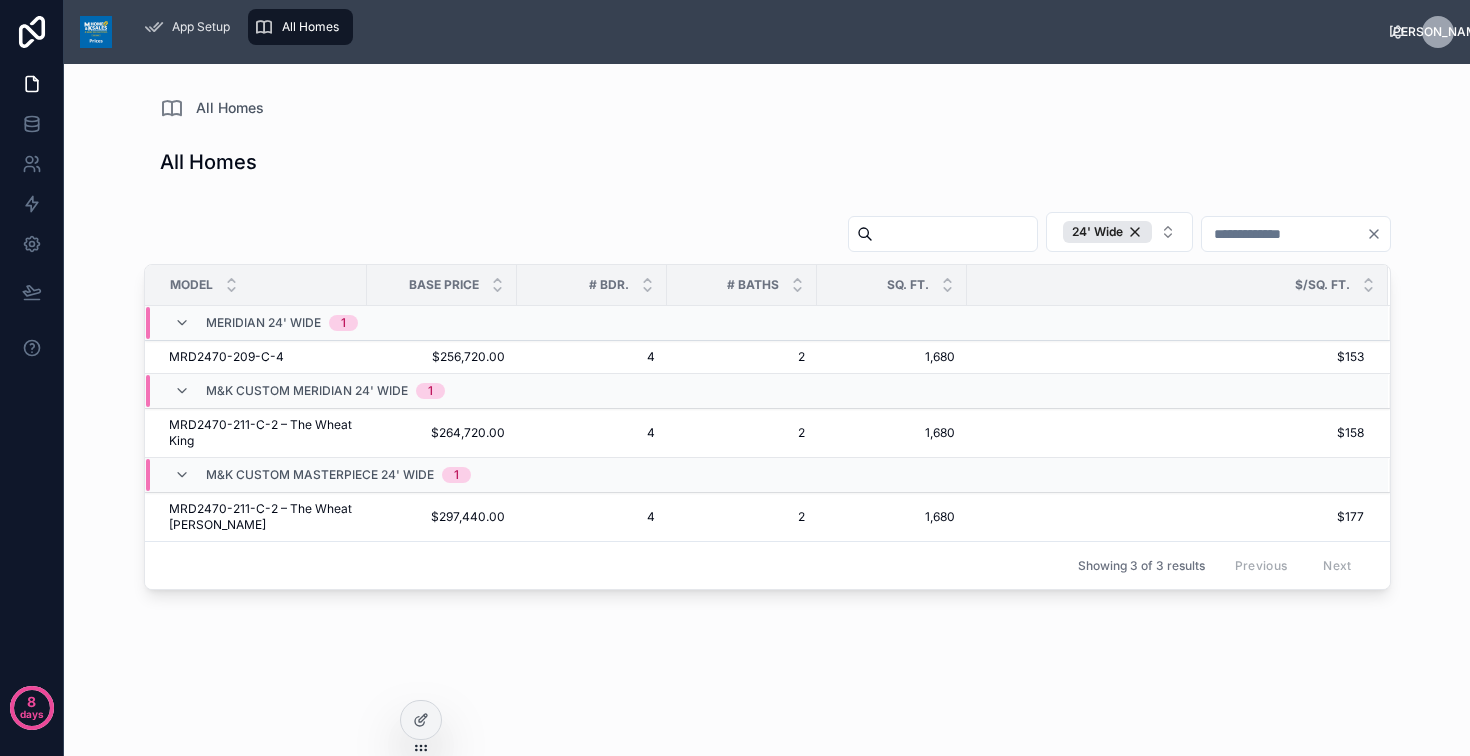 scroll, scrollTop: 0, scrollLeft: 0, axis: both 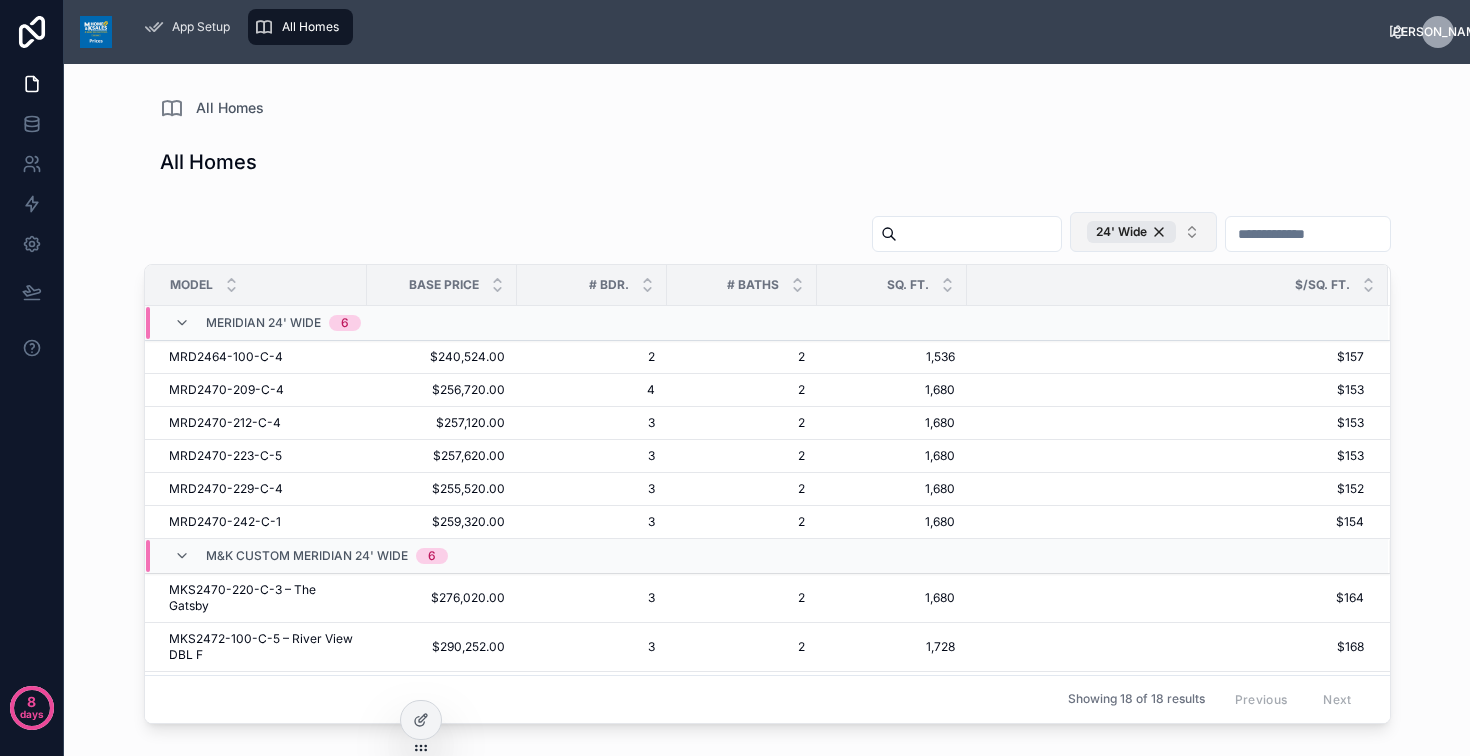 click on "24' Wide" at bounding box center (1143, 232) 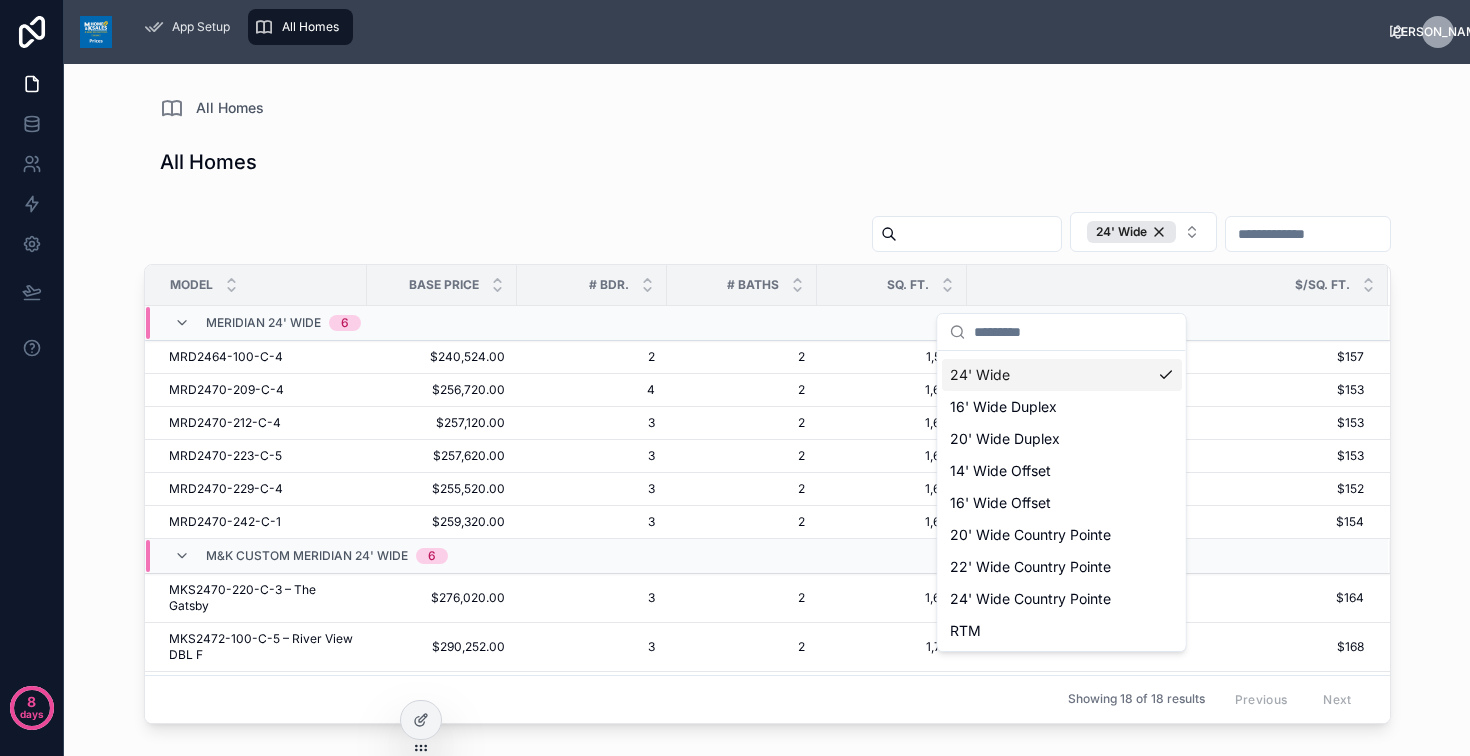 scroll, scrollTop: 265, scrollLeft: 0, axis: vertical 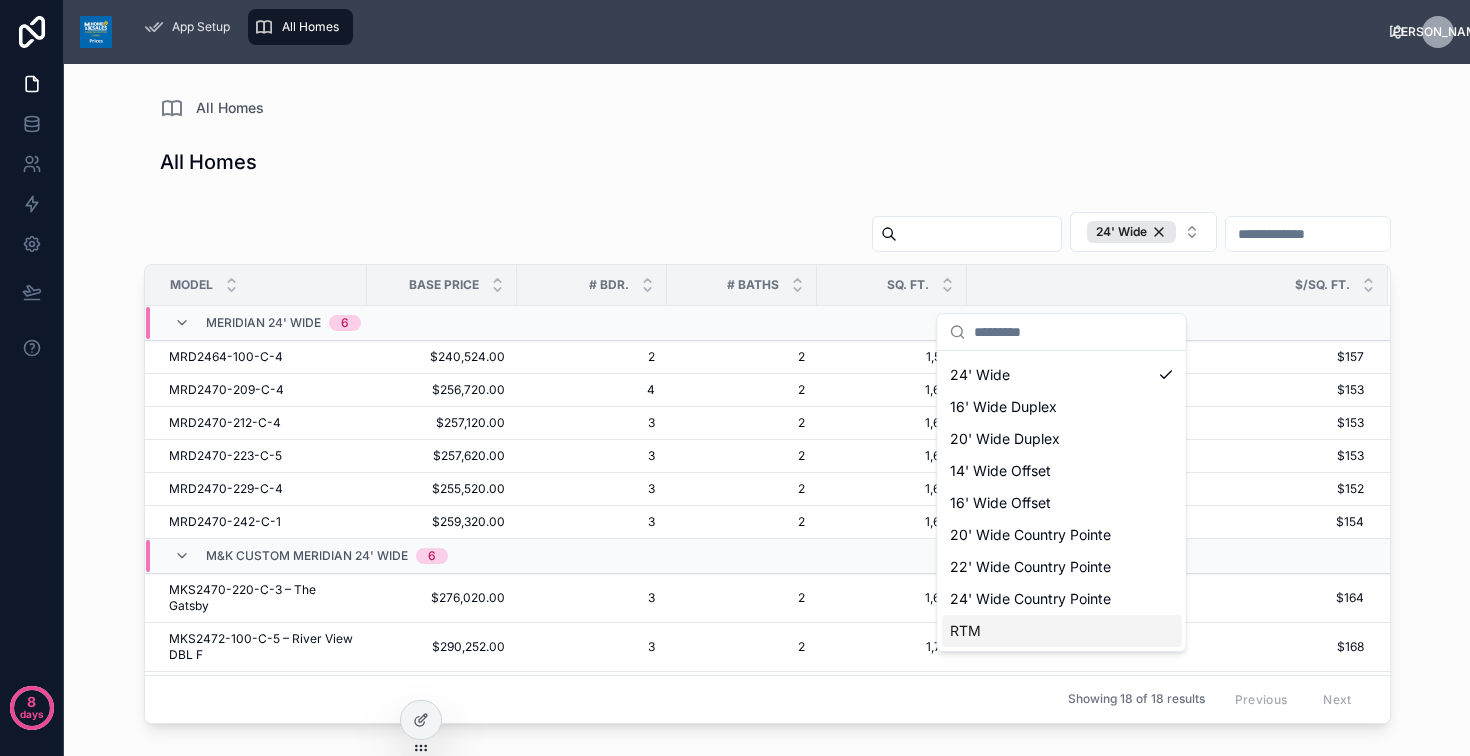 click on "RTM" at bounding box center (1062, 631) 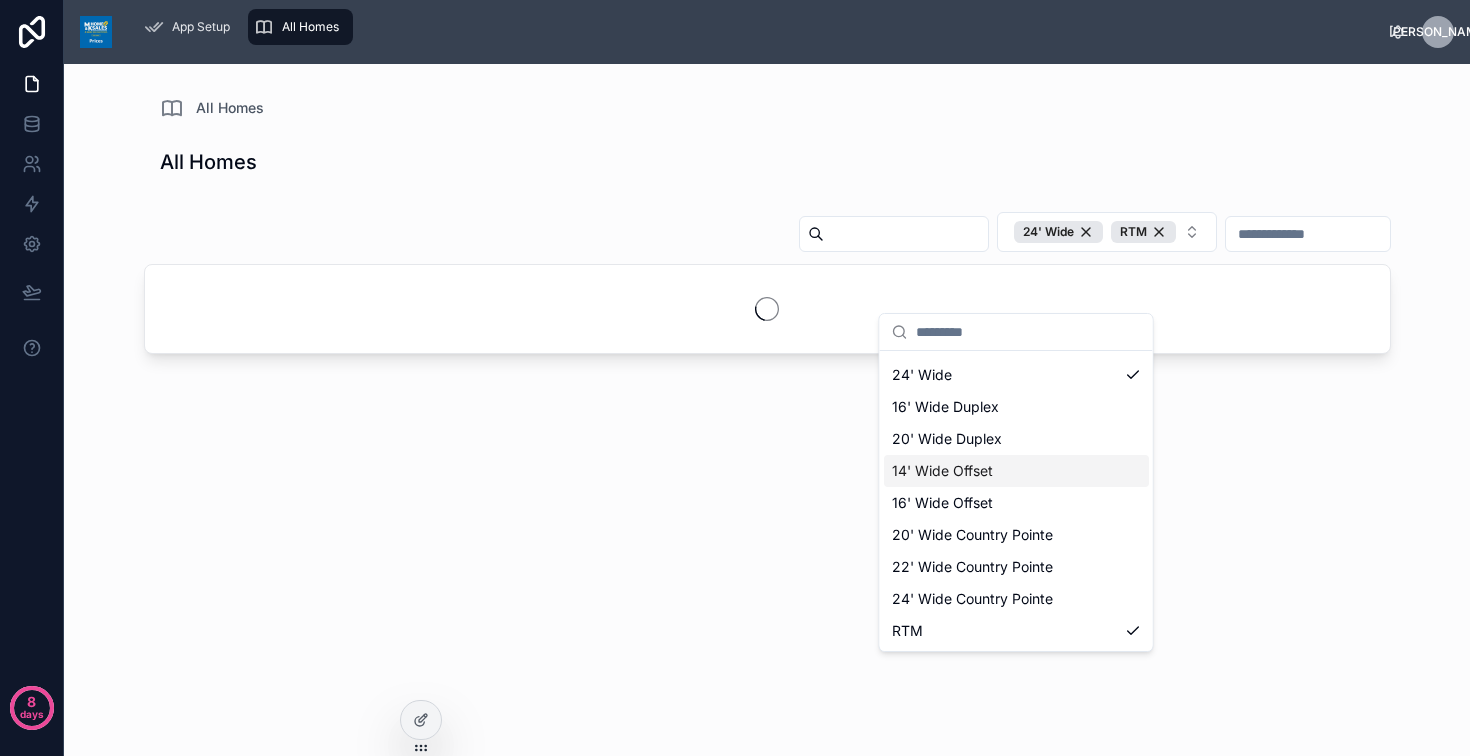 click at bounding box center (1308, 234) 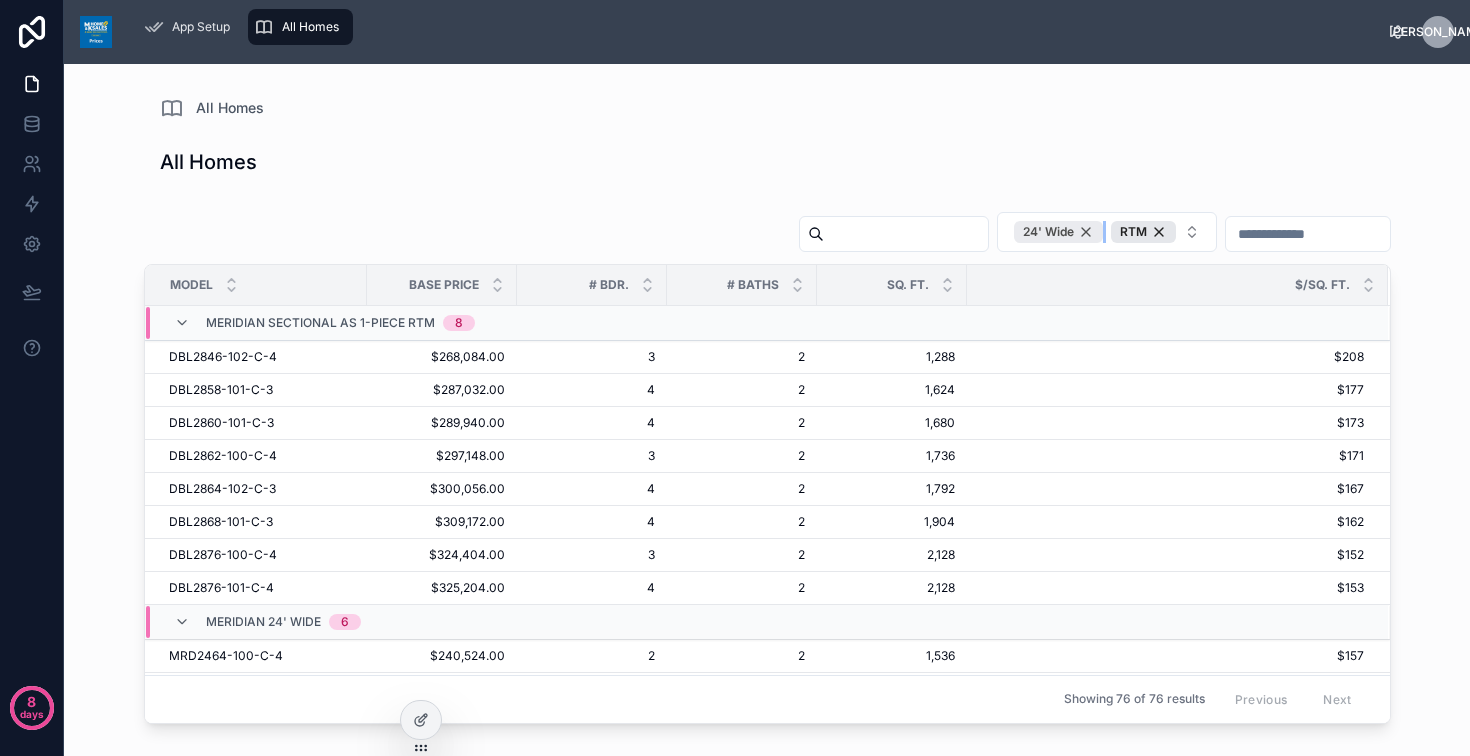 click on "24' Wide" at bounding box center (1058, 232) 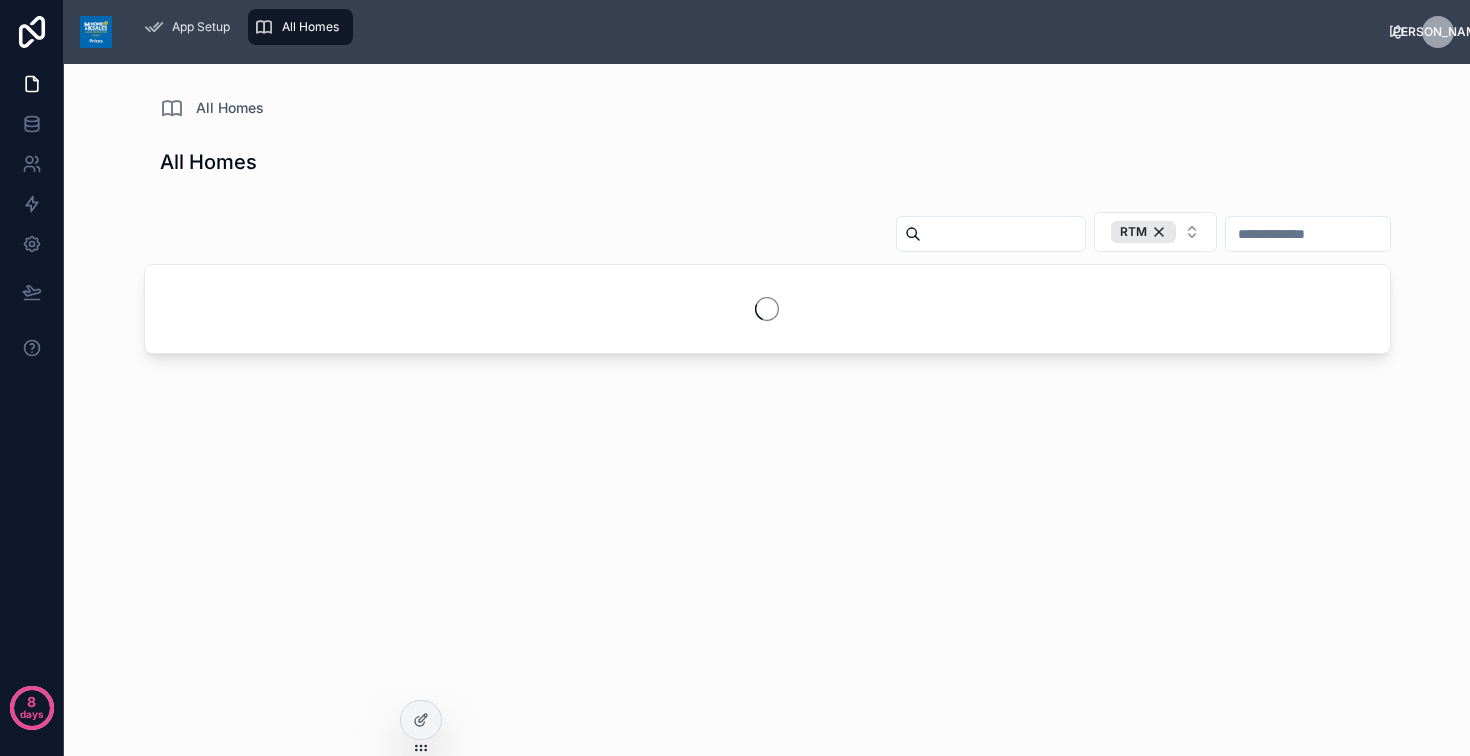 click at bounding box center (1308, 234) 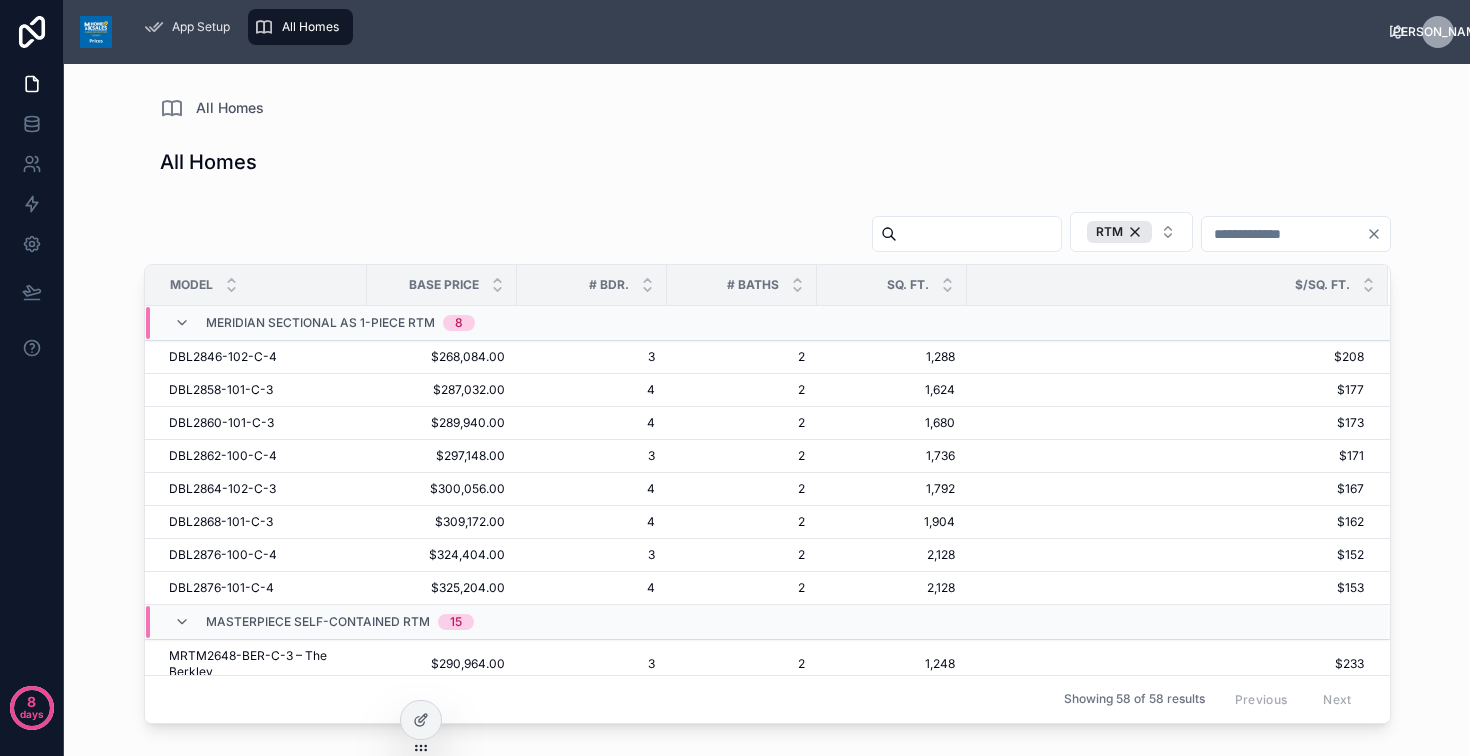 type on "*" 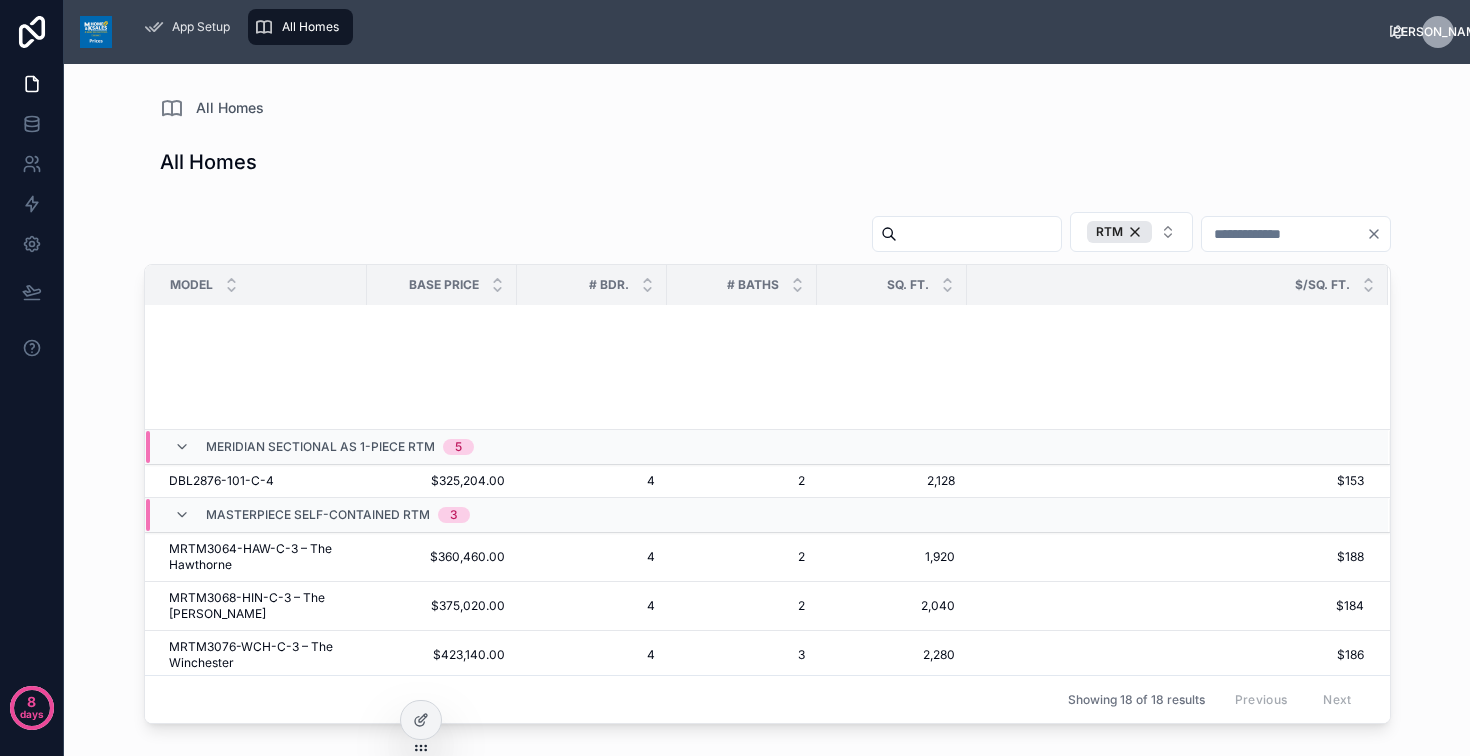 scroll, scrollTop: 0, scrollLeft: 0, axis: both 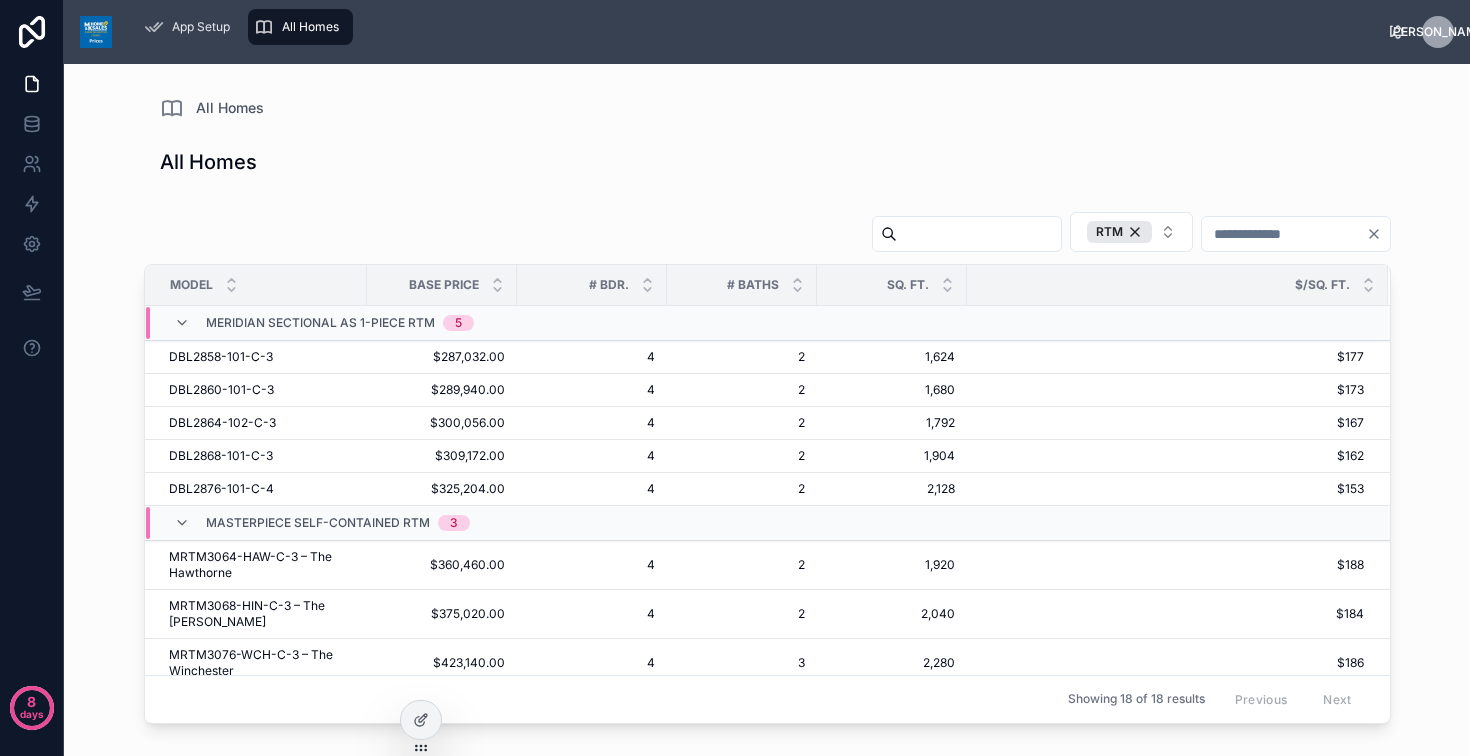 click 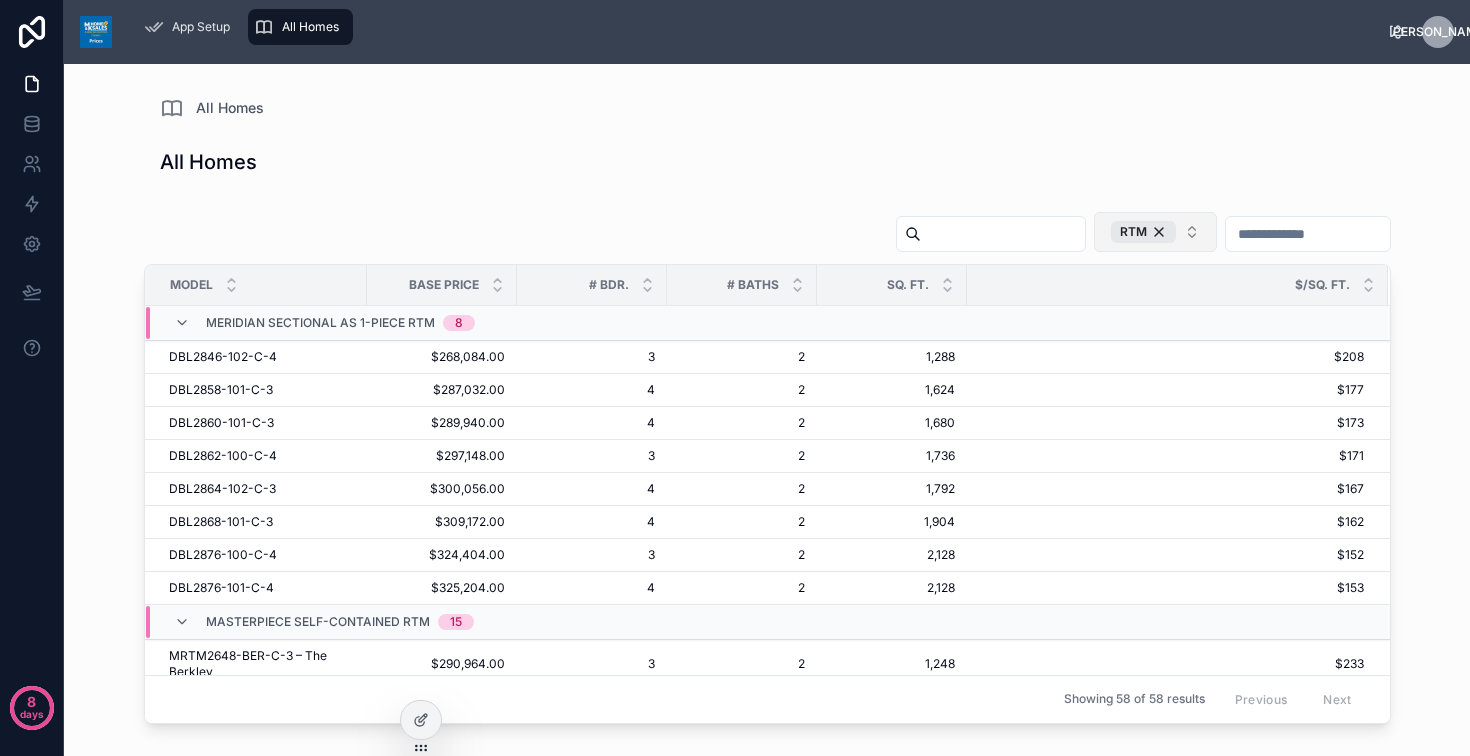 click on "RTM" at bounding box center [1155, 232] 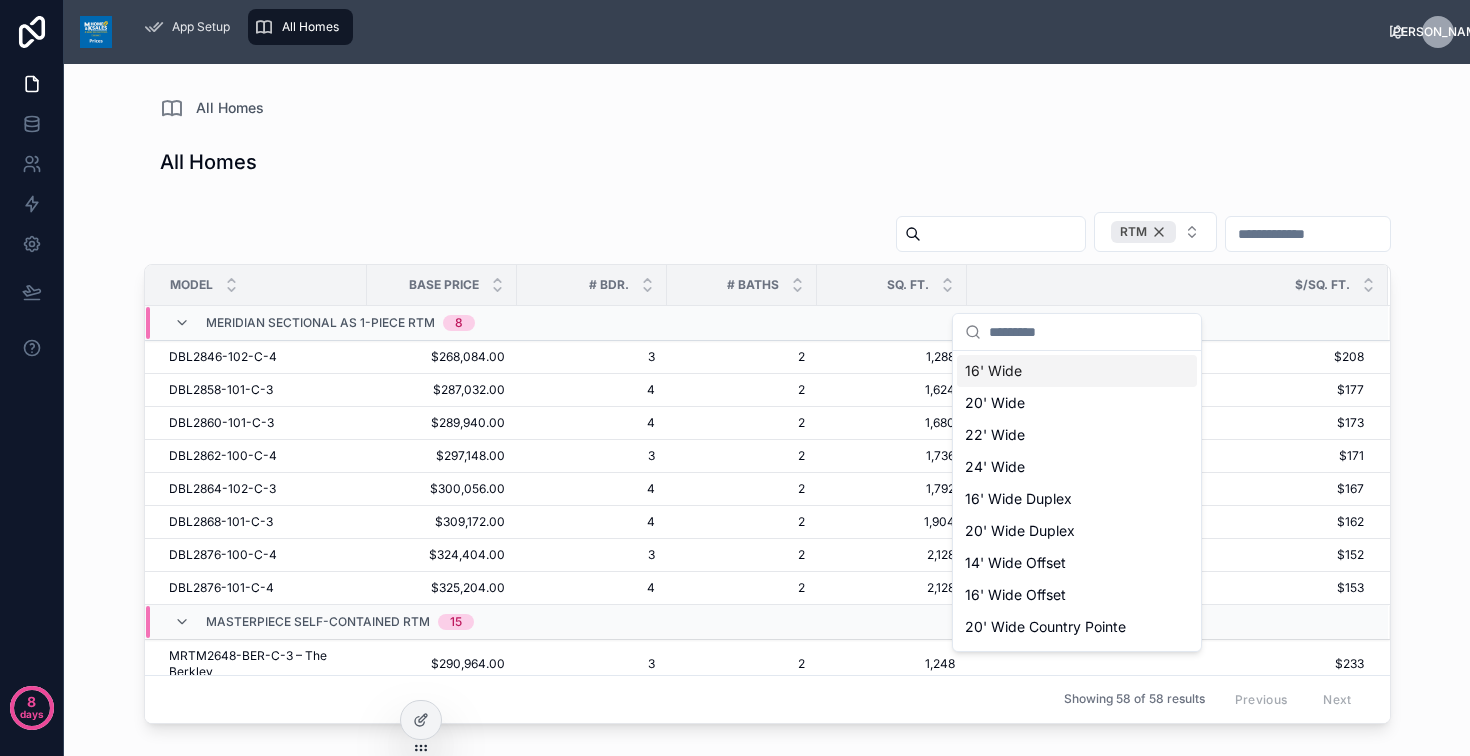 click on "RTM" at bounding box center [1143, 232] 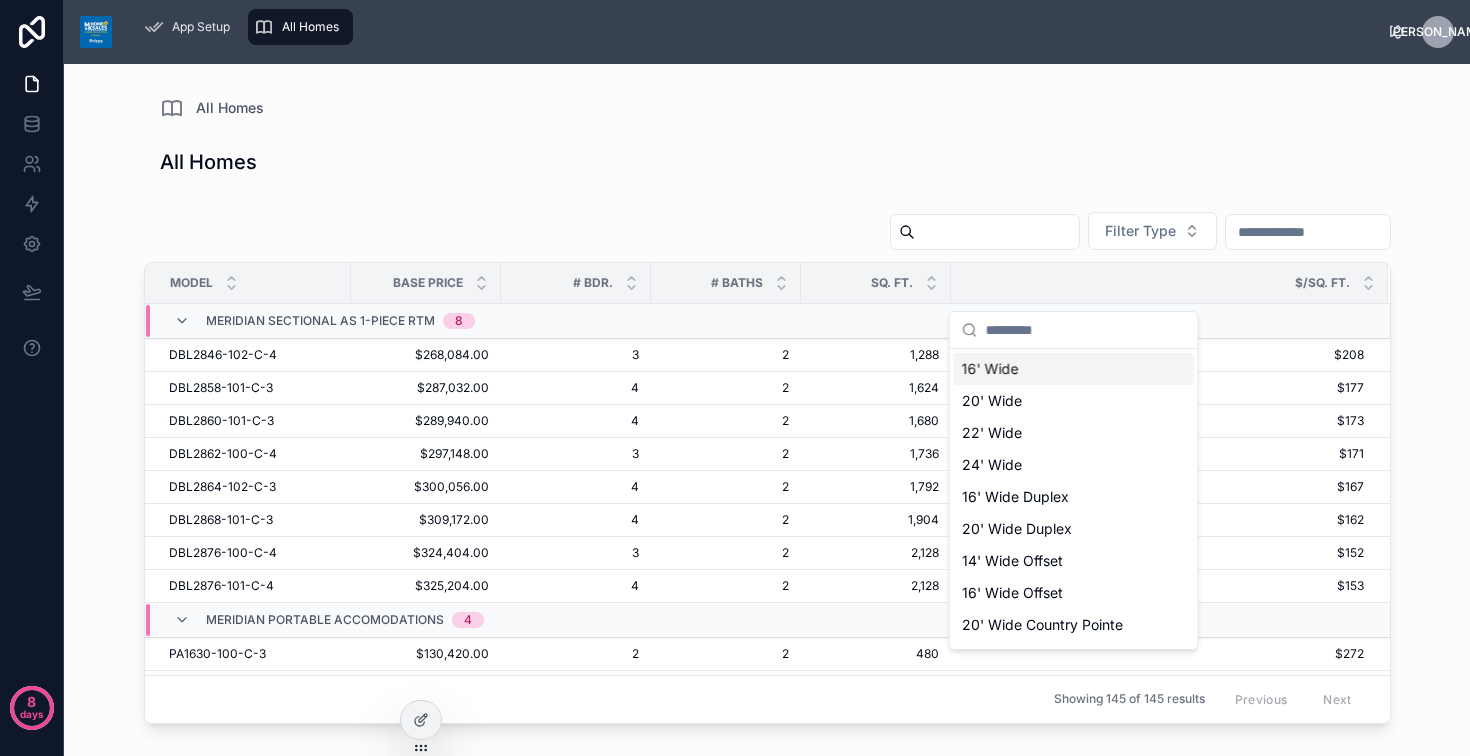 click on "All Homes Filter Type Model Base Price # Bdr. # Baths Sq. Ft. $/Sq. Ft. Meridian Sectional as 1-Piece RTM 8 DBL2846-102-C-4 DBL2846-102-C-4 $268,084.00 $268,084.00 3 3 2 2 1,288 1,288 $208 $208 DBL2858-101-C-3 DBL2858-101-C-3 $287,032.00 $287,032.00 4 4 2 2 1,624 1,624 $177 $177 DBL2860-101-C-3 DBL2860-101-C-3 $289,940.00 $289,940.00 4 4 2 2 1,680 1,680 $173 $173 DBL2862-100-C-4 DBL2862-100-C-4 $297,148.00 $297,148.00 3 3 2 2 1,736 1,736 $171 $171 DBL2864-102-C-3 DBL2864-102-C-3 $300,056.00 $300,056.00 4 4 2 2 1,792 1,792 $167 $167 DBL2868-101-C-3 DBL2868-101-C-3 $309,172.00 $309,172.00 4 4 2 2 1,904 1,904 $162 $162 DBL2876-100-C-4 DBL2876-100-C-4 $324,404.00 $324,404.00 3 3 2 2 2,128 2,128 $152 $152 DBL2876-101-C-4 DBL2876-101-C-4 $325,204.00 $325,204.00 4 4 2 2 2,128 2,128 $153 $153 Meridian Portable Accomodations 4 PA1630-100-C-3 PA1630-100-C-3 $130,420.00 $130,420.00 2 2 2 2 480 480 $272 $272 PA2076-102-C-6 PA2076-102-C-6 $228,180.00 $228,180.00 4 4 2 2 1,520 1,520 $150 $150 PA2076-311-C-3 PA2076-311-C-3" at bounding box center [767, 432] 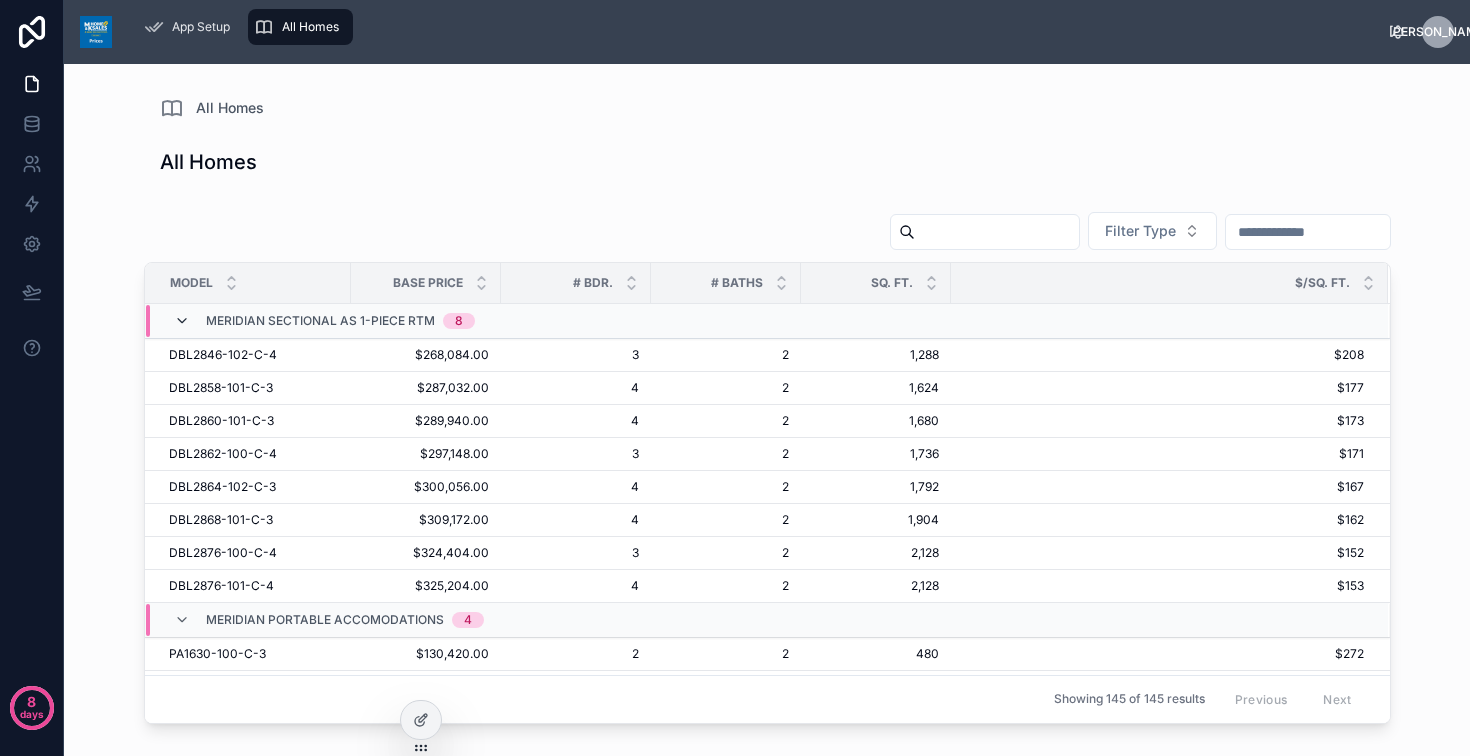 click at bounding box center (182, 321) 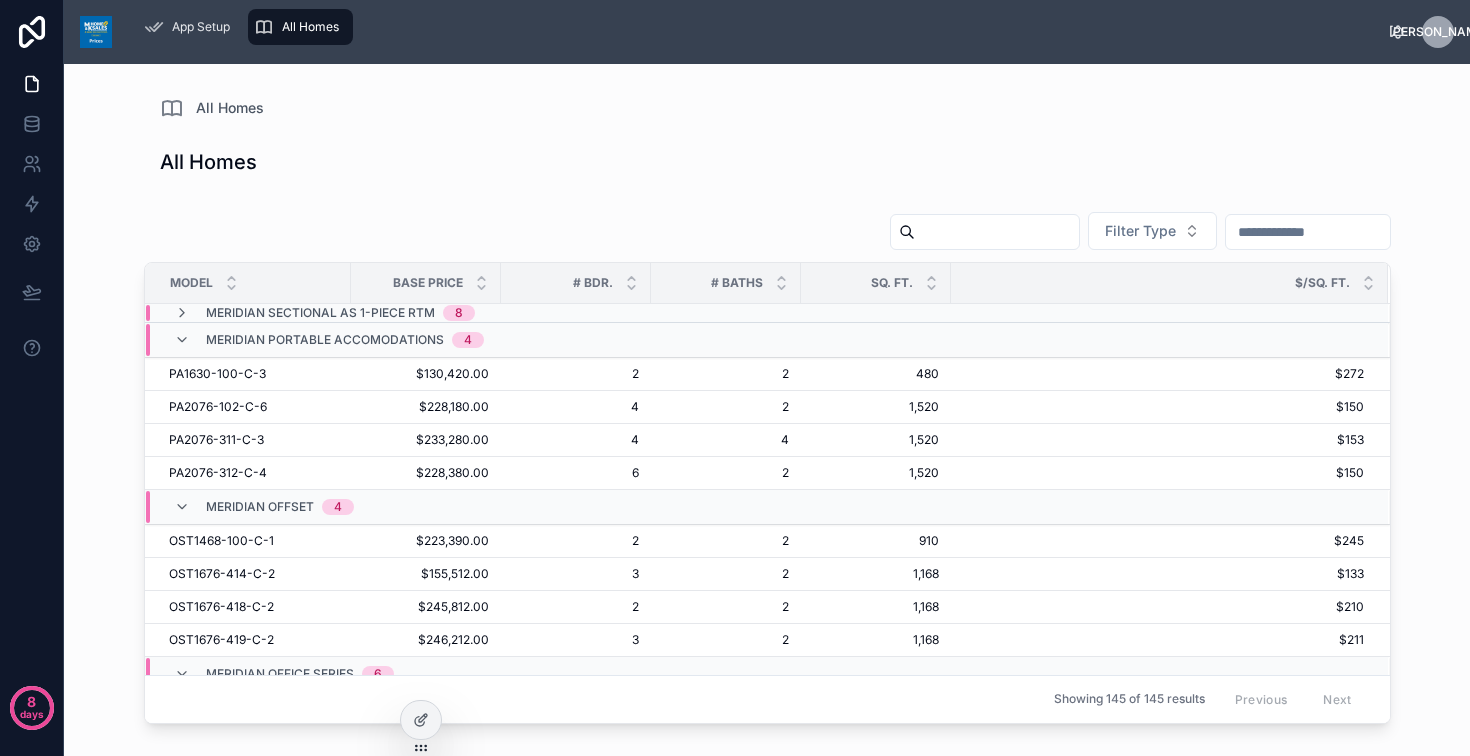 click on "Meridian Portable Accomodations 4" at bounding box center (329, 340) 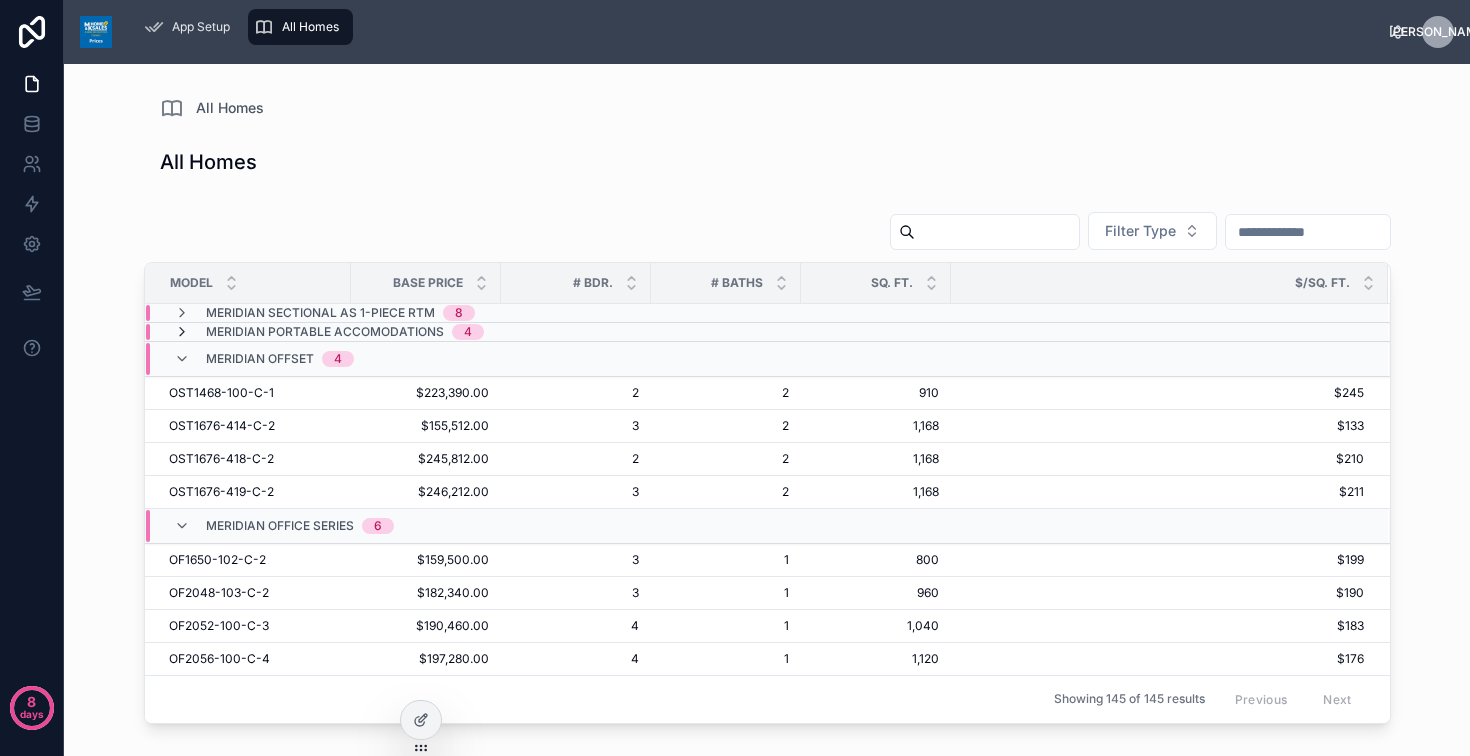 click at bounding box center [182, 332] 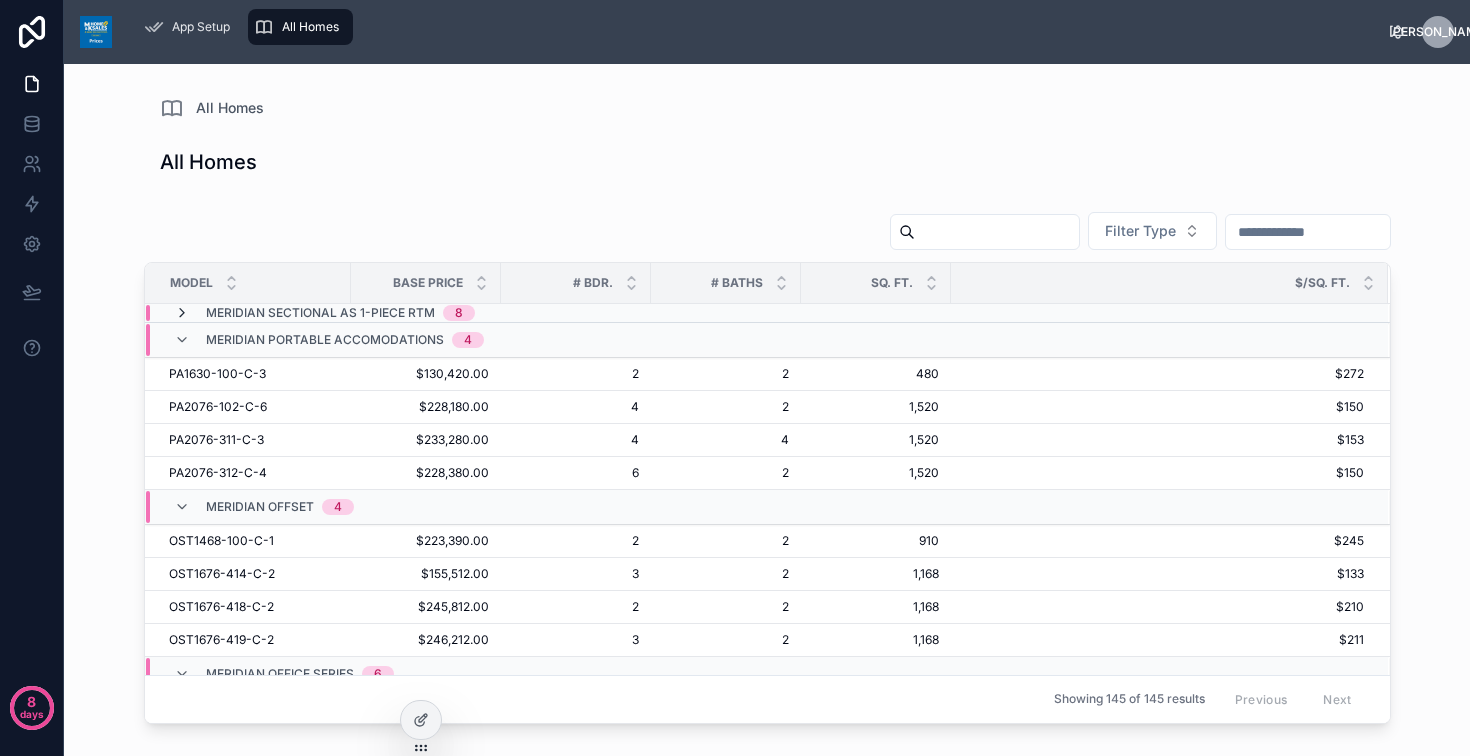 click at bounding box center (182, 313) 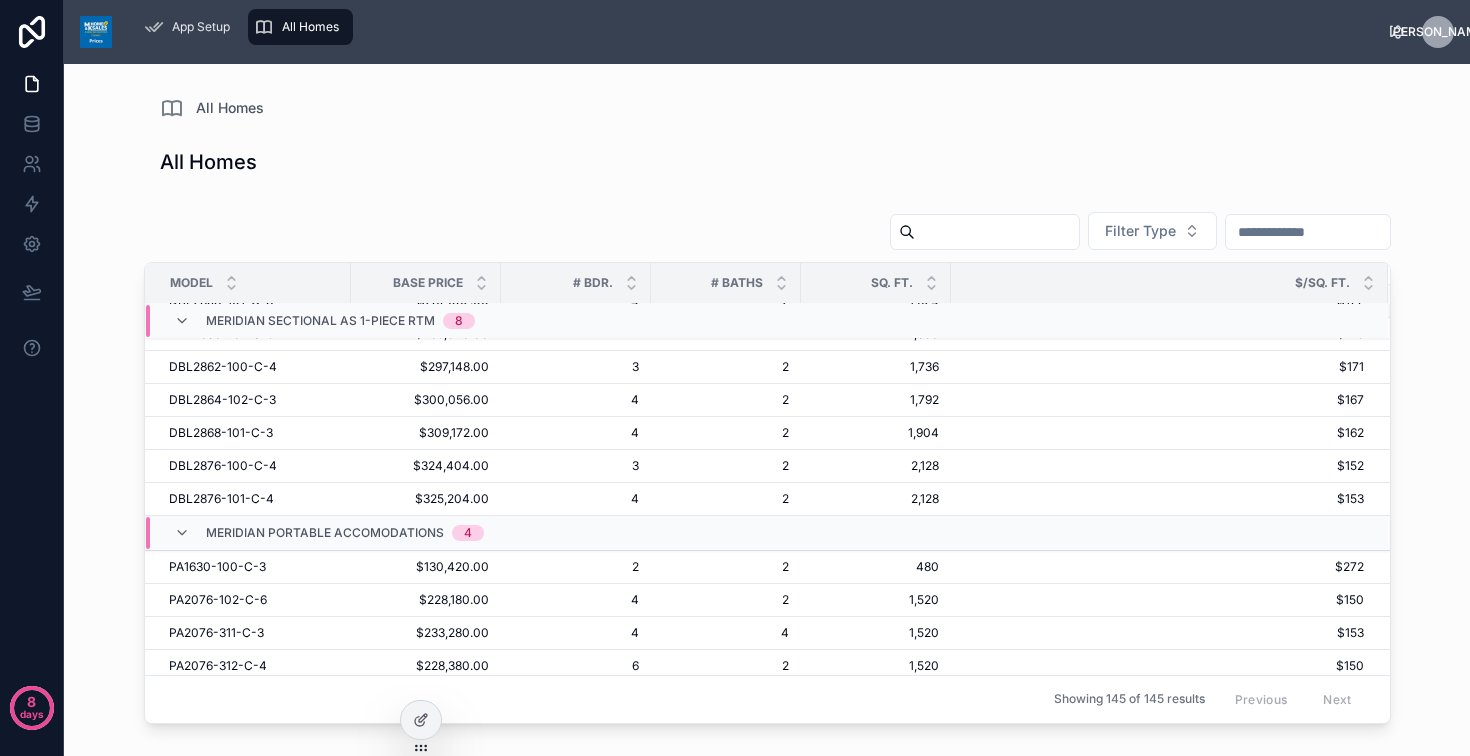 scroll, scrollTop: 0, scrollLeft: 0, axis: both 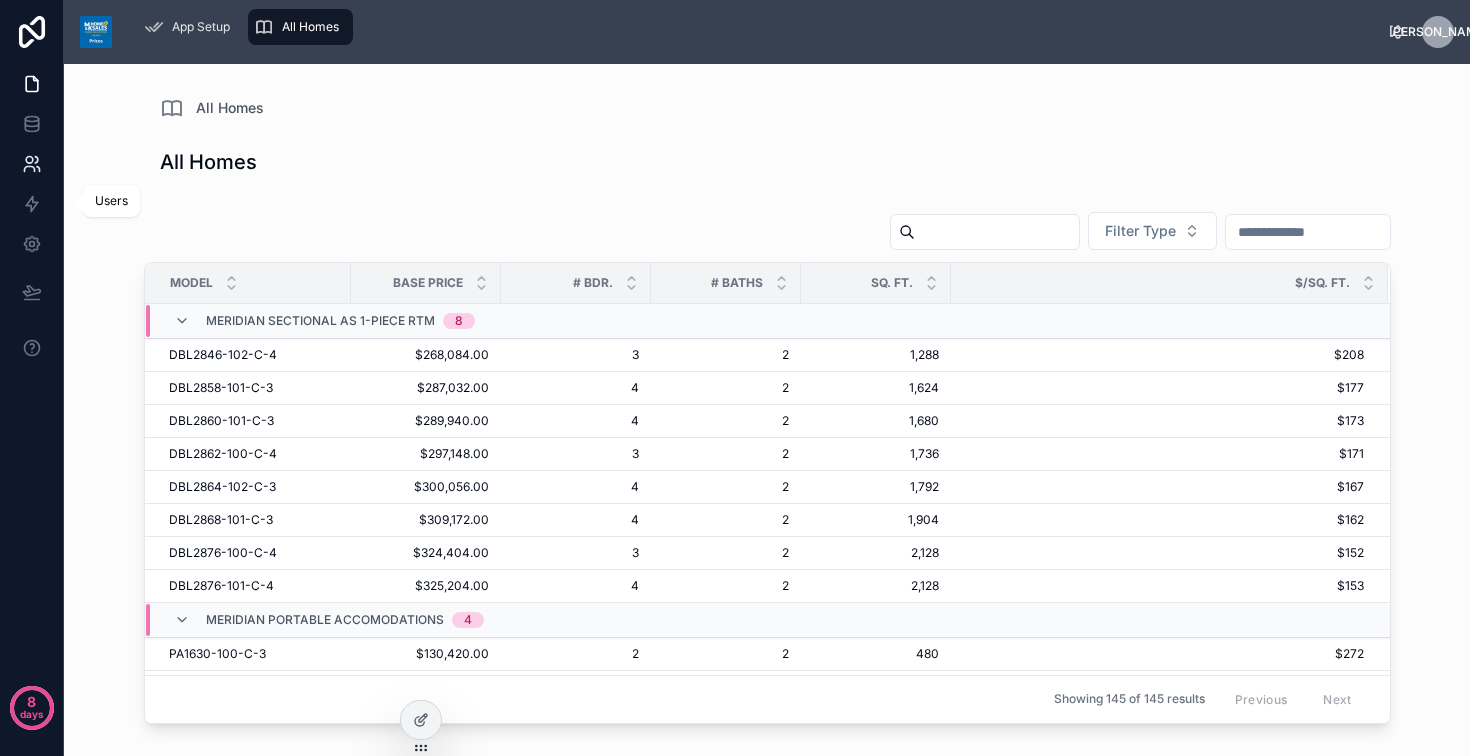 click 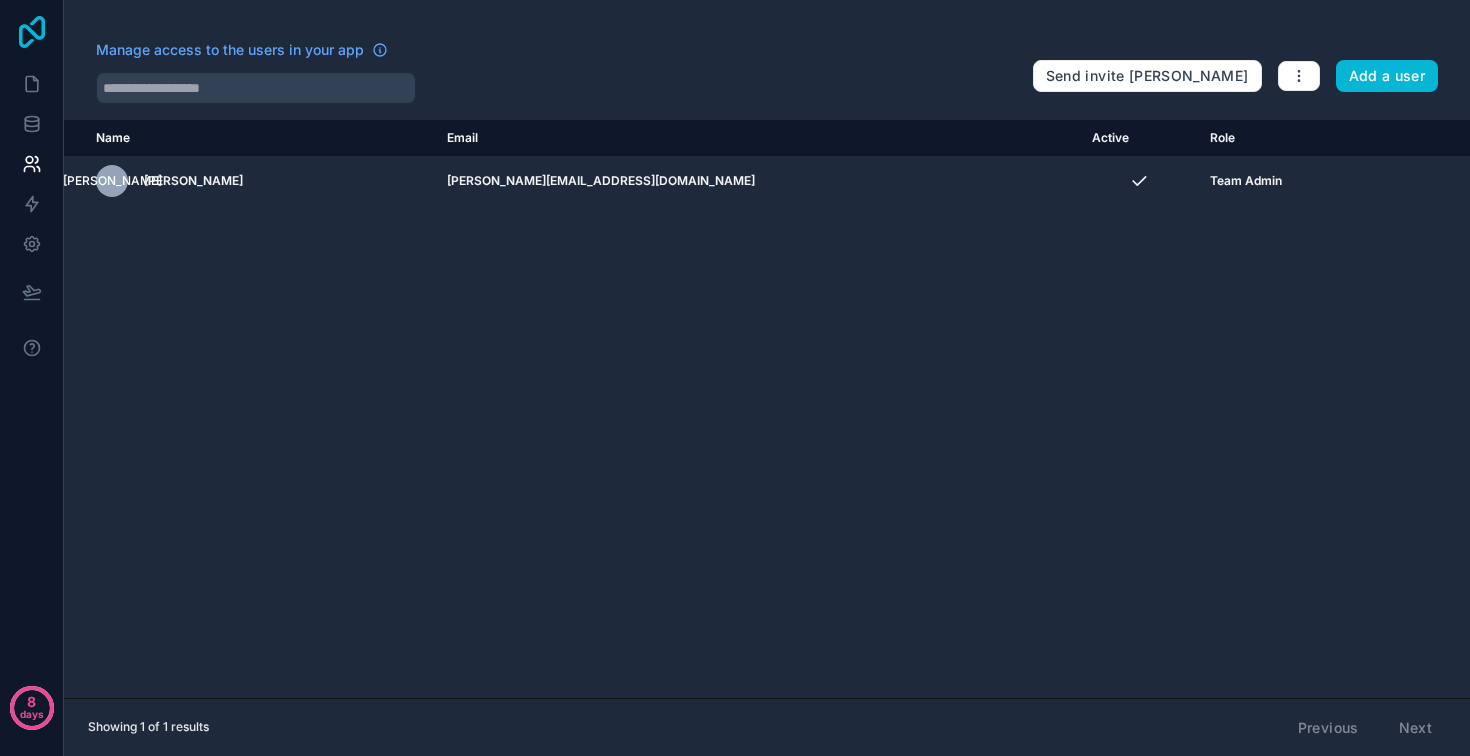 click 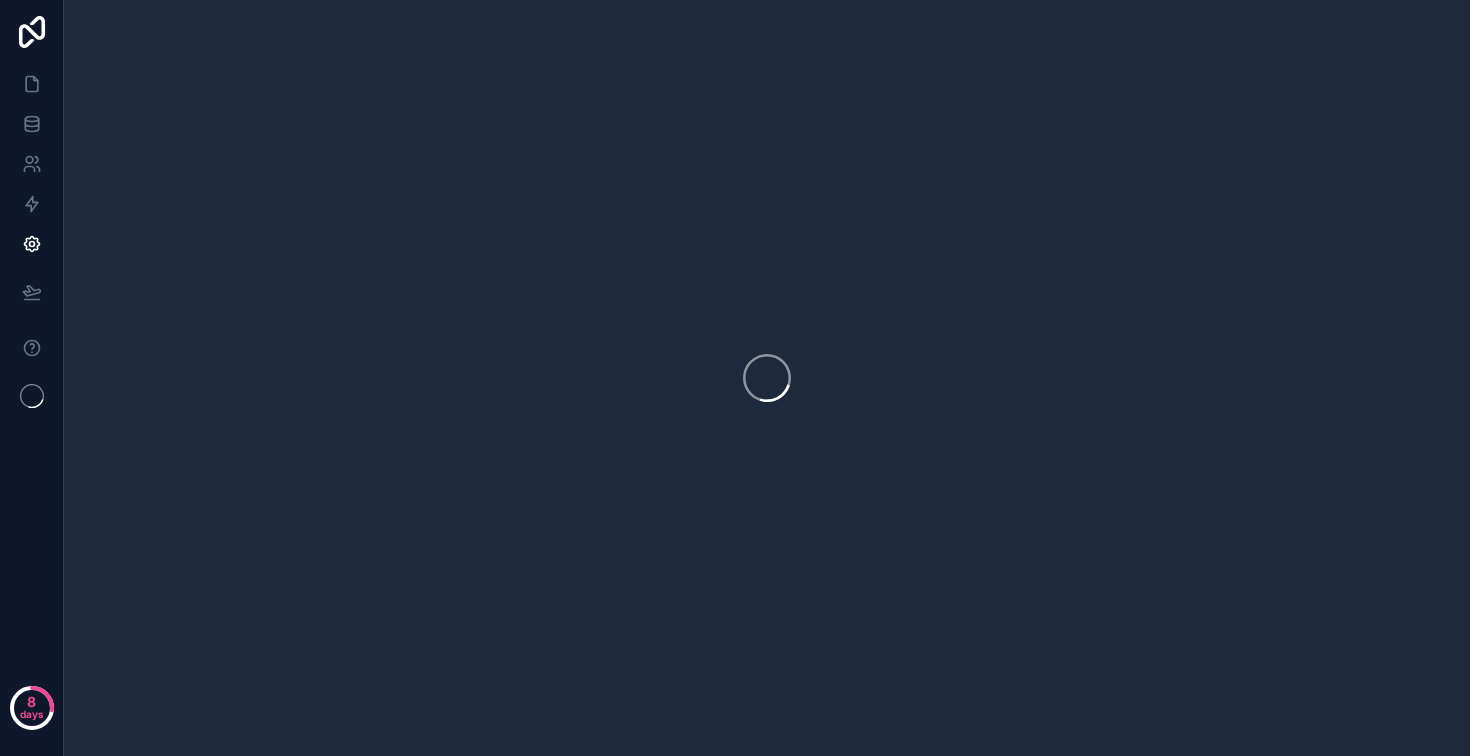 scroll, scrollTop: 0, scrollLeft: 0, axis: both 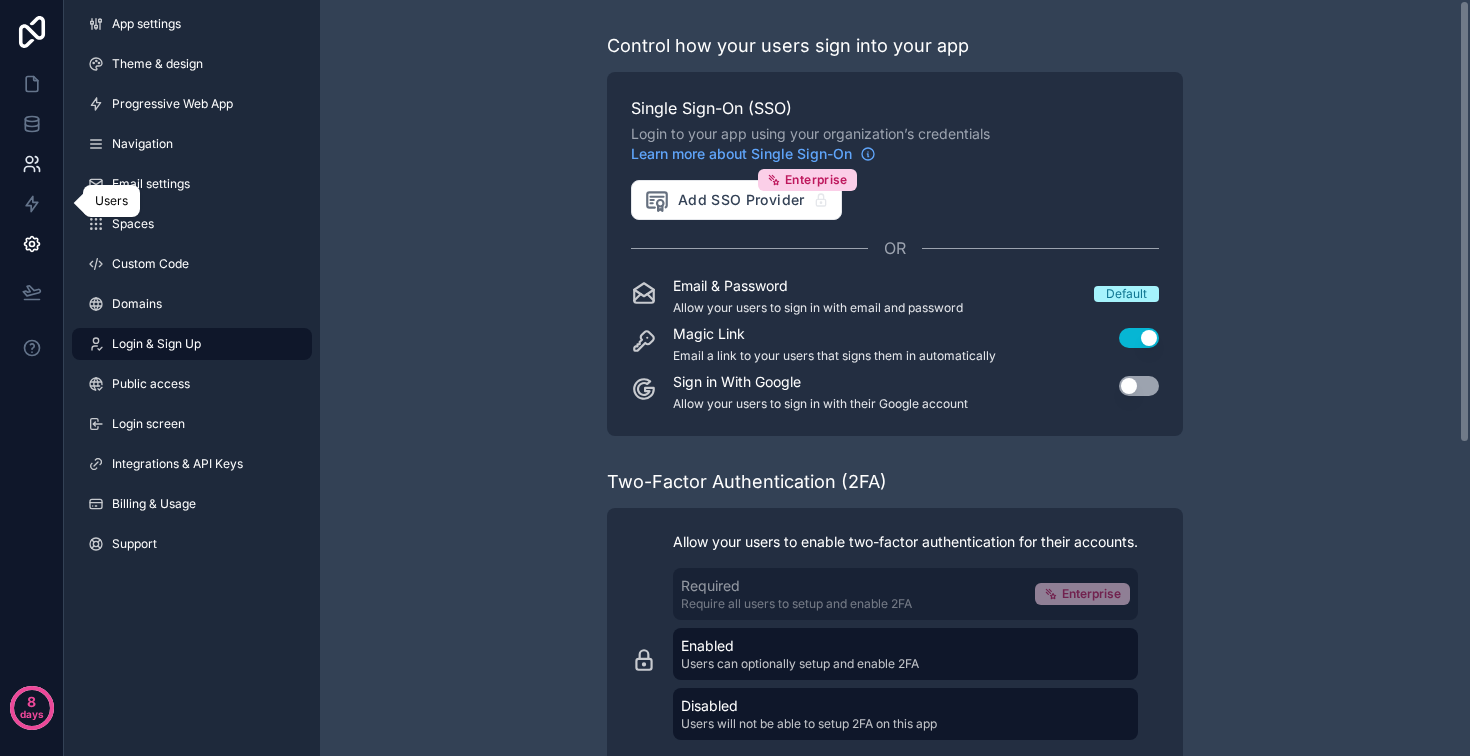 click at bounding box center (31, 164) 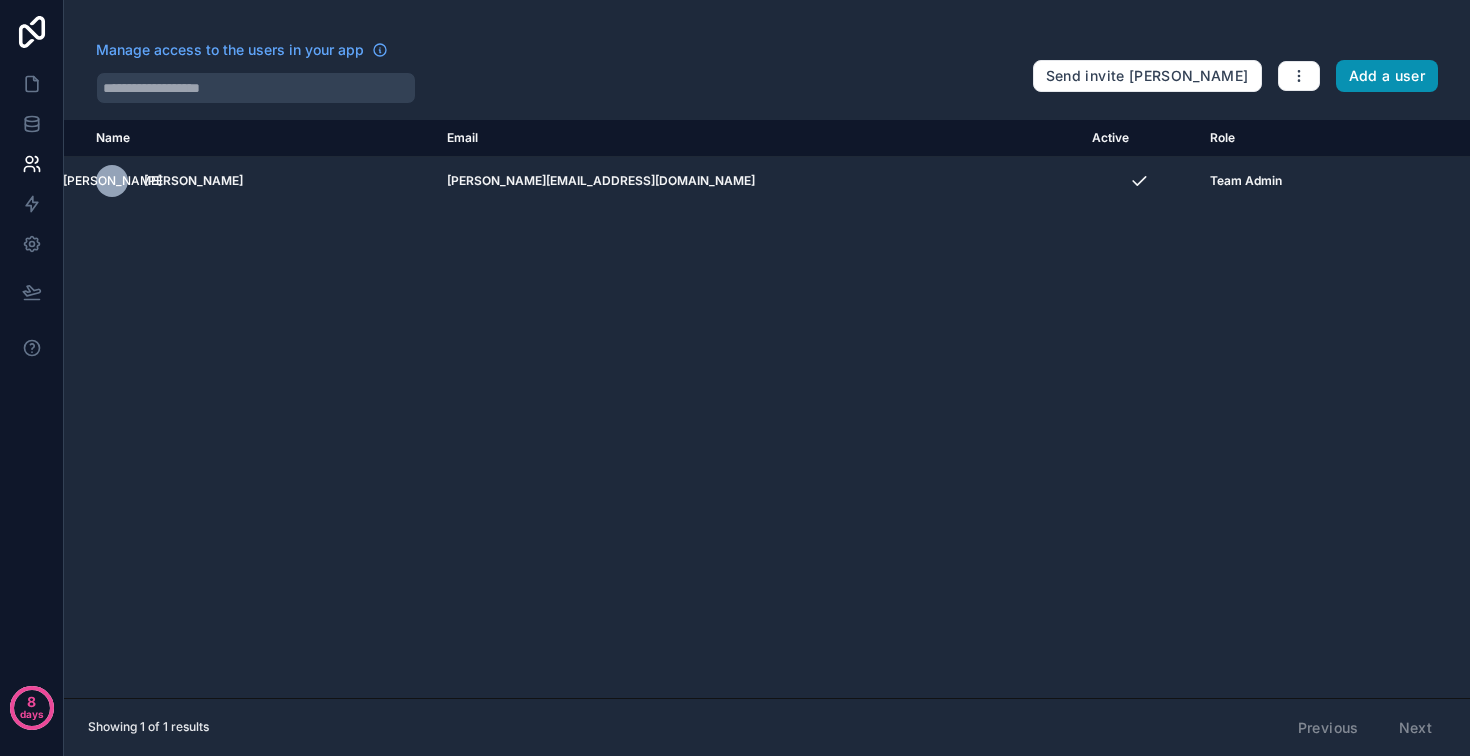 click on "Add a user" at bounding box center (1387, 76) 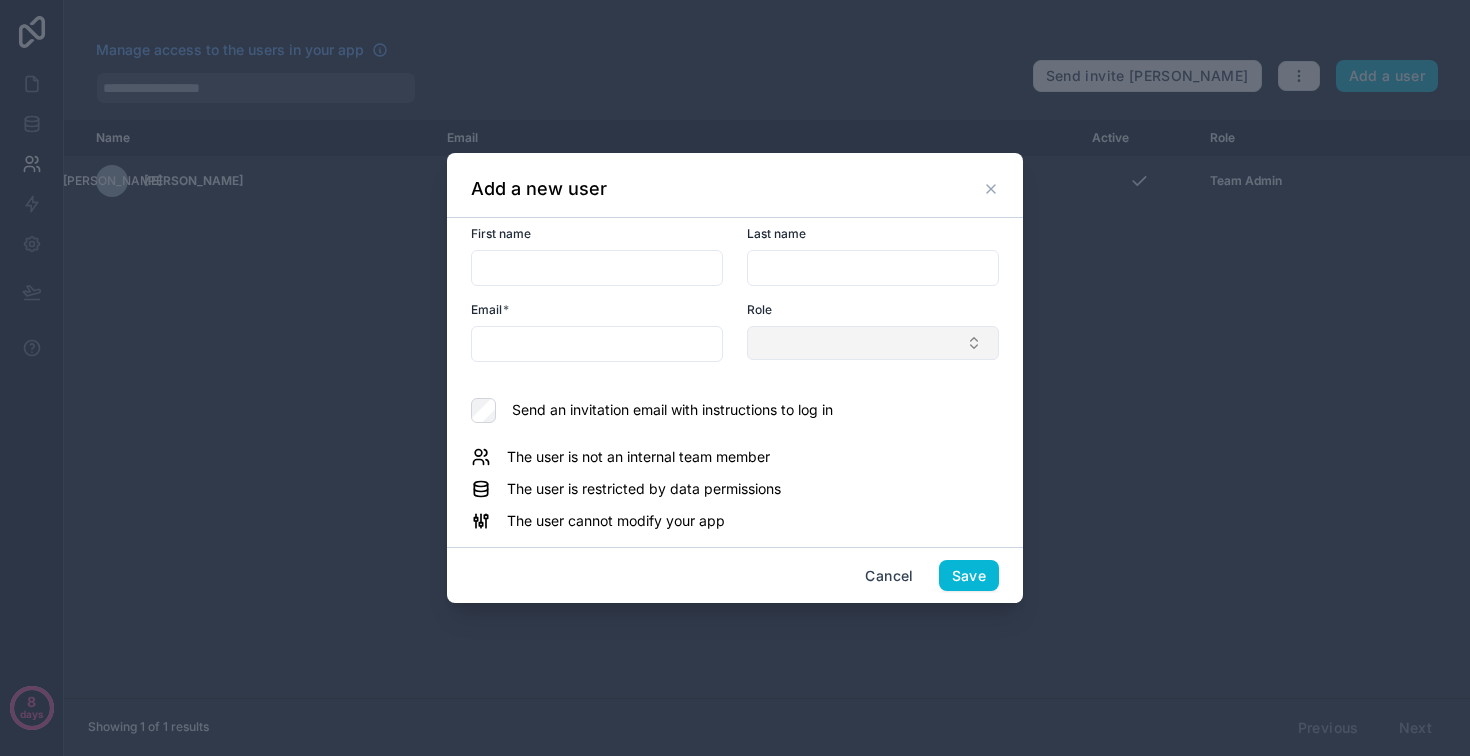 click at bounding box center [873, 343] 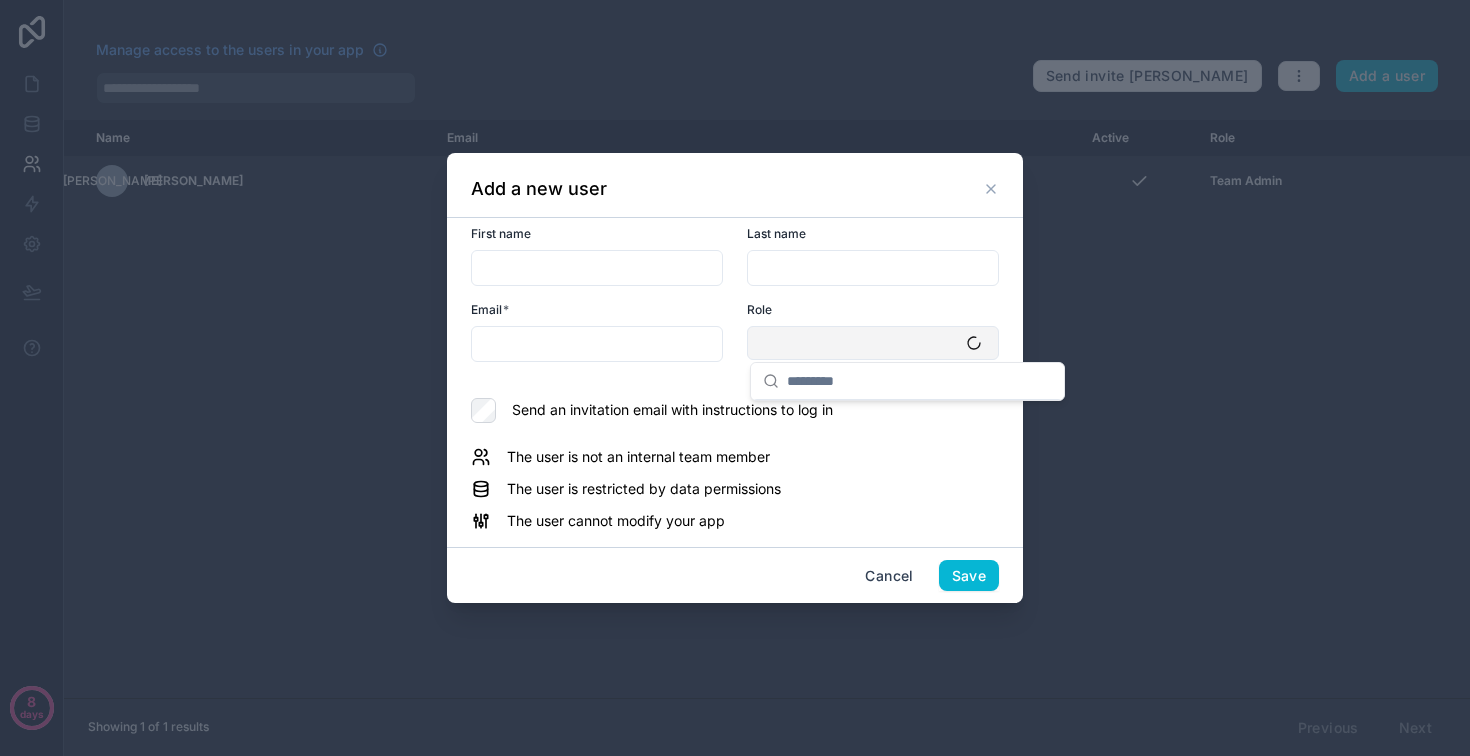 click at bounding box center (873, 343) 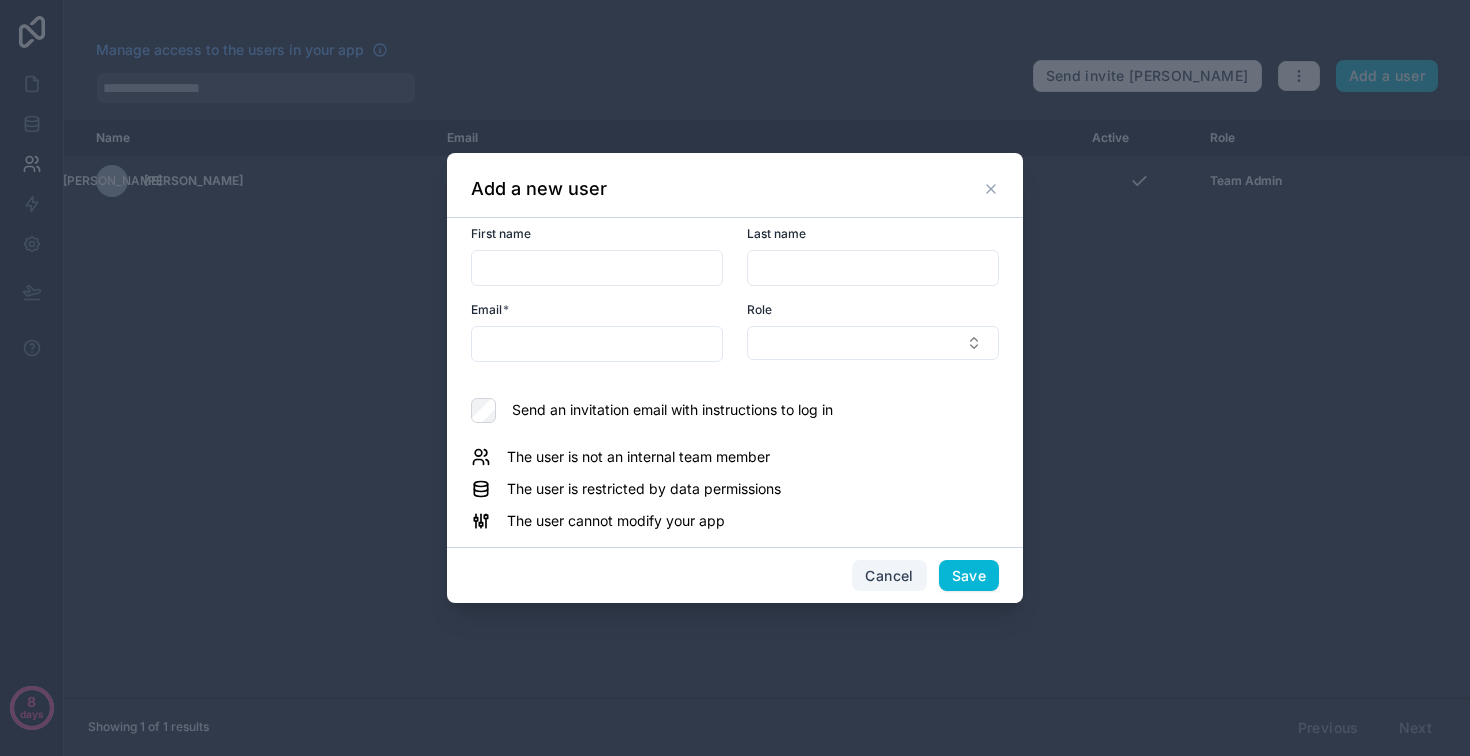 click on "Cancel" at bounding box center [889, 576] 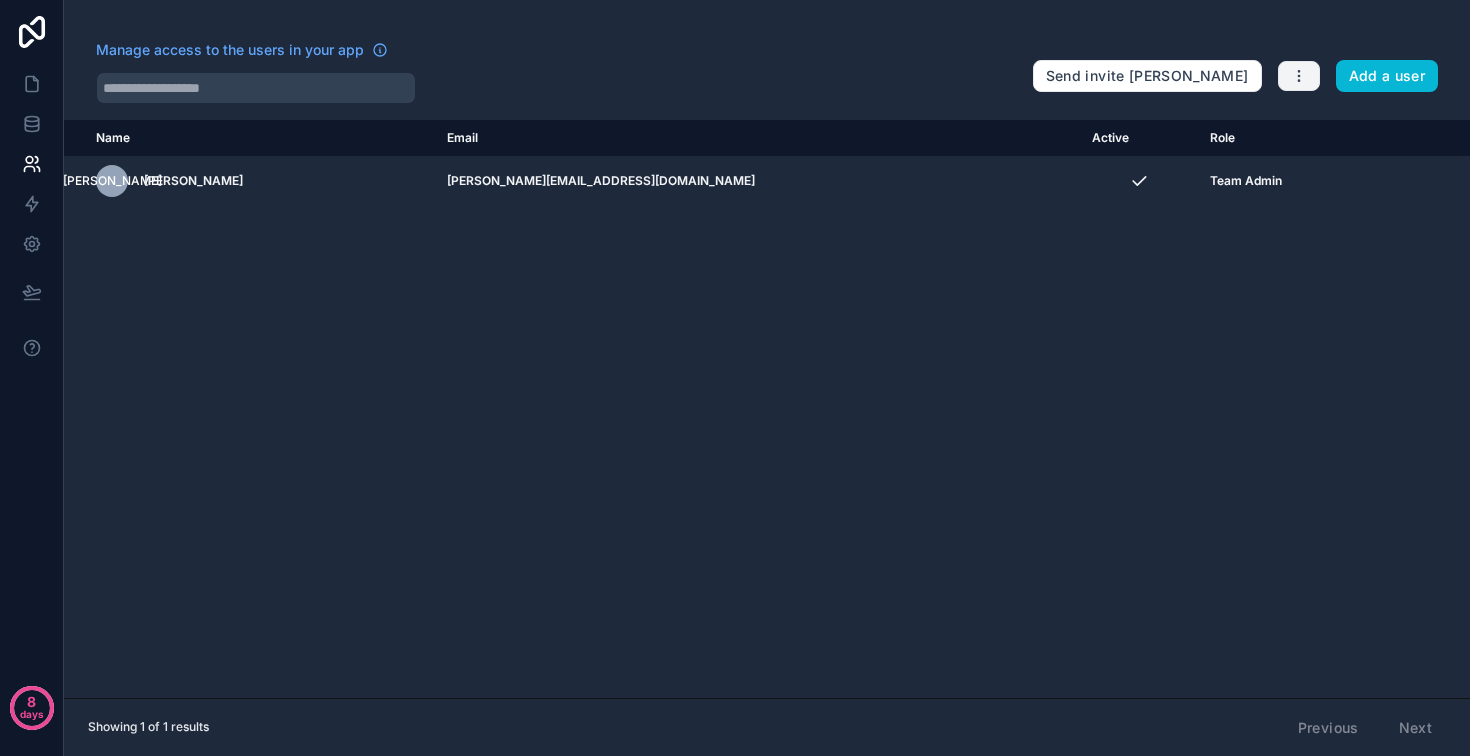 click at bounding box center [1299, 76] 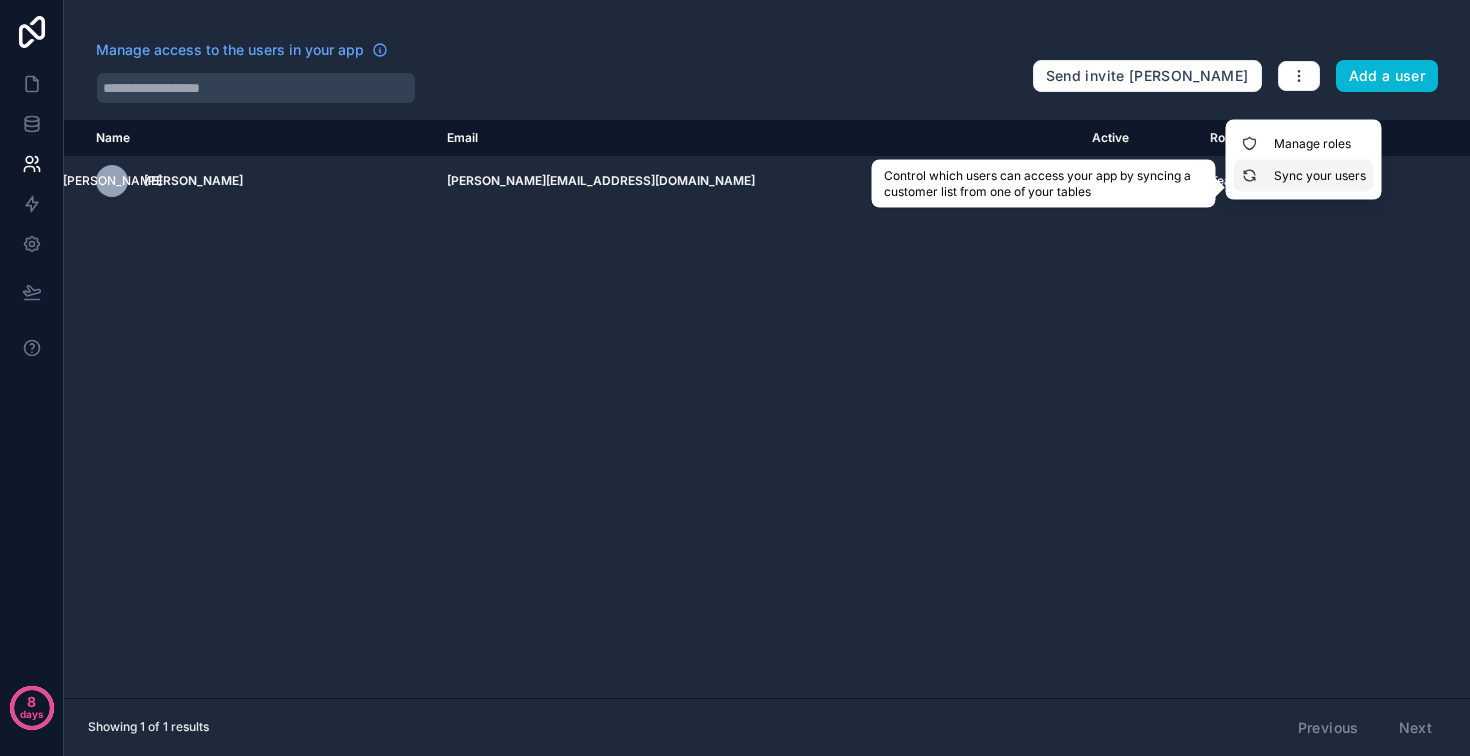 click on "Sync your users" at bounding box center (1304, 176) 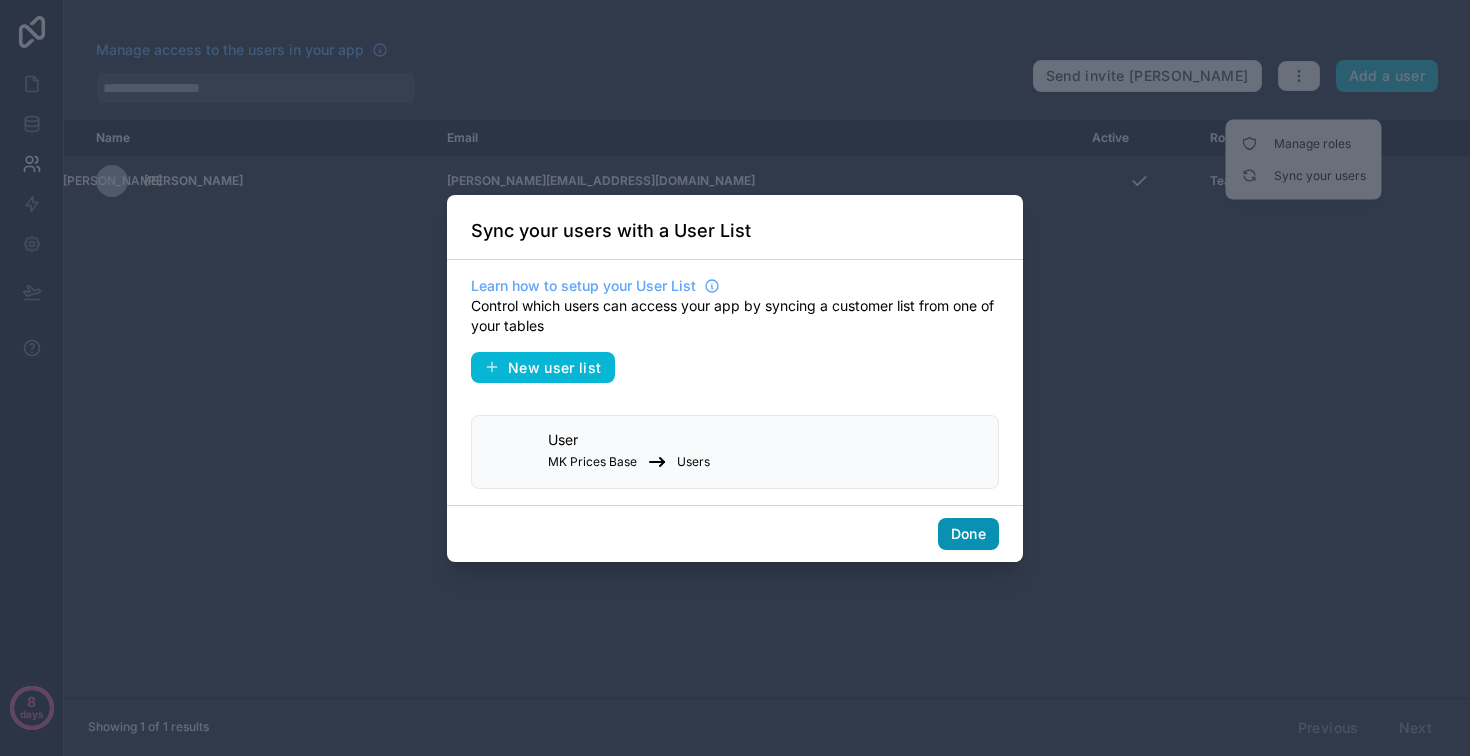 click on "Done" at bounding box center [968, 534] 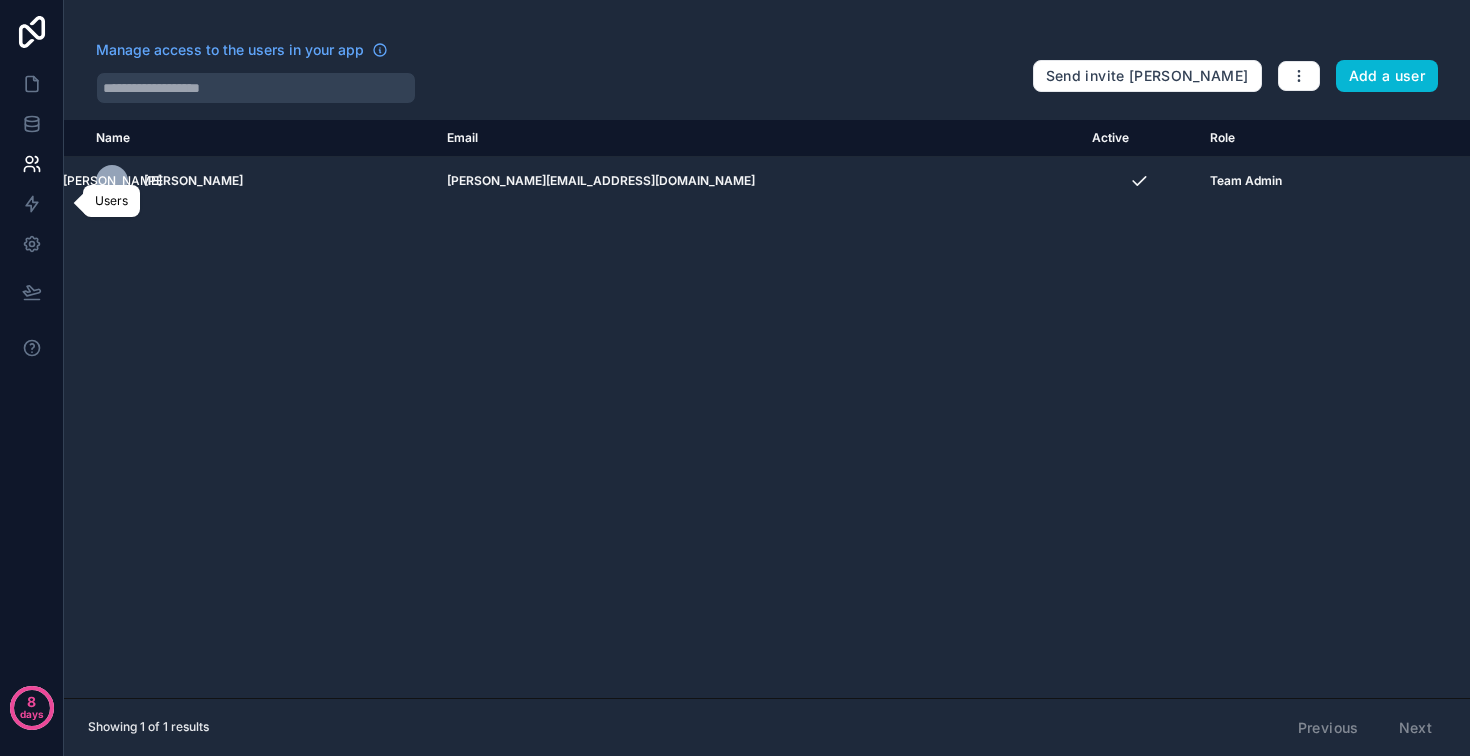 click at bounding box center (31, 164) 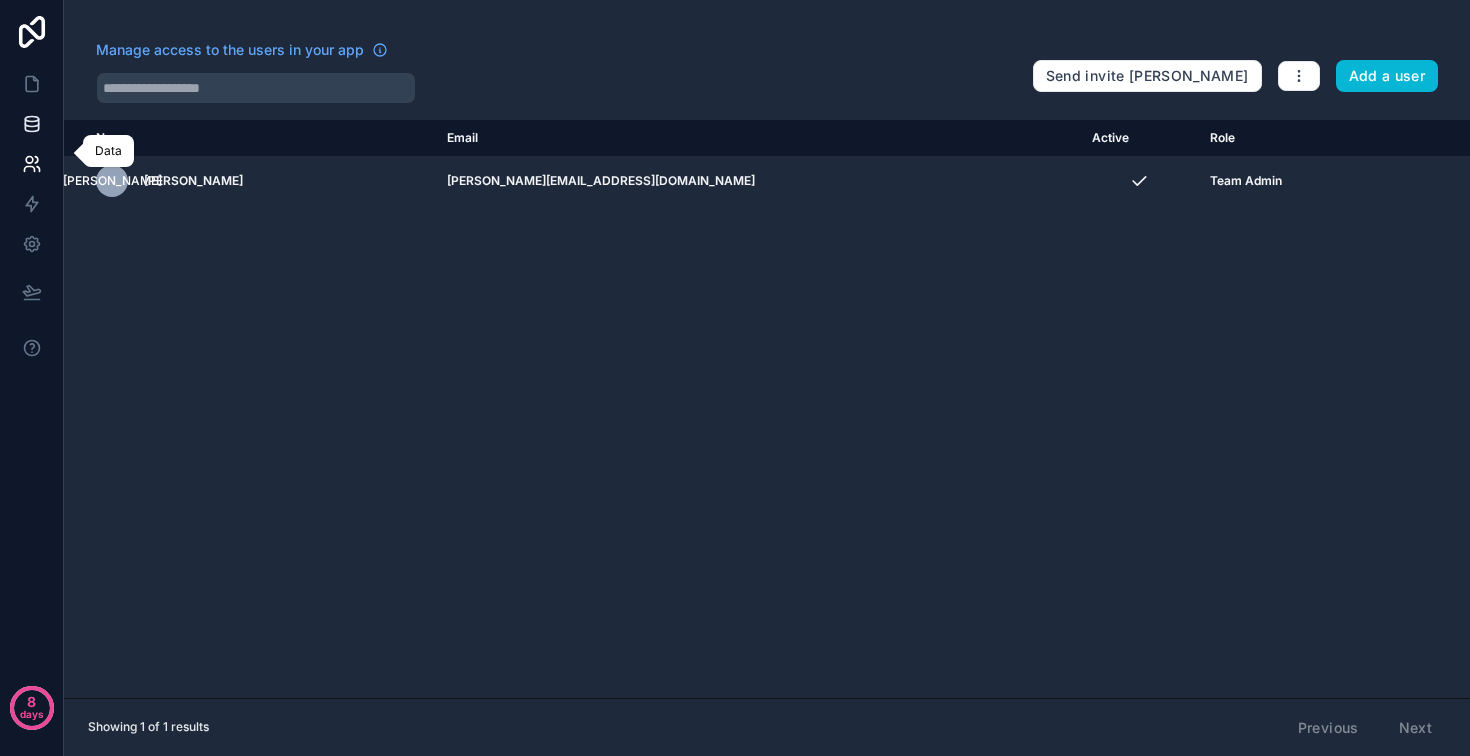 click 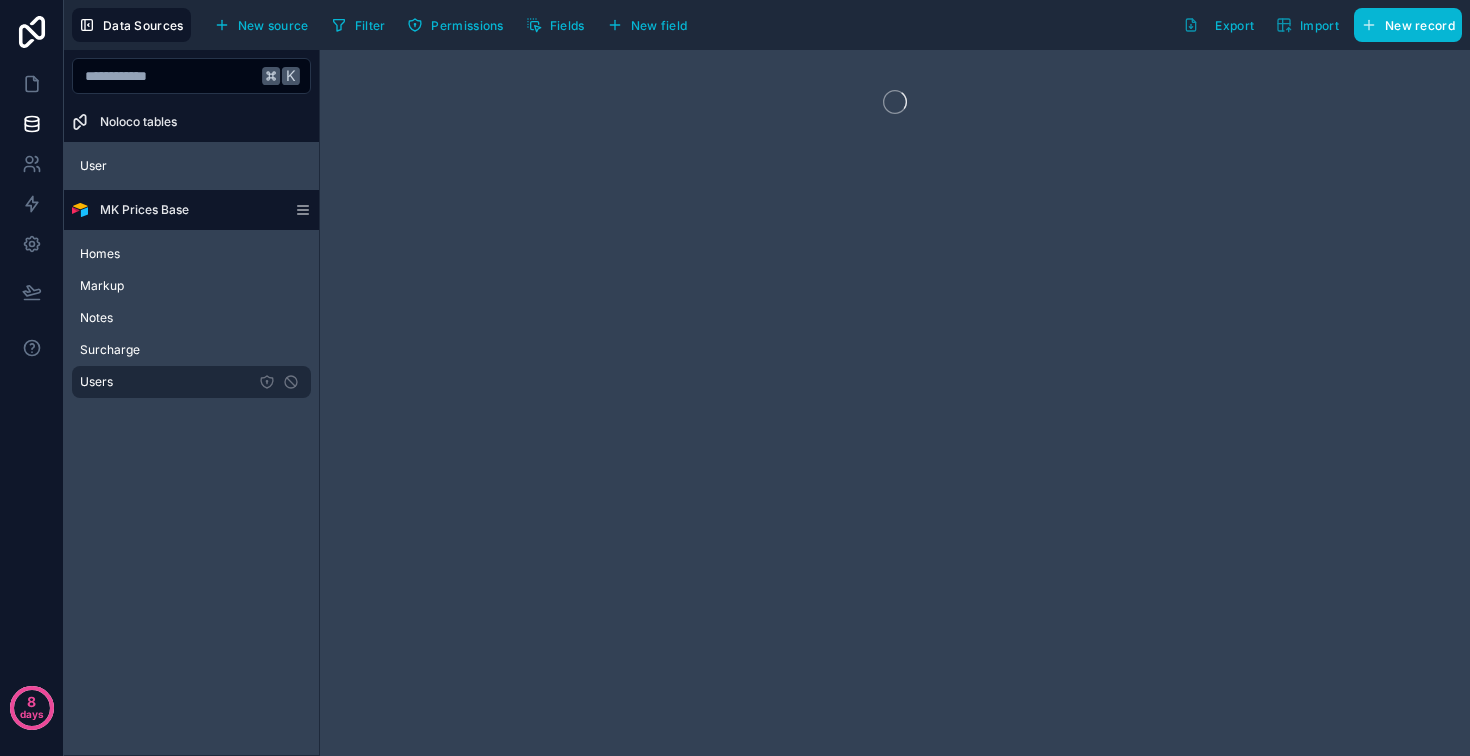 click on "Users" at bounding box center [96, 382] 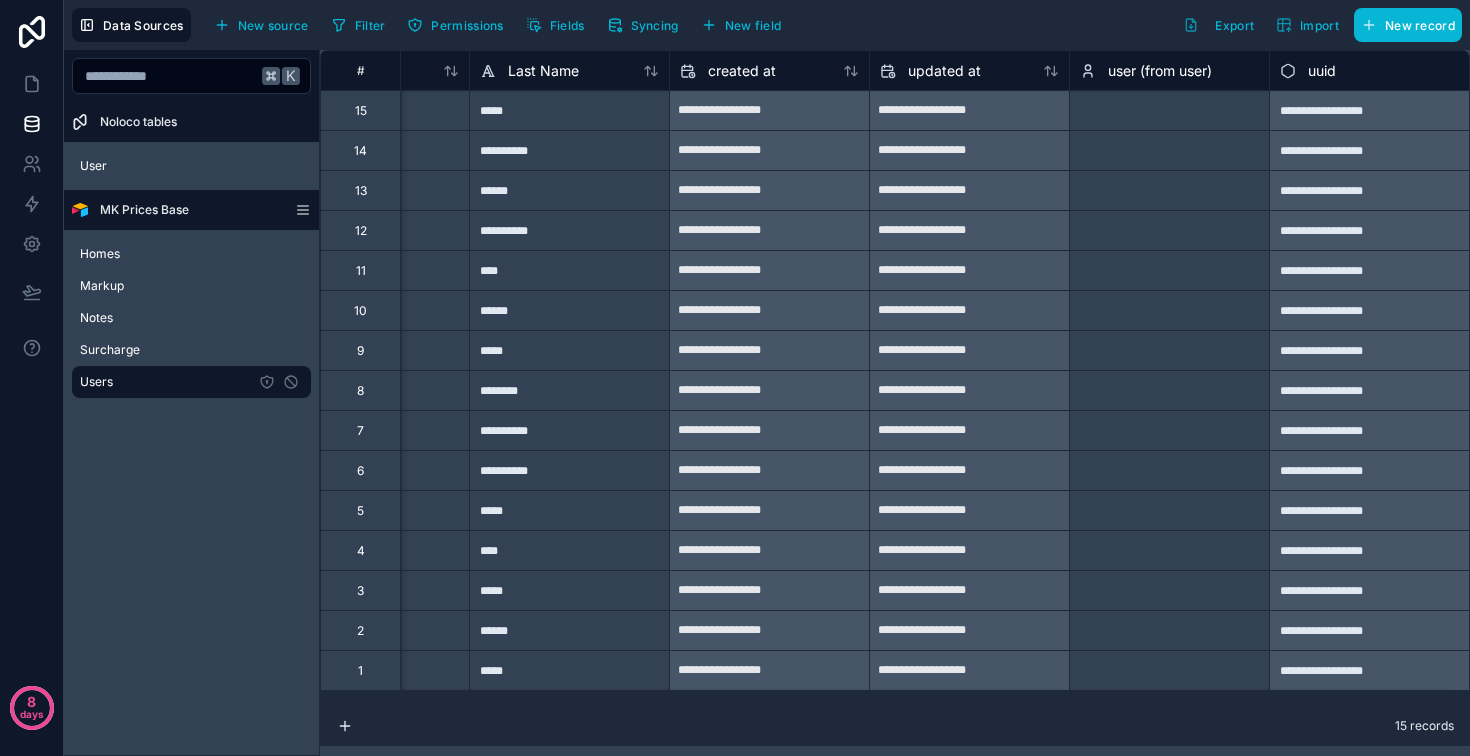 scroll, scrollTop: 0, scrollLeft: 945, axis: horizontal 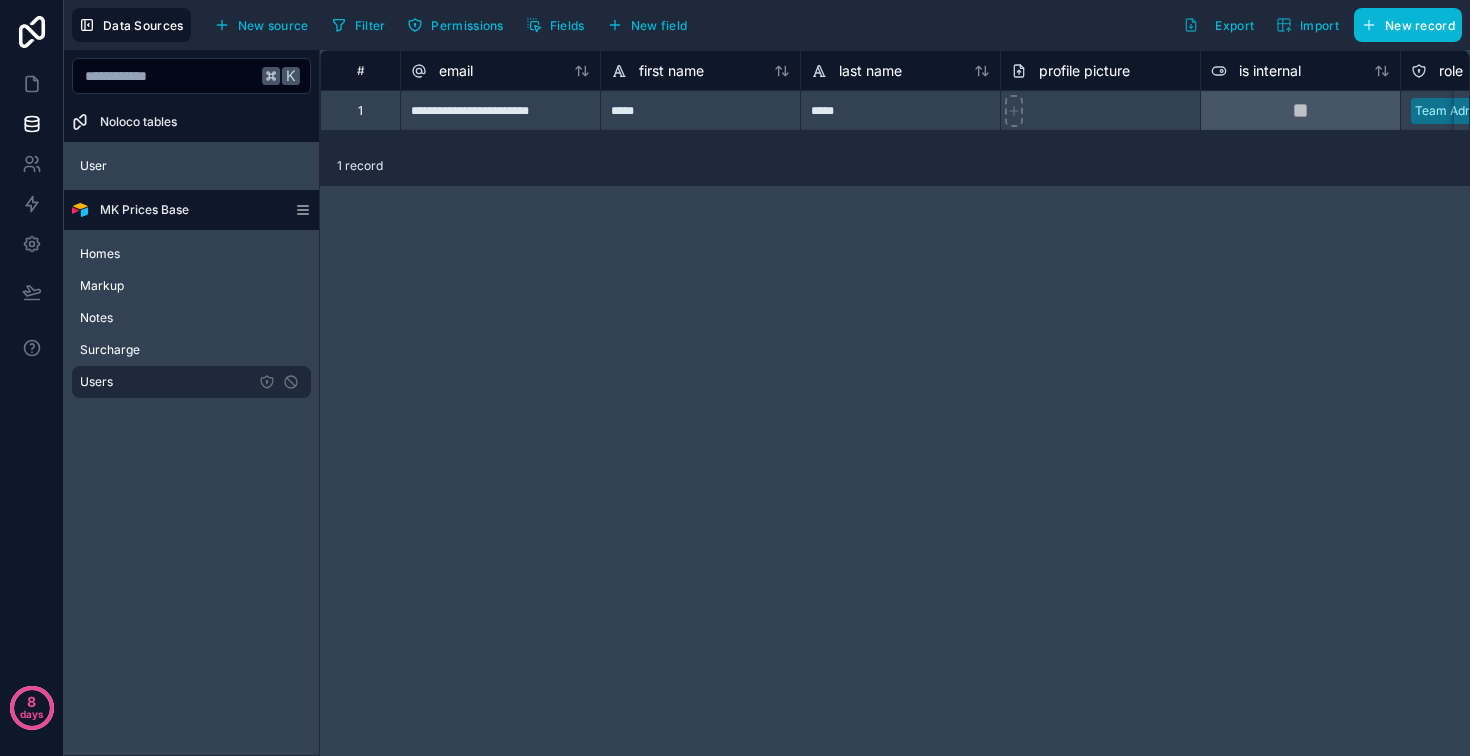 click on "Users" at bounding box center [96, 382] 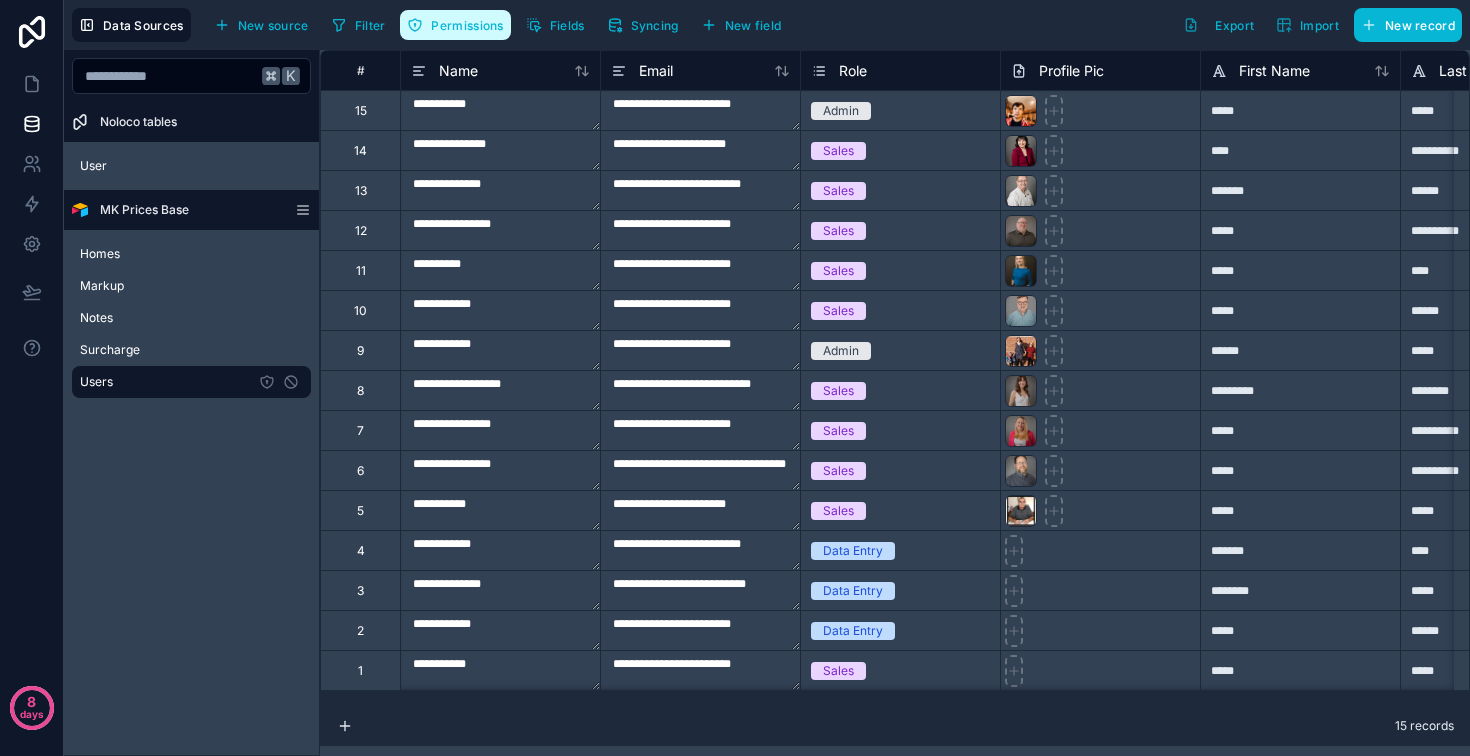 click on "Permissions" at bounding box center [467, 25] 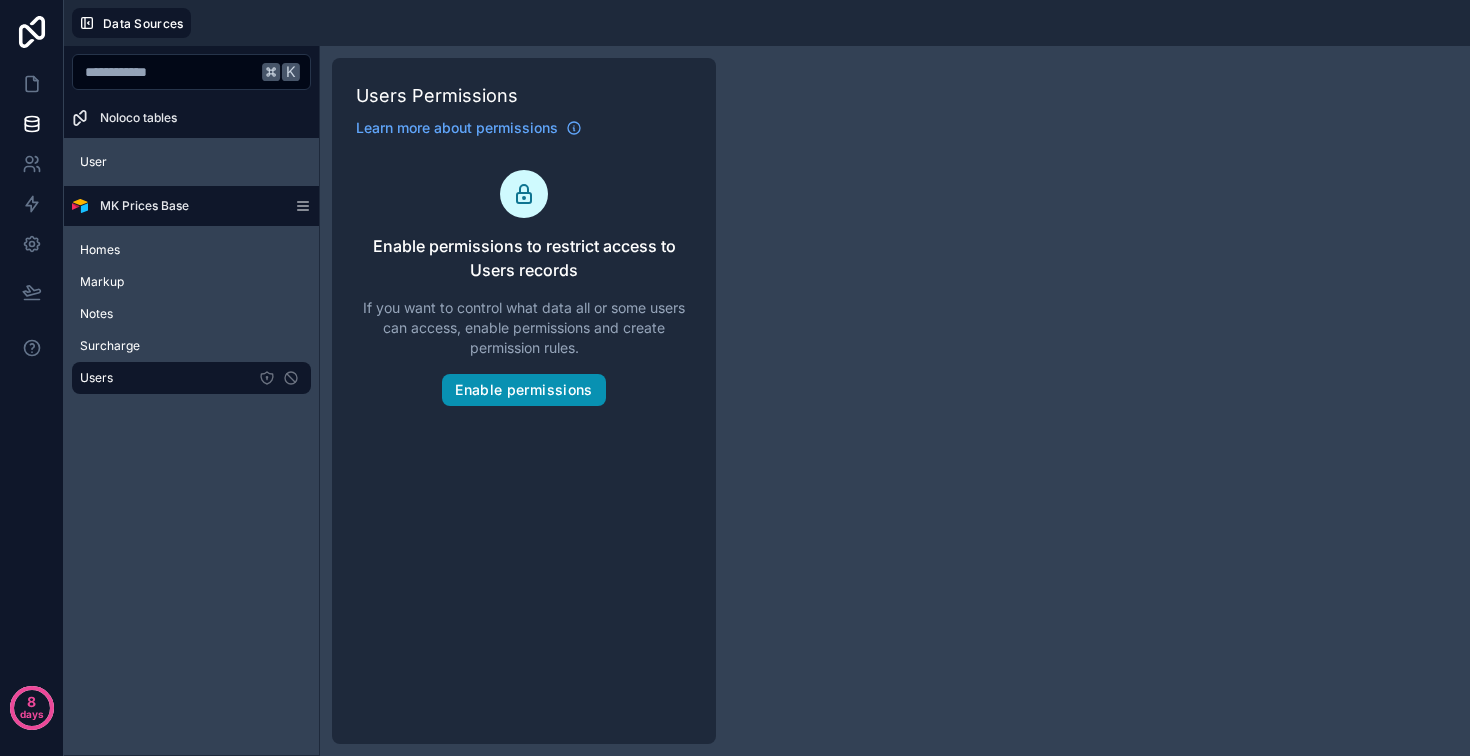 click on "Enable permissions" at bounding box center [523, 390] 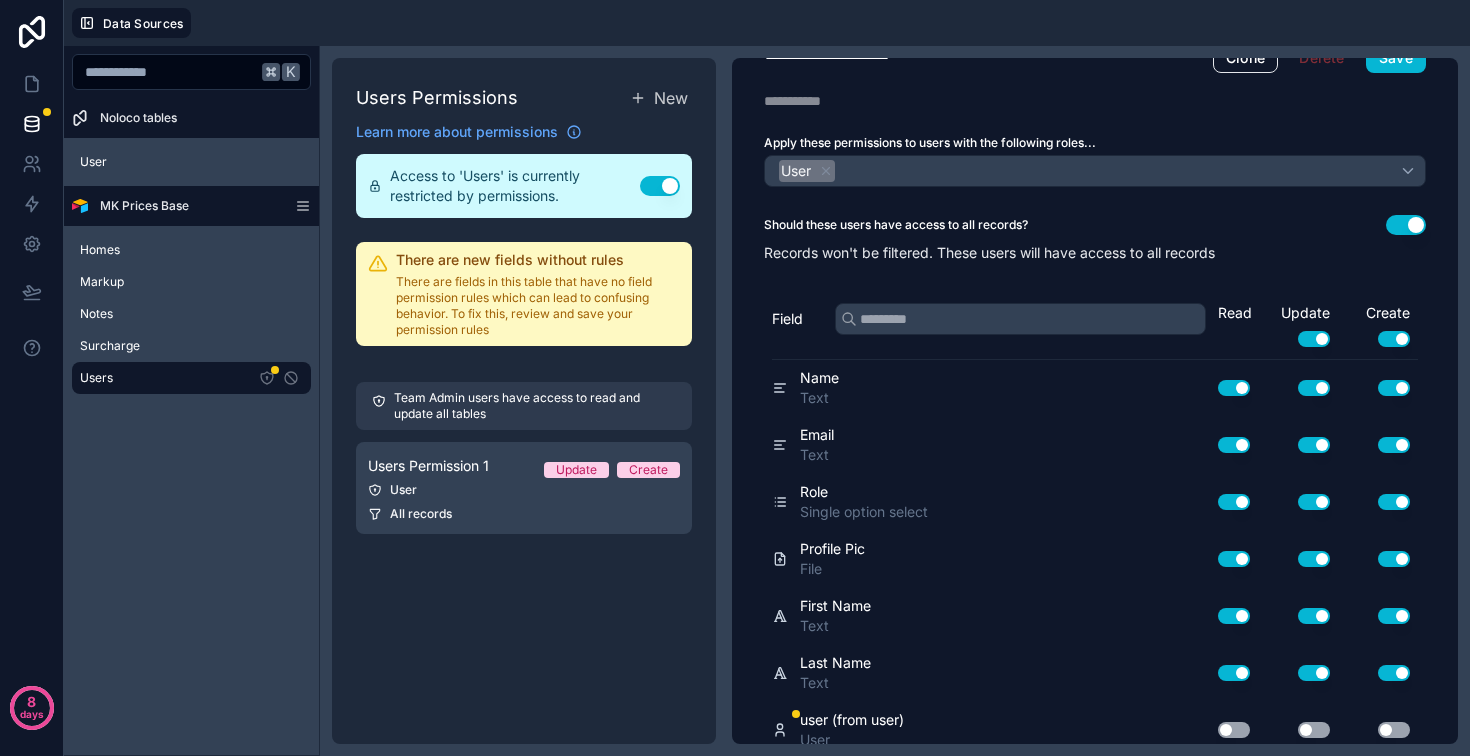 scroll, scrollTop: 0, scrollLeft: 0, axis: both 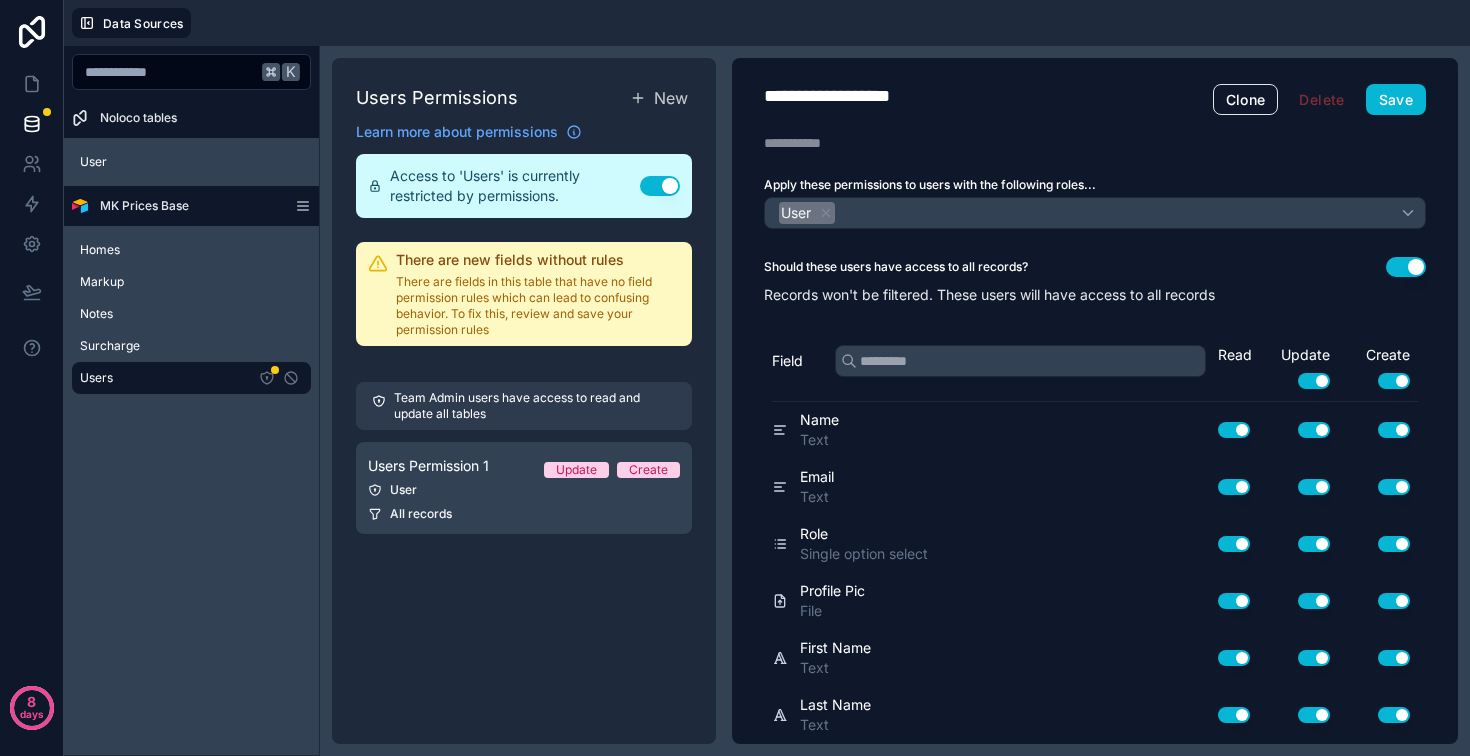 click on "Data Sources" at bounding box center [767, 23] 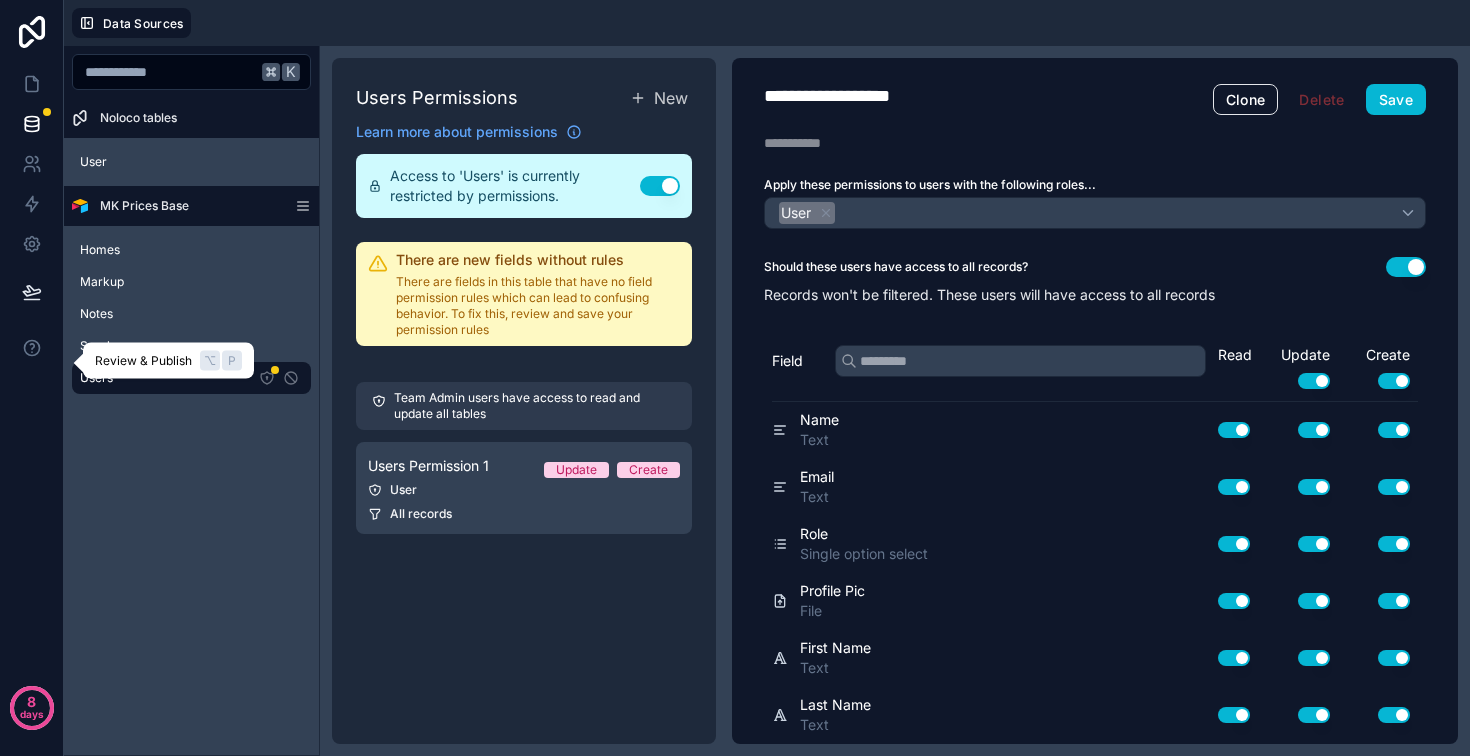click 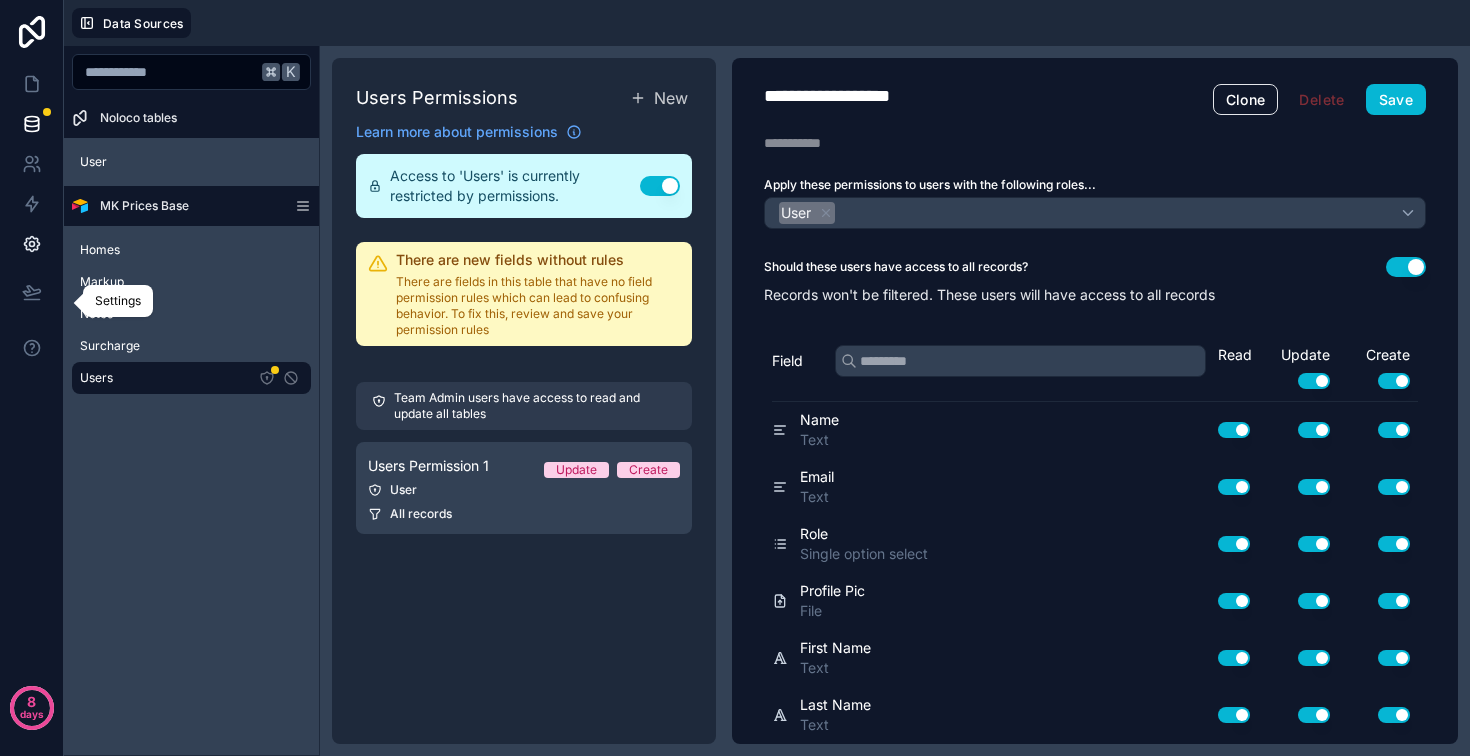click at bounding box center [31, 244] 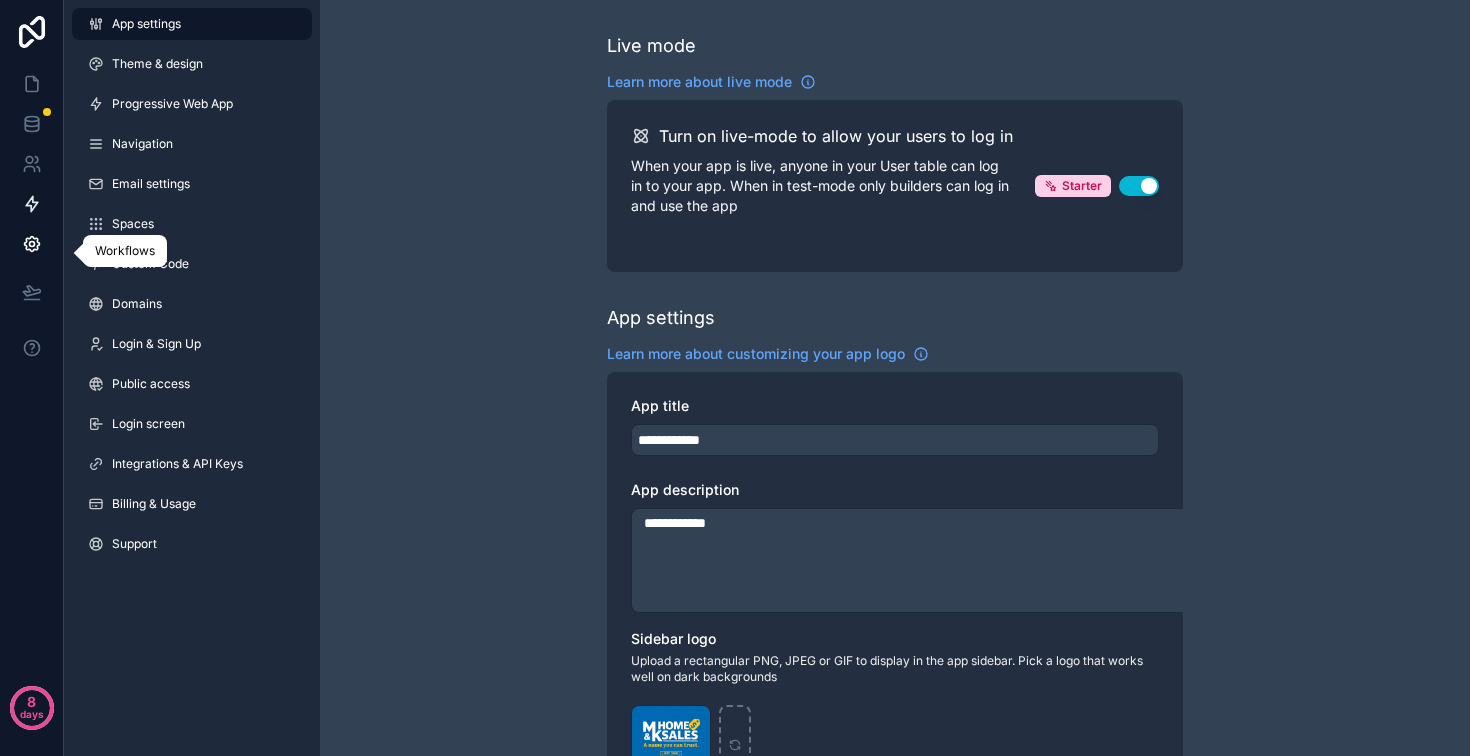 click 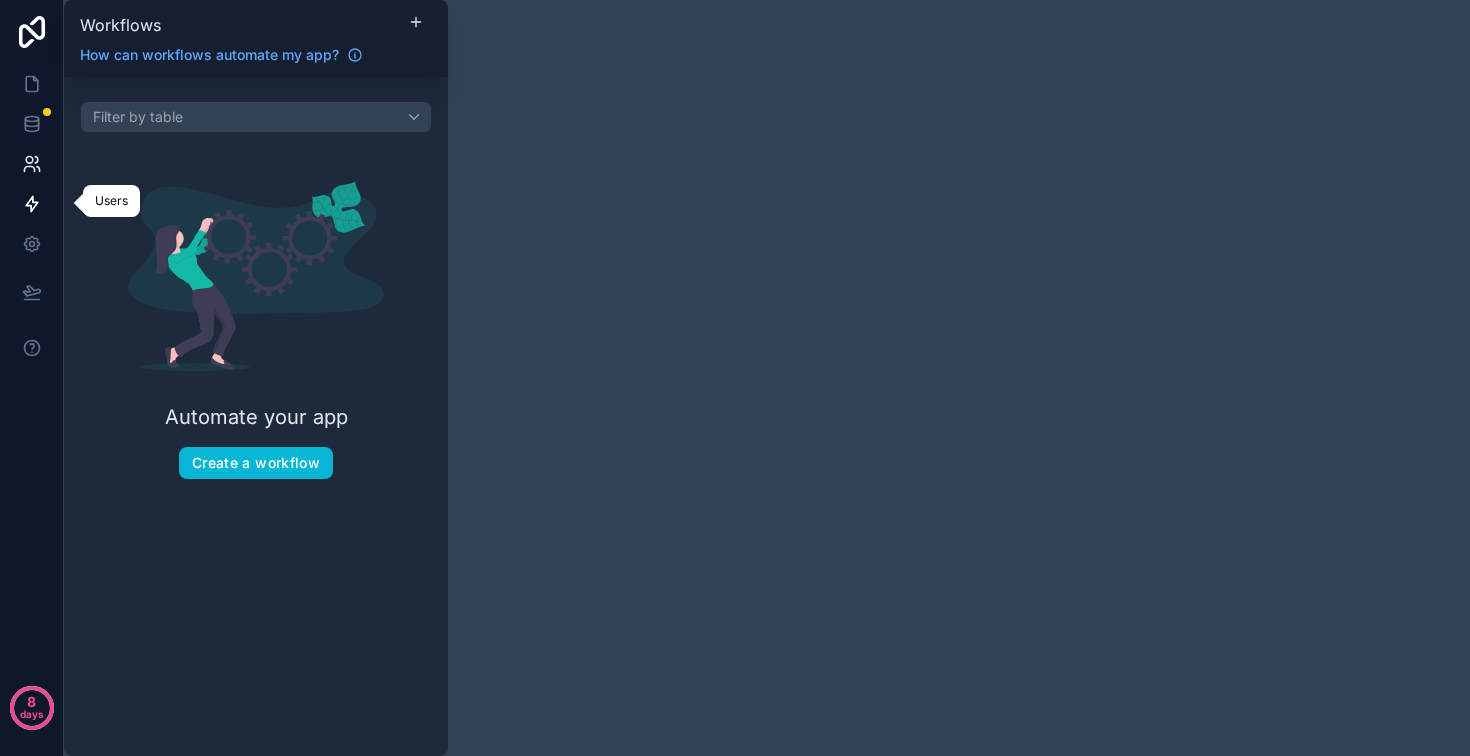 click 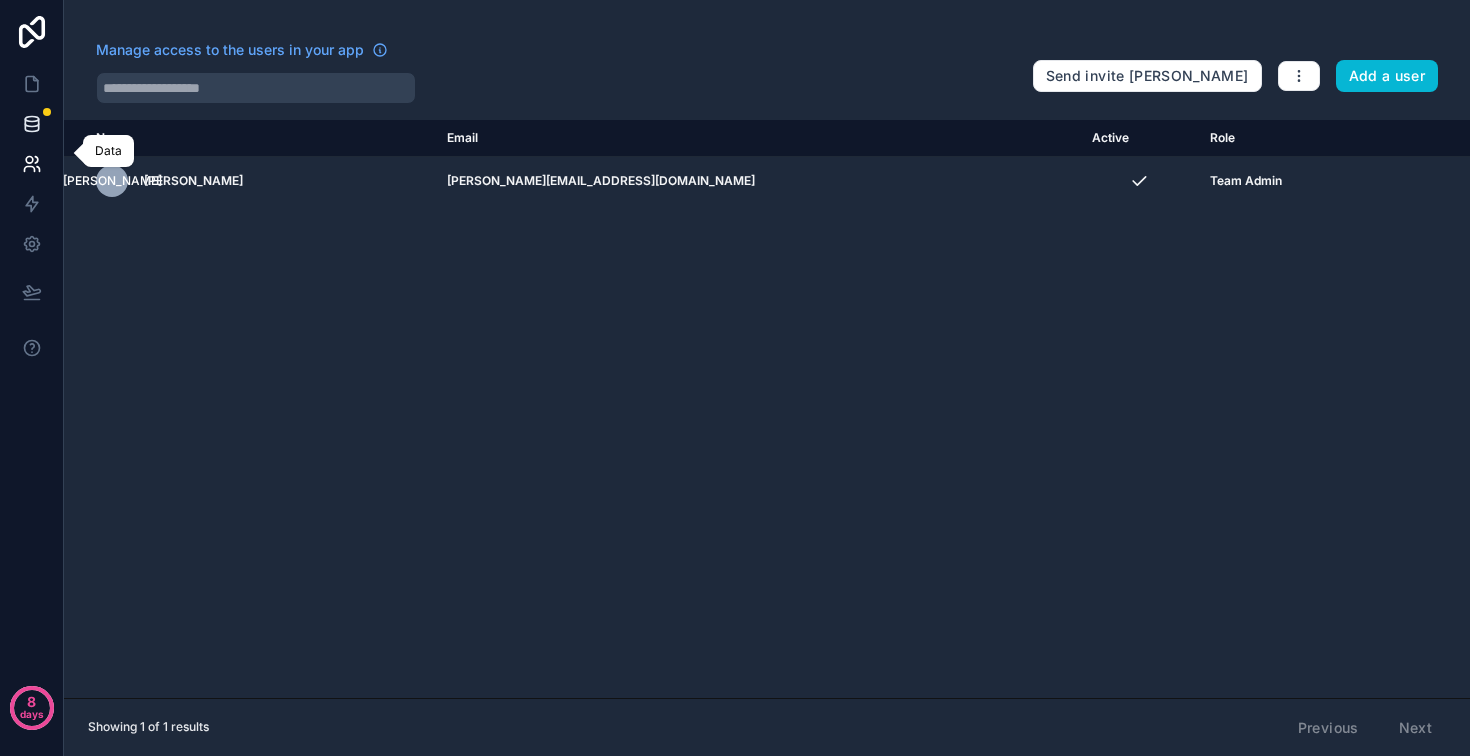 click 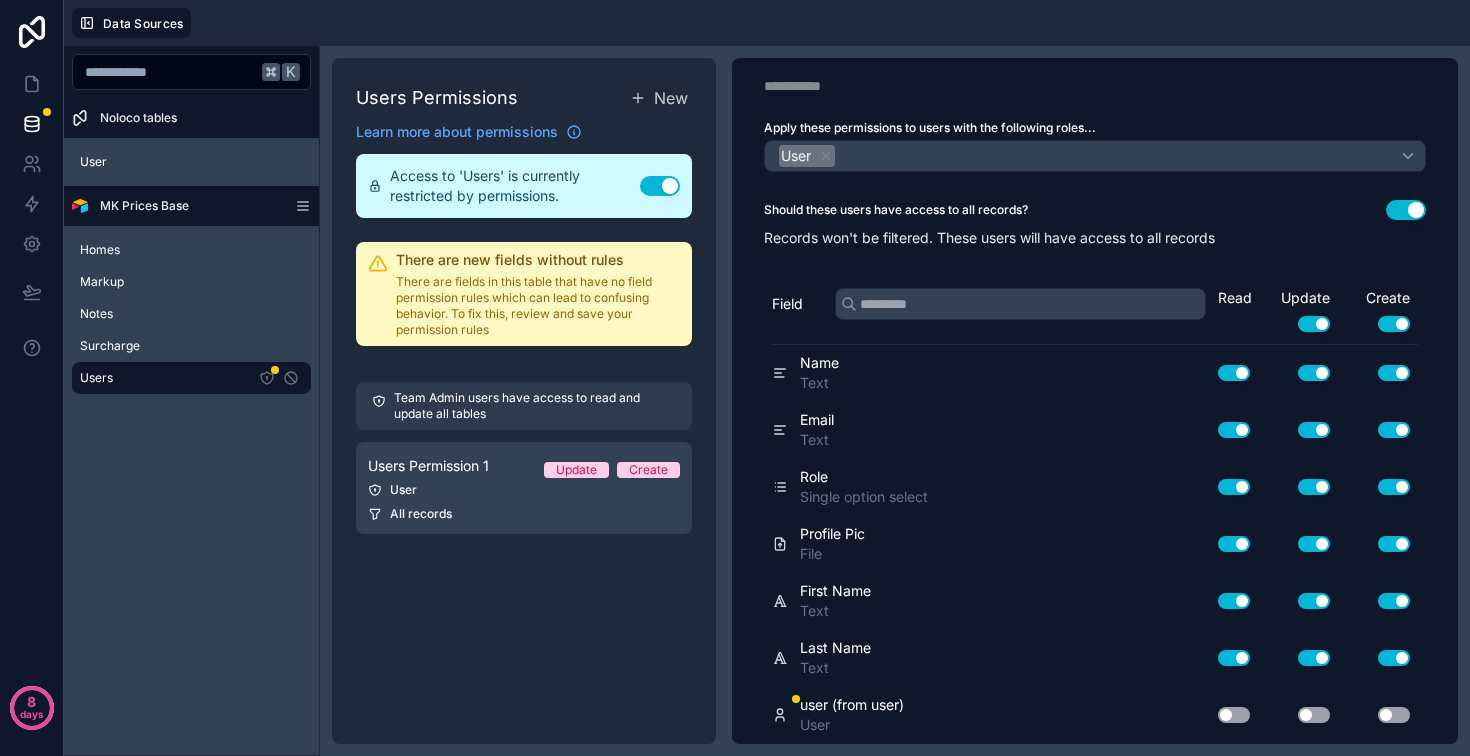 scroll, scrollTop: 0, scrollLeft: 0, axis: both 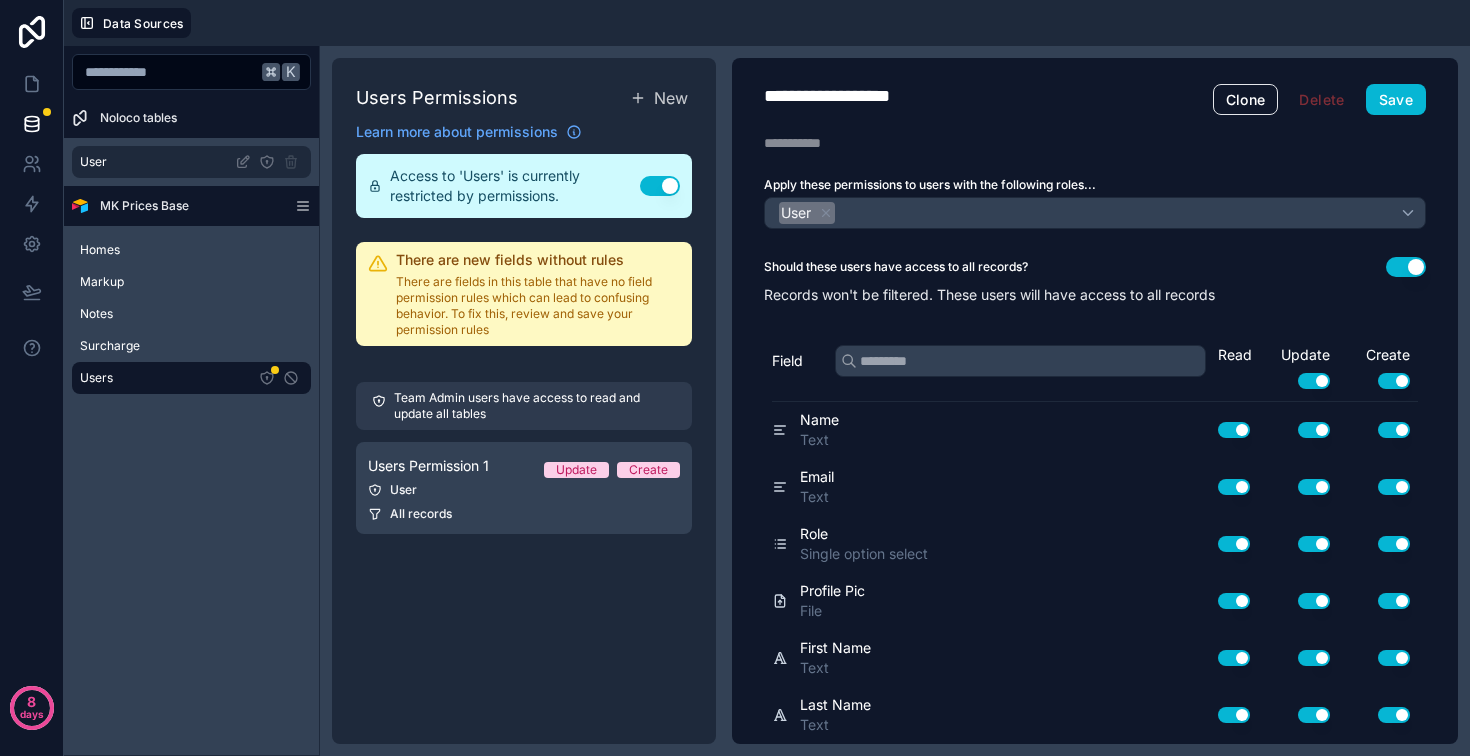 click on "User" at bounding box center (191, 162) 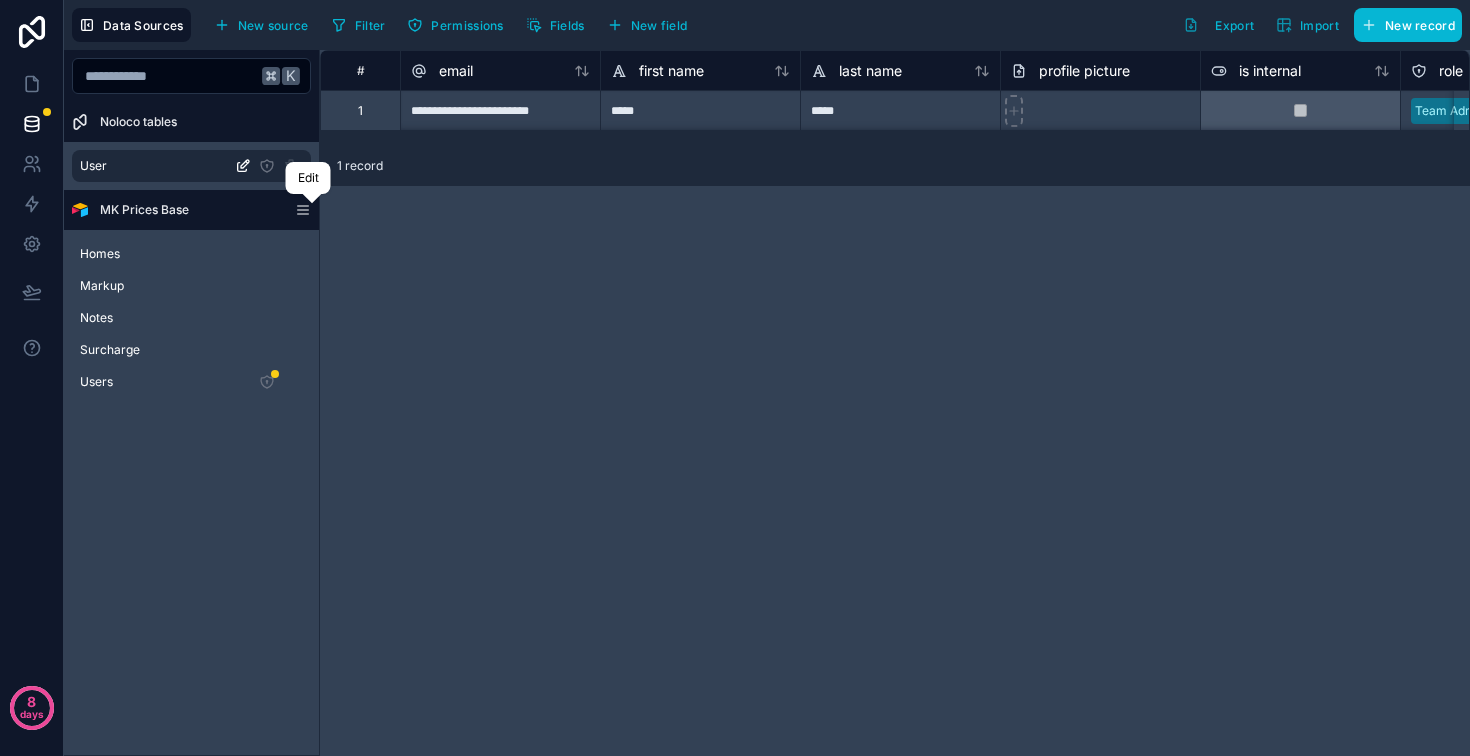 click 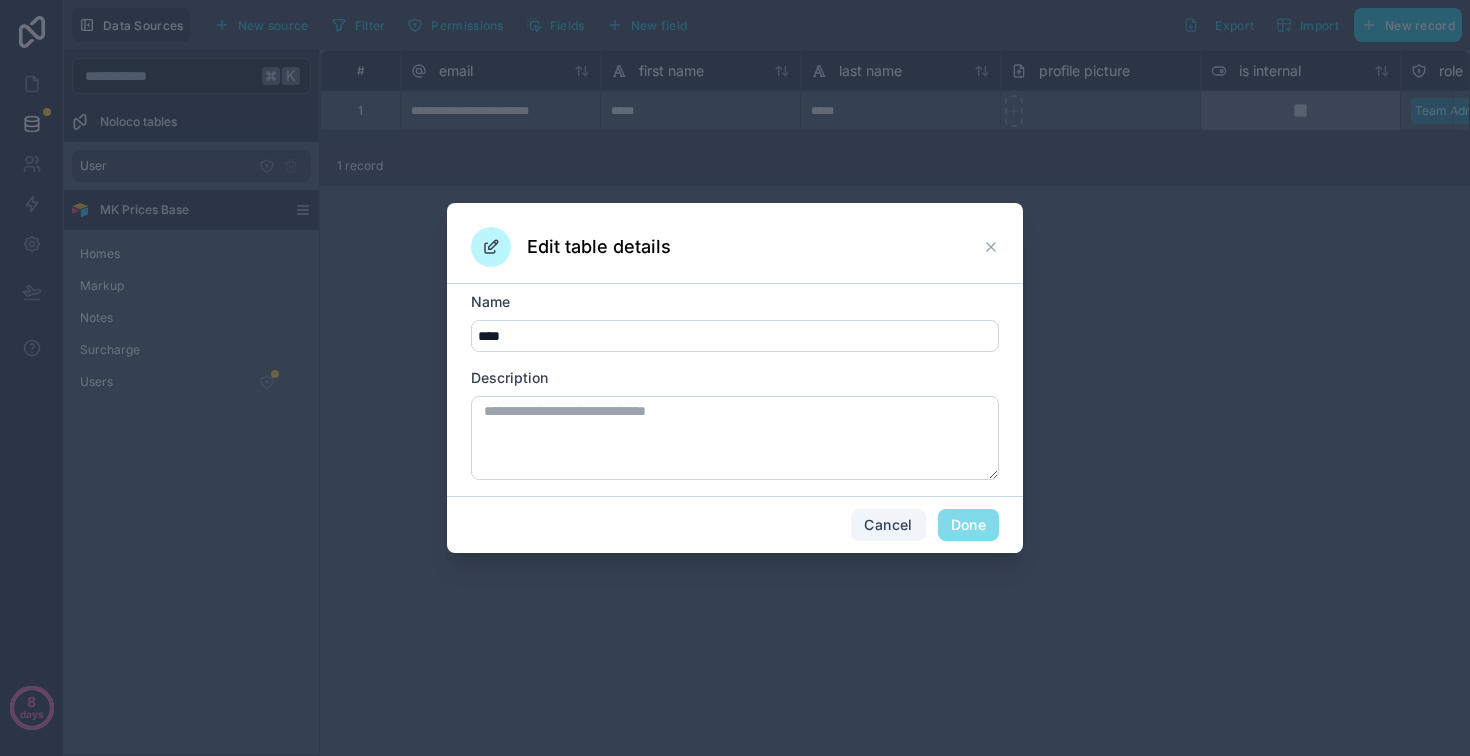 click on "Cancel" at bounding box center (888, 525) 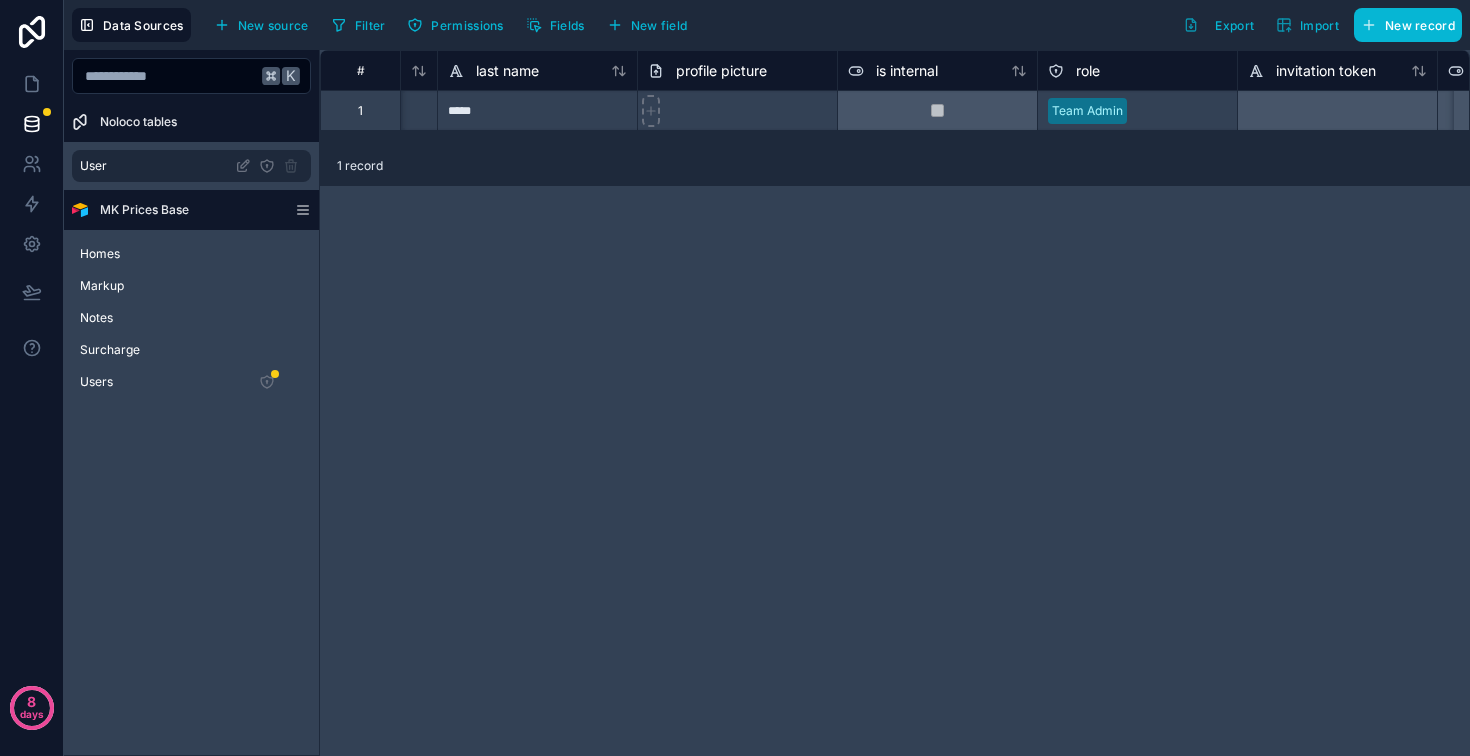 scroll, scrollTop: 0, scrollLeft: 365, axis: horizontal 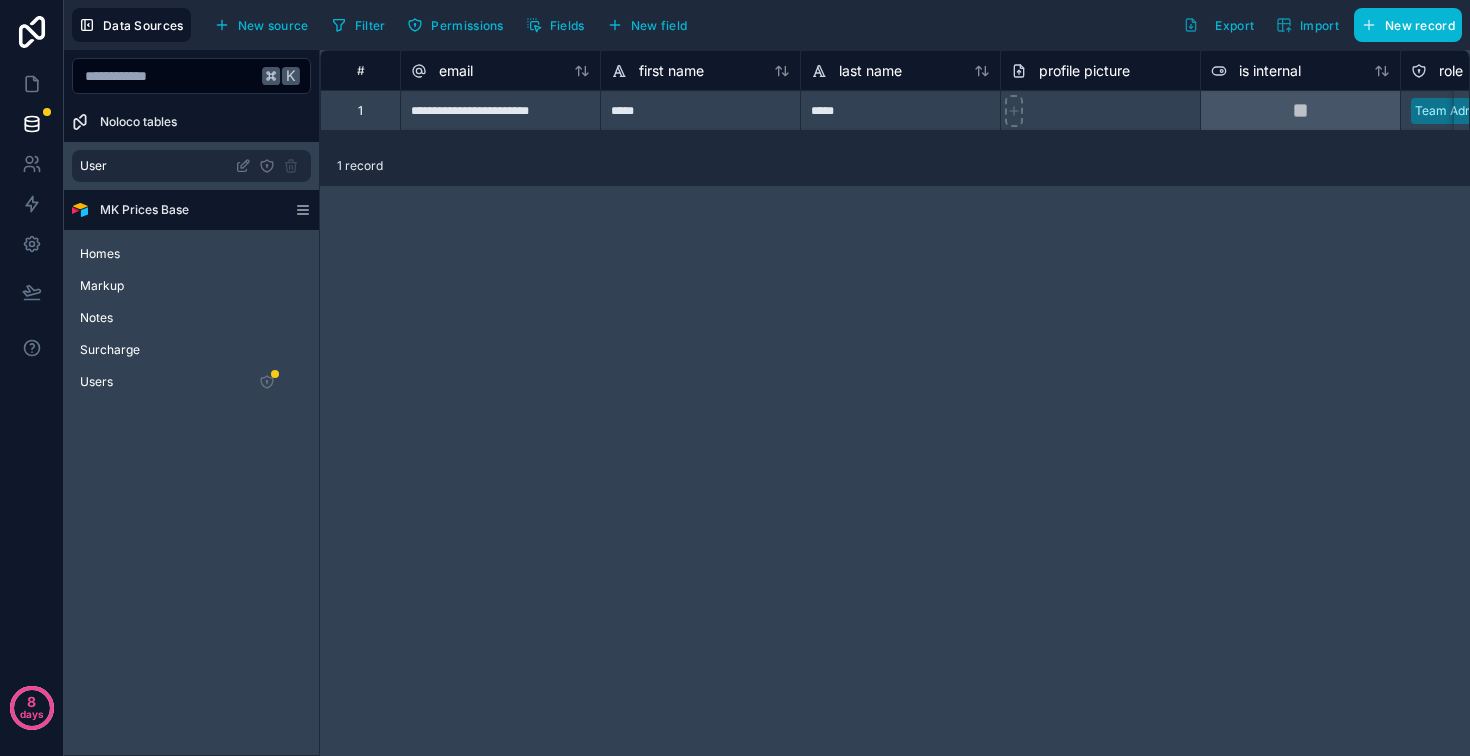 click on "**********" at bounding box center (895, 403) 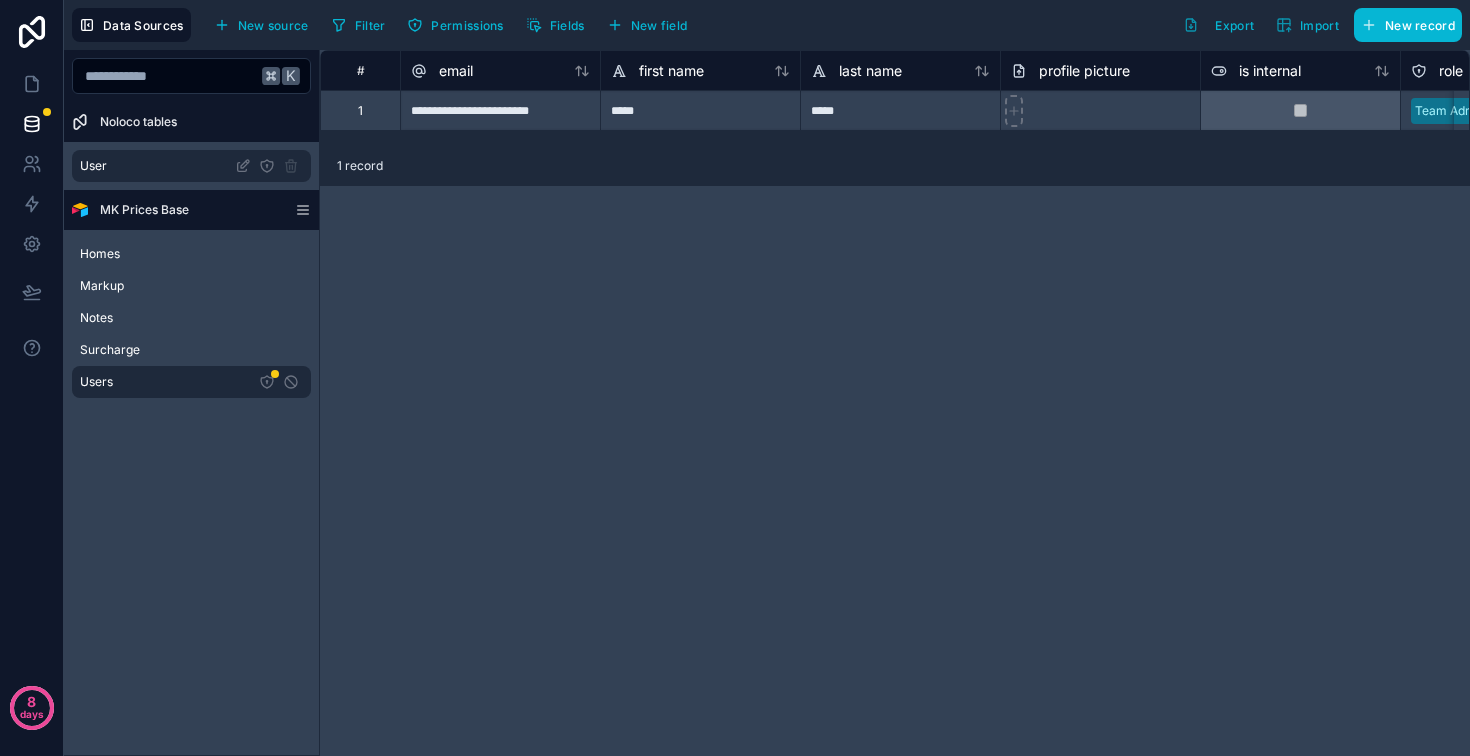 click on "Users" at bounding box center (191, 382) 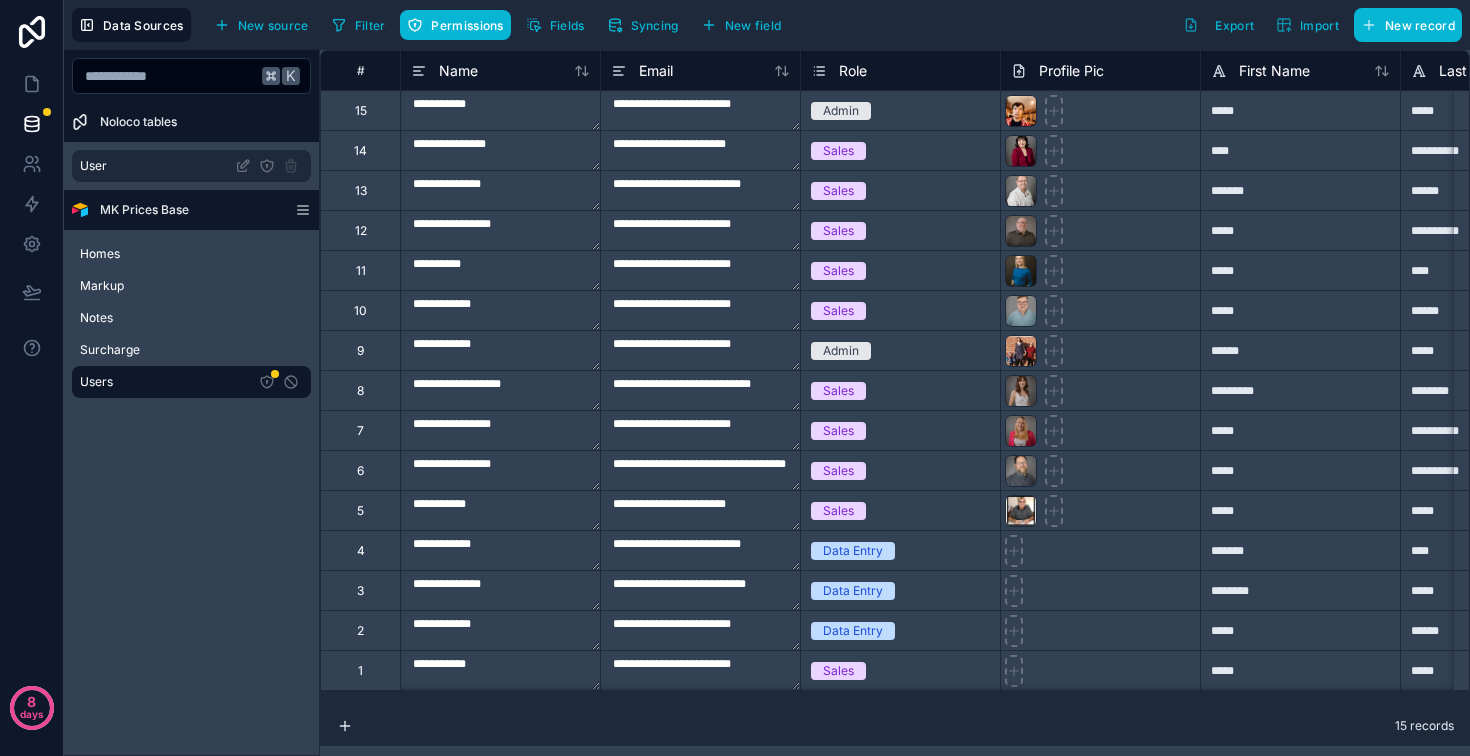 click on "User" at bounding box center (93, 166) 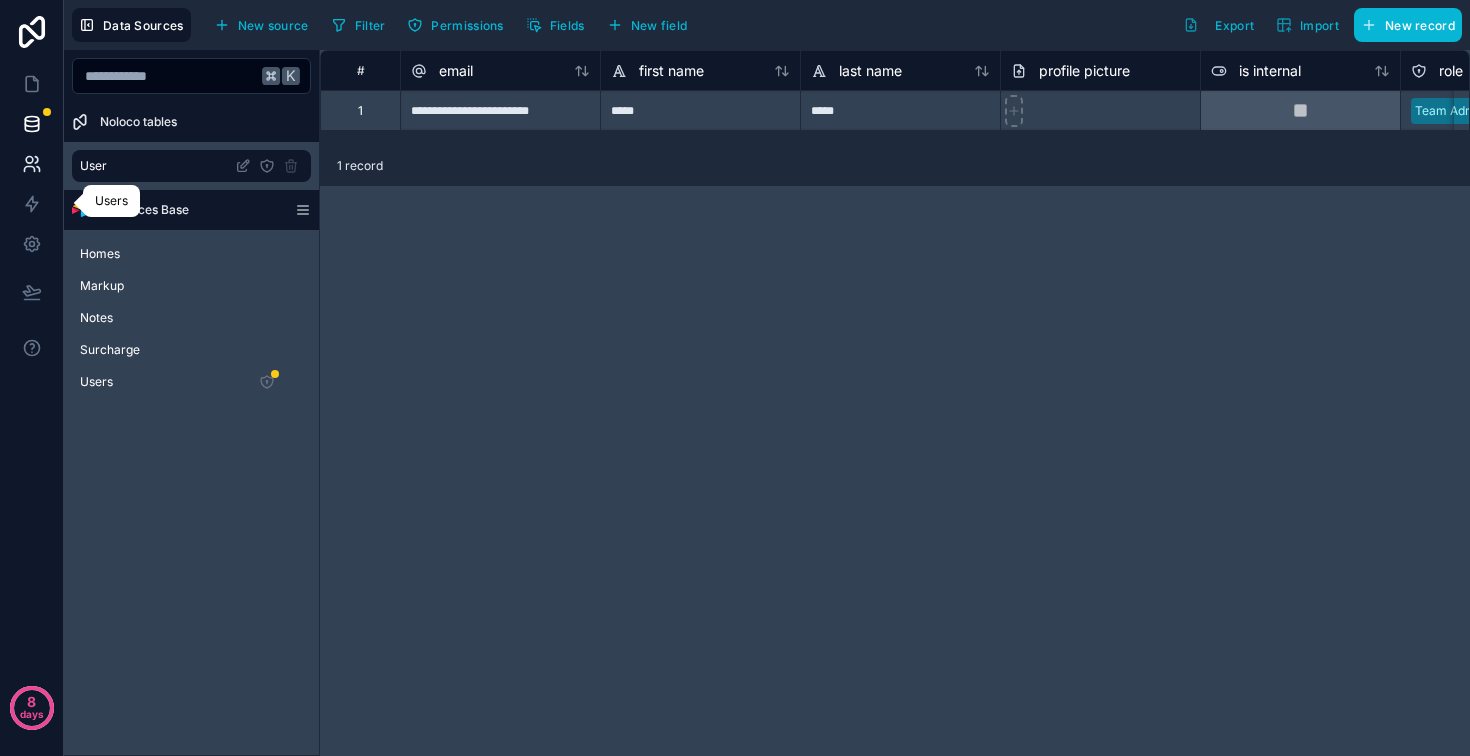 click 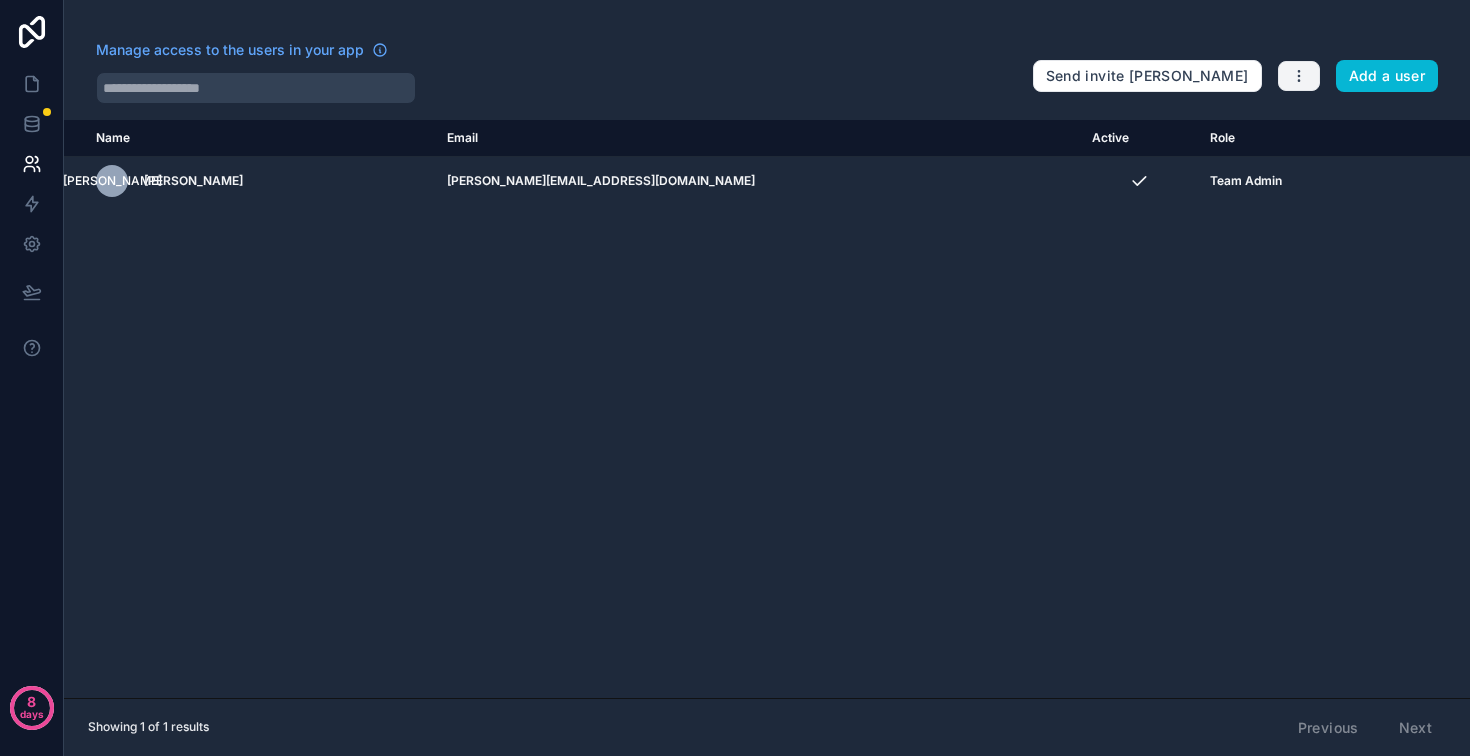 click at bounding box center [1299, 76] 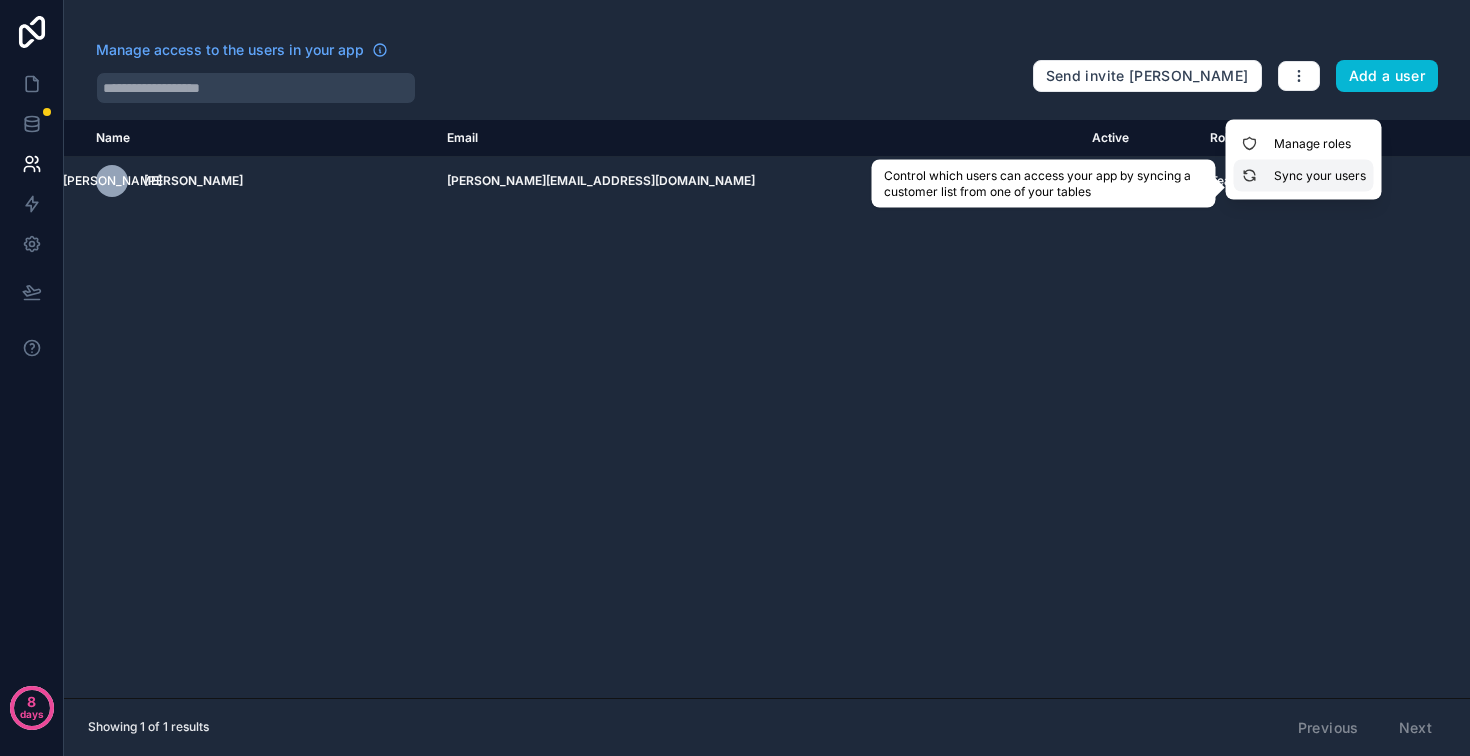 click on "Sync your users" at bounding box center [1304, 176] 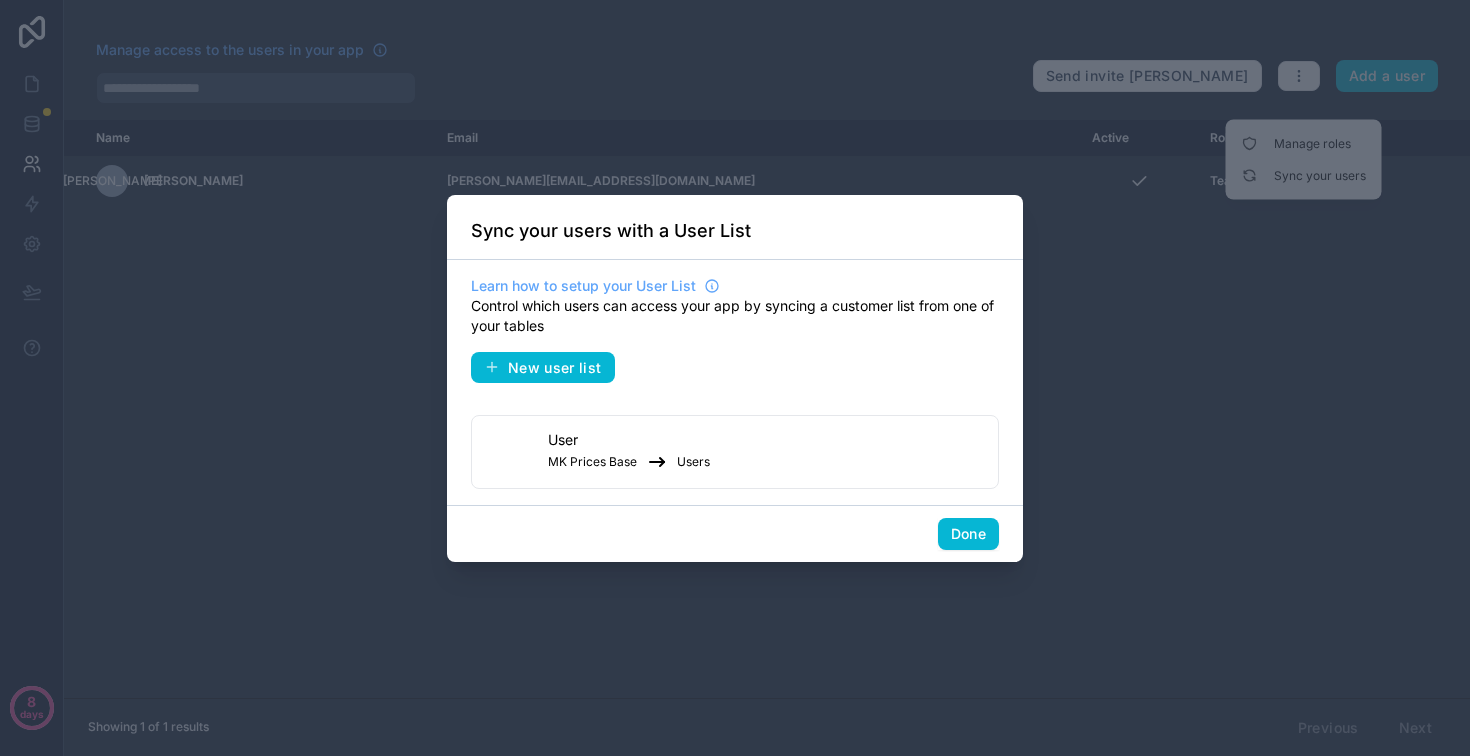 click on "User MK Prices Base Users" at bounding box center (735, 452) 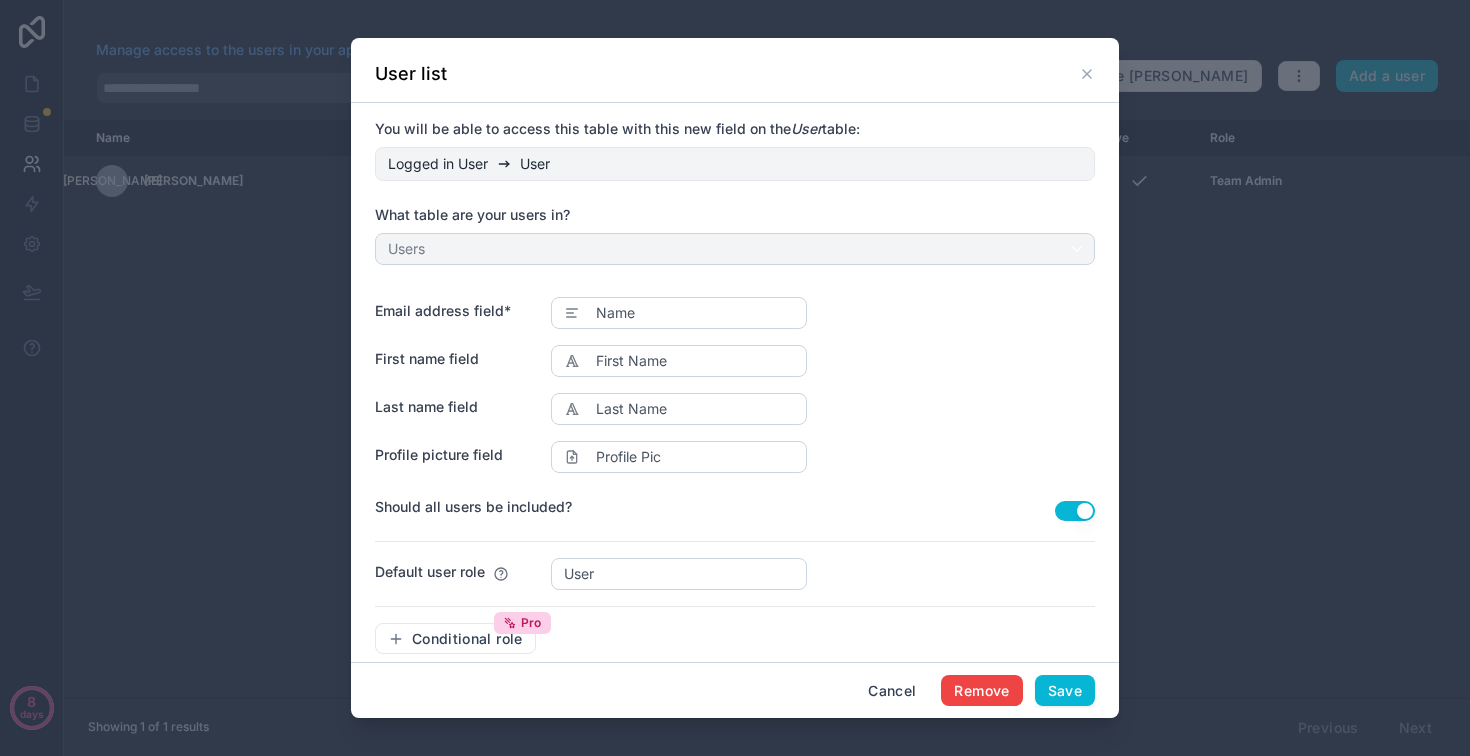 scroll, scrollTop: 196, scrollLeft: 0, axis: vertical 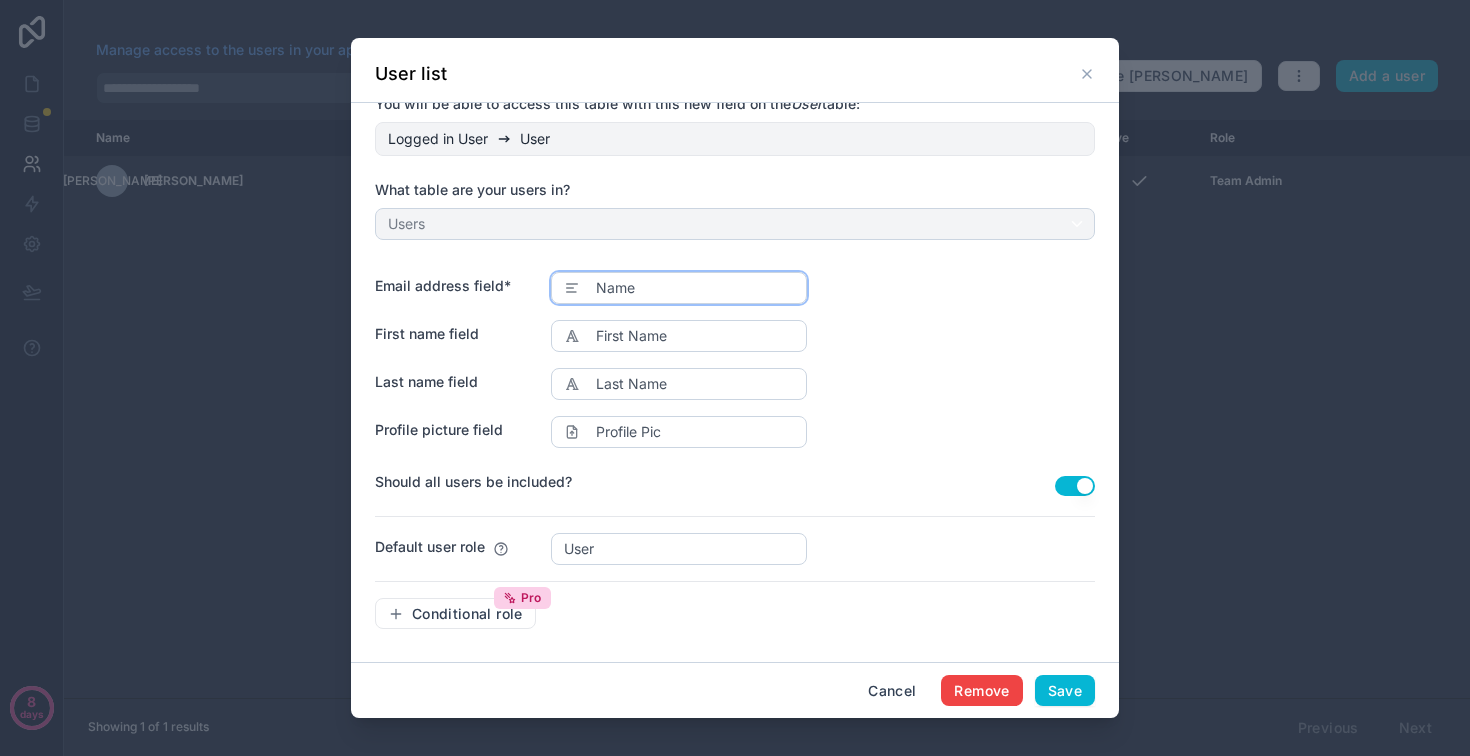 click on "Name" at bounding box center [679, 288] 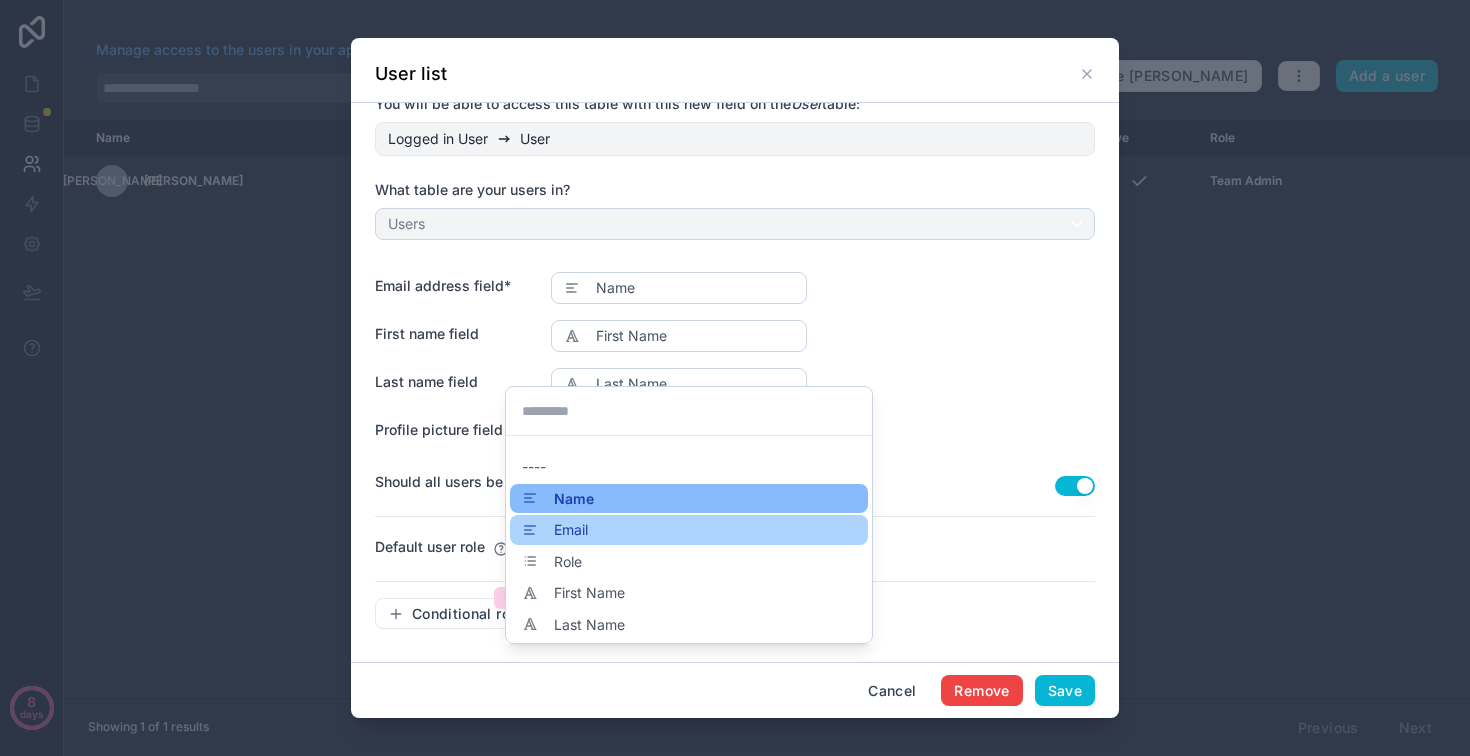 click on "Email" at bounding box center (571, 530) 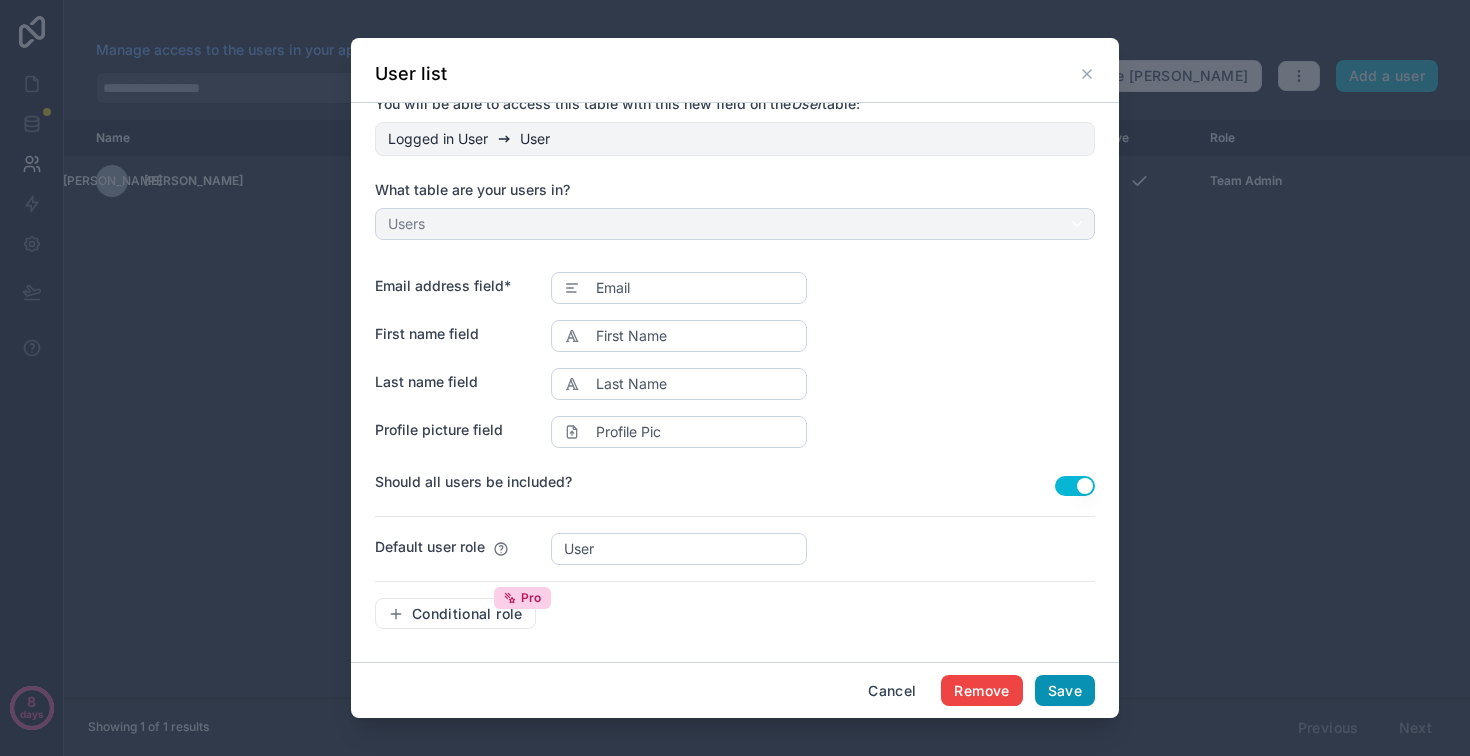 click on "Save" at bounding box center (1065, 691) 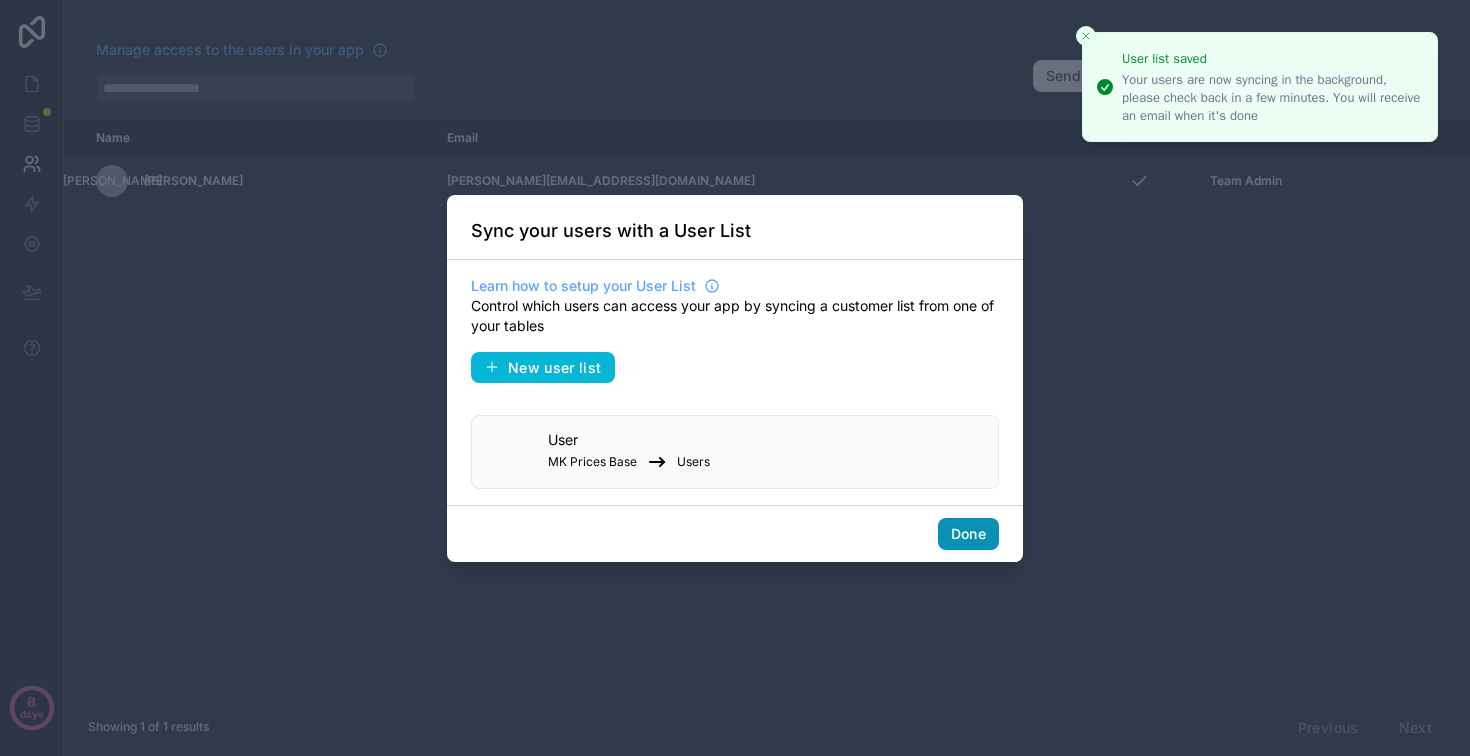 click on "Done" at bounding box center [968, 534] 